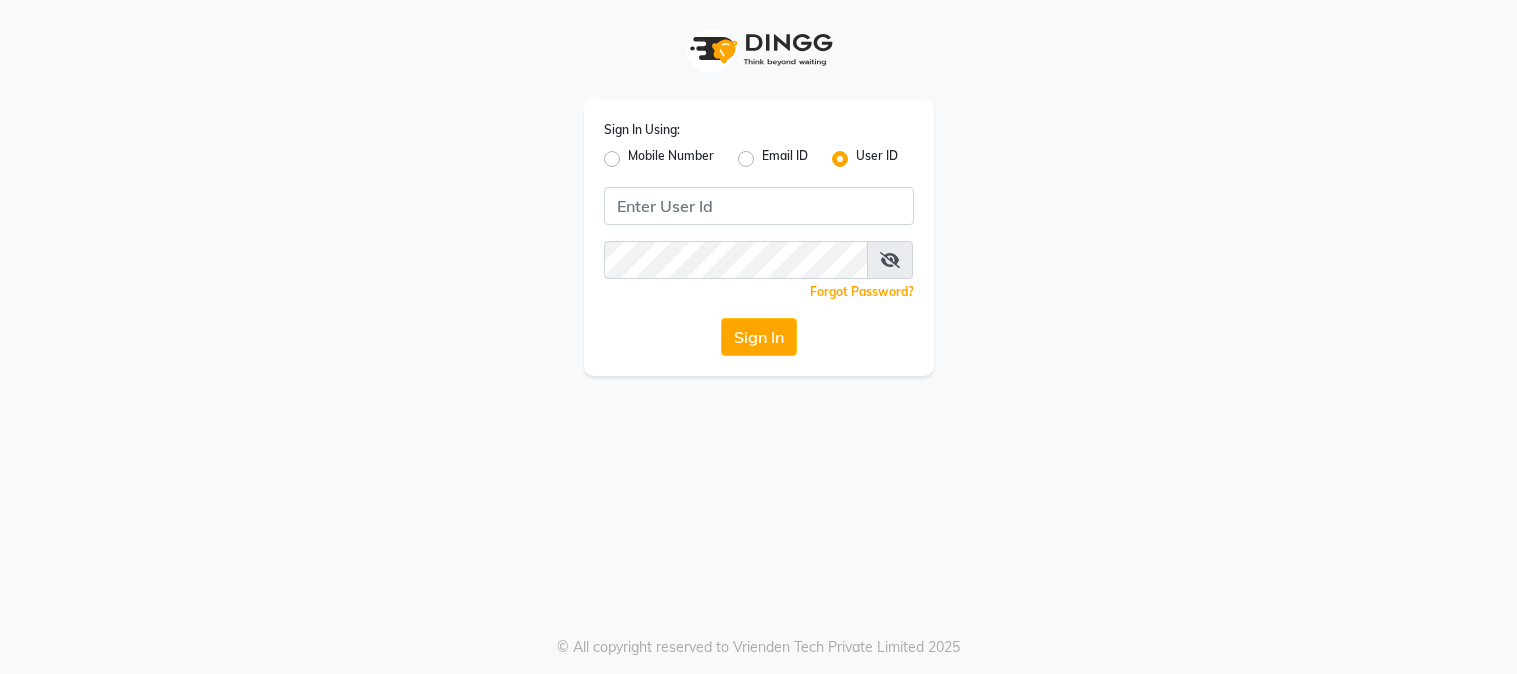 scroll, scrollTop: 0, scrollLeft: 0, axis: both 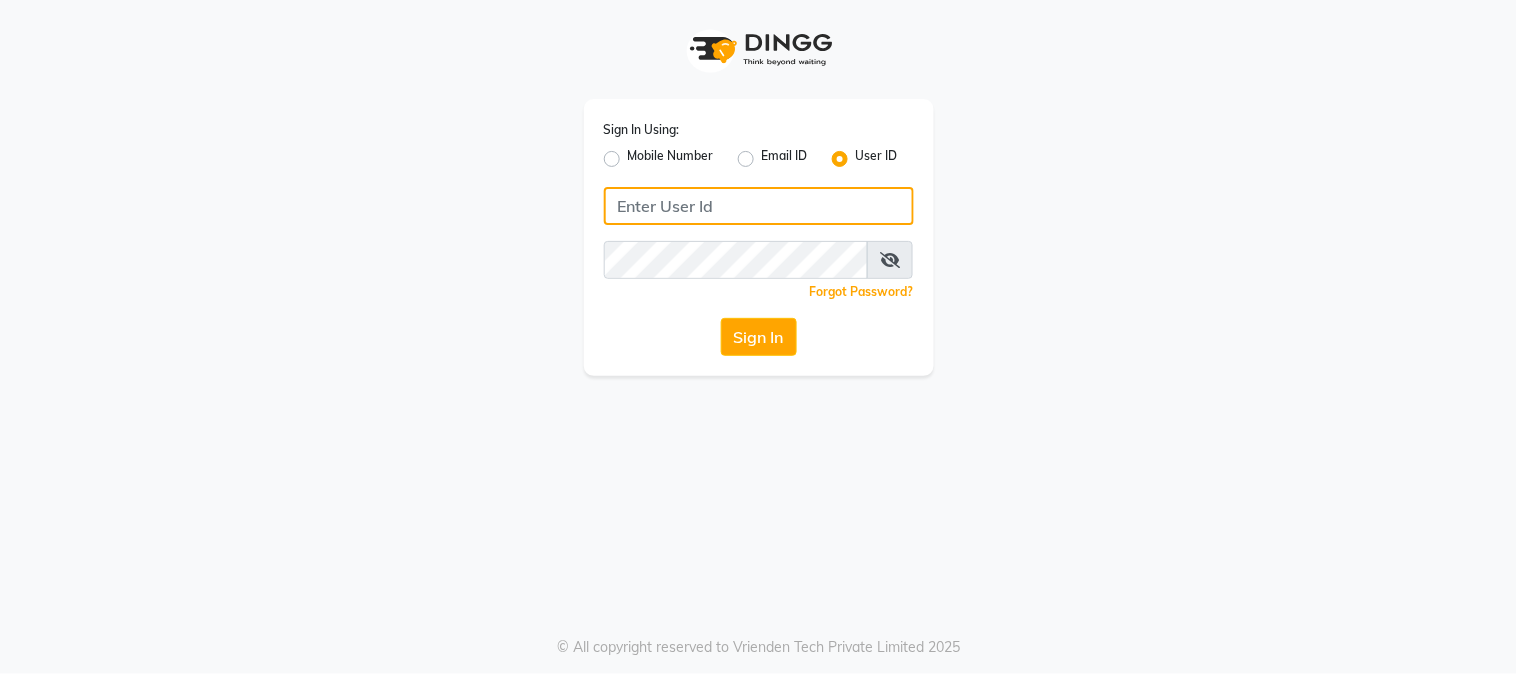 click 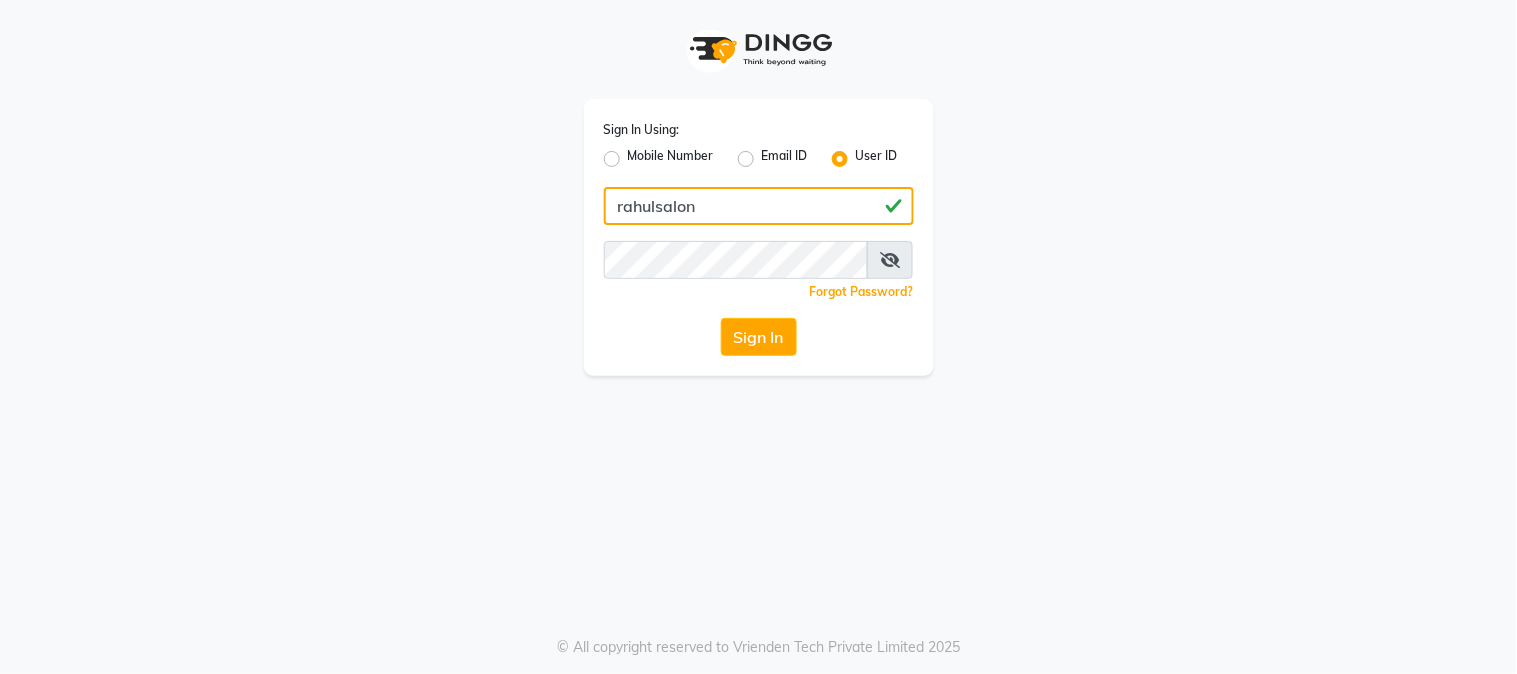 type on "rahulsalon" 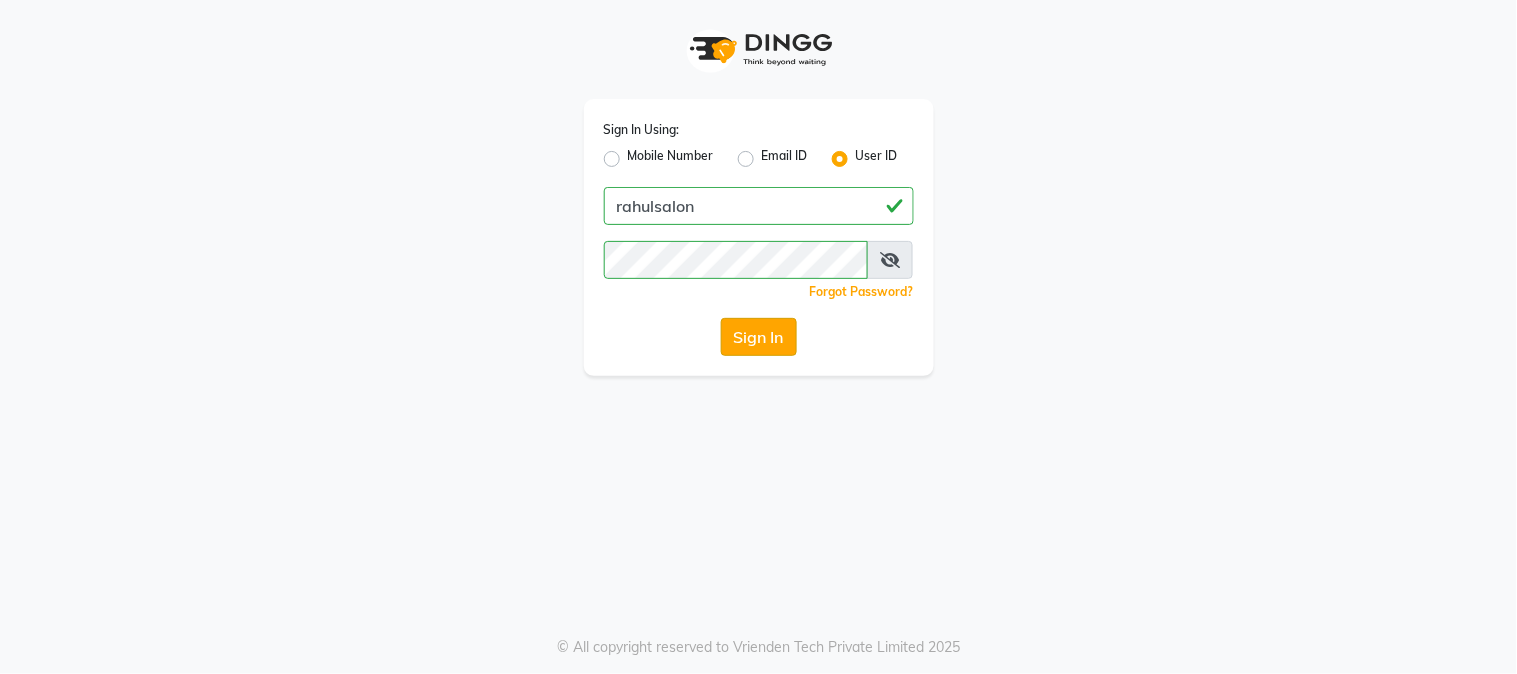 click on "Sign In" 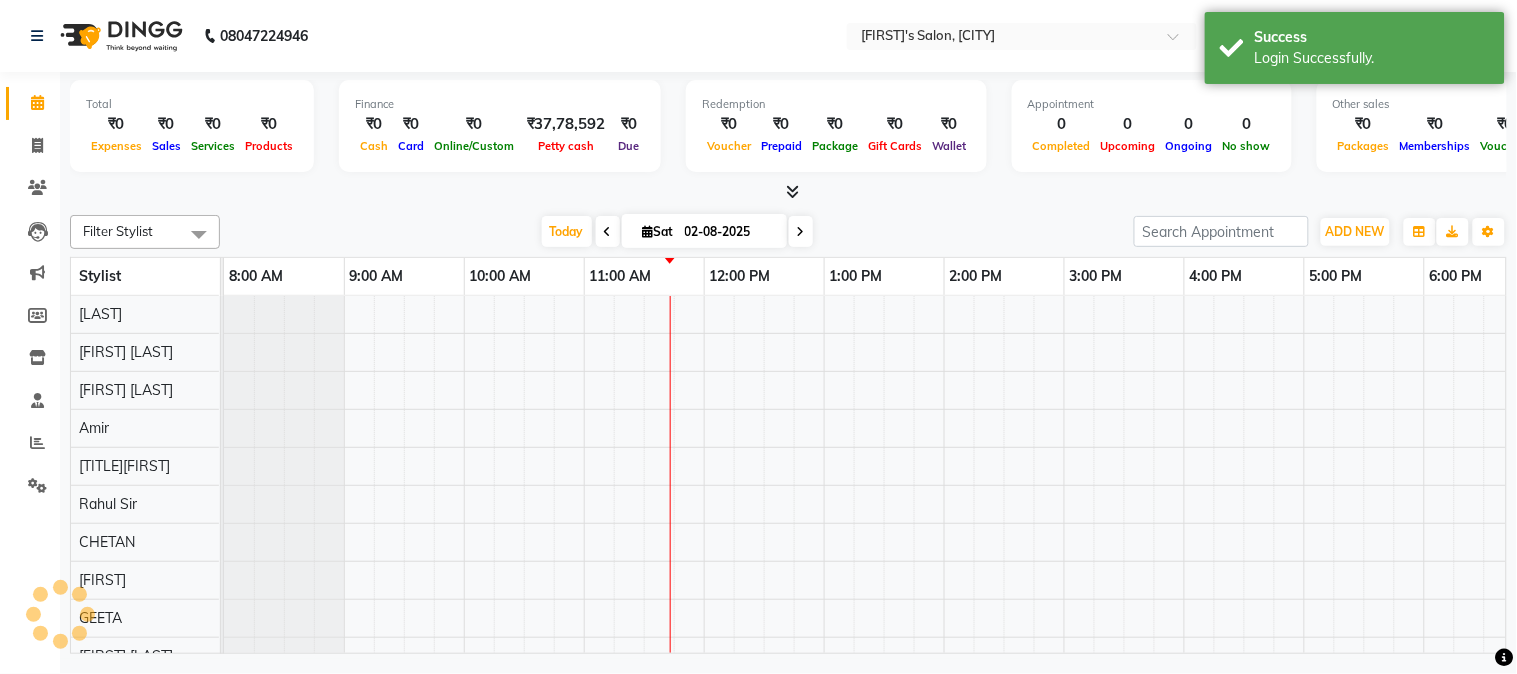 scroll, scrollTop: 0, scrollLeft: 0, axis: both 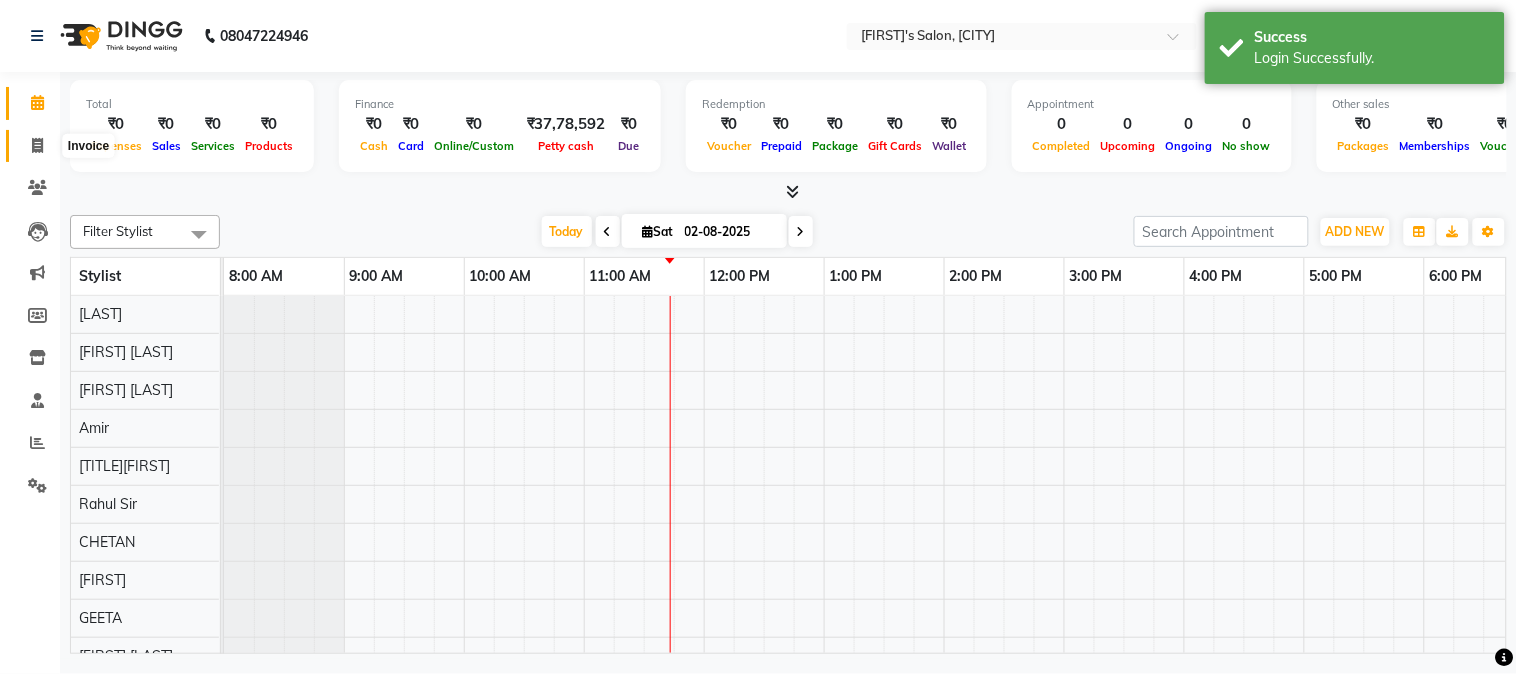 click 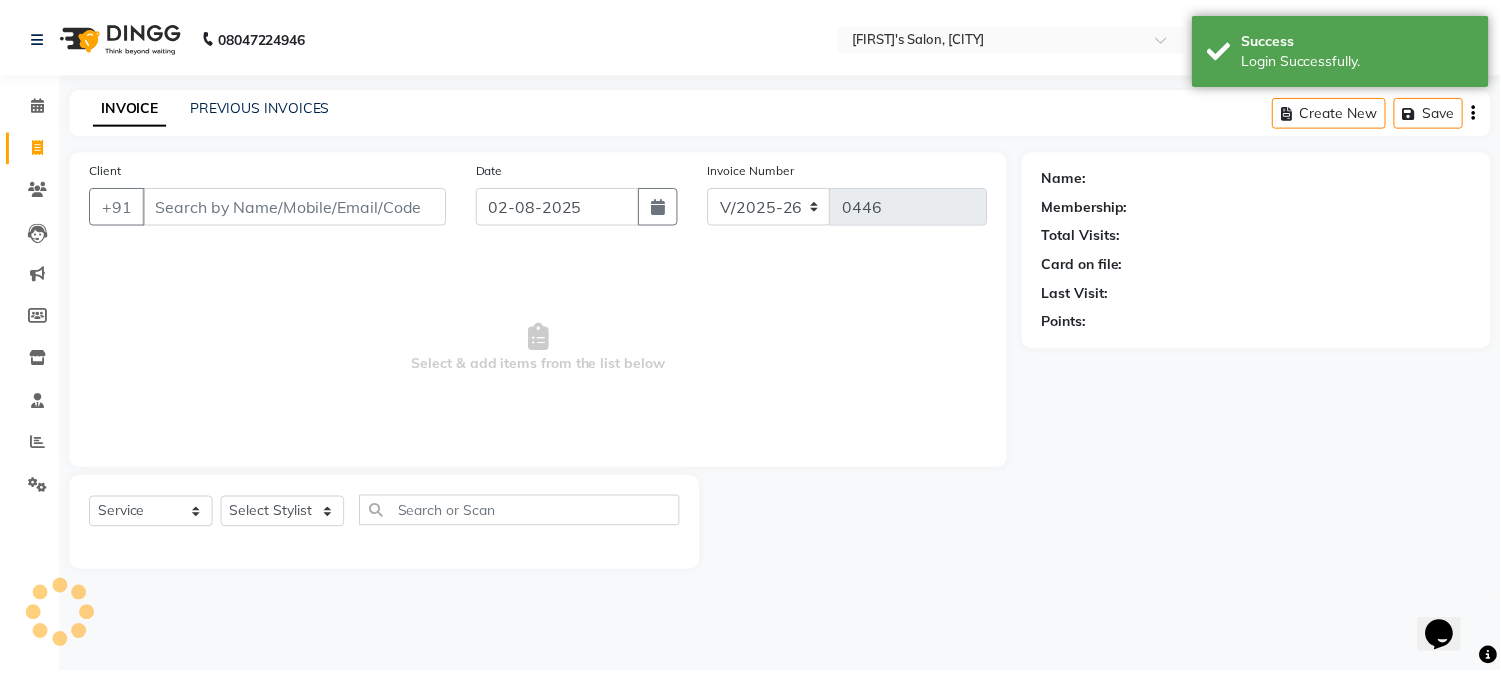scroll, scrollTop: 0, scrollLeft: 0, axis: both 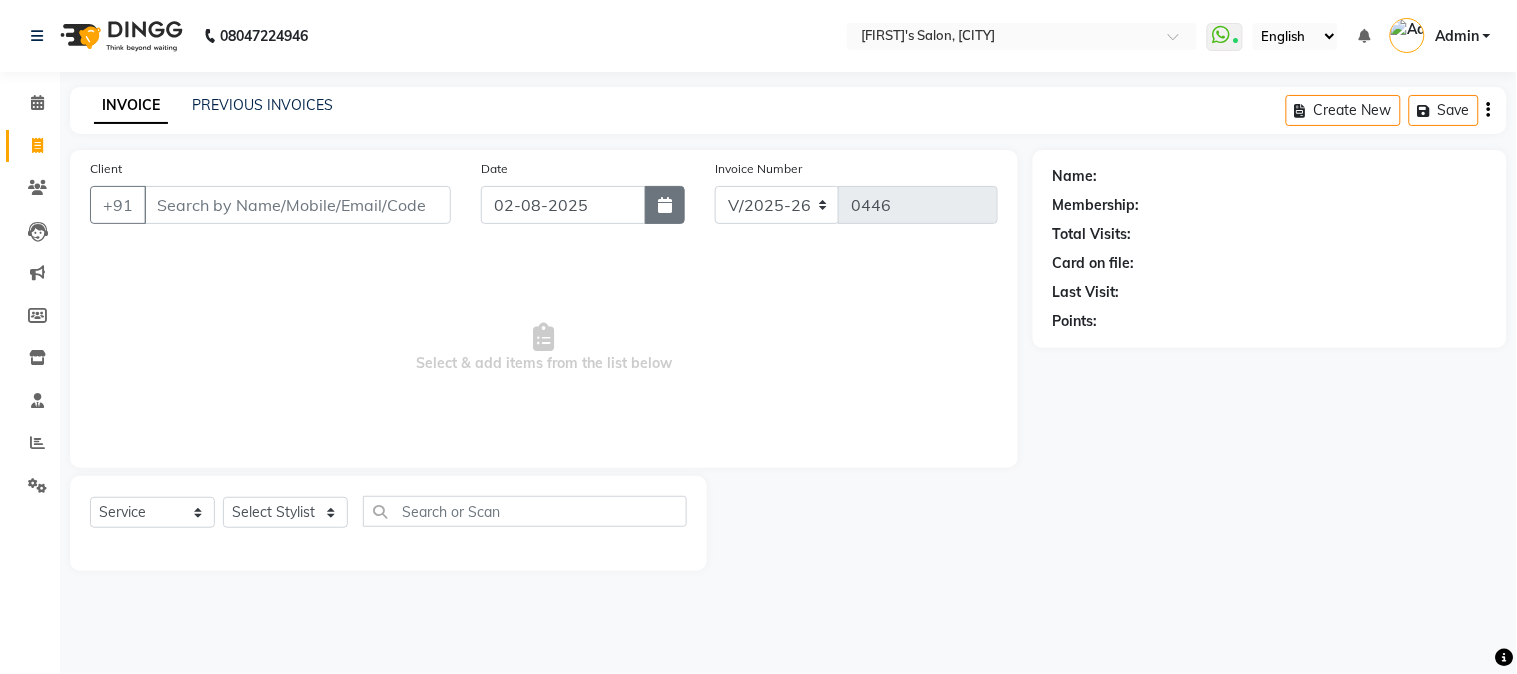click 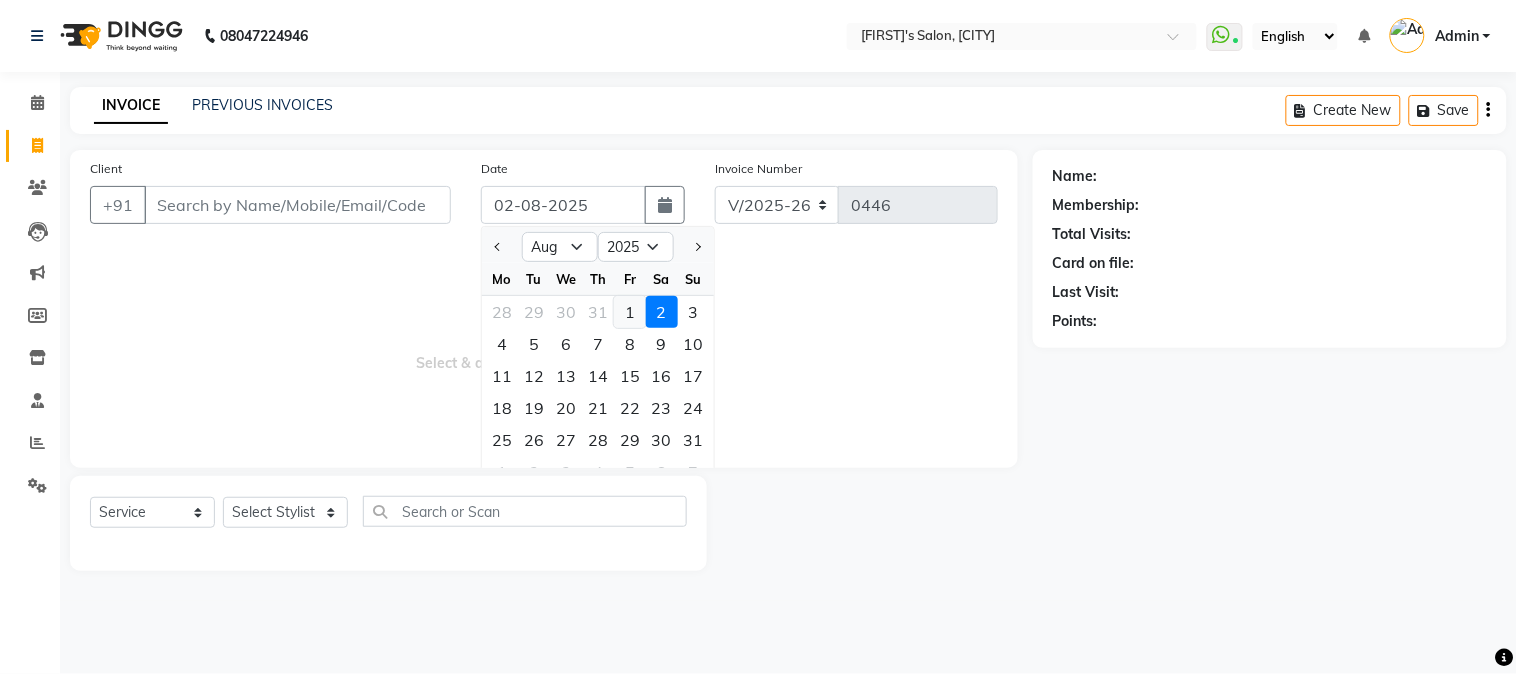 click on "1" 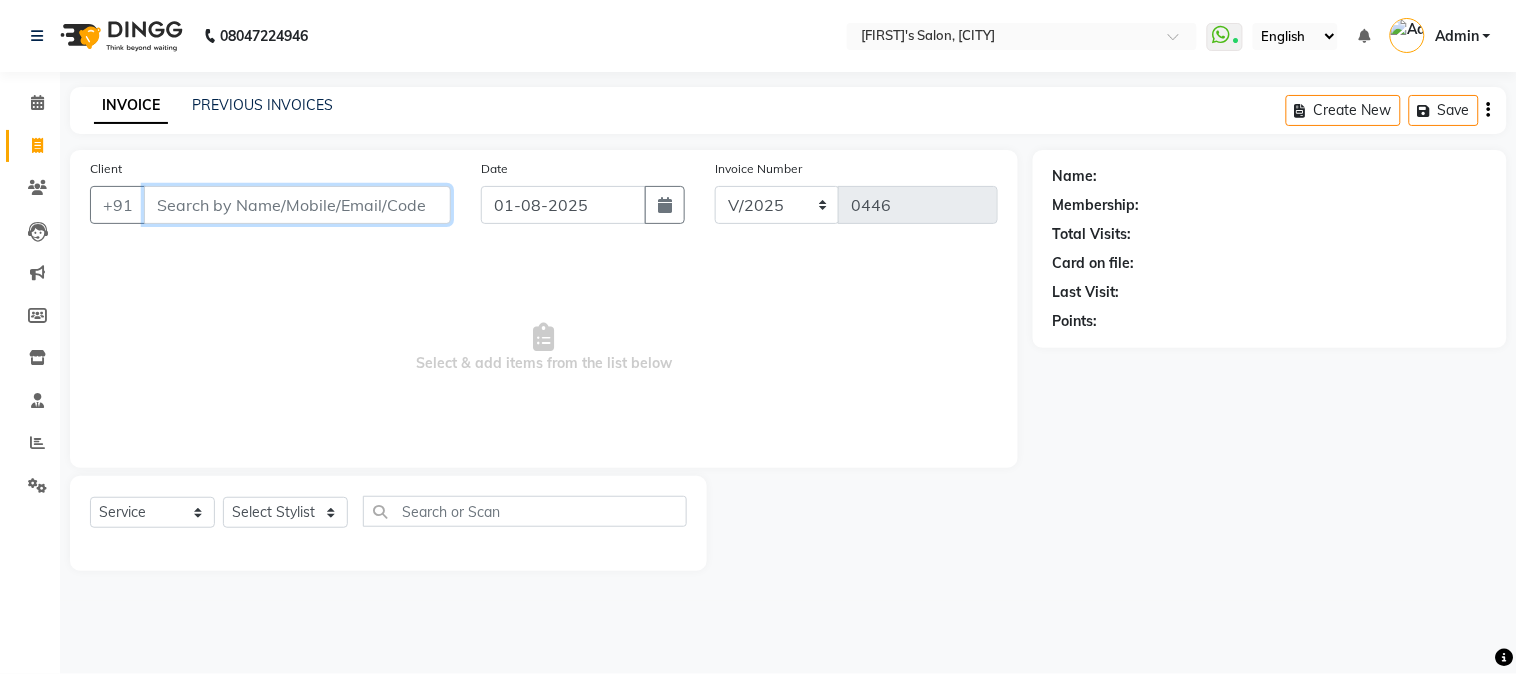 click on "Client" at bounding box center [297, 205] 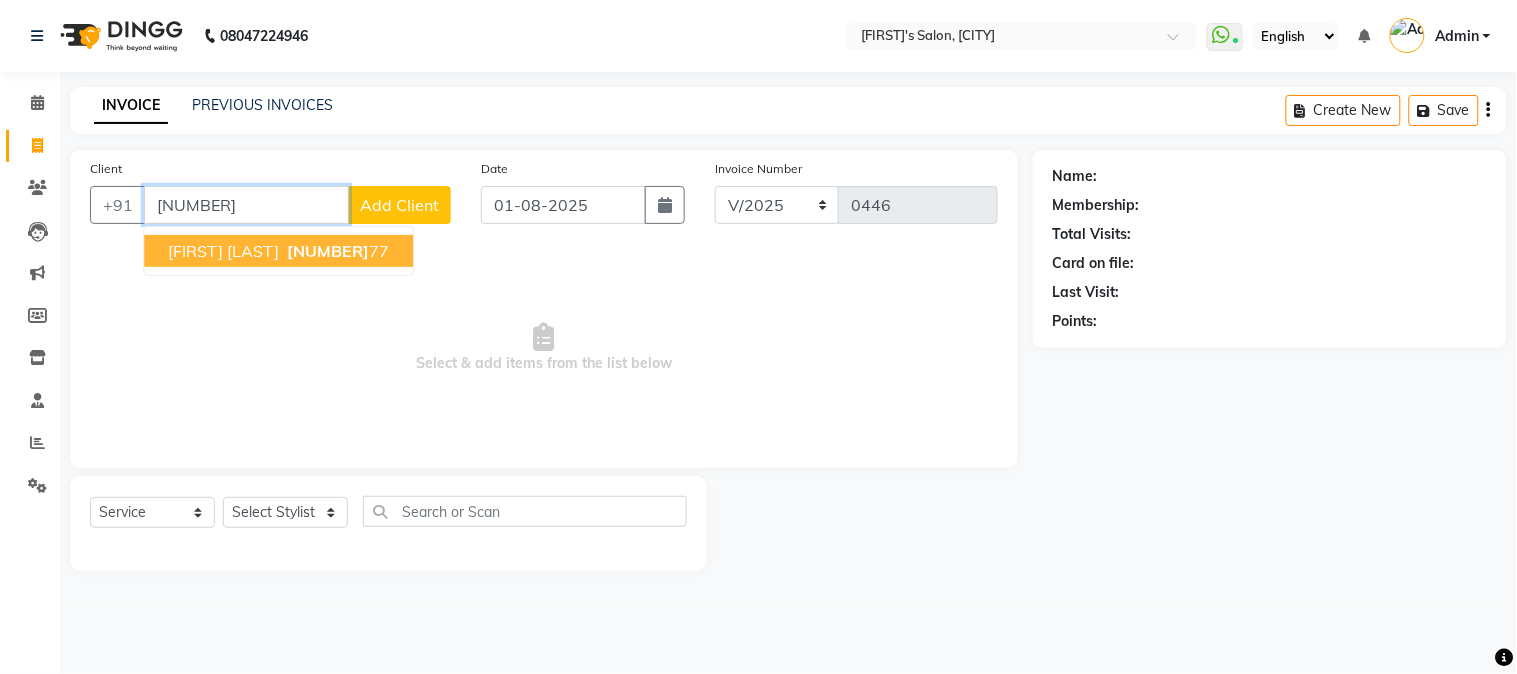 click on "[NUMBER]" at bounding box center [328, 251] 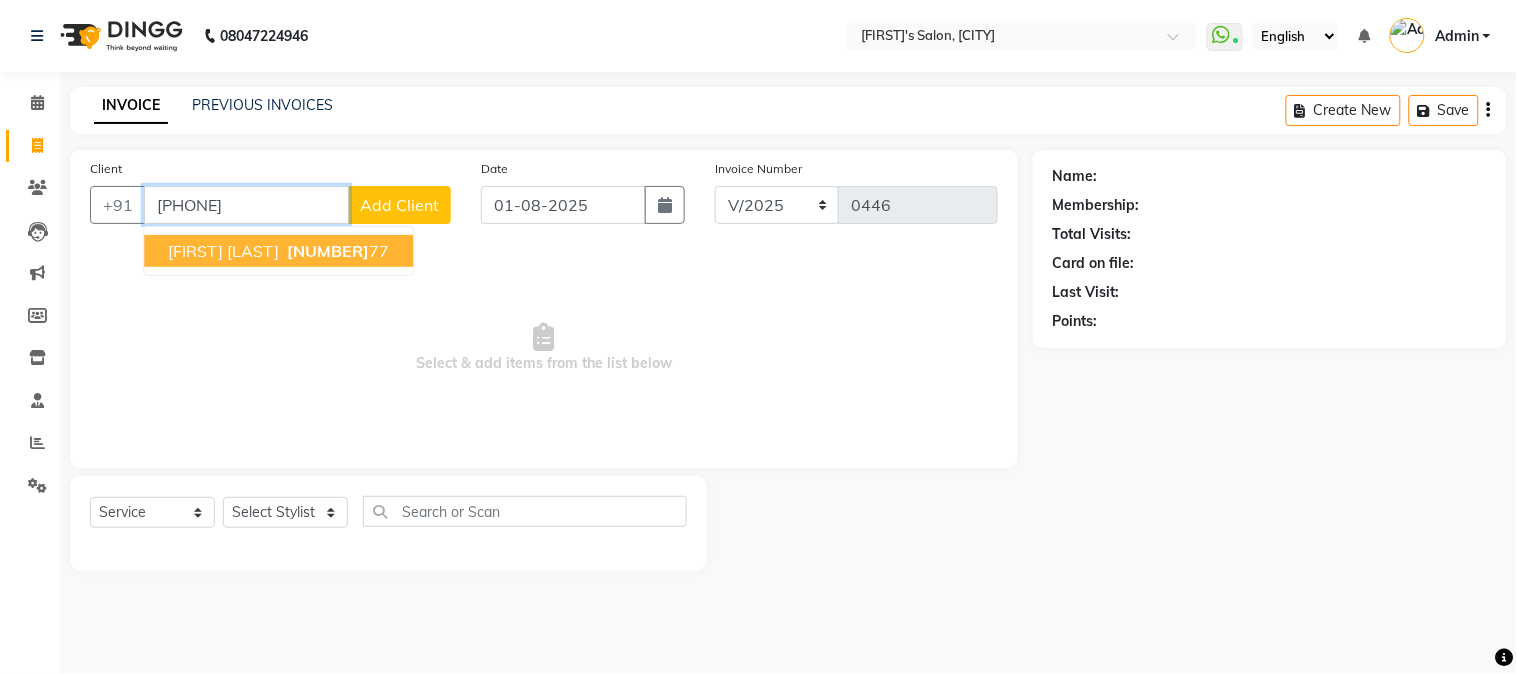 type on "[PHONE]" 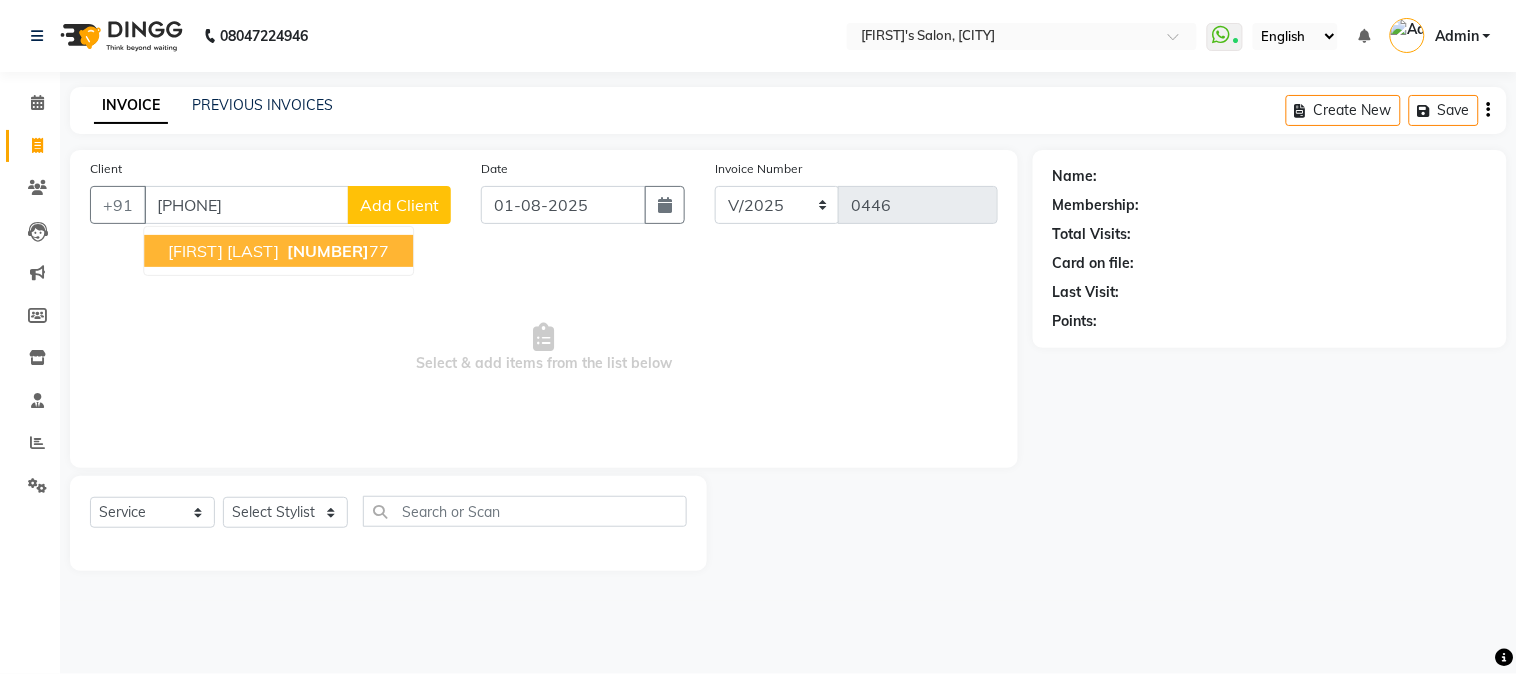 select on "1: Object" 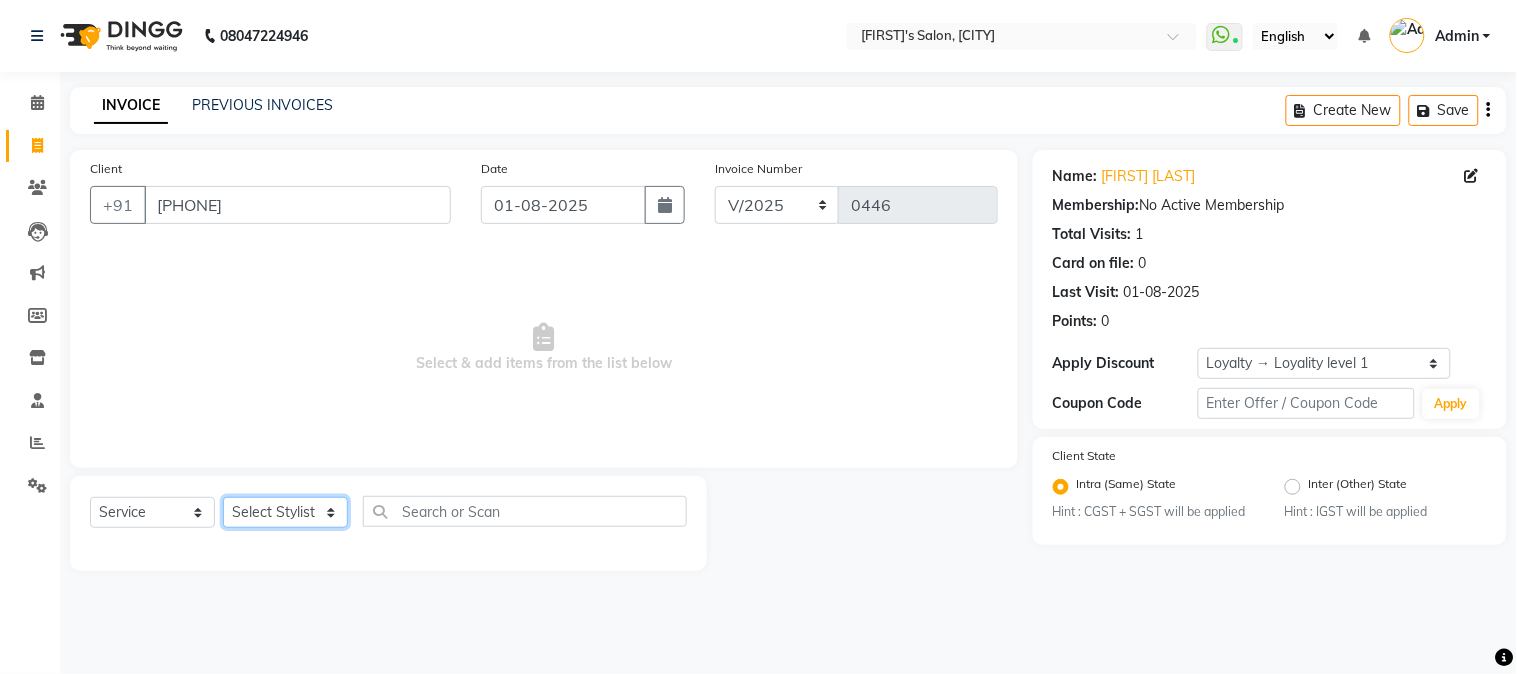 click on "Select Stylist [FIRST] [FIRST] [LAST] [FIRST]  [FIRST]   [FIRST]   [FIRST] [LAST]   [FIRST]   [FIRST]   [FIRST]   [FIRST]   [FIRST]   [FIRST]   [FIRST]   [FIRST]   [FIRST] [LAST]   [FIRST]   [FIRST]    [FIRST]   [FIRST] [LAST]   [FIRST]    [FIRST]   [FIRST]    [FIRST]  [FIRST]   [FIRST]   [FIRST] [LAST]   [FIRST]    [FIRST]   [FIRST]   [FIRST]   [FIRST]   [FIRST]  [FIRST]" 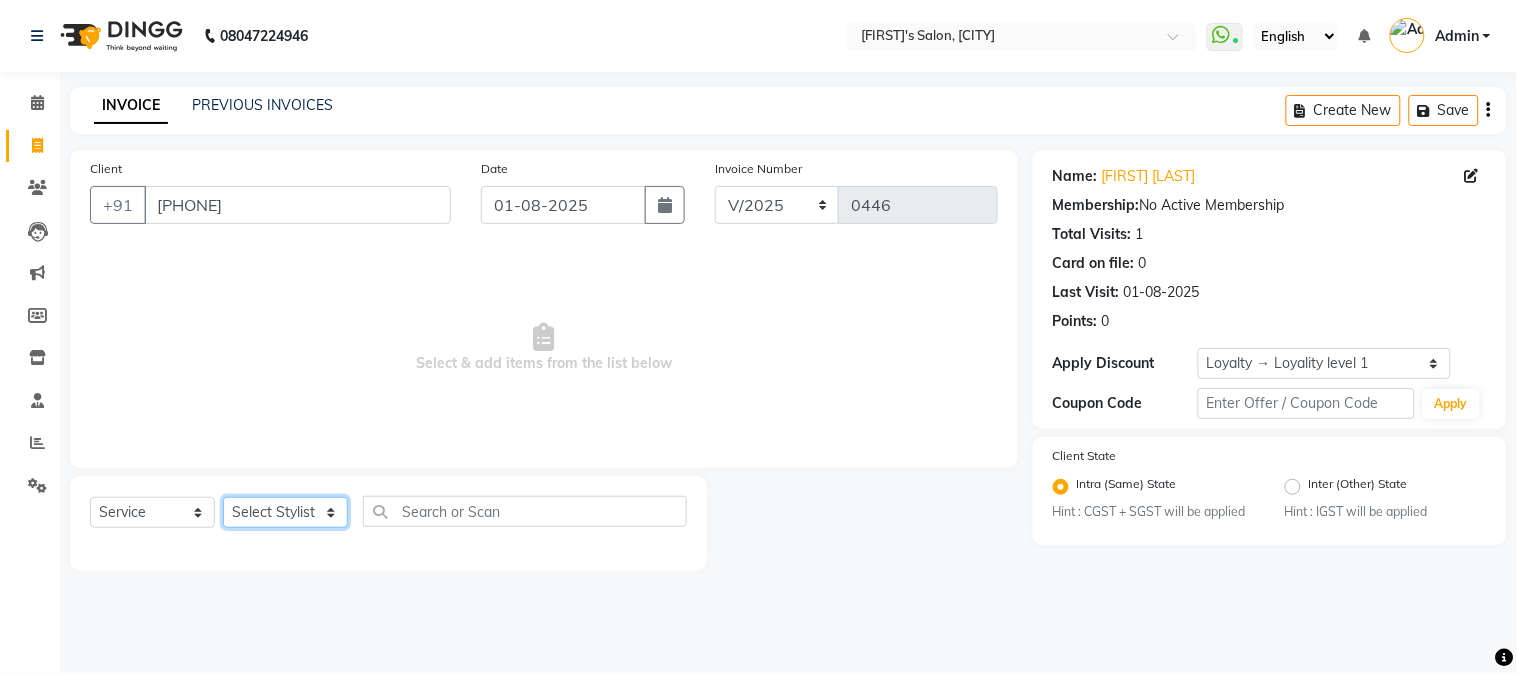select on "22545" 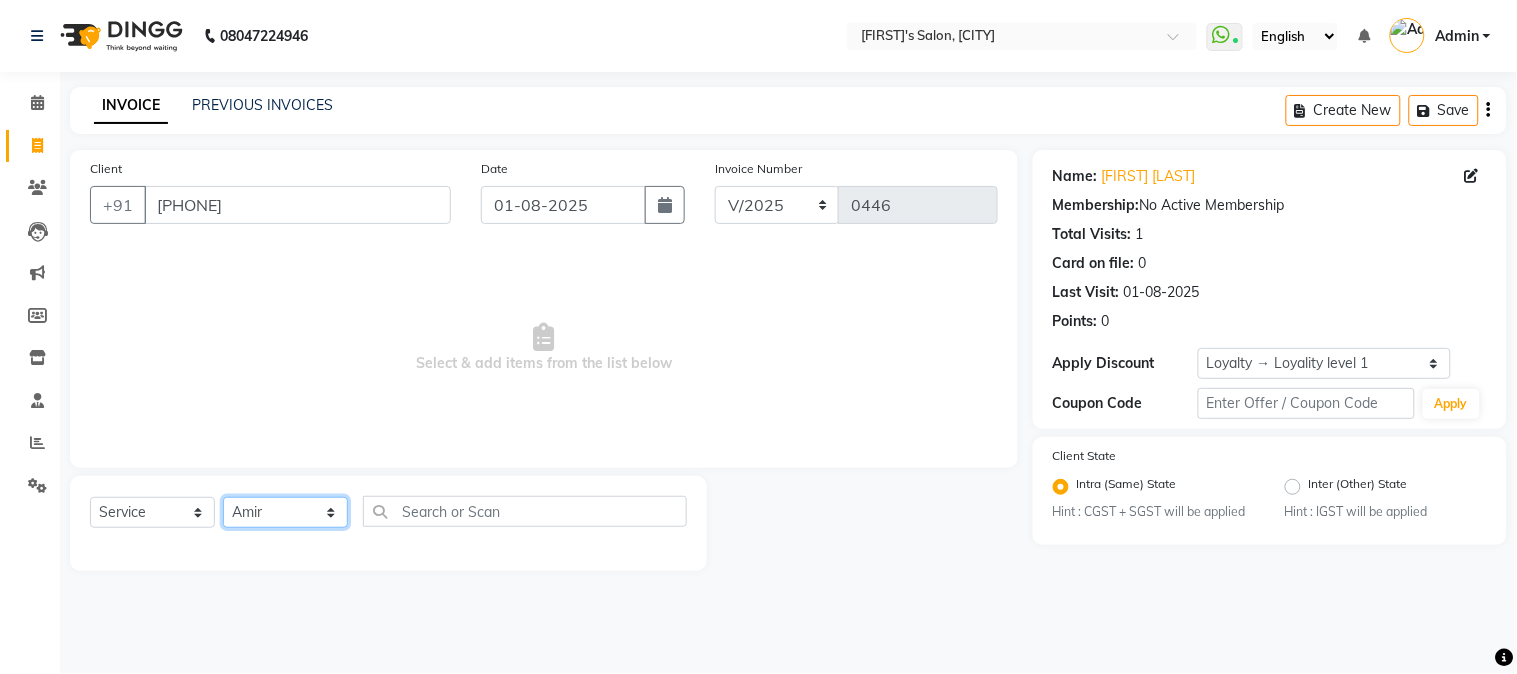 click on "Select Stylist [FIRST] [FIRST] [LAST] [FIRST]  [FIRST]   [FIRST]   [FIRST] [LAST]   [FIRST]   [FIRST]   [FIRST]   [FIRST]   [FIRST]   [FIRST]   [FIRST]   [FIRST]   [FIRST] [LAST]   [FIRST]   [FIRST]    [FIRST]   [FIRST] [LAST]   [FIRST]    [FIRST]   [FIRST]    [FIRST]  [FIRST]   [FIRST]   [FIRST] [LAST]   [FIRST]    [FIRST]   [FIRST]   [FIRST]   [FIRST]   [FIRST]  [FIRST]" 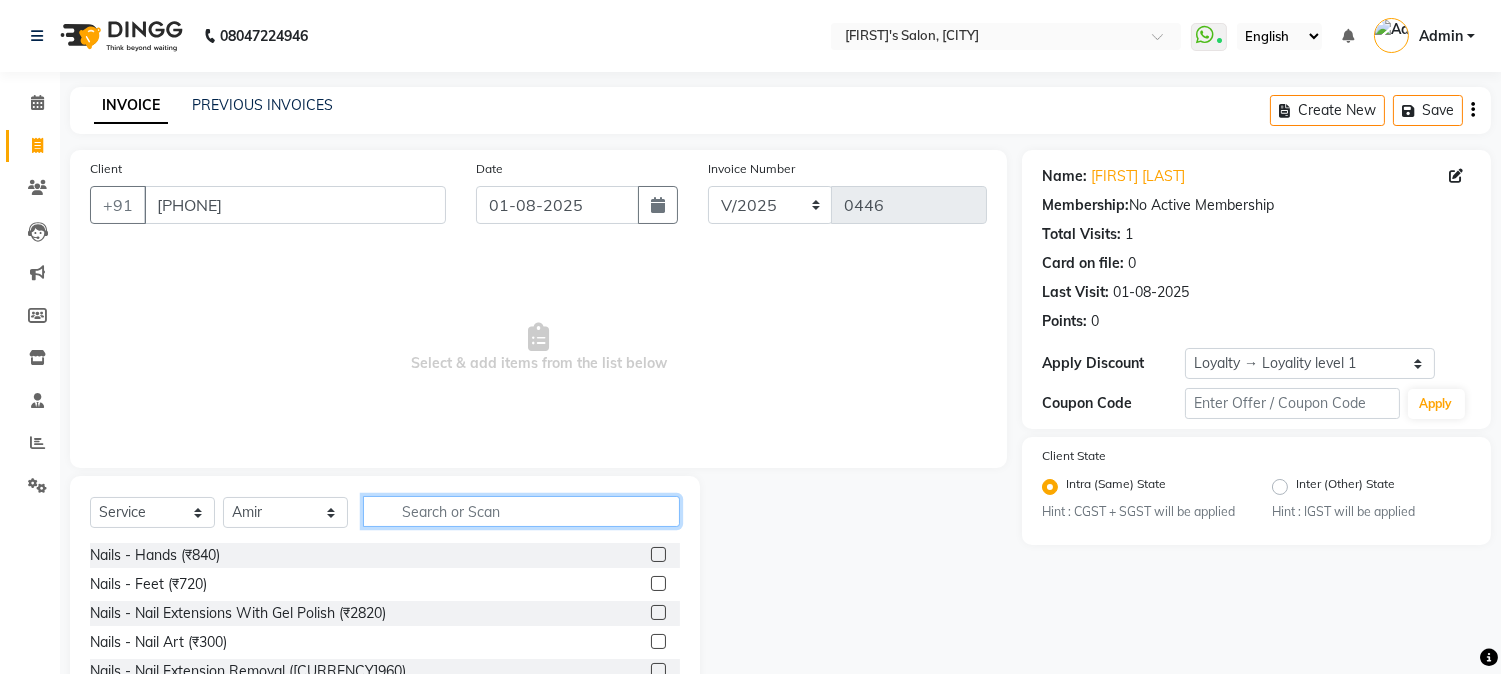 click 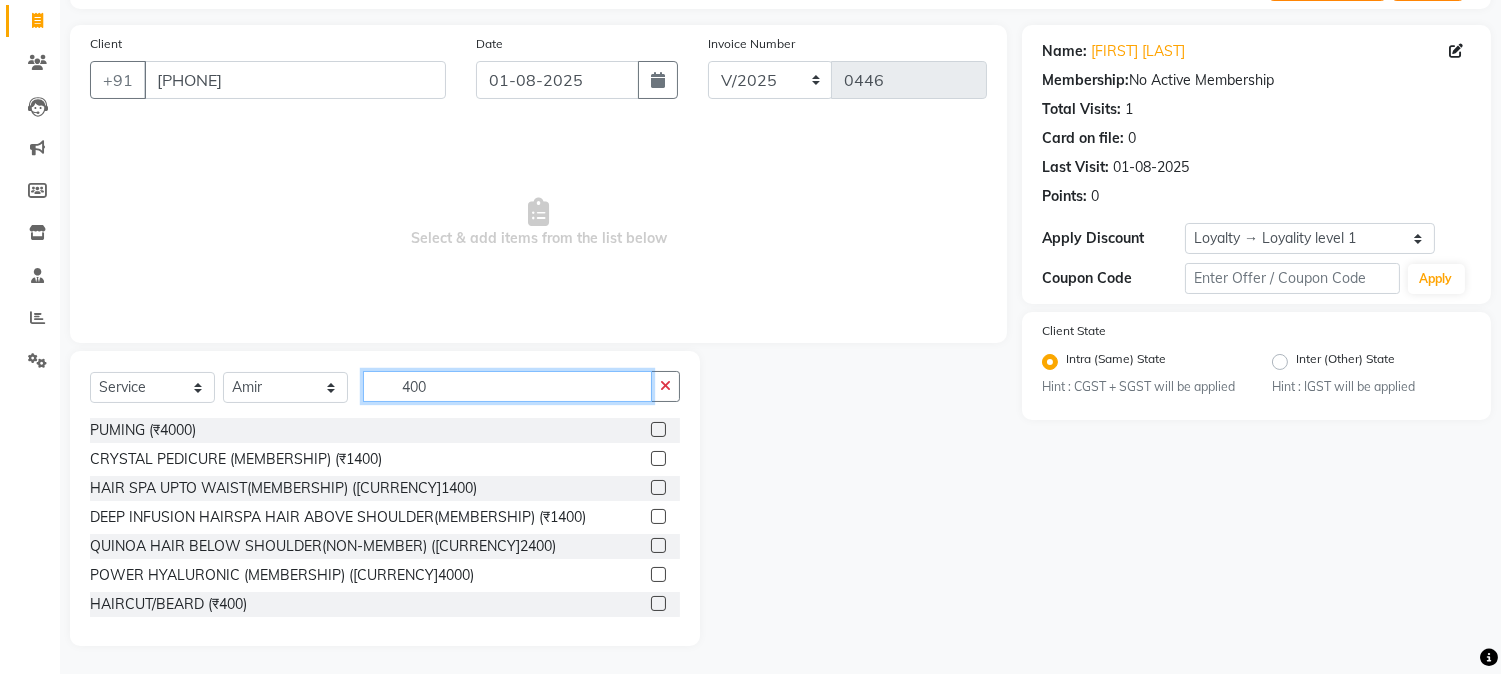 scroll, scrollTop: 126, scrollLeft: 0, axis: vertical 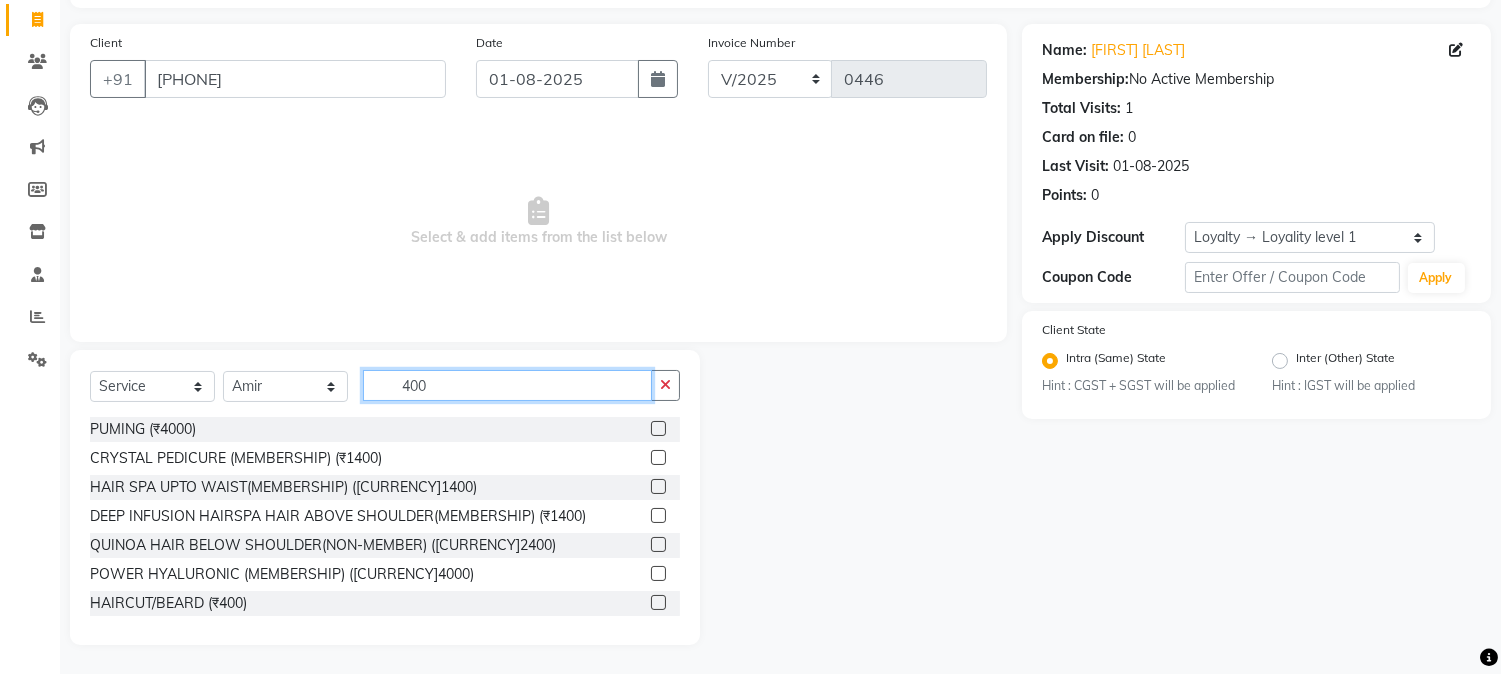type on "400" 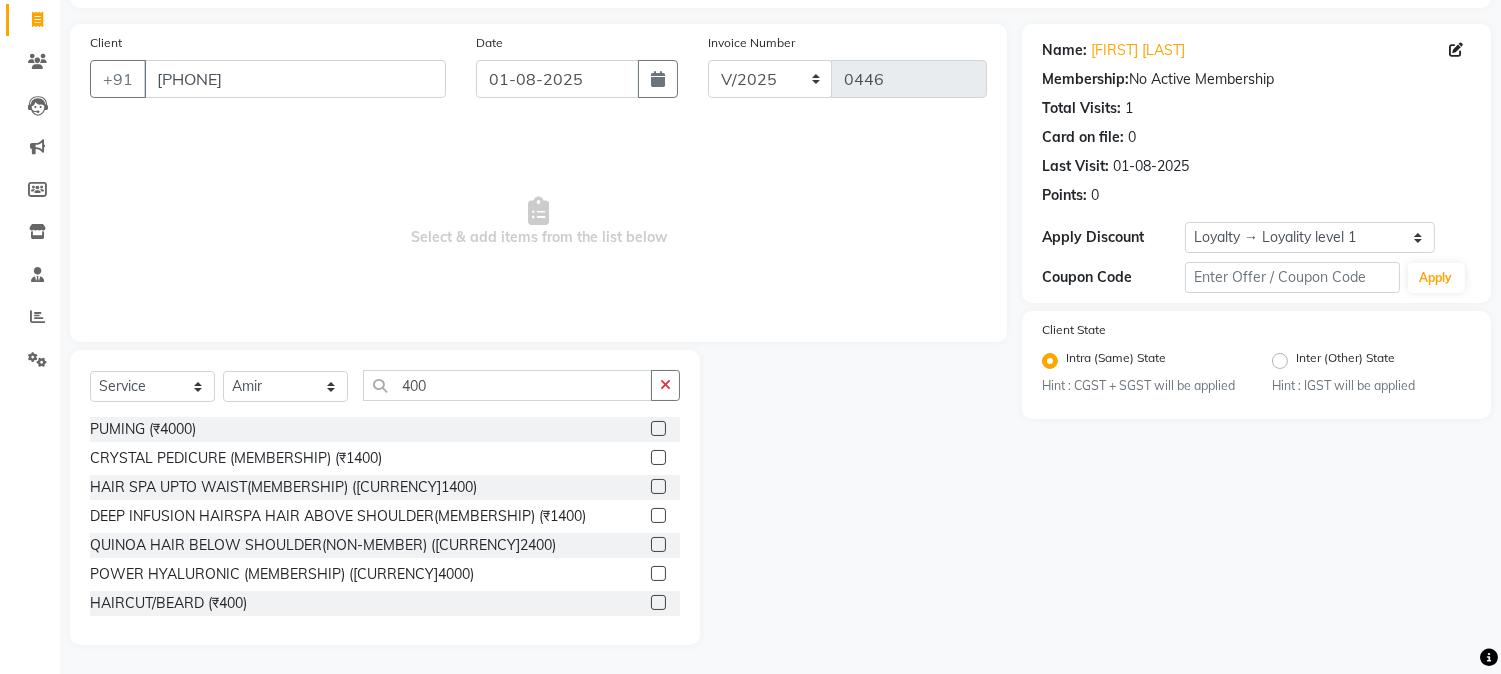 click 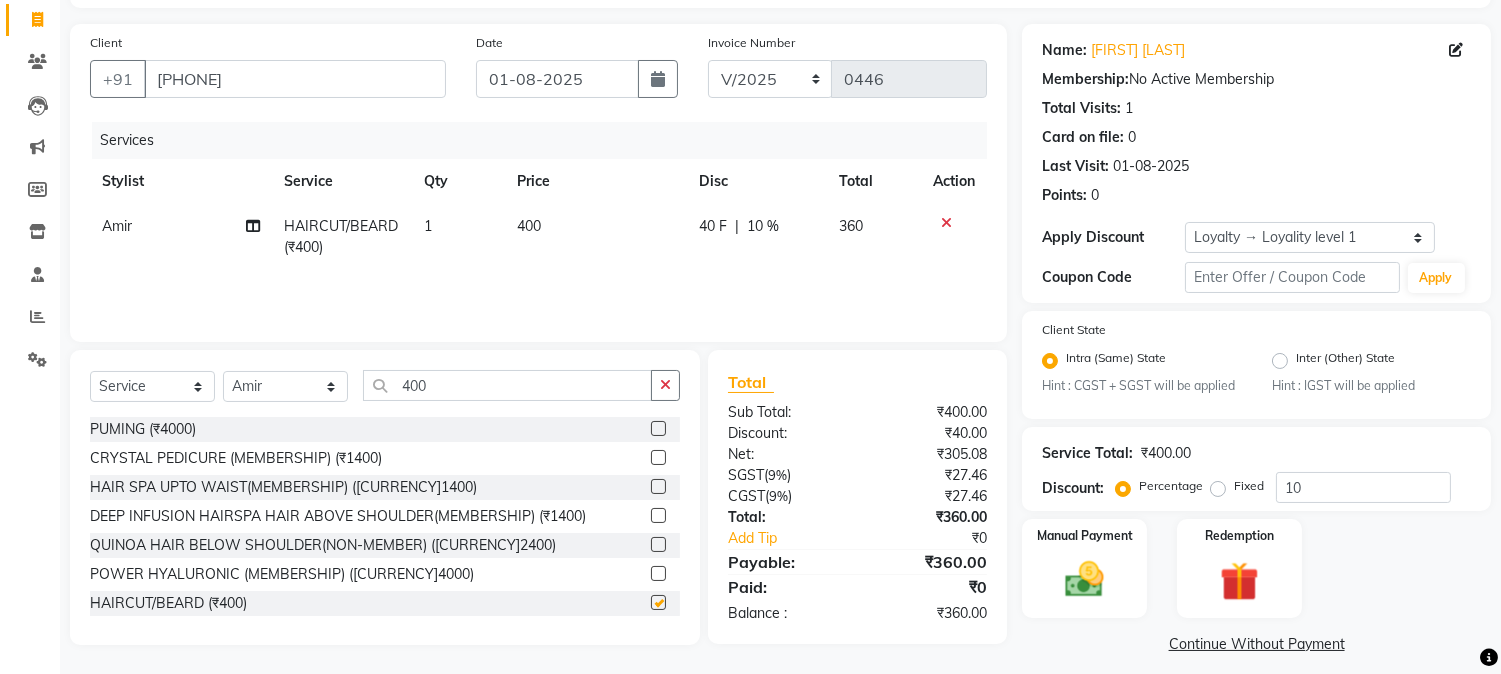 checkbox on "false" 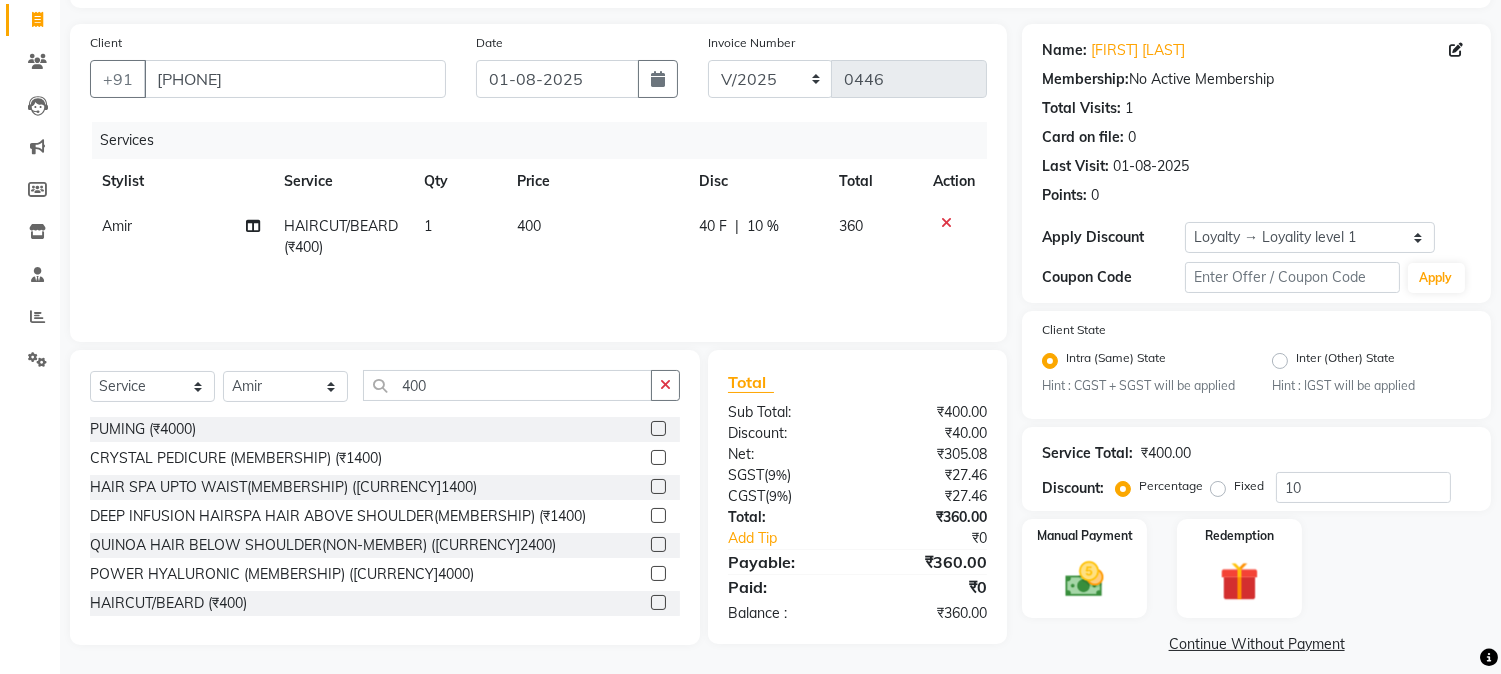 click on "40 F" 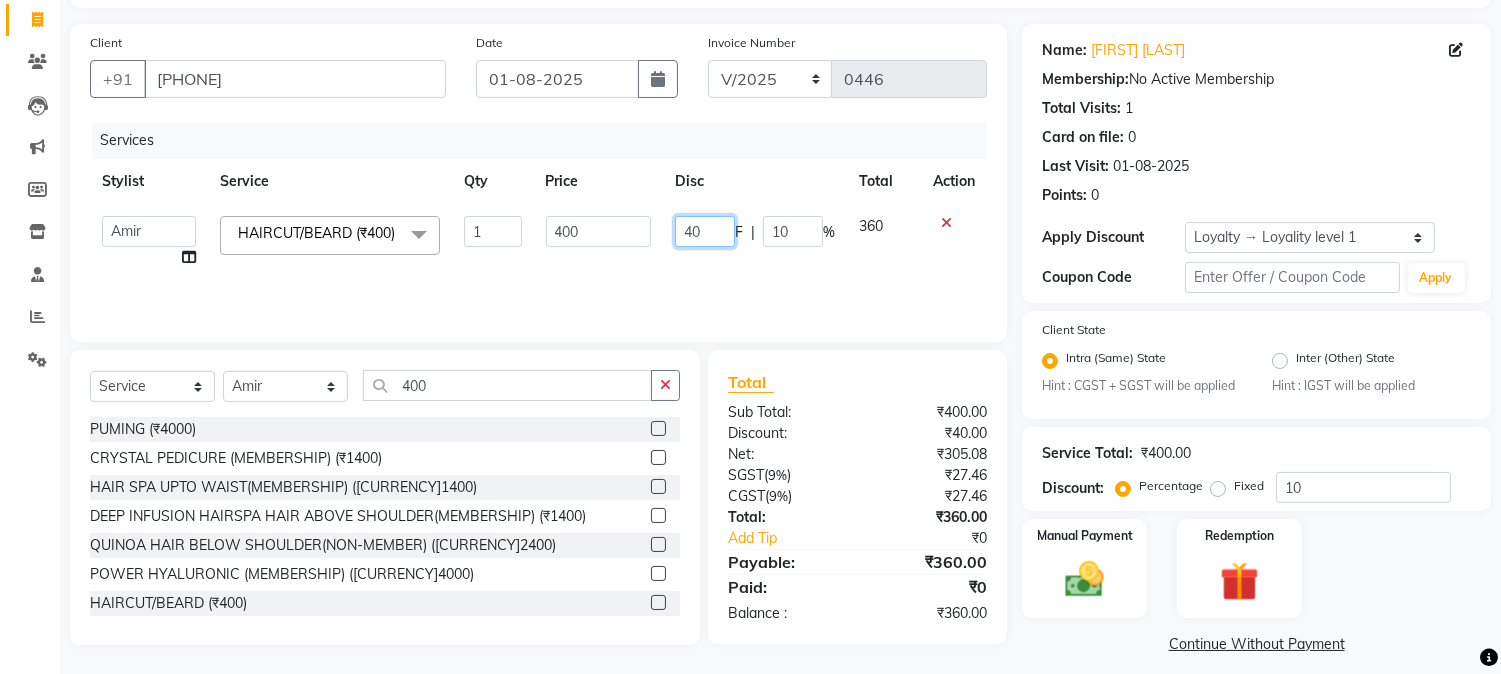 drag, startPoint x: 674, startPoint y: 230, endPoint x: 706, endPoint y: 232, distance: 32.06244 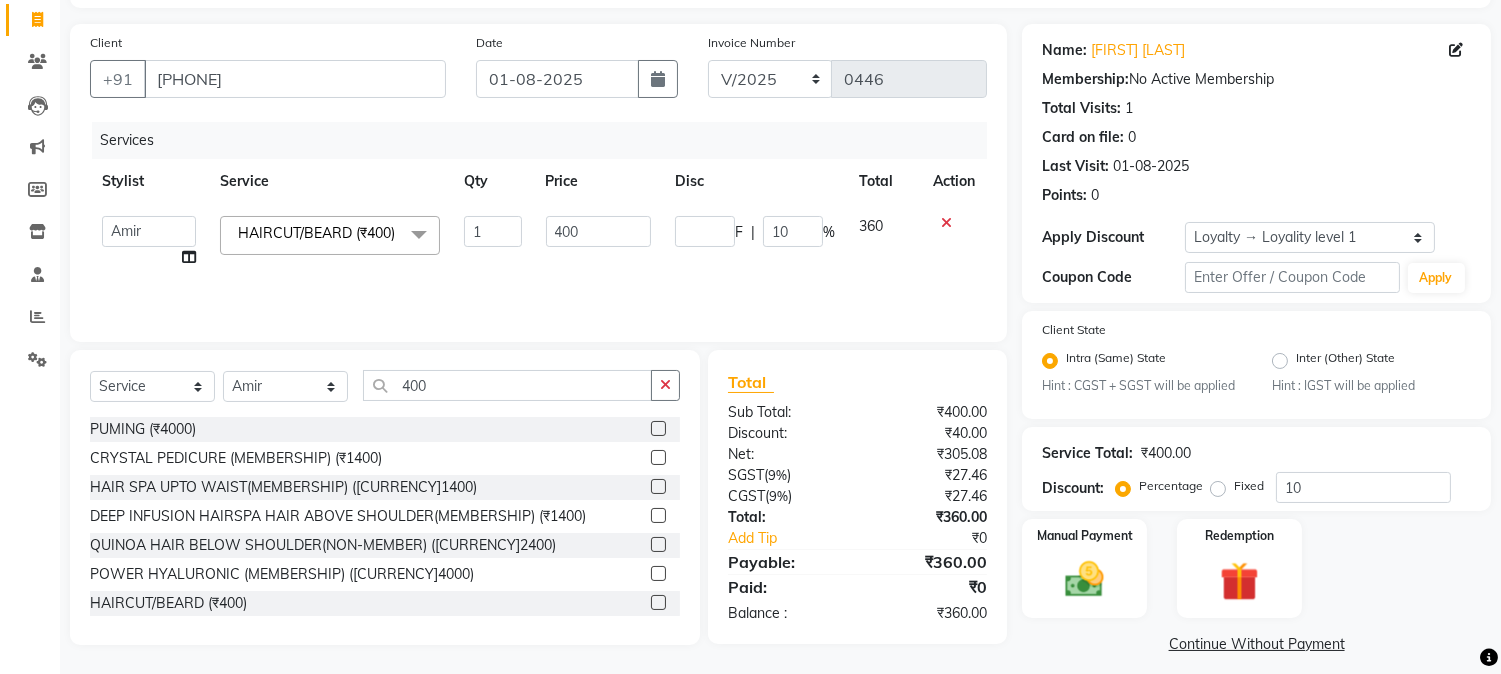 click on "Services Stylist Service Qty Price Disc Total Action  [FIRST]   [FIRST] [LAST]   Akruti   [FIRST]    [FIRST]   [FIRST]   [FIRST] [LAST]   [FIRST]   [FIRST]   [FIRST]   [FIRST]   [FIRST]   [FIRST]   [FIRST]   [FIRST]   [FIRST] [LAST]   [FIRST]   [FIRST]    [FIRST]   [FIRST] [LAST]   [FIRST]    [FIRST]   [FIRST]    [FIRST]  [FIRST]   [FIRST]   [FIRST] [LAST]   [FIRST]    [FIRST]   [FIRST]   [FIRST]   [FIRST]   [FIRST]  [FIRST] HAIRCUT/BEARD ([CURRENCY]400)  x Nails -  Hands ([CURRENCY]840) Nails -  Feet ([CURRENCY]720) Nails - Nail Extensions With Gel Polish ([CURRENCY]2820) Nails - Nail Art ([CURRENCY]300) Nails - Nail Extension Removal ([CURRENCY]960) Nails - Gel Polish Removal ([CURRENCY]420) MOLE ([CURRENCY]600) PUMING ([CURRENCY]4000) CRYSTAL PEDICURE (MEMBERSHIP) ([CURRENCY]1400) HIAR SPA ABOVE SHOULDER (MEMBERSHIP) ([CURRENCY]900) HAIR SPA ABOVE SHOULDER (NON-MEMBER) ([CURRENCY]1080) HAIR SPA BELOW SHOULDER(MEMBERSHIP) ([CURRENCY]1200) HAIR SPA BELOW SHOULDER(NON-MEMBER) ([CURRENCY]1440) HAIR SPA UPTO WAIST(MEMBERSHIP) ([CURRENCY]1400) HAIR SPA UPTO WAIST(NON-MEMBER) ([CURRENCY]1680) HAIR SPA BELOW WAIST(MEMBERSHIP) ([CURRENCY]1700) 1 [CURRENCY]400 F" 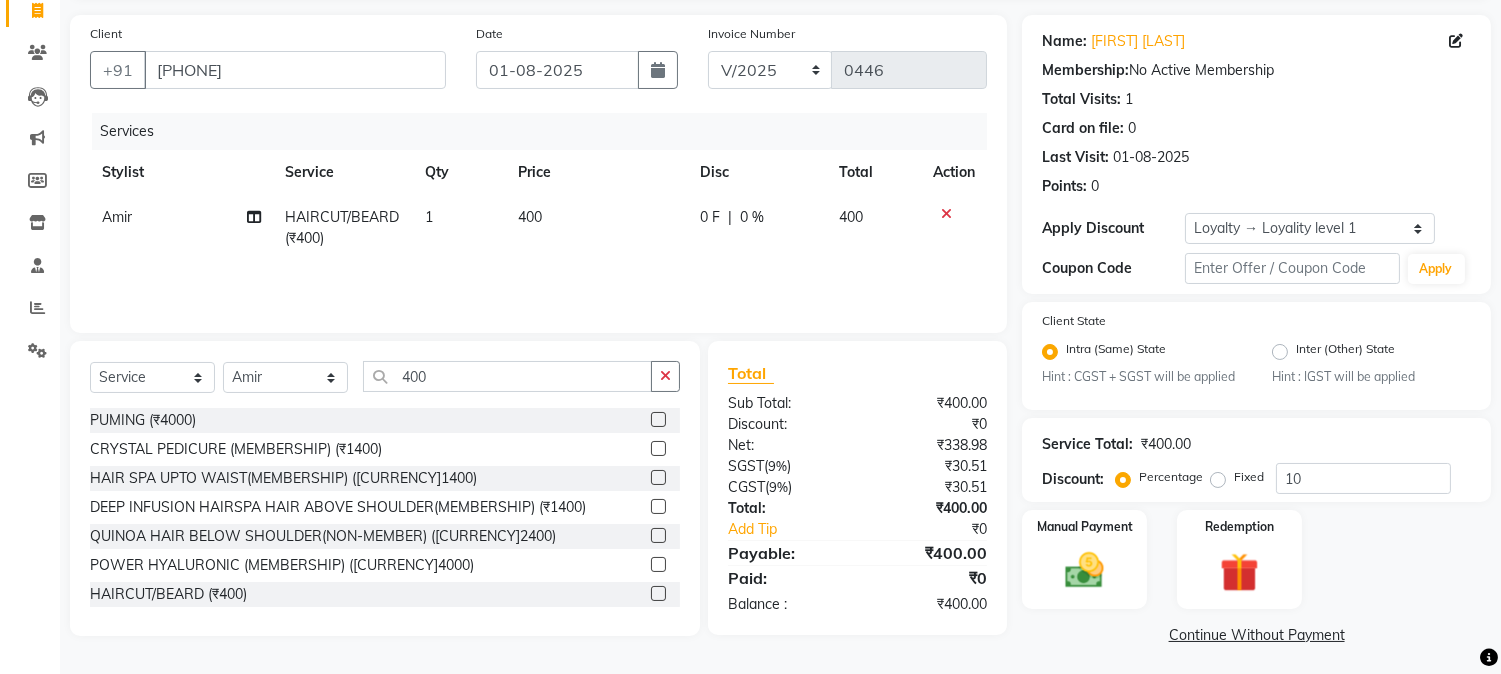 scroll, scrollTop: 140, scrollLeft: 0, axis: vertical 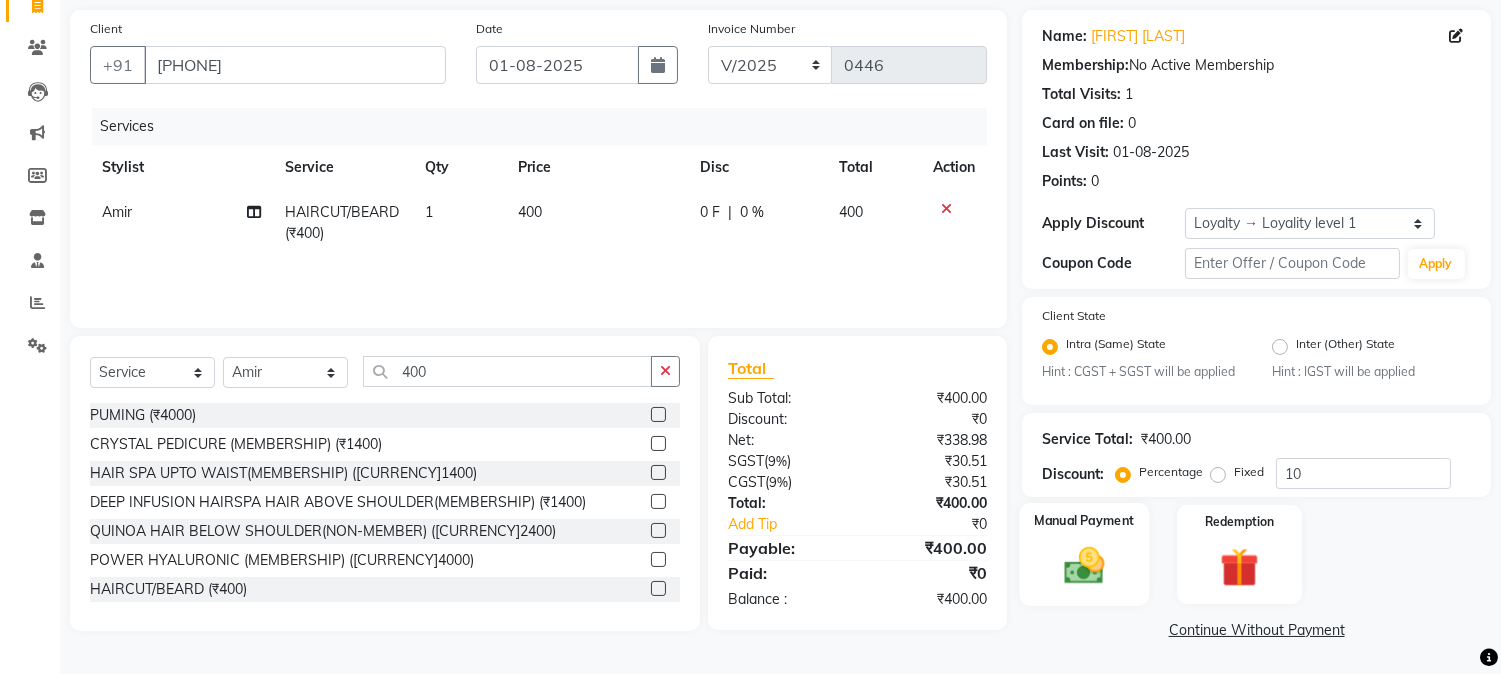 click 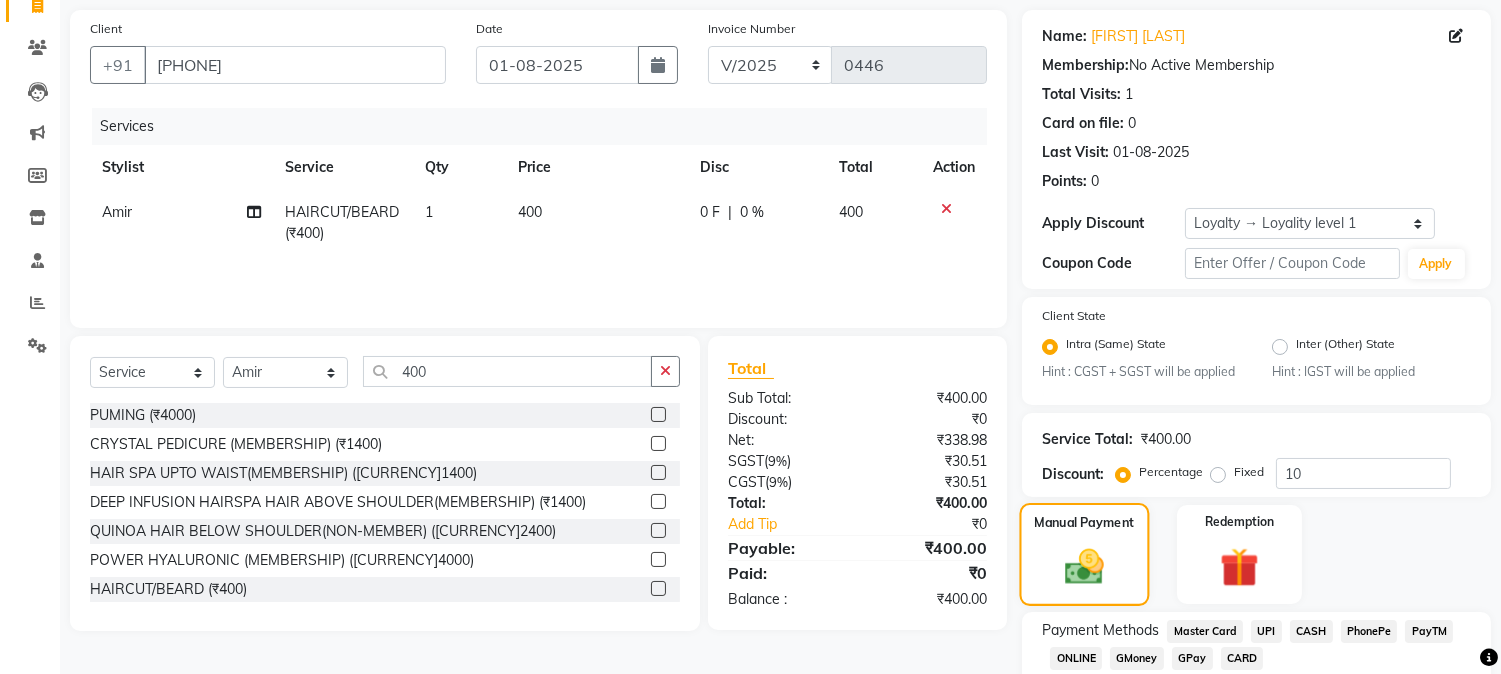scroll, scrollTop: 268, scrollLeft: 0, axis: vertical 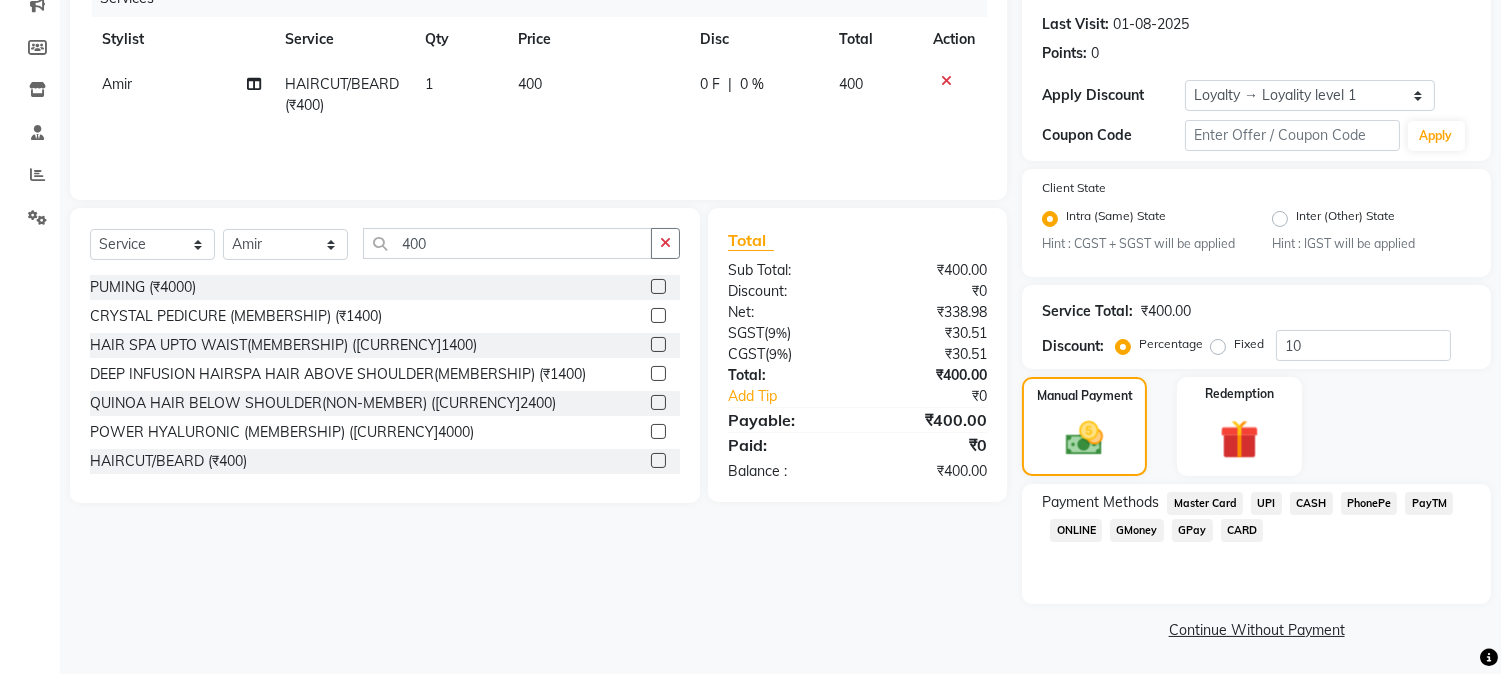 click on "GPay" 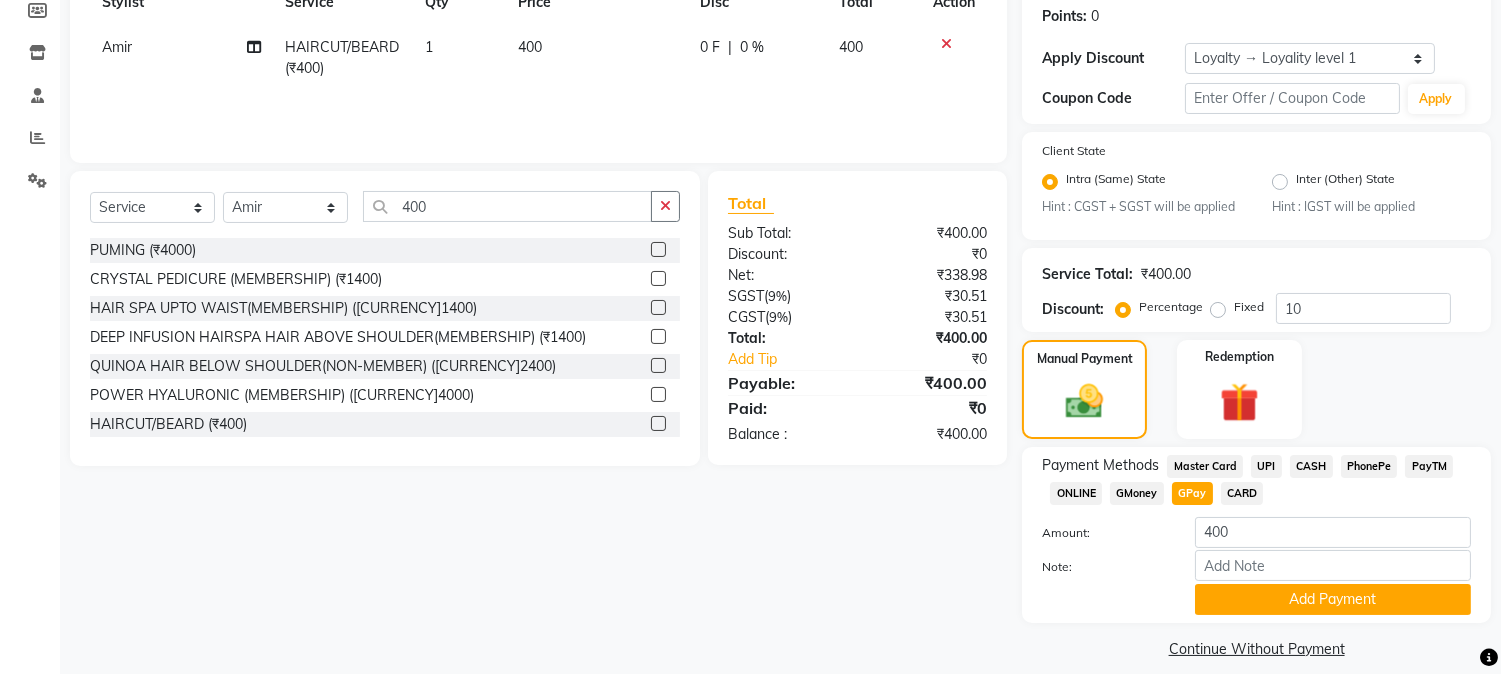 scroll, scrollTop: 325, scrollLeft: 0, axis: vertical 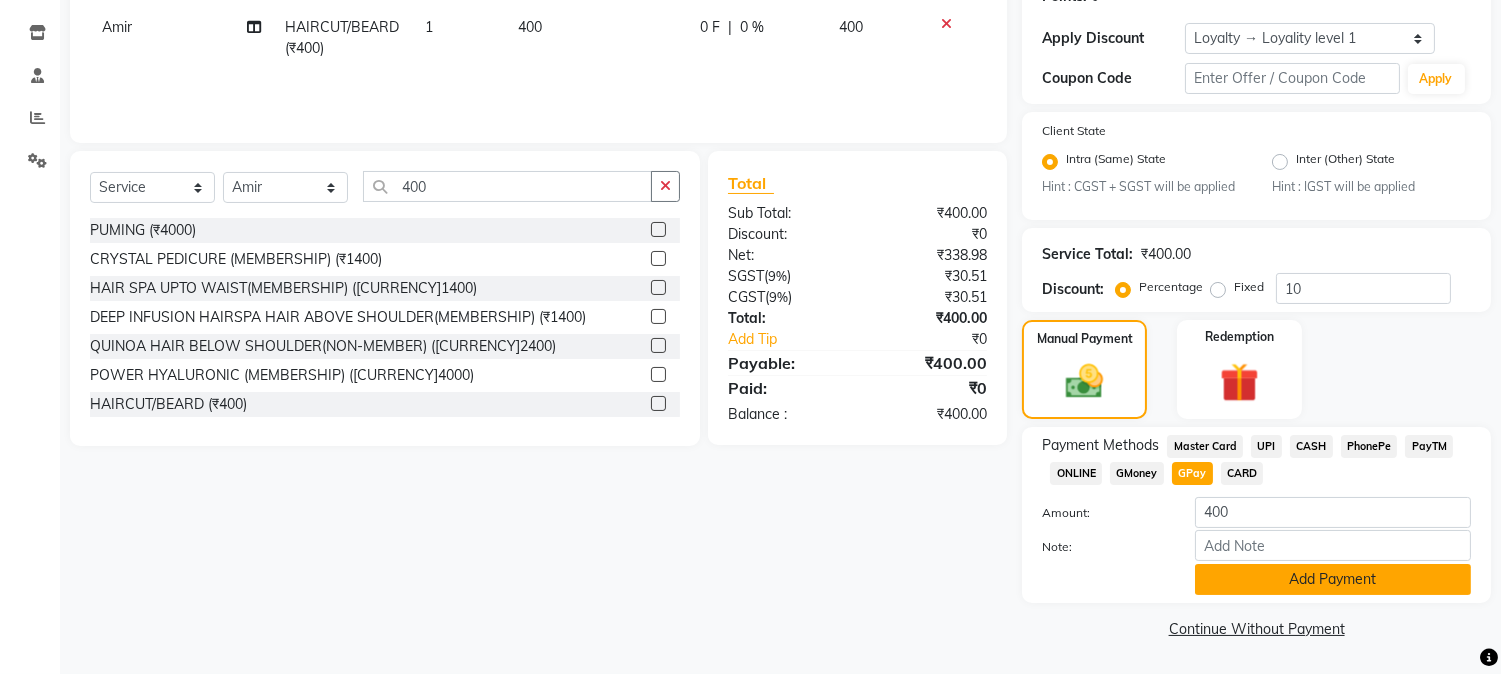 click on "Add Payment" 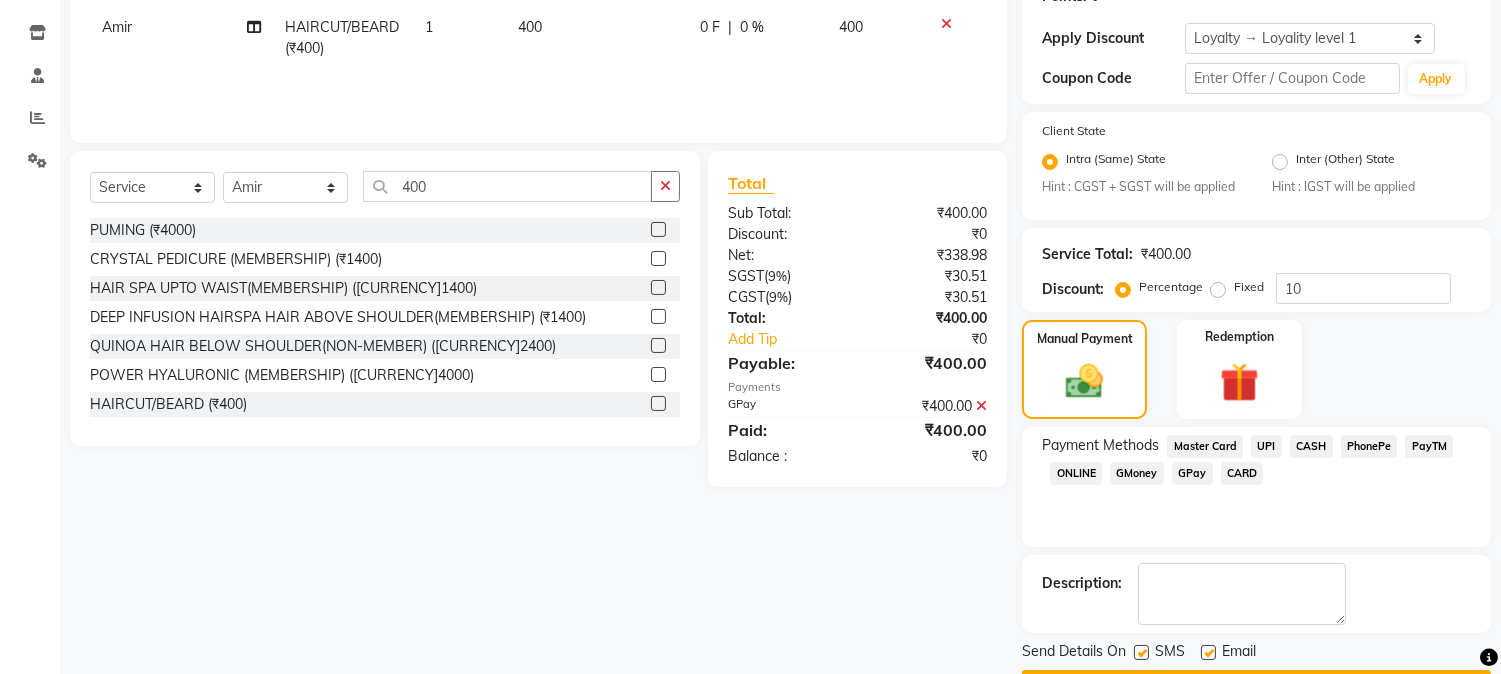 scroll, scrollTop: 382, scrollLeft: 0, axis: vertical 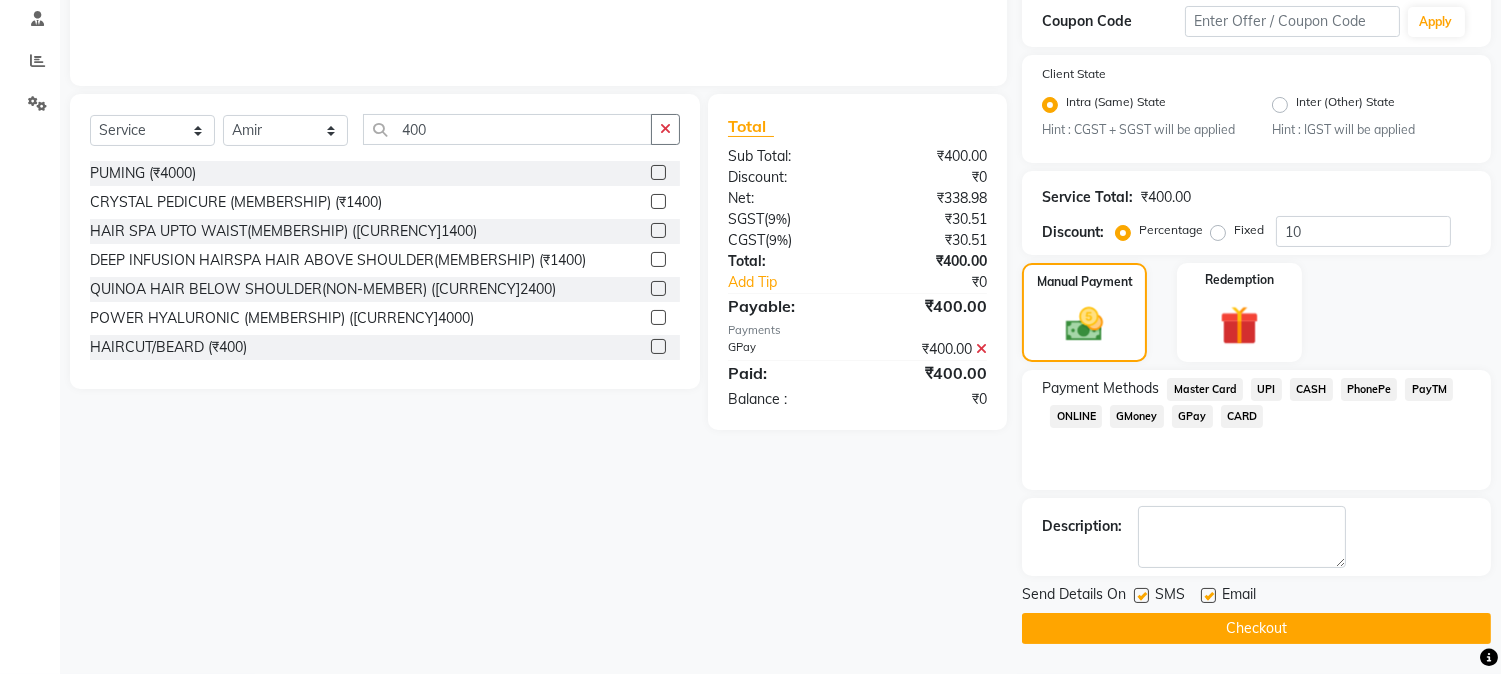 click 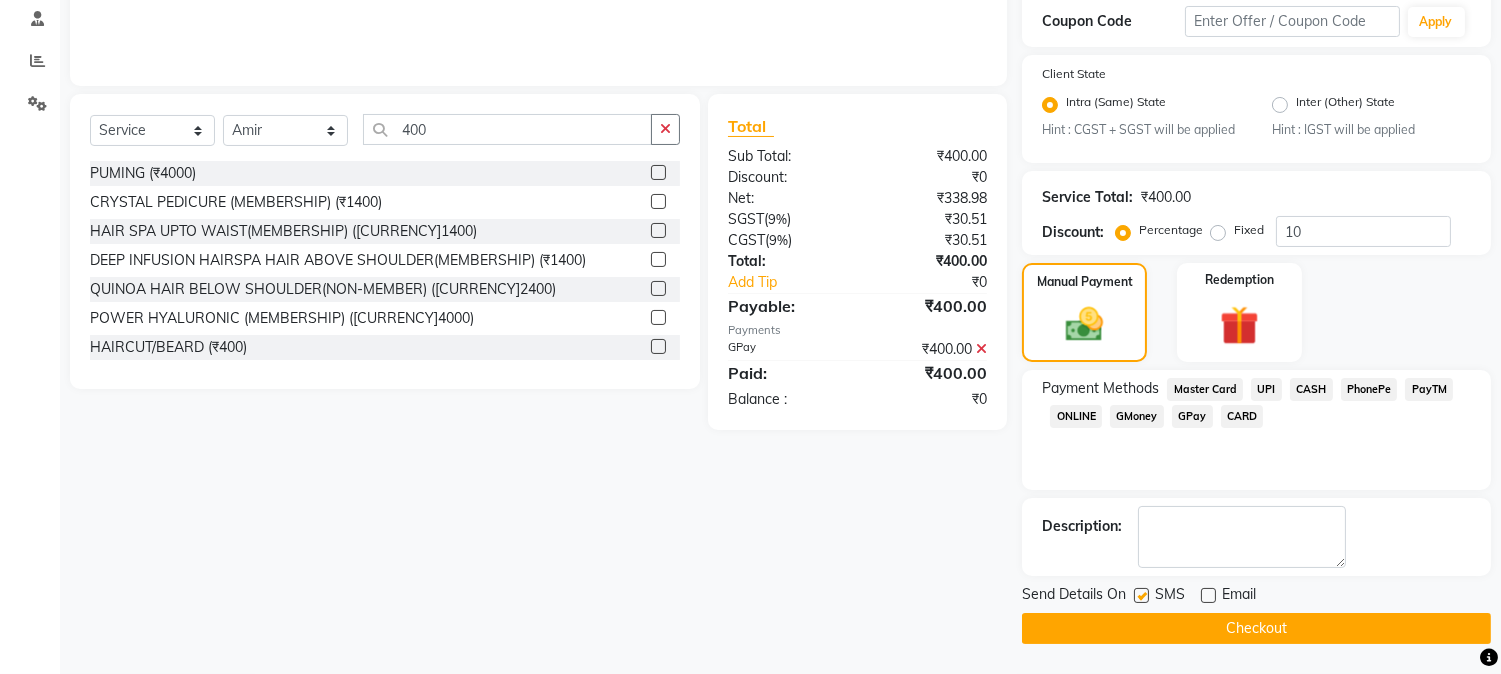 click on "Checkout" 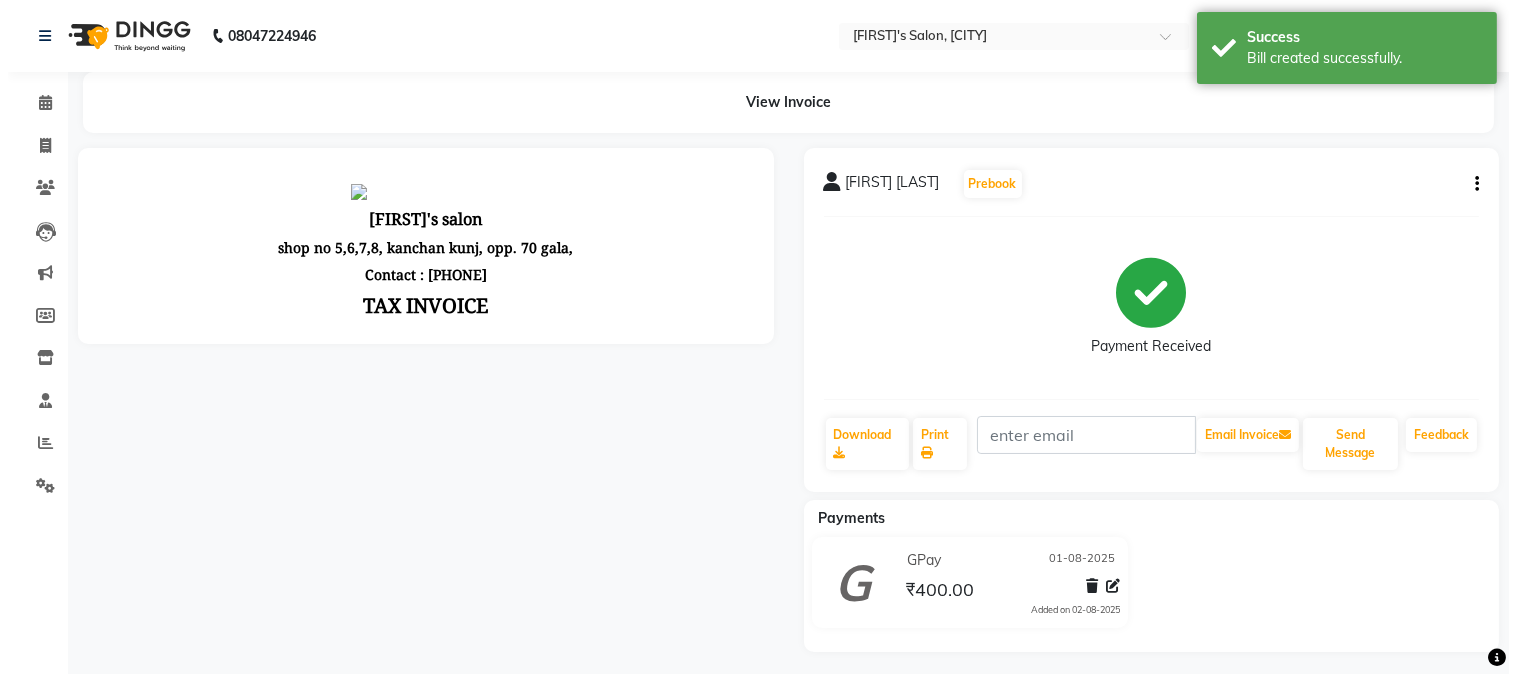 scroll, scrollTop: 0, scrollLeft: 0, axis: both 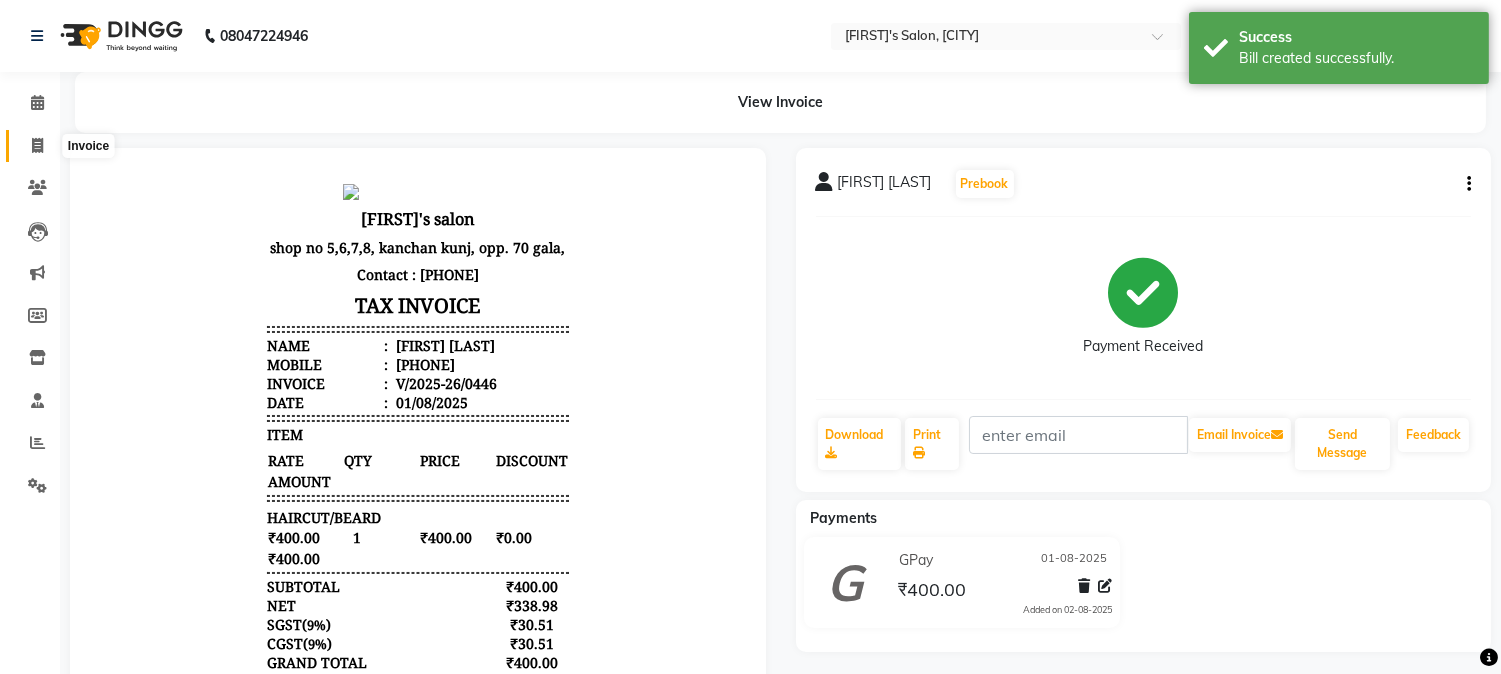 click 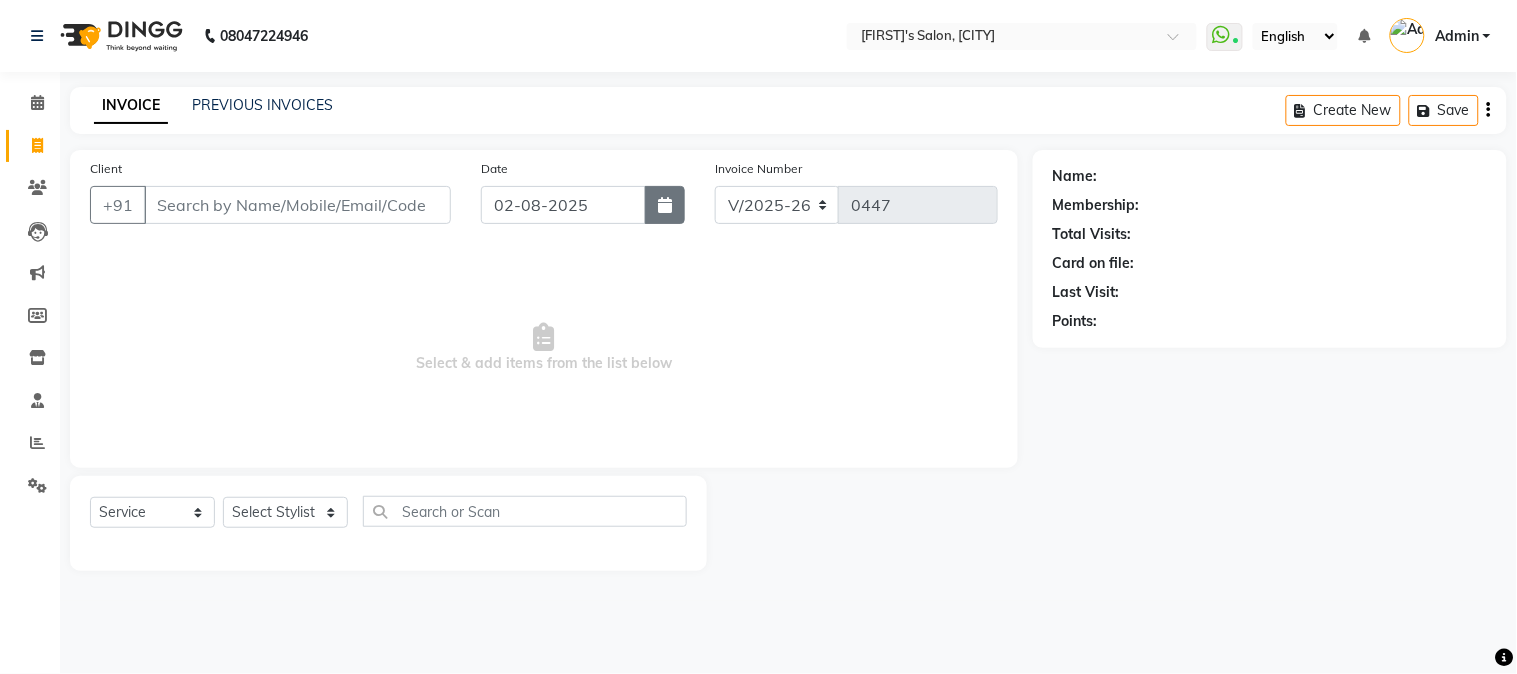 click 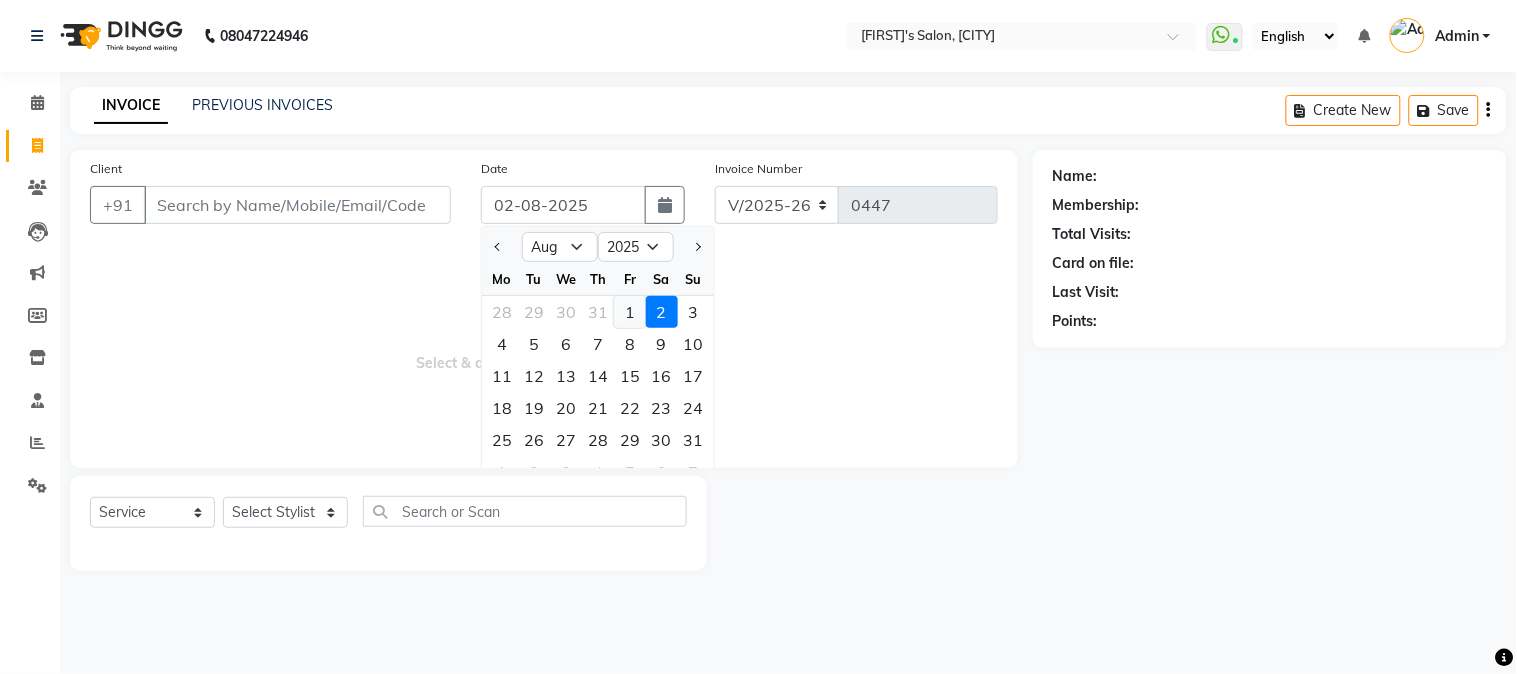 click on "1" 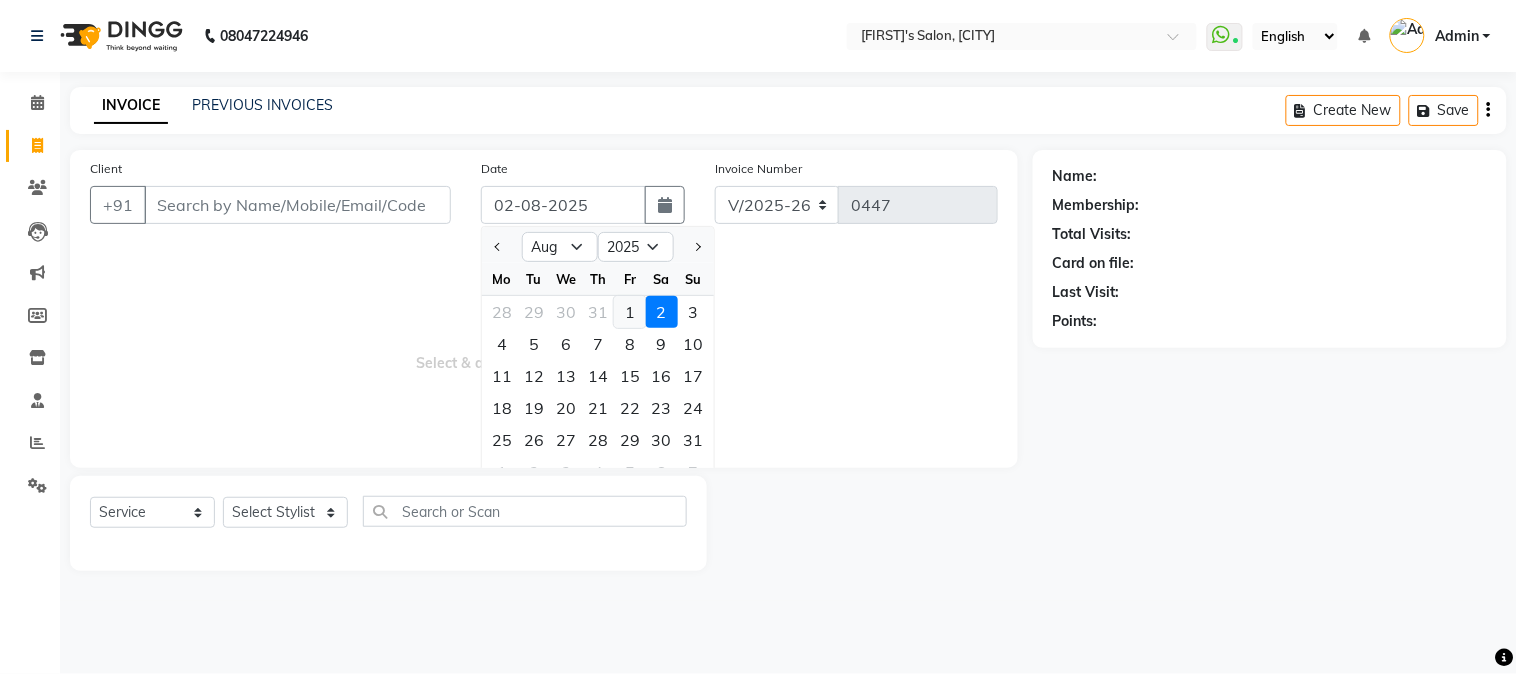 type on "01-08-2025" 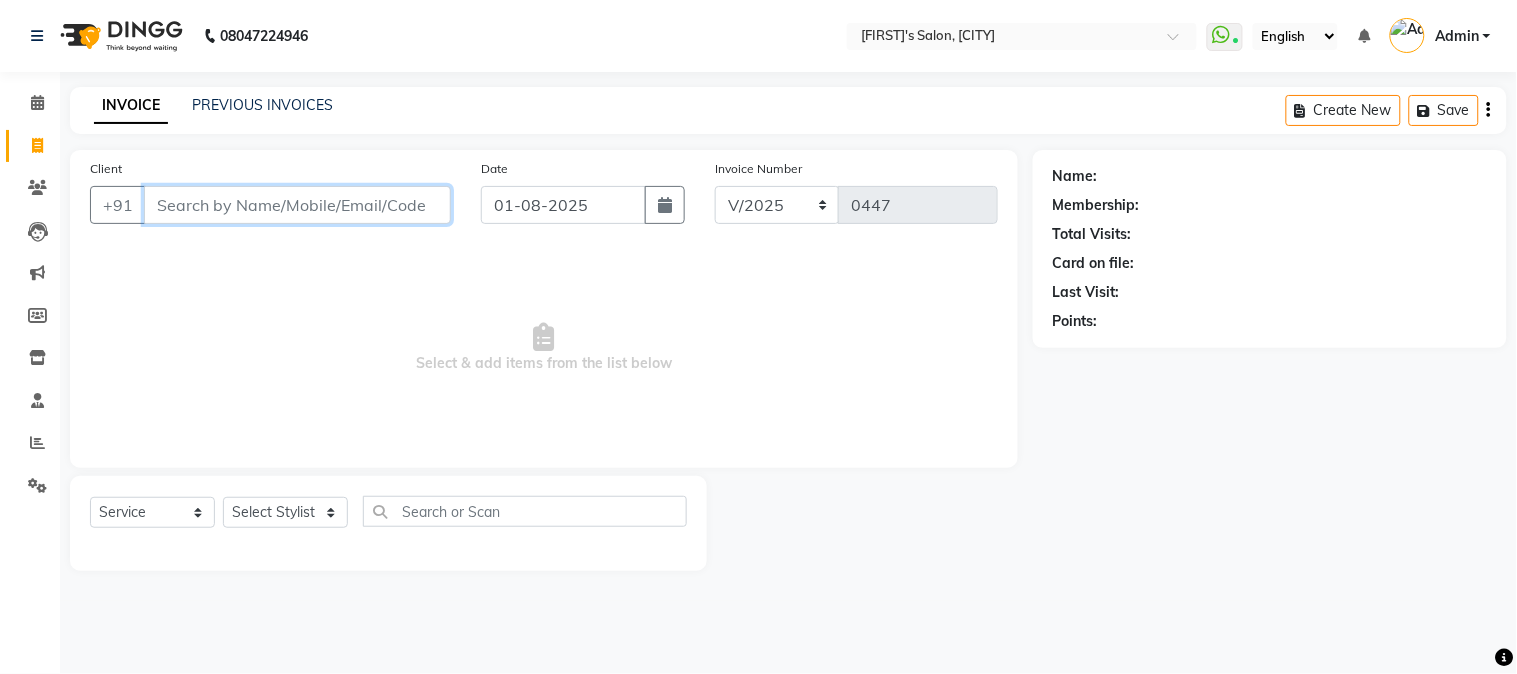 click on "Client" at bounding box center (297, 205) 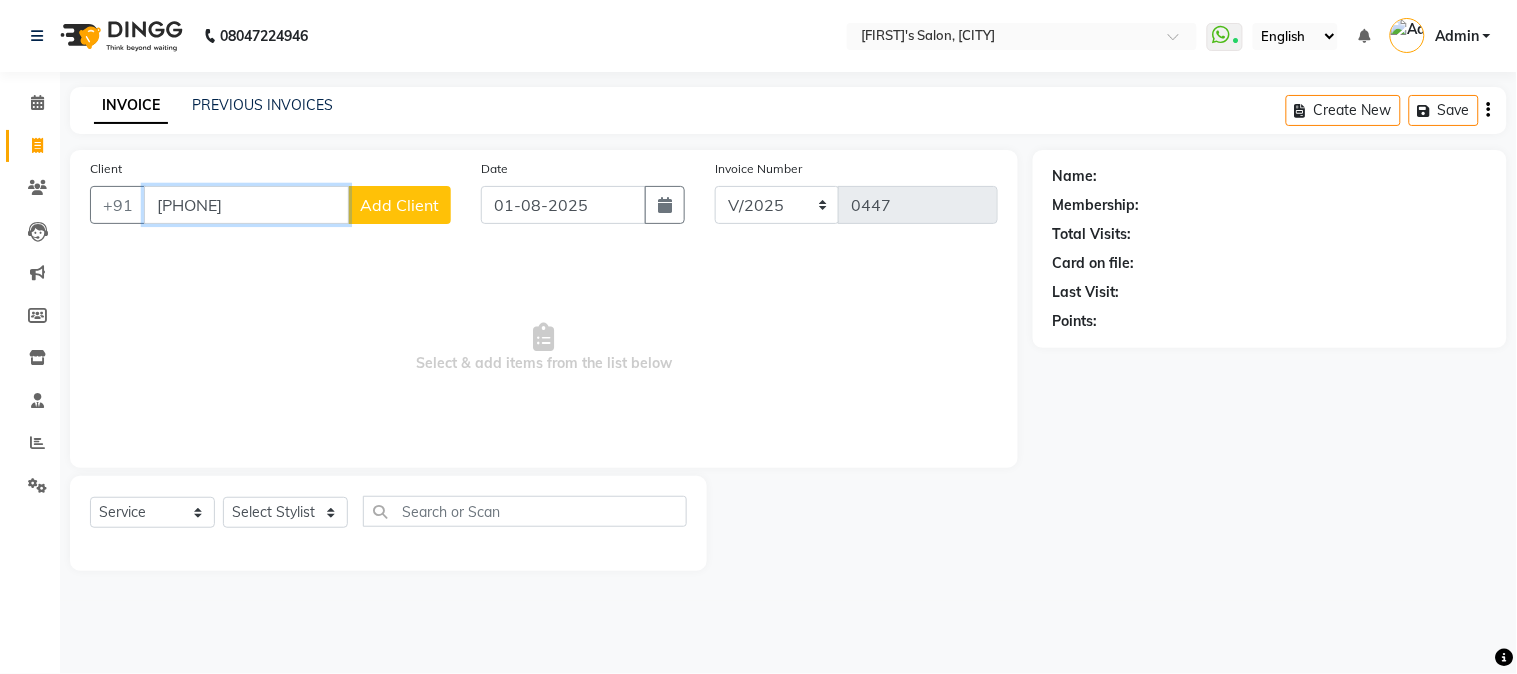 type on "[PHONE]" 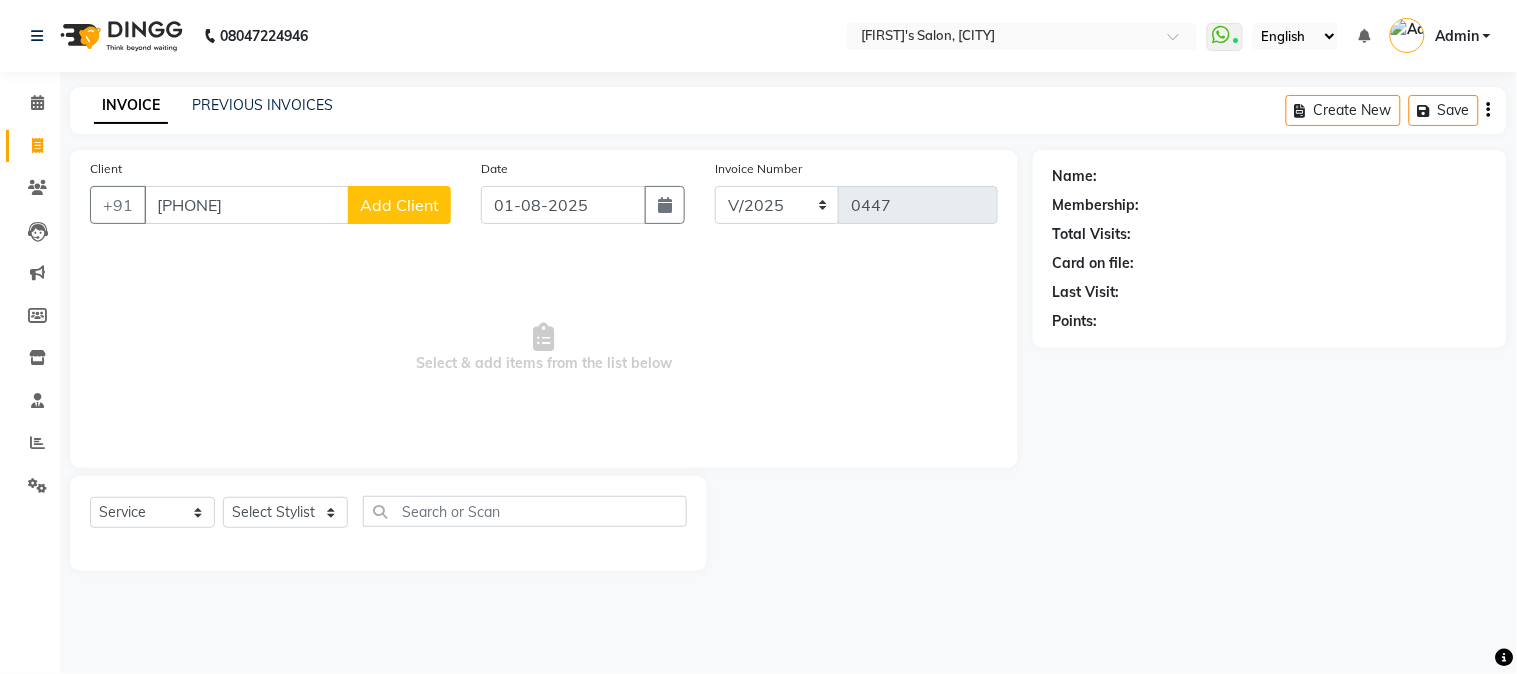 click on "Add Client" 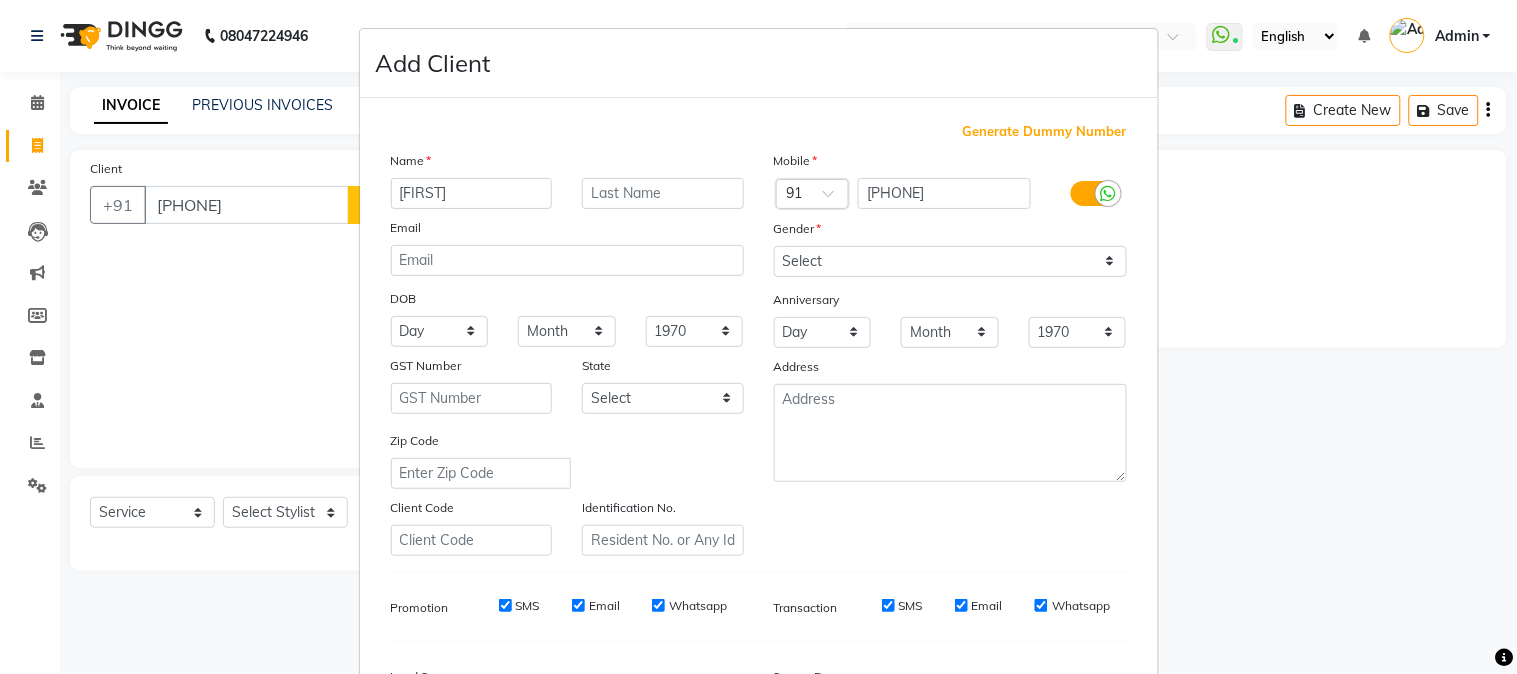 type on "[FIRST]" 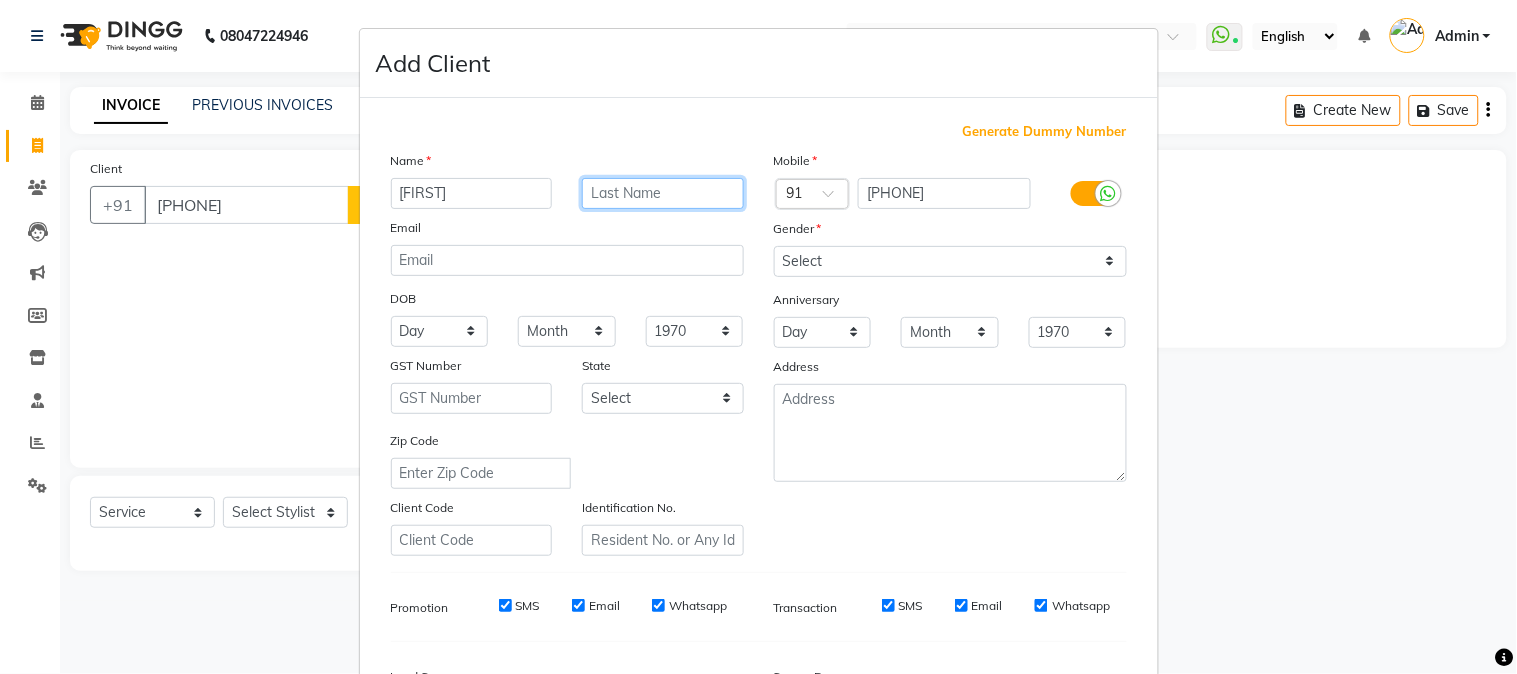 click at bounding box center [663, 193] 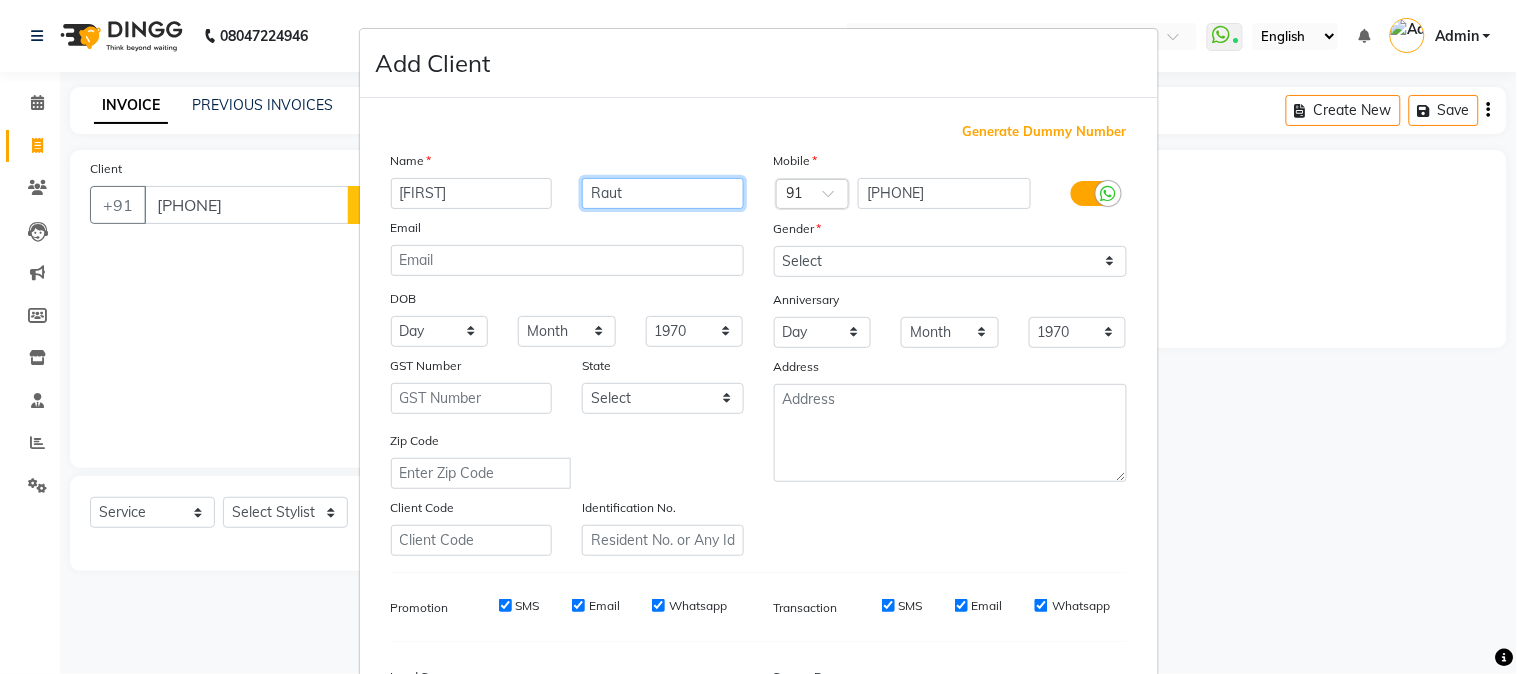 type on "Raut" 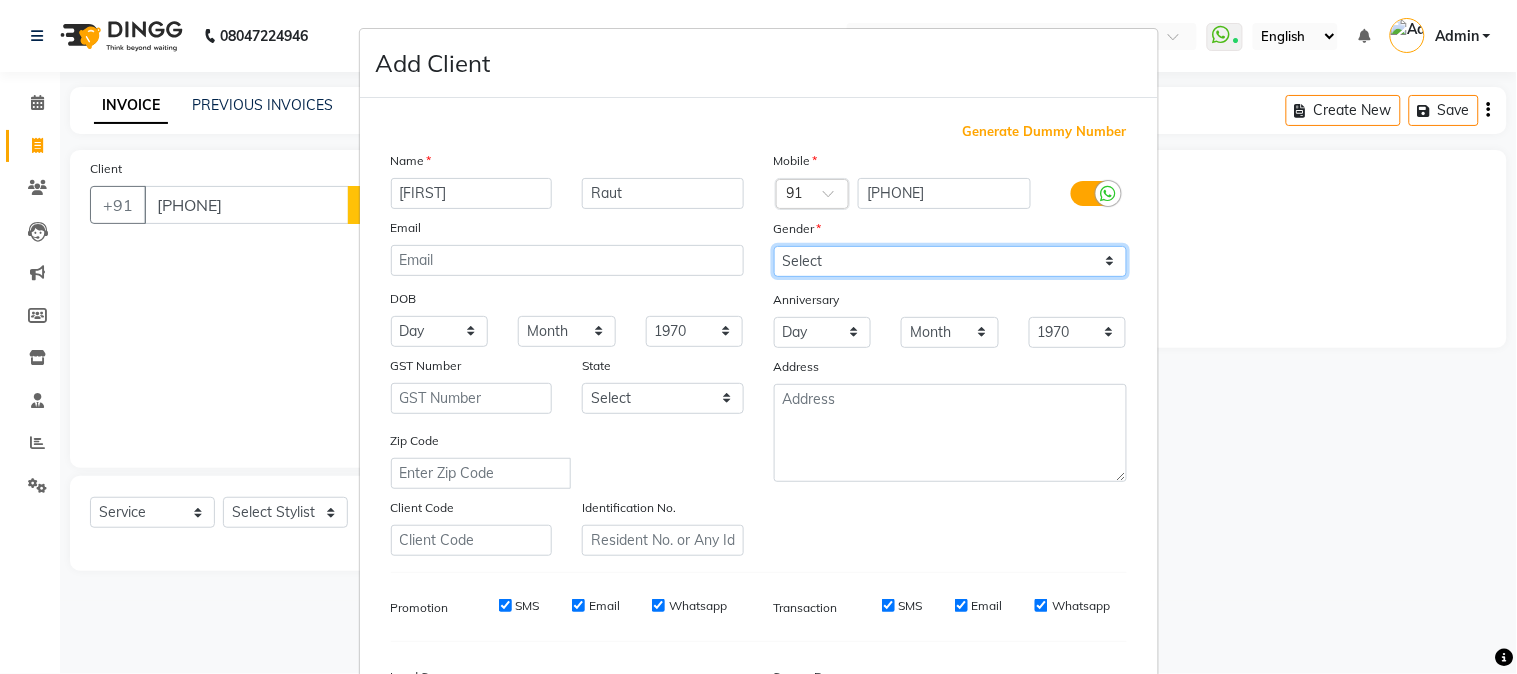 click on "Select Male Female Other Prefer Not To Say" at bounding box center [950, 261] 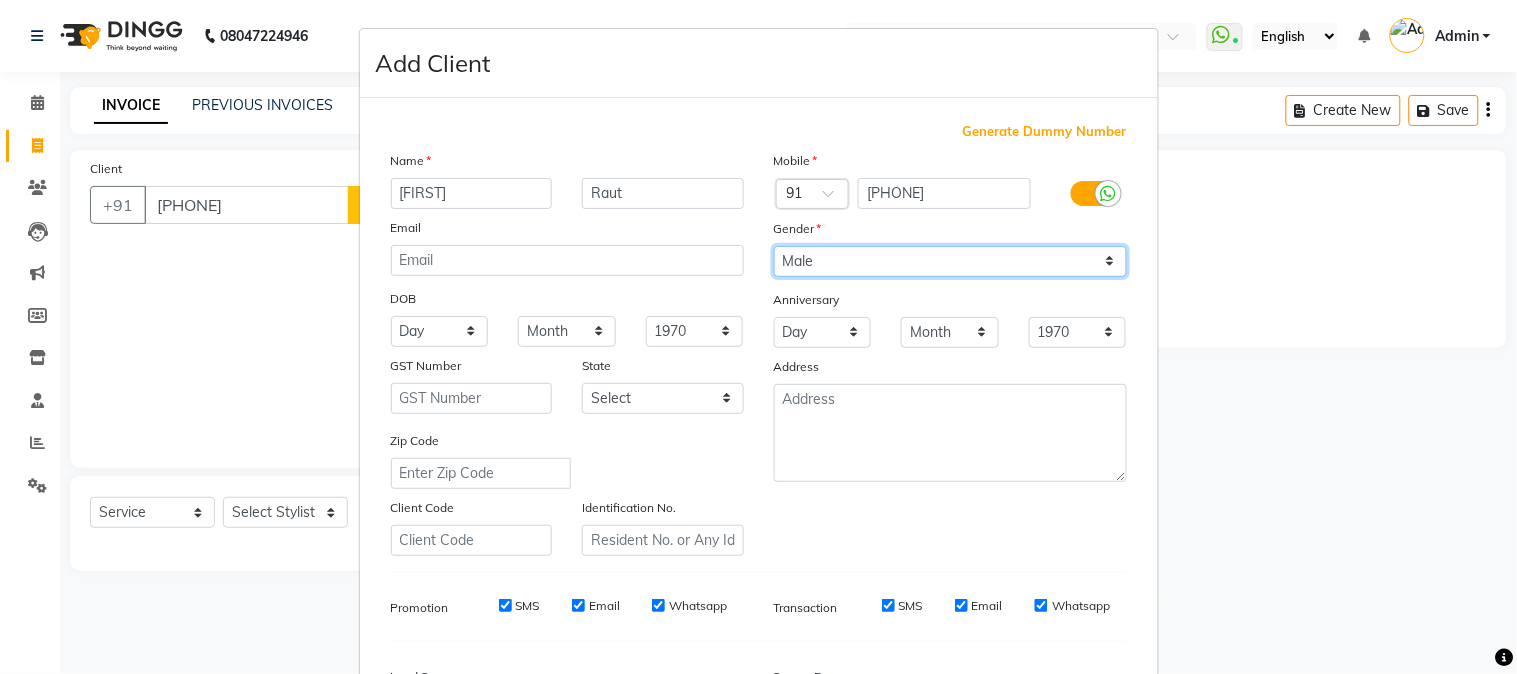 click on "Select Male Female Other Prefer Not To Say" at bounding box center [950, 261] 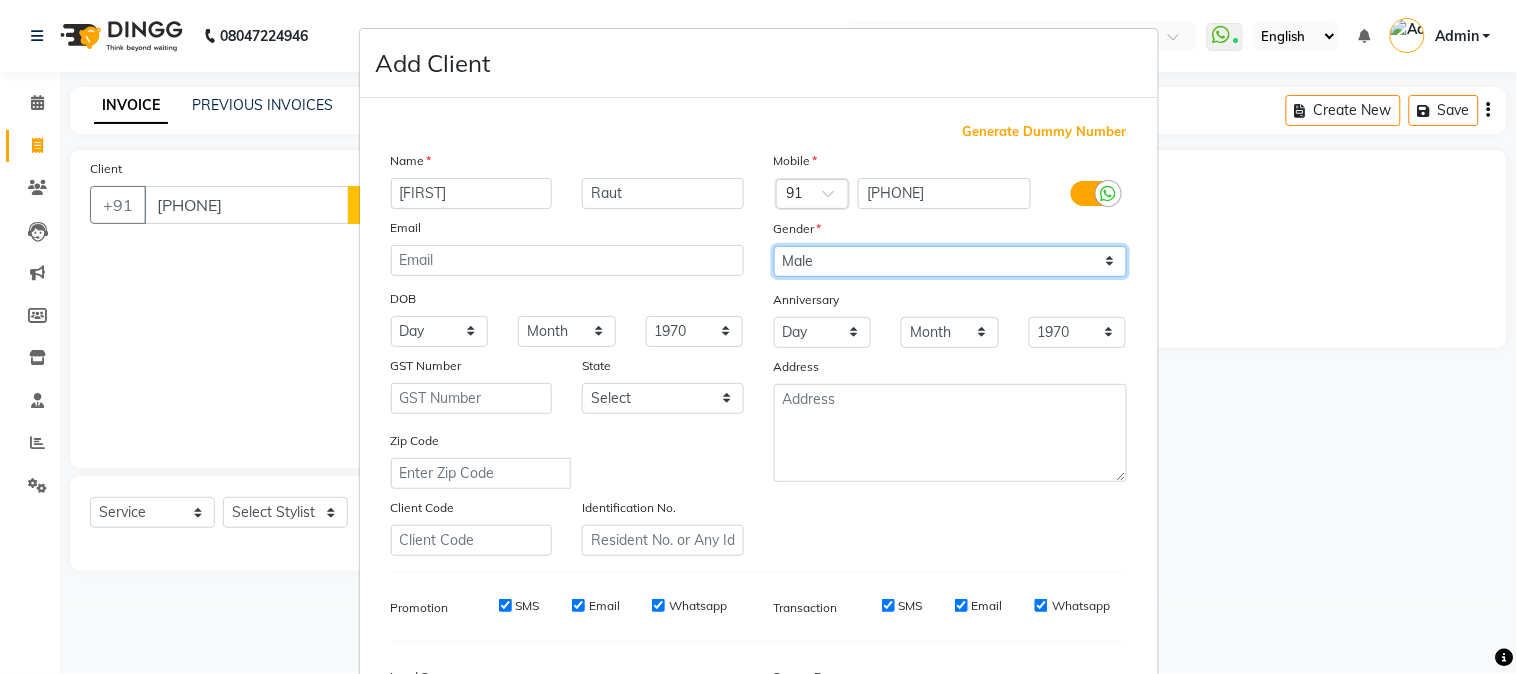 select on "female" 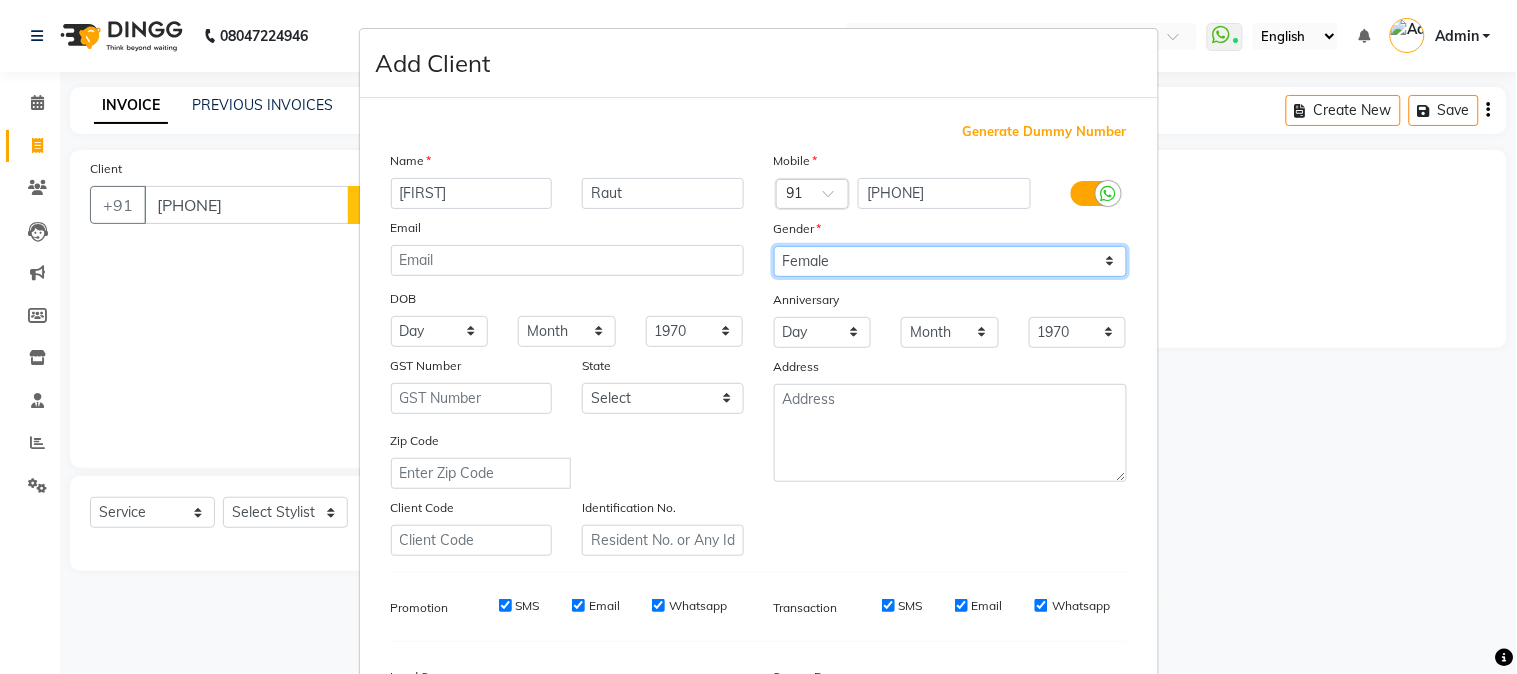 click on "Select Male Female Other Prefer Not To Say" at bounding box center [950, 261] 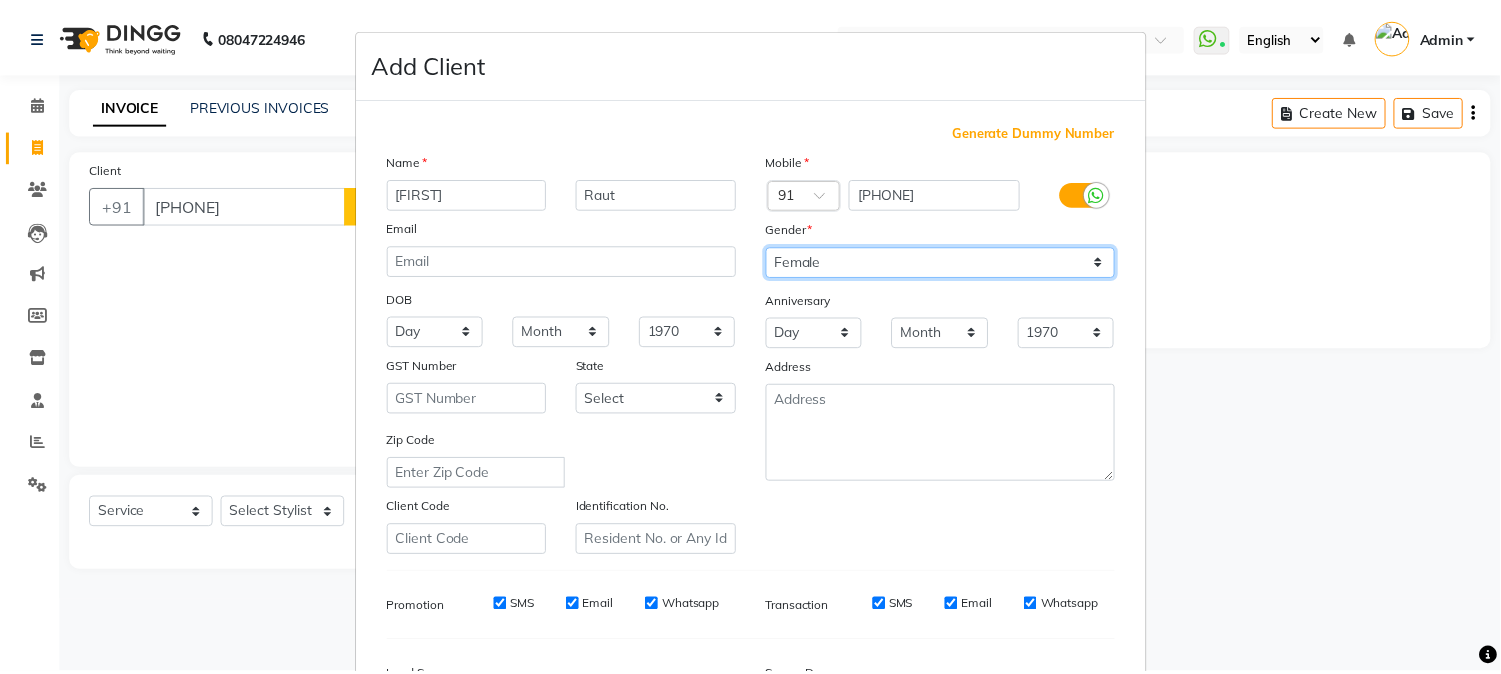 scroll, scrollTop: 250, scrollLeft: 0, axis: vertical 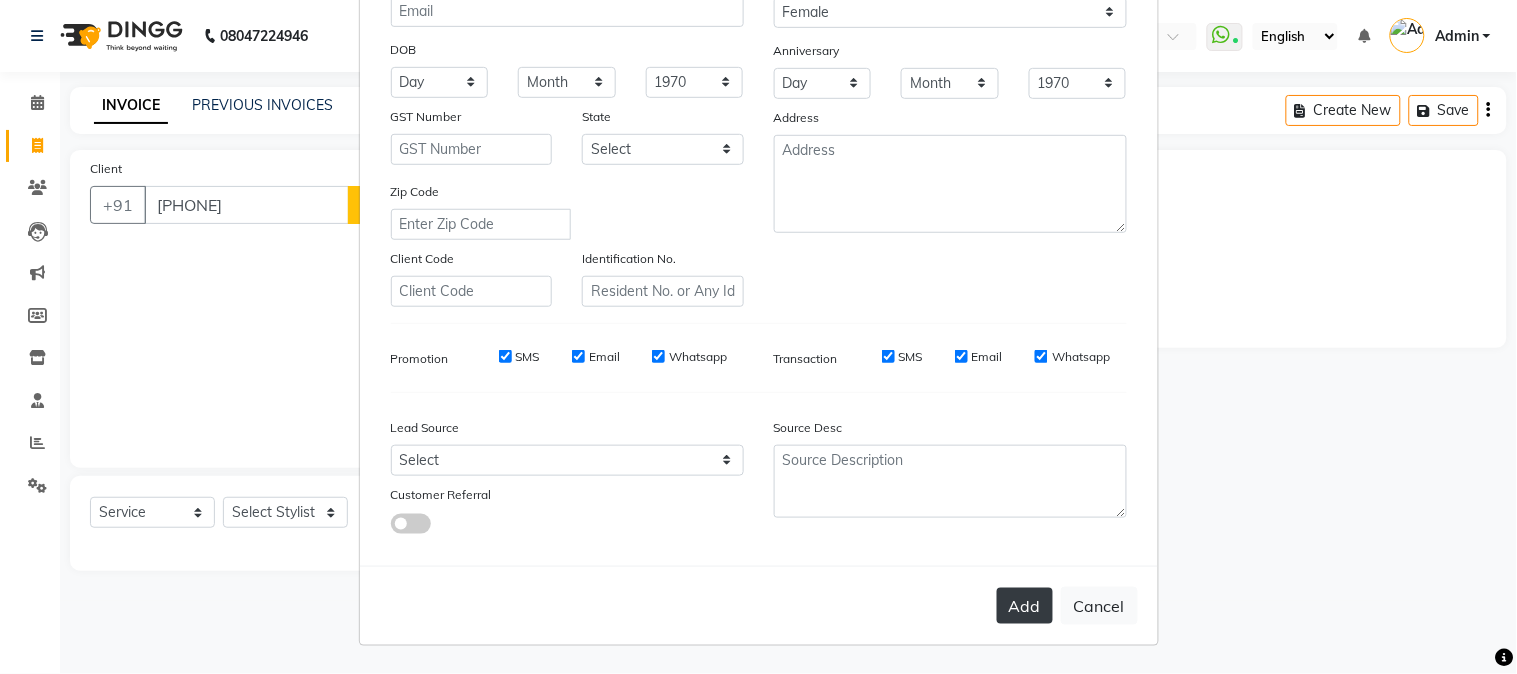 click on "Add" at bounding box center (1025, 606) 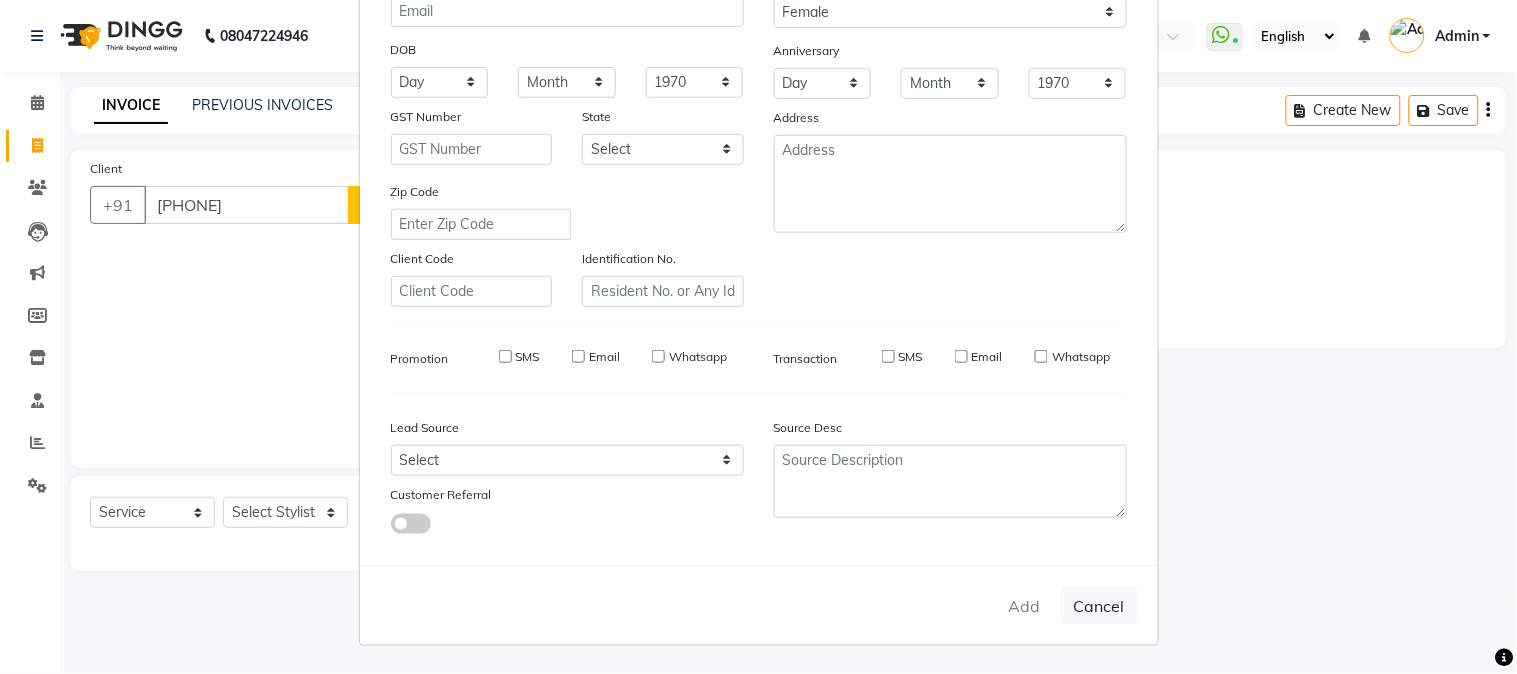 type 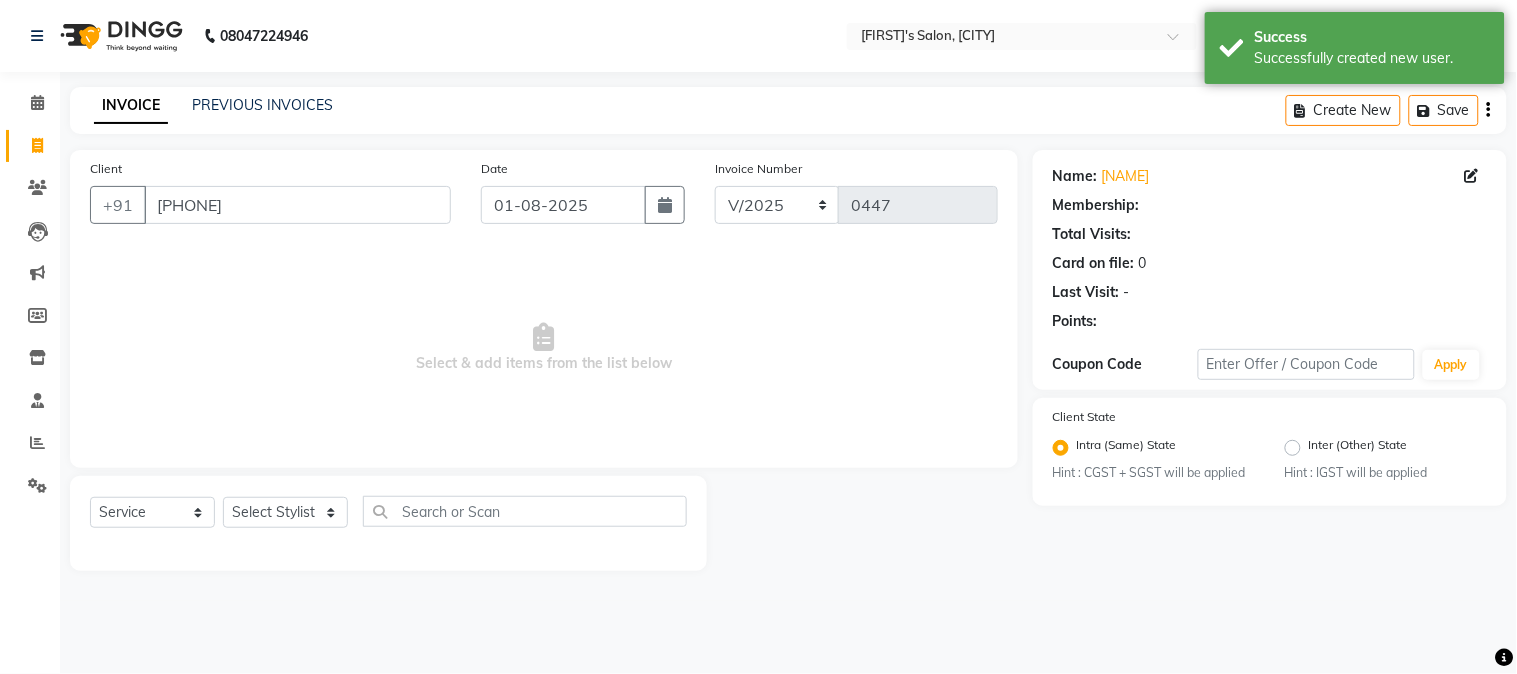 select on "1: Object" 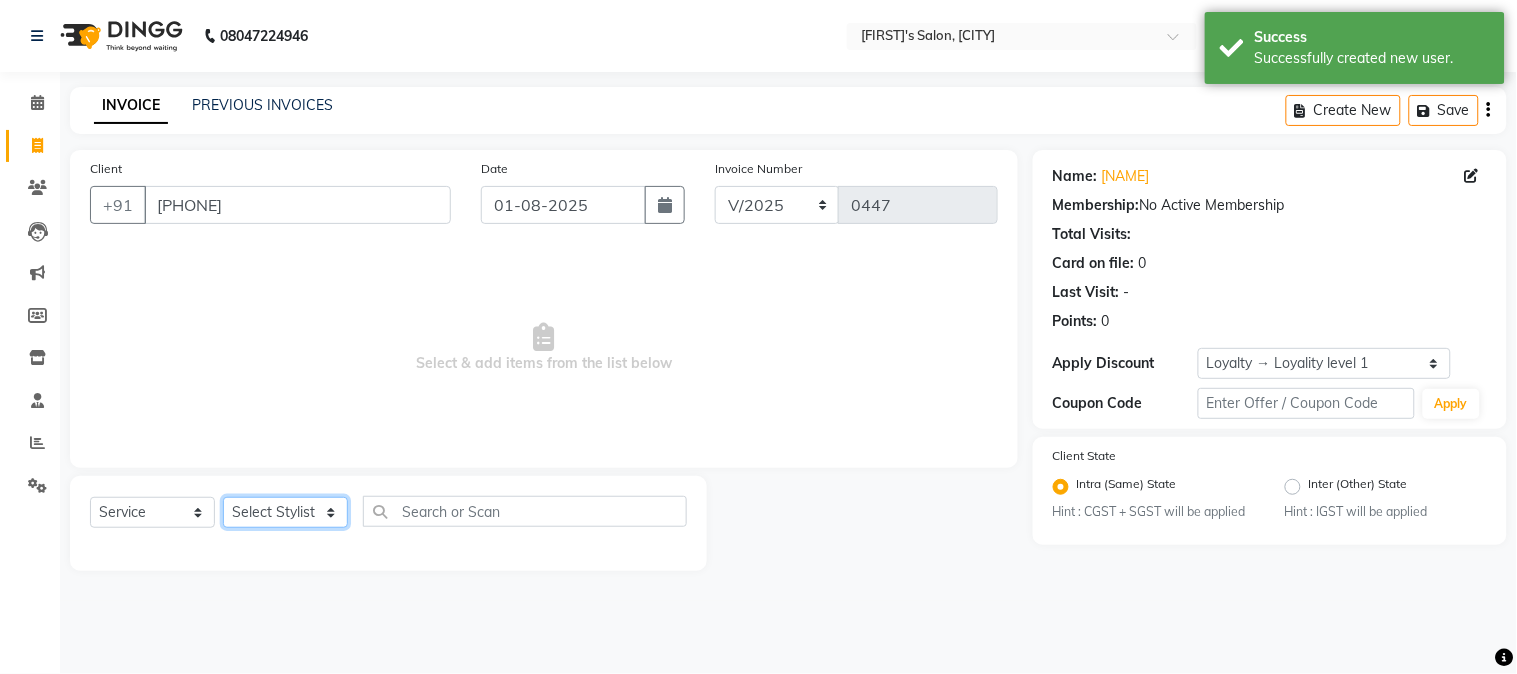 click on "Select Stylist [FIRST] [FIRST] [LAST] [FIRST]  [FIRST]   [FIRST]   [FIRST] [LAST]   [FIRST]   [FIRST]   [FIRST]   [FIRST]   [FIRST]   [FIRST]   [FIRST]   [FIRST]   [FIRST] [LAST]   [FIRST]   [FIRST]    [FIRST]   [FIRST] [LAST]   [FIRST]    [FIRST]   [FIRST]    [FIRST]  [FIRST]   [FIRST]   [FIRST] [LAST]   [FIRST]    [FIRST]   [FIRST]   [FIRST]   [FIRST]   [FIRST]  [FIRST]" 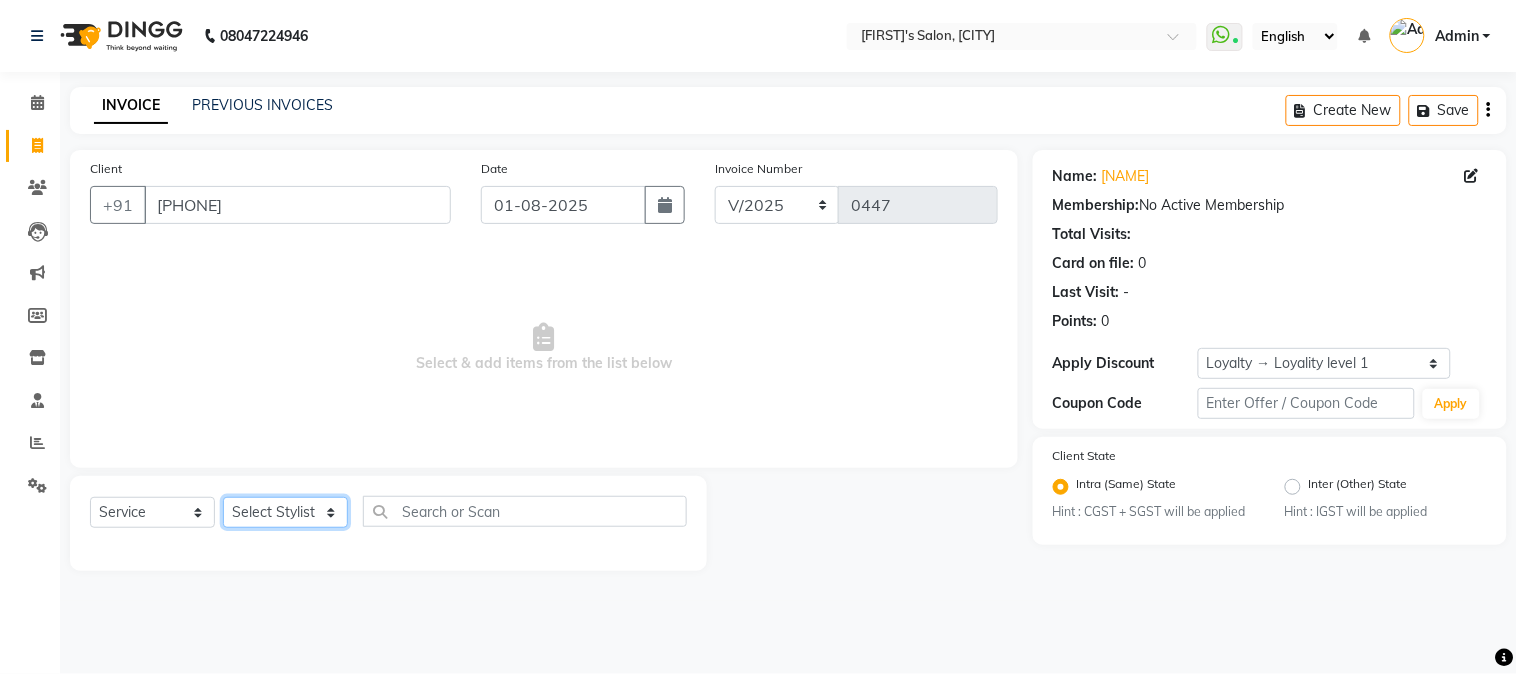 select on "[NUMBER]" 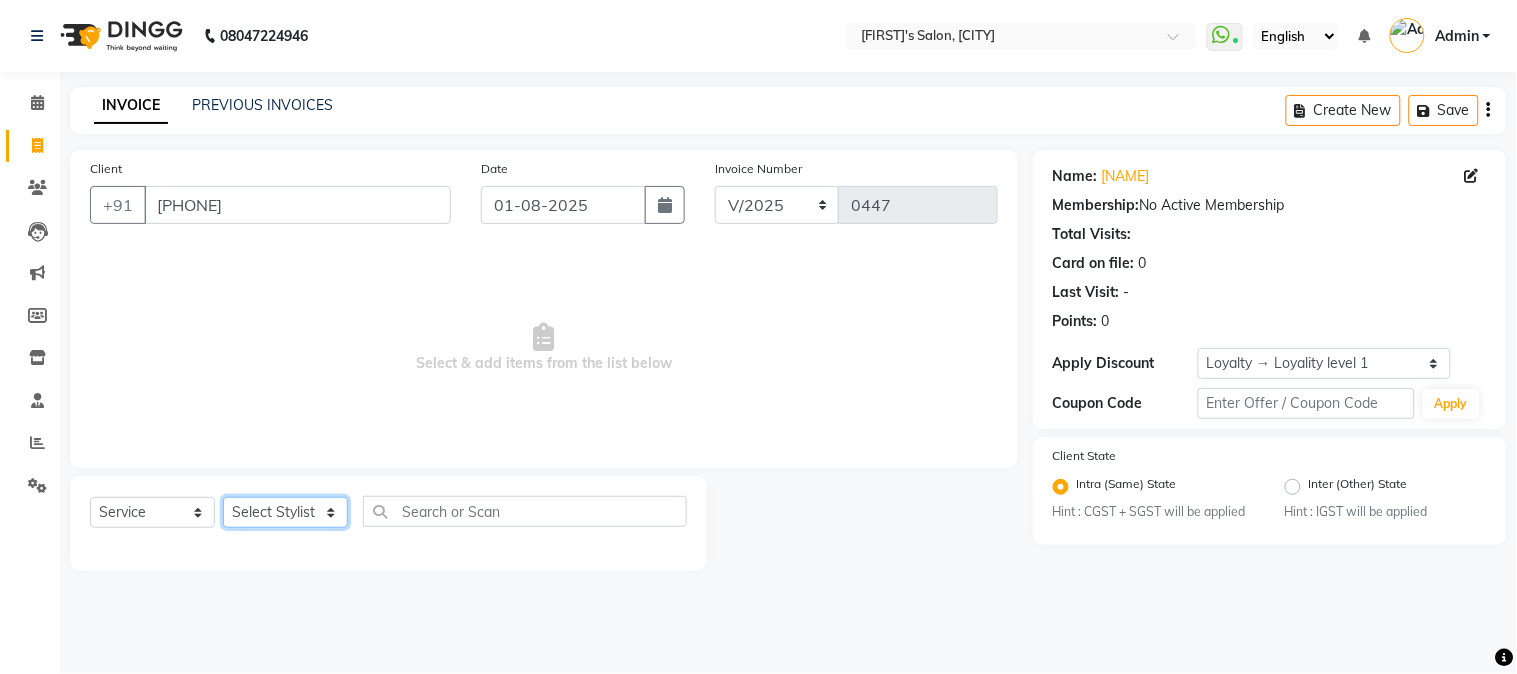 click on "Select Stylist [FIRST] [FIRST] [LAST] [FIRST]  [FIRST]   [FIRST]   [FIRST] [LAST]   [FIRST]   [FIRST]   [FIRST]   [FIRST]   [FIRST]   [FIRST]   [FIRST]   [FIRST]   [FIRST] [LAST]   [FIRST]   [FIRST]    [FIRST]   [FIRST] [LAST]   [FIRST]    [FIRST]   [FIRST]    [FIRST]  [FIRST]   [FIRST]   [FIRST] [LAST]   [FIRST]    [FIRST]   [FIRST]   [FIRST]   [FIRST]   [FIRST]  [FIRST]" 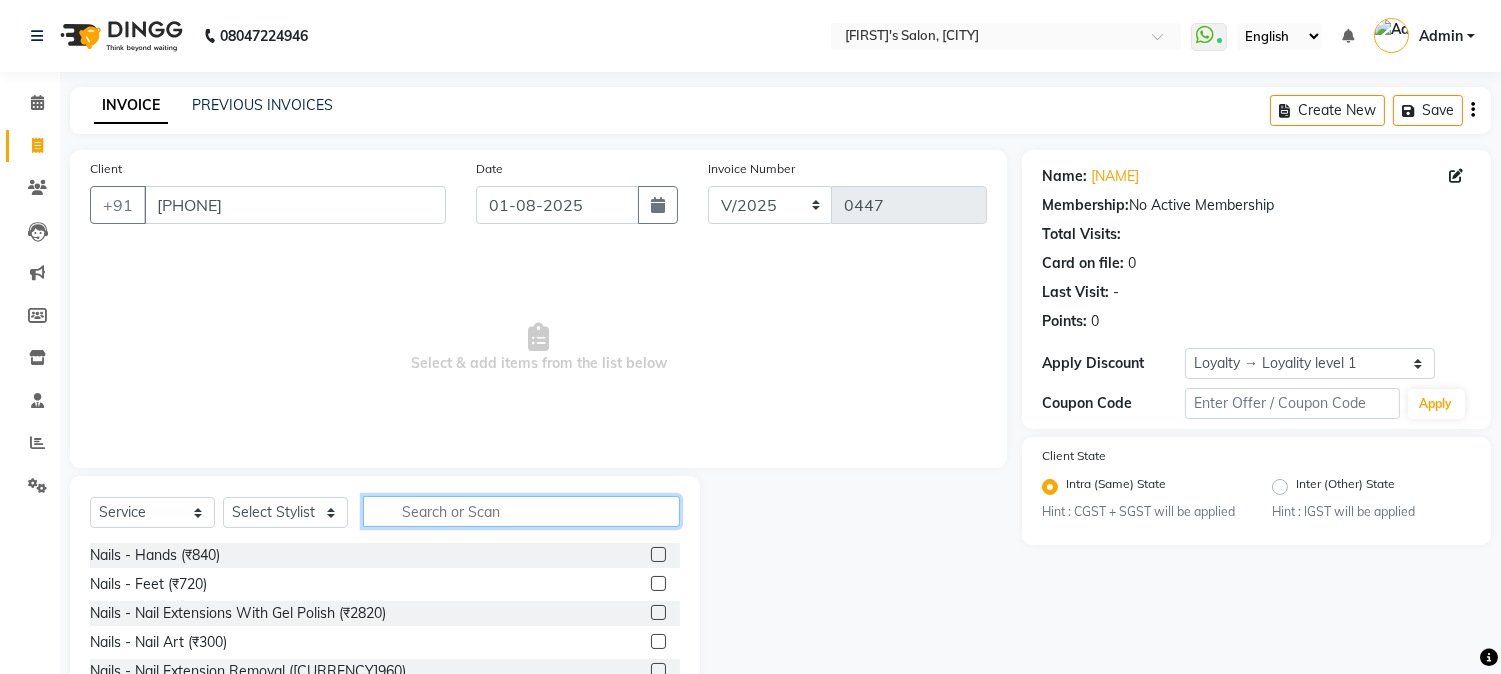 click 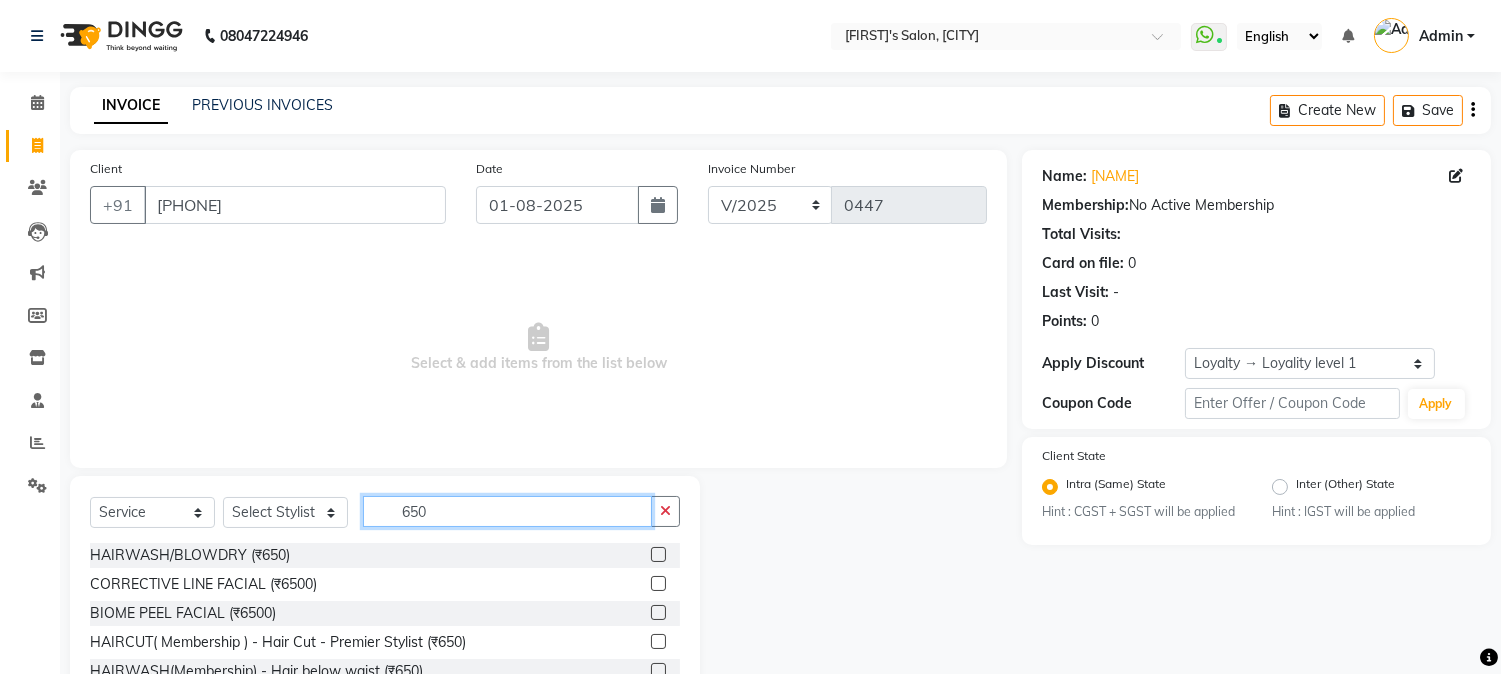 scroll, scrollTop: 126, scrollLeft: 0, axis: vertical 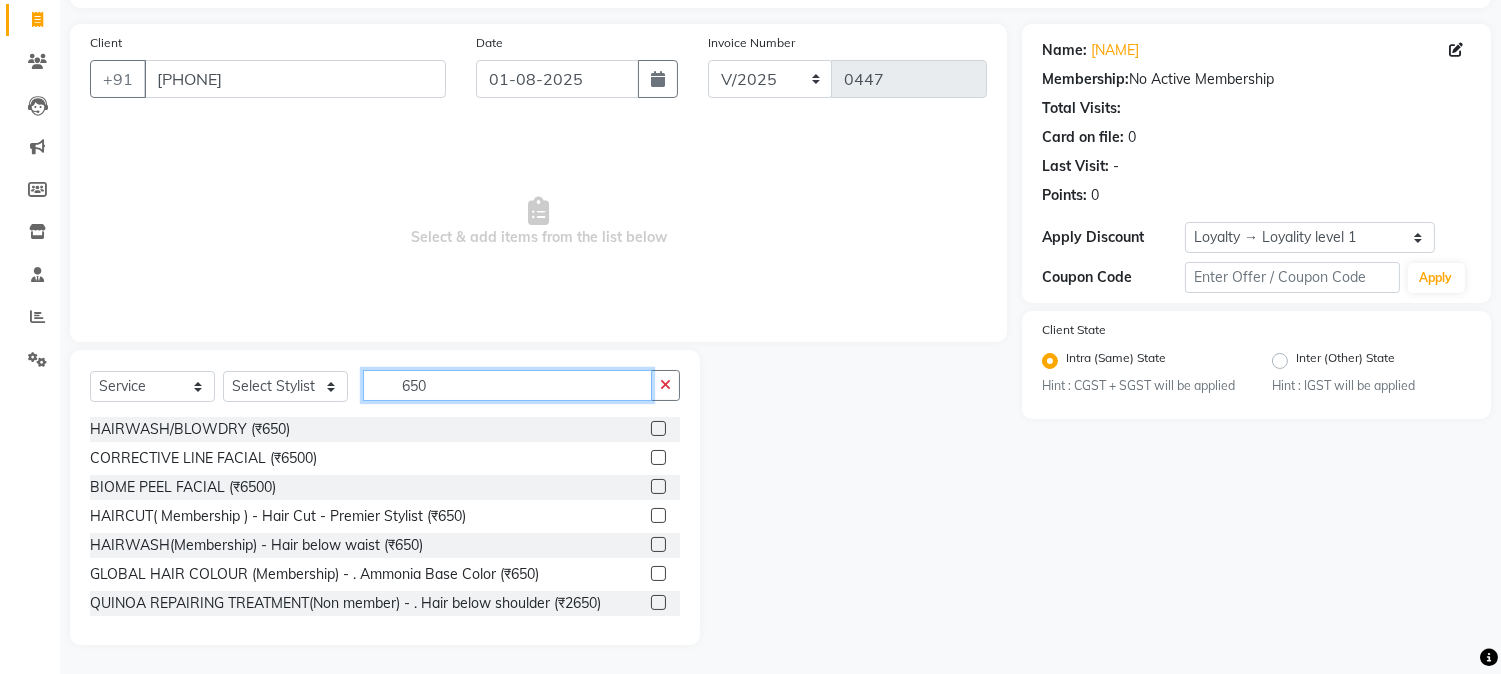type on "650" 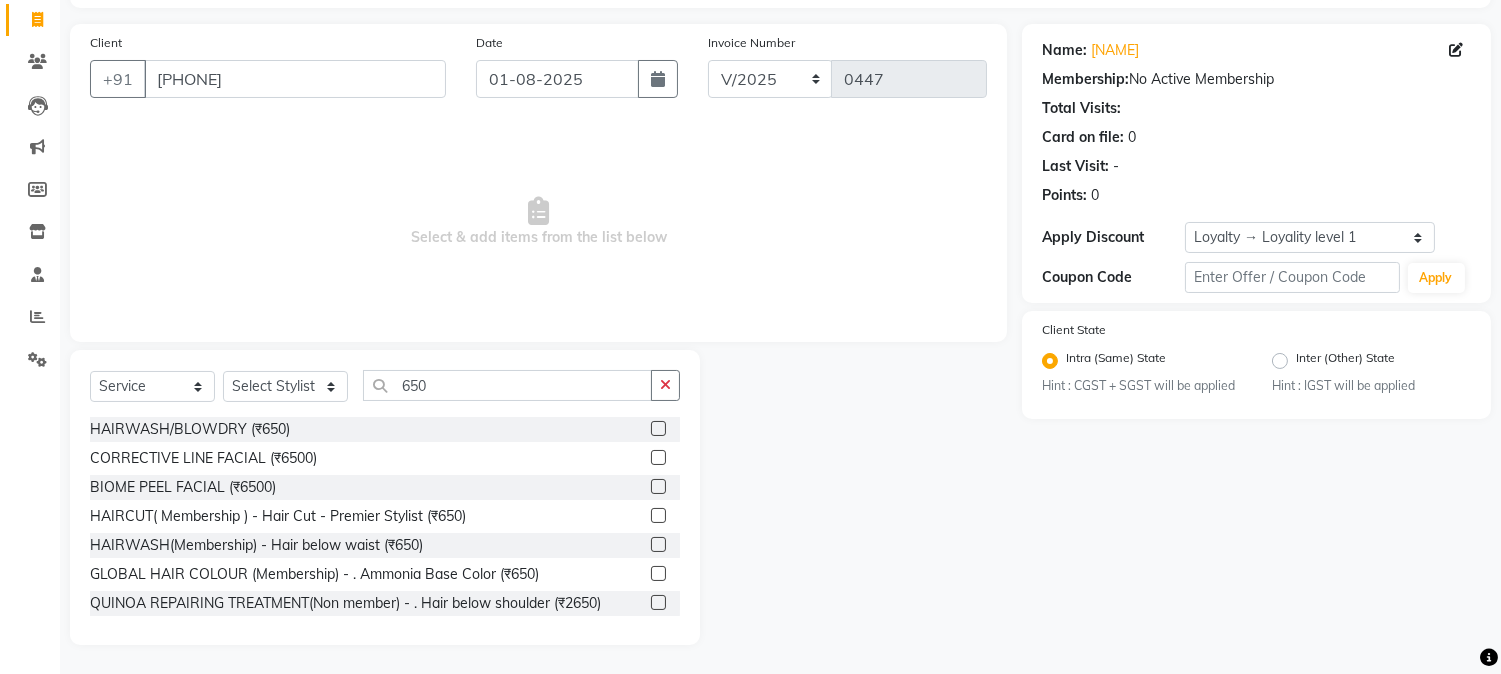 click 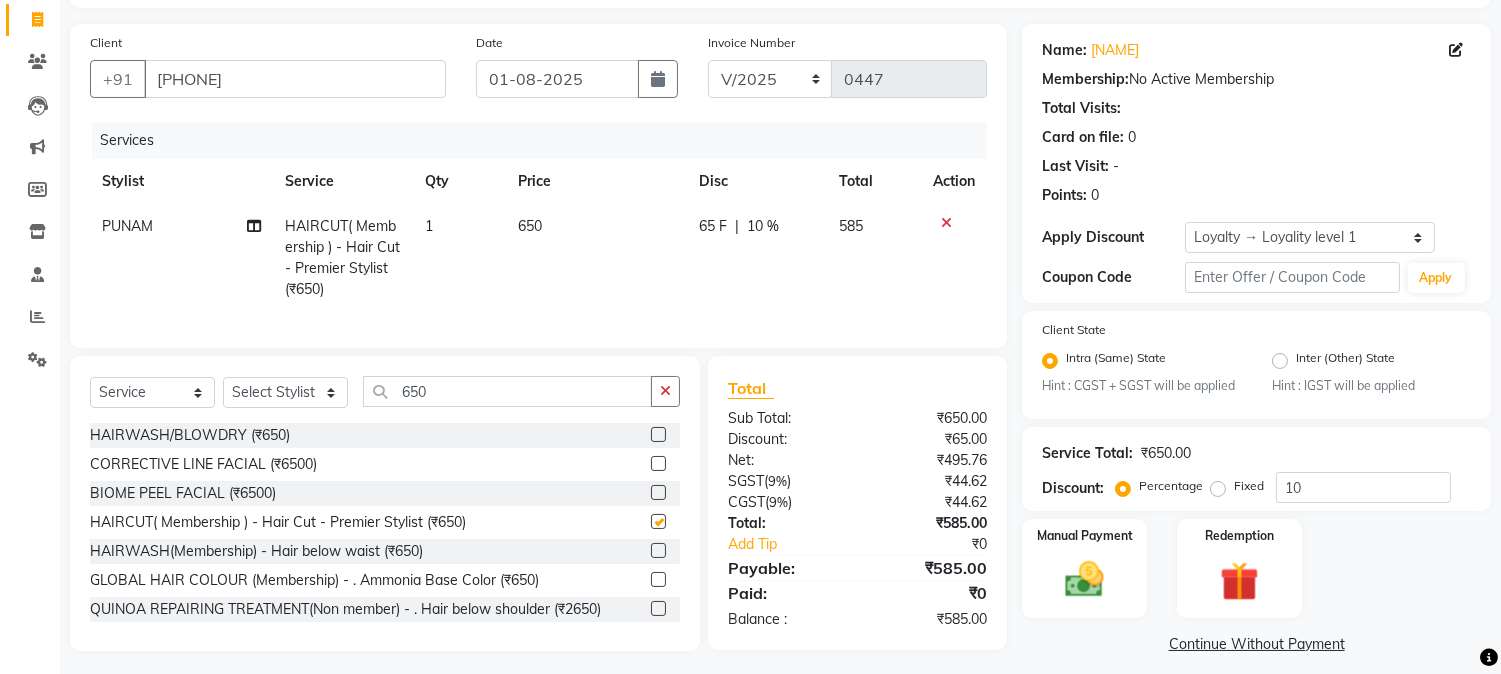 checkbox on "false" 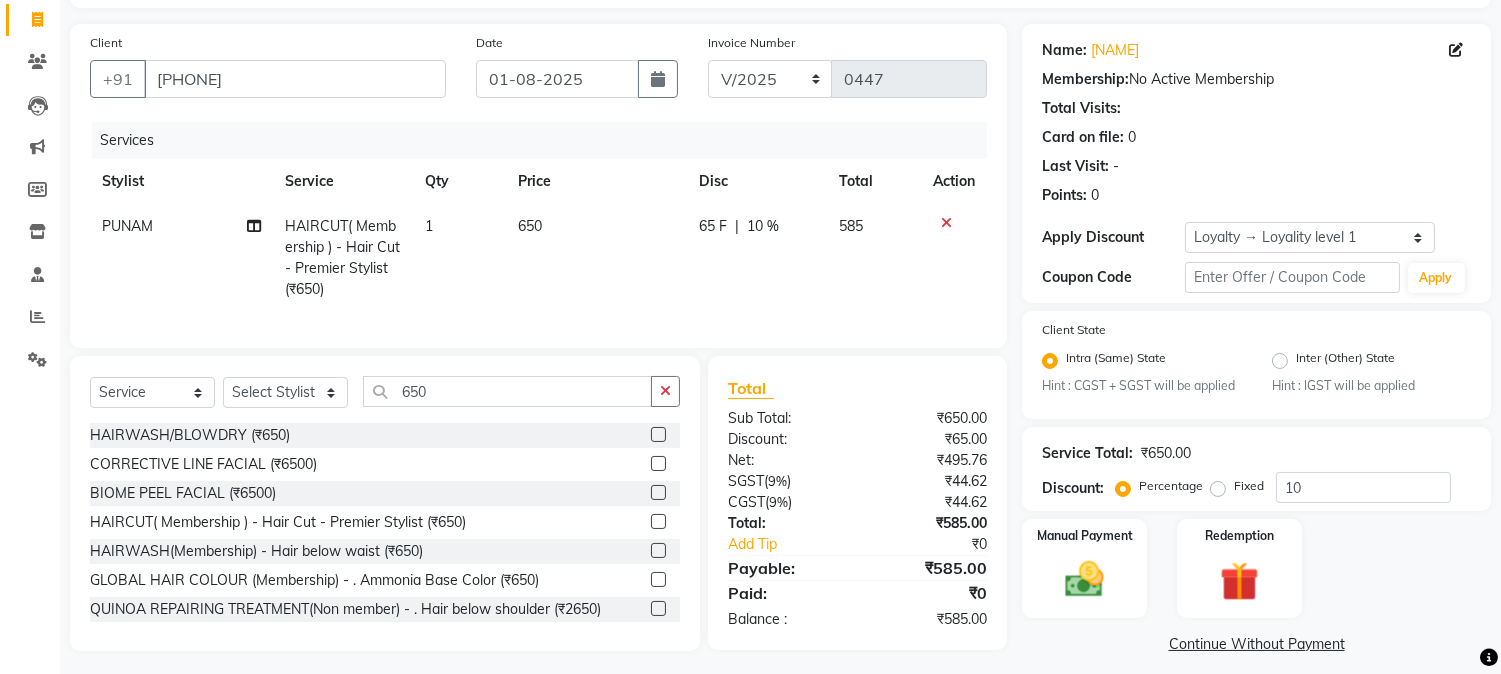 click on "65 F | 10 %" 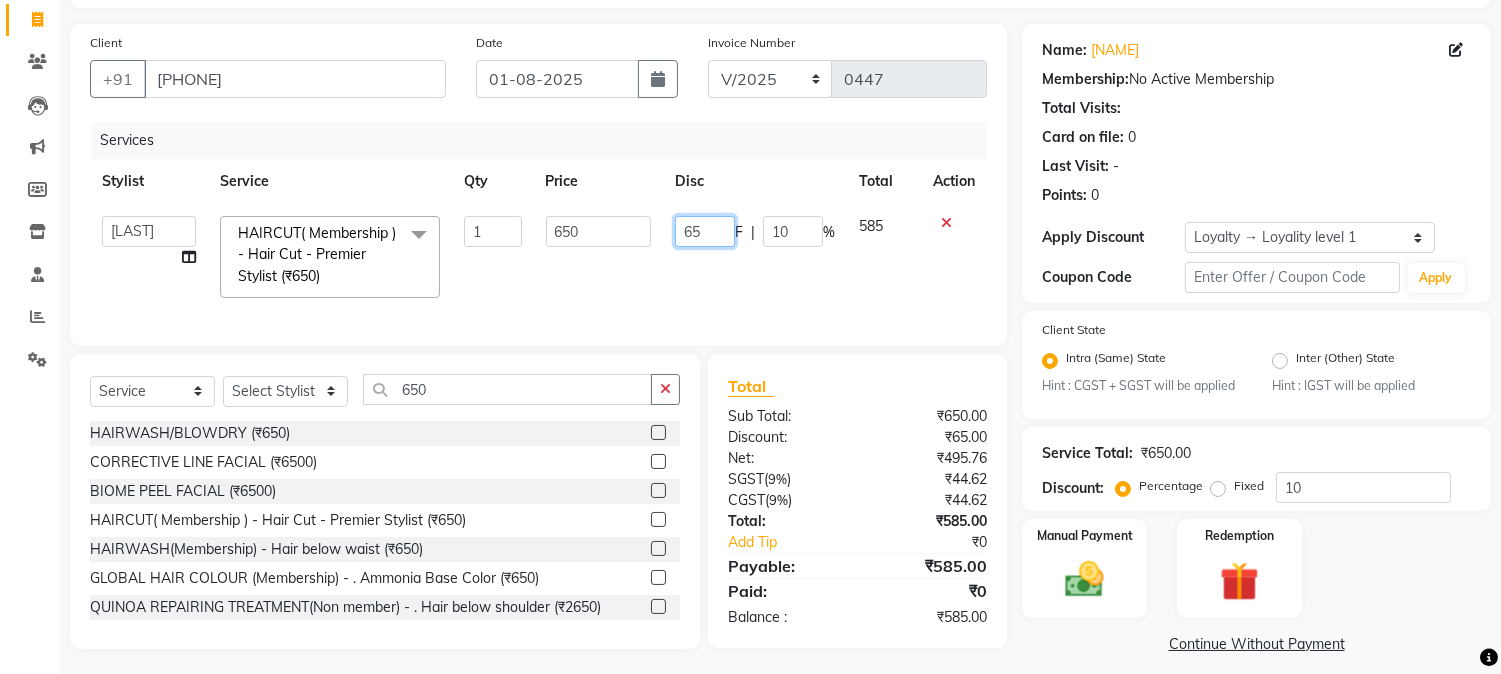 drag, startPoint x: 686, startPoint y: 227, endPoint x: 723, endPoint y: 228, distance: 37.01351 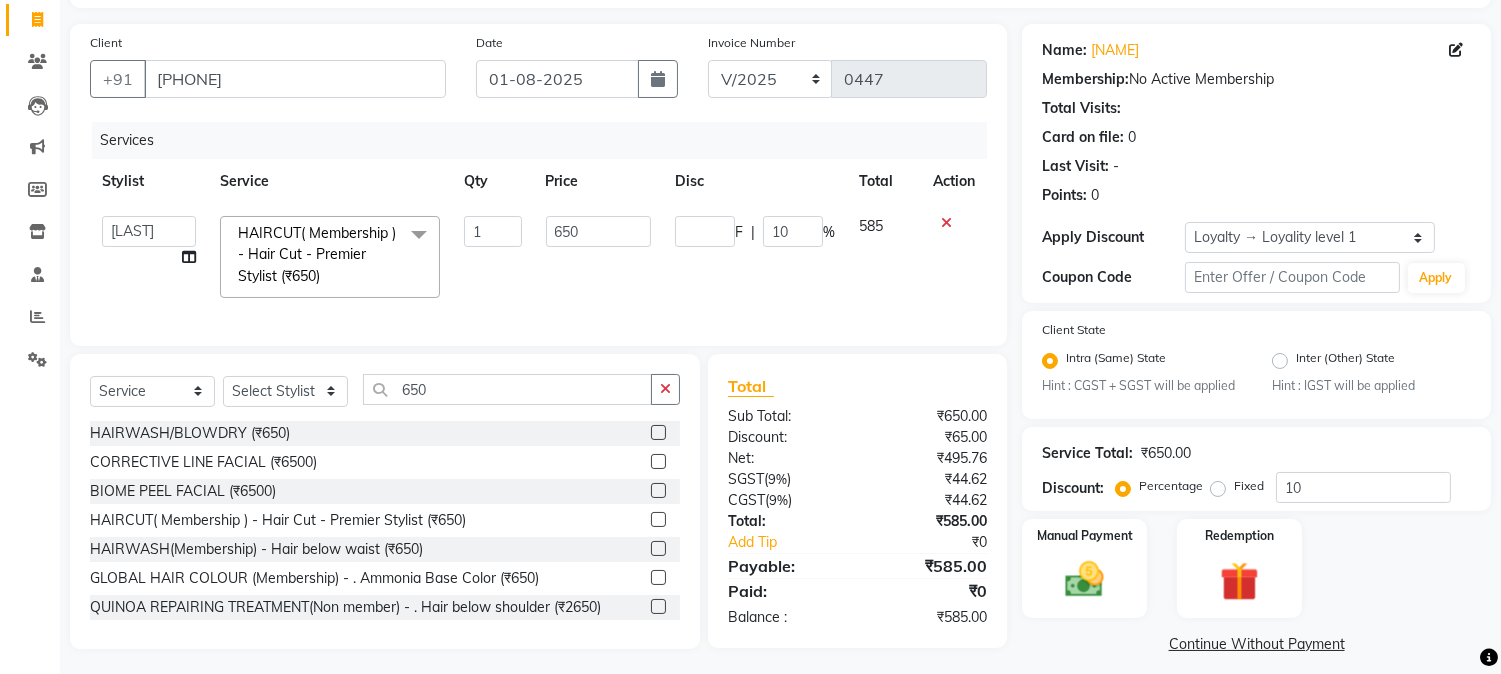 click on "F | [PERCENT]10" 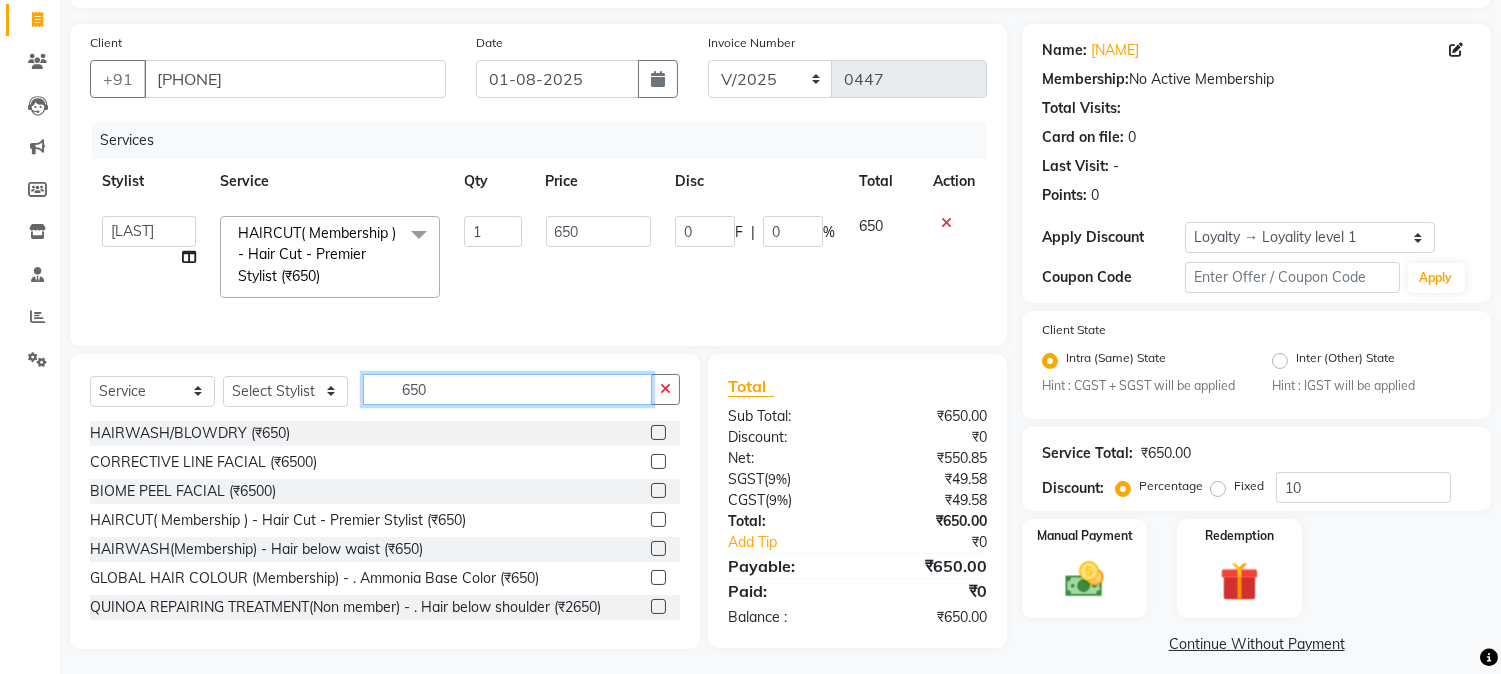 drag, startPoint x: 388, startPoint y: 410, endPoint x: 468, endPoint y: 415, distance: 80.1561 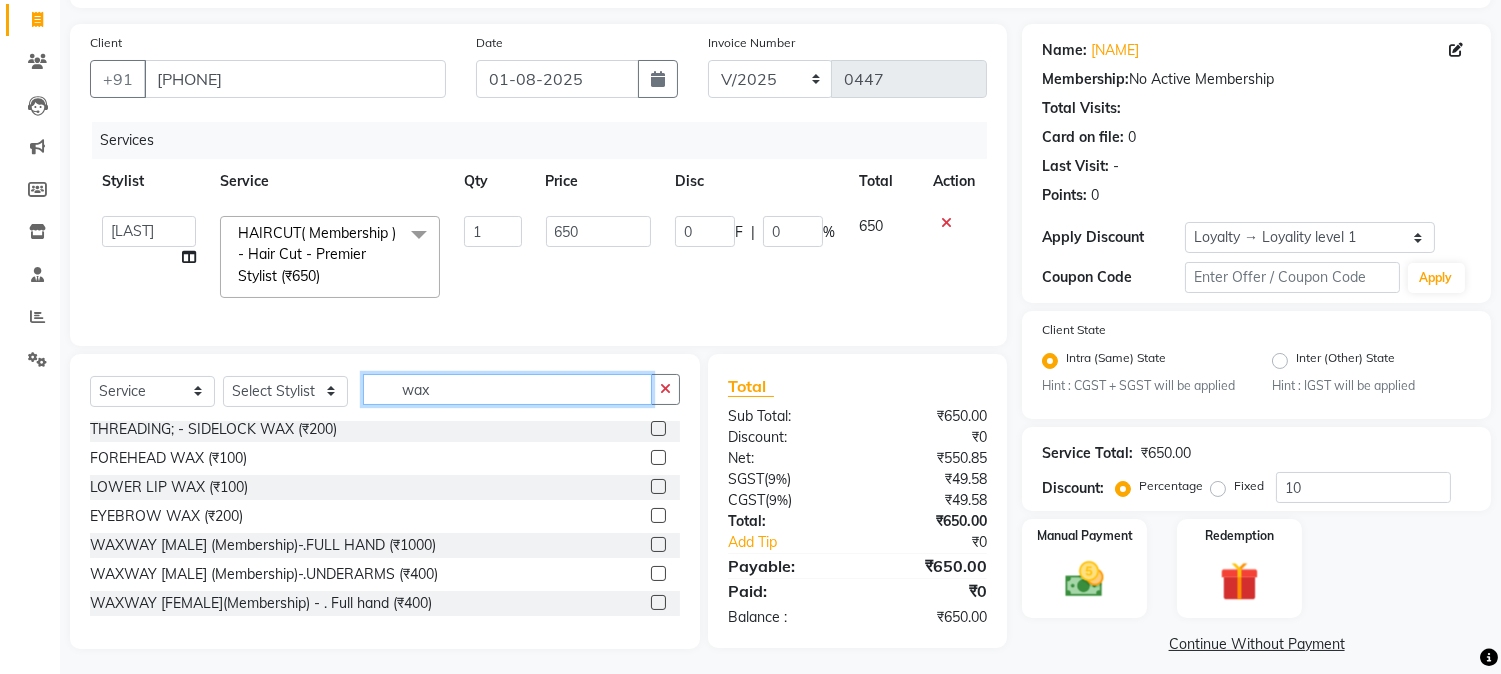 scroll, scrollTop: 111, scrollLeft: 0, axis: vertical 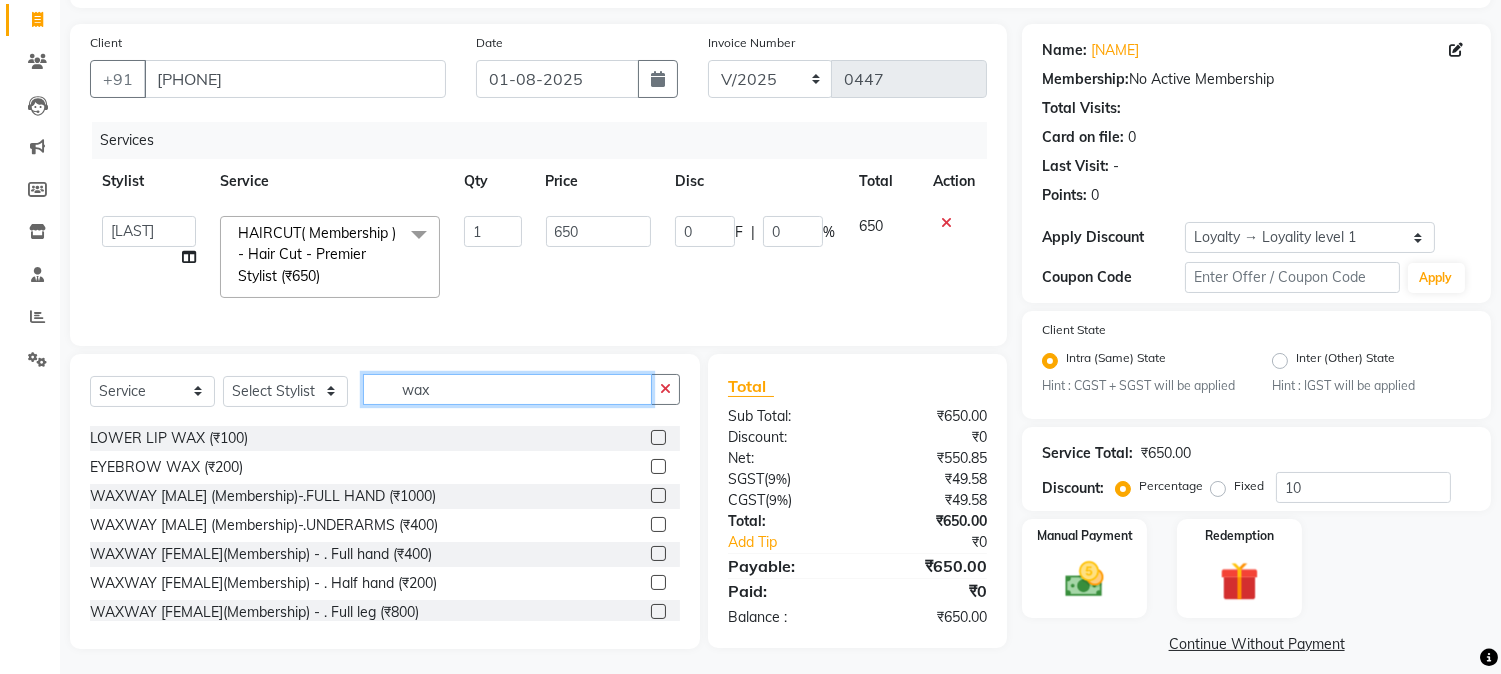 type on "wax" 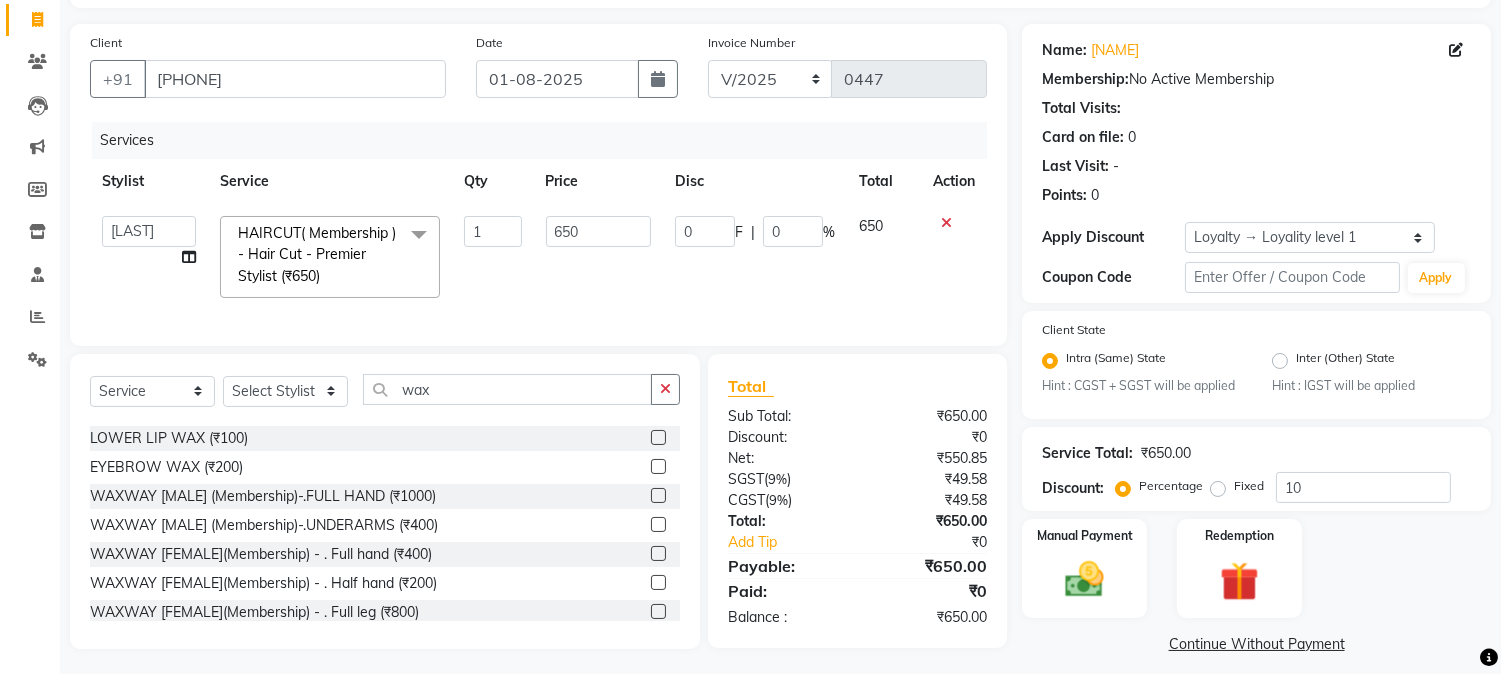 click 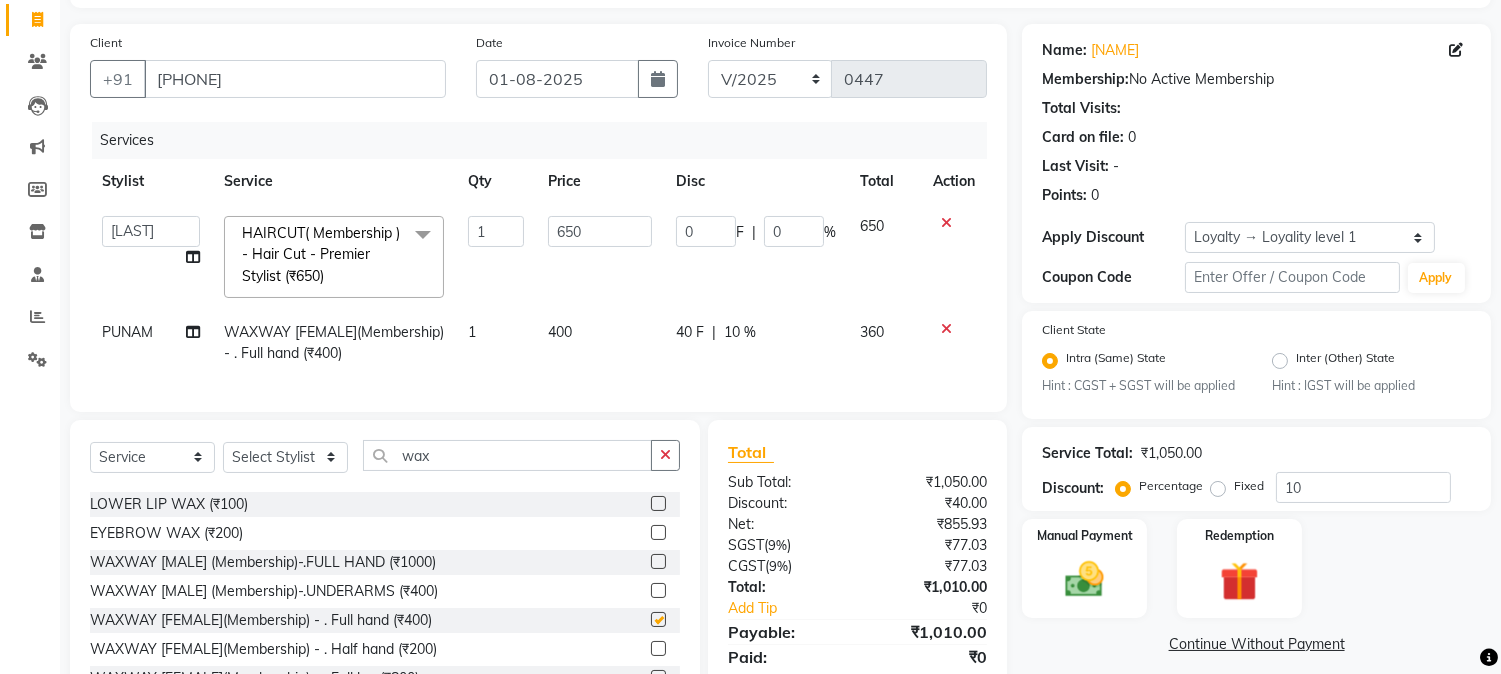checkbox on "false" 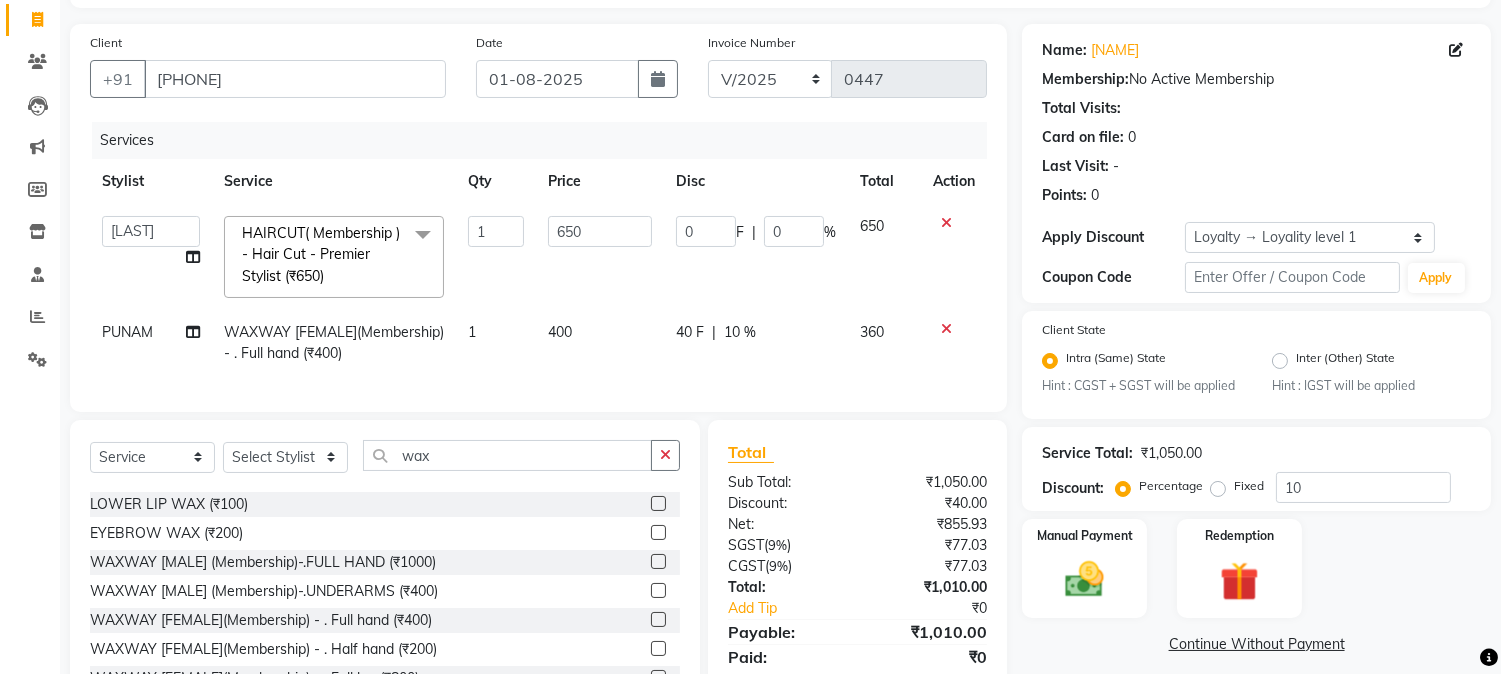 click on "40 F | 10 %" 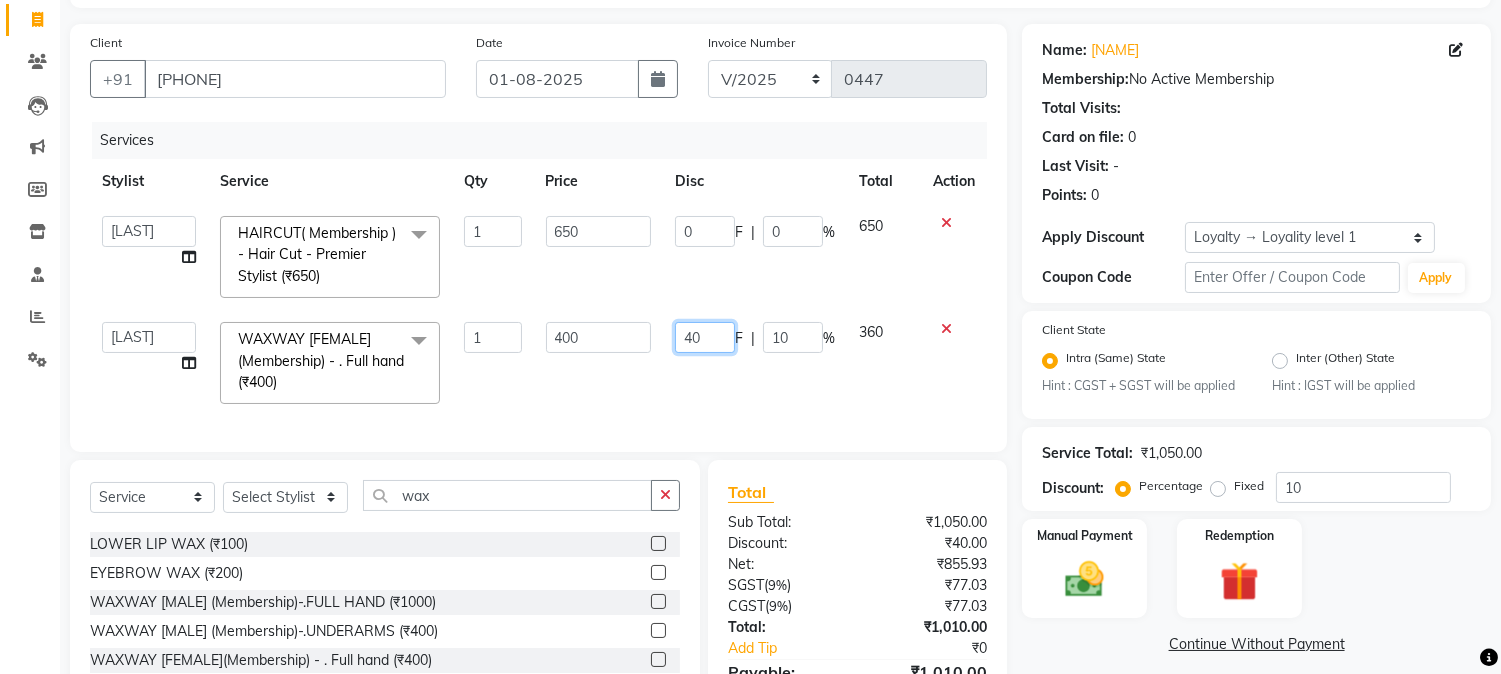 drag, startPoint x: 680, startPoint y: 340, endPoint x: 706, endPoint y: 336, distance: 26.305893 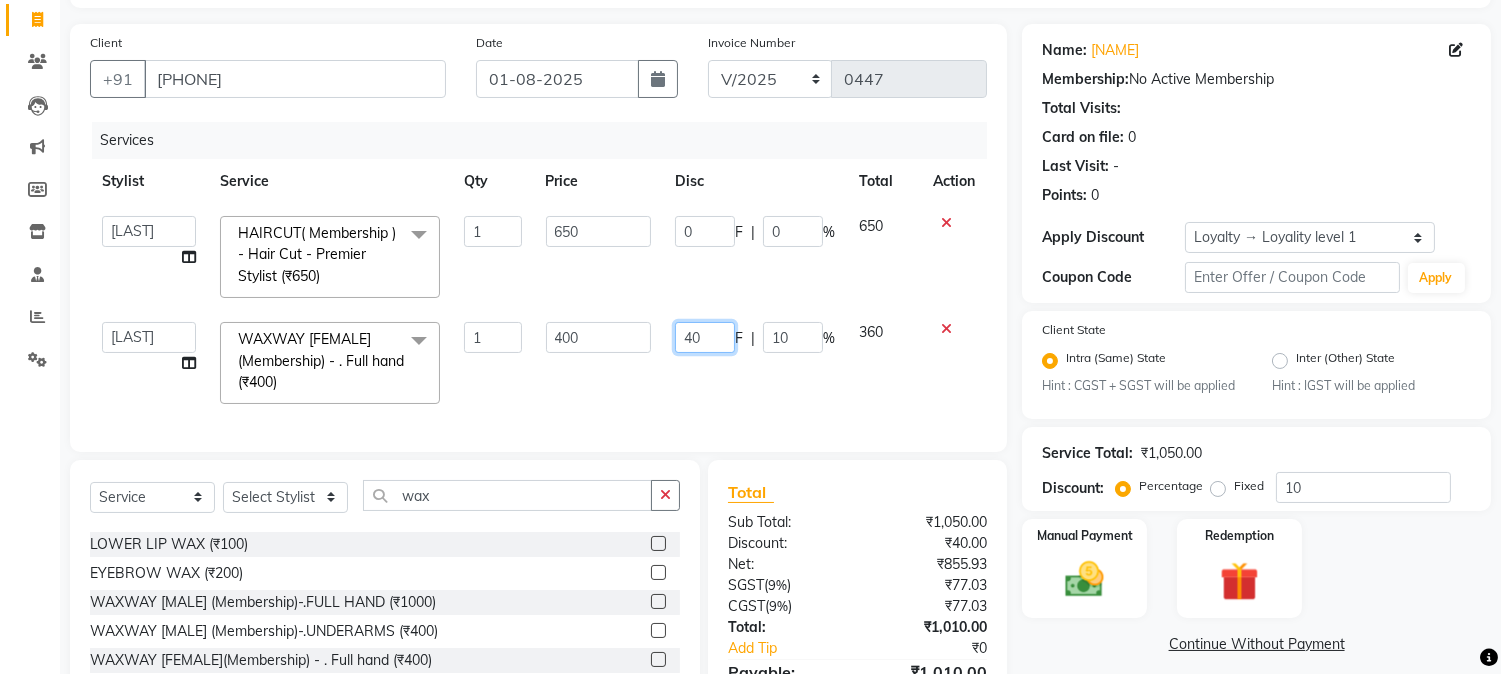 click on "40" 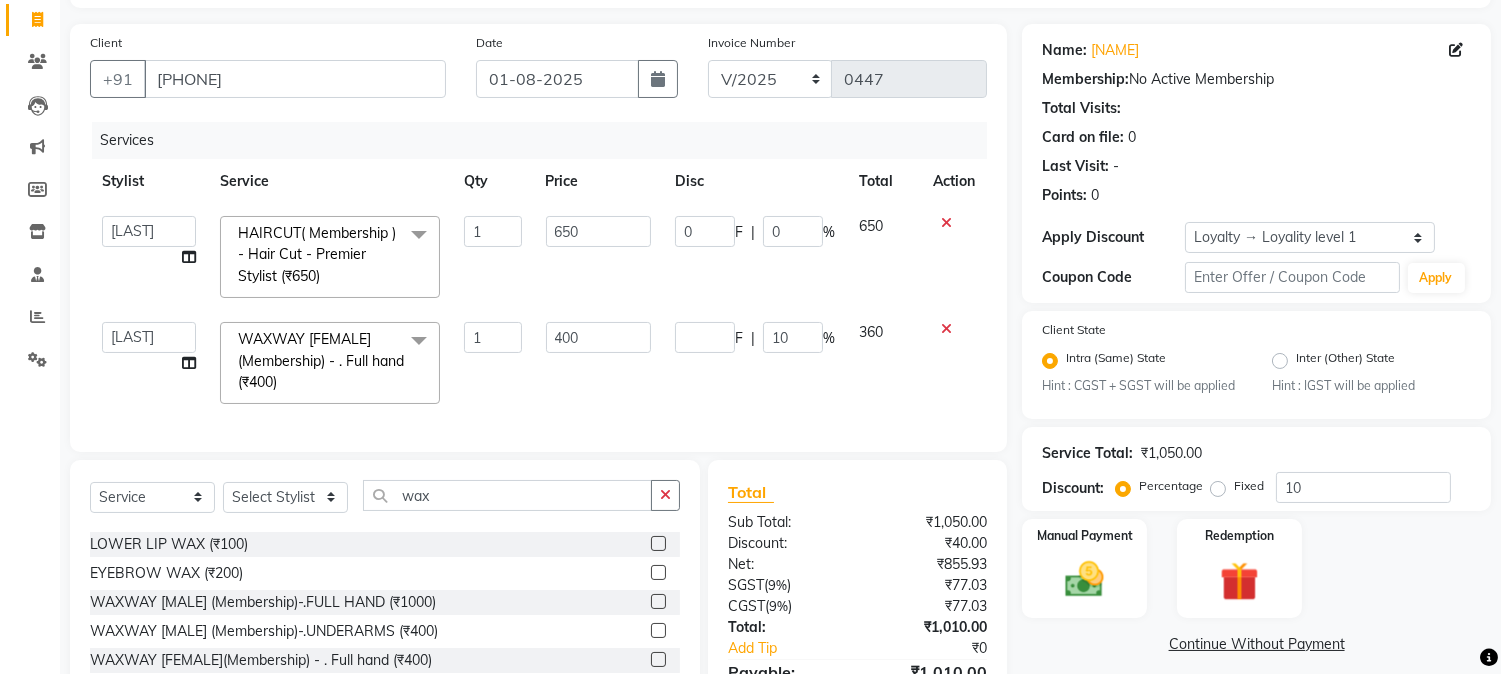 click on "F | [PERCENT]10" 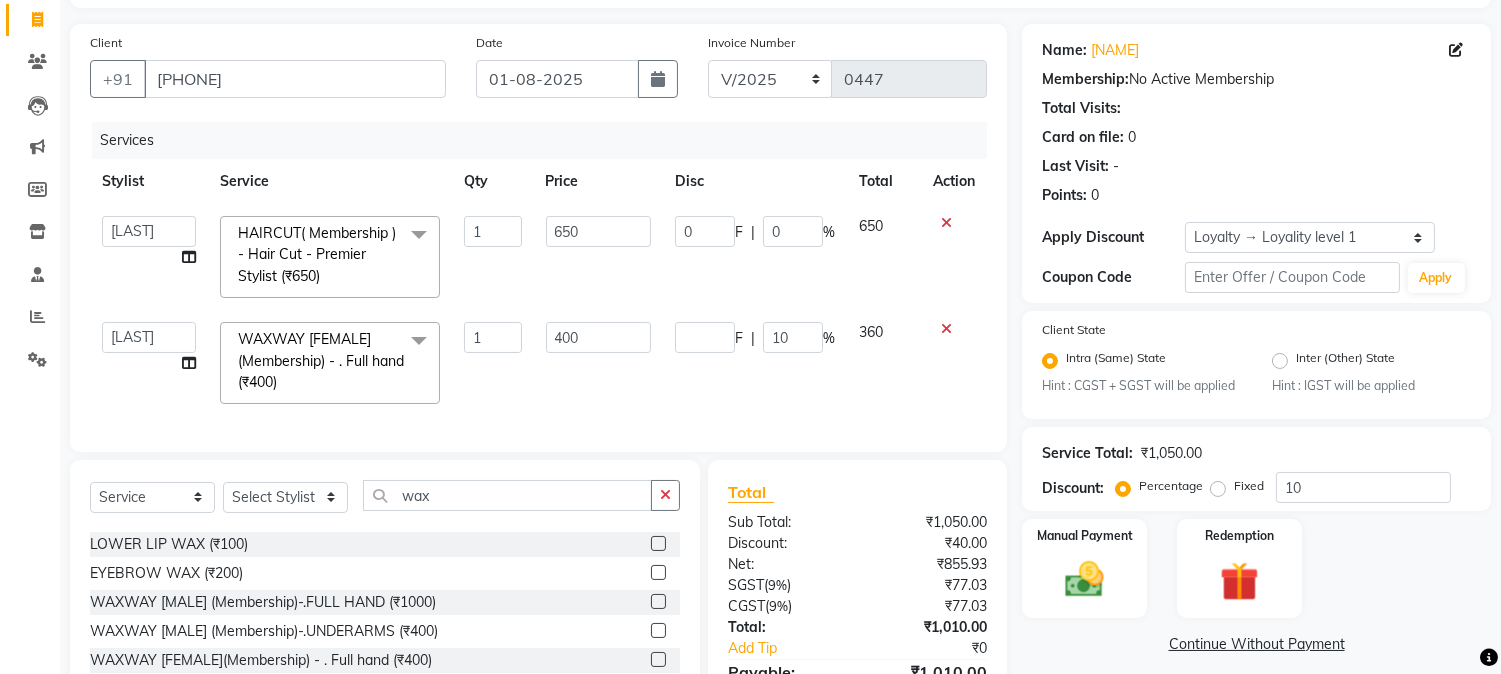 select on "[NUMBER]" 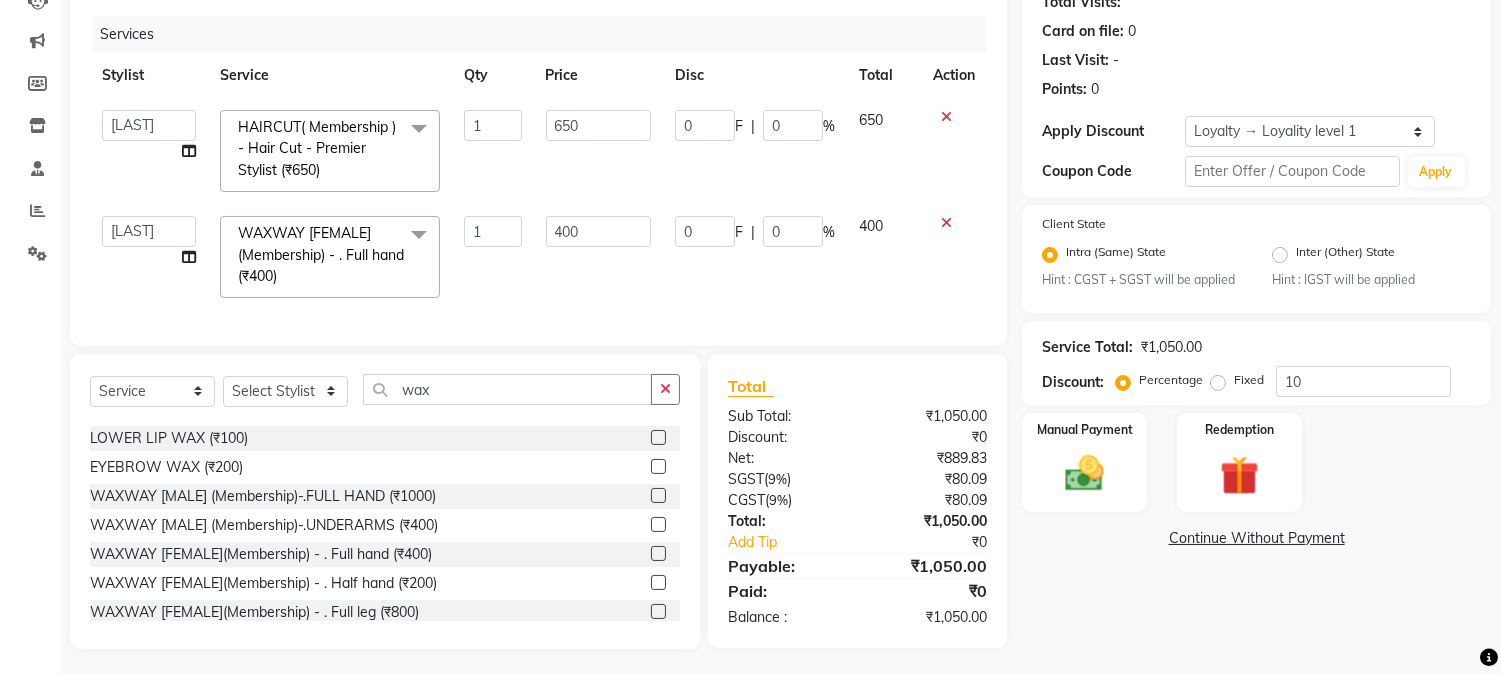 scroll, scrollTop: 254, scrollLeft: 0, axis: vertical 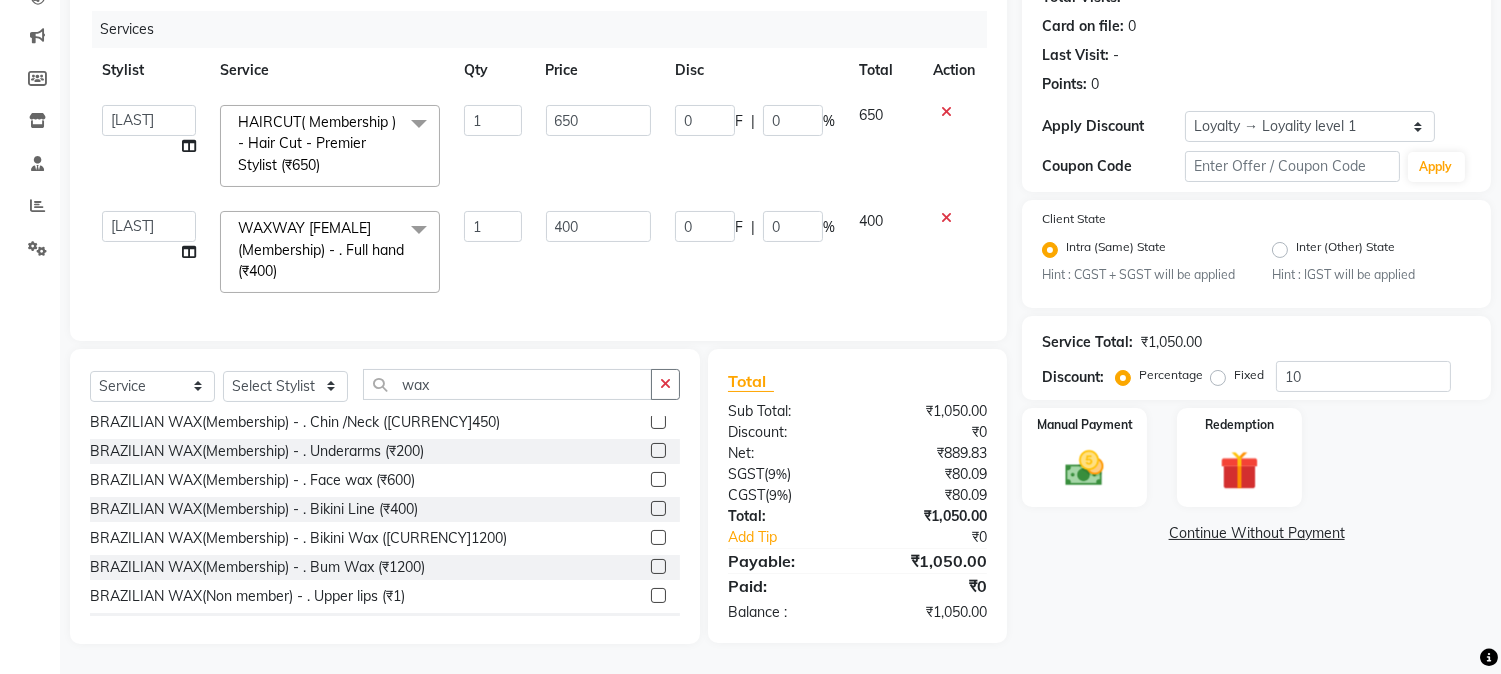click 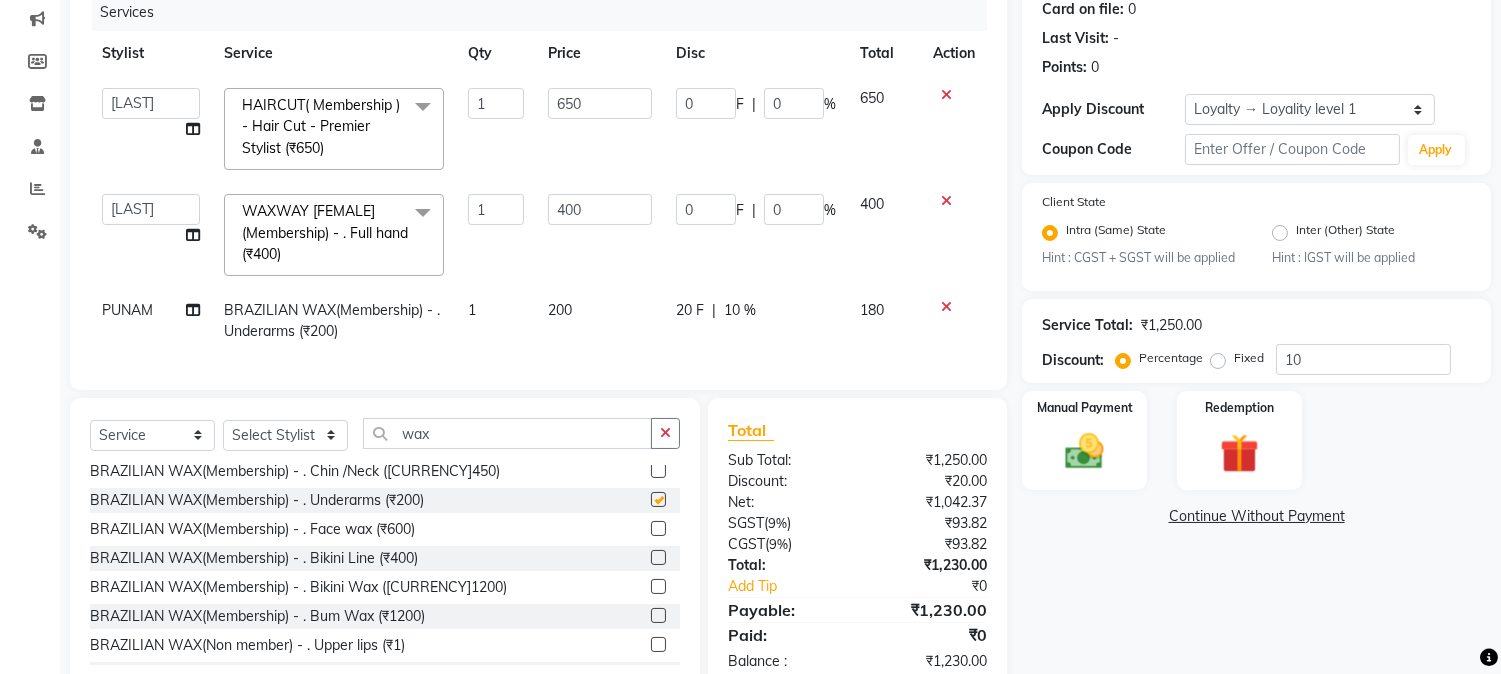 checkbox on "false" 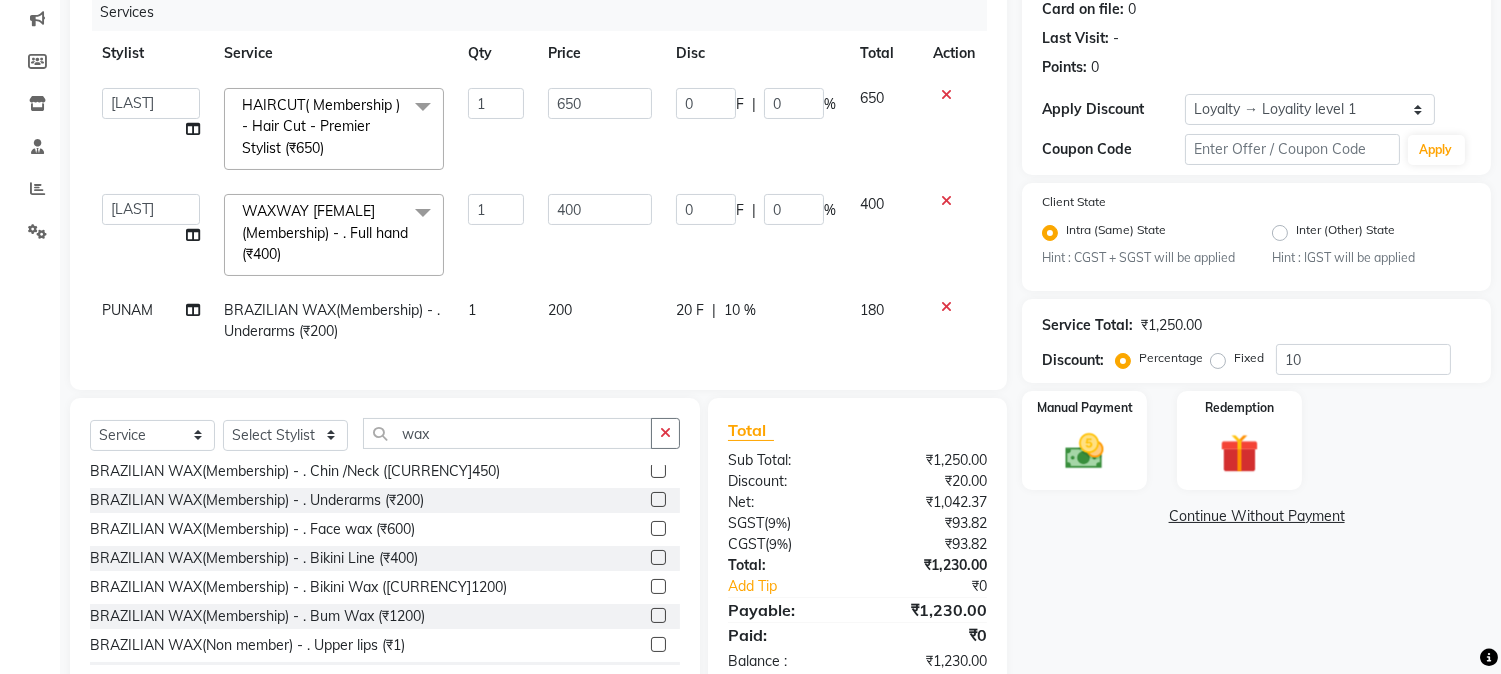 click on "20 F" 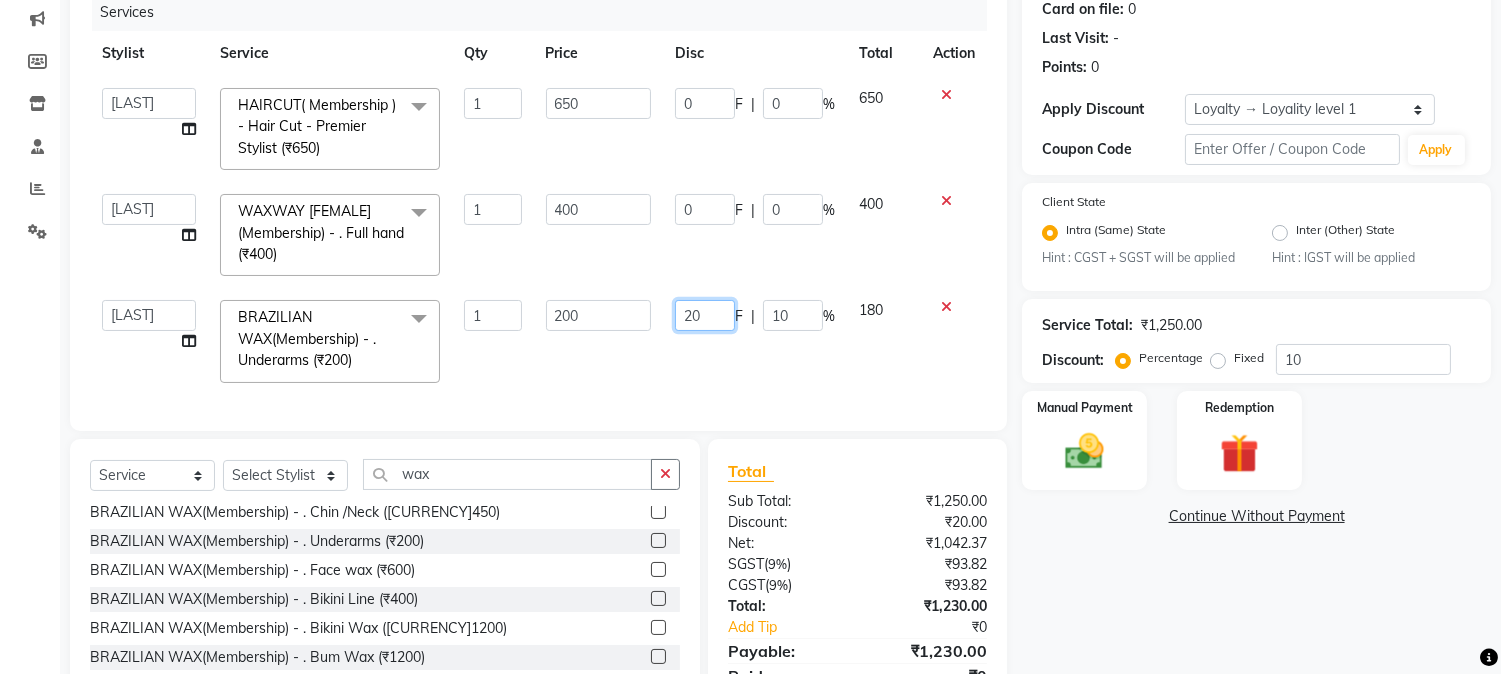 drag, startPoint x: 677, startPoint y: 314, endPoint x: 722, endPoint y: 312, distance: 45.044422 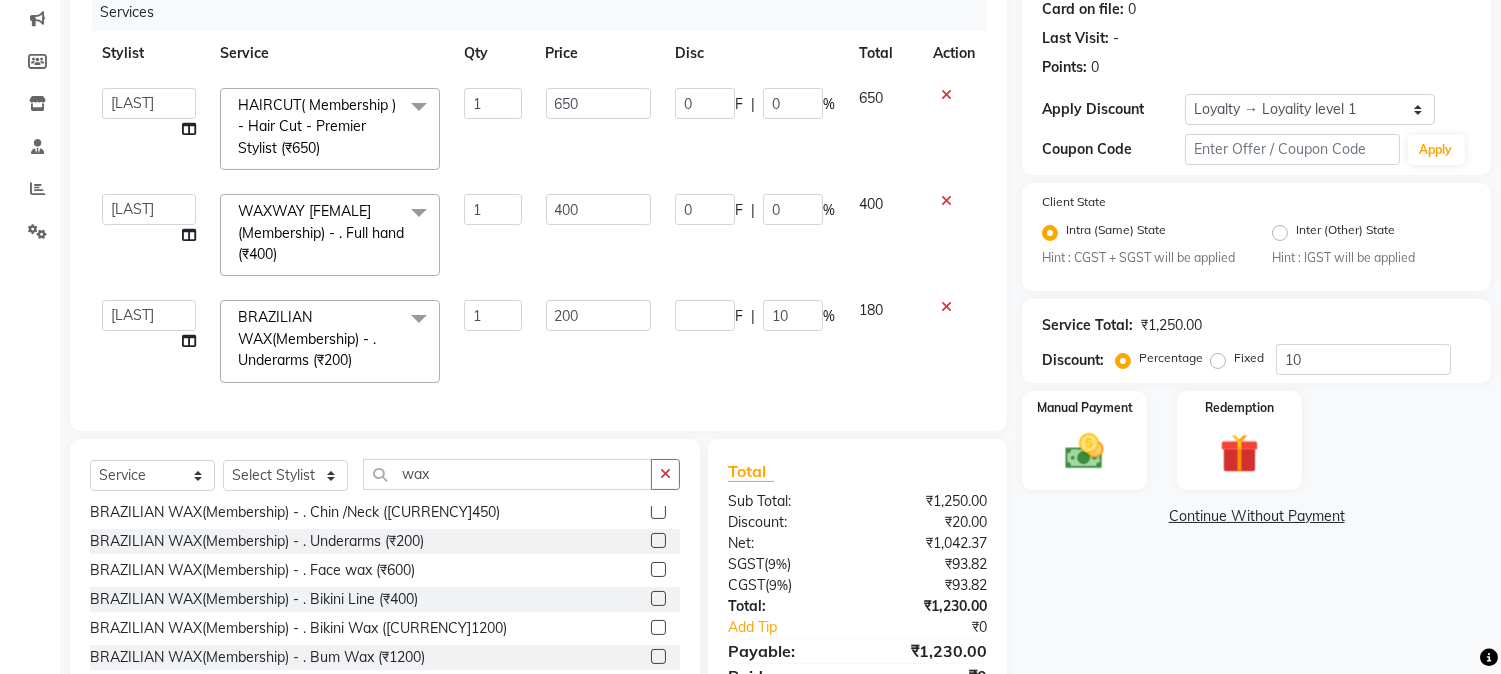 click on "Services Stylist Service Qty Price Disc Total Action  [NAME]   [NAME]   [NAME]   [NAME]    [NAME]   [NAME]   [NAME]   [NAME]   [NAME]   [NAME]   [NAME]   [NAME]   [NAME]   [NAME]   [NAME]   [NAME]   [NAME]    [NAME]  [NAME]   [NAME]   [NAME]   [NAME]    [NAME]   [NAME]   [NAME]   [NAME]    [NAME]   [NAME]   [NAME]   [NAME]   [NAME]   [NAME]   [NAME]   [NAME]  [NAME]   [NAME]  HAIRCUT( Membership )       -        Hair Cut - Premier Stylist (₹650)  x Nails -  Hands (₹840) Nails -  Feet (₹720) Nails - Nail Extensions With Gel Polish (₹2820) Nails - Nail Art (₹300) Nails - Nail Extension Removal (₹960) Nails - Gel Polish Removal (₹420) MOLE (₹600) PUMING (₹4000) CRYSTAL PEDICURE (MEMBERSHIP) (₹1400) HIAR SPA ABOVE SHOULDER (MEMBERSHIP) (₹900) HAIR SPA ABOVE SHOULDER (NON-MEMBER) (₹1080) HAIR SPA BELOW SHOULDER(MEMBERSHIP) (₹1200) HAIR SPA BELOW SHOULDER(NON-MEMBER) (₹1440) HAIR SPA UPTO WAIST(MEMBERSHIP) (₹1400) HAIR SPA UPTO WAIST(NON-MEMBER) (₹1680)" 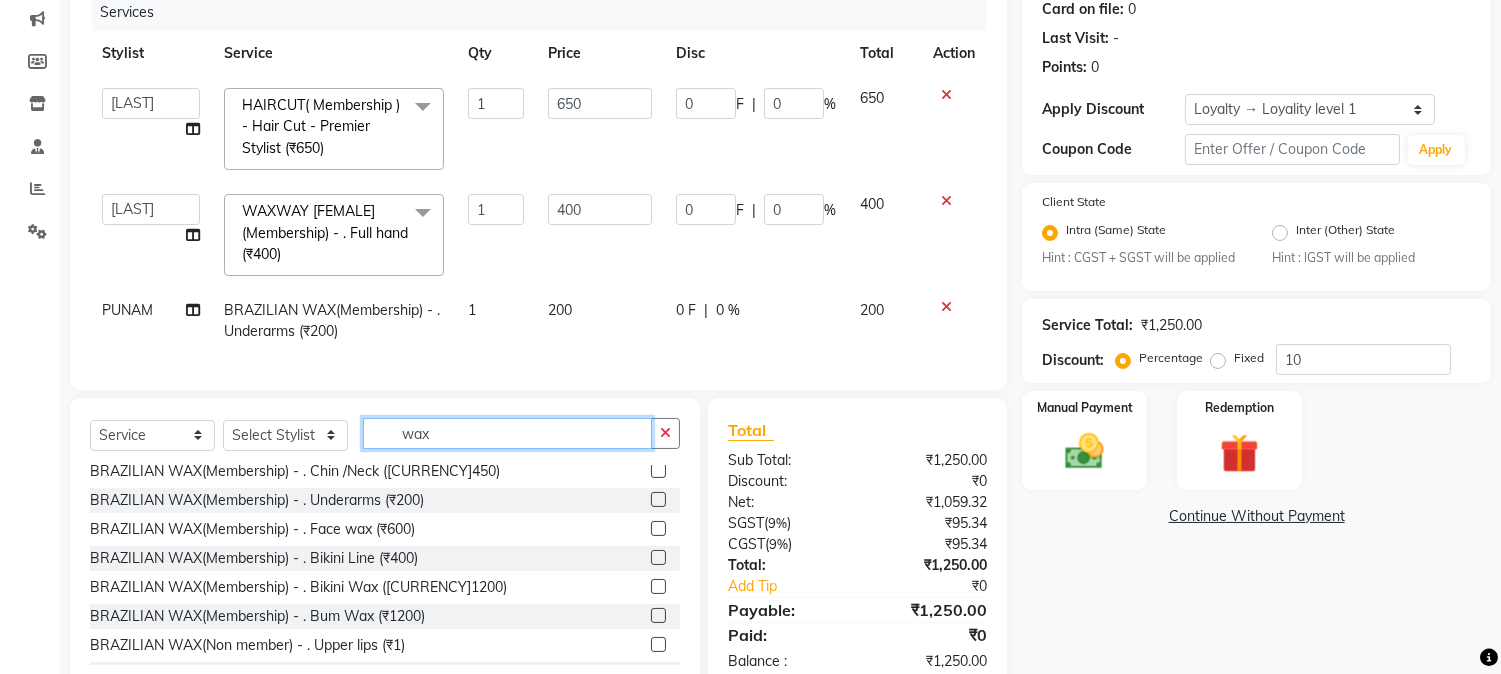 drag, startPoint x: 454, startPoint y: 460, endPoint x: 487, endPoint y: 460, distance: 33 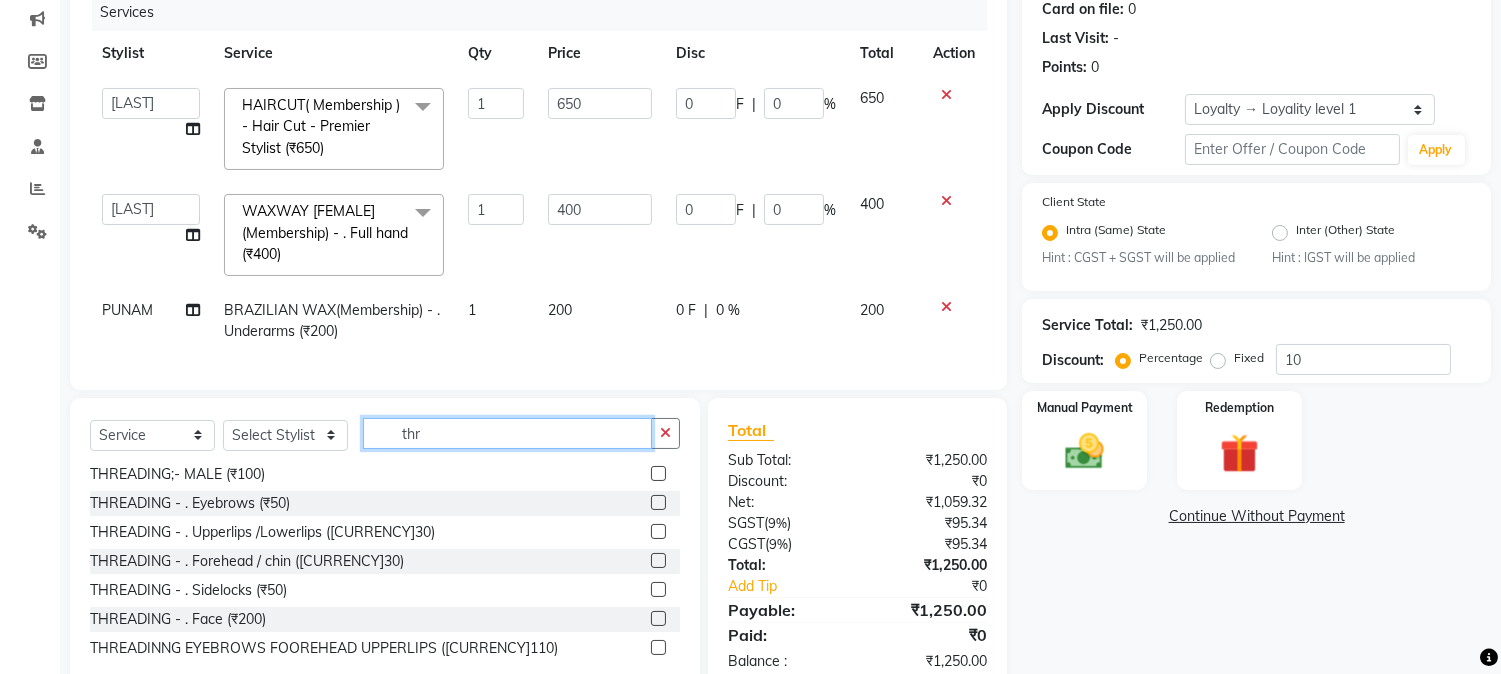 scroll, scrollTop: 0, scrollLeft: 0, axis: both 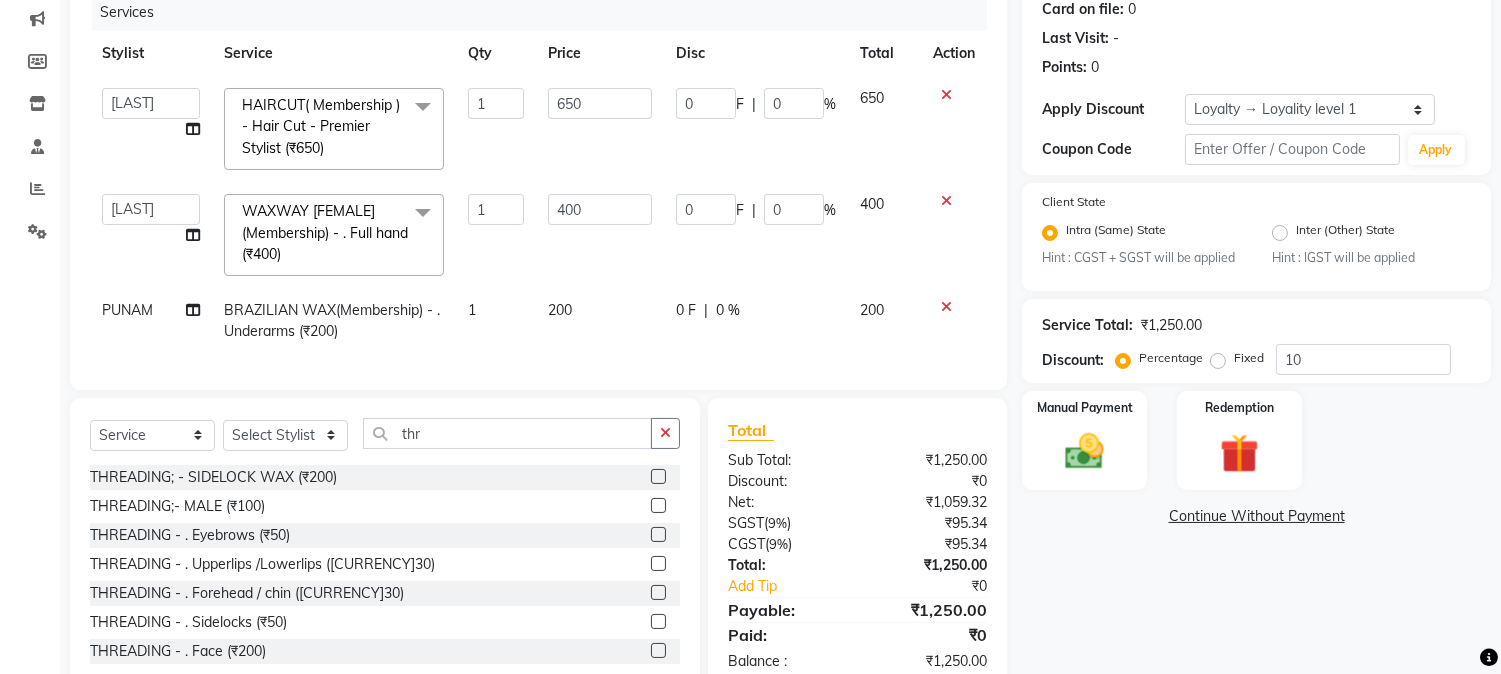 click 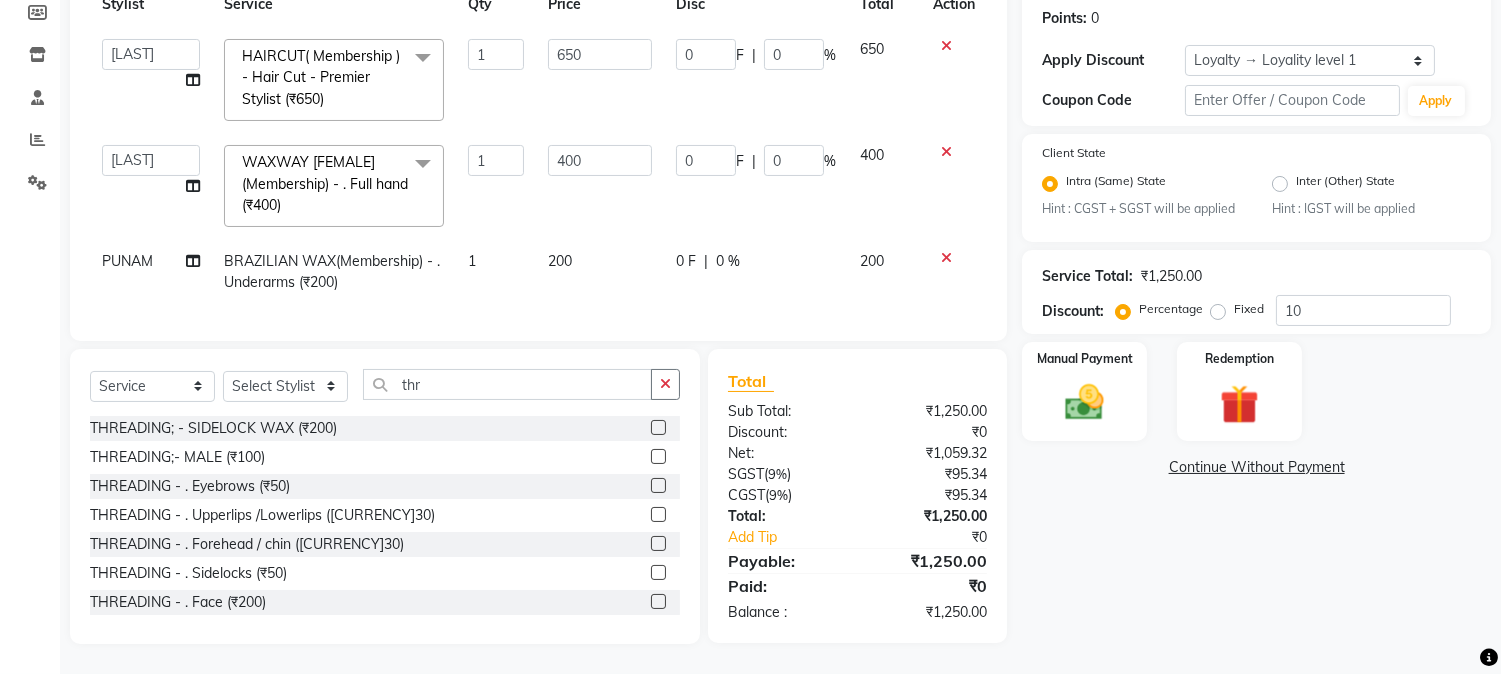 scroll, scrollTop: 320, scrollLeft: 0, axis: vertical 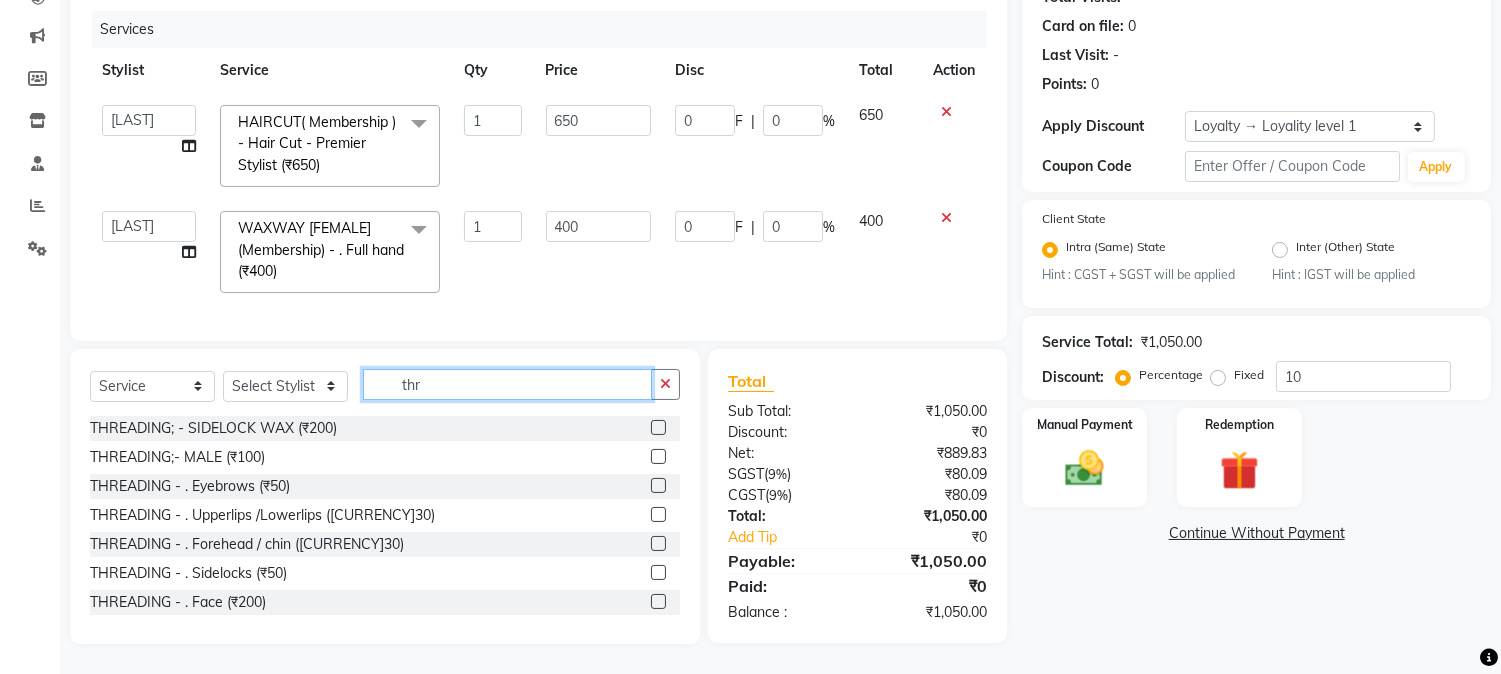 drag, startPoint x: 396, startPoint y: 386, endPoint x: 498, endPoint y: 375, distance: 102.59142 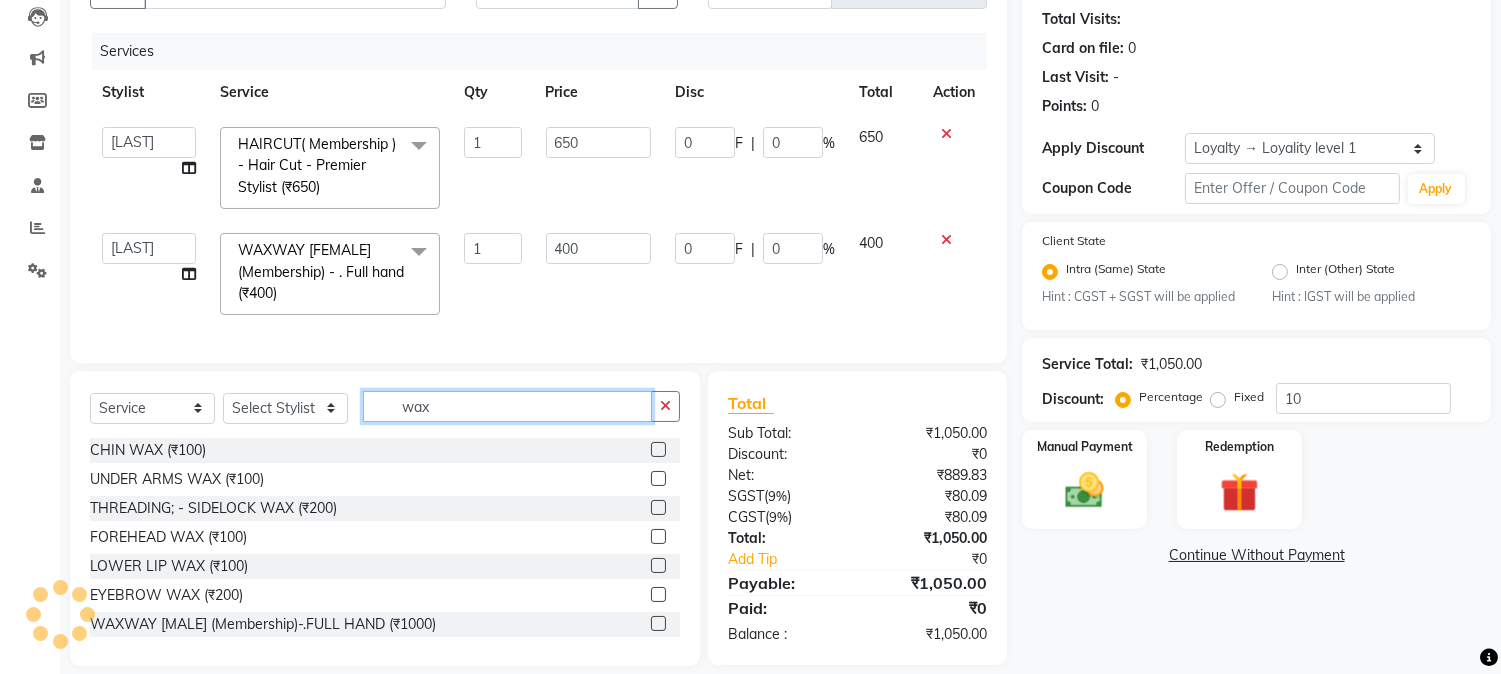 scroll, scrollTop: 254, scrollLeft: 0, axis: vertical 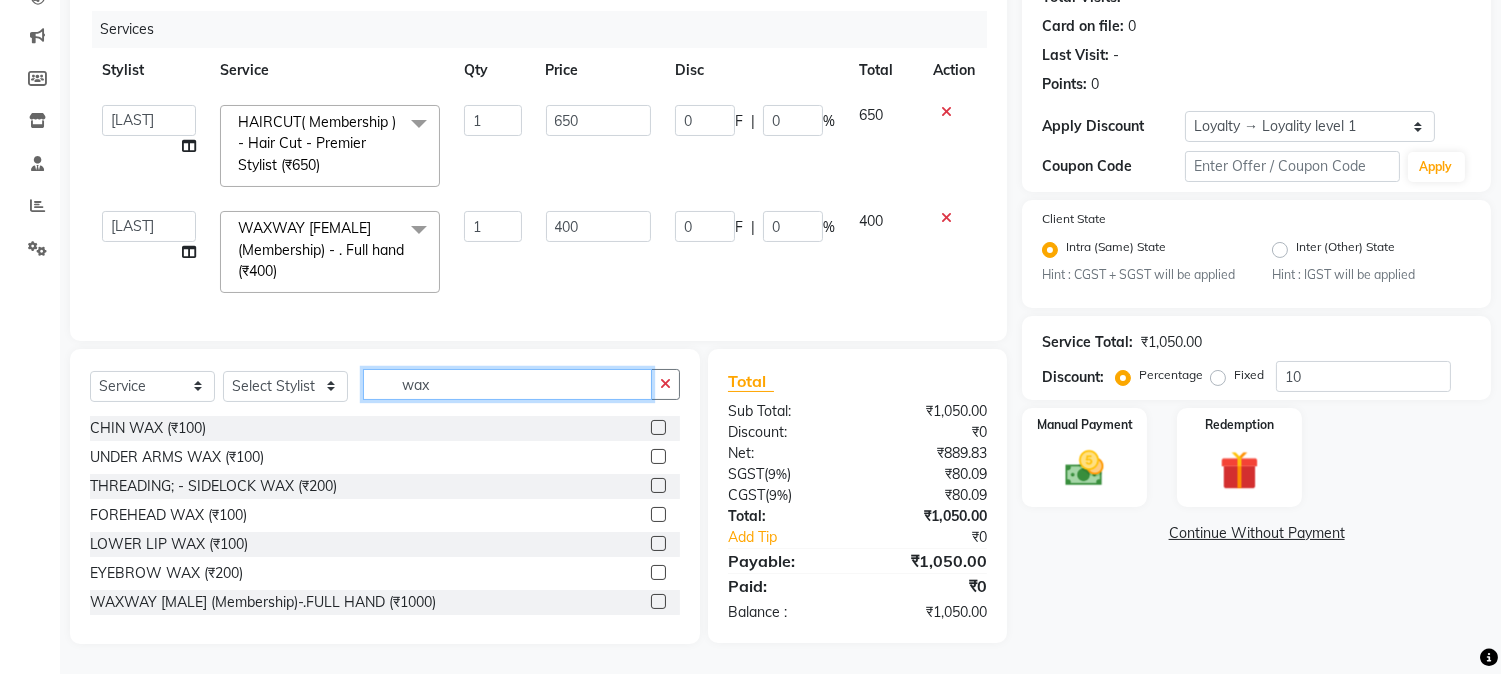 type on "wax" 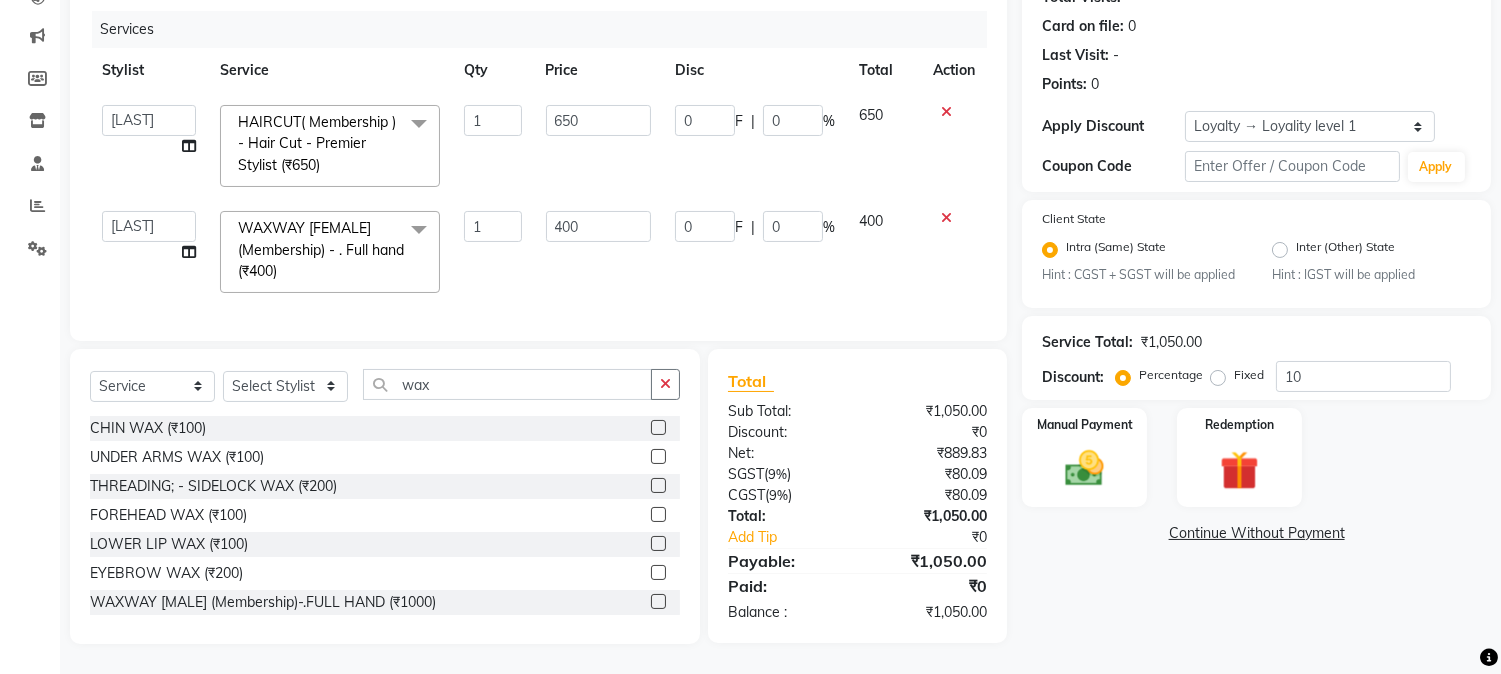 click 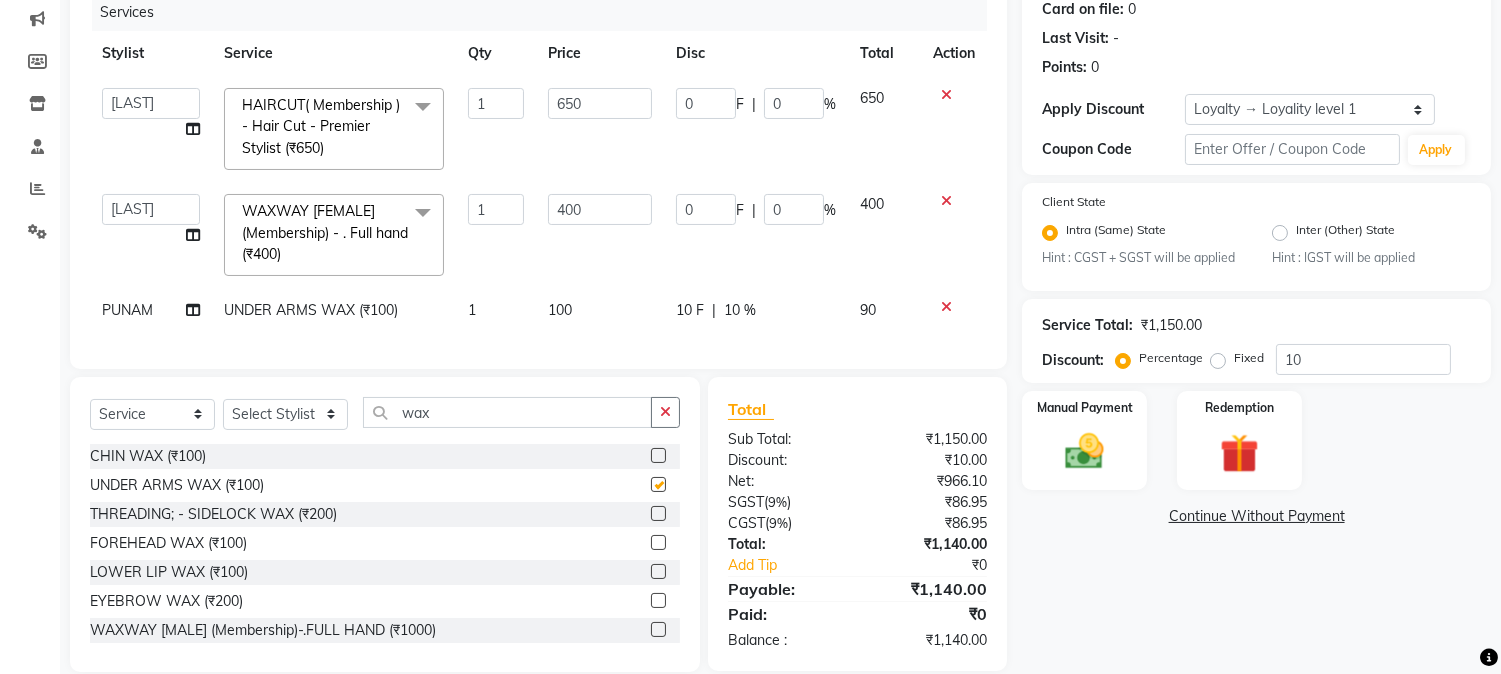 checkbox on "false" 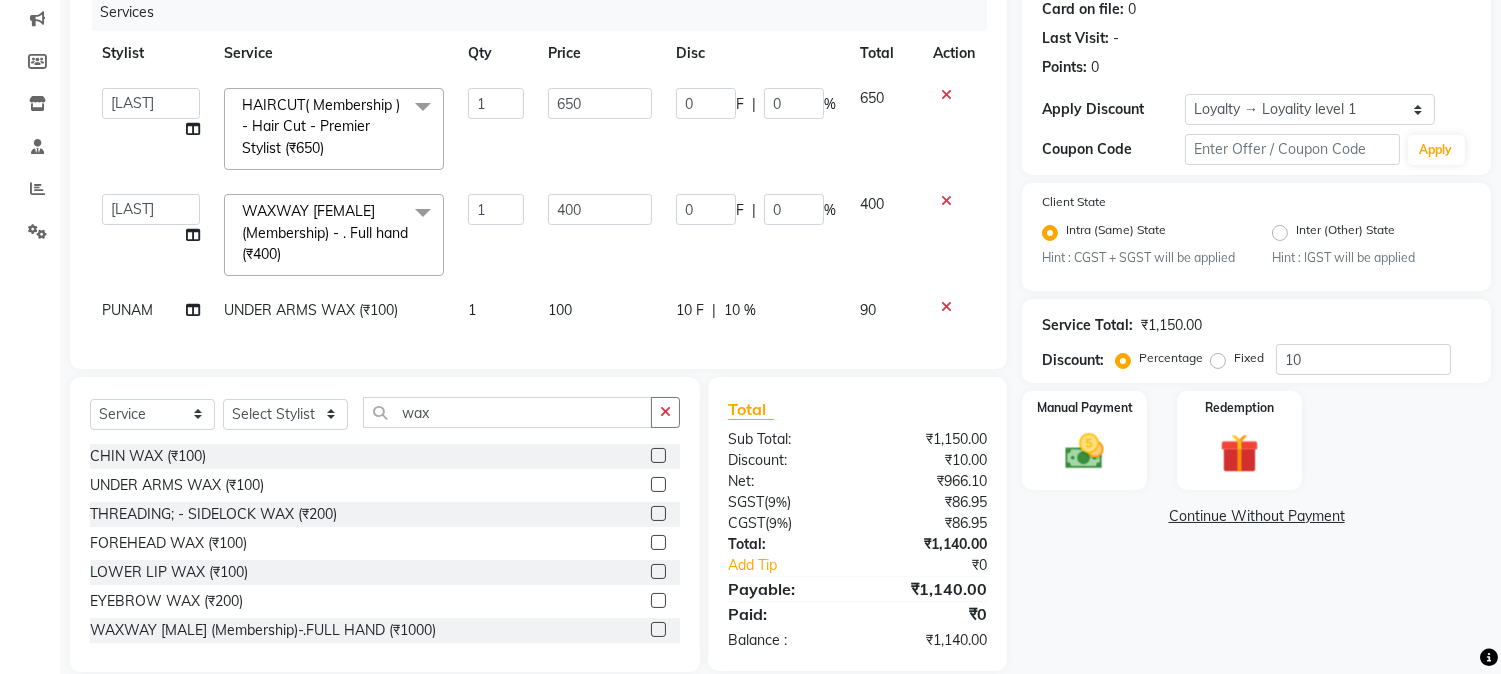 click on "10 F" 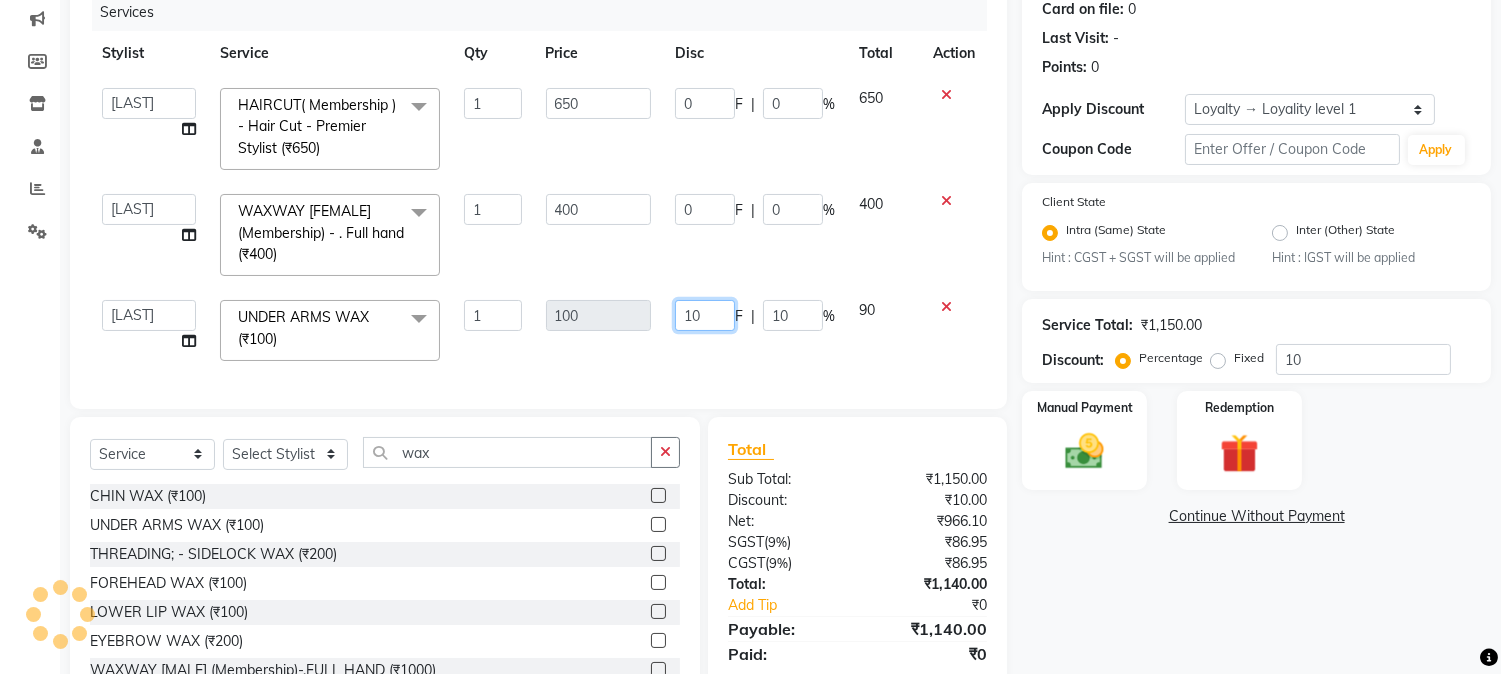 drag, startPoint x: 678, startPoint y: 307, endPoint x: 721, endPoint y: 306, distance: 43.011627 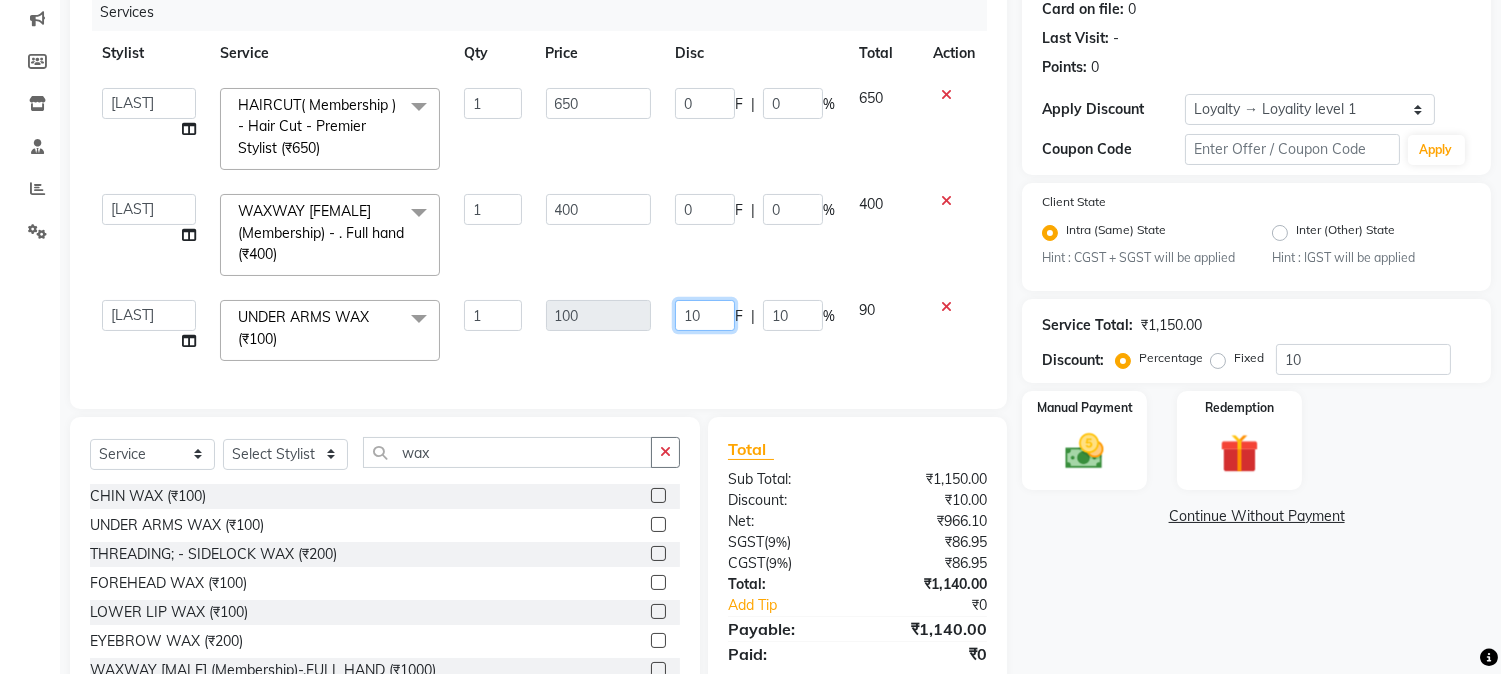 type 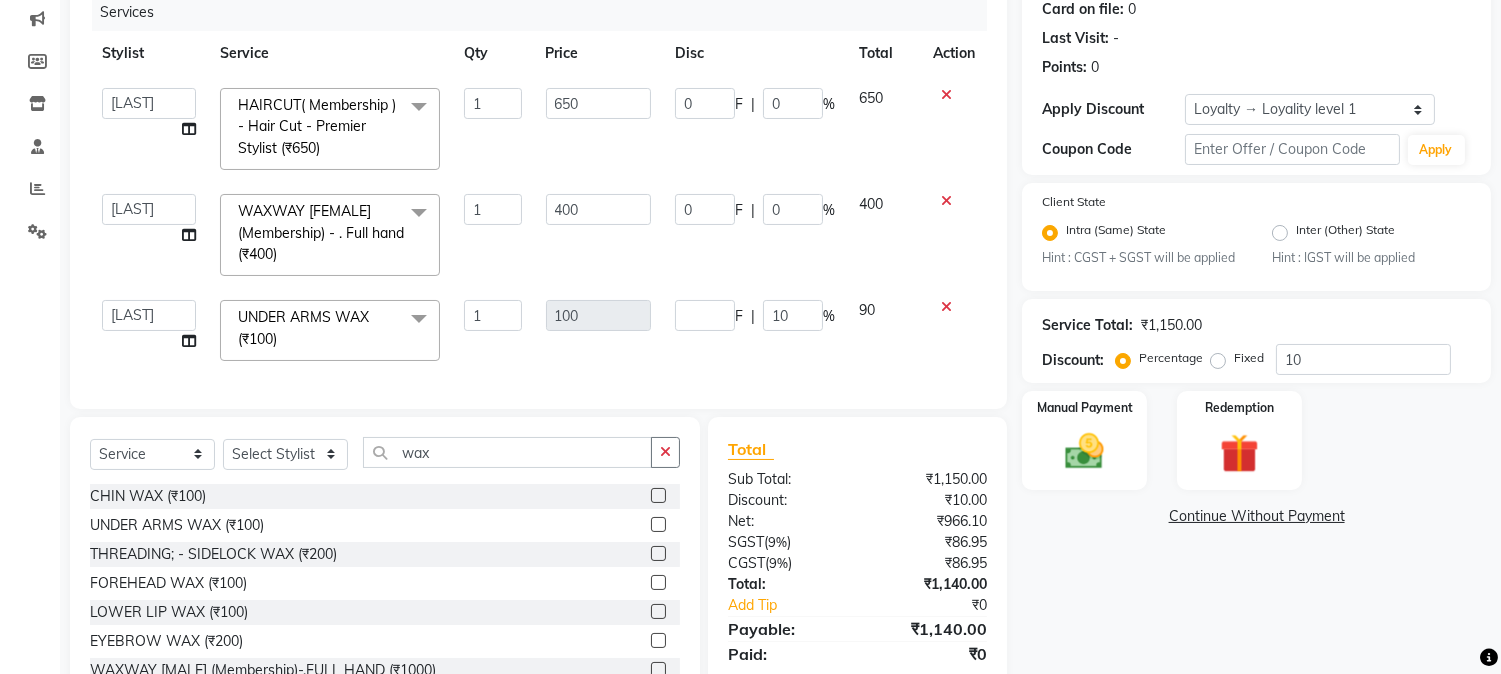 click on "Services Stylist Service Qty Price Disc Total Action  [NAME]   [NAME]   [NAME]   [NAME]    [NAME]   [NAME]   [NAME]   [NAME]   [NAME]   [NAME]   [NAME]   [NAME]   [NAME]   [NAME]   [NAME]   [NAME]   [NAME]    [NAME]  [NAME]   [NAME]   [NAME]   [NAME]    [NAME]   [NAME]   [NAME]   [NAME]    [NAME]   [NAME]   [NAME]   [NAME]   [NAME]   [NAME]   [NAME]   [NAME]  [NAME]   [NAME]  HAIRCUT( Membership )       -        Hair Cut - Premier Stylist (₹650)  x Nails -  Hands (₹840) Nails -  Feet (₹720) Nails - Nail Extensions With Gel Polish (₹2820) Nails - Nail Art (₹300) Nails - Nail Extension Removal (₹960) Nails - Gel Polish Removal (₹420) MOLE (₹600) PUMING (₹4000) CRYSTAL PEDICURE (MEMBERSHIP) (₹1400) HIAR SPA ABOVE SHOULDER (MEMBERSHIP) (₹900) HAIR SPA ABOVE SHOULDER (NON-MEMBER) (₹1080) HAIR SPA BELOW SHOULDER(MEMBERSHIP) (₹1200) HAIR SPA BELOW SHOULDER(NON-MEMBER) (₹1440) HAIR SPA UPTO WAIST(MEMBERSHIP) (₹1400) HAIR SPA UPTO WAIST(NON-MEMBER) (₹1680)" 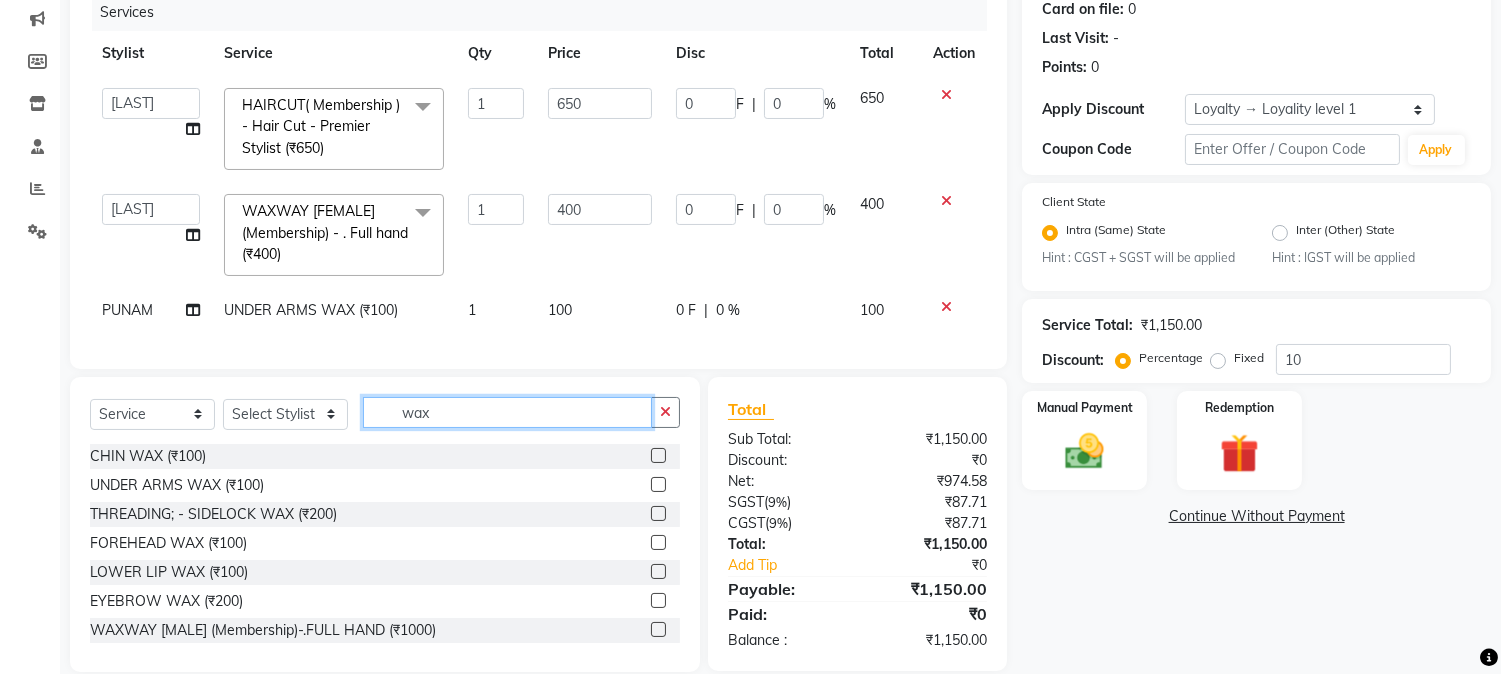 drag, startPoint x: 402, startPoint y: 427, endPoint x: 455, endPoint y: 426, distance: 53.009434 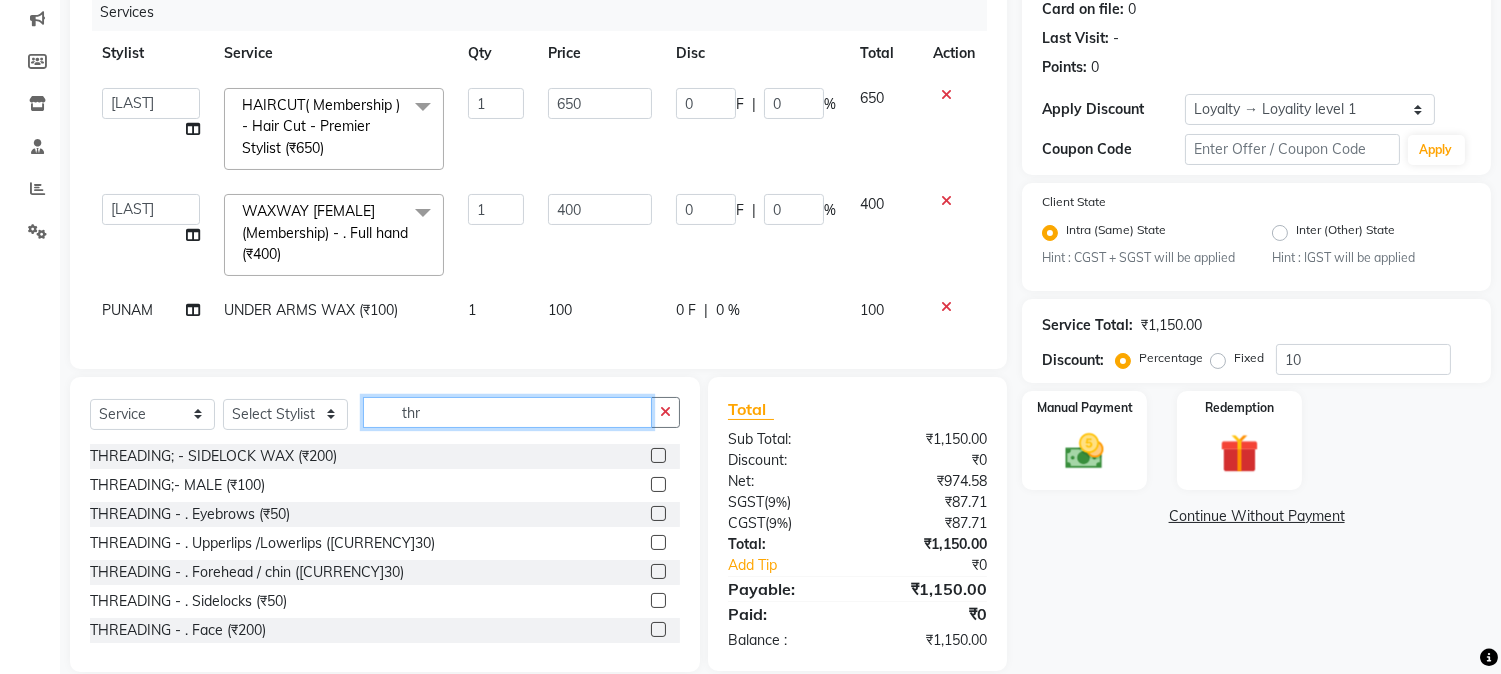 type on "thr" 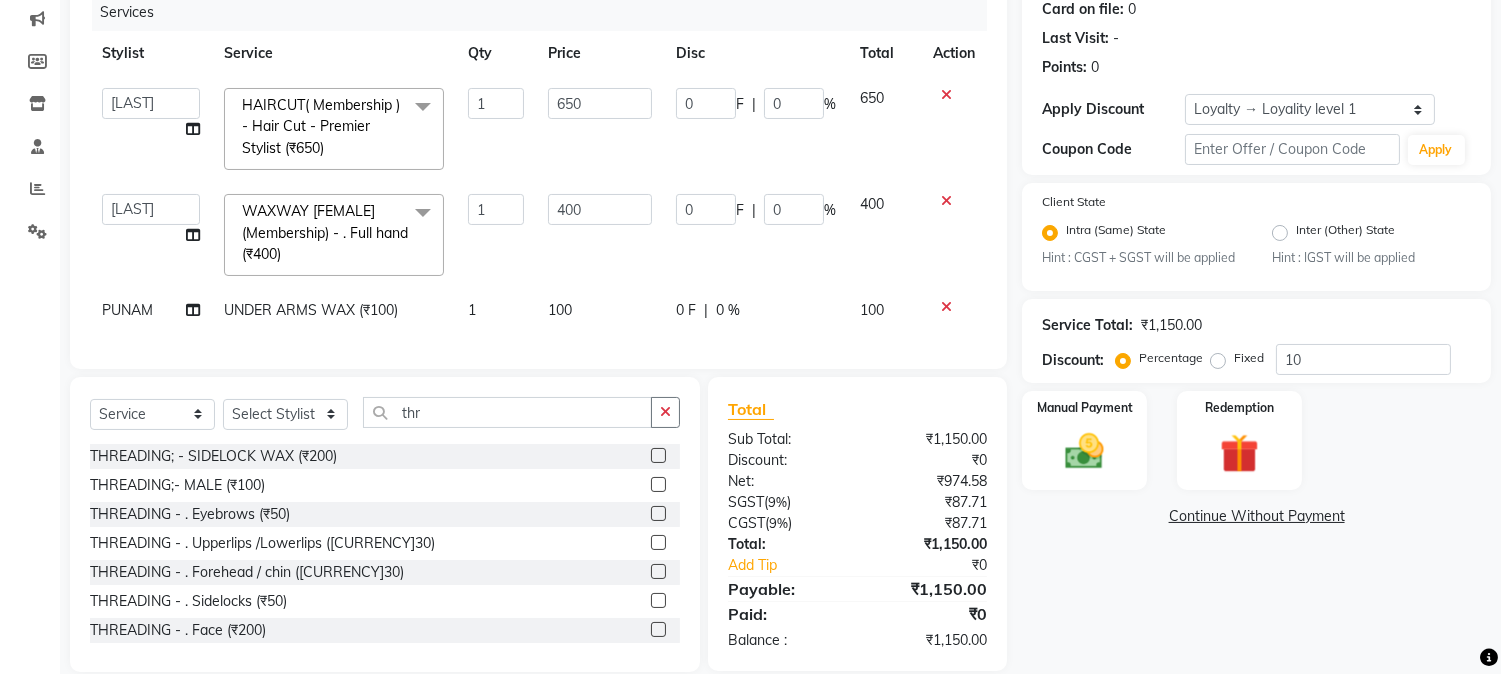 click 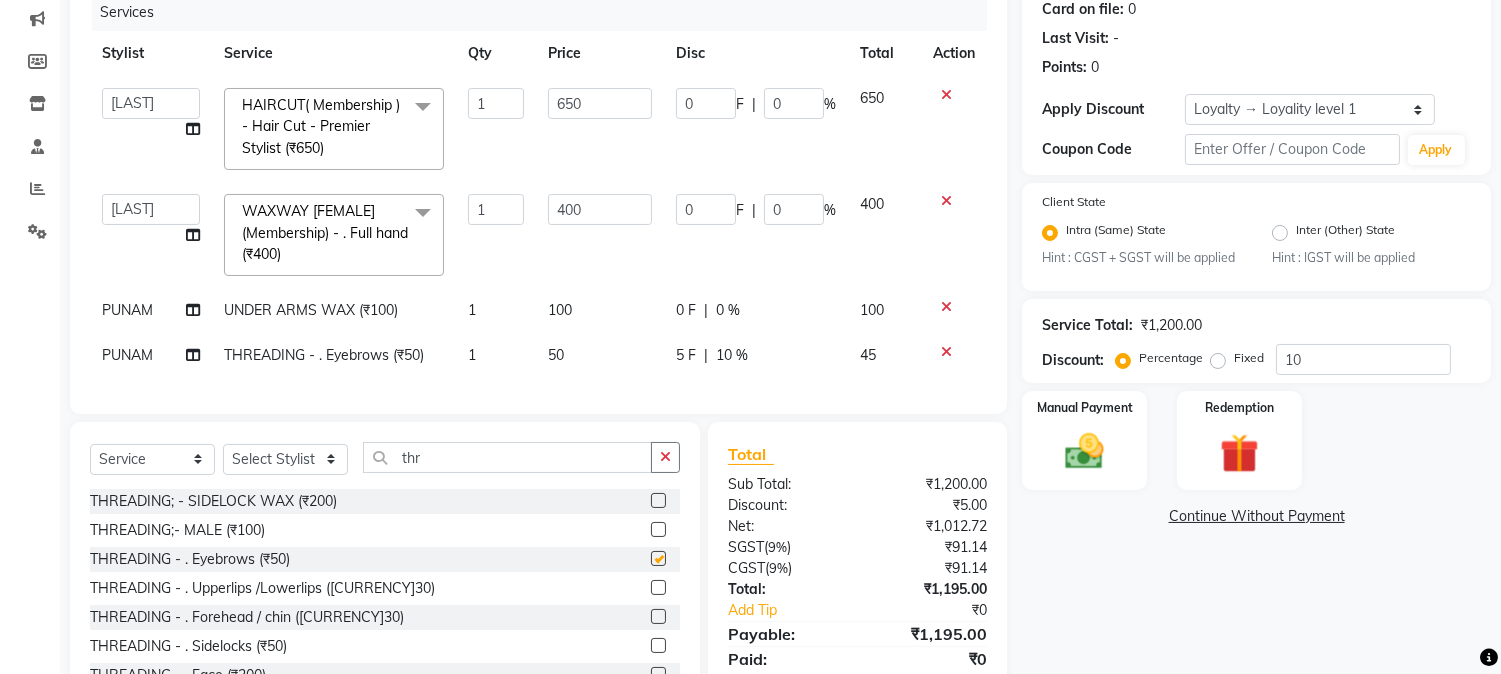 checkbox on "false" 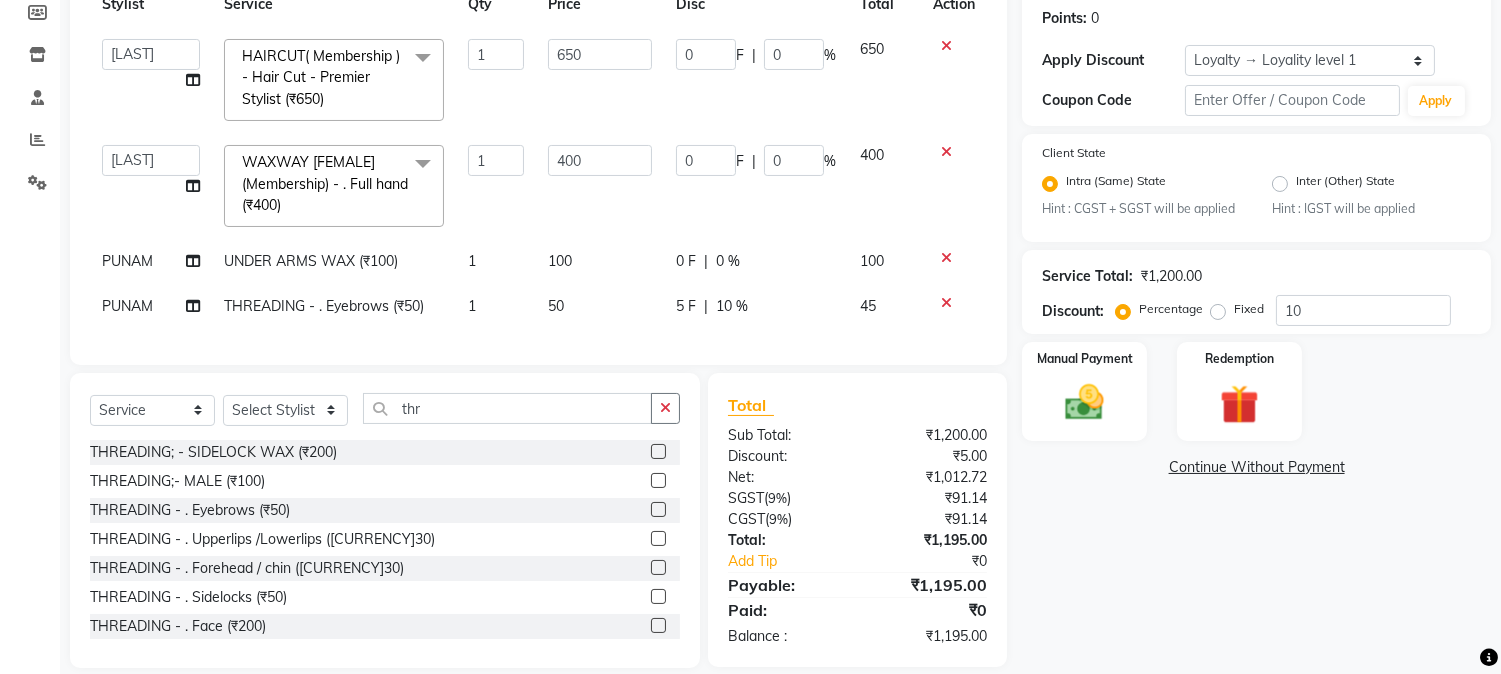 scroll, scrollTop: 344, scrollLeft: 0, axis: vertical 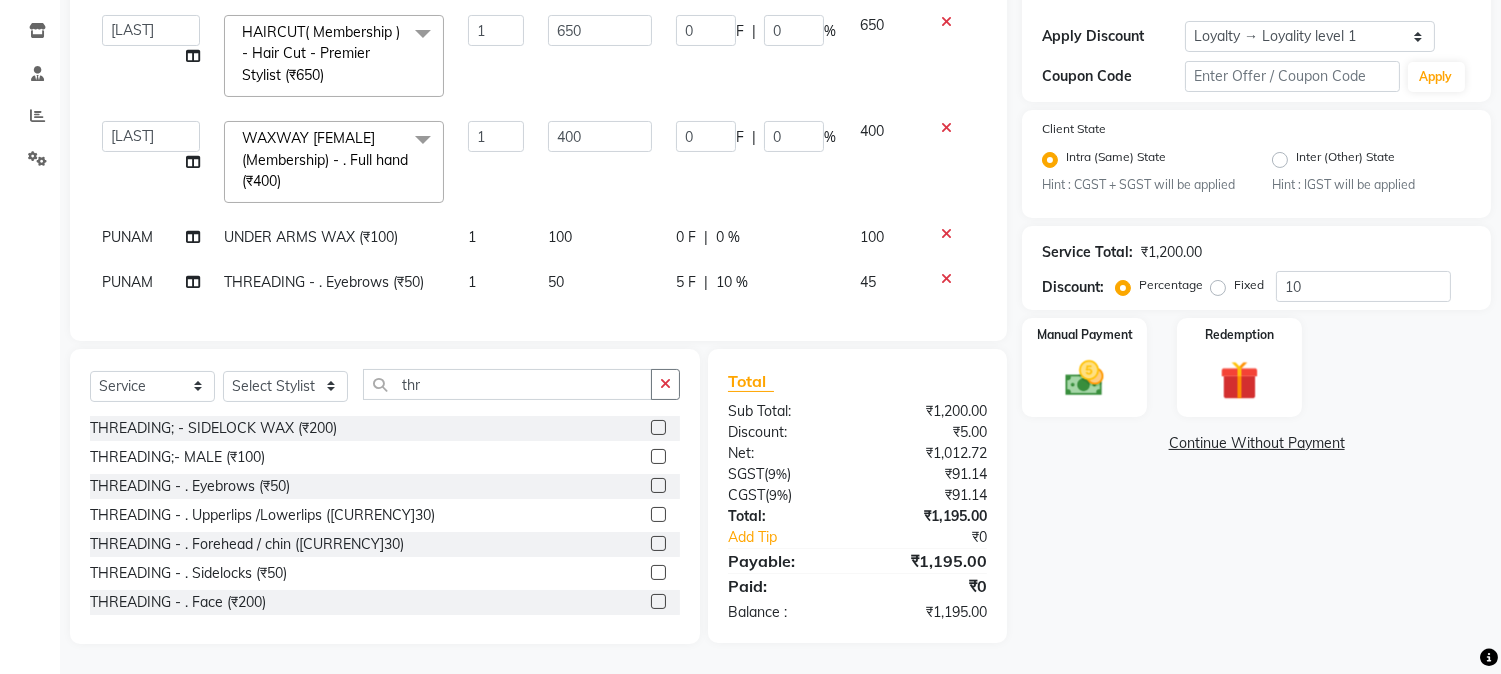 click on "50" 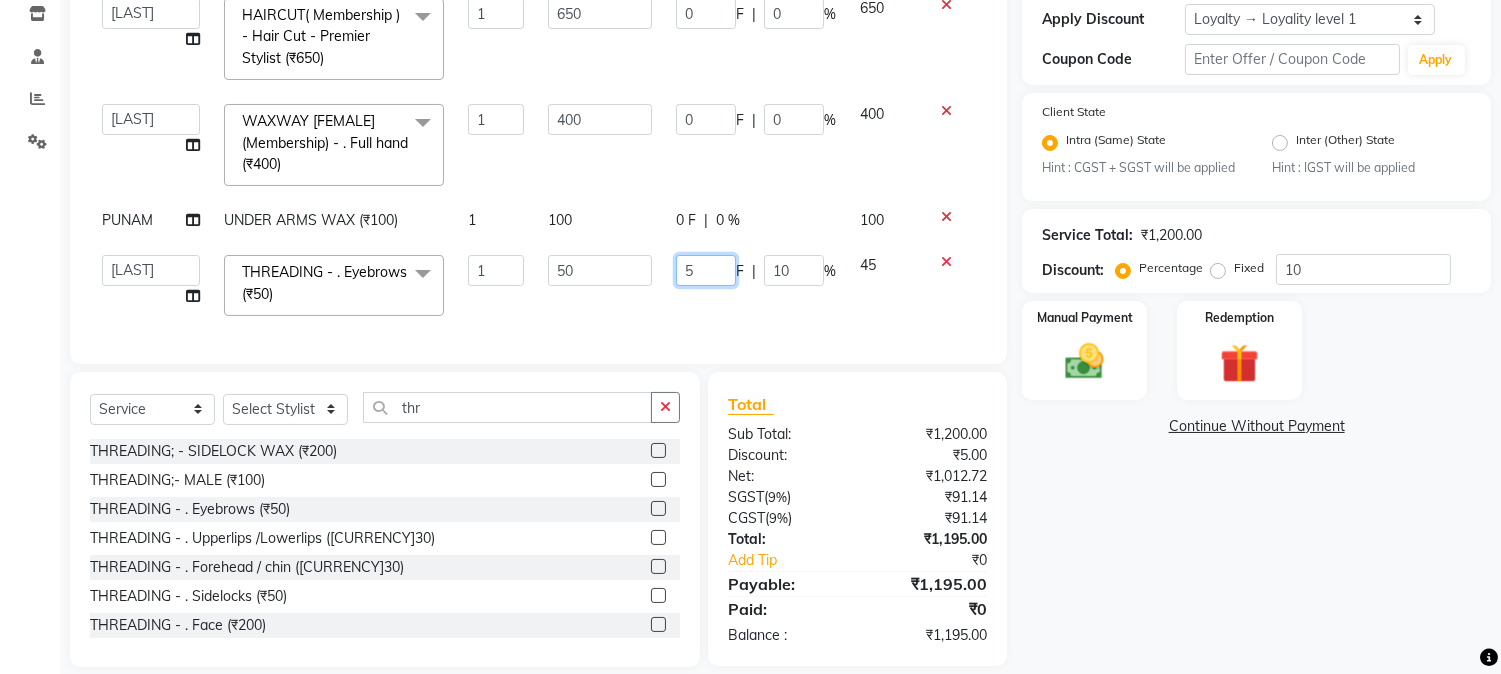 drag, startPoint x: 677, startPoint y: 272, endPoint x: 716, endPoint y: 271, distance: 39.012817 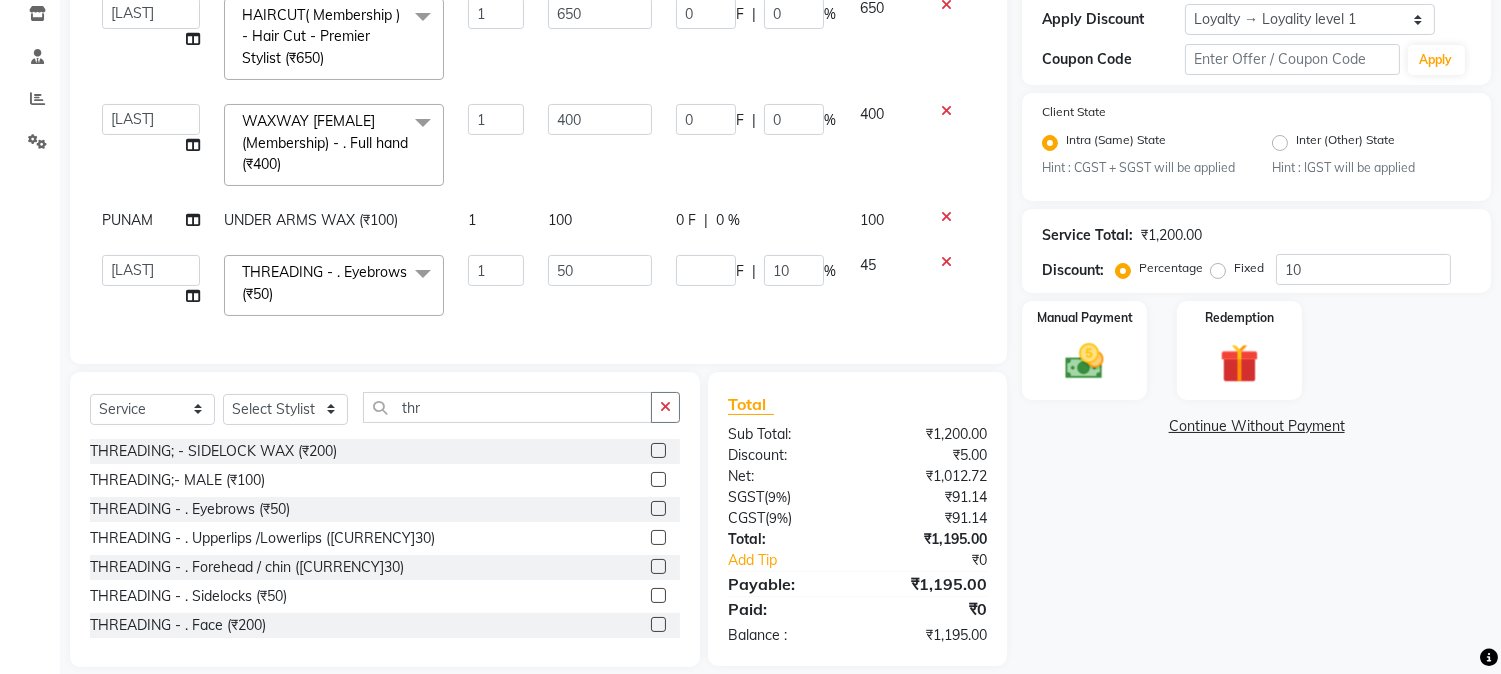 click on "Services Stylist Service Qty Price Disc Total Action  [NAME]   [NAME]   [NAME]   [NAME]    [NAME]   [NAME]   [NAME]   [NAME]   [NAME]   [NAME]   [NAME]   [NAME]   [NAME]   [NAME]   [NAME]   [NAME]   [NAME]    [NAME]  [NAME]   [NAME]   [NAME]   [NAME]    [NAME]   [NAME]   [NAME]   [NAME]    [NAME]   [NAME]   [NAME]   [NAME]   [NAME]   [NAME]   [NAME]   [NAME]  [NAME]   [NAME]  HAIRCUT( Membership )       -        Hair Cut - Premier Stylist (₹650)  x Nails -  Hands (₹840) Nails -  Feet (₹720) Nails - Nail Extensions With Gel Polish (₹2820) Nails - Nail Art (₹300) Nails - Nail Extension Removal (₹960) Nails - Gel Polish Removal (₹420) MOLE (₹600) PUMING (₹4000) CRYSTAL PEDICURE (MEMBERSHIP) (₹1400) HIAR SPA ABOVE SHOULDER (MEMBERSHIP) (₹900) HAIR SPA ABOVE SHOULDER (NON-MEMBER) (₹1080) HAIR SPA BELOW SHOULDER(MEMBERSHIP) (₹1200) HAIR SPA BELOW SHOULDER(NON-MEMBER) (₹1440) HAIR SPA UPTO WAIST(MEMBERSHIP) (₹1400) HAIR SPA UPTO WAIST(NON-MEMBER) (₹1680)" 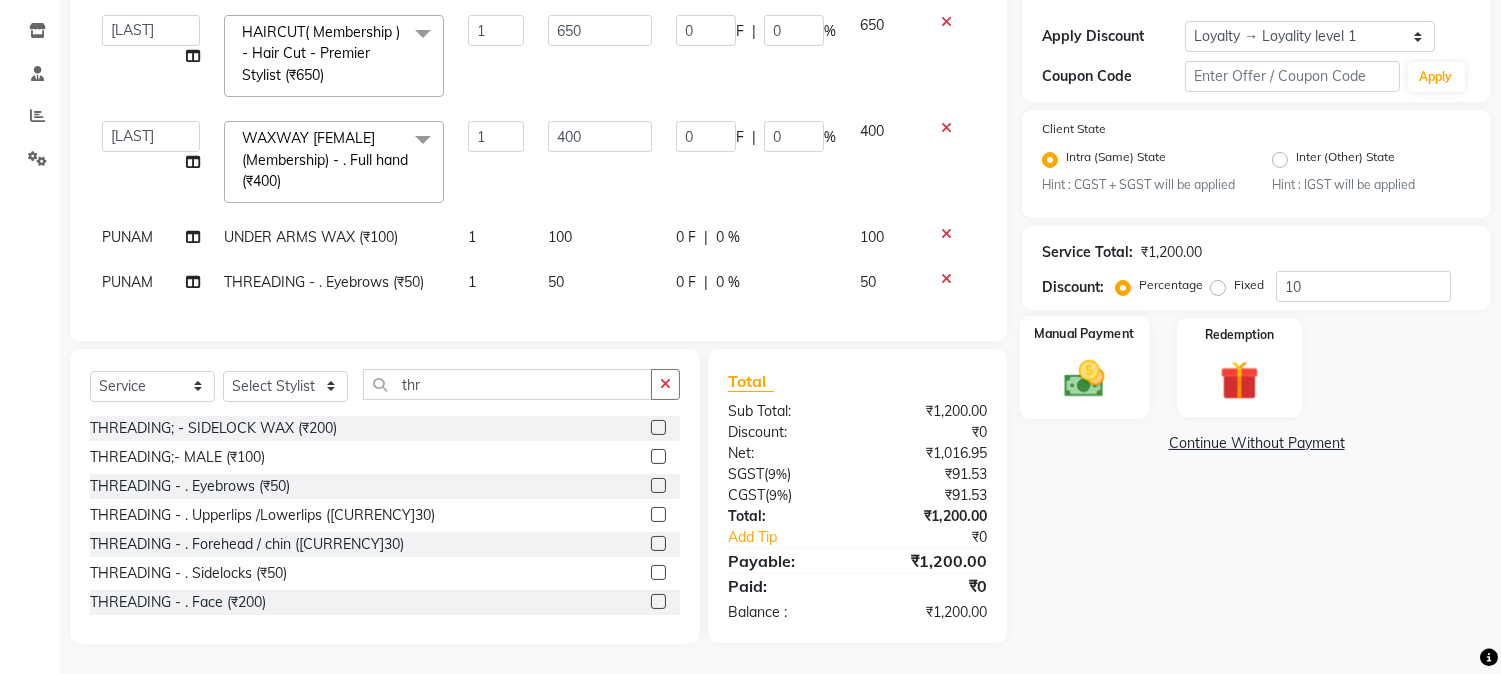 click 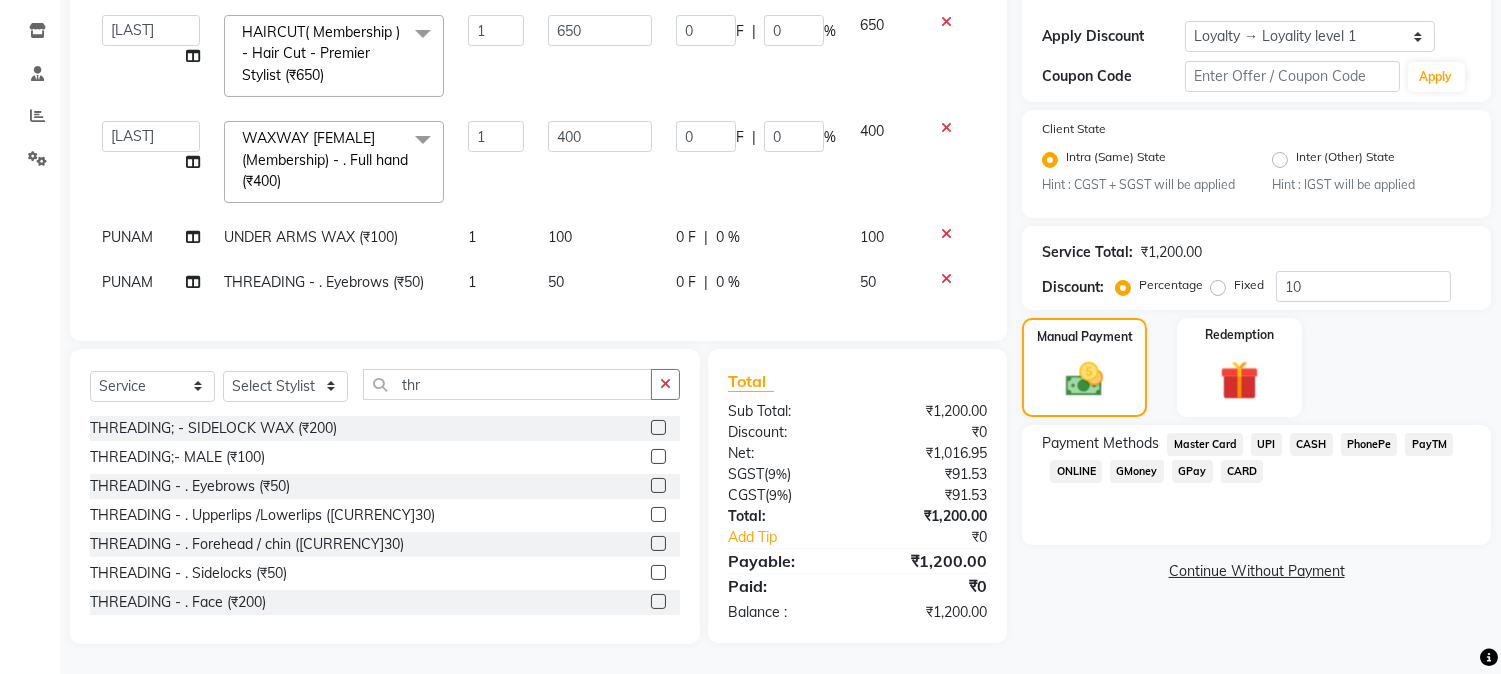 click on "GPay" 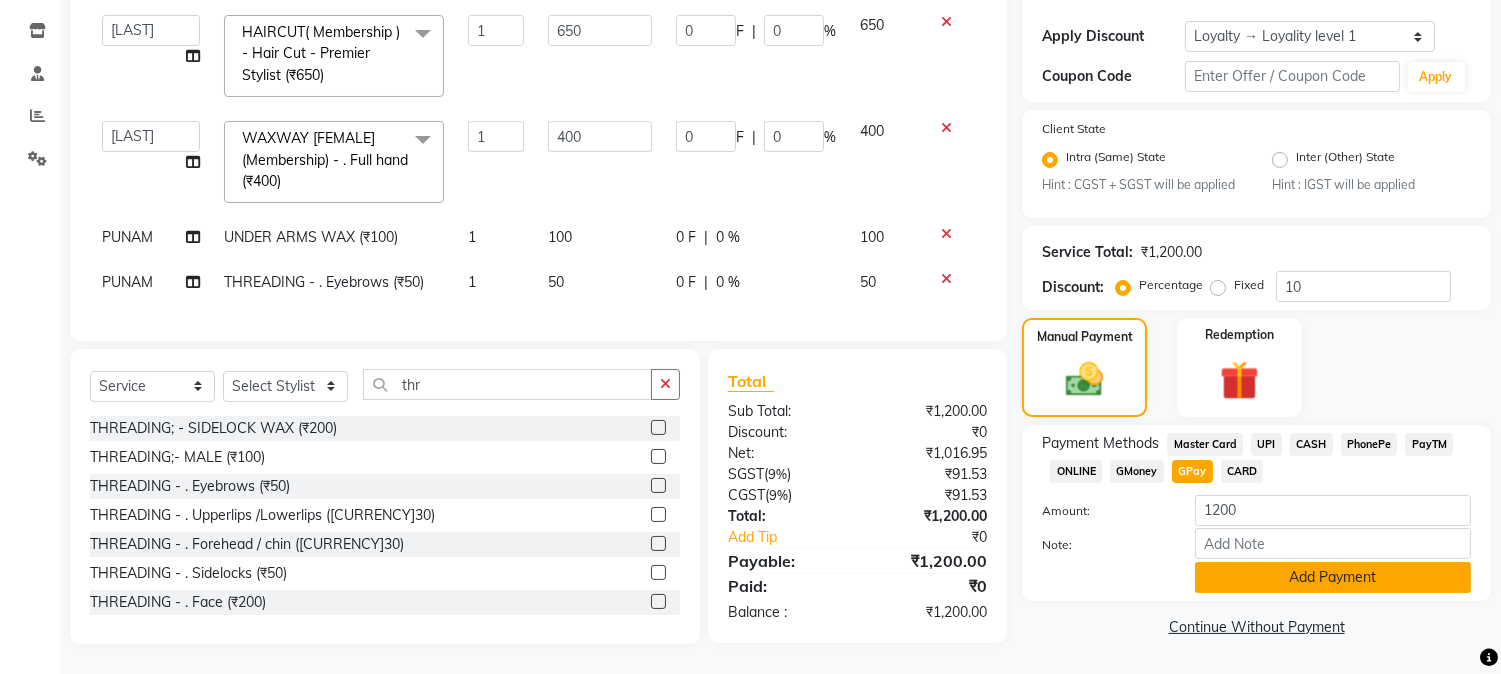 click on "Add Payment" 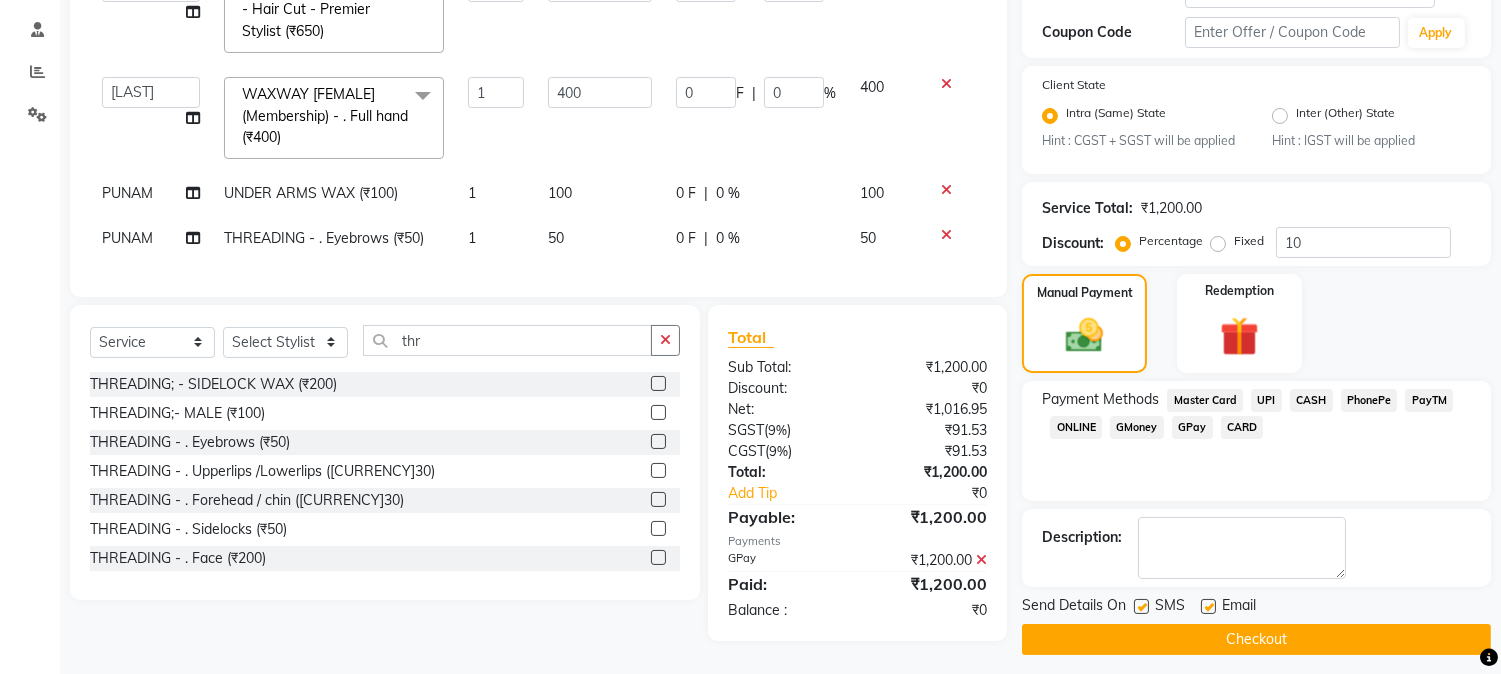 scroll, scrollTop: 385, scrollLeft: 0, axis: vertical 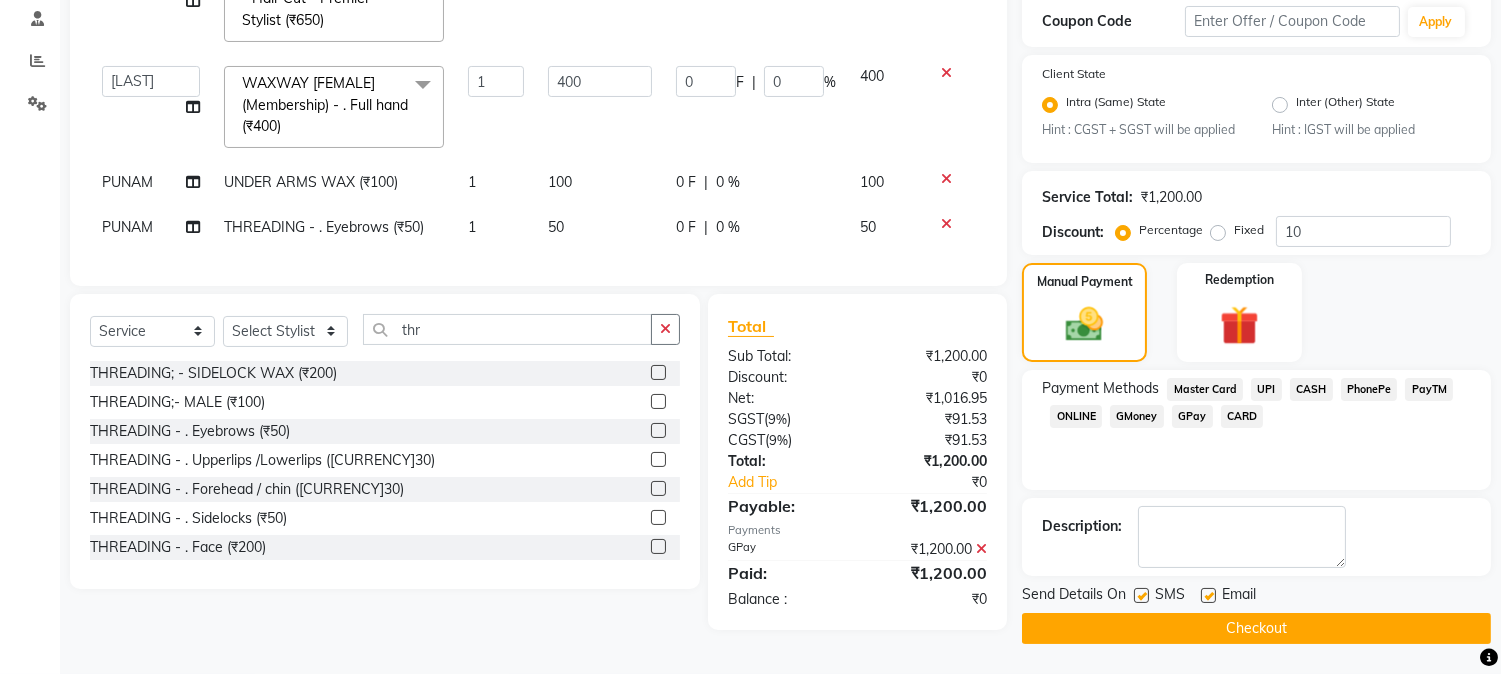 click 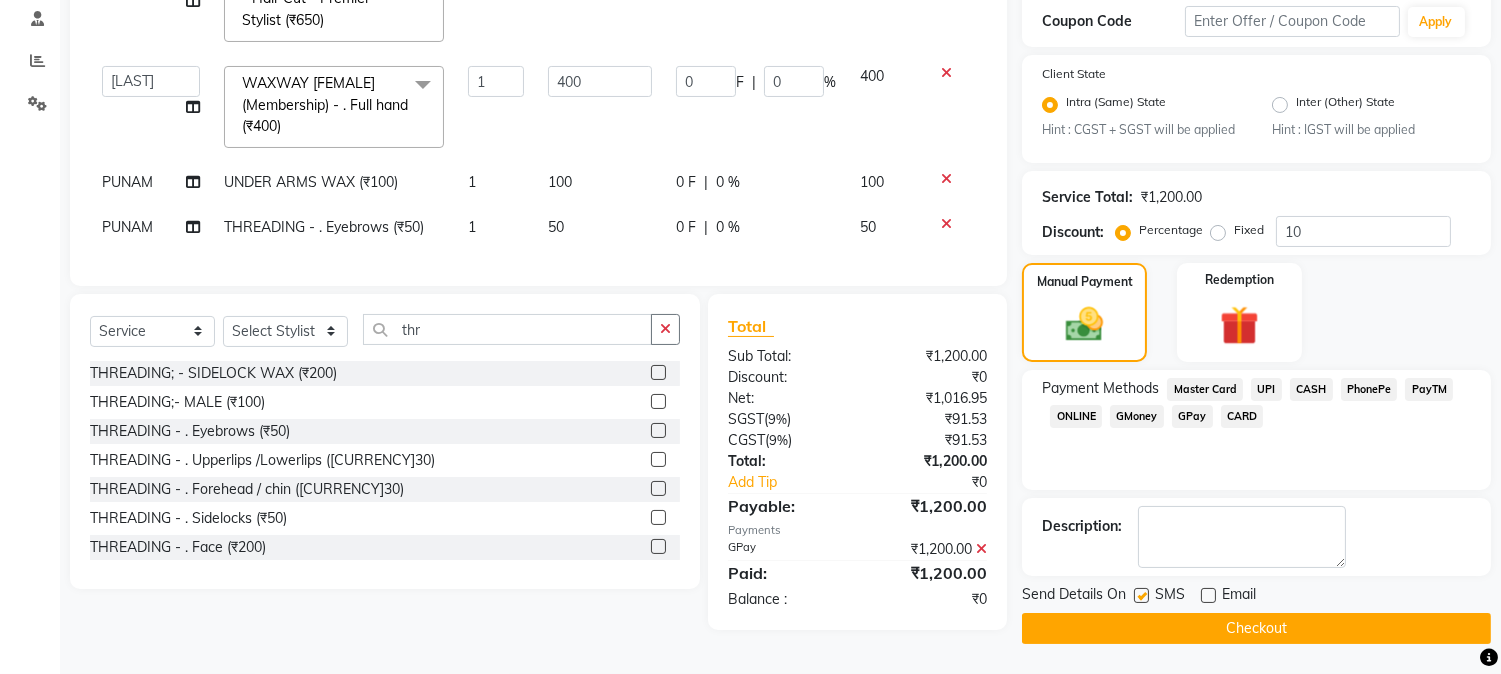 click on "Checkout" 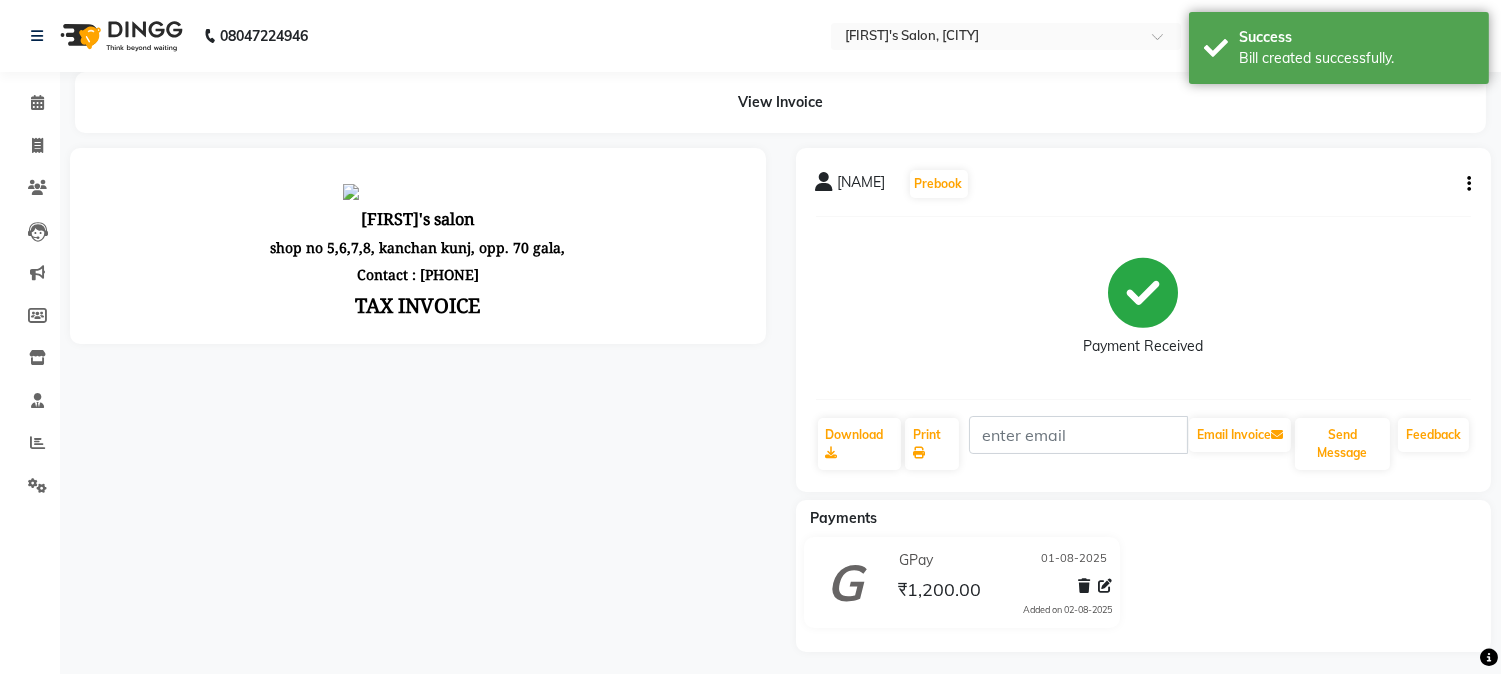 scroll, scrollTop: 0, scrollLeft: 0, axis: both 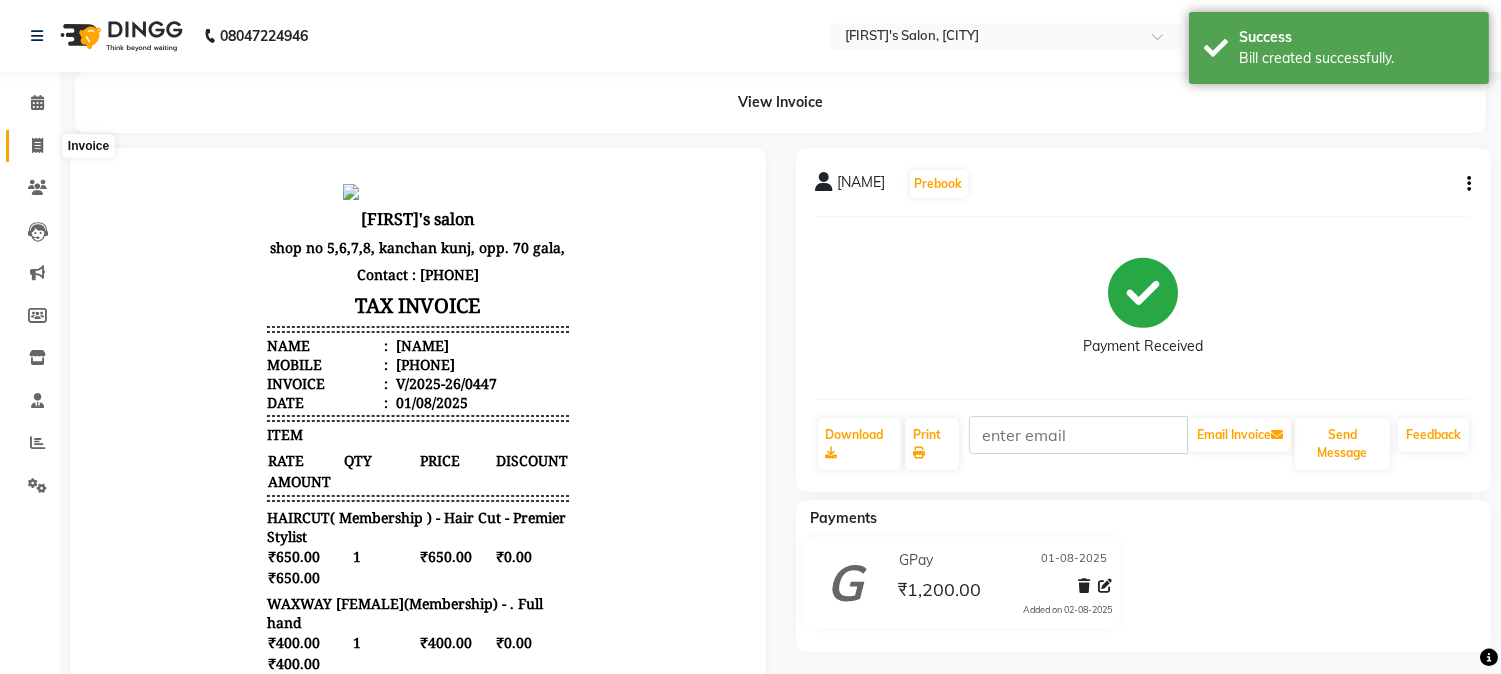 click 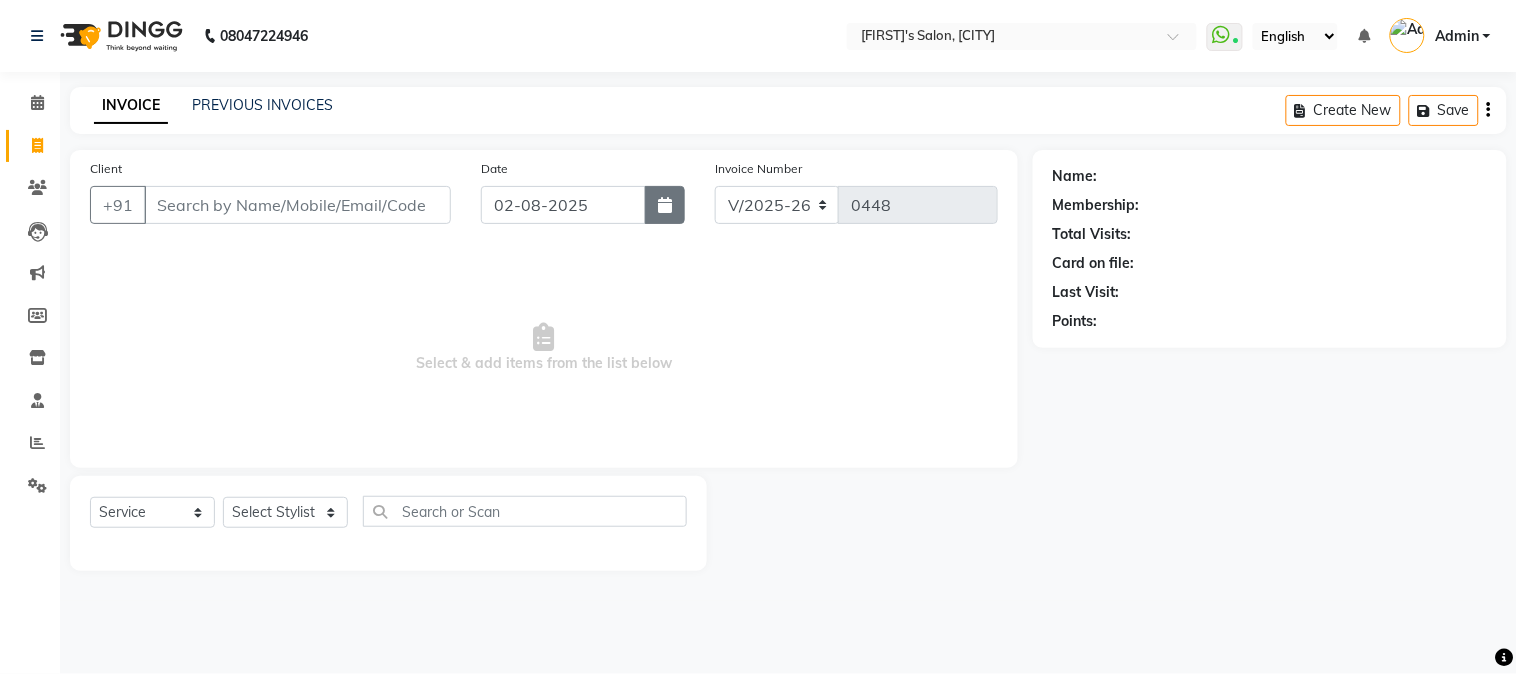 click 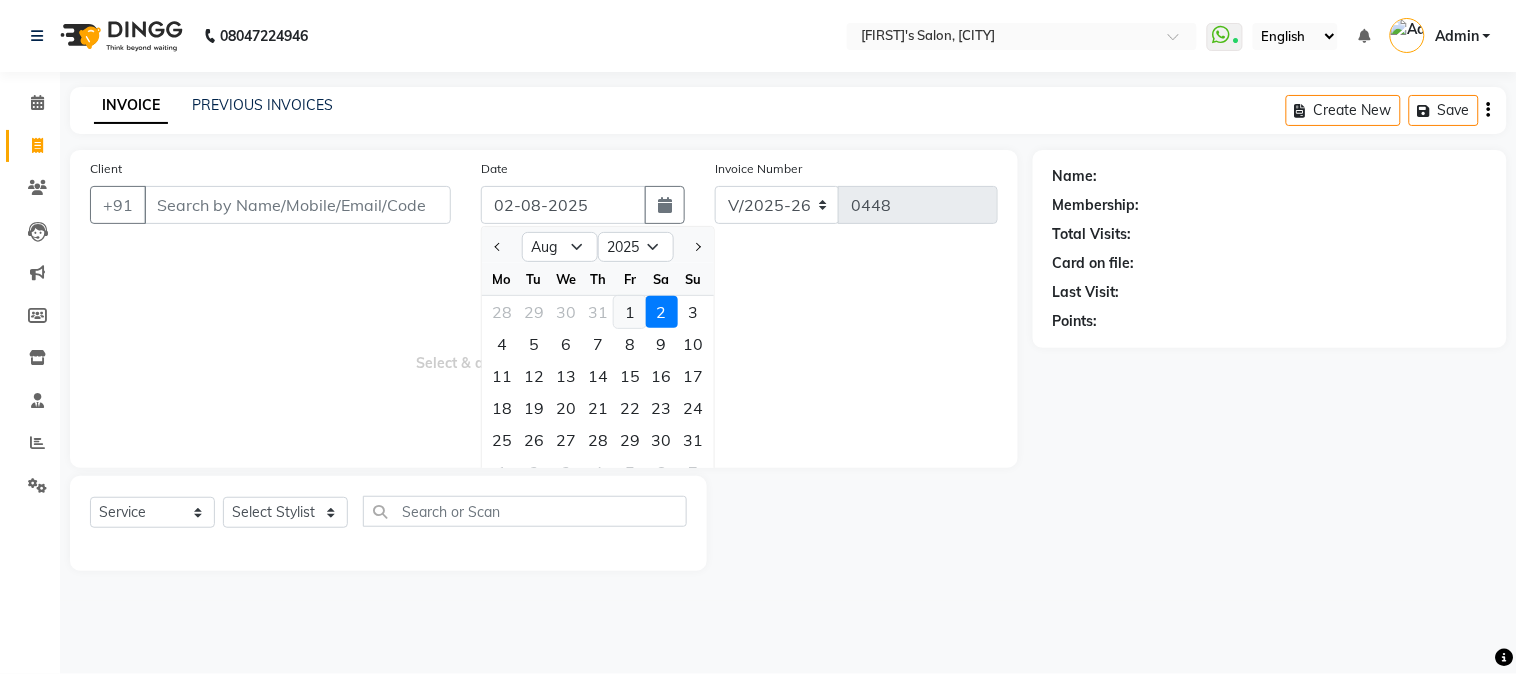 click on "1" 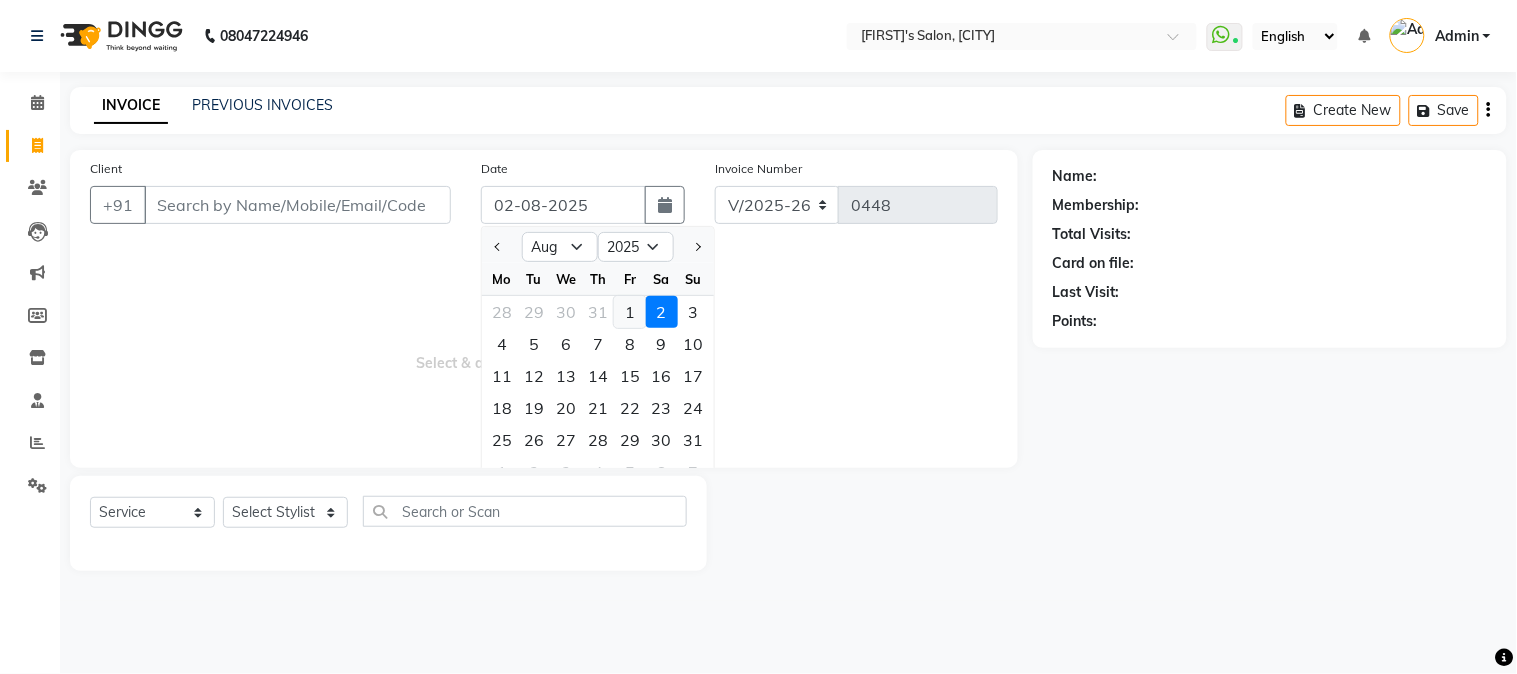 type on "01-08-2025" 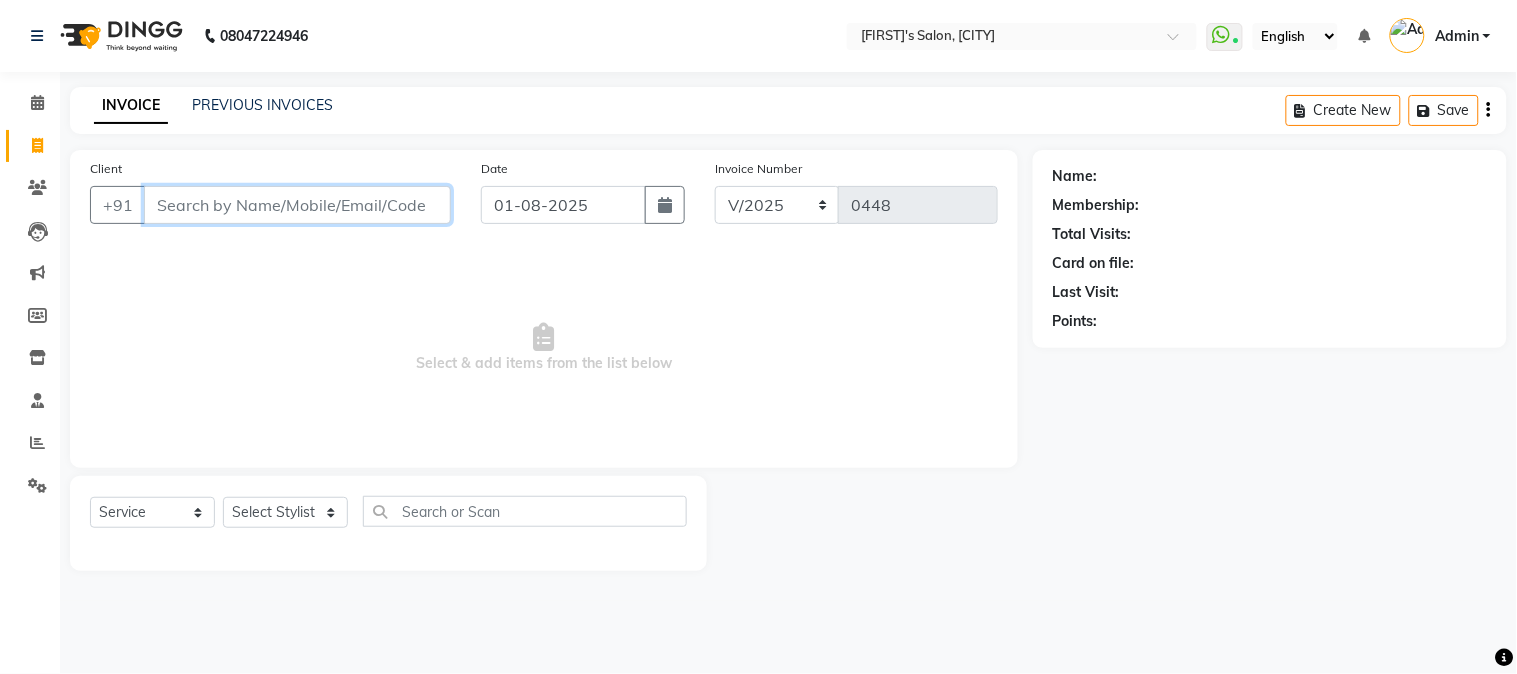 click on "Client" at bounding box center (297, 205) 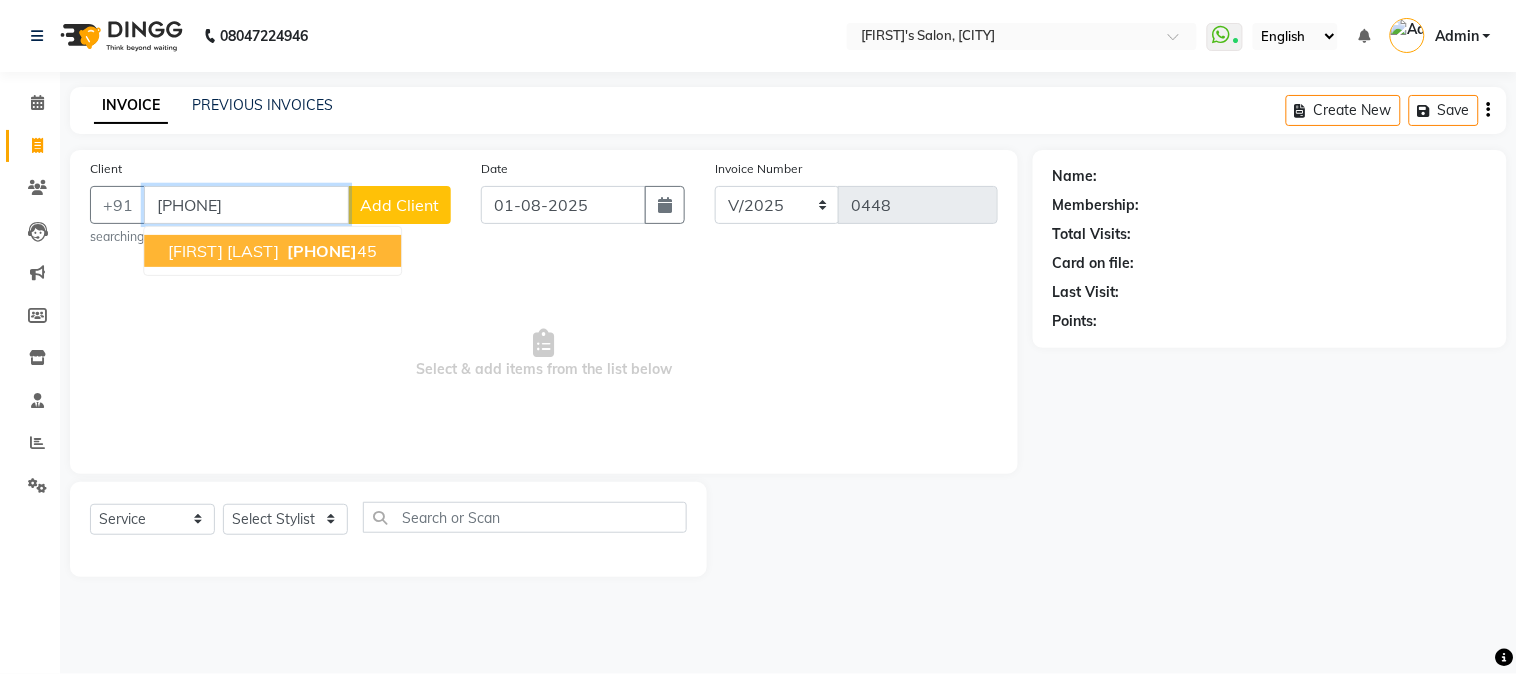 type on "[PHONE]" 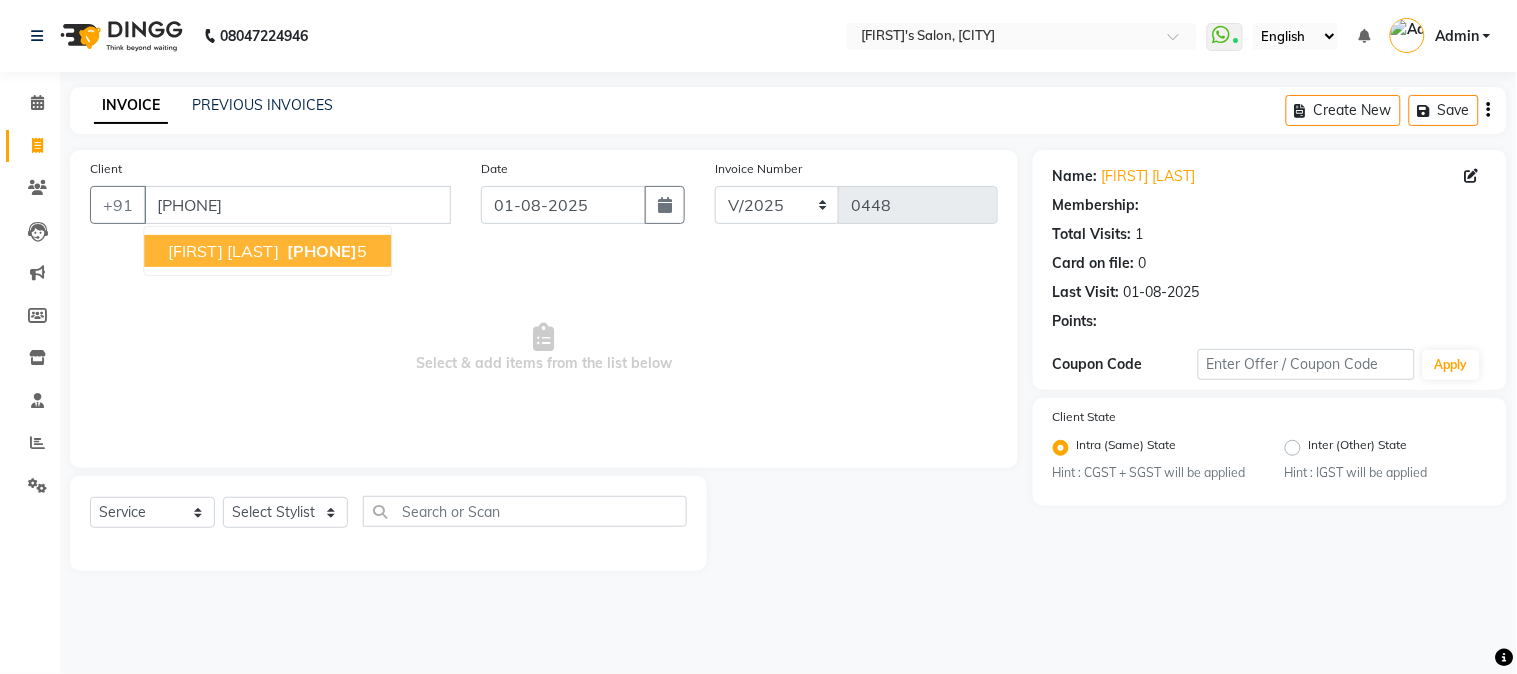 select on "1: Object" 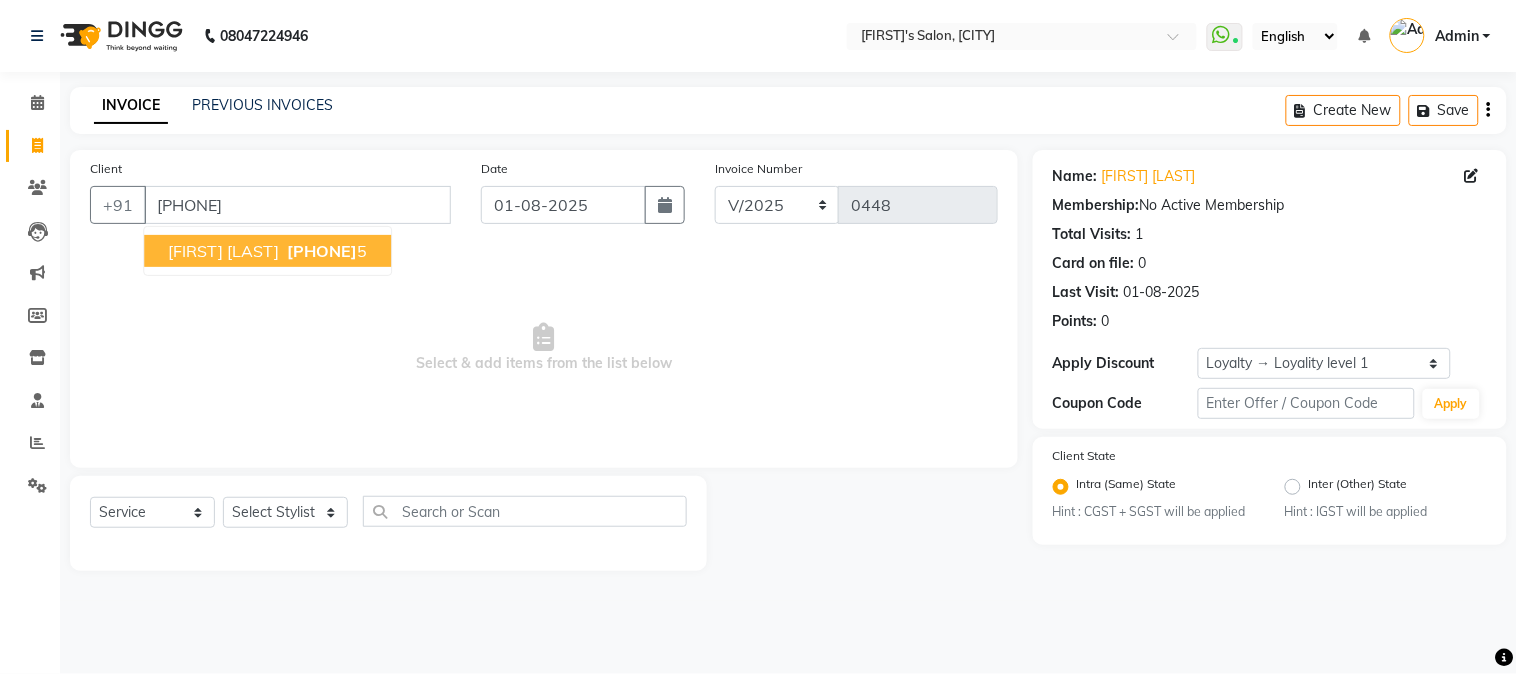 click on "[FIRST] [LAST] [PHONE]" at bounding box center (267, 251) 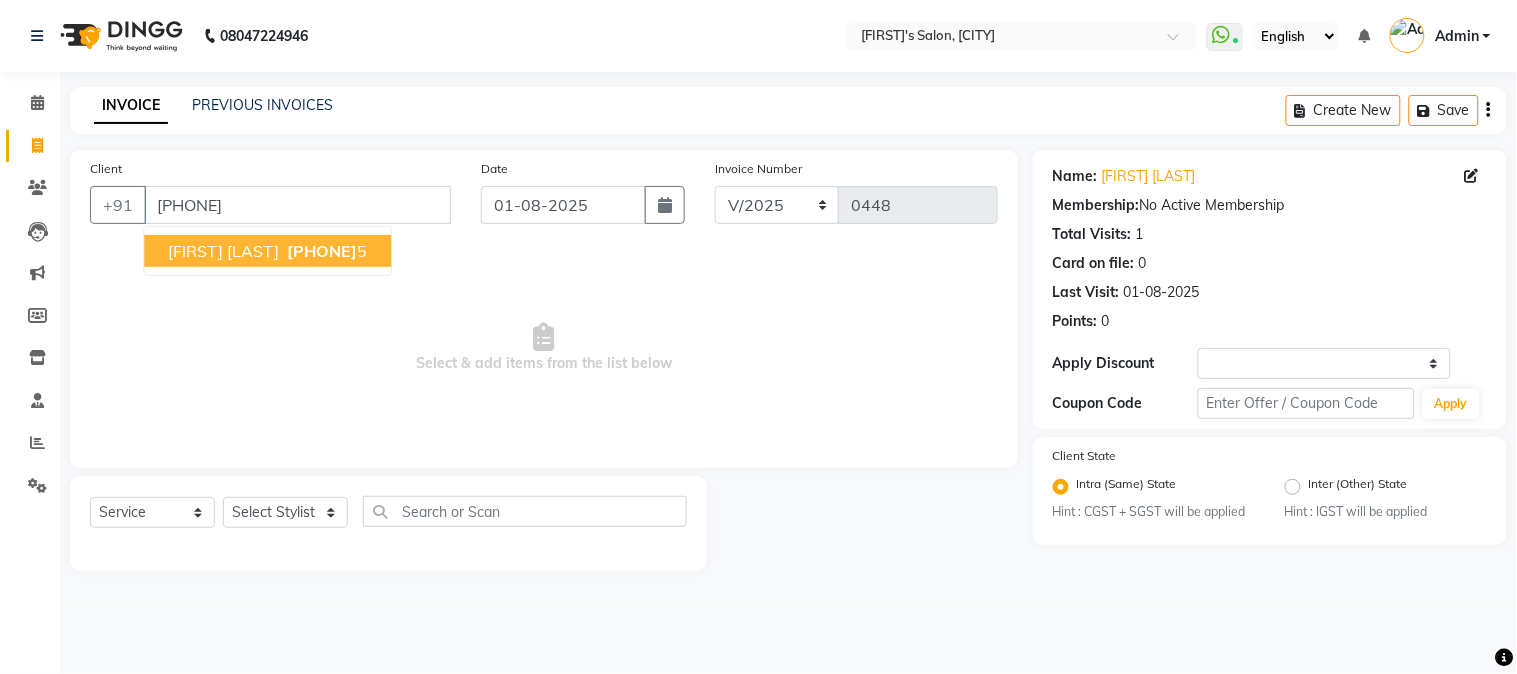 select on "1: Object" 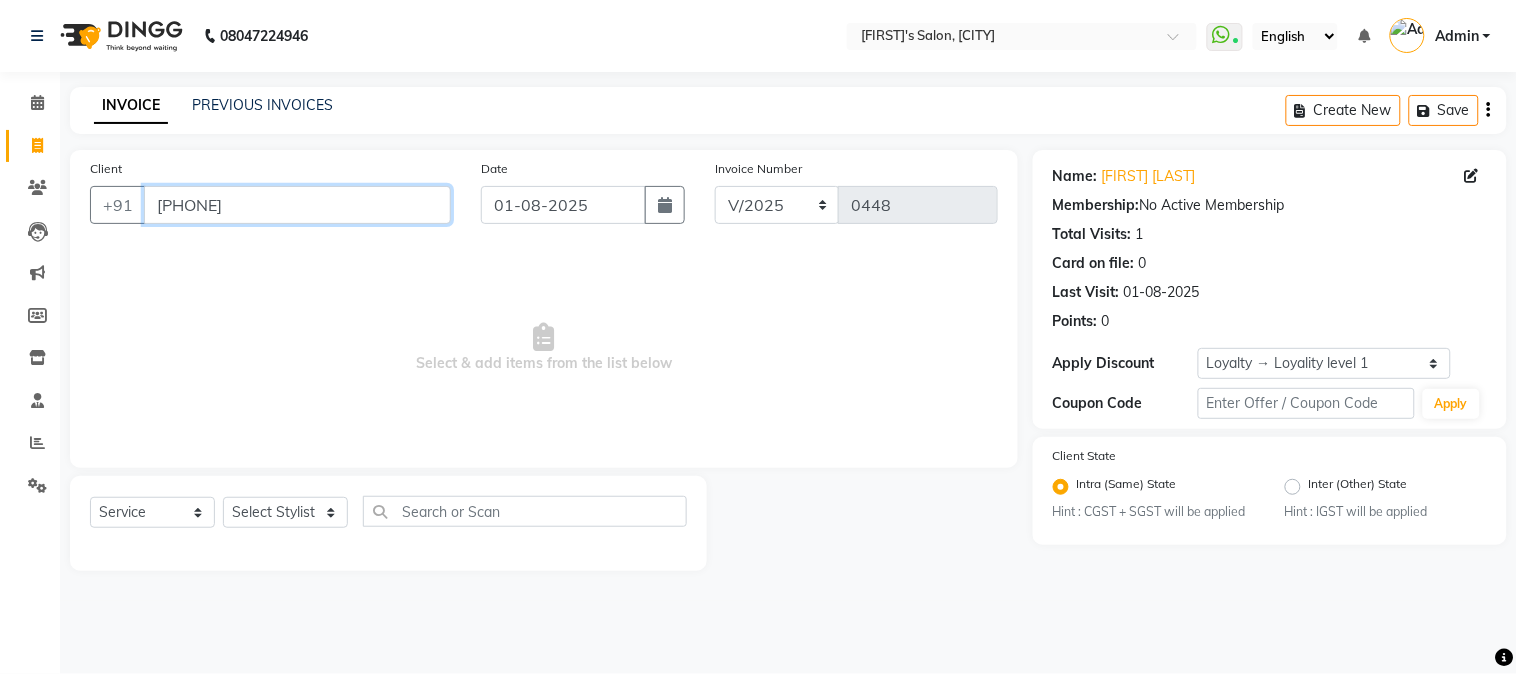 drag, startPoint x: 148, startPoint y: 203, endPoint x: 291, endPoint y: 201, distance: 143.01399 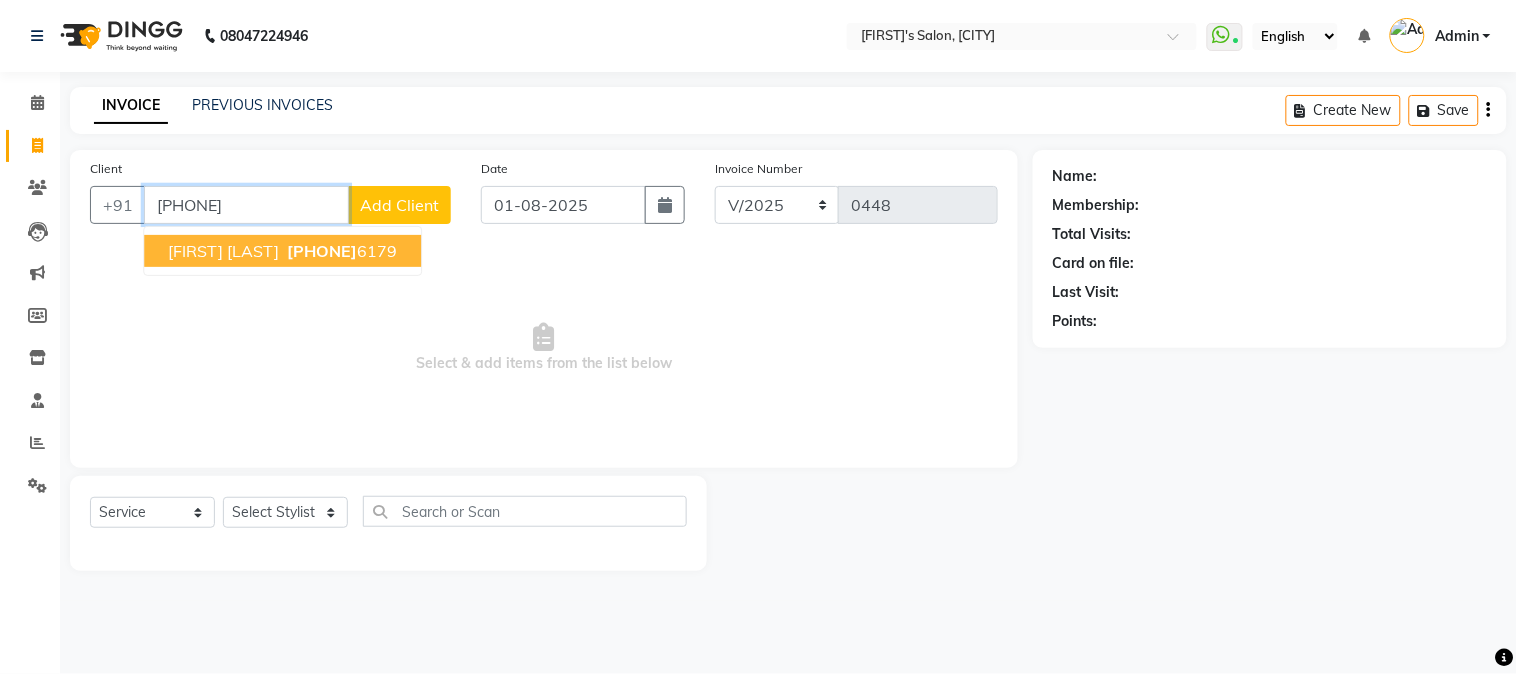 click on "[PHONE]" at bounding box center [322, 251] 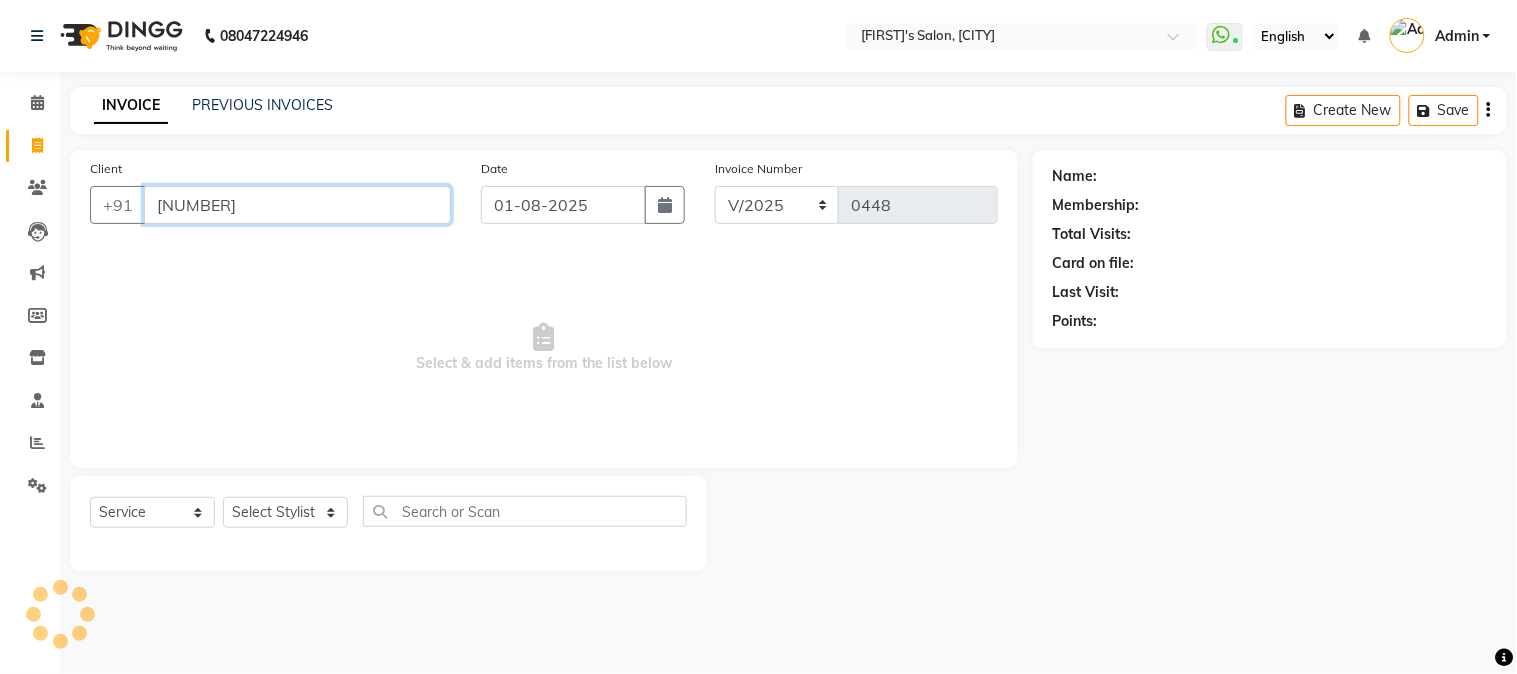 type on "[NUMBER]" 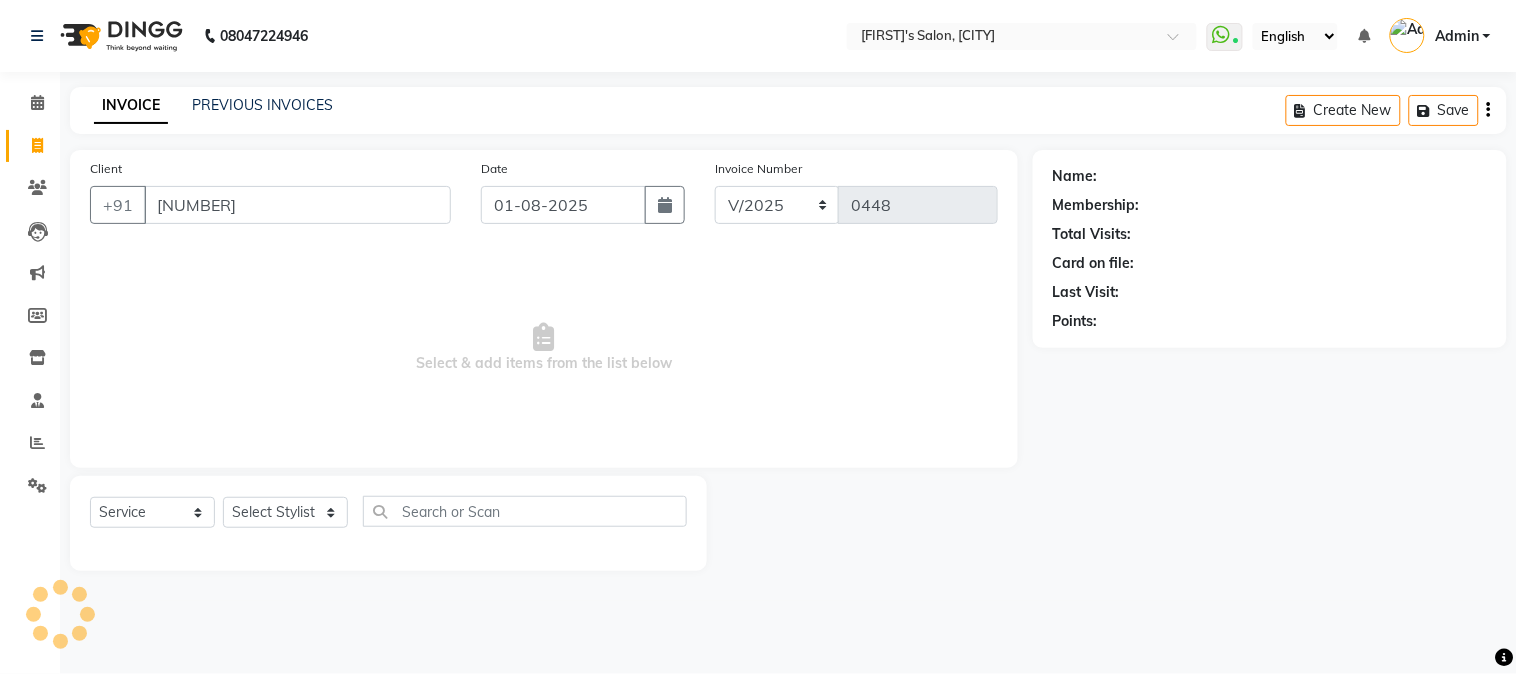 select on "1: Object" 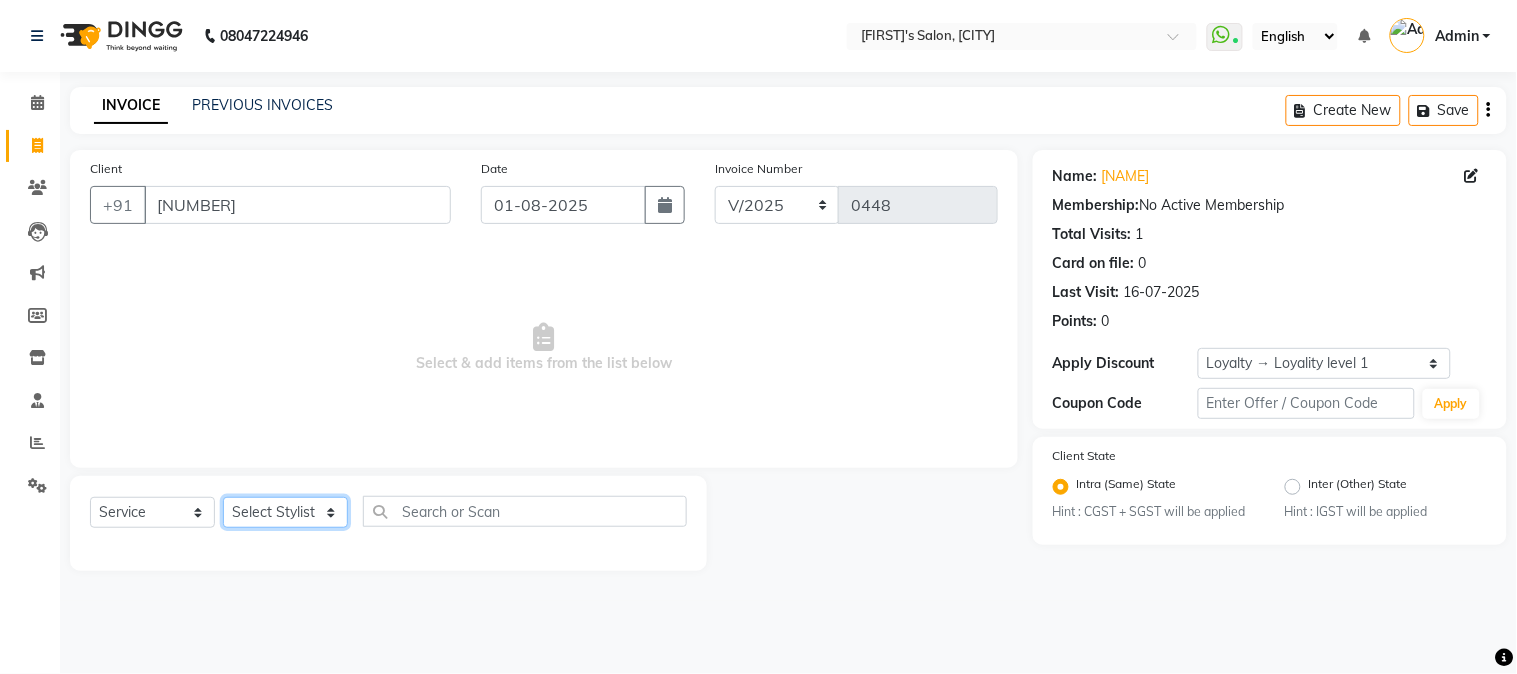 click on "Select Stylist [FIRST] [FIRST] [LAST] [FIRST]  [FIRST]   [FIRST]   [FIRST] [LAST]   [FIRST]   [FIRST]   [FIRST]   [FIRST]   [FIRST]   [FIRST]   [FIRST]   [FIRST]   [FIRST] [LAST]   [FIRST]   [FIRST]    [FIRST]   [FIRST] [LAST]   [FIRST]    [FIRST]   [FIRST]    [FIRST]  [FIRST]   [FIRST]   [FIRST] [LAST]   [FIRST]    [FIRST]   [FIRST]   [FIRST]   [FIRST]   [FIRST]  [FIRST]" 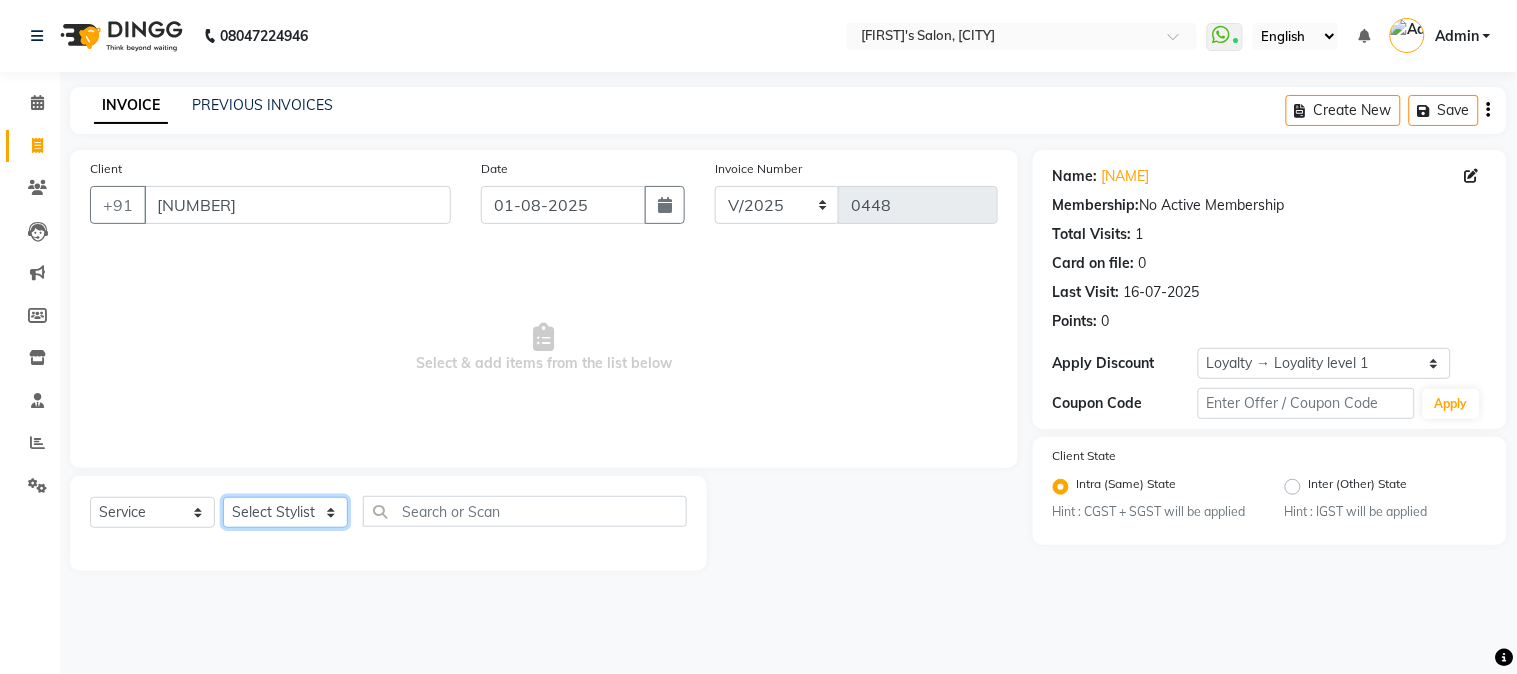 select on "21955" 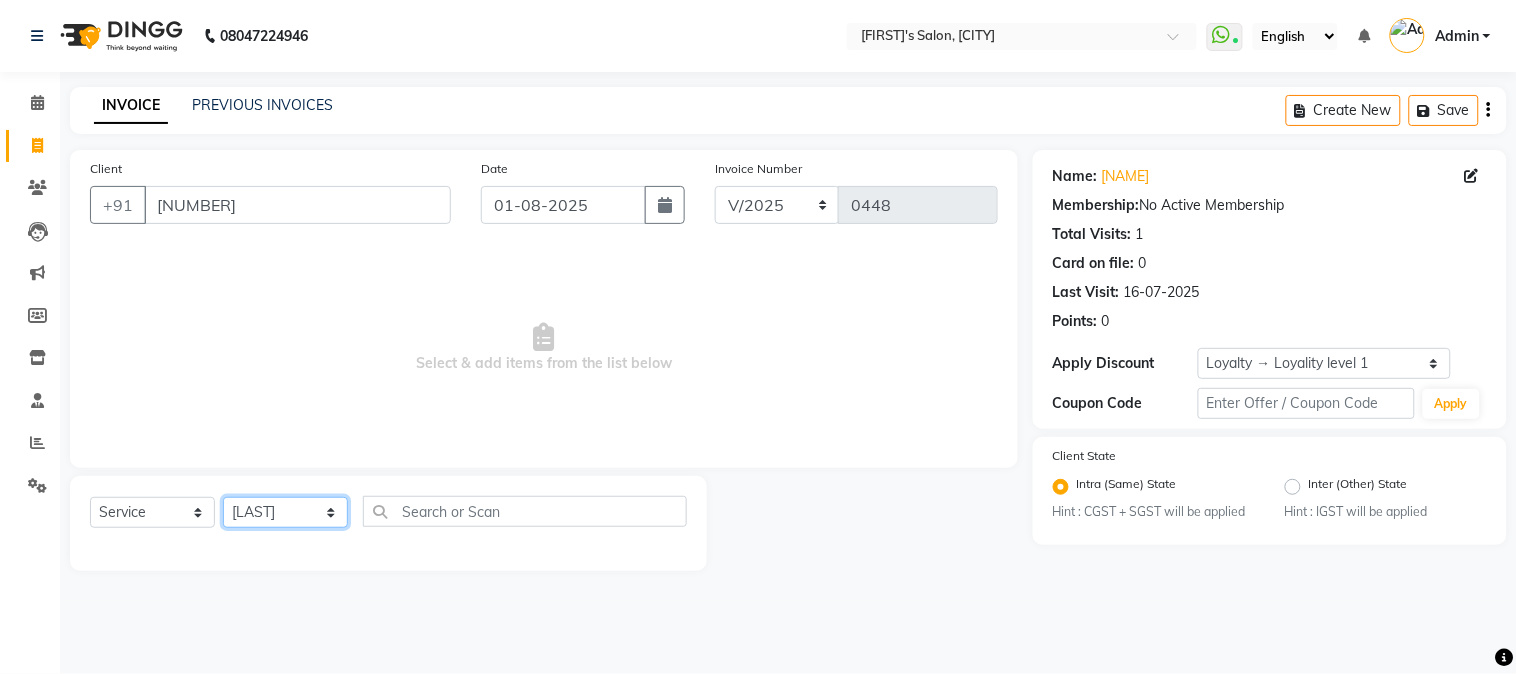 click on "Select Stylist [FIRST] [FIRST] [LAST] [FIRST]  [FIRST]   [FIRST]   [FIRST] [LAST]   [FIRST]   [FIRST]   [FIRST]   [FIRST]   [FIRST]   [FIRST]   [FIRST]   [FIRST]   [FIRST] [LAST]   [FIRST]   [FIRST]    [FIRST]   [FIRST] [LAST]   [FIRST]    [FIRST]   [FIRST]    [FIRST]  [FIRST]   [FIRST]   [FIRST] [LAST]   [FIRST]    [FIRST]   [FIRST]   [FIRST]   [FIRST]   [FIRST]  [FIRST]" 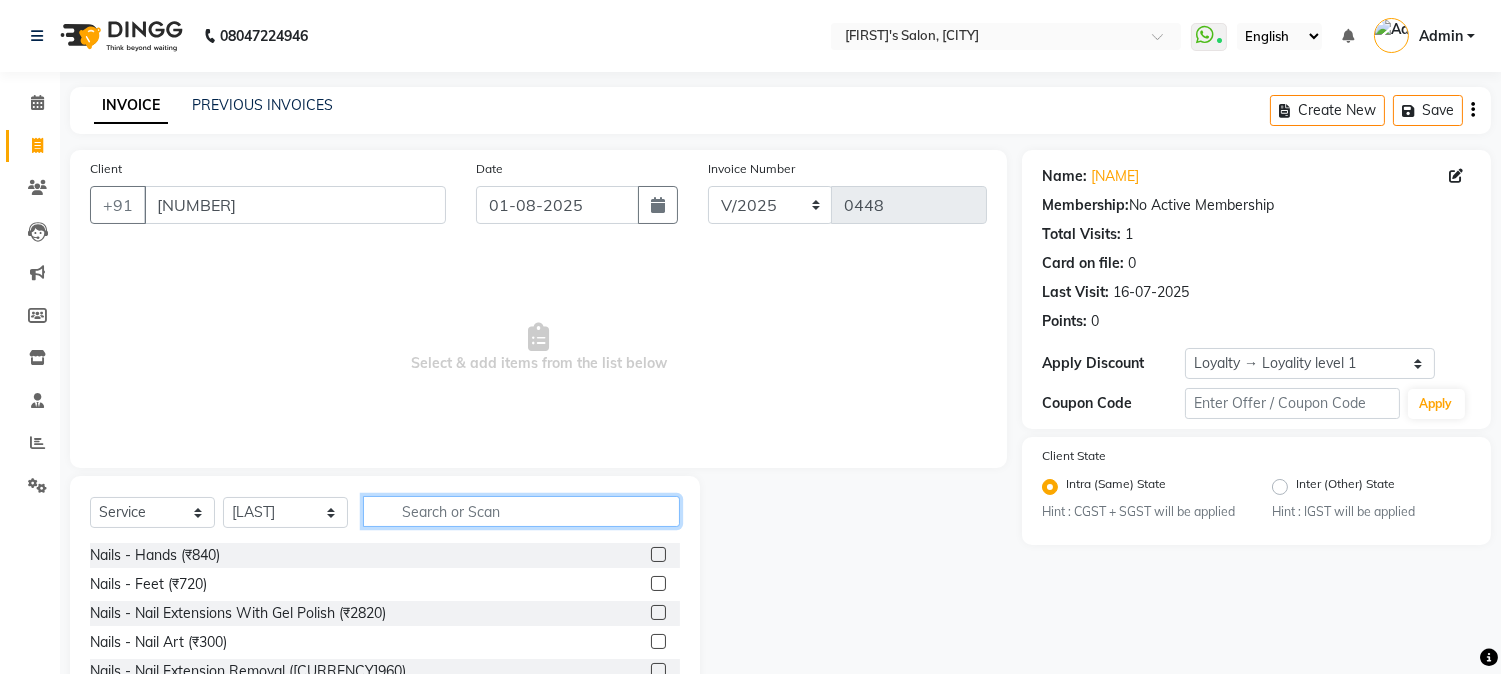 click 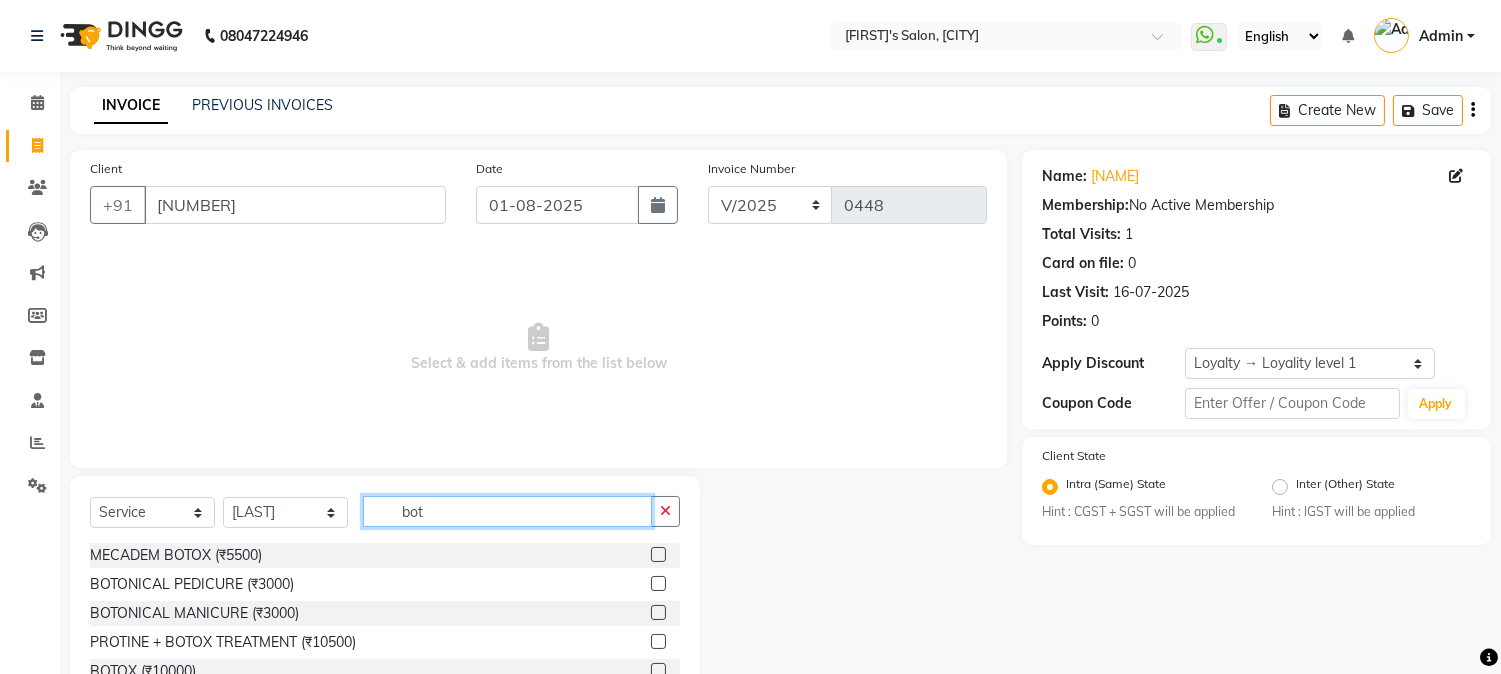 scroll, scrollTop: 126, scrollLeft: 0, axis: vertical 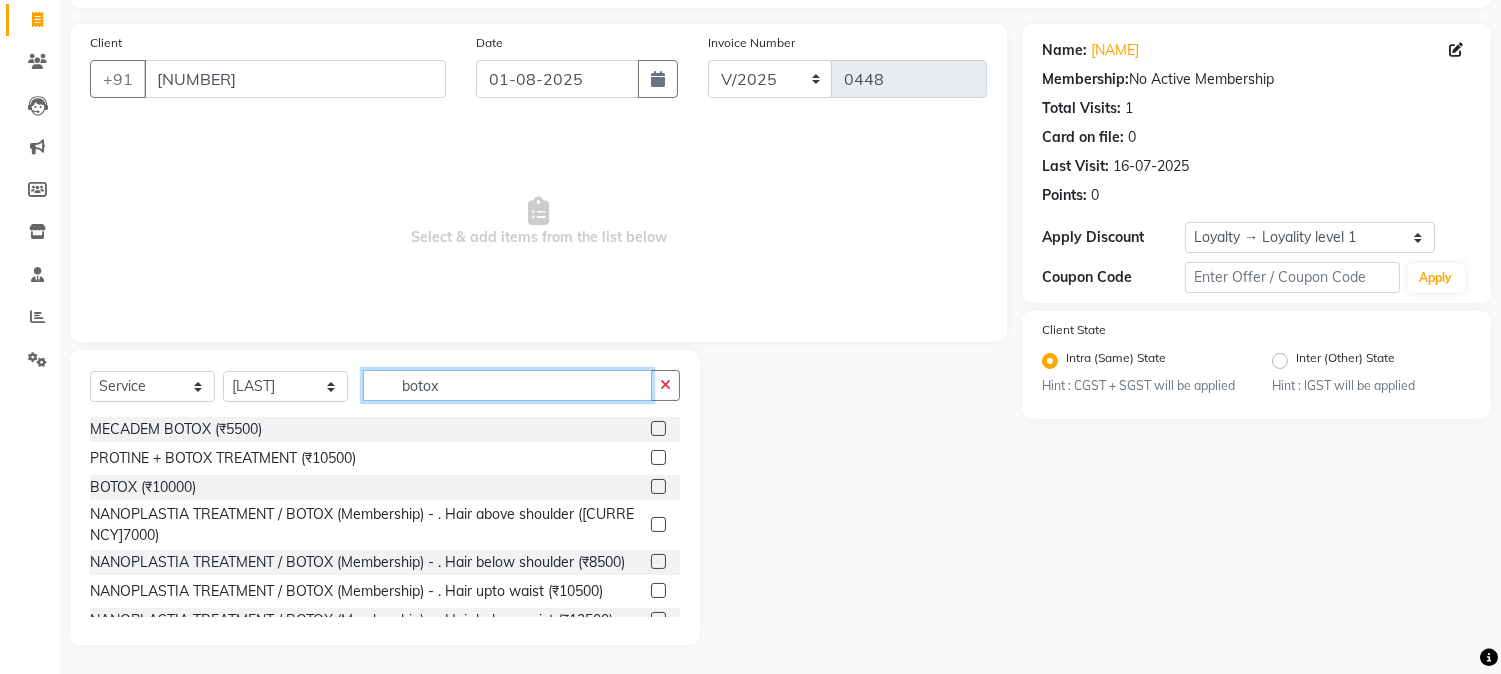 type on "botox" 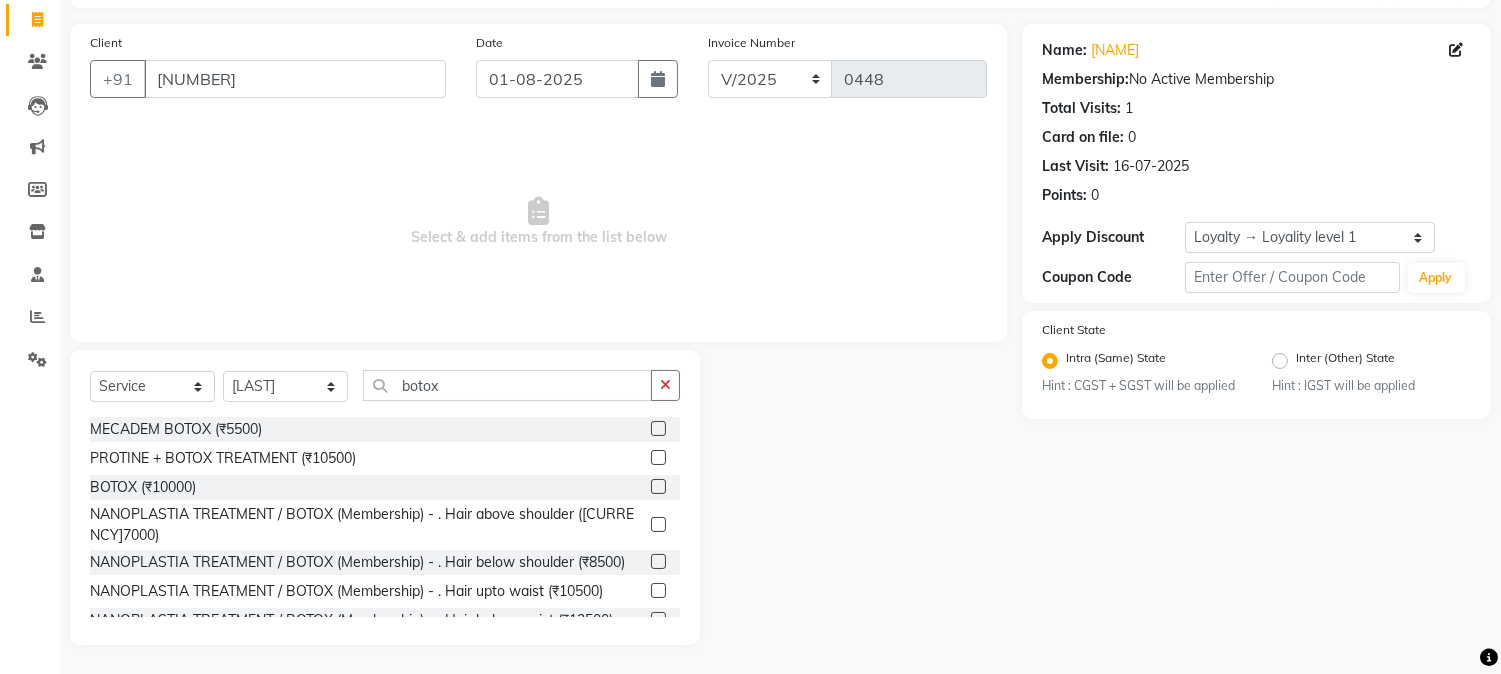 click 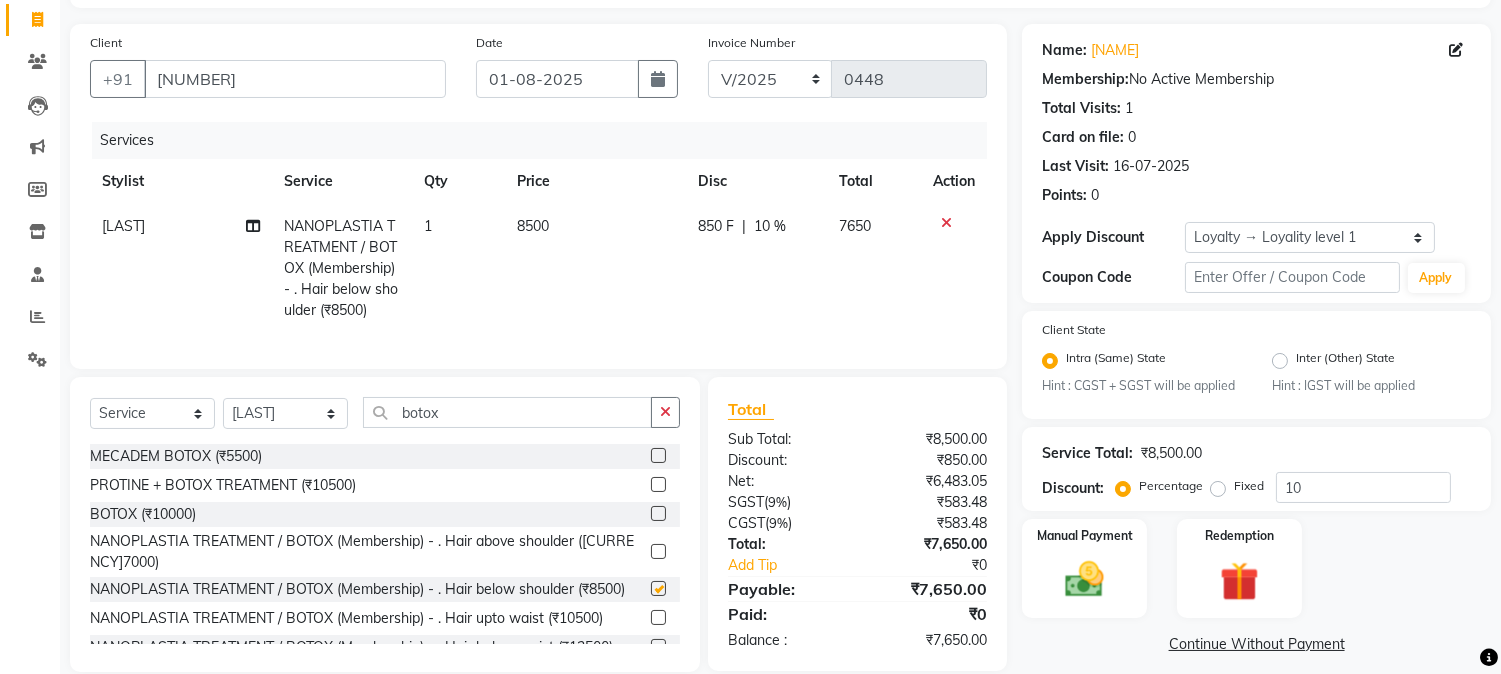 checkbox on "false" 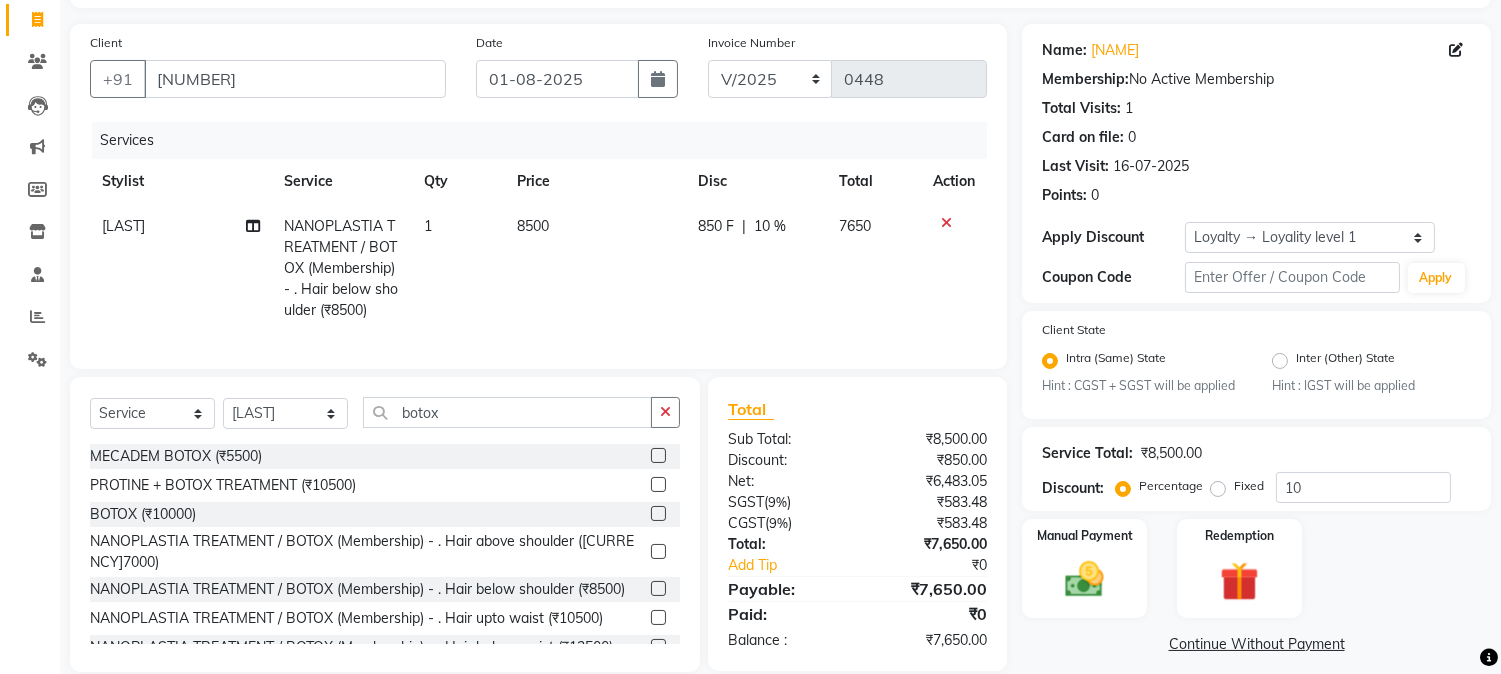 click on "8500" 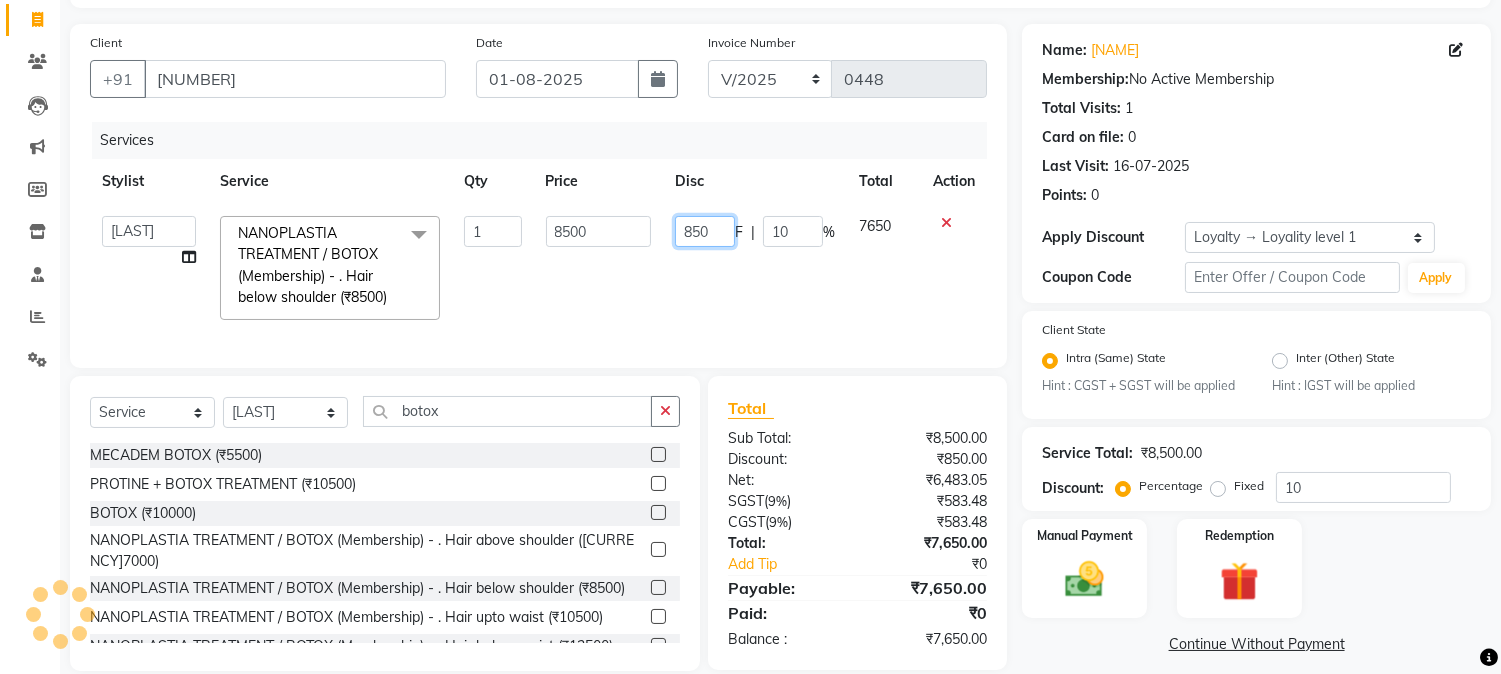 drag, startPoint x: 678, startPoint y: 232, endPoint x: 730, endPoint y: 227, distance: 52.23983 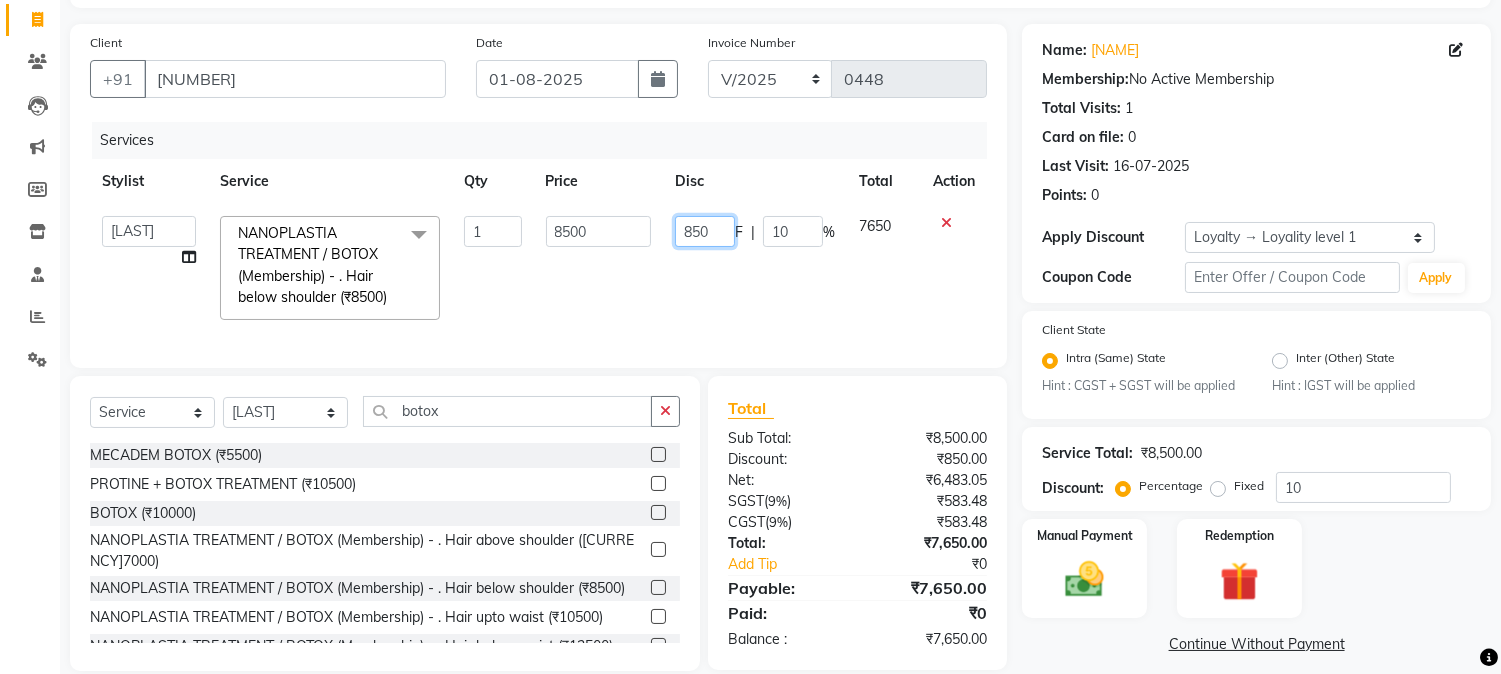 type 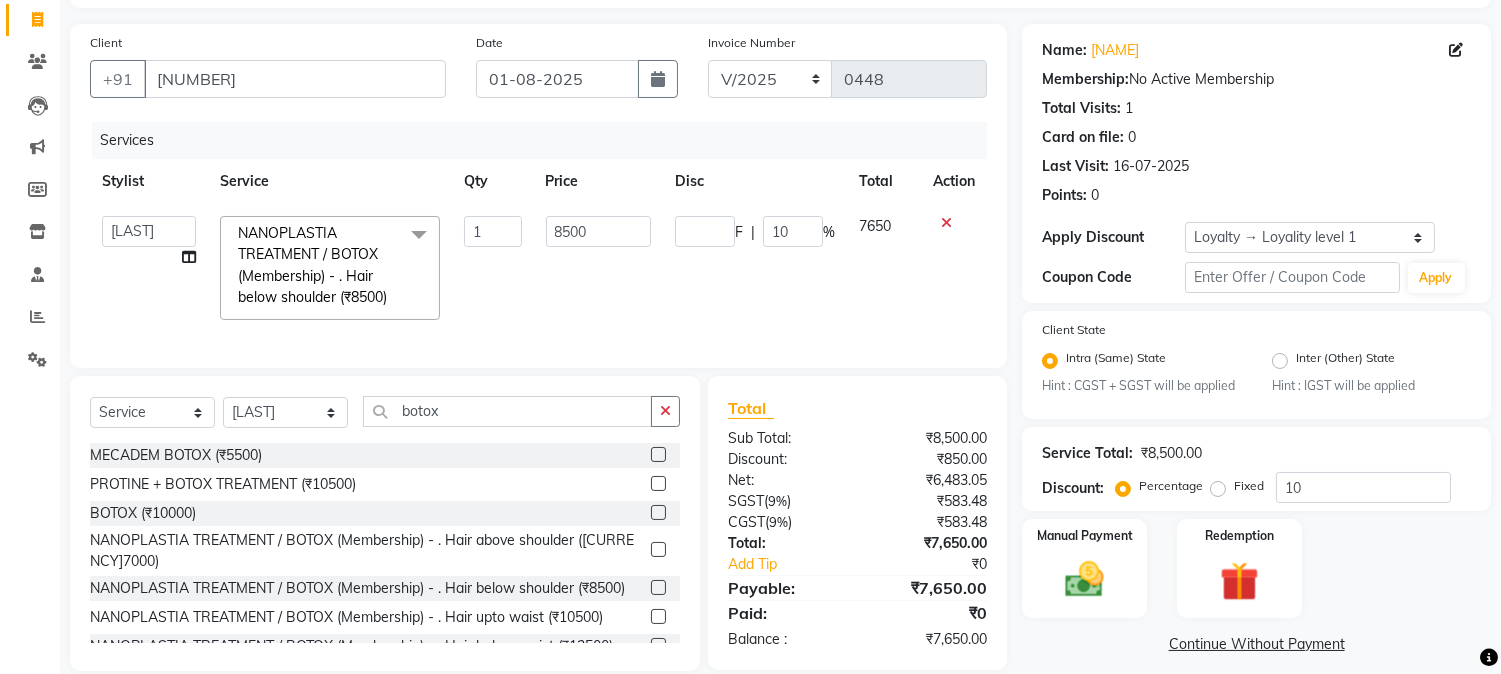 click on "F | [PERCENT]10" 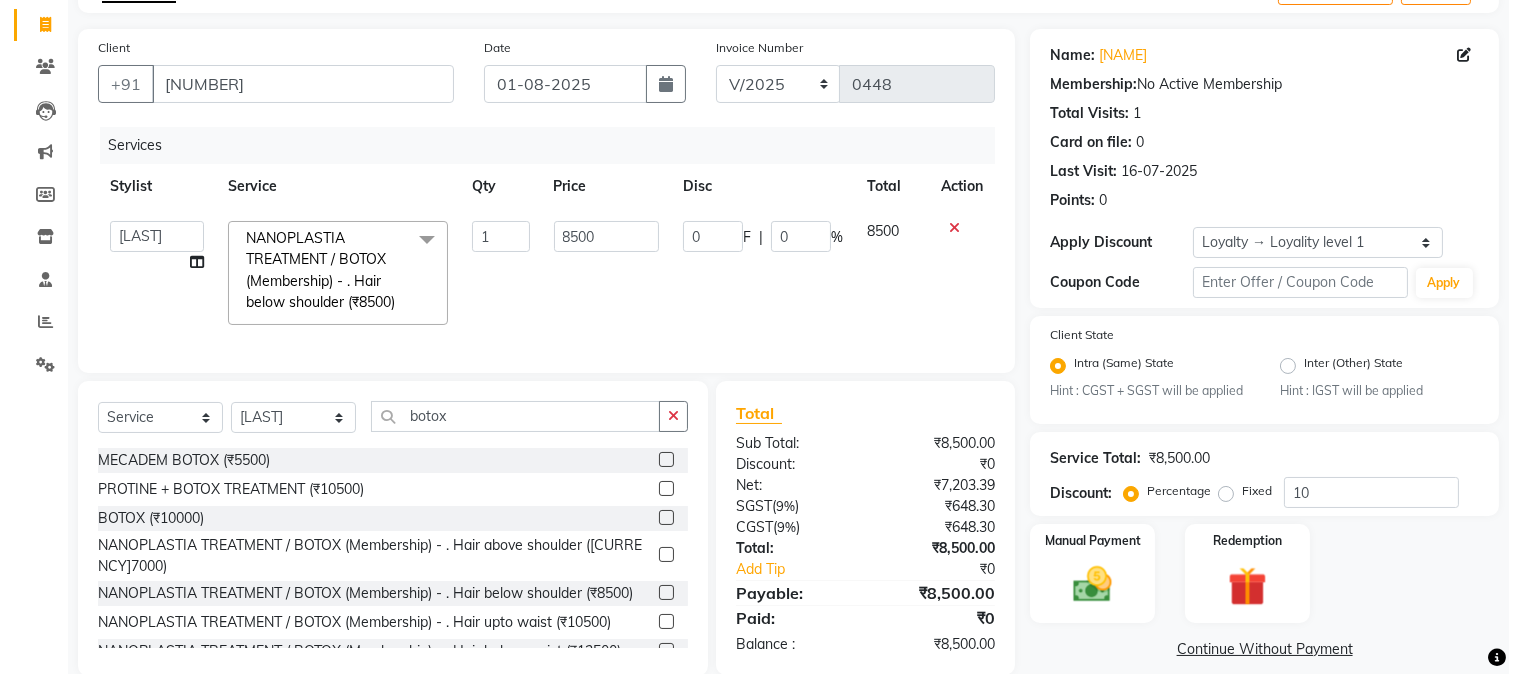 scroll, scrollTop: 80, scrollLeft: 0, axis: vertical 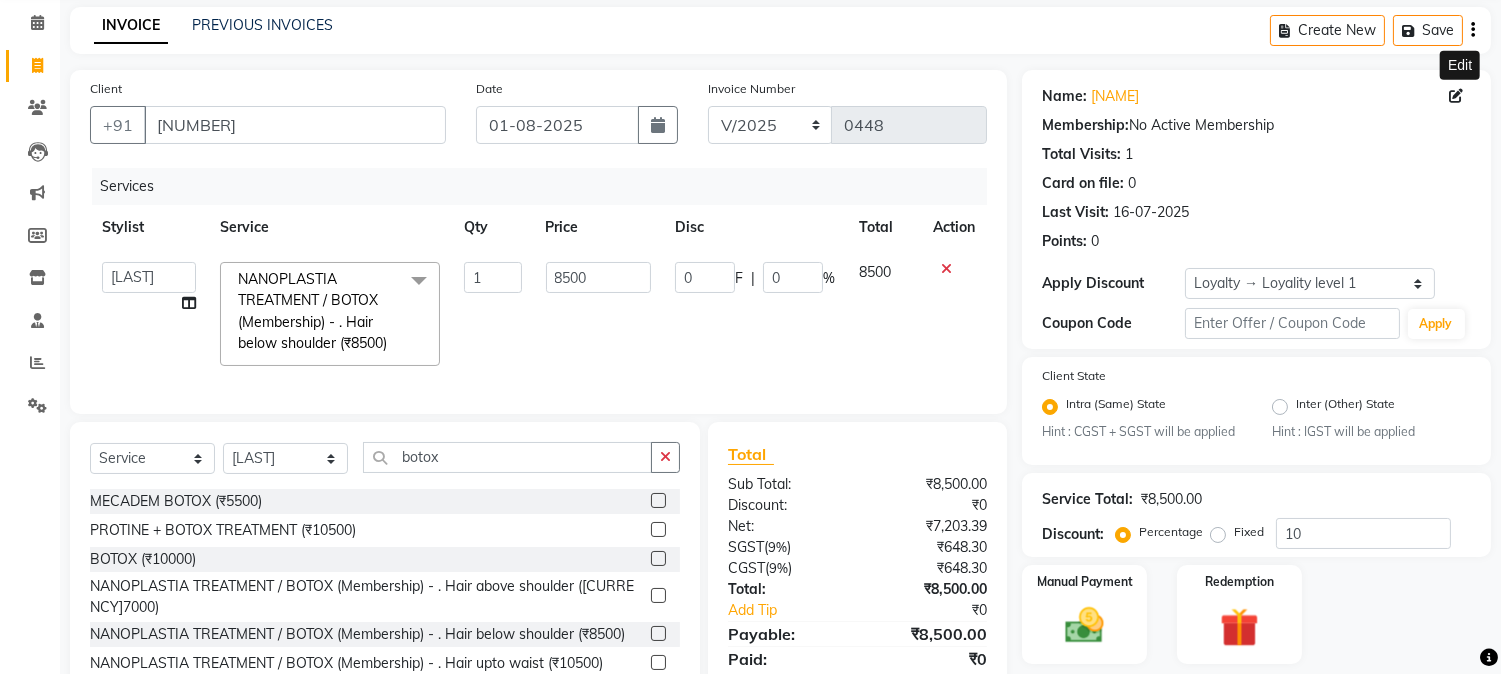 click 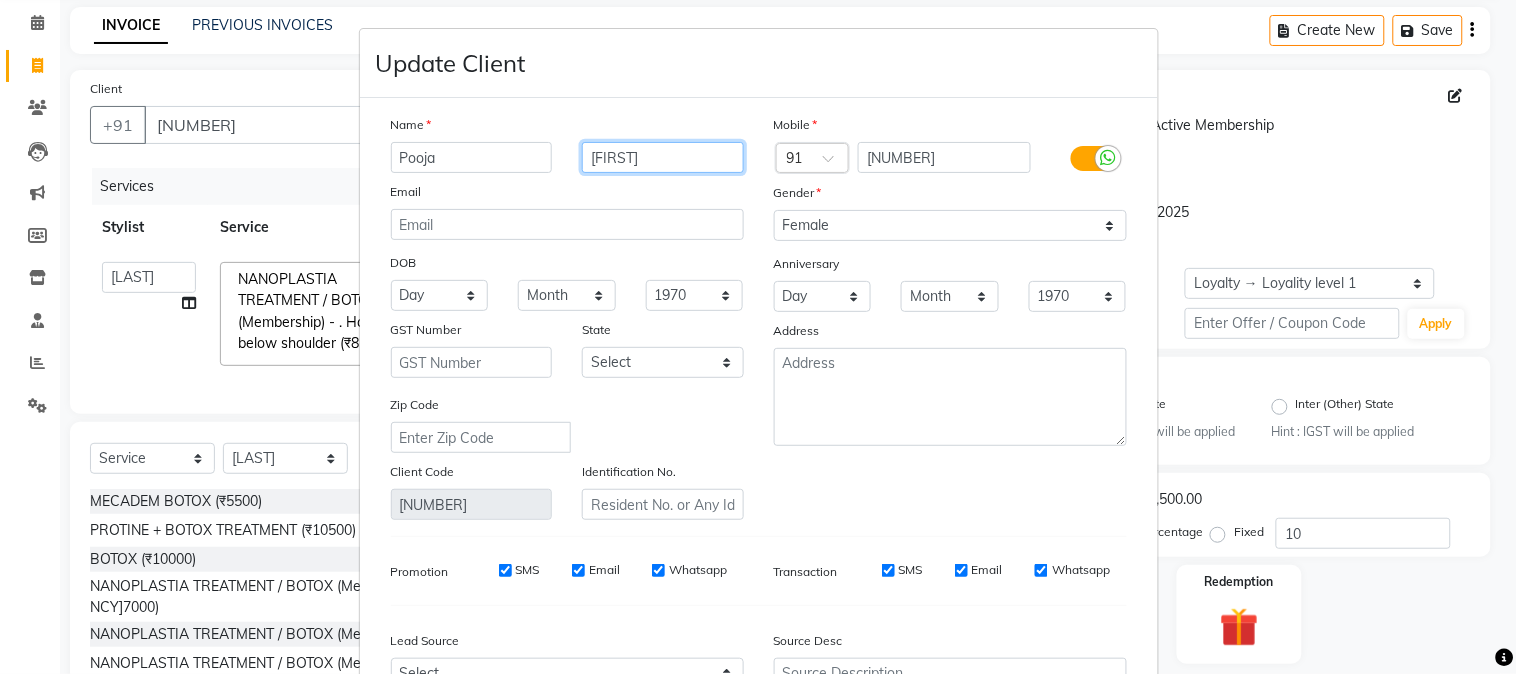 click on "[FIRST]" at bounding box center (663, 157) 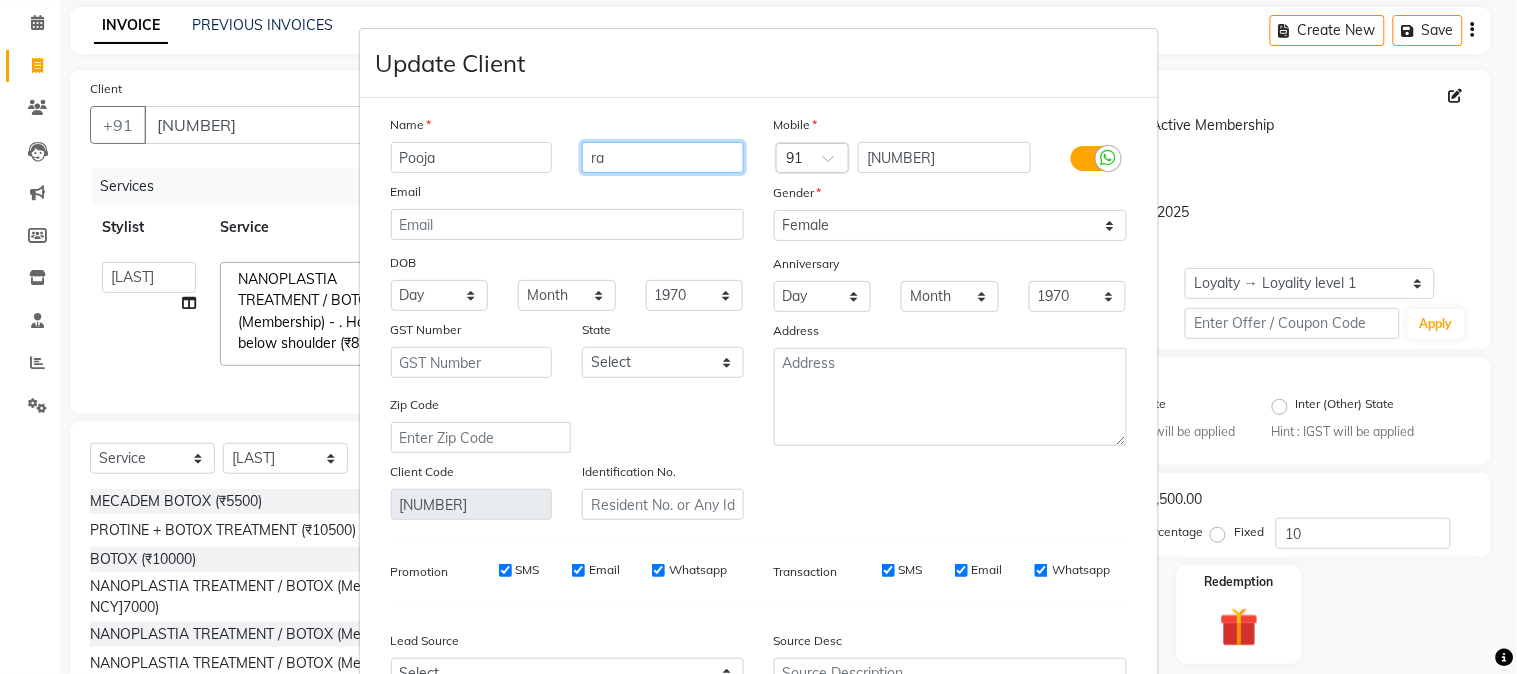 type on "r" 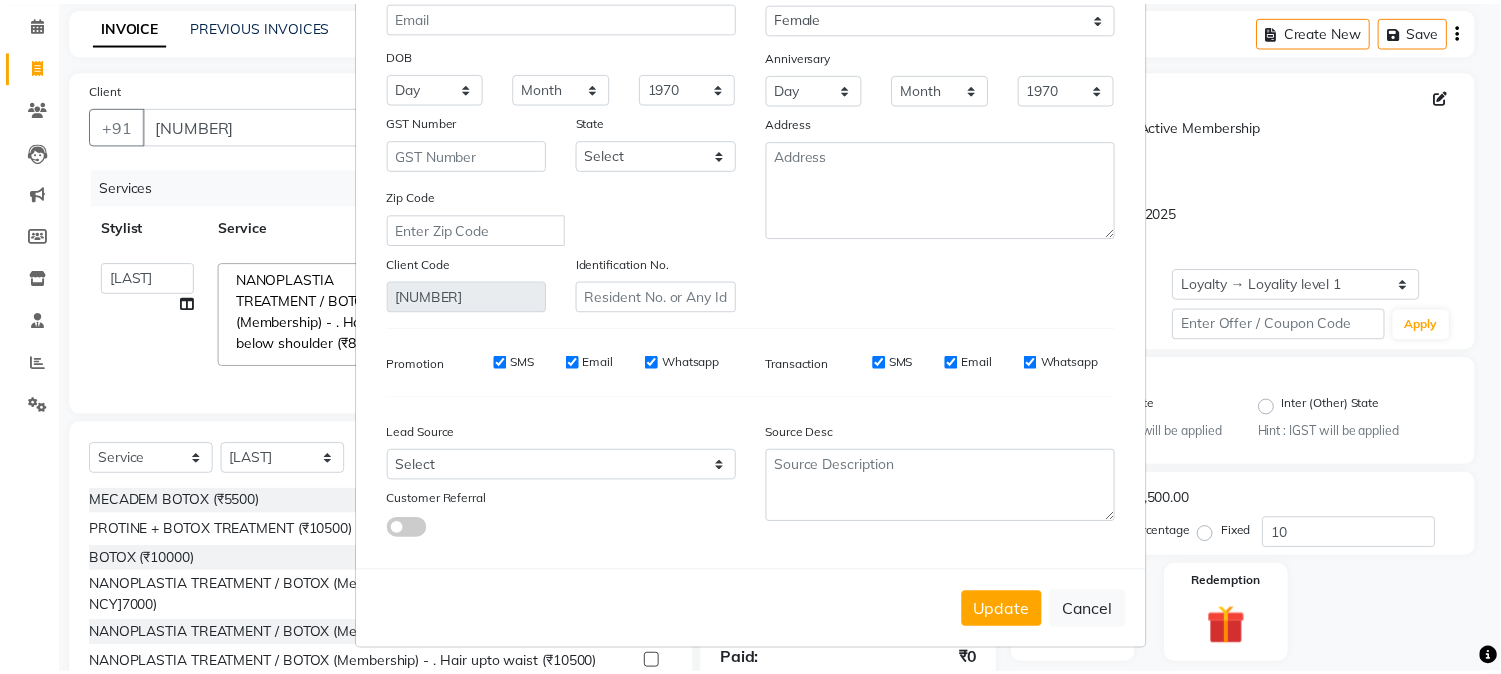 scroll, scrollTop: 215, scrollLeft: 0, axis: vertical 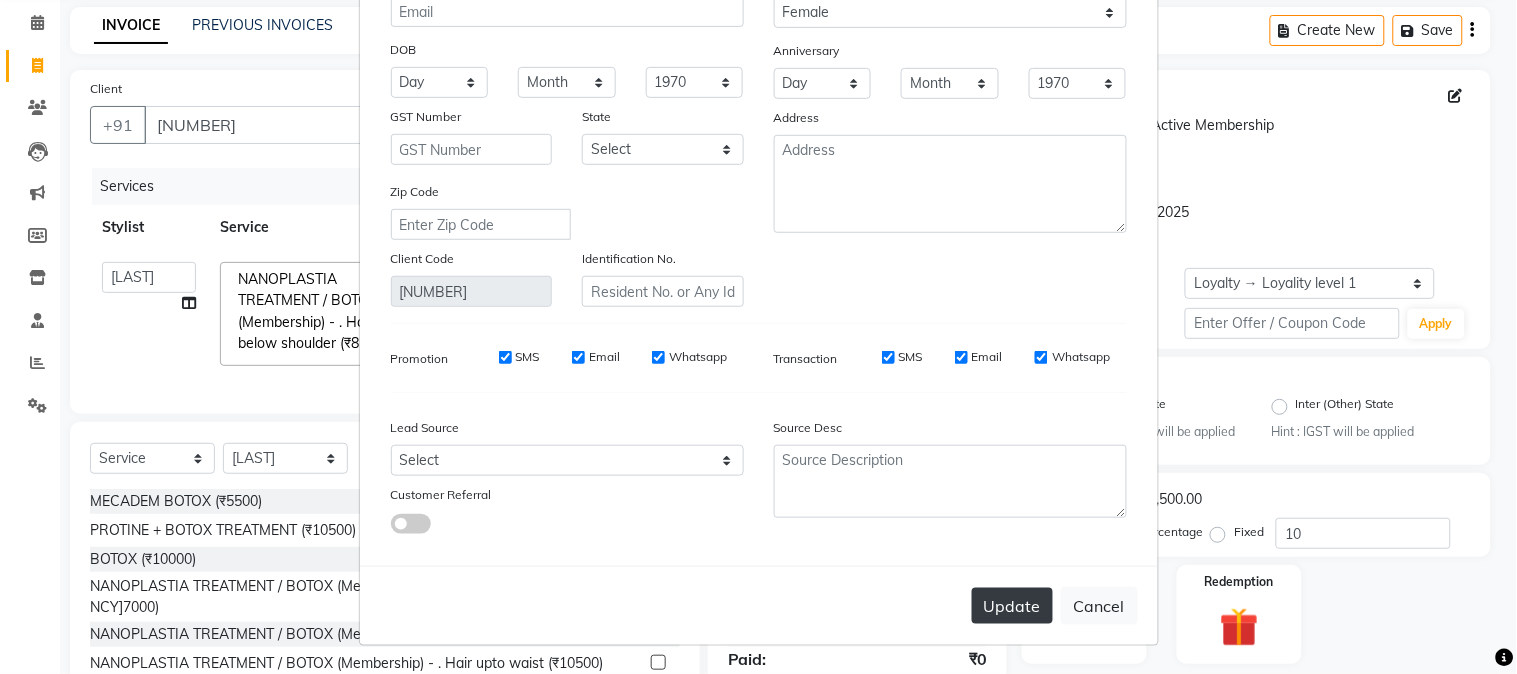 type on "Jogi" 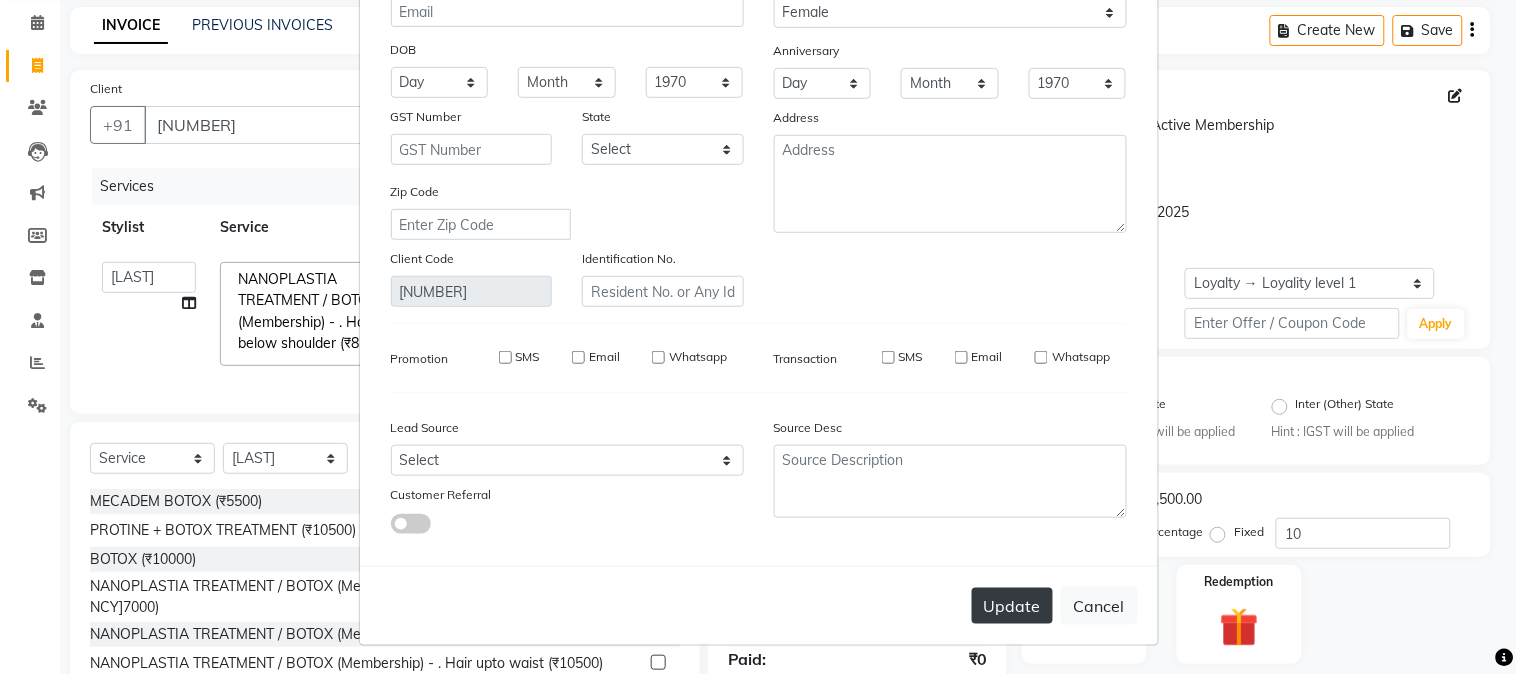 type 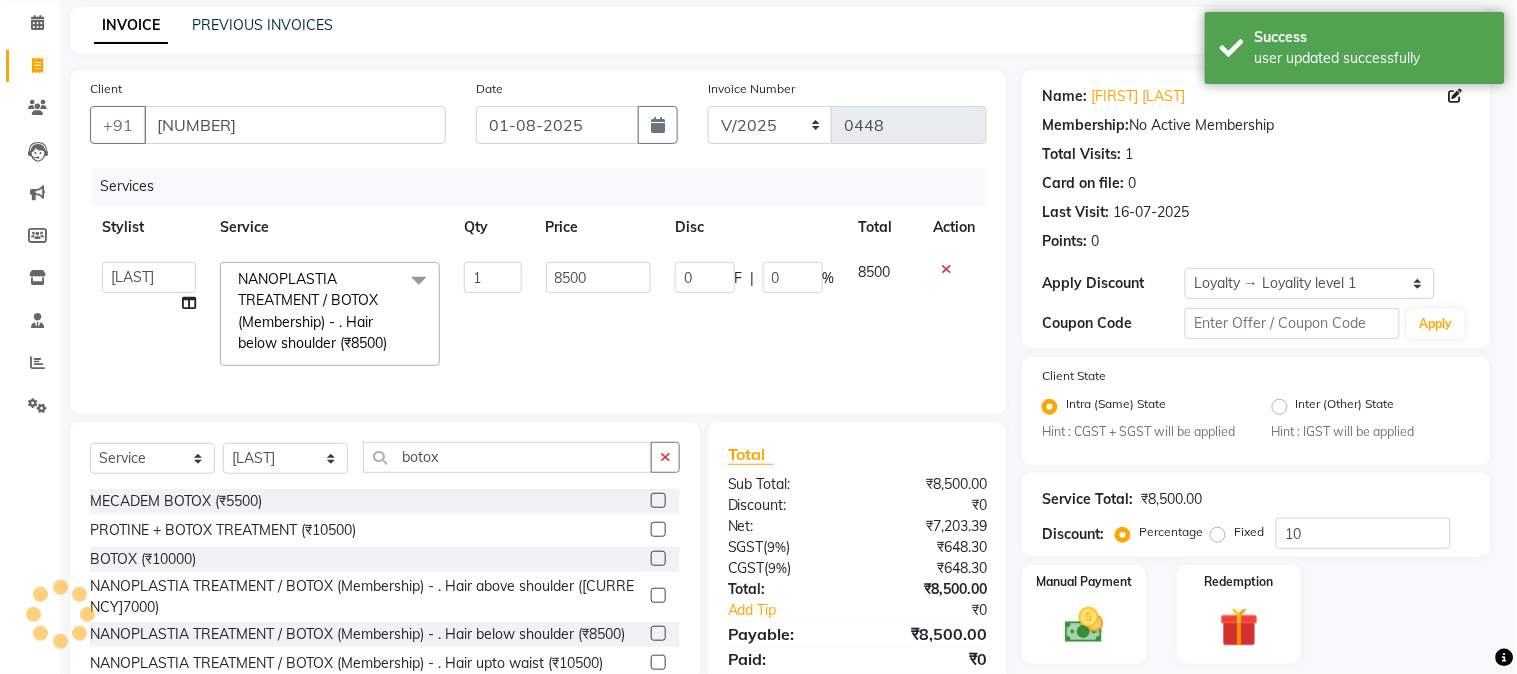 select on "1: Object" 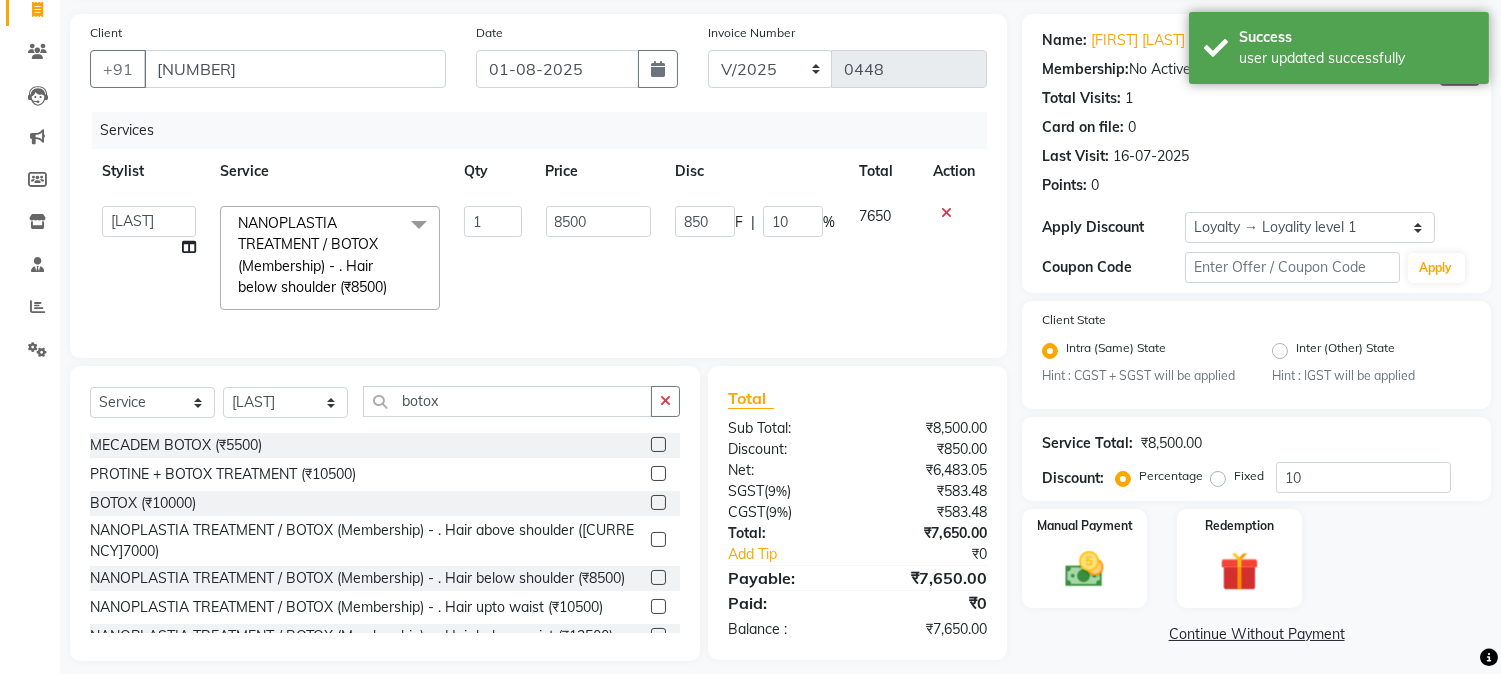 scroll, scrollTop: 191, scrollLeft: 0, axis: vertical 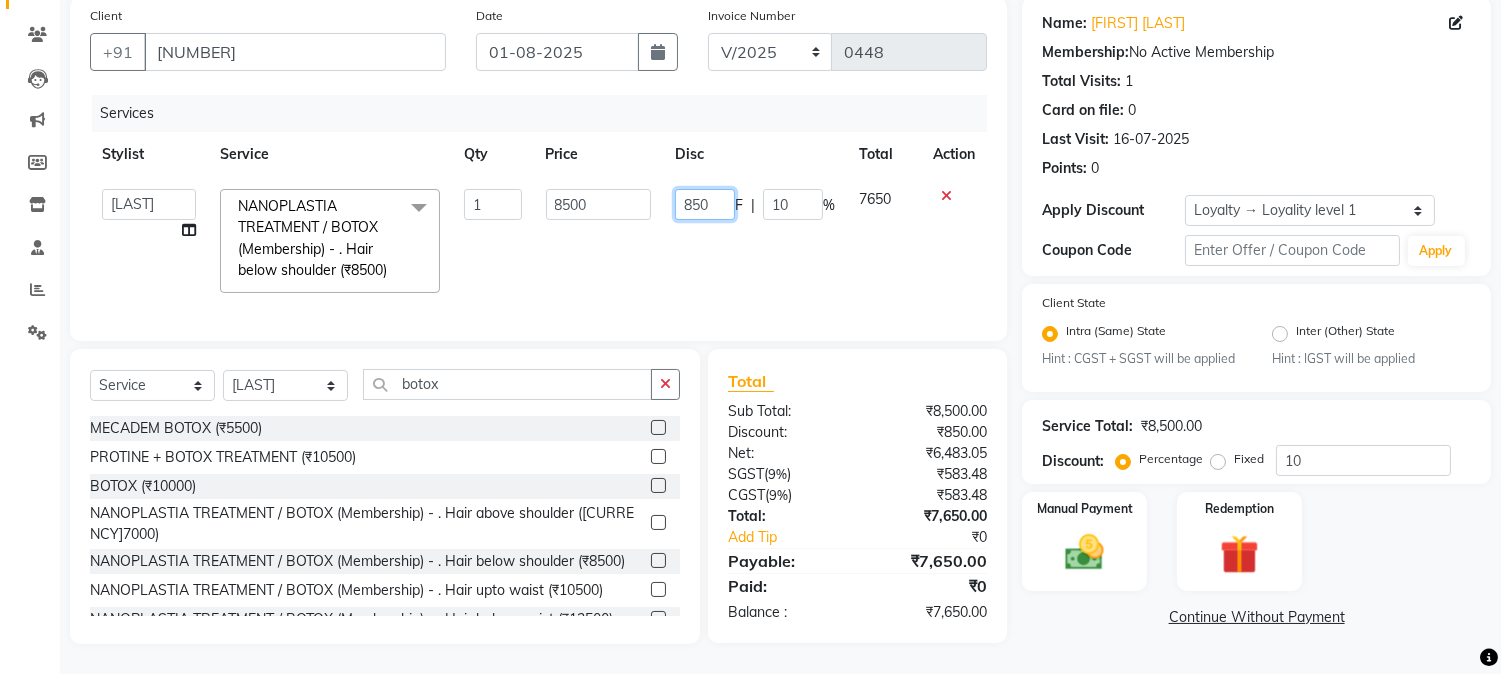 drag, startPoint x: 680, startPoint y: 166, endPoint x: 737, endPoint y: 167, distance: 57.00877 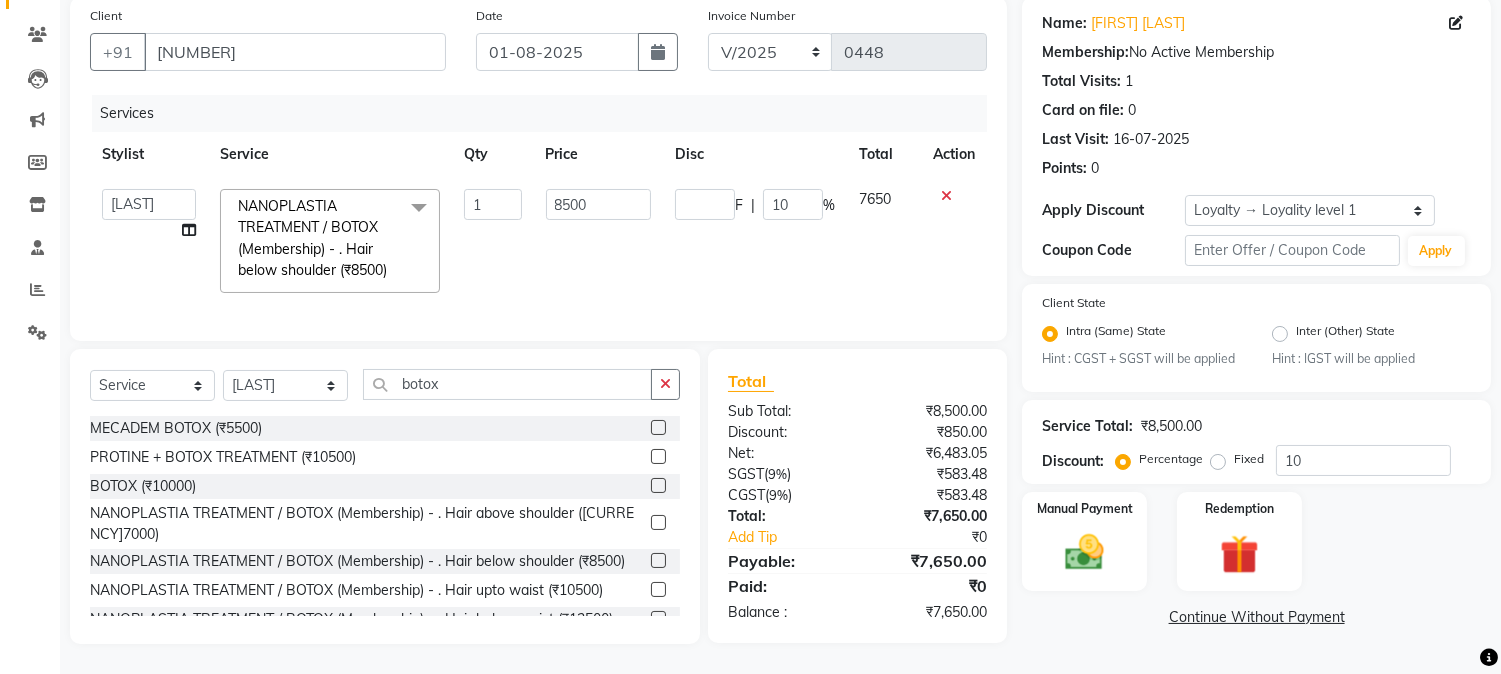 click on "F | [PERCENT]10" 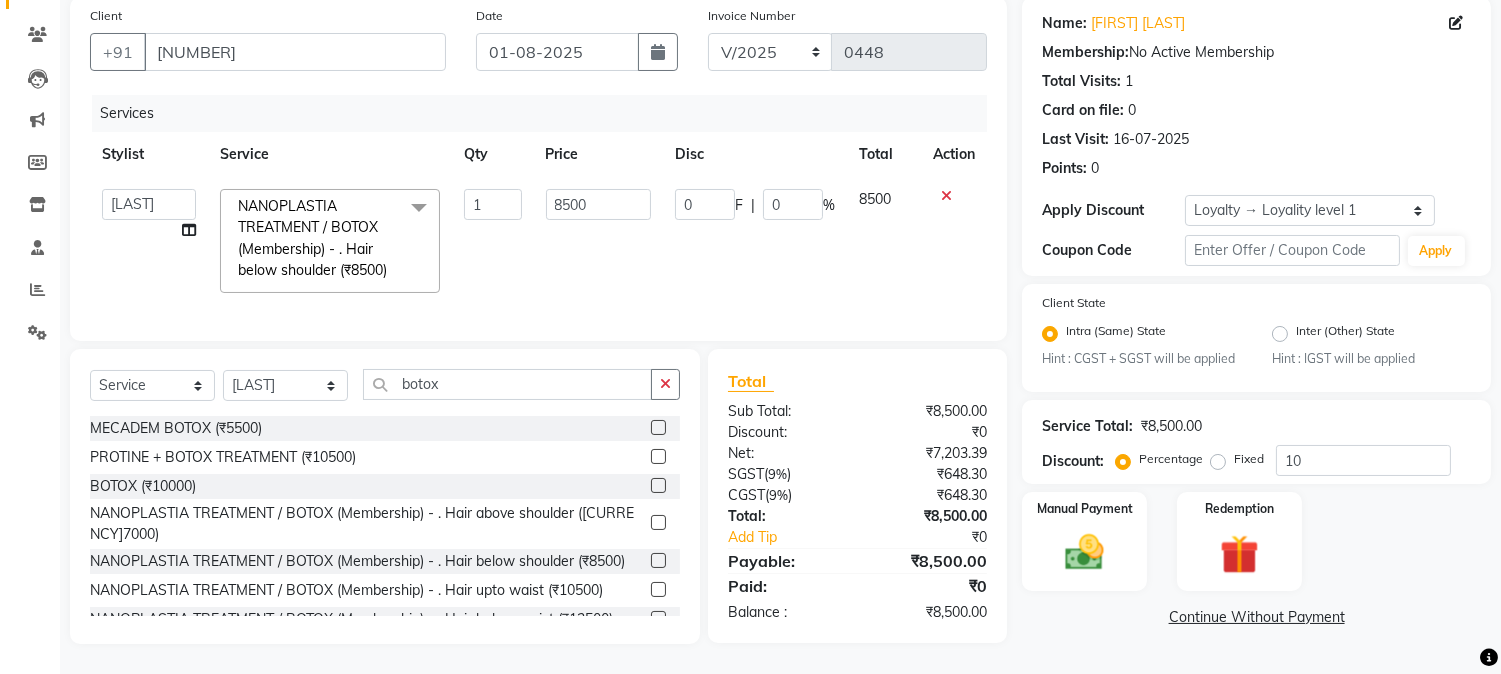 scroll, scrollTop: 191, scrollLeft: 0, axis: vertical 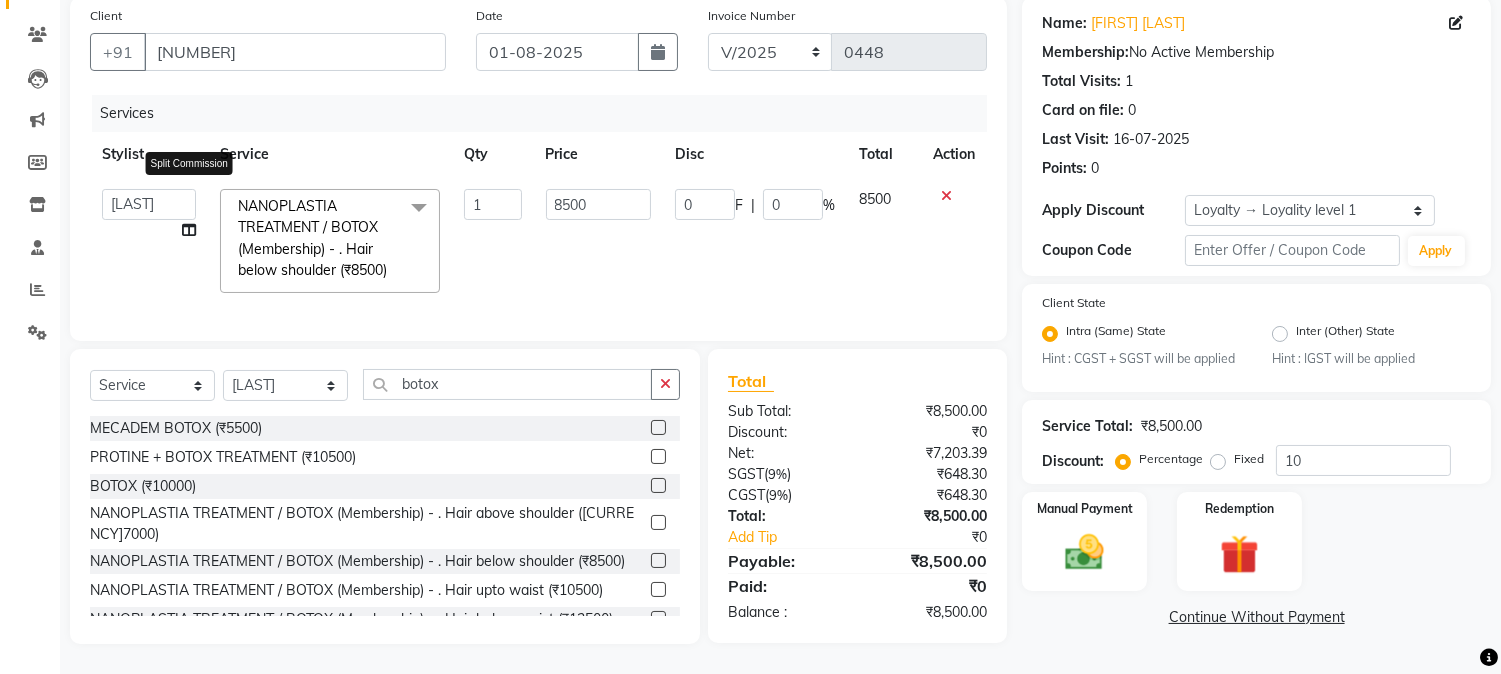 click 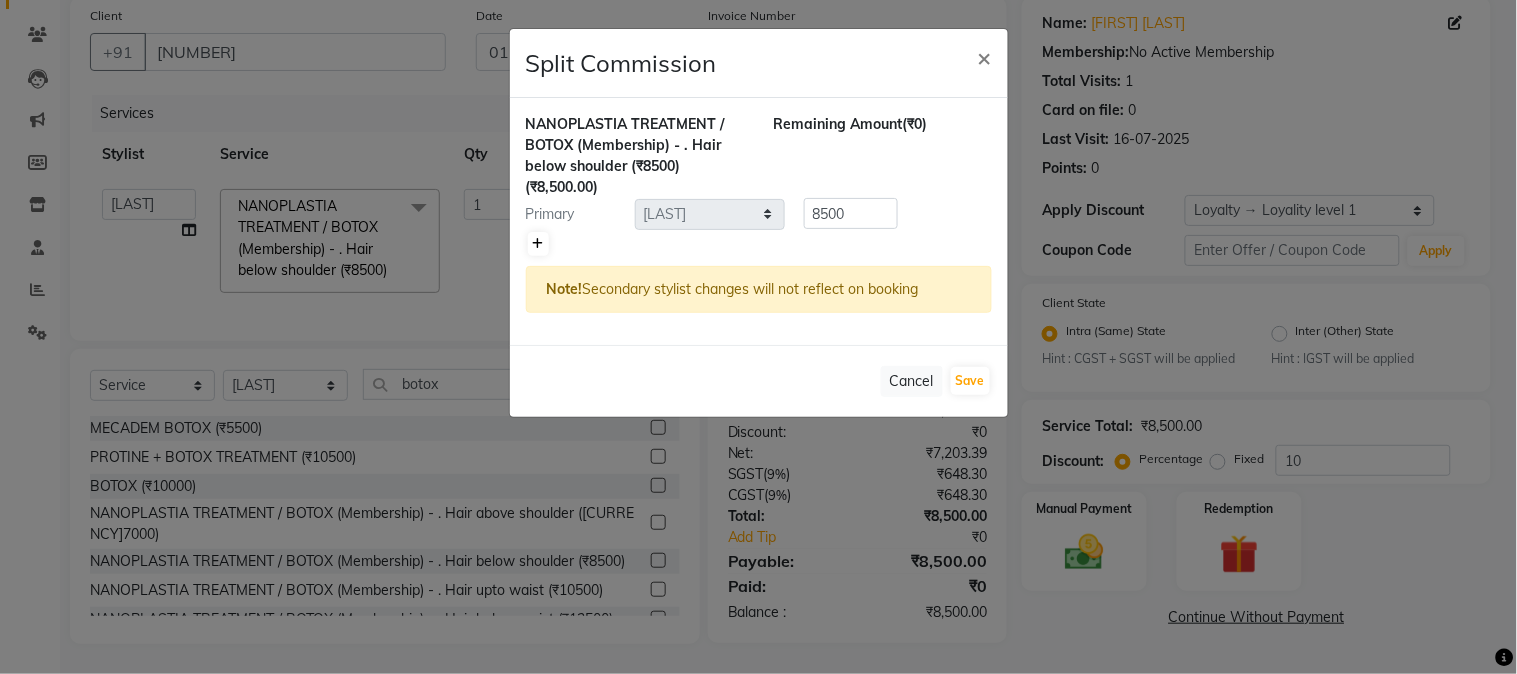 click 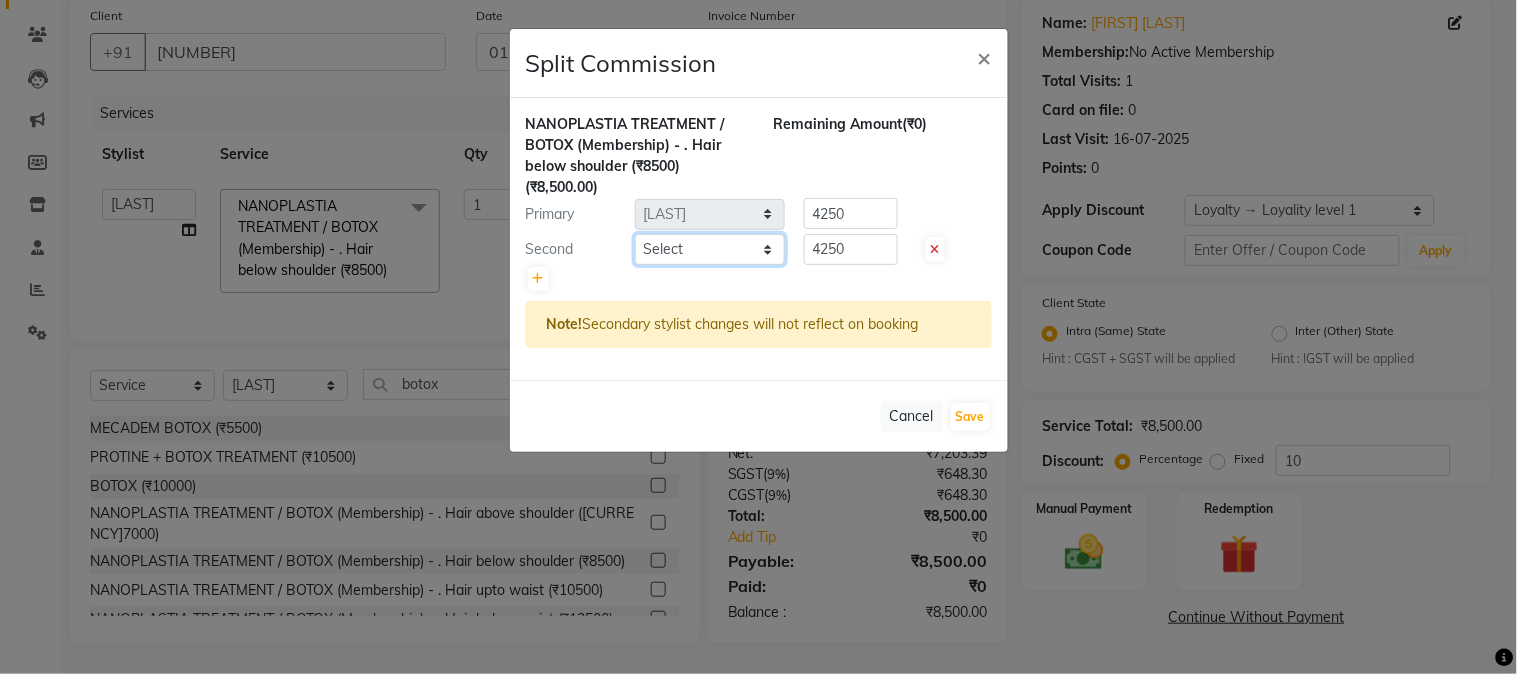 click on "Select  [NAME]   [NAME]   [NAME]   [NAME]    [NAME]   [NAME]   [NAME]   [NAME]   [NAME]   [NAME]   [NAME]   [NAME]   [NAME]   [NAME]   [NAME]   [NAME]   [NAME]   [NAME]  [NAME]   [NAME]   [NAME]   [NAME]   [NAME]    [NAME]   [NAME]   [NAME]    [NAME]   [NAME]   [NAME]   [NAME]   [NAME]   [NAME]   [NAME]   [NAME]" 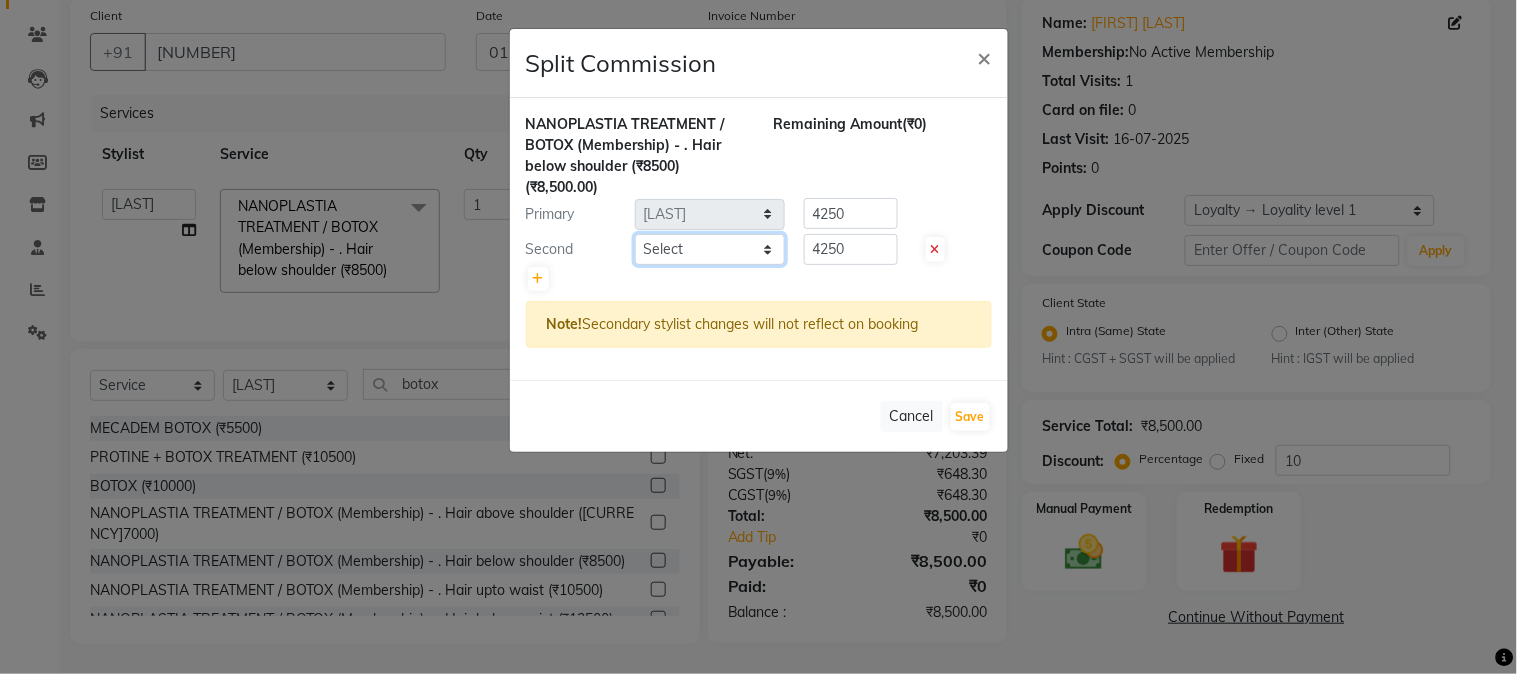 select on "23867" 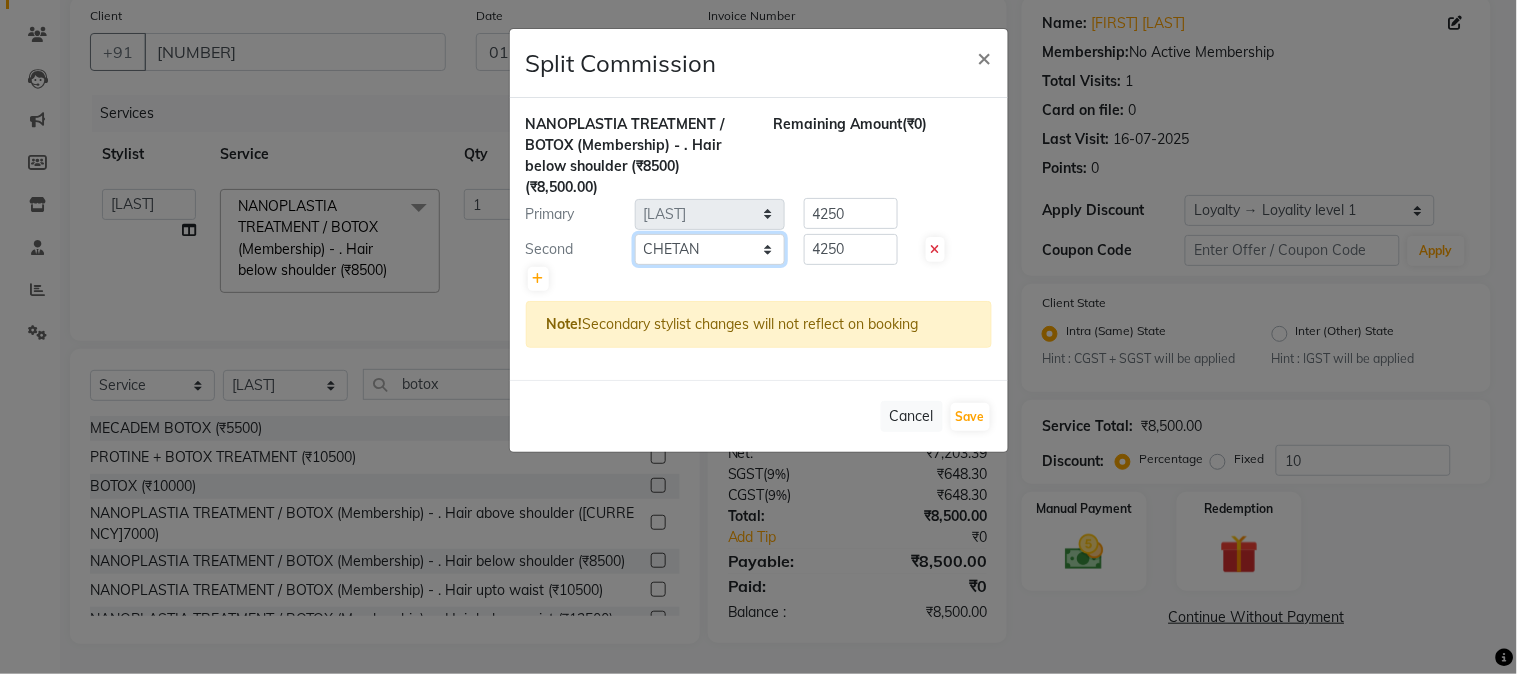 click on "Select  [NAME]   [NAME]   [NAME]   [NAME]    [NAME]   [NAME]   [NAME]   [NAME]   [NAME]   [NAME]   [NAME]   [NAME]   [NAME]   [NAME]   [NAME]   [NAME]   [NAME]   [NAME]  [NAME]   [NAME]   [NAME]   [NAME]   [NAME]    [NAME]   [NAME]   [NAME]    [NAME]   [NAME]   [NAME]   [NAME]   [NAME]   [NAME]   [NAME]   [NAME]" 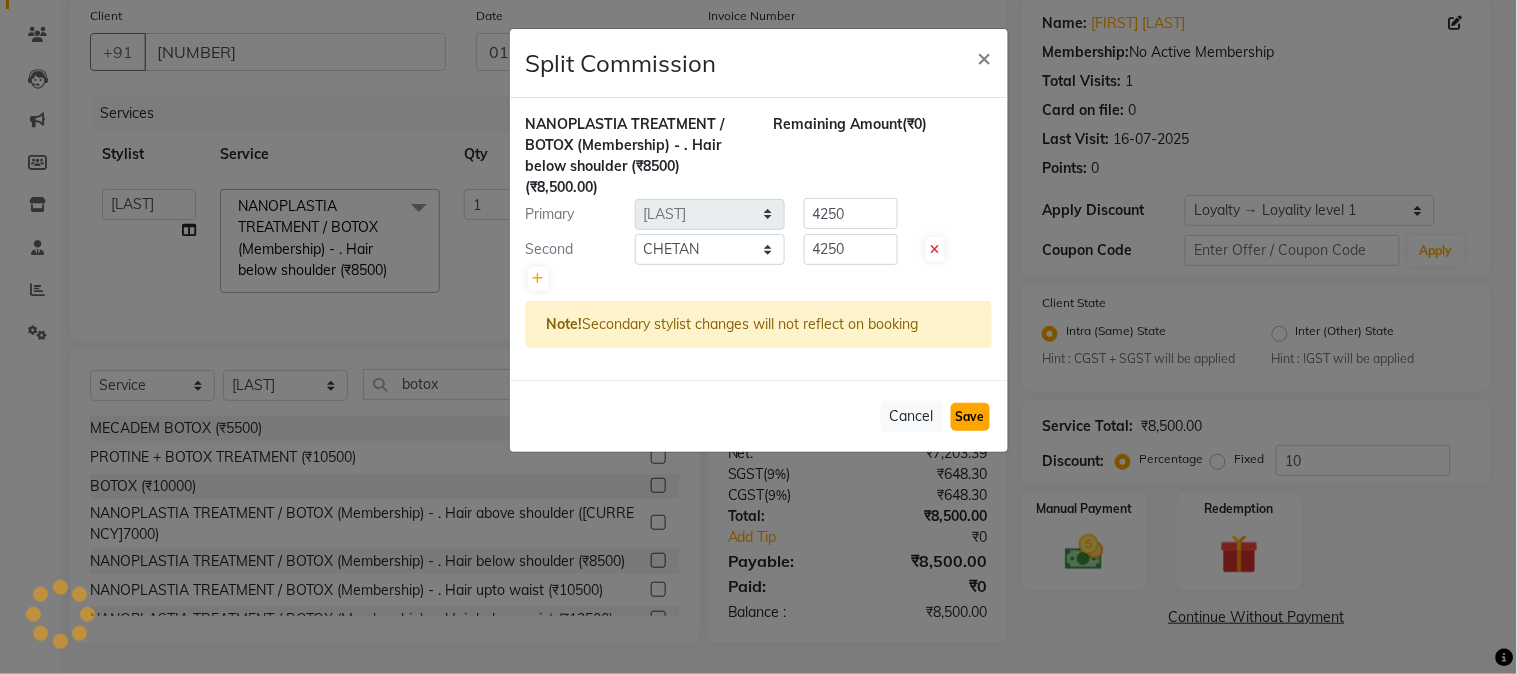 click on "Save" 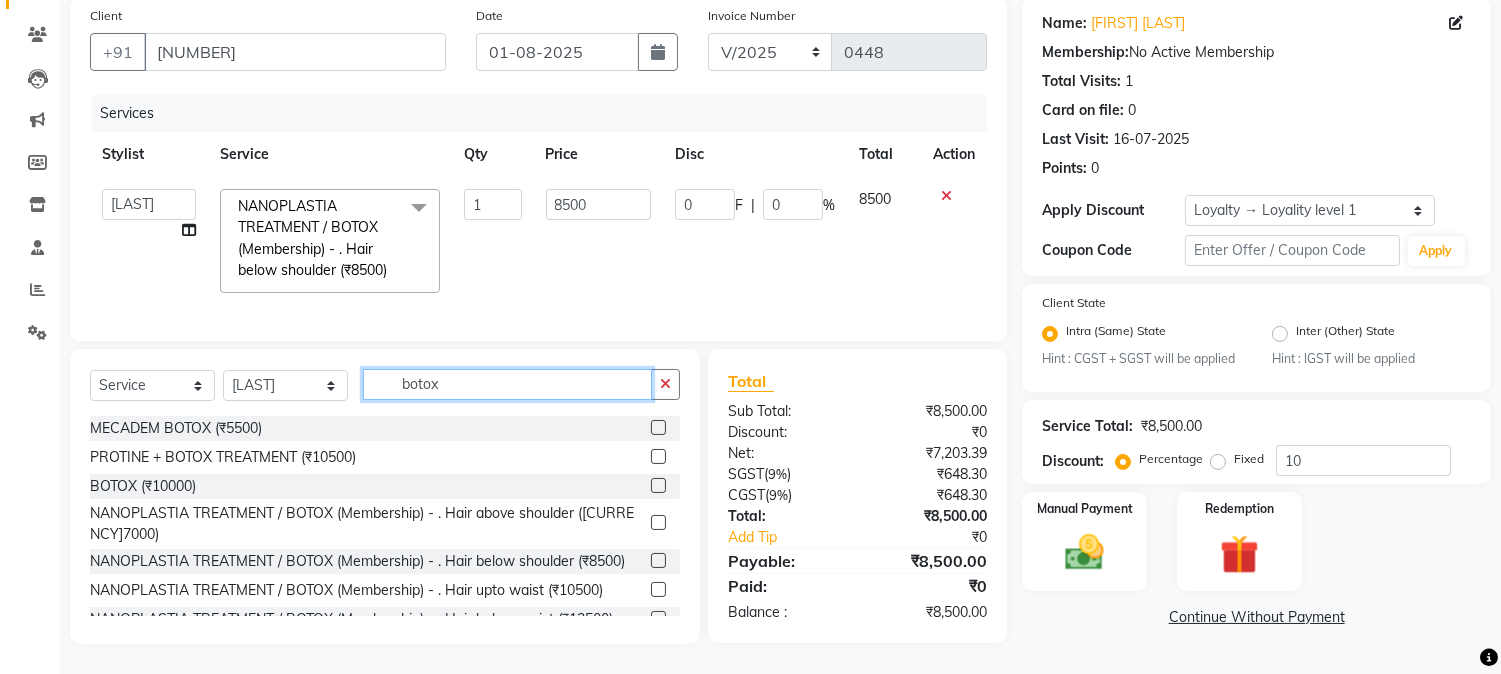 drag, startPoint x: 395, startPoint y: 385, endPoint x: 535, endPoint y: 387, distance: 140.01428 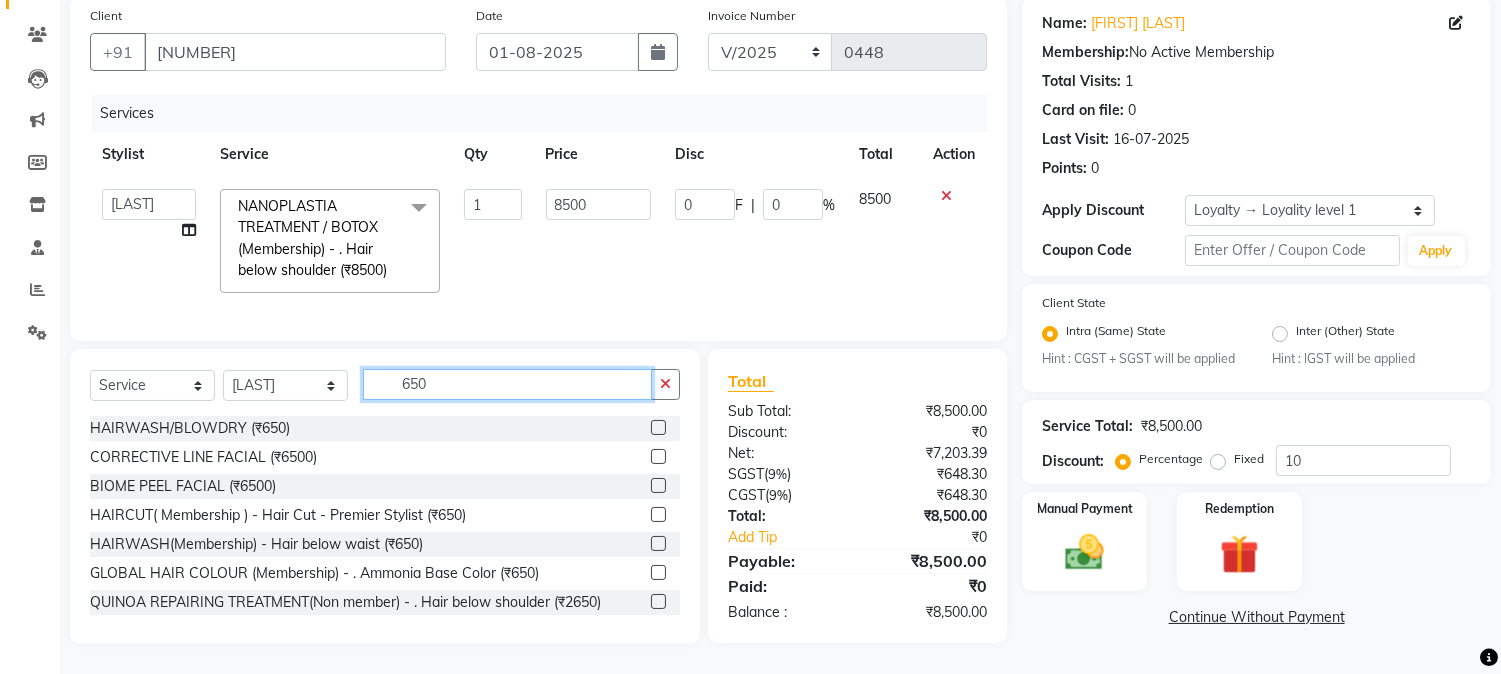type on "650" 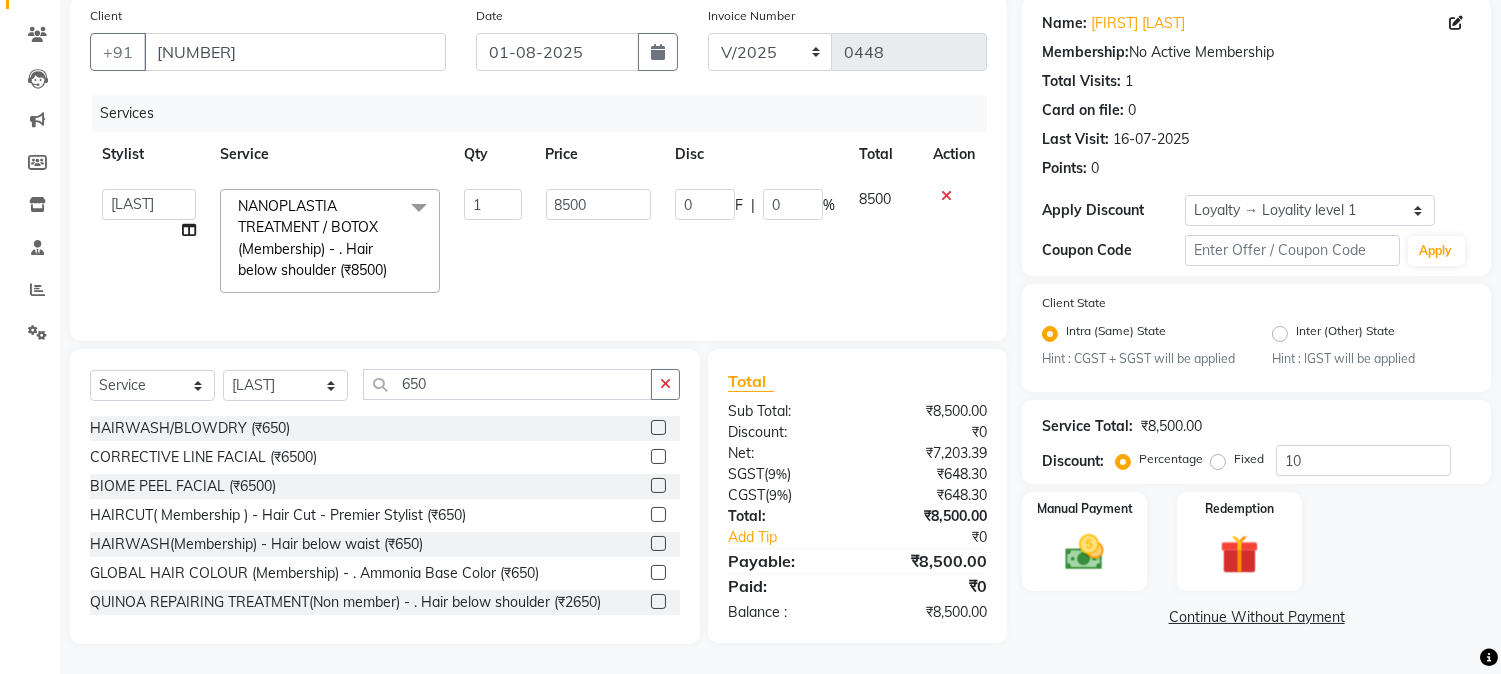 click 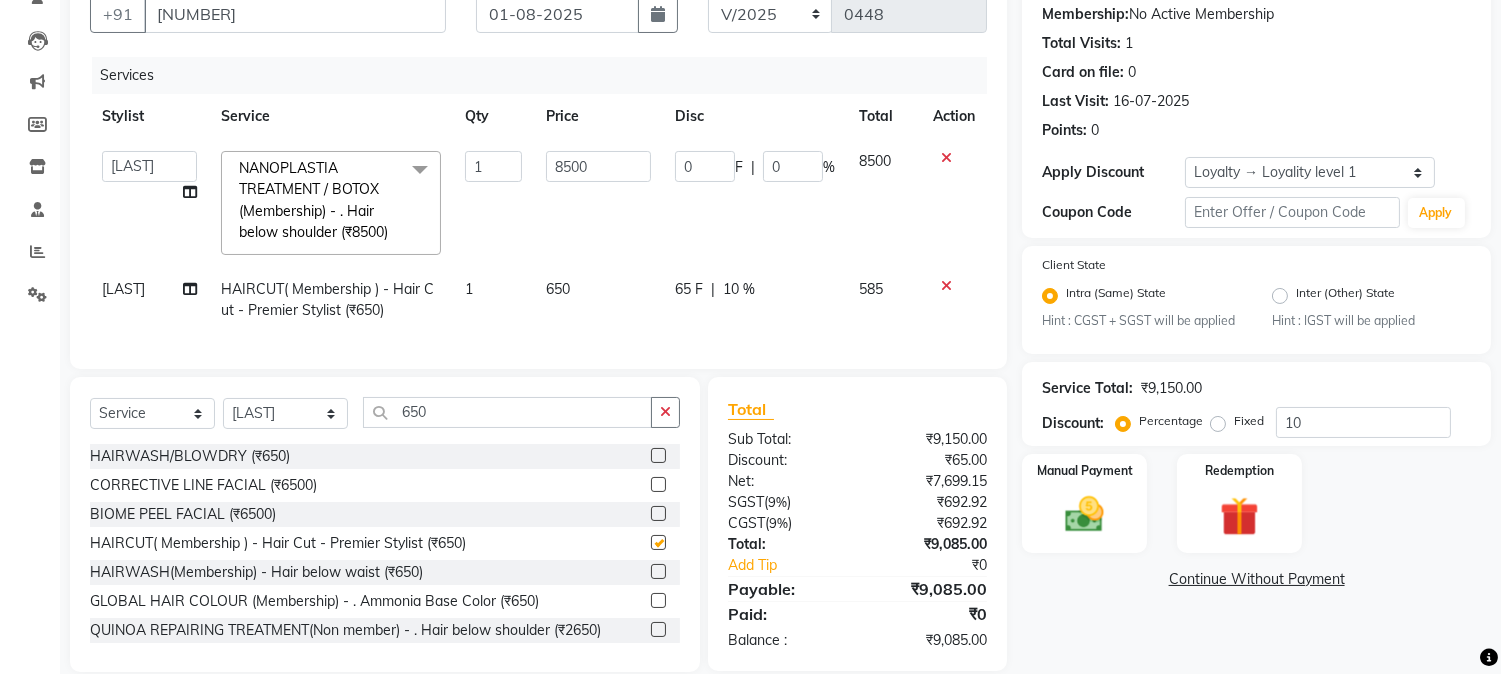 checkbox on "false" 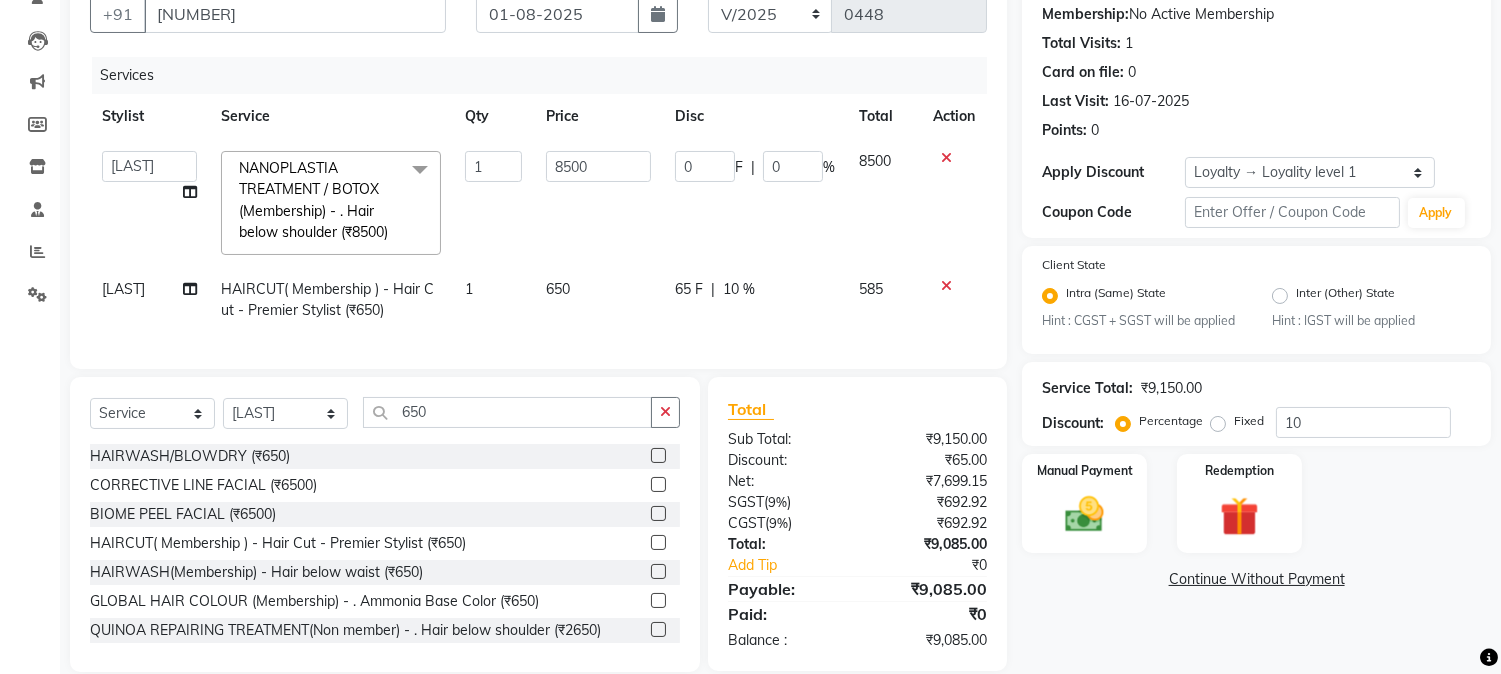 click on "65 F | 10 %" 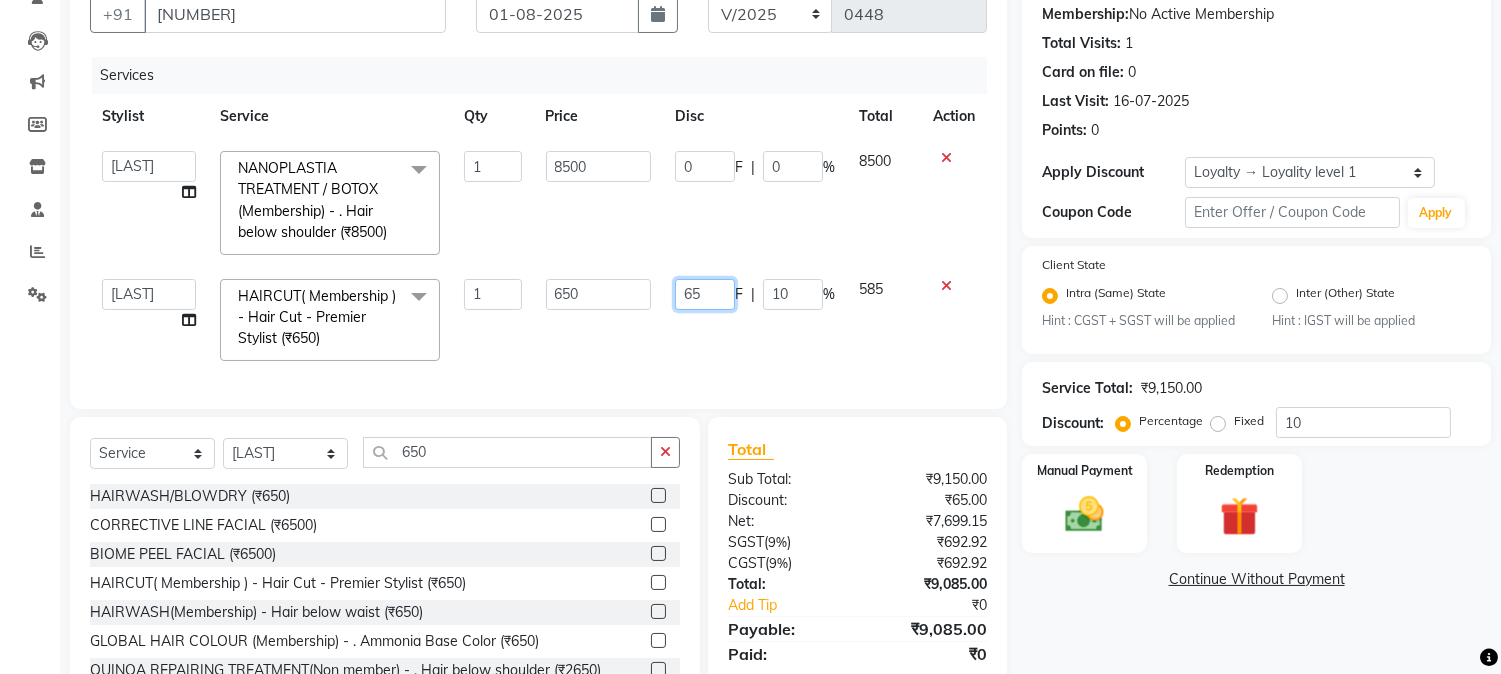 drag, startPoint x: 672, startPoint y: 321, endPoint x: 751, endPoint y: 324, distance: 79.05694 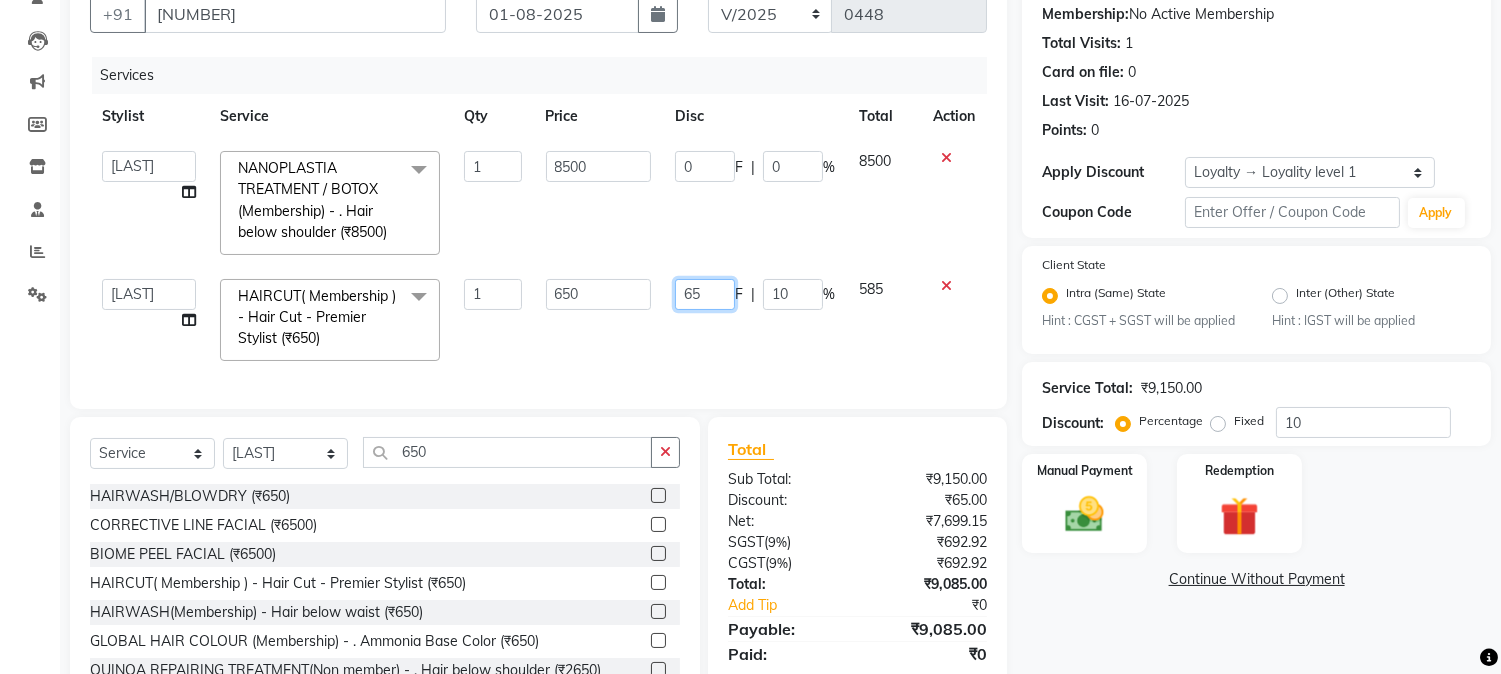 click on "65 F | 10 %" 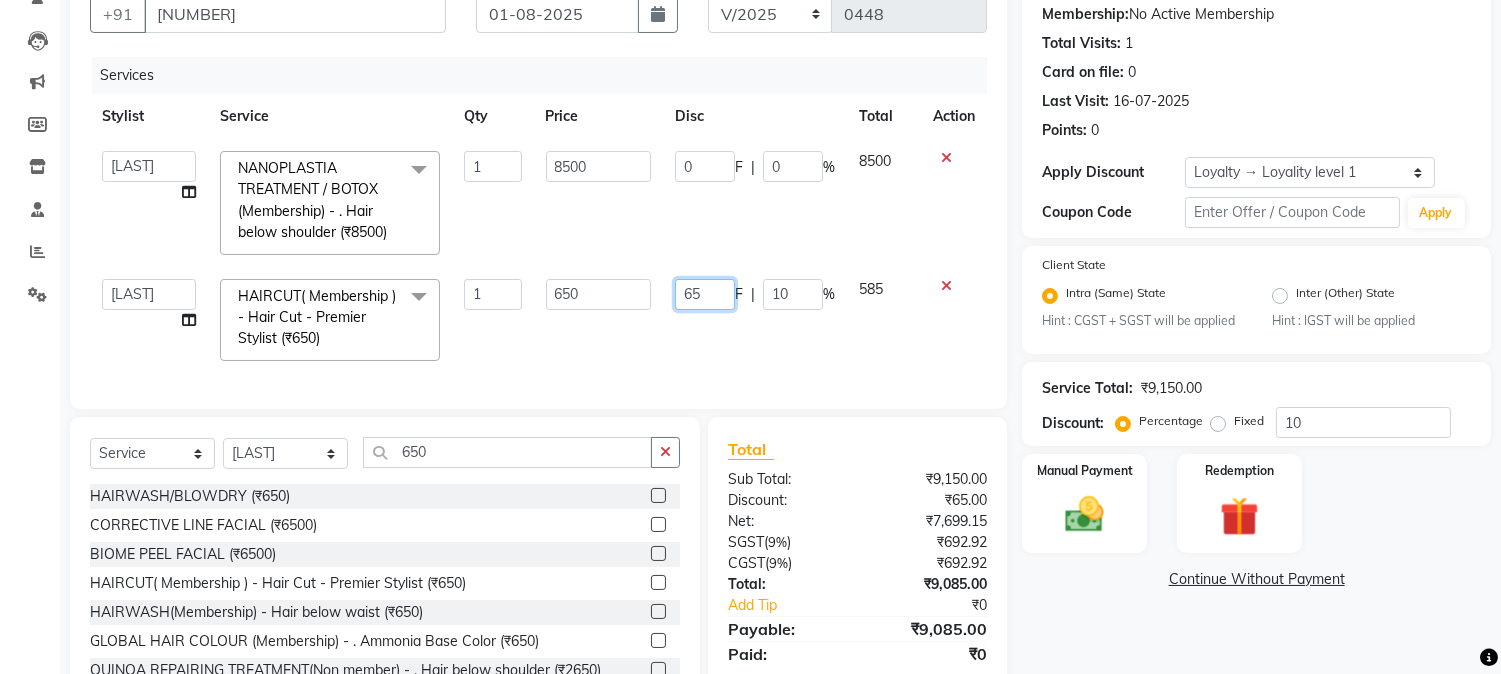 type 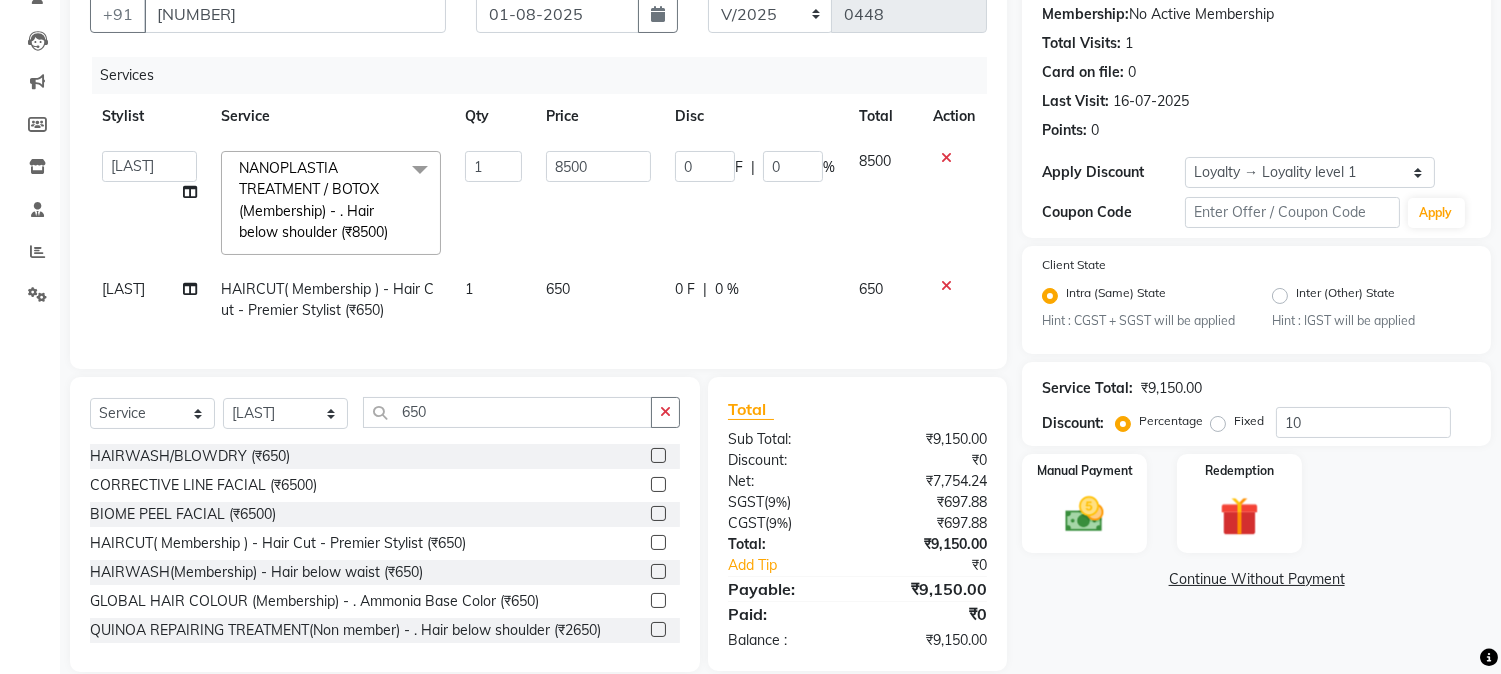 click on "Services Stylist Service Qty Price Disc Total Action  [FIRST]   [FIRST] [LAST]   Akruti   [FIRST]    [FIRST]   [FIRST]   [FIRST] [LAST]   [FIRST]   [FIRST]   [FIRST]   [FIRST]   [FIRST]   [FIRST]   [FIRST]   [FIRST]   [FIRST] [LAST]   [FIRST]   [FIRST]    [FIRST]   [FIRST] [LAST]   [FIRST]    [FIRST]   [FIRST]    [FIRST]  [FIRST]   [FIRST]   [FIRST] [LAST]   [FIRST]    [FIRST]   [FIRST]   [FIRST]   [FIRST]   [FIRST]  [FIRST]  NANOPLASTIA  TREATMENT / BOTOX (Membership)       -        . Hair below shoulder ([CURRENCY]8500)  x Nails -  Hands ([CURRENCY]840) Nails -  Feet ([CURRENCY]720) Nails - Nail Extensions With Gel Polish ([CURRENCY]2820) Nails - Nail Art ([CURRENCY]300) Nails - Nail Extension Removal ([CURRENCY]960) Nails - Gel Polish Removal ([CURRENCY]420) MOLE ([CURRENCY]600) PUMING ([CURRENCY]4000) CRYSTAL PEDICURE (MEMBERSHIP) ([CURRENCY]1400) HIAR SPA ABOVE SHOULDER (MEMBERSHIP) ([CURRENCY]900) HAIR SPA ABOVE SHOULDER (NON-MEMBER) ([CURRENCY]1080) HAIR SPA BELOW SHOULDER(MEMBERSHIP) ([CURRENCY]1200) HAIR SPA BELOW SHOULDER(NON-MEMBER) ([CURRENCY]1440) HAIR SPA UPTO WAIST(MEMBERSHIP) ([CURRENCY]1400) PATCH TEST  ([CURRENCY]500) 1 0" 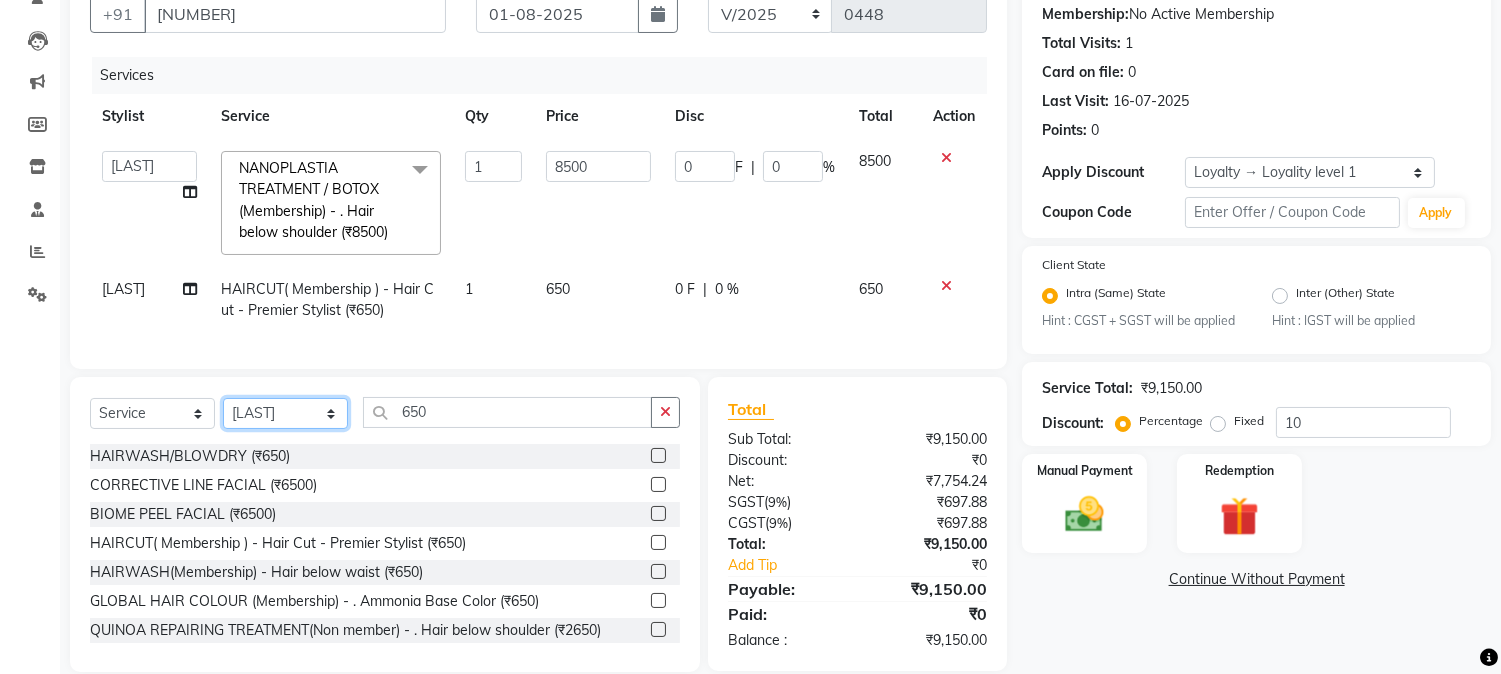 click on "Select Stylist [FIRST] [FIRST] [LAST] [FIRST]  [FIRST]   [FIRST]   [FIRST] [LAST]   [FIRST]   [FIRST]   [FIRST]   [FIRST]   [FIRST]   [FIRST]   [FIRST]   [FIRST]   [FIRST] [LAST]   [FIRST]   [FIRST]    [FIRST]   [FIRST] [LAST]   [FIRST]    [FIRST]   [FIRST]    [FIRST]  [FIRST]   [FIRST]   [FIRST] [LAST]   [FIRST]    [FIRST]   [FIRST]   [FIRST]   [FIRST]   [FIRST]  [FIRST]" 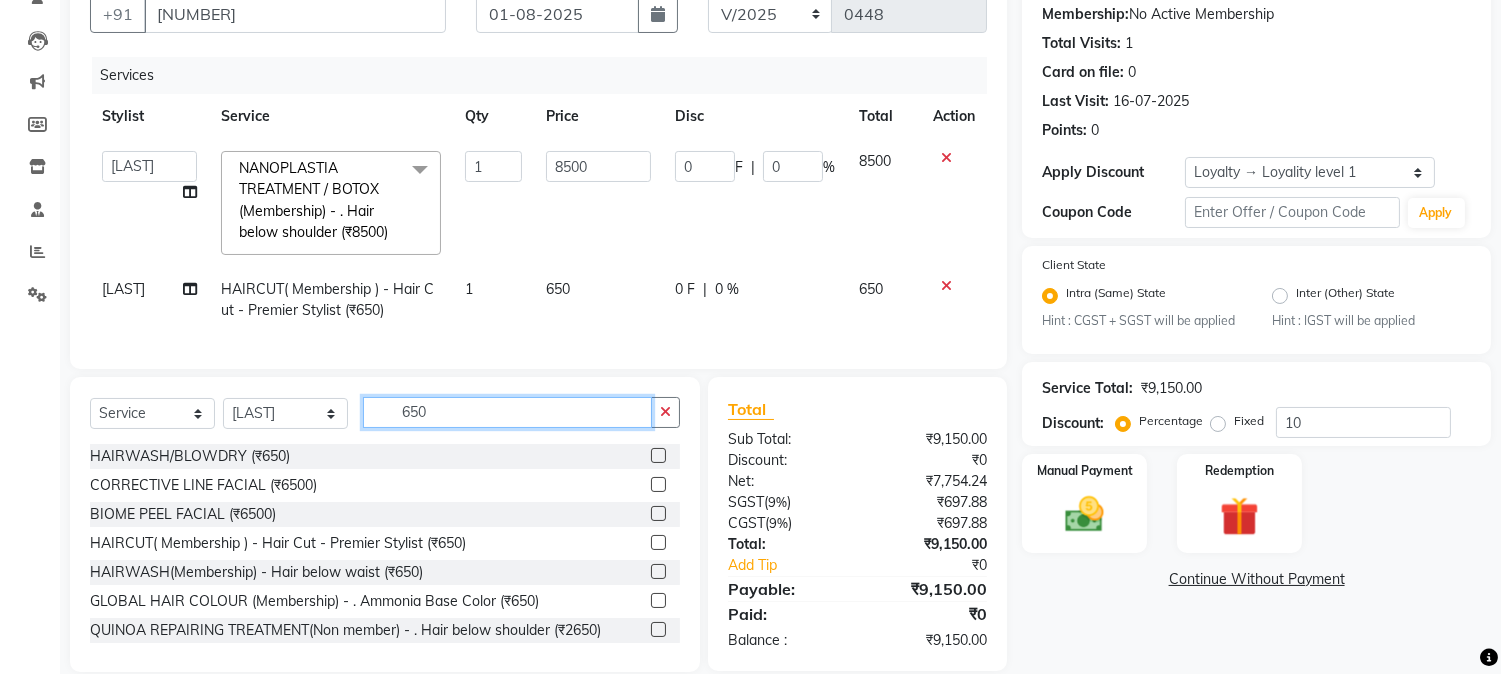 click on "650" 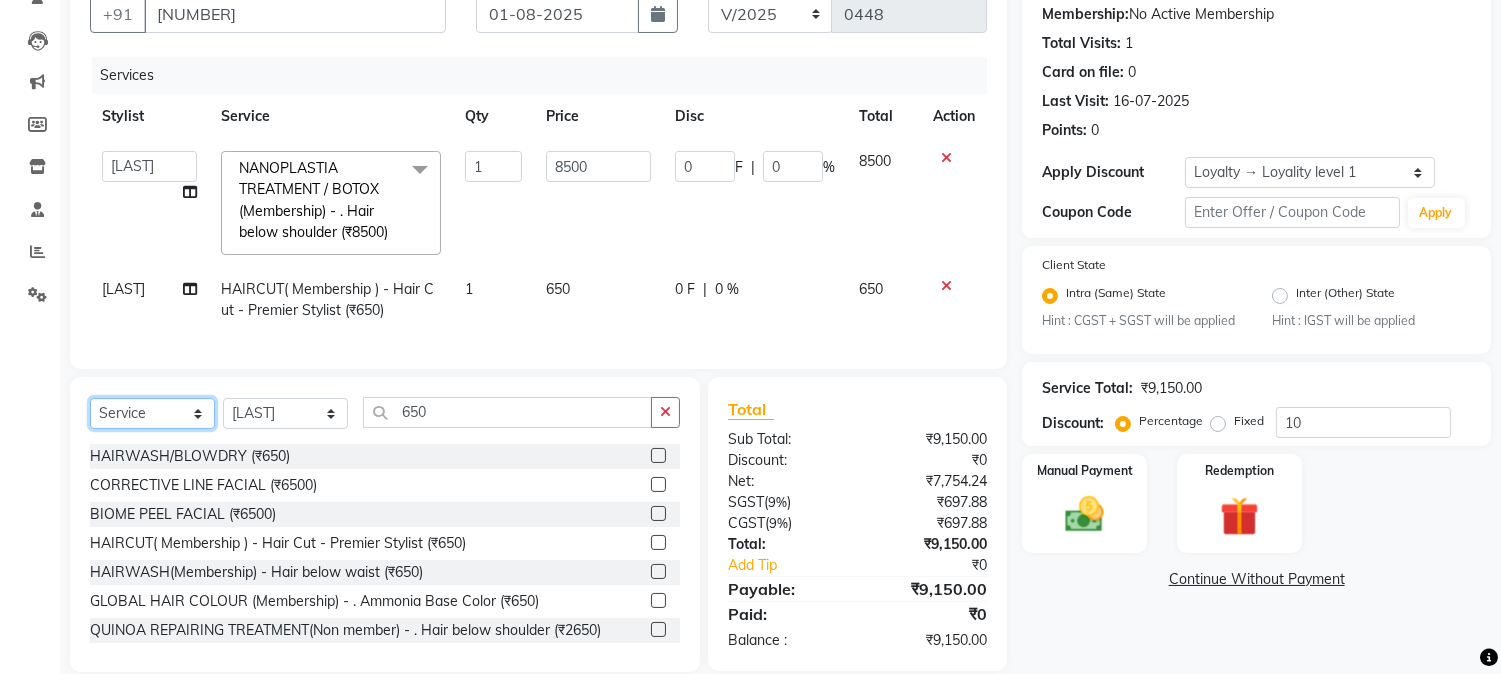 click on "Select  Service  Product  Membership  Package Voucher Prepaid Gift Card" 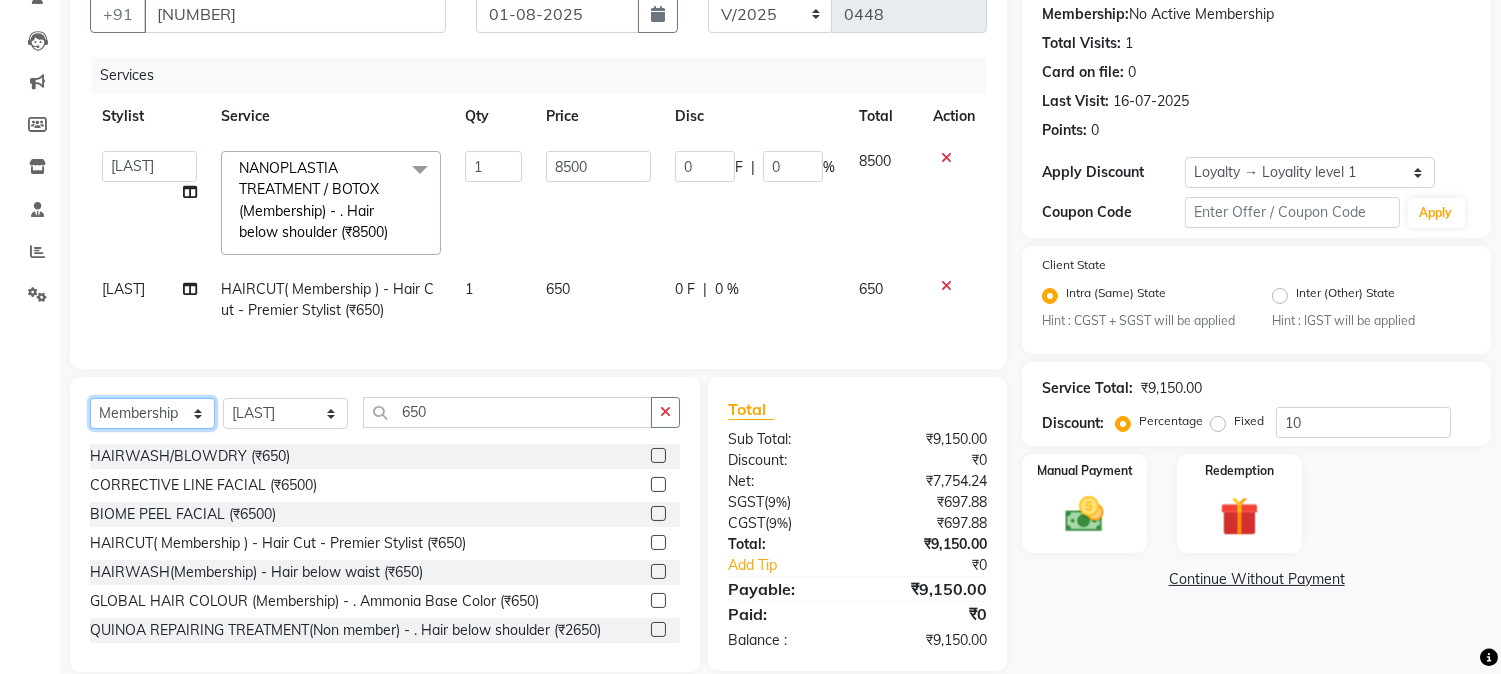 click on "Select  Service  Product  Membership  Package Voucher Prepaid Gift Card" 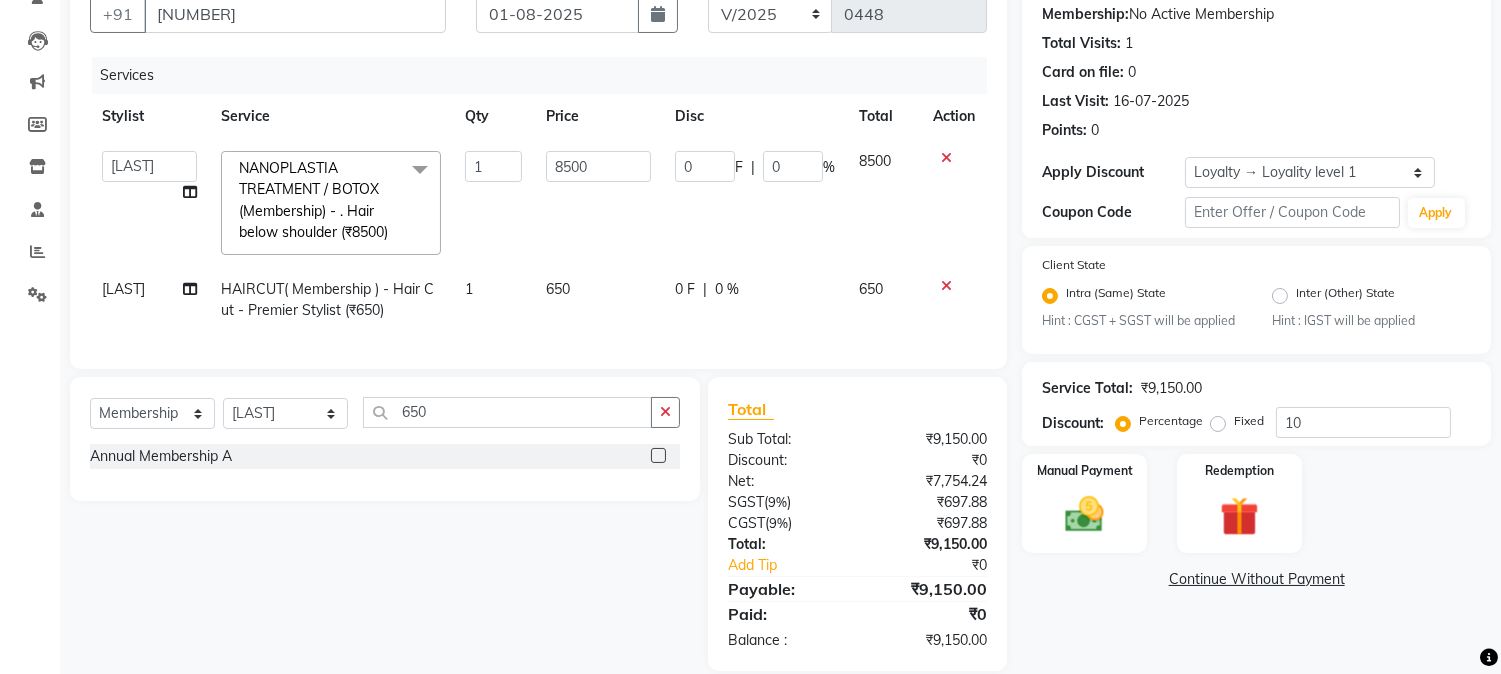 click 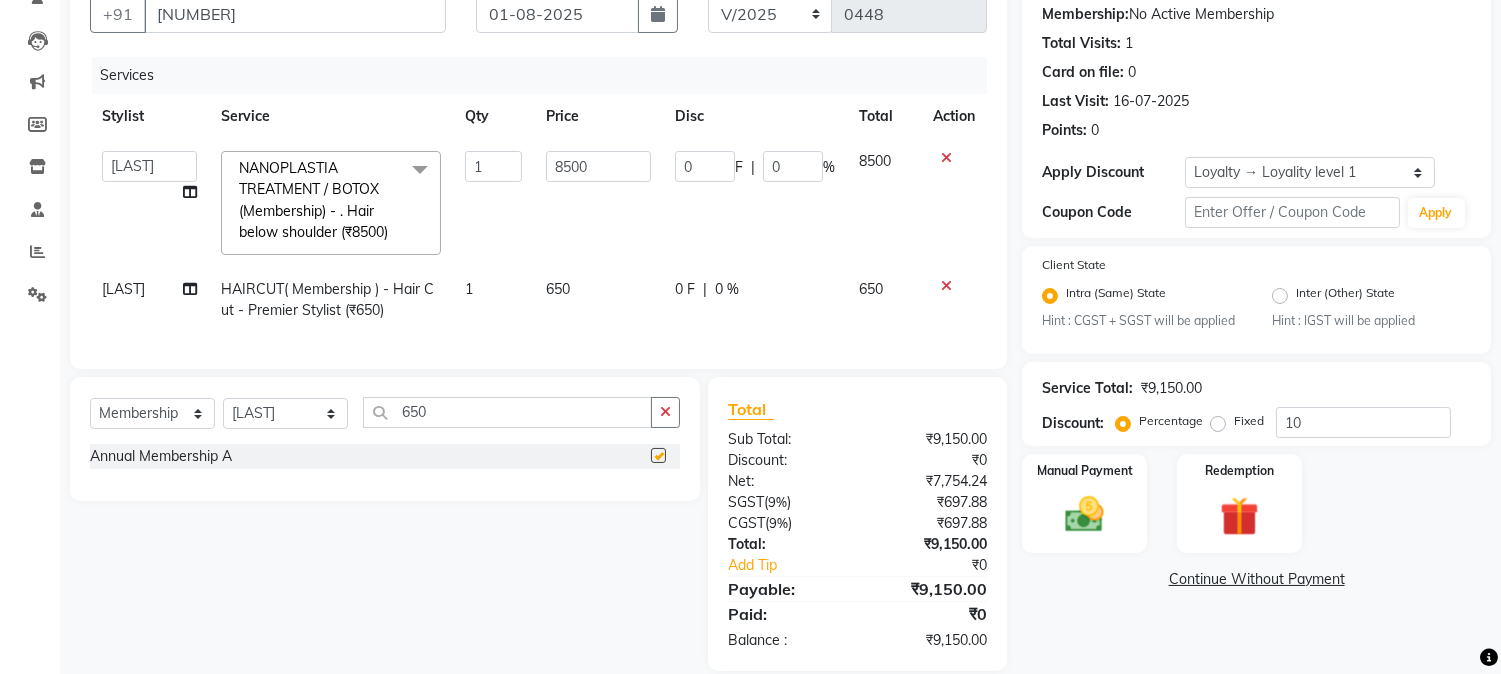 select on "select" 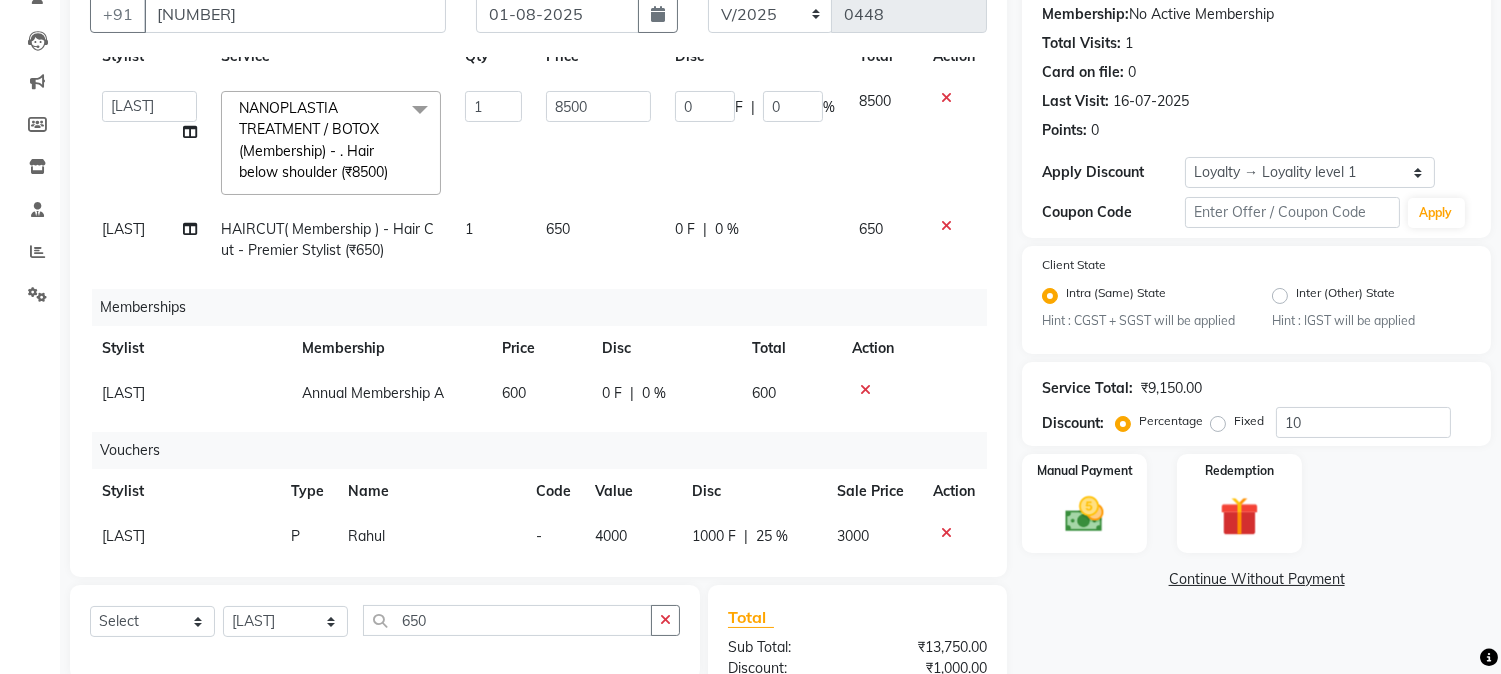 scroll, scrollTop: 115, scrollLeft: 0, axis: vertical 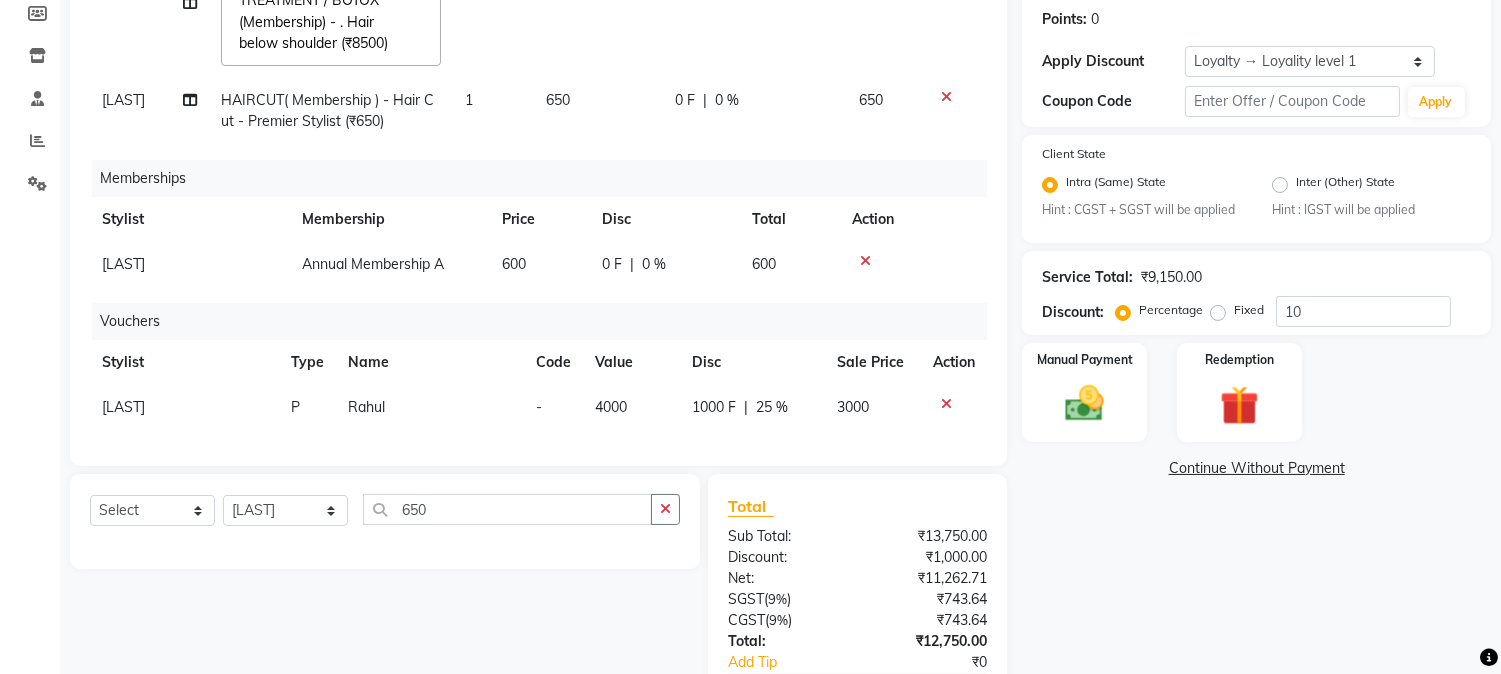 click 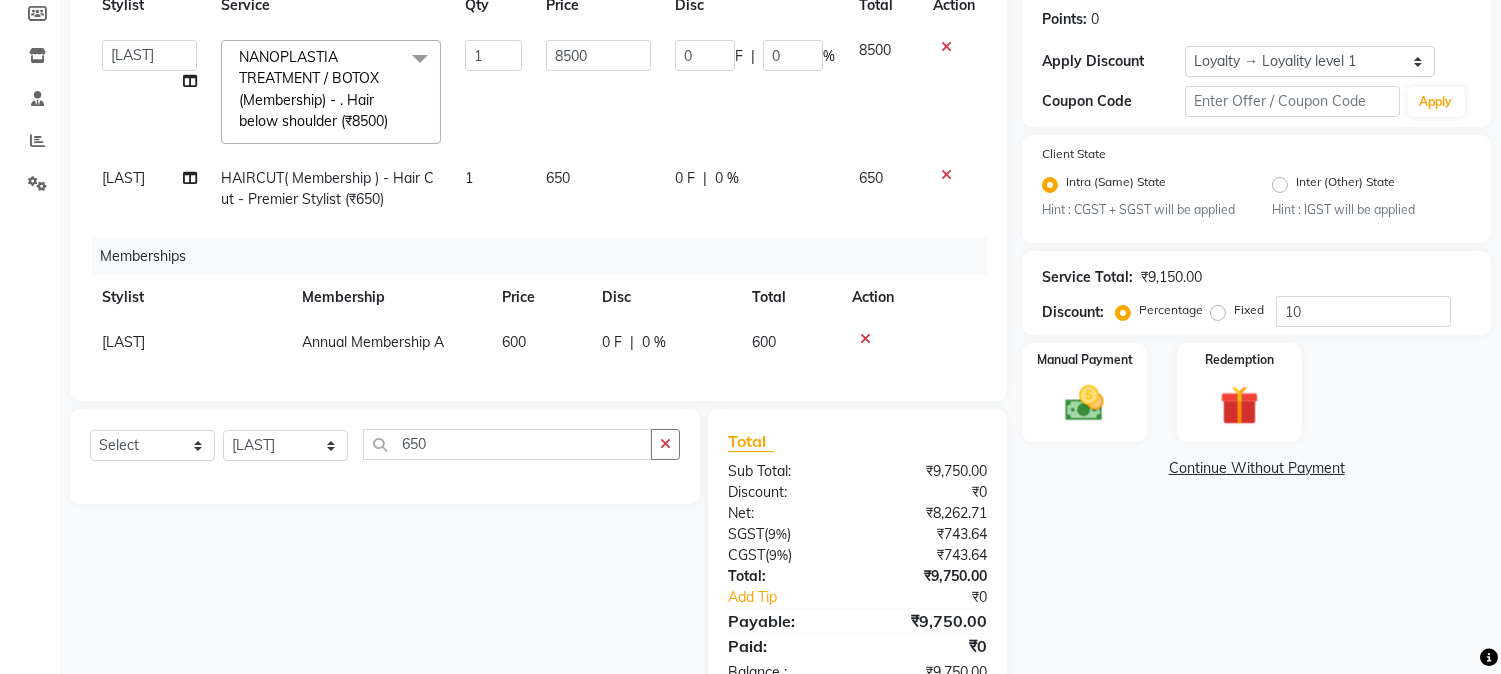 scroll, scrollTop: 0, scrollLeft: 0, axis: both 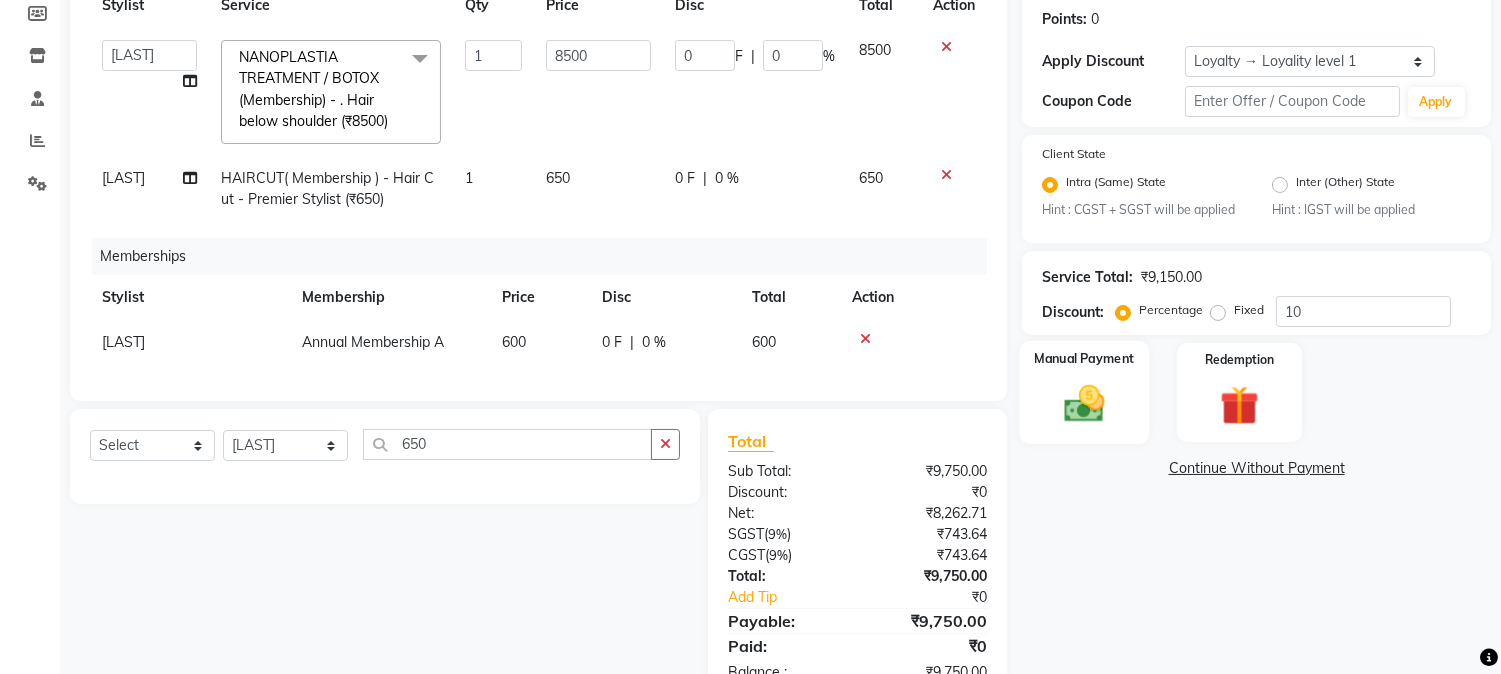 click 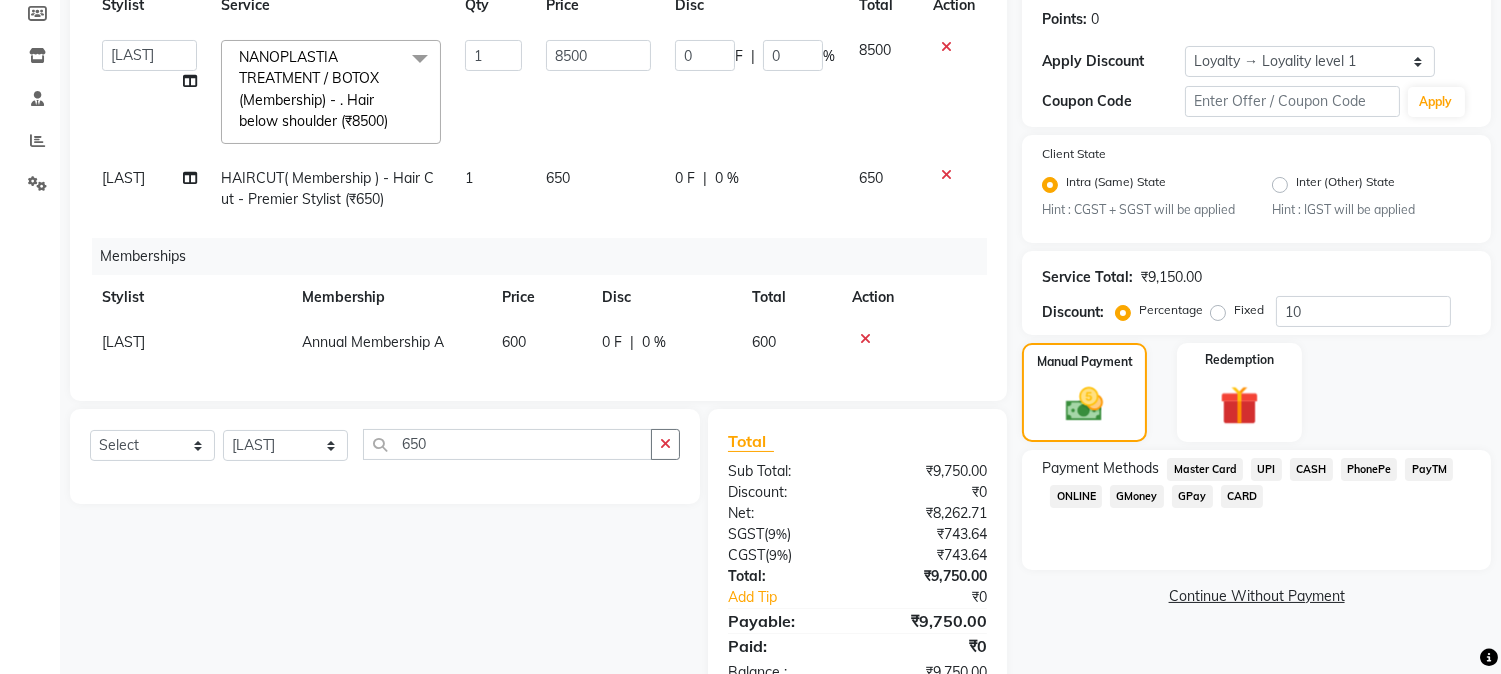 click on "GPay" 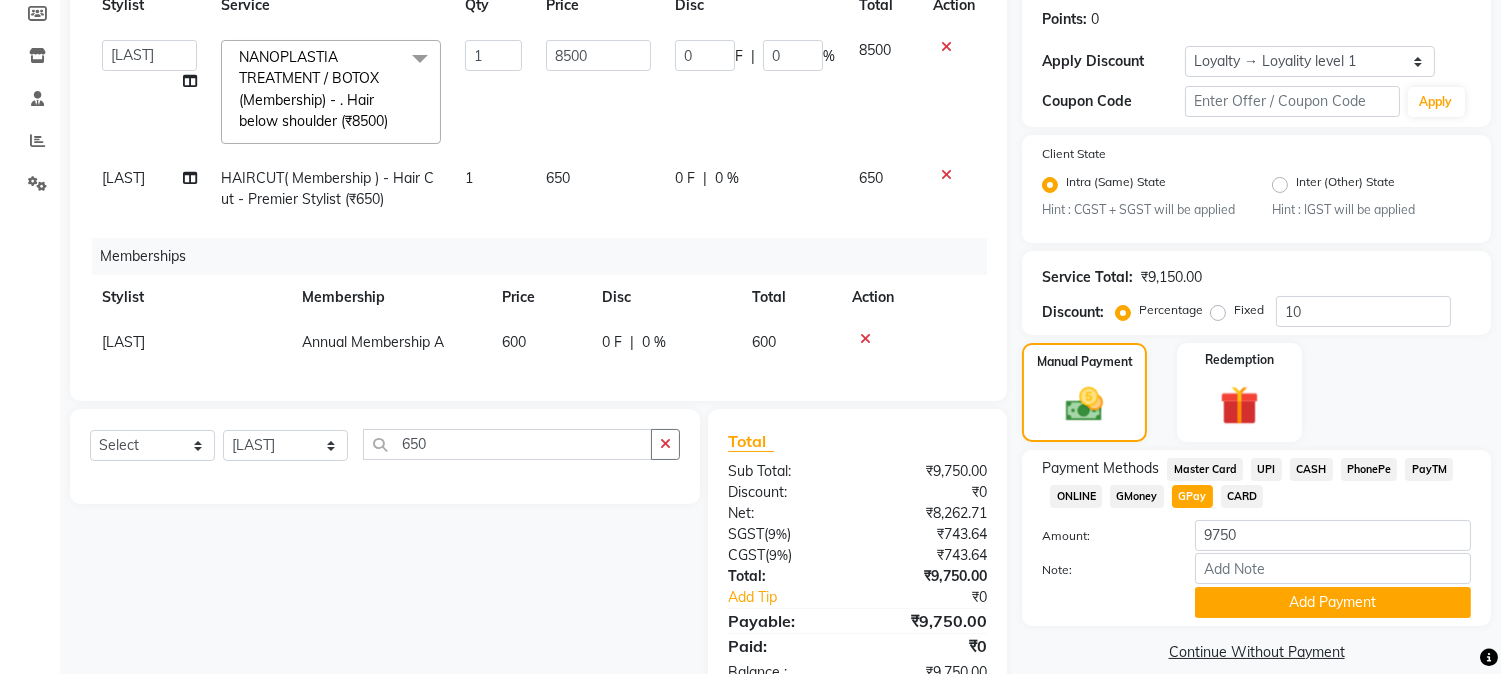 scroll, scrollTop: 382, scrollLeft: 0, axis: vertical 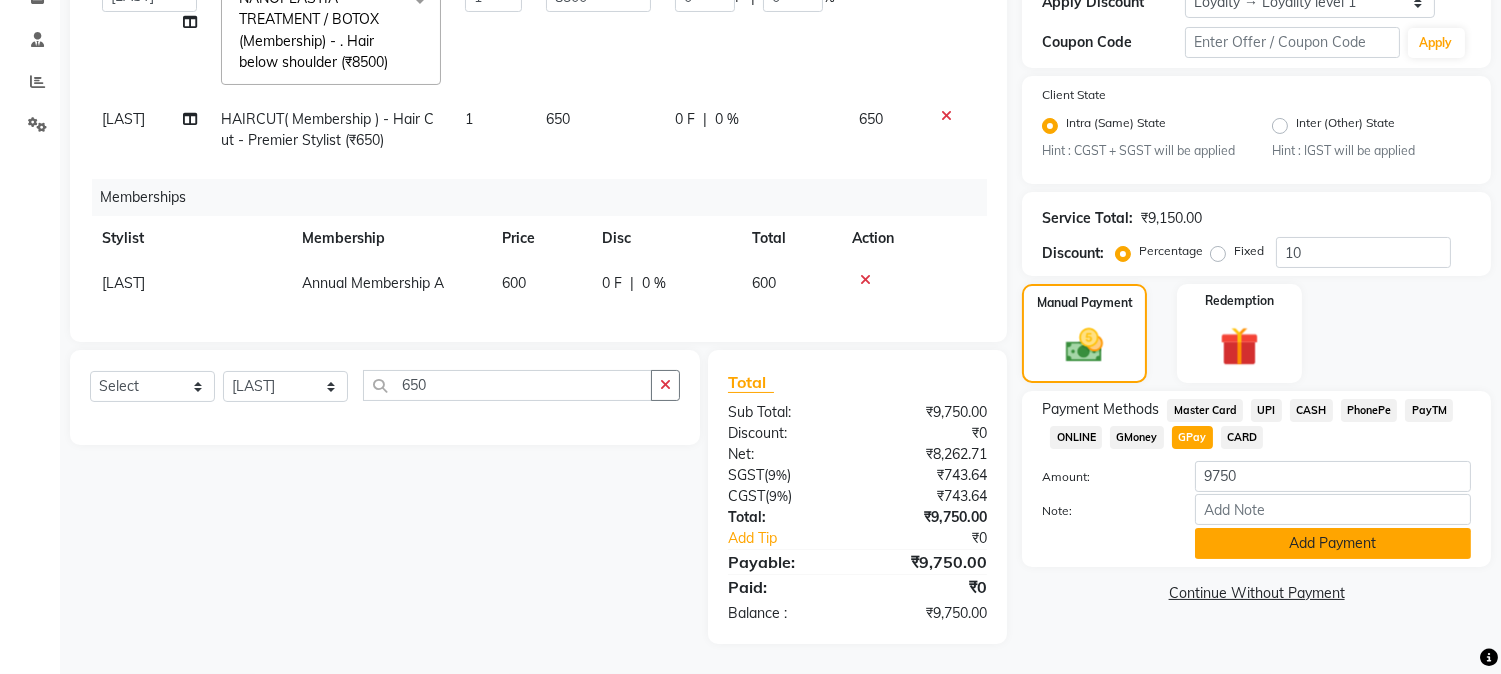 click on "Add Payment" 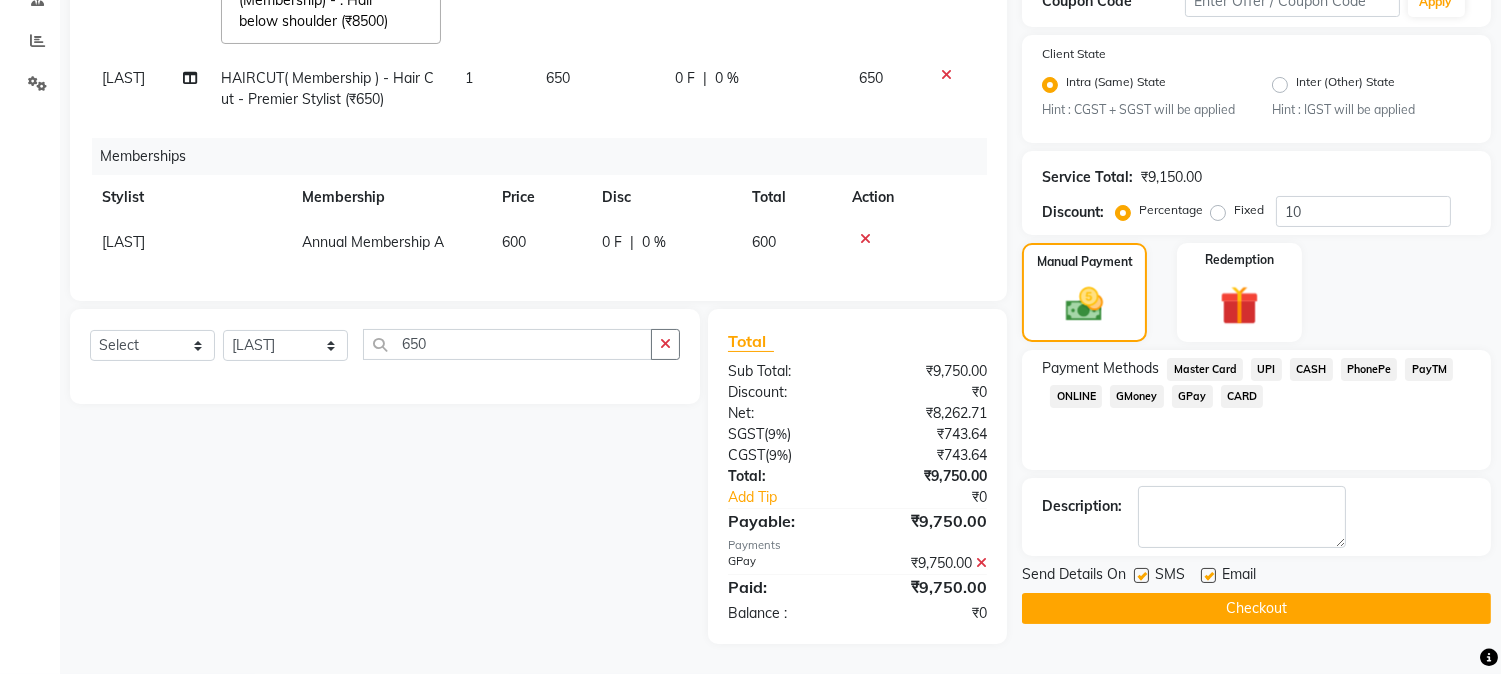 scroll, scrollTop: 423, scrollLeft: 0, axis: vertical 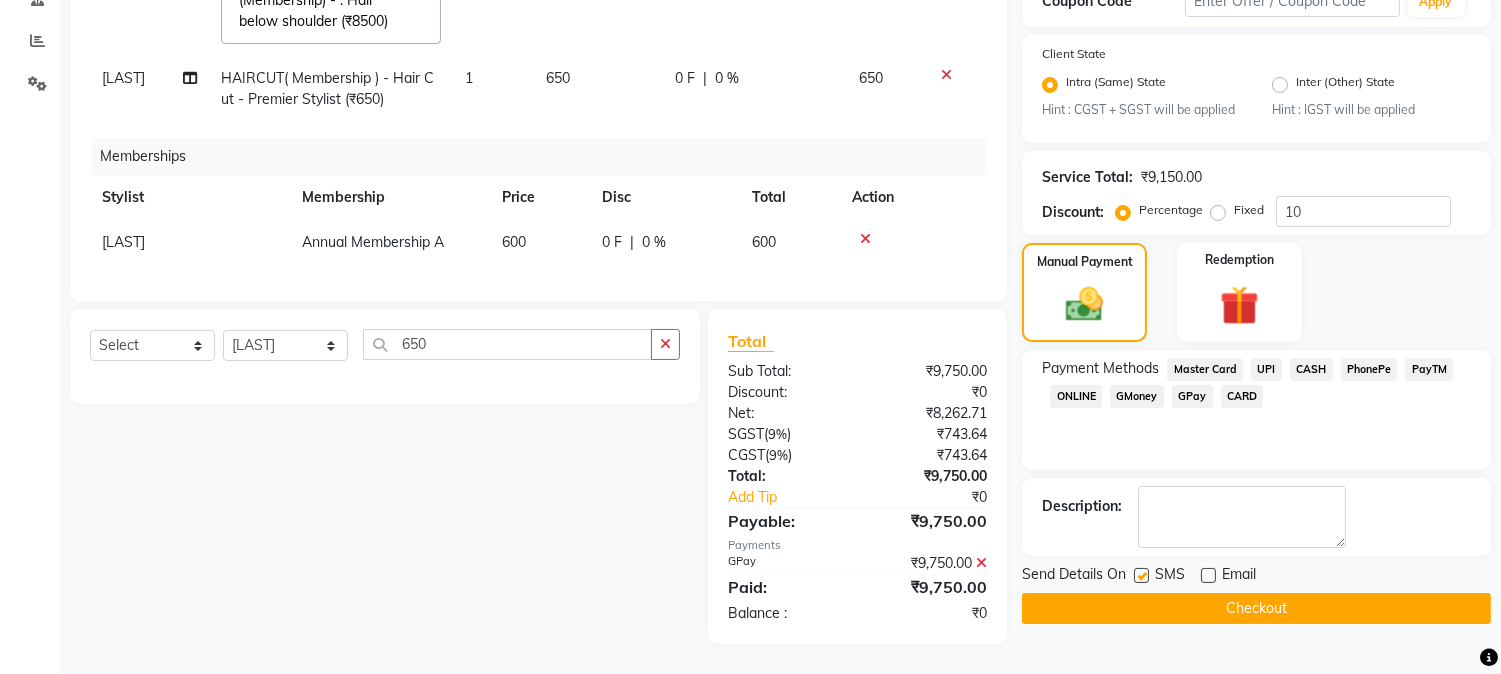 click on "Checkout" 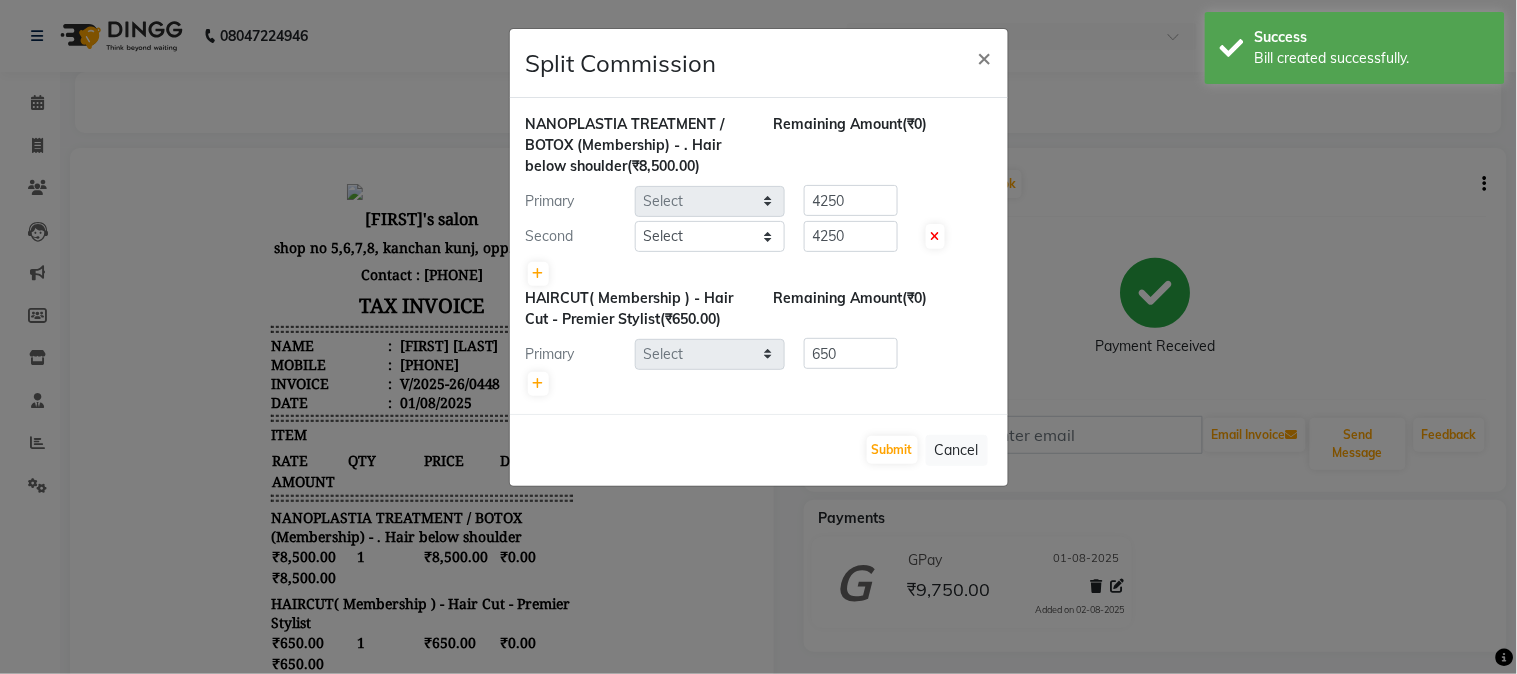 scroll, scrollTop: 0, scrollLeft: 0, axis: both 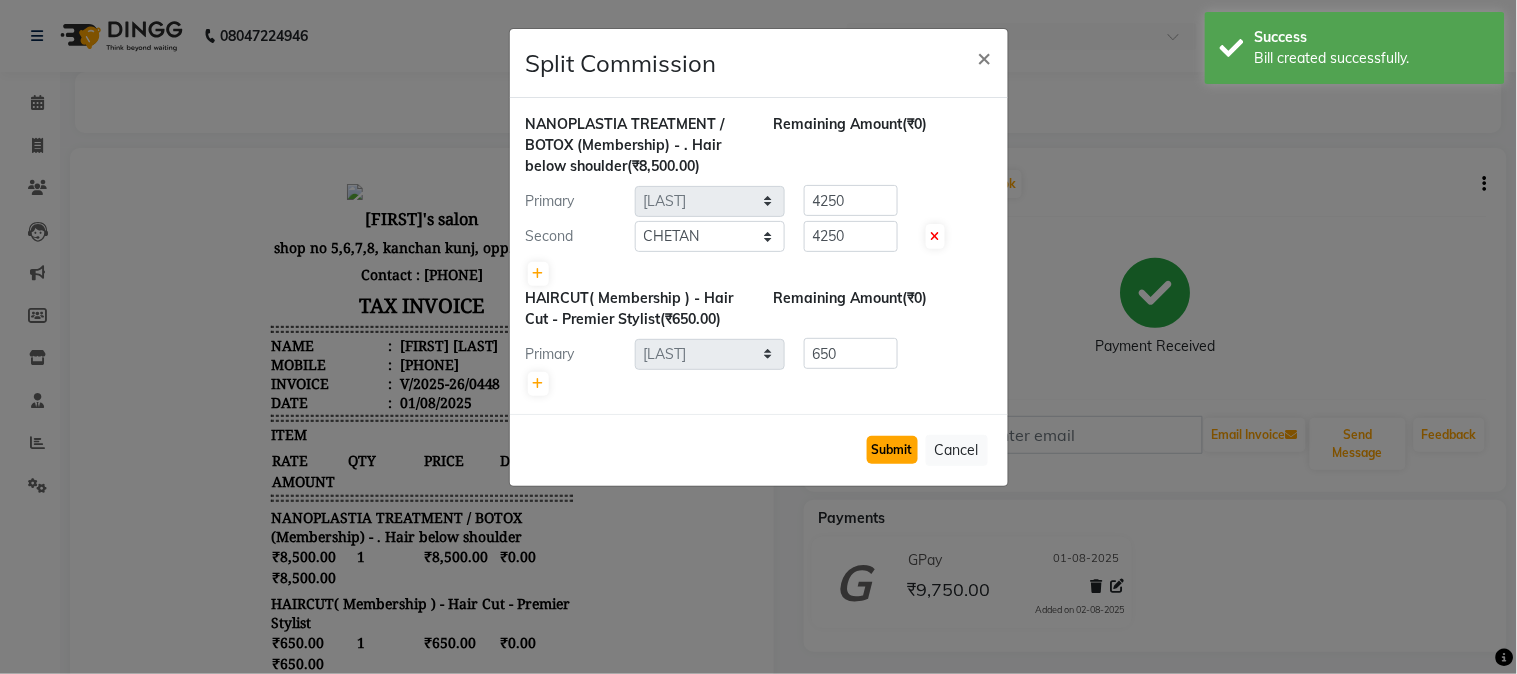 click on "Submit" 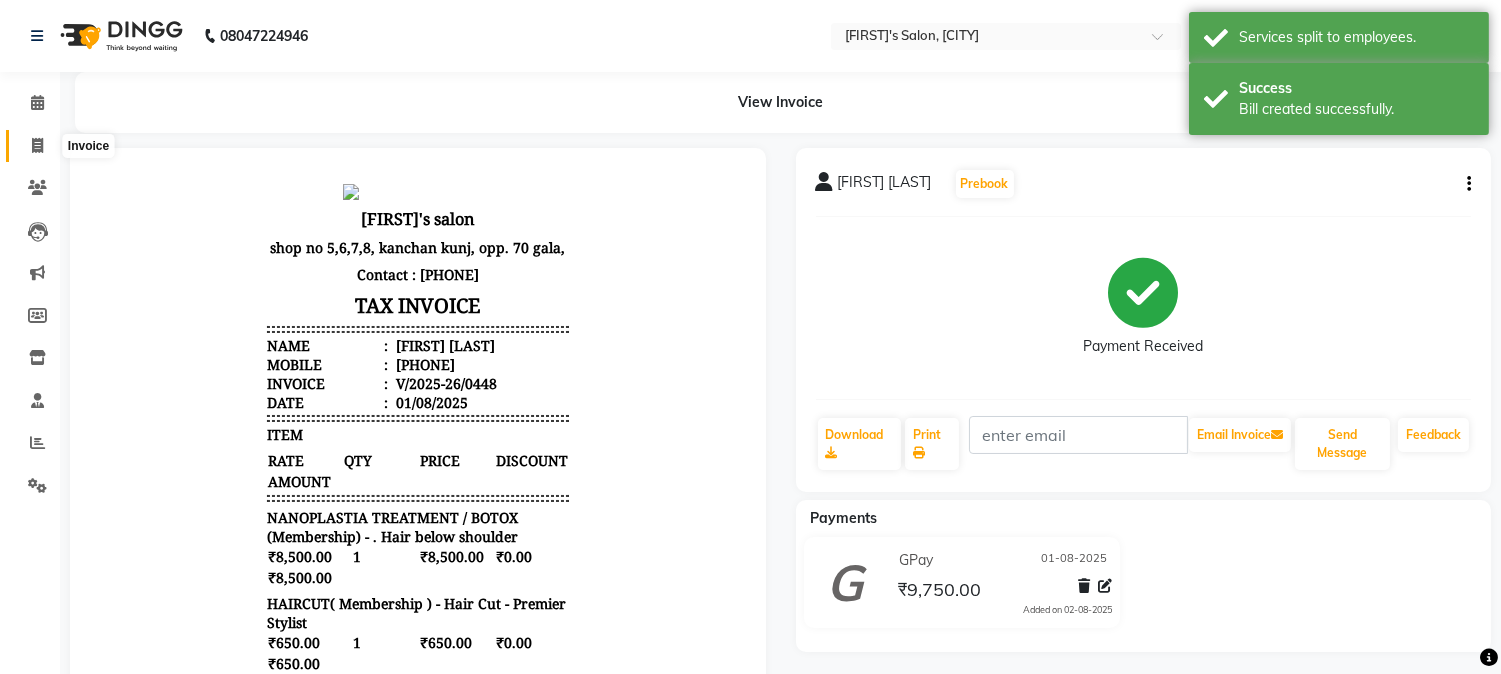 click 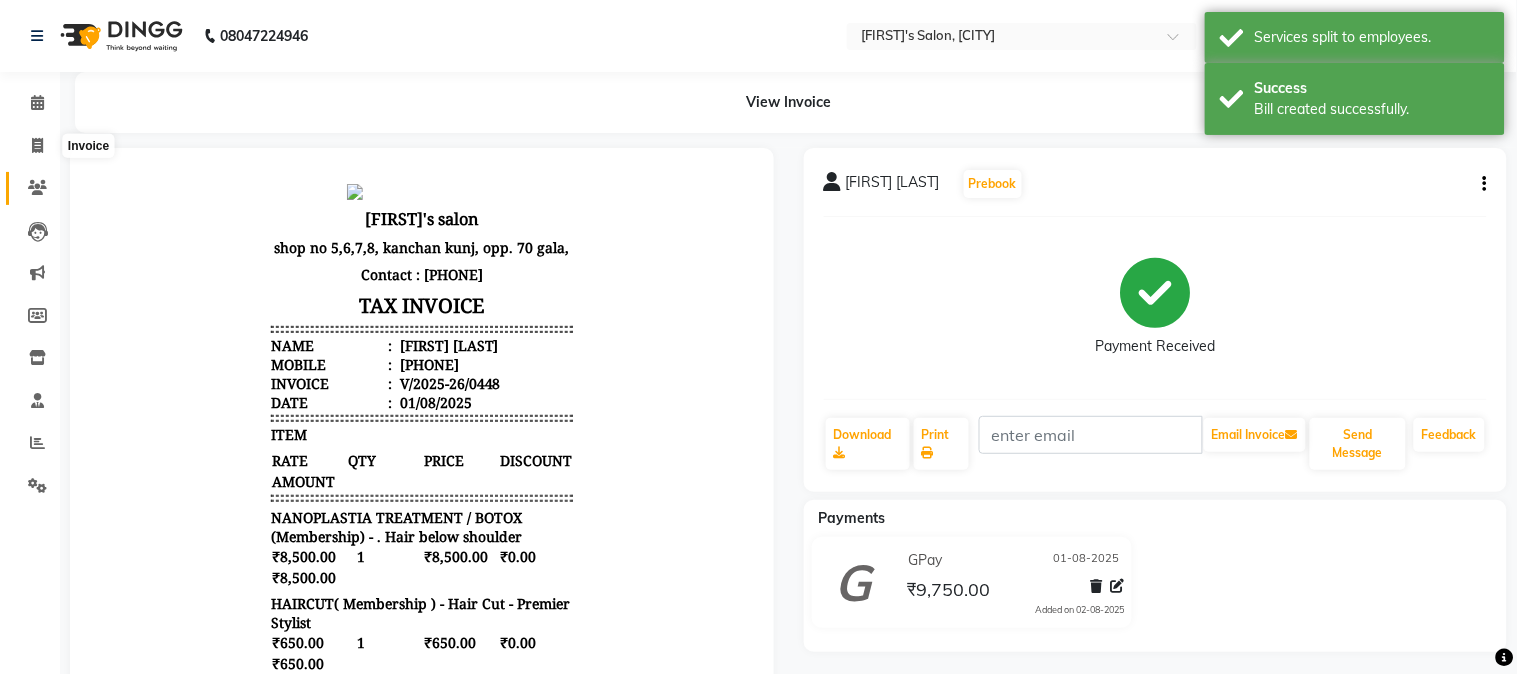 select on "4166" 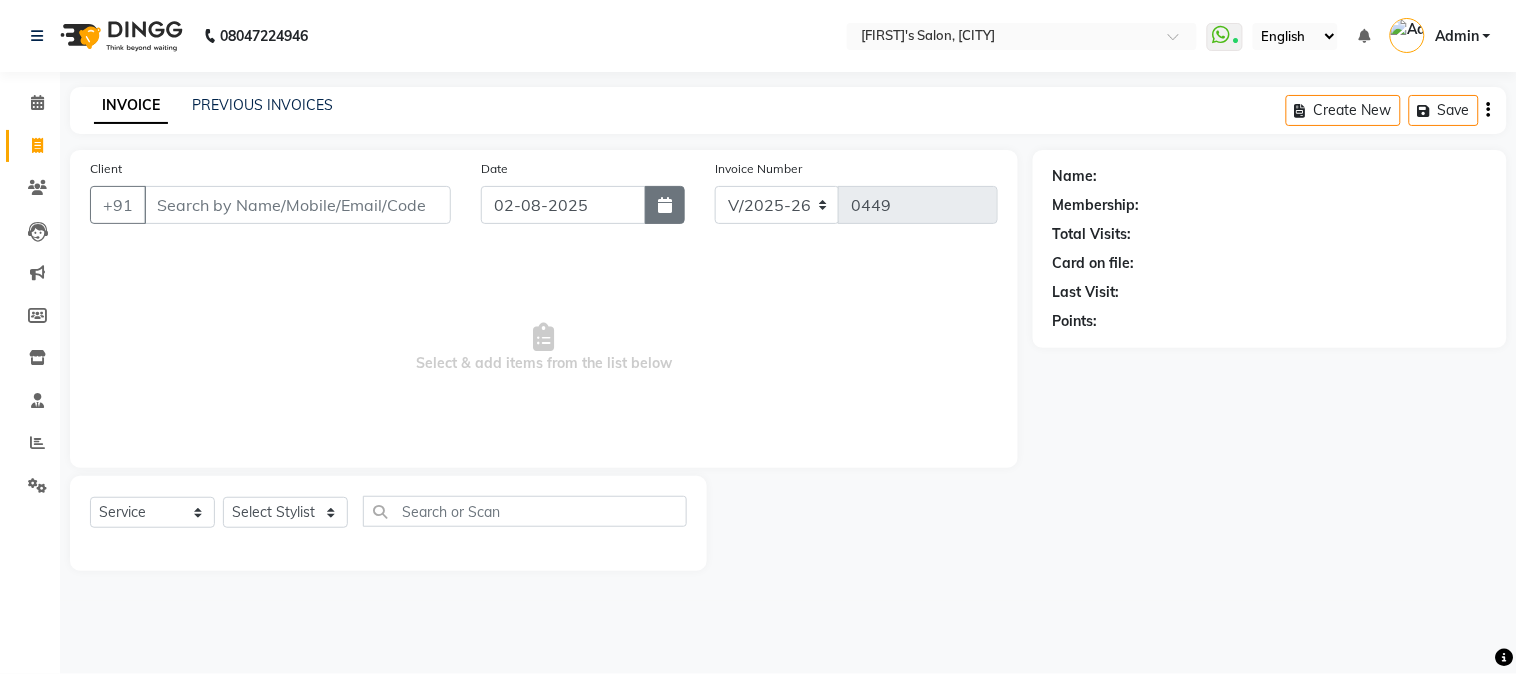 click 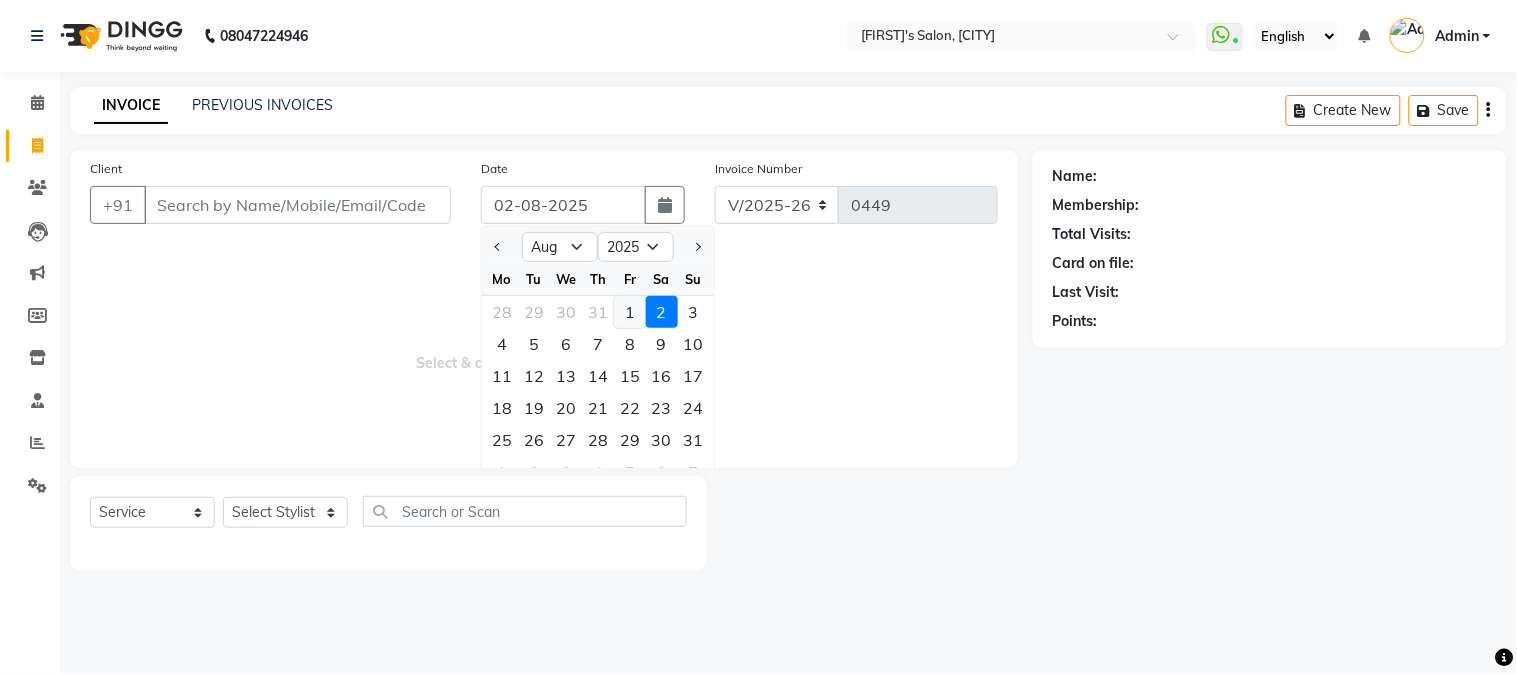 click on "1" 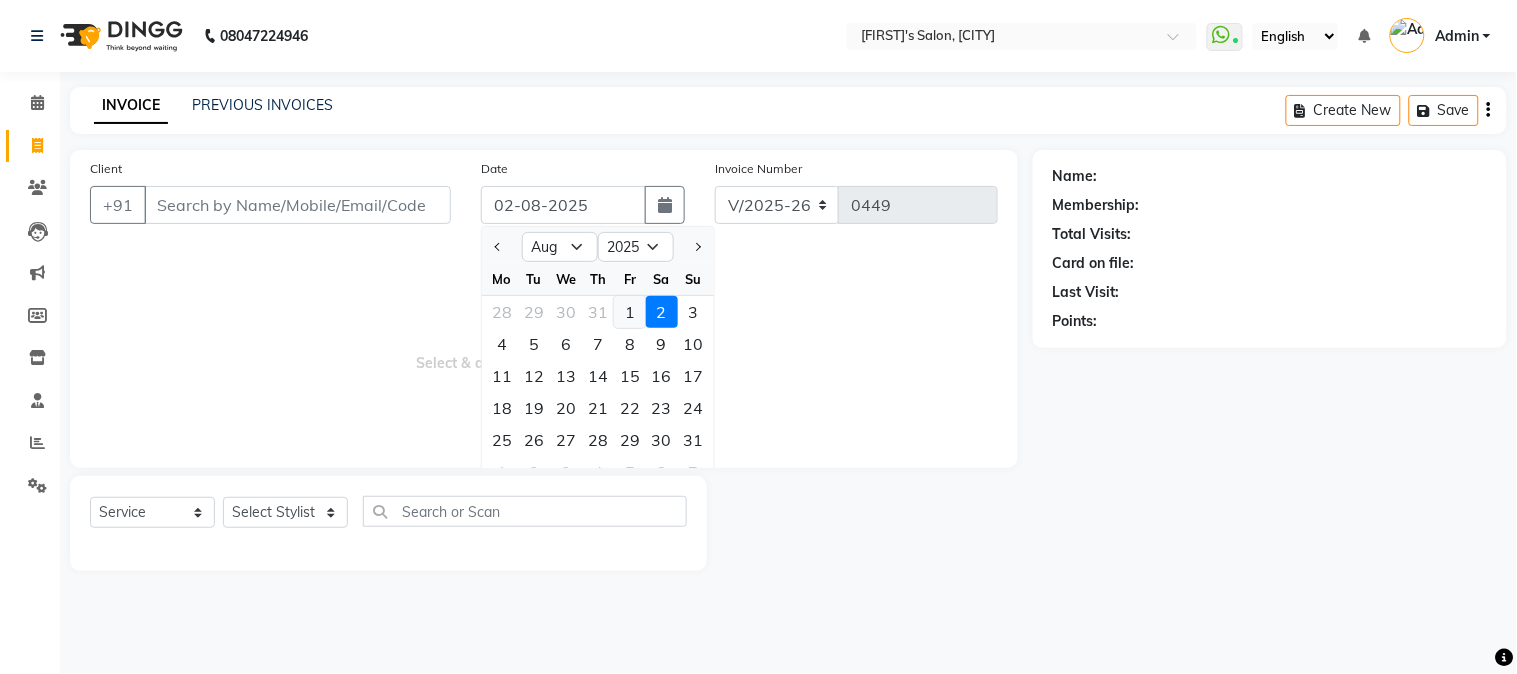 type on "01-08-2025" 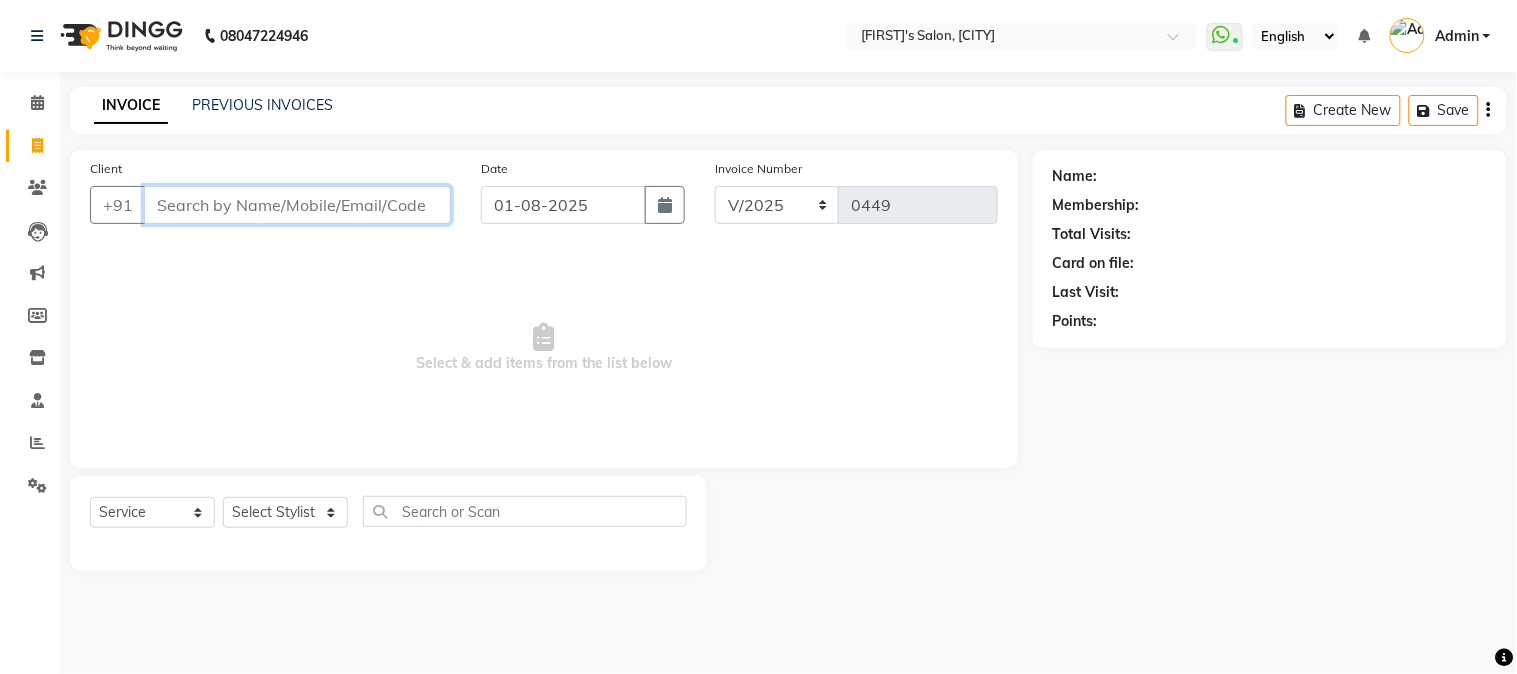 click on "Client" at bounding box center (297, 205) 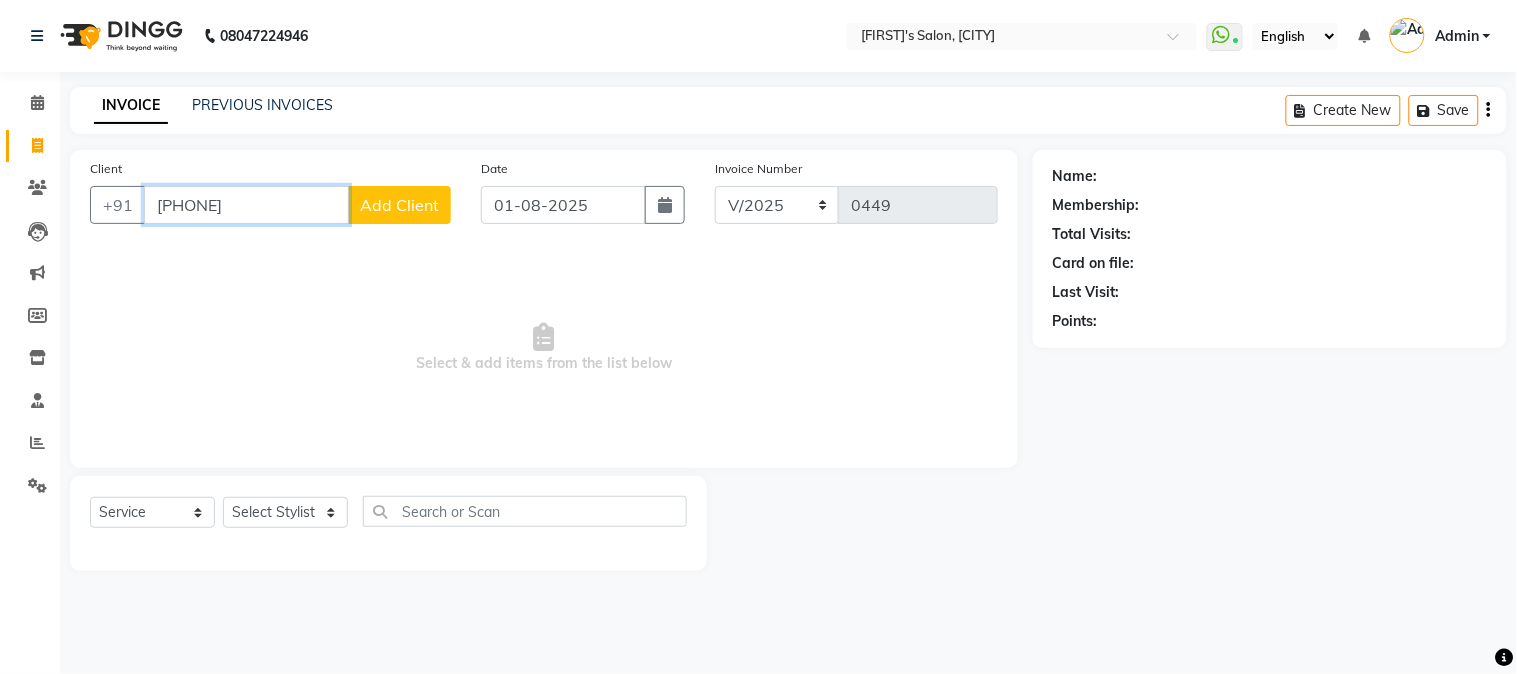 type on "[PHONE]" 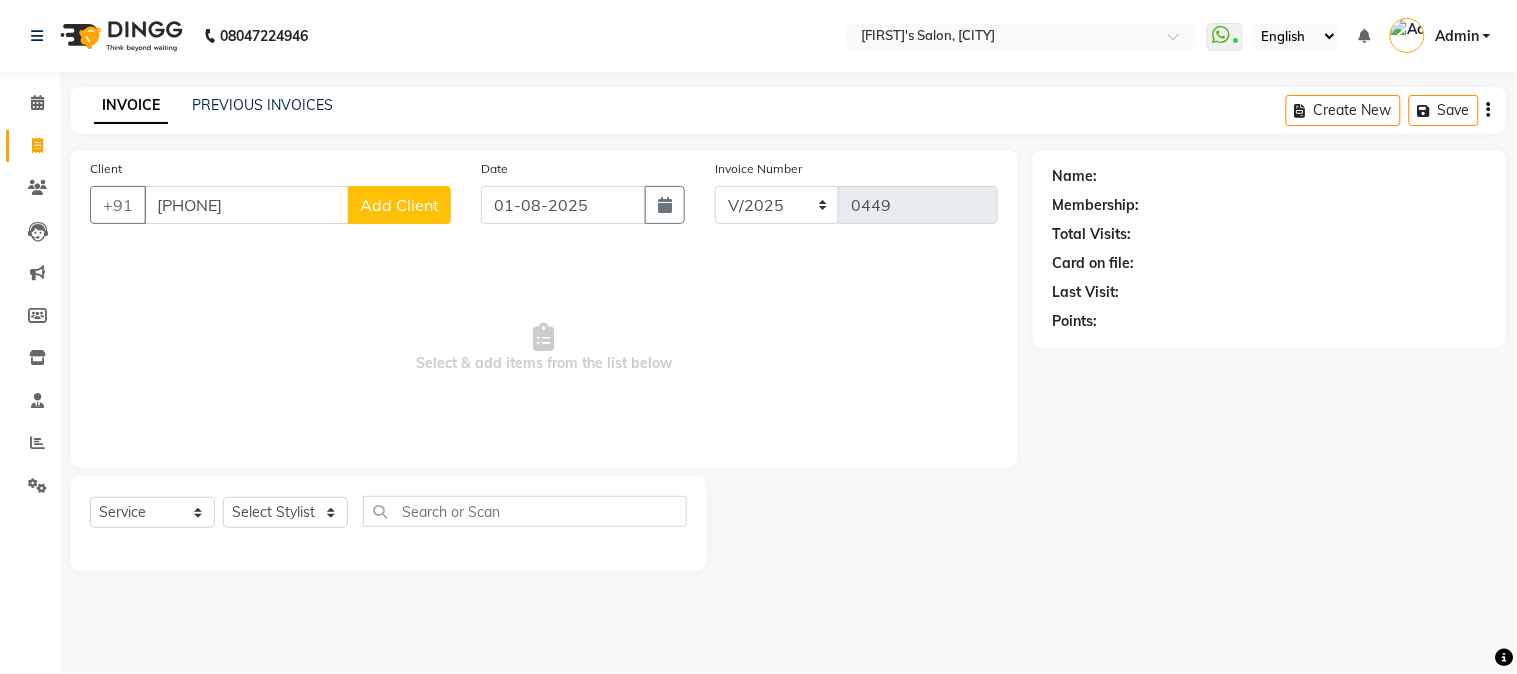 click on "Add Client" 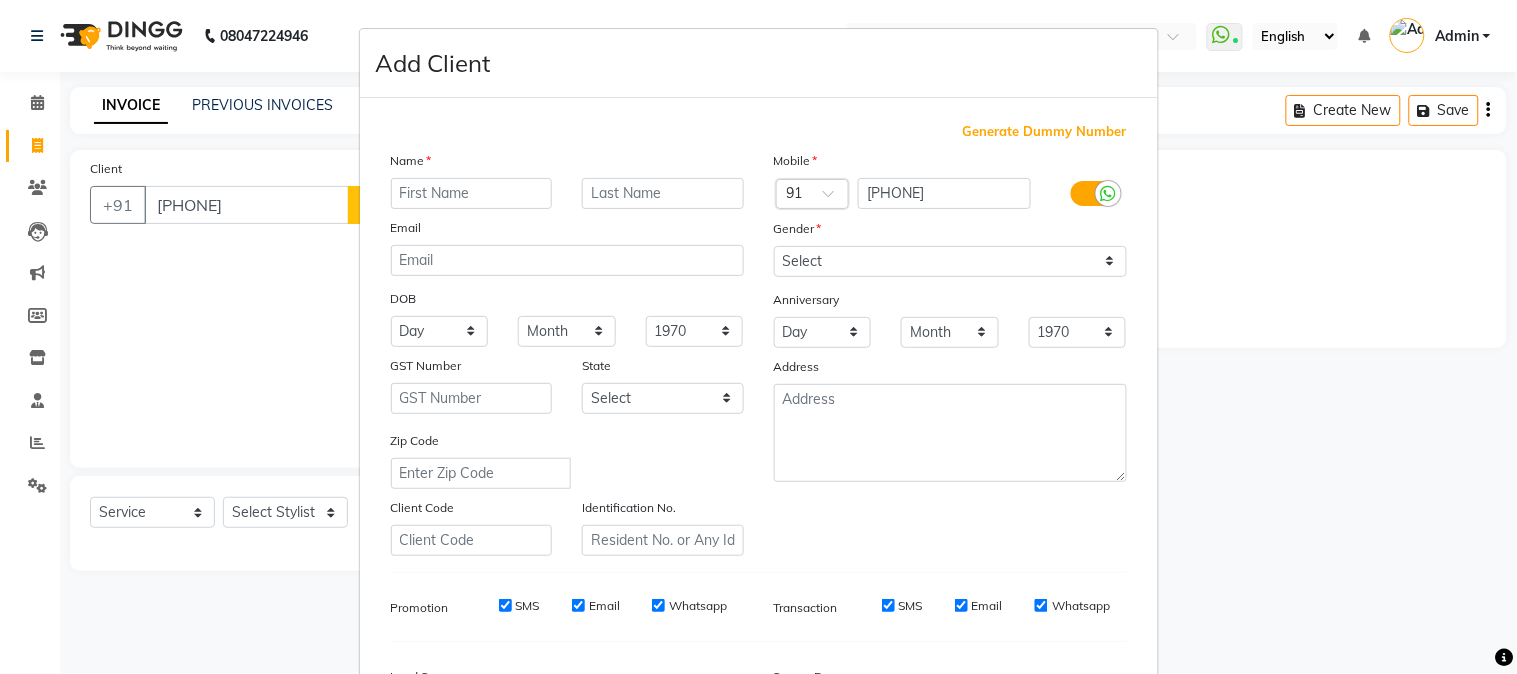 type on "k" 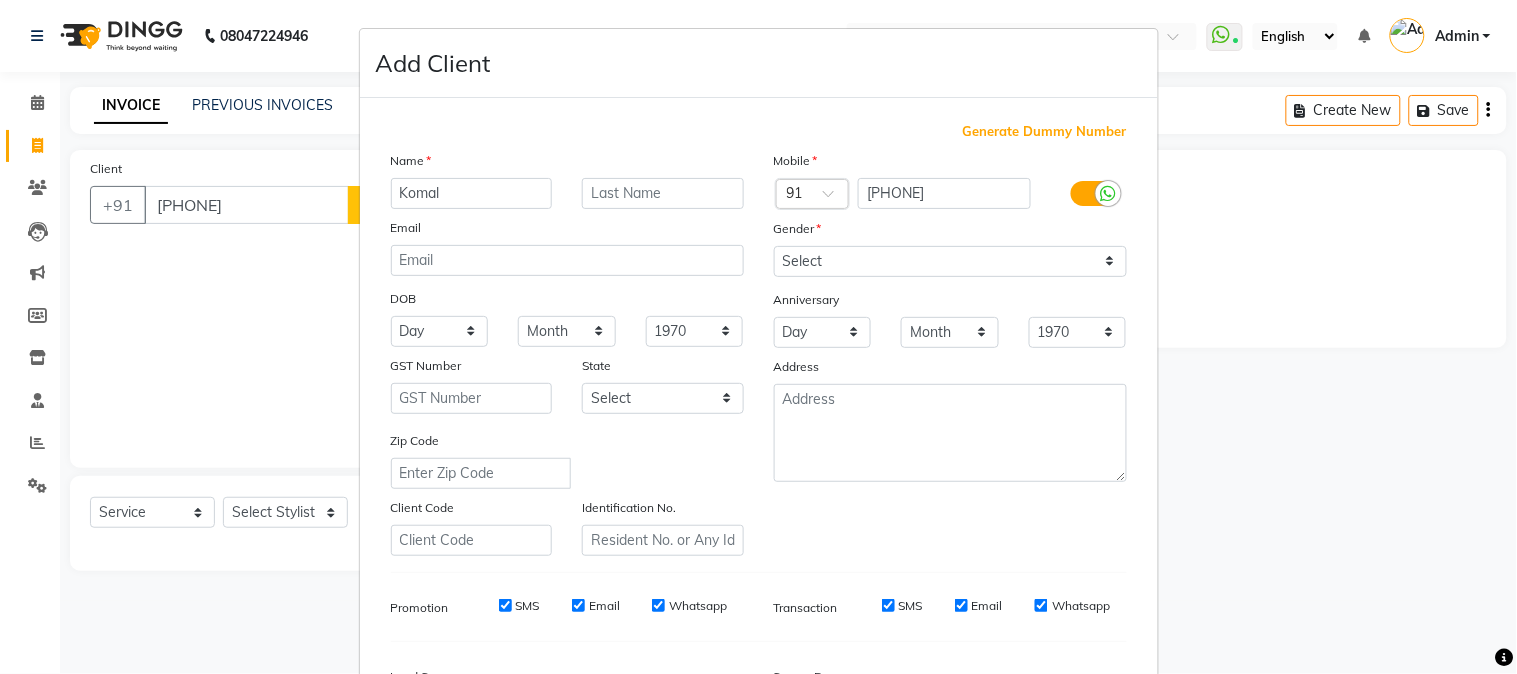type on "Komal" 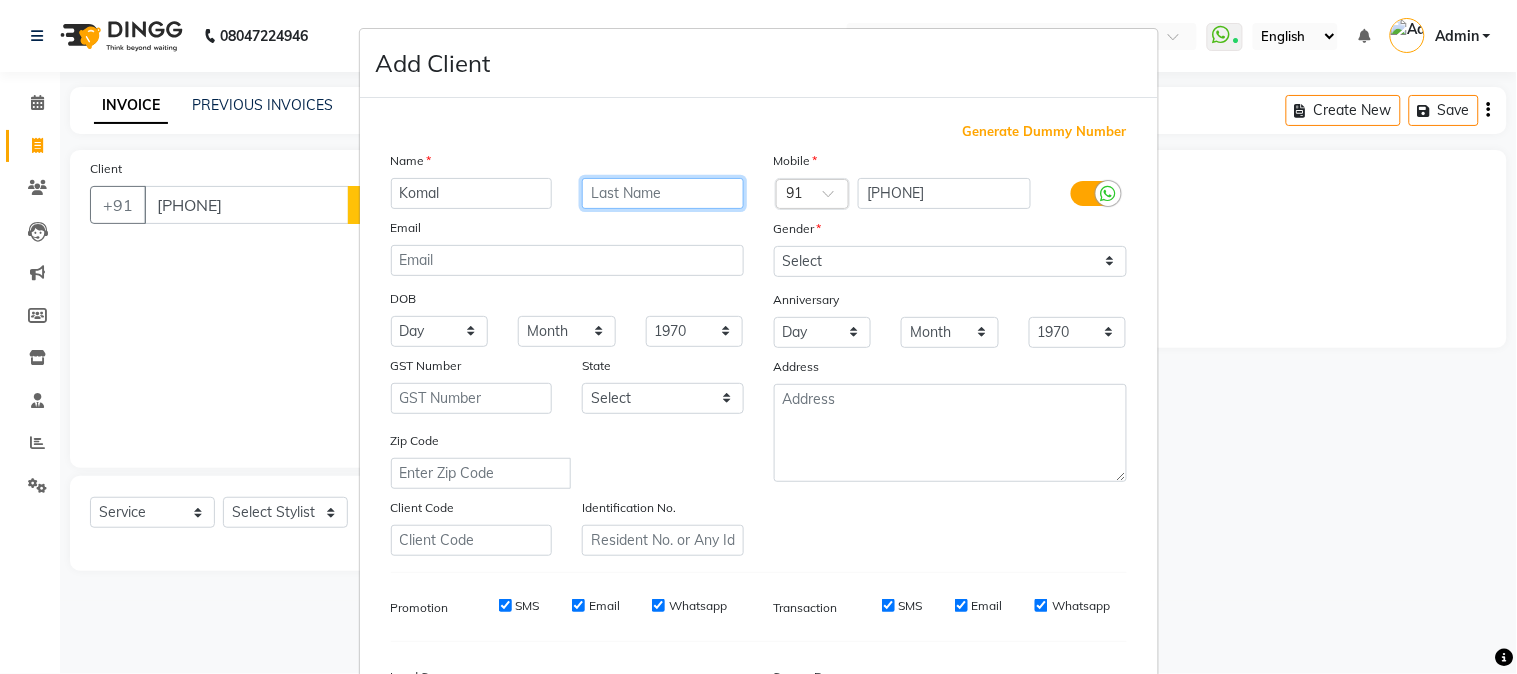 click at bounding box center (663, 193) 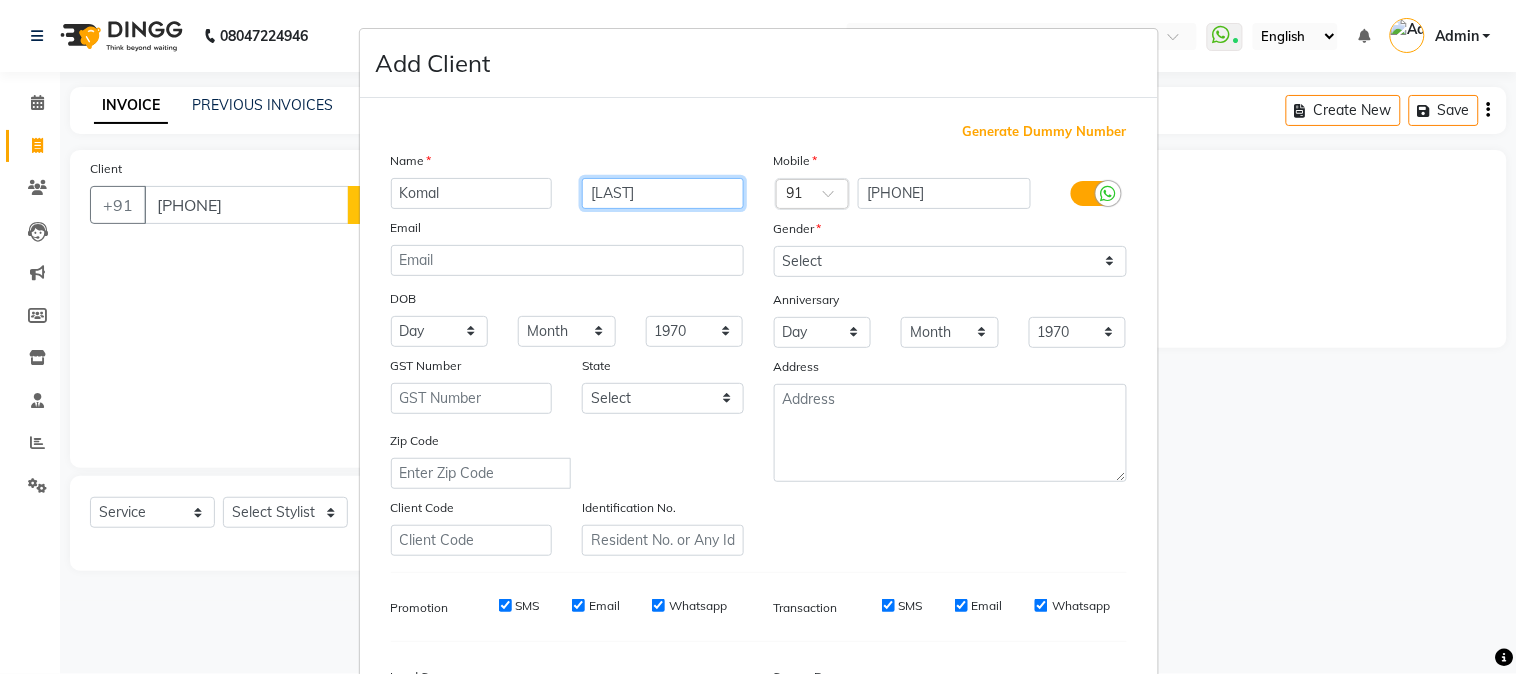 type on "[LAST]" 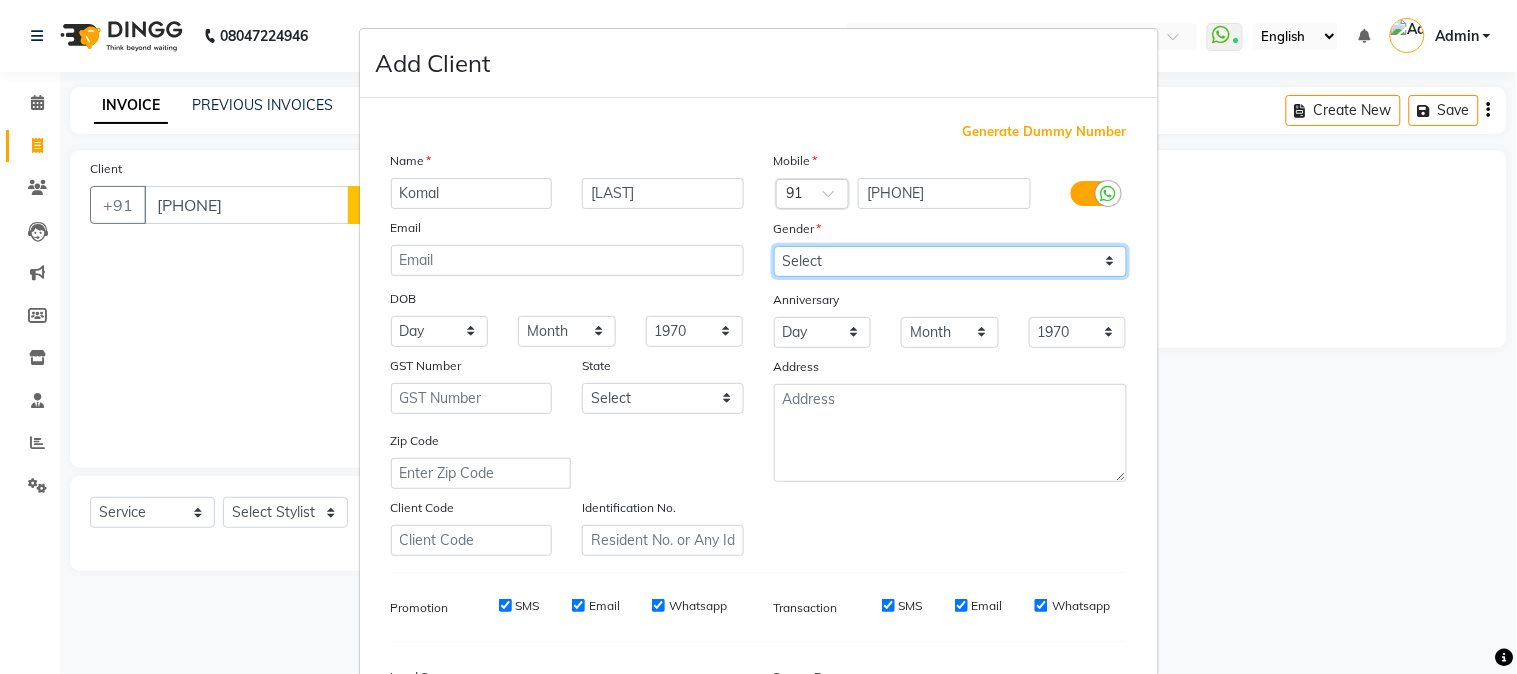 click on "Select Male Female Other Prefer Not To Say" at bounding box center [950, 261] 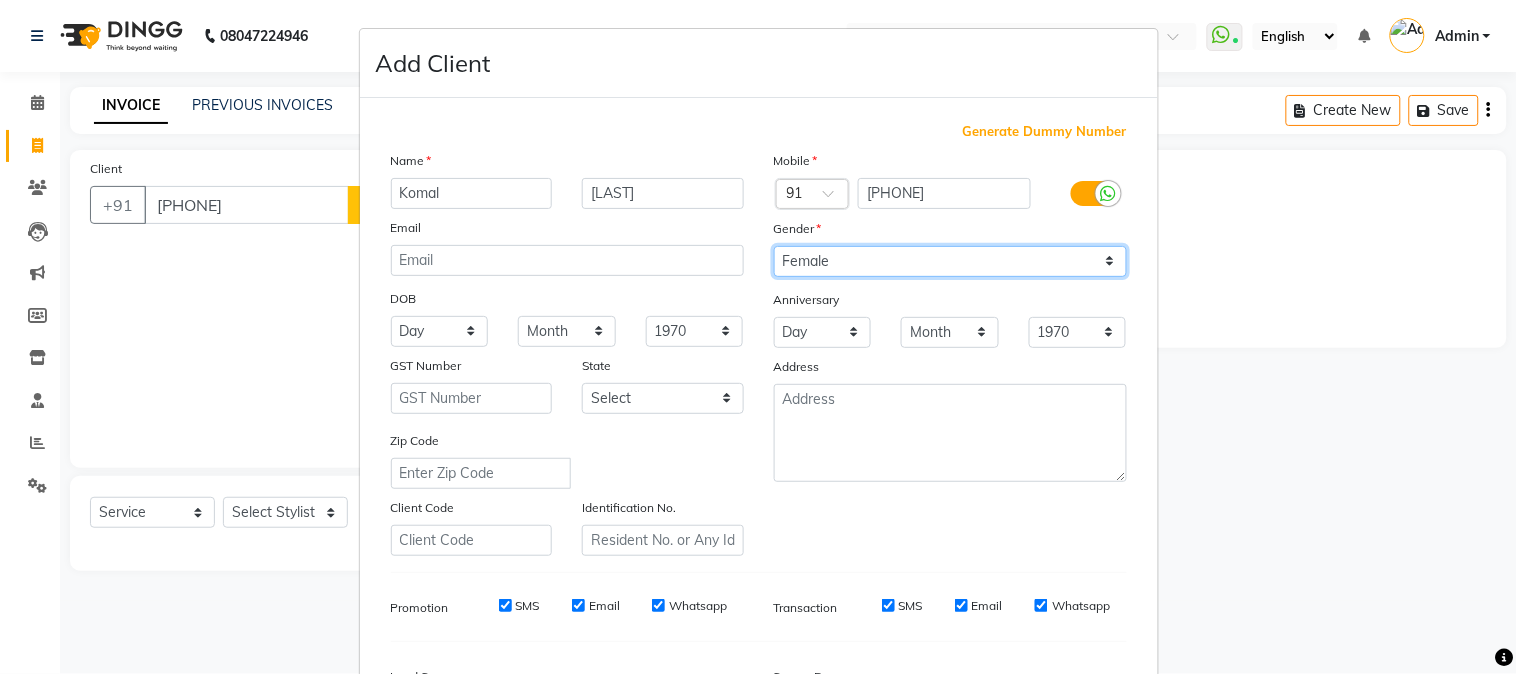 click on "Select Male Female Other Prefer Not To Say" at bounding box center [950, 261] 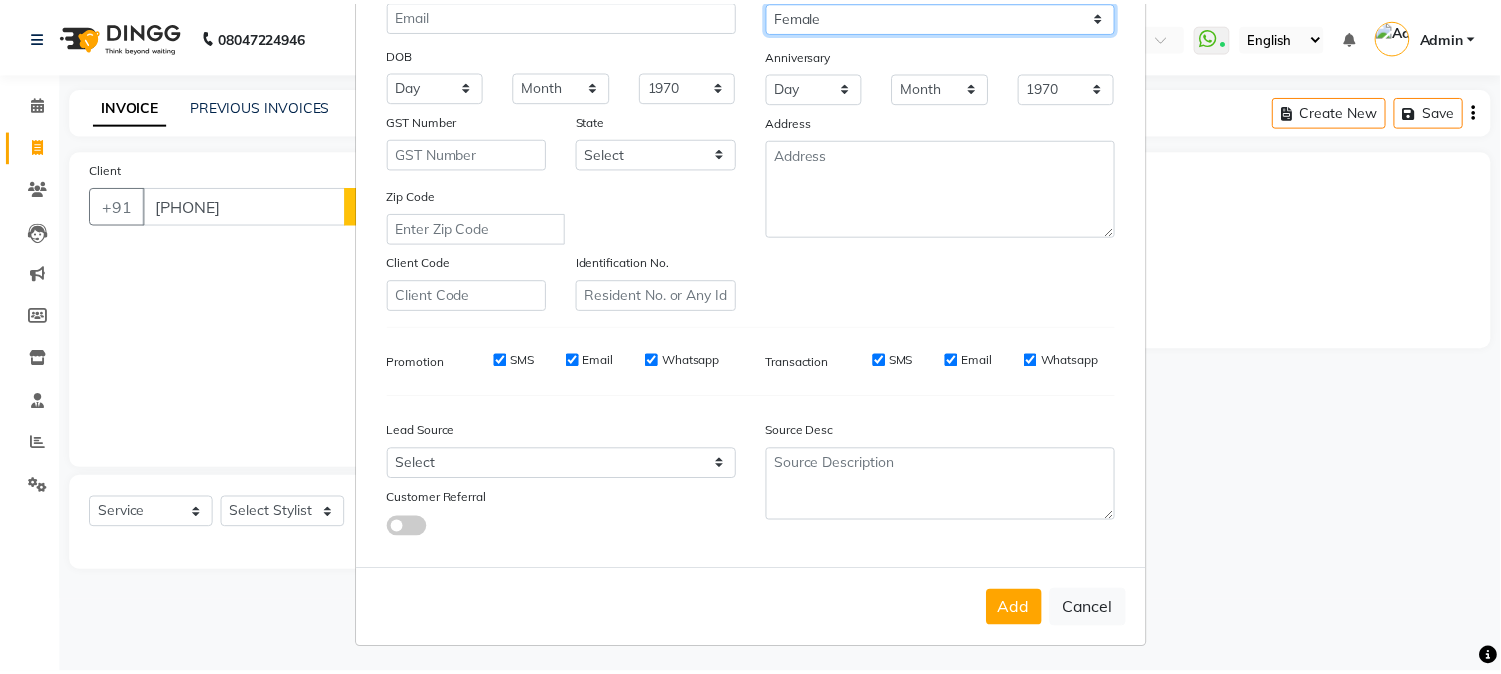 scroll, scrollTop: 250, scrollLeft: 0, axis: vertical 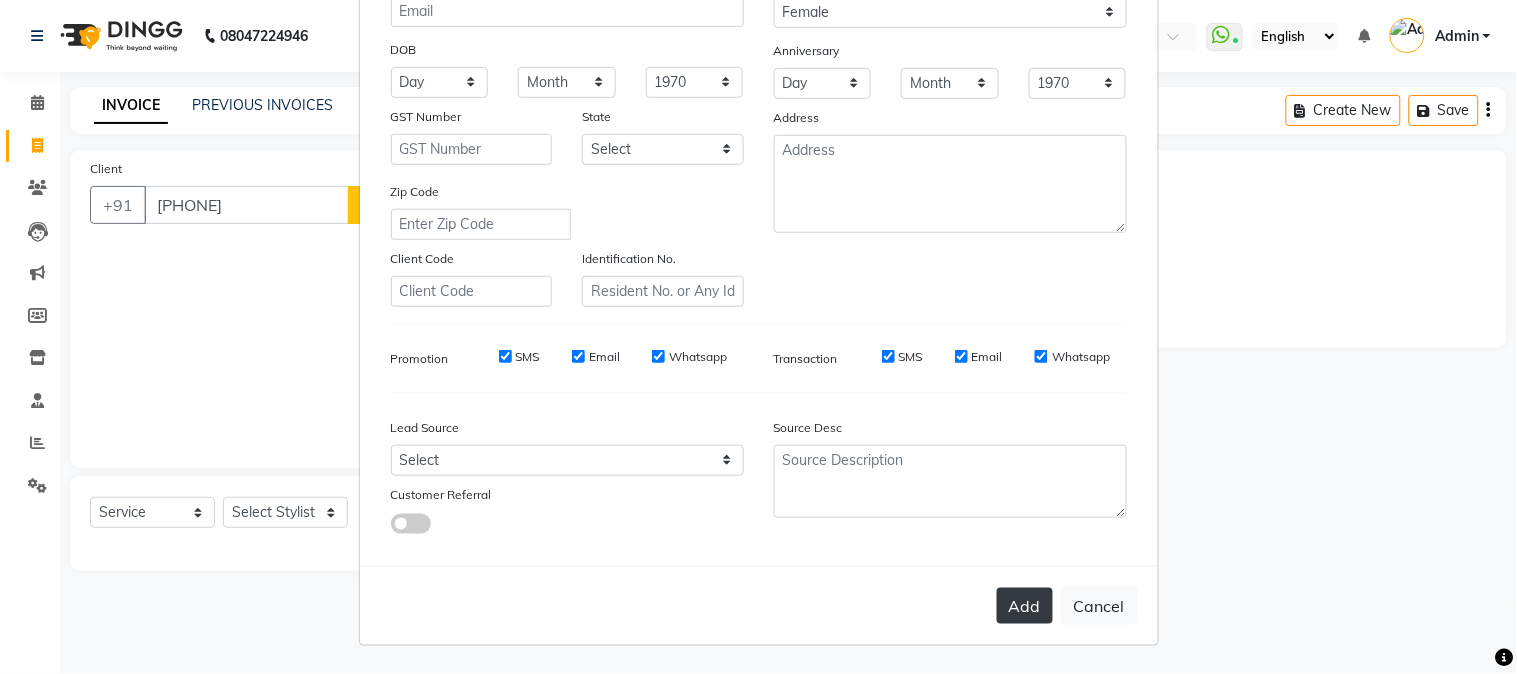 click on "Add" at bounding box center (1025, 606) 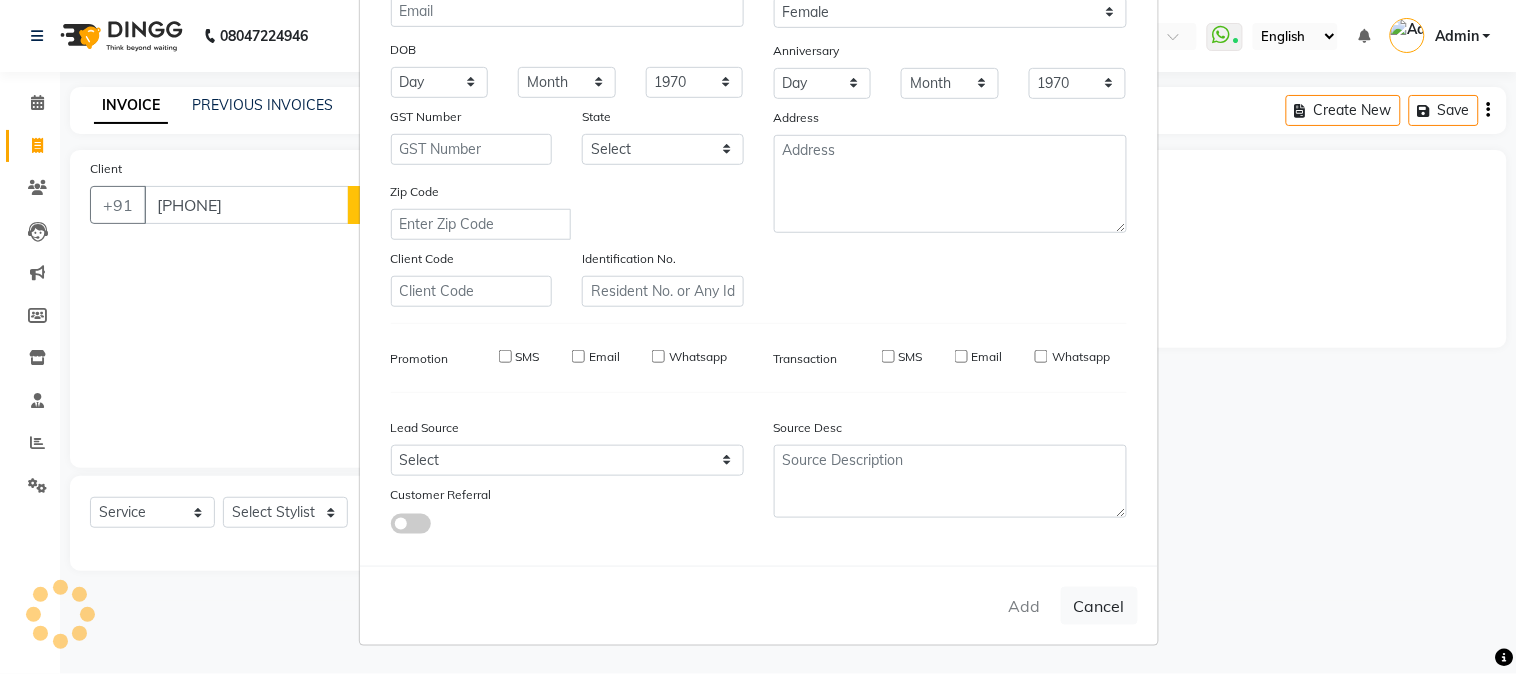 type 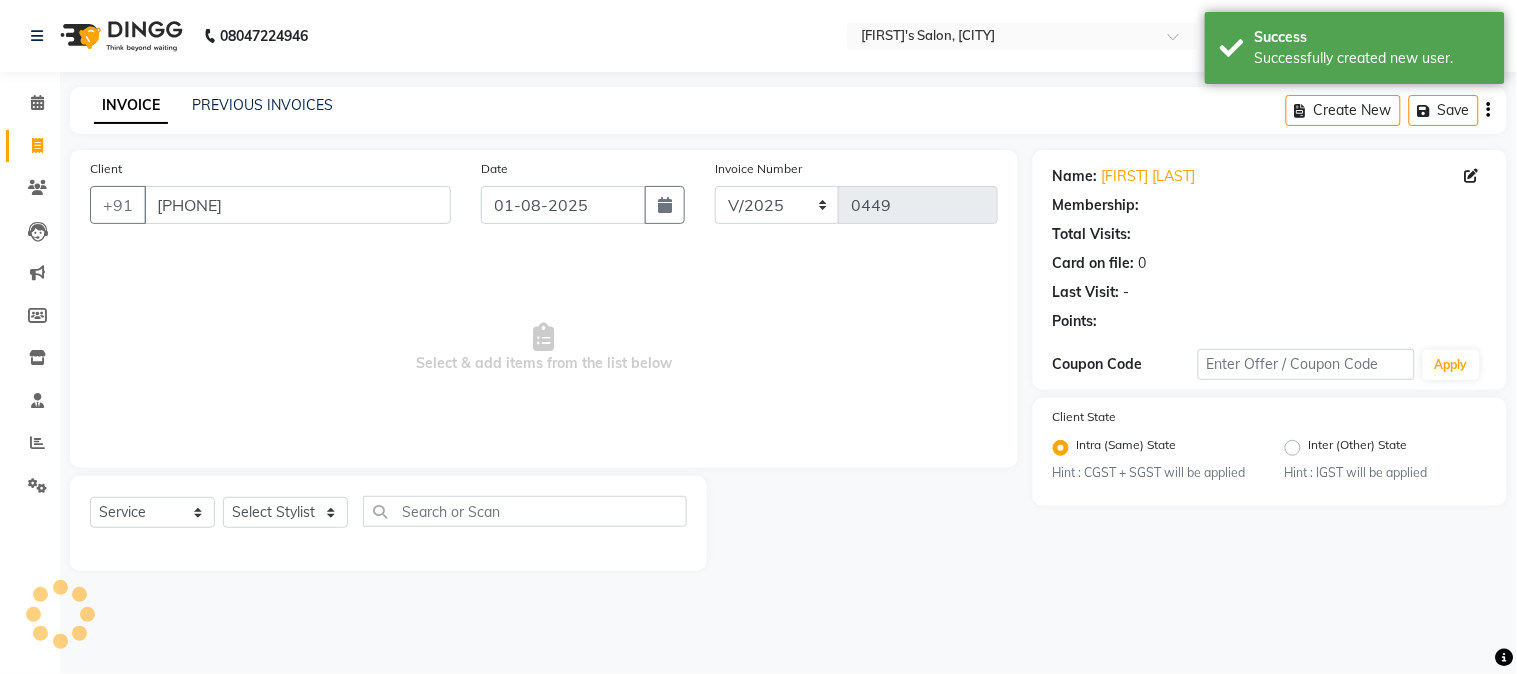 select on "1: Object" 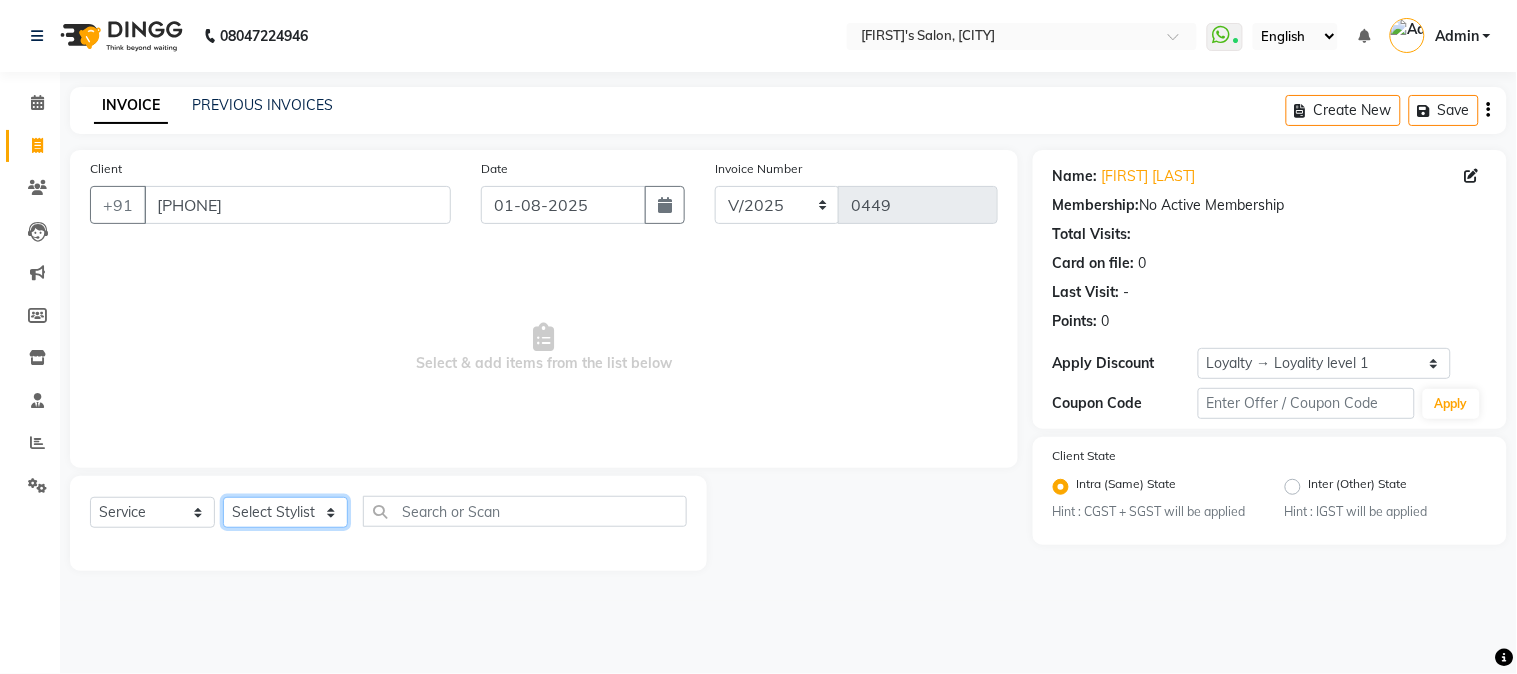 click on "Select Stylist [FIRST] [FIRST] [LAST] [FIRST]  [FIRST]   [FIRST]   [FIRST] [LAST]   [FIRST]   [FIRST]   [FIRST]   [FIRST]   [FIRST]   [FIRST]   [FIRST]   [FIRST]   [FIRST] [LAST]   [FIRST]   [FIRST]    [FIRST]   [FIRST] [LAST]   [FIRST]    [FIRST]   [FIRST]    [FIRST]  [FIRST]   [FIRST]   [FIRST] [LAST]   [FIRST]    [FIRST]   [FIRST]   [FIRST]   [FIRST]   [FIRST]  [FIRST]" 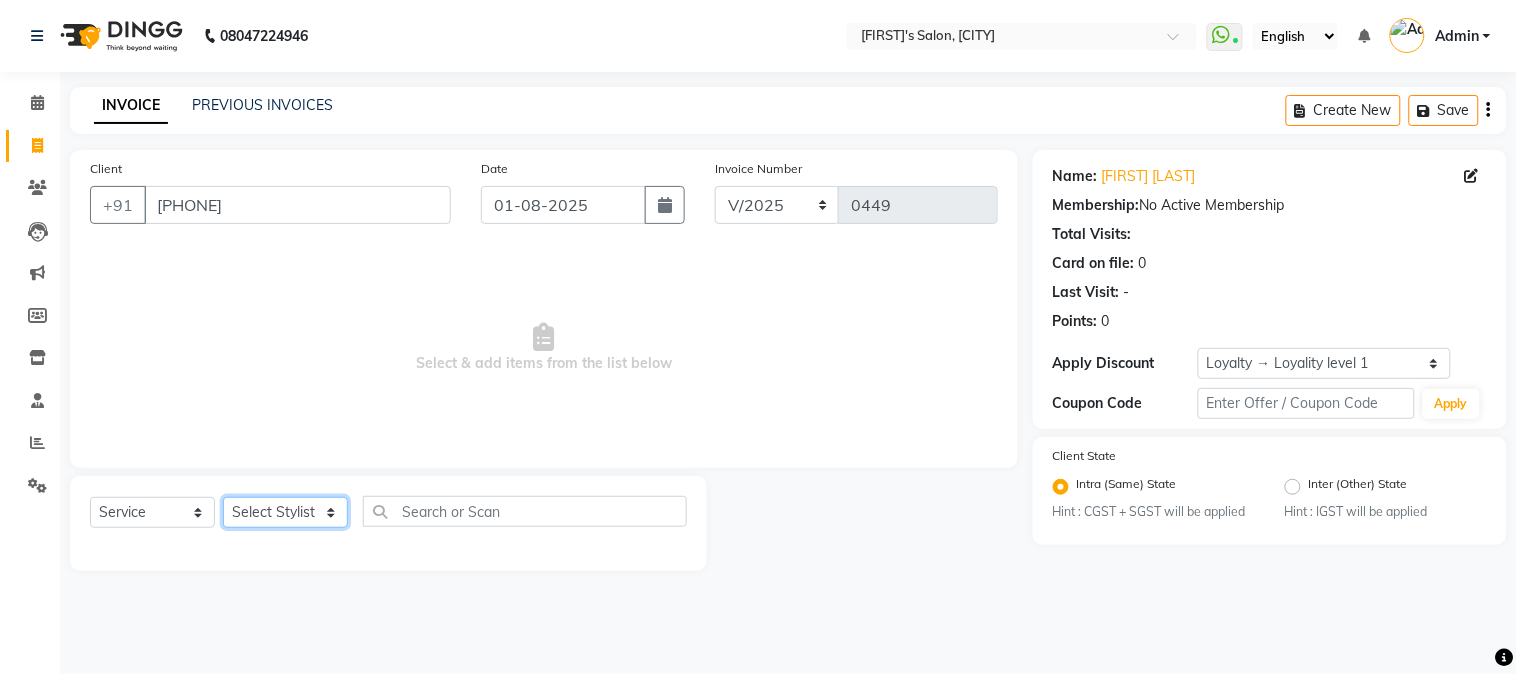 select on "65416" 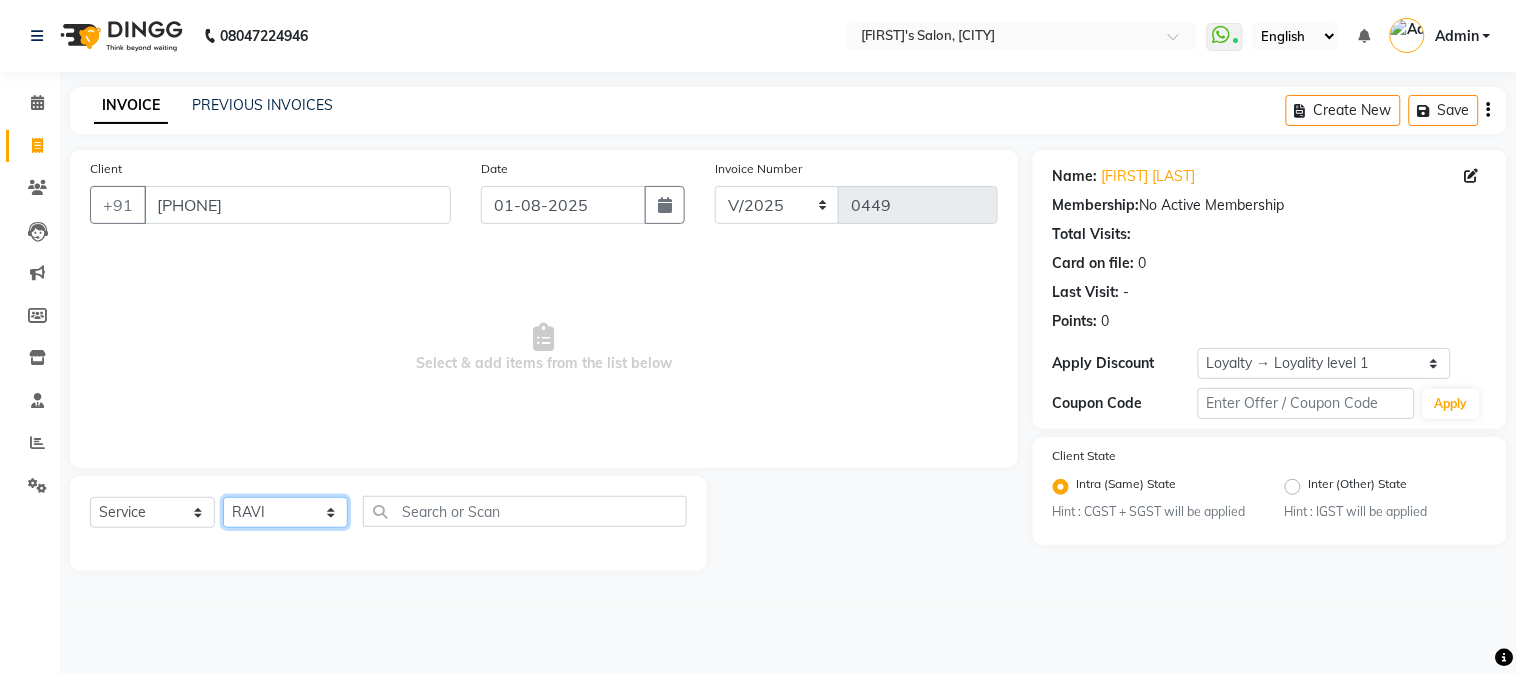 click on "Select Stylist [FIRST] [FIRST] [LAST] [FIRST]  [FIRST]   [FIRST]   [FIRST] [LAST]   [FIRST]   [FIRST]   [FIRST]   [FIRST]   [FIRST]   [FIRST]   [FIRST]   [FIRST]   [FIRST] [LAST]   [FIRST]   [FIRST]    [FIRST]   [FIRST] [LAST]   [FIRST]    [FIRST]   [FIRST]    [FIRST]  [FIRST]   [FIRST]   [FIRST] [LAST]   [FIRST]    [FIRST]   [FIRST]   [FIRST]   [FIRST]   [FIRST]  [FIRST]" 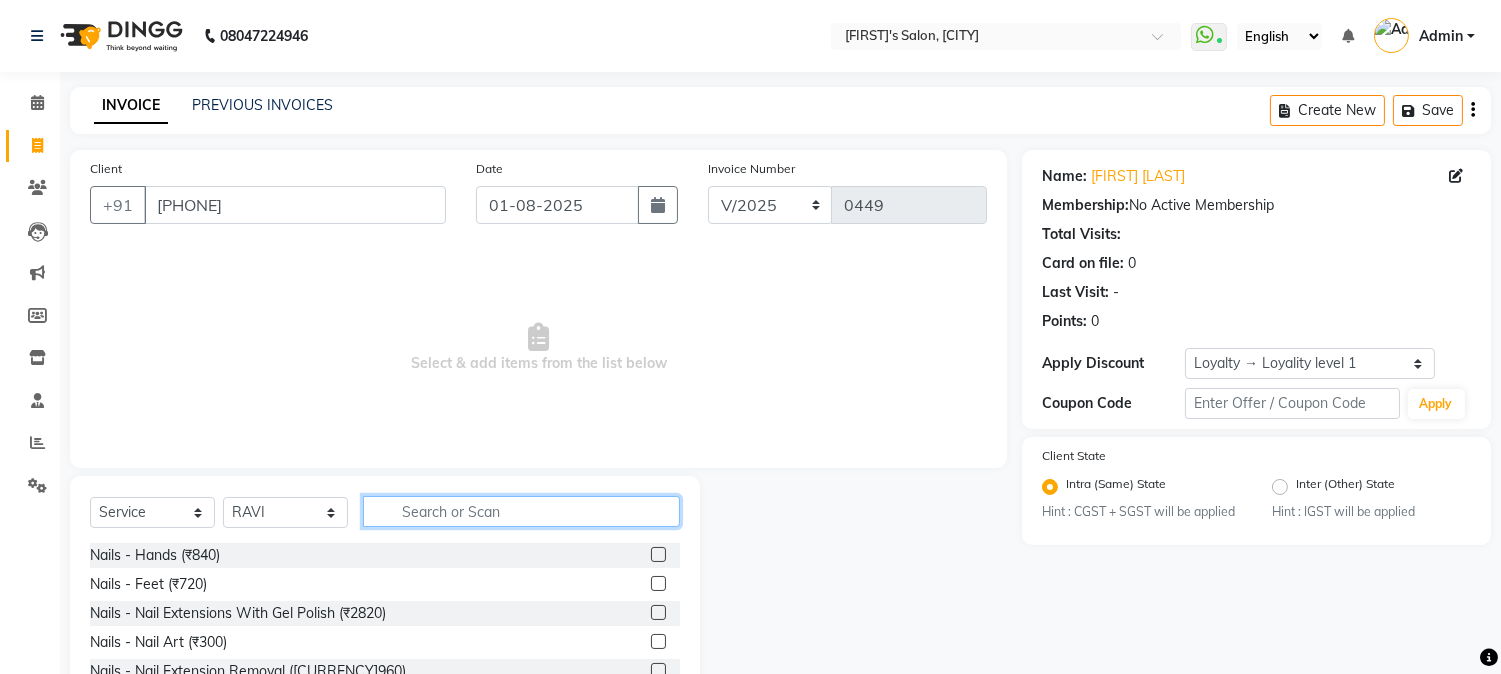 click 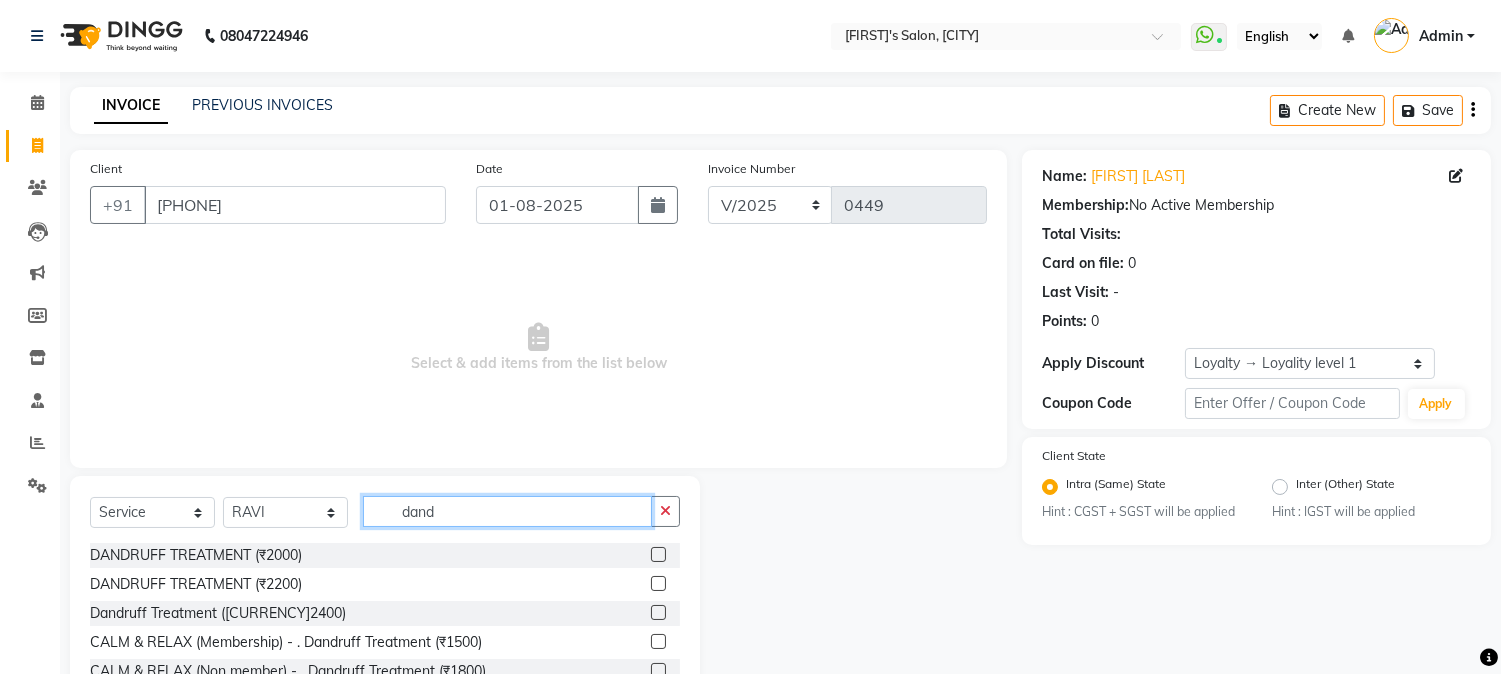 type on "dand" 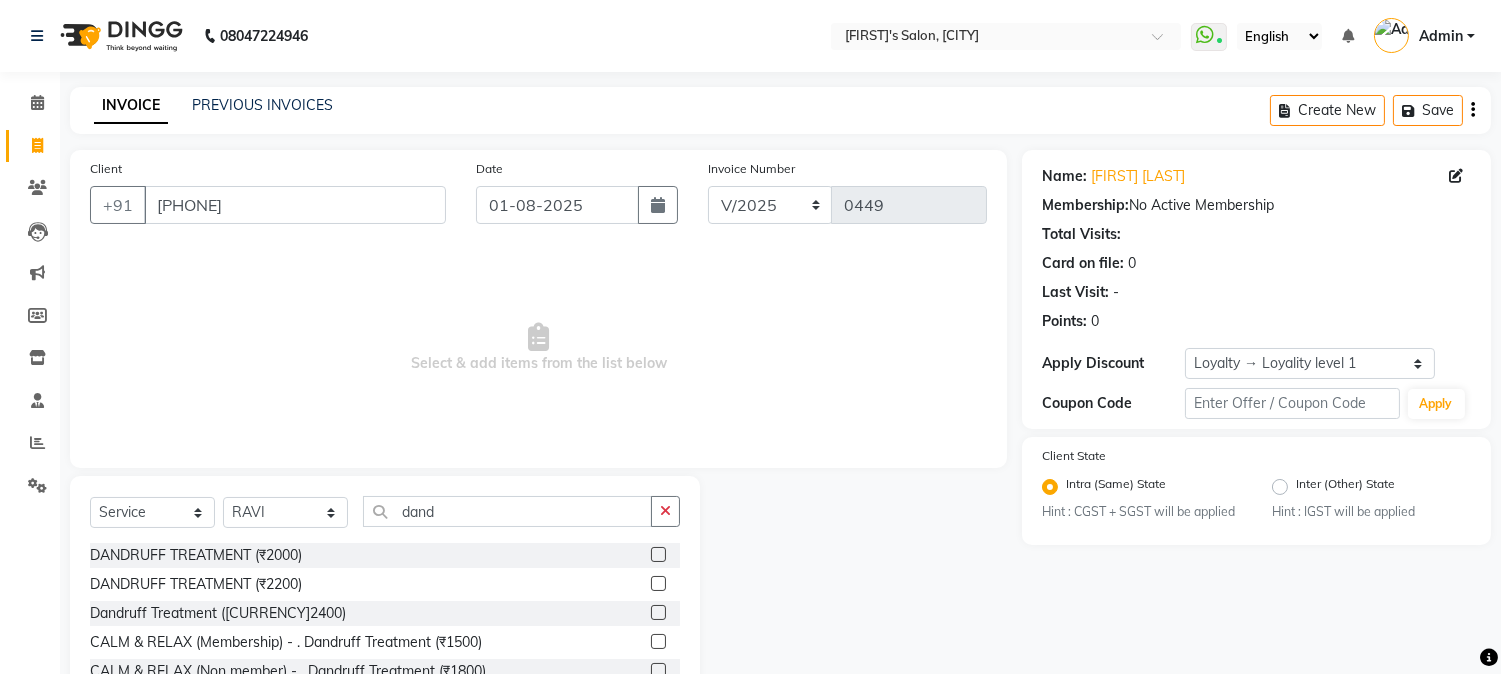 click 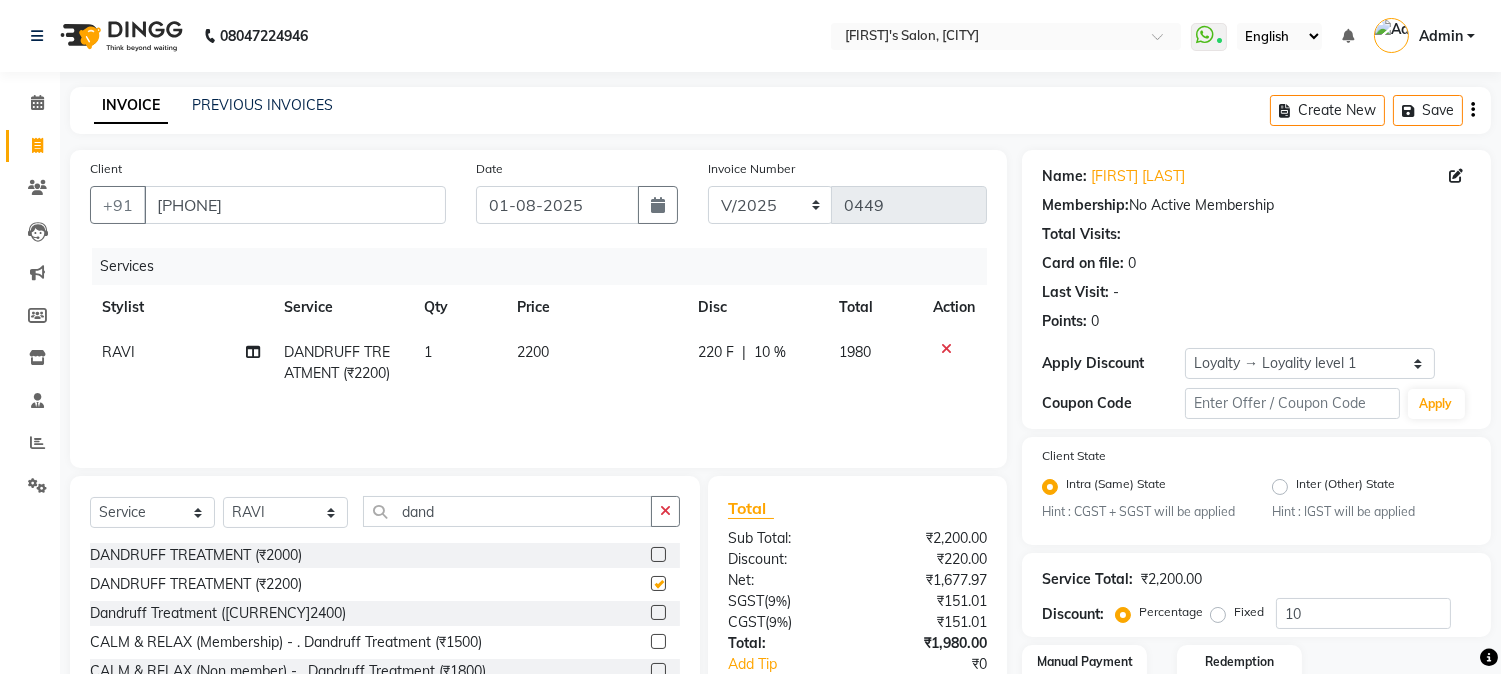 checkbox on "false" 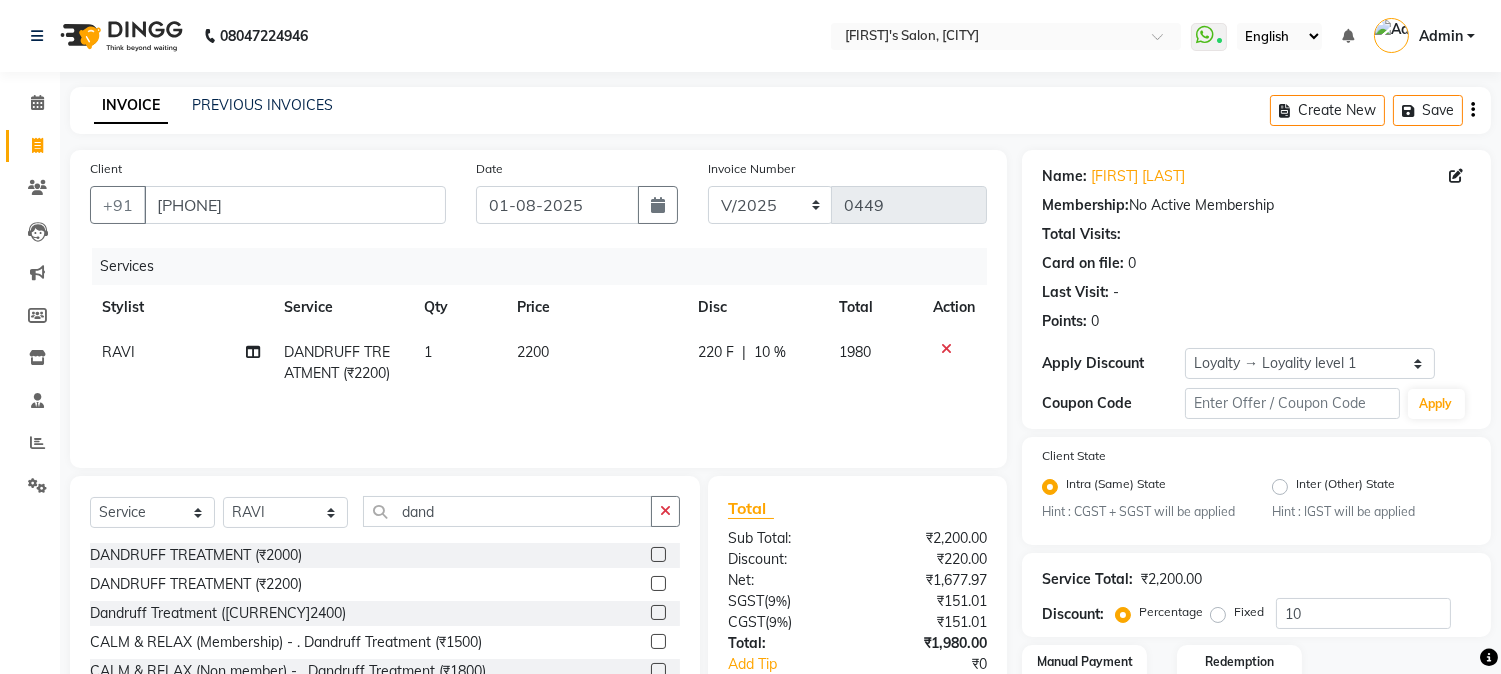 click on "220 F" 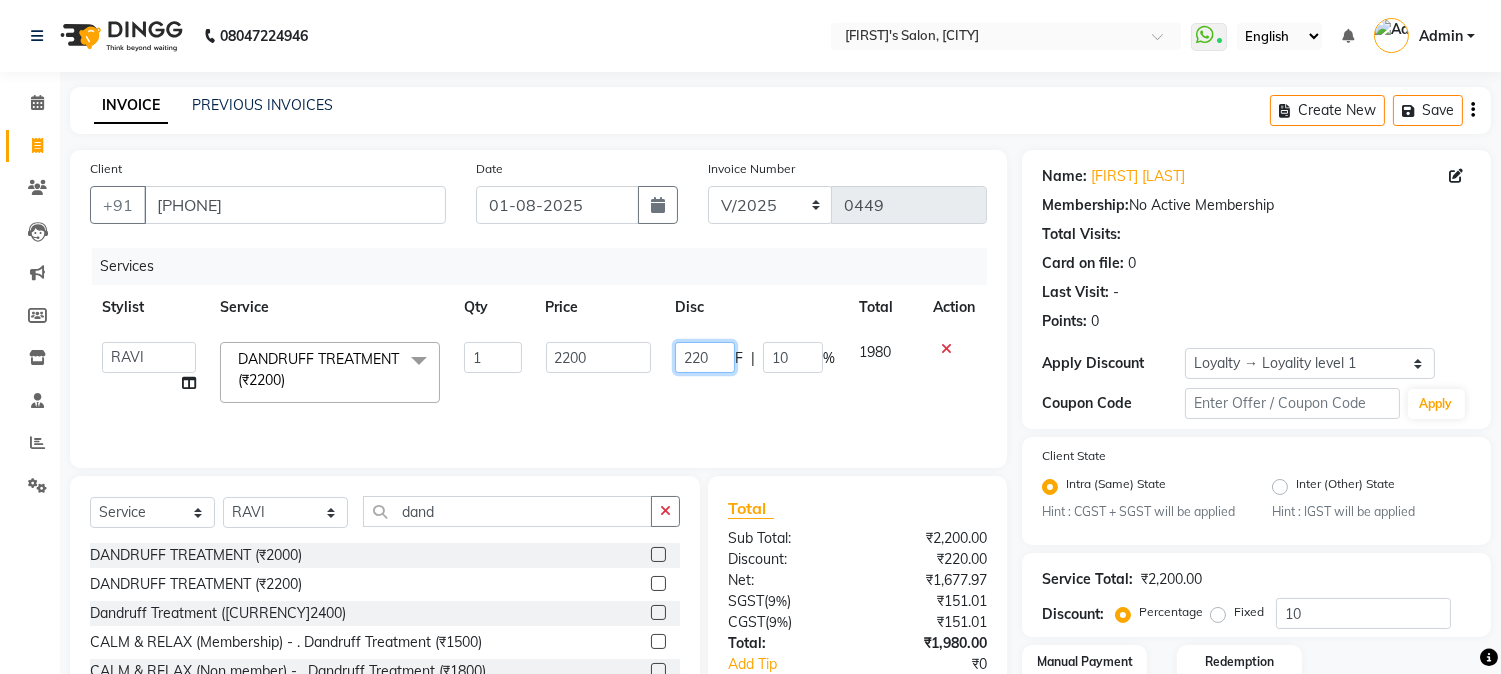drag, startPoint x: 698, startPoint y: 354, endPoint x: 721, endPoint y: 356, distance: 23.086792 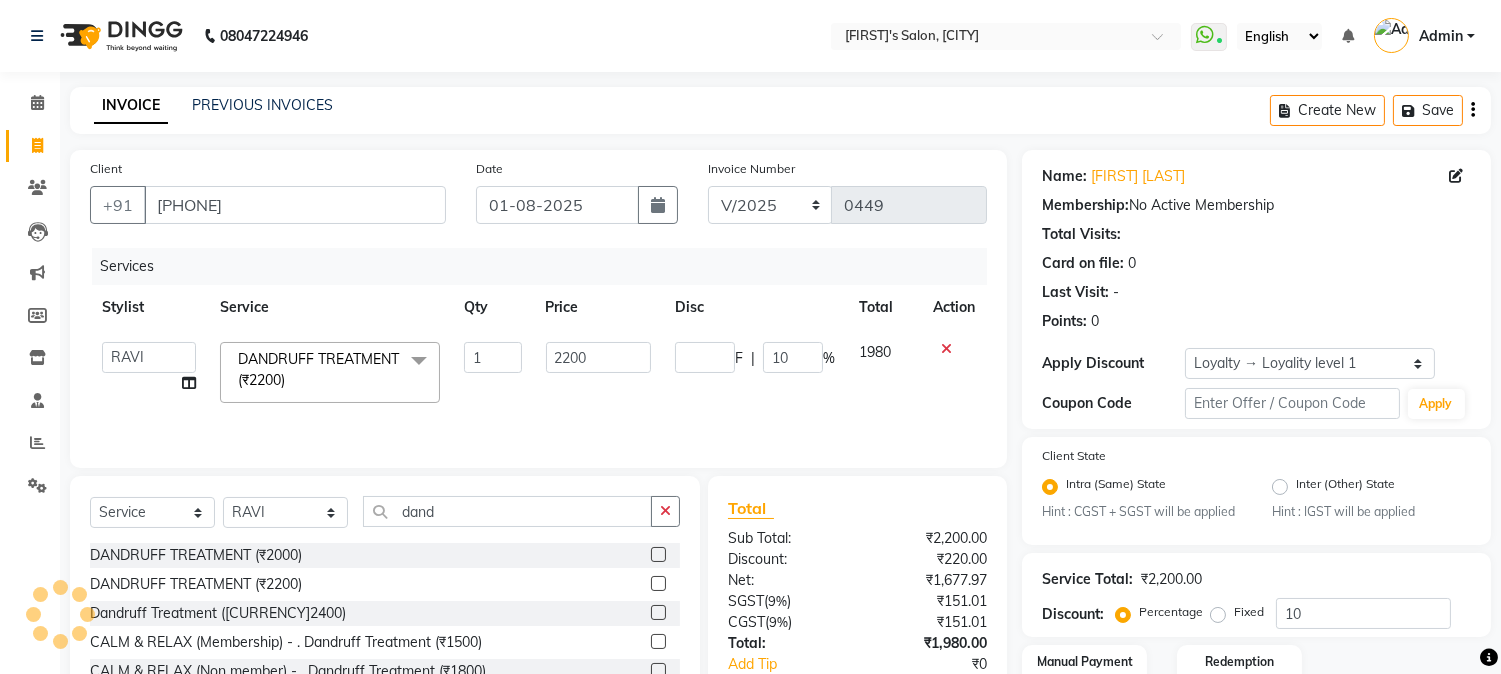 click on "Services Stylist Service Qty Price Disc Total Action  [PERSON]   [PERSON]   [PERSON]    [PERSON]    [PERSON]   [PERSON]   [PERSON]   [PERSON]   [PERSON]   [PERSON]   [PERSON]   [PERSON]   [PERSON]   [PERSON]   [PERSON]   [PERSON]   [PERSON]   [PERSON]  [PERSON]   [PERSON]   [PERSON]   [PERSON]    [PERSON]   [PERSON]   [PERSON]   [PERSON]    [PERSON]   [PERSON]   [PERSON]   [PERSON]   [PERSON]   [PERSON]   [PERSON]  DANDRUFF TREATMENT (₹2200)  x Nails -  Hands (₹840) Nails -  Feet (₹720) Nails - Nail Extensions With Gel Polish (₹2820) Nails - Nail Art (₹300) Nails - Nail Extension Removal (₹960) Nails - Gel Polish Removal (₹420) MOLE (₹600) PUMING (₹4000) CRYSTAL PEDICURE (MEMBERSHIP) (₹1400) HIAR SPA ABOVE SHOULDER (MEMBERSHIP) (₹900) HAIR SPA ABOVE SHOULDER (NON-MEMBER) (₹1080) HAIR SPA BELOW SHOULDER(MEMBERSHIP) (₹1200) HAIR SPA BELOW SHOULDER(NON-MEMBER) (₹1440) HAIR SPA UPTO WAIST(MEMBERSHIP) (₹1400) HAIR SPA UPTO WAIST(NON-MEMBER) (₹1680) HAIR SPA BELOW WAIST(MEMBERSHIP) (₹1700) 1" 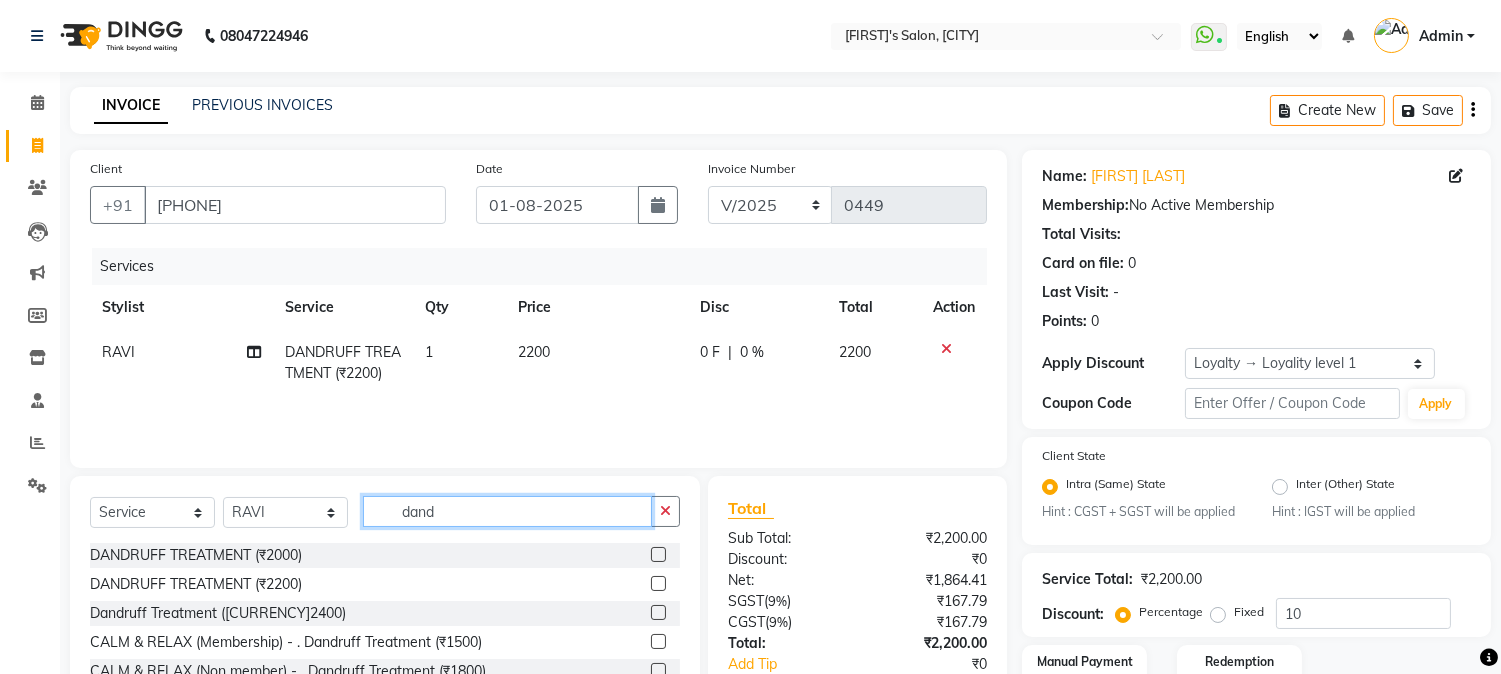 drag, startPoint x: 400, startPoint y: 510, endPoint x: 505, endPoint y: 505, distance: 105.11898 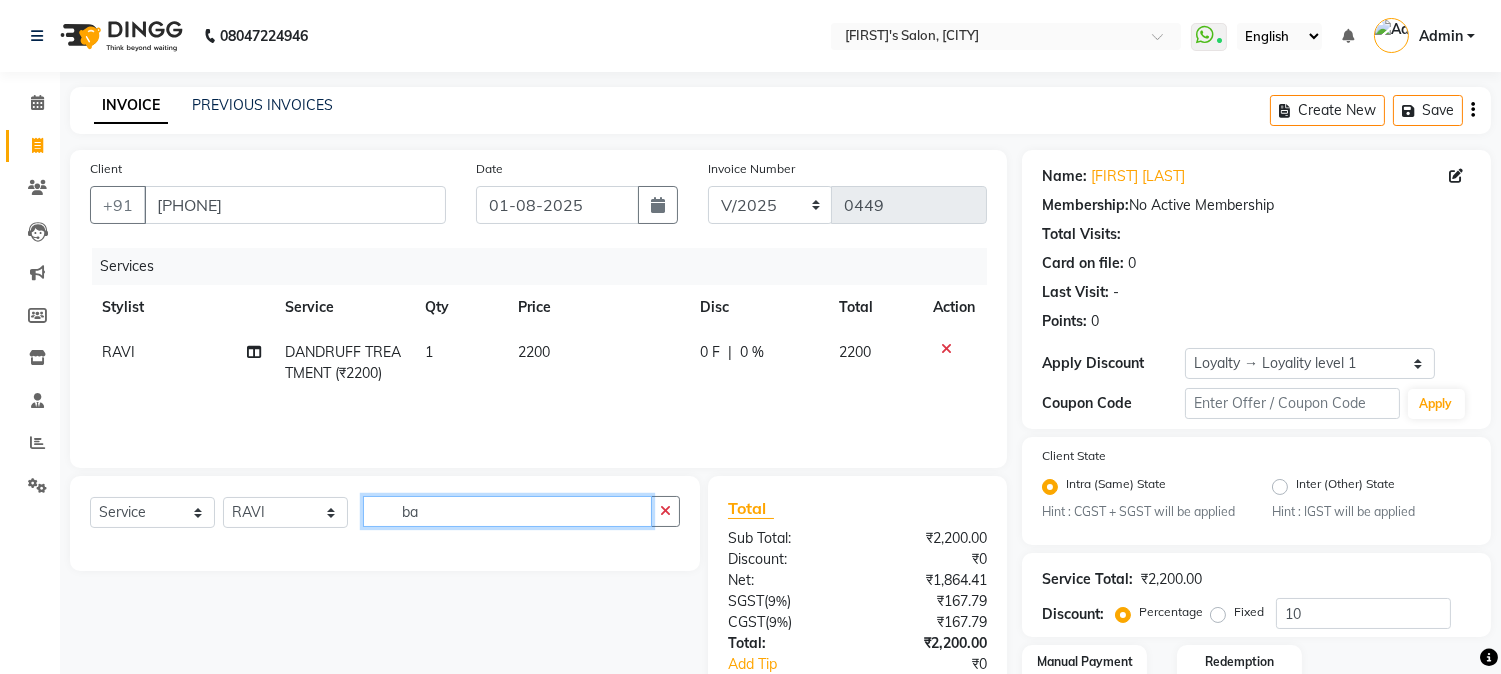 type on "b" 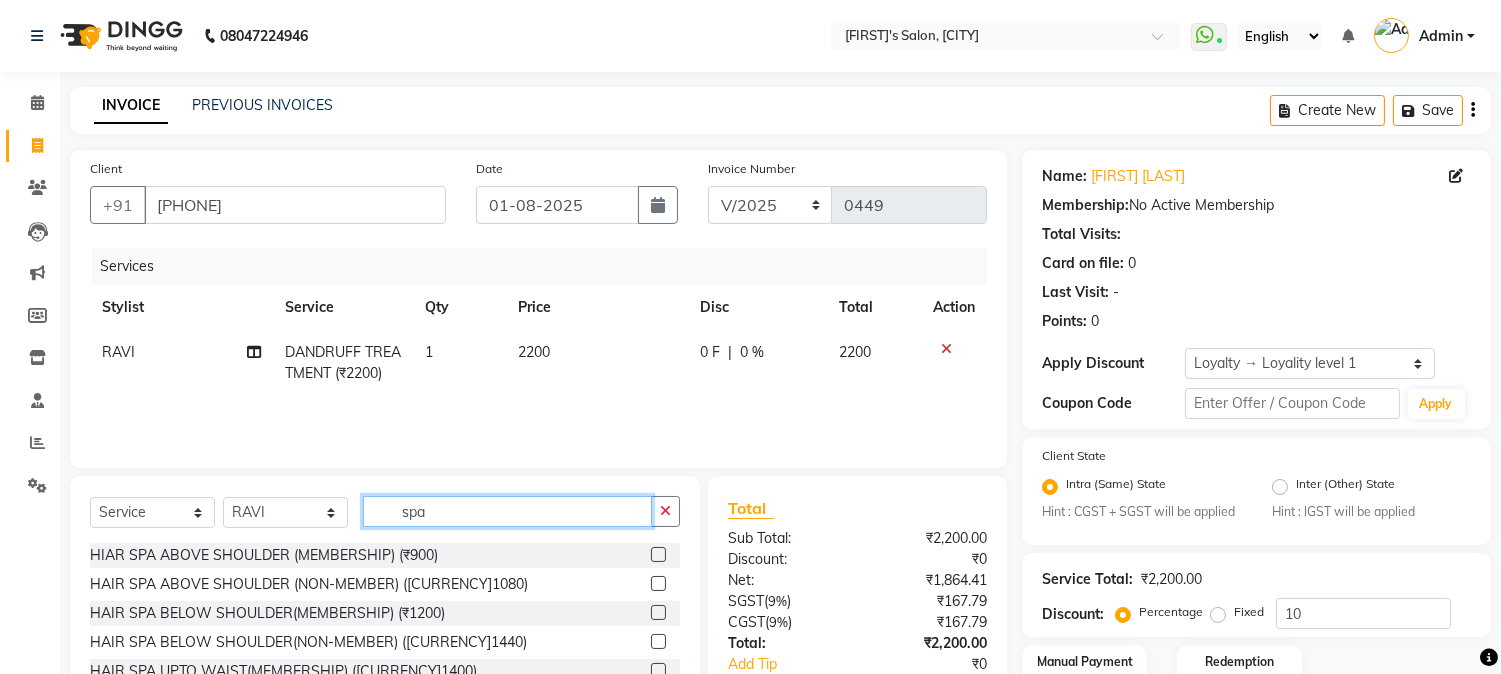 scroll, scrollTop: 111, scrollLeft: 0, axis: vertical 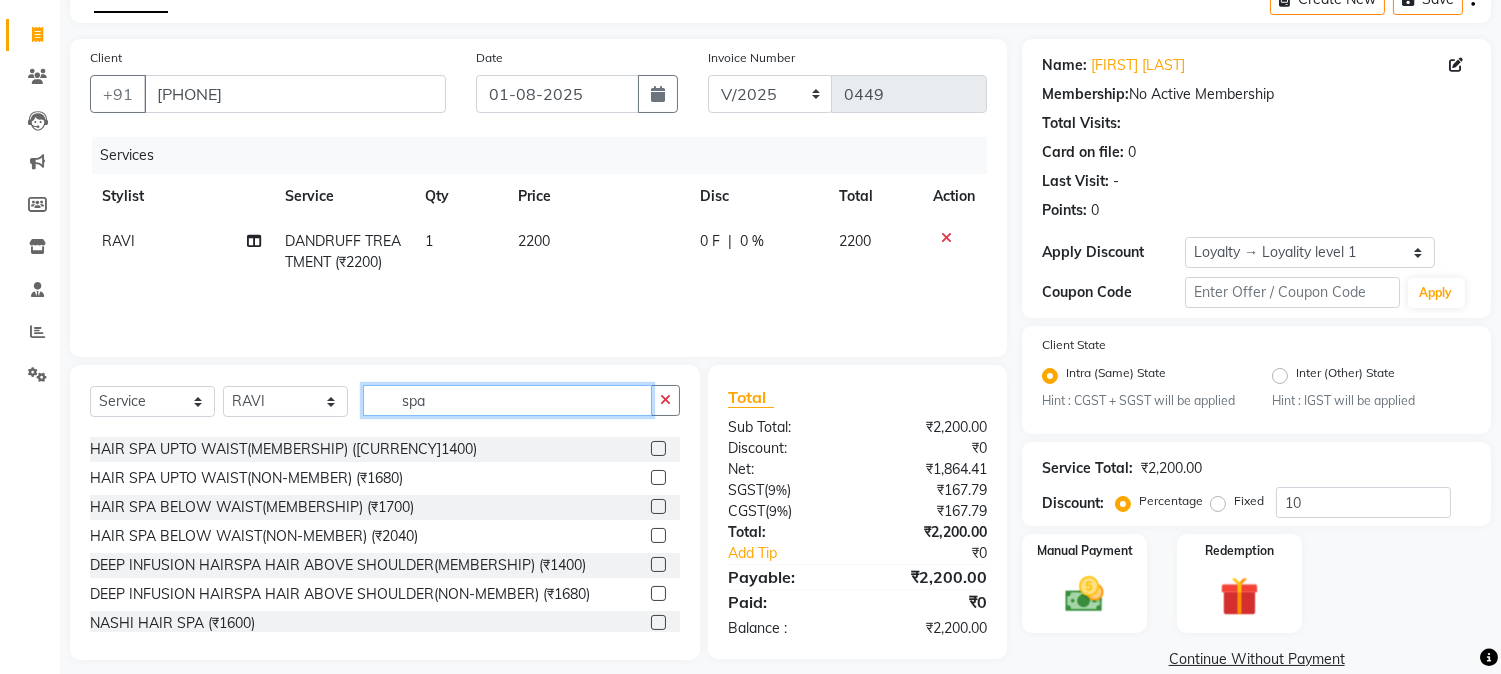 type on "spa" 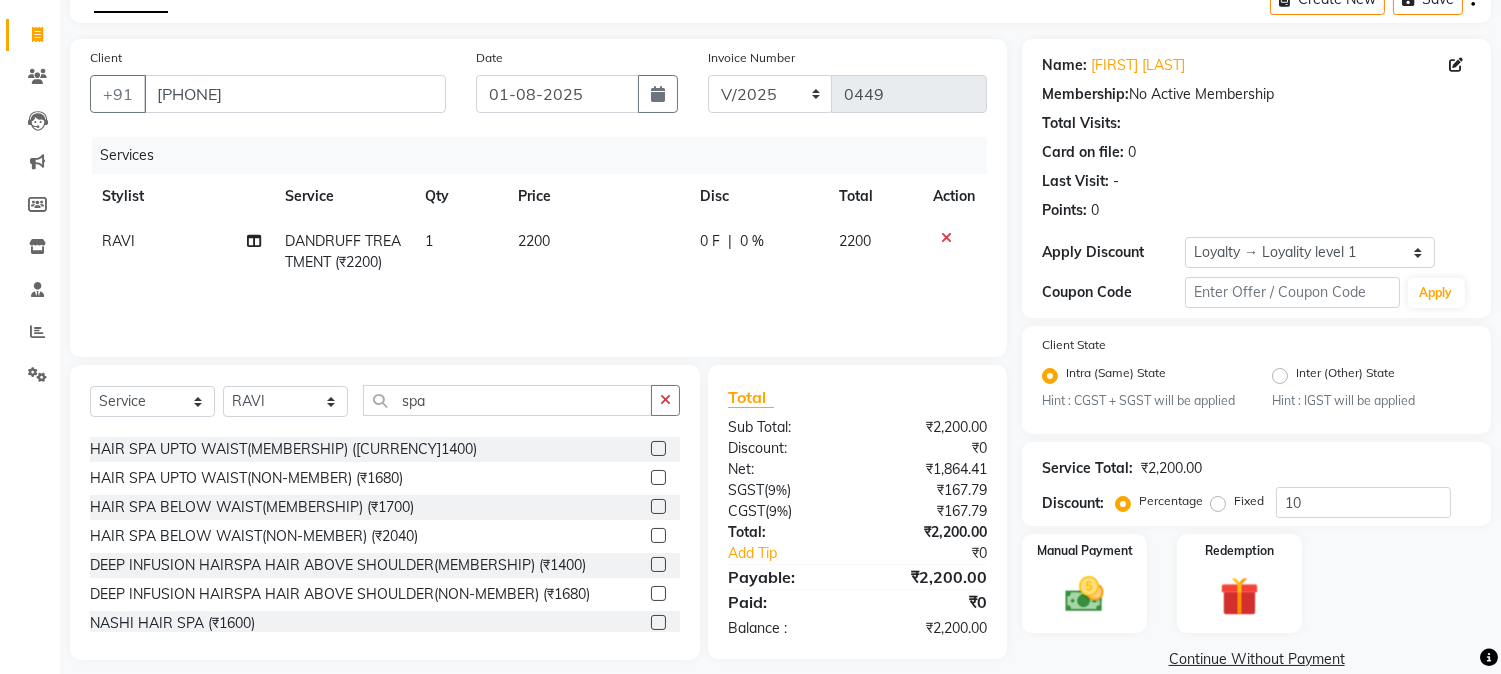 click 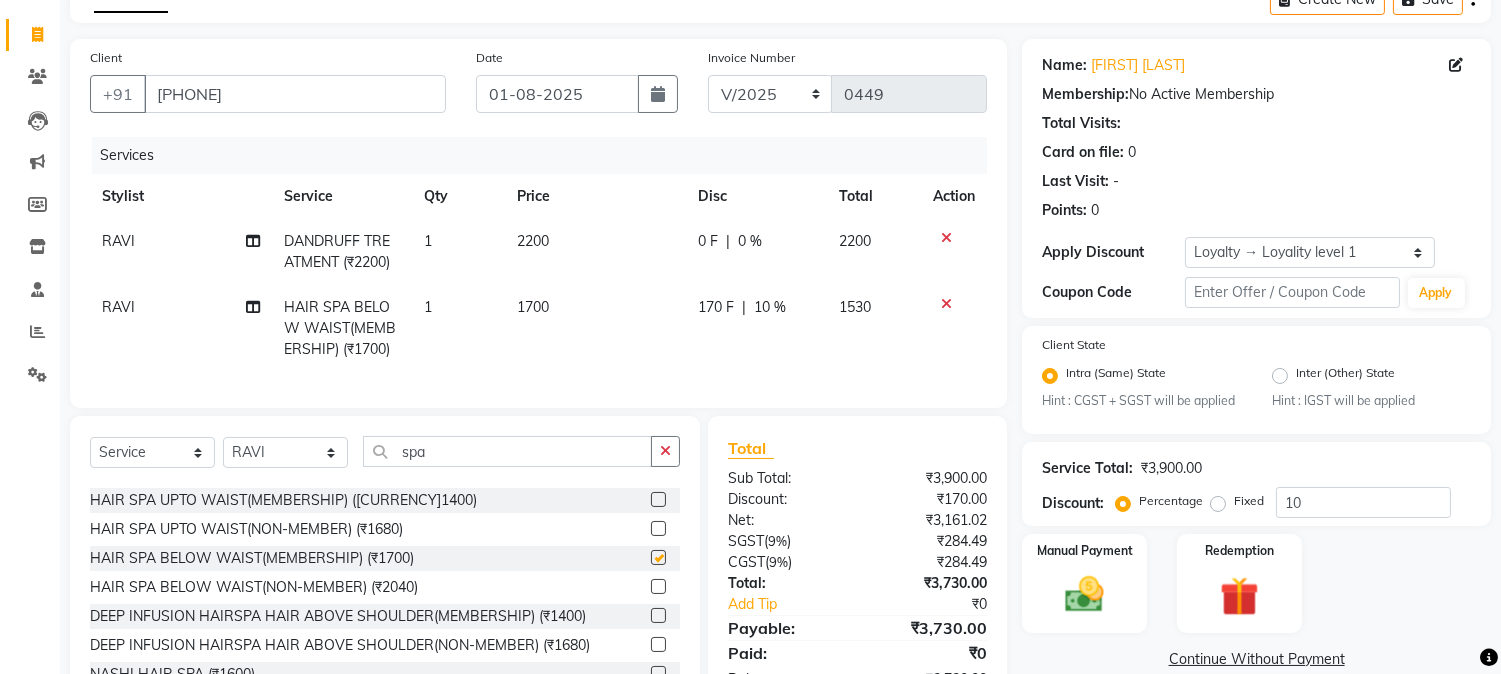 checkbox on "false" 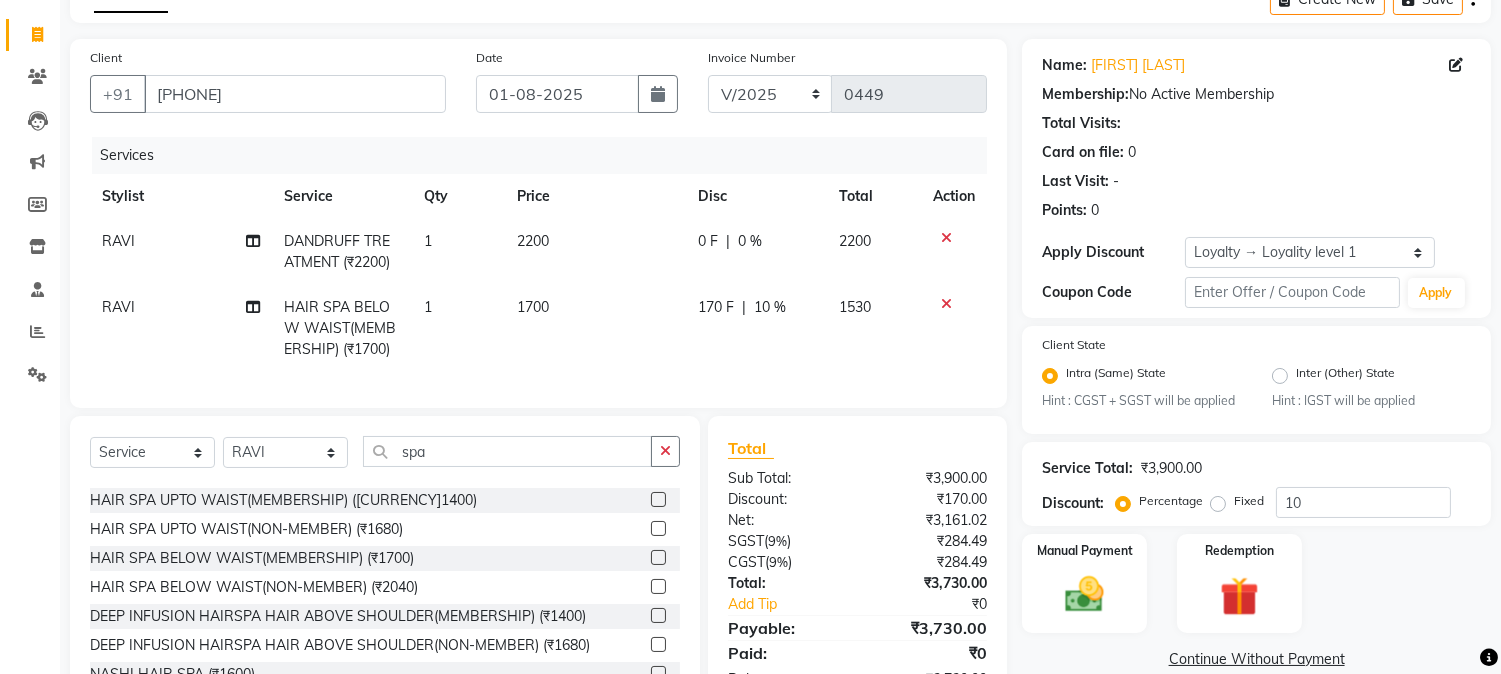 click on "170 F" 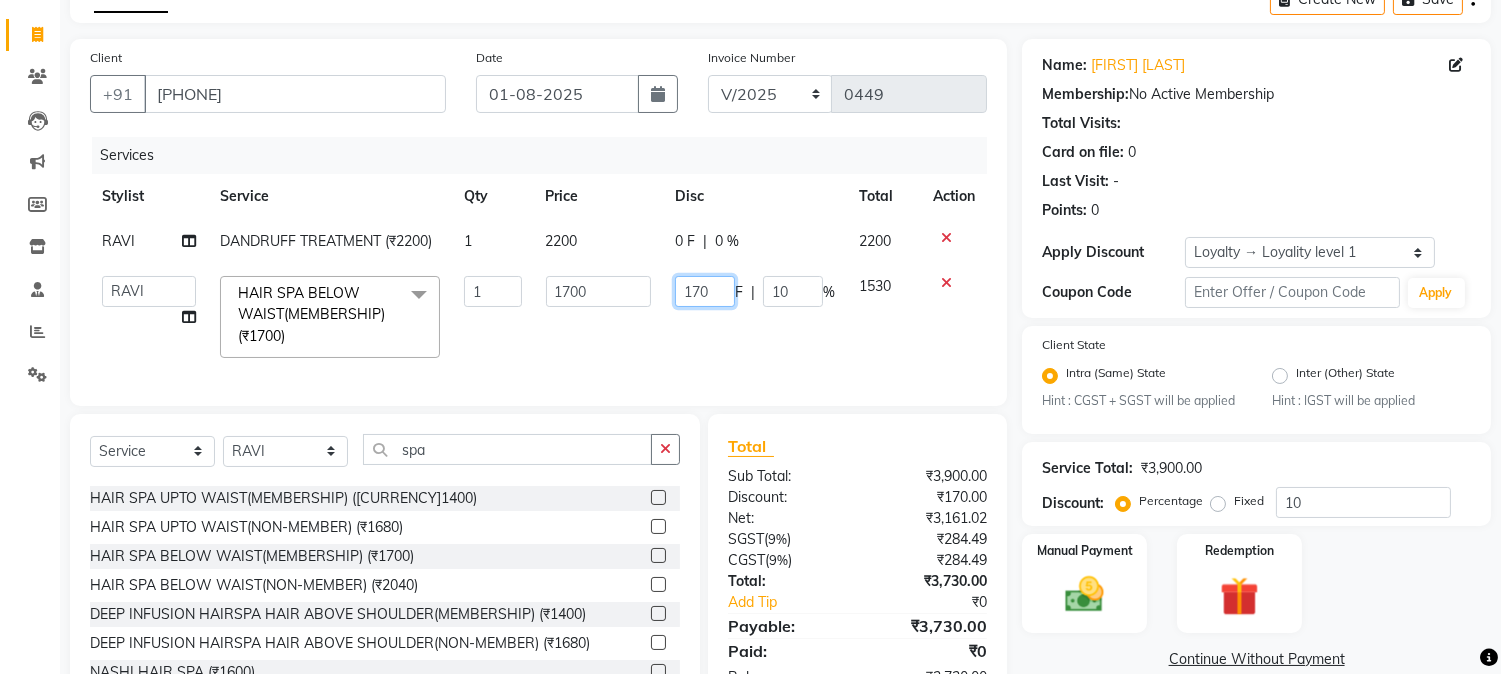 drag, startPoint x: 677, startPoint y: 291, endPoint x: 720, endPoint y: 291, distance: 43 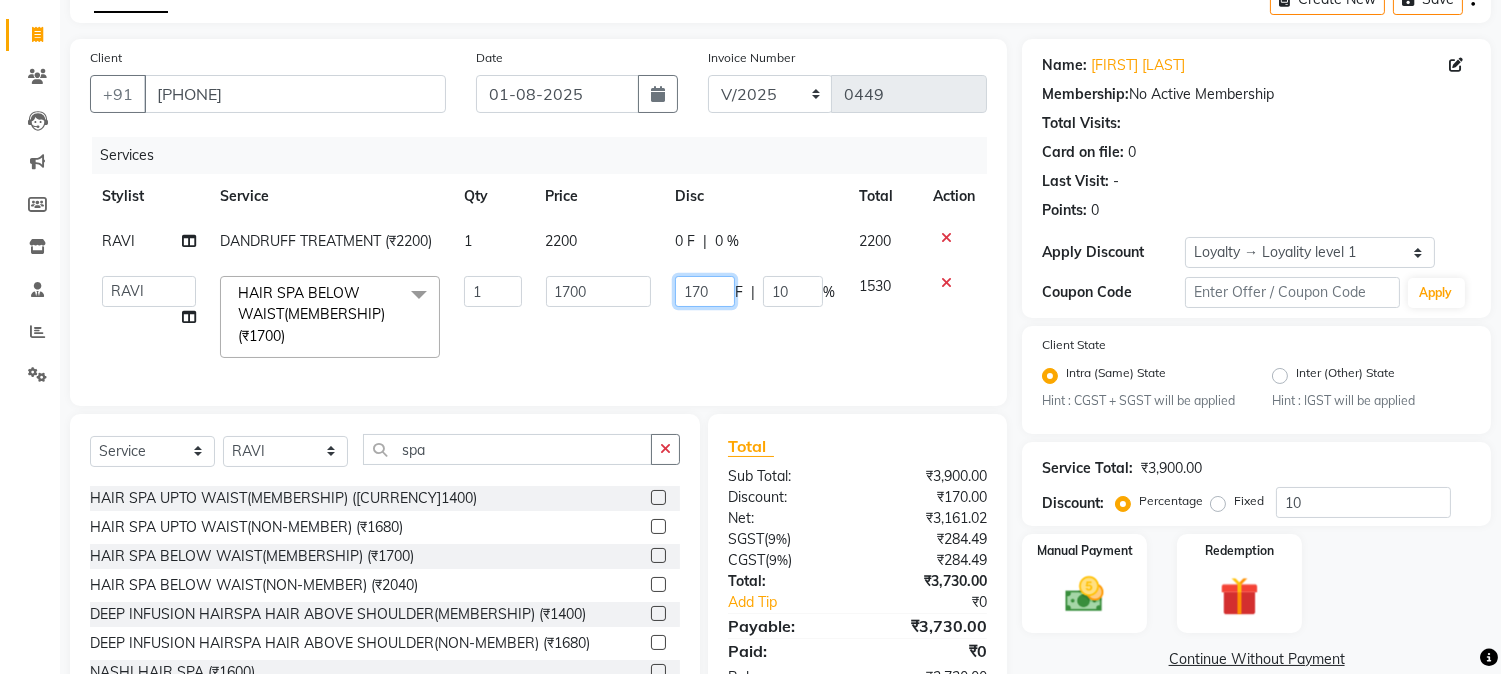 type 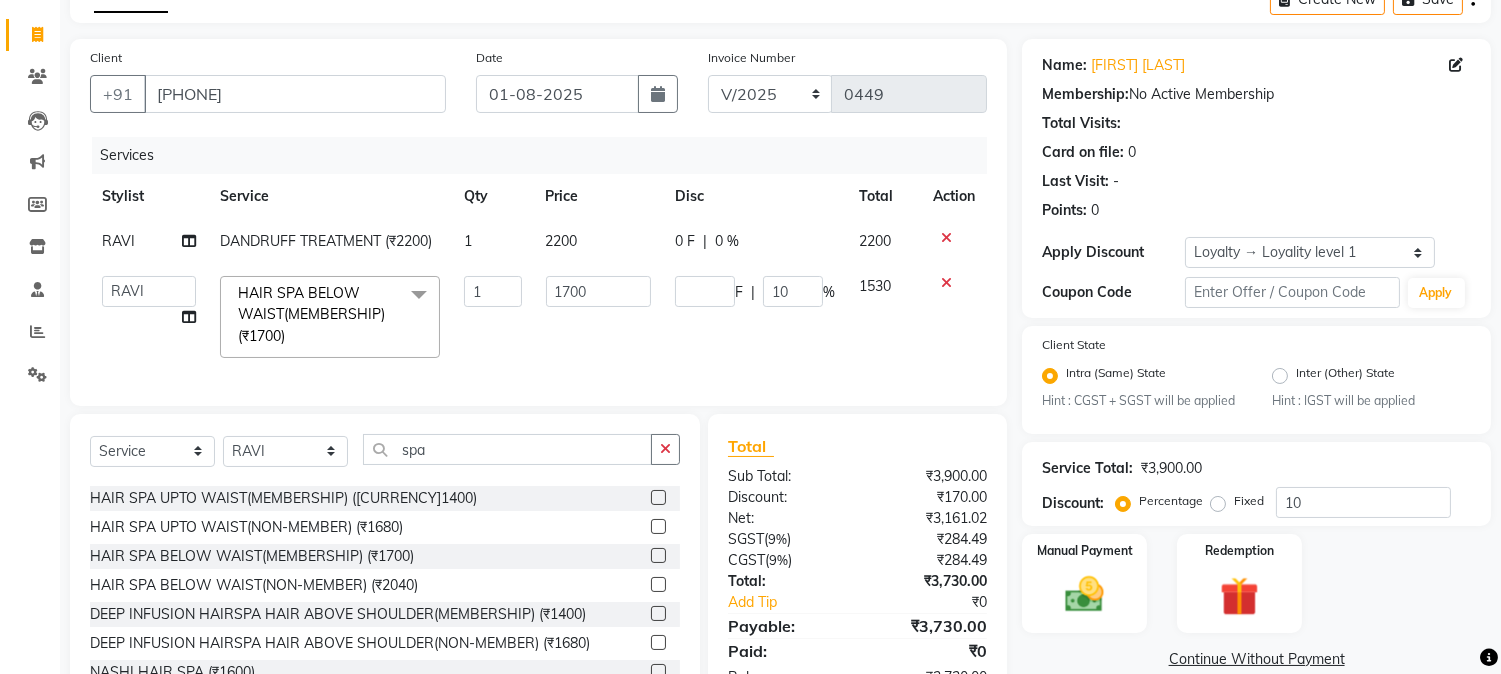 click on "F | [PERCENT]10" 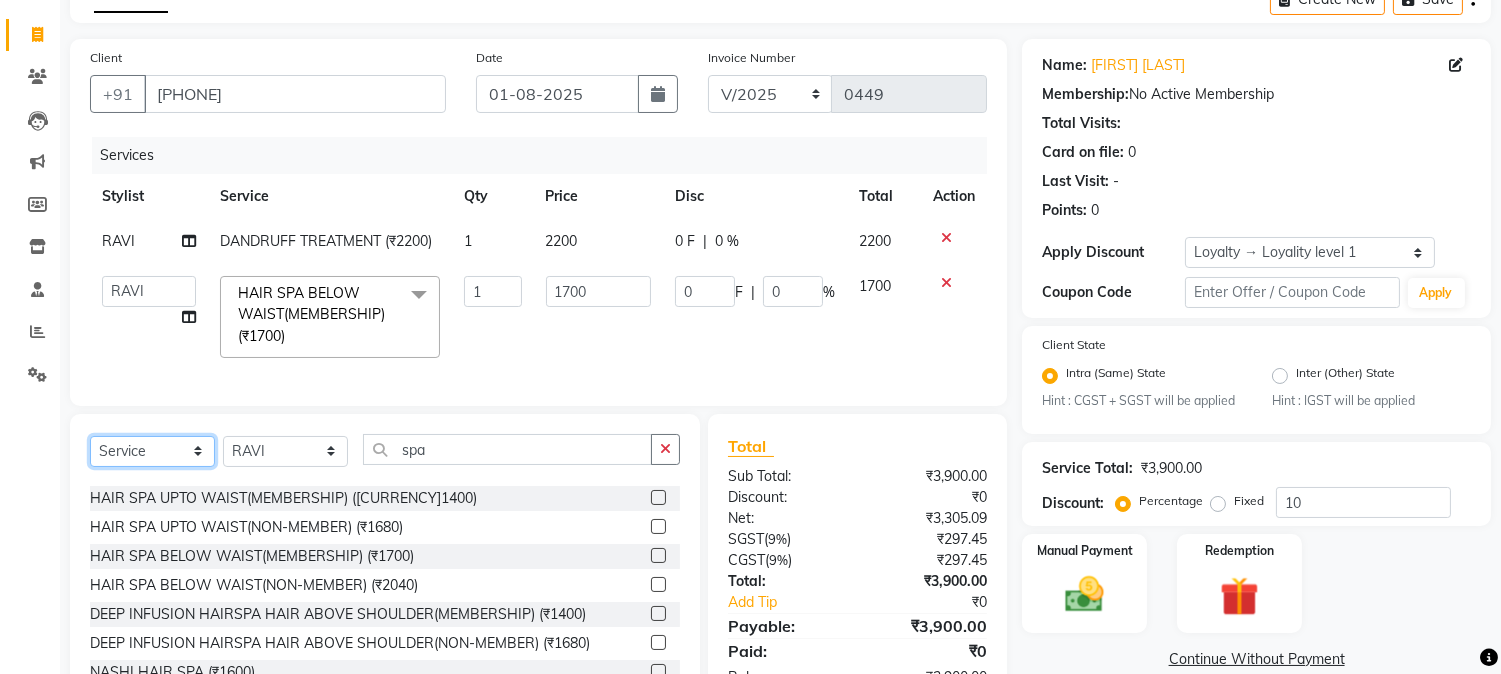 click on "Select  Service  Product  Membership  Package Voucher Prepaid Gift Card" 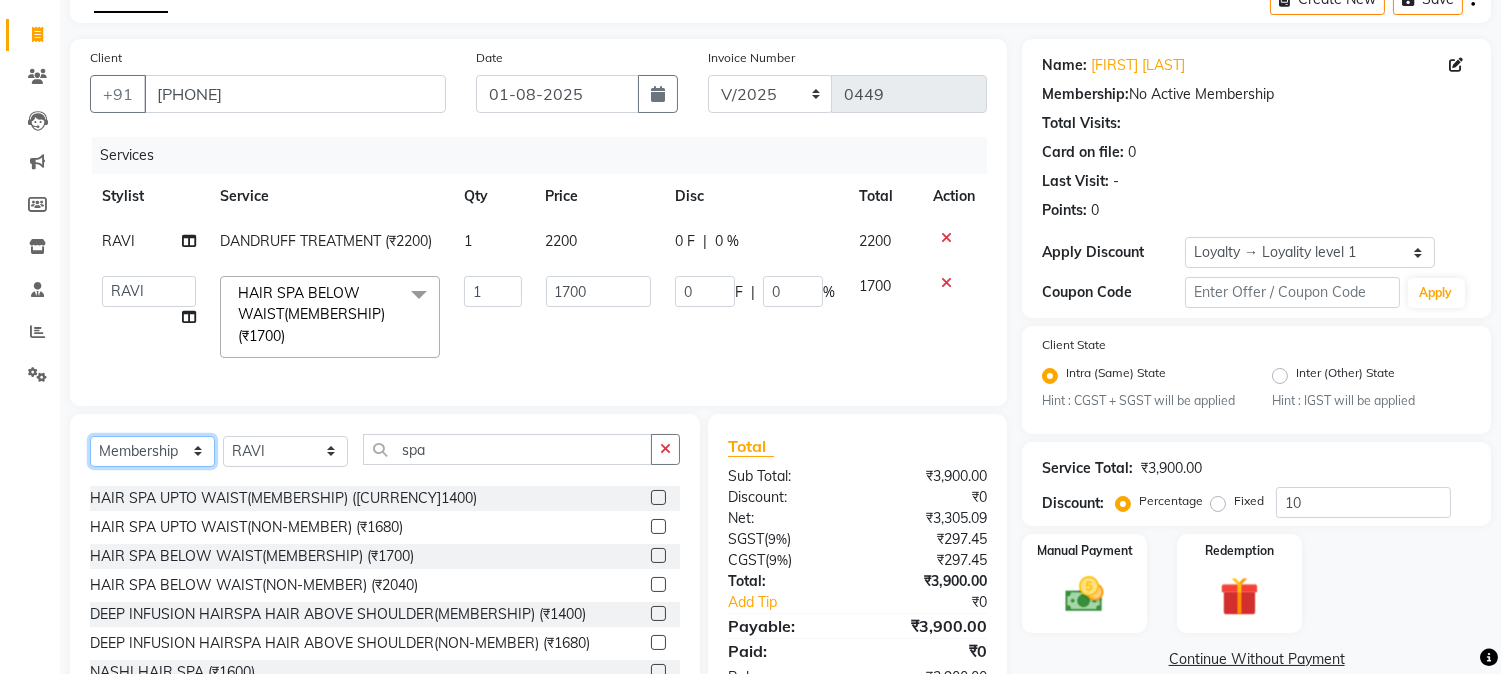 click on "Select  Service  Product  Membership  Package Voucher Prepaid Gift Card" 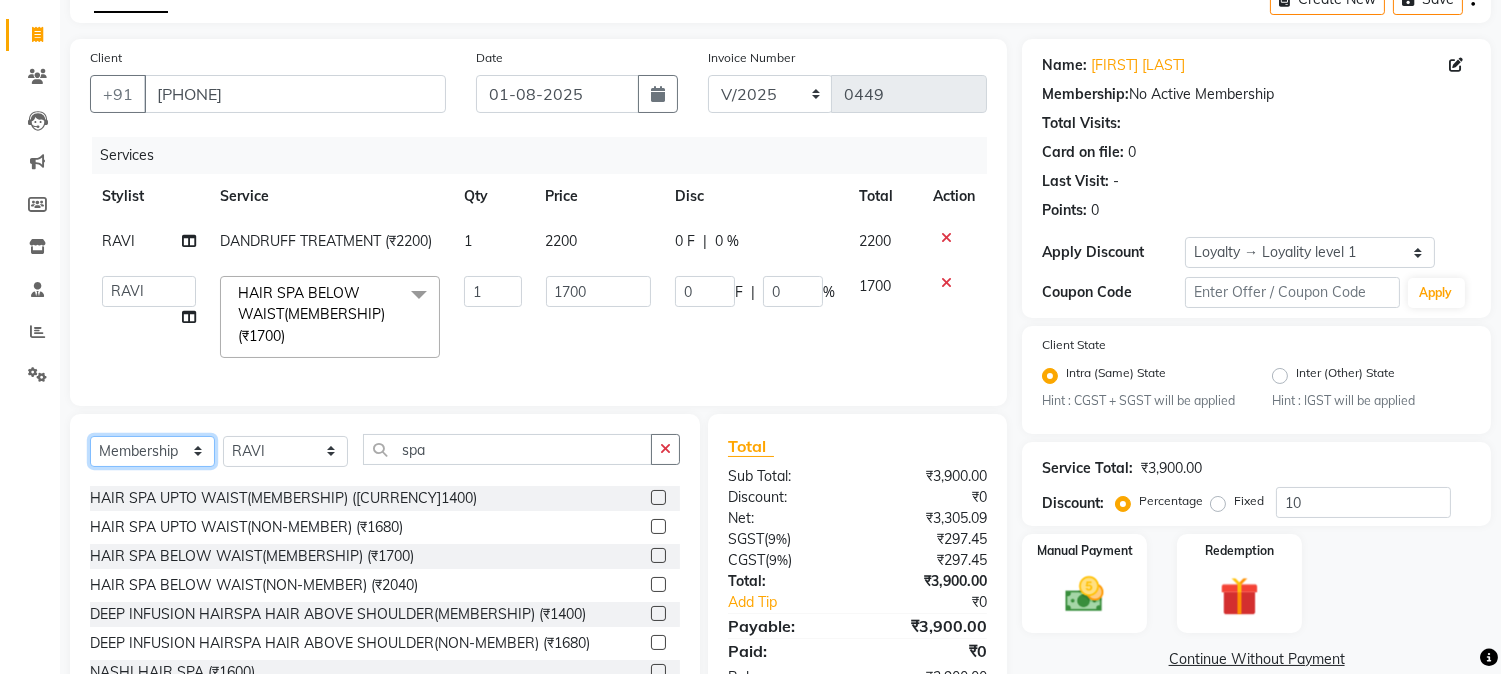 scroll, scrollTop: 0, scrollLeft: 0, axis: both 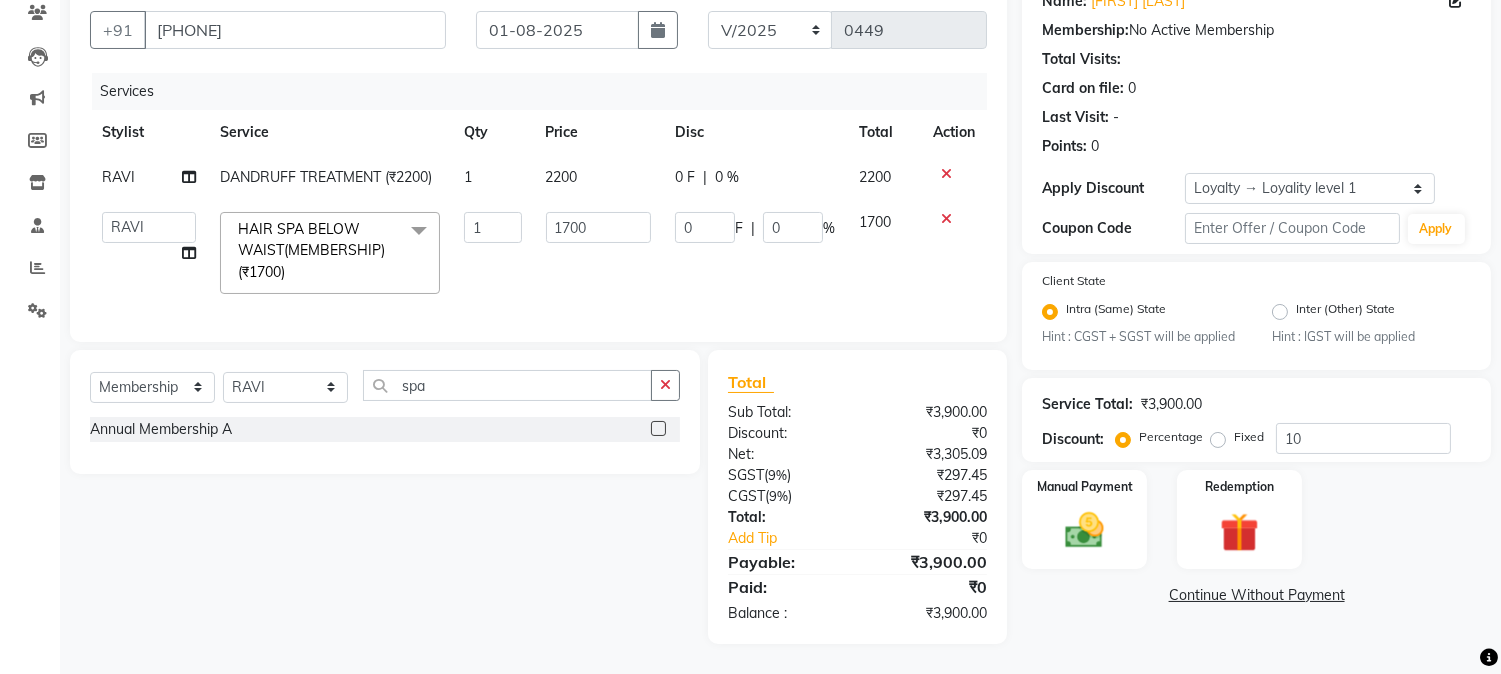 click 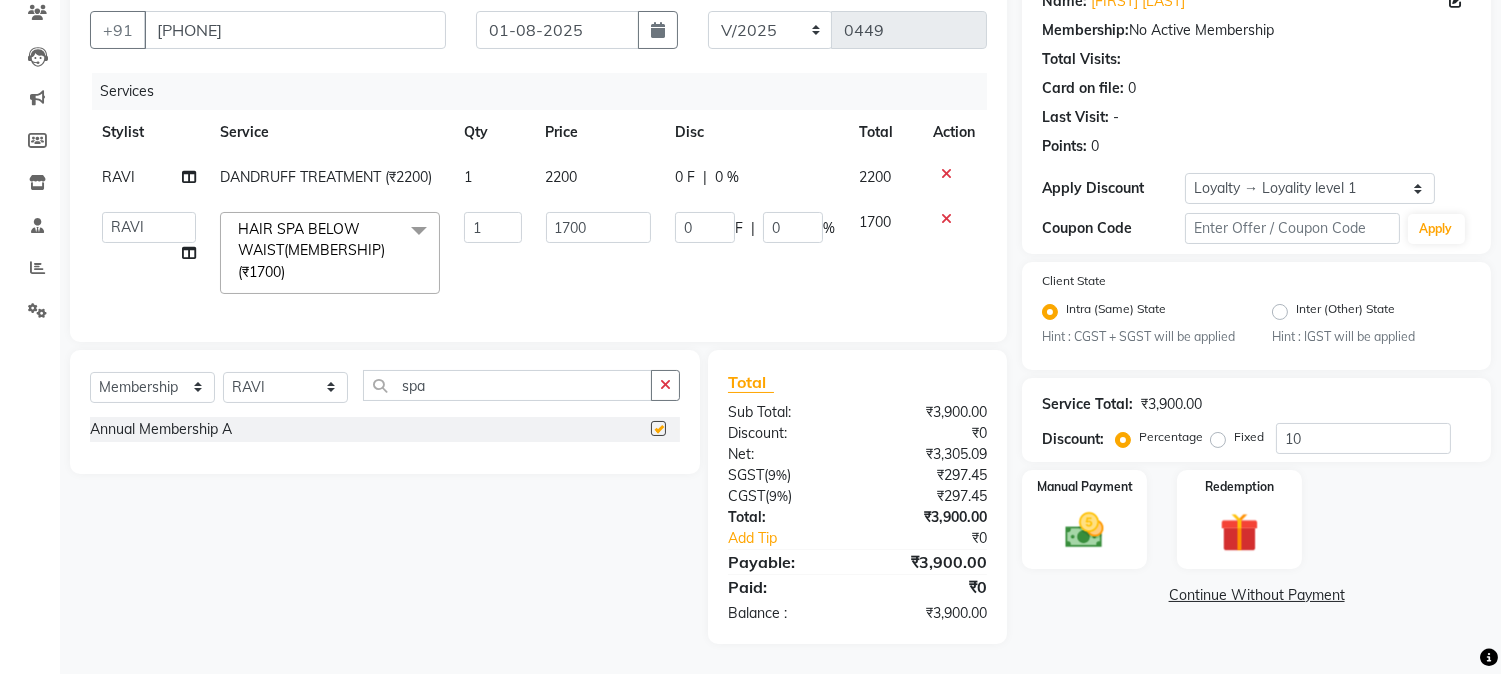 select on "select" 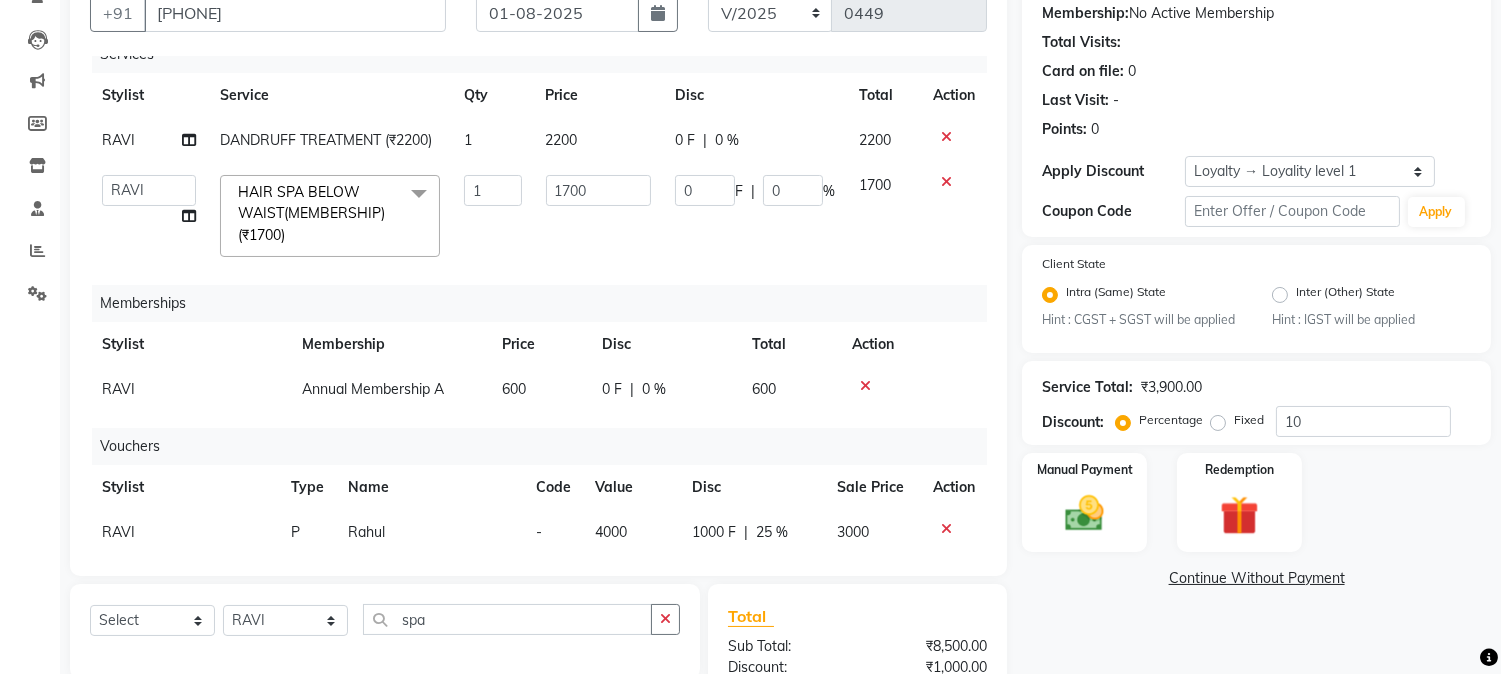 scroll, scrollTop: 52, scrollLeft: 0, axis: vertical 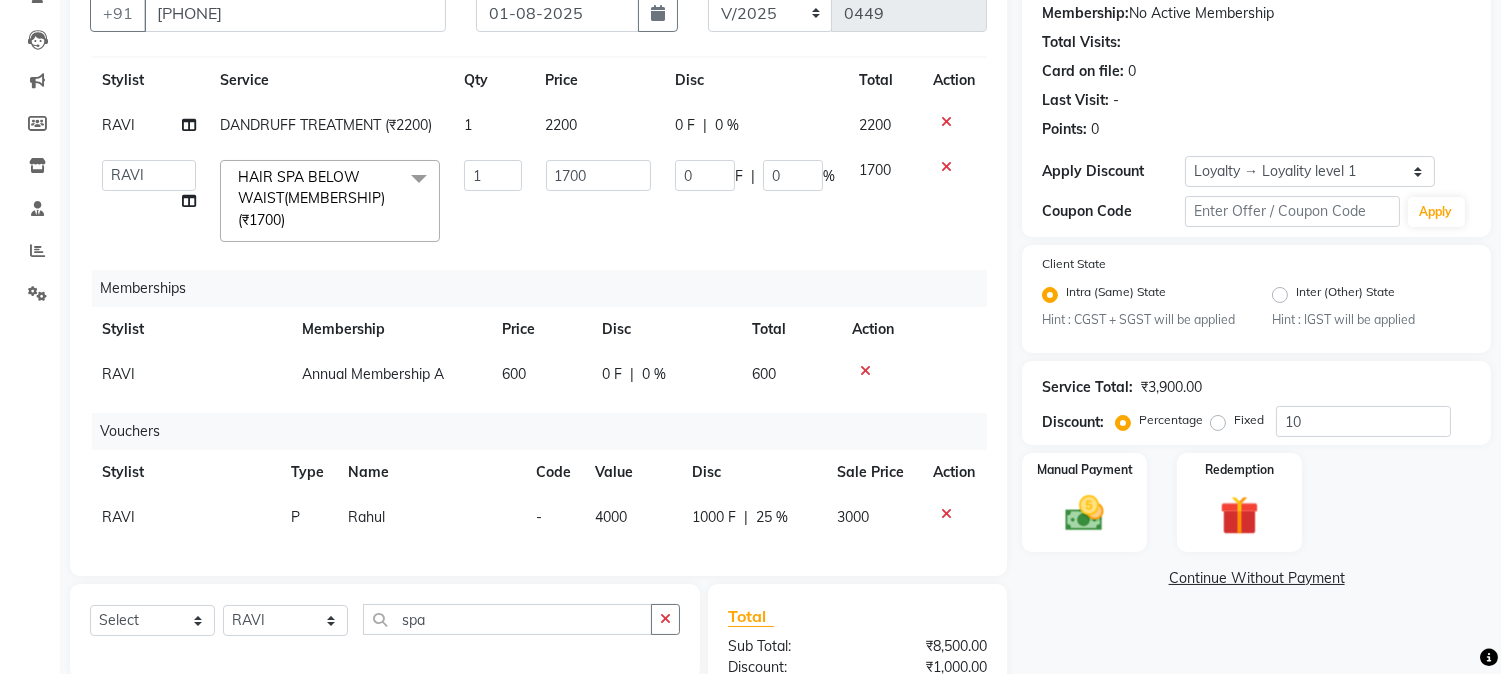 click 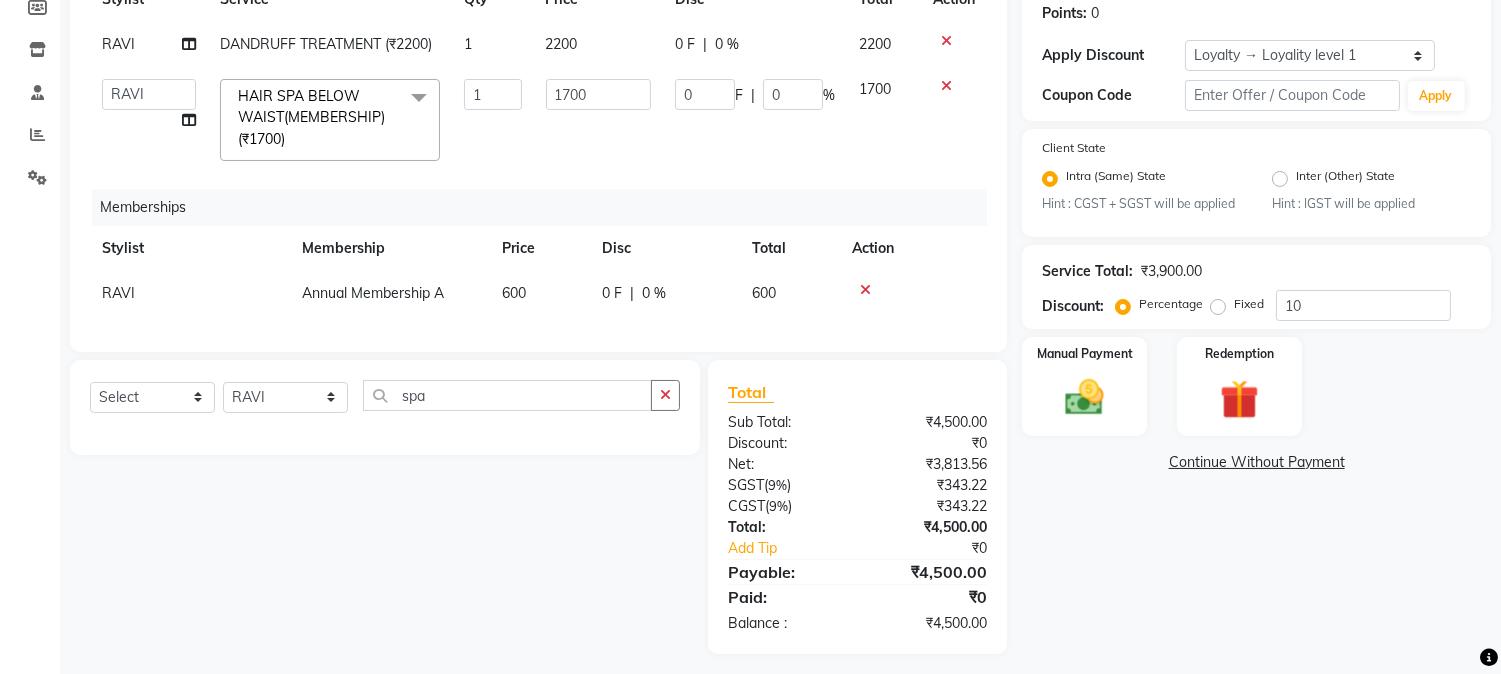 scroll, scrollTop: 317, scrollLeft: 0, axis: vertical 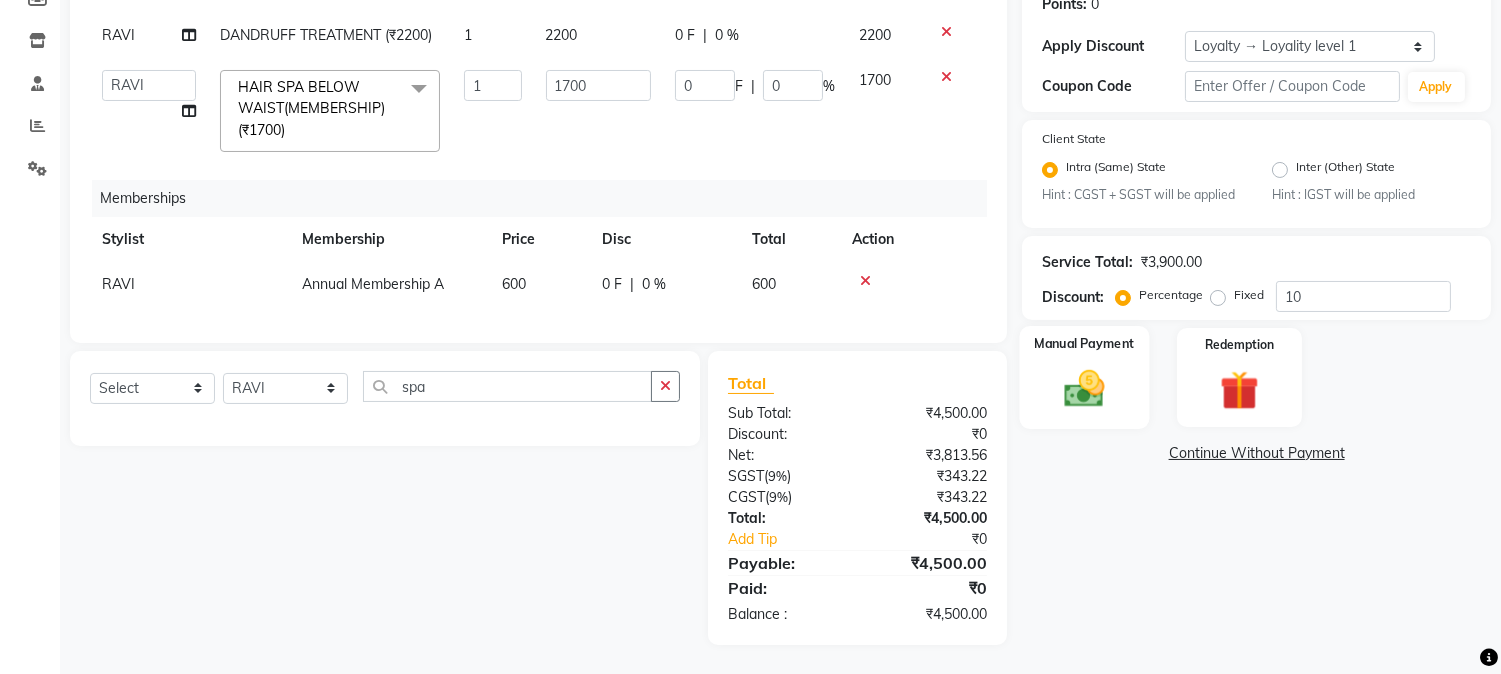 click on "Manual Payment" 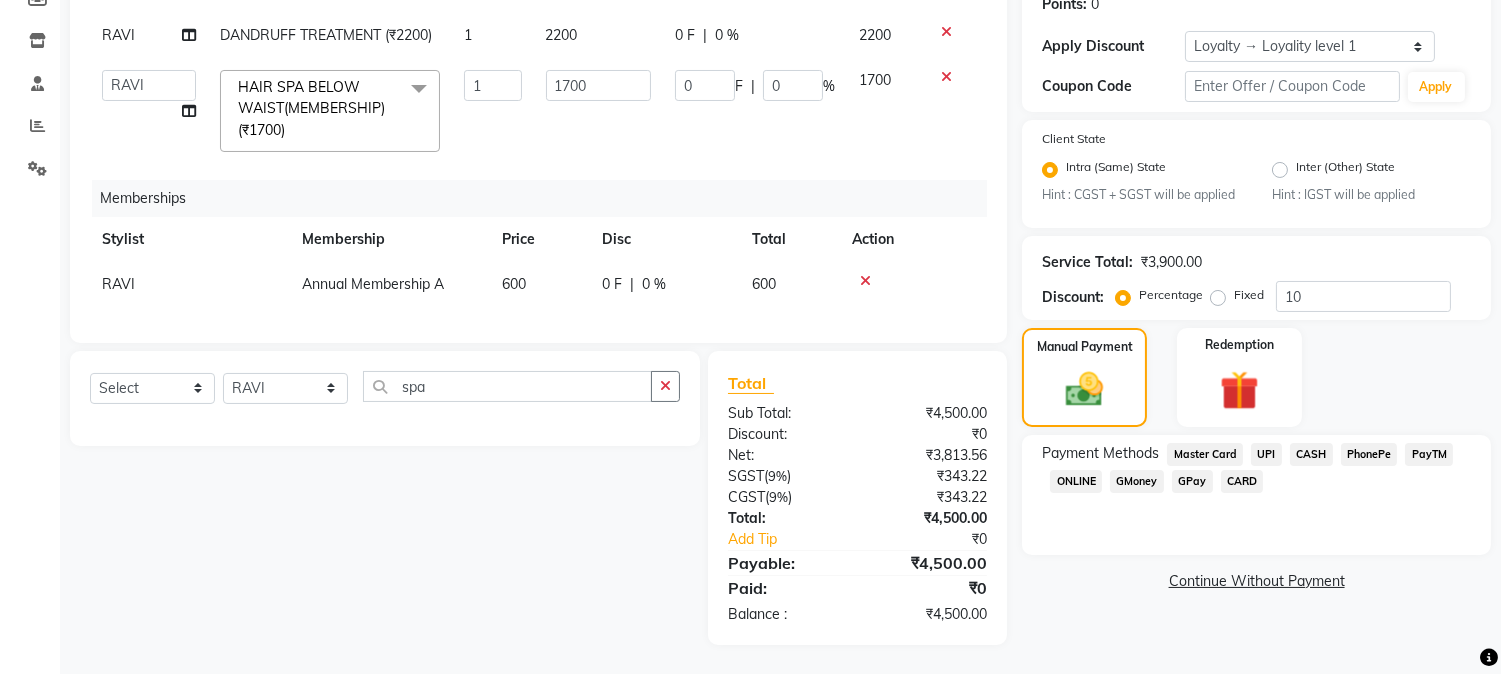 click on "GPay" 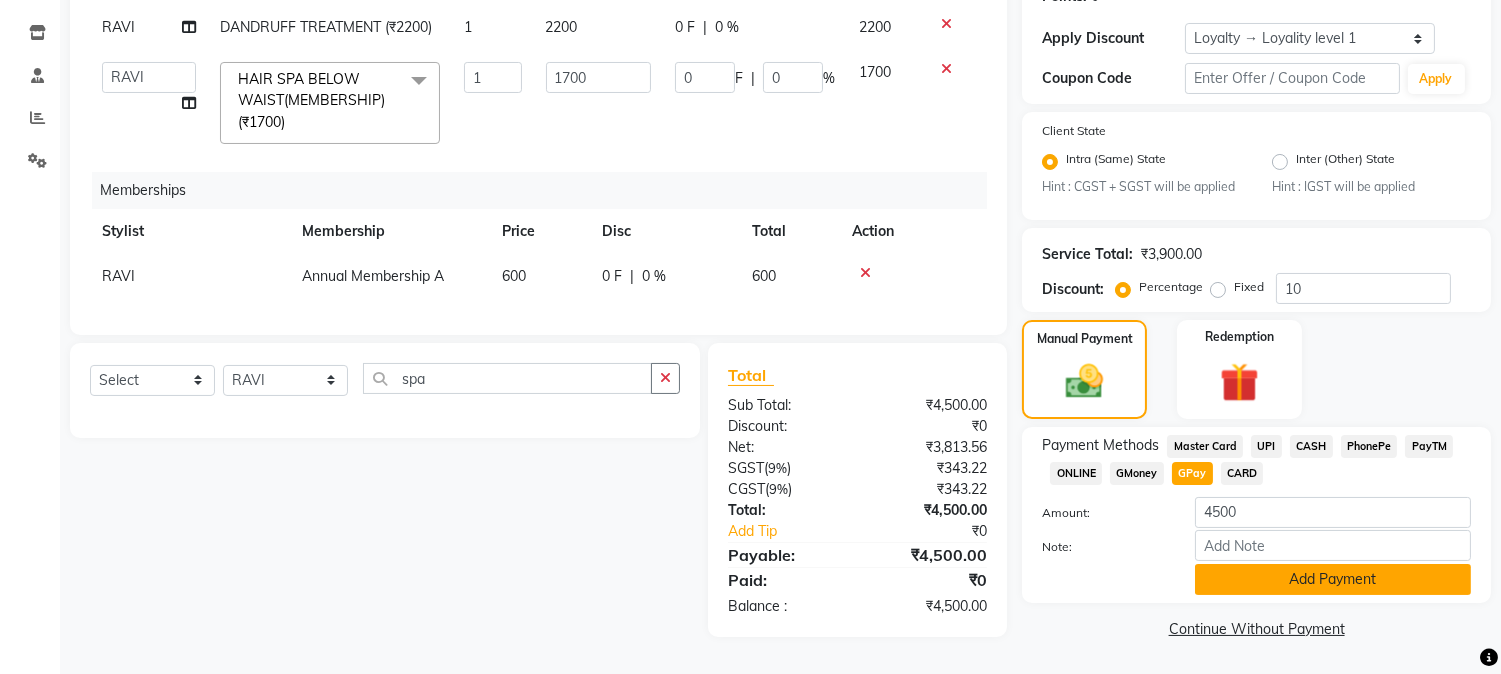 click on "Add Payment" 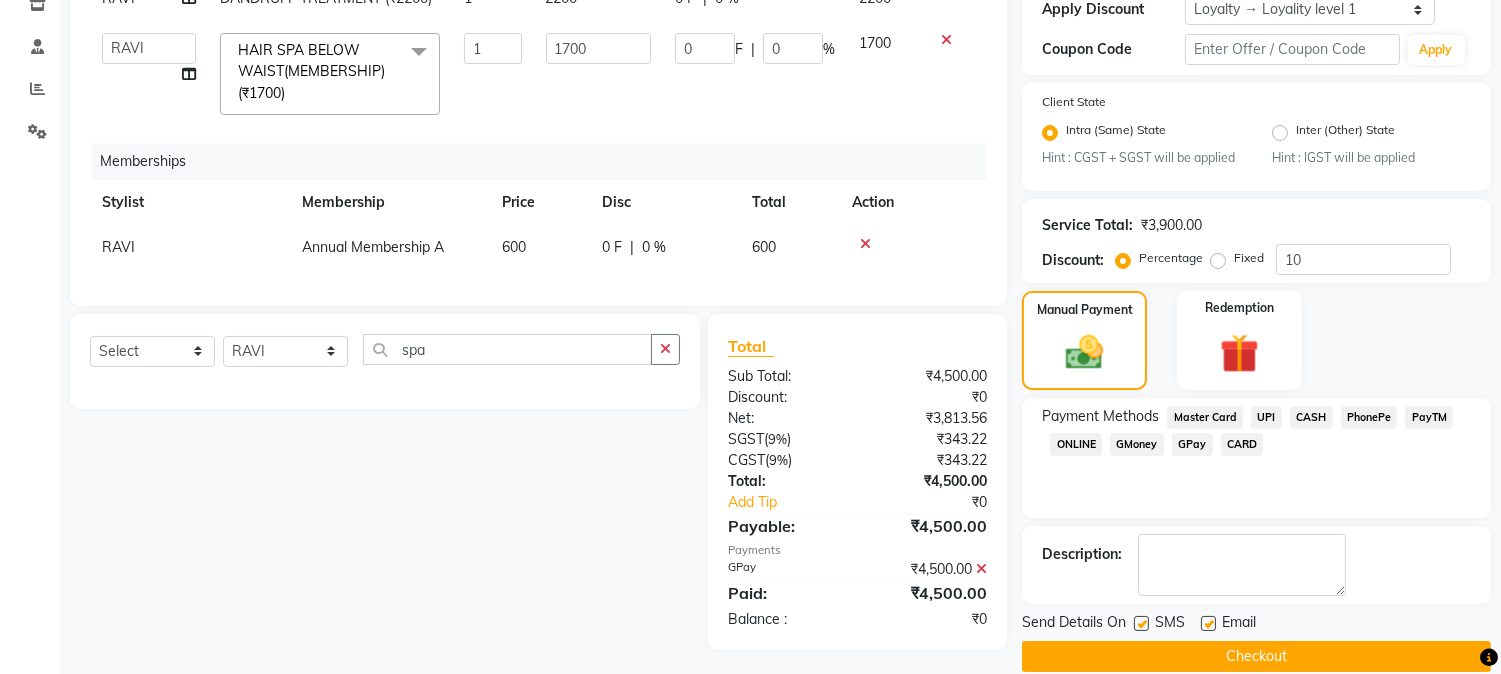 scroll, scrollTop: 382, scrollLeft: 0, axis: vertical 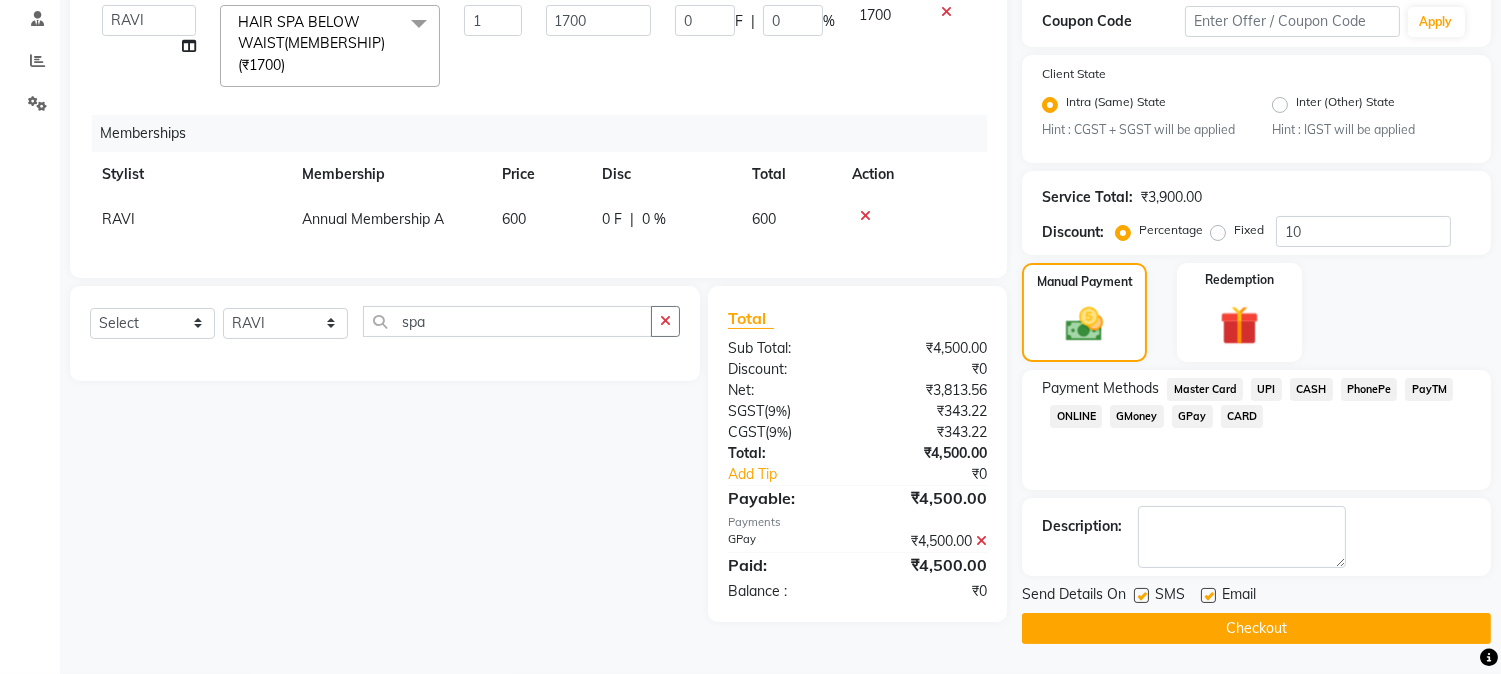 click 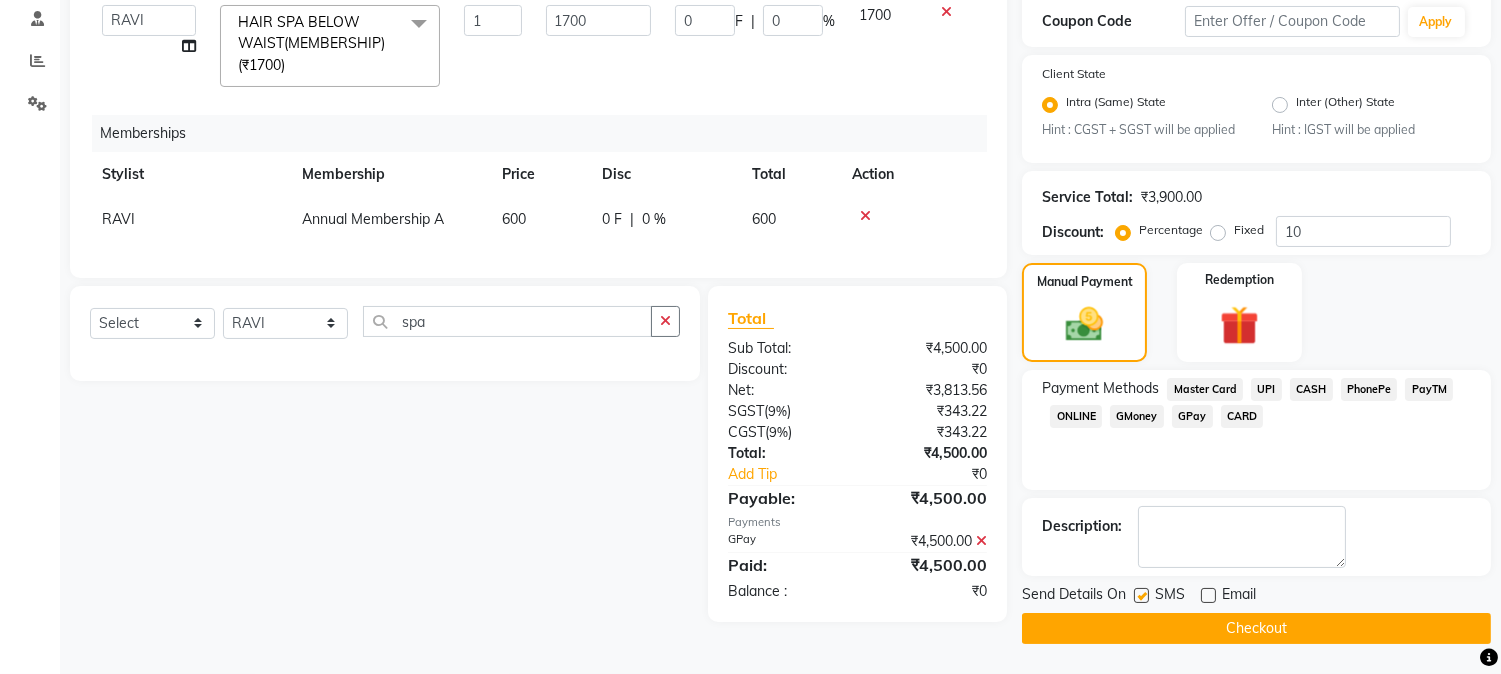 click on "Checkout" 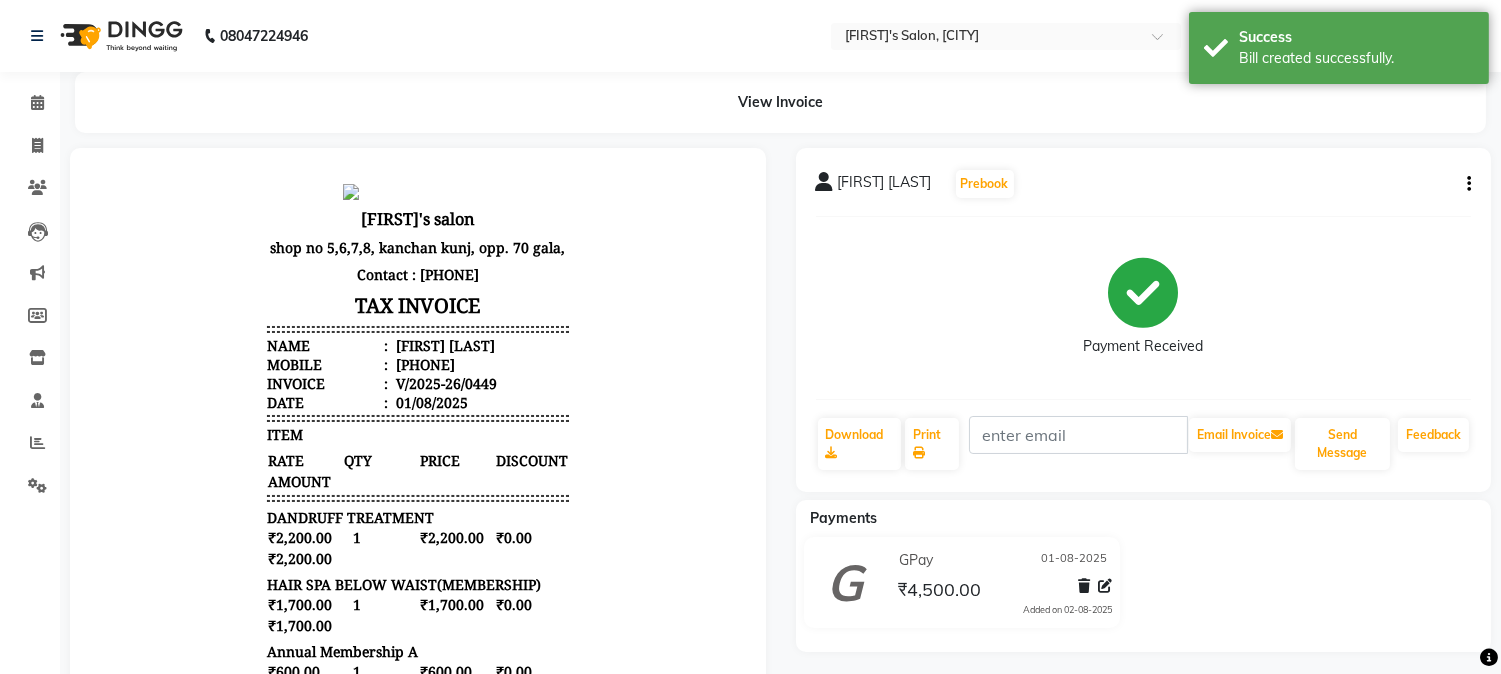 scroll, scrollTop: 0, scrollLeft: 0, axis: both 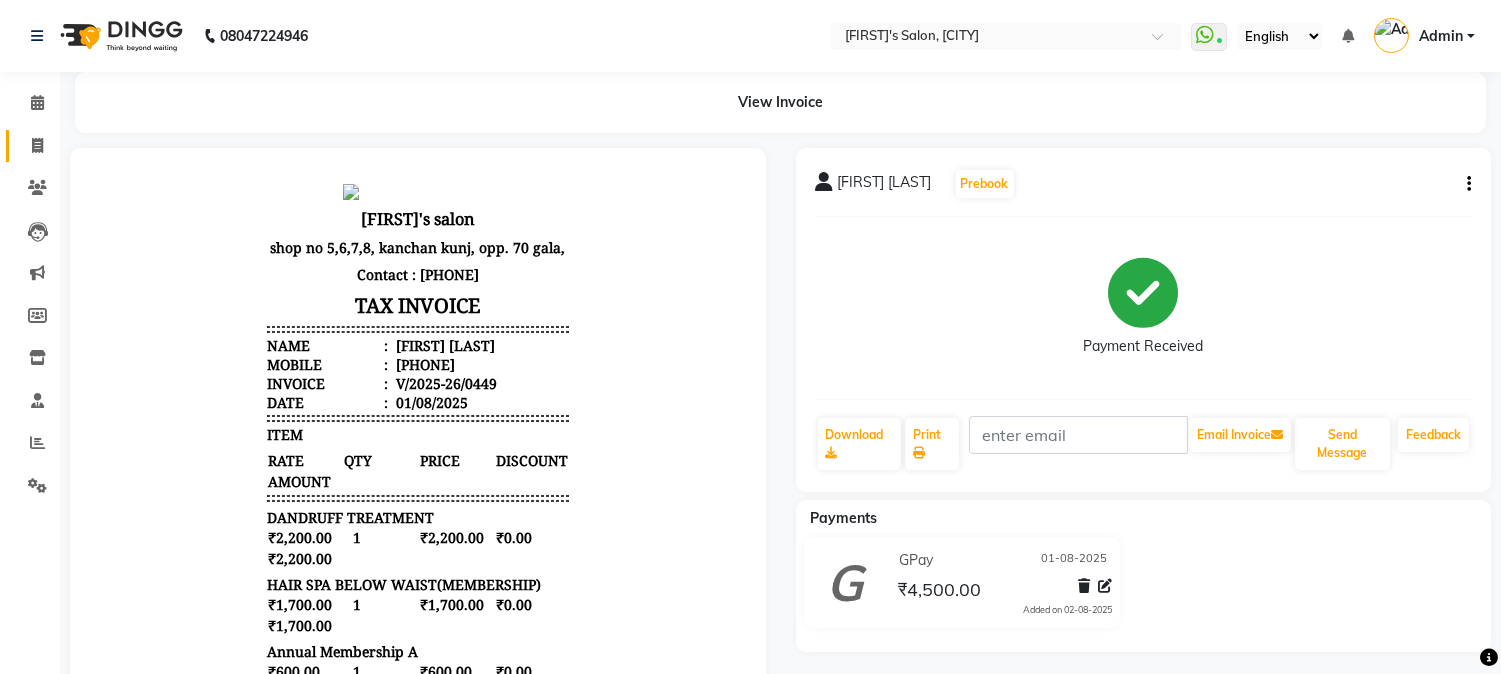 click on "Invoice" 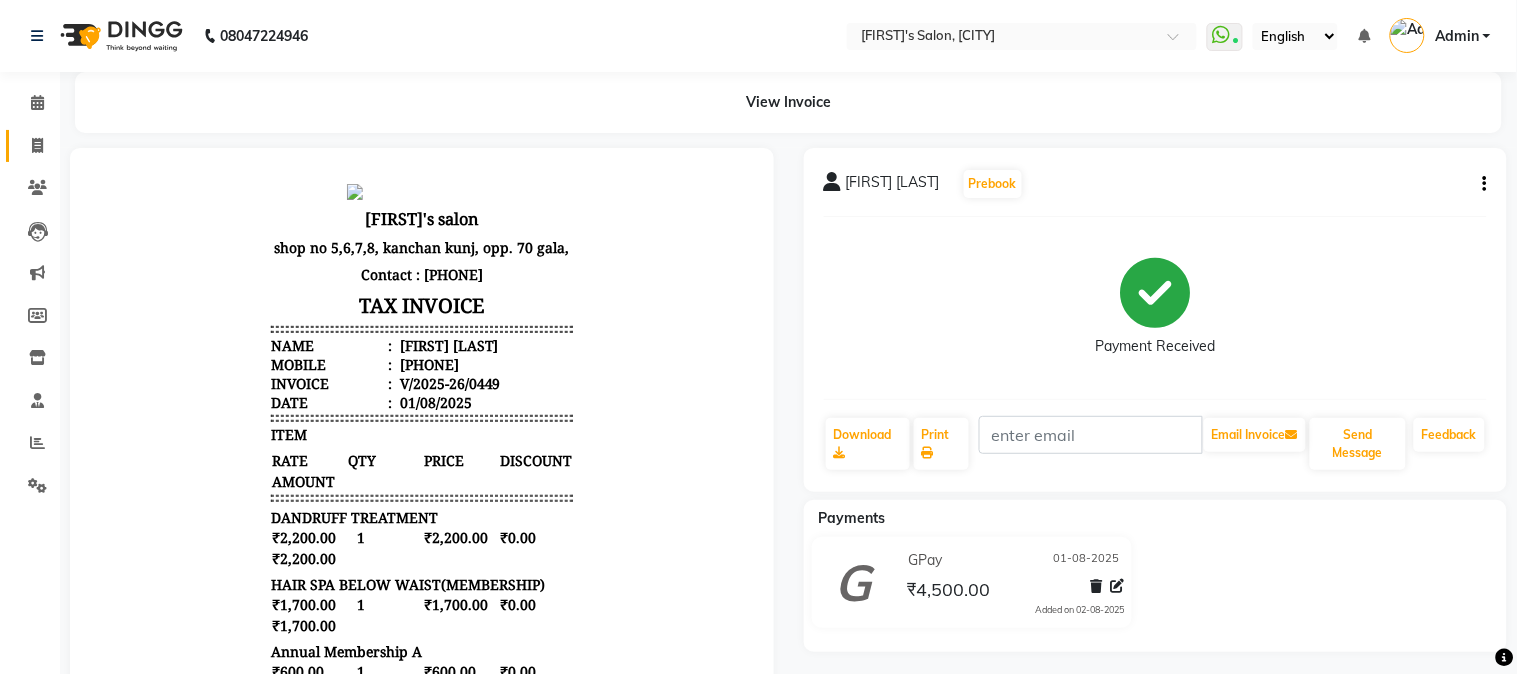 select on "4166" 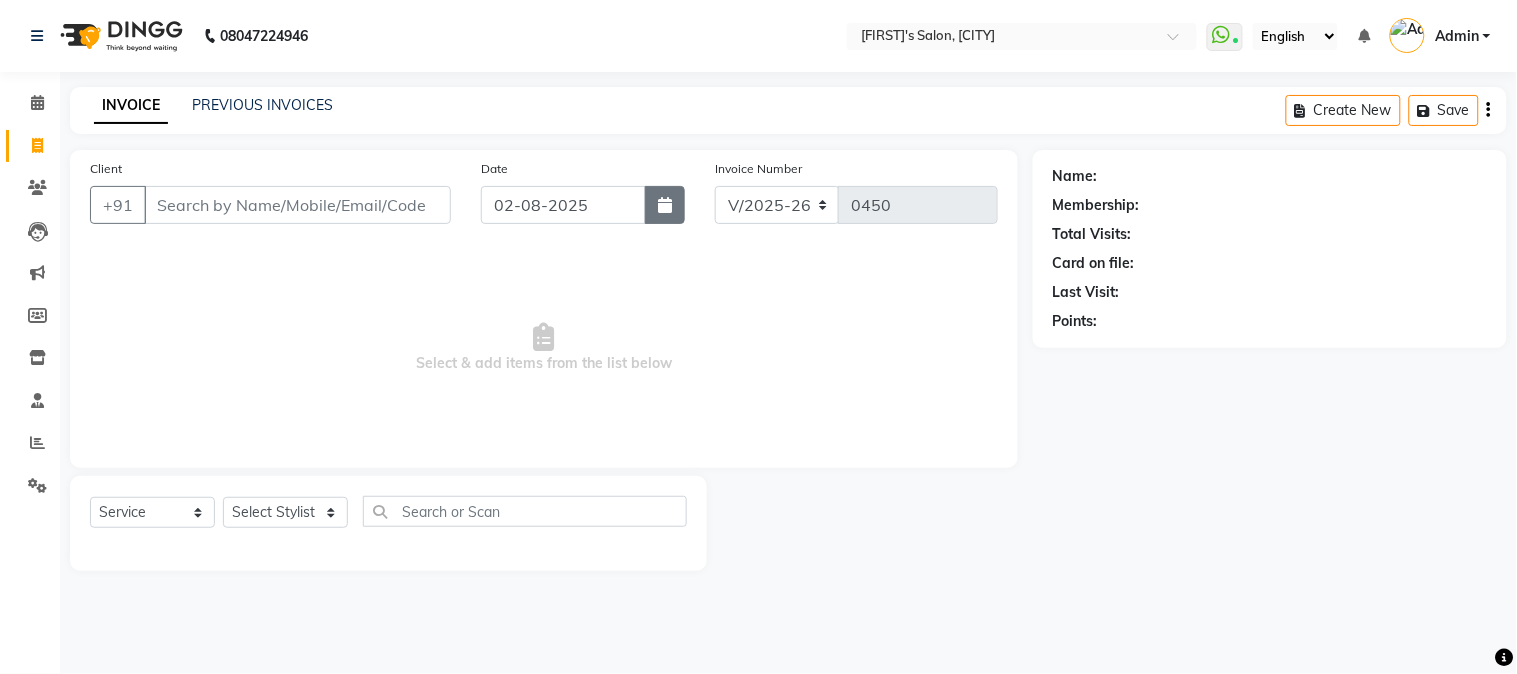 click 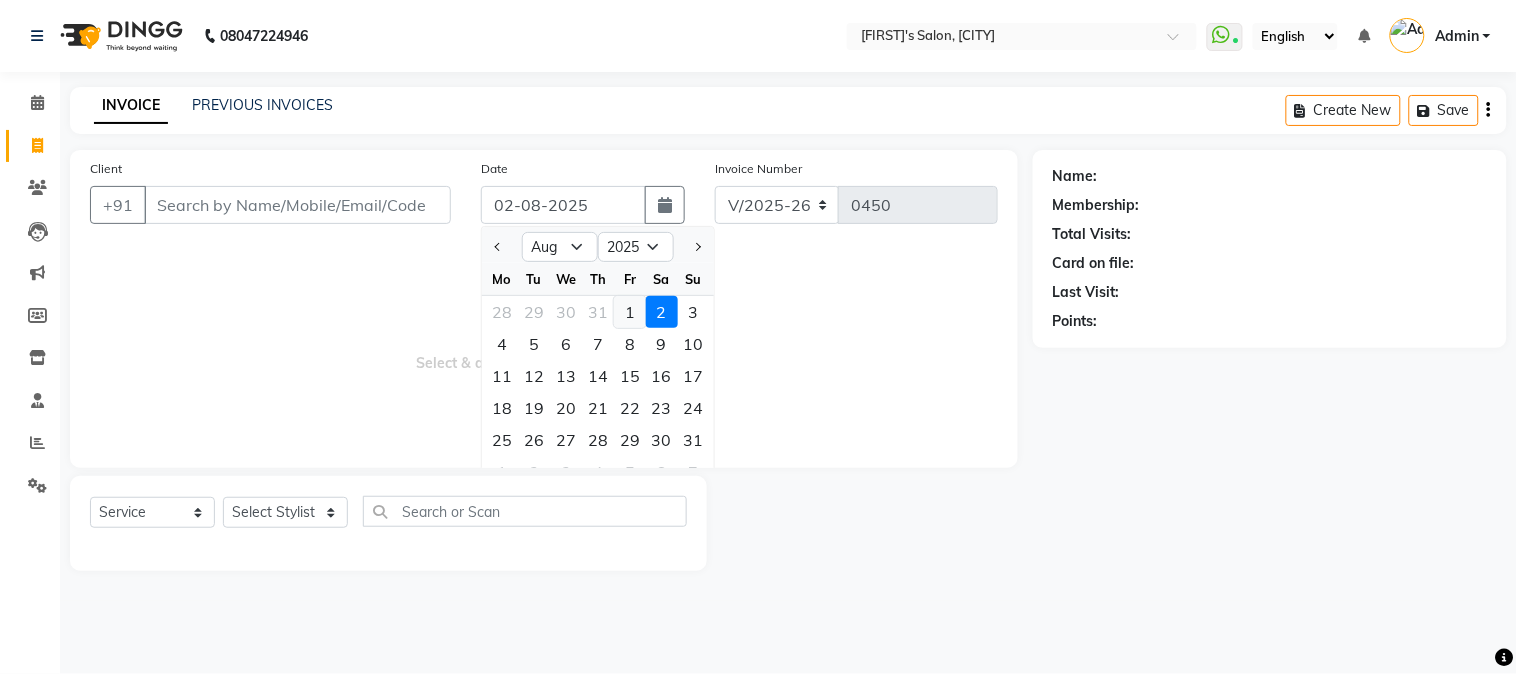 click on "1" 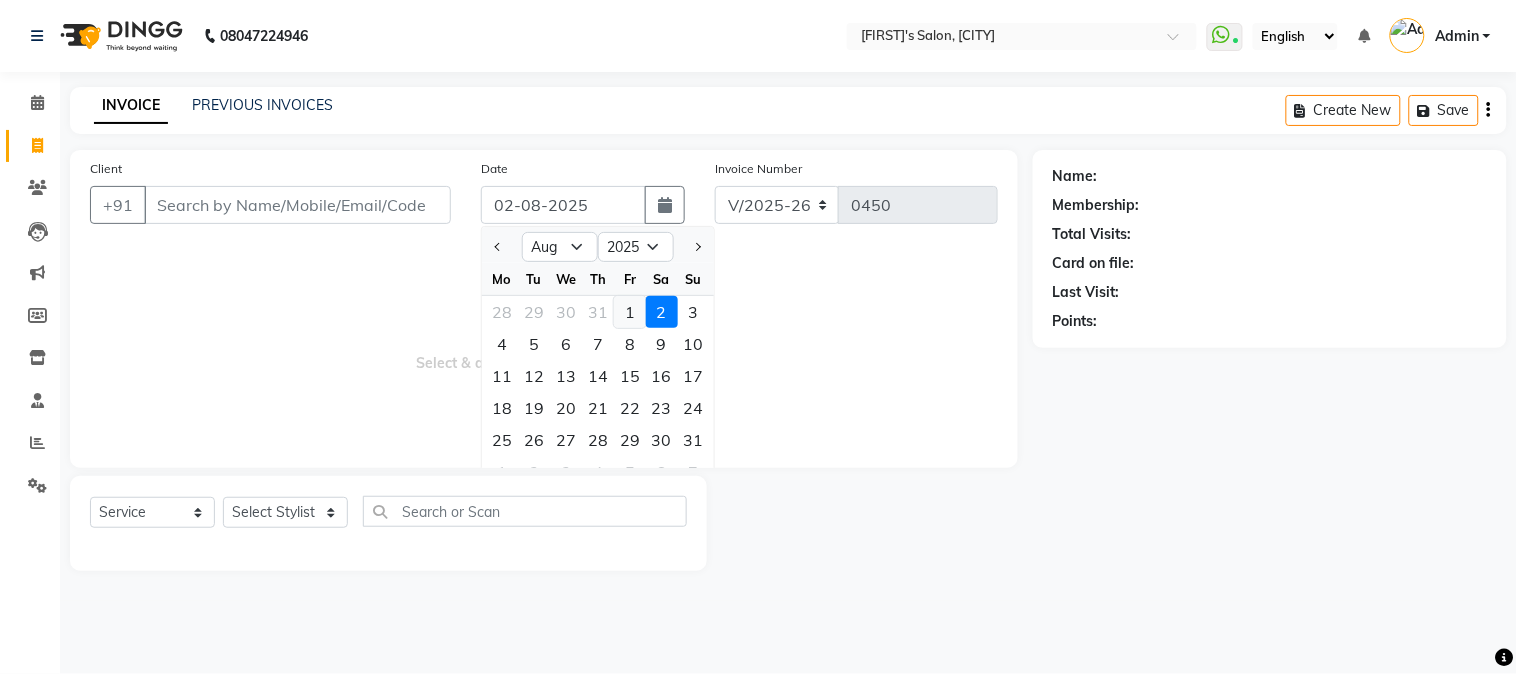 type on "01-08-2025" 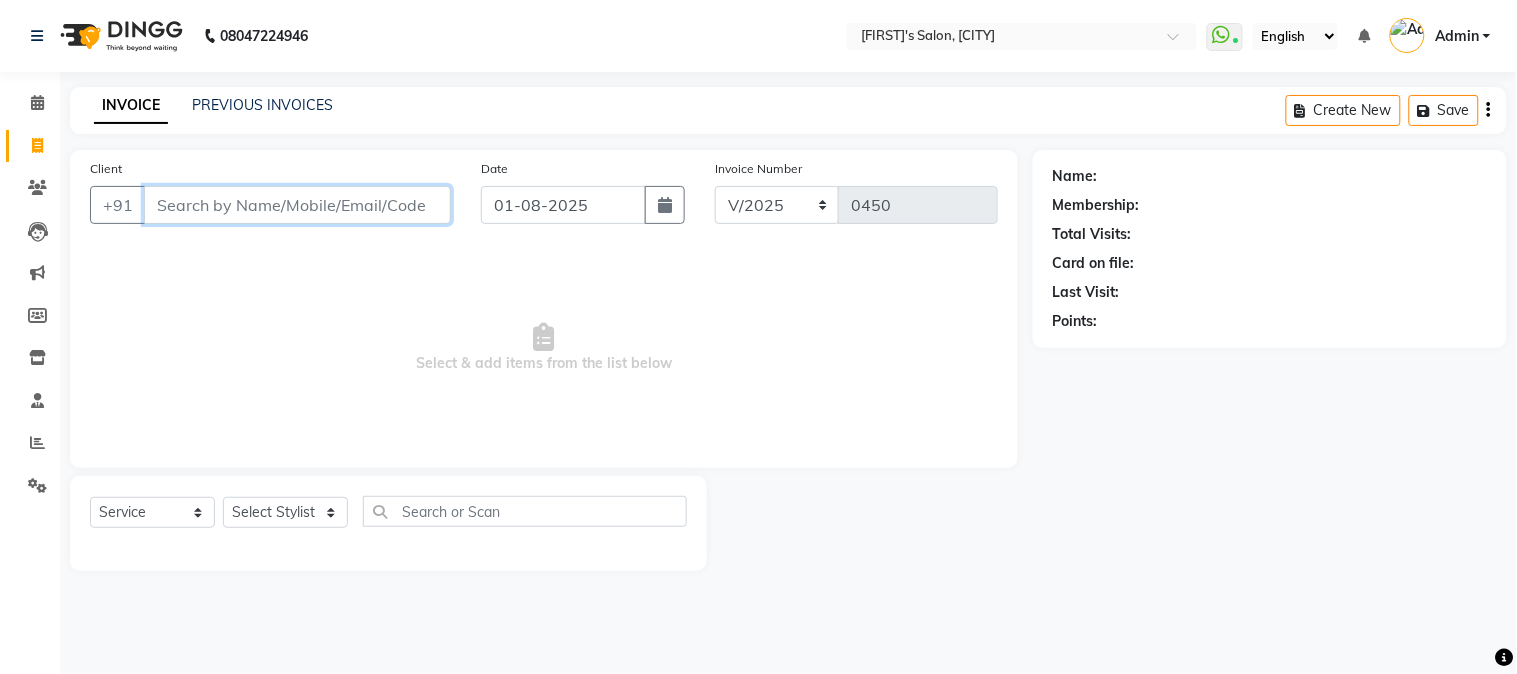 click on "Client" at bounding box center [297, 205] 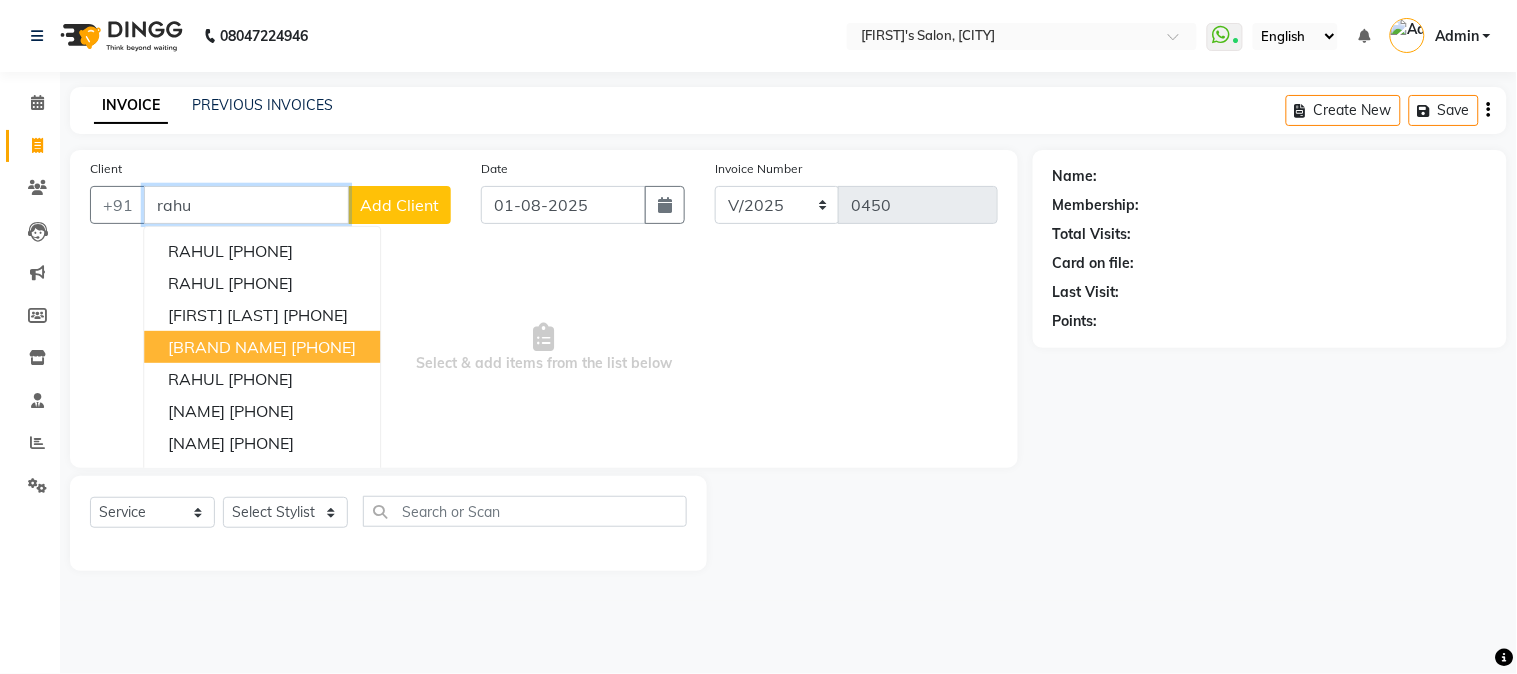 click on "[PHONE]" at bounding box center [323, 347] 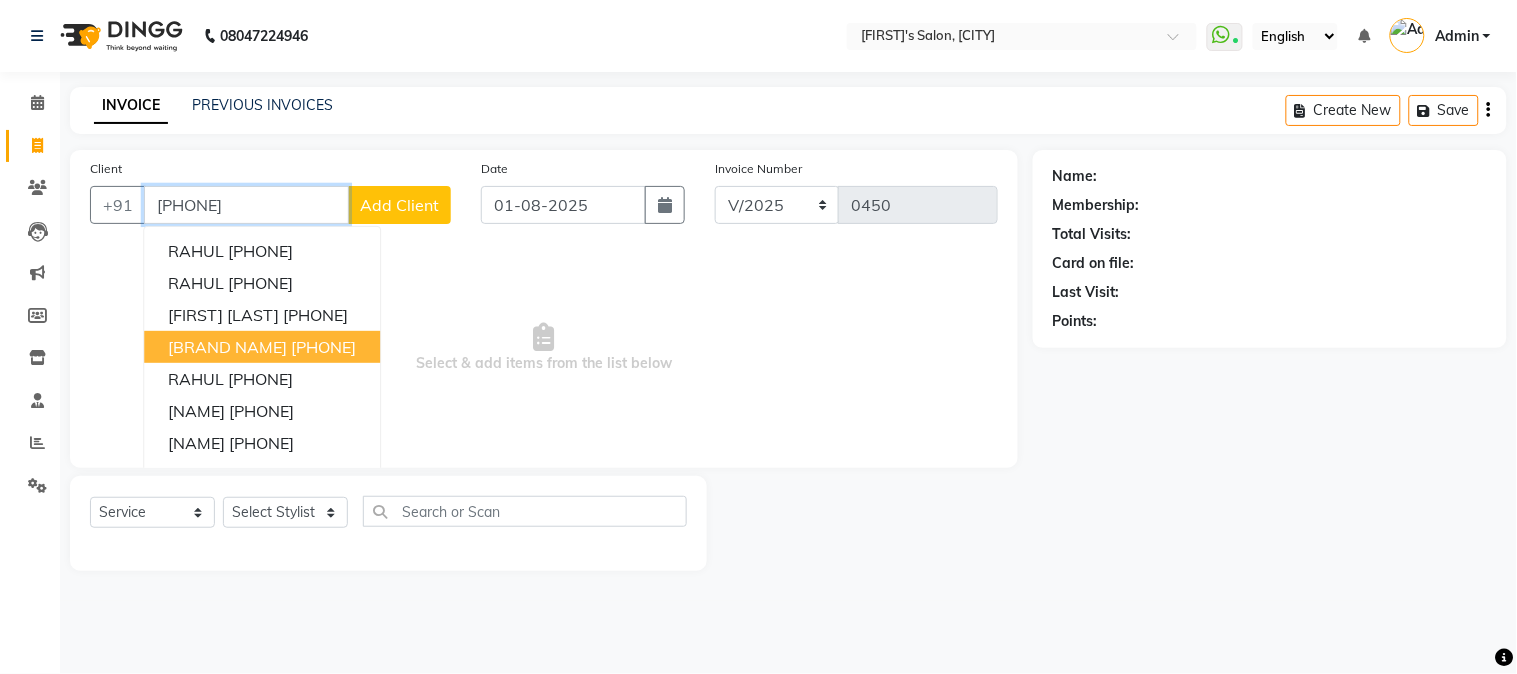 type on "[PHONE]" 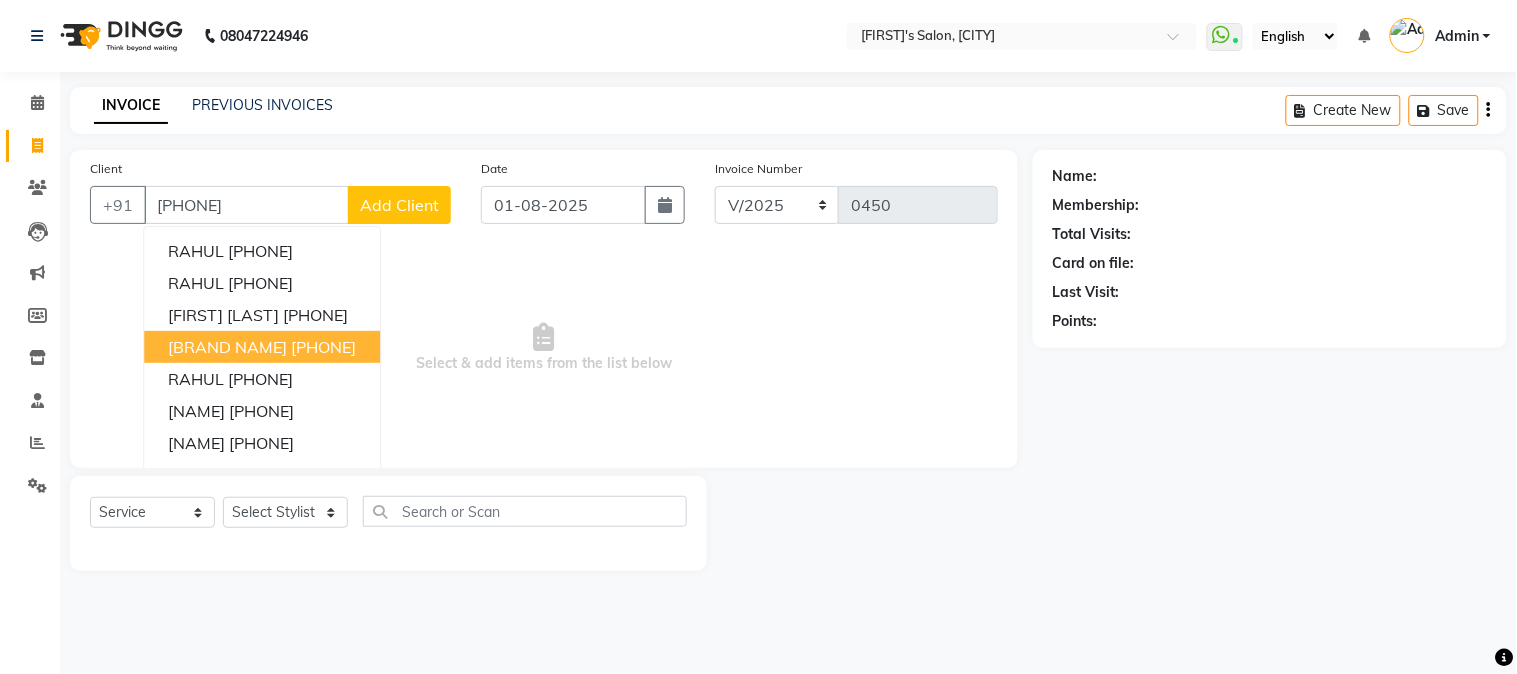 select on "1: Object" 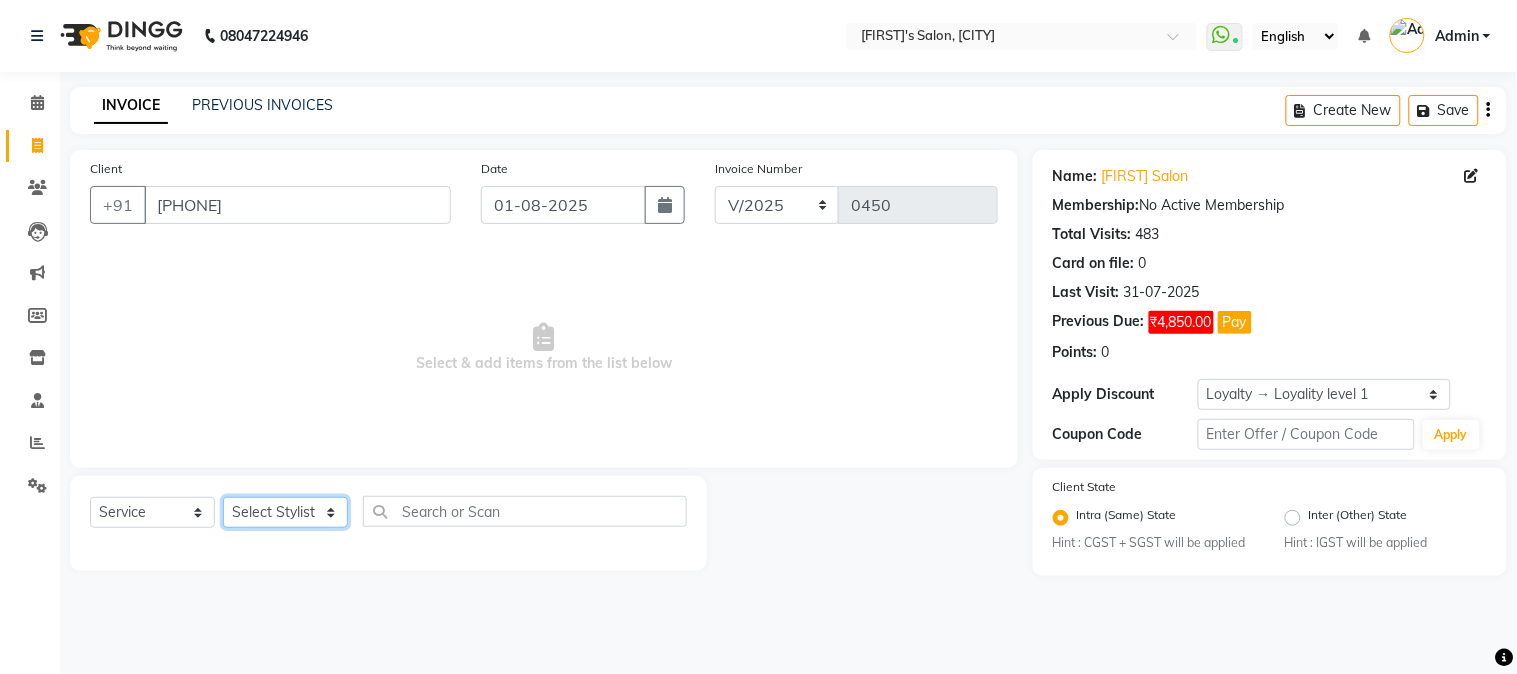 click on "Select Stylist [FIRST] [FIRST] [LAST] [FIRST]  [FIRST]   [FIRST]   [FIRST] [LAST]   [FIRST]   [FIRST]   [FIRST]   [FIRST]   [FIRST]   [FIRST]   [FIRST]   [FIRST]   [FIRST] [LAST]   [FIRST]   [FIRST]    [FIRST]   [FIRST] [LAST]   [FIRST]    [FIRST]   [FIRST]    [FIRST]  [FIRST]   [FIRST]   [FIRST] [LAST]   [FIRST]    [FIRST]   [FIRST]   [FIRST]   [FIRST]   [FIRST]  [FIRST]" 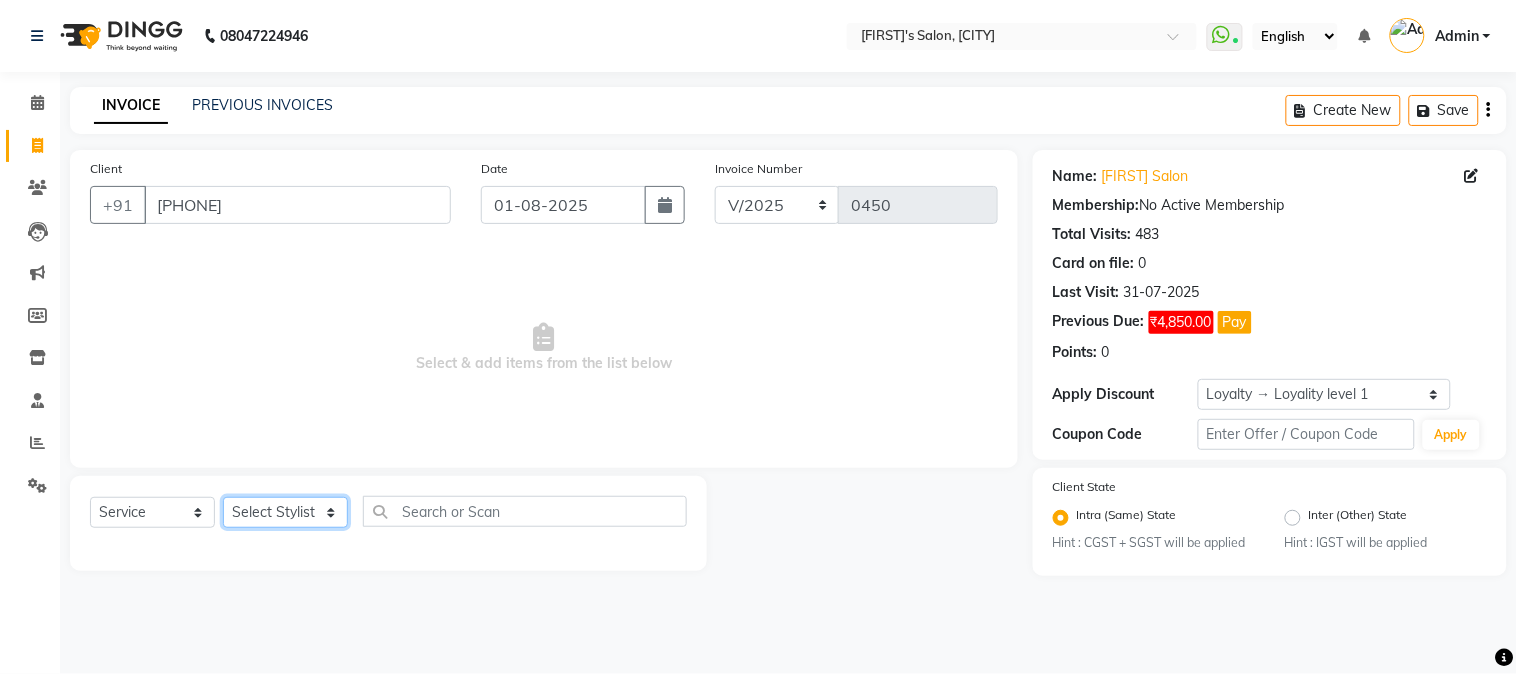 select on "[NUMBER]" 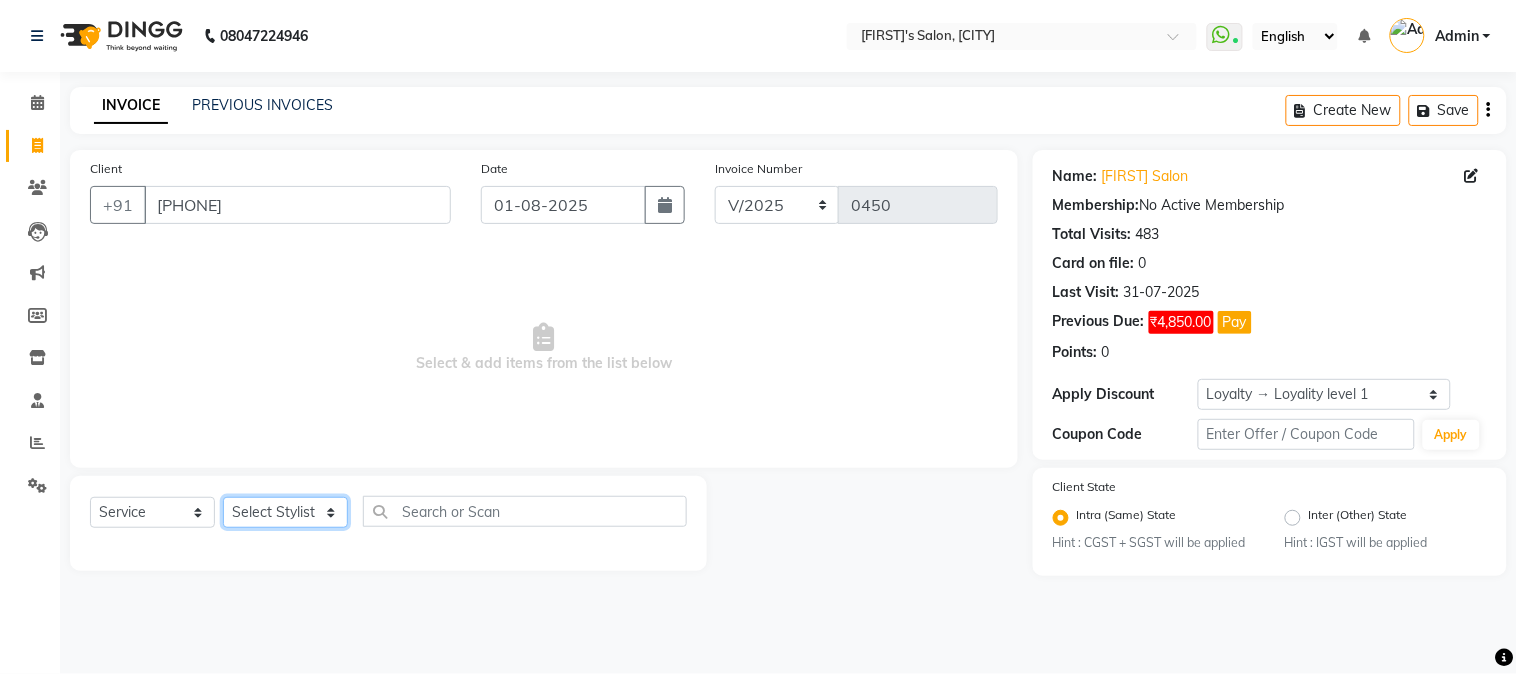 click on "Select Stylist [FIRST] [FIRST] [LAST] [FIRST]  [FIRST]   [FIRST]   [FIRST] [LAST]   [FIRST]   [FIRST]   [FIRST]   [FIRST]   [FIRST]   [FIRST]   [FIRST]   [FIRST]   [FIRST] [LAST]   [FIRST]   [FIRST]    [FIRST]   [FIRST] [LAST]   [FIRST]    [FIRST]   [FIRST]    [FIRST]  [FIRST]   [FIRST]   [FIRST] [LAST]   [FIRST]    [FIRST]   [FIRST]   [FIRST]   [FIRST]   [FIRST]  [FIRST]" 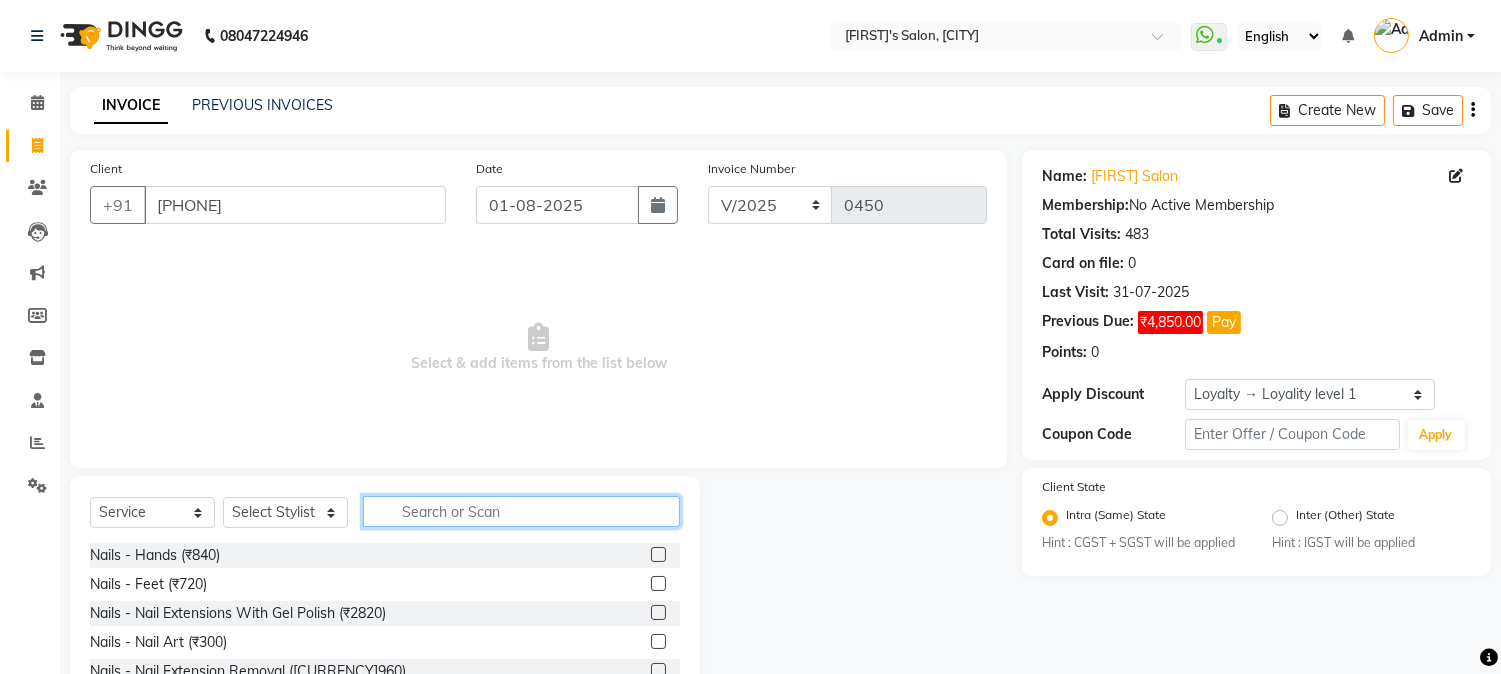 click 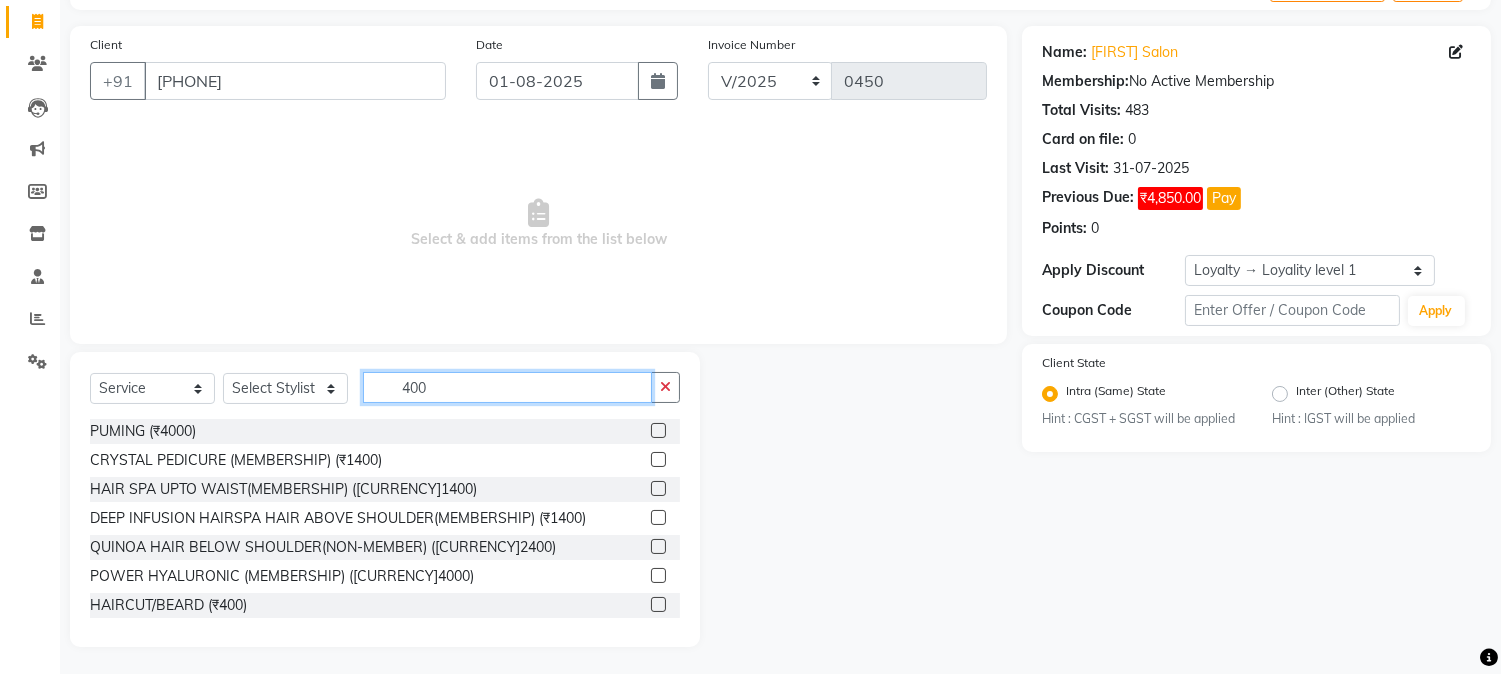 scroll, scrollTop: 126, scrollLeft: 0, axis: vertical 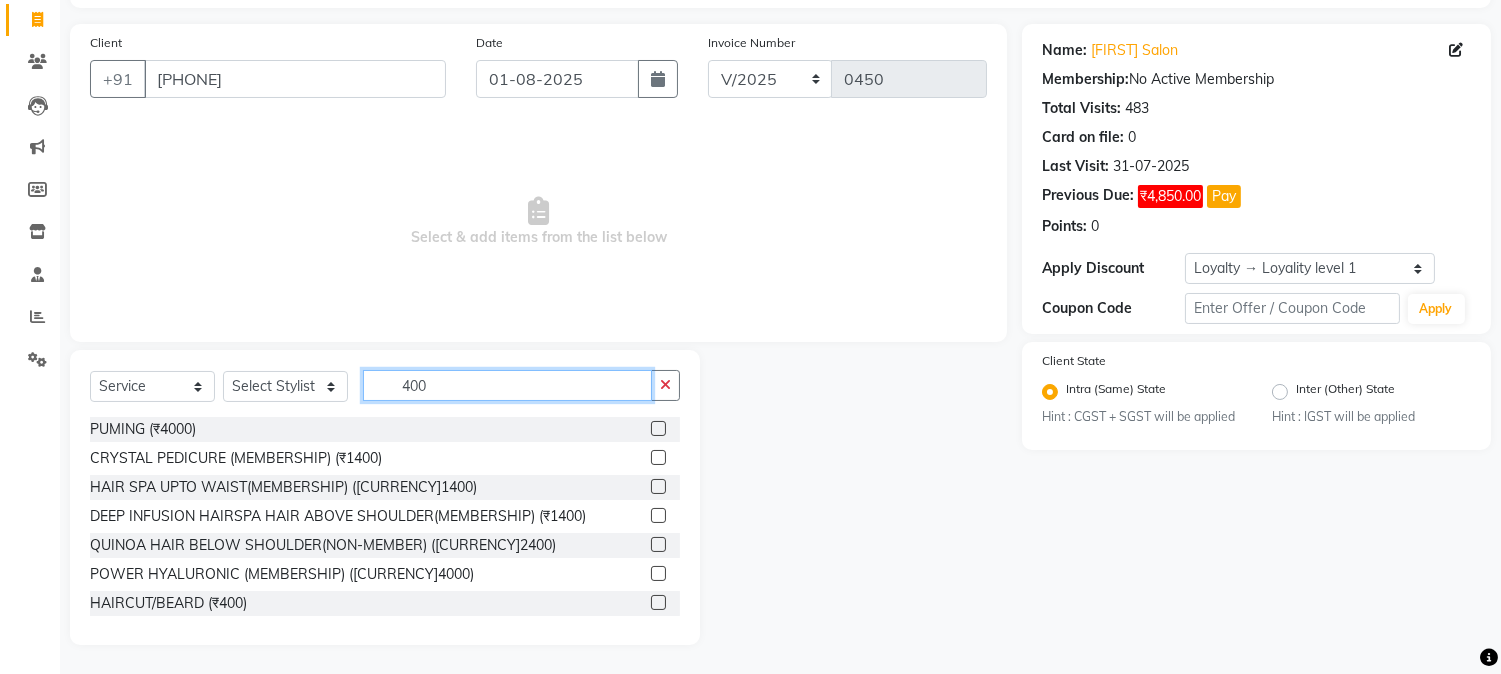 type on "400" 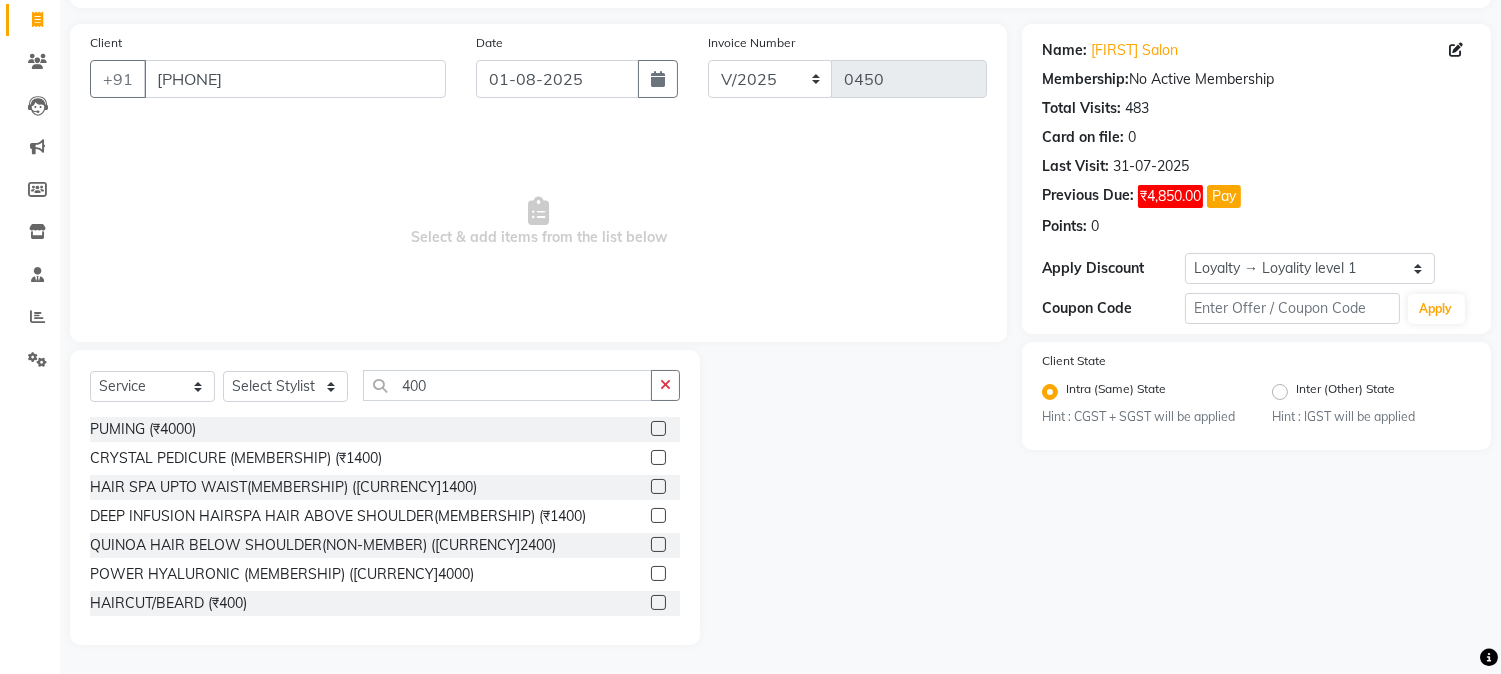 click 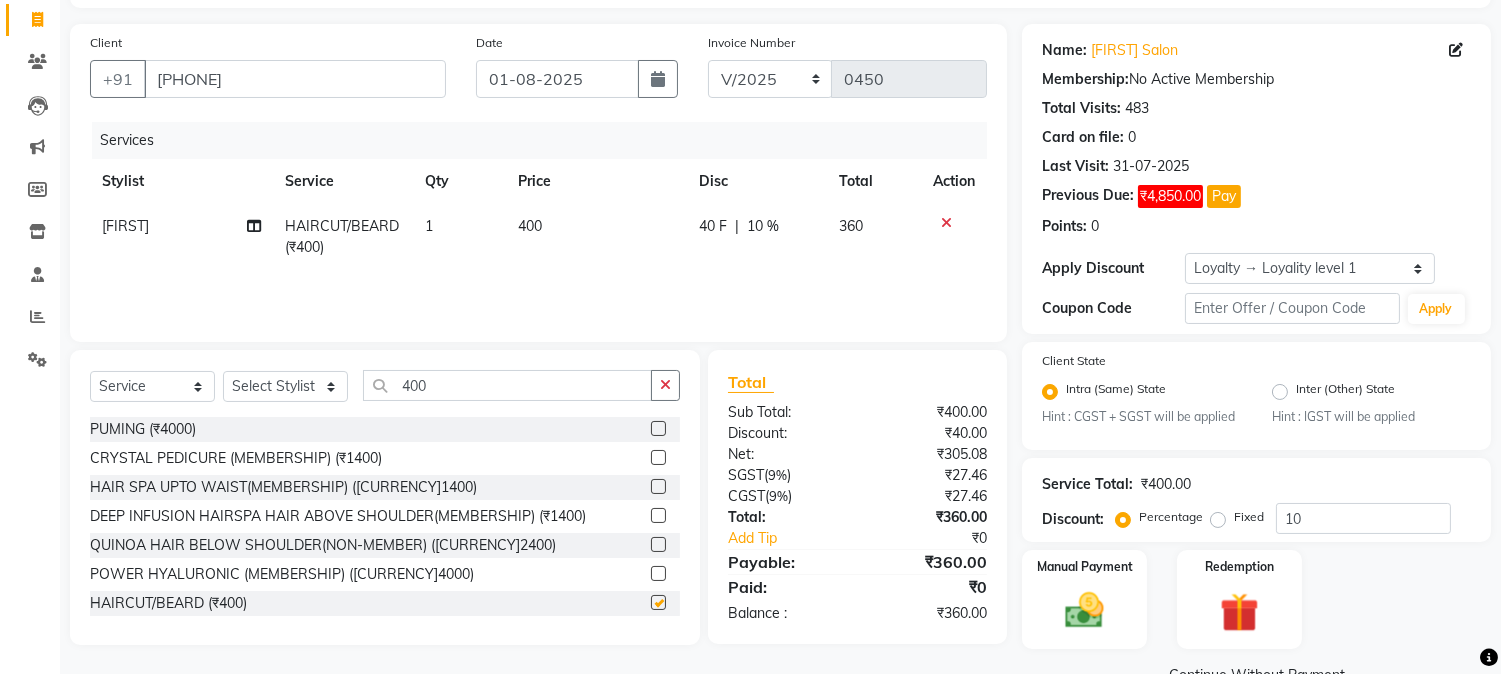 checkbox on "false" 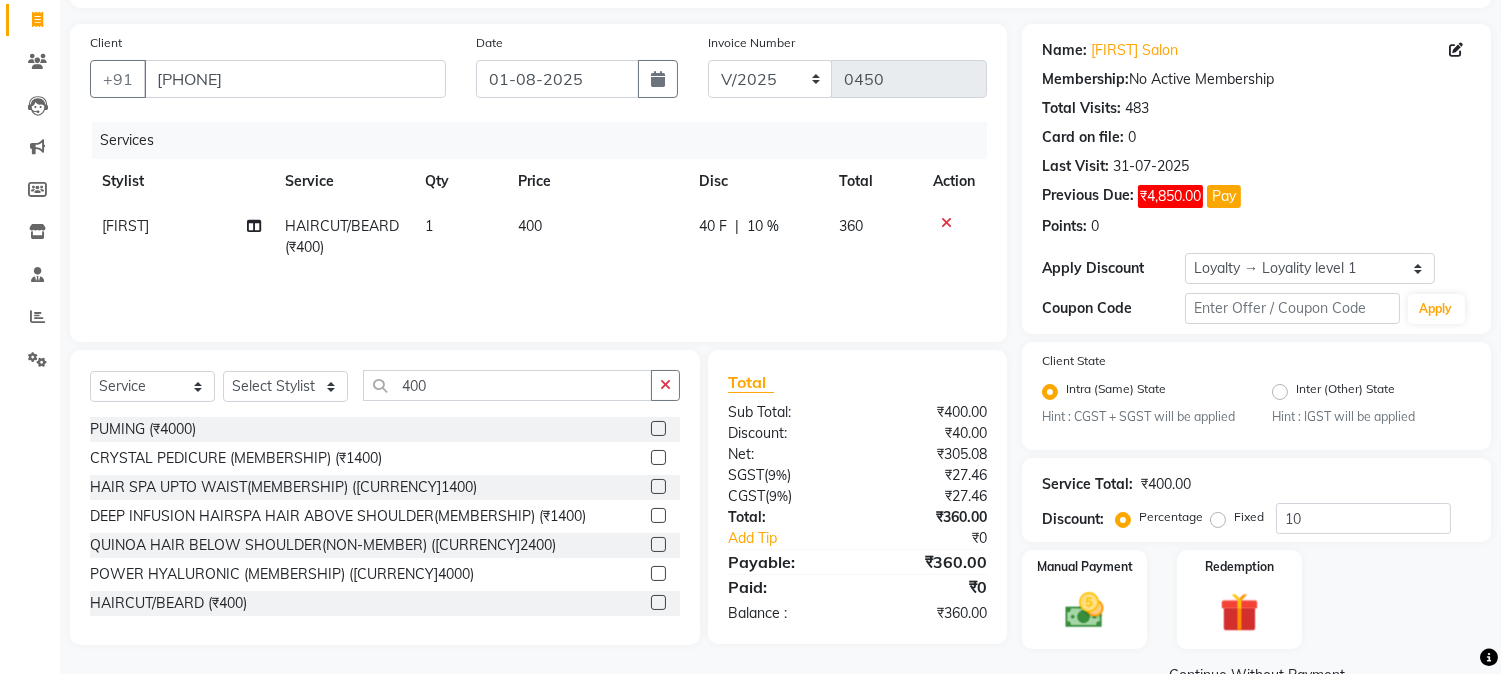 click on "40 F | 10 %" 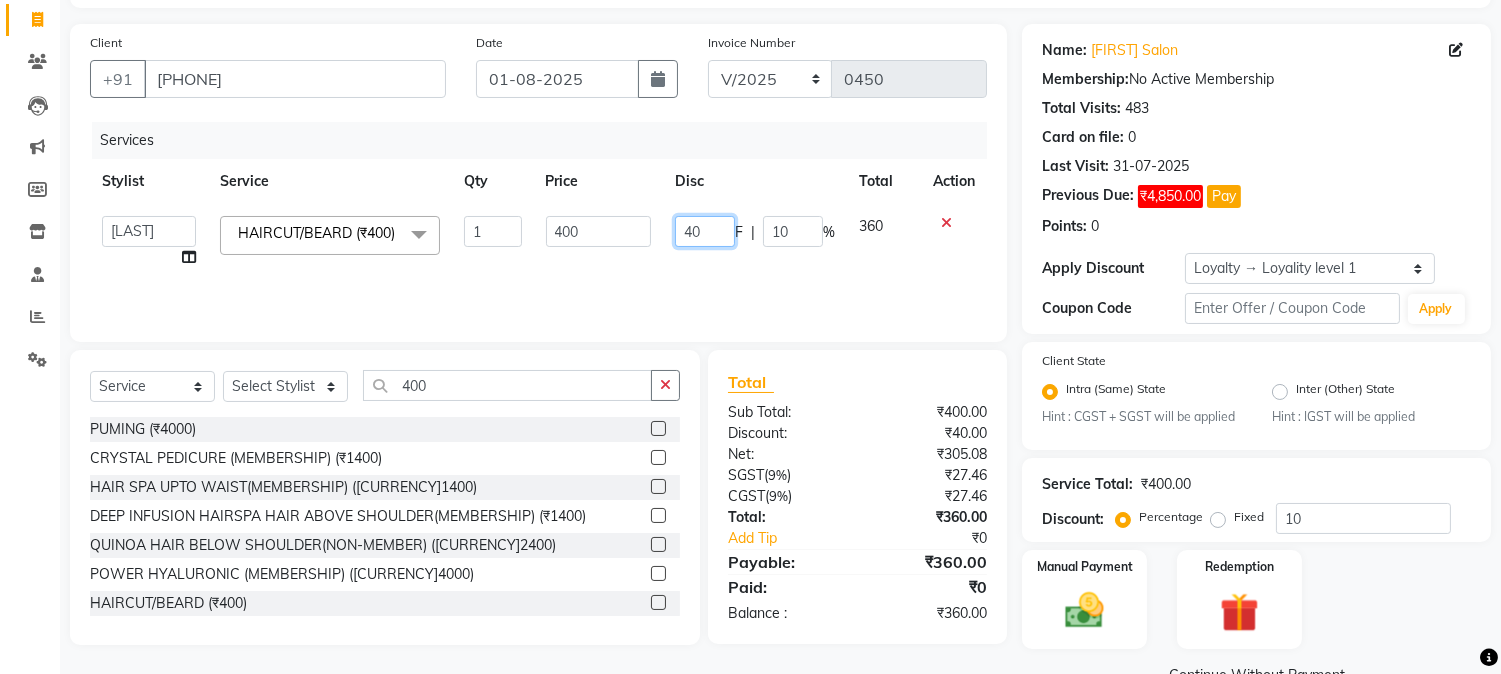 drag, startPoint x: 681, startPoint y: 227, endPoint x: 712, endPoint y: 230, distance: 31.144823 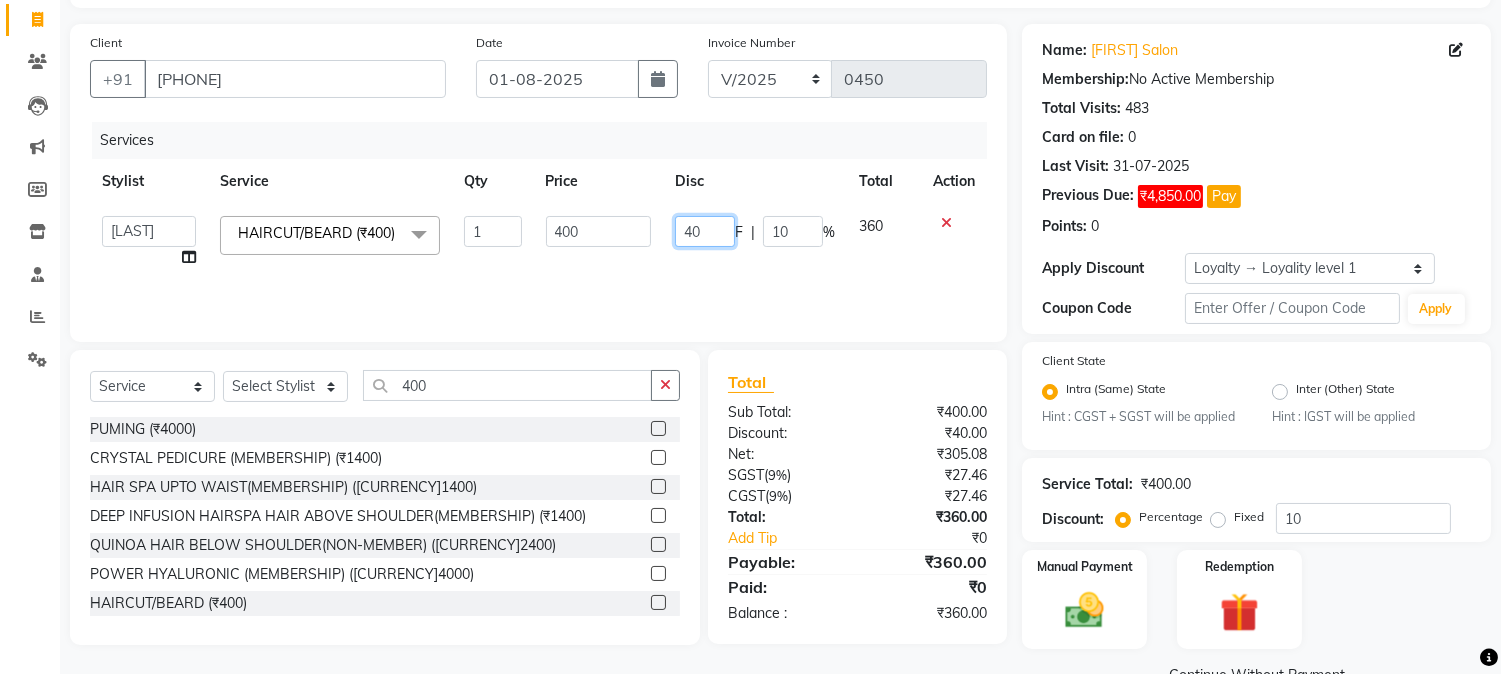 type 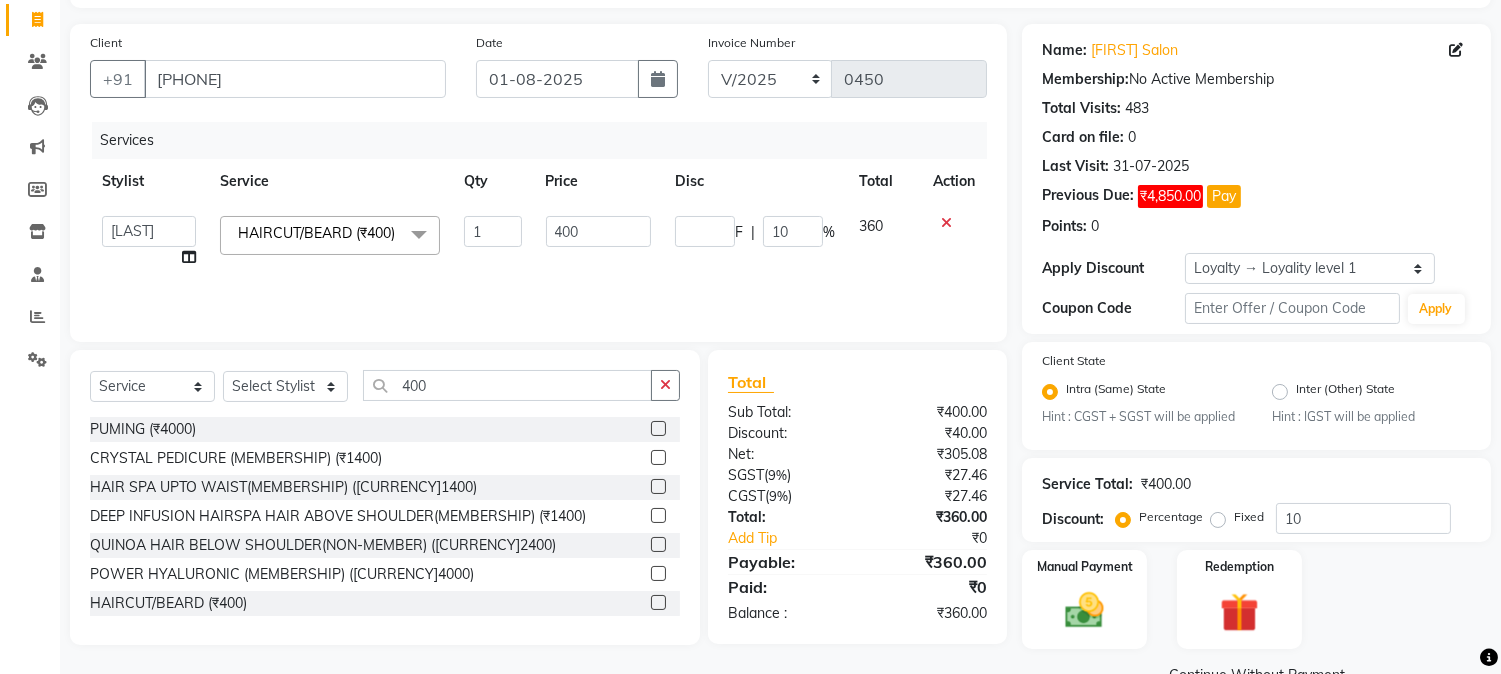 click on "F | [PERCENT]10" 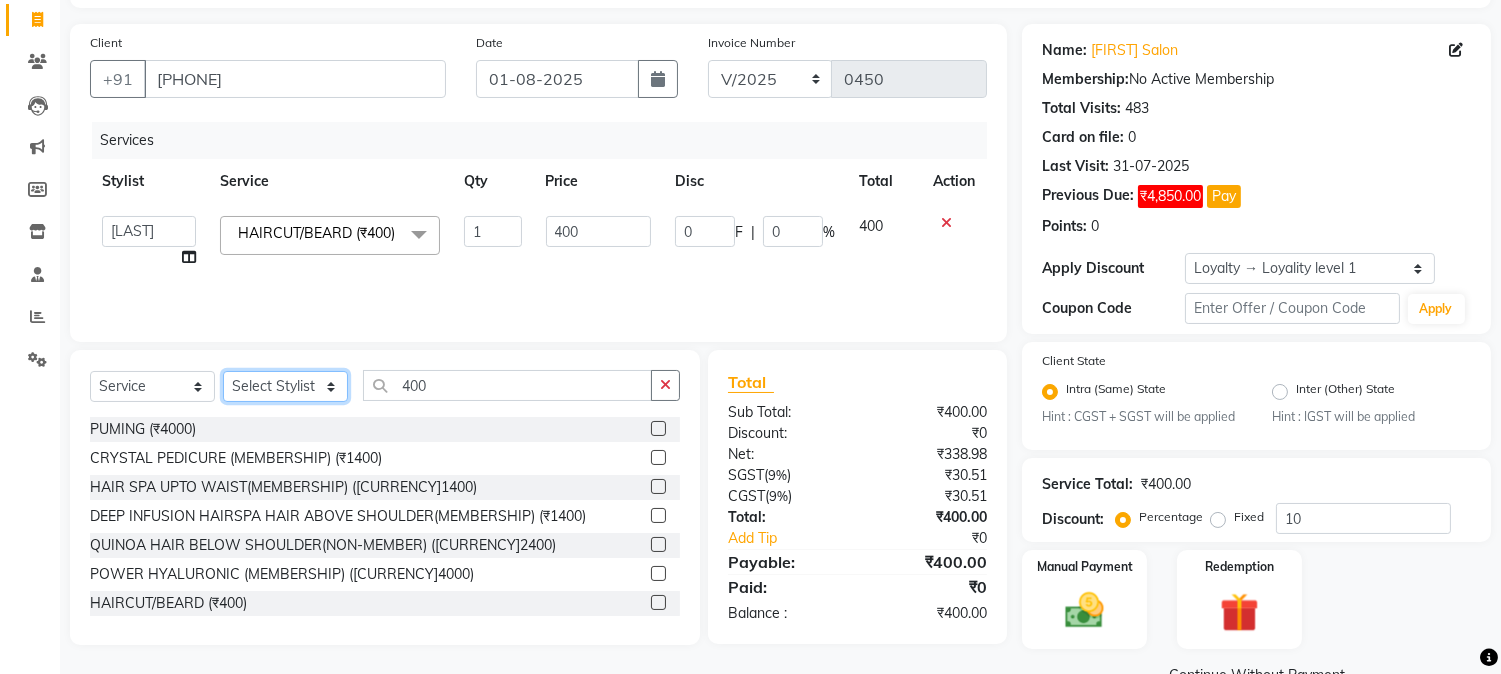 click on "Select Stylist [FIRST] [FIRST] [LAST] [FIRST]  [FIRST]   [FIRST]   [FIRST] [LAST]   [FIRST]   [FIRST]   [FIRST]   [FIRST]   [FIRST]   [FIRST]   [FIRST]   [FIRST]   [FIRST] [LAST]   [FIRST]   [FIRST]    [FIRST]   [FIRST] [LAST]   [FIRST]    [FIRST]   [FIRST]    [FIRST]  [FIRST]   [FIRST]   [FIRST] [LAST]   [FIRST]    [FIRST]   [FIRST]   [FIRST]   [FIRST]   [FIRST]  [FIRST]" 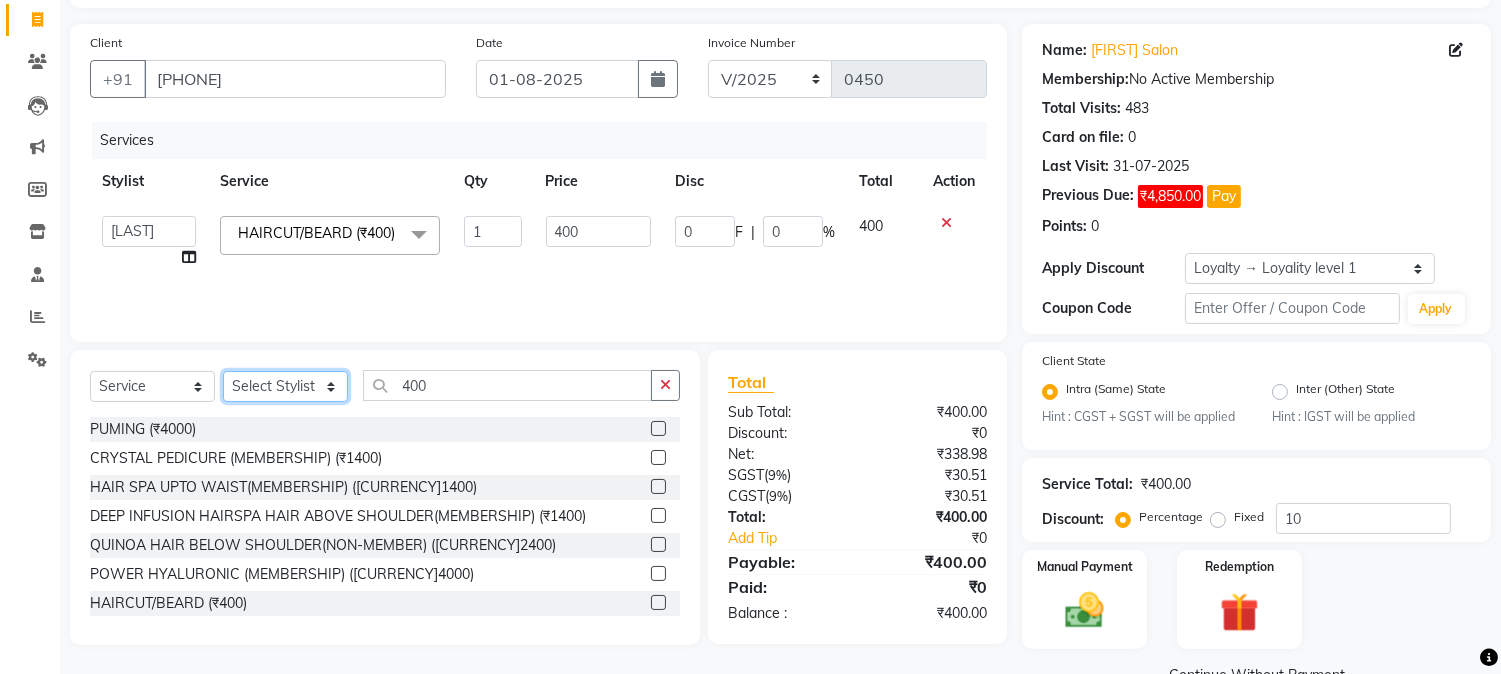 select on "[NUMBER]" 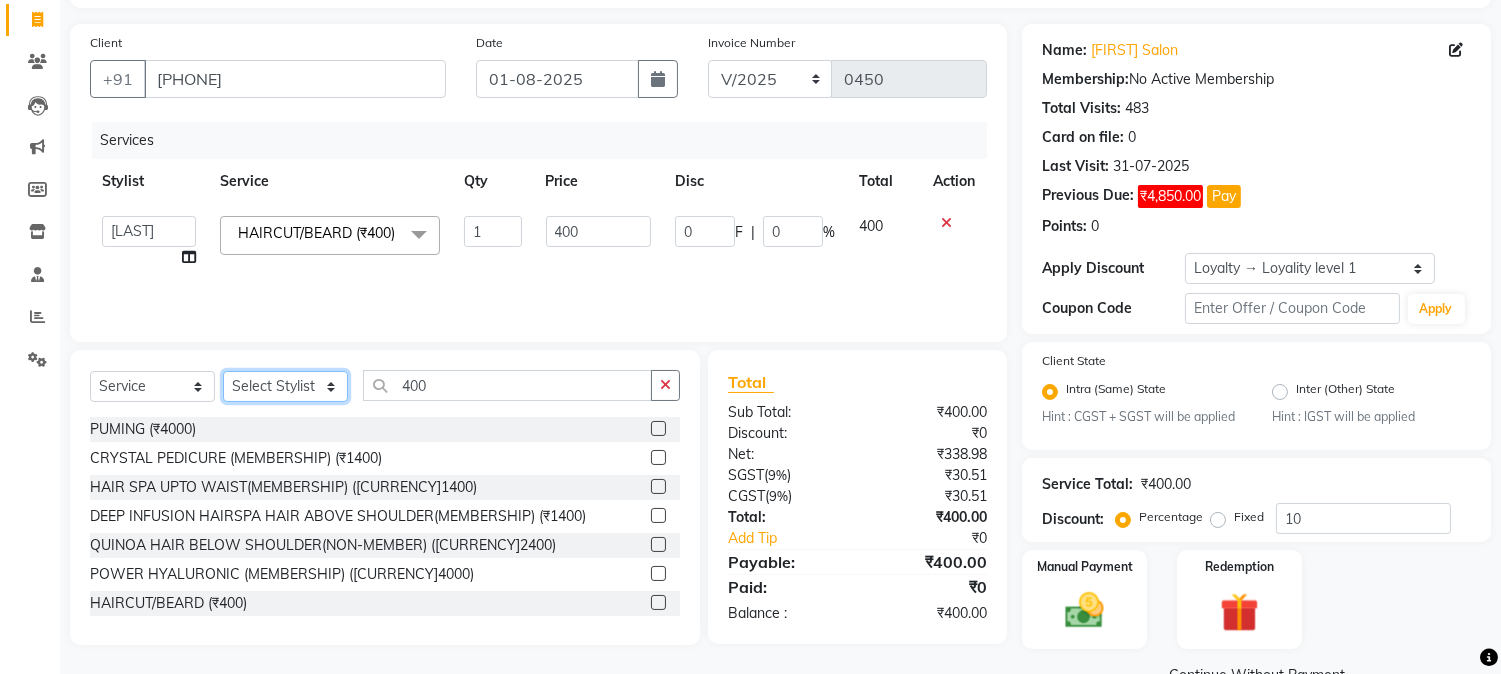 click on "Select Stylist [FIRST] [FIRST] [LAST] [FIRST]  [FIRST]   [FIRST]   [FIRST] [LAST]   [FIRST]   [FIRST]   [FIRST]   [FIRST]   [FIRST]   [FIRST]   [FIRST]   [FIRST]   [FIRST] [LAST]   [FIRST]   [FIRST]    [FIRST]   [FIRST] [LAST]   [FIRST]    [FIRST]   [FIRST]    [FIRST]  [FIRST]   [FIRST]   [FIRST] [LAST]   [FIRST]    [FIRST]   [FIRST]   [FIRST]   [FIRST]   [FIRST]  [FIRST]" 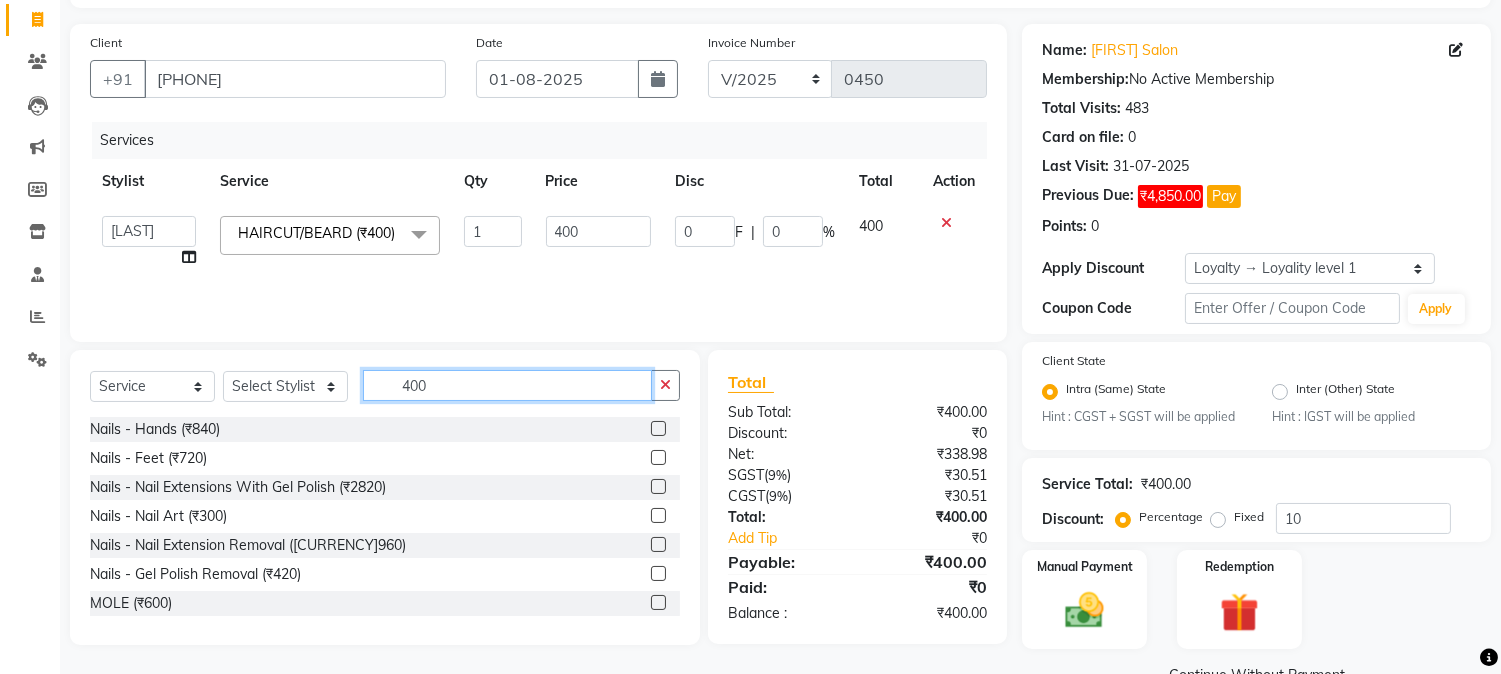 drag, startPoint x: 391, startPoint y: 385, endPoint x: 472, endPoint y: 387, distance: 81.02469 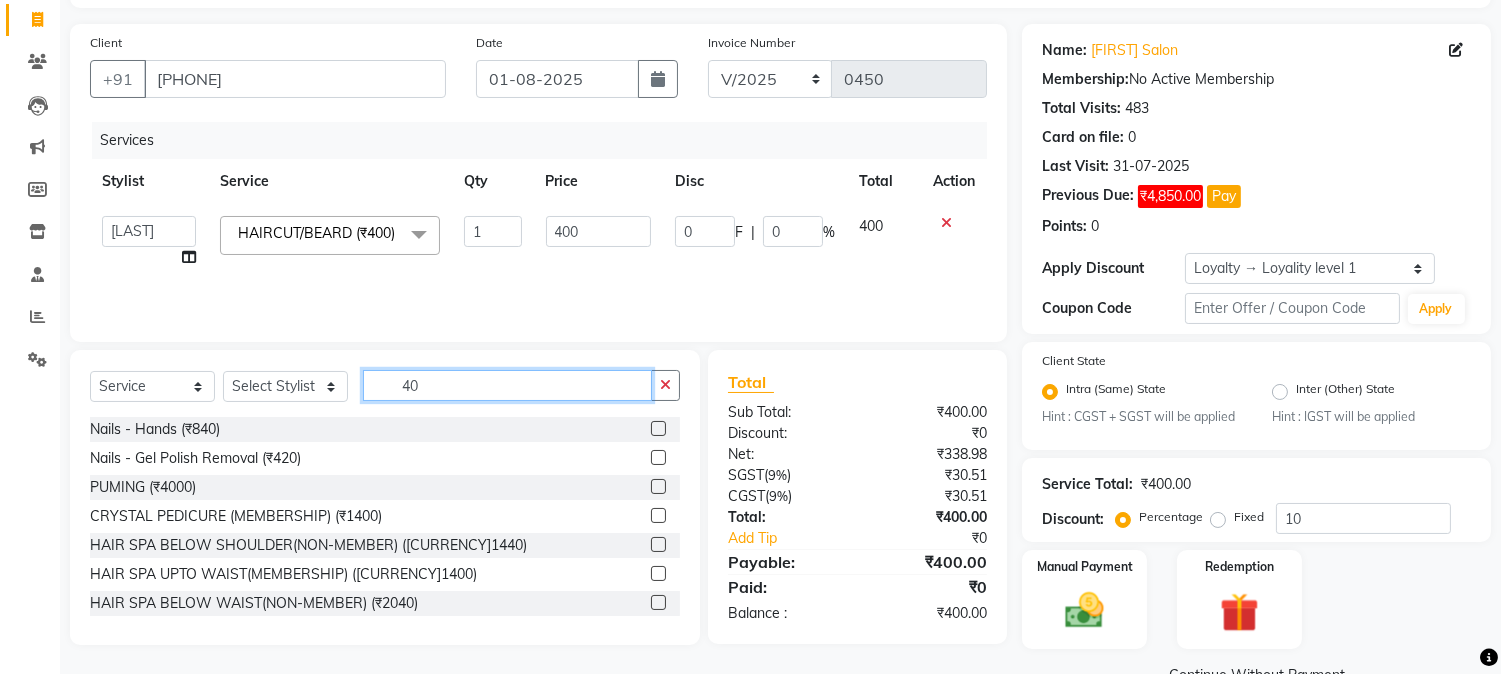 type on "400" 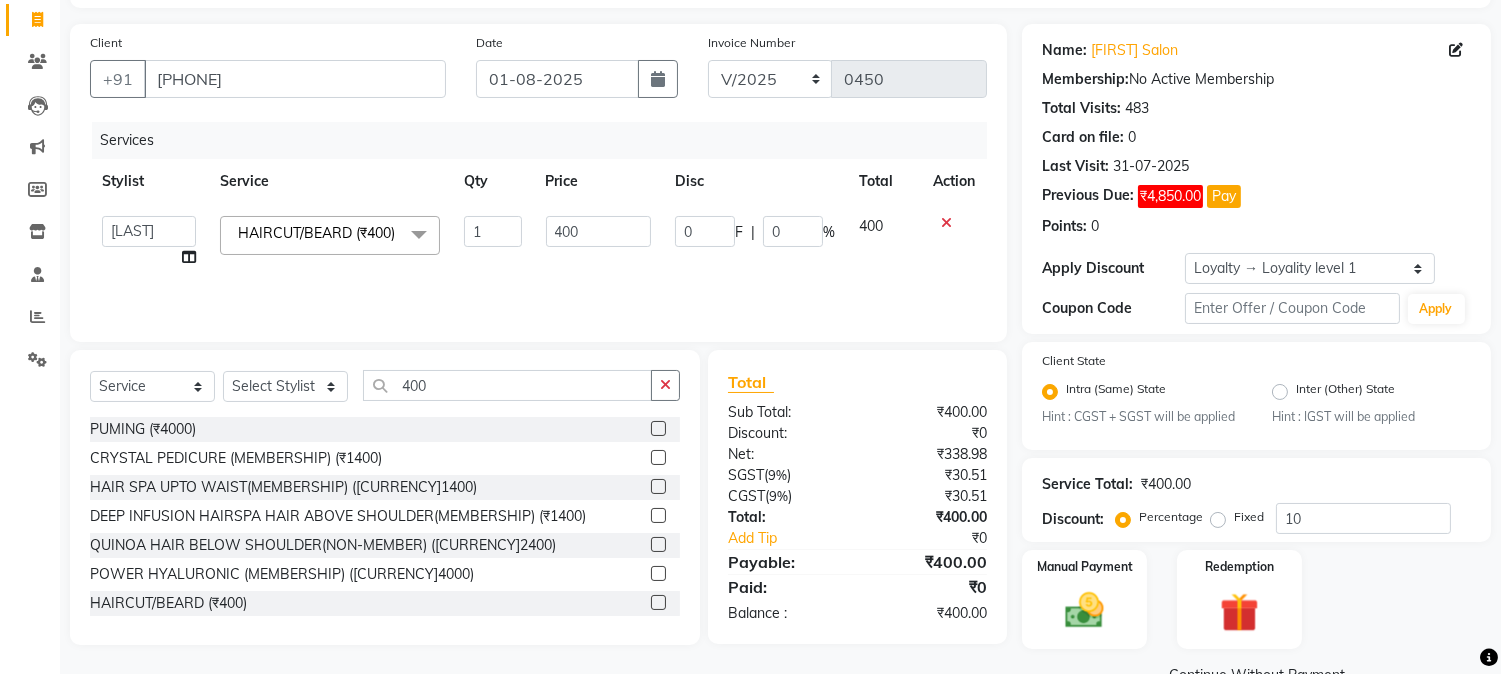 click 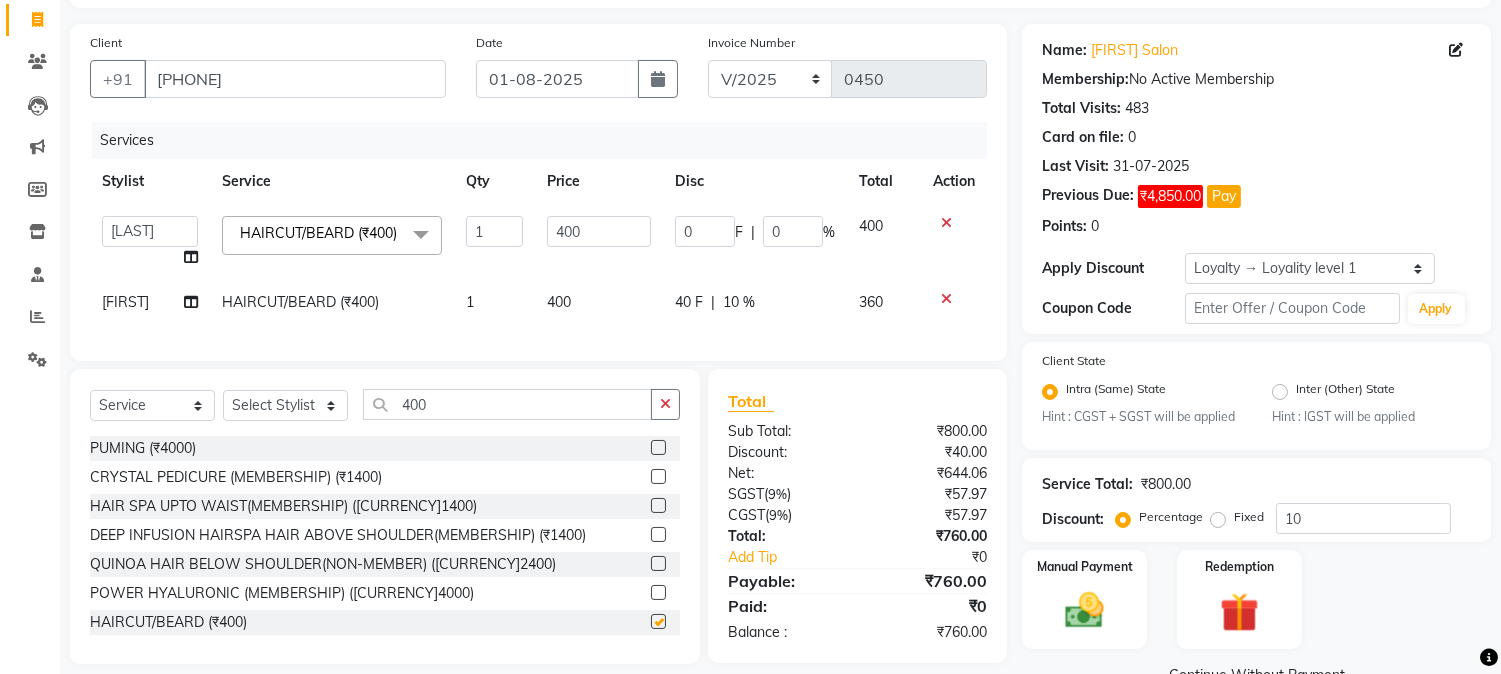 checkbox on "false" 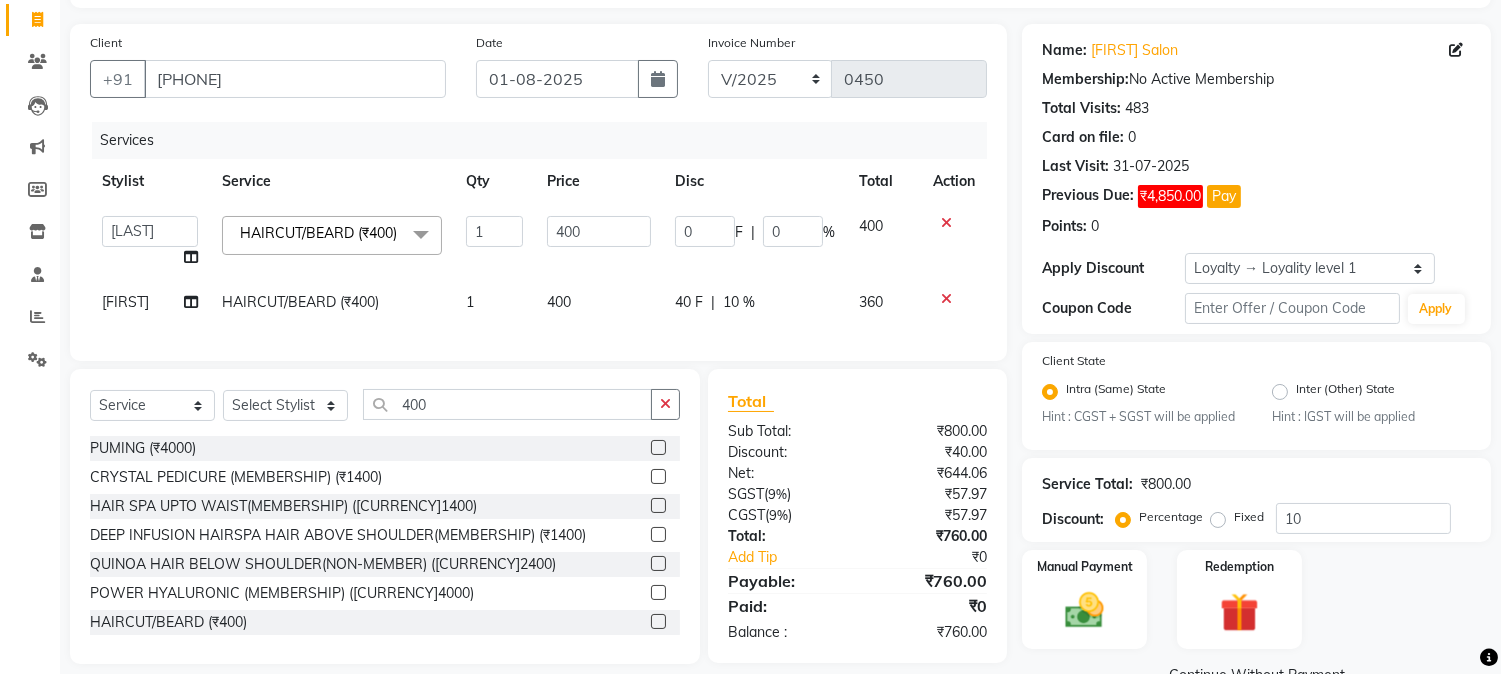 click on "40 F | 10 %" 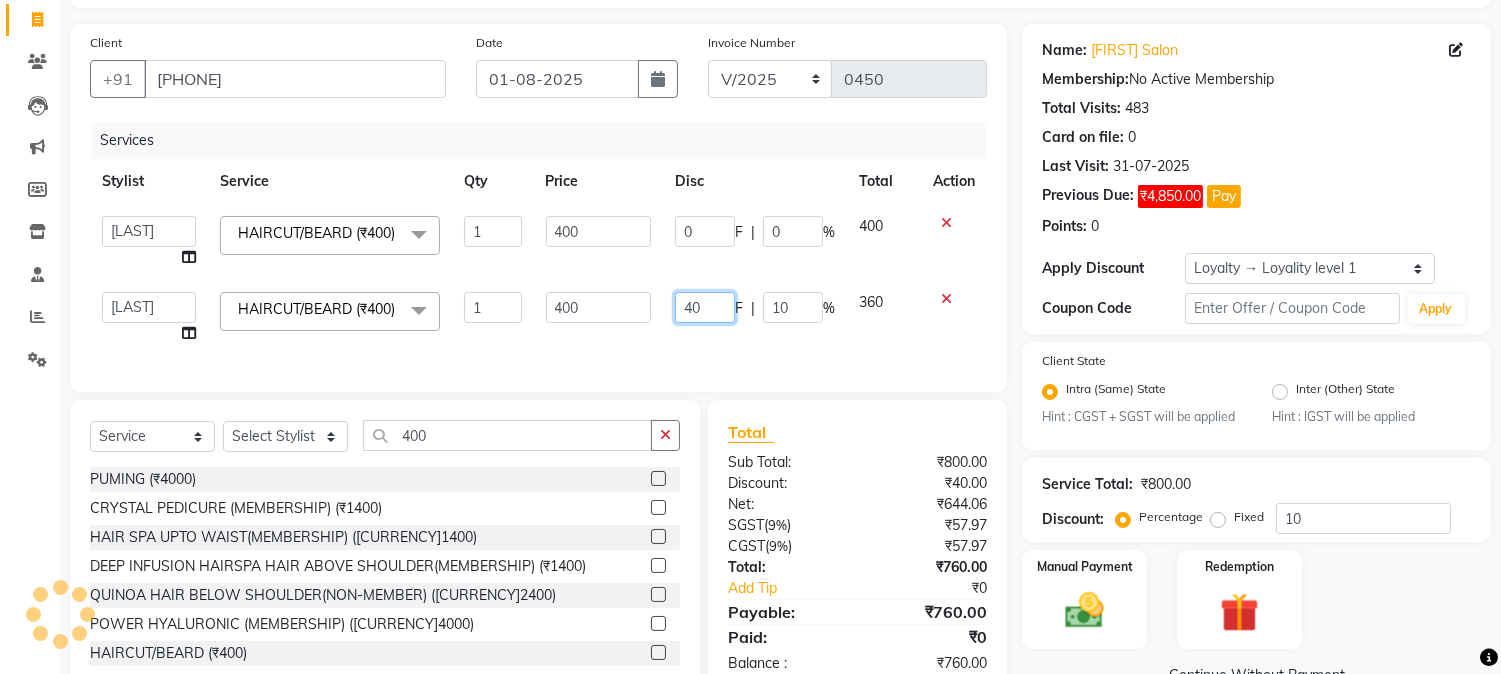 drag, startPoint x: 665, startPoint y: 312, endPoint x: 771, endPoint y: 311, distance: 106.004715 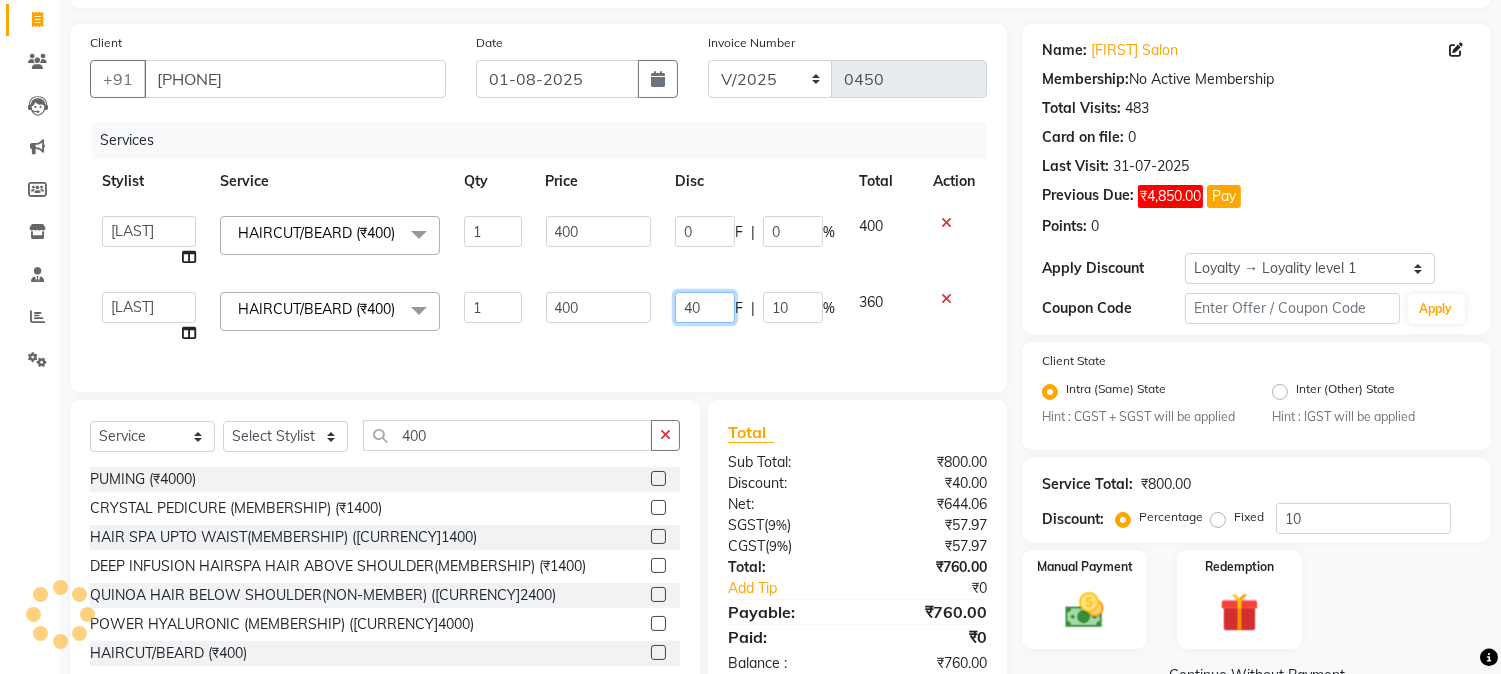 click on "40 F | 10 %" 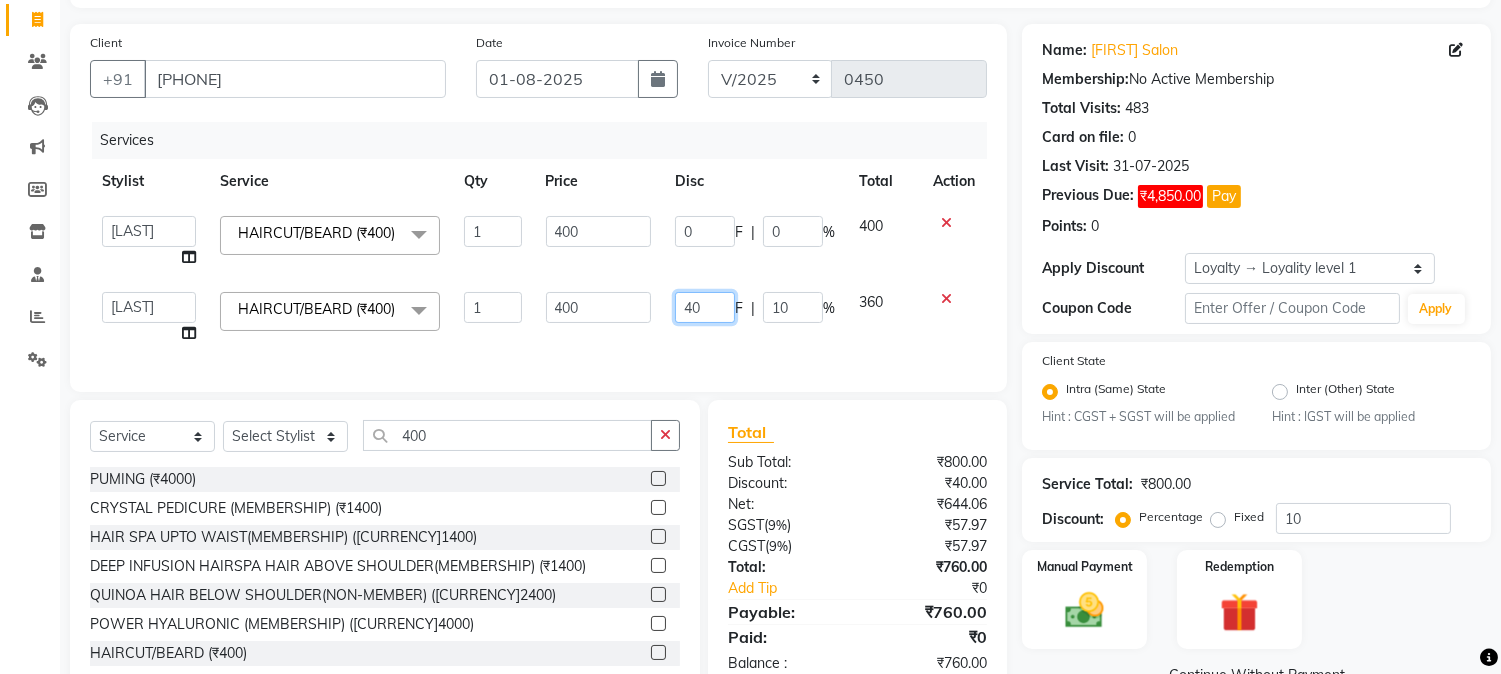drag, startPoint x: 686, startPoint y: 308, endPoint x: 737, endPoint y: 312, distance: 51.156624 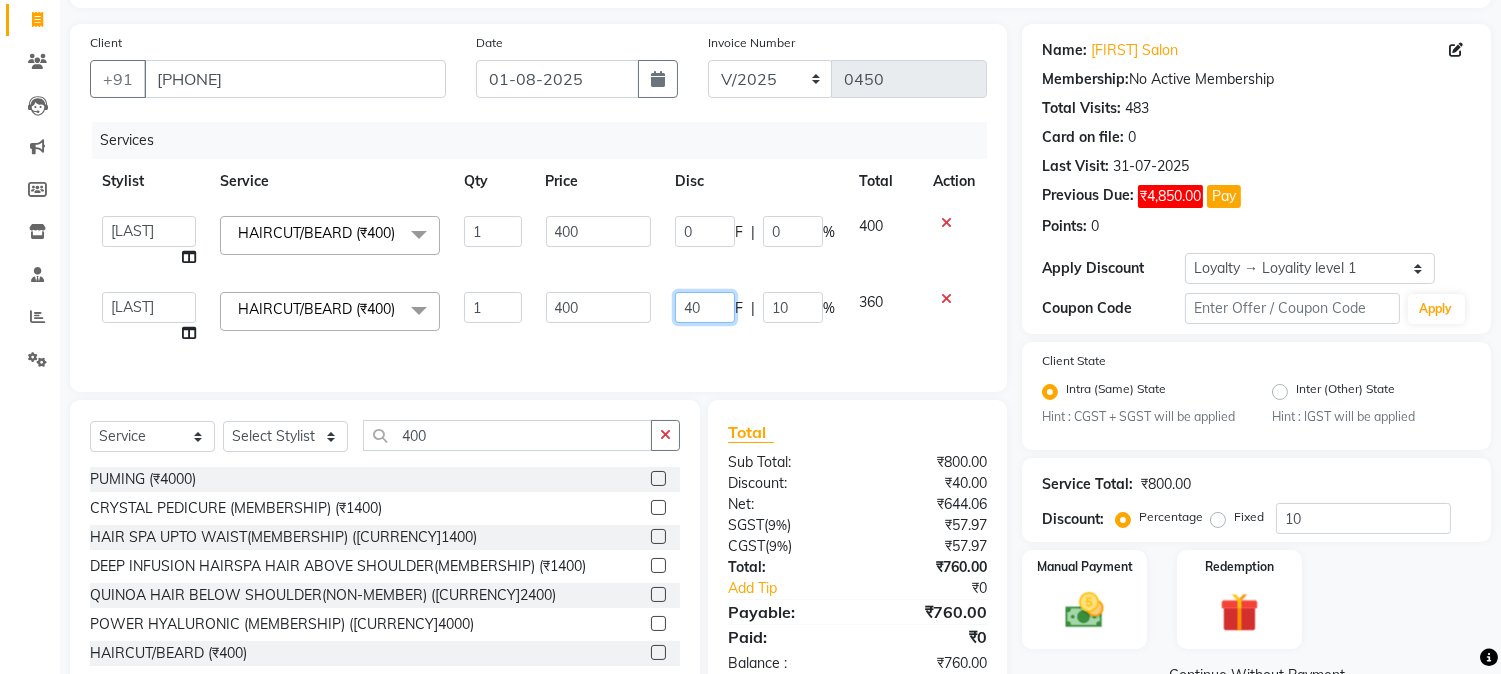 click on "40 F | 10 %" 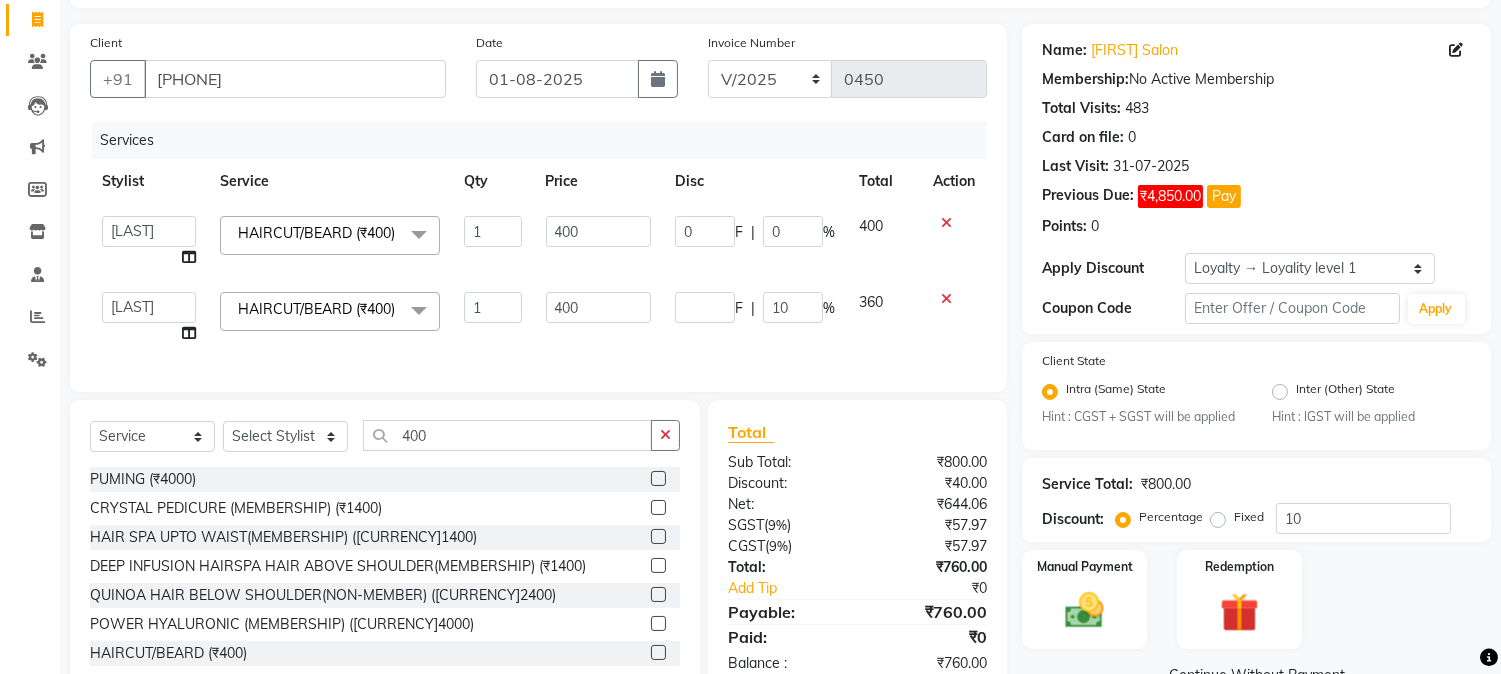 click on "Services Stylist Service Qty Price Disc Total Action  [NAME]   [NAME]   [NAME]   [NAME]    [NAME]   [NAME]   [NAME]   [NAME]   [NAME]   [NAME]   [NAME]   [NAME]   [NAME]   [NAME]   [NAME]   [NAME]   [NAME]   [NAME]  [NAME]   [NAME]   [NAME]   [NAME]   [NAME]    [NAME]   [NAME]   [NAME]    [NAME]   [NAME]   [NAME]   [NAME]   [NAME]   [NAME]   [NAME]   [NAME]  HAIRCUT/BEARD (₹400)  x Nails -  Hands (₹840) Nails -  Feet (₹720) Nails - Nail Extensions With Gel Polish (₹2820) Nails - Nail Art (₹300) Nails - Nail Extension Removal (₹960) Nails - Gel Polish Removal (₹420) MOLE (₹600) PUMING (₹4000) CRYSTAL PEDICURE (MEMBERSHIP) (₹1400) HIAR SPA ABOVE SHOULDER (MEMBERSHIP) (₹900) HAIR SPA ABOVE SHOULDER (NON-MEMBER) (₹1080) HAIR SPA BELOW SHOULDER(MEMBERSHIP) (₹1200) HAIR SPA BELOW SHOULDER(NON-MEMBER) (₹1440) HAIR SPA UPTO WAIST(MEMBERSHIP) (₹1400) HAIR SPA UPTO WAIST(NON-MEMBER) (₹1680) HAIR SPA BELOW WAIST(MEMBERSHIP) (₹1700) 1 400 0" 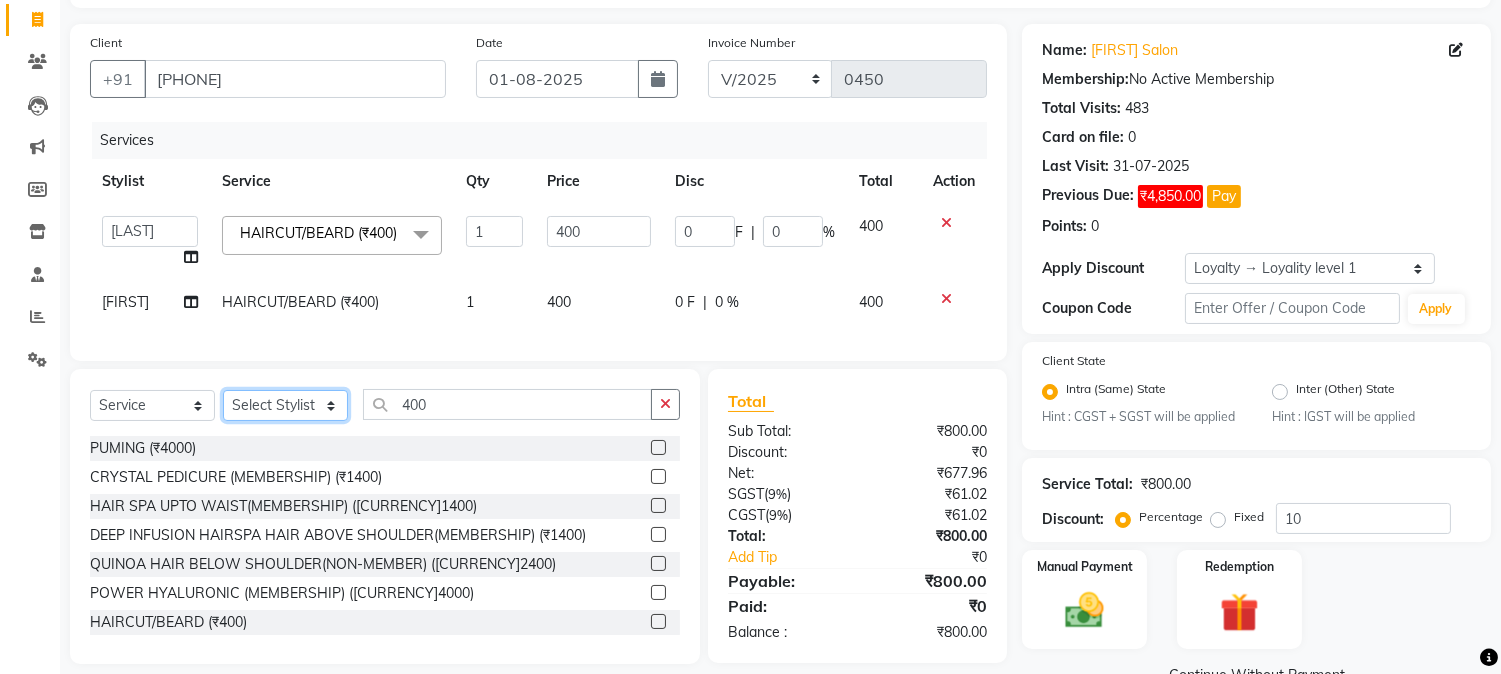 click on "Select Stylist [FIRST] [FIRST] [LAST] [FIRST]  [FIRST]   [FIRST]   [FIRST] [LAST]   [FIRST]   [FIRST]   [FIRST]   [FIRST]   [FIRST]   [FIRST]   [FIRST]   [FIRST]   [FIRST] [LAST]   [FIRST]   [FIRST]    [FIRST]   [FIRST] [LAST]   [FIRST]    [FIRST]   [FIRST]    [FIRST]  [FIRST]   [FIRST]   [FIRST] [LAST]   [FIRST]    [FIRST]   [FIRST]   [FIRST]   [FIRST]   [FIRST]  [FIRST]" 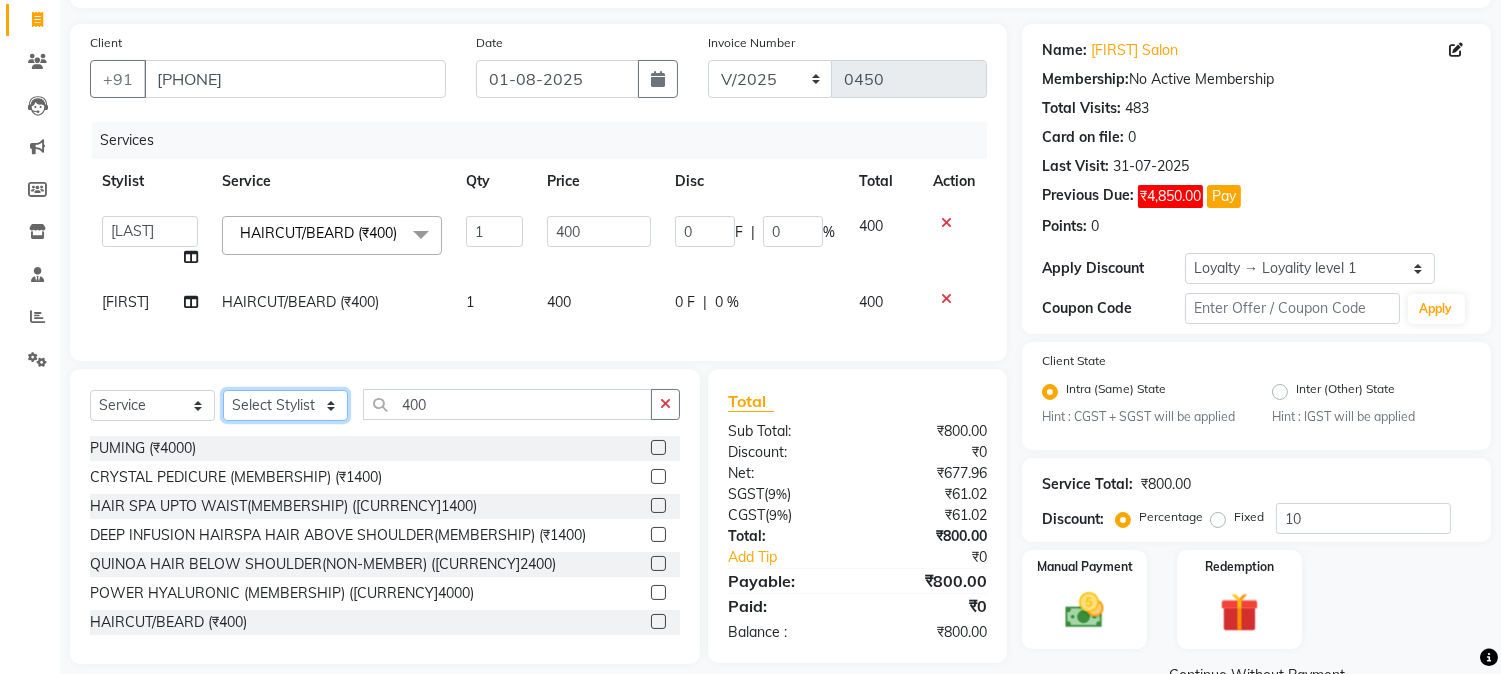 select on "27305" 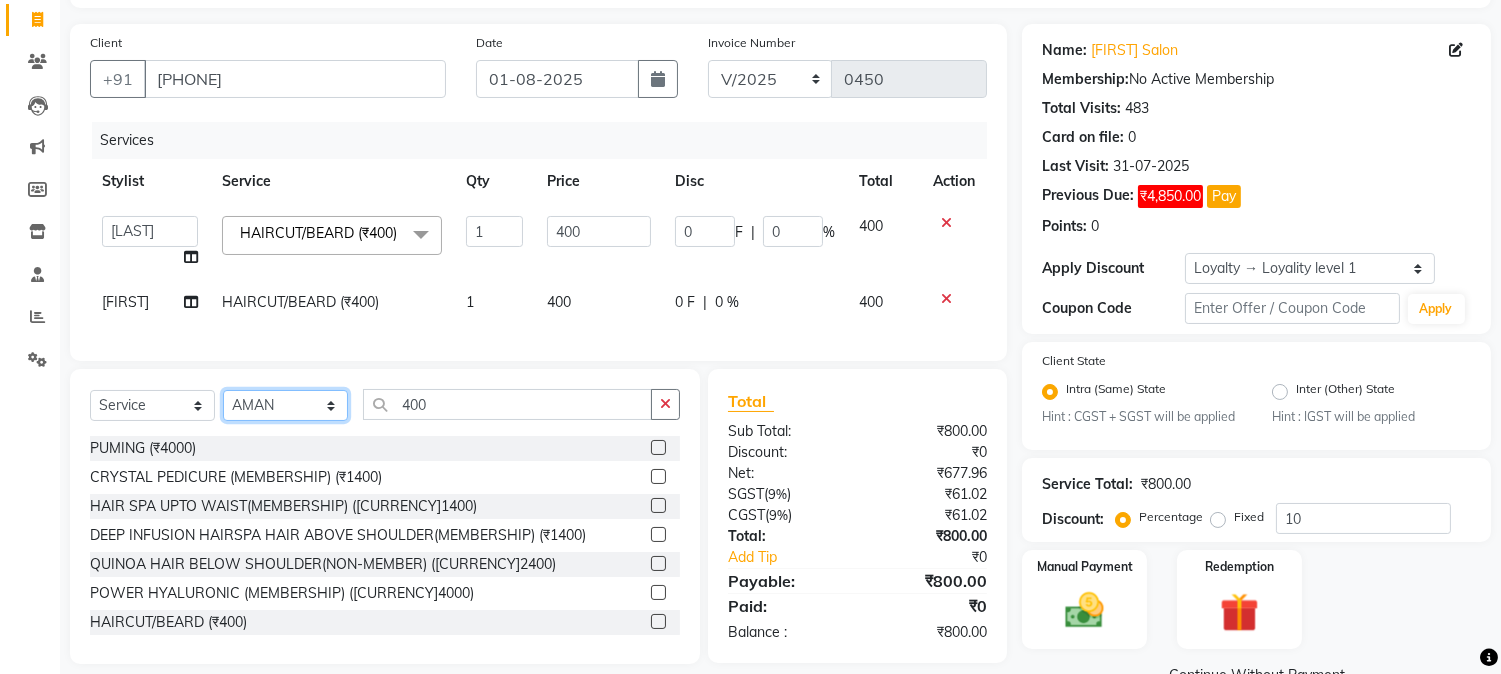 click on "Select Stylist [FIRST] [FIRST] [LAST] [FIRST]  [FIRST]   [FIRST]   [FIRST] [LAST]   [FIRST]   [FIRST]   [FIRST]   [FIRST]   [FIRST]   [FIRST]   [FIRST]   [FIRST]   [FIRST] [LAST]   [FIRST]   [FIRST]    [FIRST]   [FIRST] [LAST]   [FIRST]    [FIRST]   [FIRST]    [FIRST]  [FIRST]   [FIRST]   [FIRST] [LAST]   [FIRST]    [FIRST]   [FIRST]   [FIRST]   [FIRST]   [FIRST]  [FIRST]" 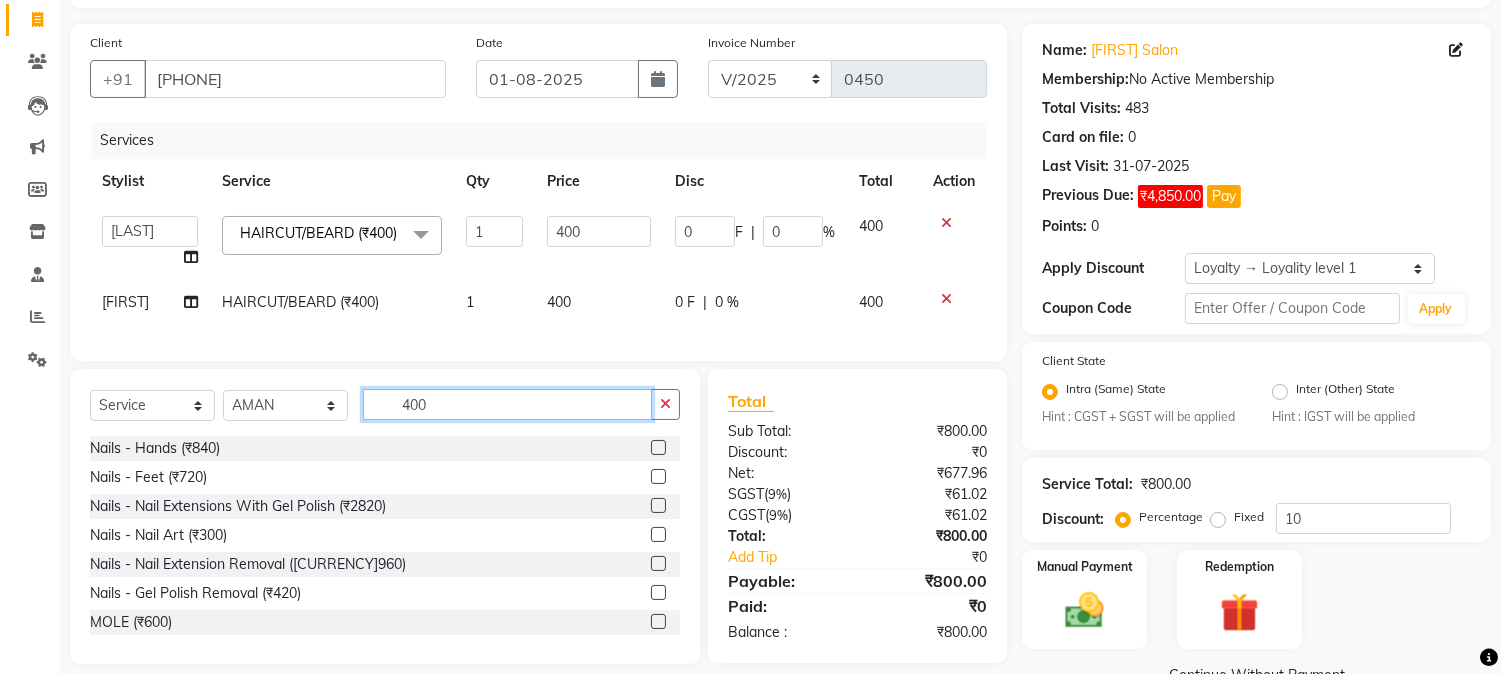 drag, startPoint x: 396, startPoint y: 426, endPoint x: 492, endPoint y: 424, distance: 96.02083 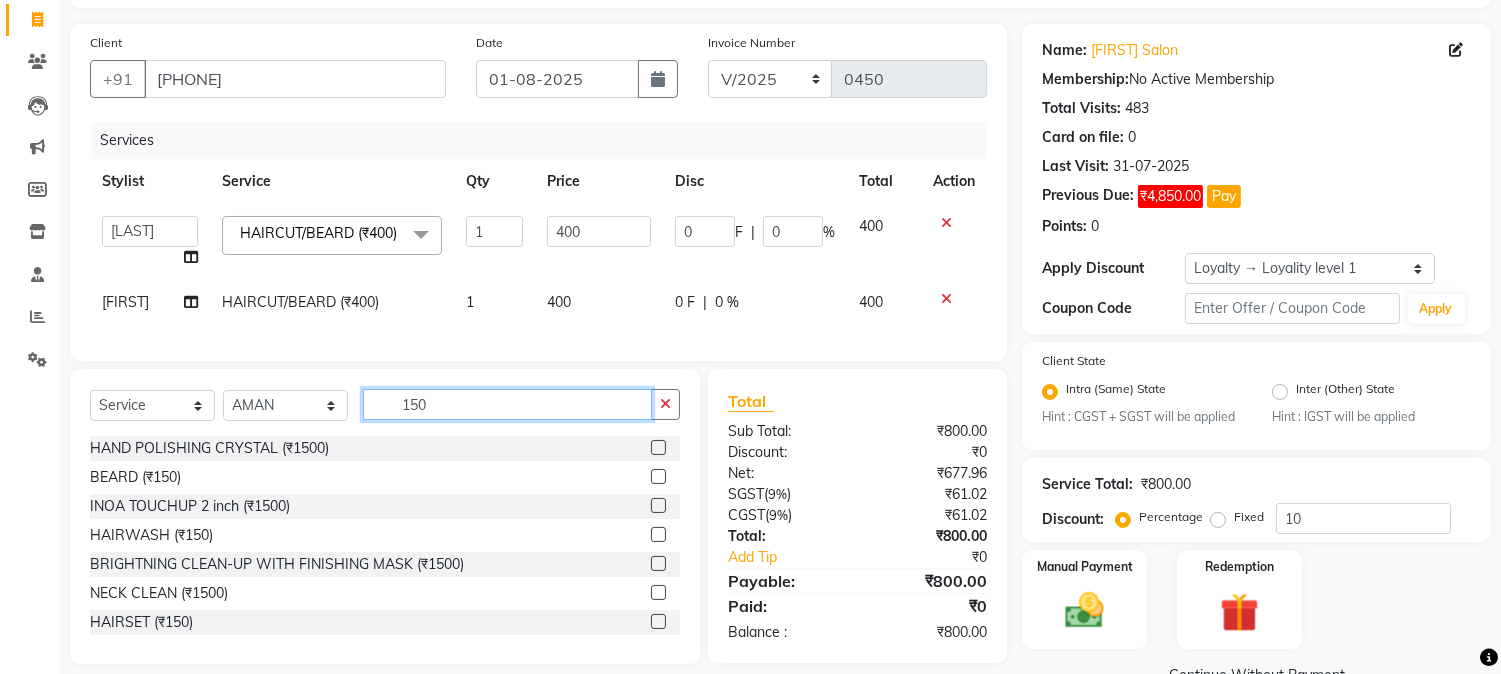 type on "150" 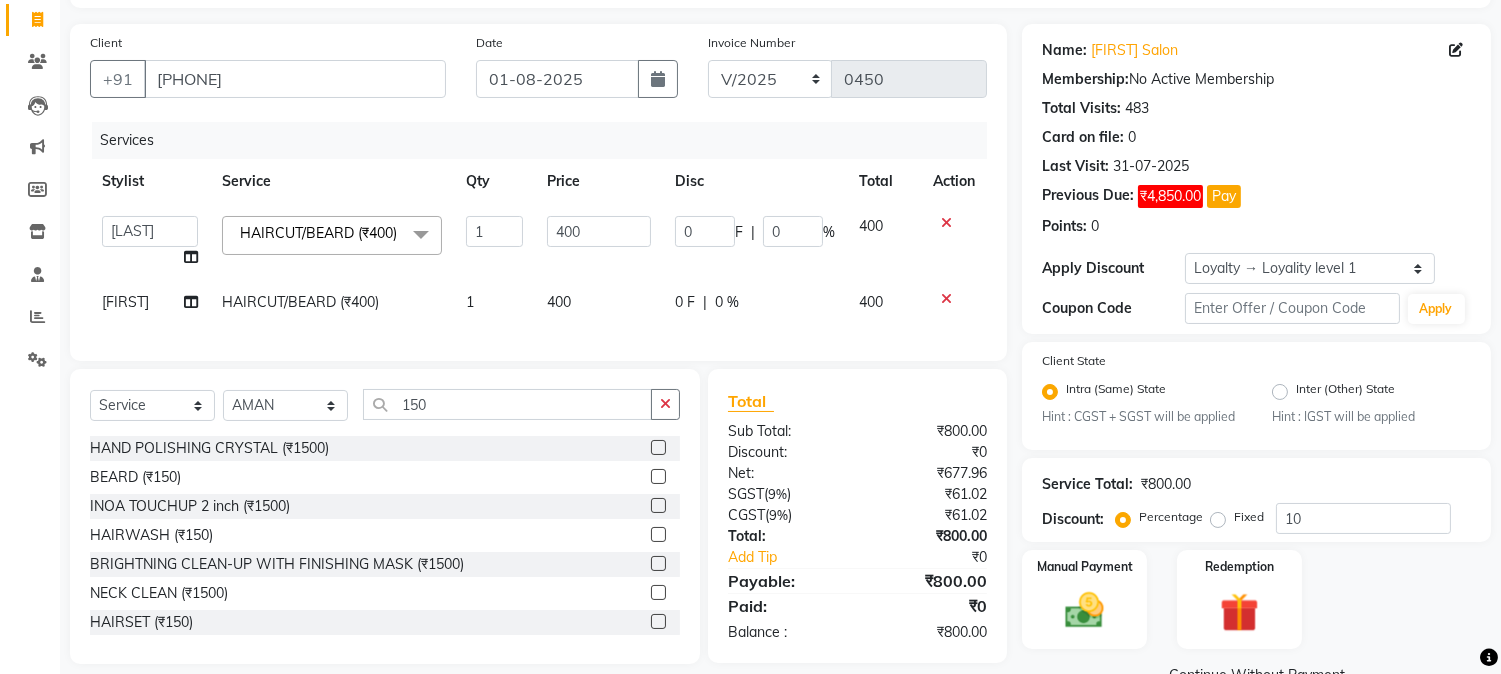 click 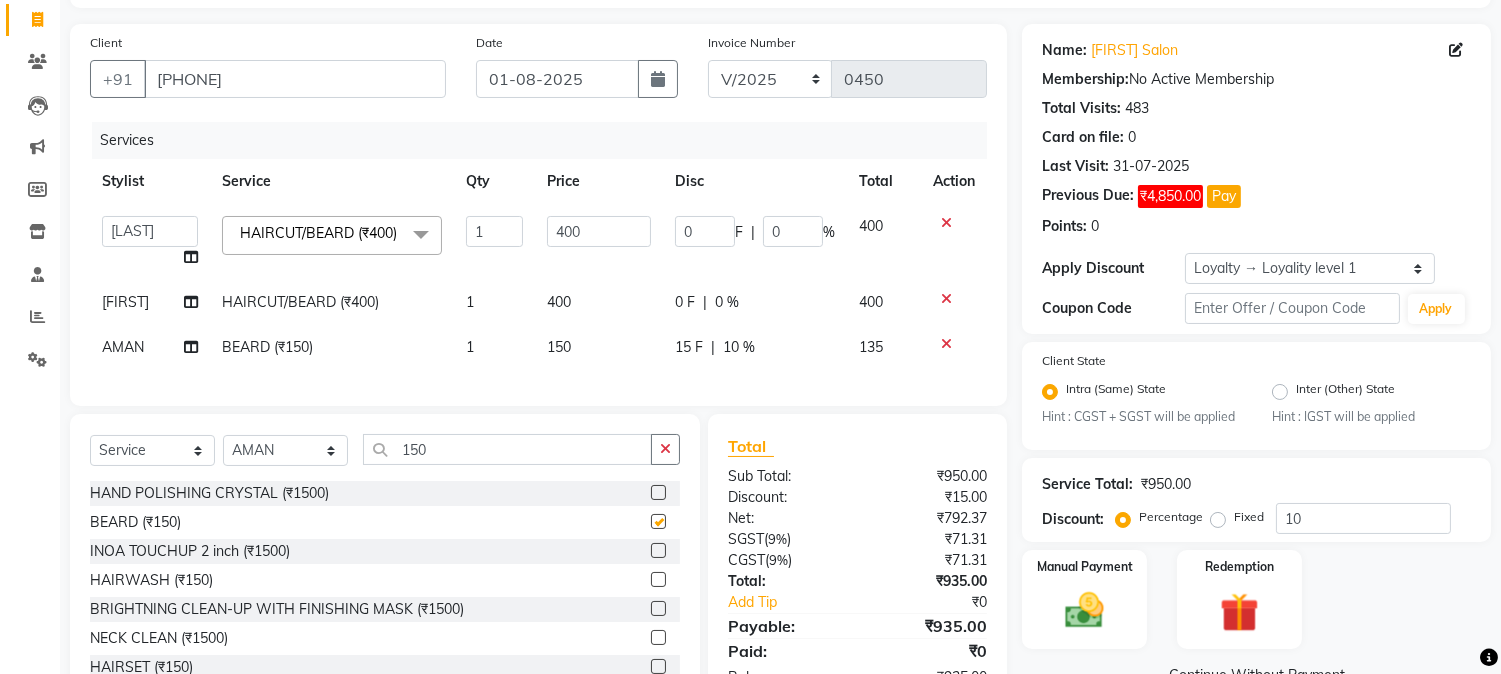 checkbox on "false" 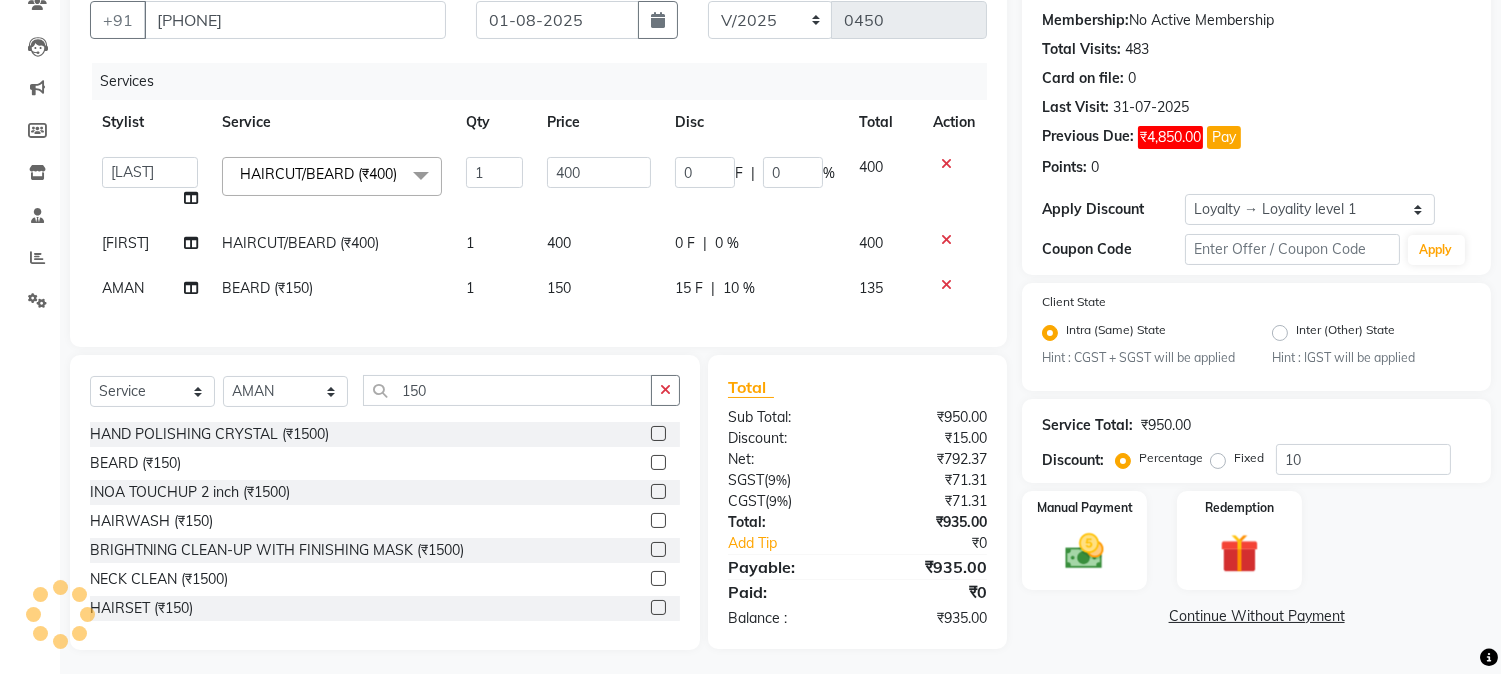 scroll, scrollTop: 216, scrollLeft: 0, axis: vertical 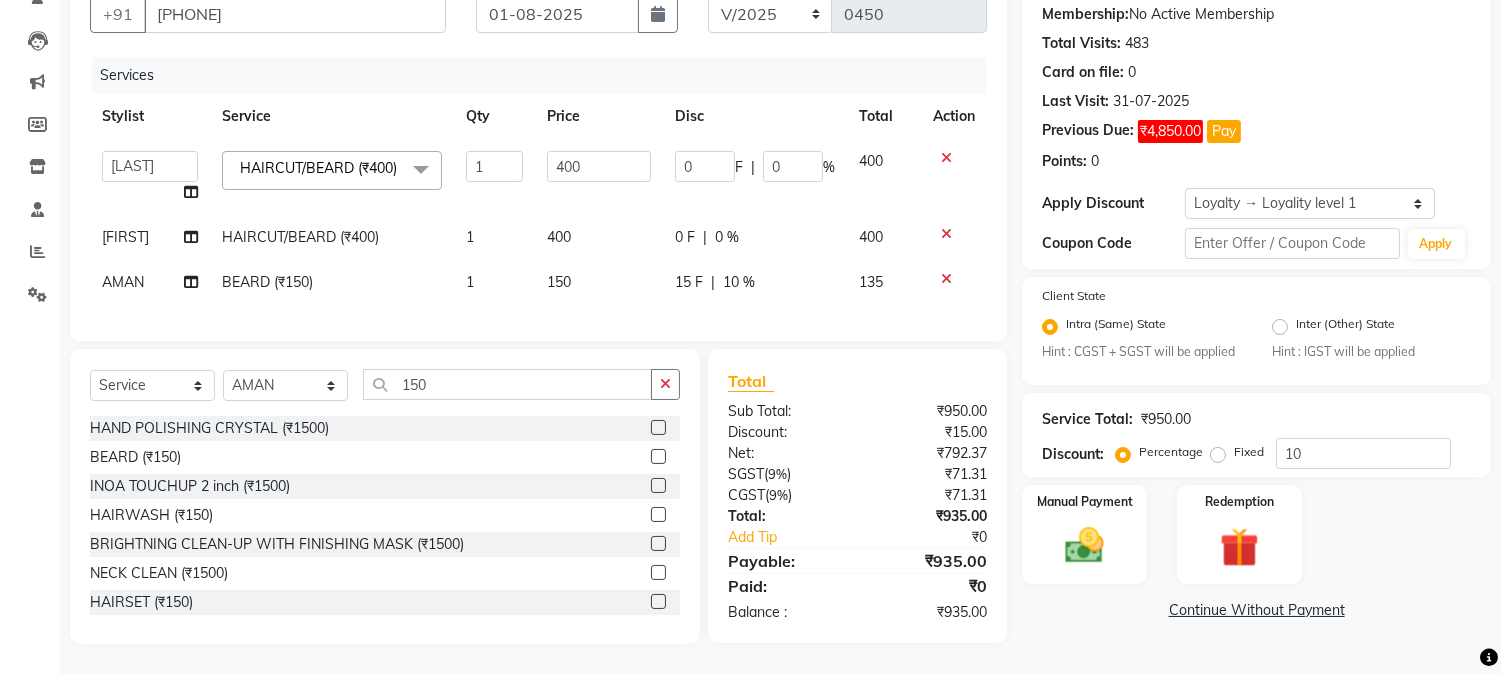 click on "15 F | 10 %" 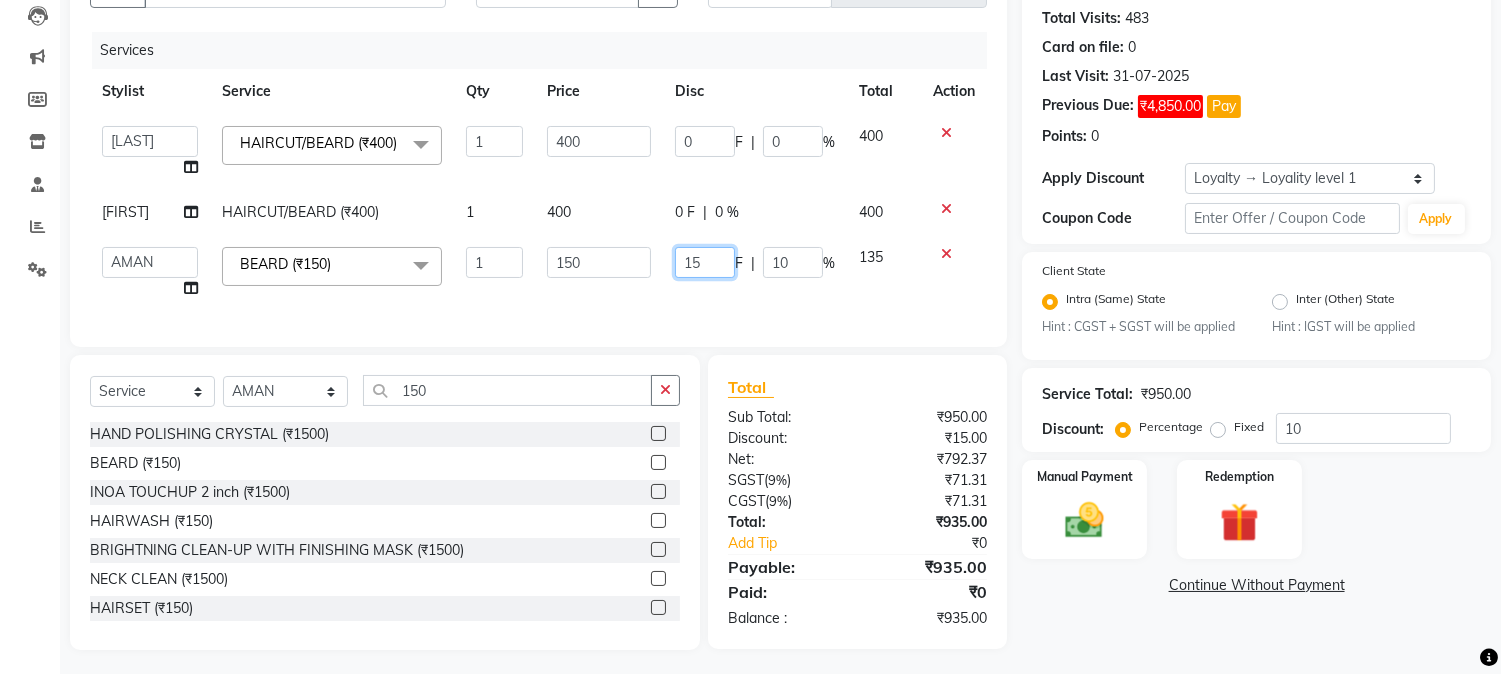 drag, startPoint x: 680, startPoint y: 267, endPoint x: 722, endPoint y: 267, distance: 42 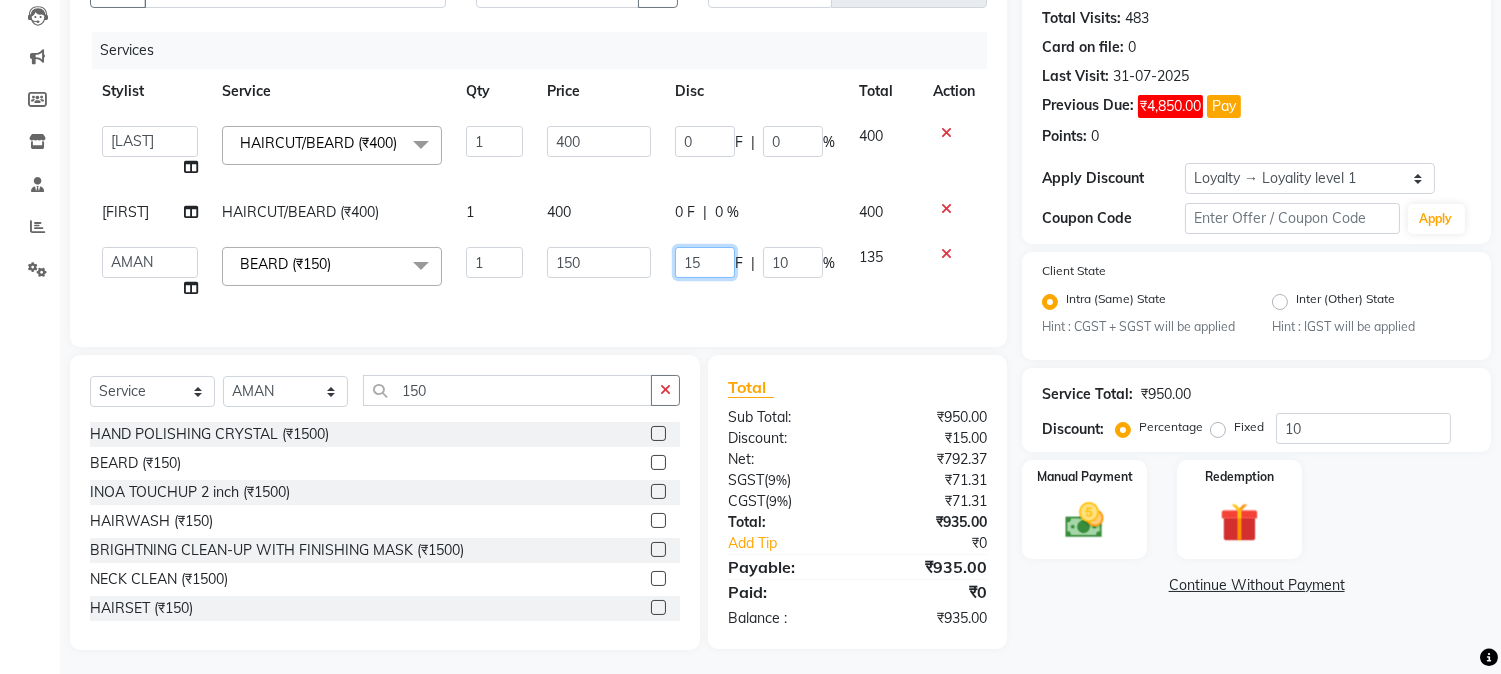 click on "15" 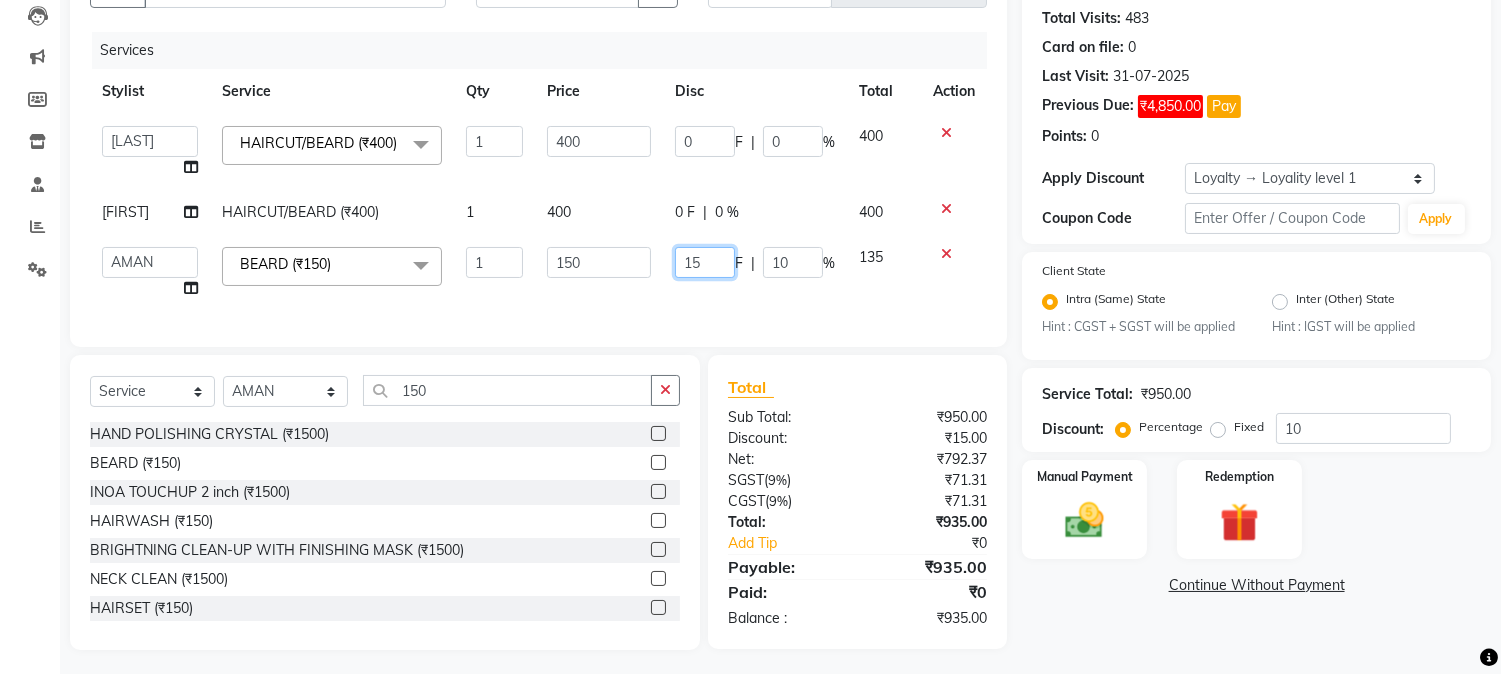 type 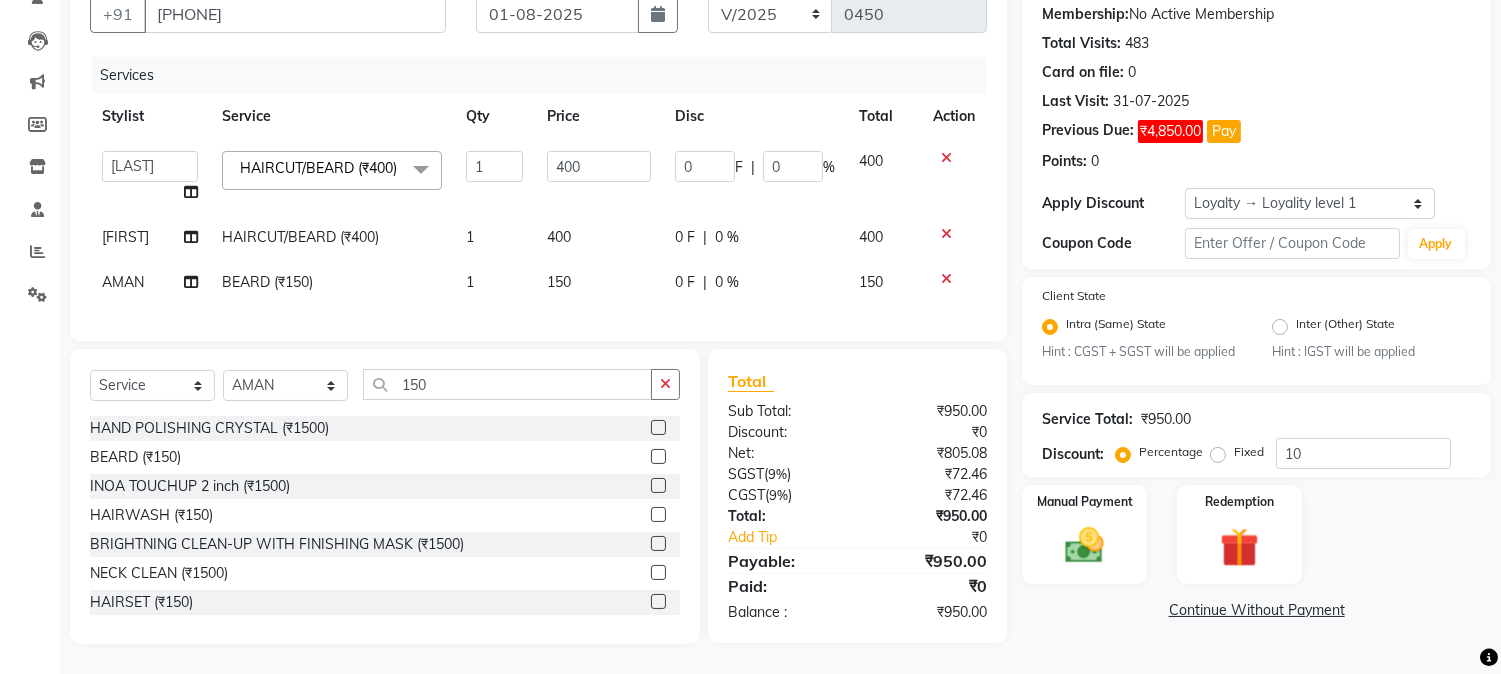 click on "Client +91 [PHONE] Date [DATE] Invoice Number V/2025 V/2025-26 0450 Services Stylist Service Qty Price Disc Total Action  [NAME]   [NAME]   [NAME]   [NAME]    [NAME]   [NAME]   [NAME]   [NAME]   [NAME]   [NAME]   [NAME]   [NAME]   [NAME]   [NAME]   [NAME]   [NAME]   [NAME]   [NAME]  [NAME]   [NAME]   [NAME]   [NAME]   [NAME]    [NAME]   [NAME]   [NAME]    [NAME]   [NAME]   [NAME]   [NAME]   [NAME]   [NAME]   [NAME]   [NAME]  HAIRCUT/BEARD (₹400)  x Nails -  Hands (₹840) Nails -  Feet (₹720) Nails - Nail Extensions With Gel Polish (₹2820) Nails - Nail Art (₹300) Nails - Nail Extension Removal (₹960) Nails - Gel Polish Removal (₹420) MOLE (₹600) PUMING (₹4000) CRYSTAL PEDICURE (MEMBERSHIP) (₹1400) HIAR SPA ABOVE SHOULDER (MEMBERSHIP) (₹900) HAIR SPA ABOVE SHOULDER (NON-MEMBER) (₹1080) HAIR SPA BELOW SHOULDER(MEMBERSHIP) (₹1200) HAIR SPA BELOW SHOULDER(NON-MEMBER) (₹1440) HAIR SPA UPTO WAIST(MEMBERSHIP) (₹1400) BEARD (₹150) 1" 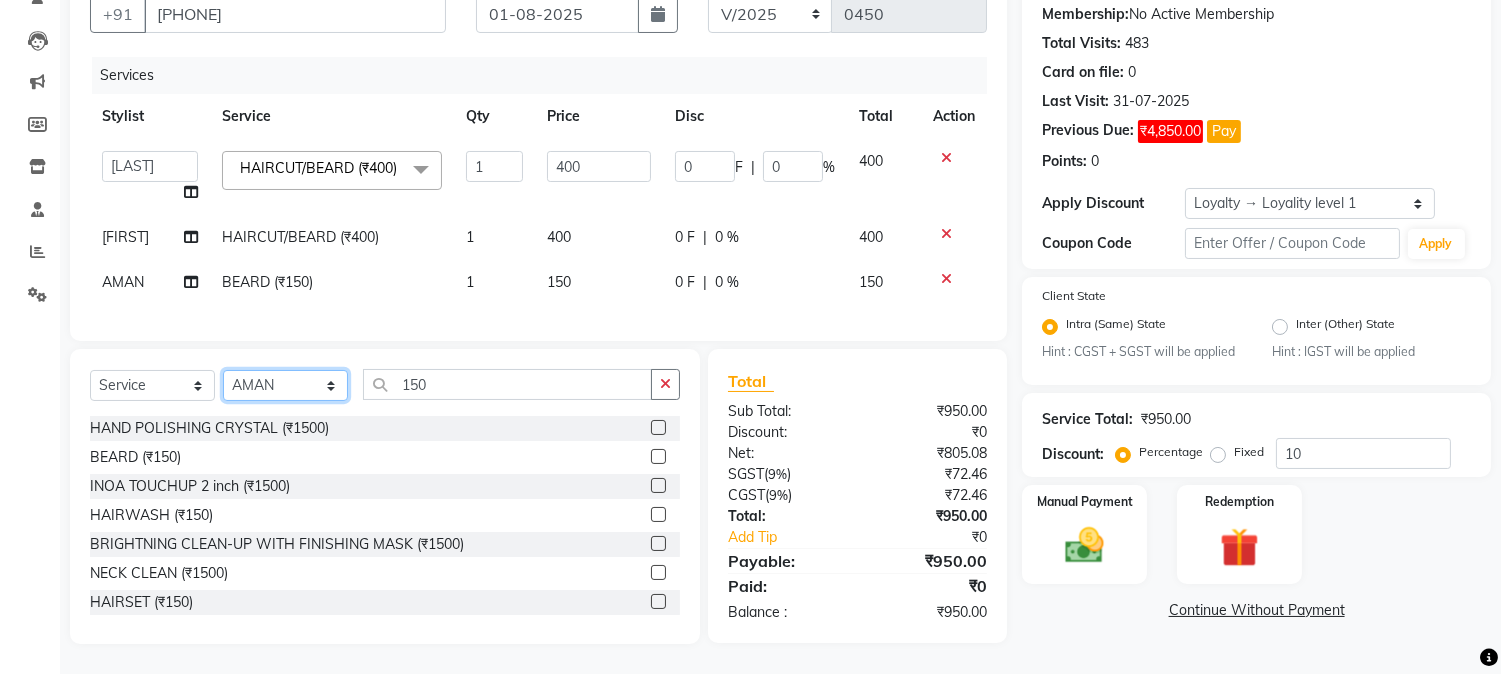 click on "Select Stylist [FIRST] [FIRST] [LAST] [FIRST]  [FIRST]   [FIRST]   [FIRST] [LAST]   [FIRST]   [FIRST]   [FIRST]   [FIRST]   [FIRST]   [FIRST]   [FIRST]   [FIRST]   [FIRST] [LAST]   [FIRST]   [FIRST]    [FIRST]   [FIRST] [LAST]   [FIRST]    [FIRST]   [FIRST]    [FIRST]  [FIRST]   [FIRST]   [FIRST] [LAST]   [FIRST]    [FIRST]   [FIRST]   [FIRST]   [FIRST]   [FIRST]  [FIRST]" 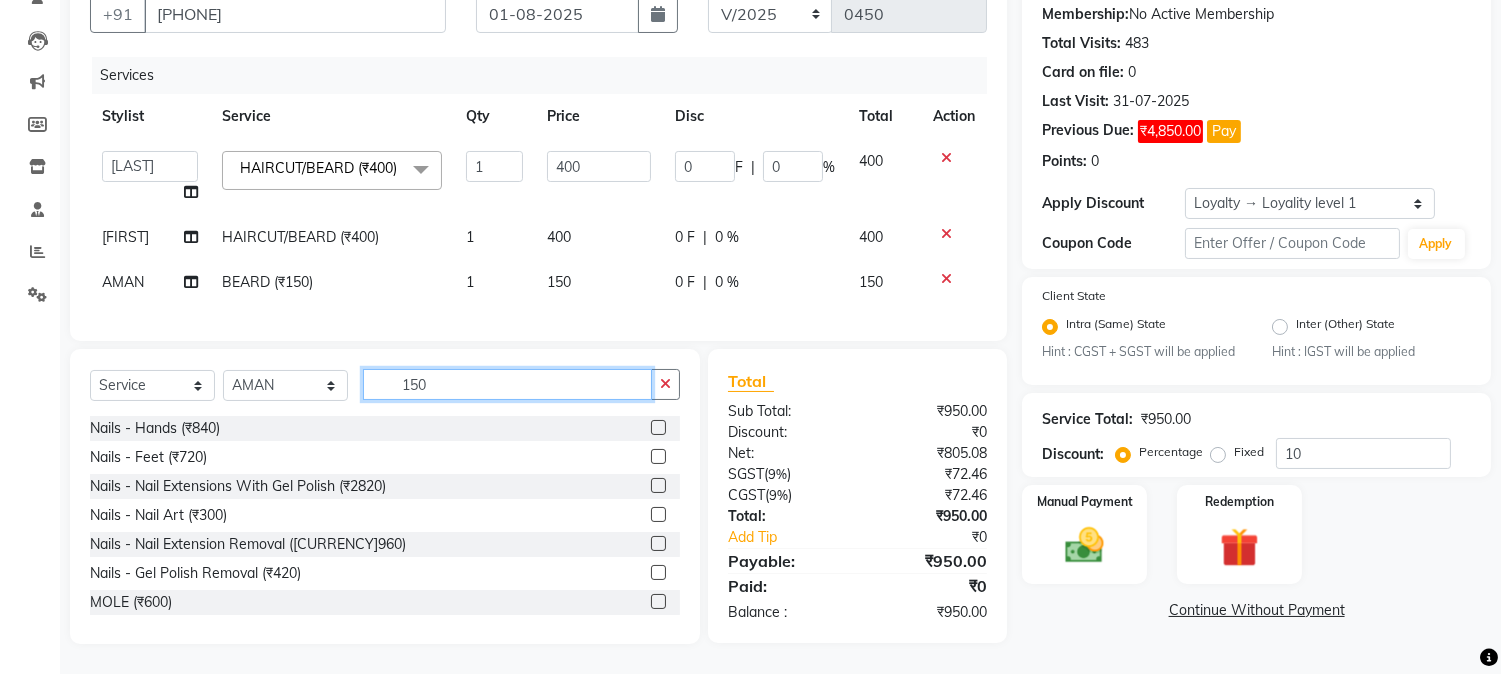 drag, startPoint x: 387, startPoint y: 387, endPoint x: 471, endPoint y: 387, distance: 84 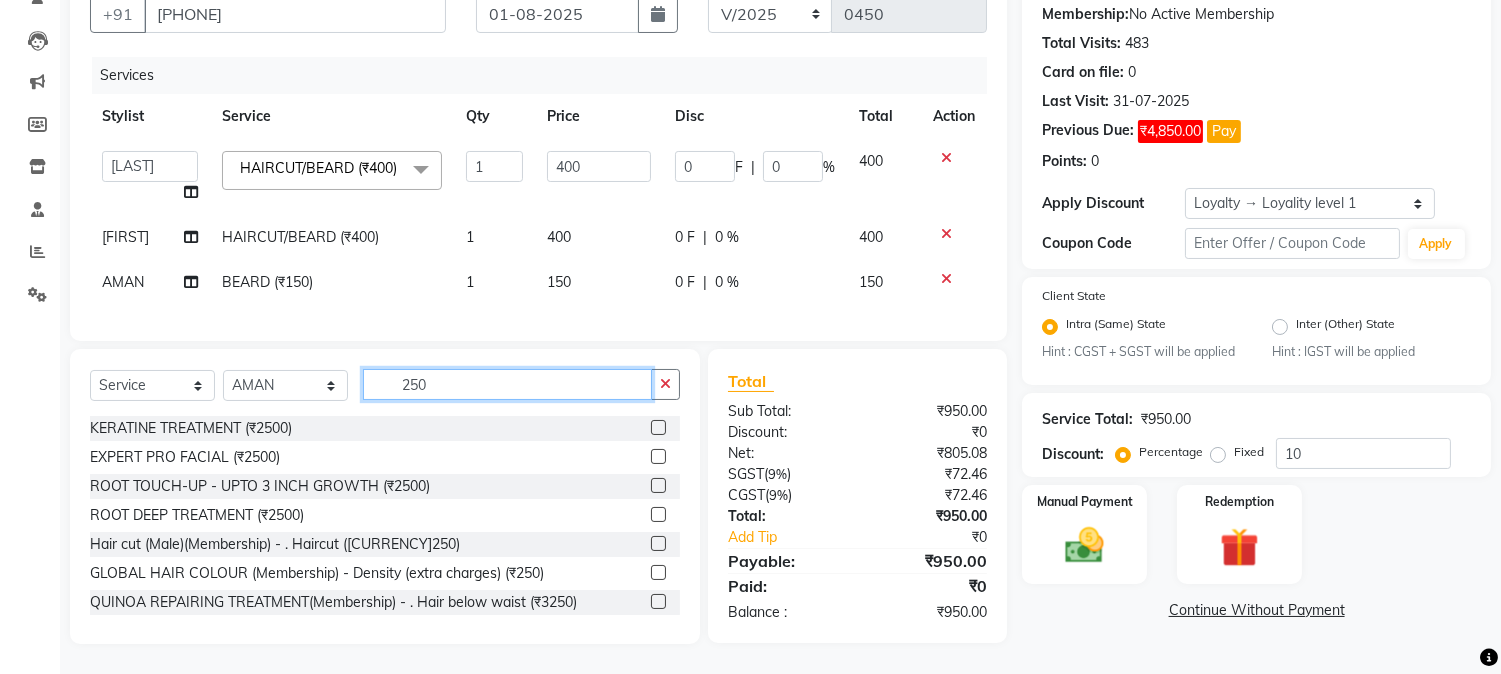 type on "250" 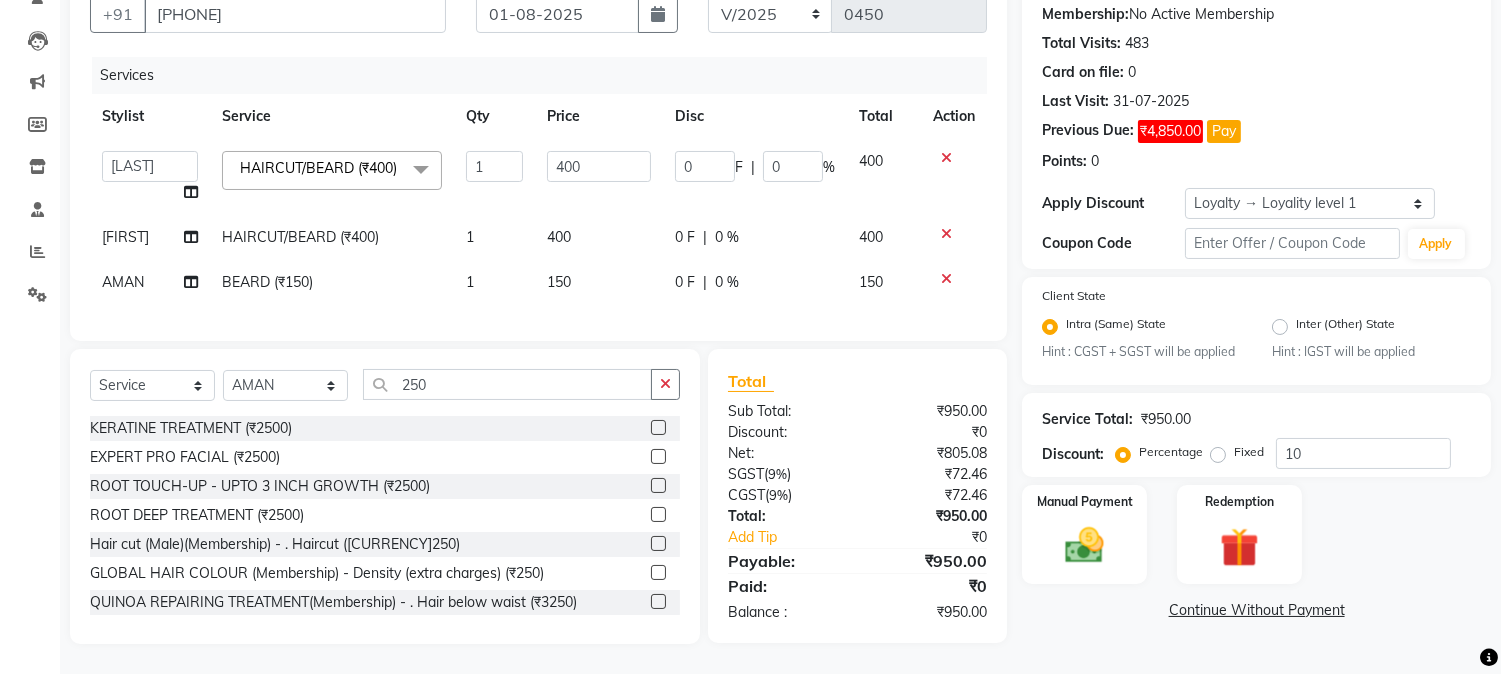 click 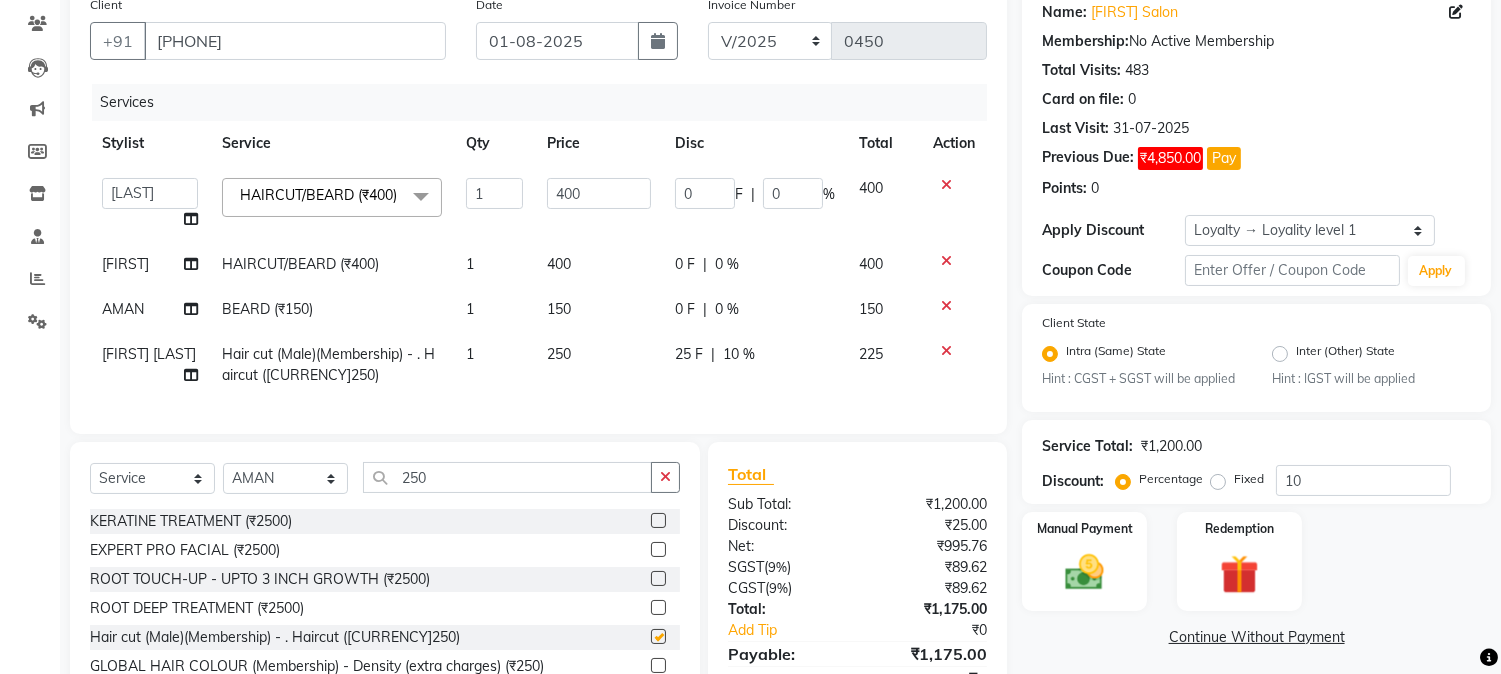 checkbox on "false" 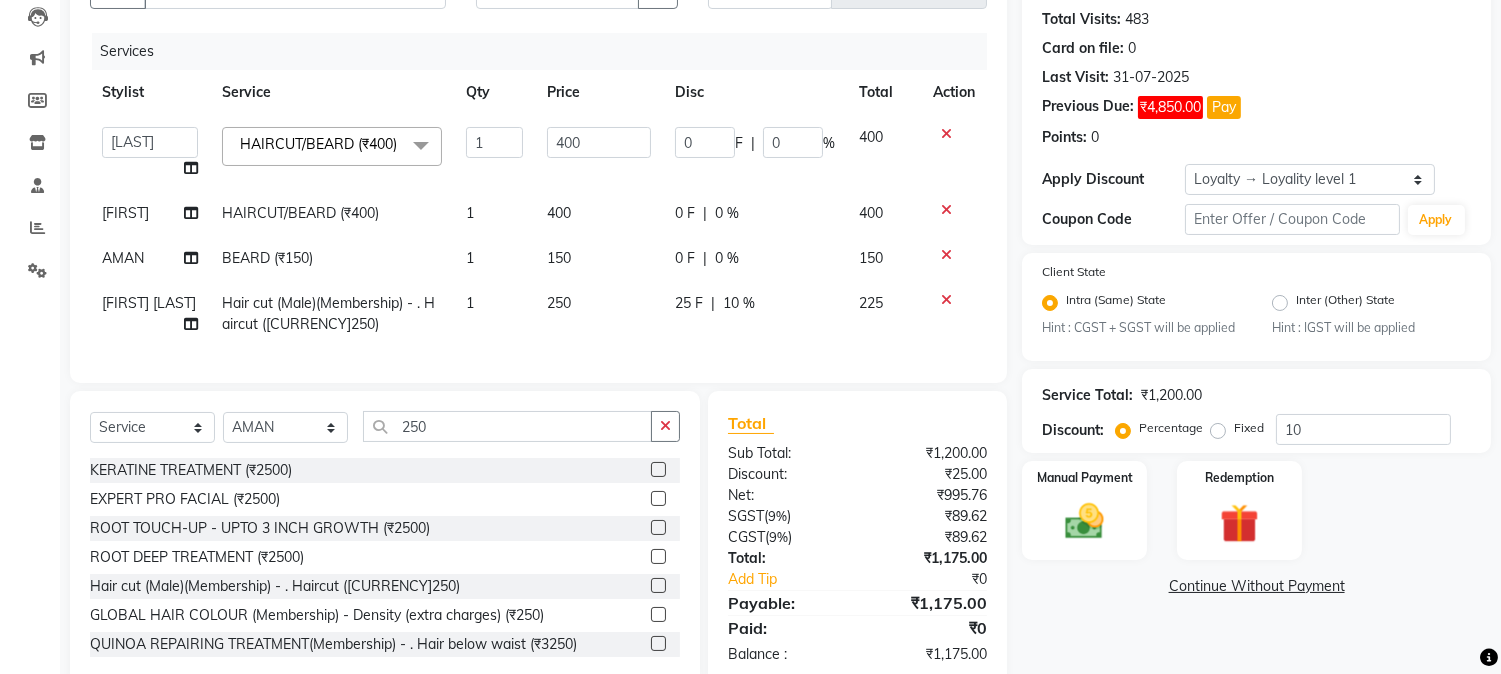 scroll, scrollTop: 216, scrollLeft: 0, axis: vertical 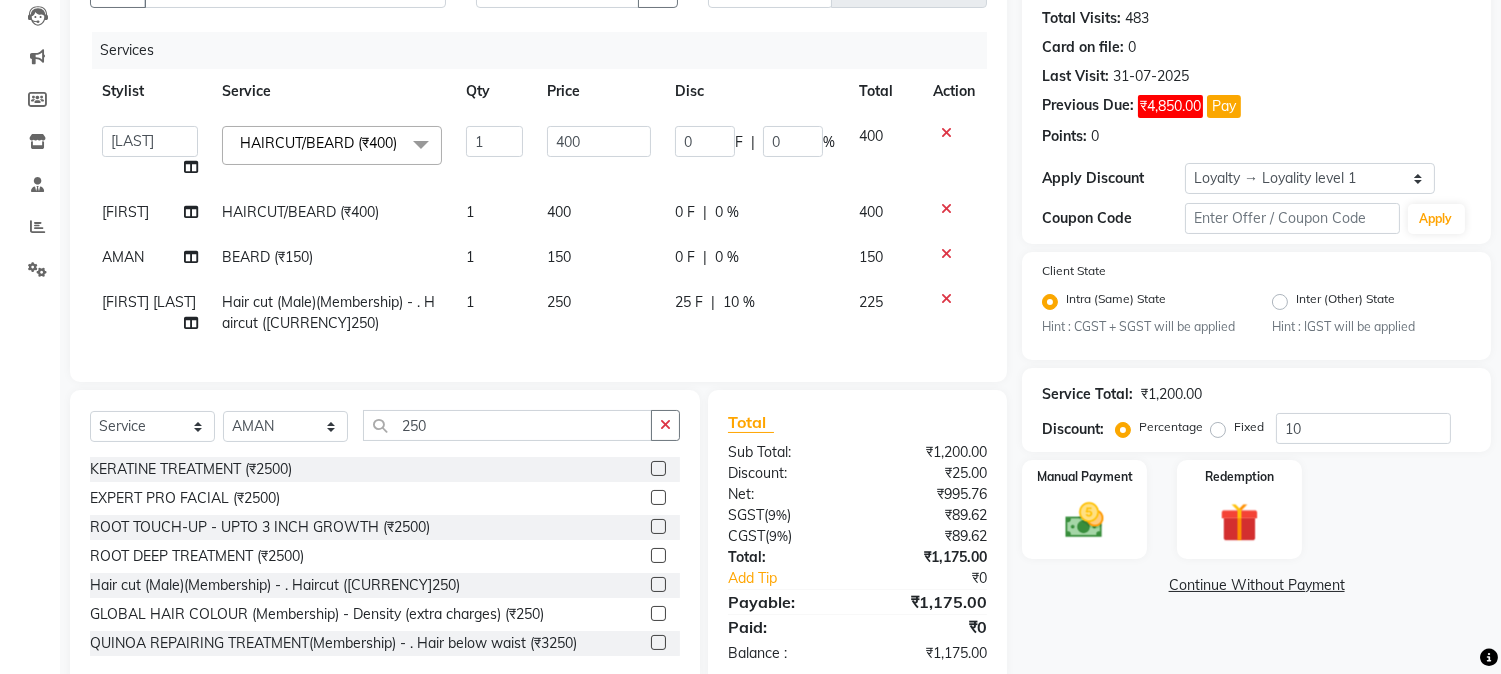 click on "25 F | 10 %" 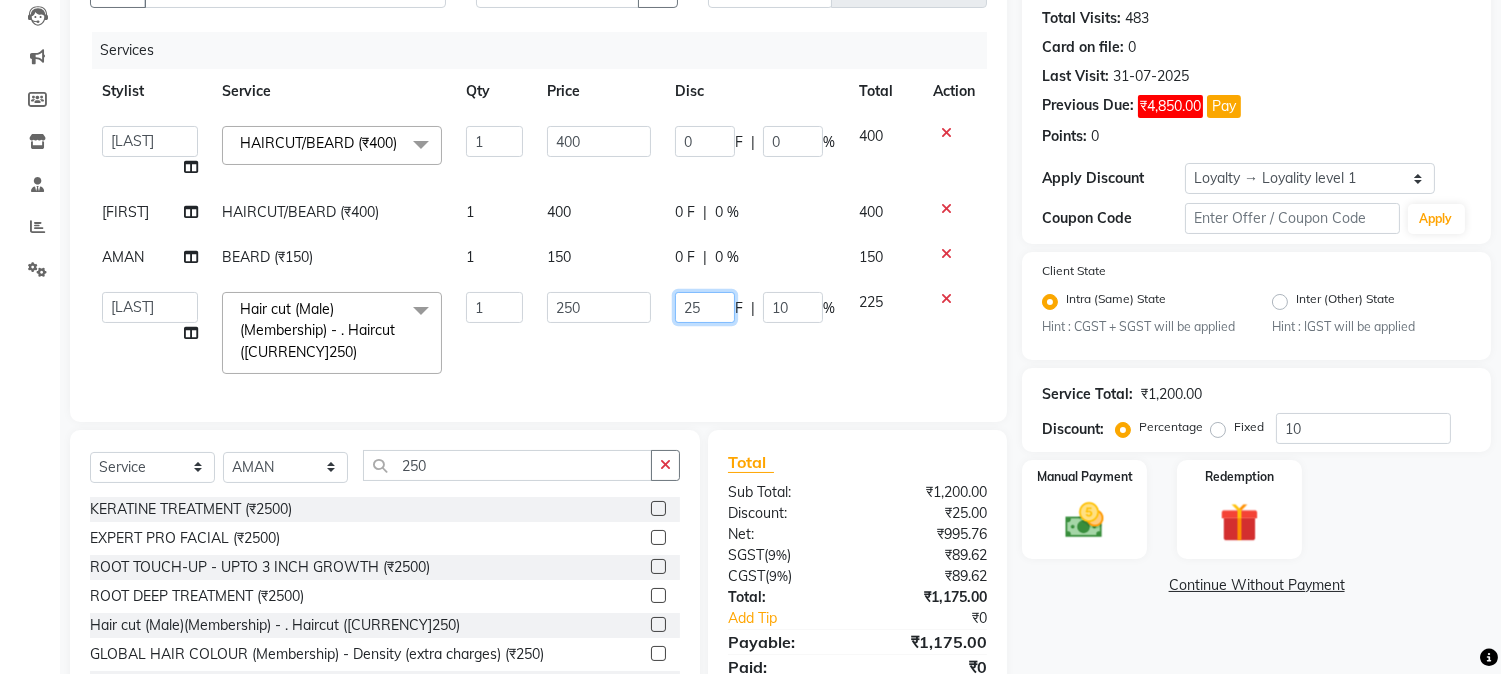 drag, startPoint x: 671, startPoint y: 314, endPoint x: 742, endPoint y: 314, distance: 71 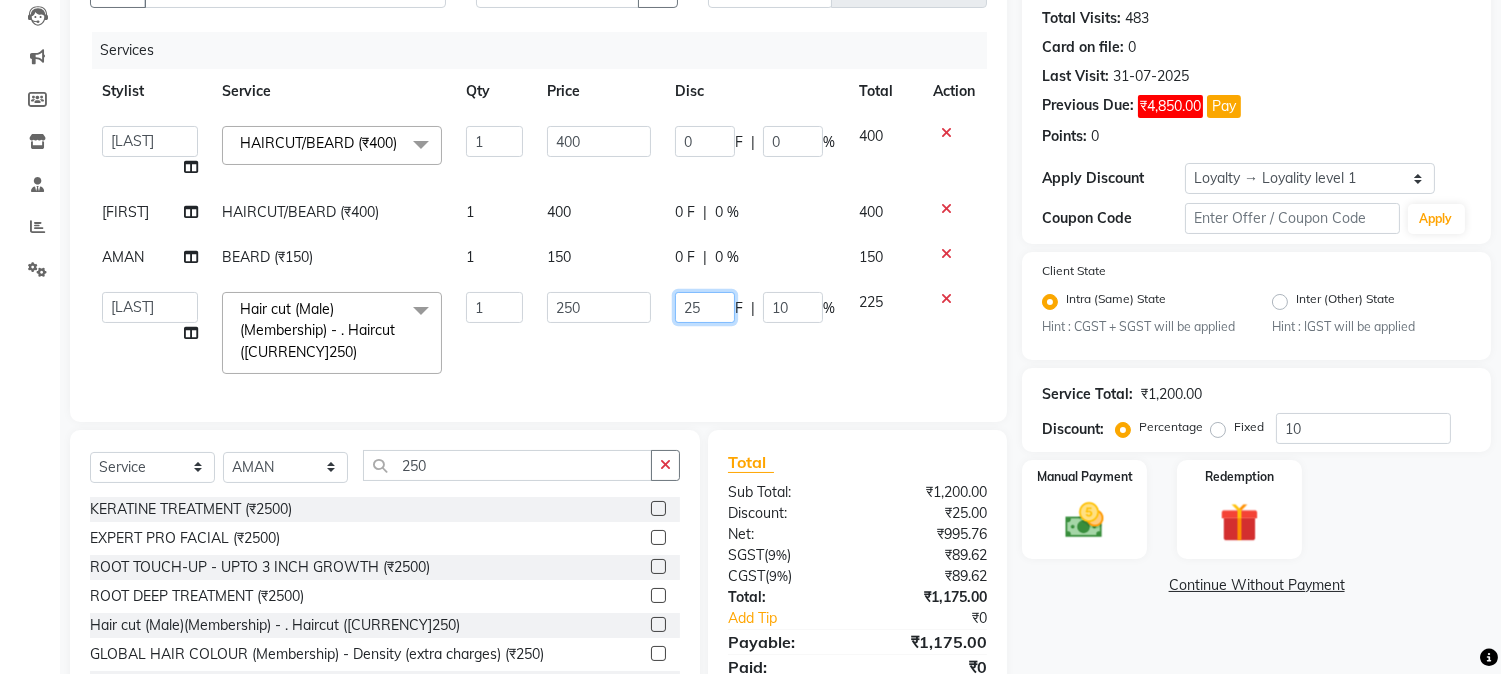 type 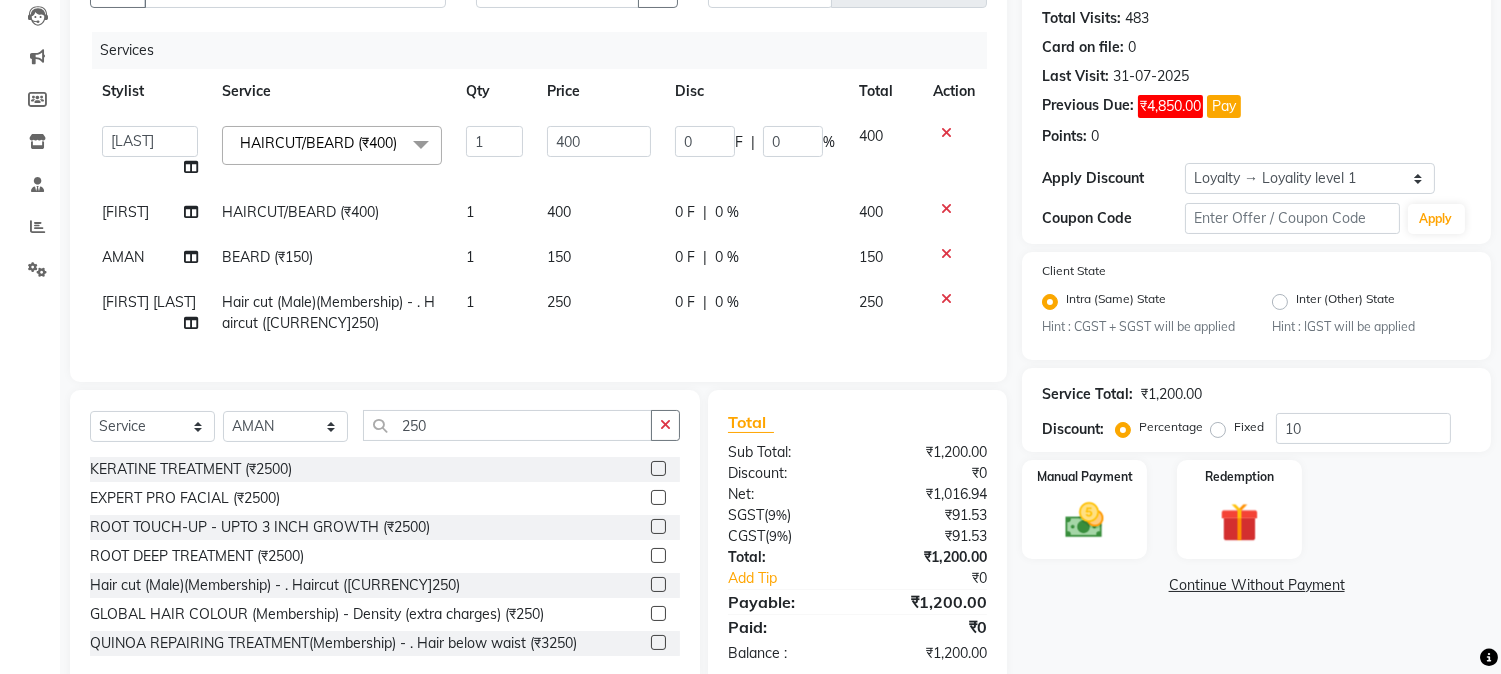 click on "Services Stylist Service Qty Price Disc Total Action  [NAME]   [NAME]   [NAME]   [NAME]    [NAME]   [NAME]   [NAME]   [NAME]   [NAME]   [NAME]   [NAME]   [NAME]   [NAME]   [NAME]   [NAME]   [NAME]   [NAME]   [NAME]  [NAME]   [NAME]   [NAME]   [NAME]   [NAME]    [NAME]   [NAME]   [NAME]    [NAME]   [NAME]   [NAME]   [NAME]   [NAME]   [NAME]   [NAME]   [NAME]  HAIRCUT/BEARD (₹400)  x Nails -  Hands (₹840) Nails -  Feet (₹720) Nails - Nail Extensions With Gel Polish (₹2820) Nails - Nail Art (₹300) Nails - Nail Extension Removal (₹960) Nails - Gel Polish Removal (₹420) MOLE (₹600) PUMING (₹4000) CRYSTAL PEDICURE (MEMBERSHIP) (₹1400) HIAR SPA ABOVE SHOULDER (MEMBERSHIP) (₹900) HAIR SPA ABOVE SHOULDER (NON-MEMBER) (₹1080) HAIR SPA BELOW SHOULDER(MEMBERSHIP) (₹1200) HAIR SPA BELOW SHOULDER(NON-MEMBER) (₹1440) HAIR SPA UPTO WAIST(MEMBERSHIP) (₹1400) HAIR SPA UPTO WAIST(NON-MEMBER) (₹1680) HAIR SPA BELOW WAIST(MEMBERSHIP) (₹1700) 1 400 0" 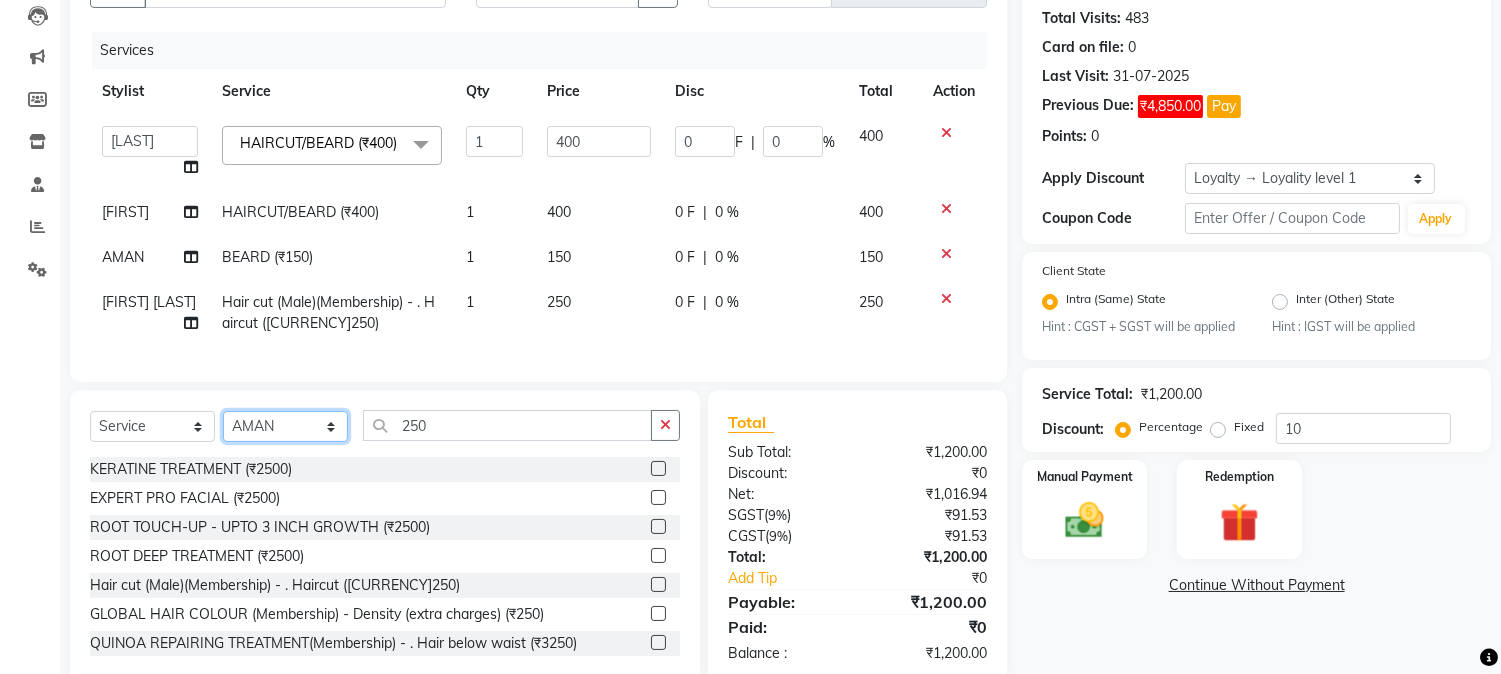 drag, startPoint x: 308, startPoint y: 458, endPoint x: 306, endPoint y: 448, distance: 10.198039 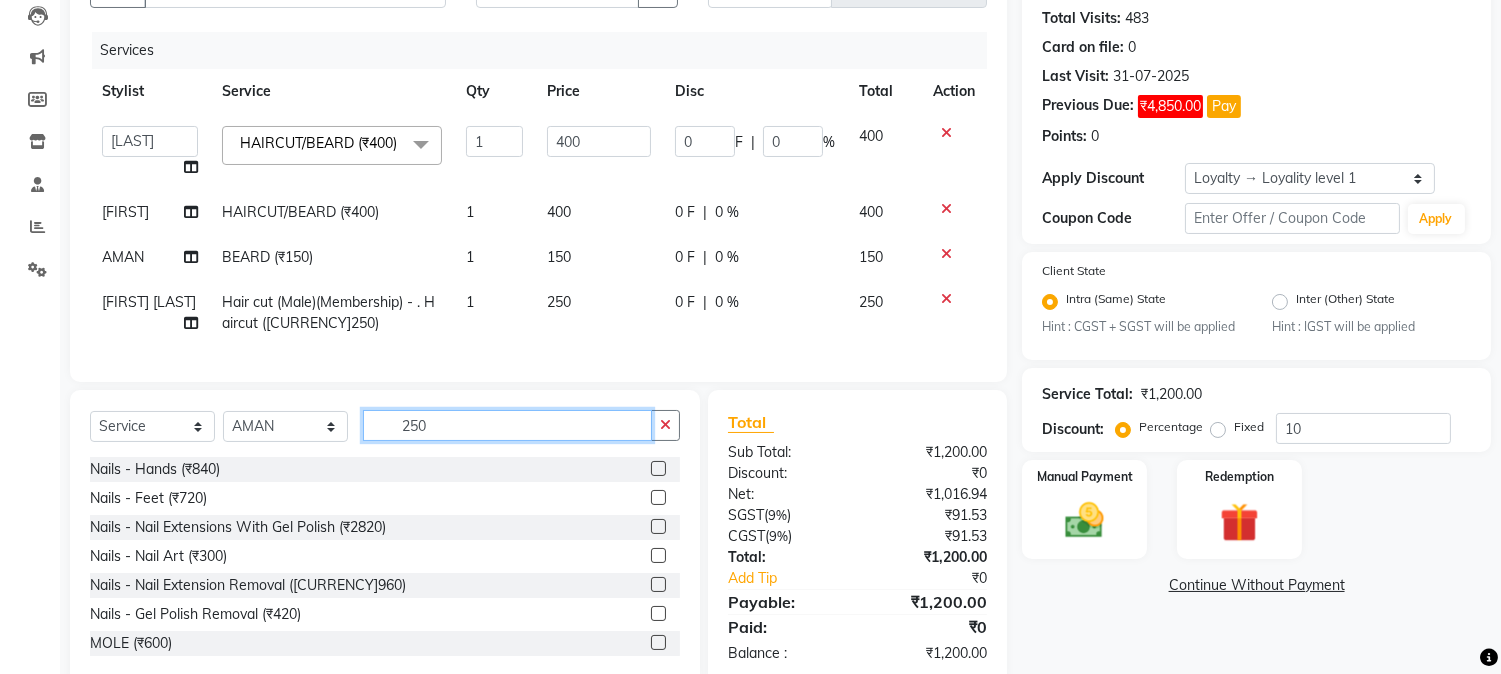drag, startPoint x: 400, startPoint y: 443, endPoint x: 440, endPoint y: 441, distance: 40.04997 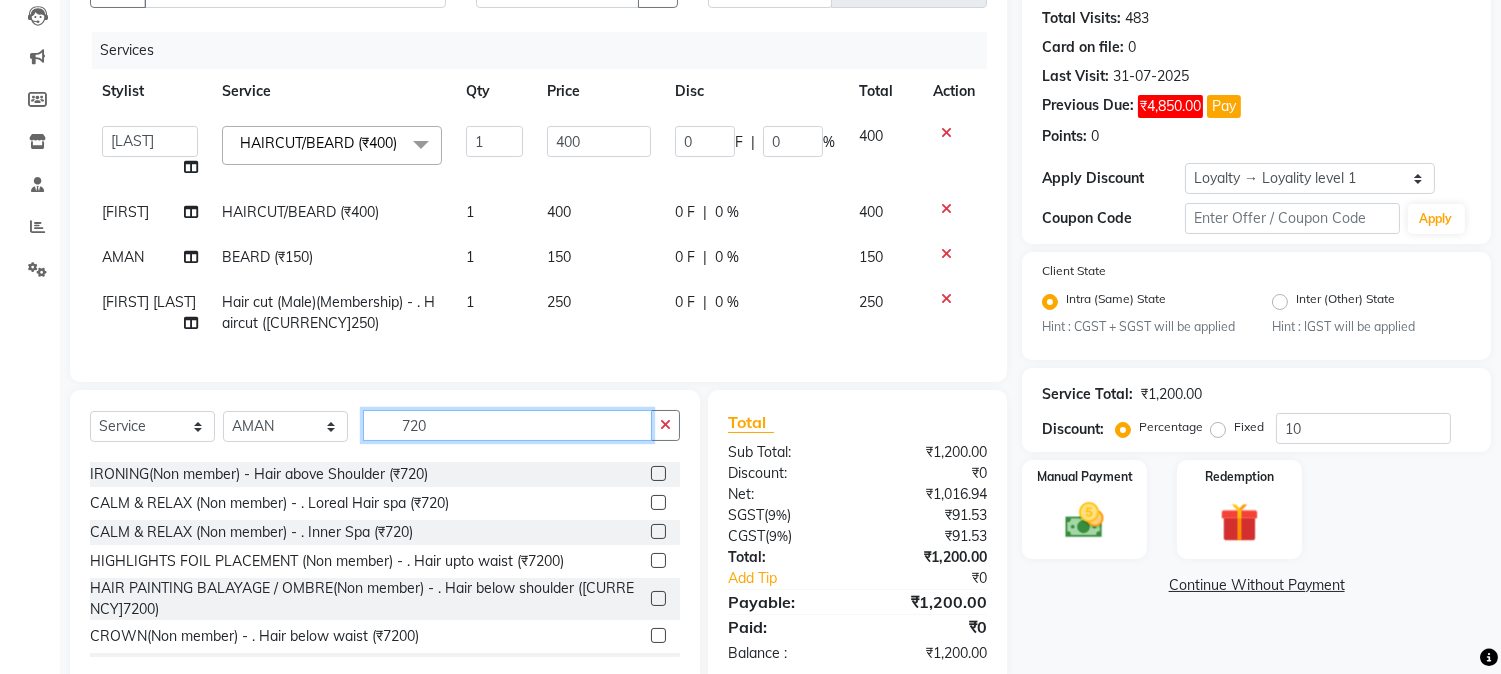 scroll, scrollTop: 222, scrollLeft: 0, axis: vertical 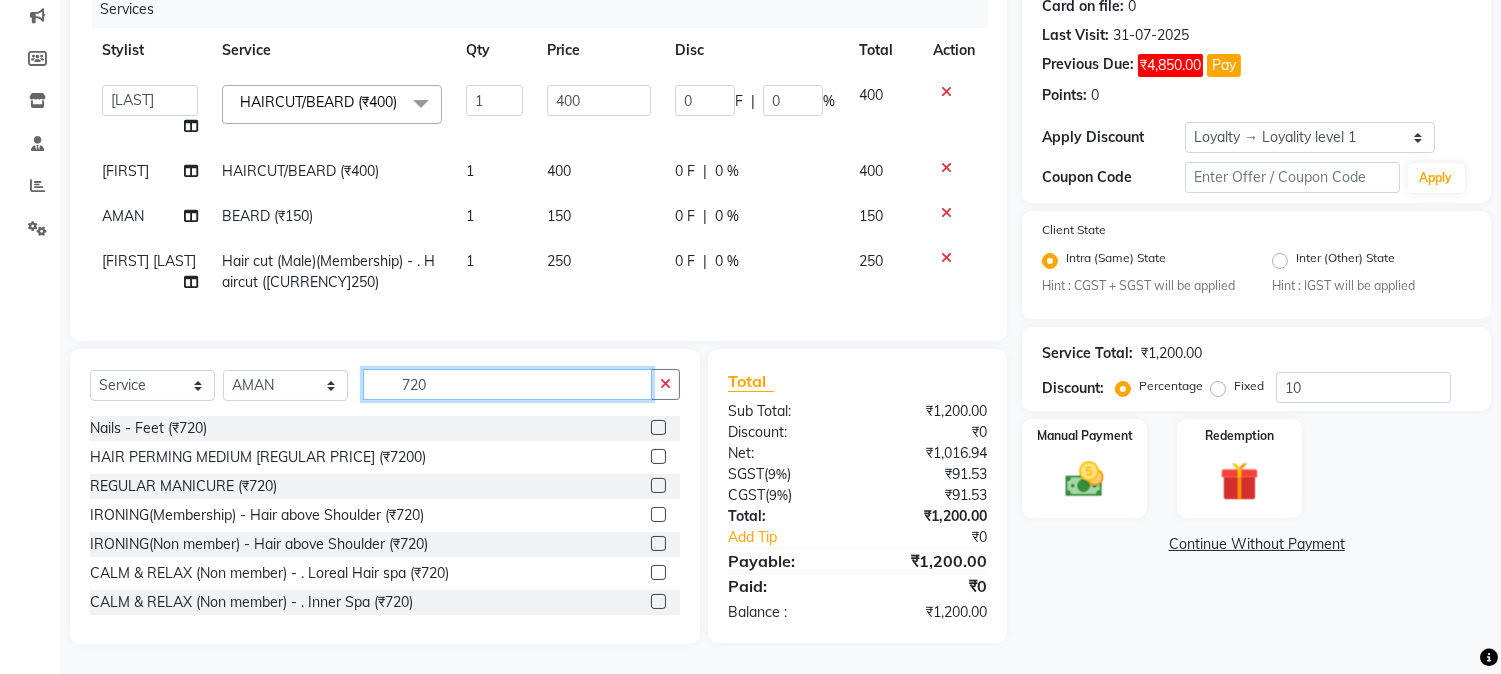 drag, startPoint x: 378, startPoint y: 386, endPoint x: 480, endPoint y: 387, distance: 102.0049 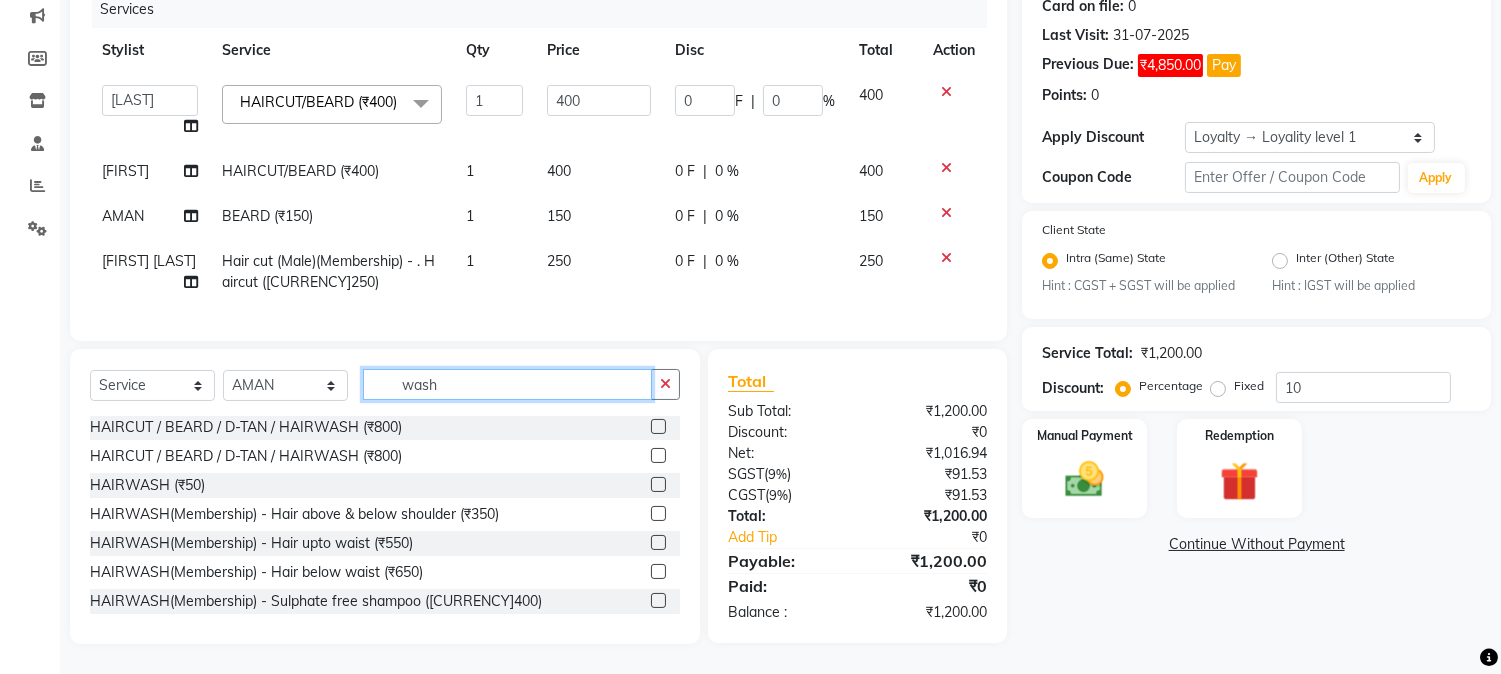 scroll, scrollTop: 121, scrollLeft: 0, axis: vertical 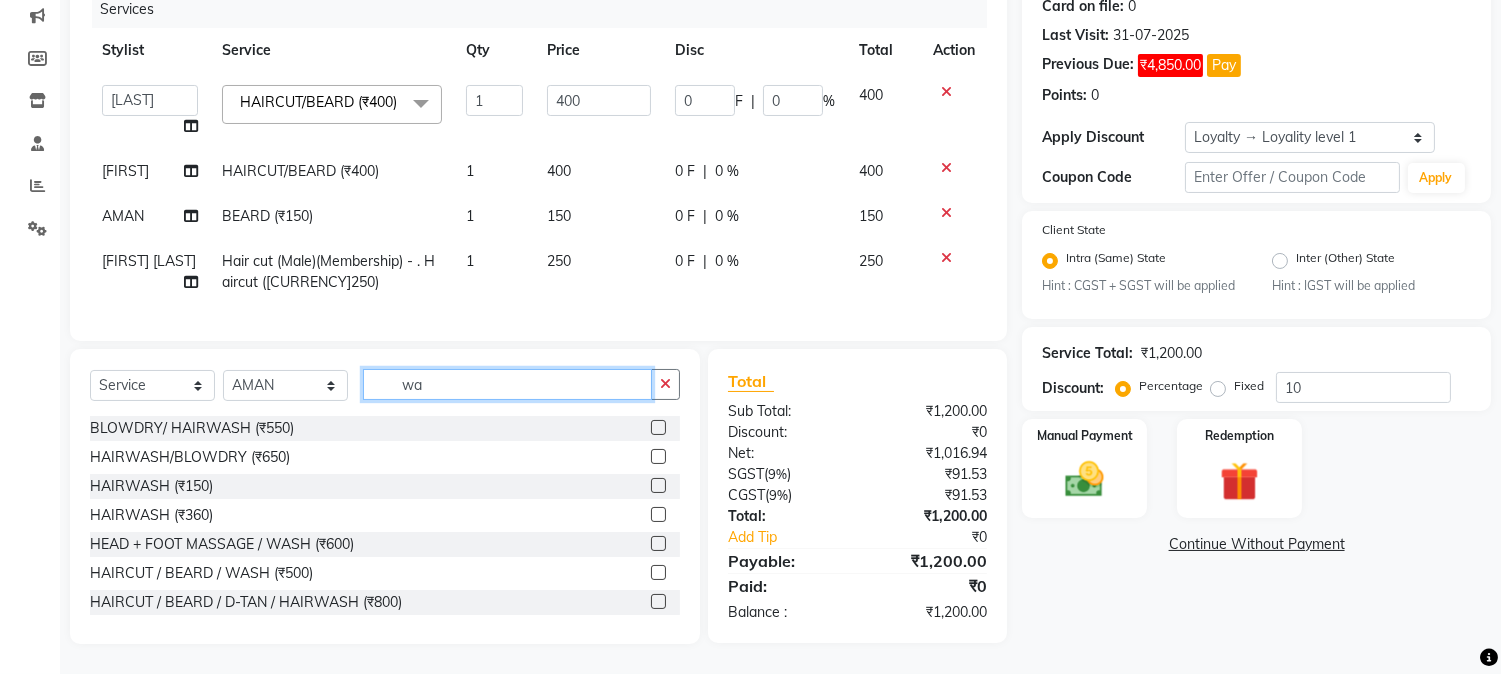 type on "w" 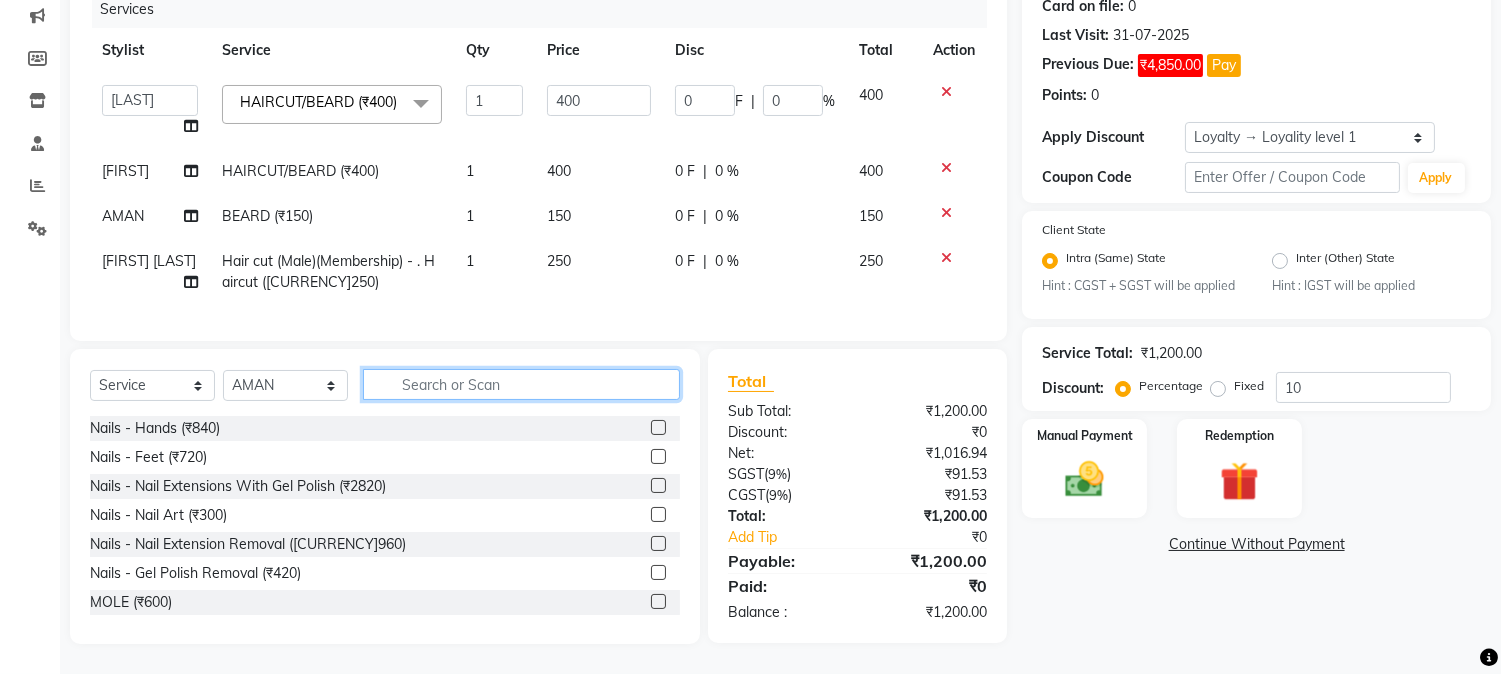 type on "h" 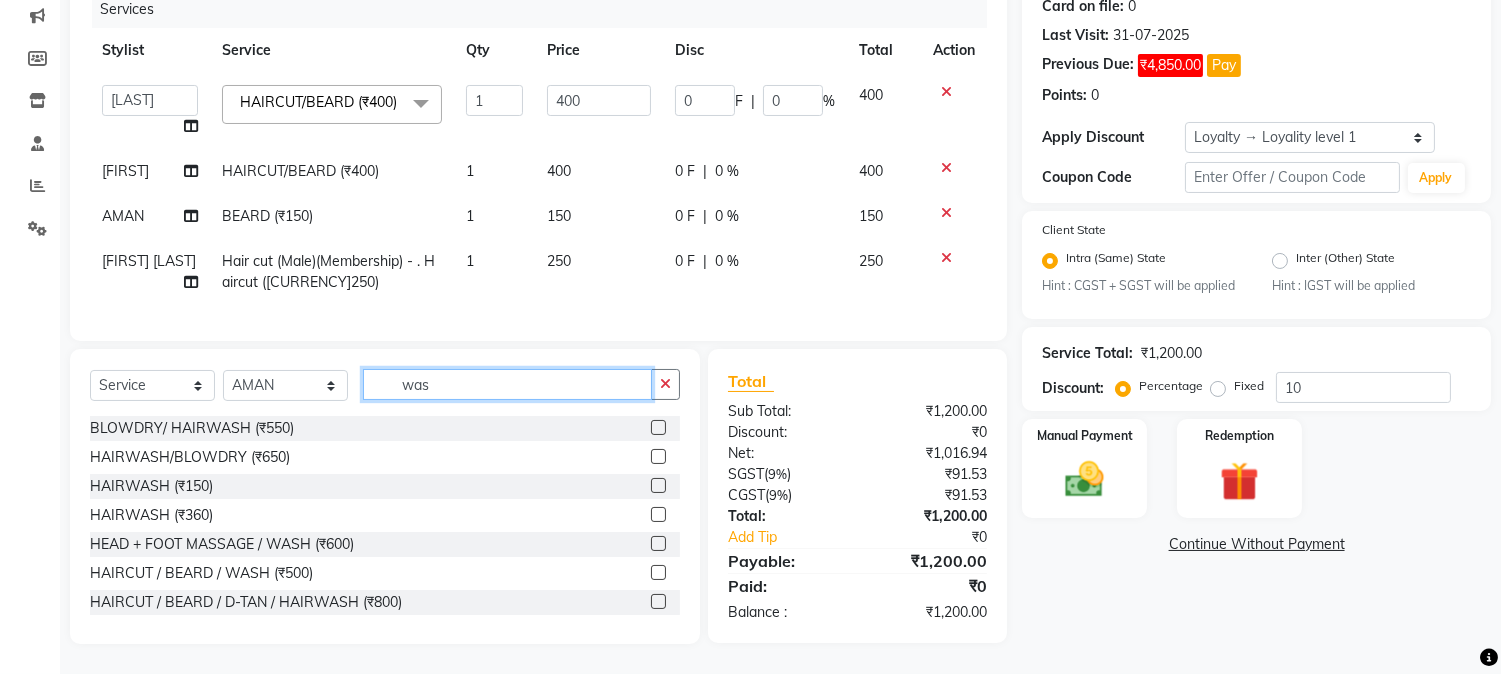 type on "wash" 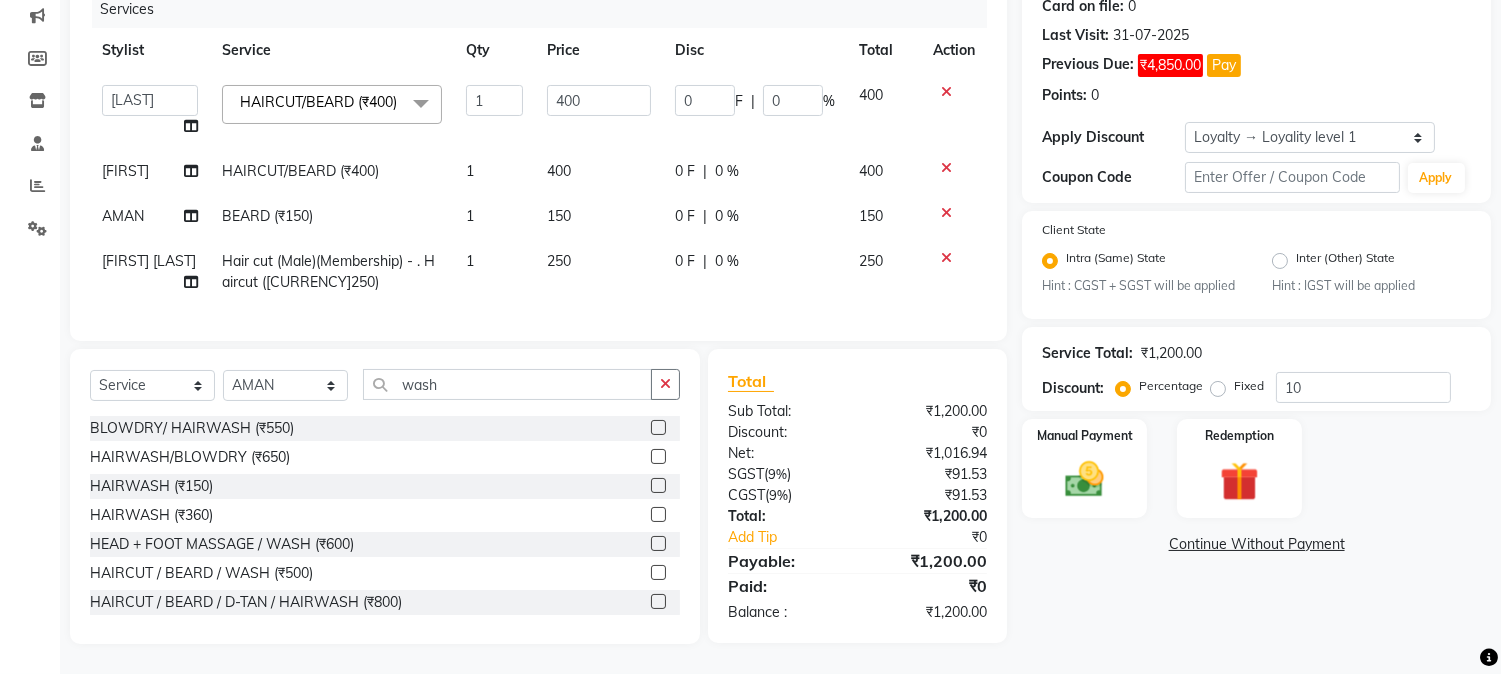 click 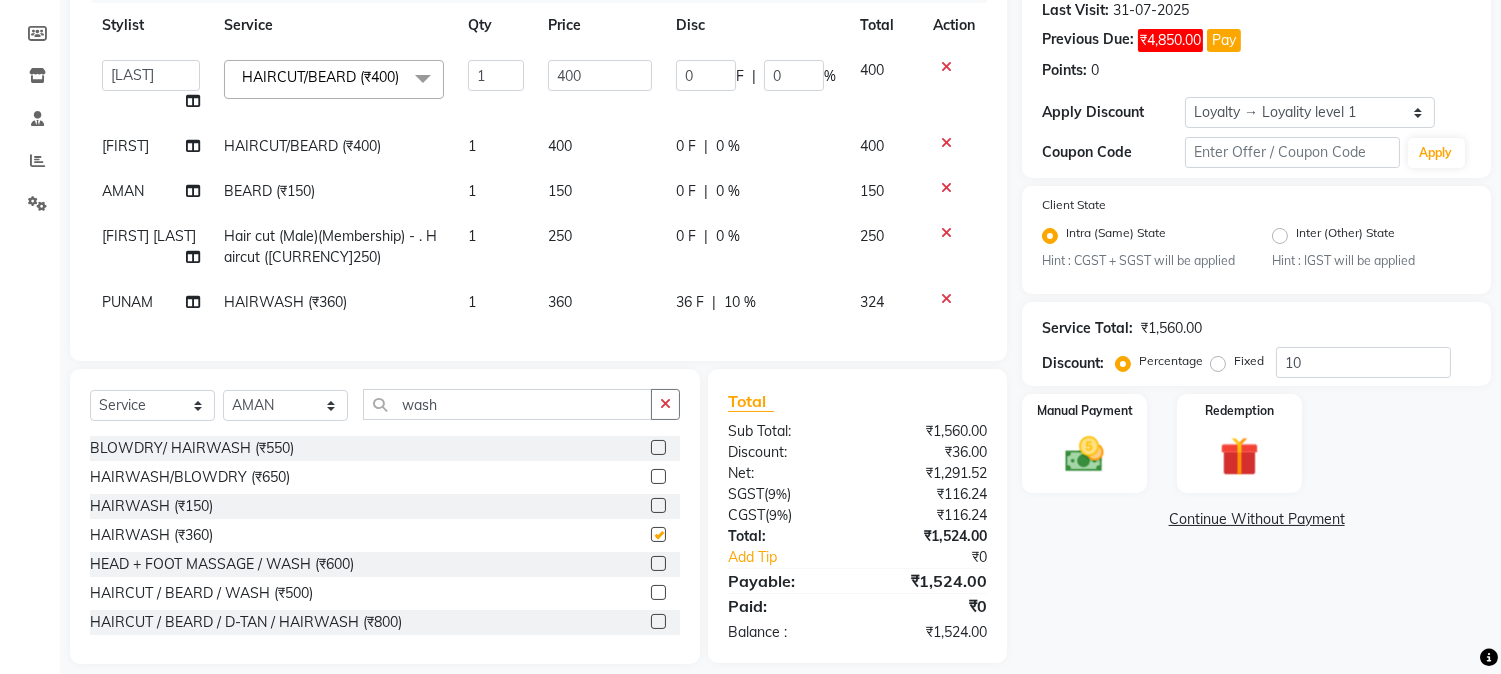 checkbox on "false" 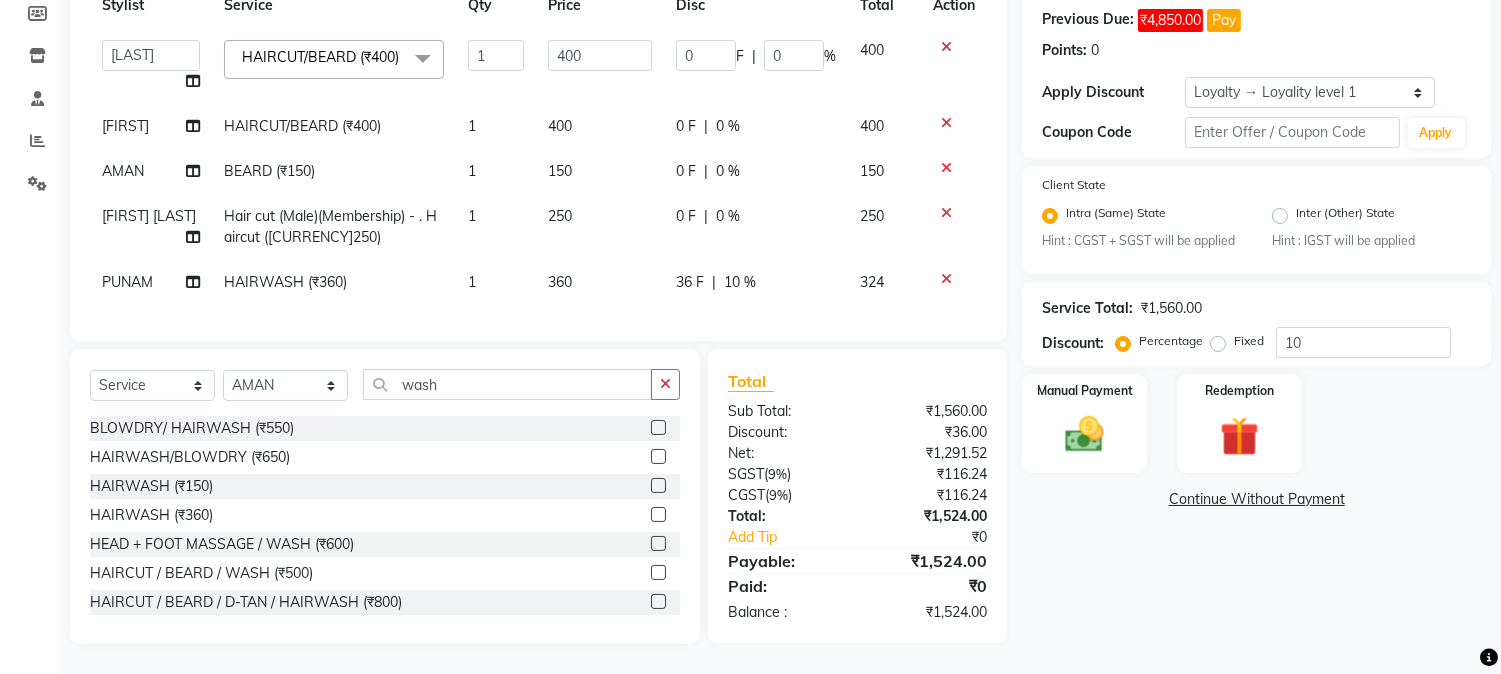 scroll, scrollTop: 327, scrollLeft: 0, axis: vertical 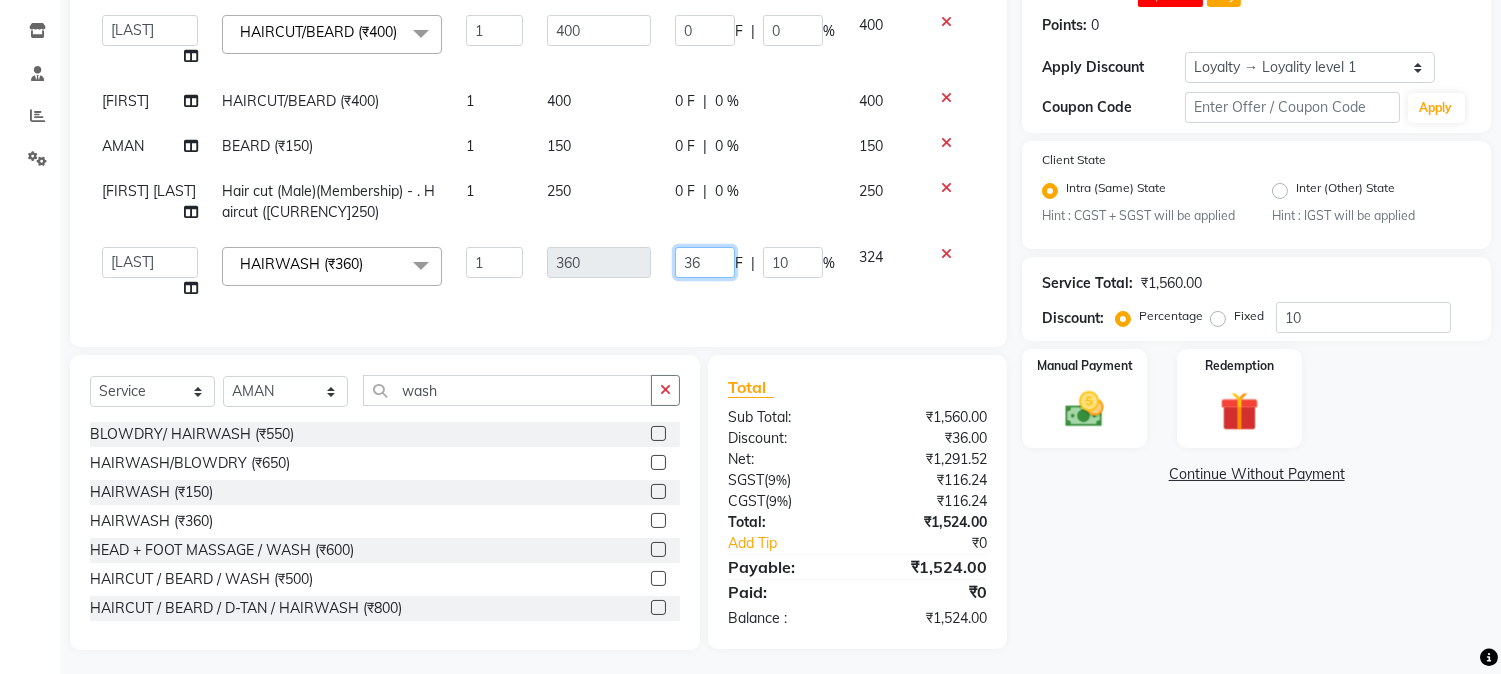 drag, startPoint x: 675, startPoint y: 268, endPoint x: 725, endPoint y: 288, distance: 53.851646 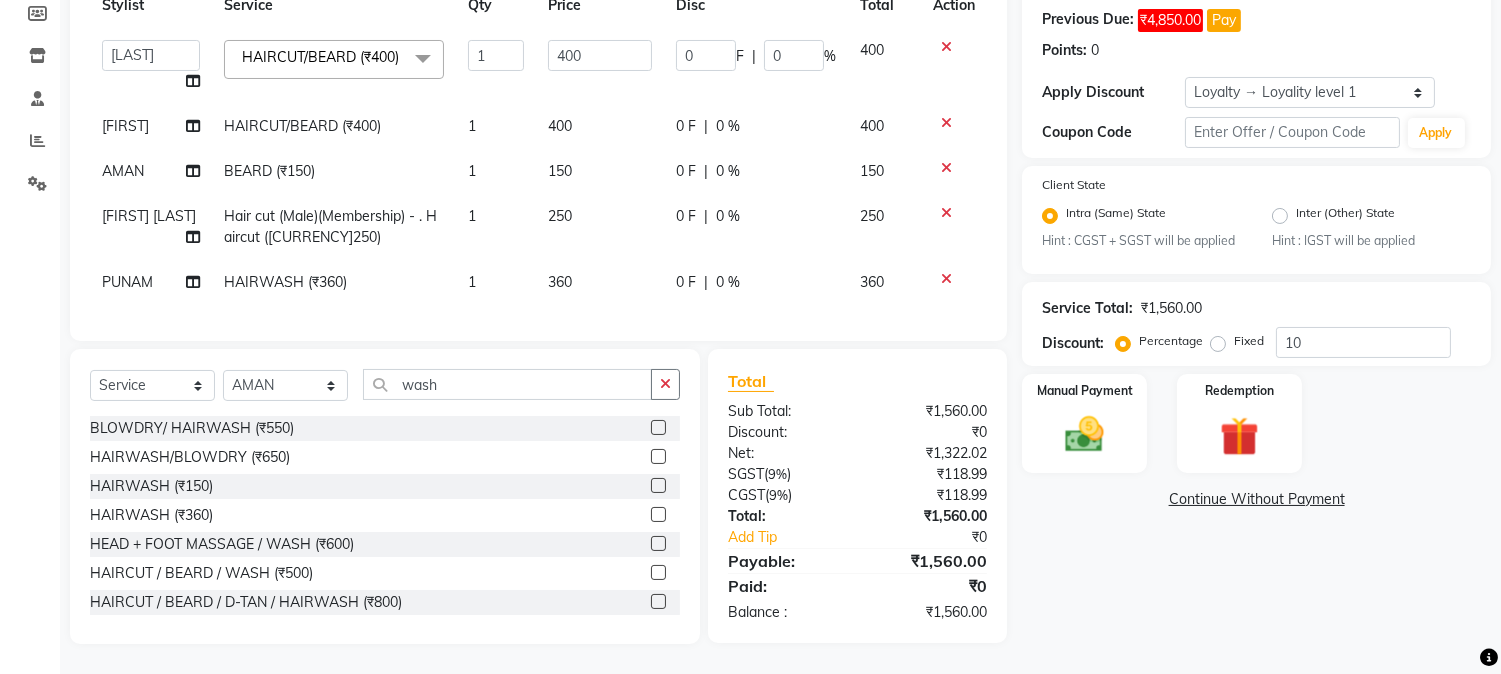 click on "Services Stylist Service Qty Price Disc Total Action  [NAME]   [NAME]   [NAME]   [NAME]    [NAME]   [NAME]   [NAME]   [NAME]   [NAME]   [NAME]   [NAME]   [NAME]   [NAME]   [NAME]   [NAME]   [NAME]   [NAME]   [NAME]  [NAME]   [NAME]   [NAME]   [NAME]   [NAME]    [NAME]   [NAME]   [NAME]    [NAME]   [NAME]   [NAME]   [NAME]   [NAME]   [NAME]   [NAME]   [NAME]  HAIRCUT/BEARD (₹400)  x Nails -  Hands (₹840) Nails -  Feet (₹720) Nails - Nail Extensions With Gel Polish (₹2820) Nails - Nail Art (₹300) Nails - Nail Extension Removal (₹960) Nails - Gel Polish Removal (₹420) MOLE (₹600) PUMING (₹4000) CRYSTAL PEDICURE (MEMBERSHIP) (₹1400) HIAR SPA ABOVE SHOULDER (MEMBERSHIP) (₹900) HAIR SPA ABOVE SHOULDER (NON-MEMBER) (₹1080) HAIR SPA BELOW SHOULDER(MEMBERSHIP) (₹1200) HAIR SPA BELOW SHOULDER(NON-MEMBER) (₹1440) HAIR SPA UPTO WAIST(MEMBERSHIP) (₹1400) HAIR SPA UPTO WAIST(NON-MEMBER) (₹1680) HAIR SPA BELOW WAIST(MEMBERSHIP) (₹1700) 1 400 0" 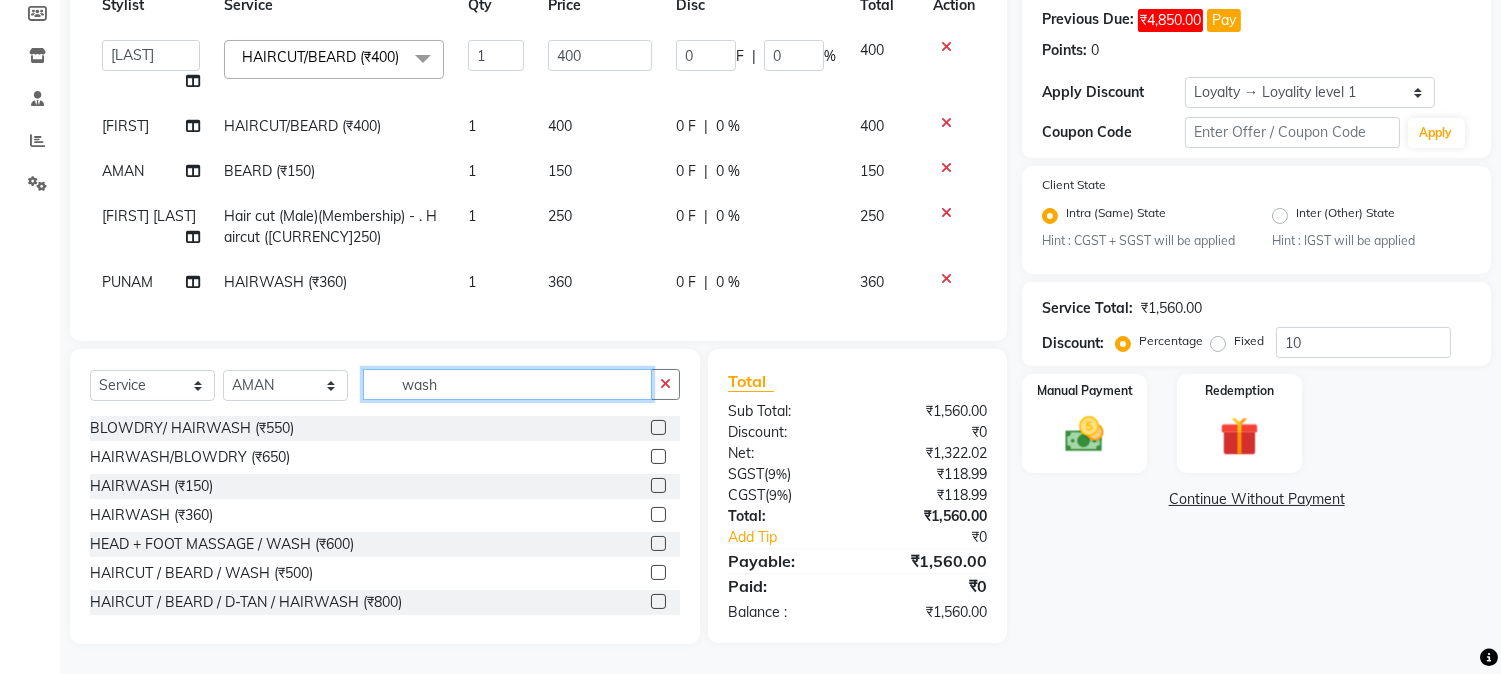 click on "wash" 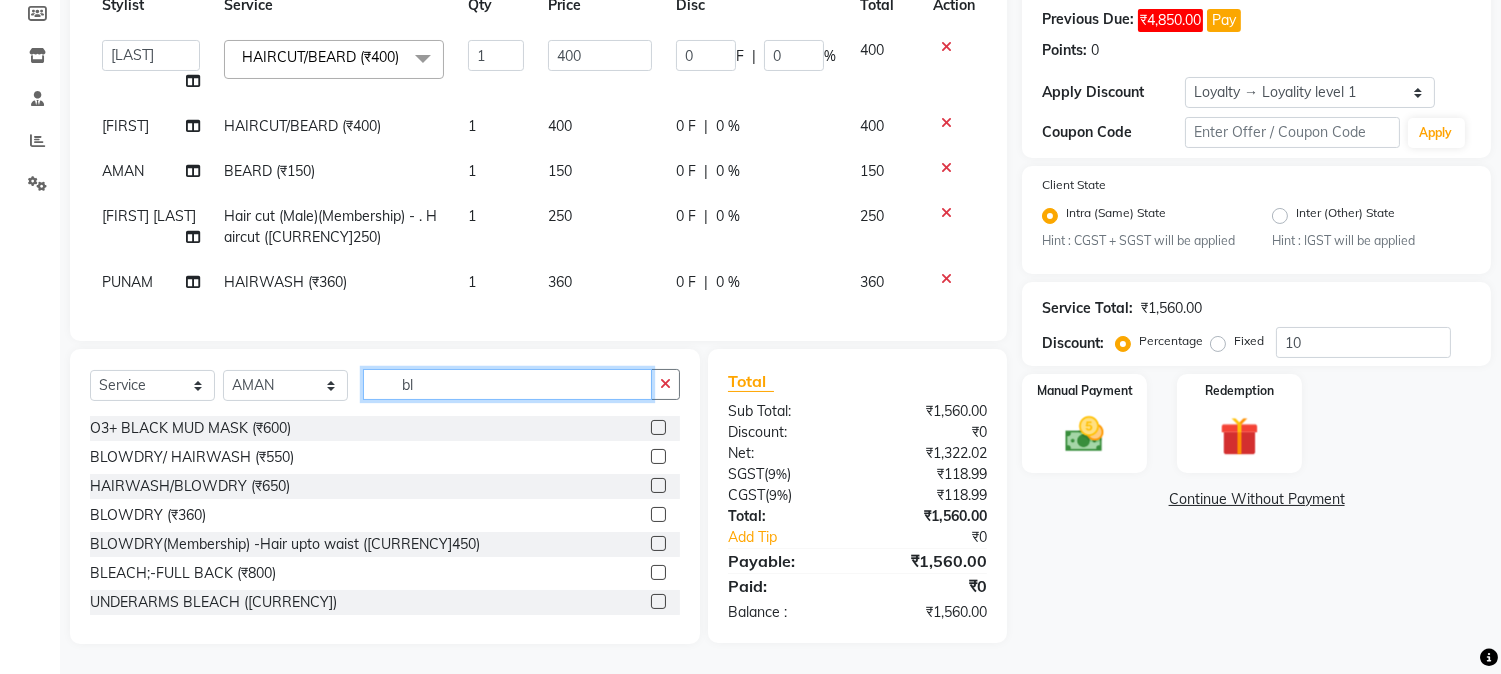 type on "bl" 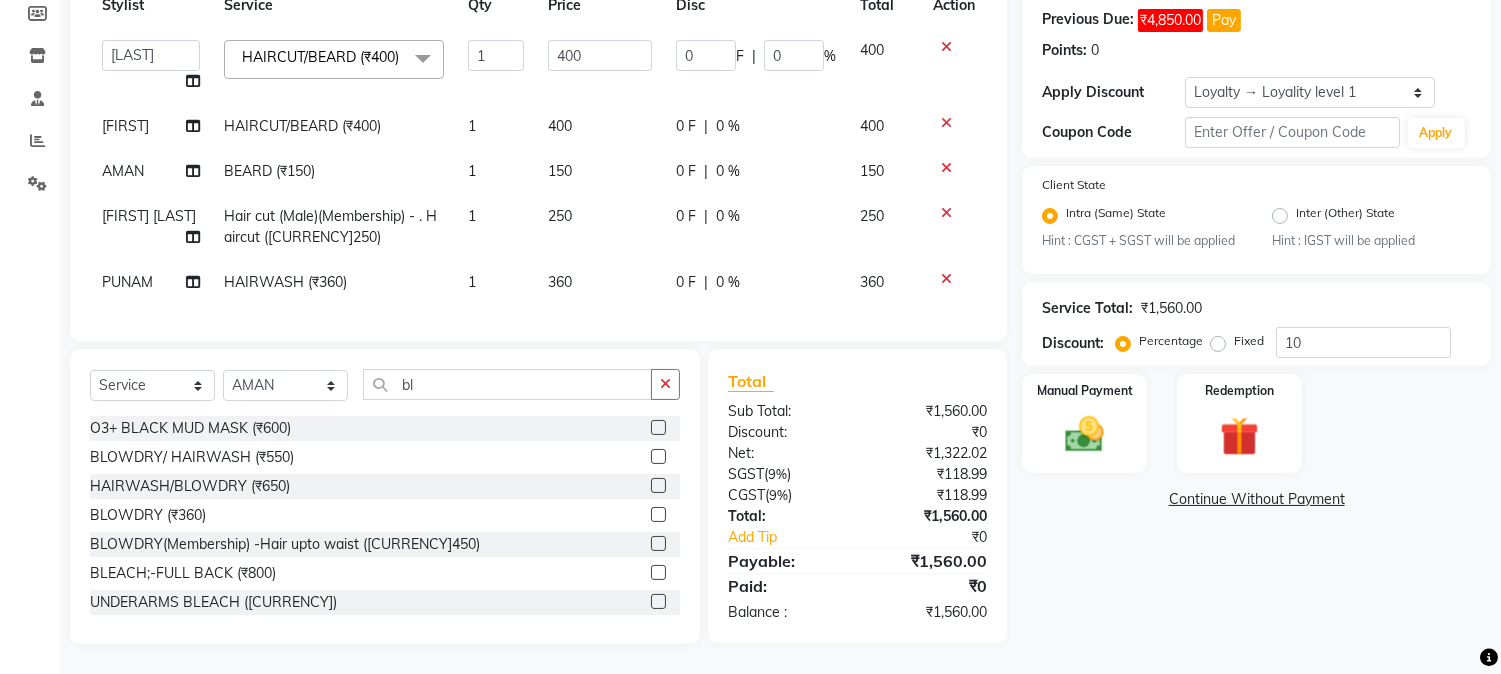 click 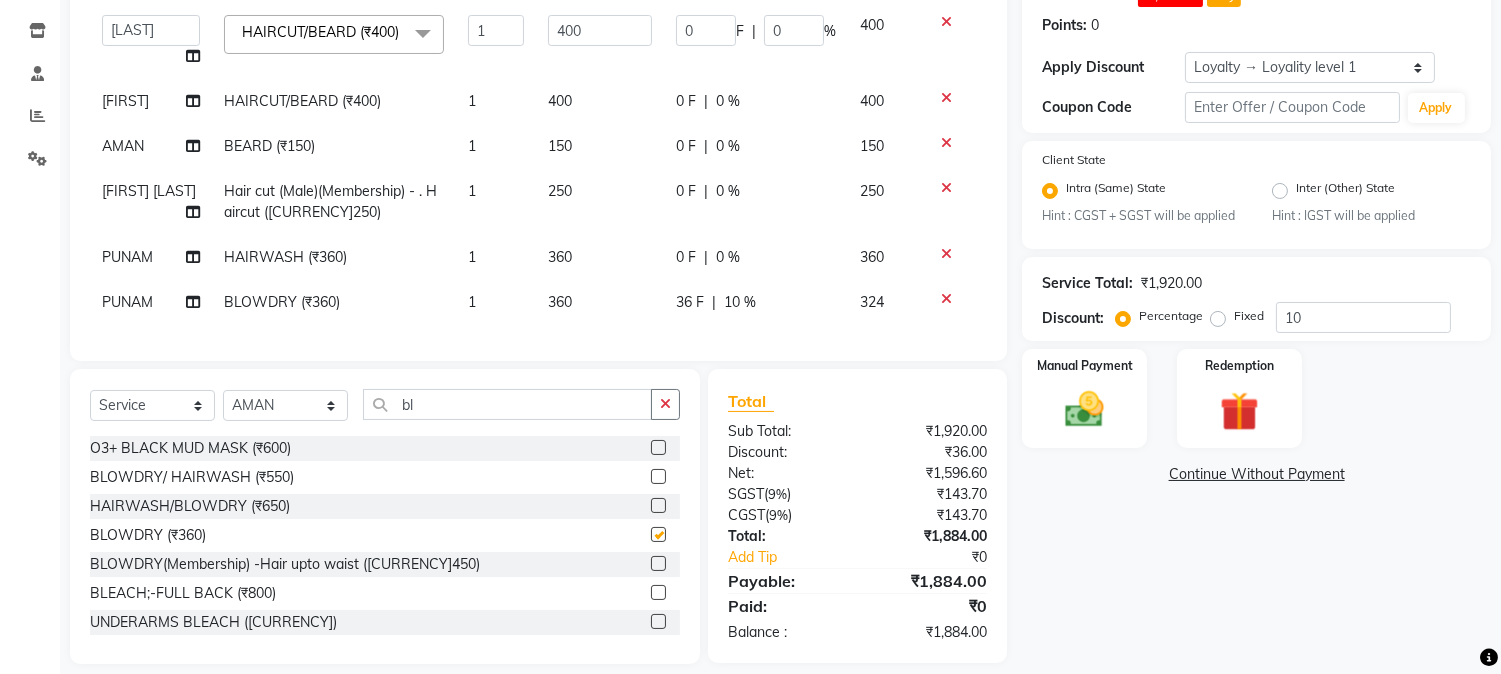 checkbox on "false" 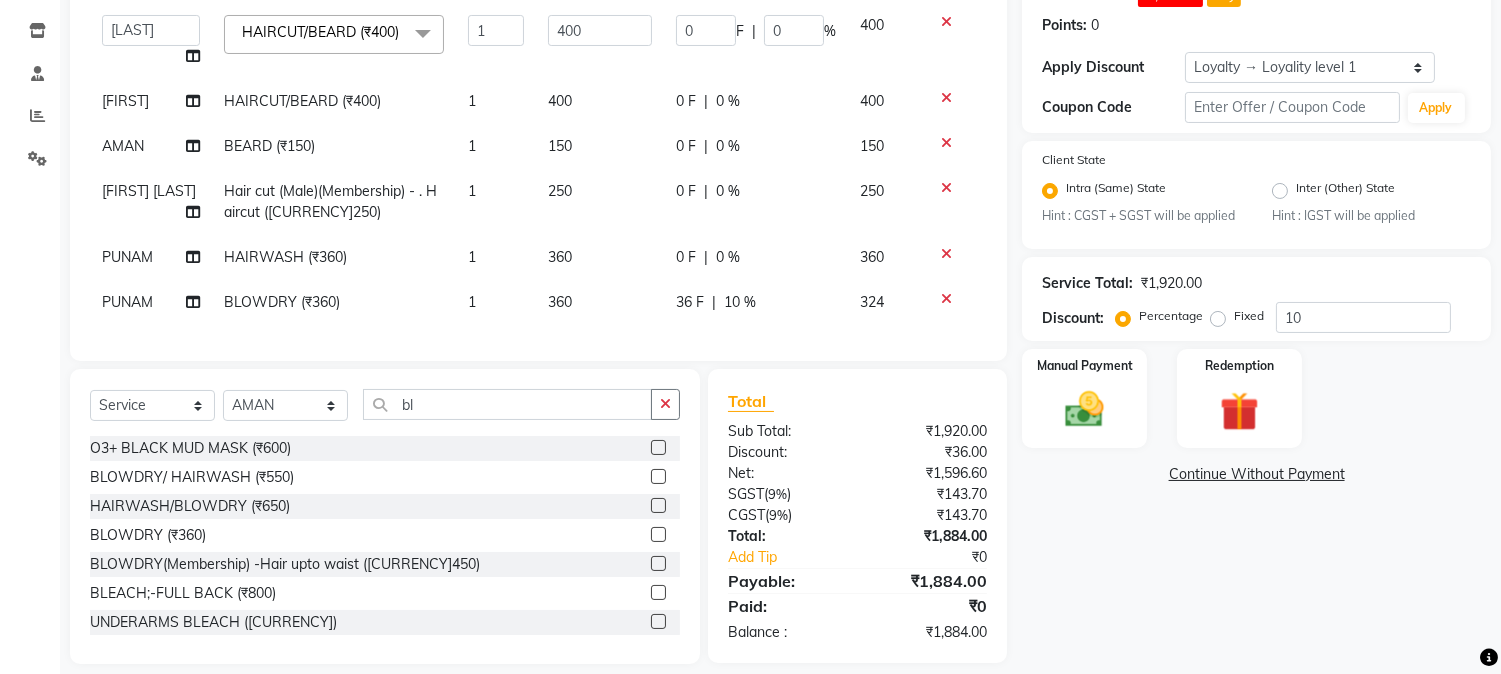 click on "36 F" 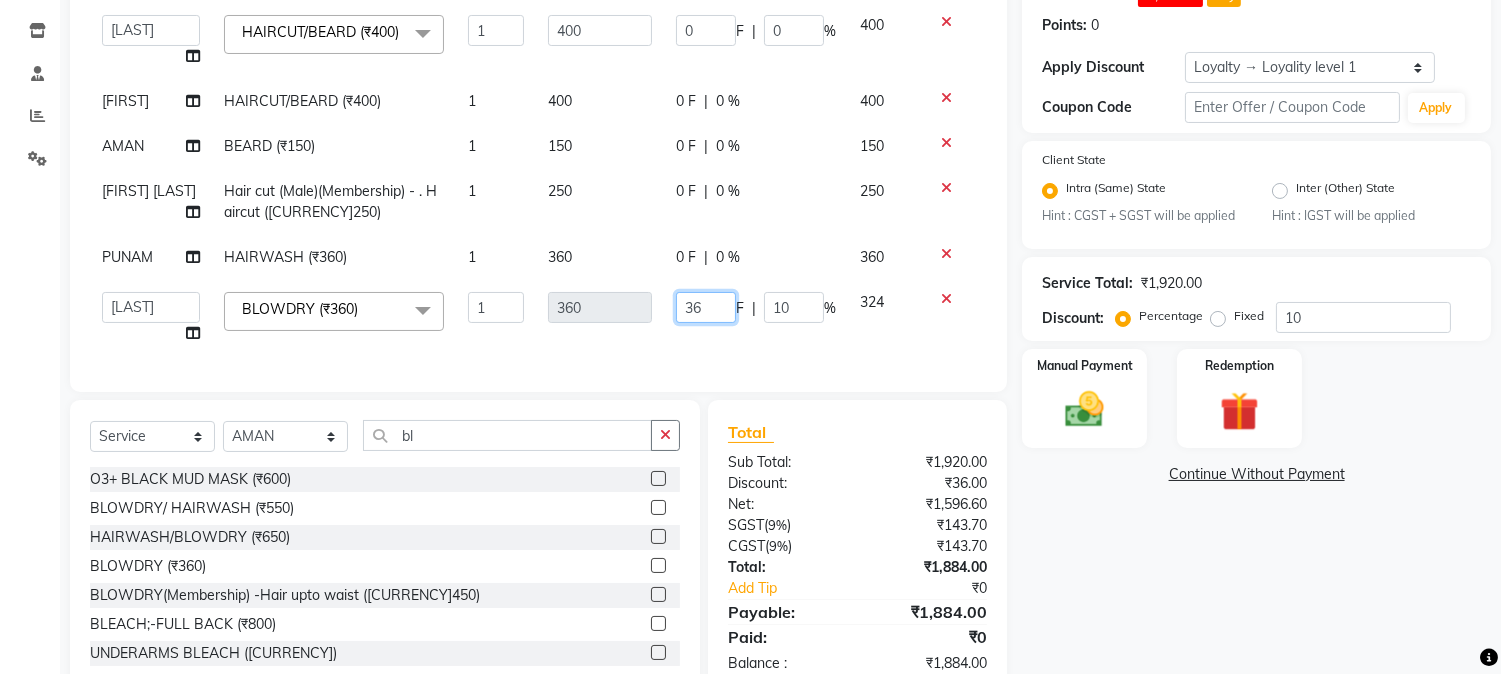 drag, startPoint x: 682, startPoint y: 314, endPoint x: 731, endPoint y: 314, distance: 49 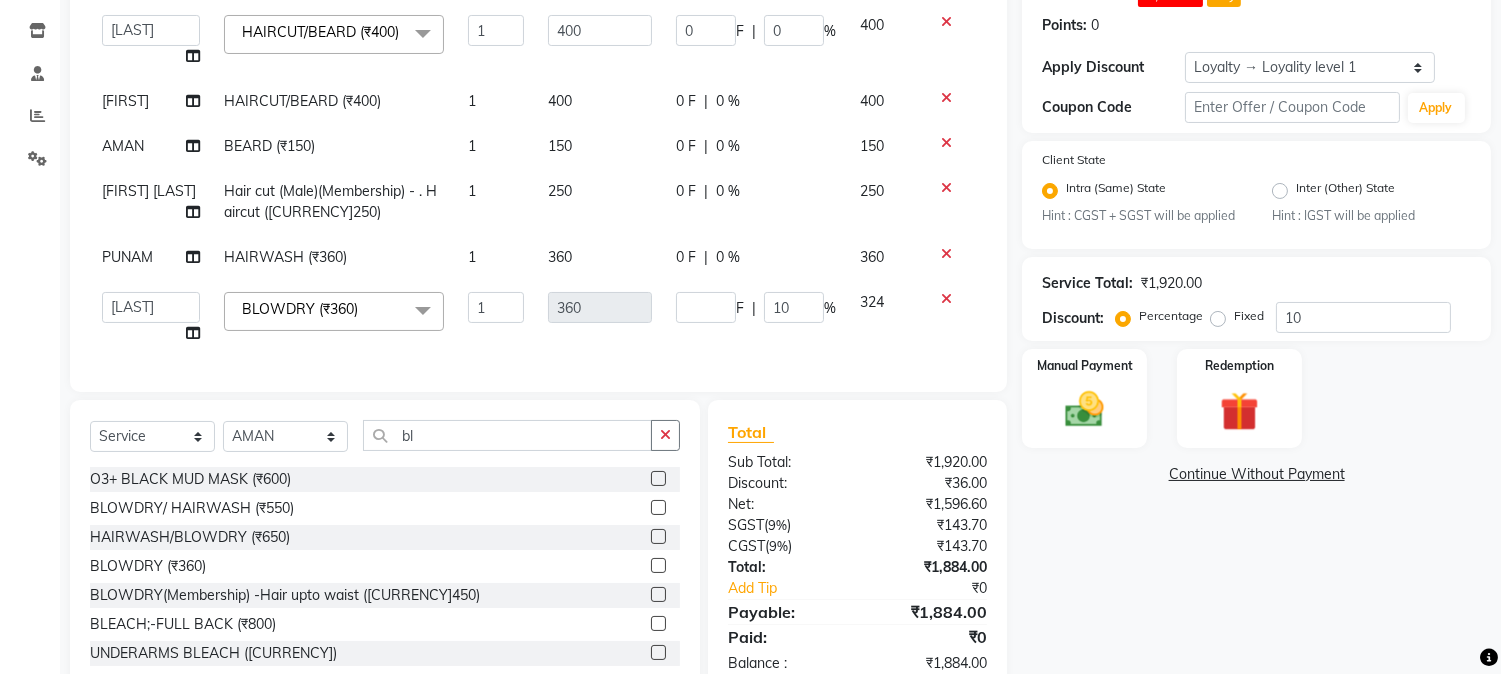 click on "Services Stylist Service Qty Price Disc Total Action  [NAME]   [NAME]   [NAME]   [NAME]    [NAME]   [NAME]   [NAME]   [NAME]   [NAME]   [NAME]   [NAME]   [NAME]   [NAME]   [NAME]   [NAME]   [NAME]   [NAME]   [NAME]  [NAME]   [NAME]   [NAME]   [NAME]   [NAME]    [NAME]   [NAME]   [NAME]    [NAME]   [NAME]   [NAME]   [NAME]   [NAME]   [NAME]   [NAME]   [NAME]  HAIRCUT/BEARD (₹400)  x Nails -  Hands (₹840) Nails -  Feet (₹720) Nails - Nail Extensions With Gel Polish (₹2820) Nails - Nail Art (₹300) Nails - Nail Extension Removal (₹960) Nails - Gel Polish Removal (₹420) MOLE (₹600) PUMING (₹4000) CRYSTAL PEDICURE (MEMBERSHIP) (₹1400) HIAR SPA ABOVE SHOULDER (MEMBERSHIP) (₹900) HAIR SPA ABOVE SHOULDER (NON-MEMBER) (₹1080) HAIR SPA BELOW SHOULDER(MEMBERSHIP) (₹1200) HAIR SPA BELOW SHOULDER(NON-MEMBER) (₹1440) HAIR SPA UPTO WAIST(MEMBERSHIP) (₹1400) HAIR SPA UPTO WAIST(NON-MEMBER) (₹1680) HAIR SPA BELOW WAIST(MEMBERSHIP) (₹1700) 1 400 0" 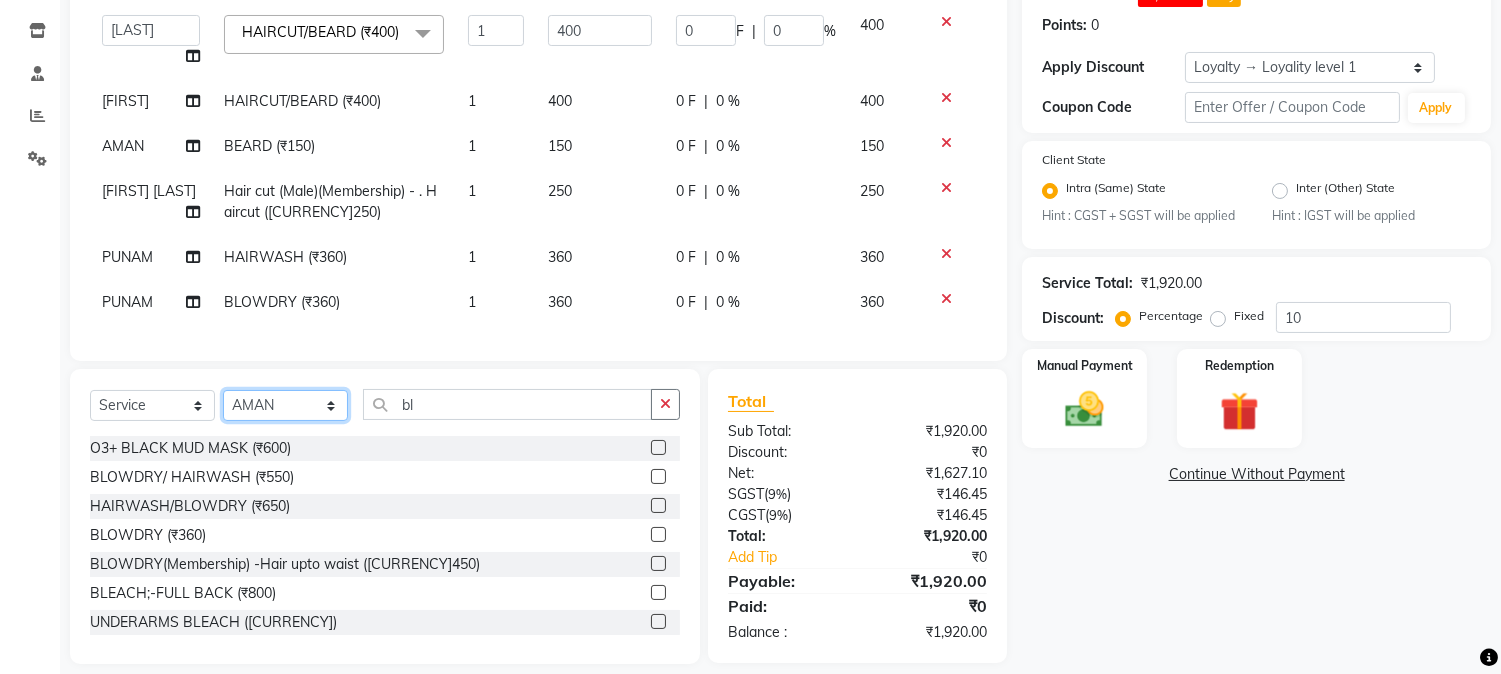 click on "Select Stylist [FIRST] [FIRST] [LAST] [FIRST]  [FIRST]   [FIRST]   [FIRST] [LAST]   [FIRST]   [FIRST]   [FIRST]   [FIRST]   [FIRST]   [FIRST]   [FIRST]   [FIRST]   [FIRST] [LAST]   [FIRST]   [FIRST]    [FIRST]   [FIRST] [LAST]   [FIRST]    [FIRST]   [FIRST]    [FIRST]  [FIRST]   [FIRST]   [FIRST] [LAST]   [FIRST]    [FIRST]   [FIRST]   [FIRST]   [FIRST]   [FIRST]  [FIRST]" 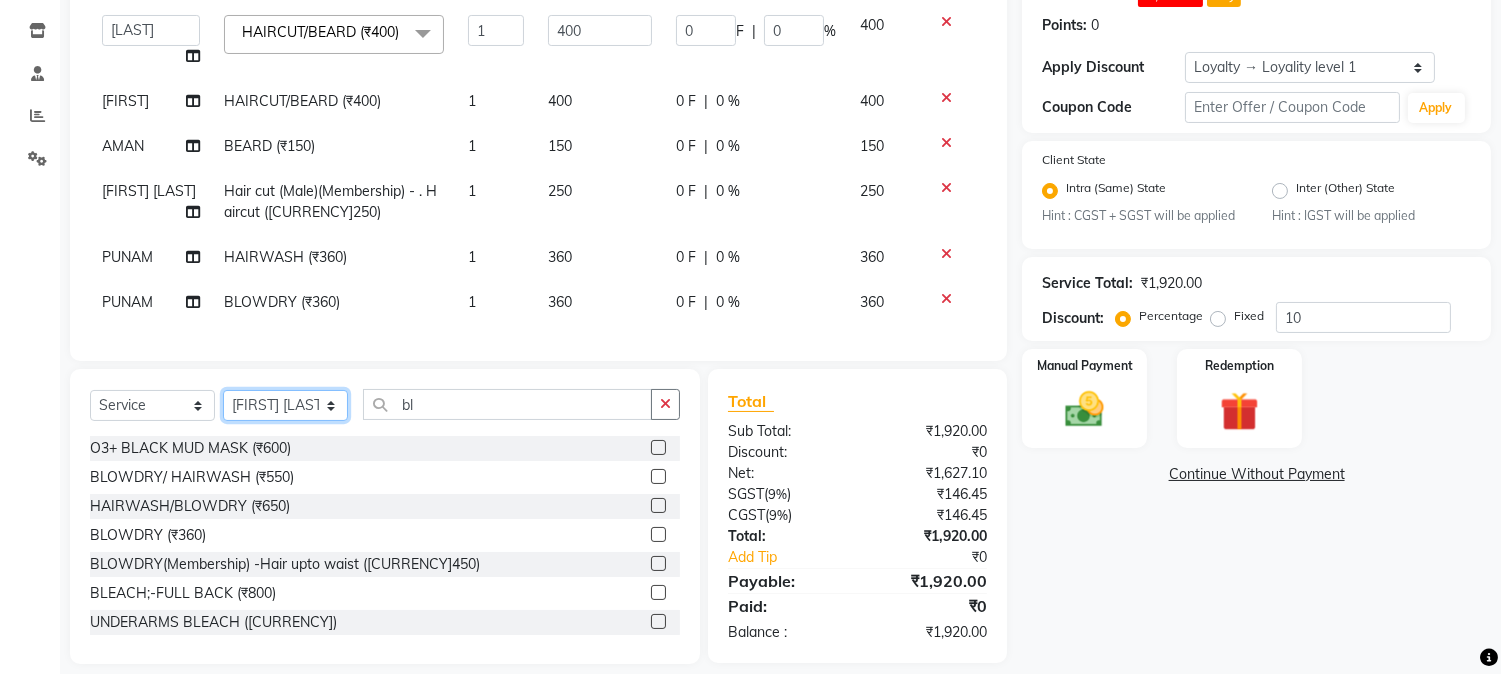 click on "Select Stylist [FIRST] [FIRST] [LAST] [FIRST]  [FIRST]   [FIRST]   [FIRST] [LAST]   [FIRST]   [FIRST]   [FIRST]   [FIRST]   [FIRST]   [FIRST]   [FIRST]   [FIRST]   [FIRST] [LAST]   [FIRST]   [FIRST]    [FIRST]   [FIRST] [LAST]   [FIRST]    [FIRST]   [FIRST]    [FIRST]  [FIRST]   [FIRST]   [FIRST] [LAST]   [FIRST]    [FIRST]   [FIRST]   [FIRST]   [FIRST]   [FIRST]  [FIRST]" 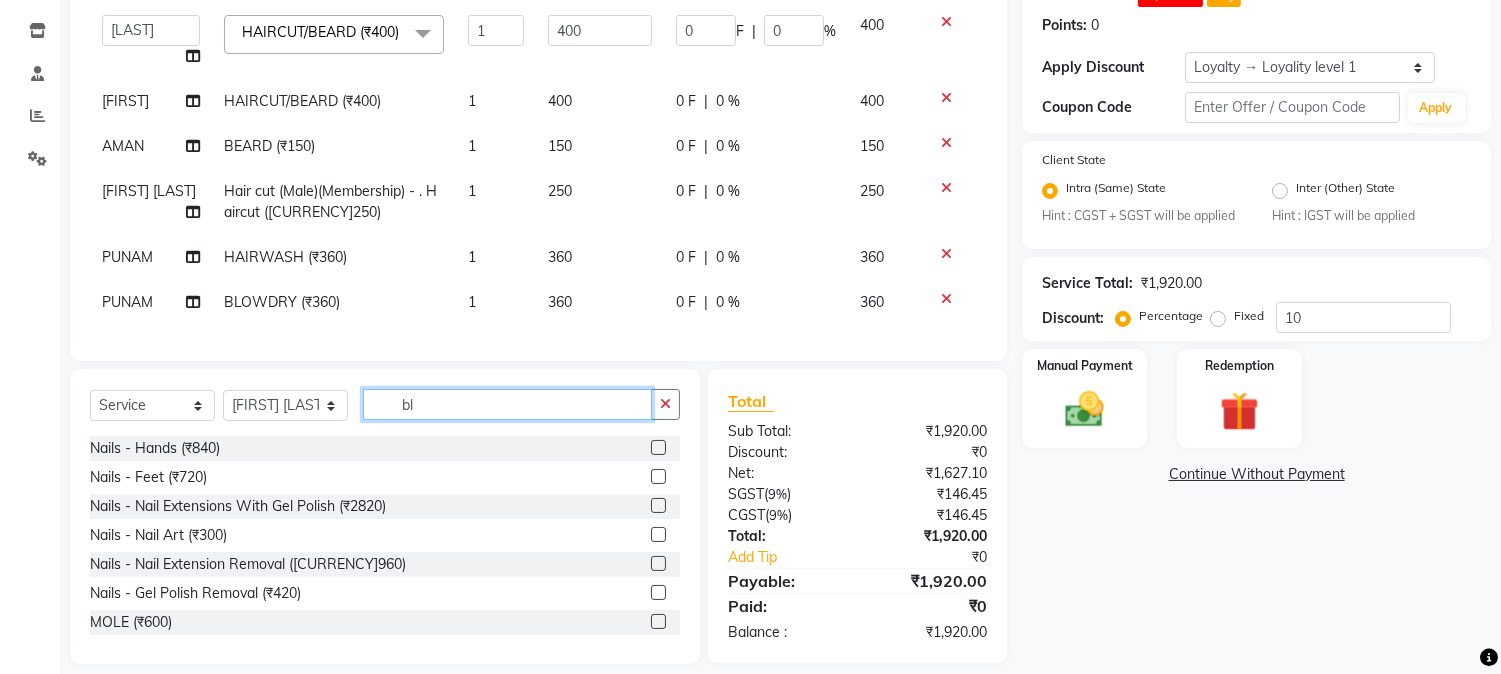 drag, startPoint x: 394, startPoint y: 430, endPoint x: 450, endPoint y: 422, distance: 56.568542 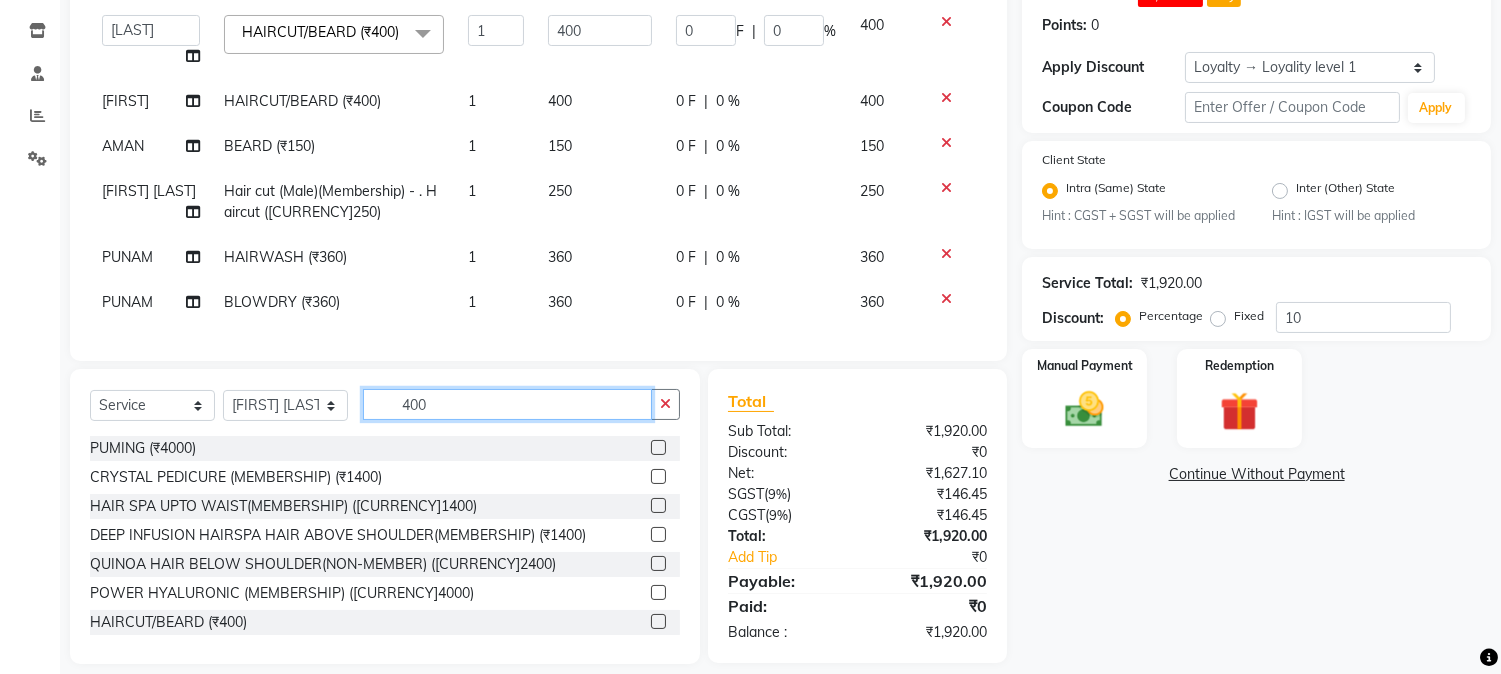 type on "400" 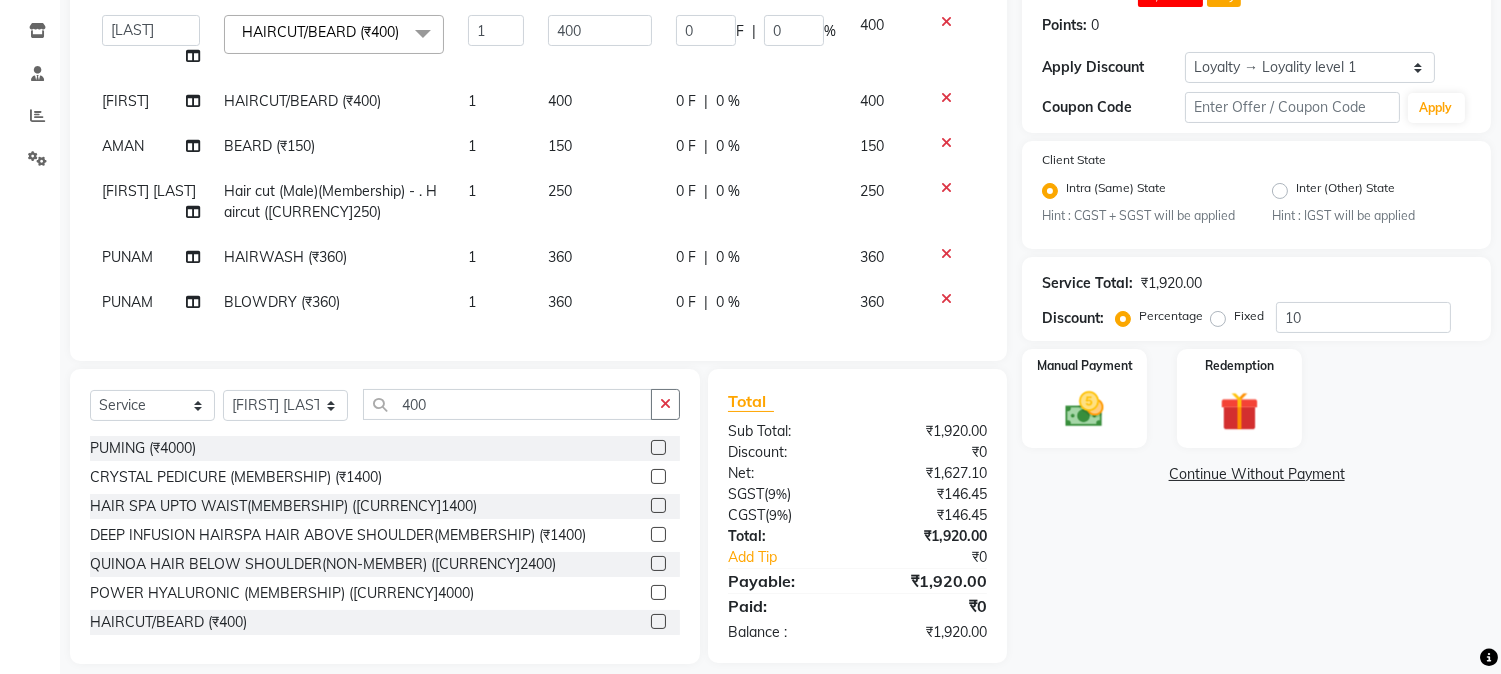 click 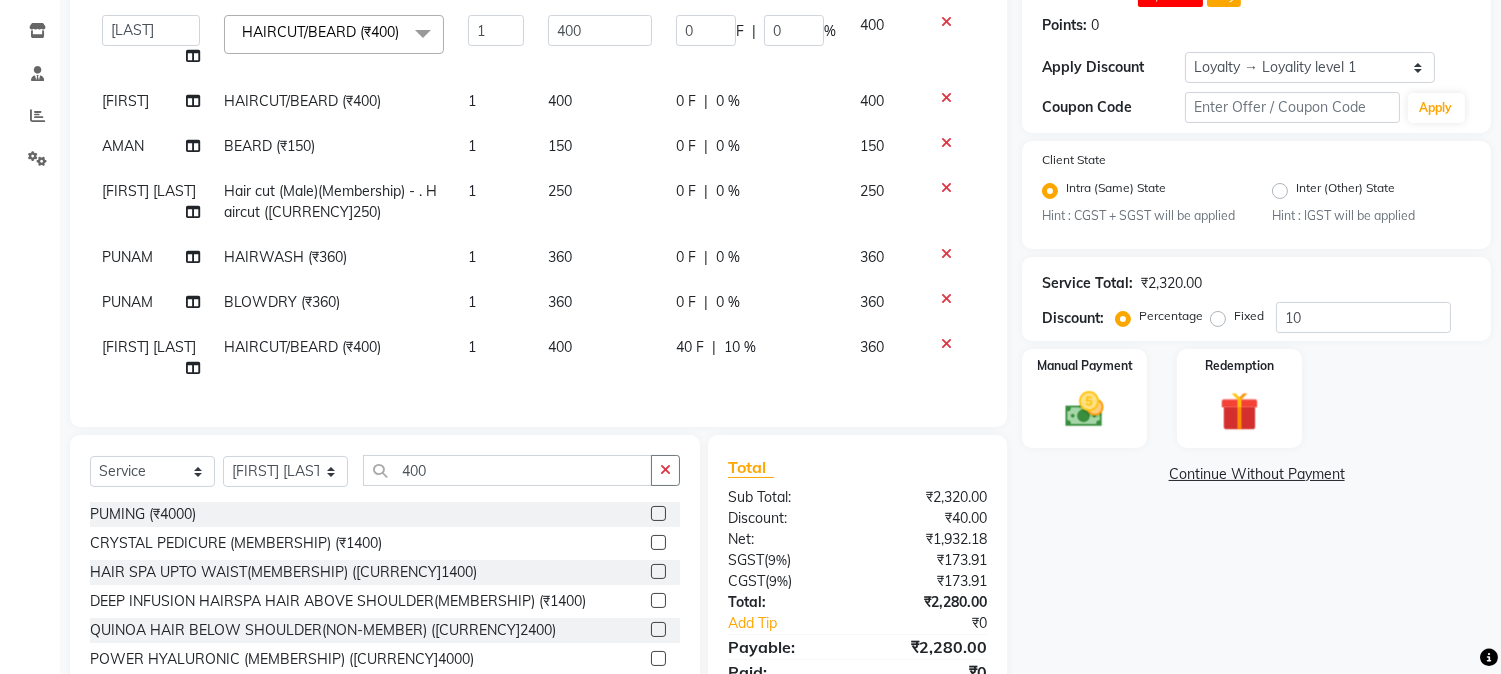 checkbox on "false" 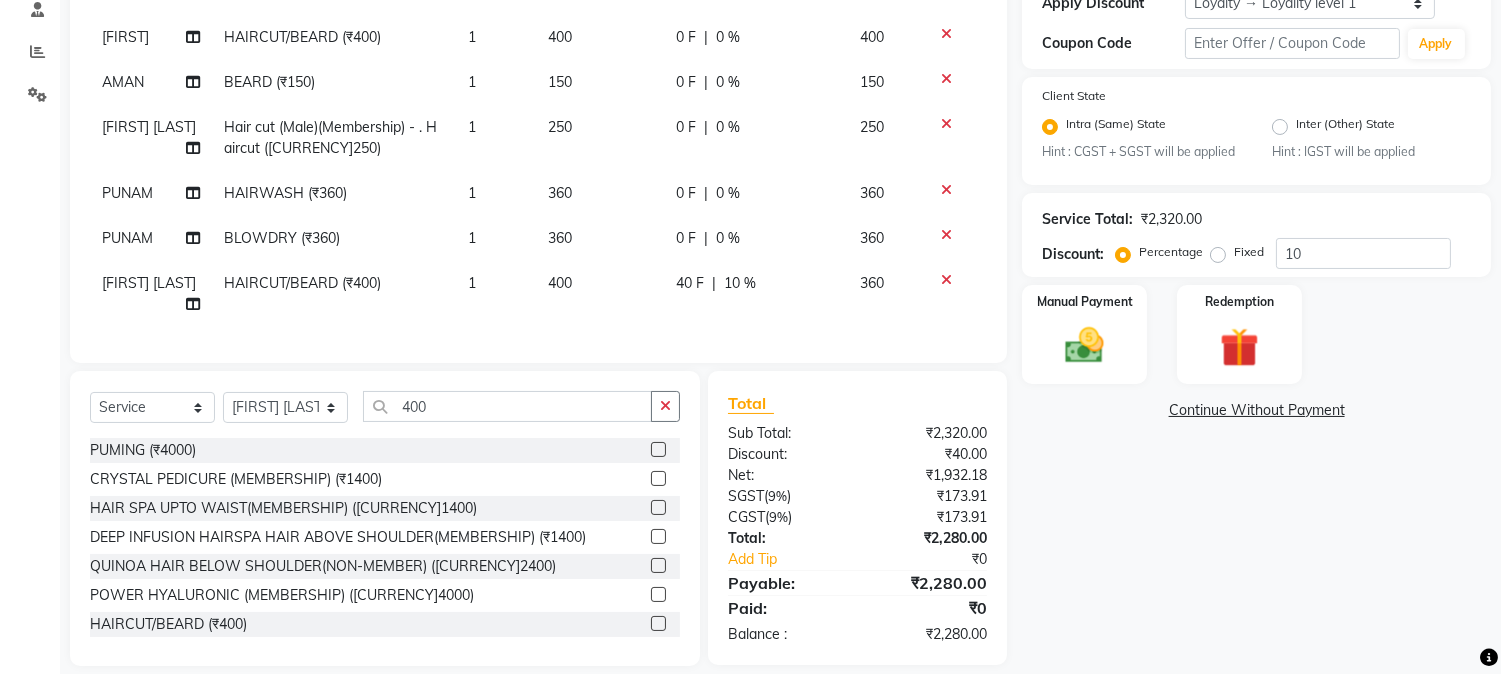 scroll, scrollTop: 417, scrollLeft: 0, axis: vertical 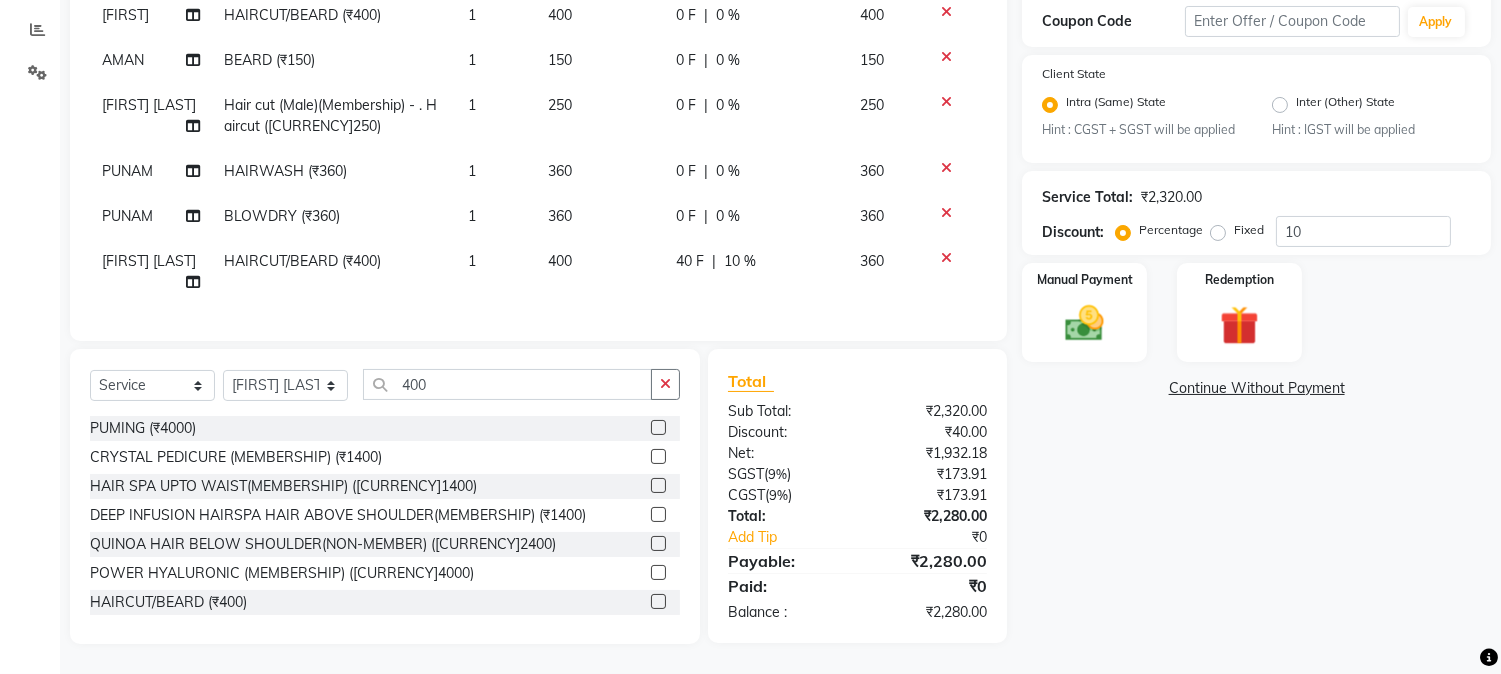 click on "40 F" 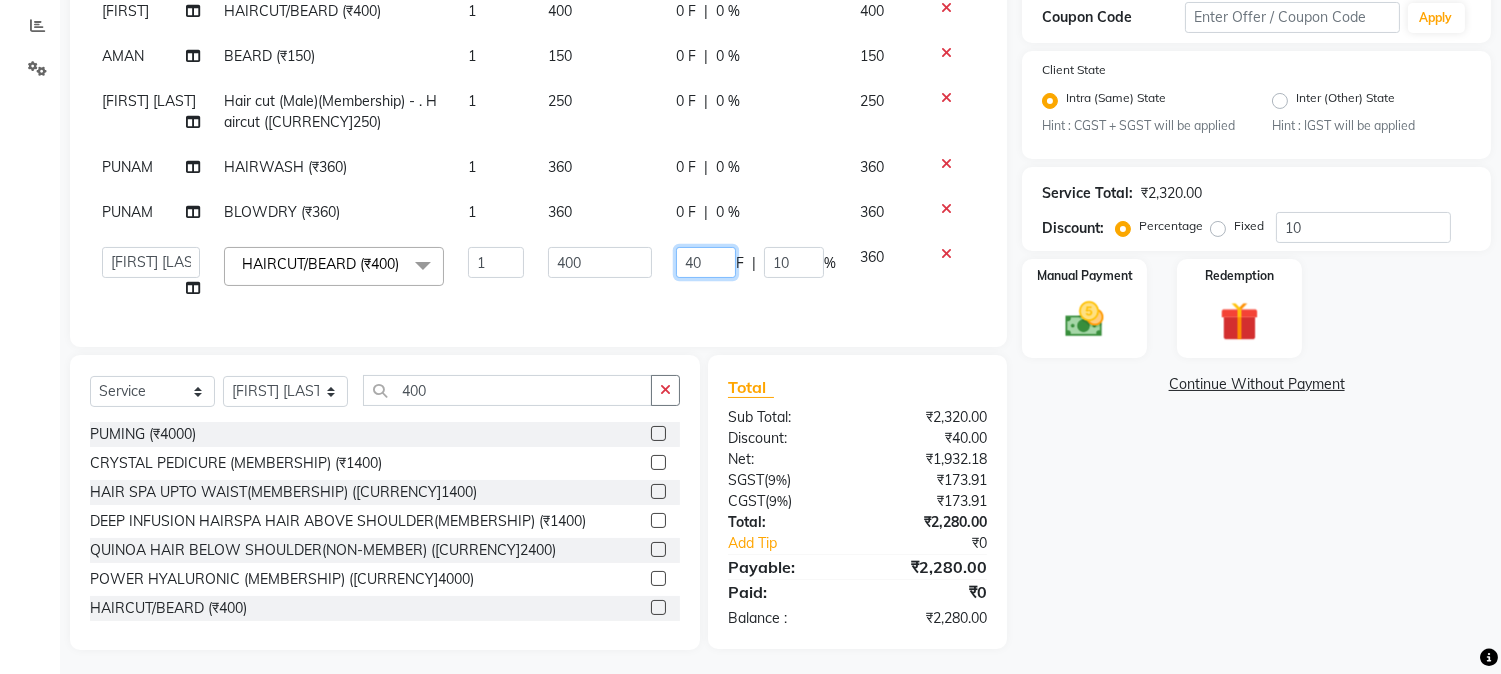 drag, startPoint x: 675, startPoint y: 265, endPoint x: 692, endPoint y: 270, distance: 17.720045 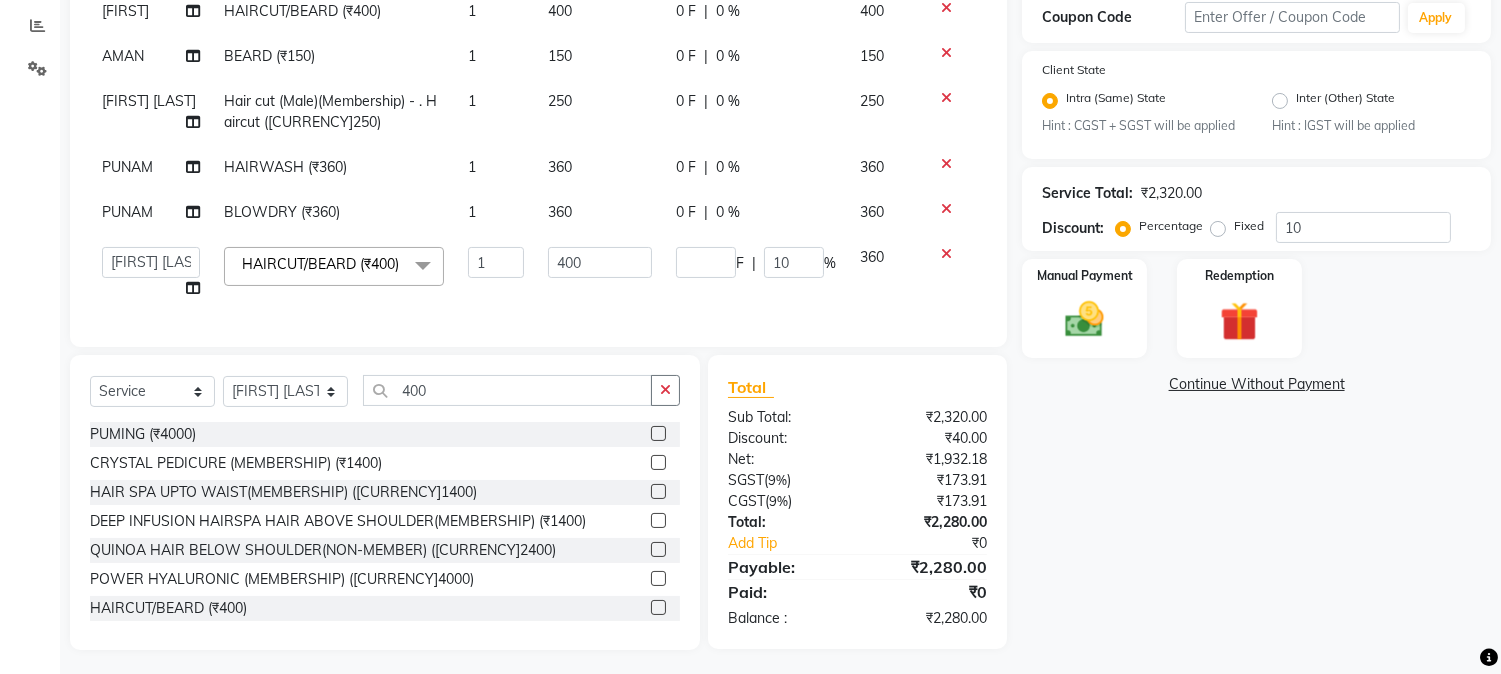 click on "F | [PERCENT]10" 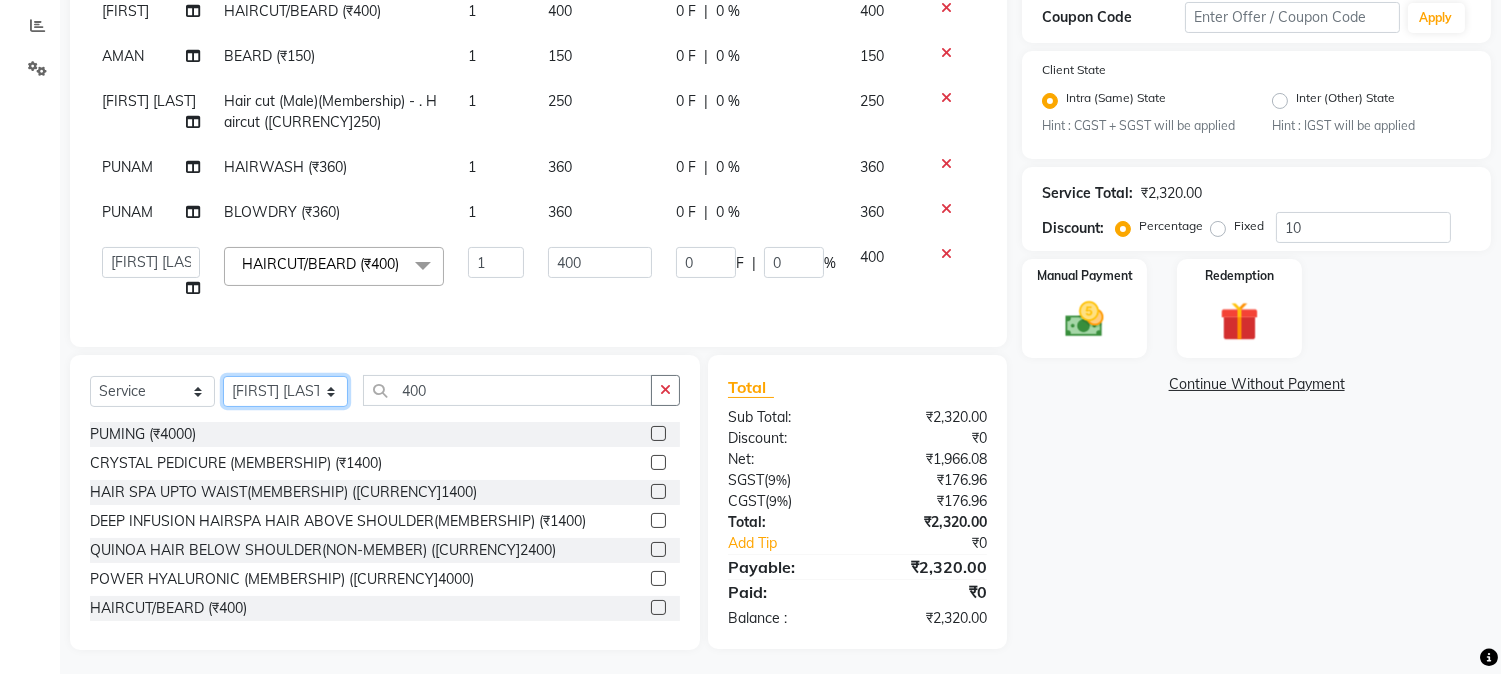 click on "Select Stylist [FIRST] [FIRST] [LAST] [FIRST]  [FIRST]   [FIRST]   [FIRST] [LAST]   [FIRST]   [FIRST]   [FIRST]   [FIRST]   [FIRST]   [FIRST]   [FIRST]   [FIRST]   [FIRST] [LAST]   [FIRST]   [FIRST]    [FIRST]   [FIRST] [LAST]   [FIRST]    [FIRST]   [FIRST]    [FIRST]  [FIRST]   [FIRST]   [FIRST] [LAST]   [FIRST]    [FIRST]   [FIRST]   [FIRST]   [FIRST]   [FIRST]  [FIRST]" 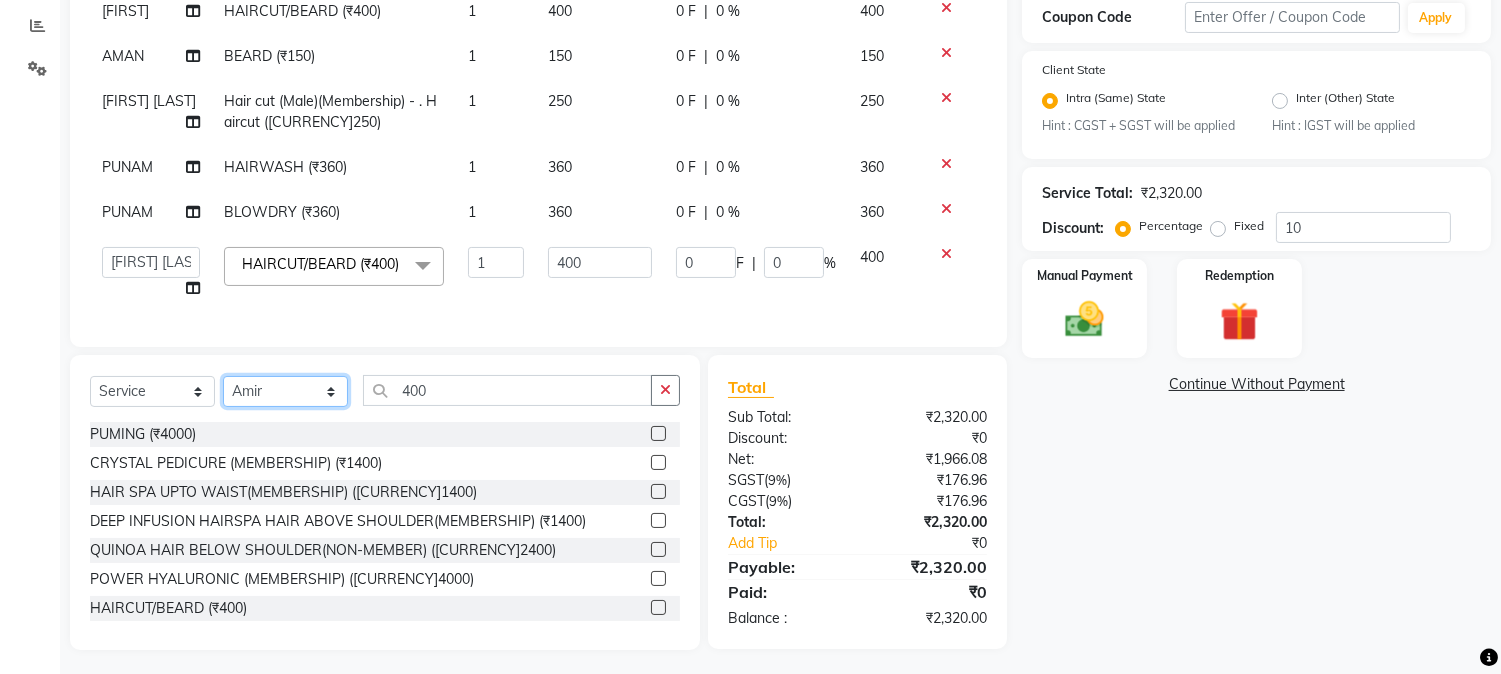 click on "Select Stylist [FIRST] [FIRST] [LAST] [FIRST]  [FIRST]   [FIRST]   [FIRST] [LAST]   [FIRST]   [FIRST]   [FIRST]   [FIRST]   [FIRST]   [FIRST]   [FIRST]   [FIRST]   [FIRST] [LAST]   [FIRST]   [FIRST]    [FIRST]   [FIRST] [LAST]   [FIRST]    [FIRST]   [FIRST]    [FIRST]  [FIRST]   [FIRST]   [FIRST] [LAST]   [FIRST]    [FIRST]   [FIRST]   [FIRST]   [FIRST]   [FIRST]  [FIRST]" 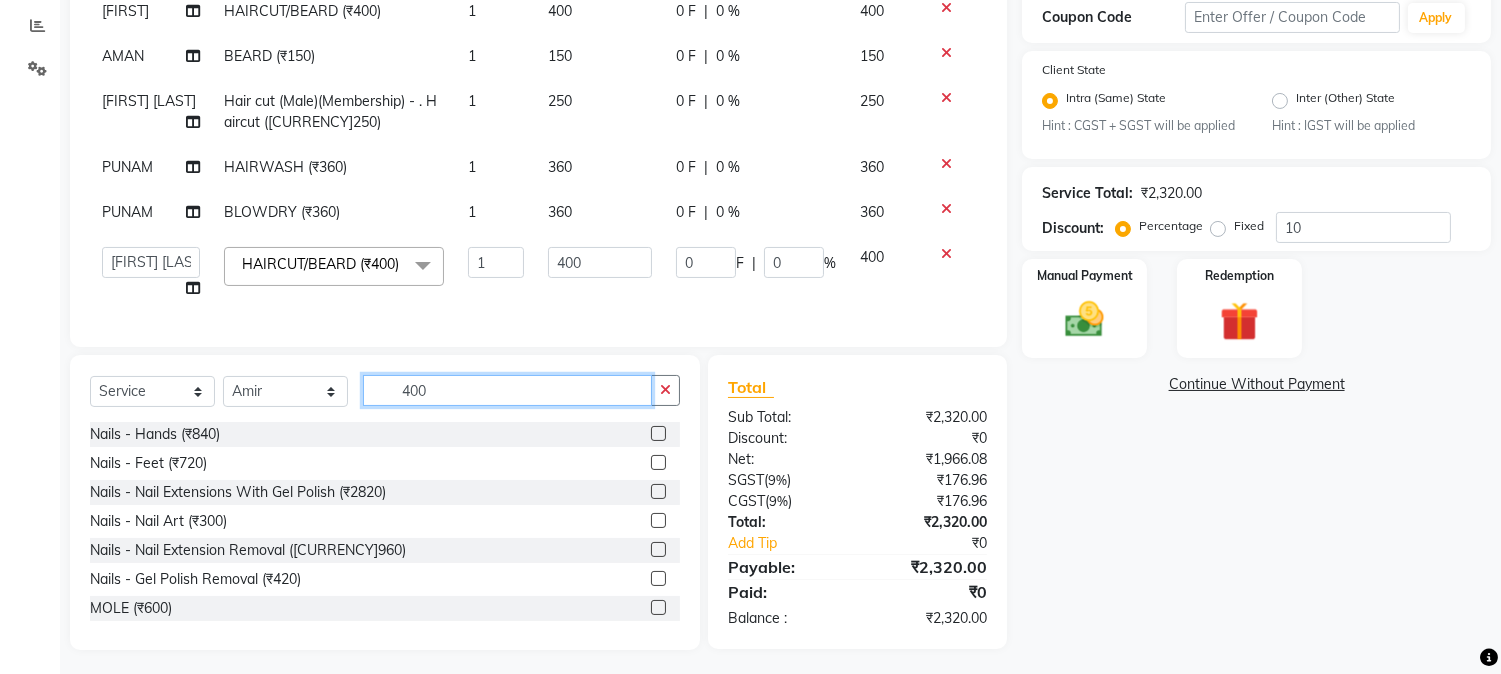 drag, startPoint x: 386, startPoint y: 390, endPoint x: 474, endPoint y: 390, distance: 88 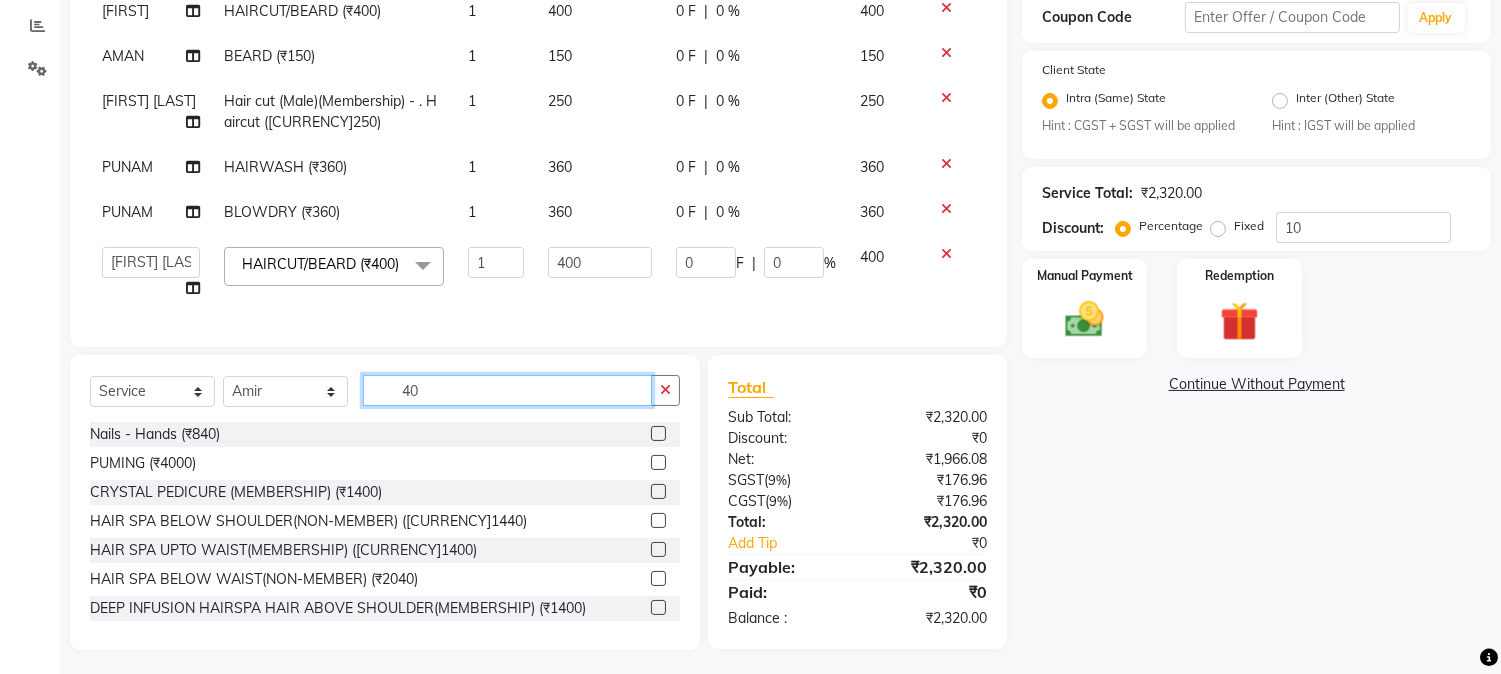 type on "400" 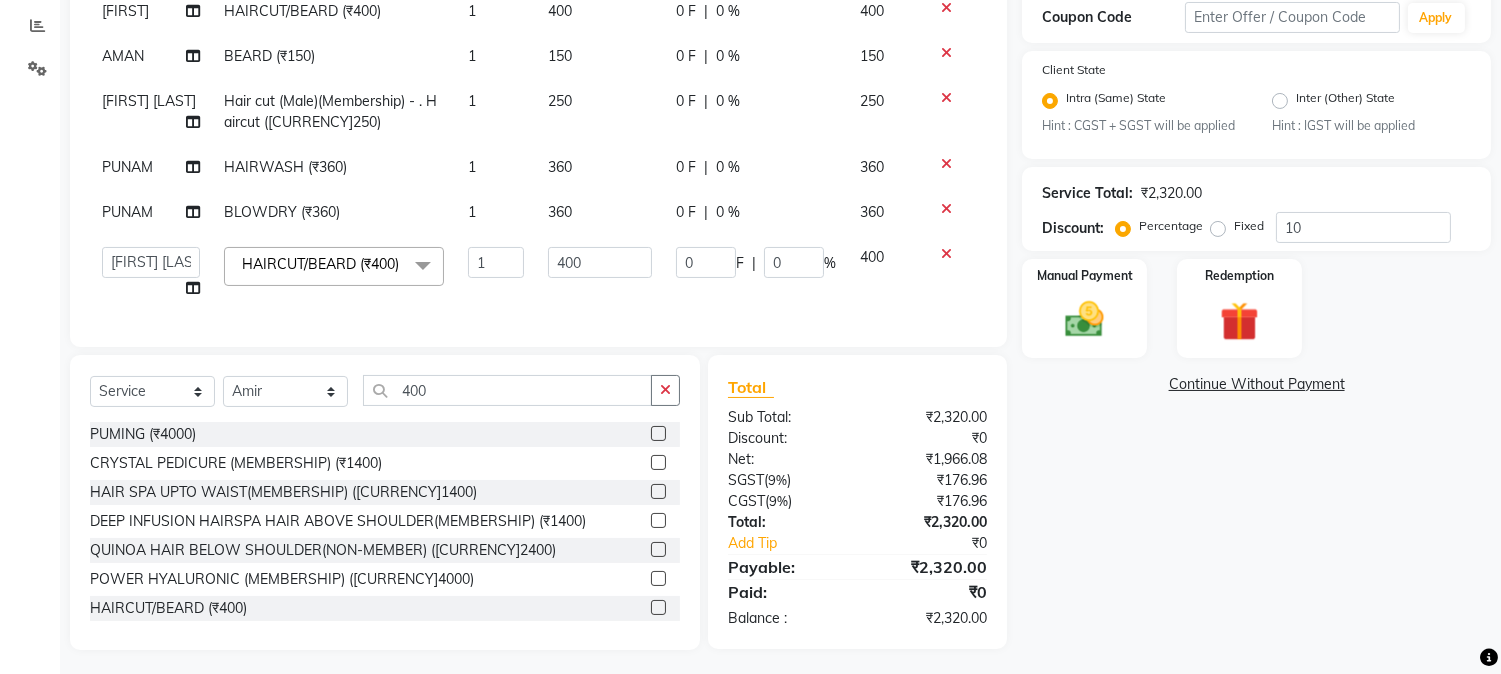 click 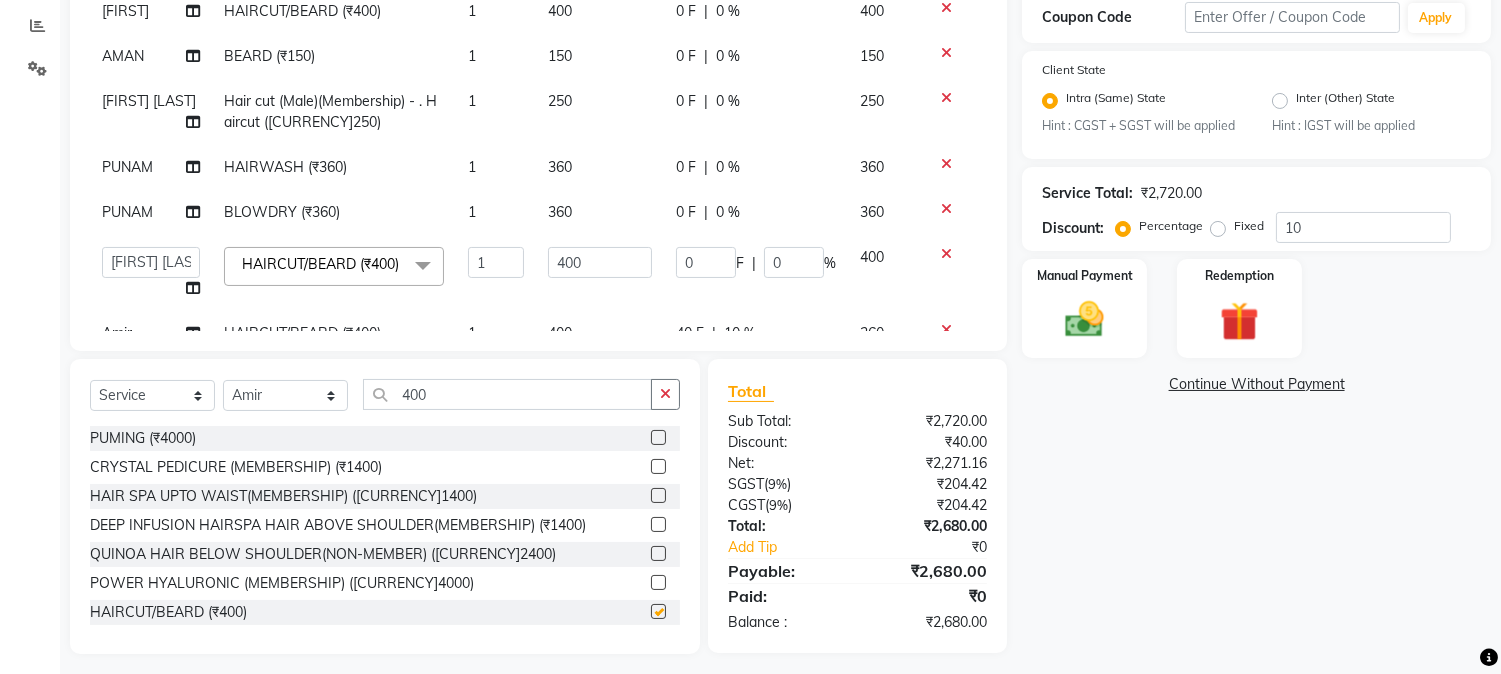 type 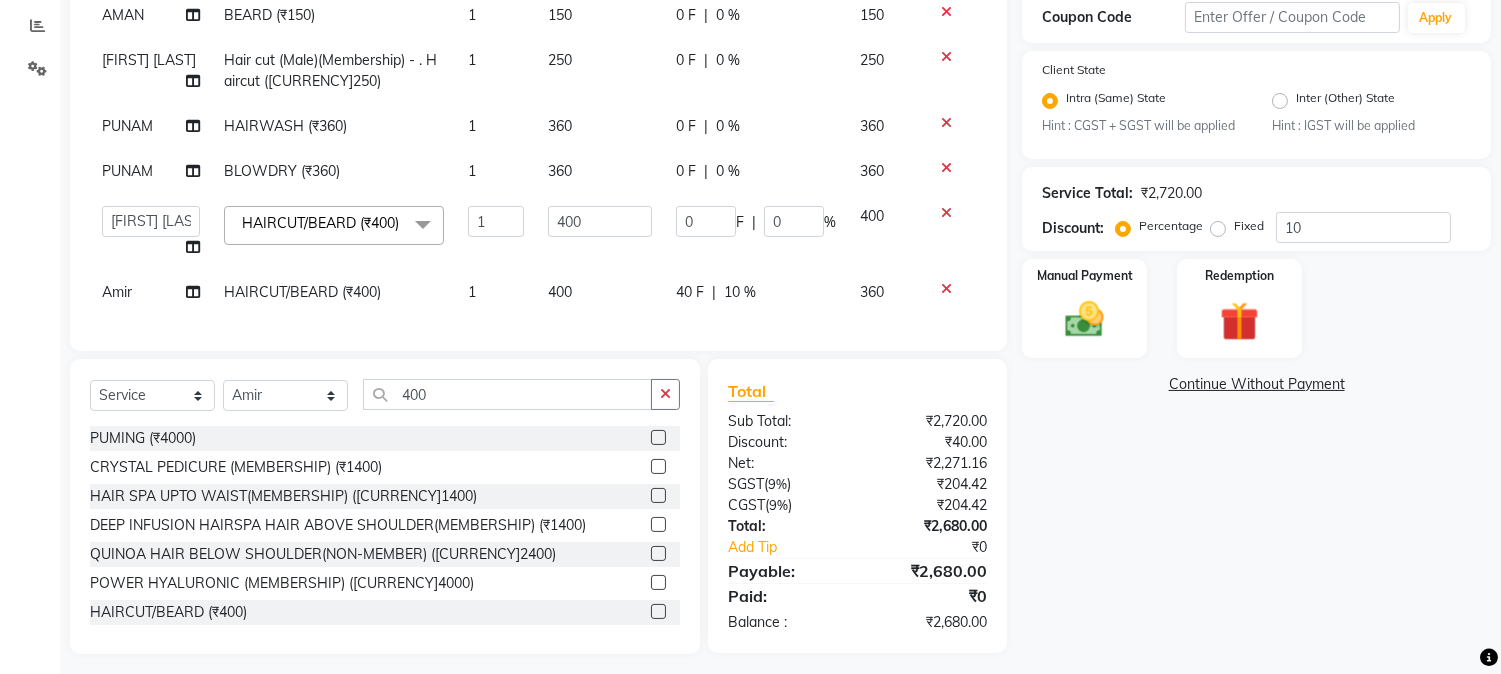 scroll, scrollTop: 75, scrollLeft: 0, axis: vertical 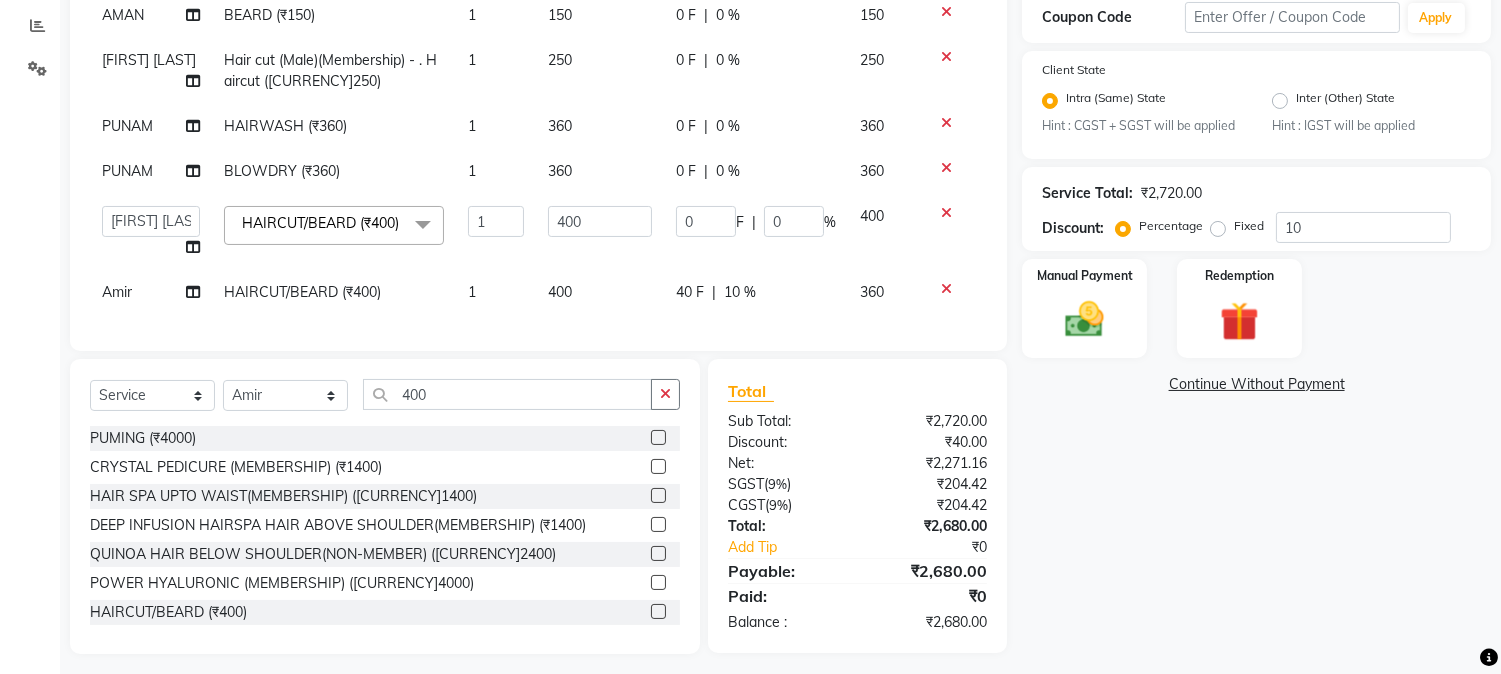 click on "Services Stylist Service Qty Price Disc Total Action  [NAME]   [NAME]   [NAME]   [NAME]    [NAME]   [NAME]   [NAME]   [NAME]   [NAME]   [NAME]   [NAME]   [NAME]   [NAME]   [NAME]   [NAME]   [NAME]   [NAME]   [NAME]  [NAME]   [NAME]   [NAME]   [NAME]   [NAME]    [NAME]   [NAME]   [NAME]    [NAME]   [NAME]   [NAME]   [NAME]   [NAME]   [NAME]   [NAME]   [NAME]  HAIRCUT/BEARD (₹400)  x Nails -  Hands (₹840) Nails -  Feet (₹720) Nails - Nail Extensions With Gel Polish (₹2820) Nails - Nail Art (₹300) Nails - Nail Extension Removal (₹960) Nails - Gel Polish Removal (₹420) MOLE (₹600) PUMING (₹4000) CRYSTAL PEDICURE (MEMBERSHIP) (₹1400) HIAR SPA ABOVE SHOULDER (MEMBERSHIP) (₹900) HAIR SPA ABOVE SHOULDER (NON-MEMBER) (₹1080) HAIR SPA BELOW SHOULDER(MEMBERSHIP) (₹1200) HAIR SPA BELOW SHOULDER(NON-MEMBER) (₹1440) HAIR SPA UPTO WAIST(MEMBERSHIP) (₹1400) HAIR SPA UPTO WAIST(NON-MEMBER) (₹1680) HAIR SPA BELOW WAIST(MEMBERSHIP) (₹1700) 1 400 0" 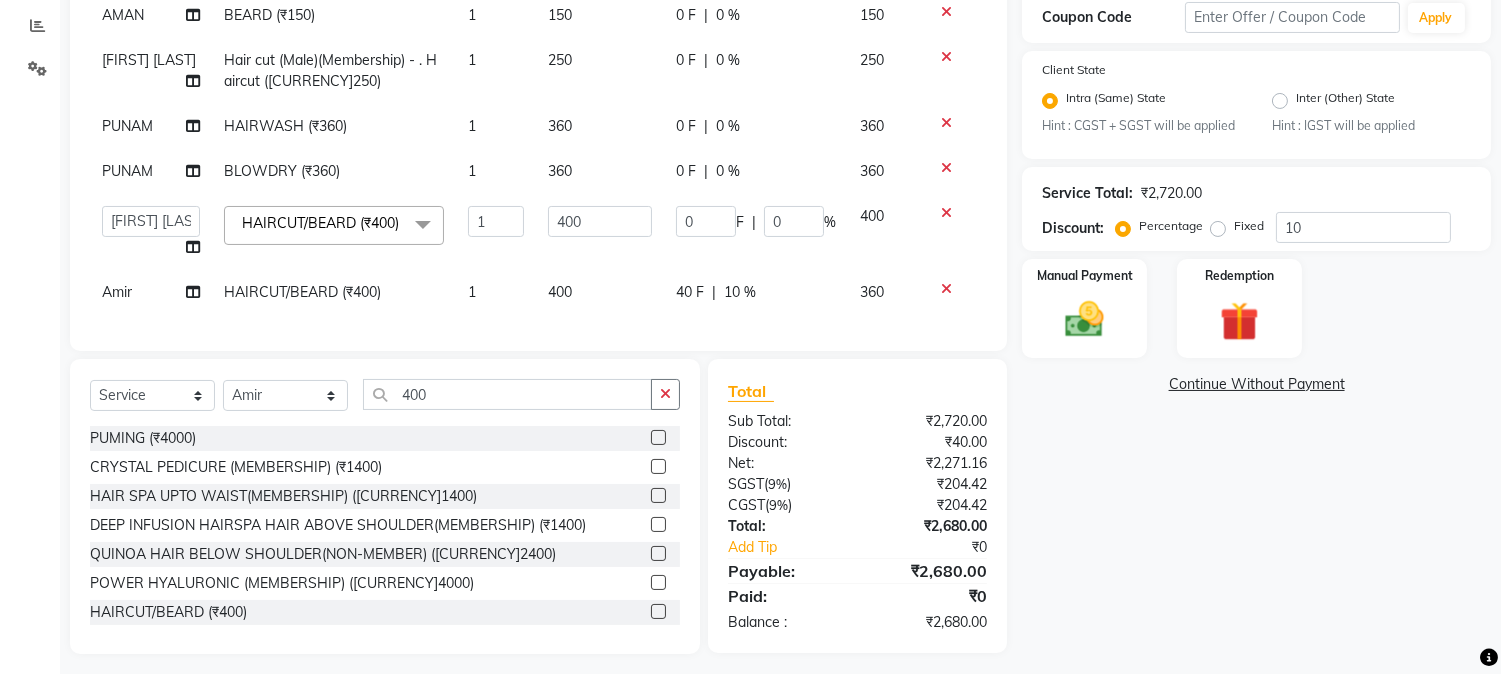 click on "40 F" 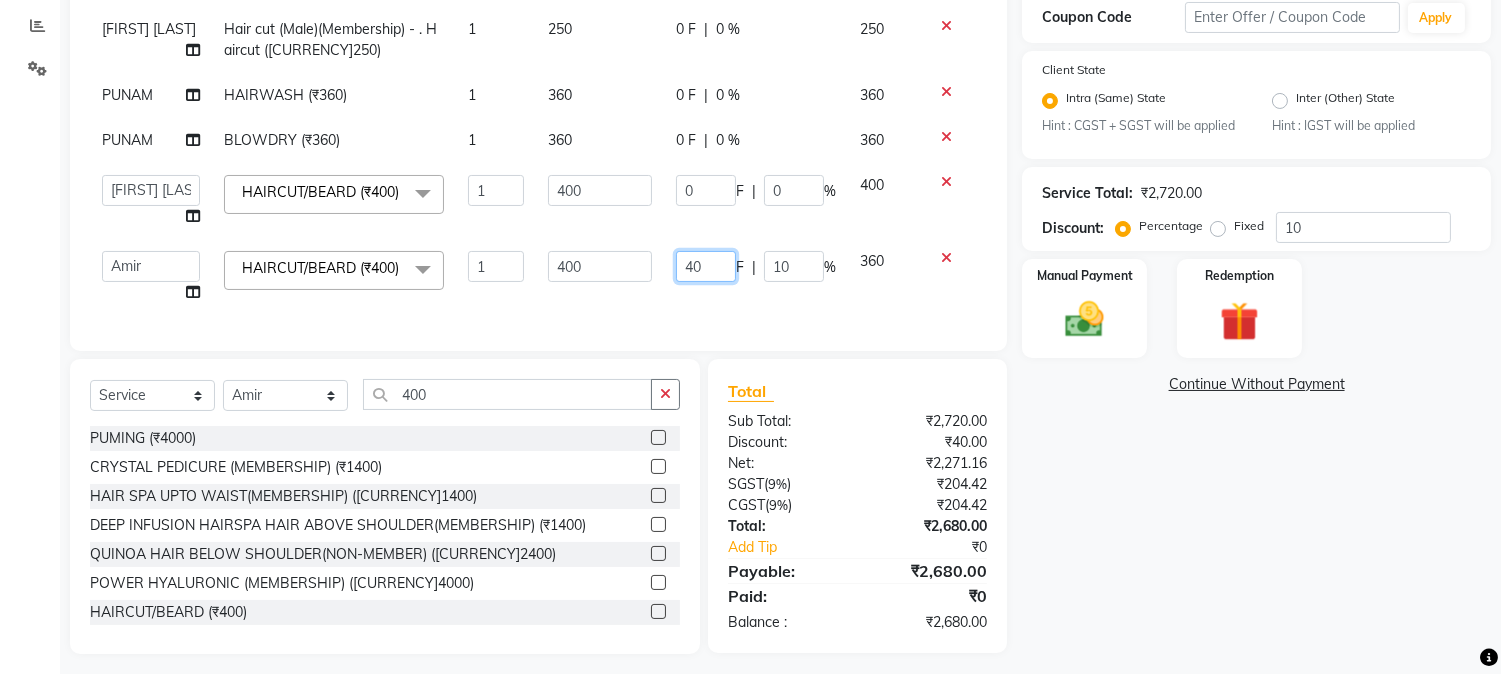 drag, startPoint x: 665, startPoint y: 275, endPoint x: 751, endPoint y: 260, distance: 87.29834 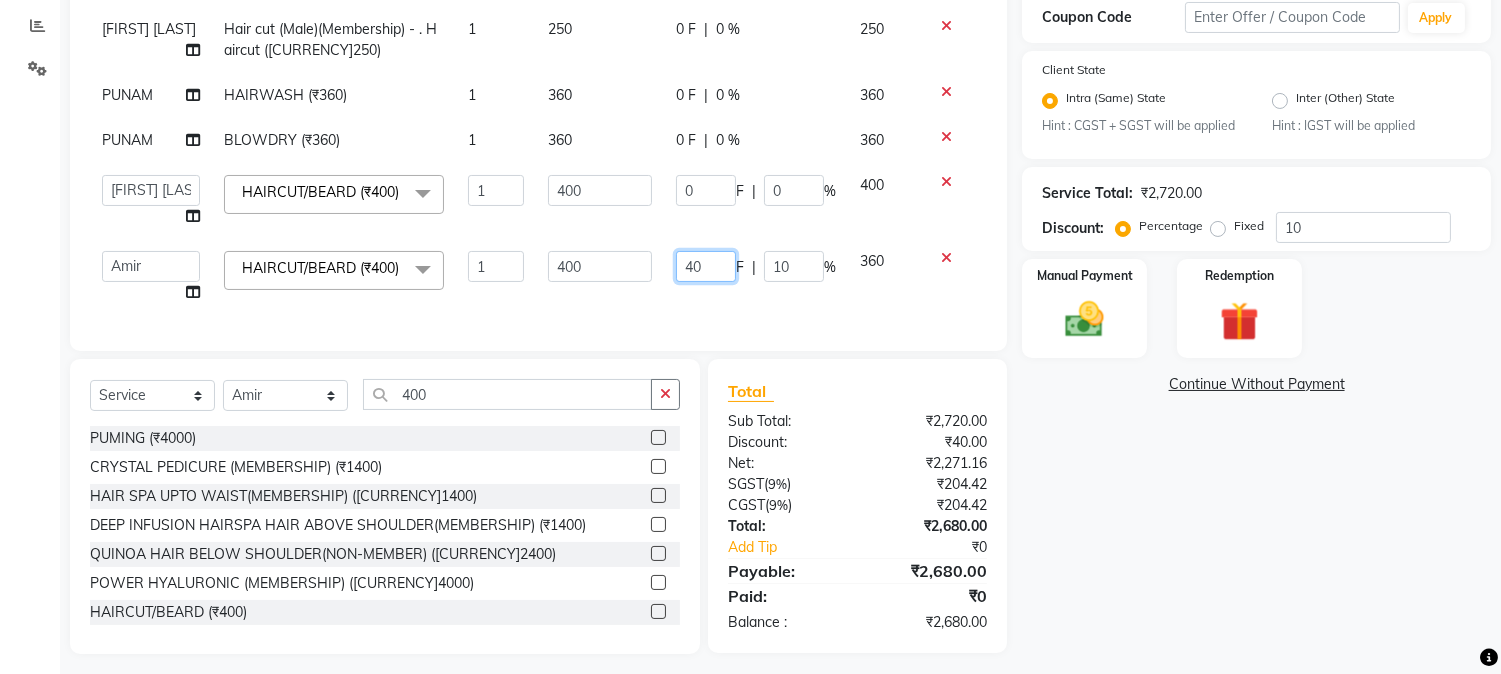 click on "40 F | 10 %" 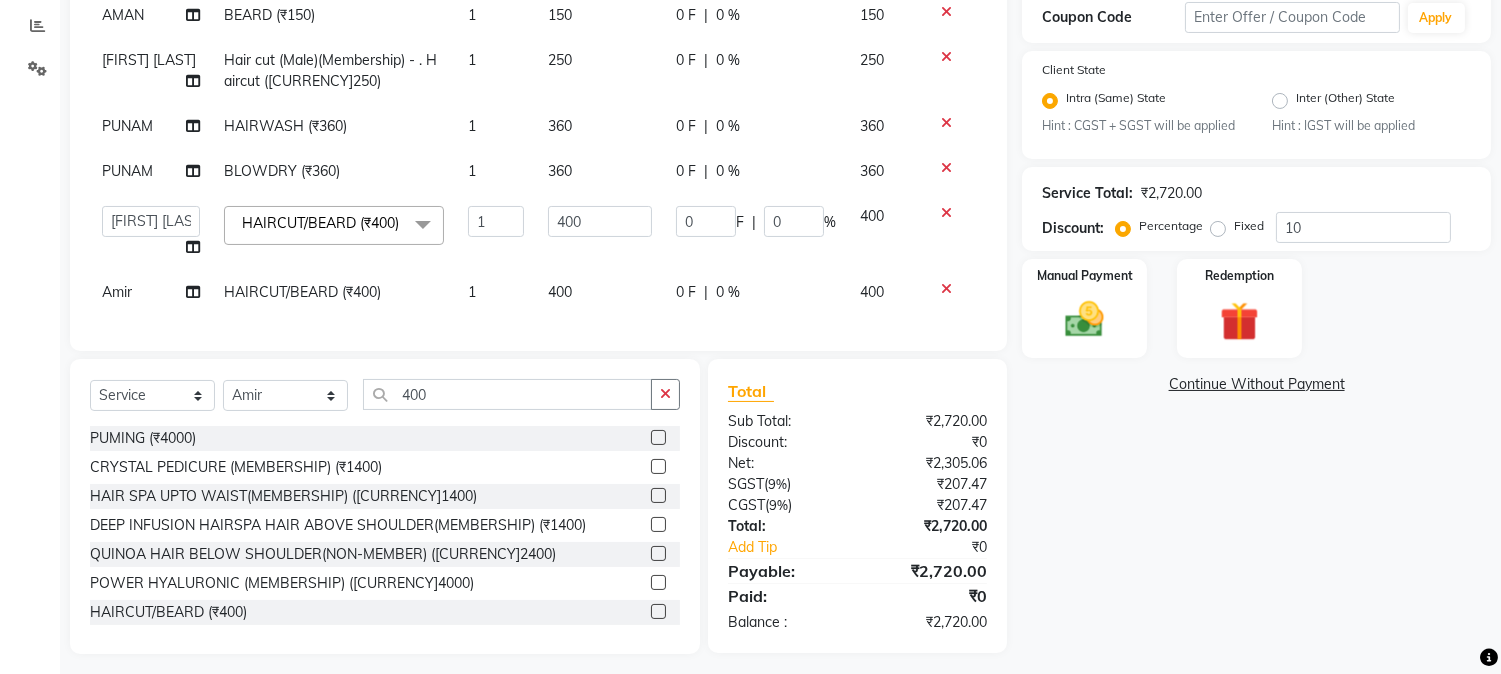 click on "Services Stylist Service Qty Price Disc Total Action  [NAME]   [NAME]   [NAME]   [NAME]    [NAME]   [NAME]   [NAME]   [NAME]   [NAME]   [NAME]   [NAME]   [NAME]   [NAME]   [NAME]   [NAME]   [NAME]   [NAME]   [NAME]  [NAME]   [NAME]   [NAME]   [NAME]   [NAME]    [NAME]   [NAME]   [NAME]    [NAME]   [NAME]   [NAME]   [NAME]   [NAME]   [NAME]   [NAME]   [NAME]  HAIRCUT/BEARD (₹400)  x Nails -  Hands (₹840) Nails -  Feet (₹720) Nails - Nail Extensions With Gel Polish (₹2820) Nails - Nail Art (₹300) Nails - Nail Extension Removal (₹960) Nails - Gel Polish Removal (₹420) MOLE (₹600) PUMING (₹4000) CRYSTAL PEDICURE (MEMBERSHIP) (₹1400) HIAR SPA ABOVE SHOULDER (MEMBERSHIP) (₹900) HAIR SPA ABOVE SHOULDER (NON-MEMBER) (₹1080) HAIR SPA BELOW SHOULDER(MEMBERSHIP) (₹1200) HAIR SPA BELOW SHOULDER(NON-MEMBER) (₹1440) HAIR SPA UPTO WAIST(MEMBERSHIP) (₹1400) HAIR SPA UPTO WAIST(NON-MEMBER) (₹1680) HAIR SPA BELOW WAIST(MEMBERSHIP) (₹1700) 1 400 0" 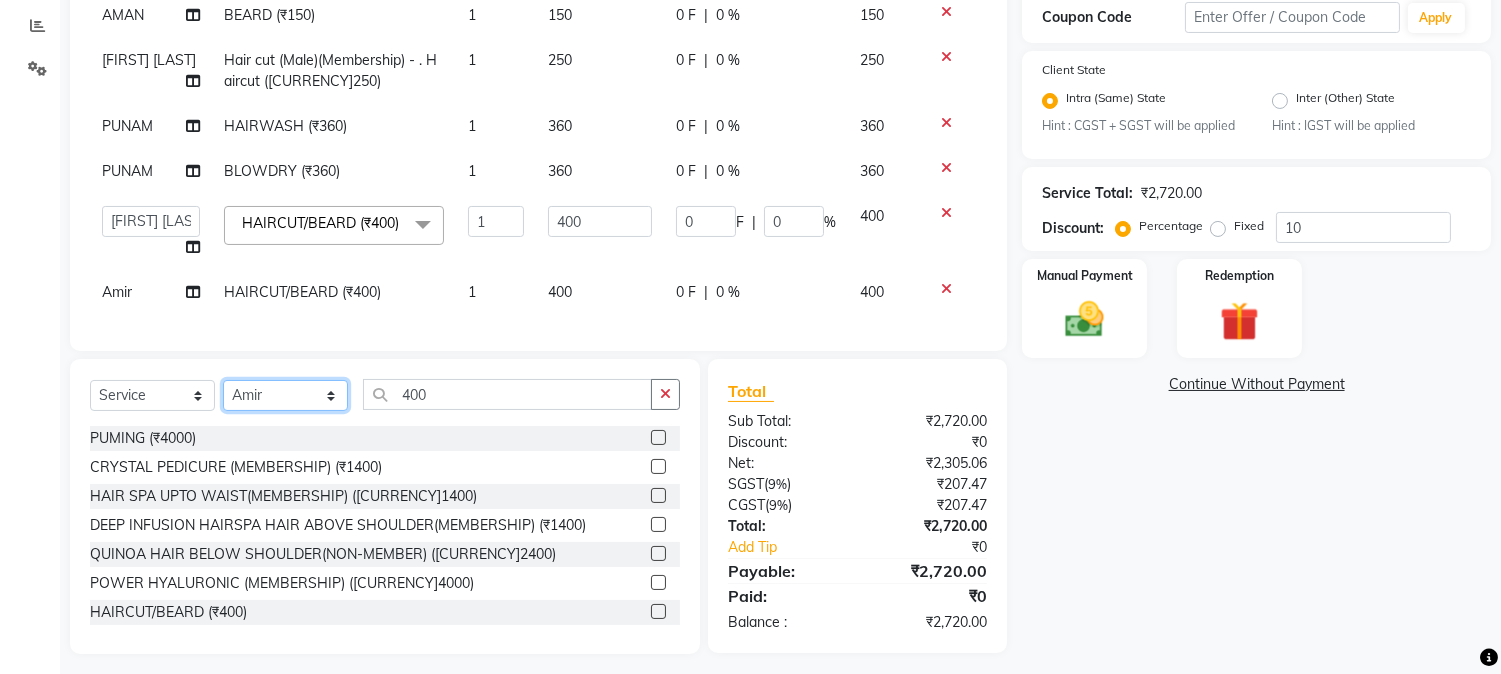 click on "Select Stylist [FIRST] [FIRST] [LAST] [FIRST]  [FIRST]   [FIRST]   [FIRST] [LAST]   [FIRST]   [FIRST]   [FIRST]   [FIRST]   [FIRST]   [FIRST]   [FIRST]   [FIRST]   [FIRST] [LAST]   [FIRST]   [FIRST]    [FIRST]   [FIRST] [LAST]   [FIRST]    [FIRST]   [FIRST]    [FIRST]  [FIRST]   [FIRST]   [FIRST] [LAST]   [FIRST]    [FIRST]   [FIRST]   [FIRST]   [FIRST]   [FIRST]  [FIRST]" 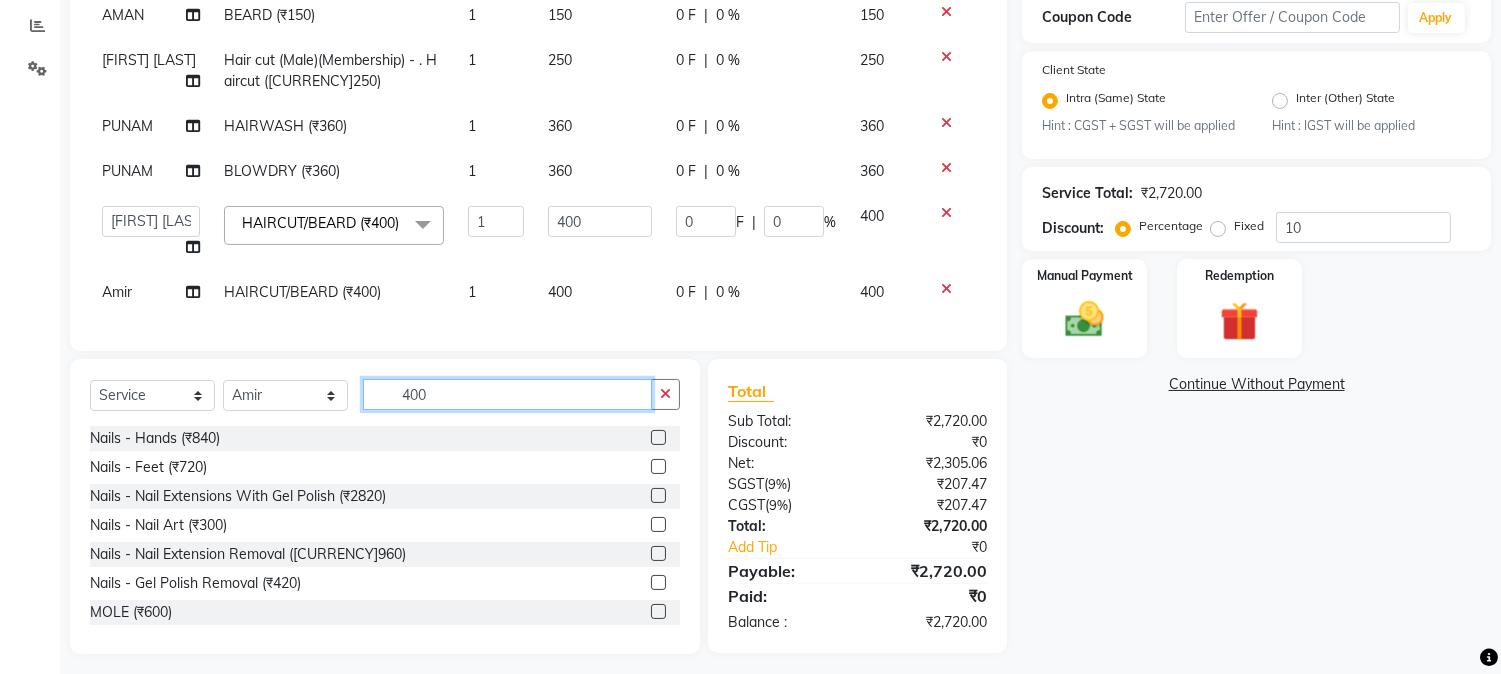 drag, startPoint x: 398, startPoint y: 393, endPoint x: 444, endPoint y: 388, distance: 46.270943 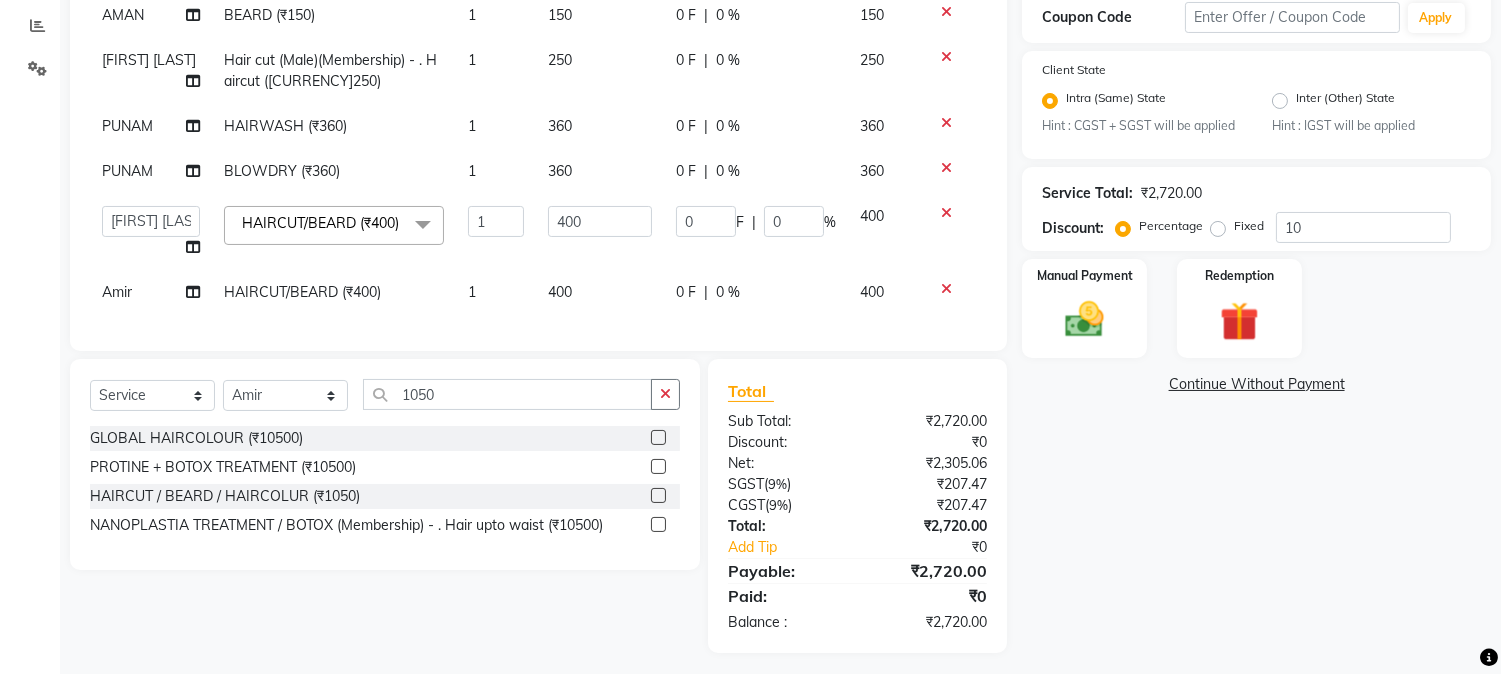 click 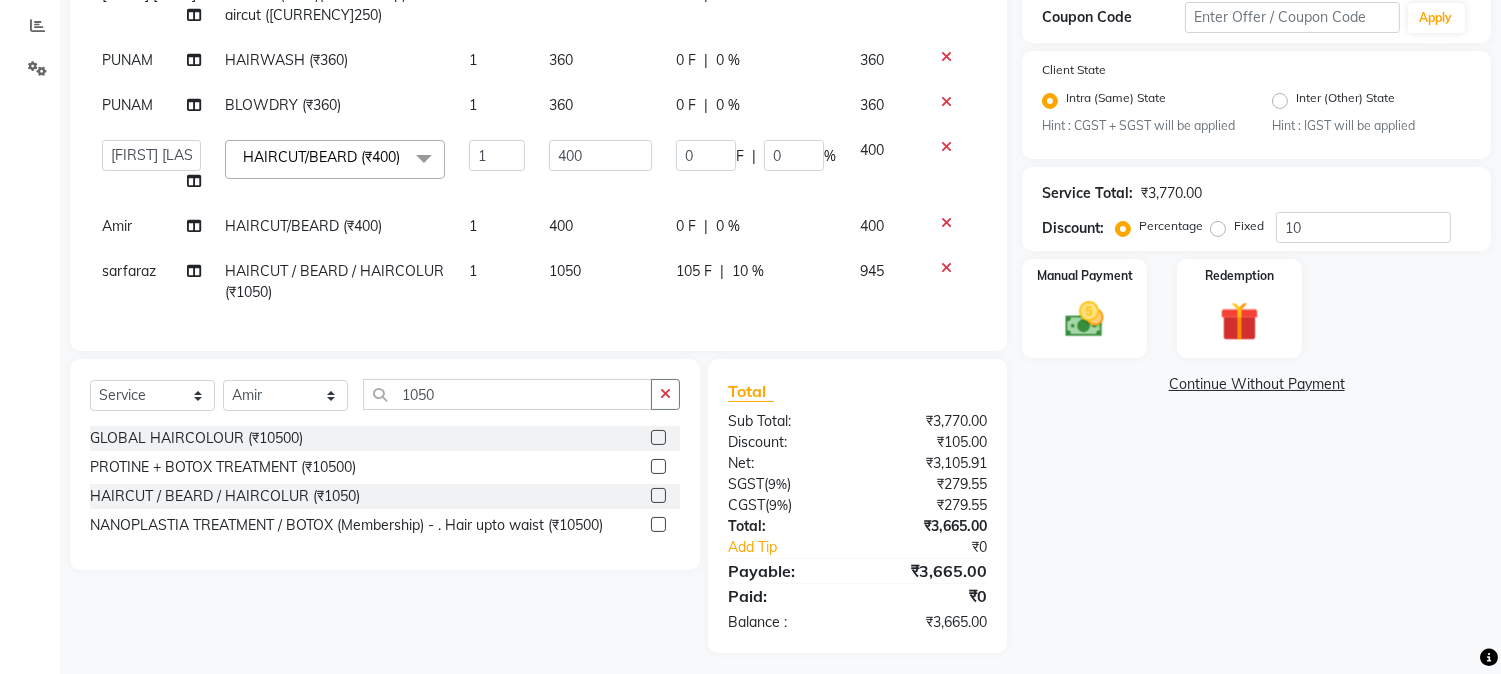 scroll, scrollTop: 141, scrollLeft: 0, axis: vertical 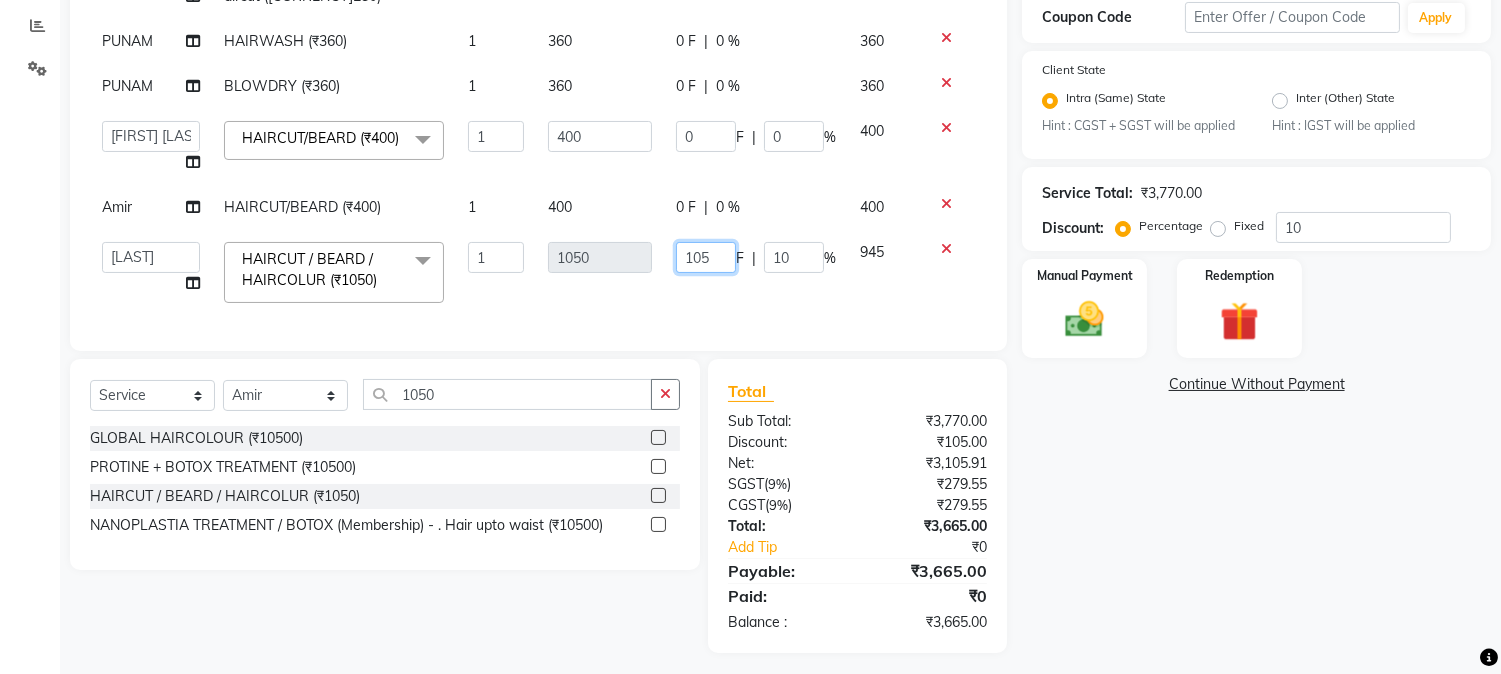 drag, startPoint x: 666, startPoint y: 260, endPoint x: 707, endPoint y: 263, distance: 41.109608 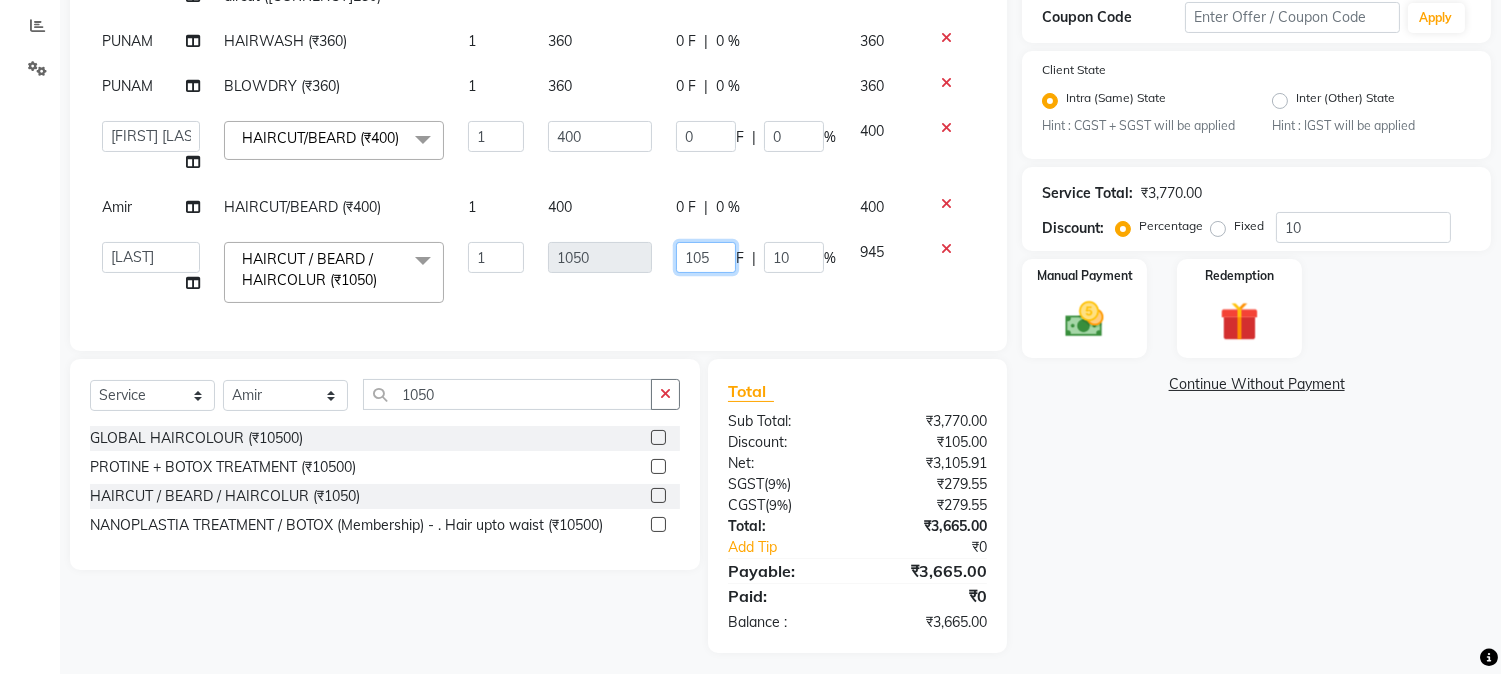 click on "105" 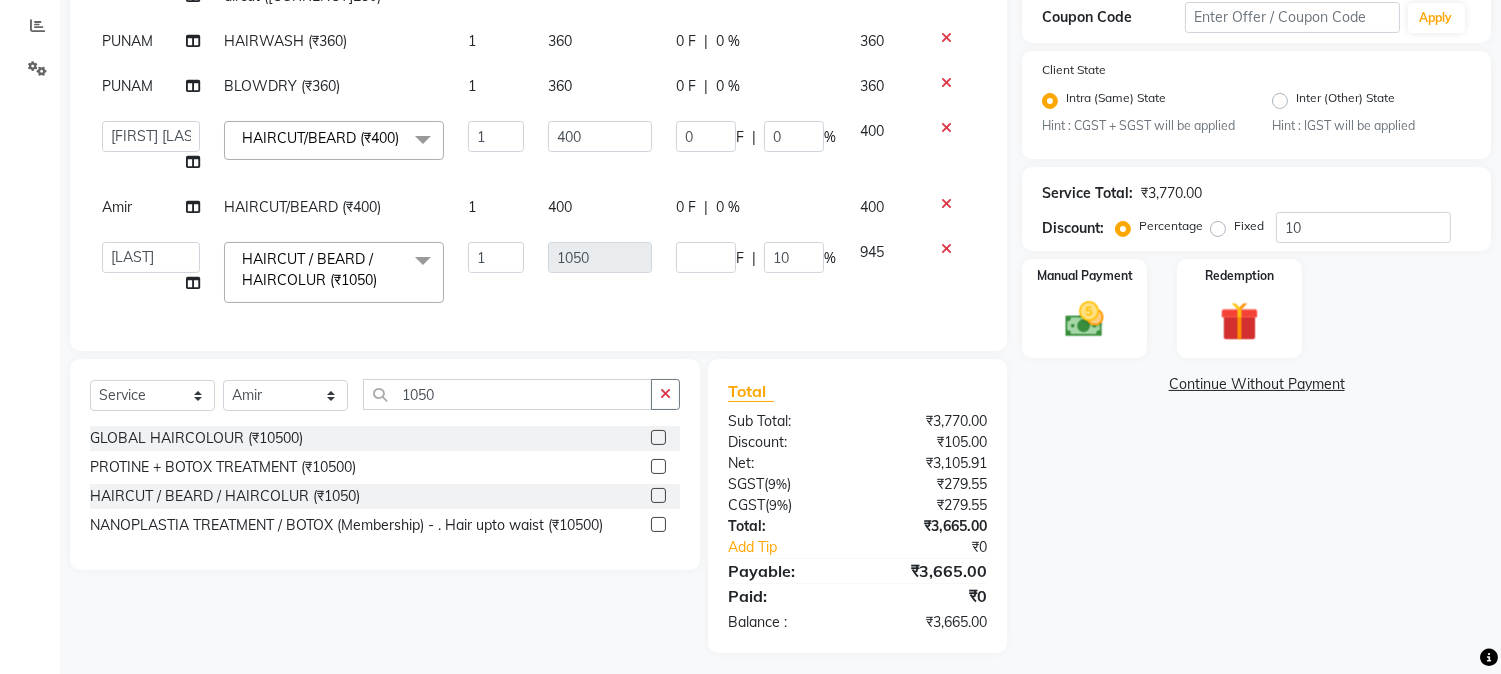 click on "F | [PERCENT]10" 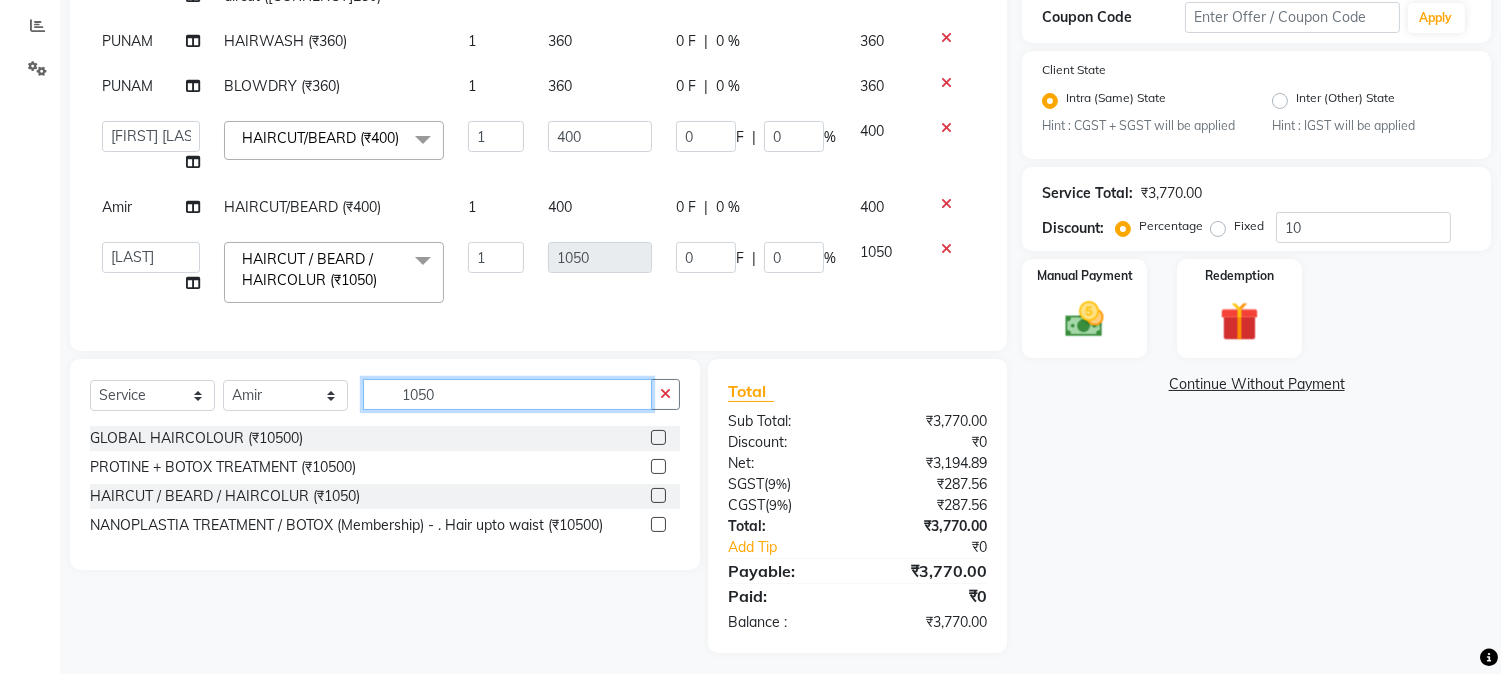 drag, startPoint x: 396, startPoint y: 396, endPoint x: 527, endPoint y: 391, distance: 131.09538 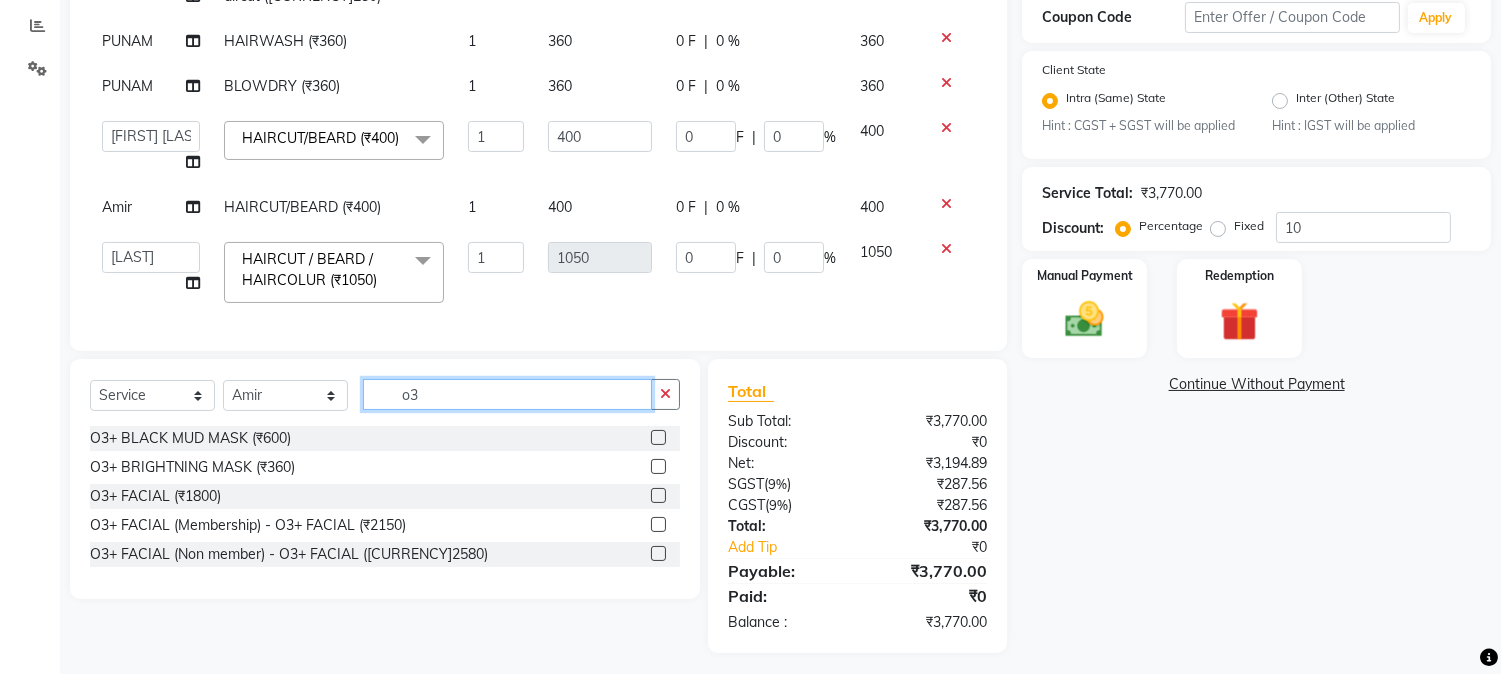 scroll, scrollTop: 160, scrollLeft: 0, axis: vertical 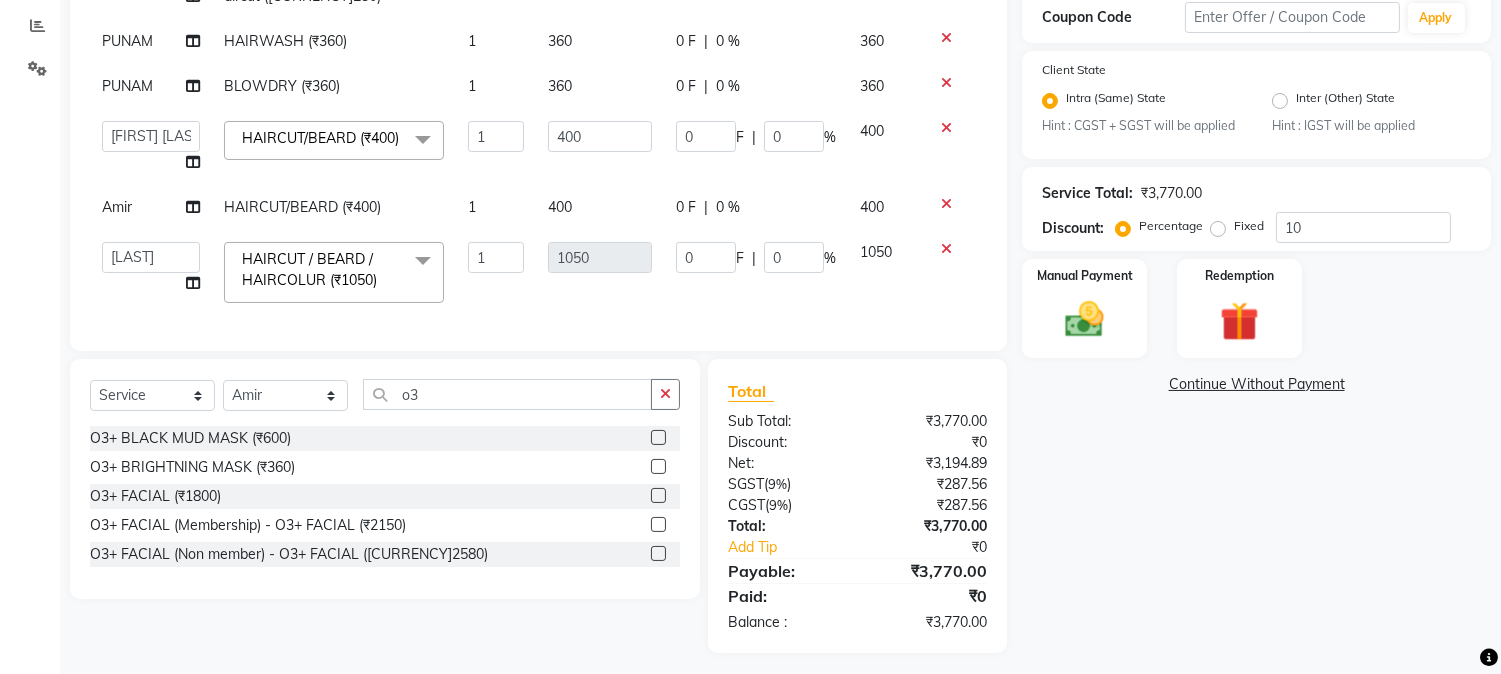 click 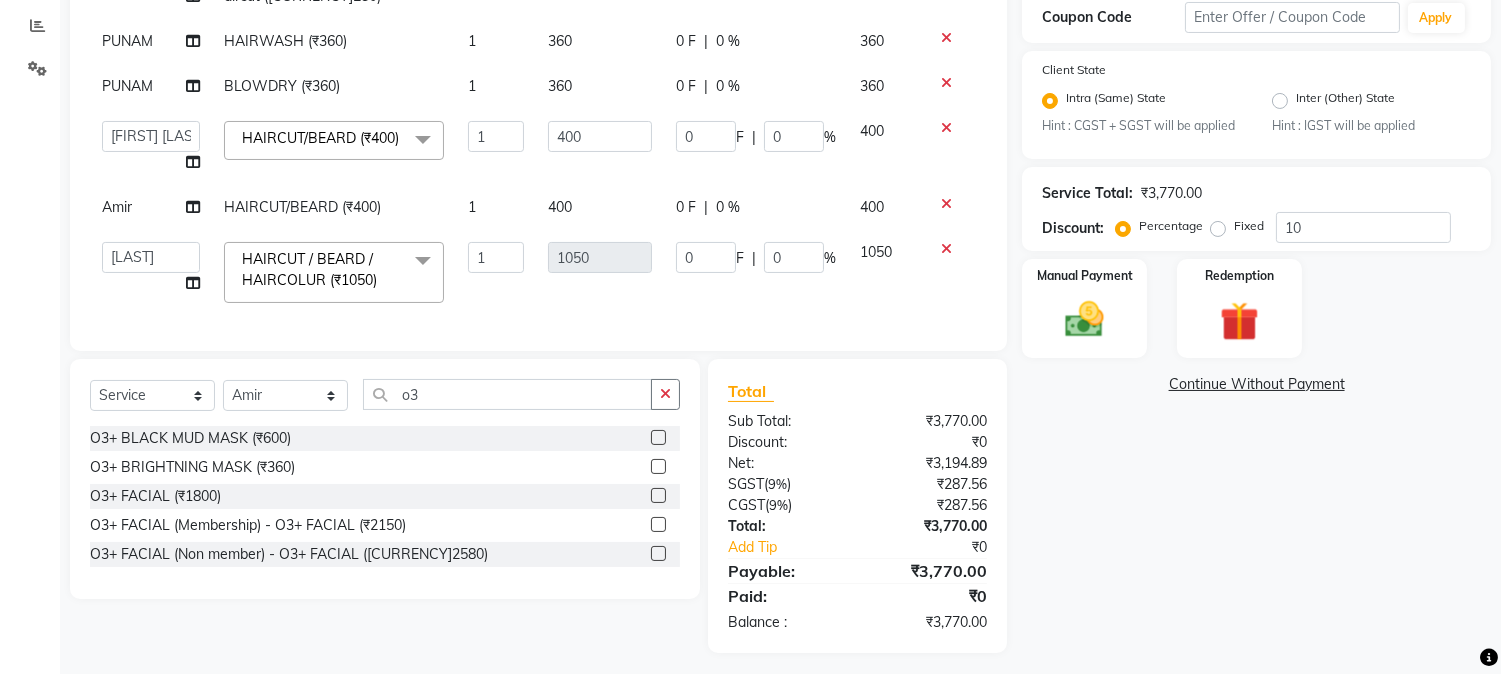 scroll, scrollTop: 75, scrollLeft: 0, axis: vertical 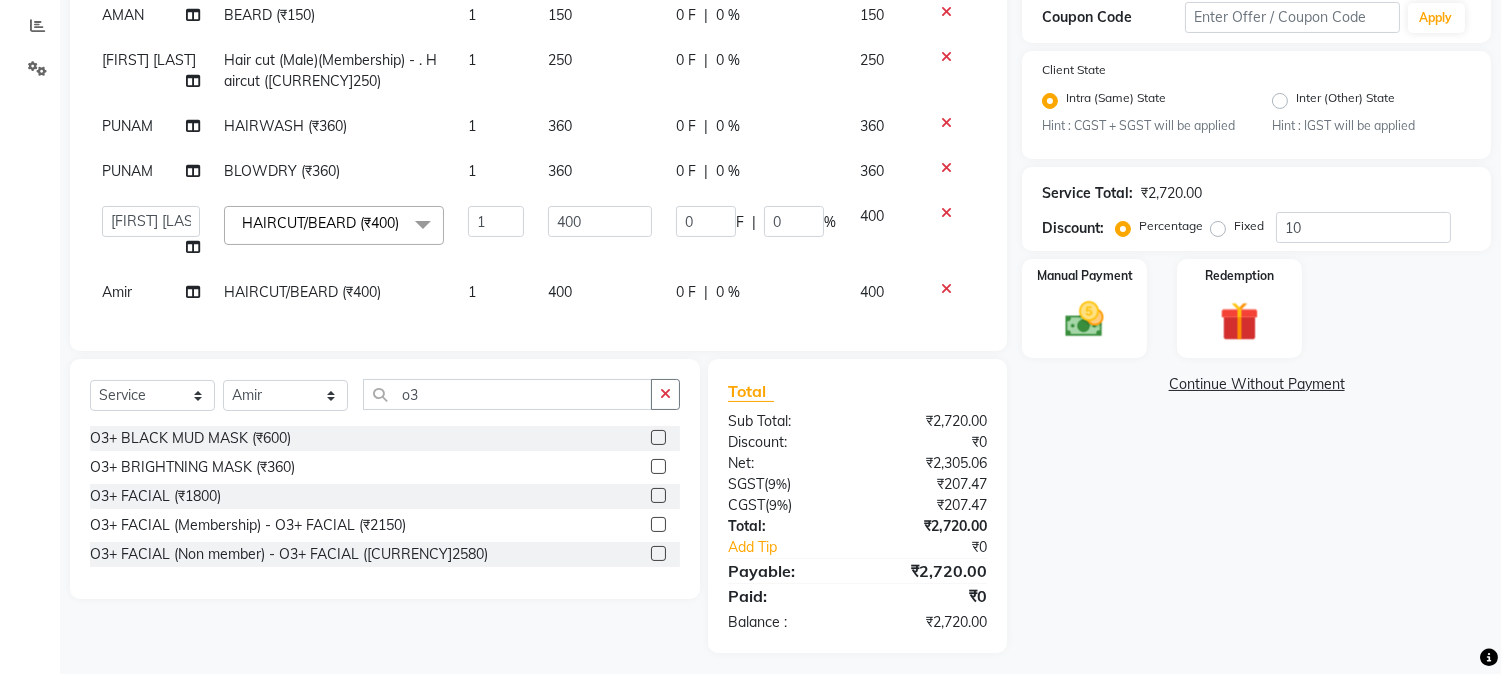 click 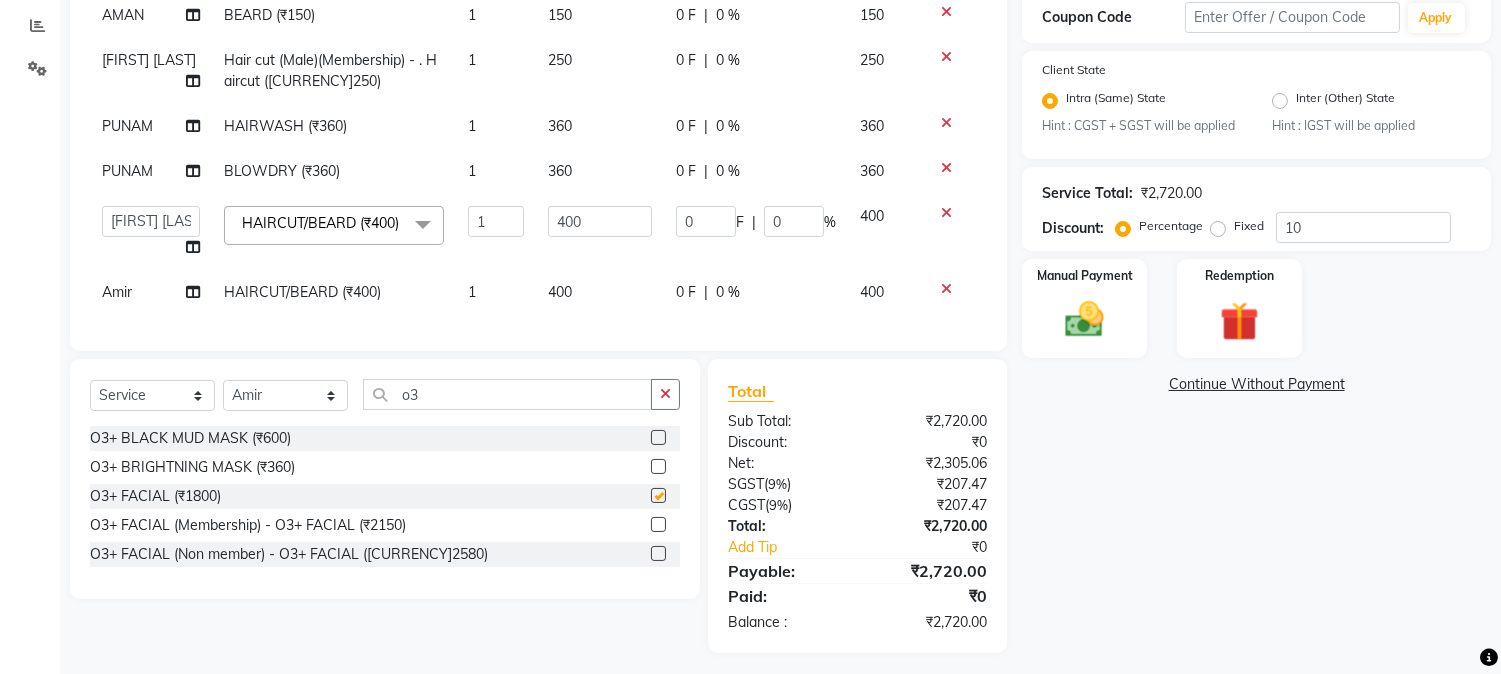 scroll, scrollTop: 120, scrollLeft: 0, axis: vertical 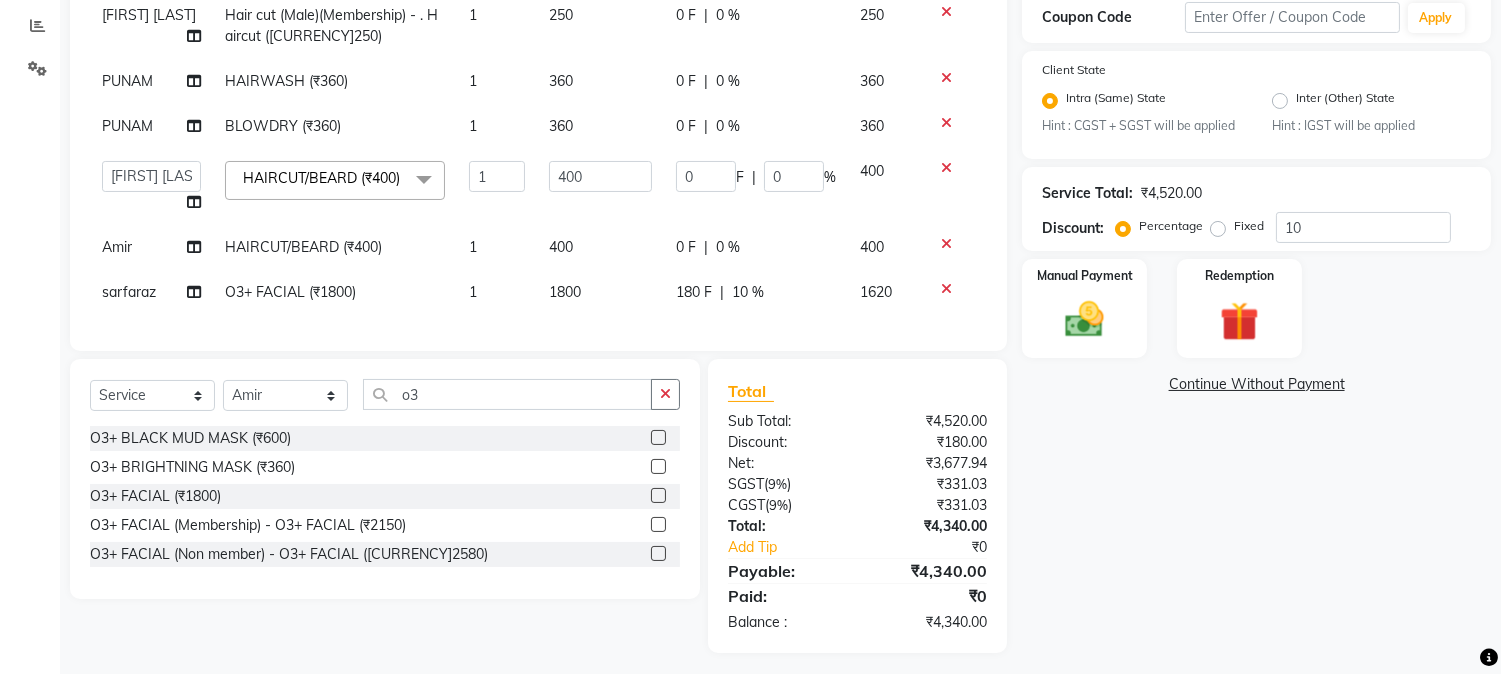 click on "180 F | 10 %" 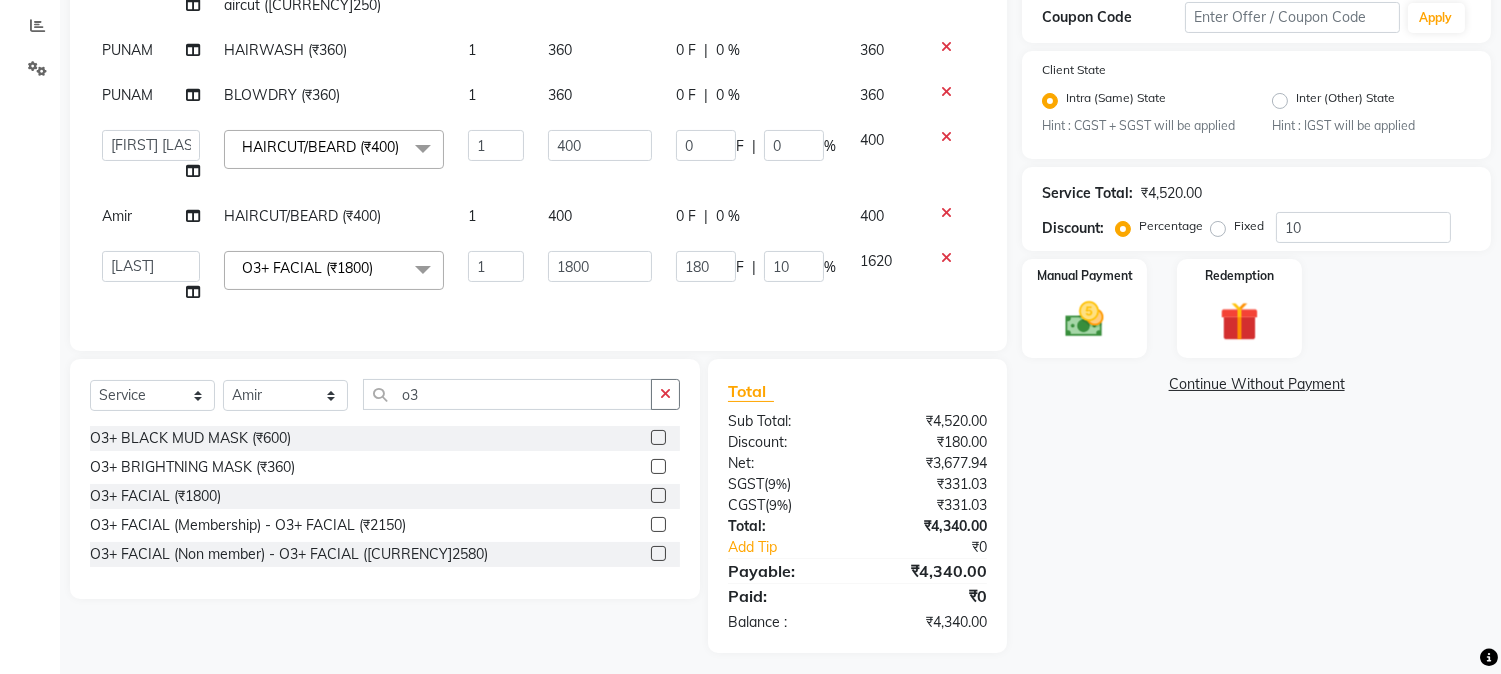 scroll, scrollTop: 151, scrollLeft: 0, axis: vertical 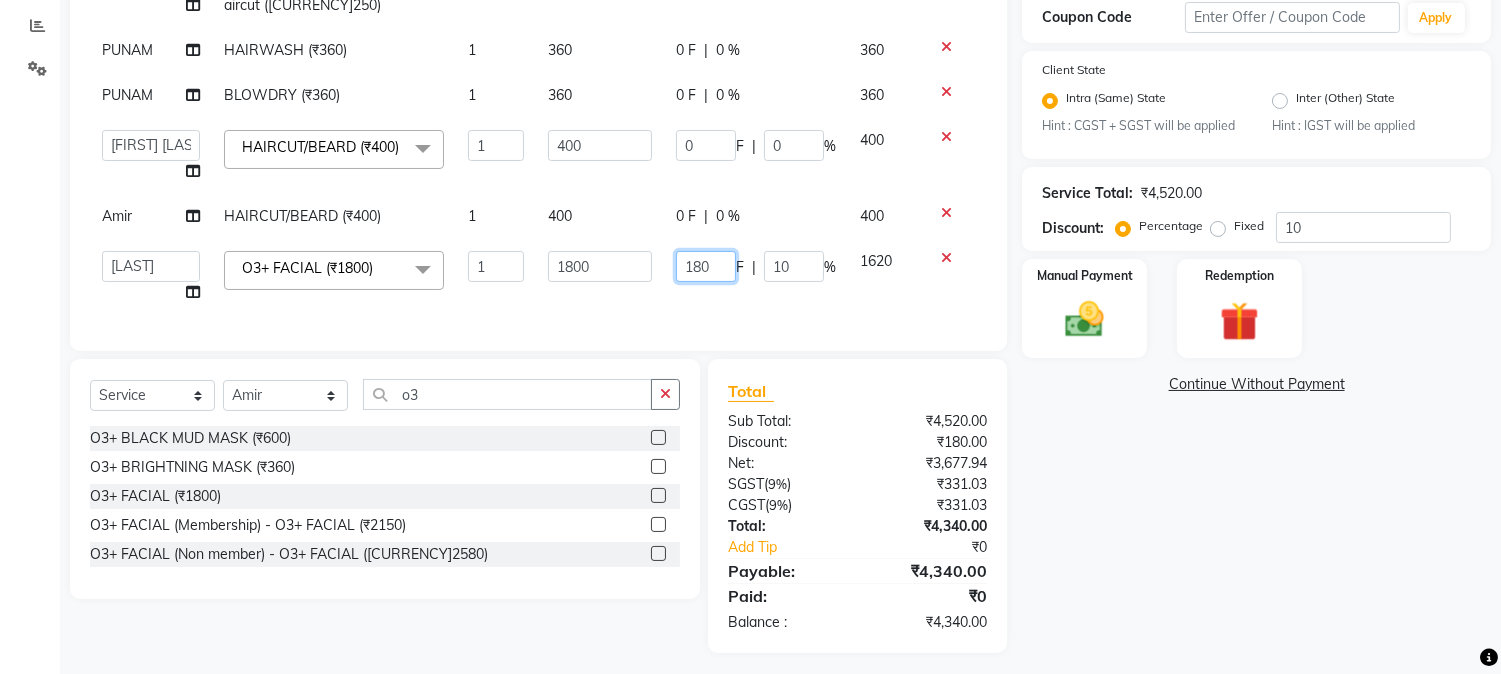 drag, startPoint x: 658, startPoint y: 238, endPoint x: 718, endPoint y: 245, distance: 60.40695 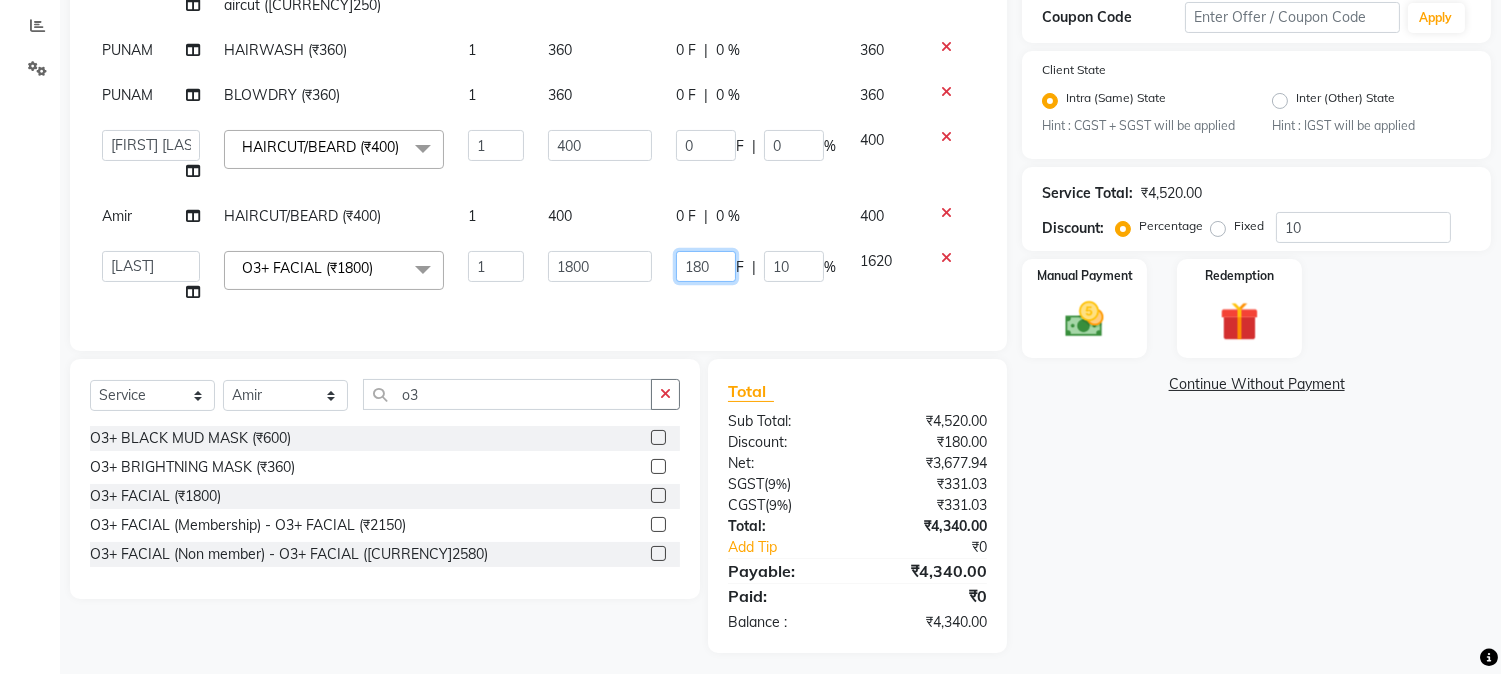 click on "180 F | 10 %" 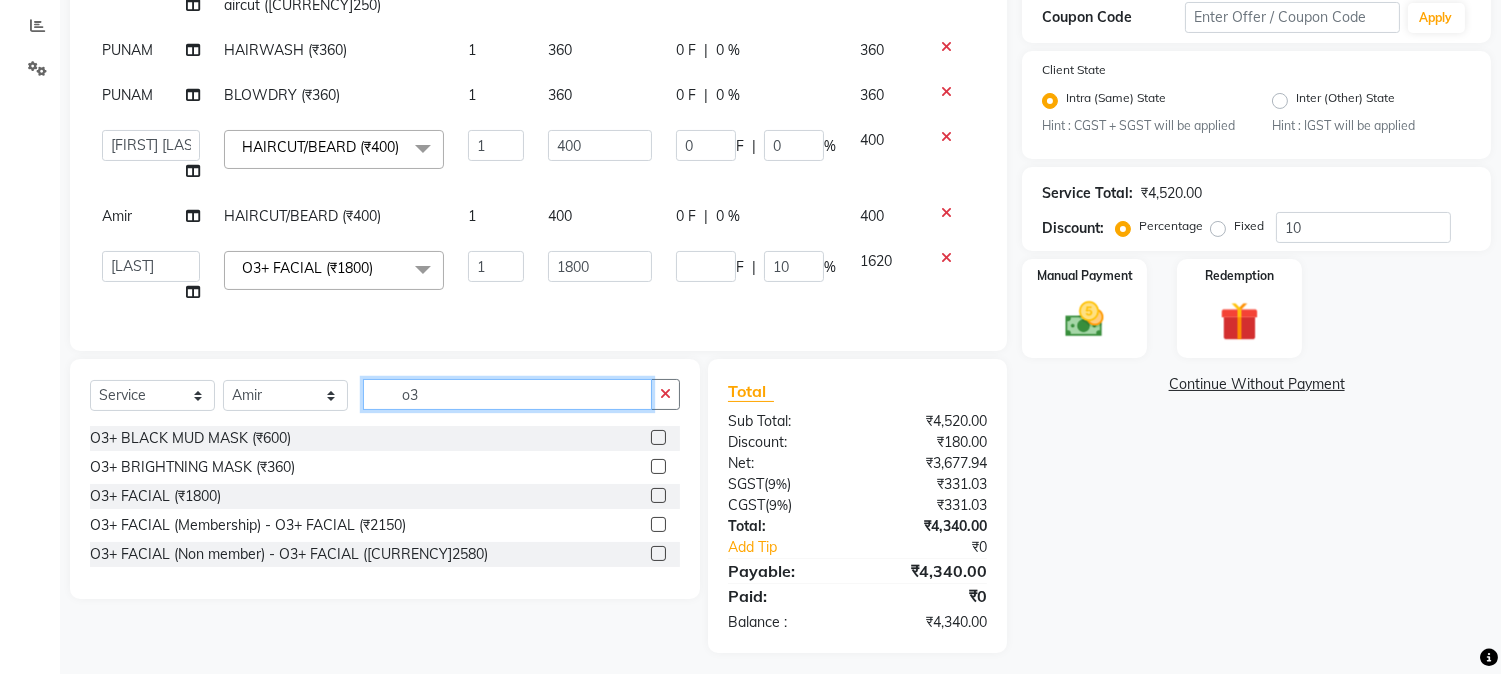 scroll, scrollTop: 120, scrollLeft: 0, axis: vertical 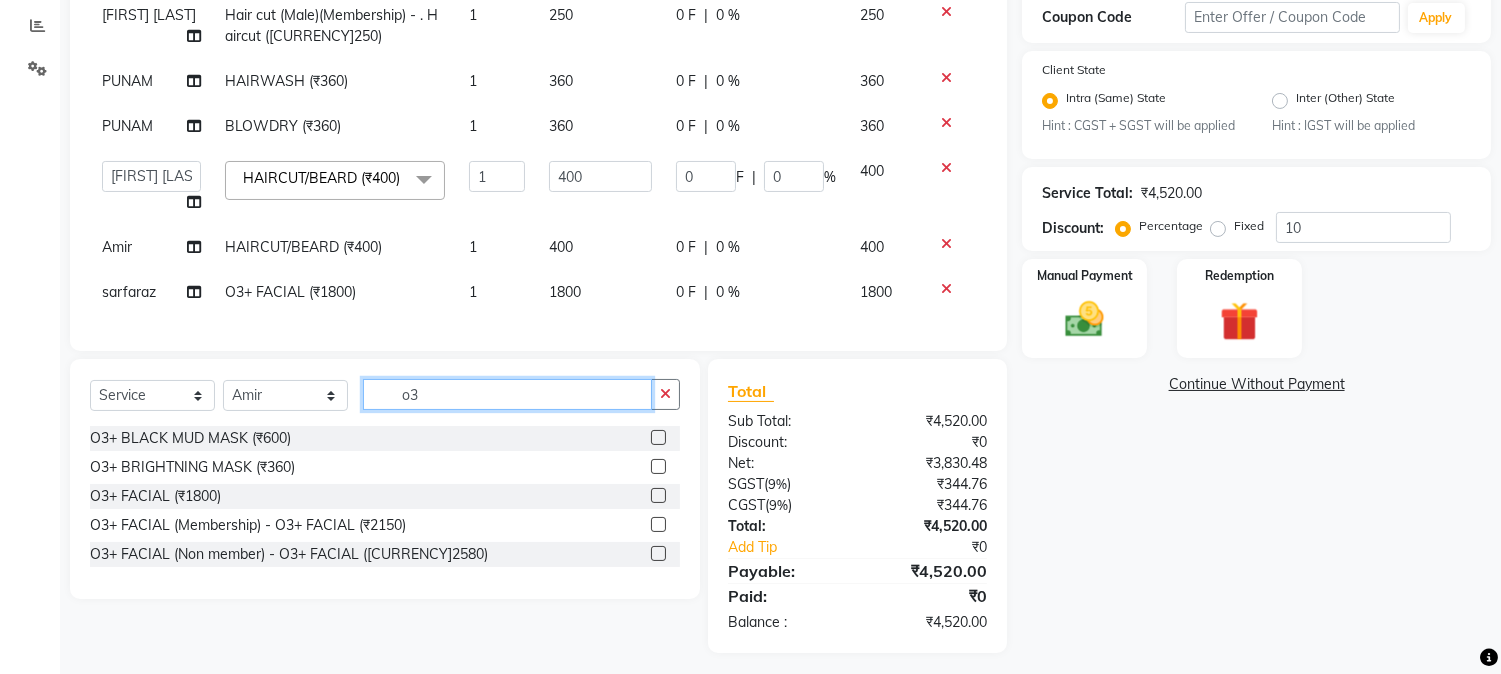 drag, startPoint x: 396, startPoint y: 393, endPoint x: 511, endPoint y: 387, distance: 115.15642 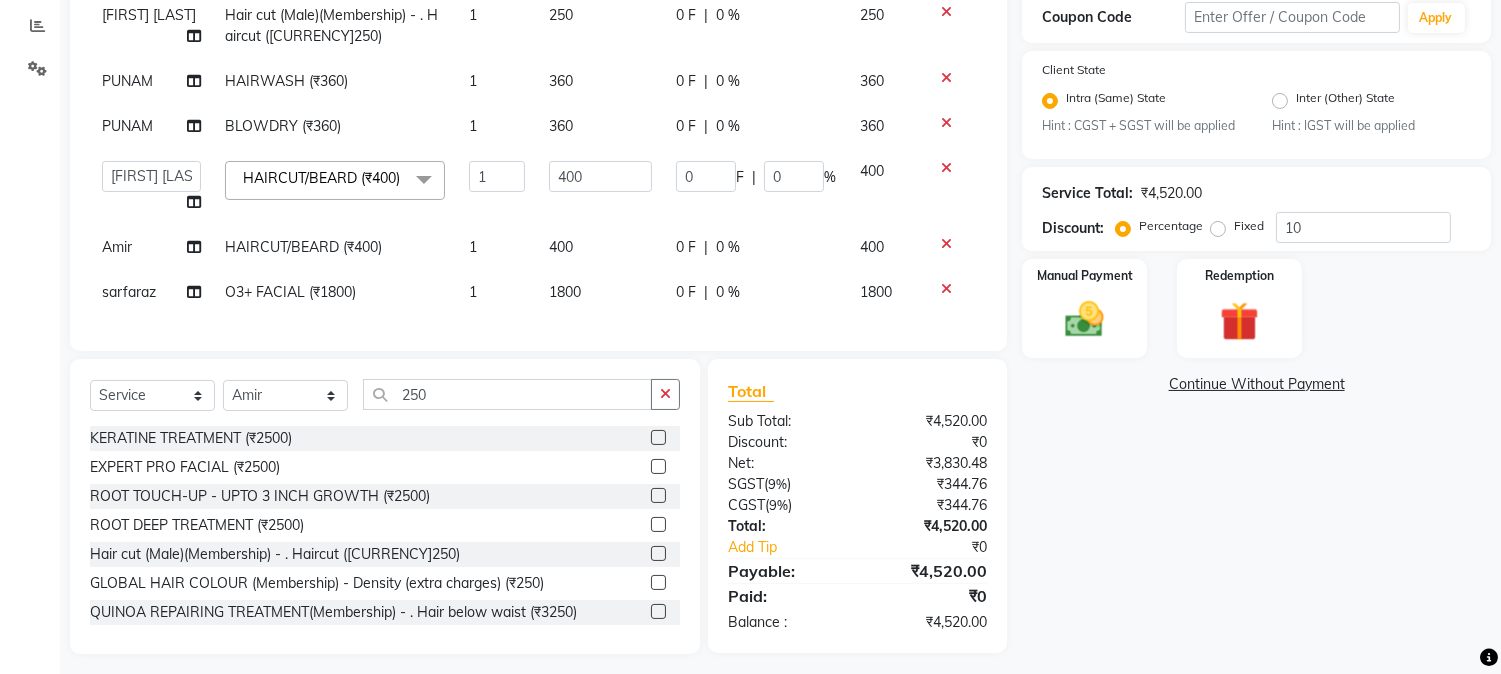 click 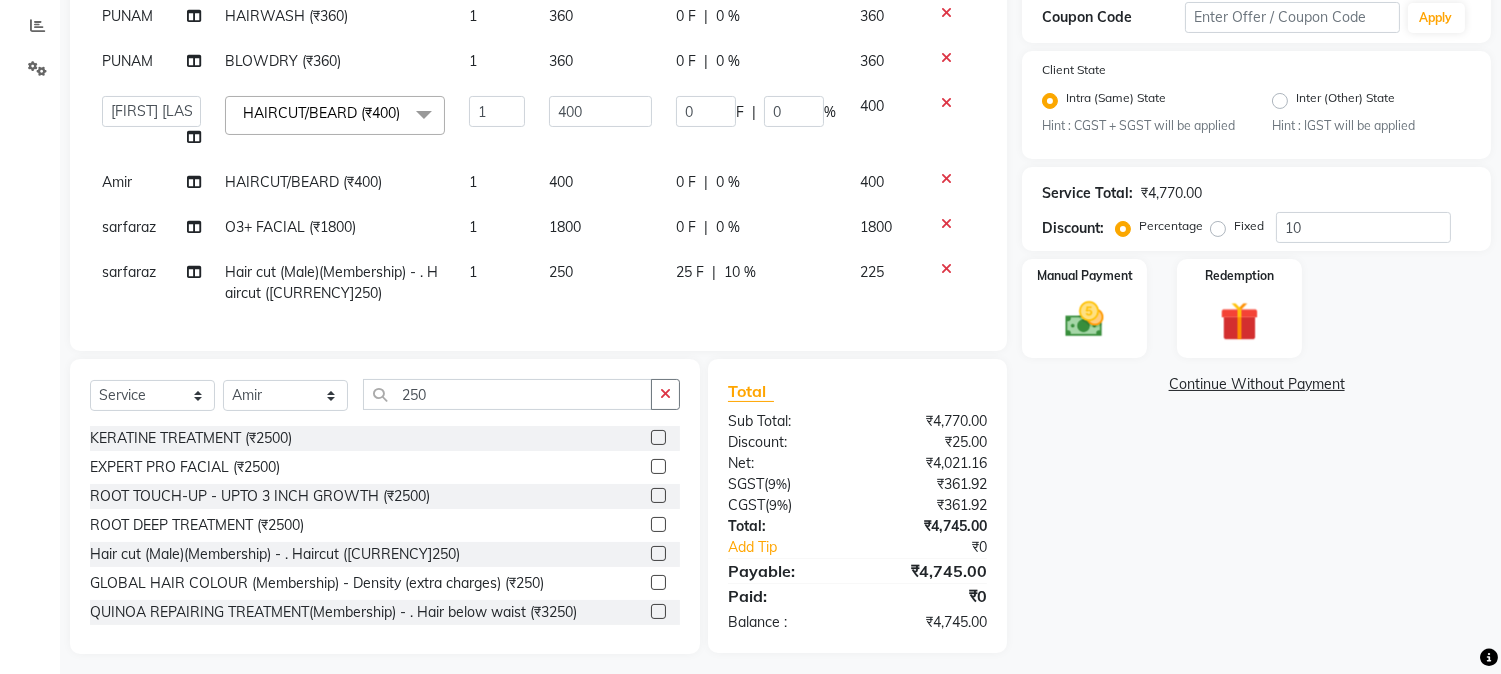 scroll, scrollTop: 186, scrollLeft: 0, axis: vertical 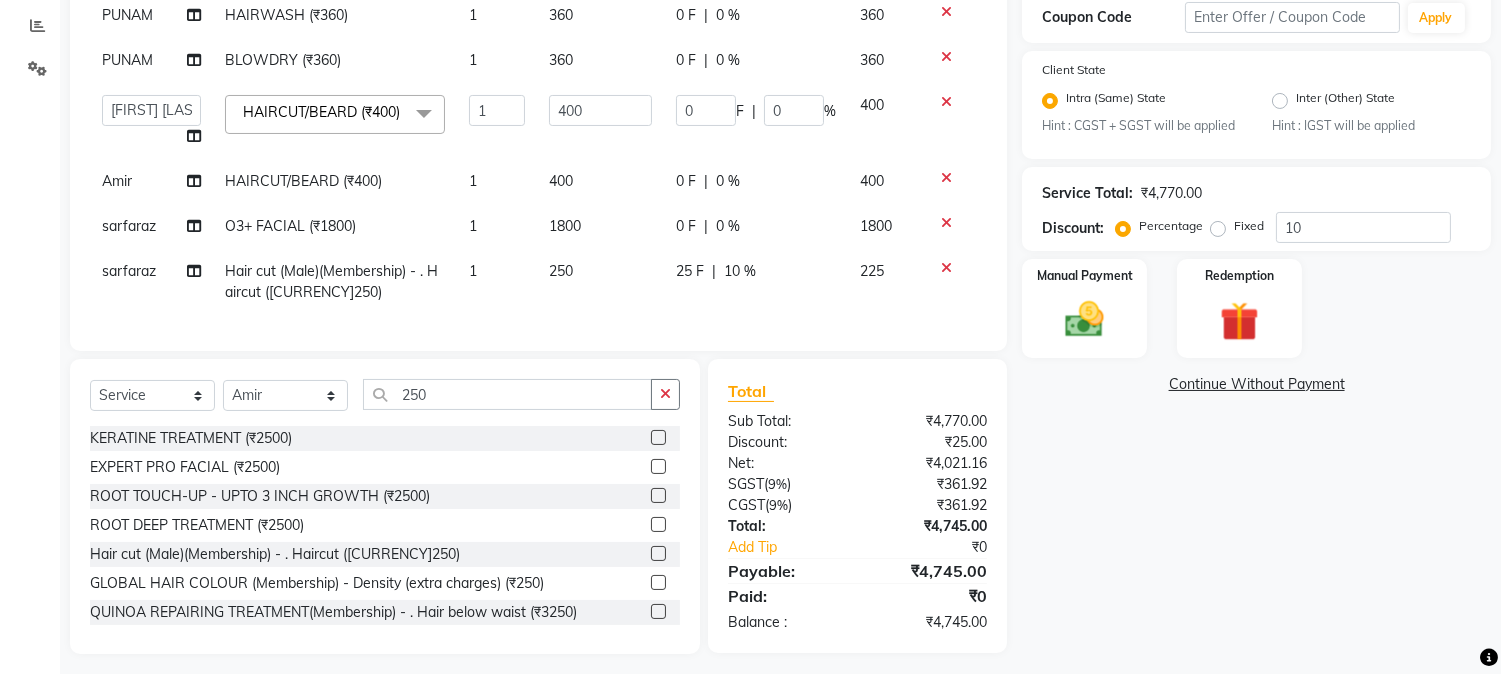 click on "25 F | 10 %" 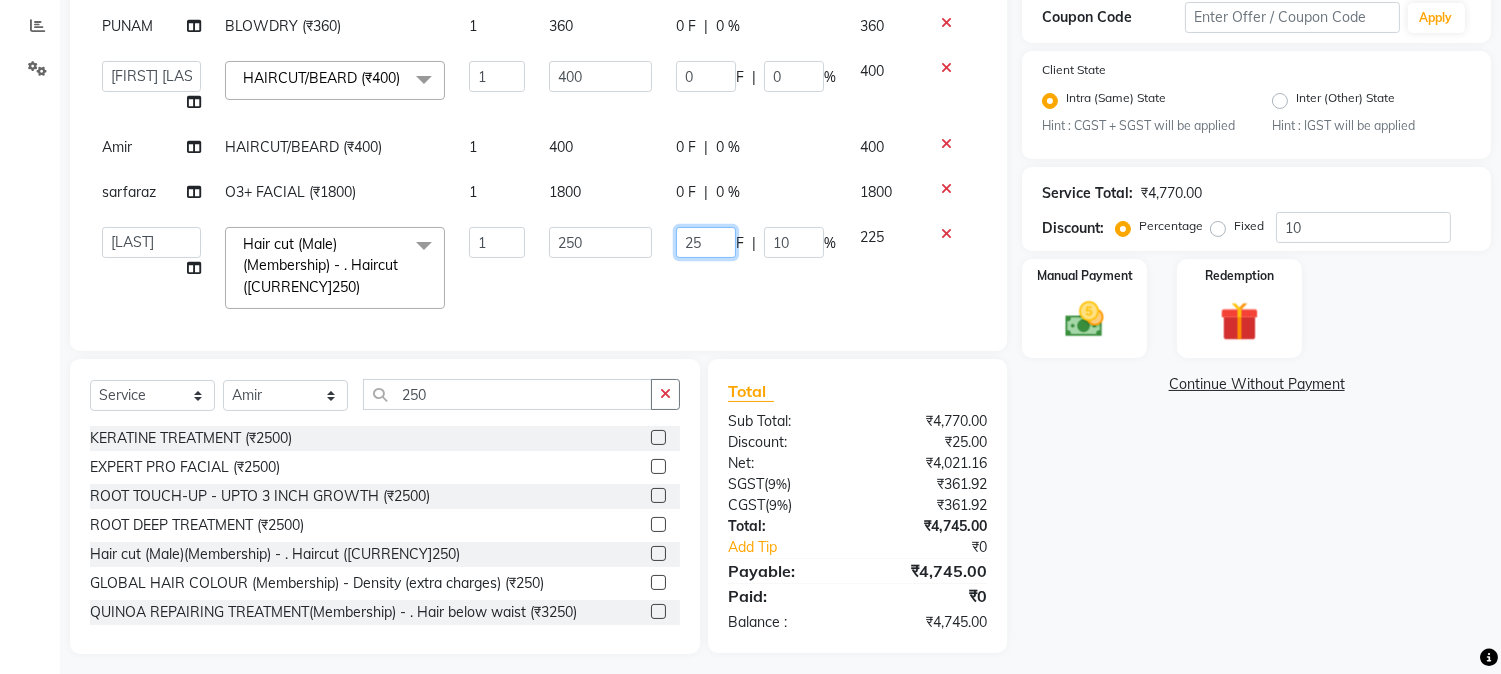 drag, startPoint x: 666, startPoint y: 262, endPoint x: 781, endPoint y: 262, distance: 115 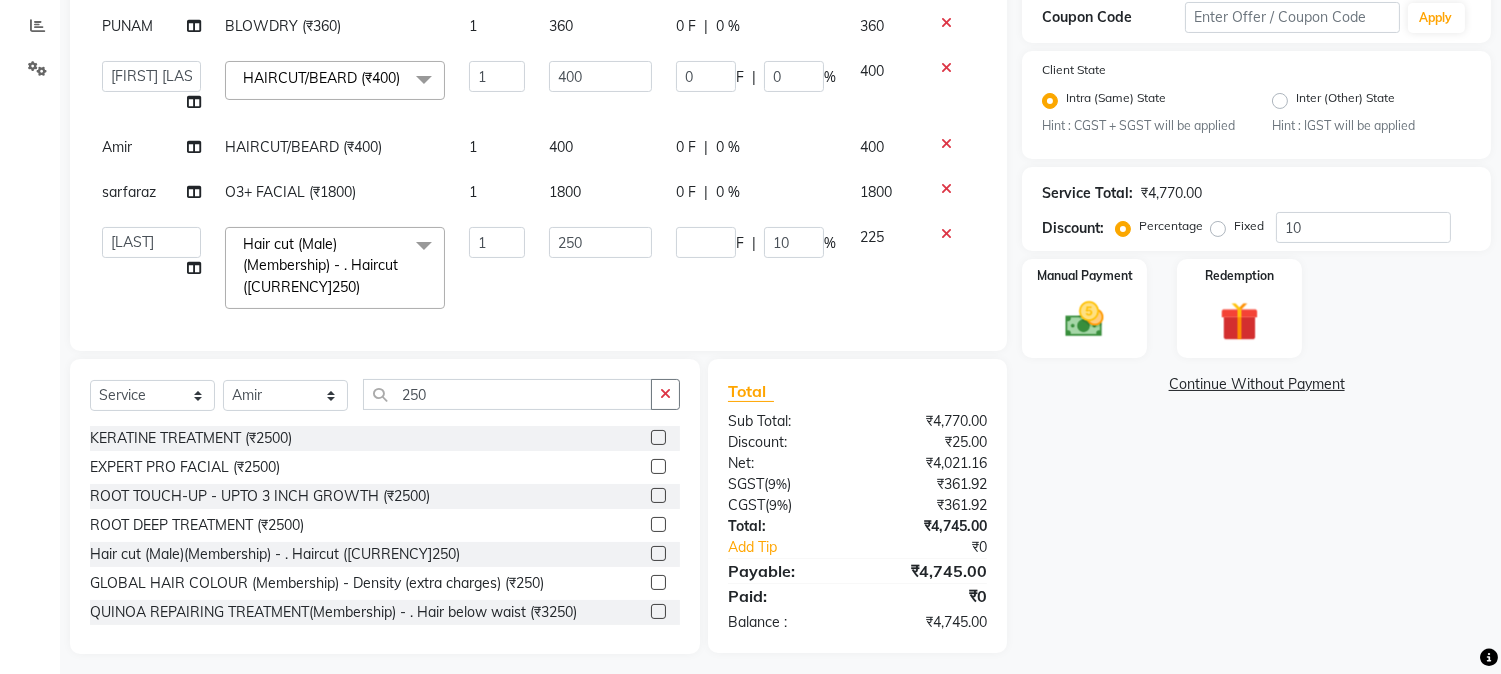 click on "Services Stylist Service Qty Price Disc Total Action  [NAME]   [NAME]   [NAME]   [NAME]    [NAME]   [NAME]   [NAME]   [NAME]   [NAME]   [NAME]   [NAME]   [NAME]   [NAME]   [NAME]   [NAME]   [NAME]   [NAME]   [NAME]  [NAME]   [NAME]   [NAME]   [NAME]   [NAME]    [NAME]   [NAME]   [NAME]    [NAME]   [NAME]   [NAME]   [NAME]   [NAME]   [NAME]   [NAME]   [NAME]  HAIRCUT/BEARD (₹400)  x Nails -  Hands (₹840) Nails -  Feet (₹720) Nails - Nail Extensions With Gel Polish (₹2820) Nails - Nail Art (₹300) Nails - Nail Extension Removal (₹960) Nails - Gel Polish Removal (₹420) MOLE (₹600) PUMING (₹4000) CRYSTAL PEDICURE (MEMBERSHIP) (₹1400) HIAR SPA ABOVE SHOULDER (MEMBERSHIP) (₹900) HAIR SPA ABOVE SHOULDER (NON-MEMBER) (₹1080) HAIR SPA BELOW SHOULDER(MEMBERSHIP) (₹1200) HAIR SPA BELOW SHOULDER(NON-MEMBER) (₹1440) HAIR SPA UPTO WAIST(MEMBERSHIP) (₹1400) HAIR SPA UPTO WAIST(NON-MEMBER) (₹1680) HAIR SPA BELOW WAIST(MEMBERSHIP) (₹1700) 1 400 0" 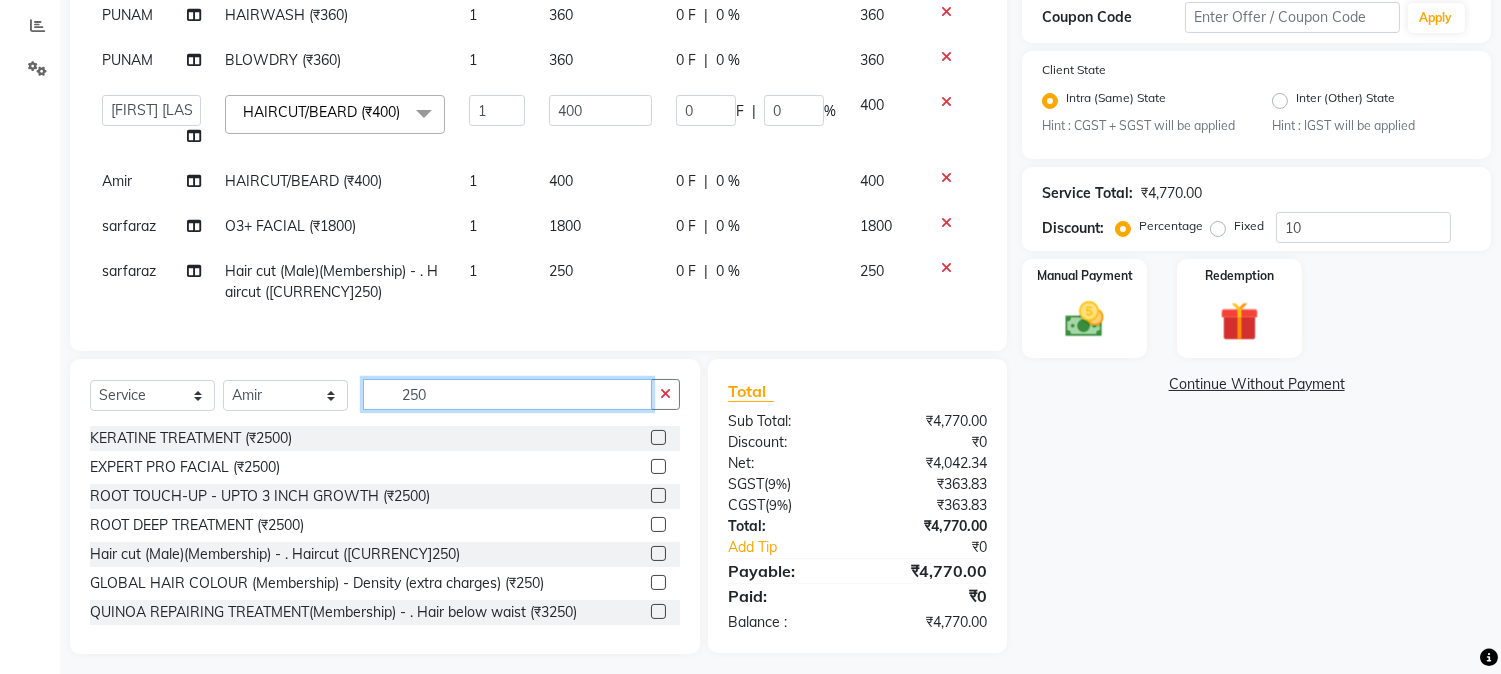 drag, startPoint x: 394, startPoint y: 388, endPoint x: 468, endPoint y: 393, distance: 74.168724 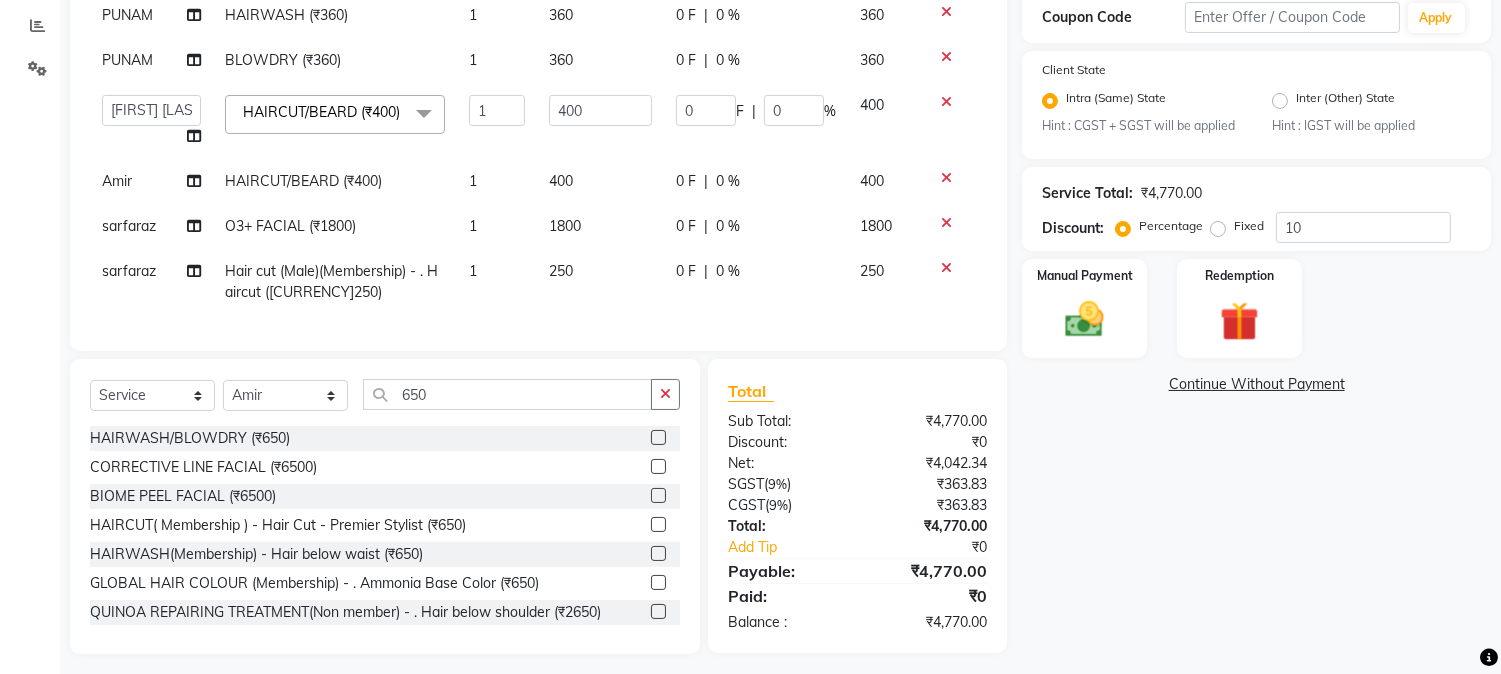 click 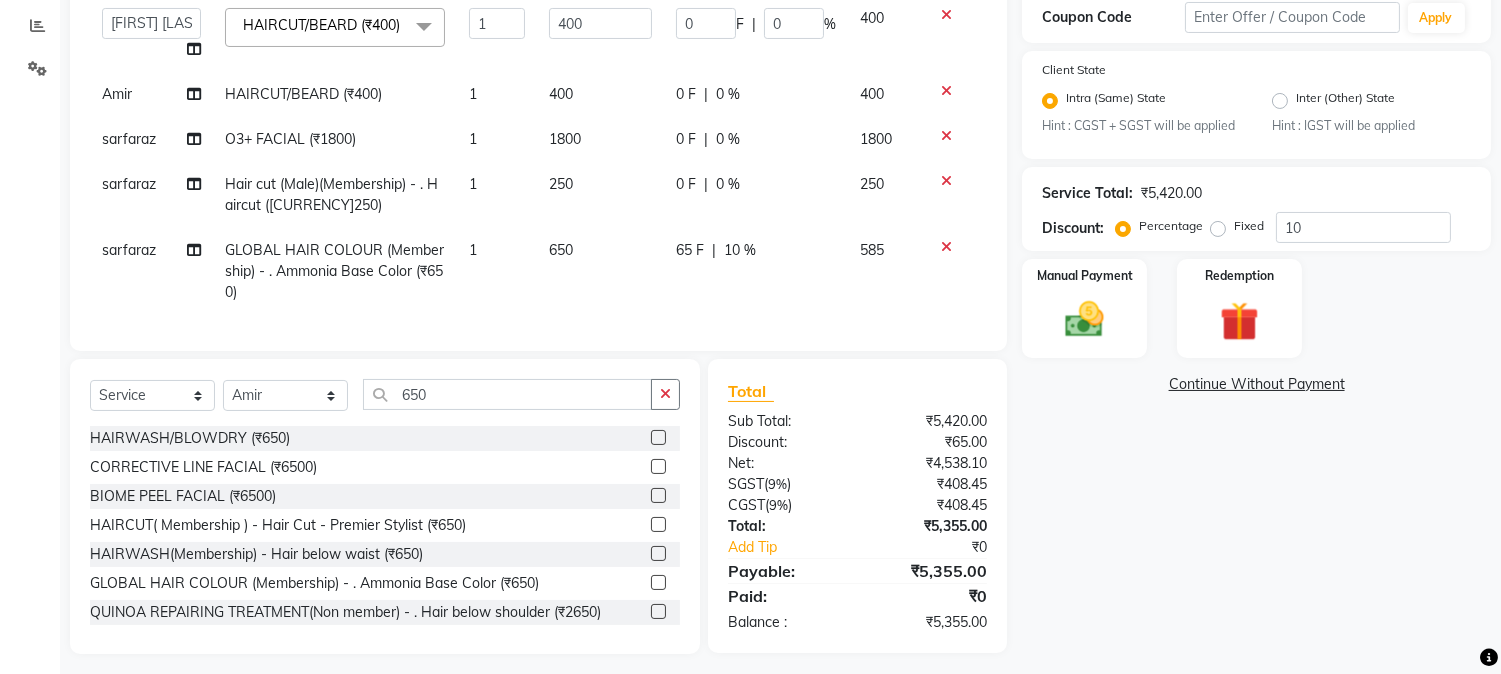scroll, scrollTop: 273, scrollLeft: 0, axis: vertical 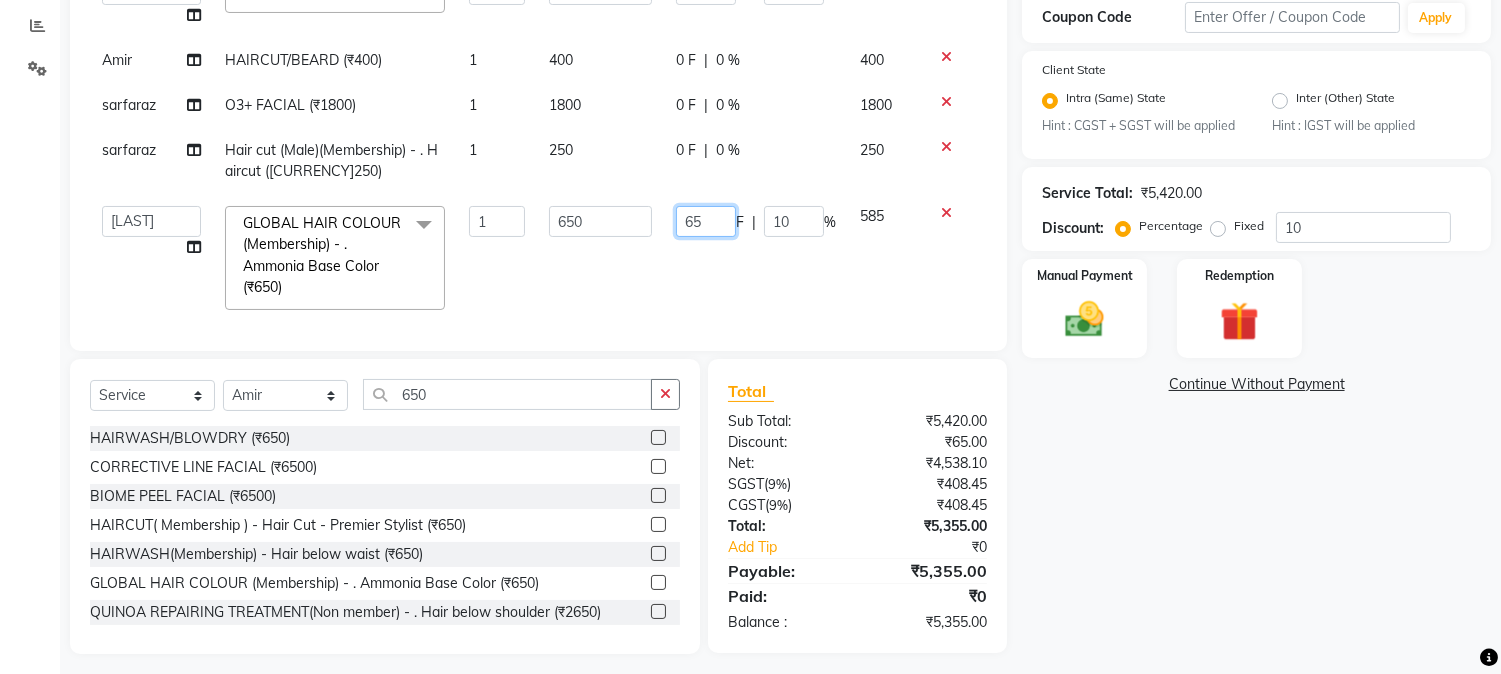 drag, startPoint x: 665, startPoint y: 237, endPoint x: 751, endPoint y: 227, distance: 86.579445 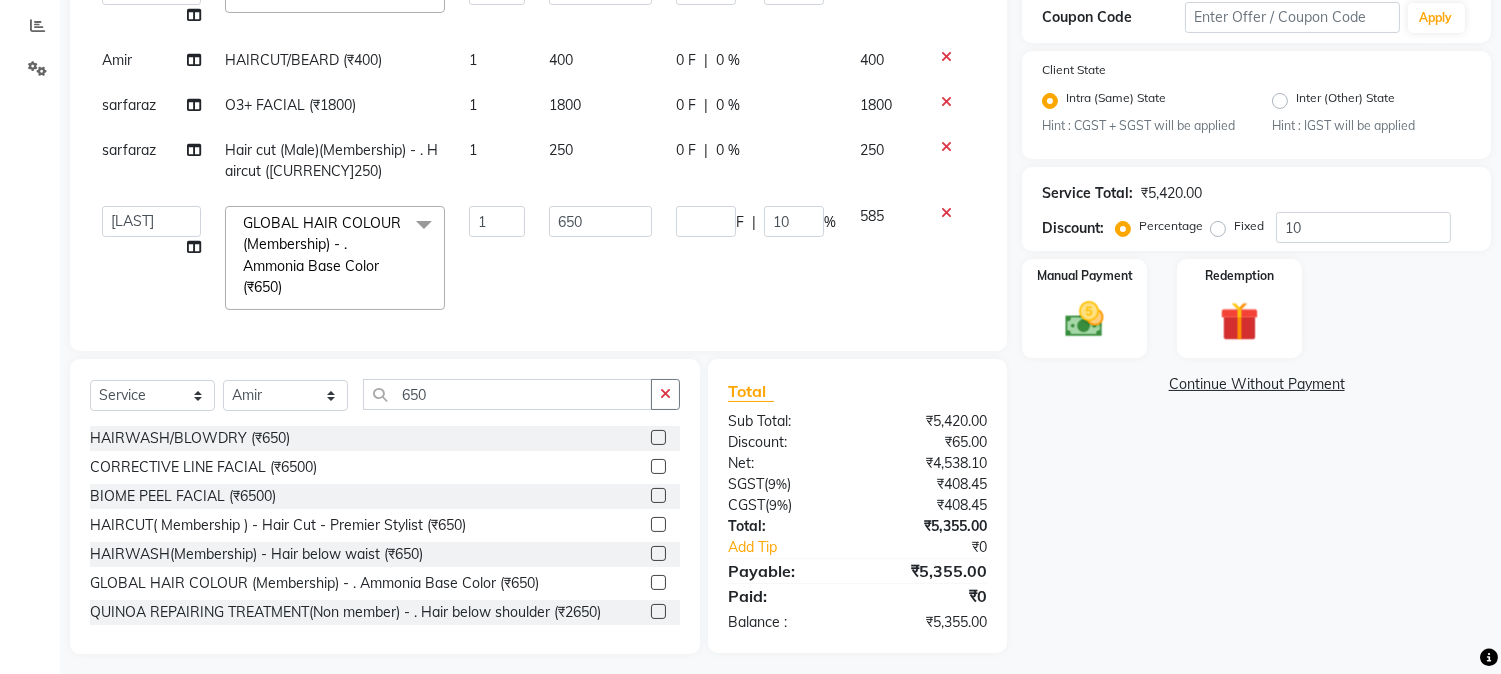 click on "F | [PERCENT]10" 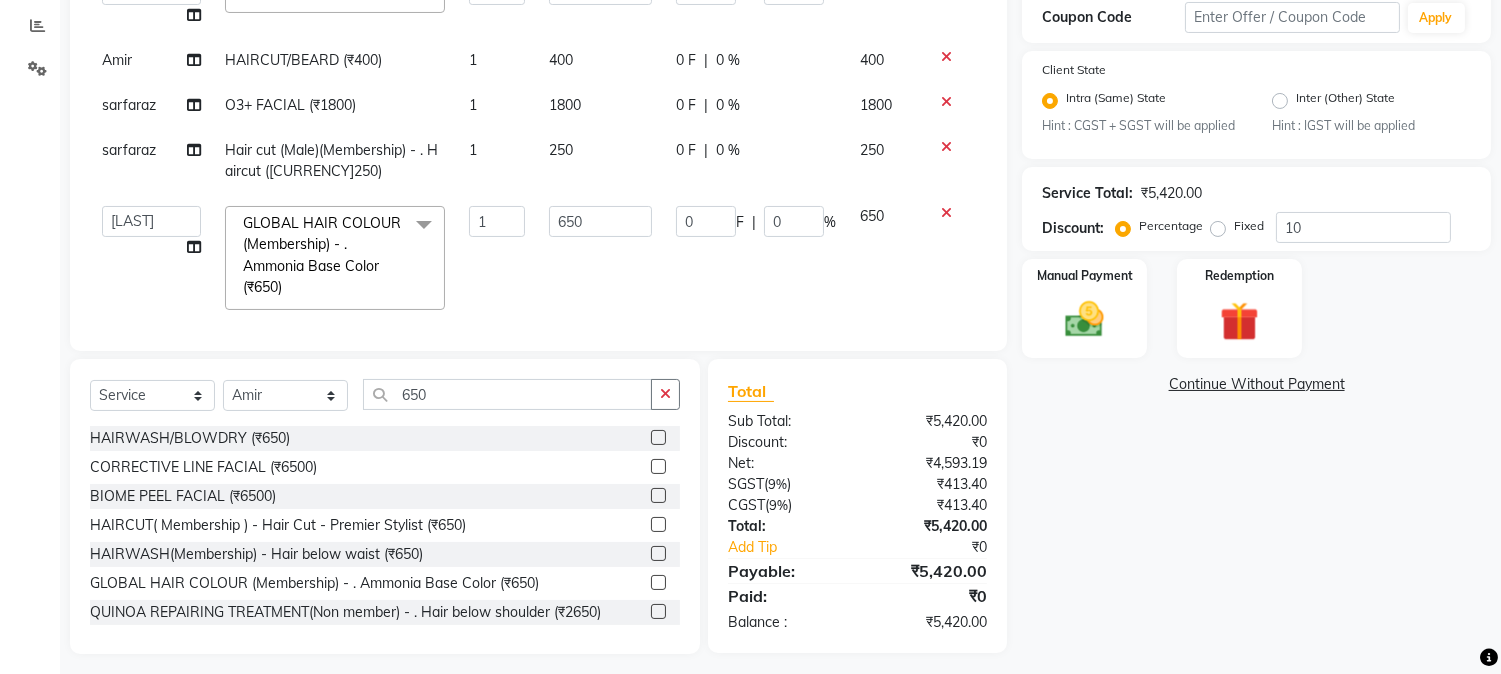 click 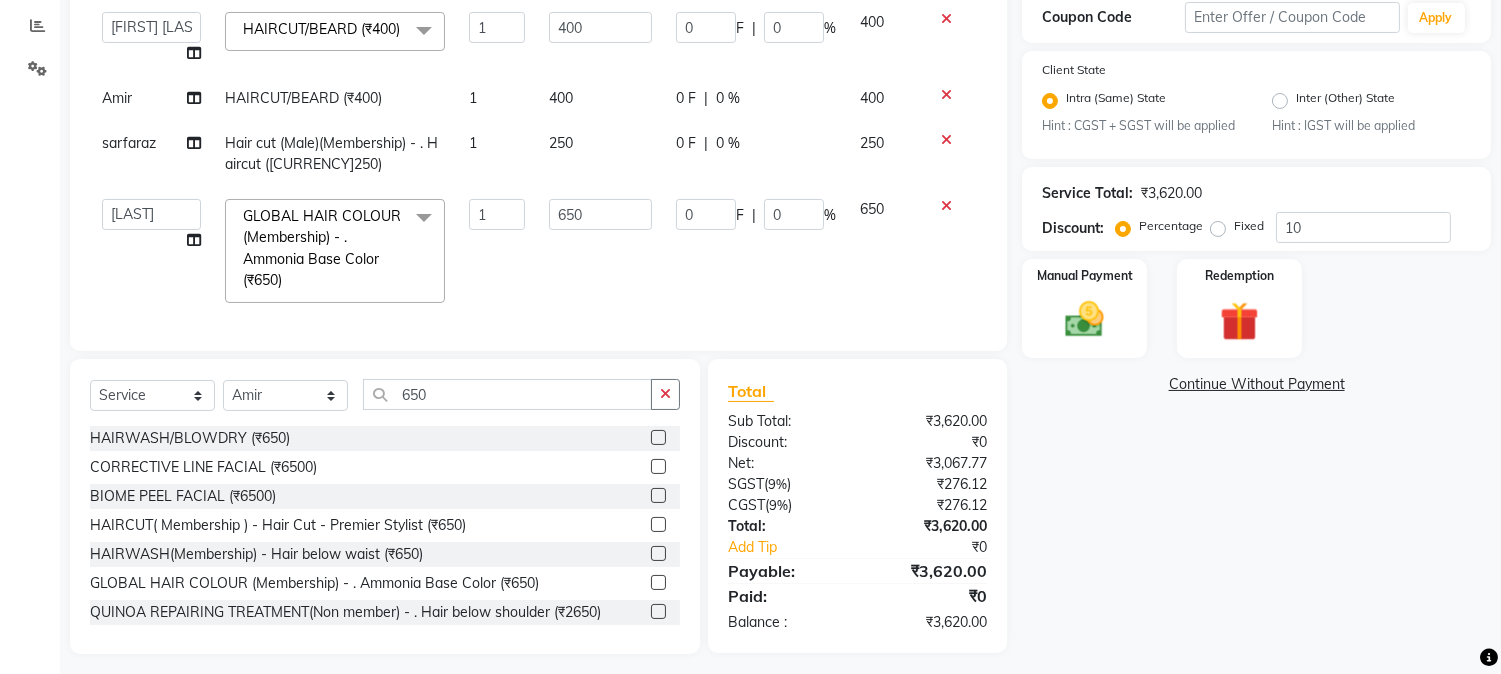 scroll, scrollTop: 268, scrollLeft: 0, axis: vertical 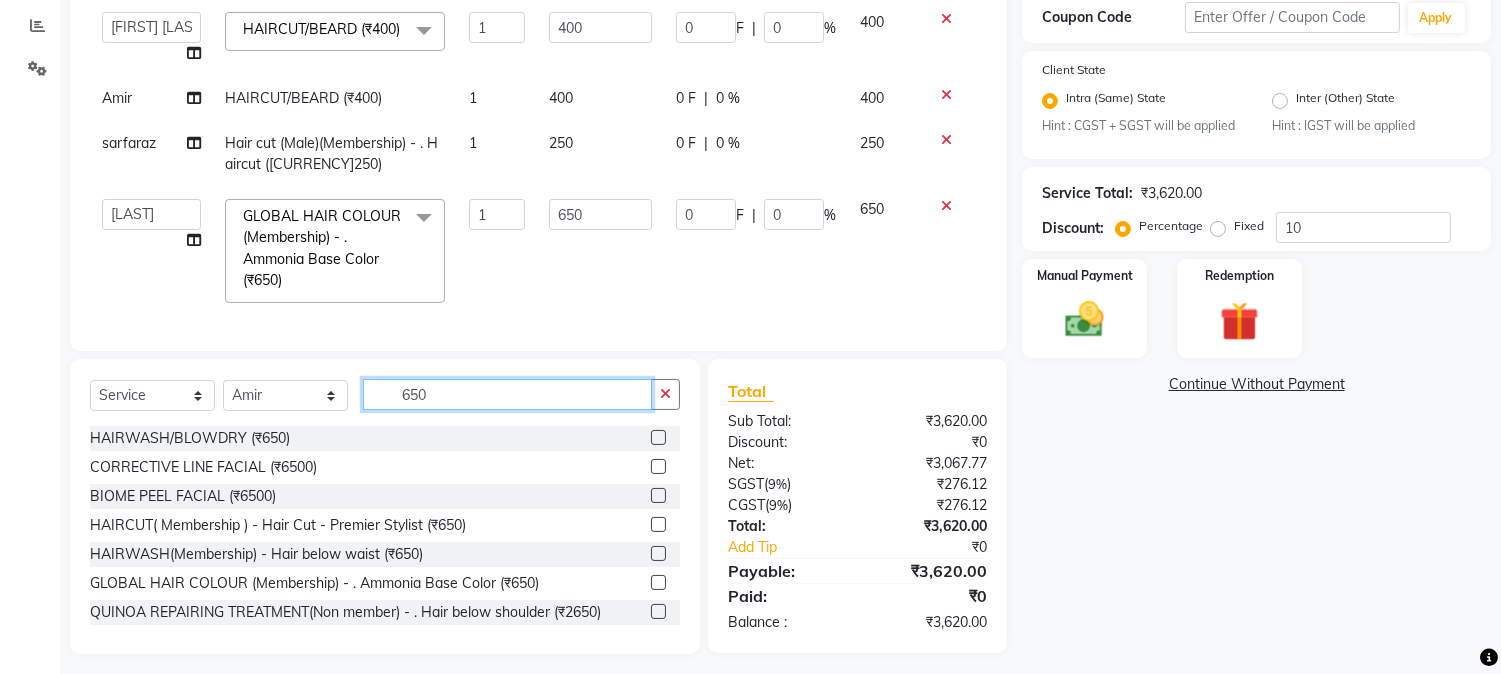drag, startPoint x: 394, startPoint y: 390, endPoint x: 454, endPoint y: 384, distance: 60.299255 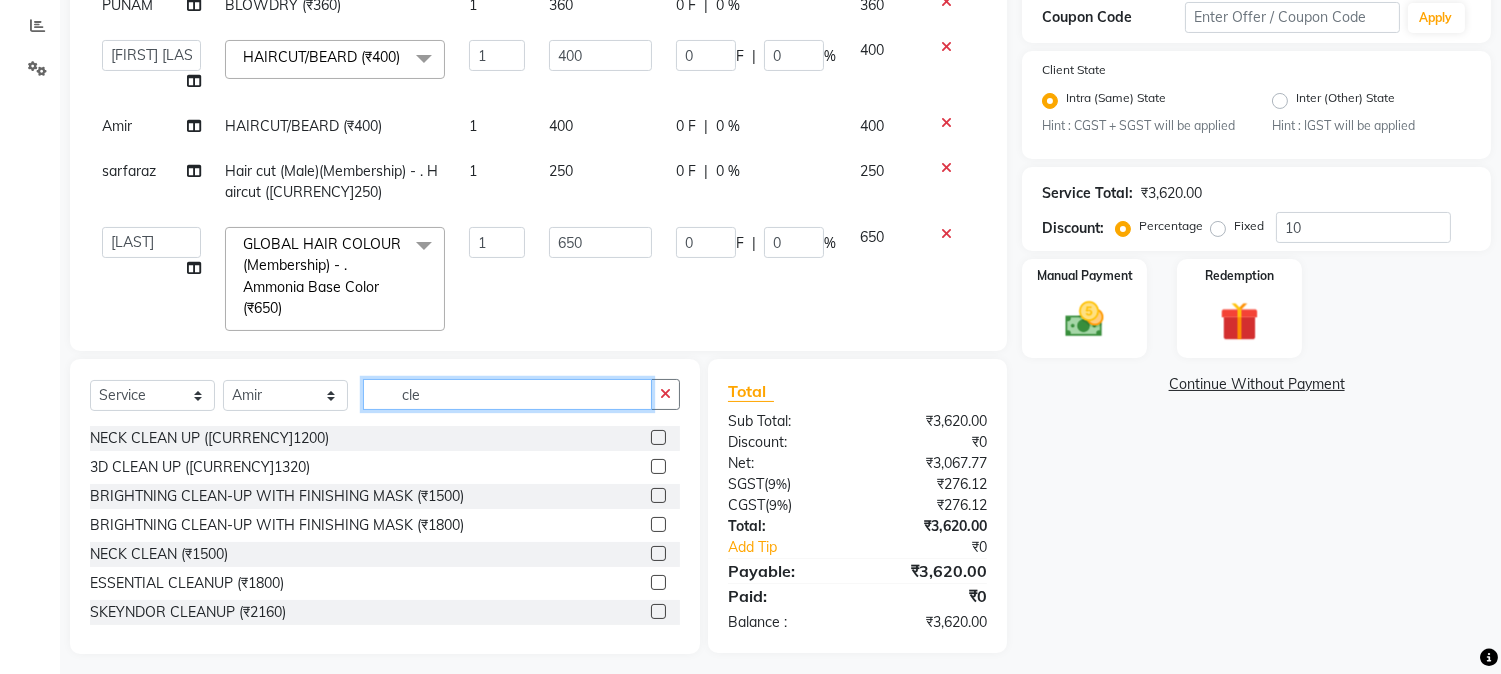 scroll, scrollTop: 158, scrollLeft: 0, axis: vertical 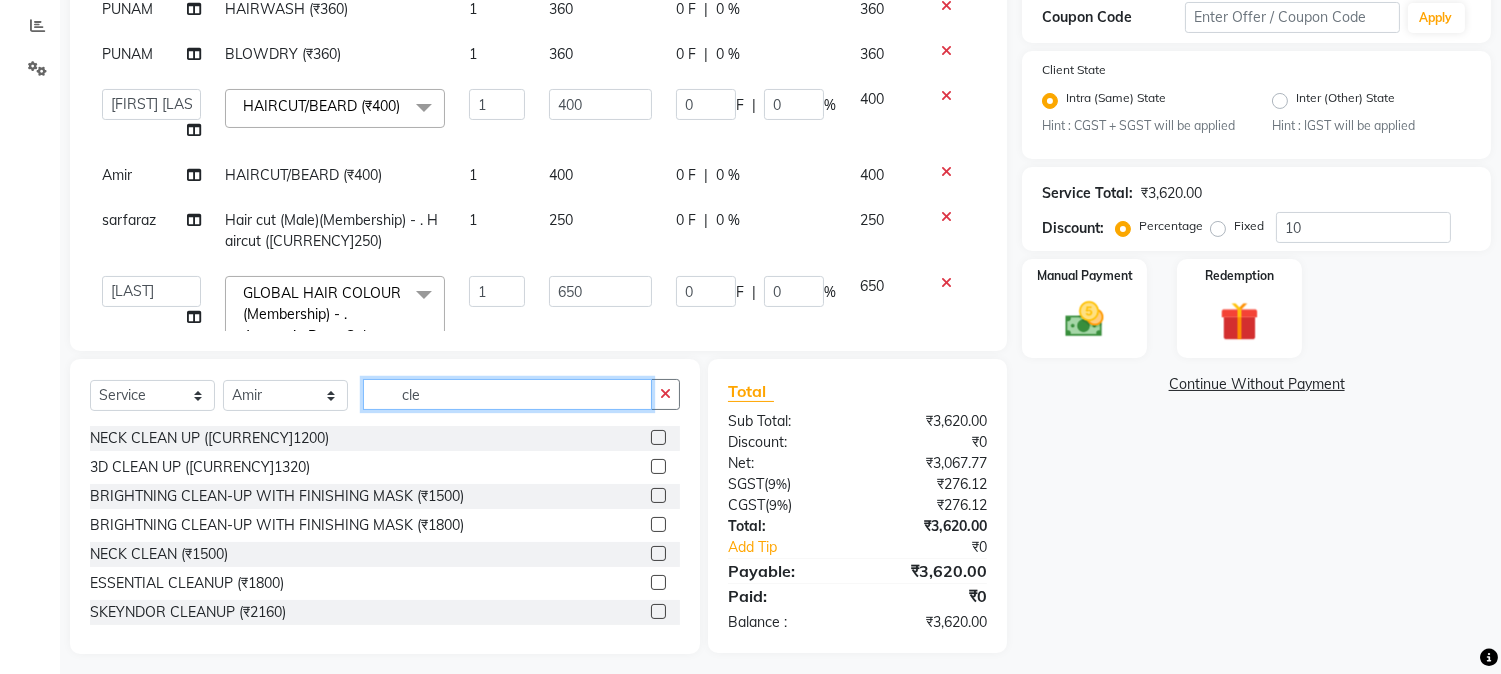 drag, startPoint x: 392, startPoint y: 395, endPoint x: 472, endPoint y: 402, distance: 80.305664 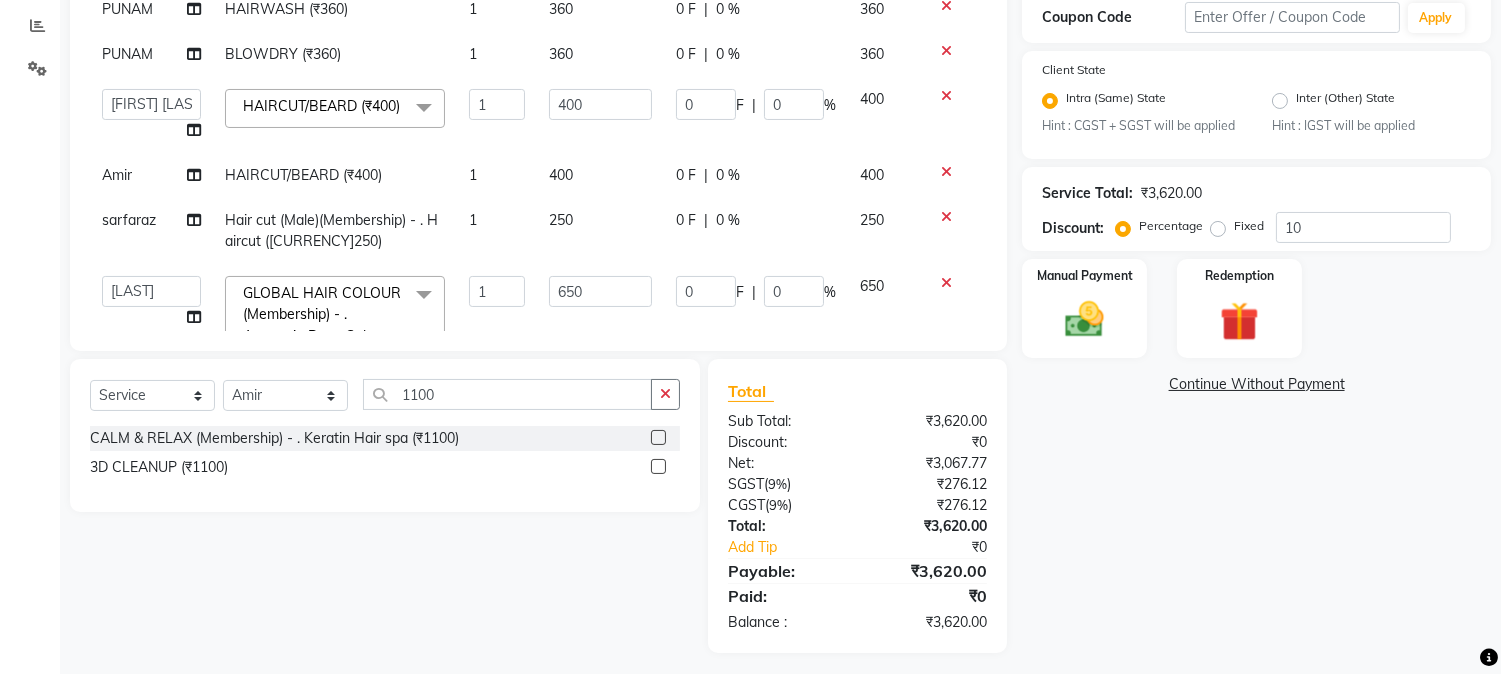 click 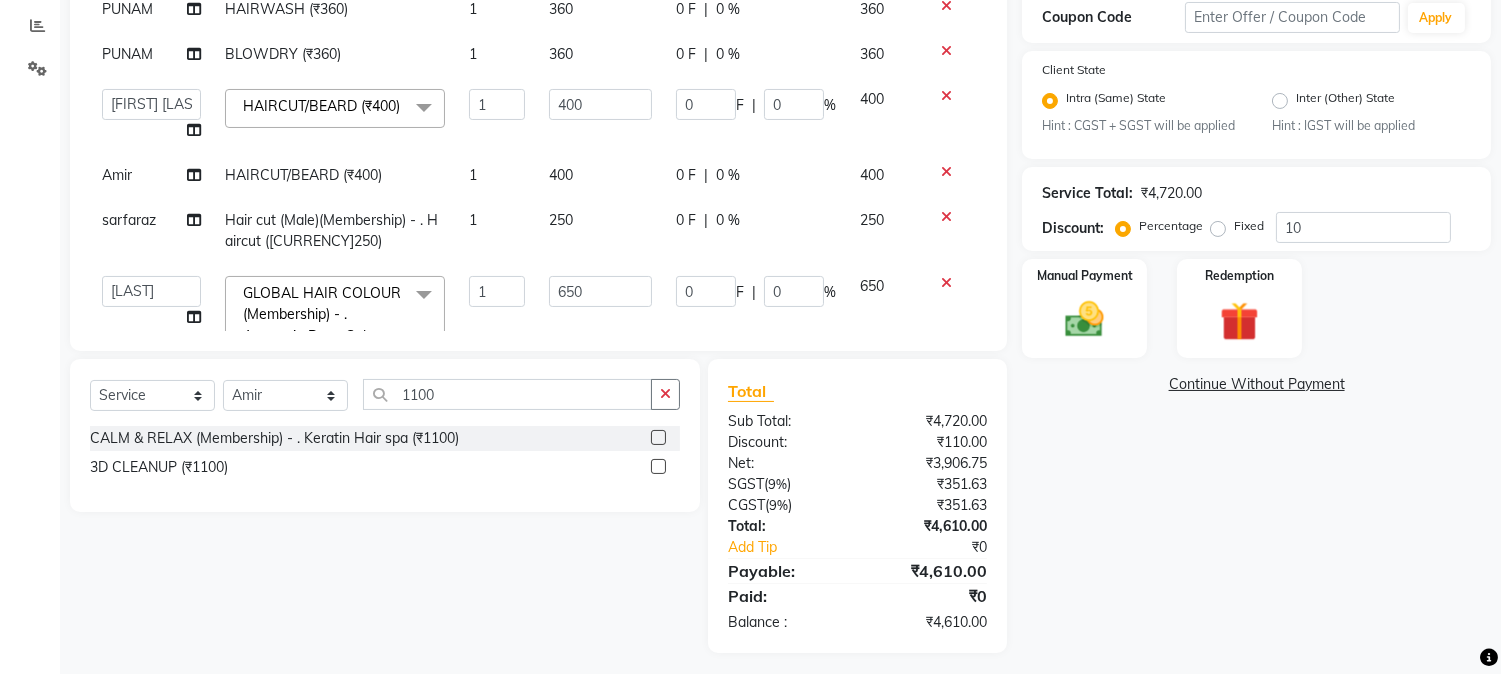 scroll, scrollTop: 314, scrollLeft: 0, axis: vertical 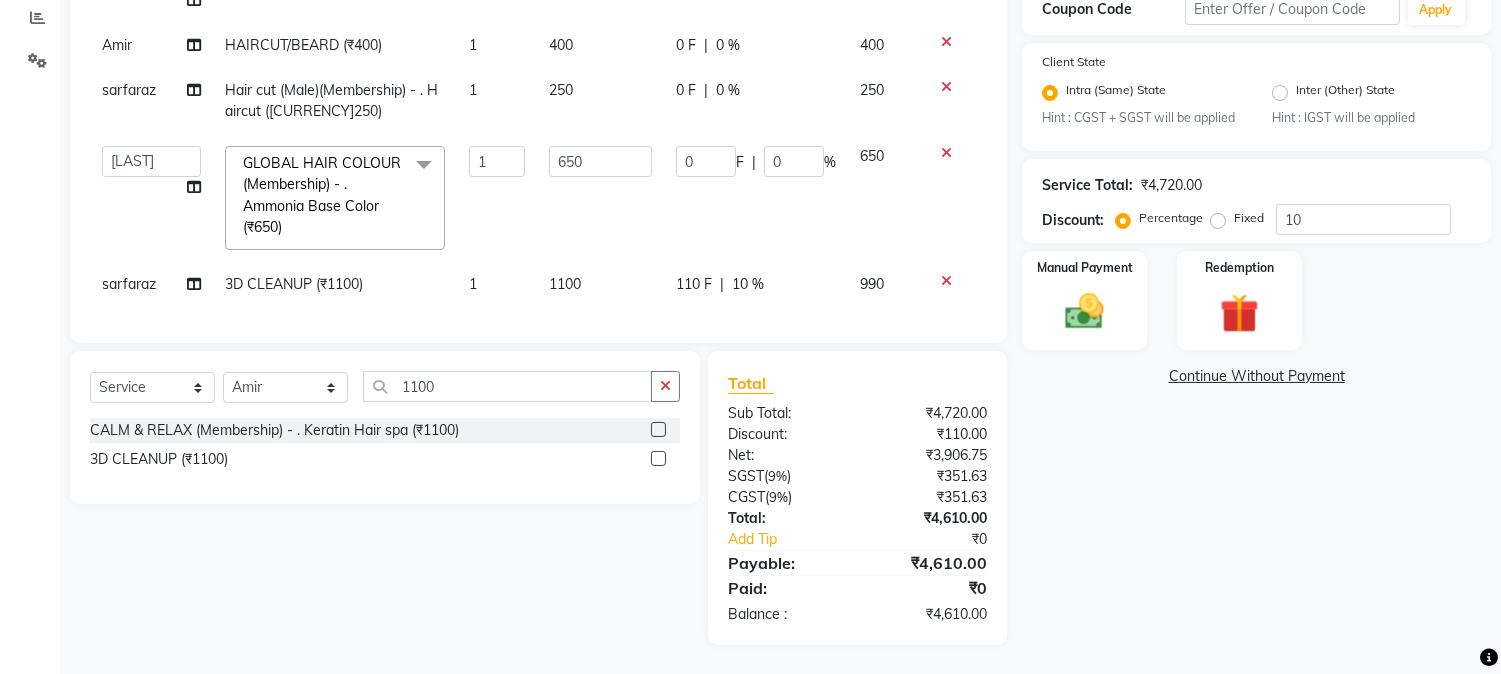 click on "110 F" 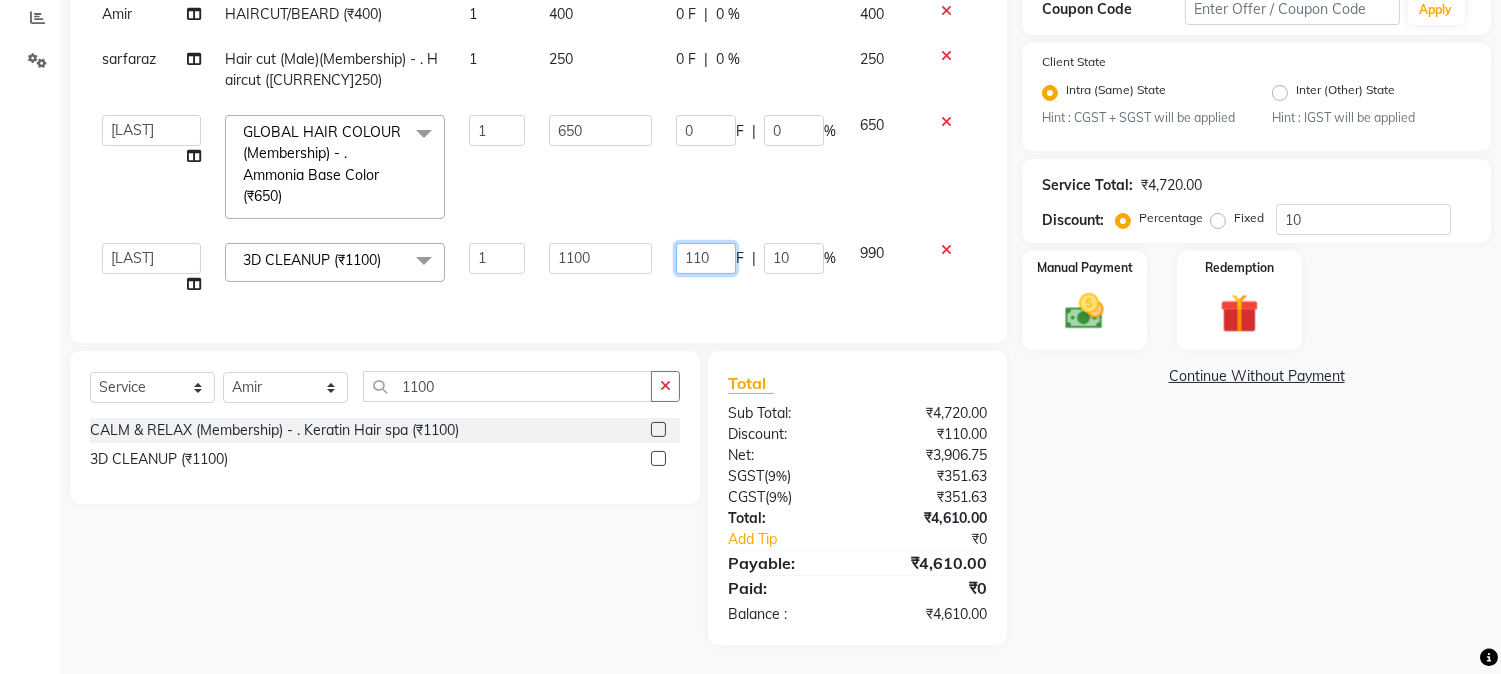 drag, startPoint x: 662, startPoint y: 273, endPoint x: 772, endPoint y: 286, distance: 110.76552 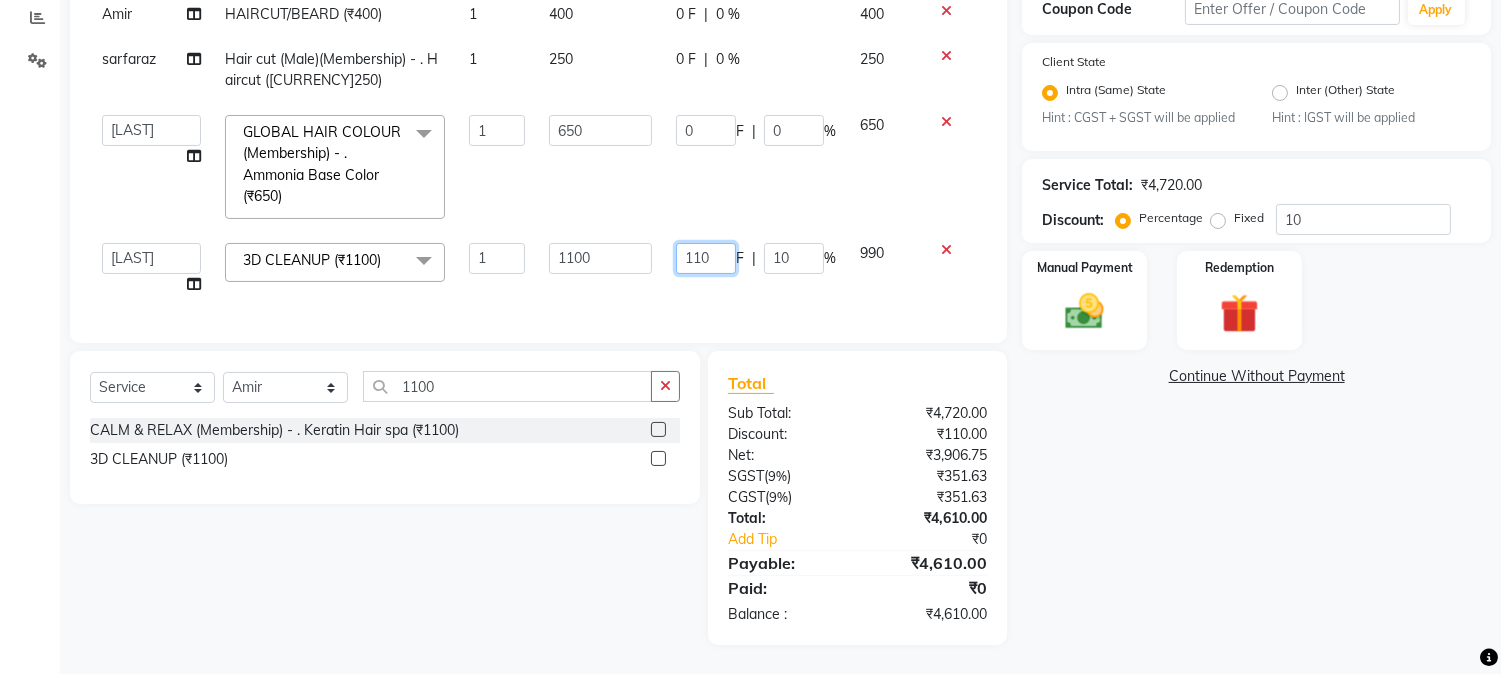 click on "110 F | 10 %" 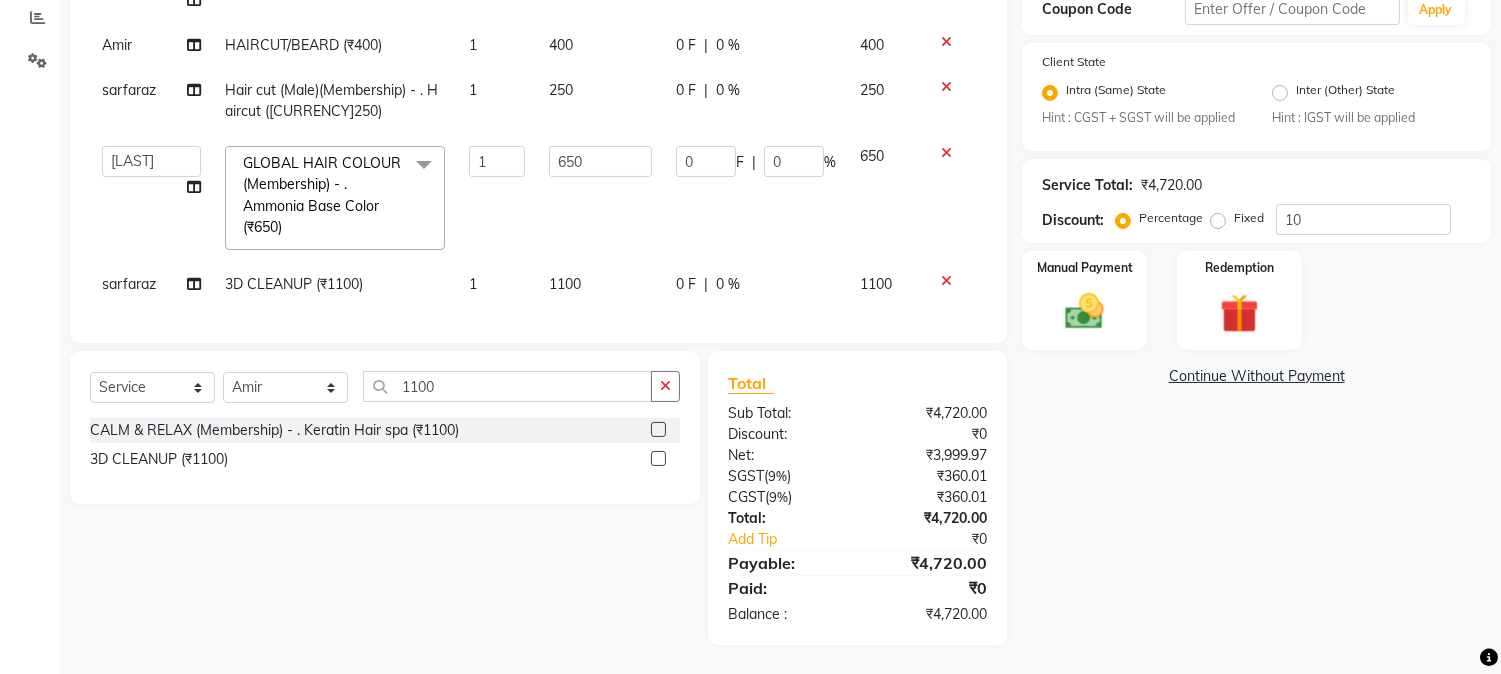 click on "0 F | 0 %" 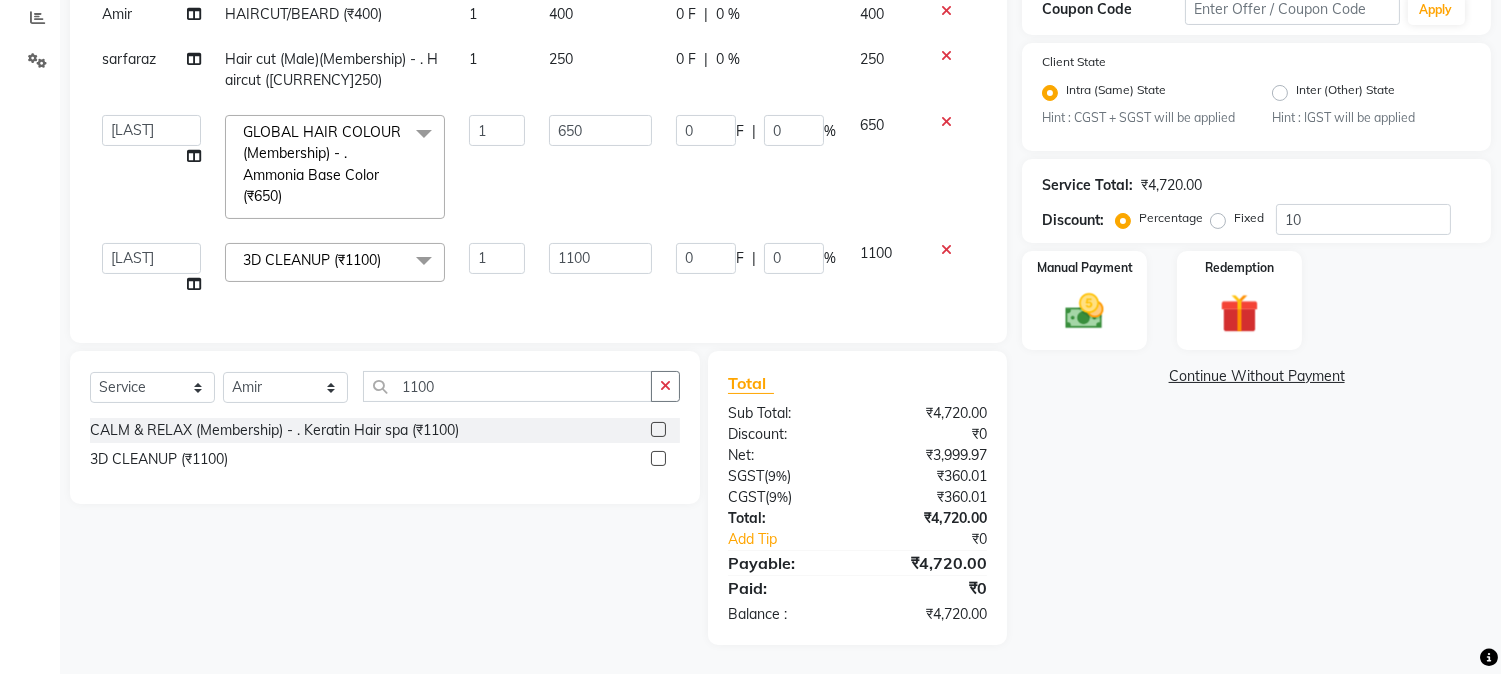 scroll, scrollTop: 345, scrollLeft: 0, axis: vertical 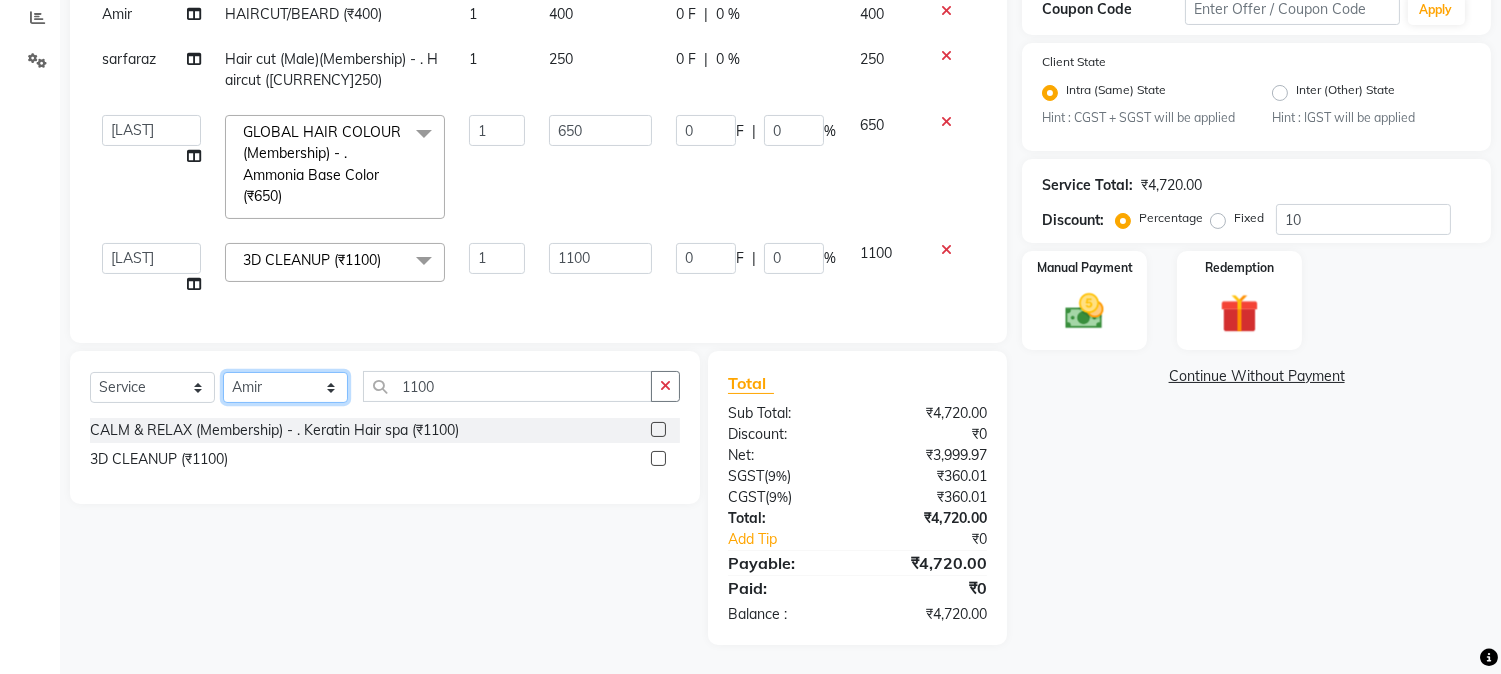 click on "Select Stylist [FIRST] [FIRST] [LAST] [FIRST]  [FIRST]   [FIRST]   [FIRST] [LAST]   [FIRST]   [FIRST]   [FIRST]   [FIRST]   [FIRST]   [FIRST]   [FIRST]   [FIRST]   [FIRST] [LAST]   [FIRST]   [FIRST]    [FIRST]   [FIRST] [LAST]   [FIRST]    [FIRST]   [FIRST]    [FIRST]  [FIRST]   [FIRST]   [FIRST] [LAST]   [FIRST]    [FIRST]   [FIRST]   [FIRST]   [FIRST]   [FIRST]  [FIRST]" 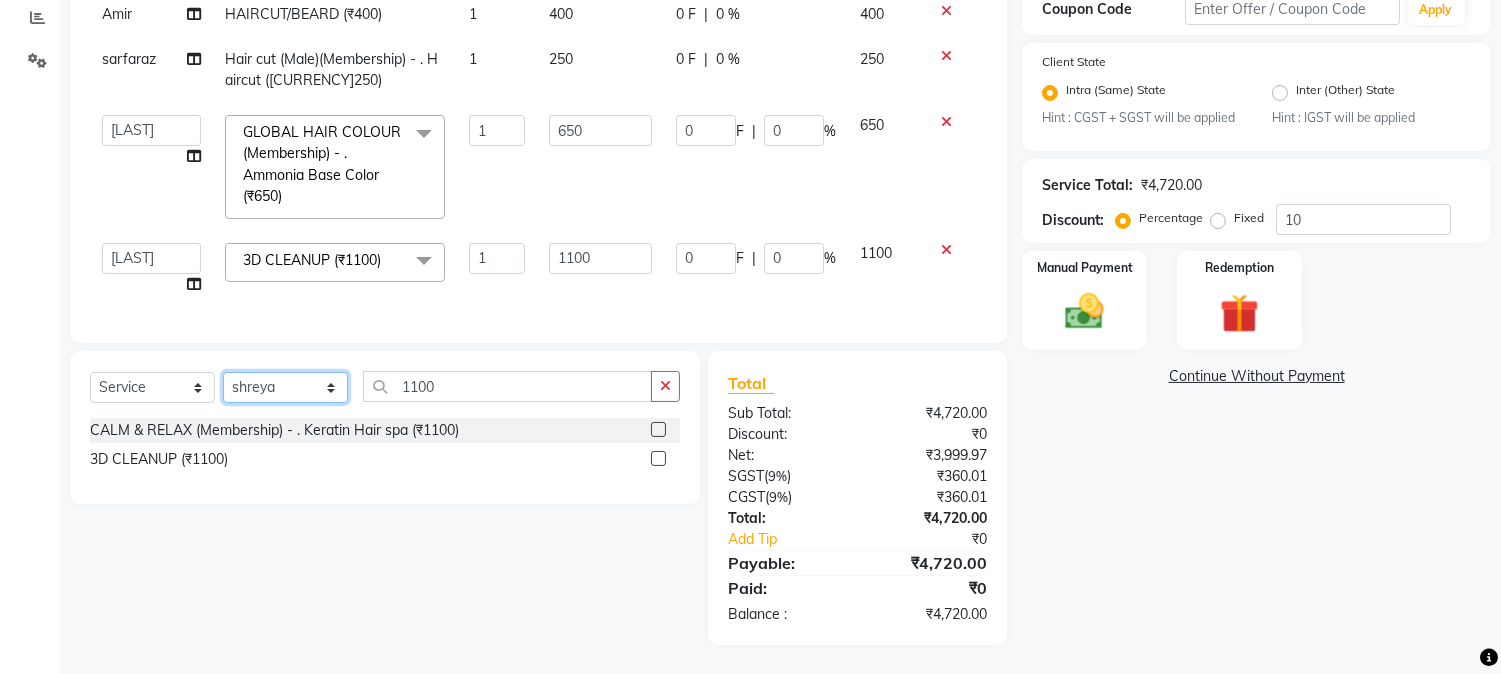 click on "Select Stylist [FIRST] [FIRST] [LAST] [FIRST]  [FIRST]   [FIRST]   [FIRST] [LAST]   [FIRST]   [FIRST]   [FIRST]   [FIRST]   [FIRST]   [FIRST]   [FIRST]   [FIRST]   [FIRST] [LAST]   [FIRST]   [FIRST]    [FIRST]   [FIRST] [LAST]   [FIRST]    [FIRST]   [FIRST]    [FIRST]  [FIRST]   [FIRST]   [FIRST] [LAST]   [FIRST]    [FIRST]   [FIRST]   [FIRST]   [FIRST]   [FIRST]  [FIRST]" 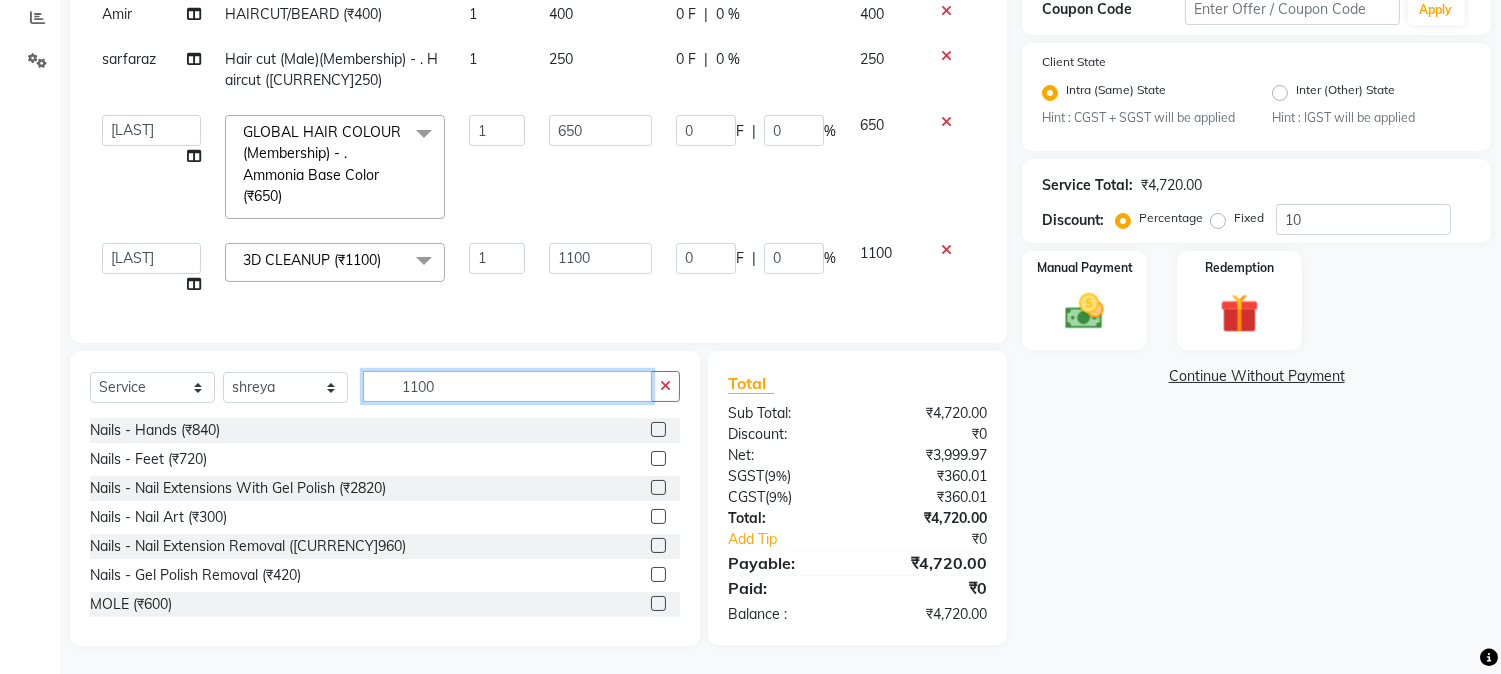 drag, startPoint x: 402, startPoint y: 387, endPoint x: 490, endPoint y: 386, distance: 88.005684 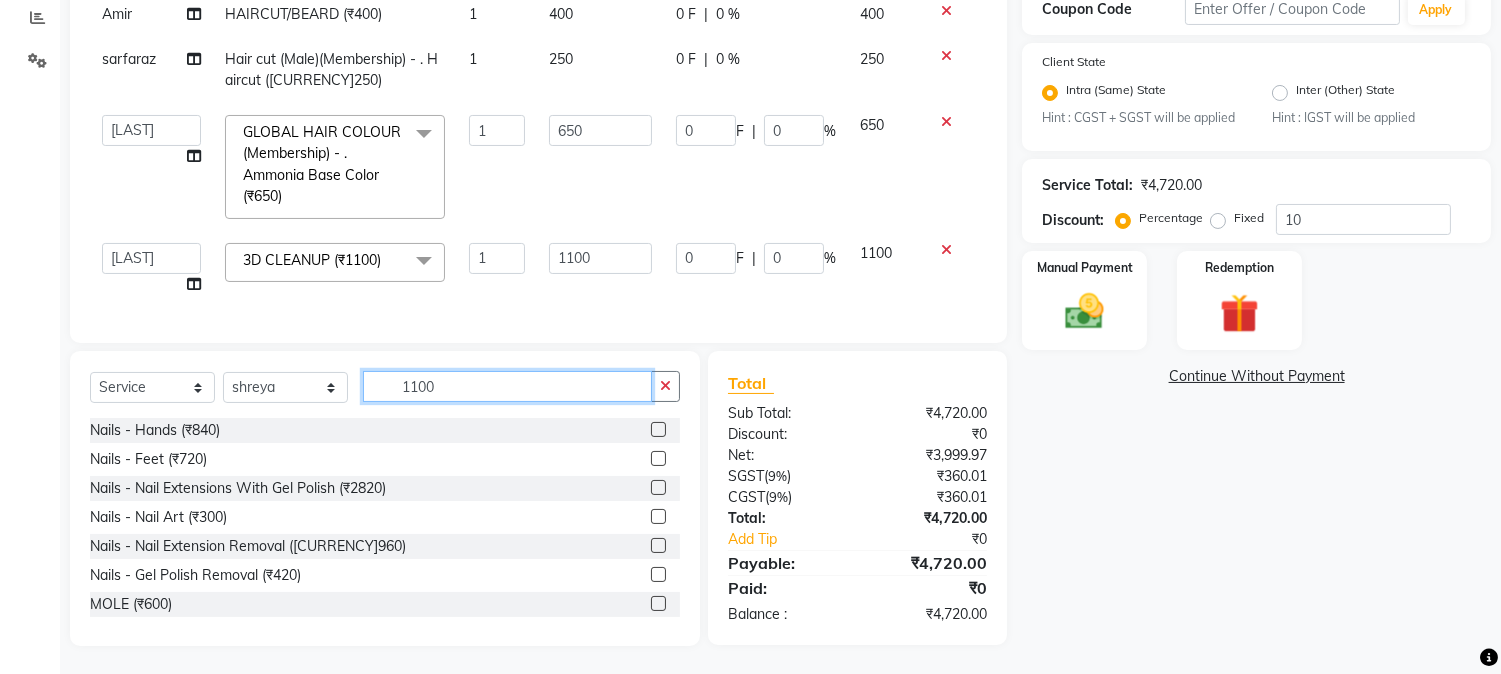 click on "1100" 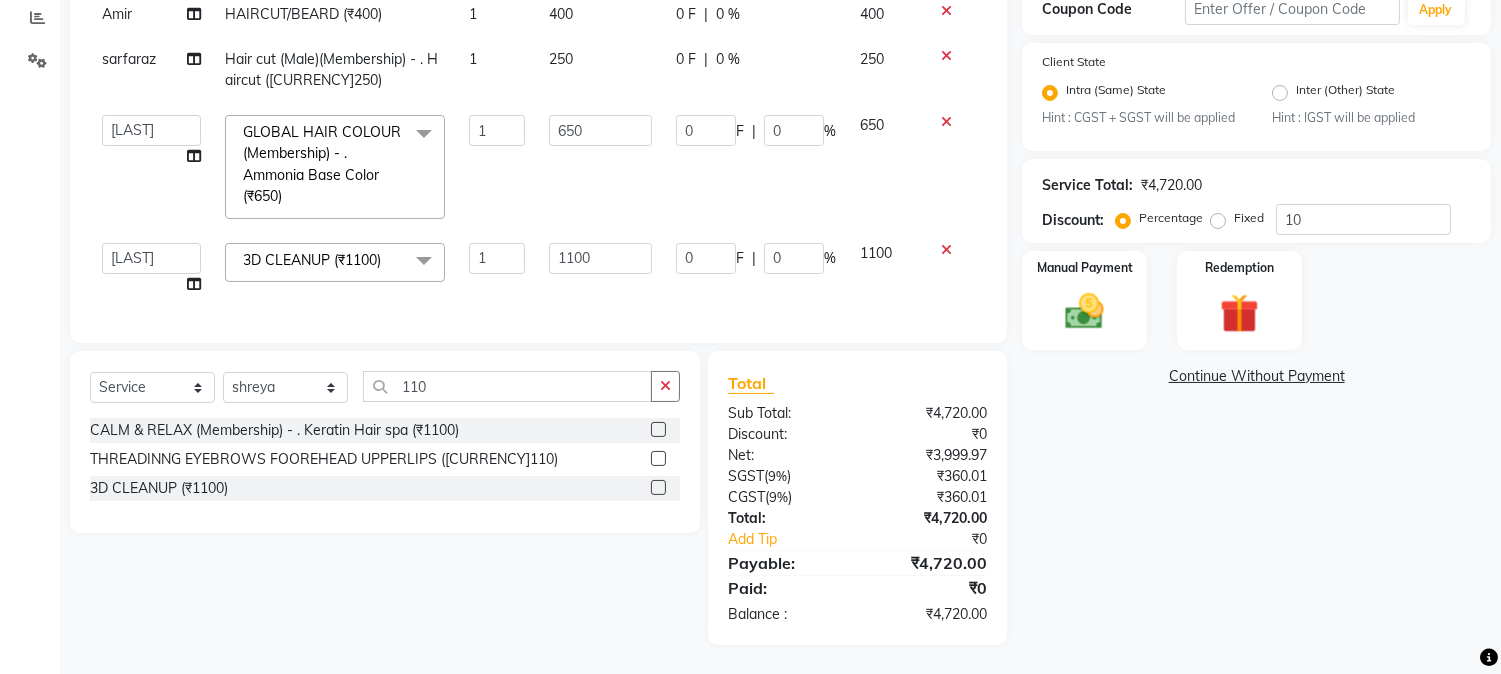 click 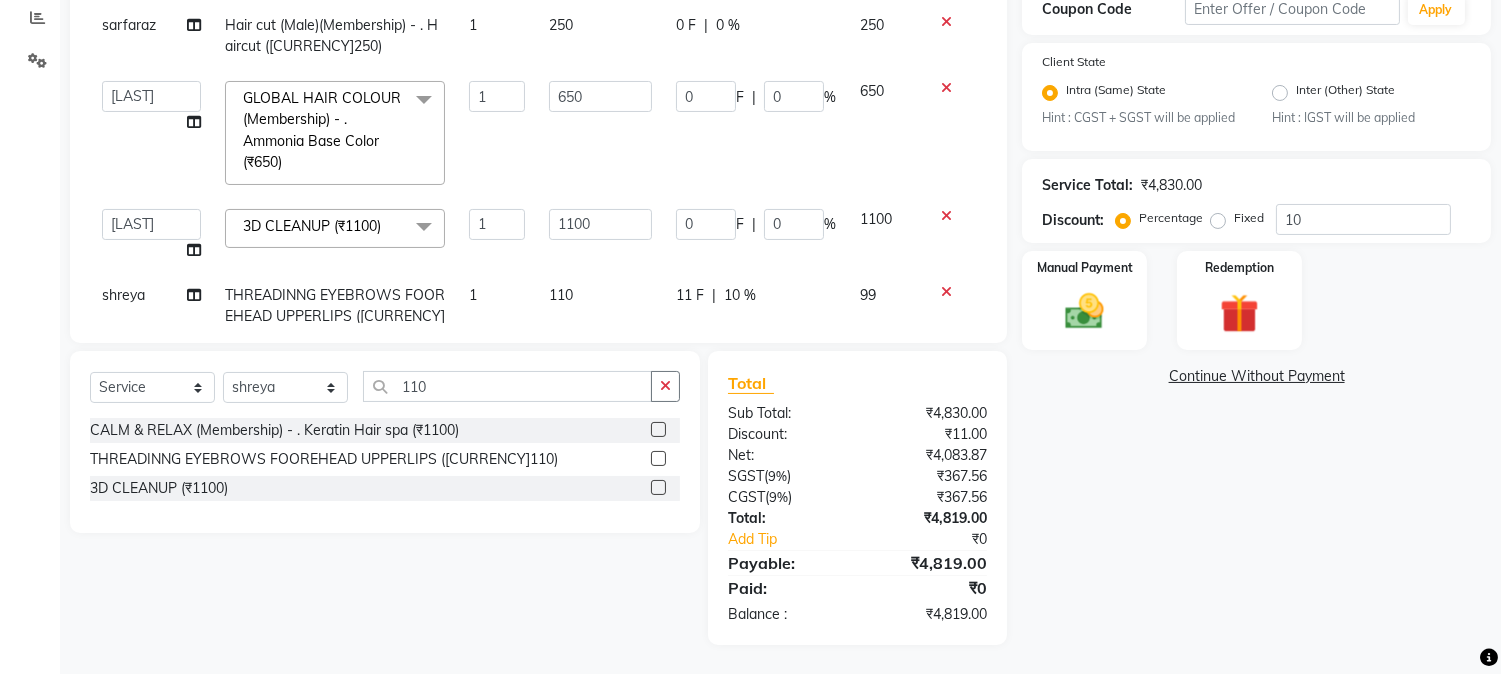 scroll, scrollTop: 411, scrollLeft: 0, axis: vertical 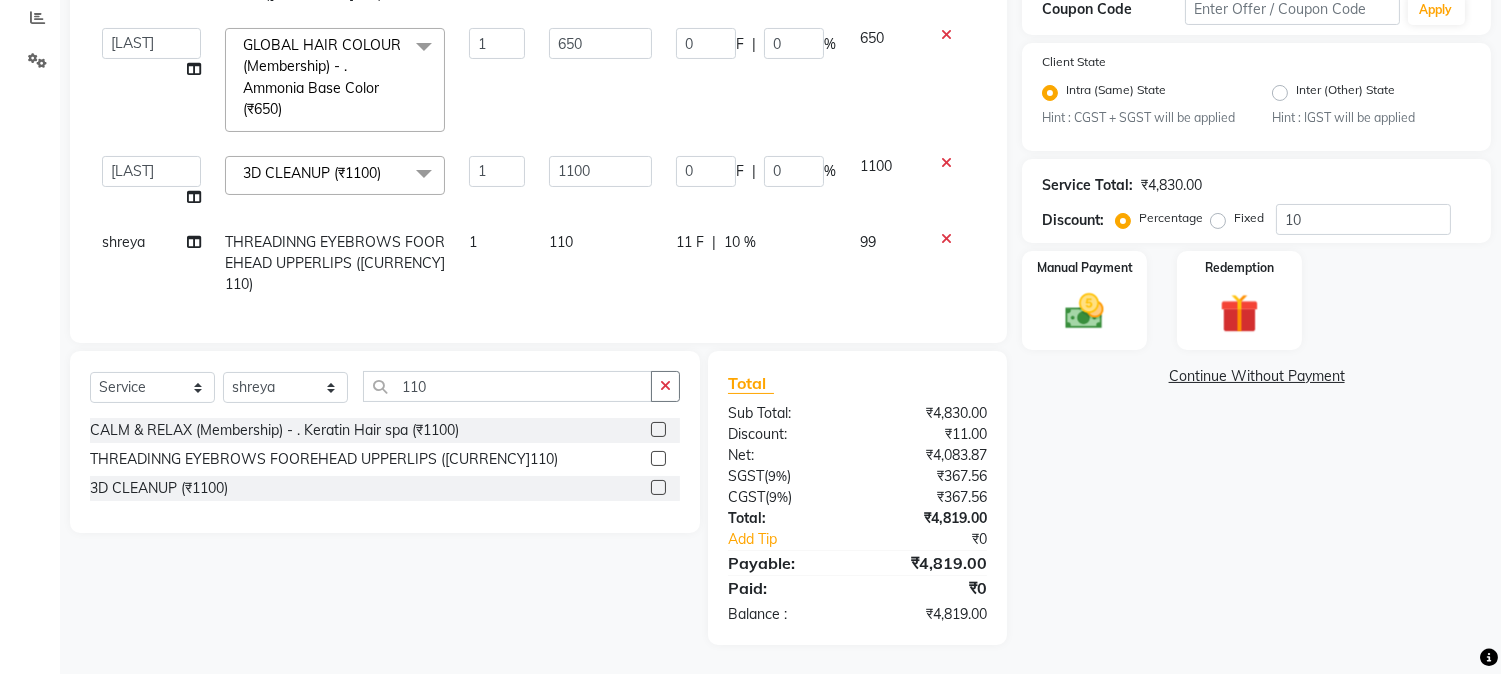 click on "11 F | 10 %" 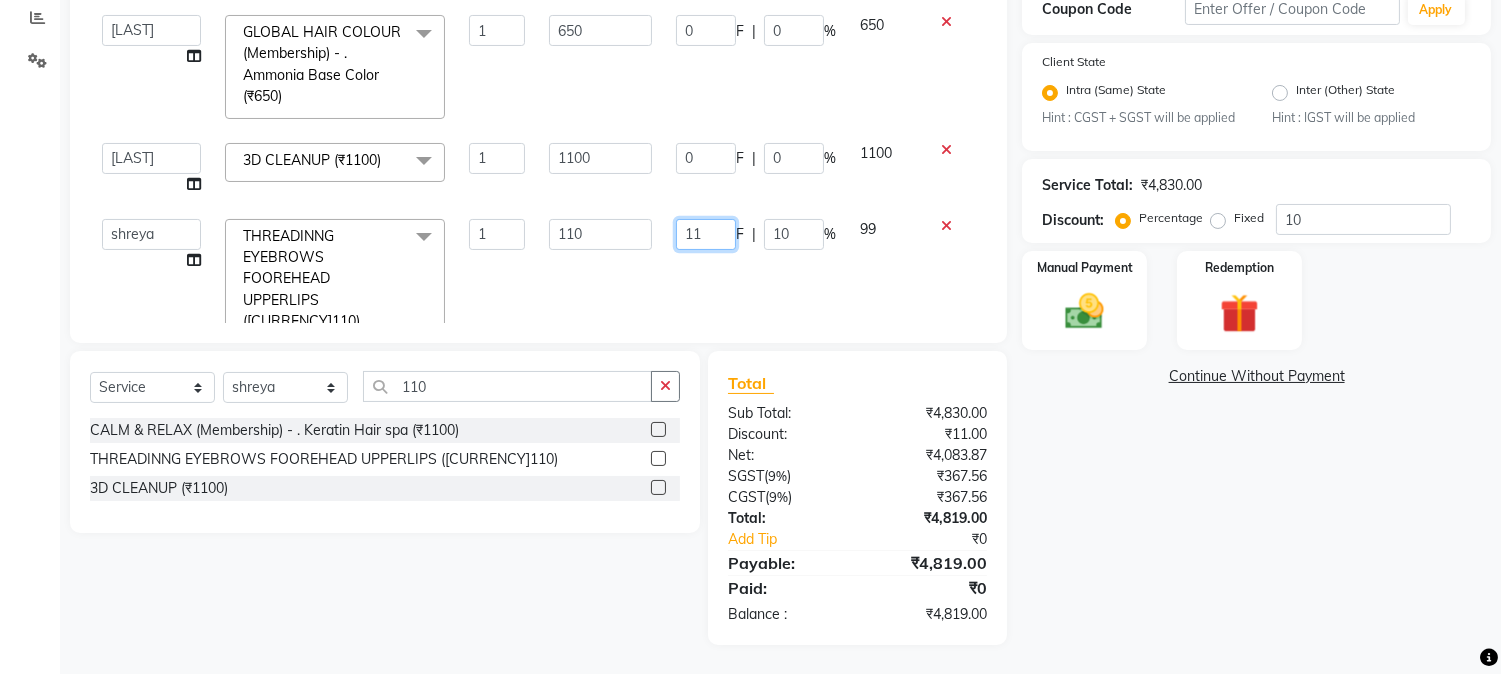 drag, startPoint x: 658, startPoint y: 248, endPoint x: 697, endPoint y: 257, distance: 40.024994 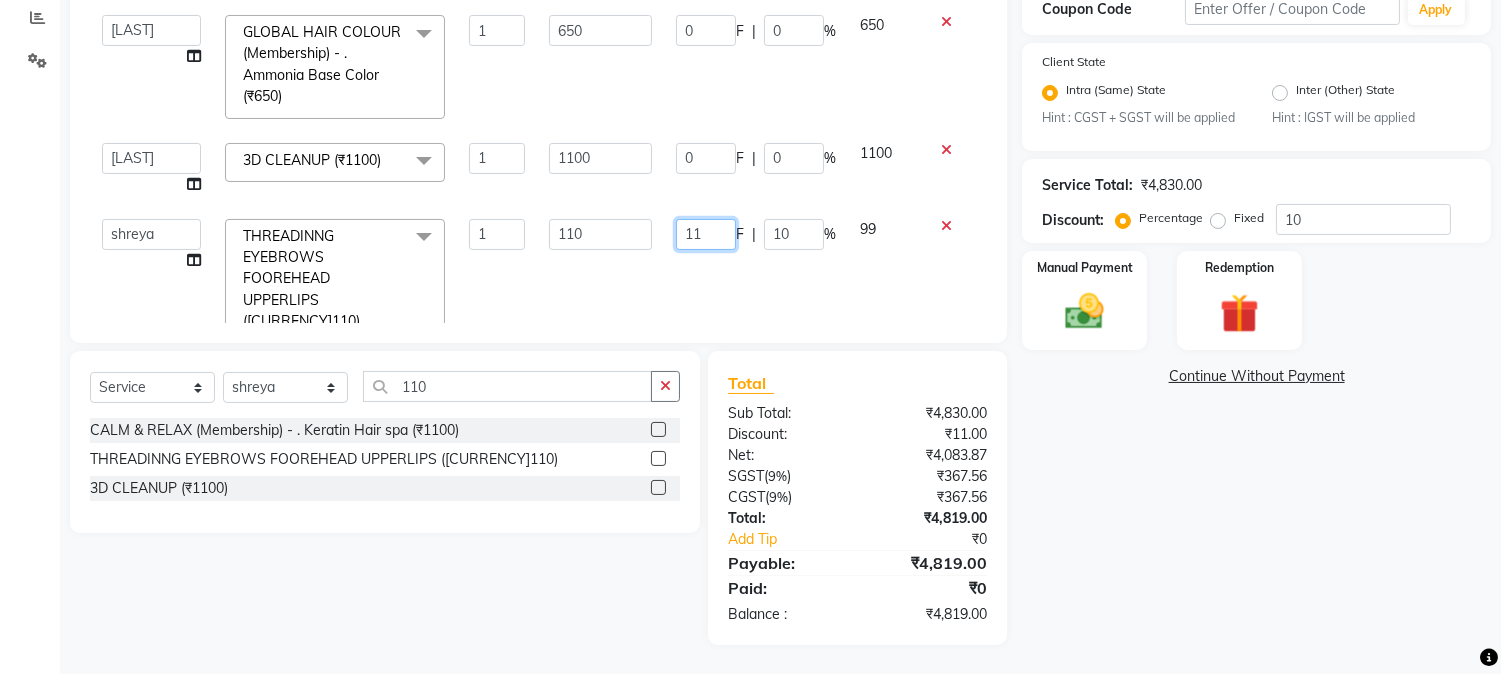 click on "11 F | 10 %" 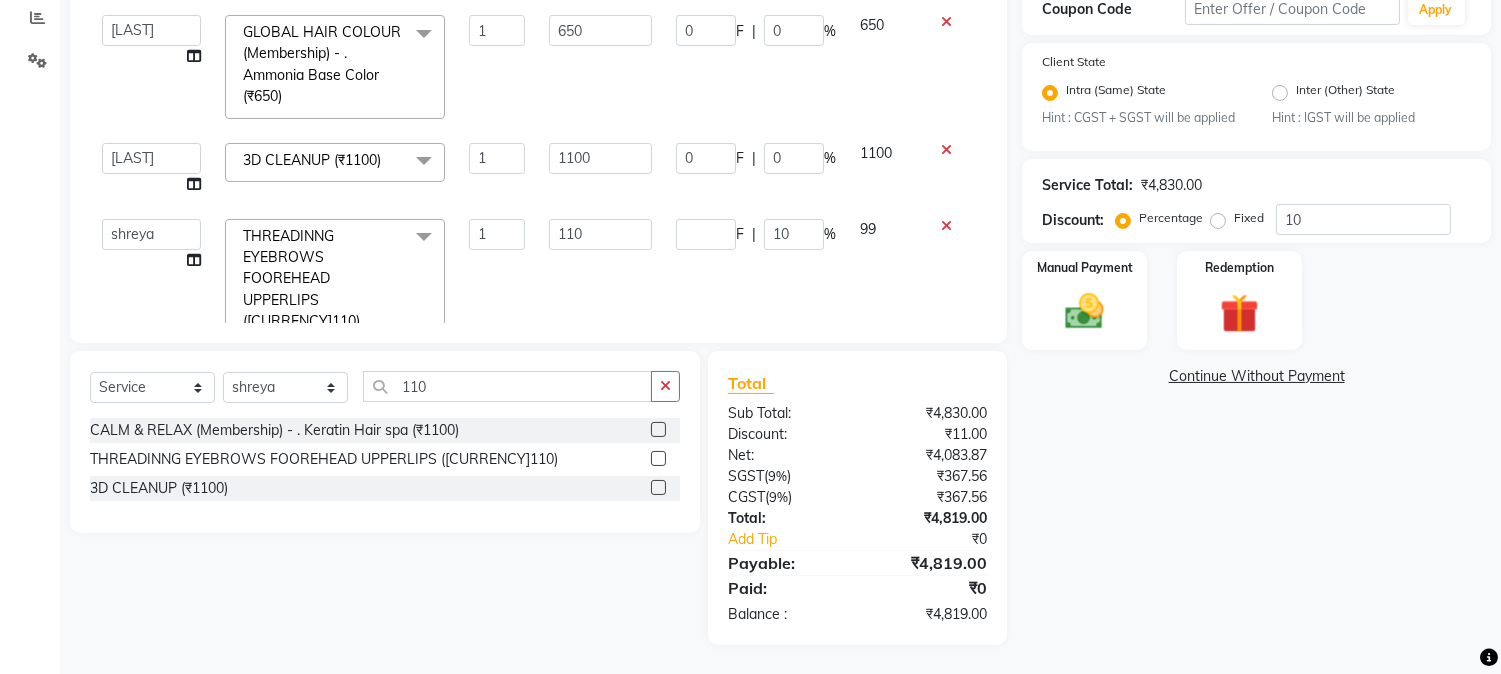 click on "F | [PERCENT]10" 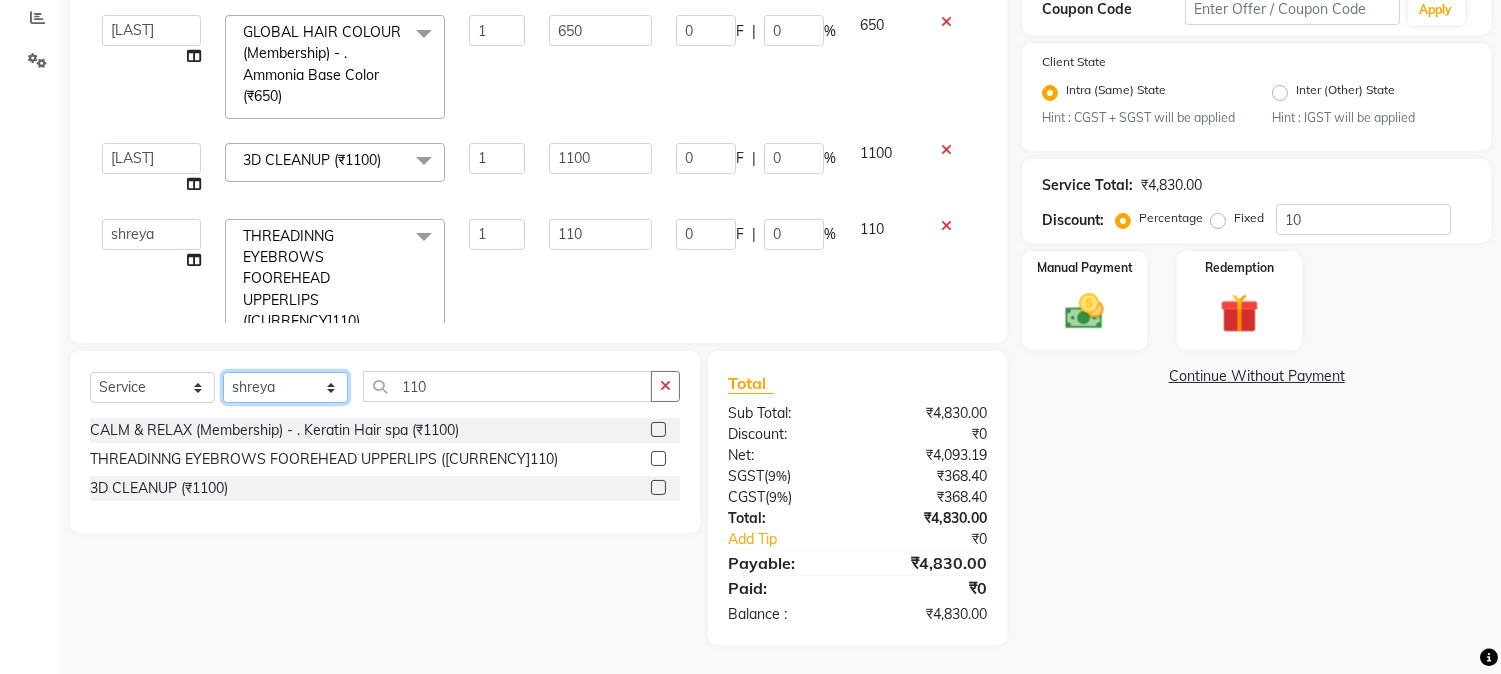 click on "Select Stylist [FIRST] [FIRST] [LAST] [FIRST]  [FIRST]   [FIRST]   [FIRST] [LAST]   [FIRST]   [FIRST]   [FIRST]   [FIRST]   [FIRST]   [FIRST]   [FIRST]   [FIRST]   [FIRST] [LAST]   [FIRST]   [FIRST]    [FIRST]   [FIRST] [LAST]   [FIRST]    [FIRST]   [FIRST]    [FIRST]  [FIRST]   [FIRST]   [FIRST] [LAST]   [FIRST]    [FIRST]   [FIRST]   [FIRST]   [FIRST]   [FIRST]  [FIRST]" 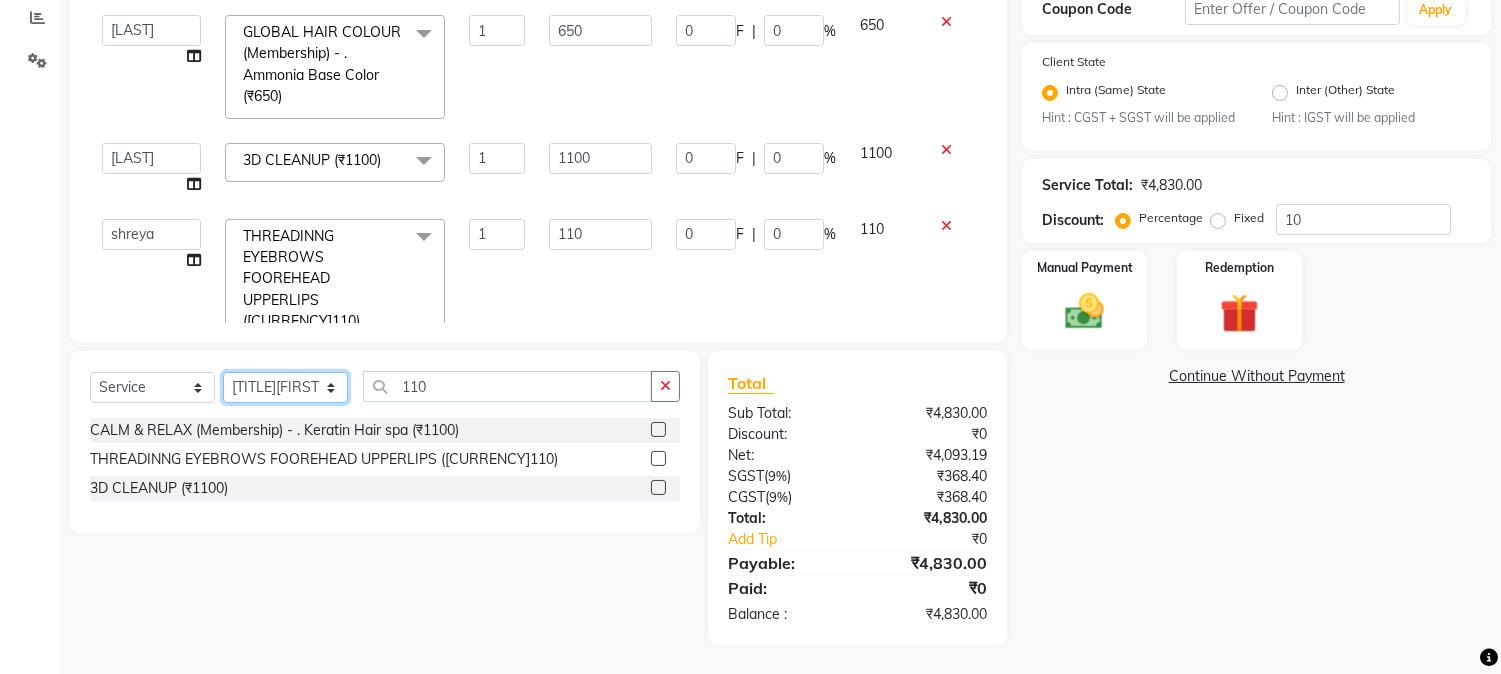 click on "Select Stylist [FIRST] [FIRST] [LAST] [FIRST]  [FIRST]   [FIRST]   [FIRST] [LAST]   [FIRST]   [FIRST]   [FIRST]   [FIRST]   [FIRST]   [FIRST]   [FIRST]   [FIRST]   [FIRST] [LAST]   [FIRST]   [FIRST]    [FIRST]   [FIRST] [LAST]   [FIRST]    [FIRST]   [FIRST]    [FIRST]  [FIRST]   [FIRST]   [FIRST] [LAST]   [FIRST]    [FIRST]   [FIRST]   [FIRST]   [FIRST]   [FIRST]  [FIRST]" 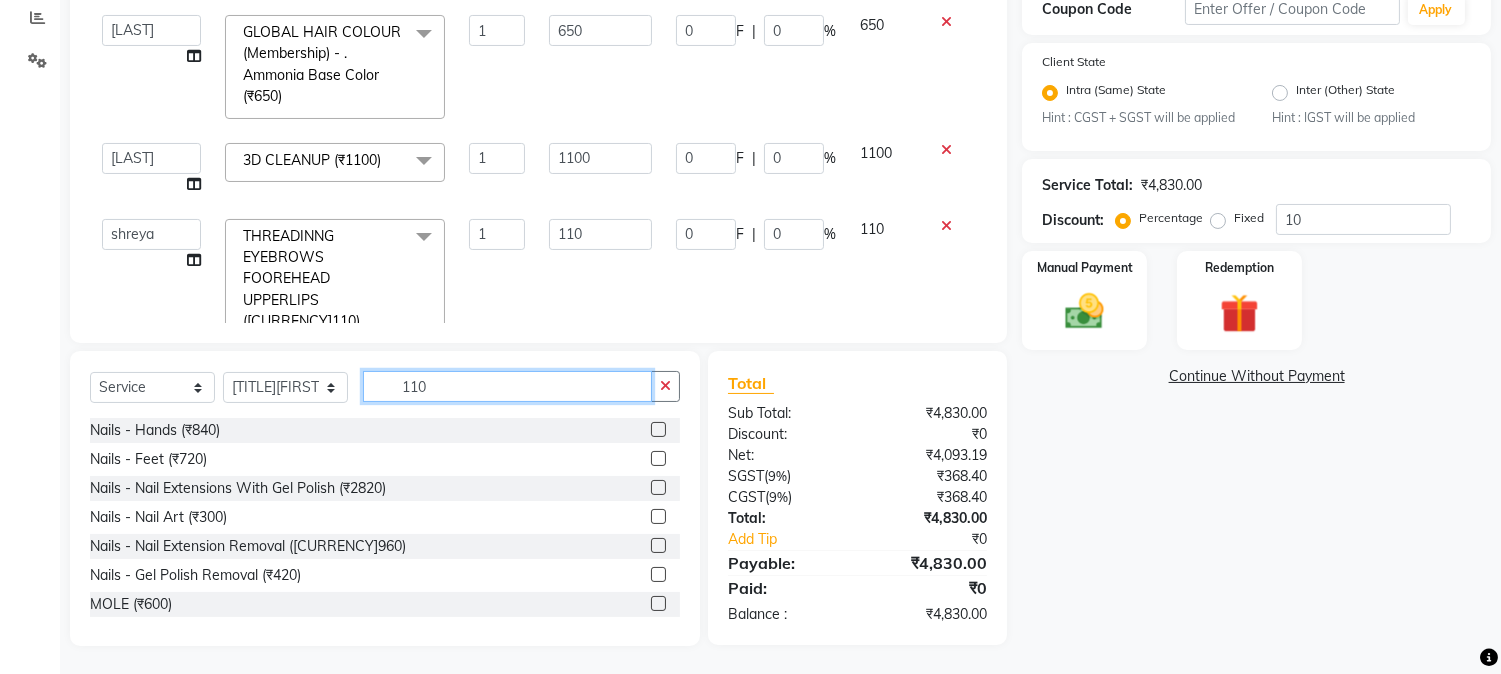 drag, startPoint x: 396, startPoint y: 387, endPoint x: 512, endPoint y: 376, distance: 116.520386 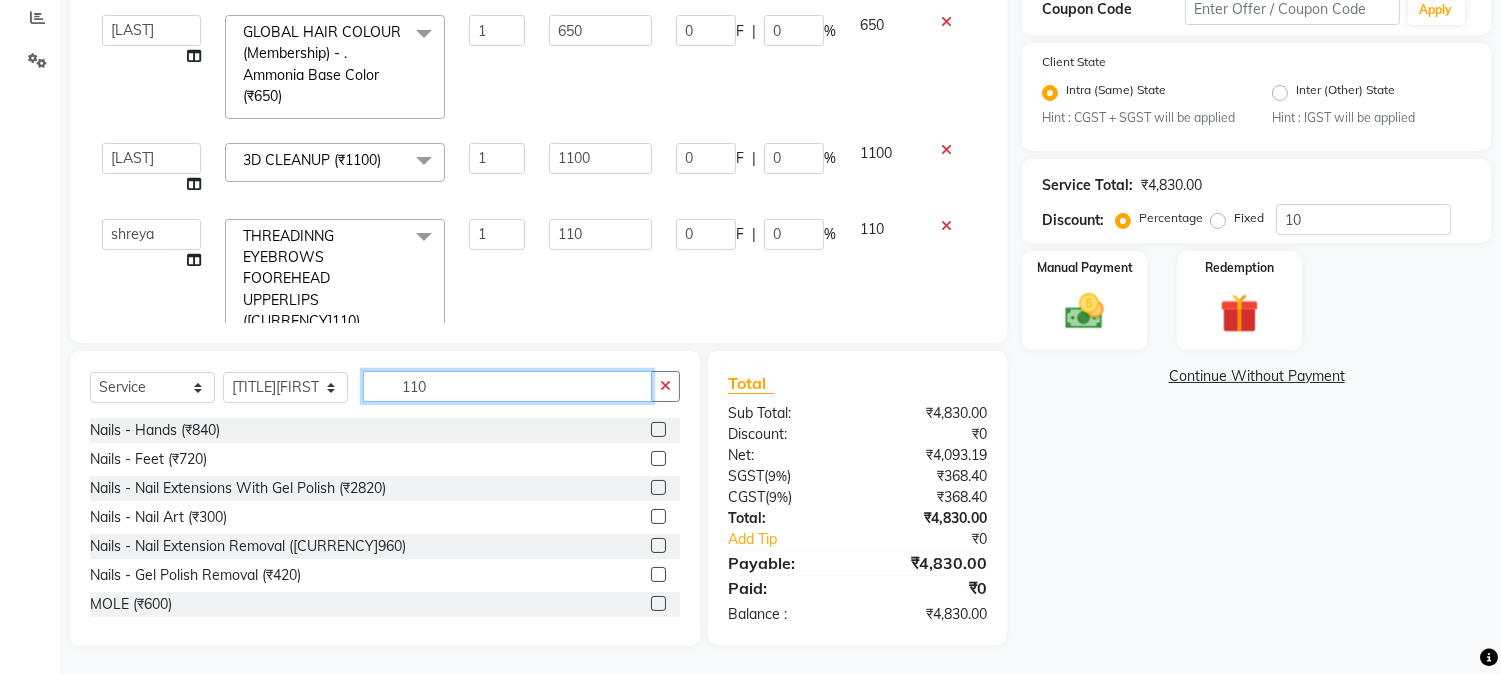 click on "110" 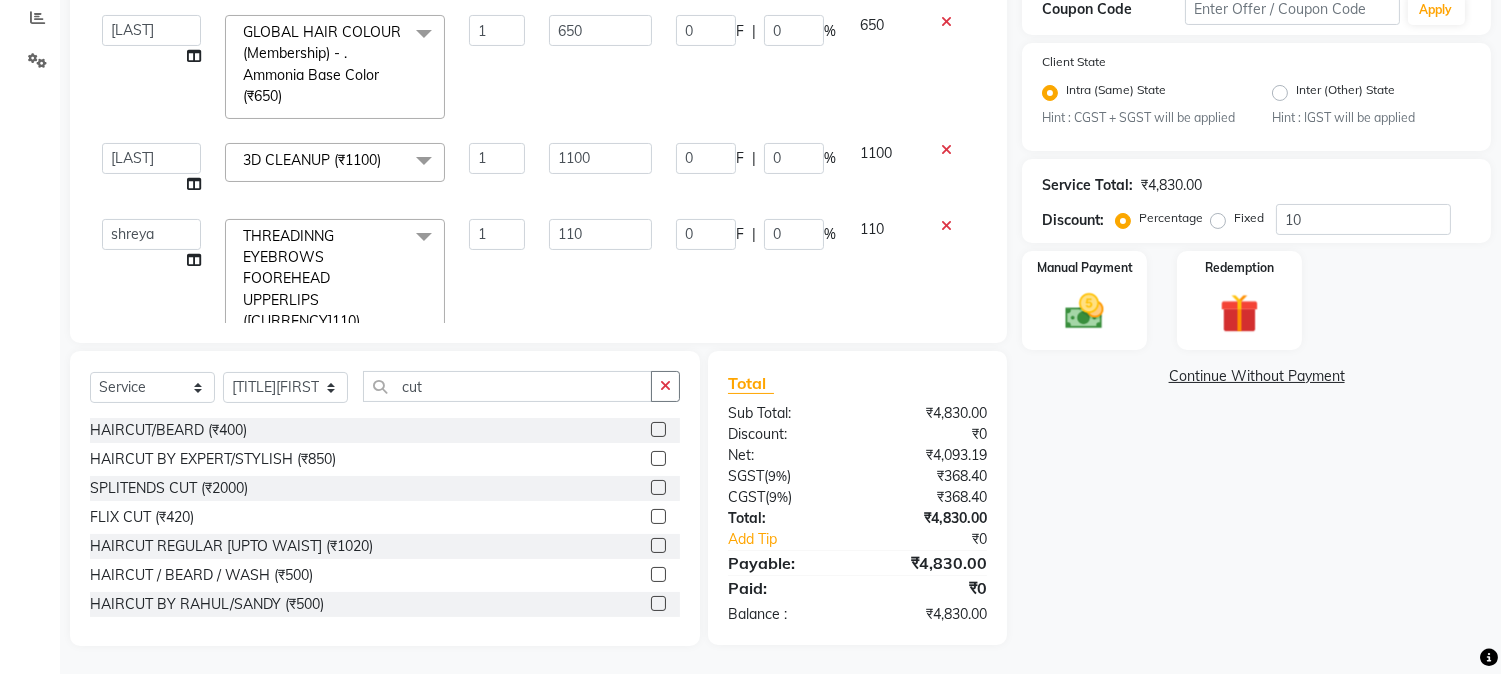 click 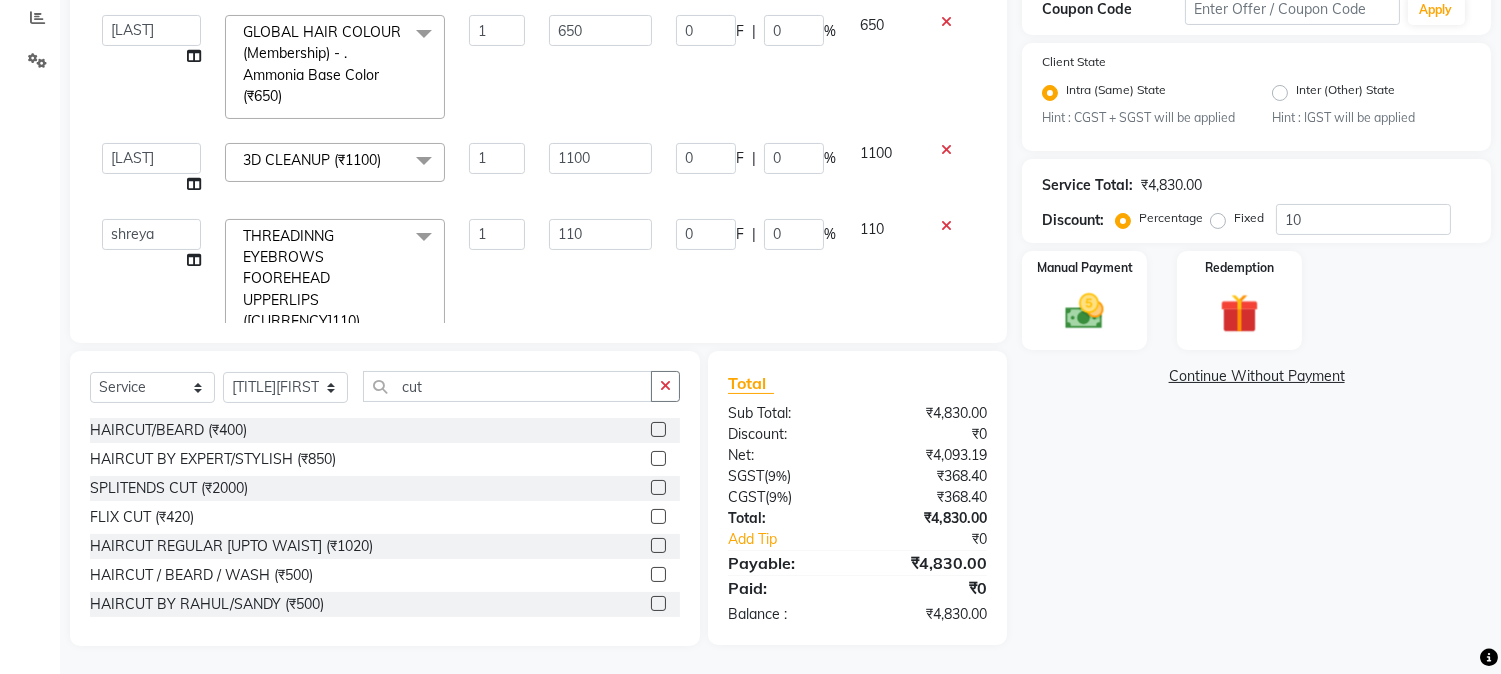 click 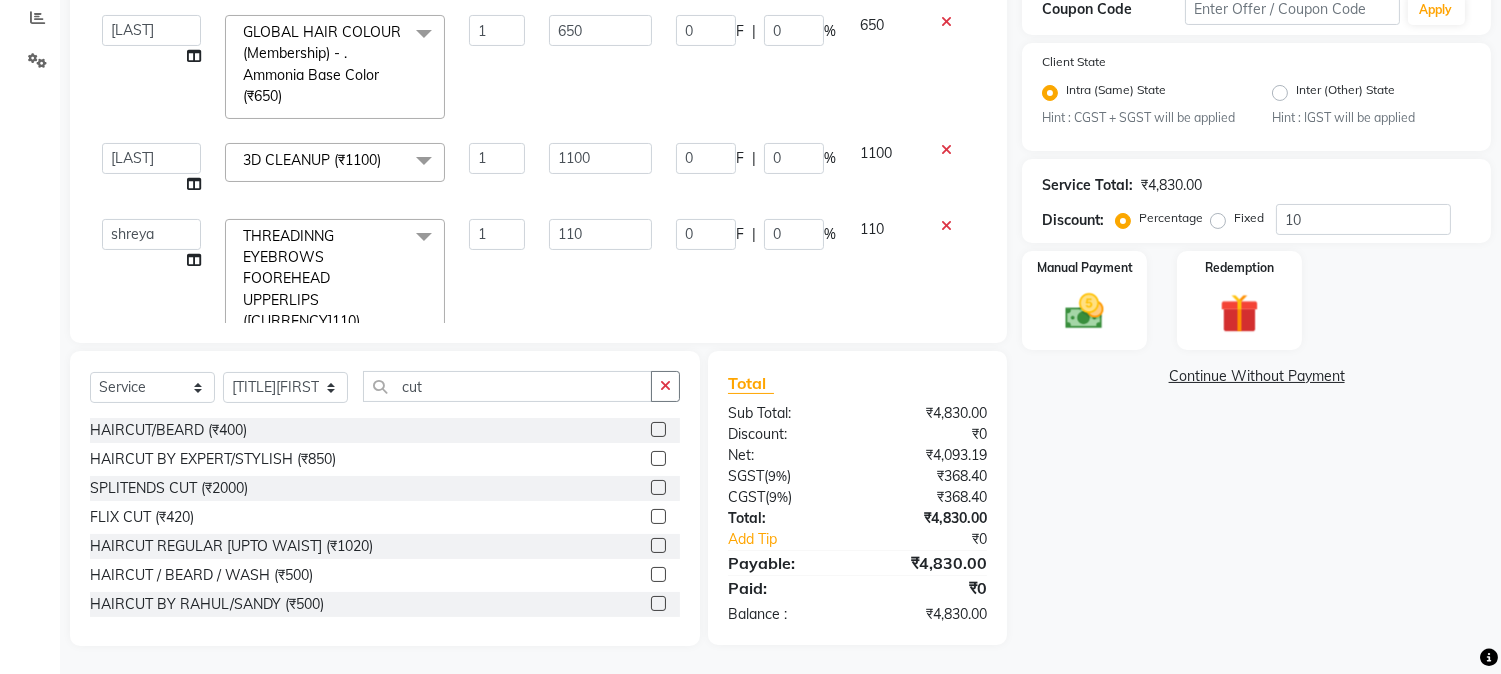 click at bounding box center (657, 604) 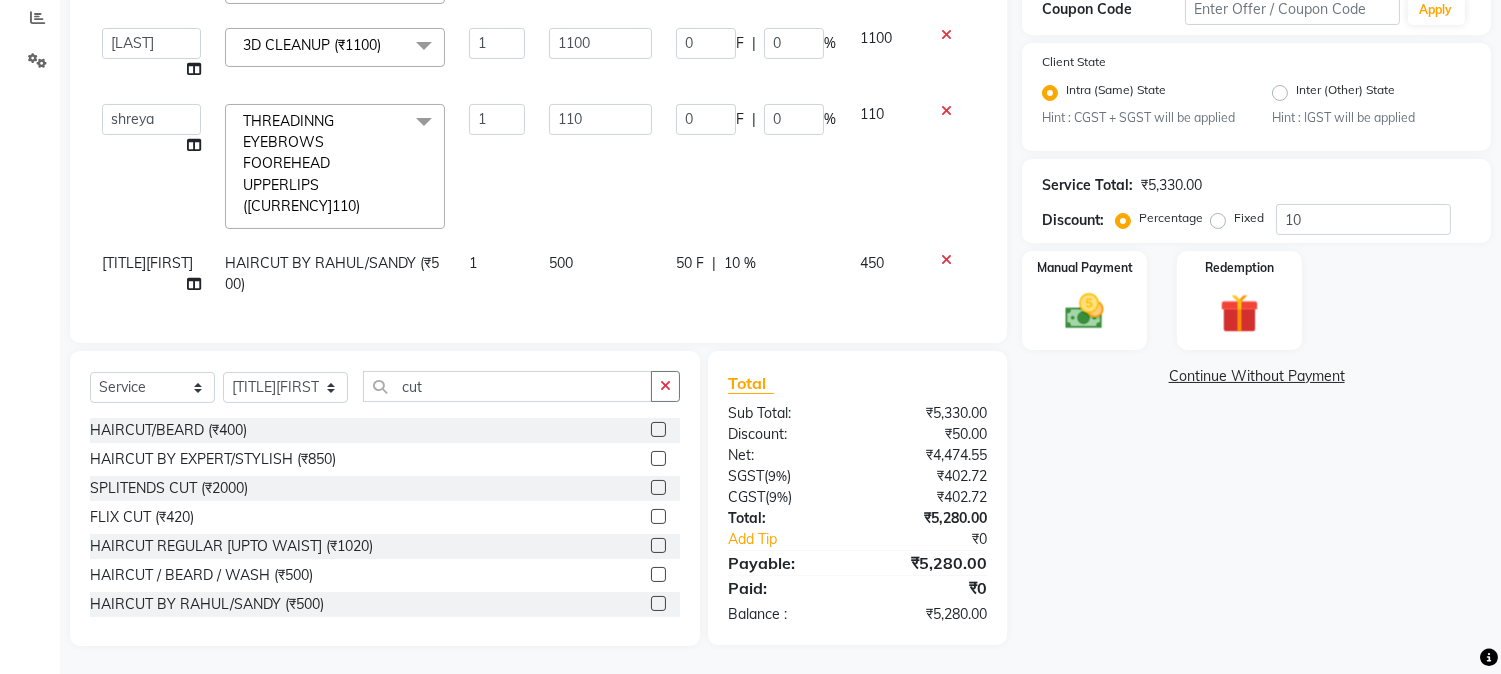 scroll, scrollTop: 538, scrollLeft: 0, axis: vertical 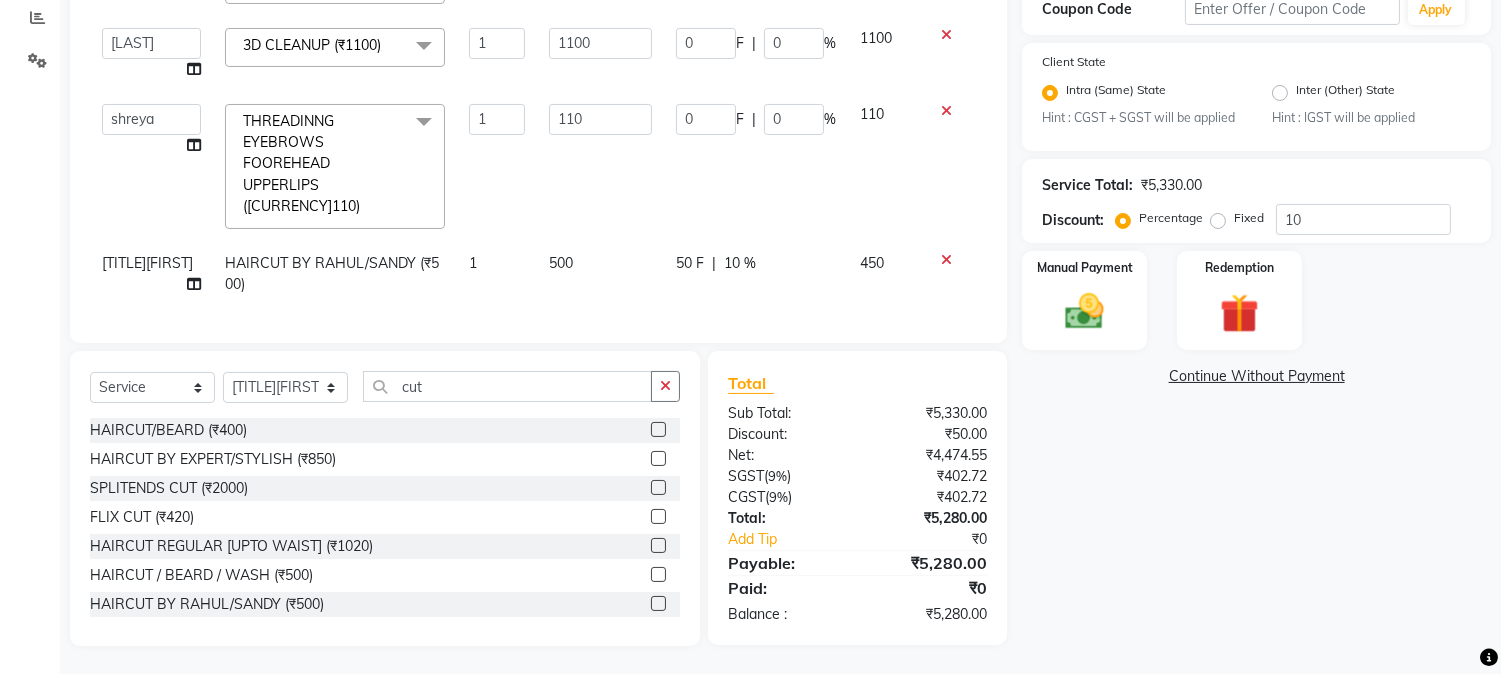 click on "10 %" 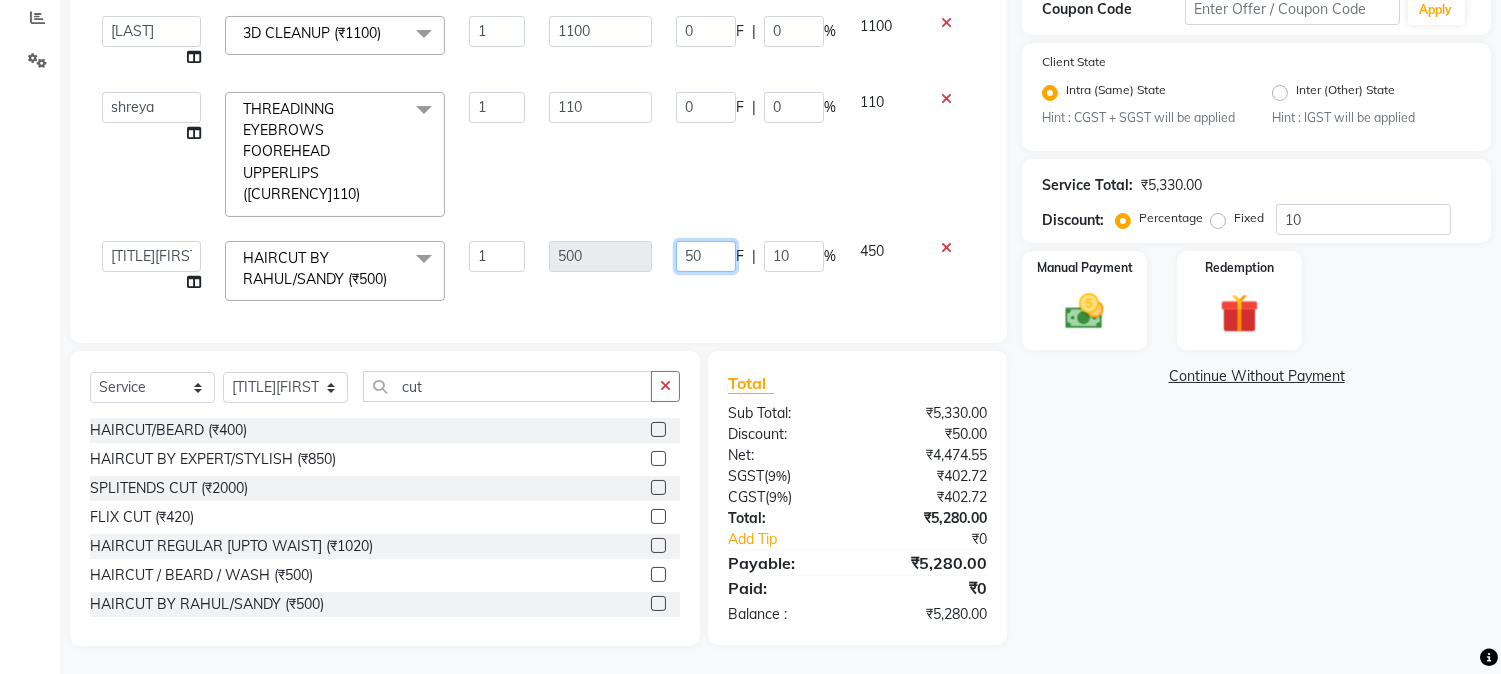 drag, startPoint x: 661, startPoint y: 247, endPoint x: 711, endPoint y: 243, distance: 50.159744 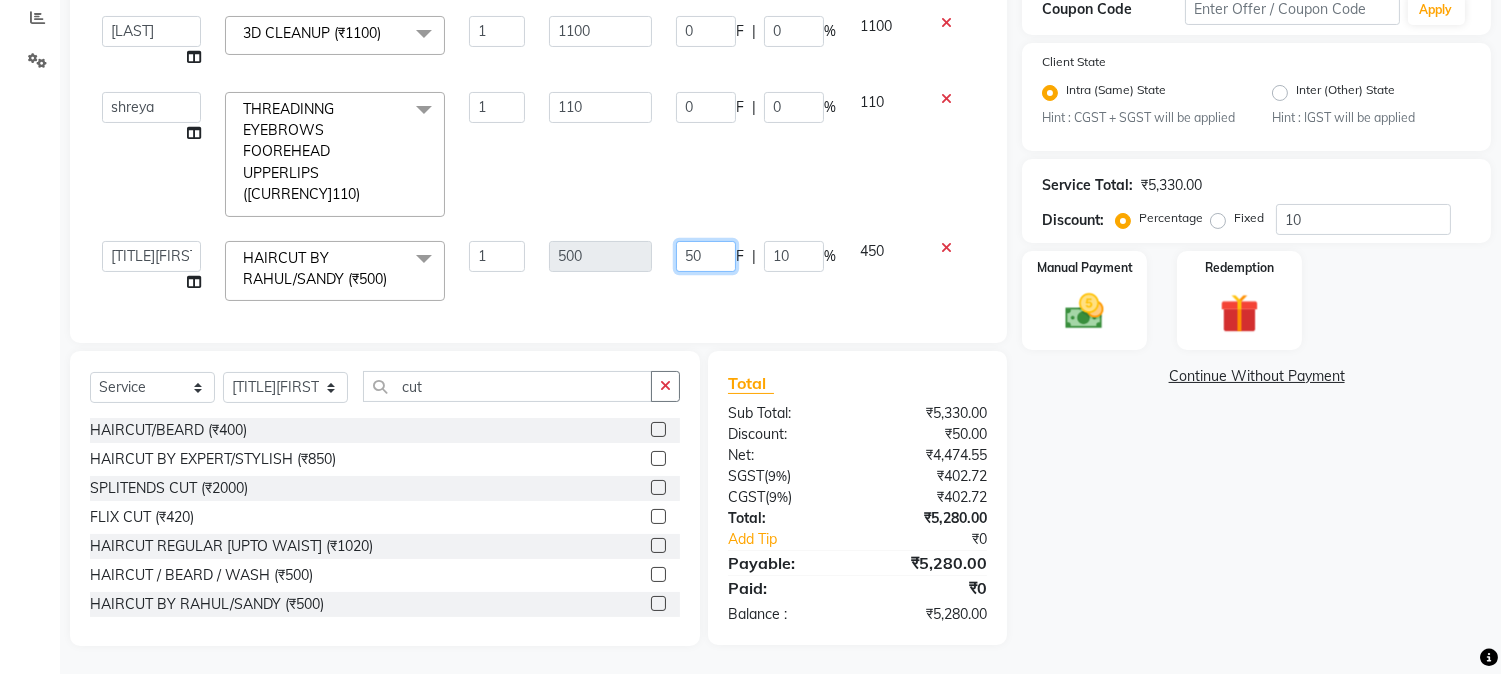 click on "50" 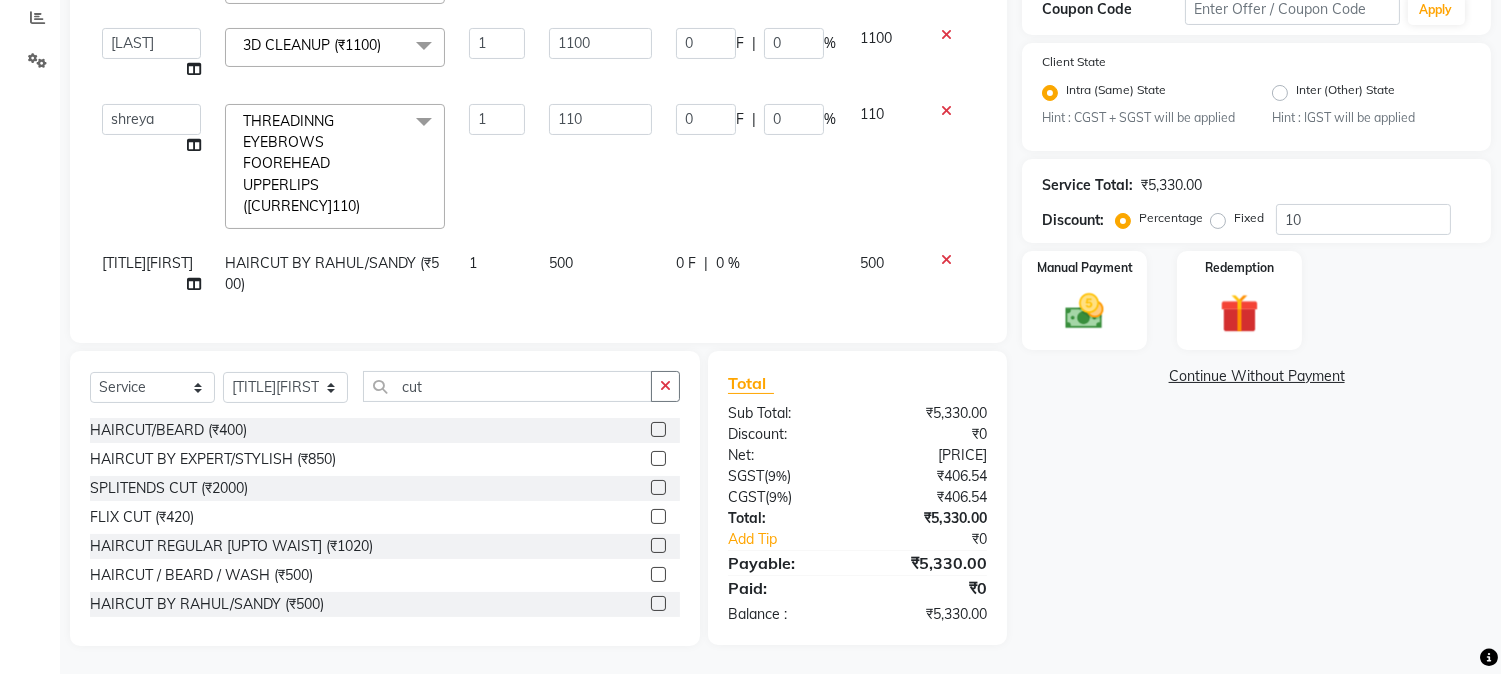 click on "0 F | 0 %" 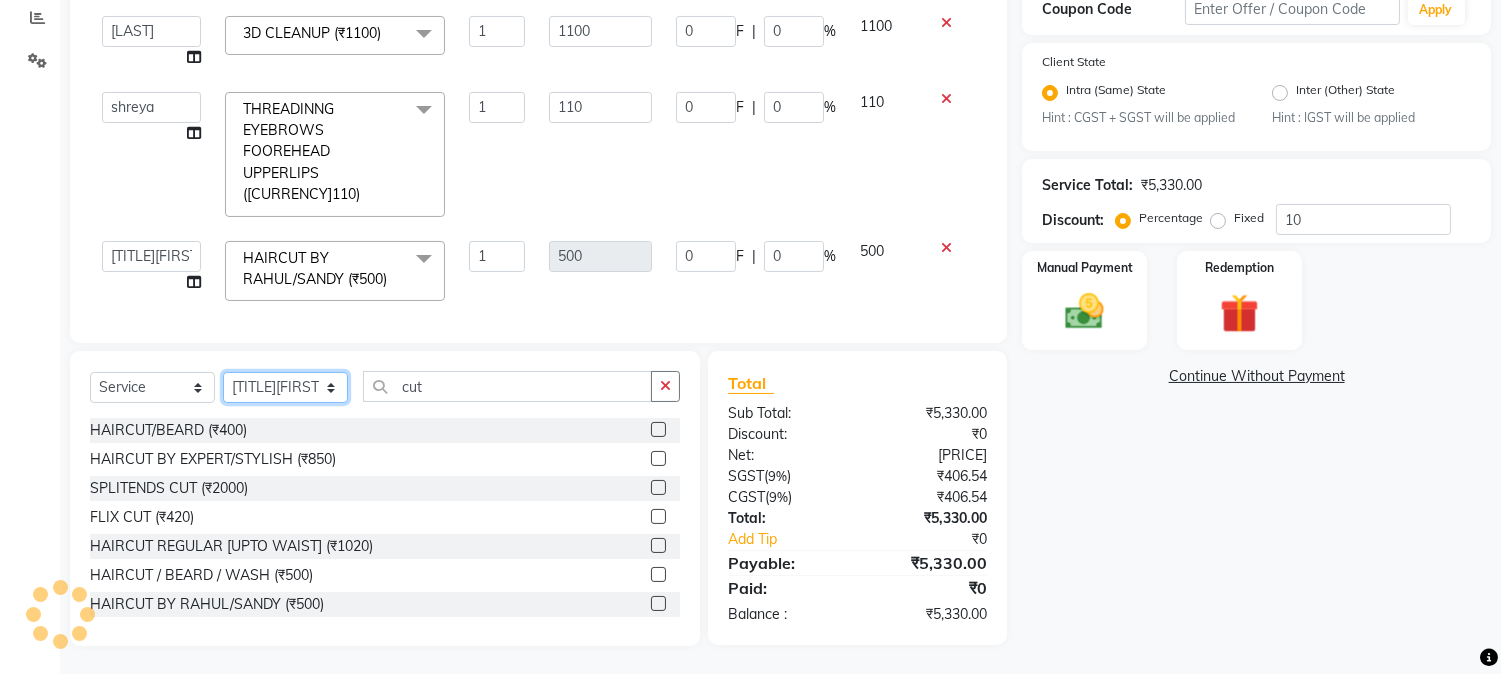 click on "Select Stylist [FIRST] [FIRST] [LAST] [FIRST]  [FIRST]   [FIRST]   [FIRST] [LAST]   [FIRST]   [FIRST]   [FIRST]   [FIRST]   [FIRST]   [FIRST]   [FIRST]   [FIRST]   [FIRST] [LAST]   [FIRST]   [FIRST]    [FIRST]   [FIRST] [LAST]   [FIRST]    [FIRST]   [FIRST]    [FIRST]  [FIRST]   [FIRST]   [FIRST] [LAST]   [FIRST]    [FIRST]   [FIRST]   [FIRST]   [FIRST]   [FIRST]  [FIRST]" 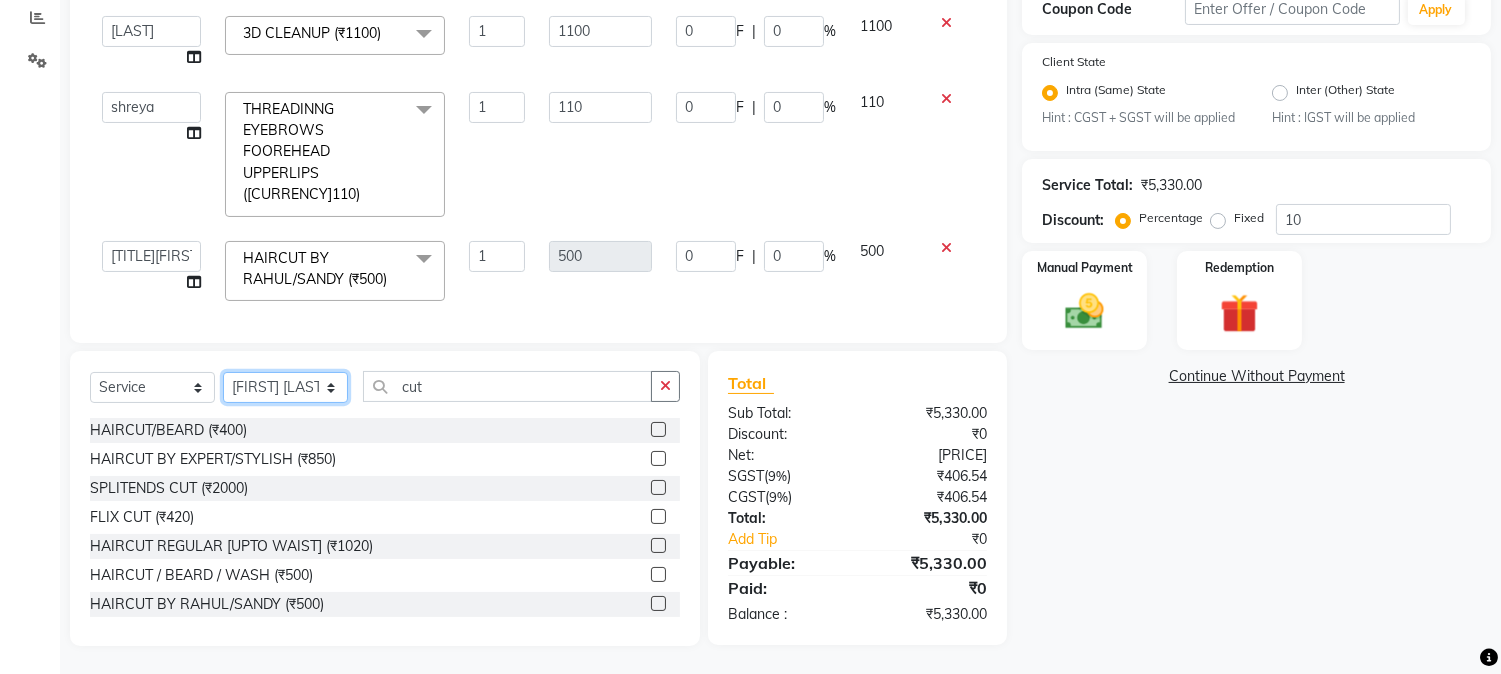 click on "Select Stylist [FIRST] [FIRST] [LAST] [FIRST]  [FIRST]   [FIRST]   [FIRST] [LAST]   [FIRST]   [FIRST]   [FIRST]   [FIRST]   [FIRST]   [FIRST]   [FIRST]   [FIRST]   [FIRST] [LAST]   [FIRST]   [FIRST]    [FIRST]   [FIRST] [LAST]   [FIRST]    [FIRST]   [FIRST]    [FIRST]  [FIRST]   [FIRST]   [FIRST] [LAST]   [FIRST]    [FIRST]   [FIRST]   [FIRST]   [FIRST]   [FIRST]  [FIRST]" 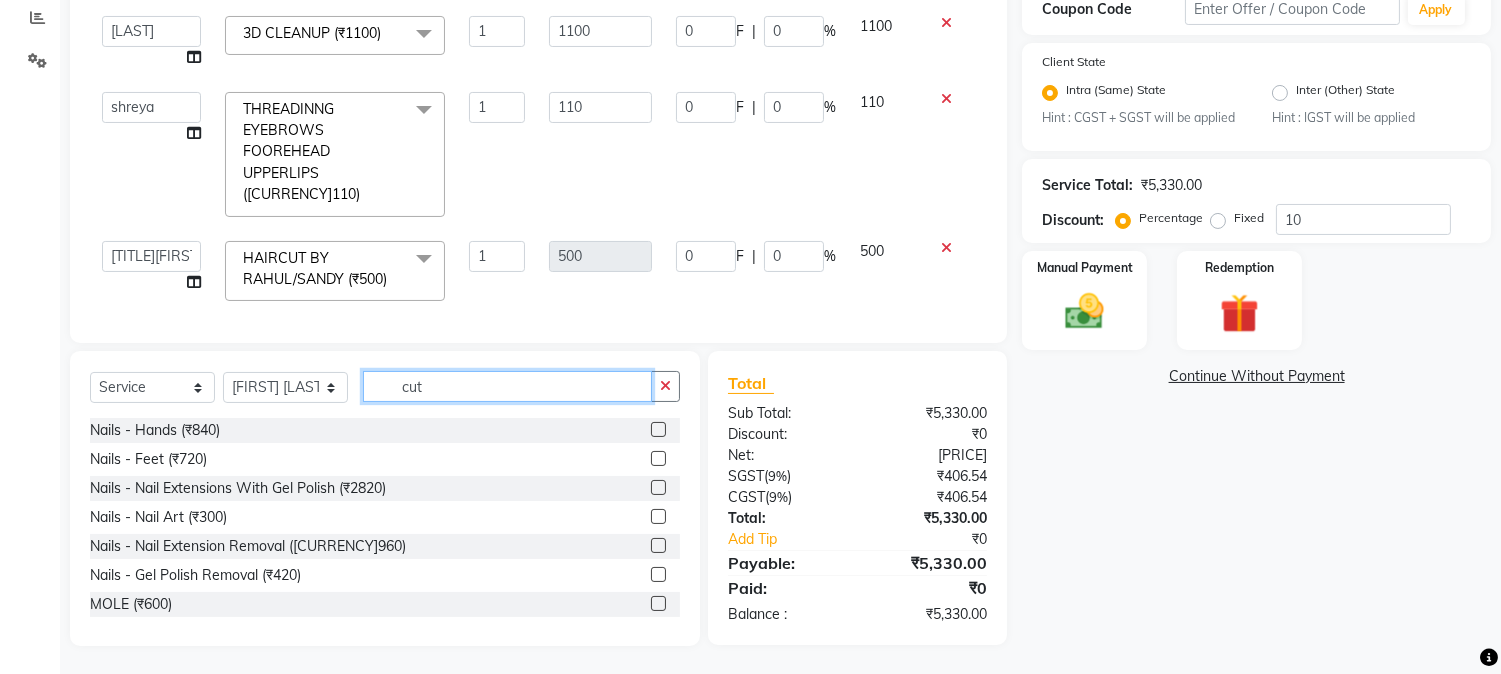 drag, startPoint x: 395, startPoint y: 383, endPoint x: 454, endPoint y: 378, distance: 59.211487 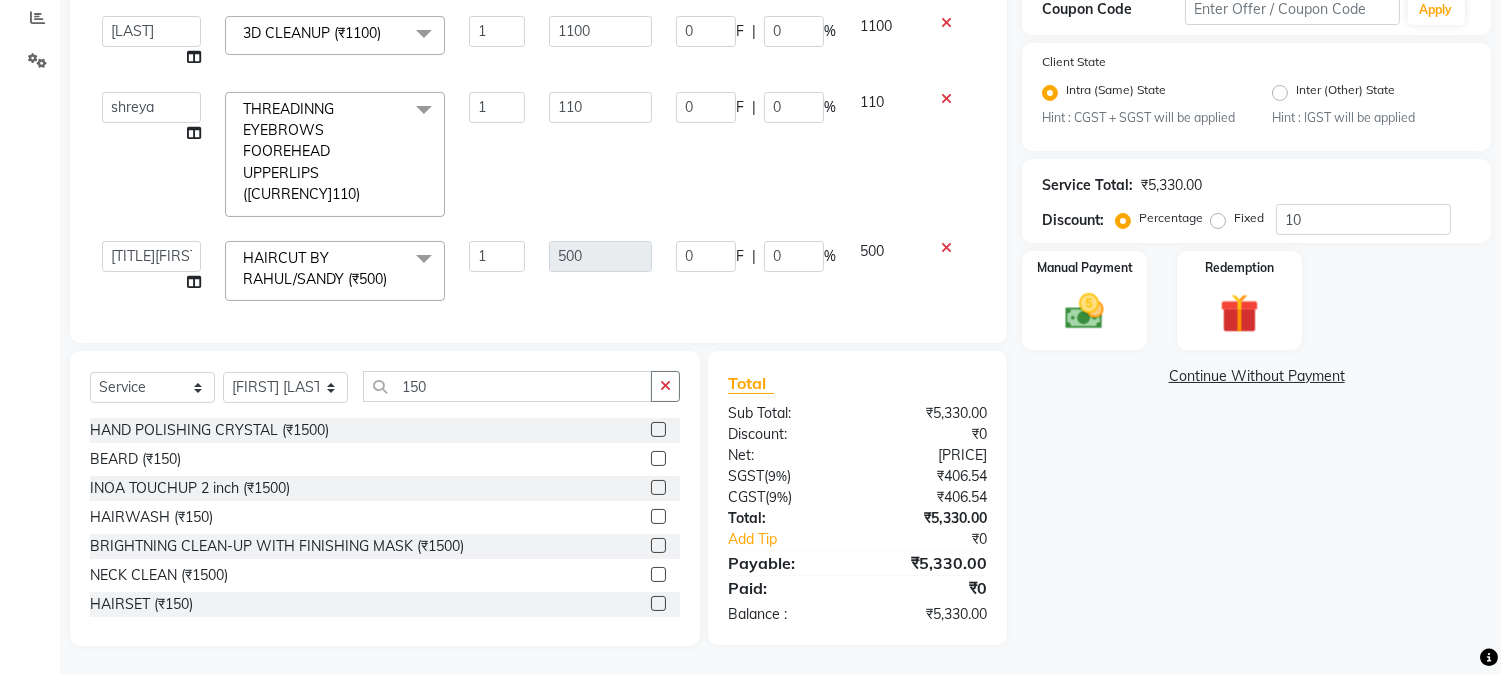 click 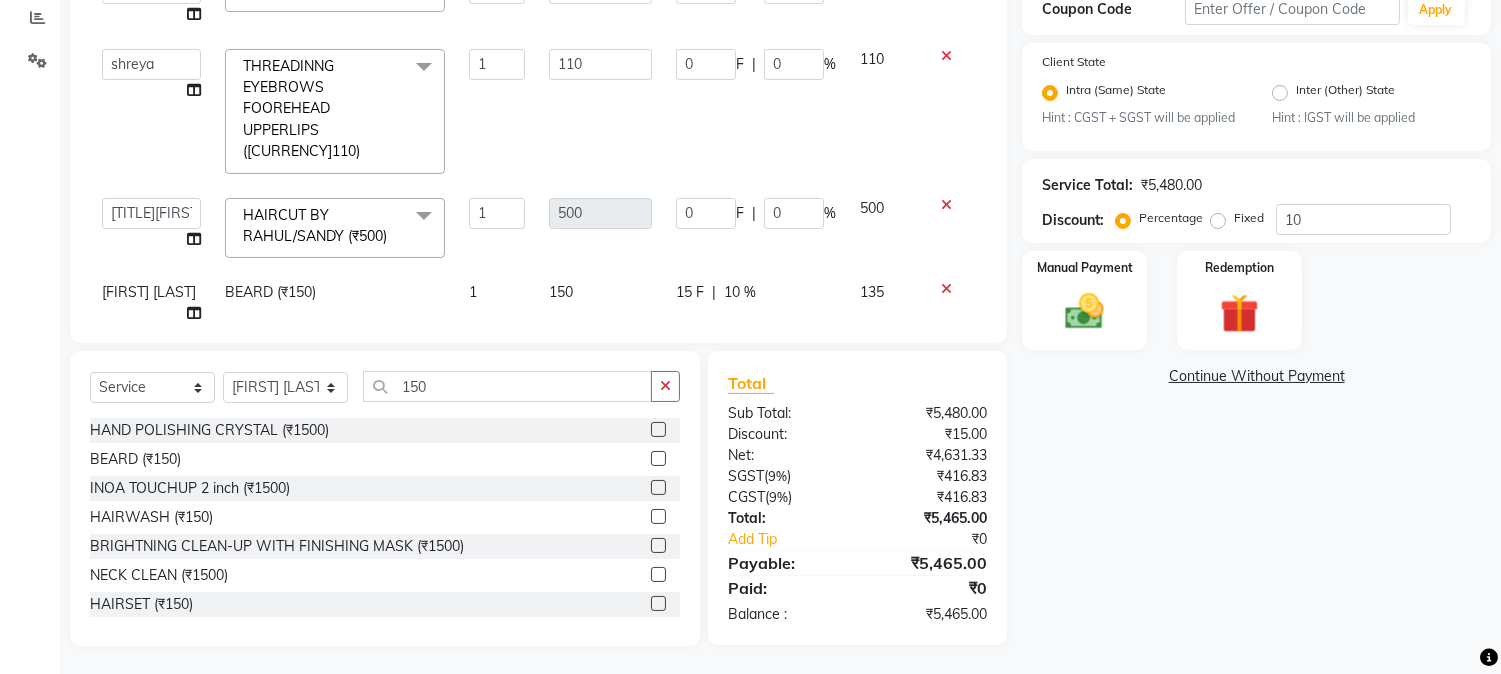 scroll, scrollTop: 603, scrollLeft: 0, axis: vertical 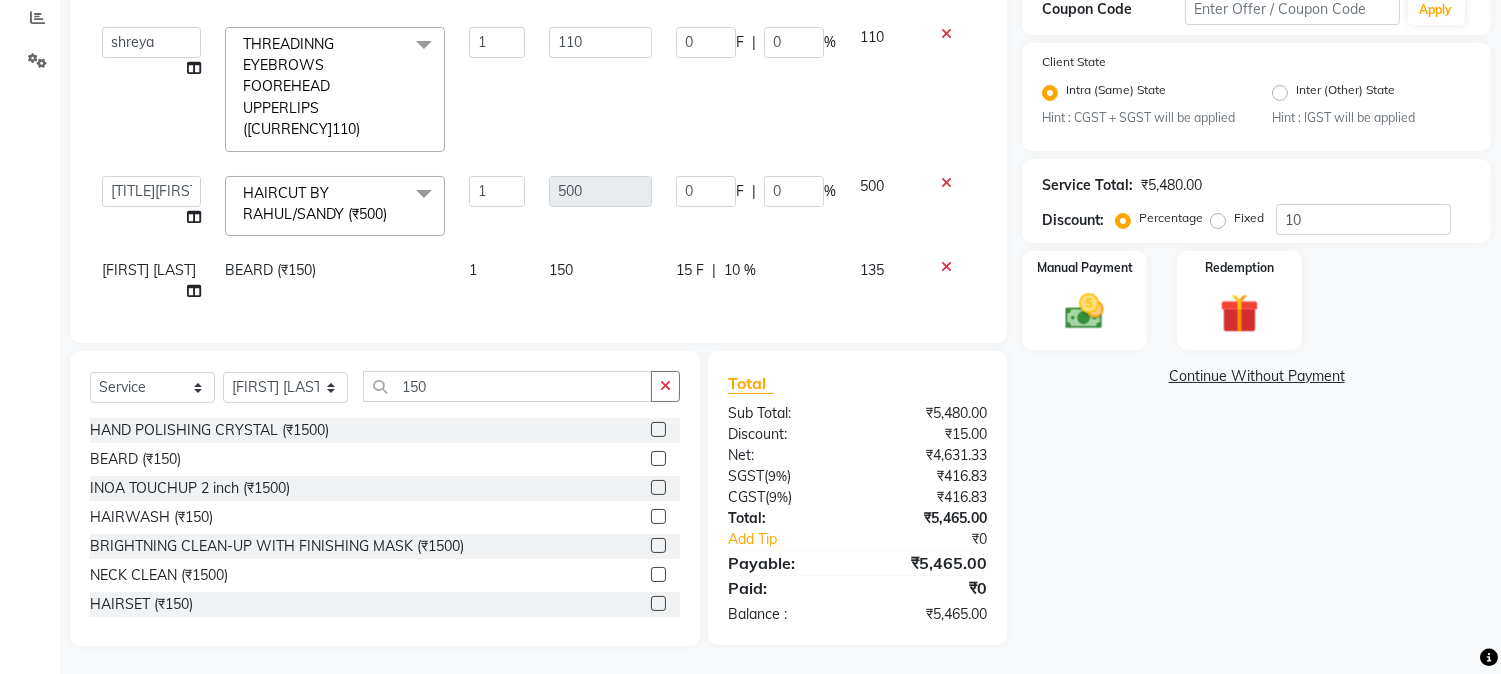 click on "15 F | 10 %" 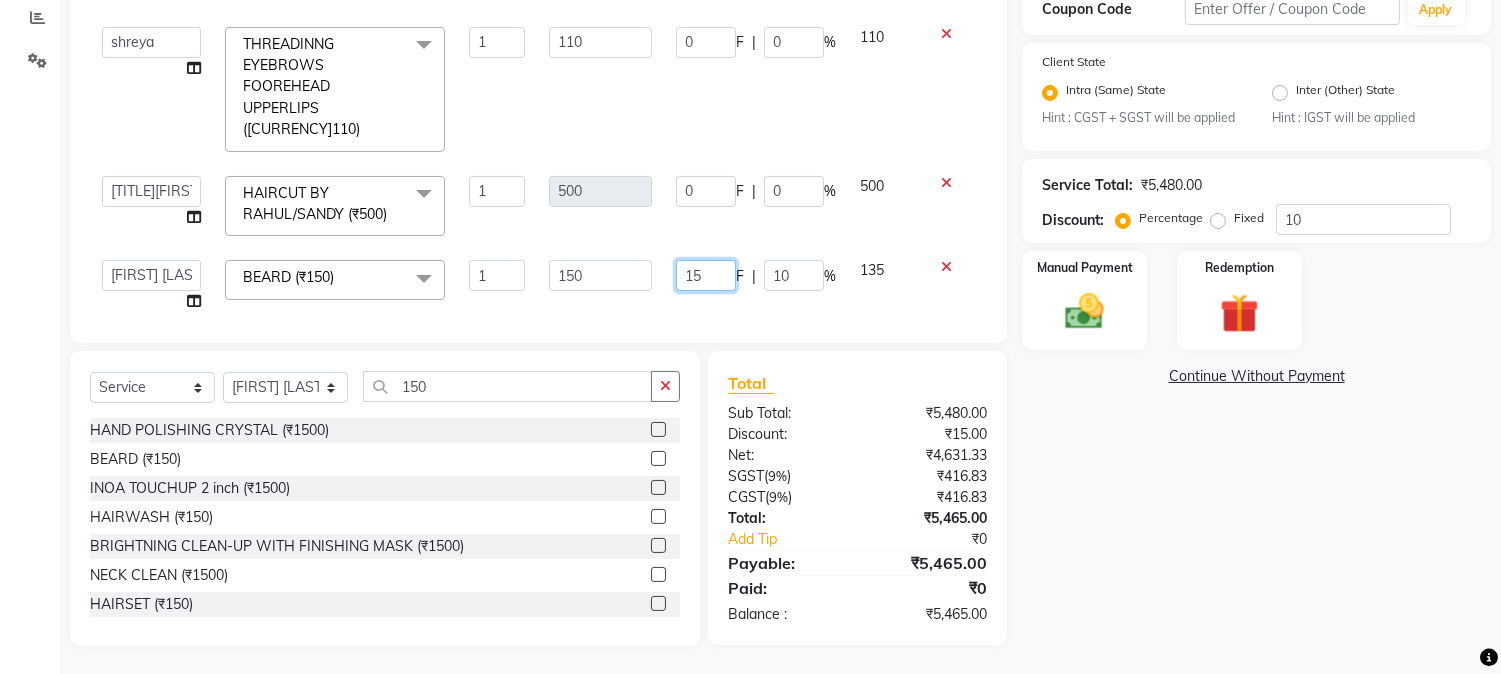 drag, startPoint x: 658, startPoint y: 272, endPoint x: 756, endPoint y: 271, distance: 98.005104 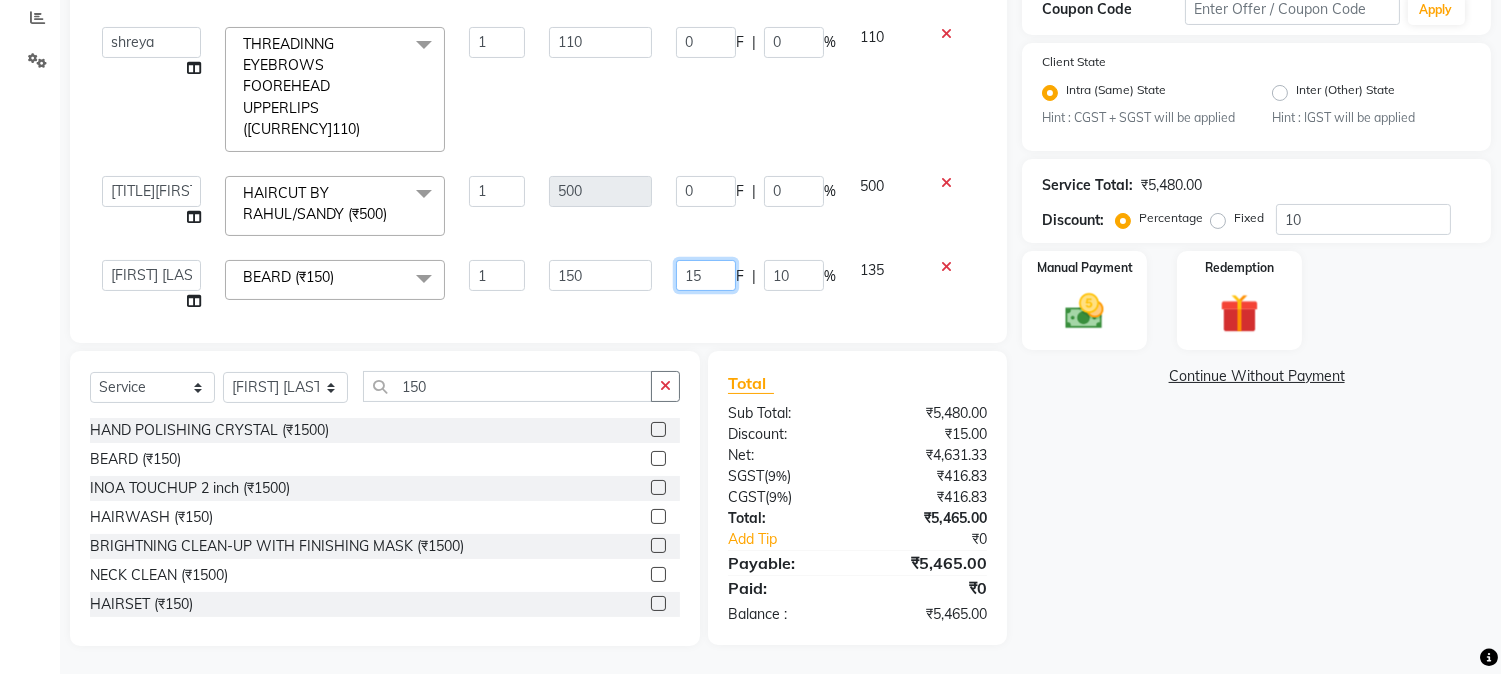 click on "15 F | 10 %" 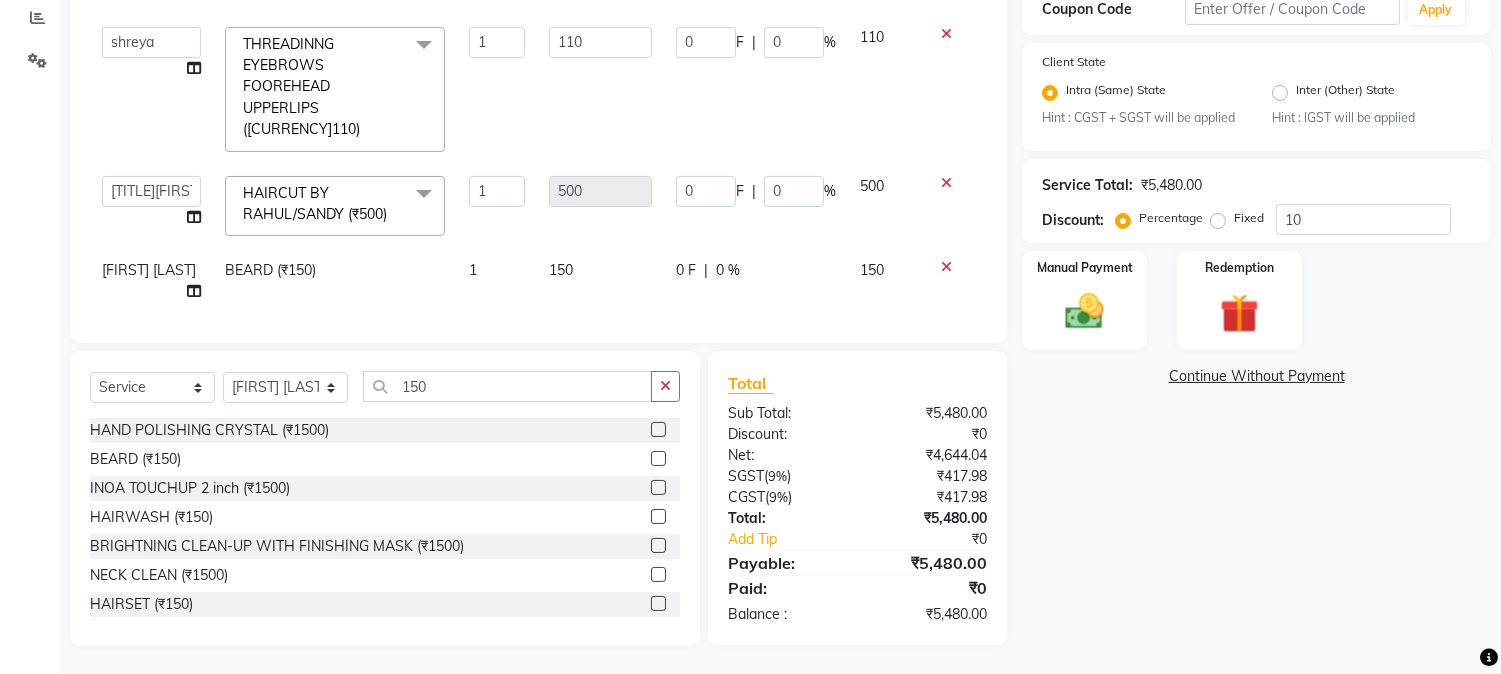 click on "Services Stylist Service Qty Price Disc Total Action  [NAME]   [NAME]   [NAME]   [NAME]    [NAME]   [NAME]   [NAME]   [NAME]   [NAME]   [NAME]   [NAME]   [NAME]   [NAME]   [NAME]   [NAME]   [NAME]   [NAME]   [NAME]  [NAME]   [NAME]   [NAME]   [NAME]   [NAME]    [NAME]   [NAME]   [NAME]    [NAME]   [NAME]   [NAME]   [NAME]   [NAME]   [NAME]   [NAME]   [NAME]  HAIRCUT/BEARD (₹400)  x Nails -  Hands (₹840) Nails -  Feet (₹720) Nails - Nail Extensions With Gel Polish (₹2820) Nails - Nail Art (₹300) Nails - Nail Extension Removal (₹960) Nails - Gel Polish Removal (₹420) MOLE (₹600) PUMING (₹4000) CRYSTAL PEDICURE (MEMBERSHIP) (₹1400) HIAR SPA ABOVE SHOULDER (MEMBERSHIP) (₹900) HAIR SPA ABOVE SHOULDER (NON-MEMBER) (₹1080) HAIR SPA BELOW SHOULDER(MEMBERSHIP) (₹1200) HAIR SPA BELOW SHOULDER(NON-MEMBER) (₹1440) HAIR SPA UPTO WAIST(MEMBERSHIP) (₹1400) HAIR SPA UPTO WAIST(NON-MEMBER) (₹1680) HAIR SPA BELOW WAIST(MEMBERSHIP) (₹1700) 1 400 0" 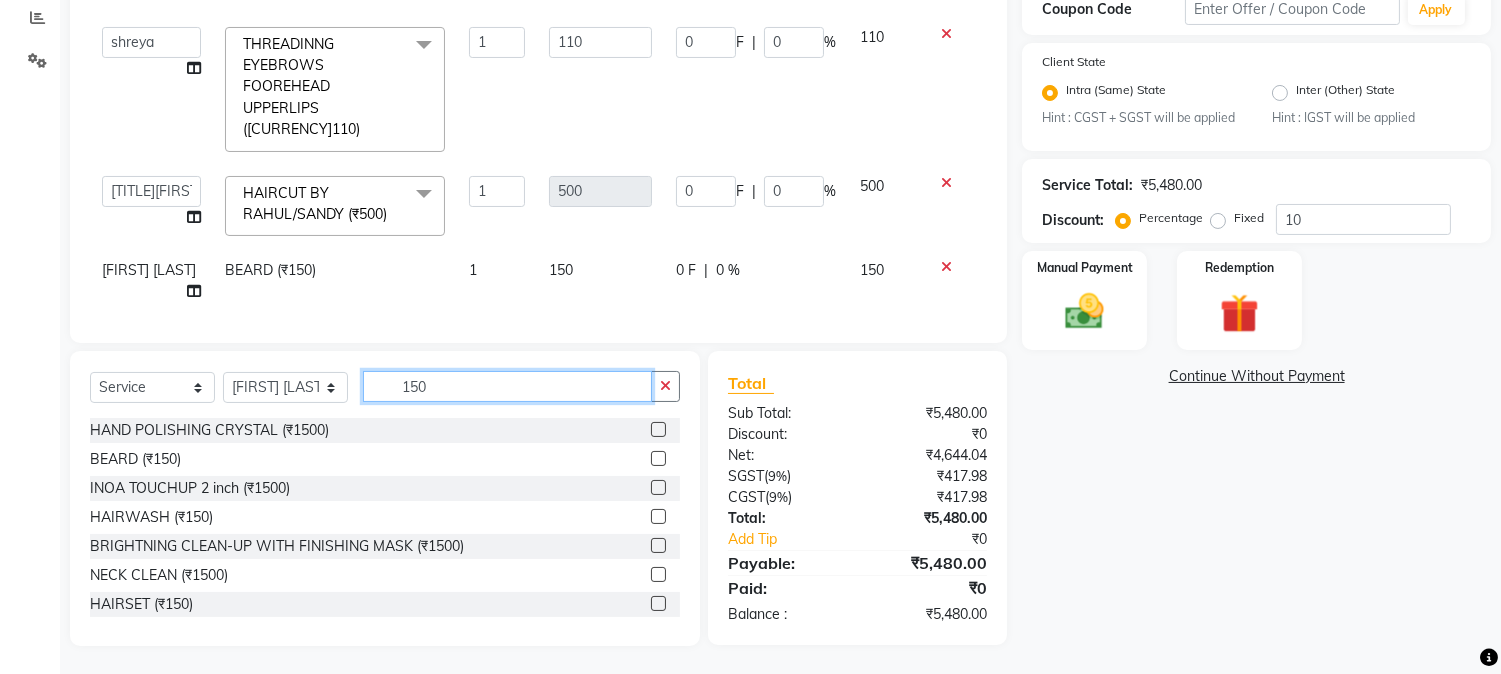 drag, startPoint x: 394, startPoint y: 386, endPoint x: 490, endPoint y: 386, distance: 96 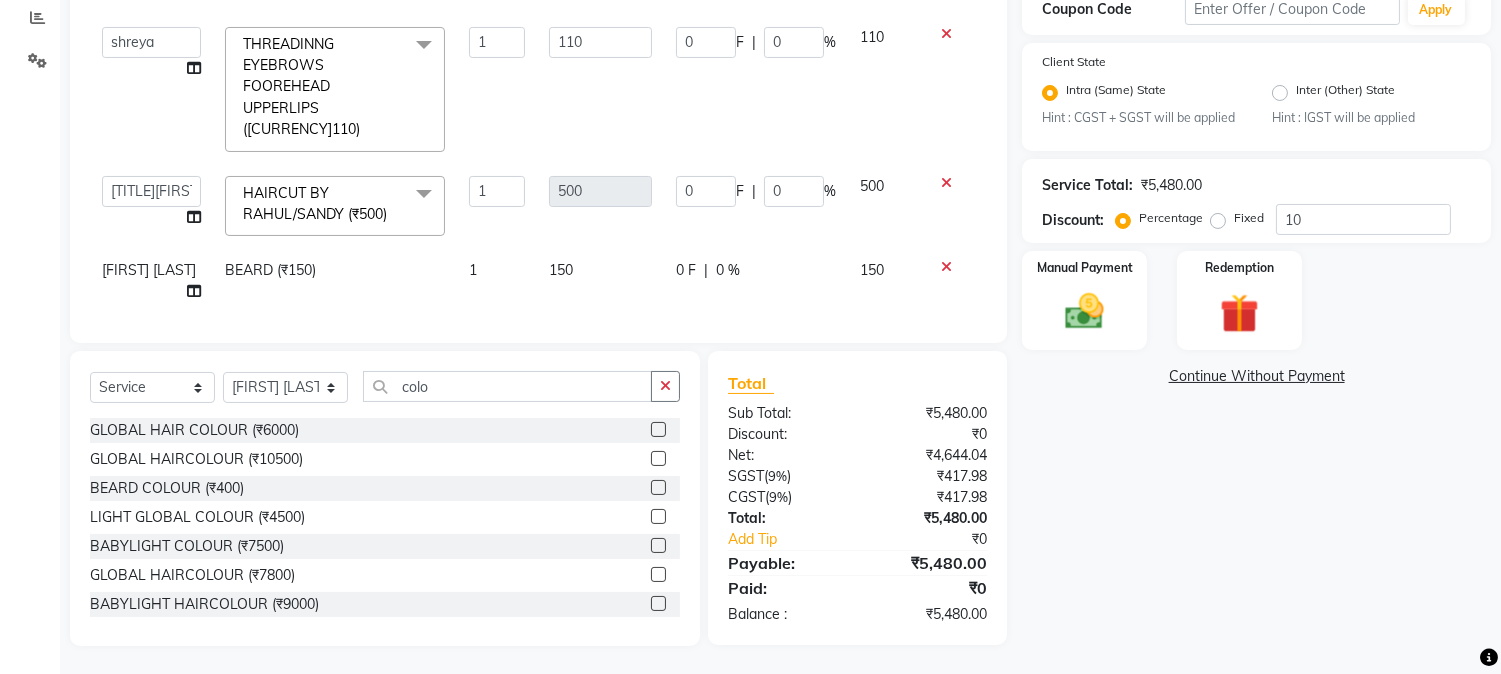 click 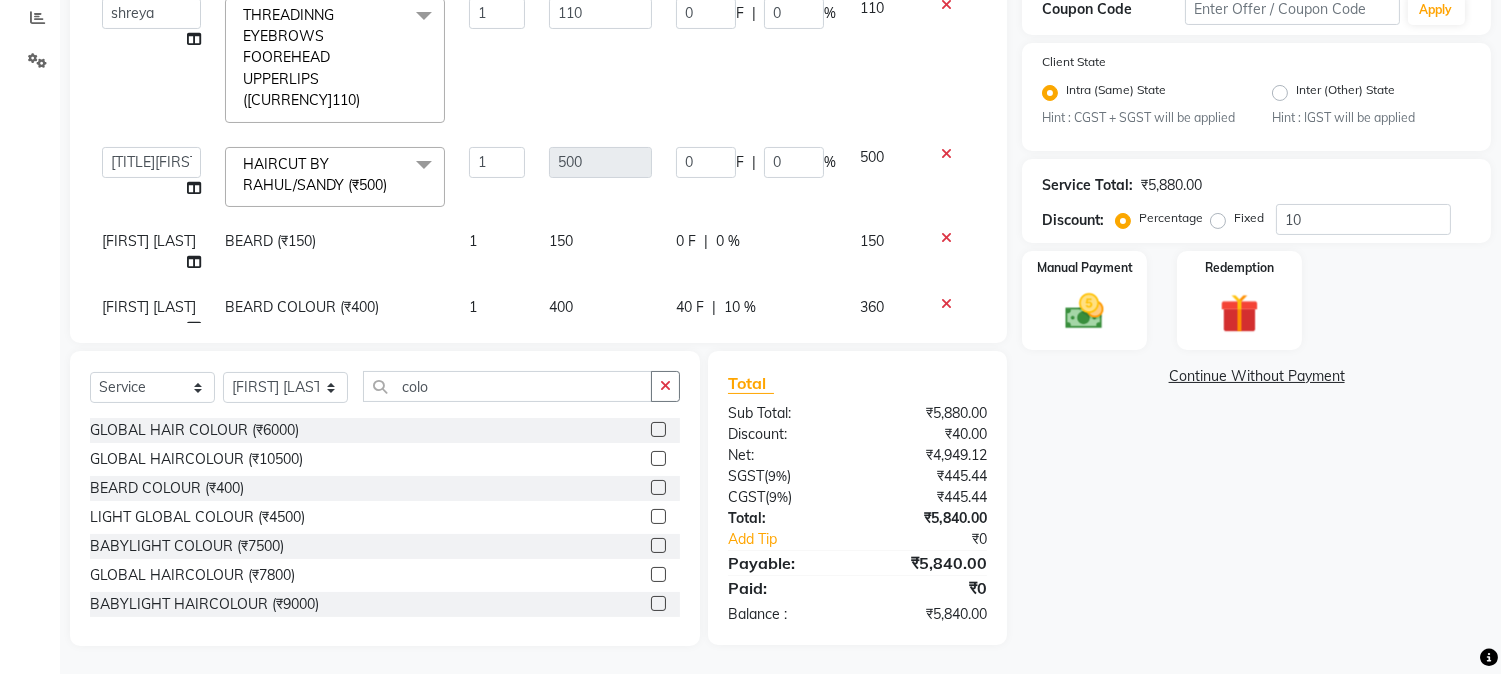 scroll, scrollTop: 647, scrollLeft: 0, axis: vertical 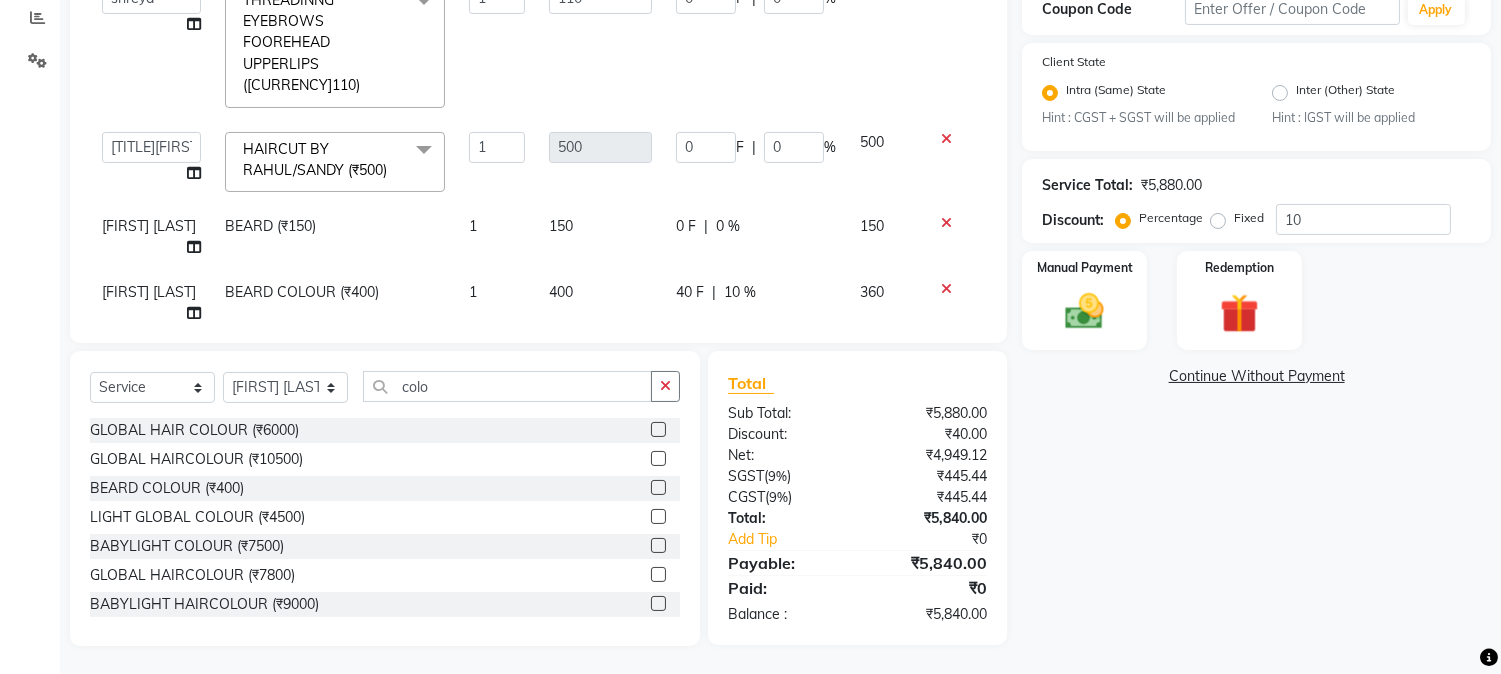 click on "40 F | 10 %" 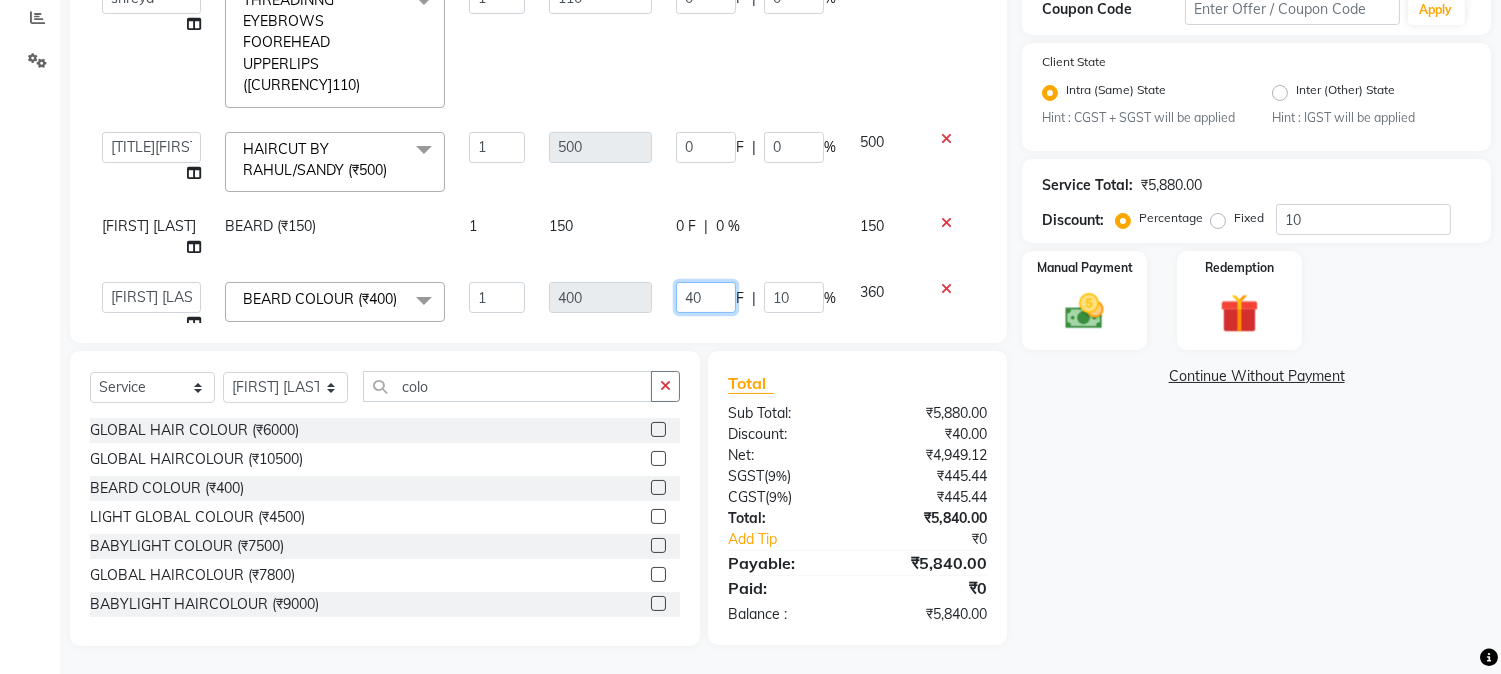 drag, startPoint x: 663, startPoint y: 267, endPoint x: 728, endPoint y: 270, distance: 65.06919 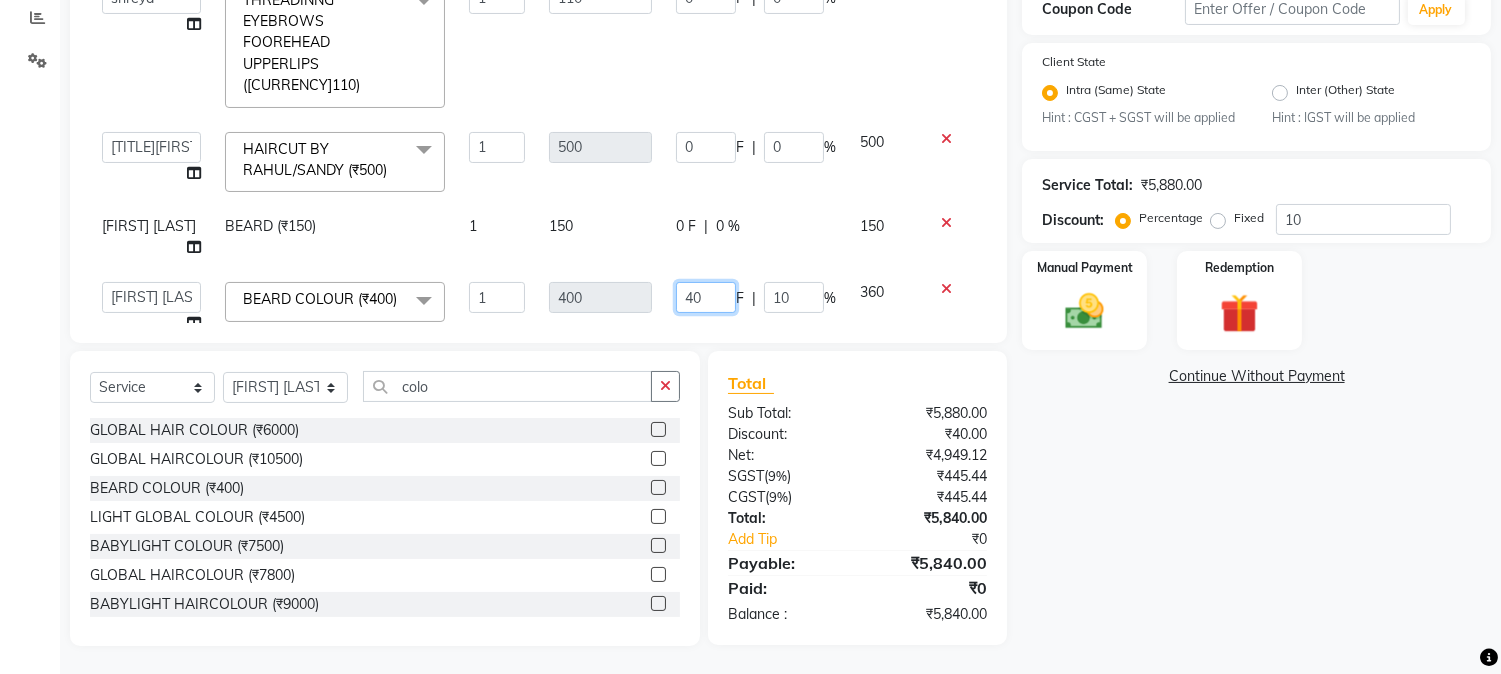 click on "40 F | 10 %" 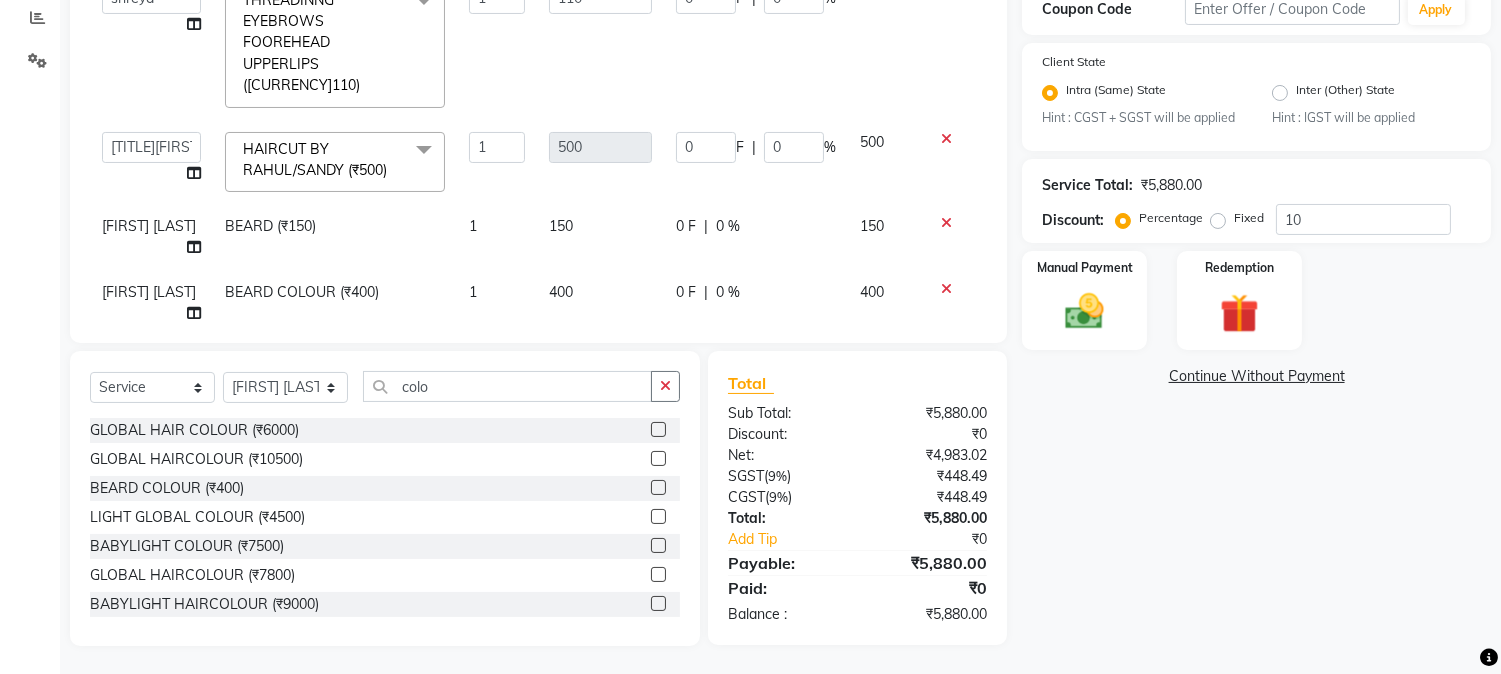 click on "Services Stylist Service Qty Price Disc Total Action  [NAME]   [NAME]   [NAME]   [NAME]    [NAME]   [NAME]   [NAME]   [NAME]   [NAME]   [NAME]   [NAME]   [NAME]   [NAME]   [NAME]   [NAME]   [NAME]   [NAME]   [NAME]  [NAME]   [NAME]   [NAME]   [NAME]   [NAME]    [NAME]   [NAME]   [NAME]    [NAME]   [NAME]   [NAME]   [NAME]   [NAME]   [NAME]   [NAME]   [NAME]  HAIRCUT/BEARD (₹400)  x Nails -  Hands (₹840) Nails -  Feet (₹720) Nails - Nail Extensions With Gel Polish (₹2820) Nails - Nail Art (₹300) Nails - Nail Extension Removal (₹960) Nails - Gel Polish Removal (₹420) MOLE (₹600) PUMING (₹4000) CRYSTAL PEDICURE (MEMBERSHIP) (₹1400) HIAR SPA ABOVE SHOULDER (MEMBERSHIP) (₹900) HAIR SPA ABOVE SHOULDER (NON-MEMBER) (₹1080) HAIR SPA BELOW SHOULDER(MEMBERSHIP) (₹1200) HAIR SPA BELOW SHOULDER(NON-MEMBER) (₹1440) HAIR SPA UPTO WAIST(MEMBERSHIP) (₹1400) HAIR SPA UPTO WAIST(NON-MEMBER) (₹1680) HAIR SPA BELOW WAIST(MEMBERSHIP) (₹1700) 1 400 0" 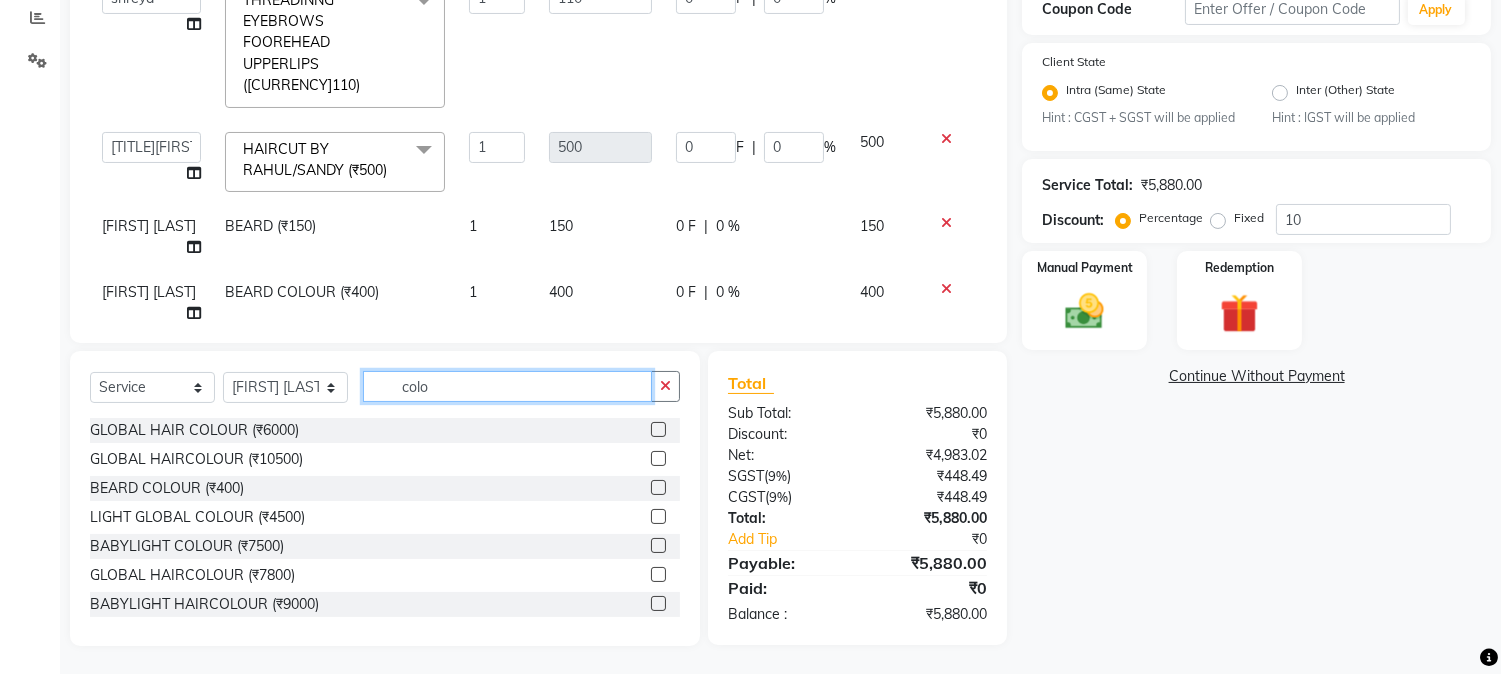 click on "colo" 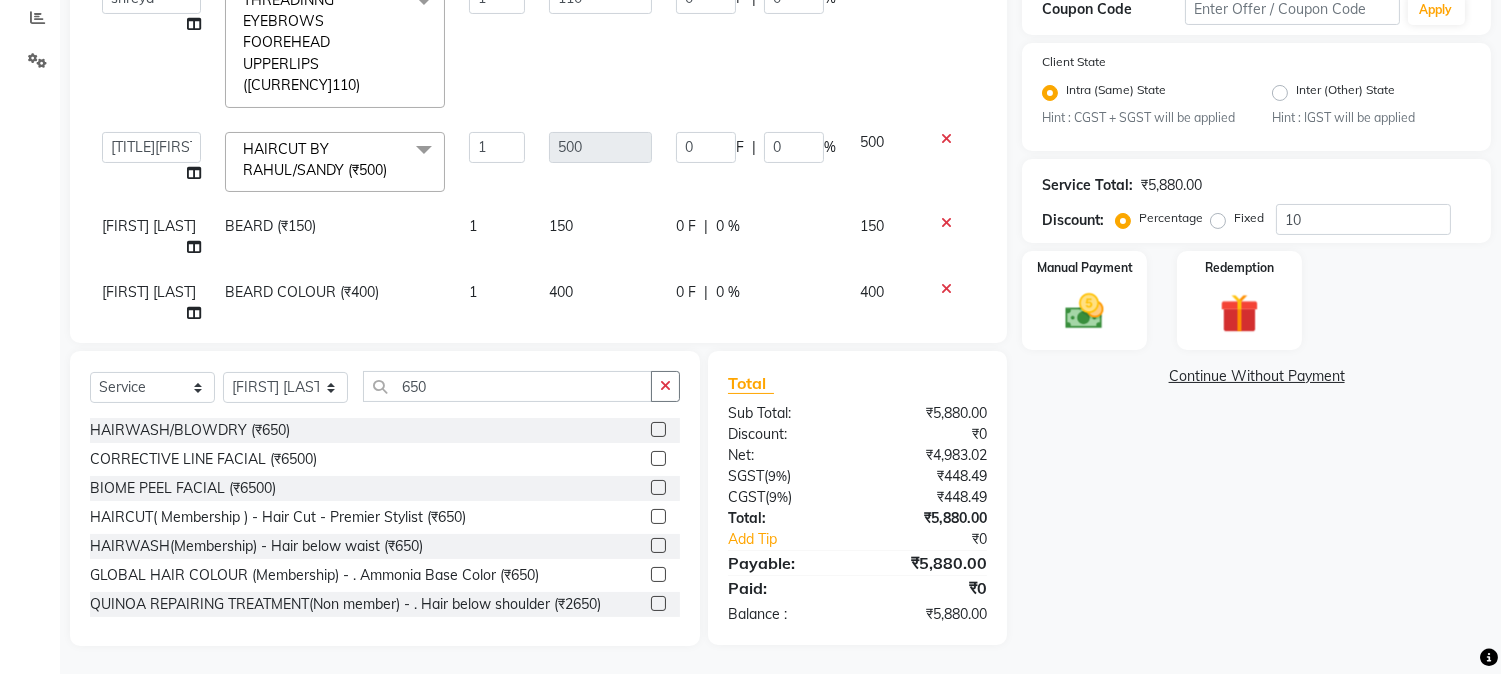 click 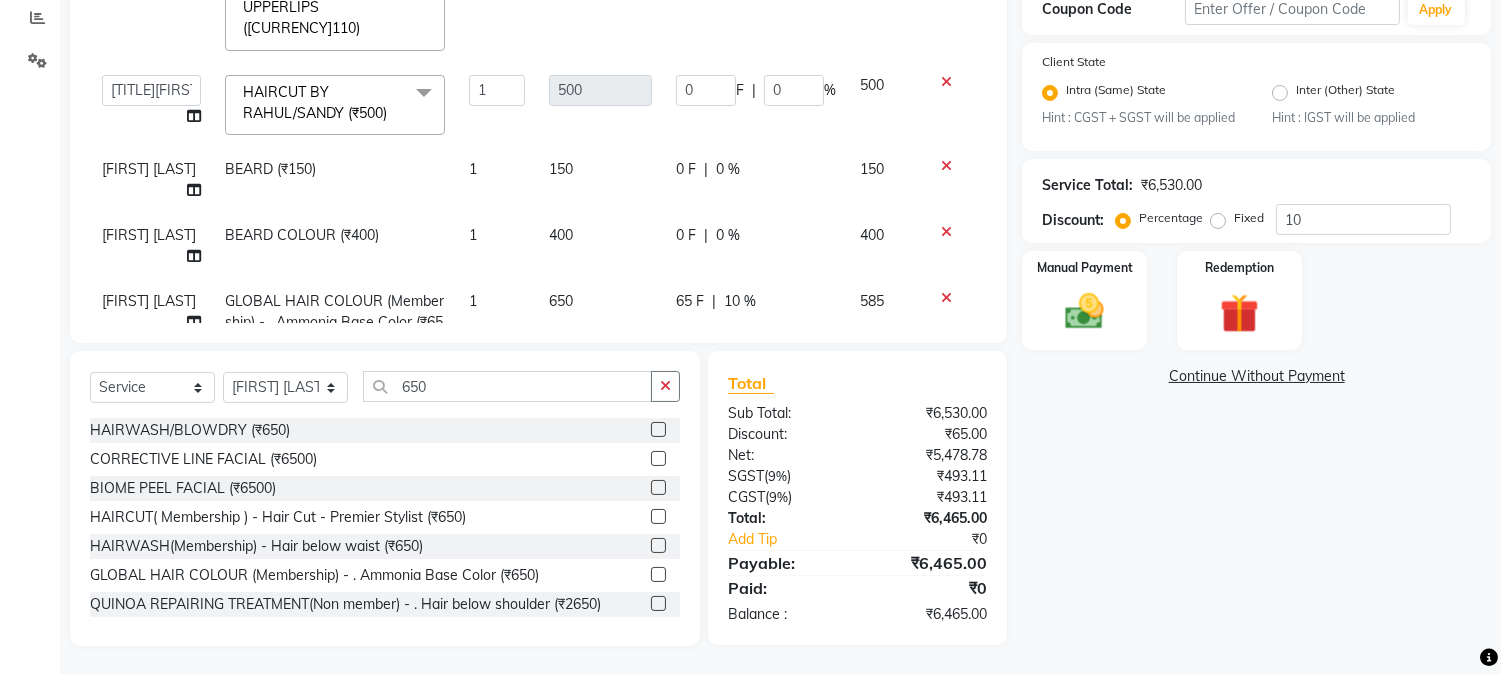 scroll, scrollTop: 734, scrollLeft: 0, axis: vertical 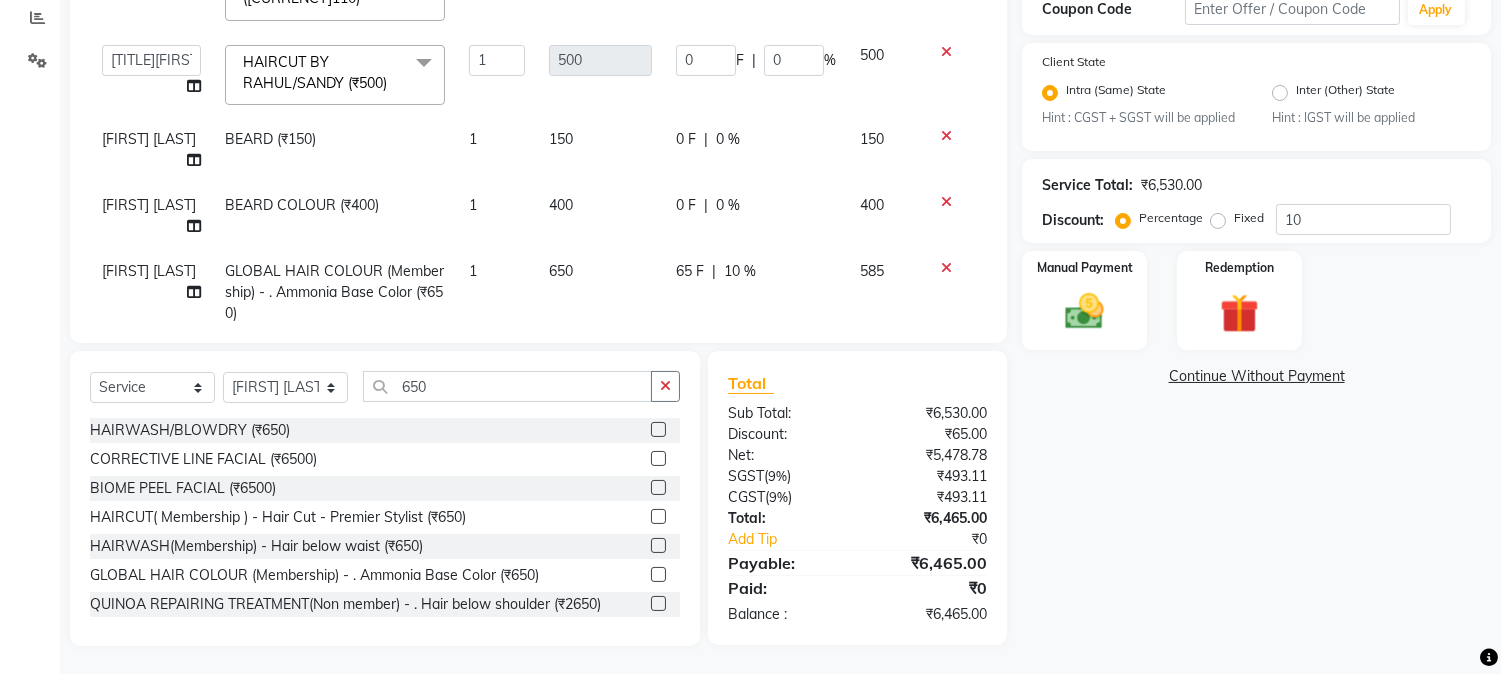 click on "65 F | 10 %" 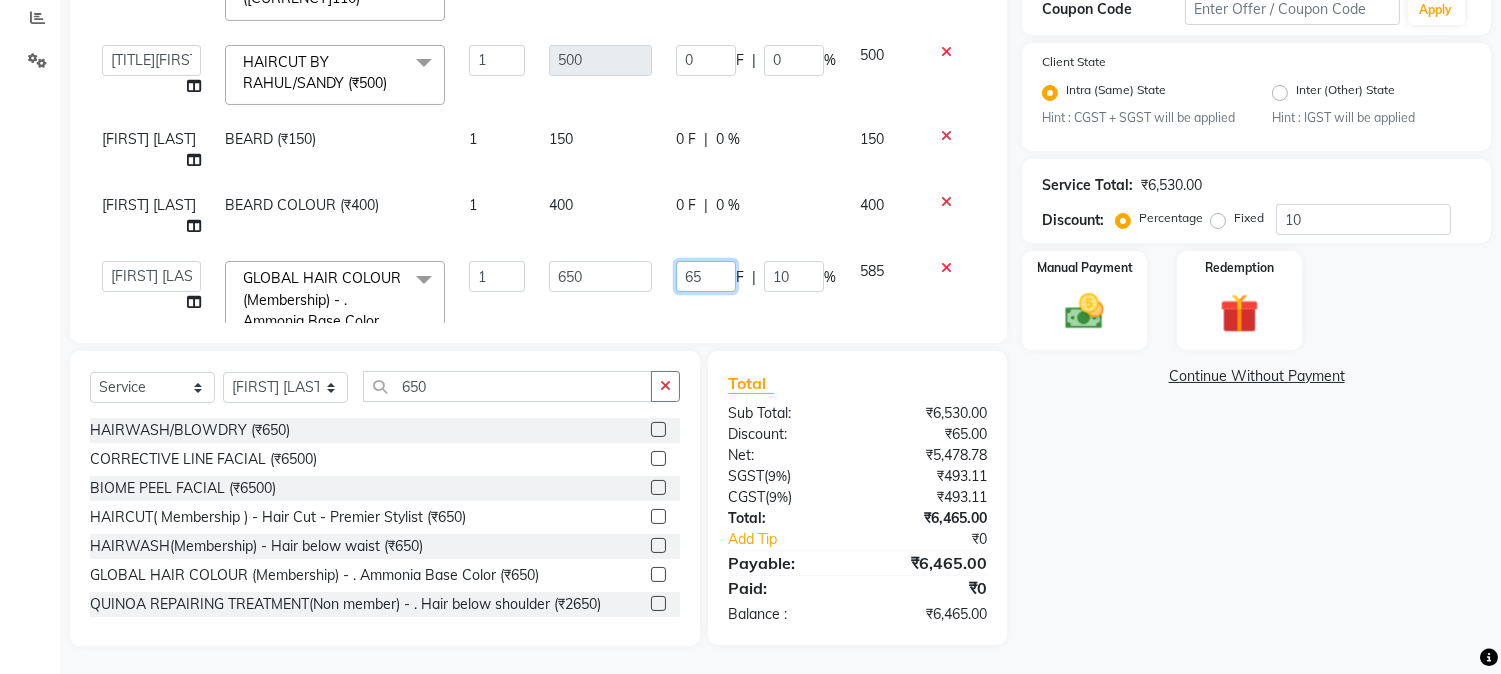 drag, startPoint x: 664, startPoint y: 234, endPoint x: 708, endPoint y: 226, distance: 44.72136 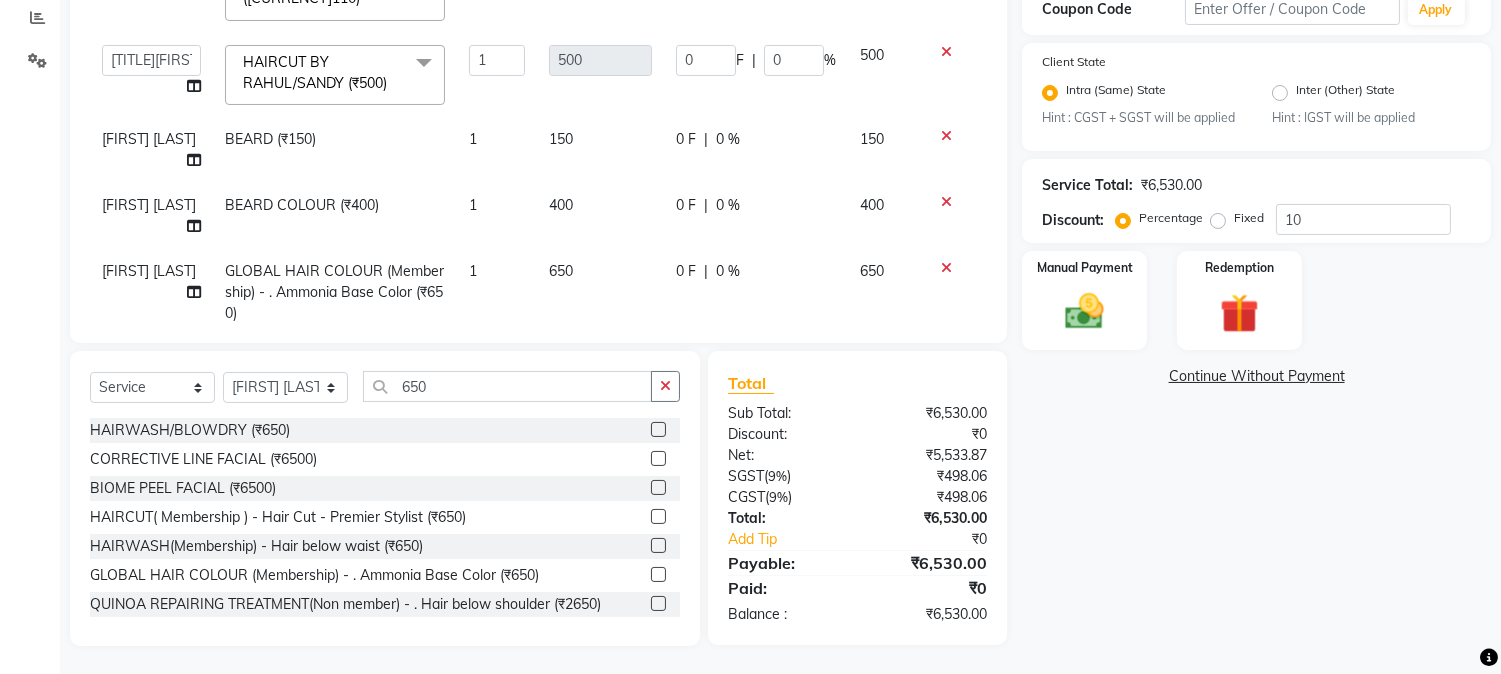 click on "0 F | 0 %" 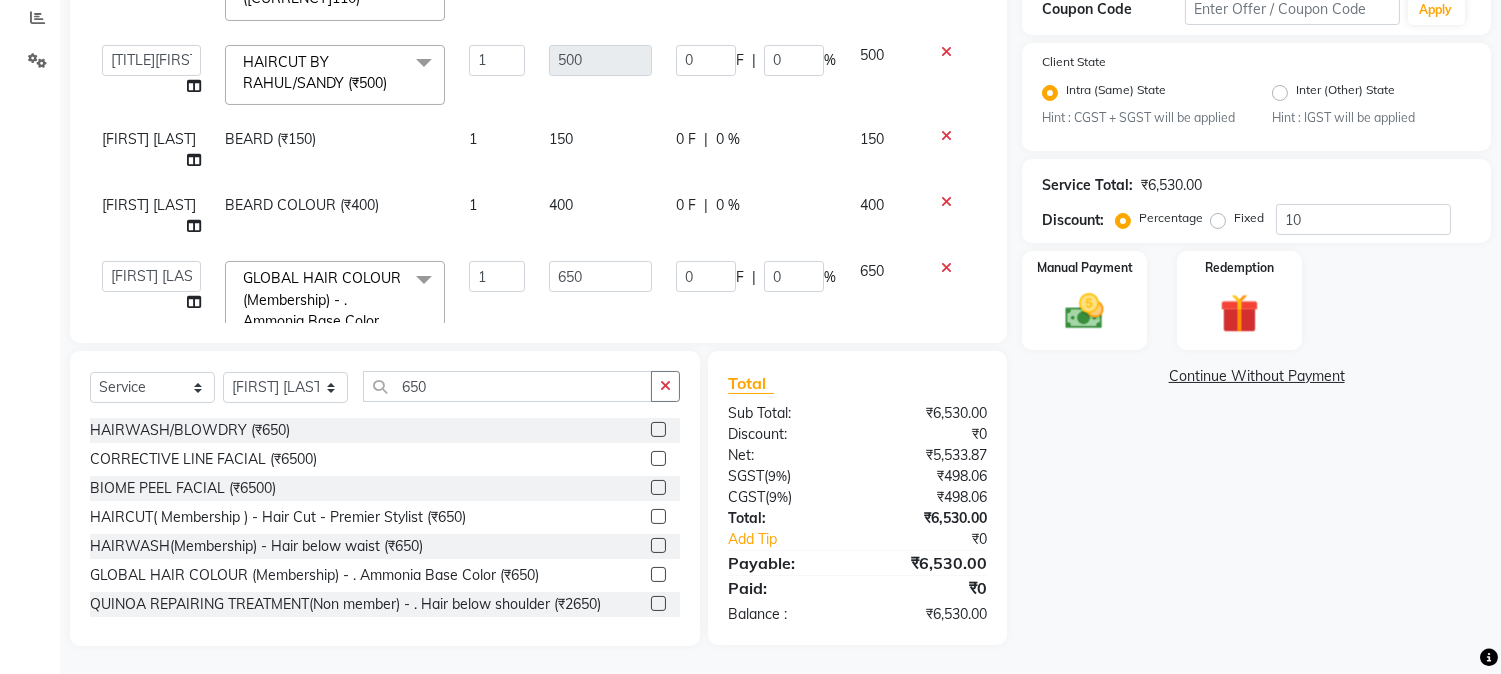 scroll, scrollTop: 775, scrollLeft: 0, axis: vertical 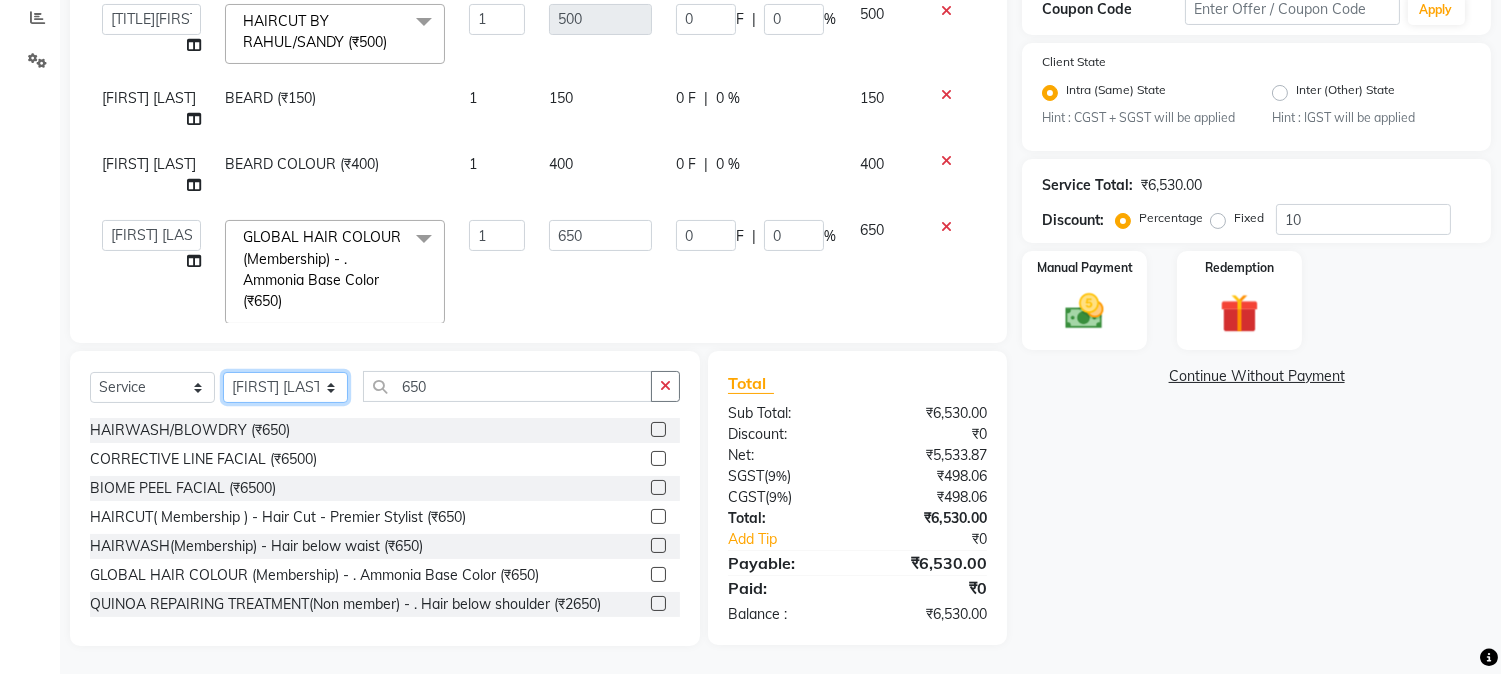 click on "Select Stylist [FIRST] [FIRST] [LAST] [FIRST]  [FIRST]   [FIRST]   [FIRST] [LAST]   [FIRST]   [FIRST]   [FIRST]   [FIRST]   [FIRST]   [FIRST]   [FIRST]   [FIRST]   [FIRST] [LAST]   [FIRST]   [FIRST]    [FIRST]   [FIRST] [LAST]   [FIRST]    [FIRST]   [FIRST]    [FIRST]  [FIRST]   [FIRST]   [FIRST] [LAST]   [FIRST]    [FIRST]   [FIRST]   [FIRST]   [FIRST]   [FIRST]  [FIRST]" 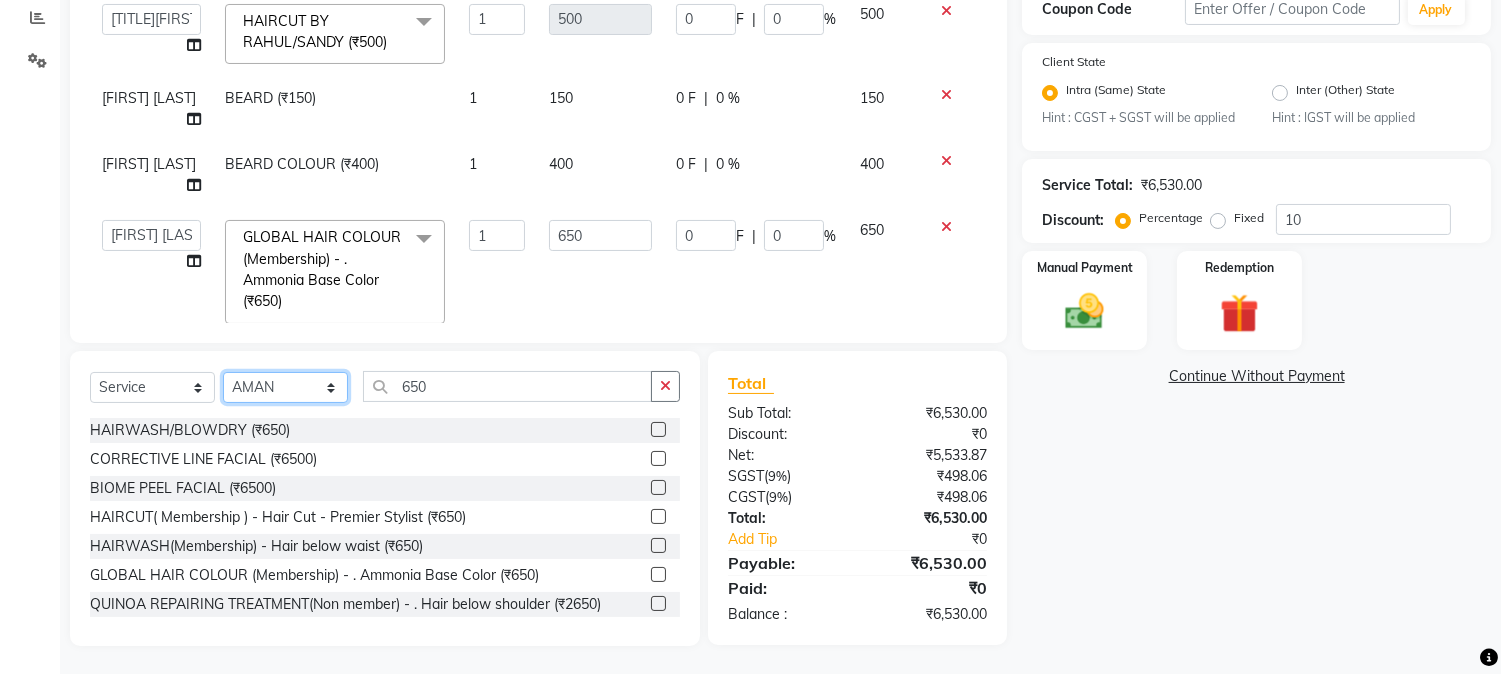 click on "Select Stylist [FIRST] [FIRST] [LAST] [FIRST]  [FIRST]   [FIRST]   [FIRST] [LAST]   [FIRST]   [FIRST]   [FIRST]   [FIRST]   [FIRST]   [FIRST]   [FIRST]   [FIRST]   [FIRST] [LAST]   [FIRST]   [FIRST]    [FIRST]   [FIRST] [LAST]   [FIRST]    [FIRST]   [FIRST]    [FIRST]  [FIRST]   [FIRST]   [FIRST] [LAST]   [FIRST]    [FIRST]   [FIRST]   [FIRST]   [FIRST]   [FIRST]  [FIRST]" 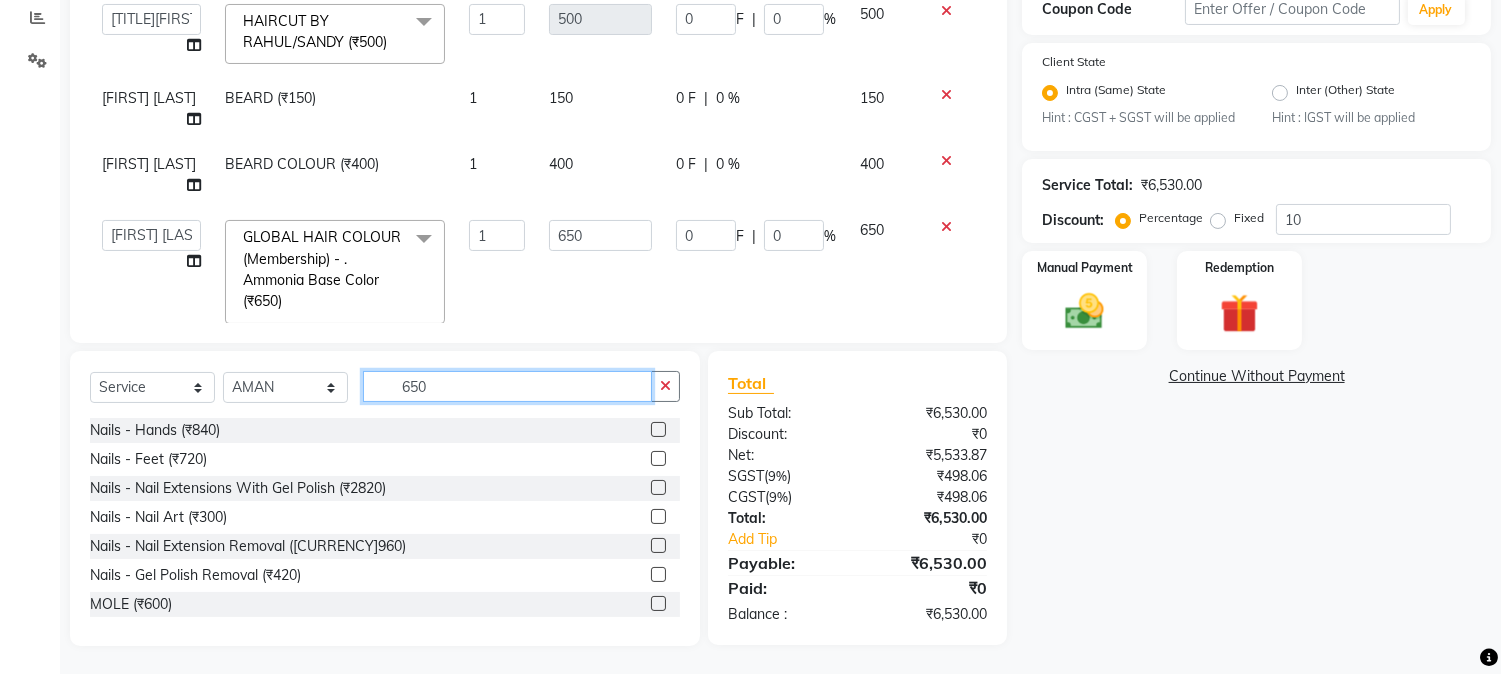 drag, startPoint x: 402, startPoint y: 387, endPoint x: 485, endPoint y: 377, distance: 83.60024 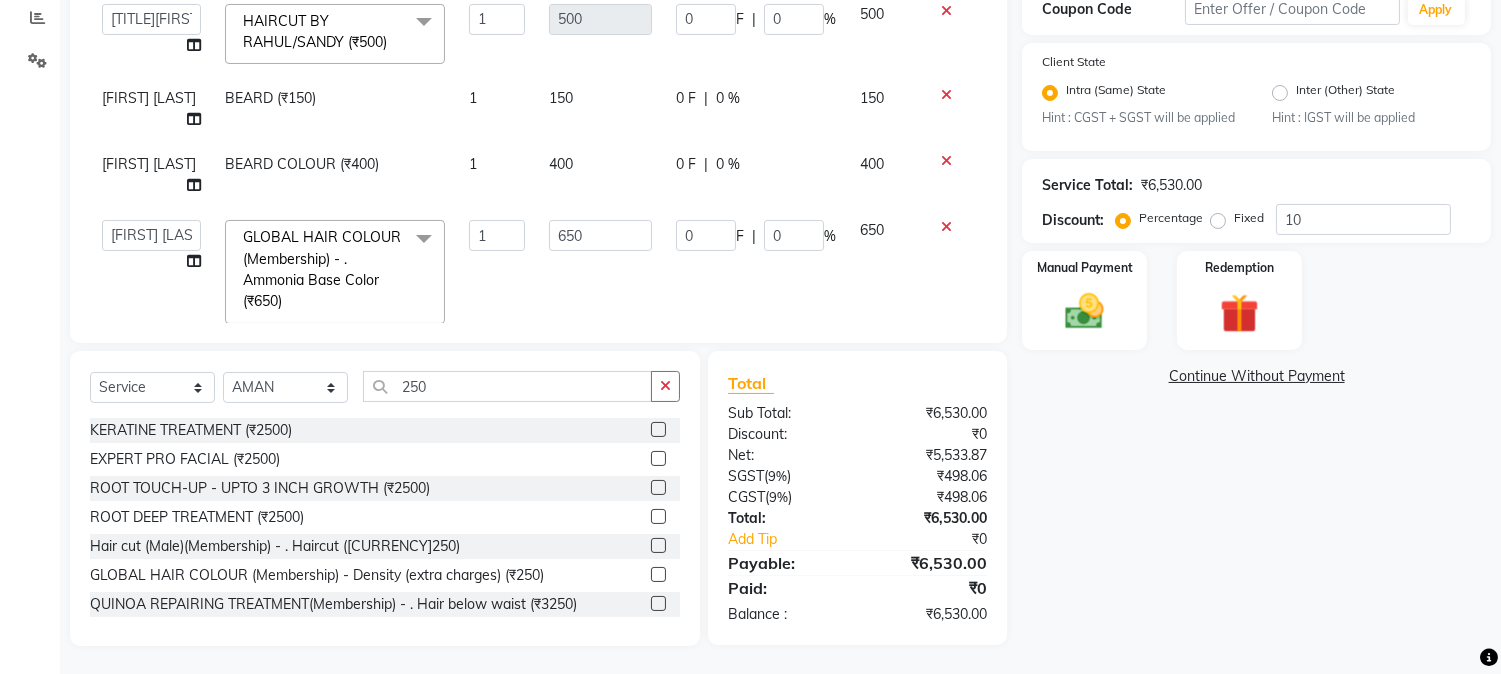 click 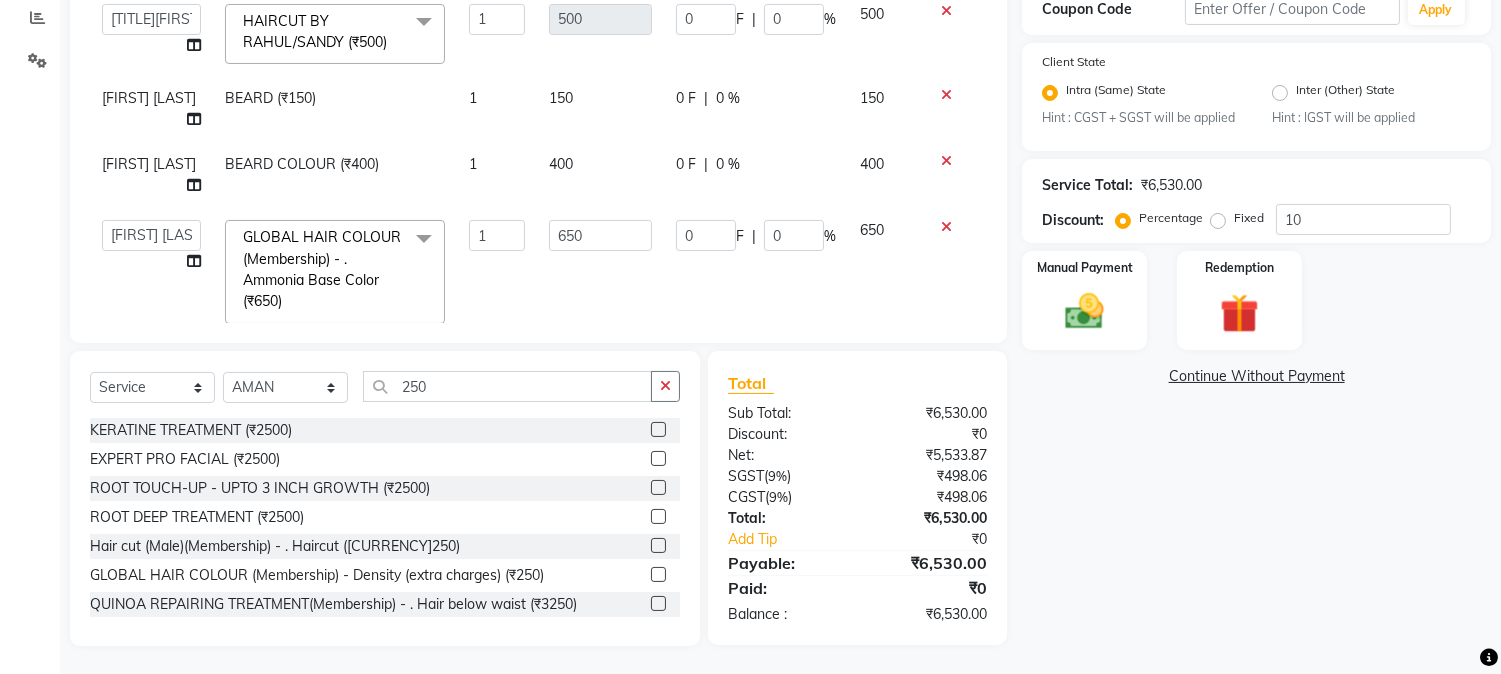 click at bounding box center [657, 546] 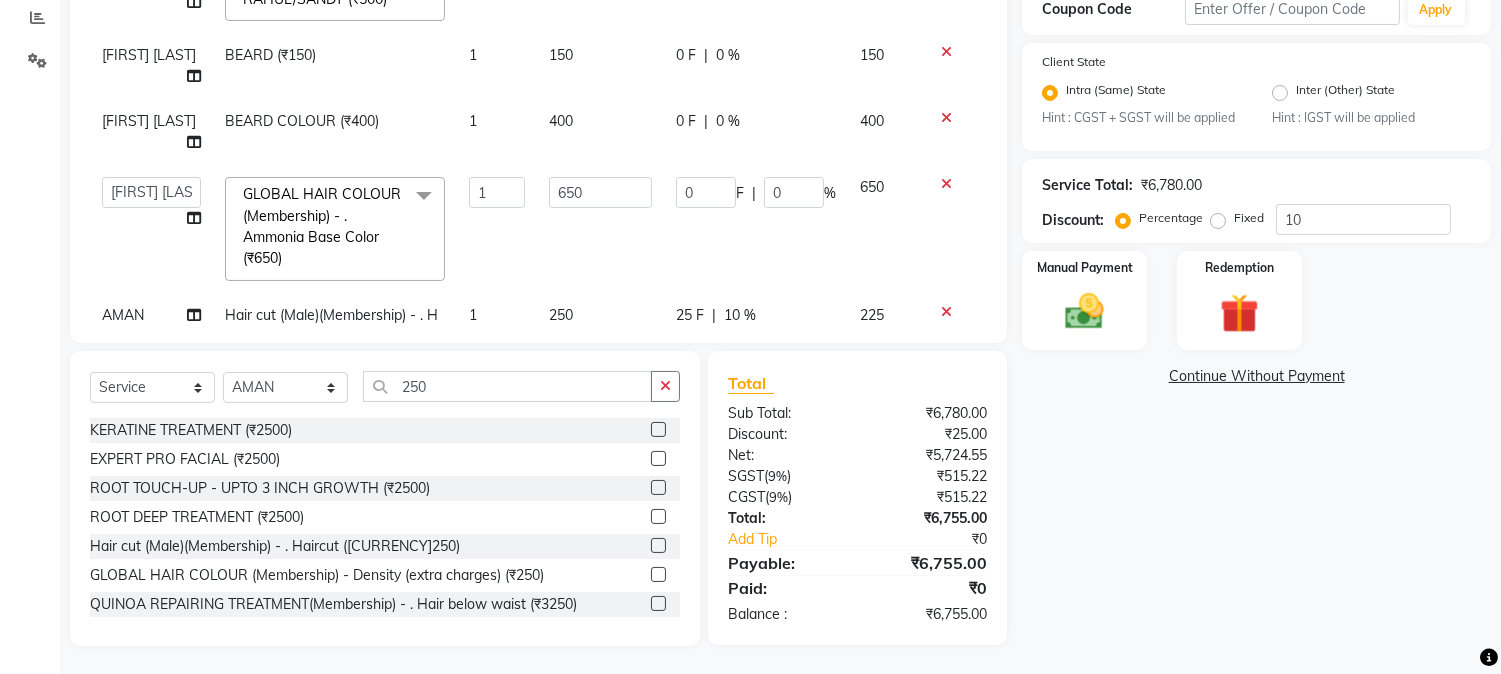 scroll, scrollTop: 841, scrollLeft: 0, axis: vertical 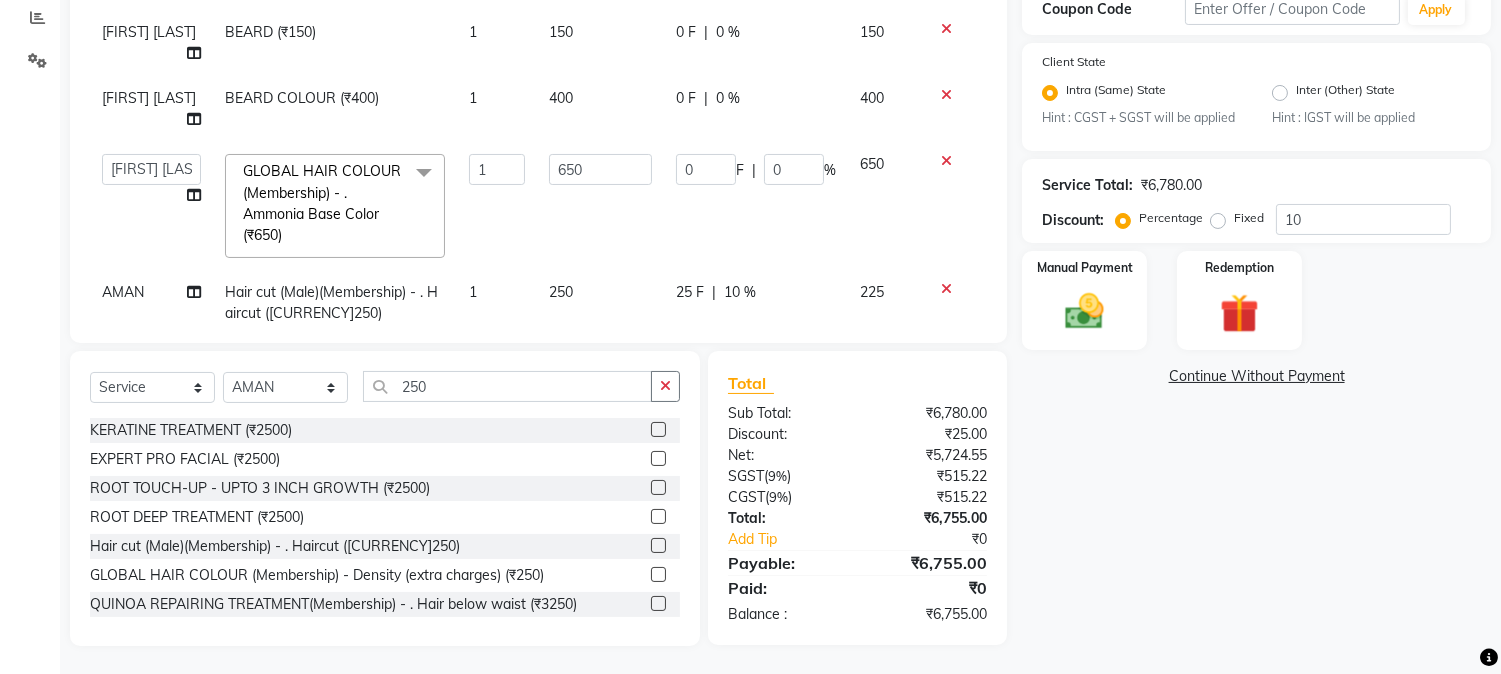 click on "250" 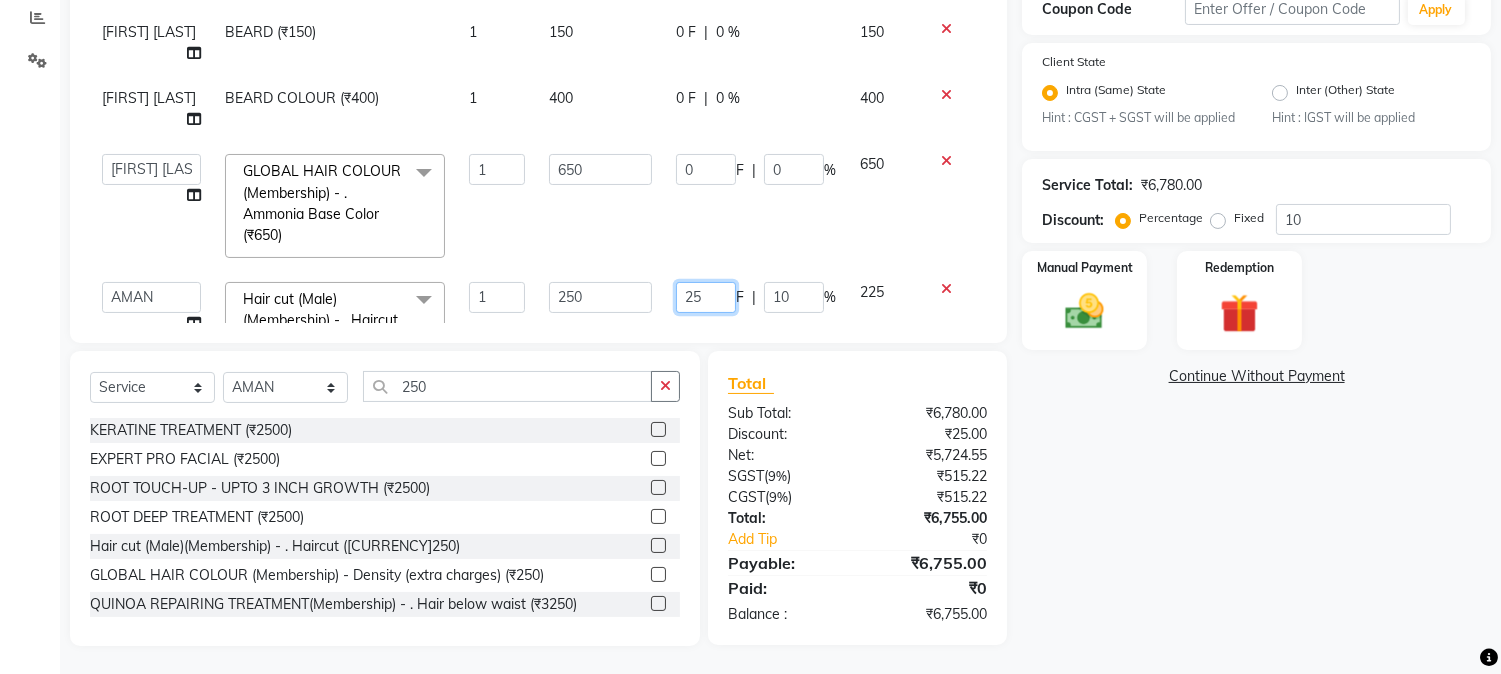 drag, startPoint x: 664, startPoint y: 257, endPoint x: 718, endPoint y: 257, distance: 54 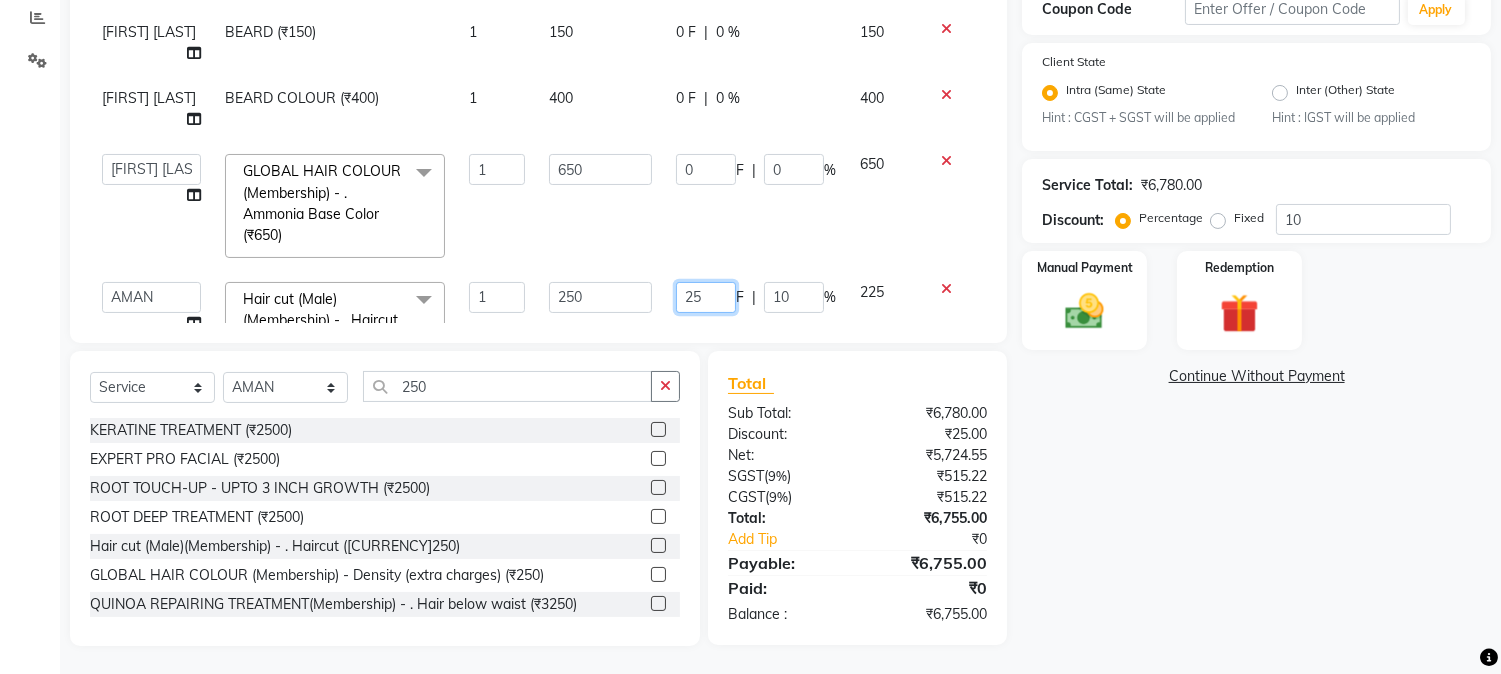 click on "25" 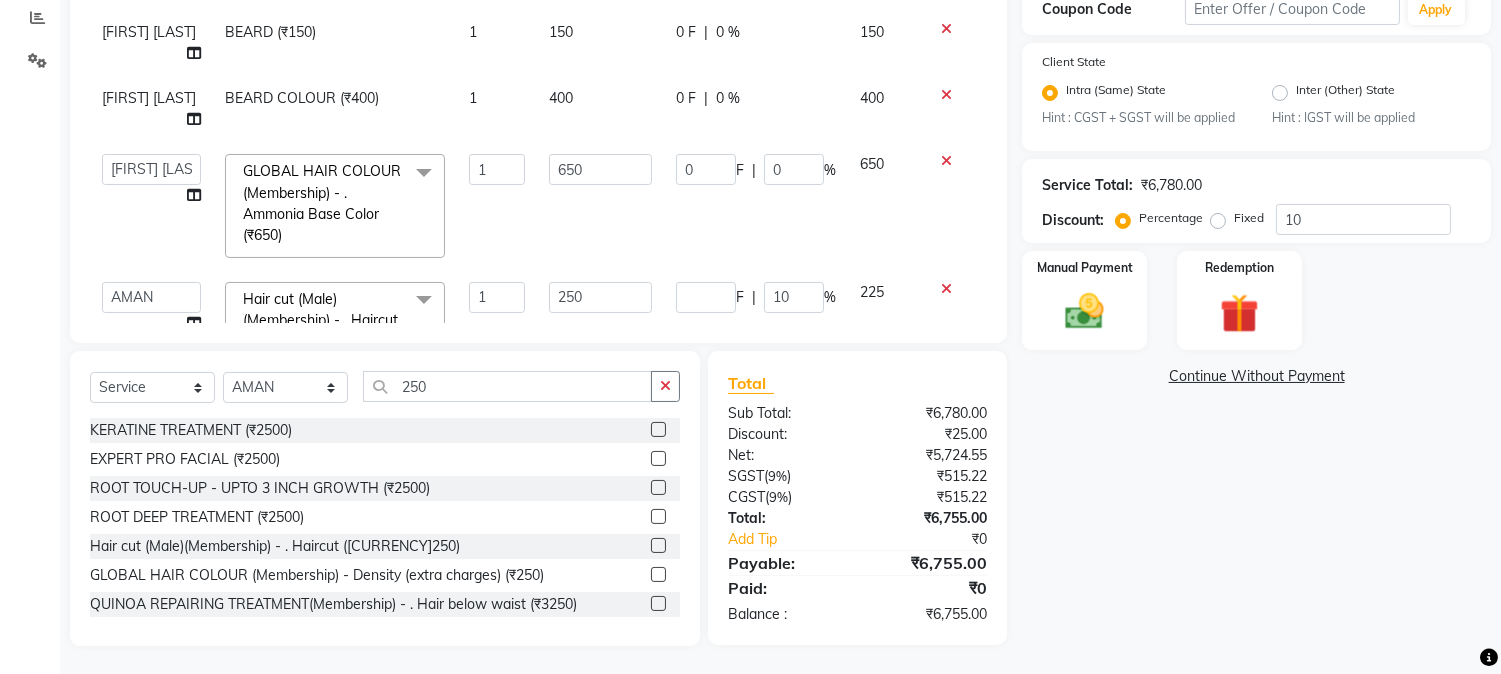 click on "F | [PERCENT]10" 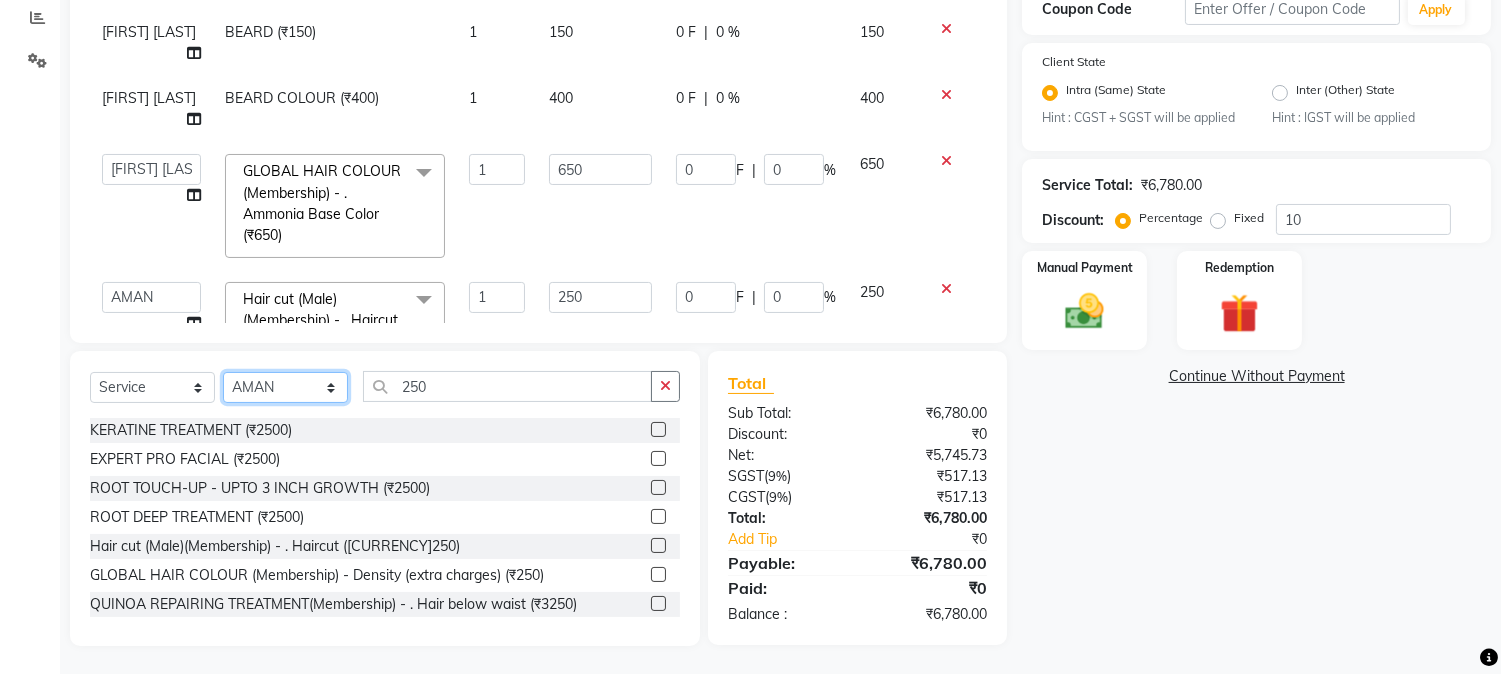 click on "Select Stylist [FIRST] [FIRST] [LAST] [FIRST]  [FIRST]   [FIRST]   [FIRST] [LAST]   [FIRST]   [FIRST]   [FIRST]   [FIRST]   [FIRST]   [FIRST]   [FIRST]   [FIRST]   [FIRST] [LAST]   [FIRST]   [FIRST]    [FIRST]   [FIRST] [LAST]   [FIRST]    [FIRST]   [FIRST]    [FIRST]  [FIRST]   [FIRST]   [FIRST] [LAST]   [FIRST]    [FIRST]   [FIRST]   [FIRST]   [FIRST]   [FIRST]  [FIRST]" 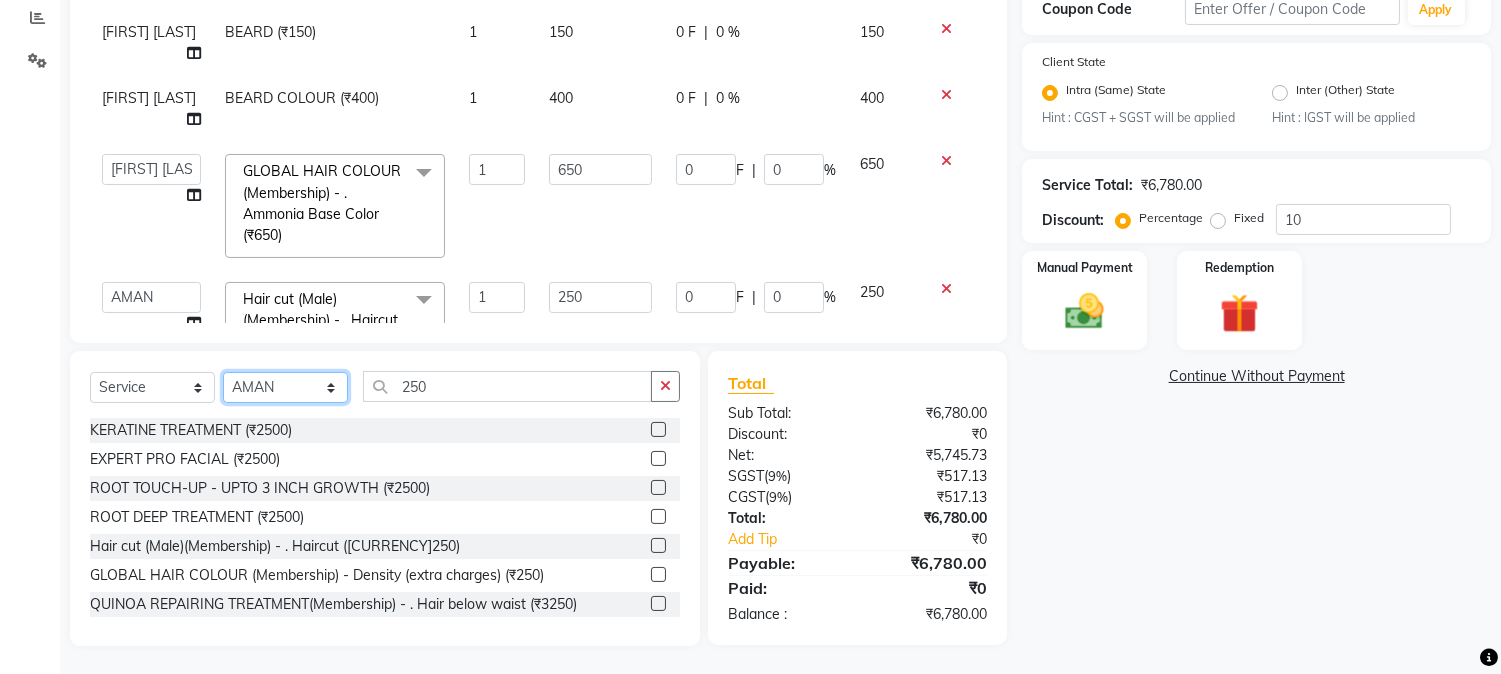 click on "Select Stylist [FIRST] [FIRST] [LAST] [FIRST]  [FIRST]   [FIRST]   [FIRST] [LAST]   [FIRST]   [FIRST]   [FIRST]   [FIRST]   [FIRST]   [FIRST]   [FIRST]   [FIRST]   [FIRST] [LAST]   [FIRST]   [FIRST]    [FIRST]   [FIRST] [LAST]   [FIRST]    [FIRST]   [FIRST]    [FIRST]  [FIRST]   [FIRST]   [FIRST] [LAST]   [FIRST]    [FIRST]   [FIRST]   [FIRST]   [FIRST]   [FIRST]  [FIRST]" 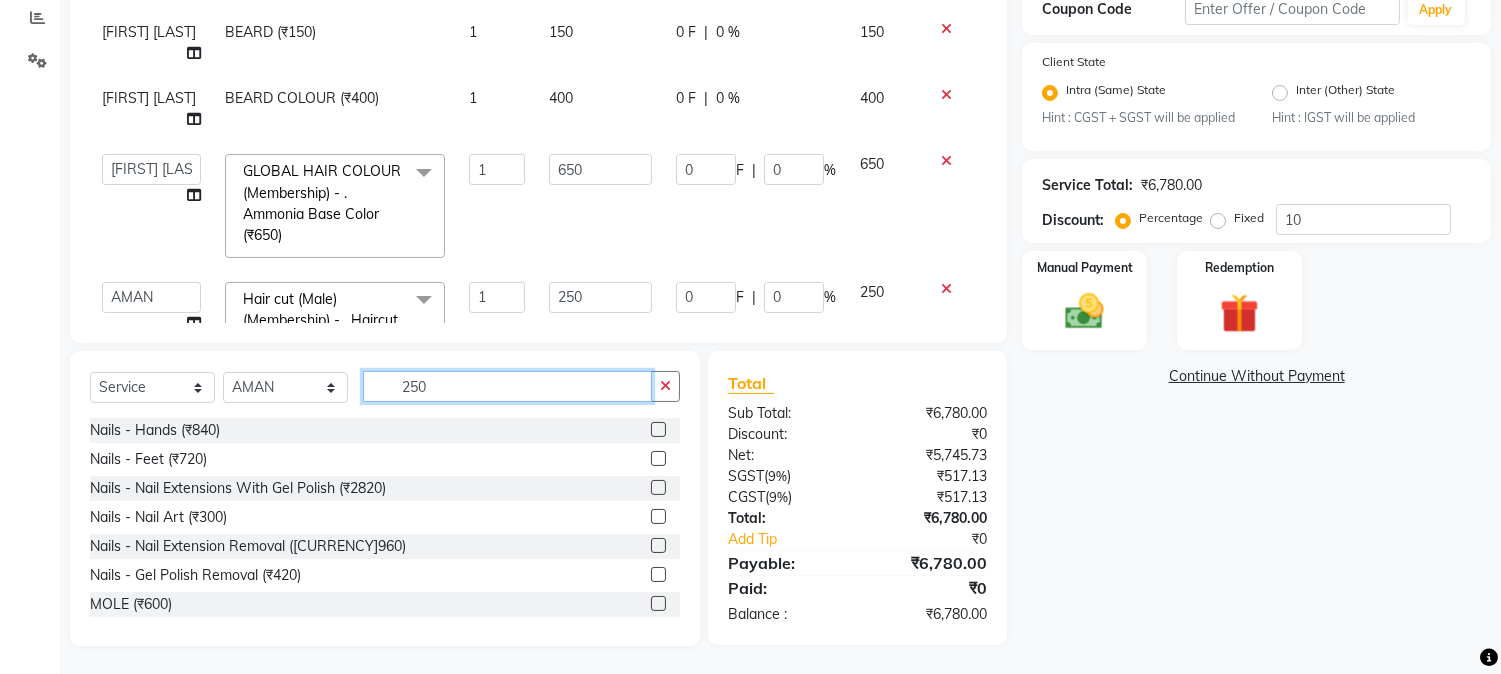 drag, startPoint x: 402, startPoint y: 383, endPoint x: 475, endPoint y: 383, distance: 73 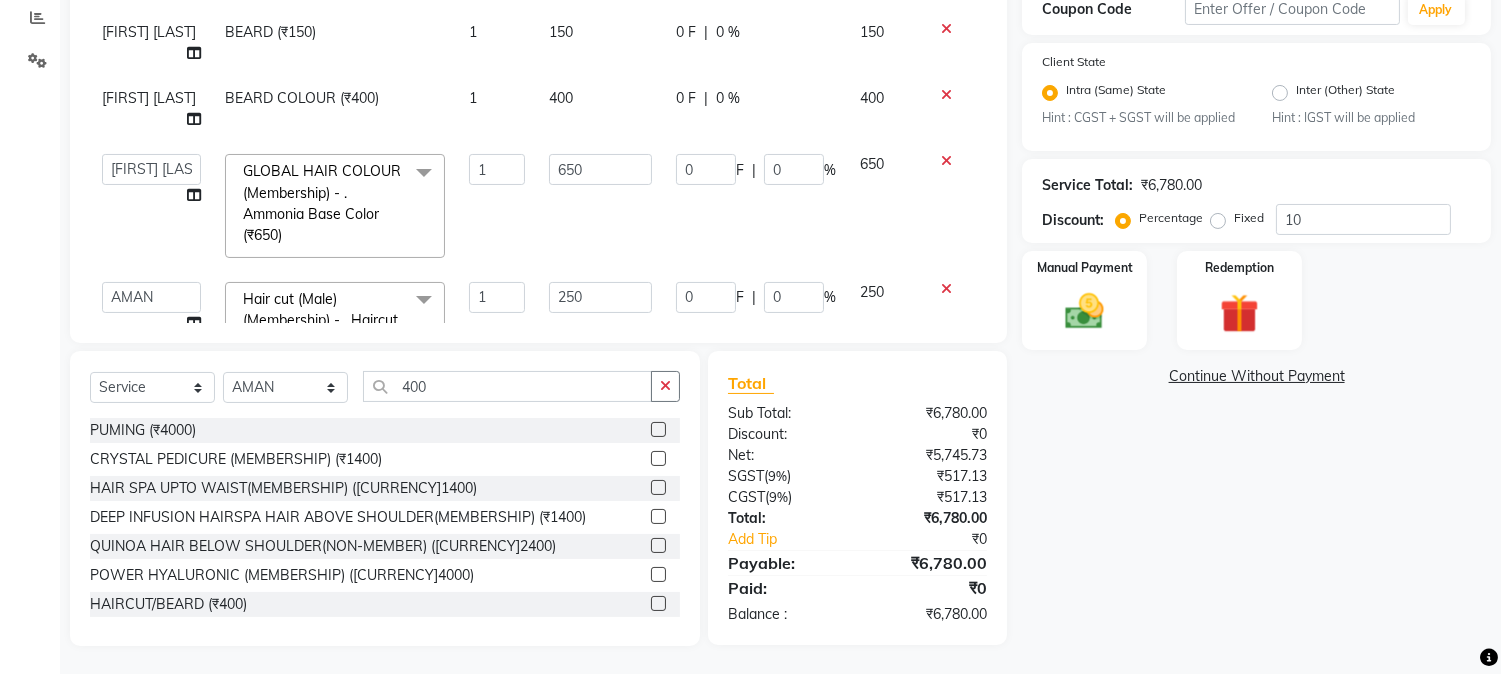 click 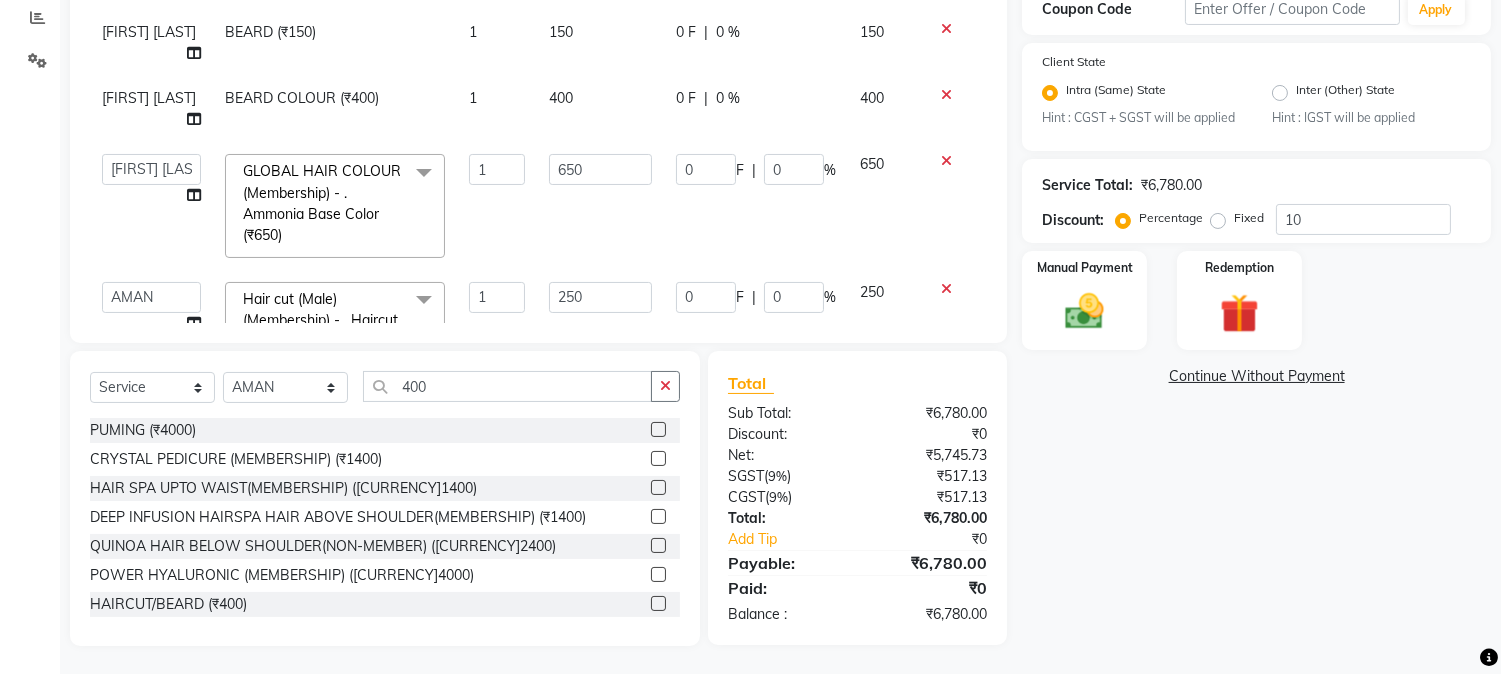click at bounding box center [657, 604] 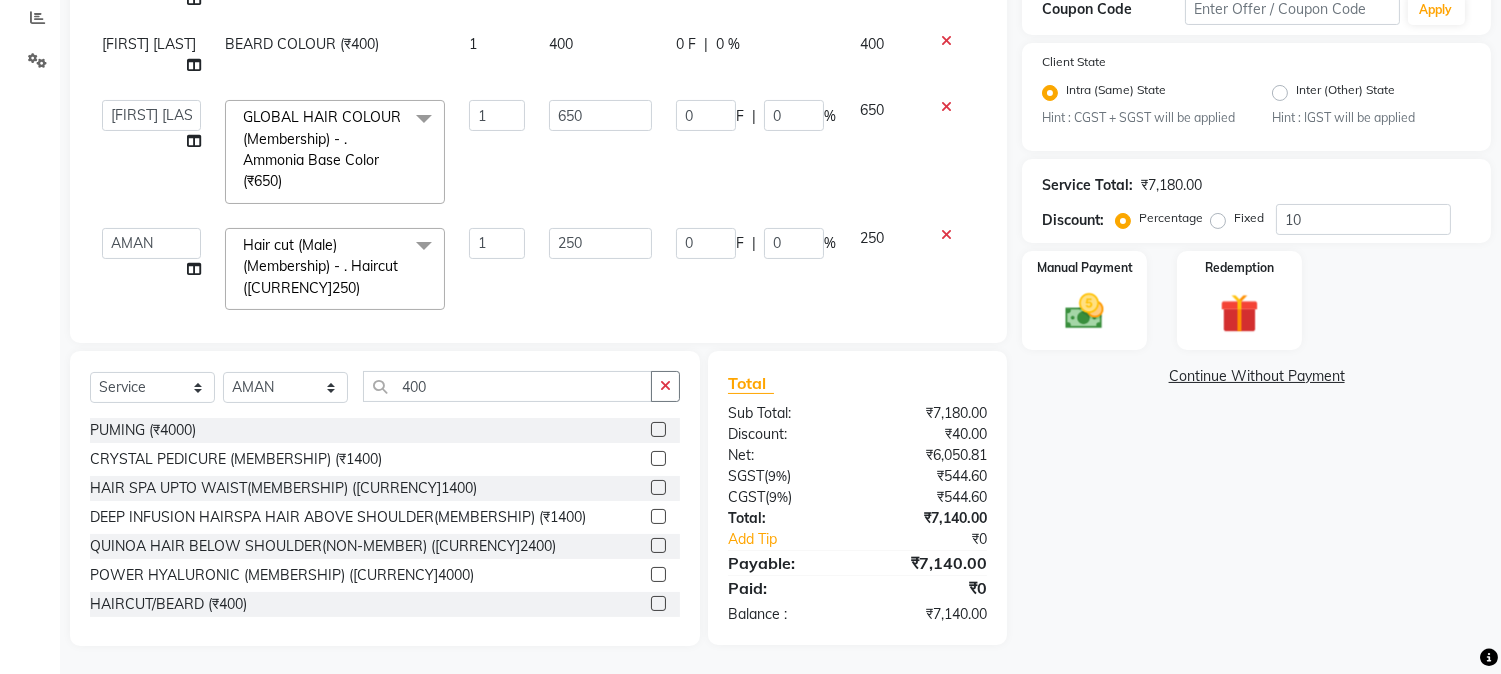scroll, scrollTop: 947, scrollLeft: 0, axis: vertical 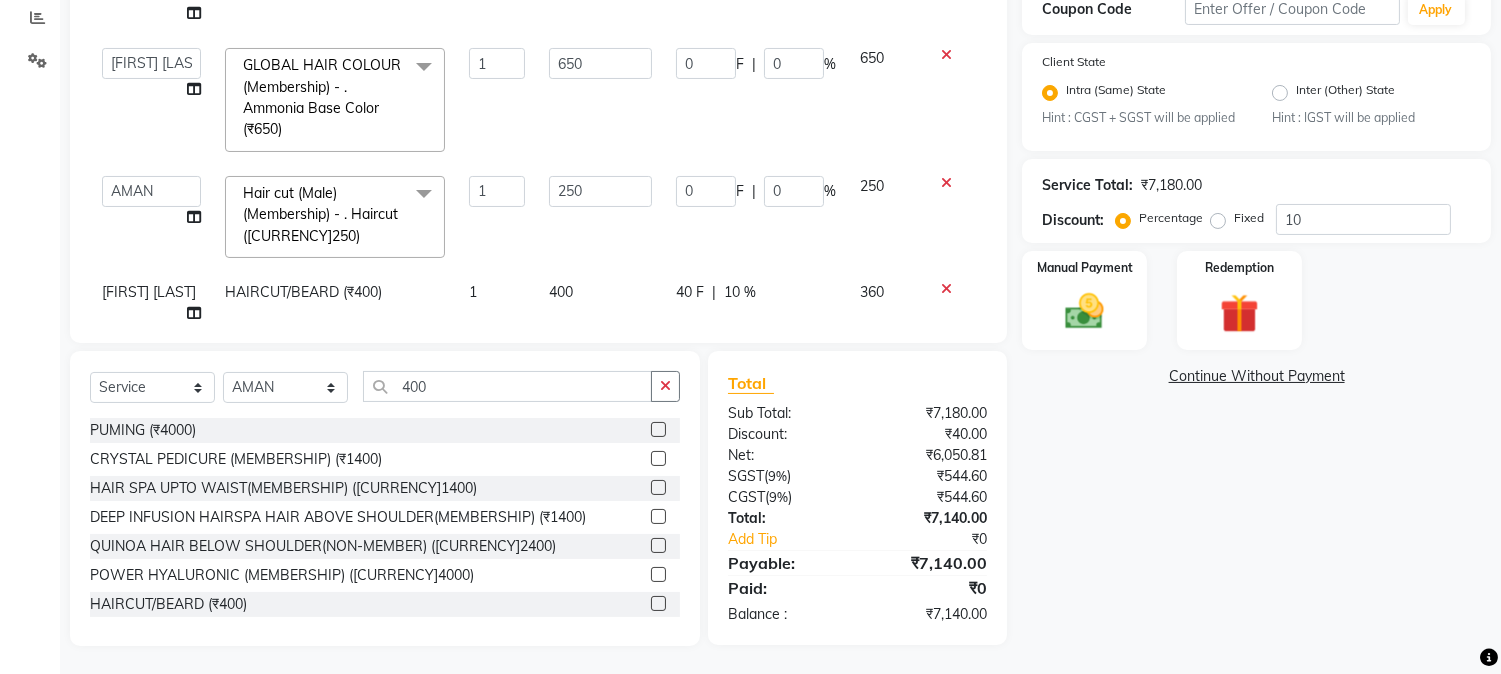 click on "10 %" 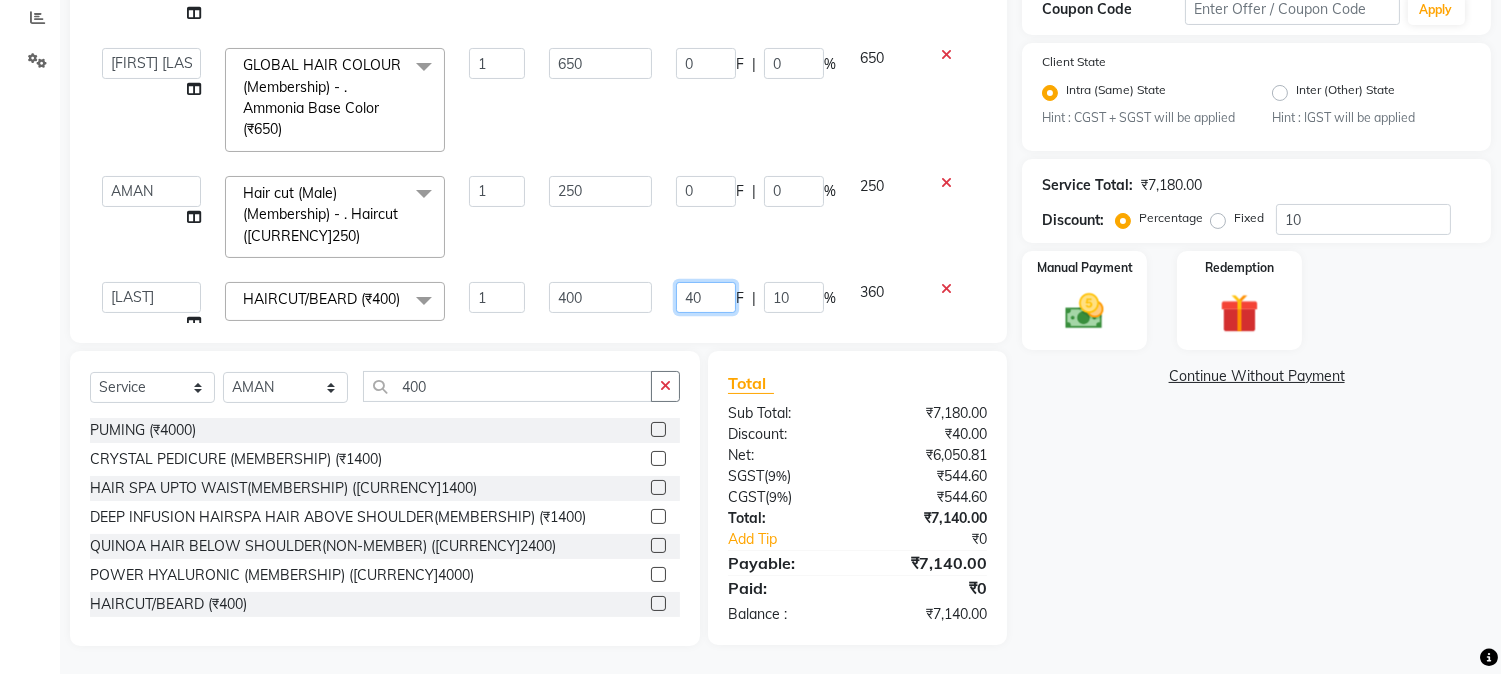 drag, startPoint x: 662, startPoint y: 244, endPoint x: 721, endPoint y: 247, distance: 59.07622 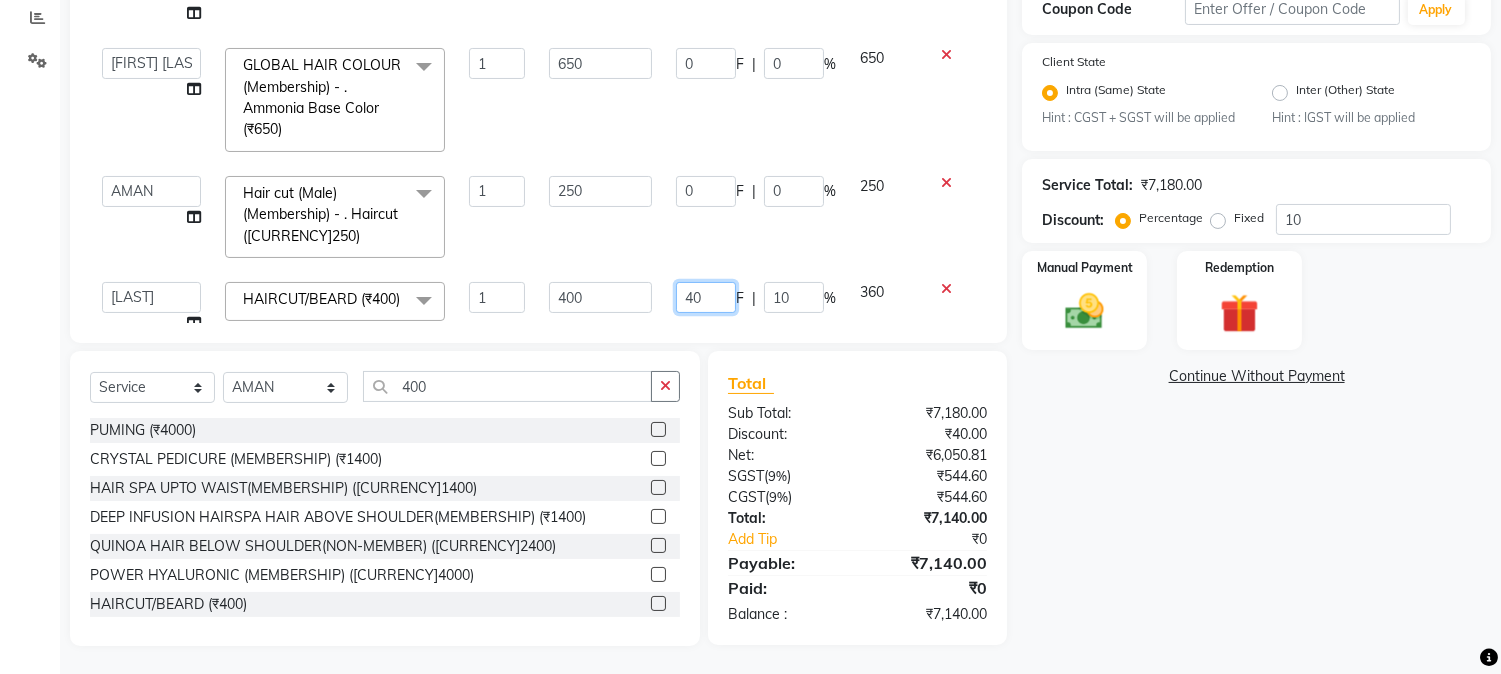 click on "40 F | 10 %" 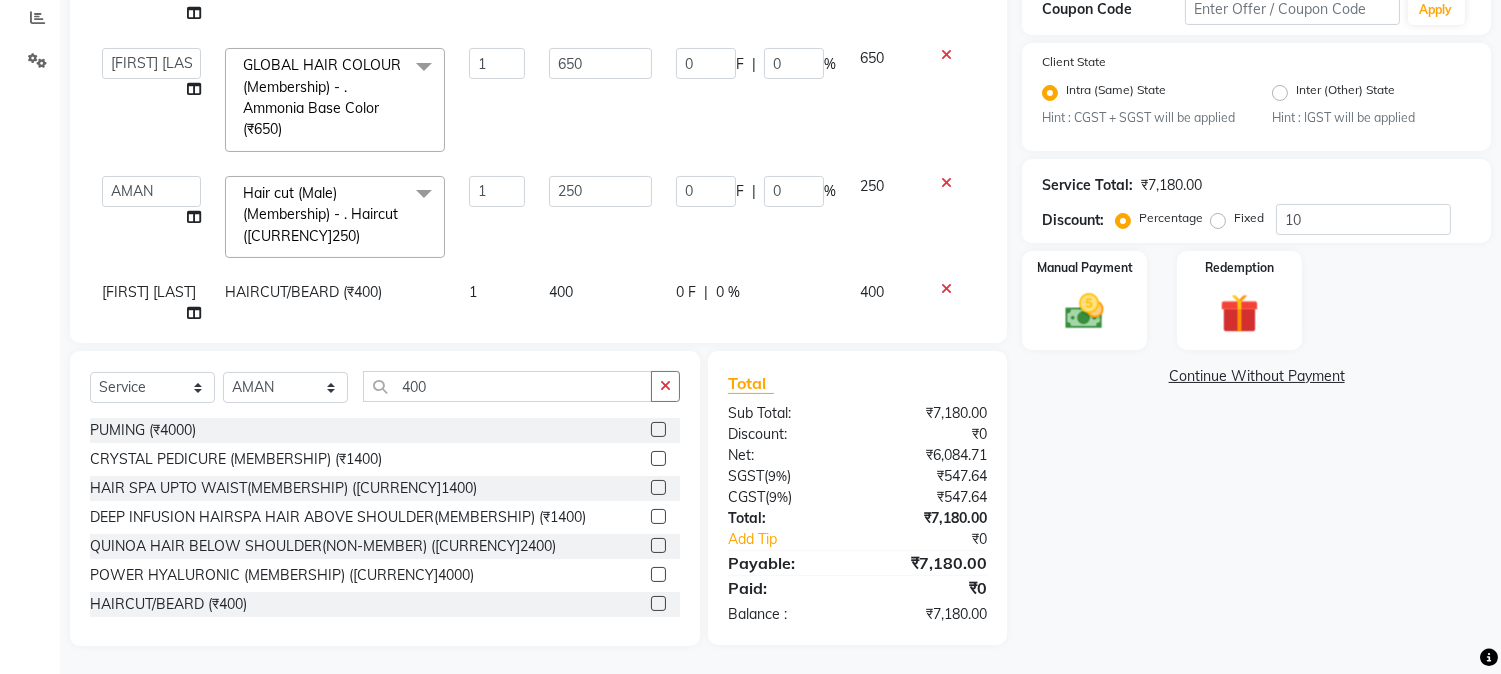 click on "Services Stylist Service Qty Price Disc Total Action  [NAME]   [NAME]   [NAME]   [NAME]    [NAME]   [NAME]   [NAME]   [NAME]   [NAME]   [NAME]   [NAME]   [NAME]   [NAME]   [NAME]   [NAME]   [NAME]   [NAME]   [NAME]  [NAME]   [NAME]   [NAME]   [NAME]   [NAME]    [NAME]   [NAME]   [NAME]    [NAME]   [NAME]   [NAME]   [NAME]   [NAME]   [NAME]   [NAME]   [NAME]  HAIRCUT/BEARD (₹400)  x Nails -  Hands (₹840) Nails -  Feet (₹720) Nails - Nail Extensions With Gel Polish (₹2820) Nails - Nail Art (₹300) Nails - Nail Extension Removal (₹960) Nails - Gel Polish Removal (₹420) MOLE (₹600) PUMING (₹4000) CRYSTAL PEDICURE (MEMBERSHIP) (₹1400) HIAR SPA ABOVE SHOULDER (MEMBERSHIP) (₹900) HAIR SPA ABOVE SHOULDER (NON-MEMBER) (₹1080) HAIR SPA BELOW SHOULDER(MEMBERSHIP) (₹1200) HAIR SPA BELOW SHOULDER(NON-MEMBER) (₹1440) HAIR SPA UPTO WAIST(MEMBERSHIP) (₹1400) HAIR SPA UPTO WAIST(NON-MEMBER) (₹1680) HAIR SPA BELOW WAIST(MEMBERSHIP) (₹1700) 1 400 0" 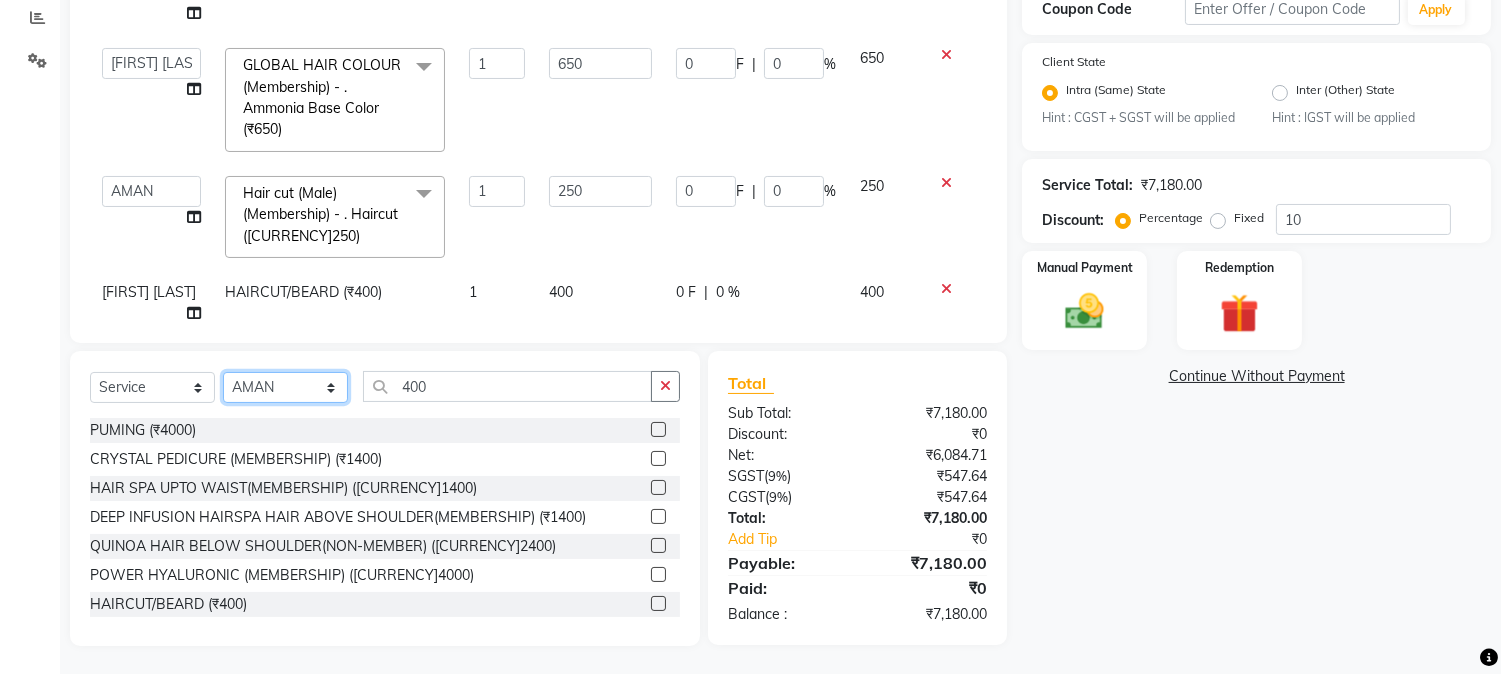click on "Select Stylist [FIRST] [FIRST] [LAST] [FIRST]  [FIRST]   [FIRST]   [FIRST] [LAST]   [FIRST]   [FIRST]   [FIRST]   [FIRST]   [FIRST]   [FIRST]   [FIRST]   [FIRST]   [FIRST] [LAST]   [FIRST]   [FIRST]    [FIRST]   [FIRST] [LAST]   [FIRST]    [FIRST]   [FIRST]    [FIRST]  [FIRST]   [FIRST]   [FIRST] [LAST]   [FIRST]    [FIRST]   [FIRST]   [FIRST]   [FIRST]   [FIRST]  [FIRST]" 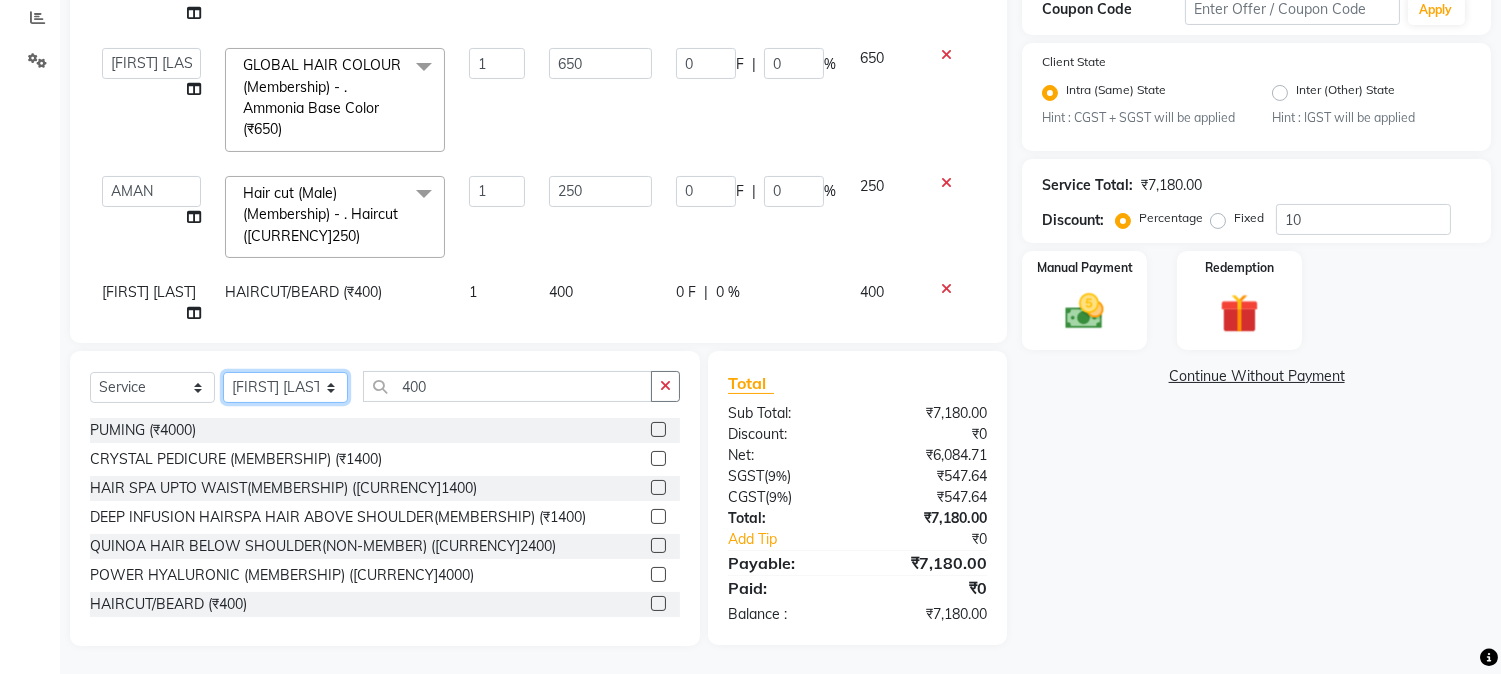 click on "Select Stylist [FIRST] [FIRST] [LAST] [FIRST]  [FIRST]   [FIRST]   [FIRST] [LAST]   [FIRST]   [FIRST]   [FIRST]   [FIRST]   [FIRST]   [FIRST]   [FIRST]   [FIRST]   [FIRST] [LAST]   [FIRST]   [FIRST]    [FIRST]   [FIRST] [LAST]   [FIRST]    [FIRST]   [FIRST]    [FIRST]  [FIRST]   [FIRST]   [FIRST] [LAST]   [FIRST]    [FIRST]   [FIRST]   [FIRST]   [FIRST]   [FIRST]  [FIRST]" 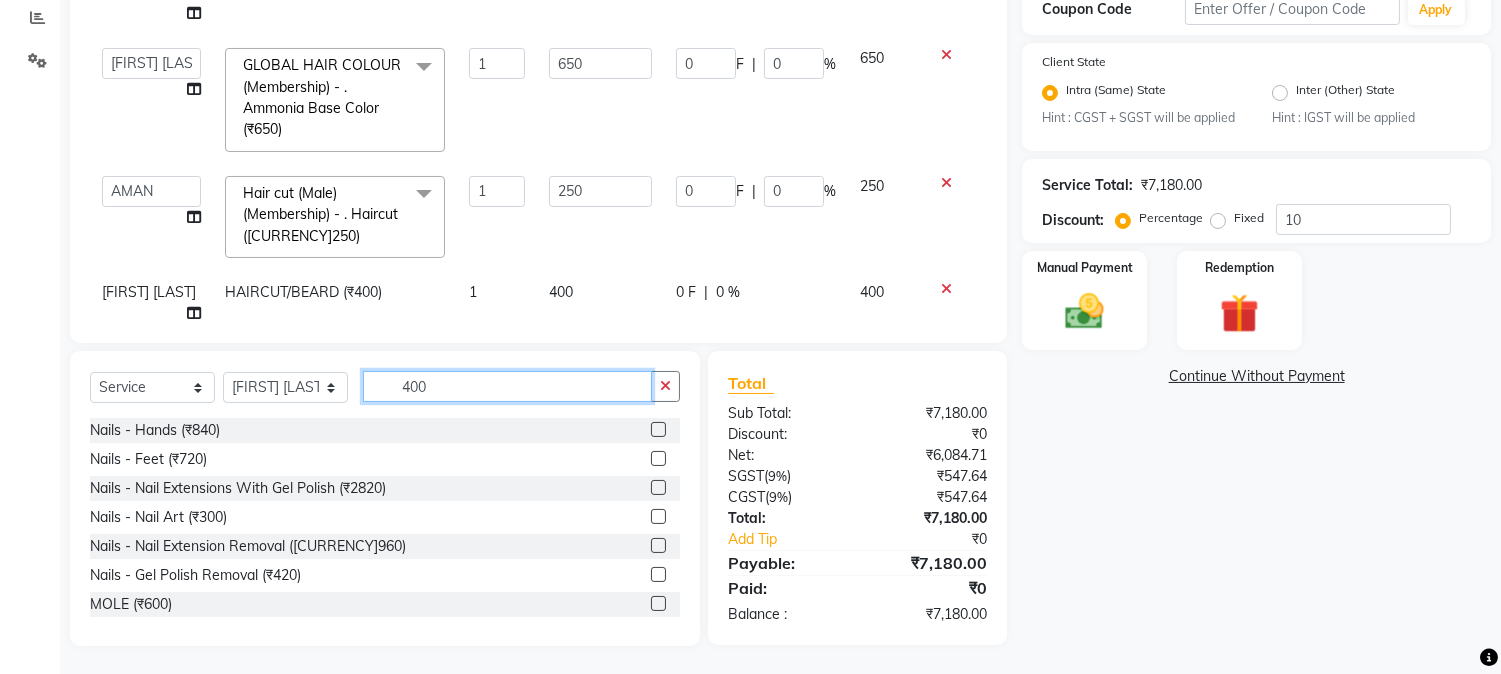 drag, startPoint x: 401, startPoint y: 378, endPoint x: 456, endPoint y: 376, distance: 55.03635 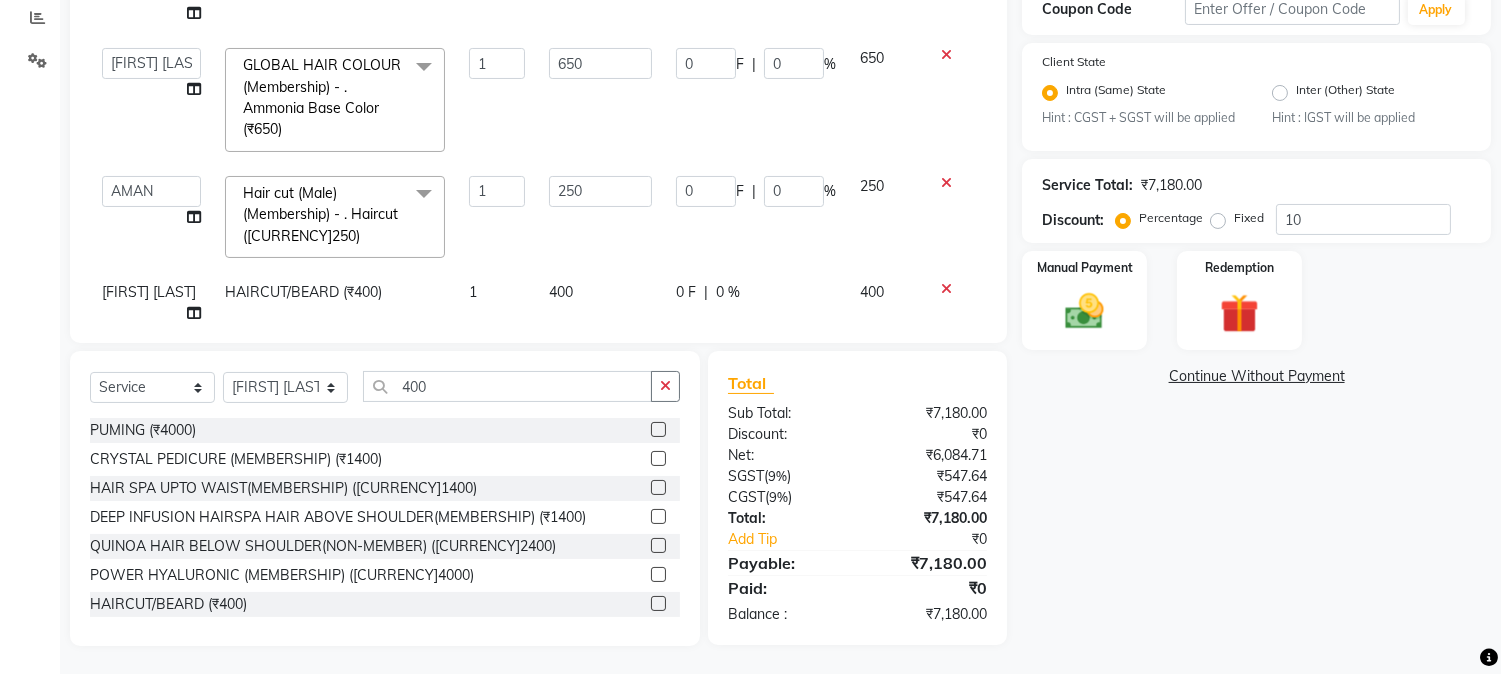 click 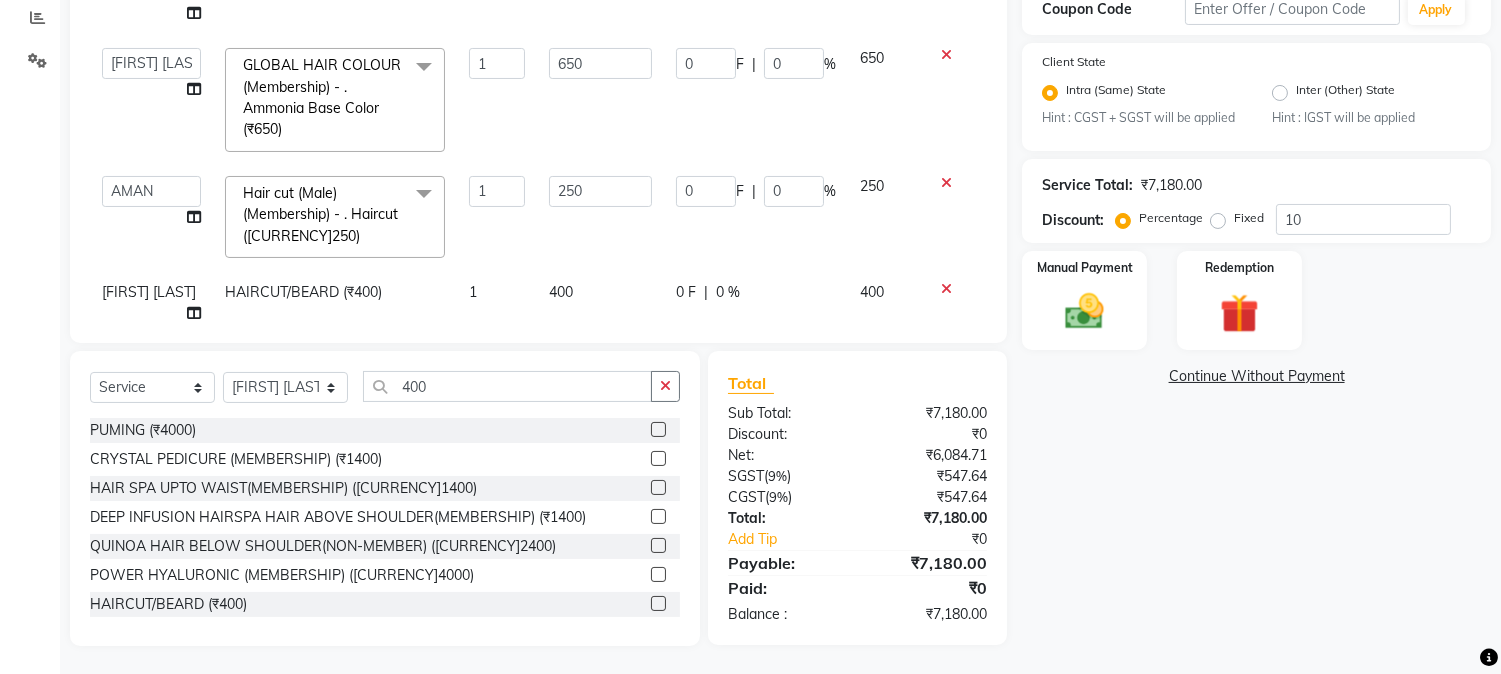 click at bounding box center (657, 604) 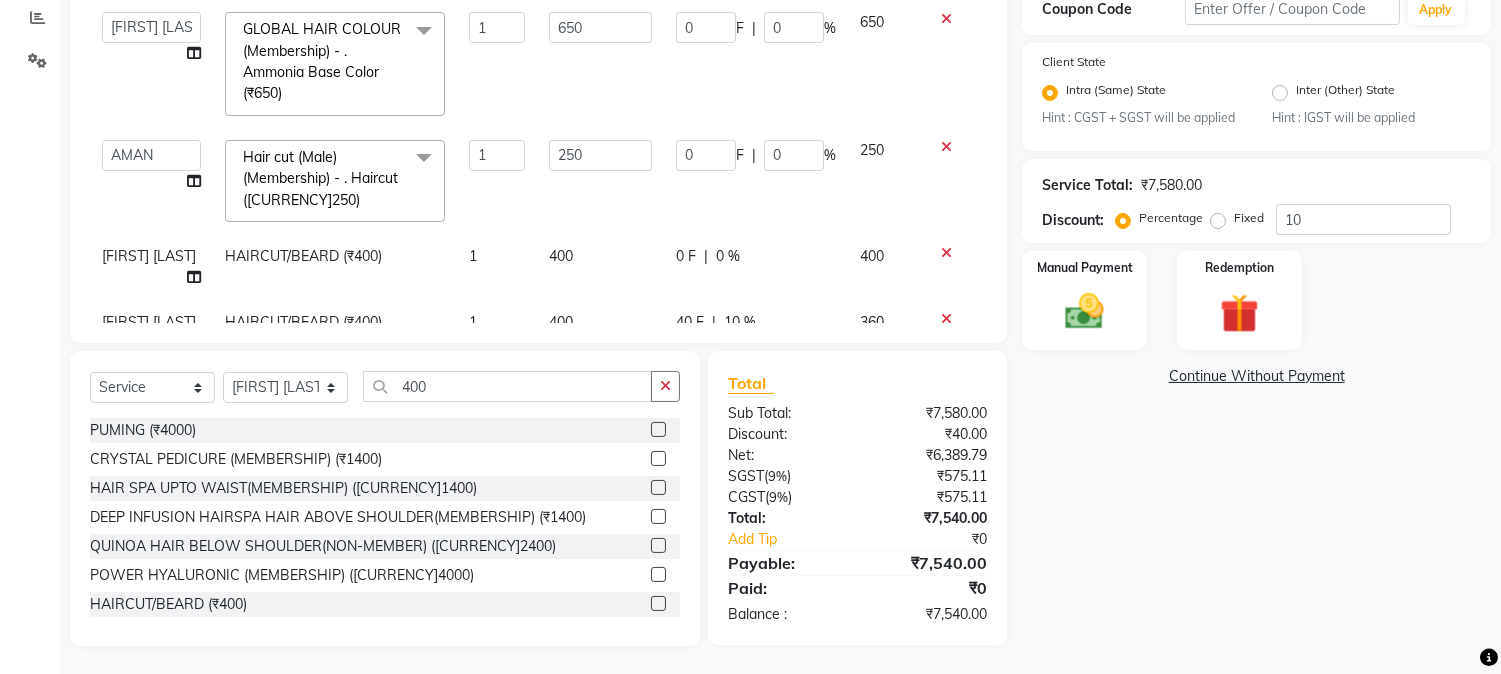 scroll, scrollTop: 993, scrollLeft: 0, axis: vertical 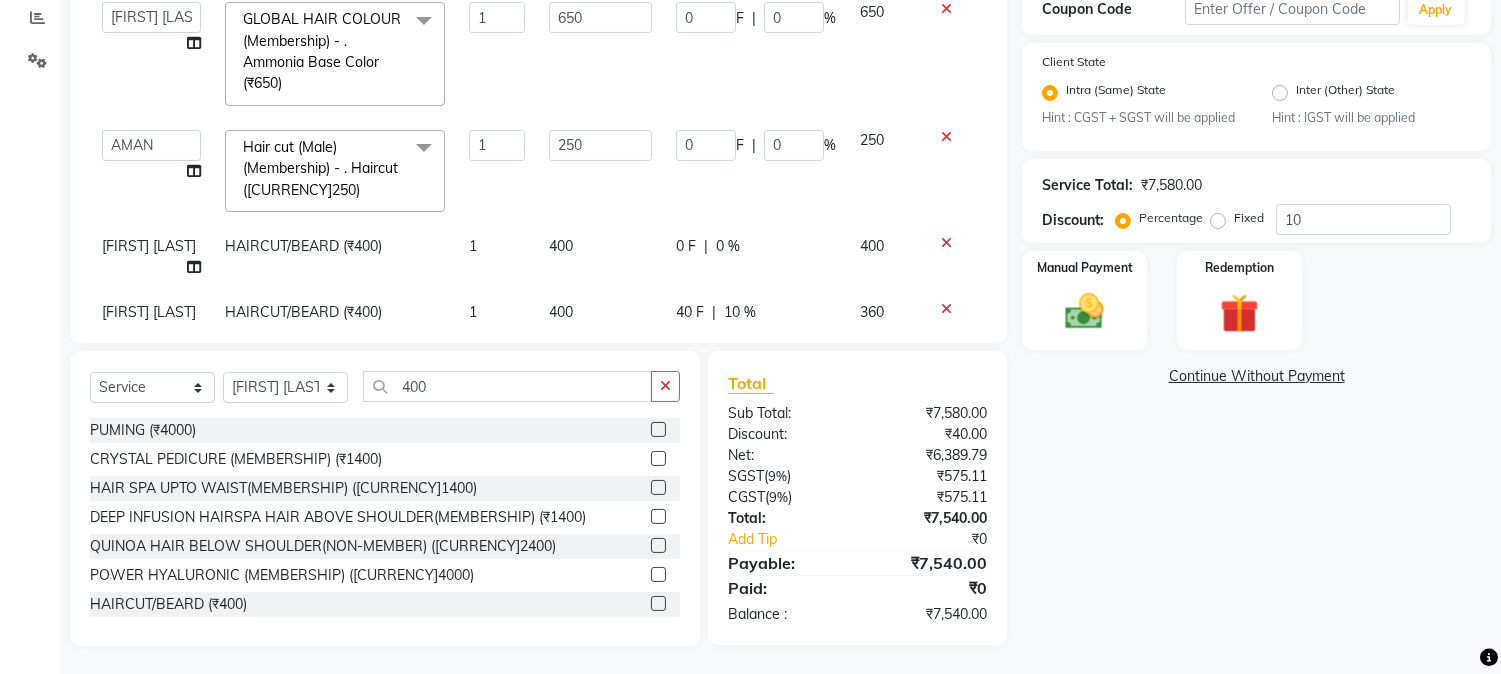 click on "40 F | 10 %" 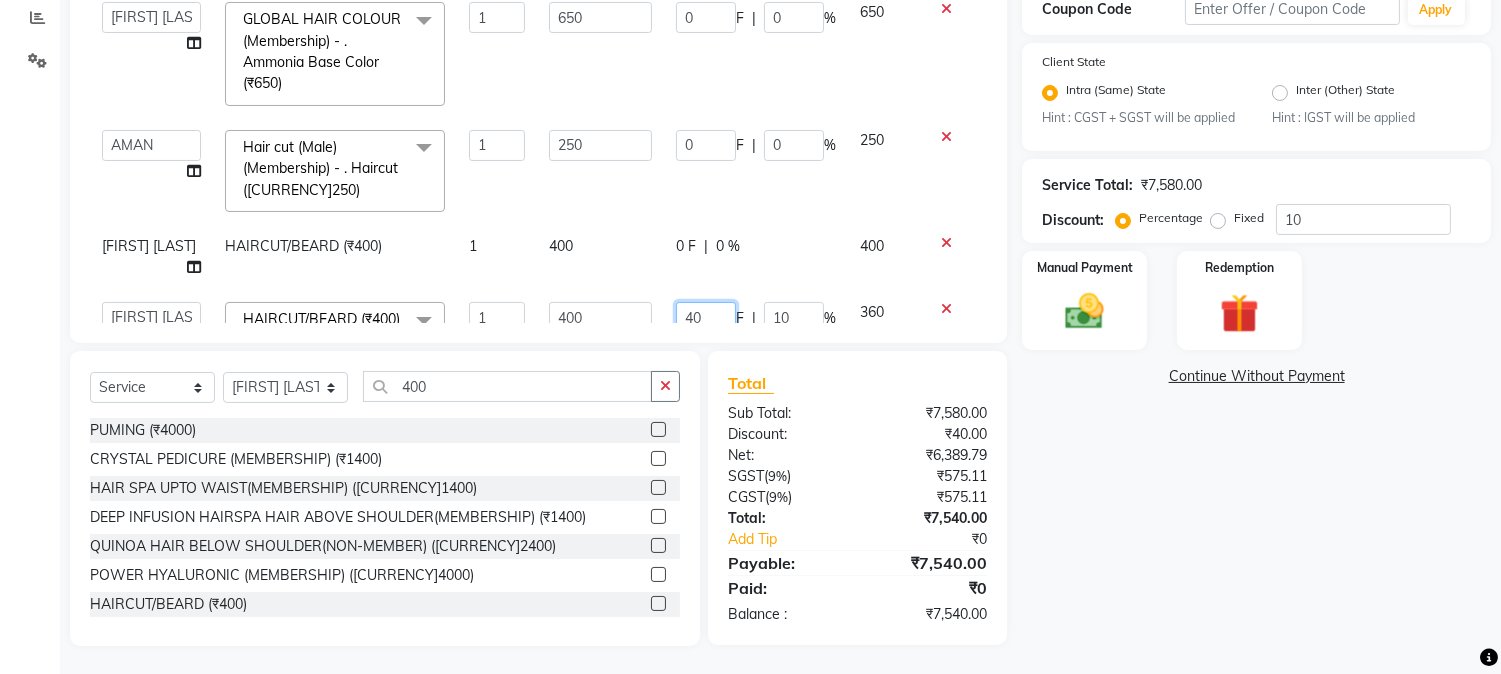 drag, startPoint x: 658, startPoint y: 271, endPoint x: 707, endPoint y: 278, distance: 49.497475 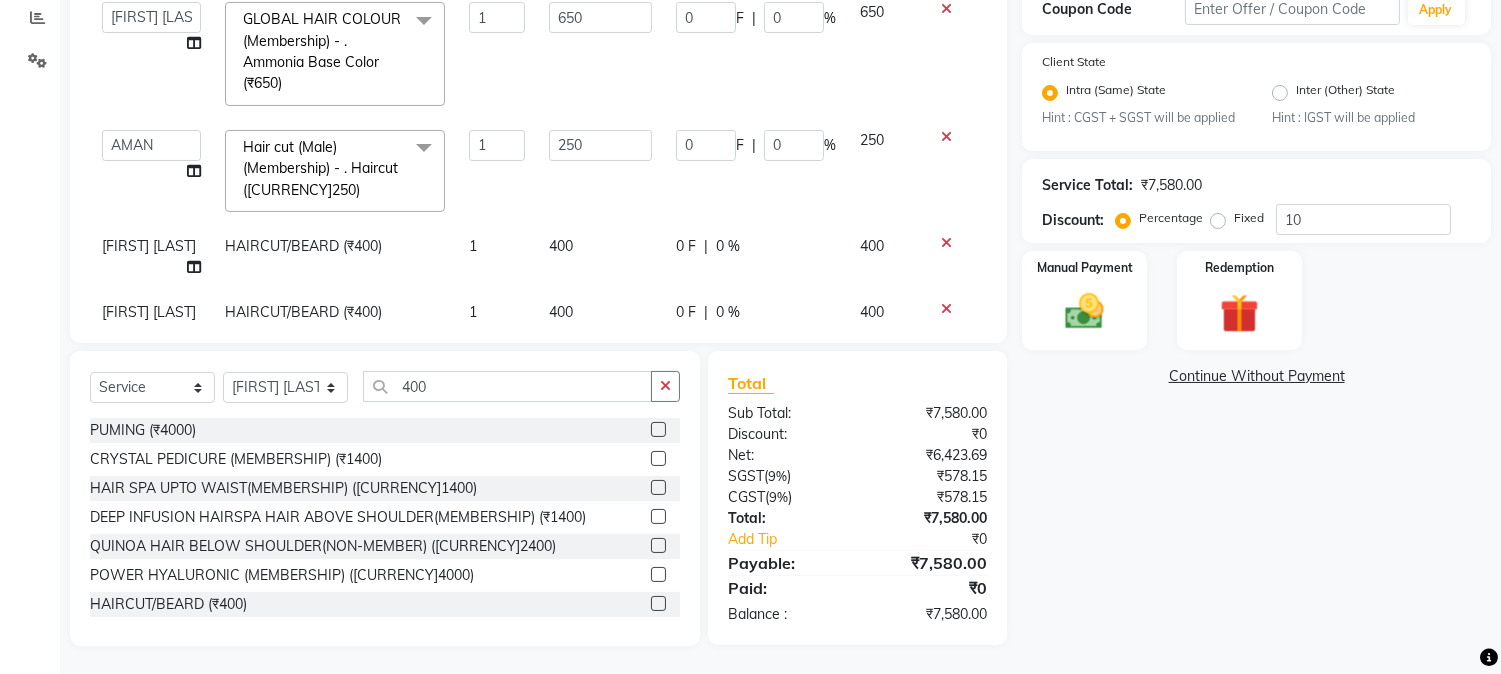 click on "0 F | 0 %" 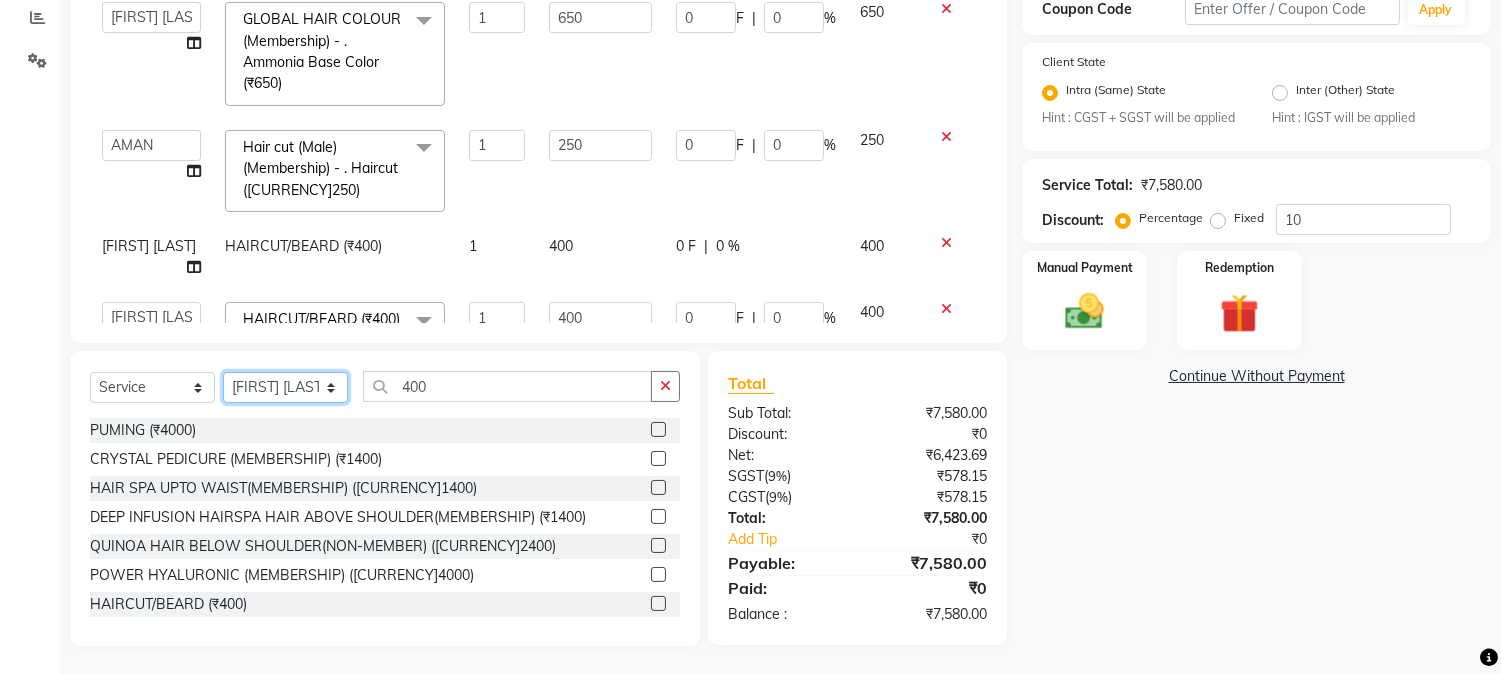 click on "Select Stylist [FIRST] [FIRST] [LAST] [FIRST]  [FIRST]   [FIRST]   [FIRST] [LAST]   [FIRST]   [FIRST]   [FIRST]   [FIRST]   [FIRST]   [FIRST]   [FIRST]   [FIRST]   [FIRST] [LAST]   [FIRST]   [FIRST]    [FIRST]   [FIRST] [LAST]   [FIRST]    [FIRST]   [FIRST]    [FIRST]  [FIRST]   [FIRST]   [FIRST] [LAST]   [FIRST]    [FIRST]   [FIRST]   [FIRST]   [FIRST]   [FIRST]  [FIRST]" 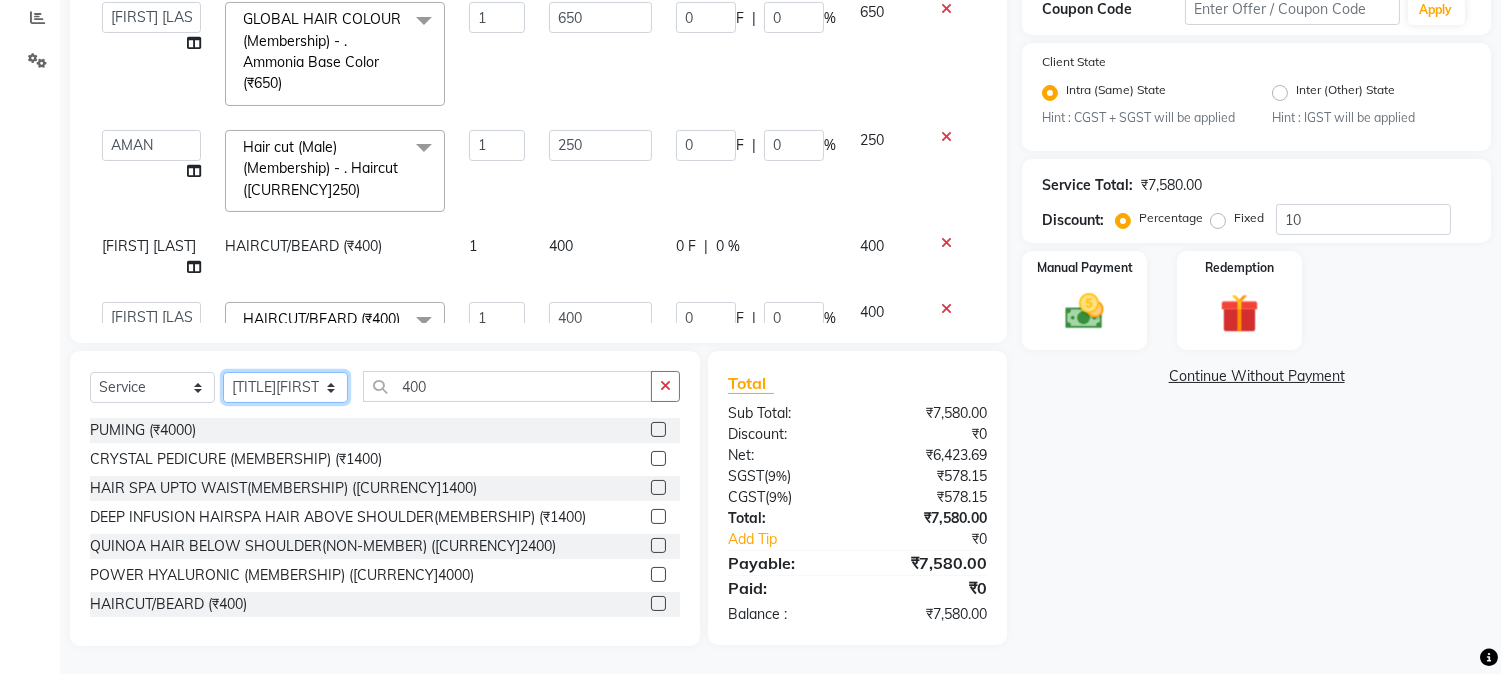 click on "Select Stylist [FIRST] [FIRST] [LAST] [FIRST]  [FIRST]   [FIRST]   [FIRST] [LAST]   [FIRST]   [FIRST]   [FIRST]   [FIRST]   [FIRST]   [FIRST]   [FIRST]   [FIRST]   [FIRST] [LAST]   [FIRST]   [FIRST]    [FIRST]   [FIRST] [LAST]   [FIRST]    [FIRST]   [FIRST]    [FIRST]  [FIRST]   [FIRST]   [FIRST] [LAST]   [FIRST]    [FIRST]   [FIRST]   [FIRST]   [FIRST]   [FIRST]  [FIRST]" 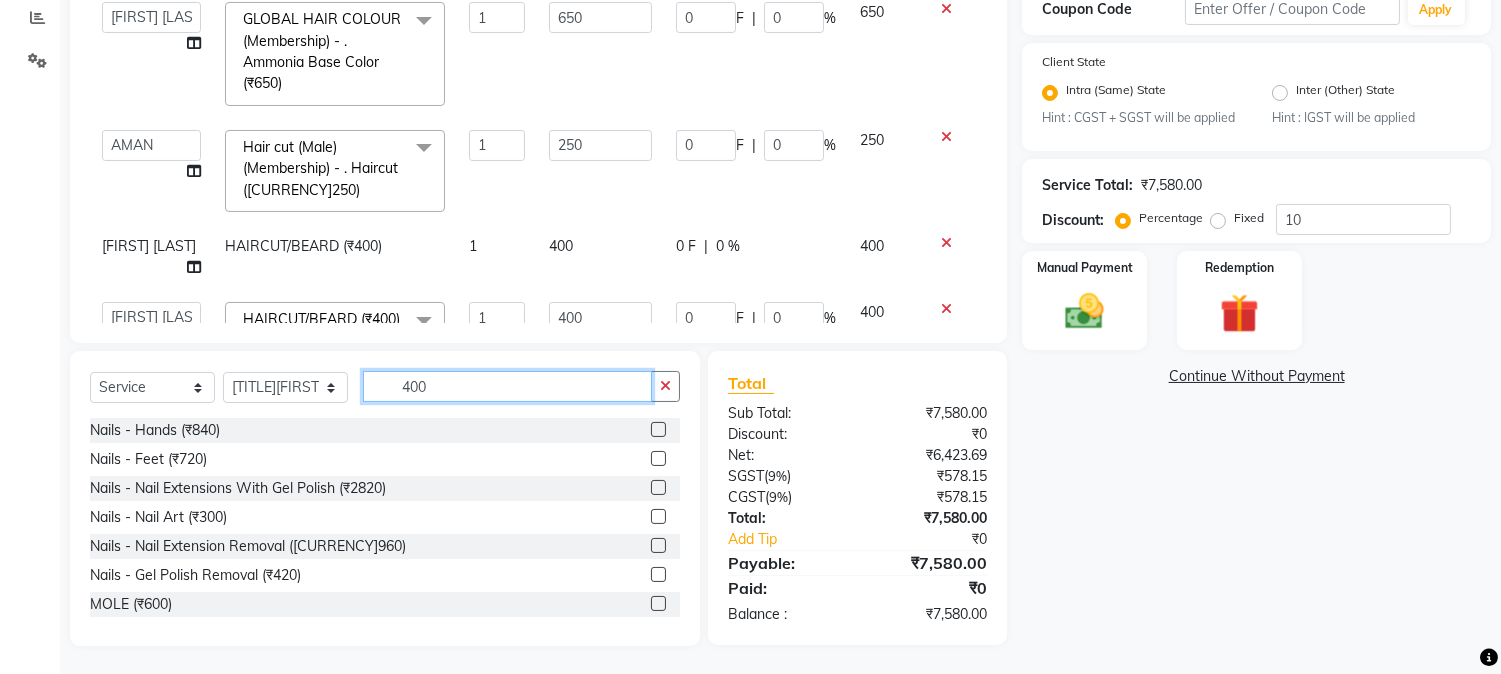 drag, startPoint x: 394, startPoint y: 377, endPoint x: 487, endPoint y: 385, distance: 93.34345 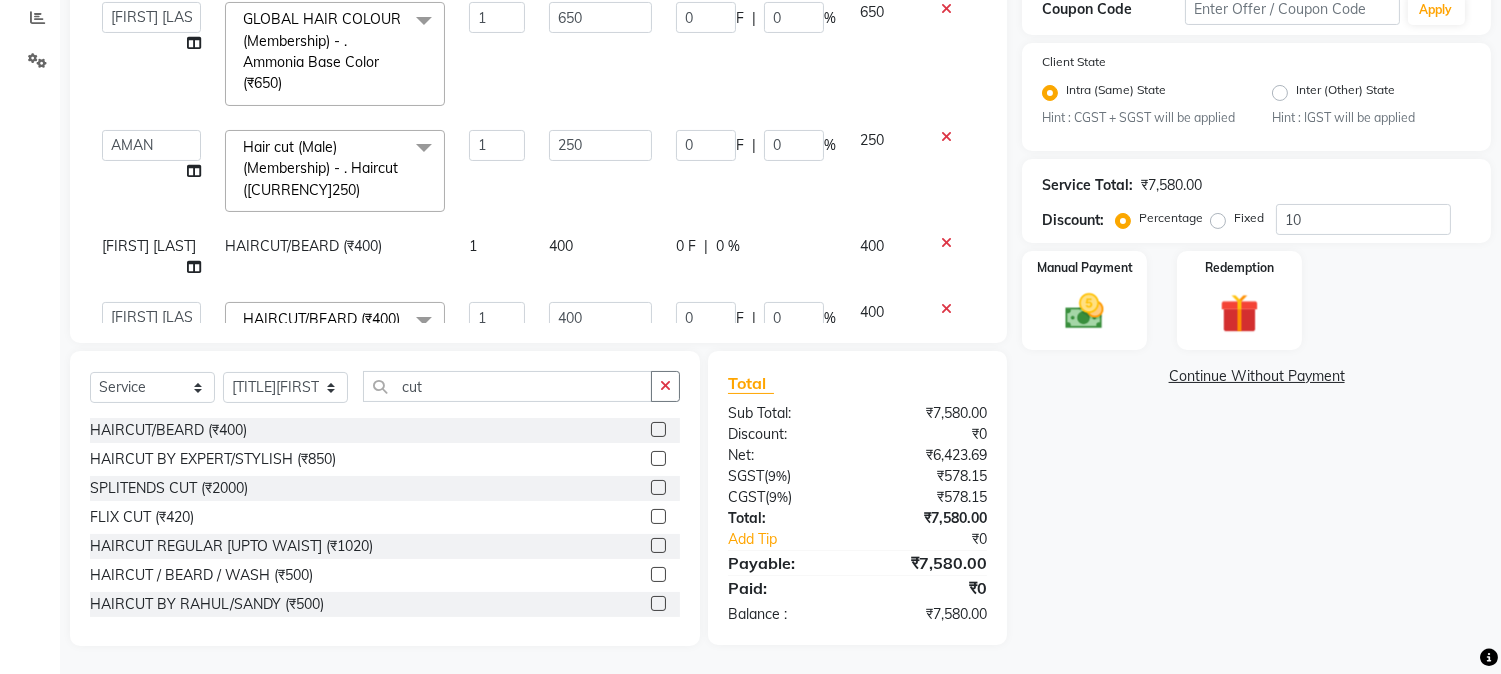 click 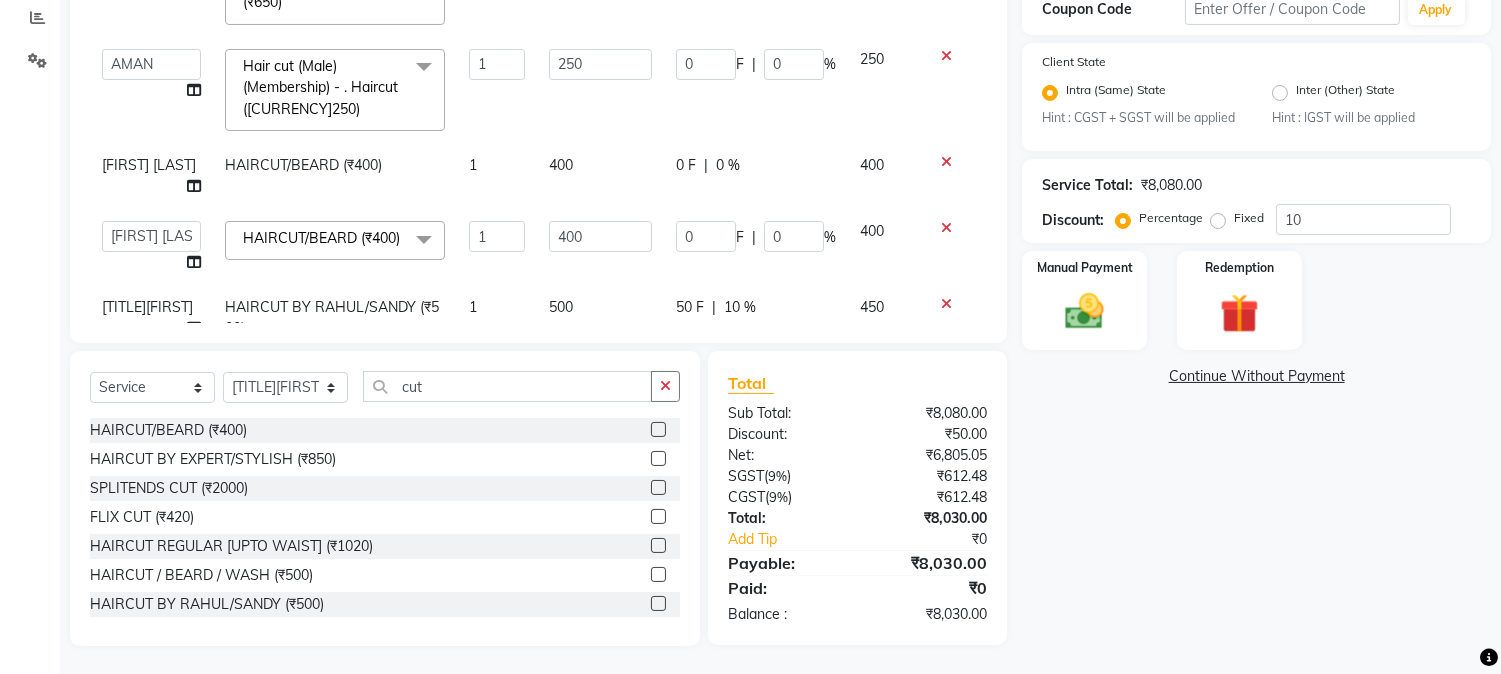 scroll, scrollTop: 1098, scrollLeft: 0, axis: vertical 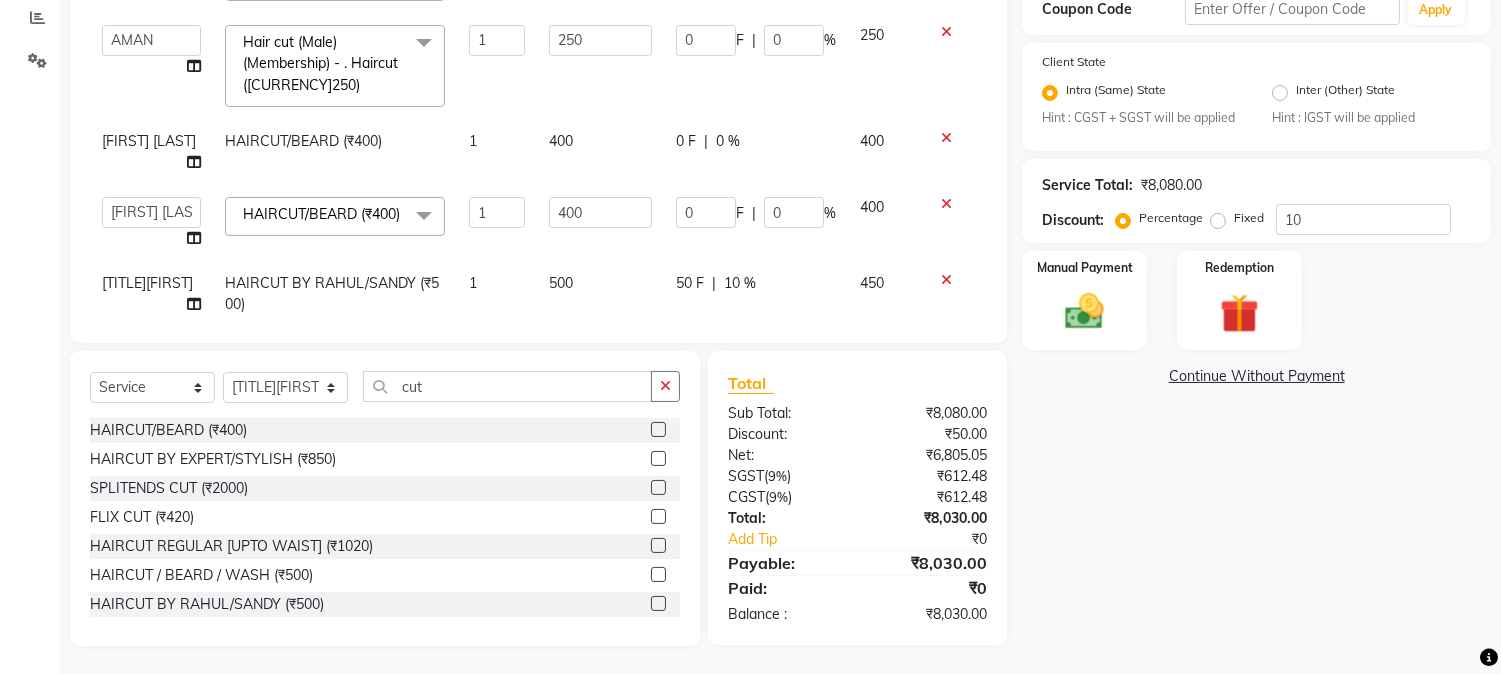 click on "50 F | 10 %" 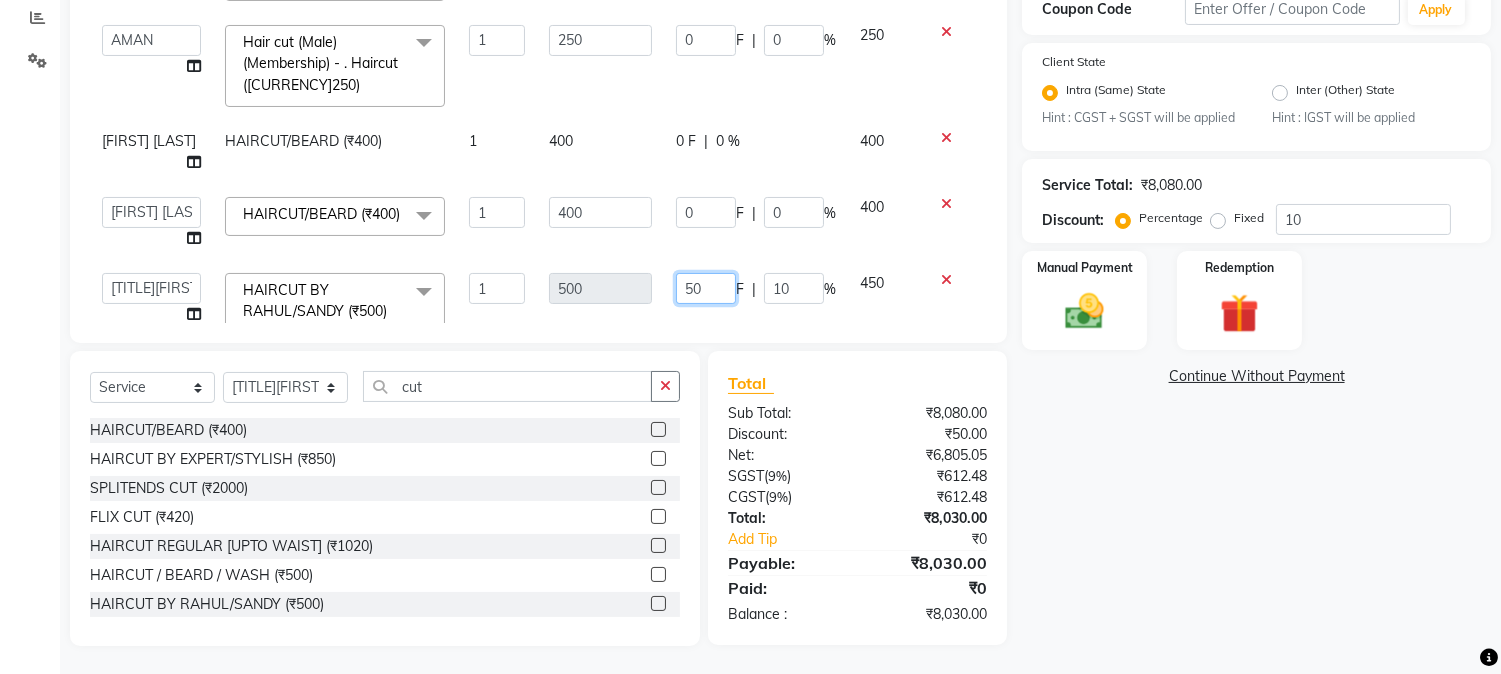 drag, startPoint x: 666, startPoint y: 248, endPoint x: 721, endPoint y: 245, distance: 55.081757 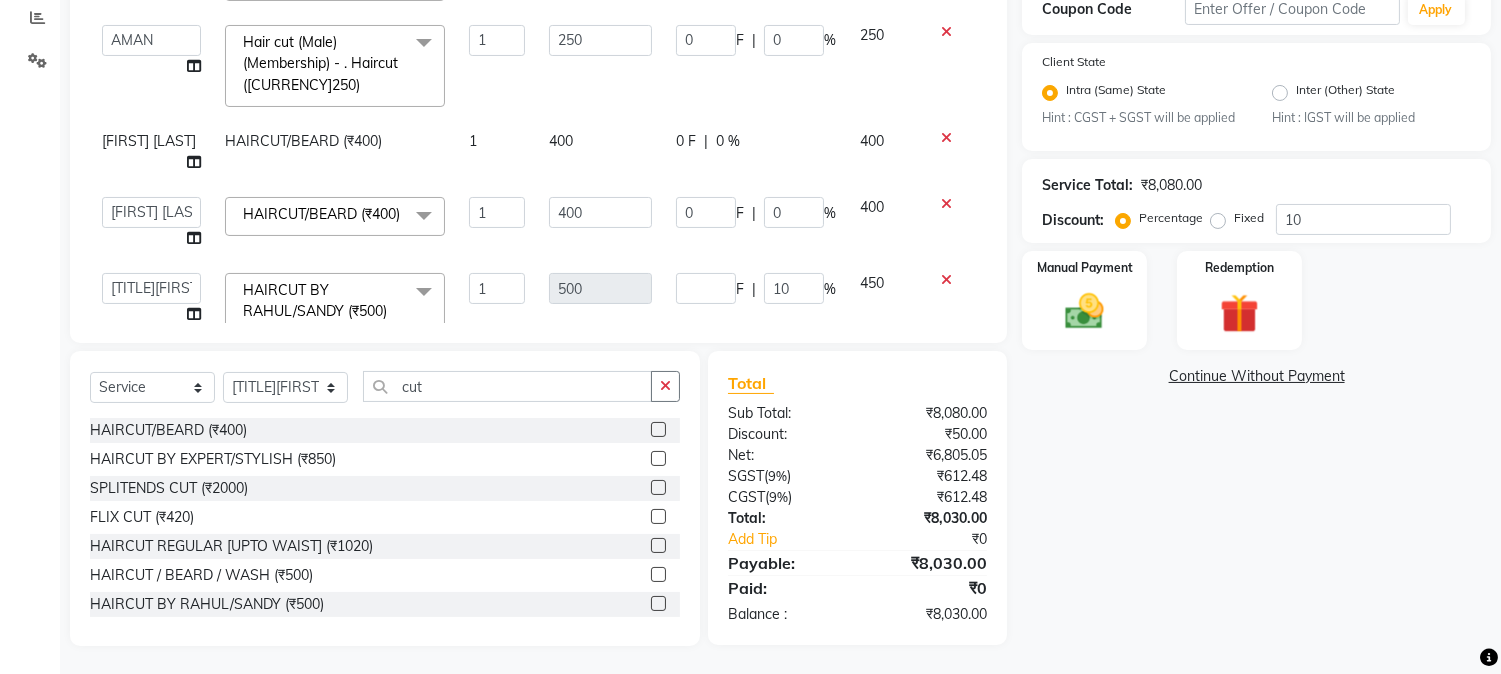 click on "F | [PERCENT]10" 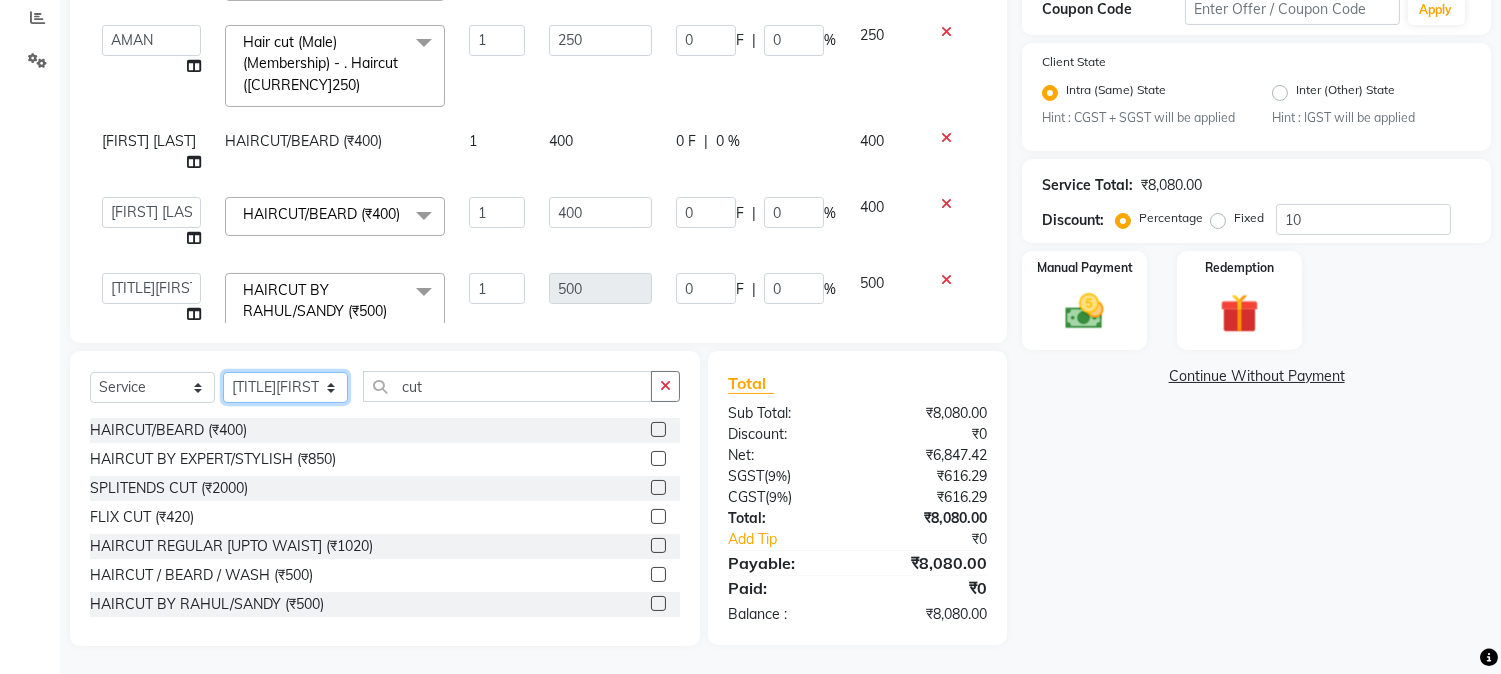click on "Select Stylist [FIRST] [FIRST] [LAST] [FIRST]  [FIRST]   [FIRST]   [FIRST] [LAST]   [FIRST]   [FIRST]   [FIRST]   [FIRST]   [FIRST]   [FIRST]   [FIRST]   [FIRST]   [FIRST] [LAST]   [FIRST]   [FIRST]    [FIRST]   [FIRST] [LAST]   [FIRST]    [FIRST]   [FIRST]    [FIRST]  [FIRST]   [FIRST]   [FIRST] [LAST]   [FIRST]    [FIRST]   [FIRST]   [FIRST]   [FIRST]   [FIRST]  [FIRST]" 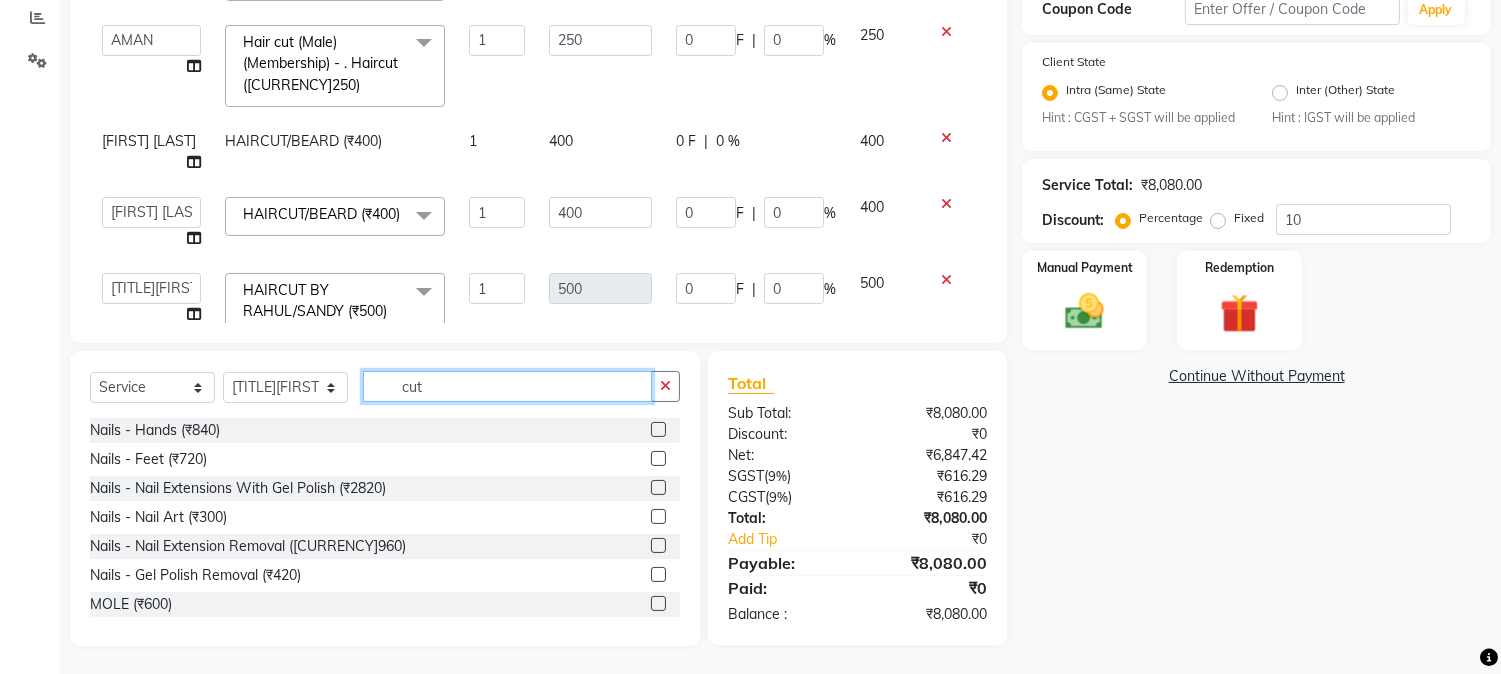 drag, startPoint x: 396, startPoint y: 380, endPoint x: 485, endPoint y: 377, distance: 89.050545 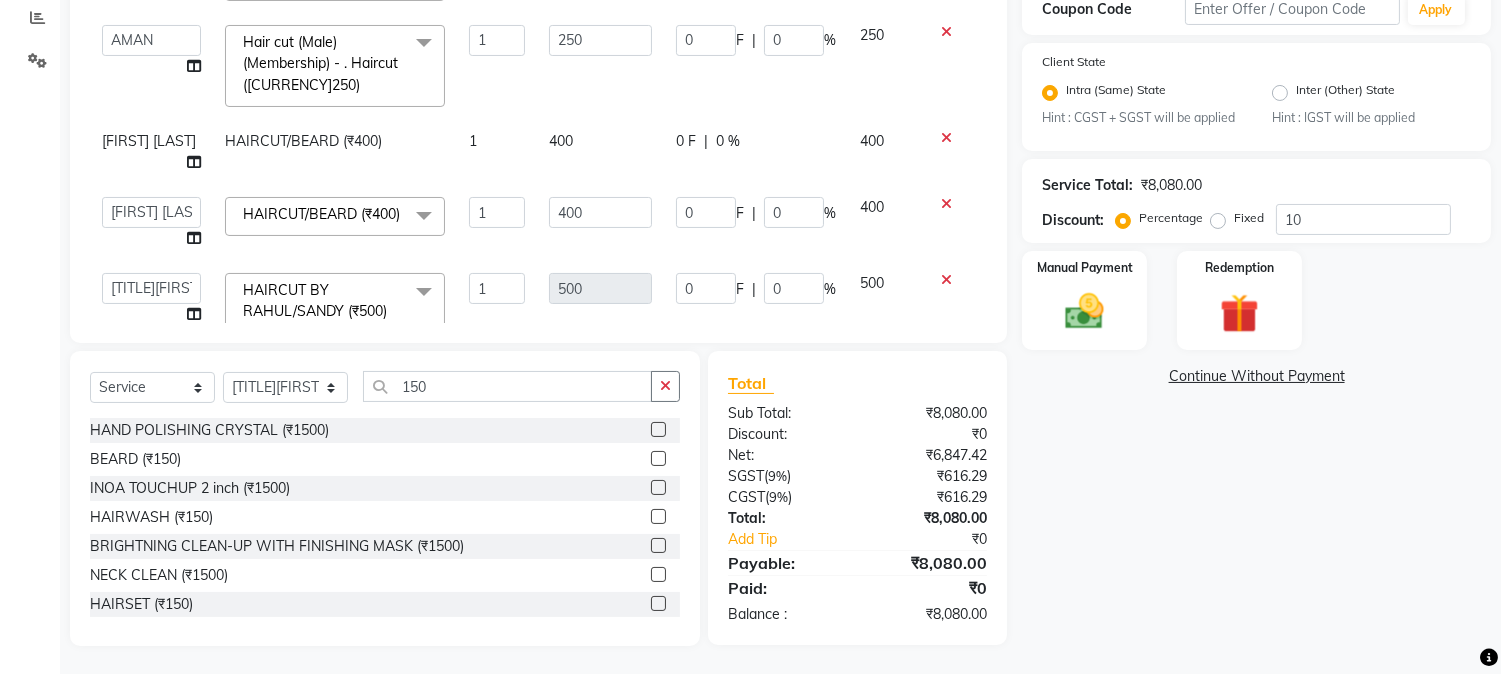 click 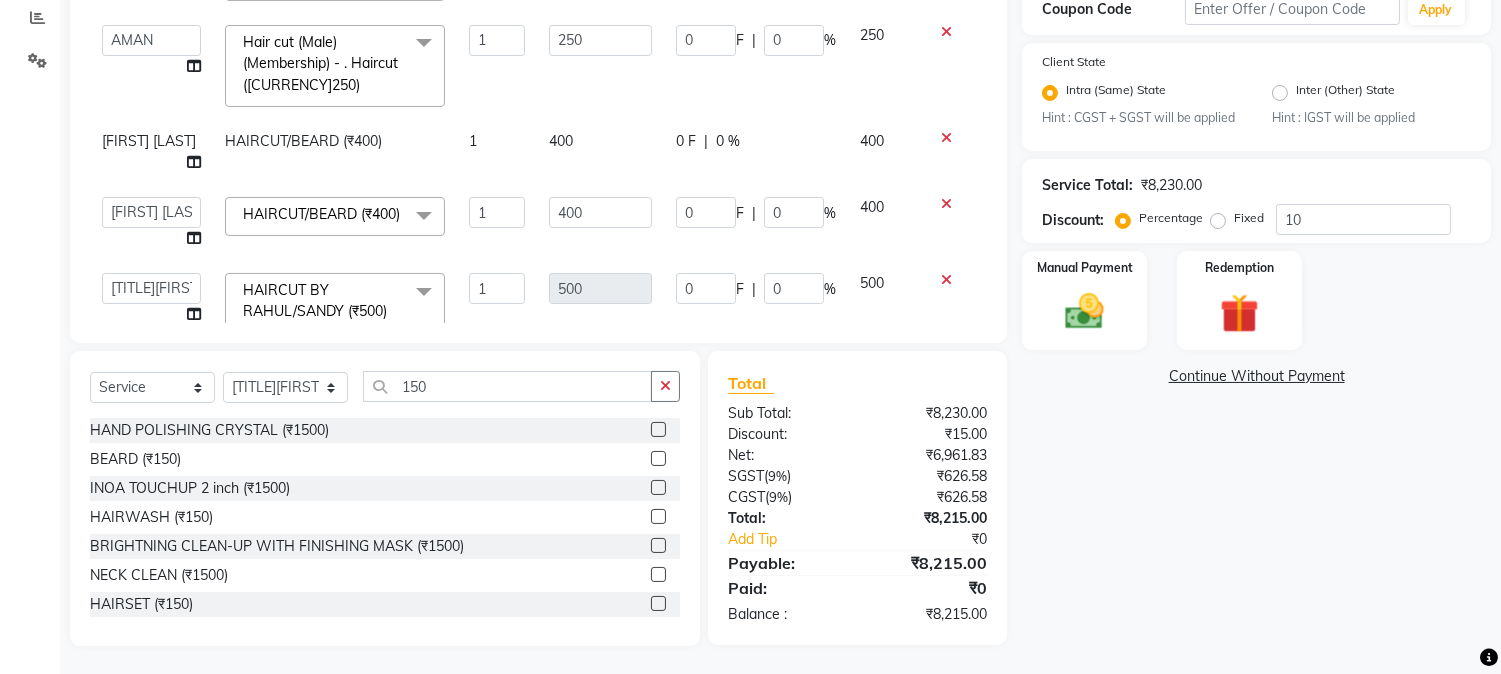 scroll, scrollTop: 1162, scrollLeft: 0, axis: vertical 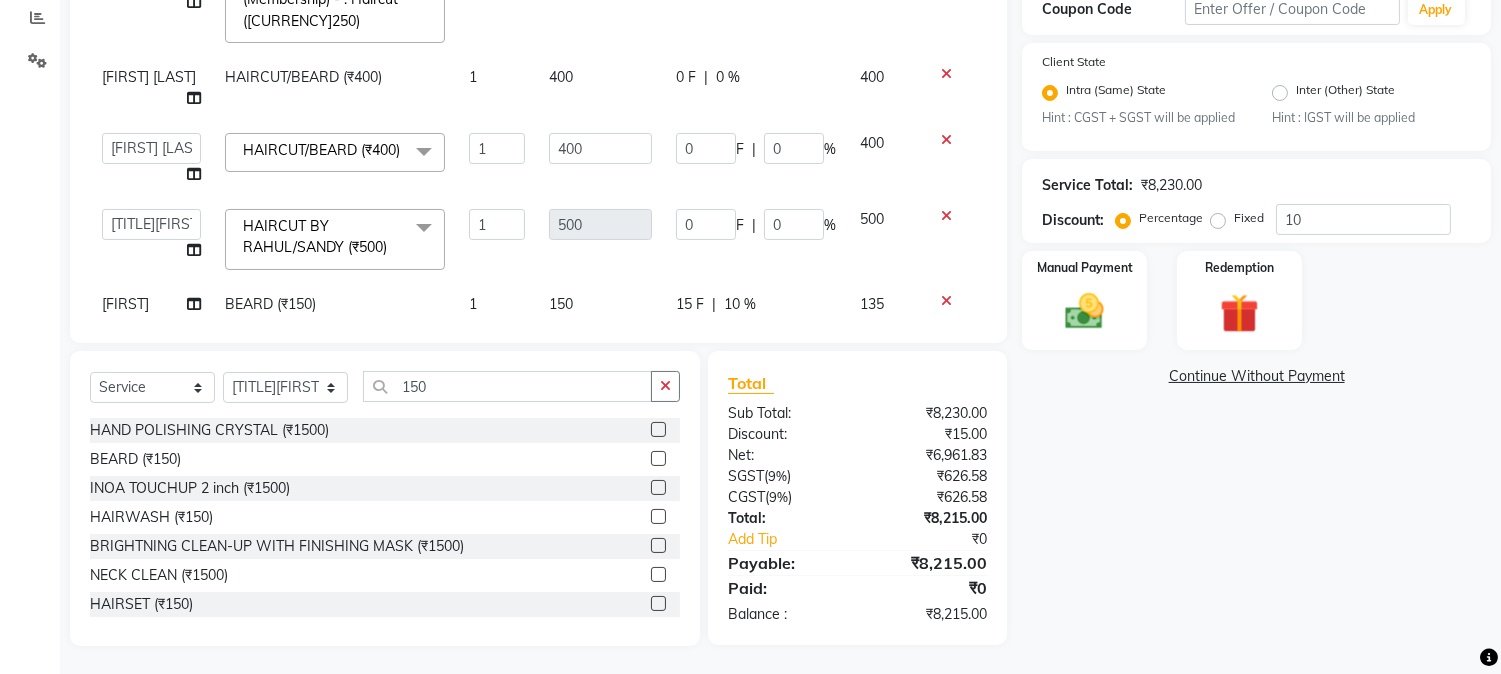click on "15 F" 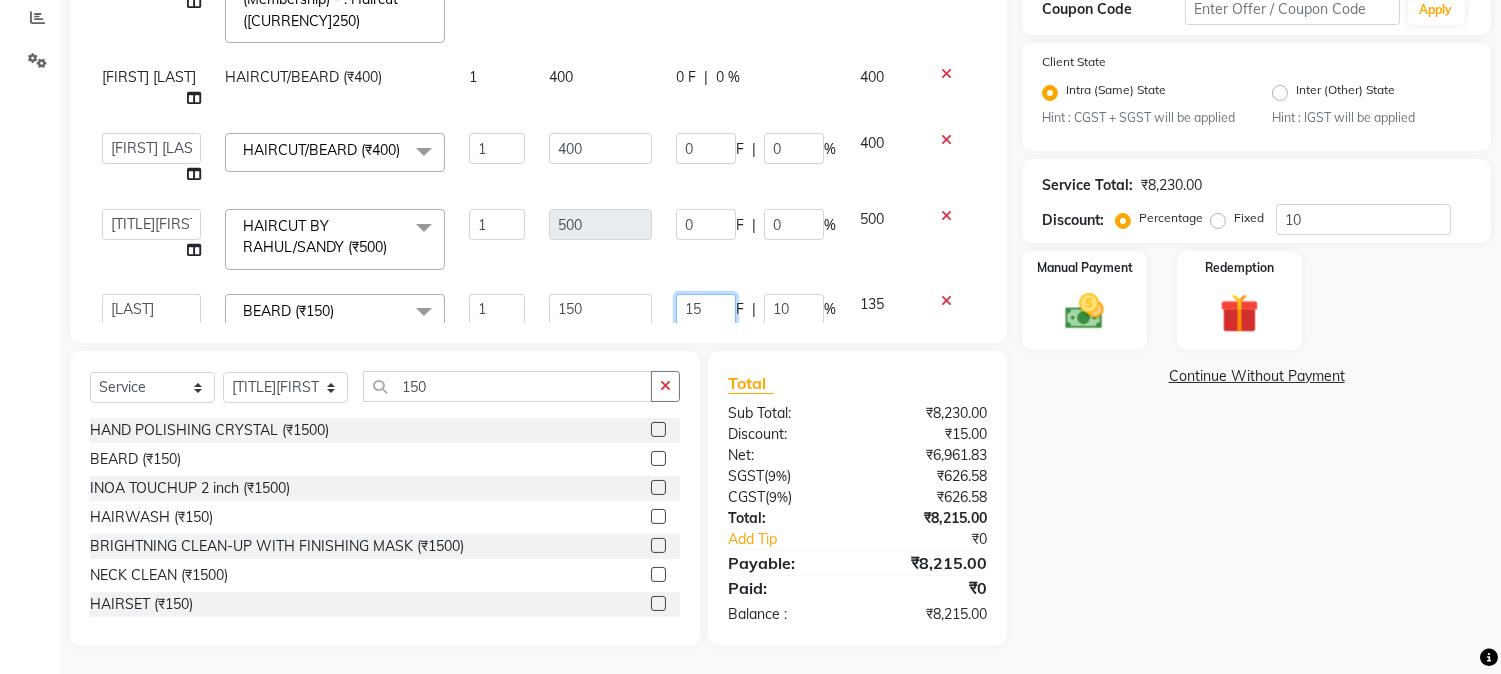 drag, startPoint x: 671, startPoint y: 274, endPoint x: 697, endPoint y: 273, distance: 26.019224 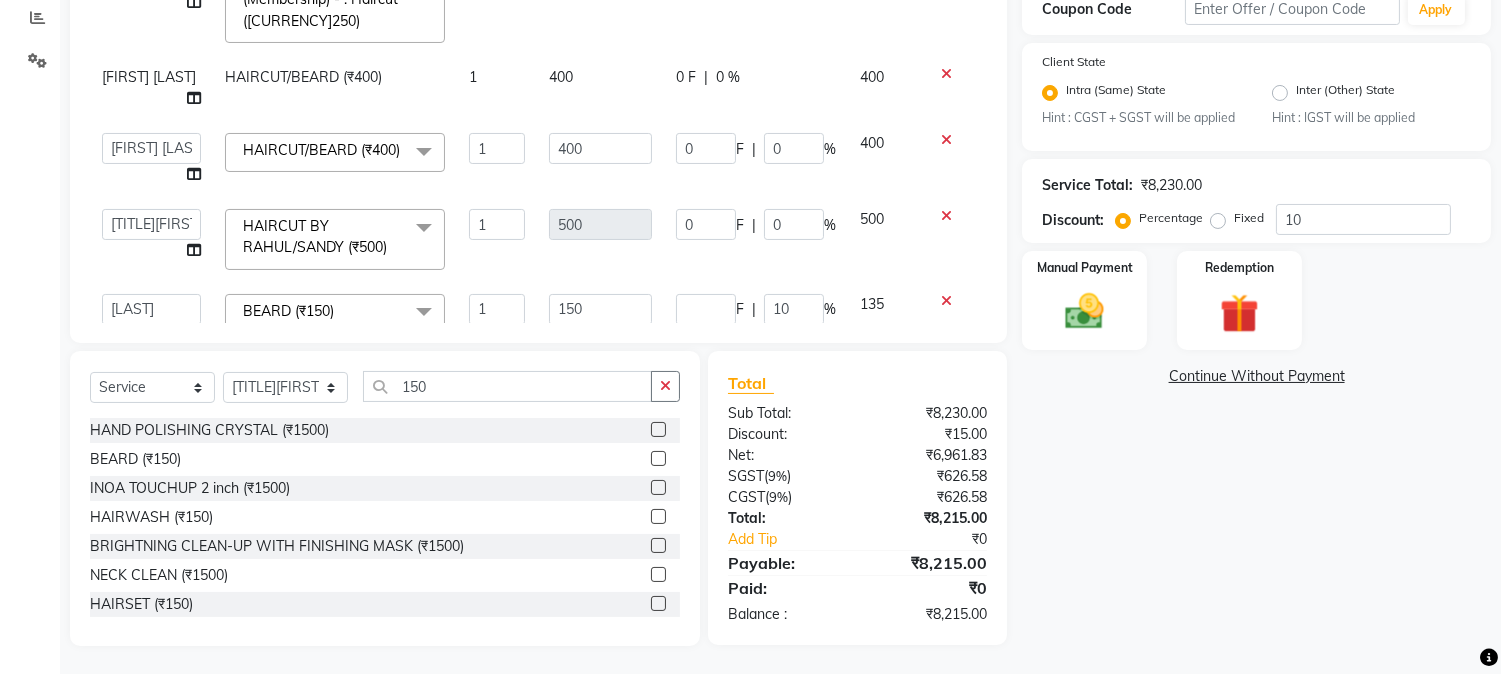 click on "Services Stylist Service Qty Price Disc Total Action  [NAME]   [NAME]   [NAME]   [NAME]    [NAME]   [NAME]   [NAME]   [NAME]   [NAME]   [NAME]   [NAME]   [NAME]   [NAME]   [NAME]   [NAME]   [NAME]   [NAME]   [NAME]  [NAME]   [NAME]   [NAME]   [NAME]   [NAME]    [NAME]   [NAME]   [NAME]    [NAME]   [NAME]   [NAME]   [NAME]   [NAME]   [NAME]   [NAME]   [NAME]  HAIRCUT/BEARD (₹400)  x Nails -  Hands (₹840) Nails -  Feet (₹720) Nails - Nail Extensions With Gel Polish (₹2820) Nails - Nail Art (₹300) Nails - Nail Extension Removal (₹960) Nails - Gel Polish Removal (₹420) MOLE (₹600) PUMING (₹4000) CRYSTAL PEDICURE (MEMBERSHIP) (₹1400) HIAR SPA ABOVE SHOULDER (MEMBERSHIP) (₹900) HAIR SPA ABOVE SHOULDER (NON-MEMBER) (₹1080) HAIR SPA BELOW SHOULDER(MEMBERSHIP) (₹1200) HAIR SPA BELOW SHOULDER(NON-MEMBER) (₹1440) HAIR SPA UPTO WAIST(MEMBERSHIP) (₹1400) HAIR SPA UPTO WAIST(NON-MEMBER) (₹1680) HAIR SPA BELOW WAIST(MEMBERSHIP) (₹1700) 1 400 0" 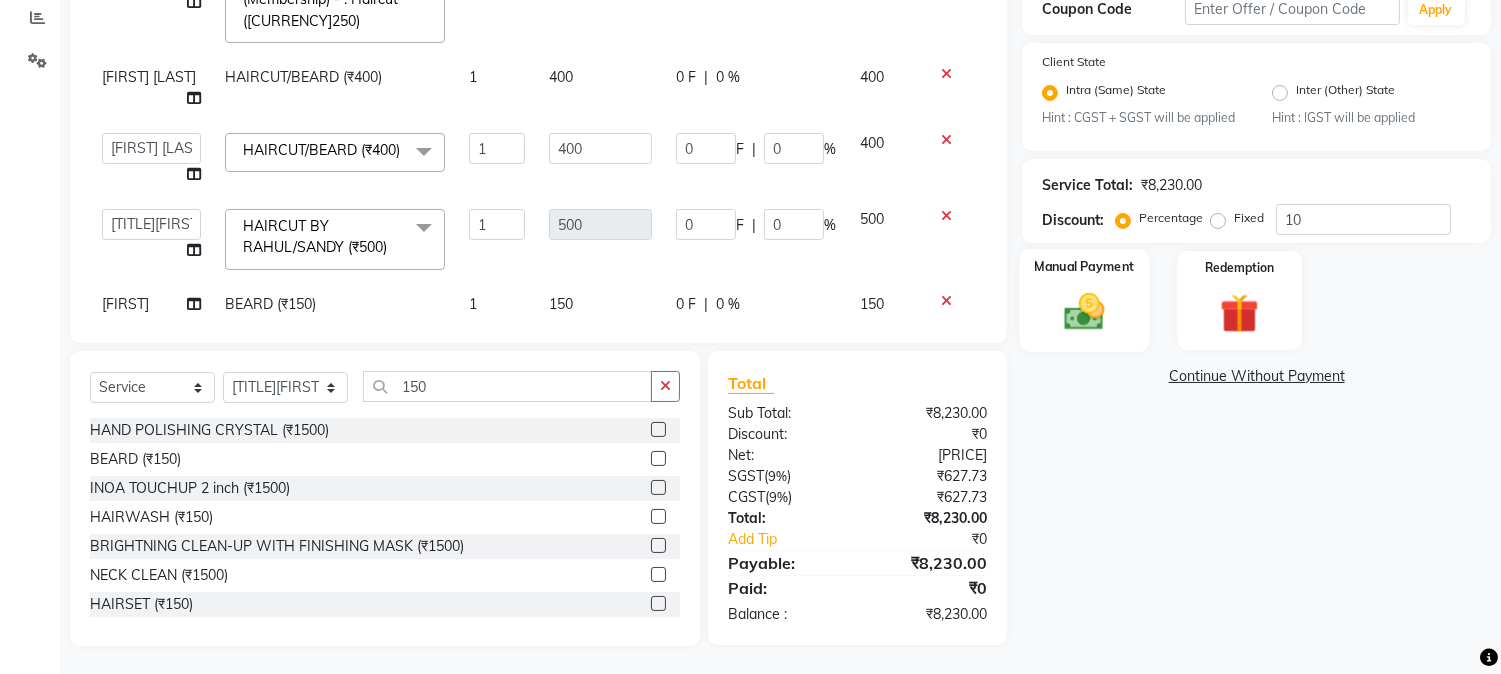 click 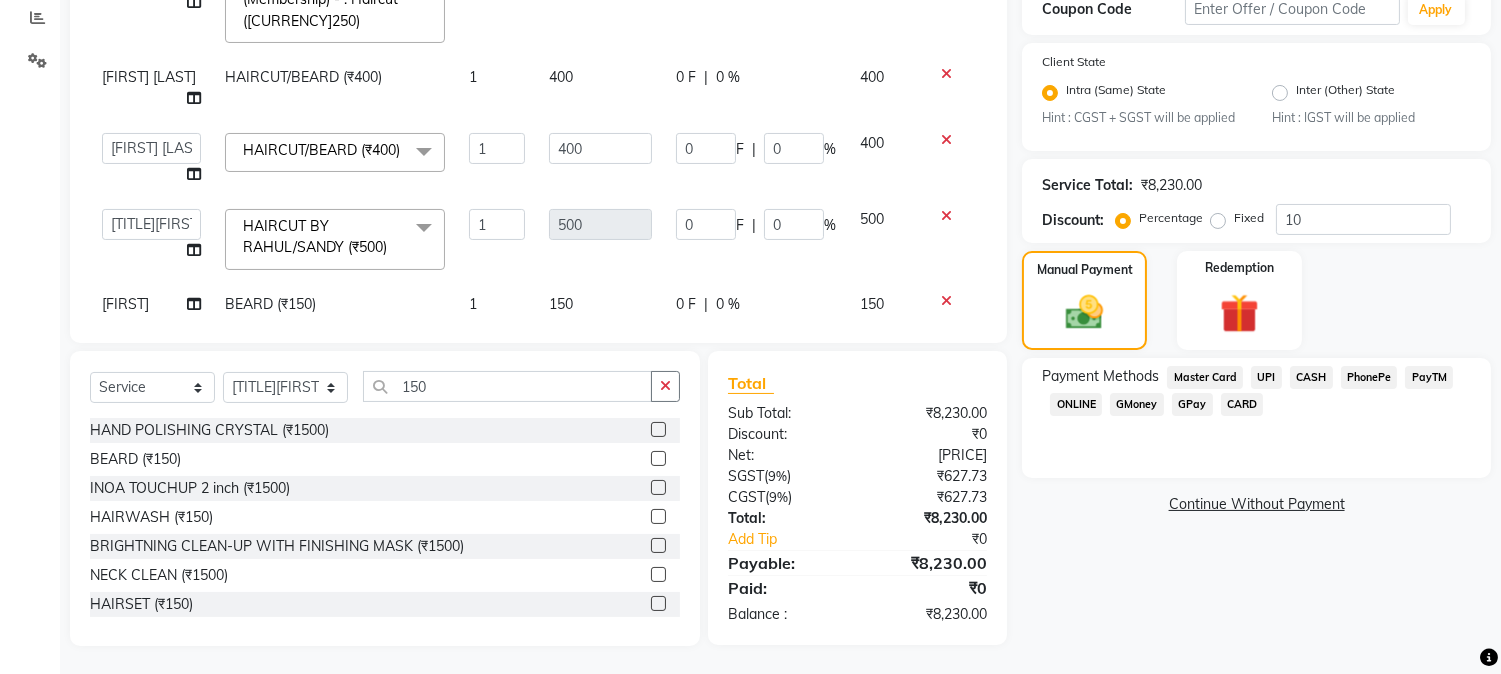 click on "GPay" 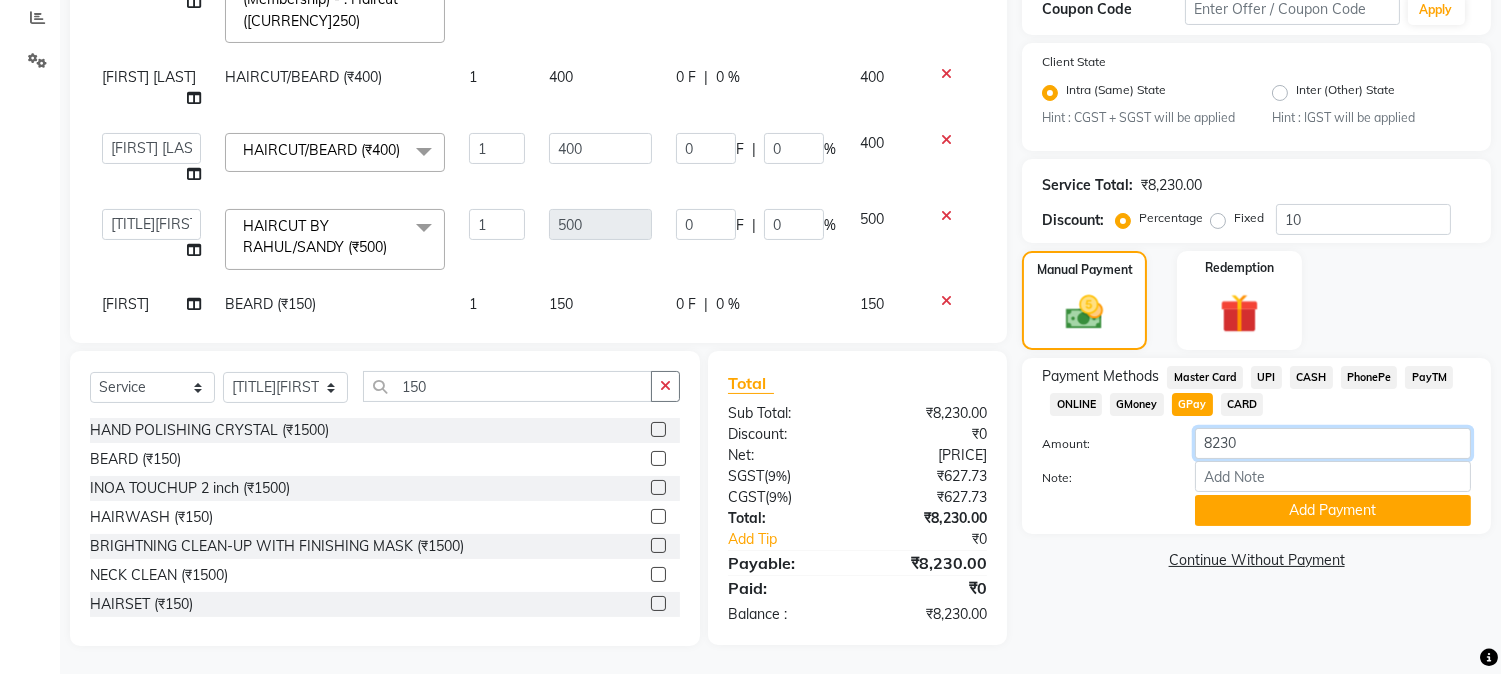 drag, startPoint x: 1273, startPoint y: 438, endPoint x: 1296, endPoint y: 436, distance: 23.086792 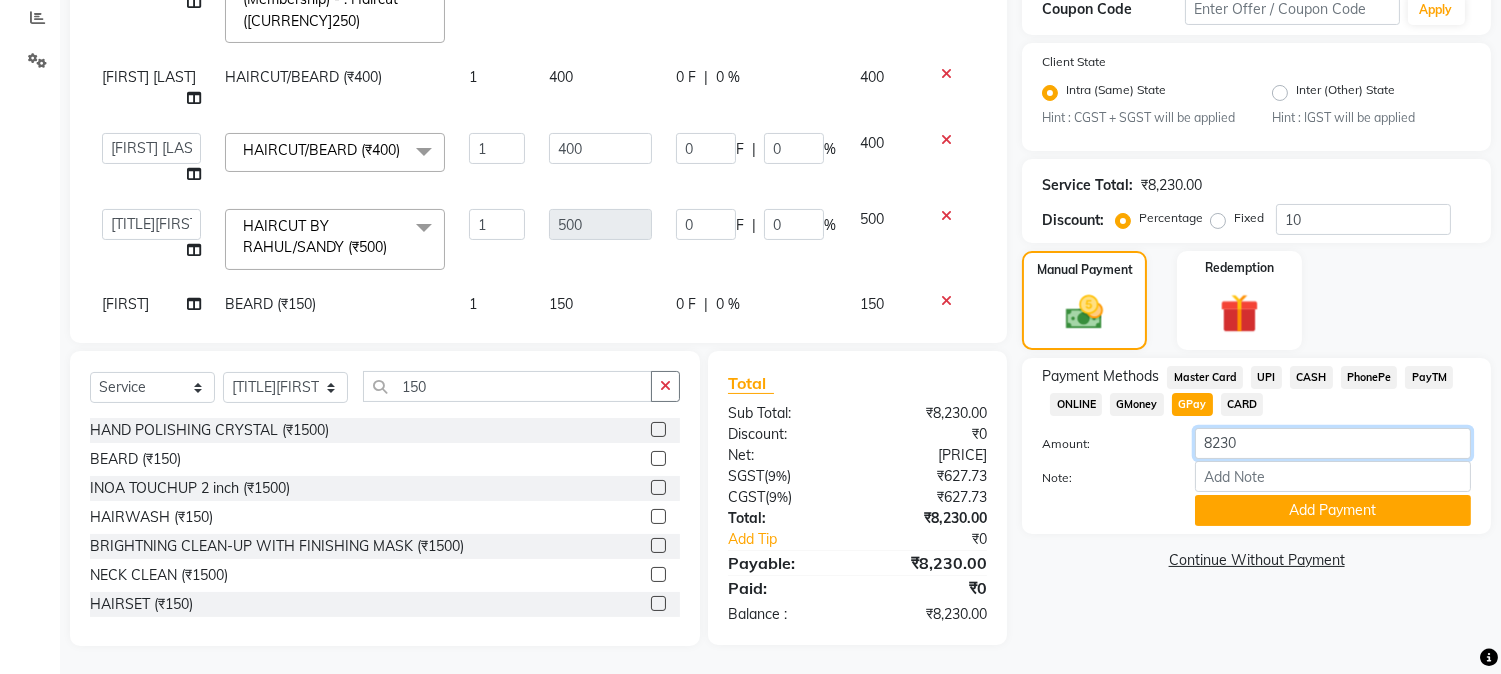 click on "8230" 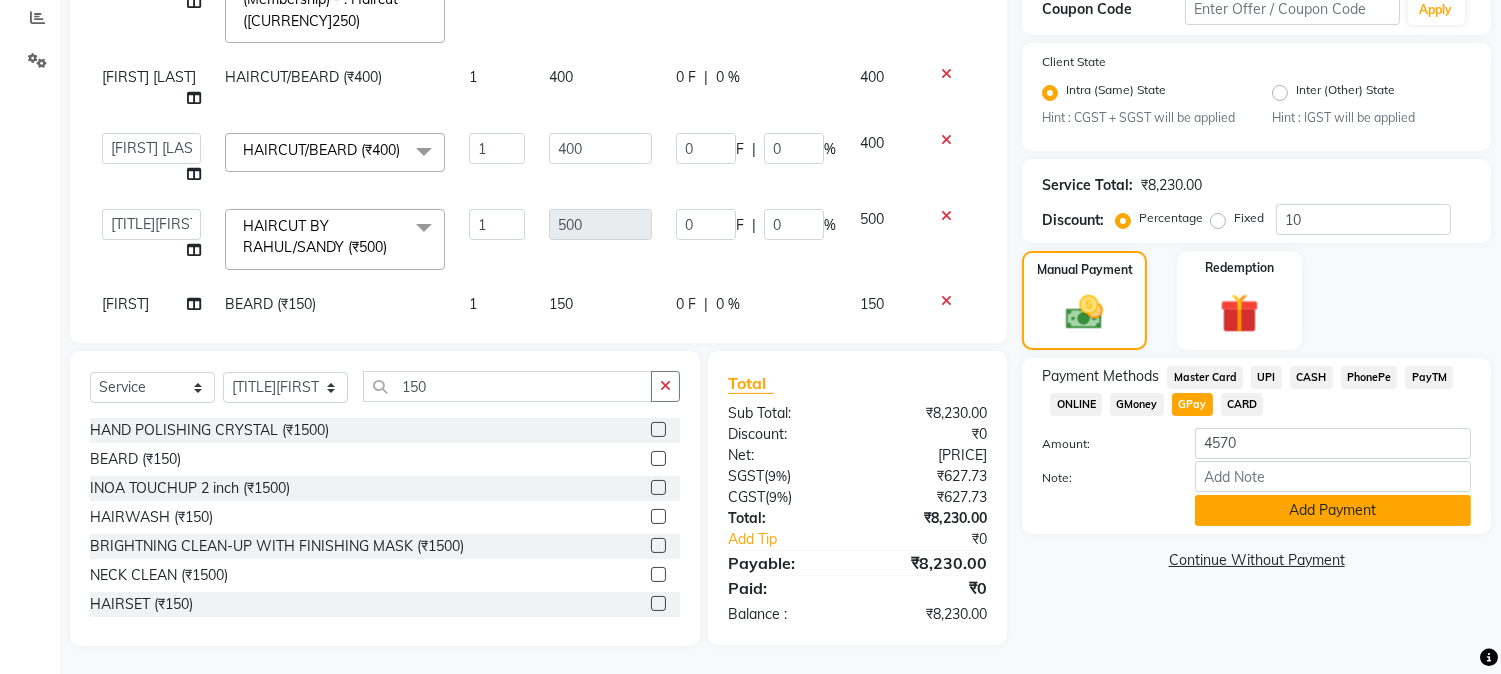 click on "Add Payment" 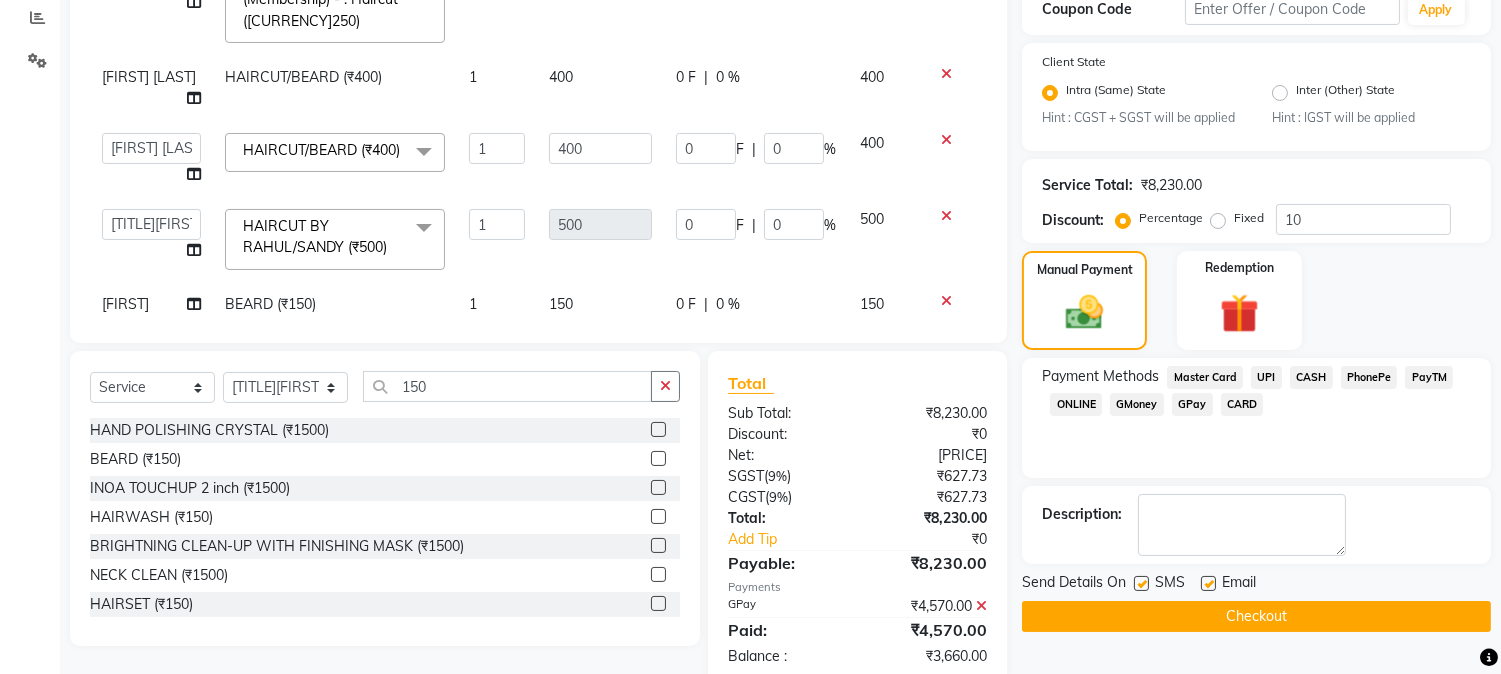 click on "CASH" 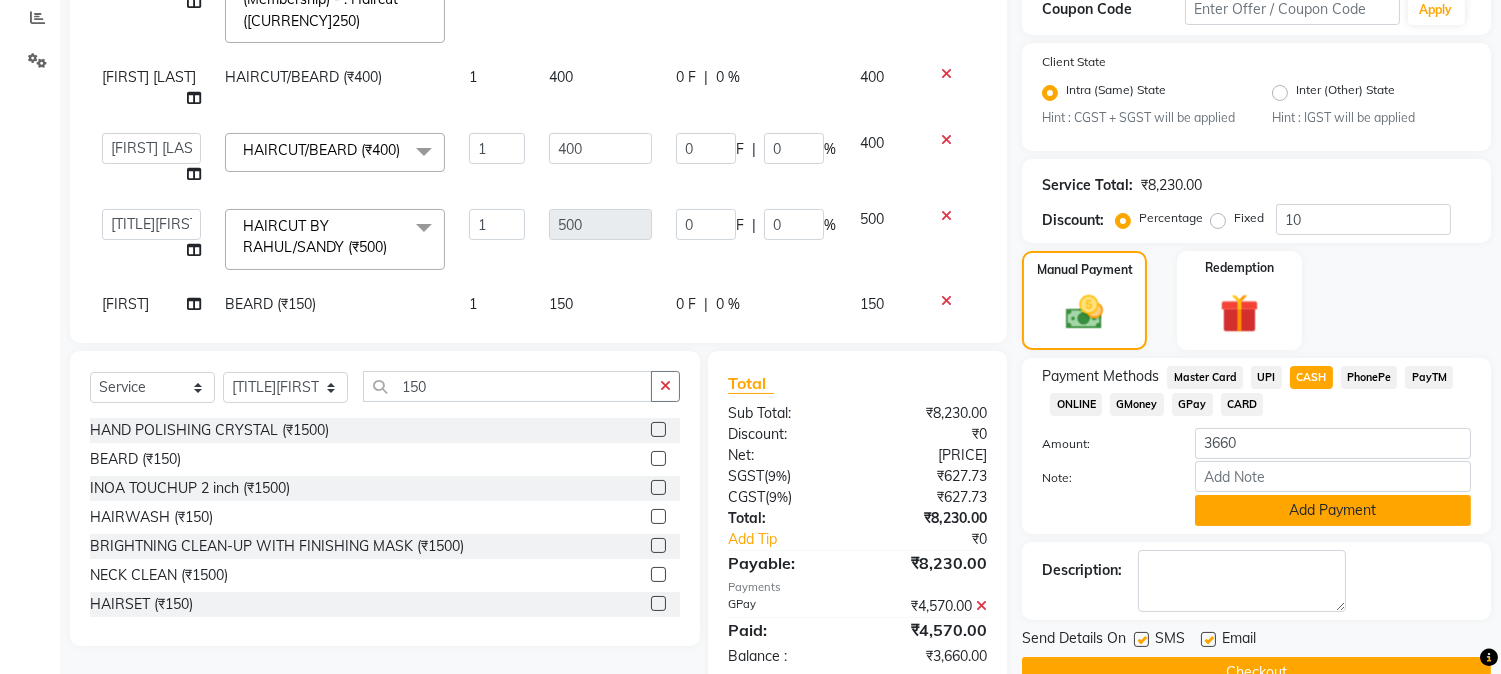 click on "Add Payment" 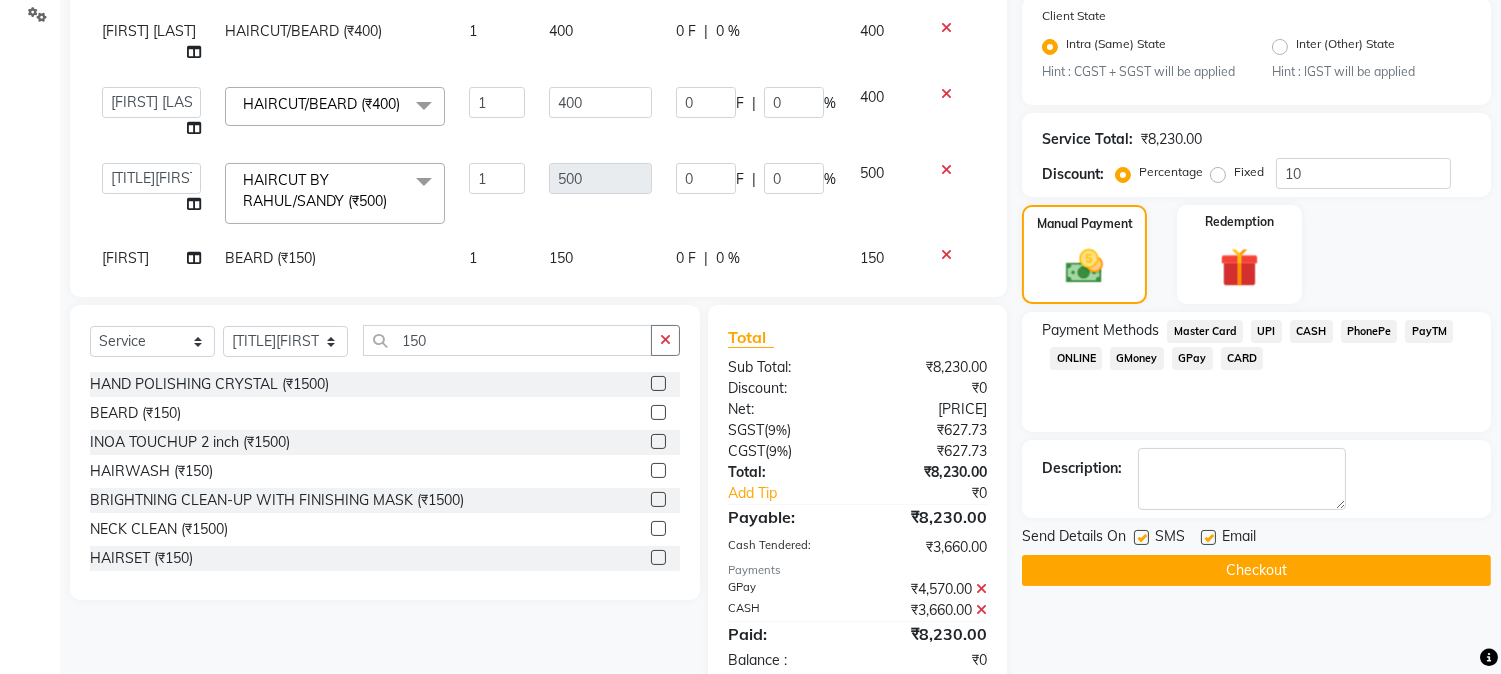 scroll, scrollTop: 517, scrollLeft: 0, axis: vertical 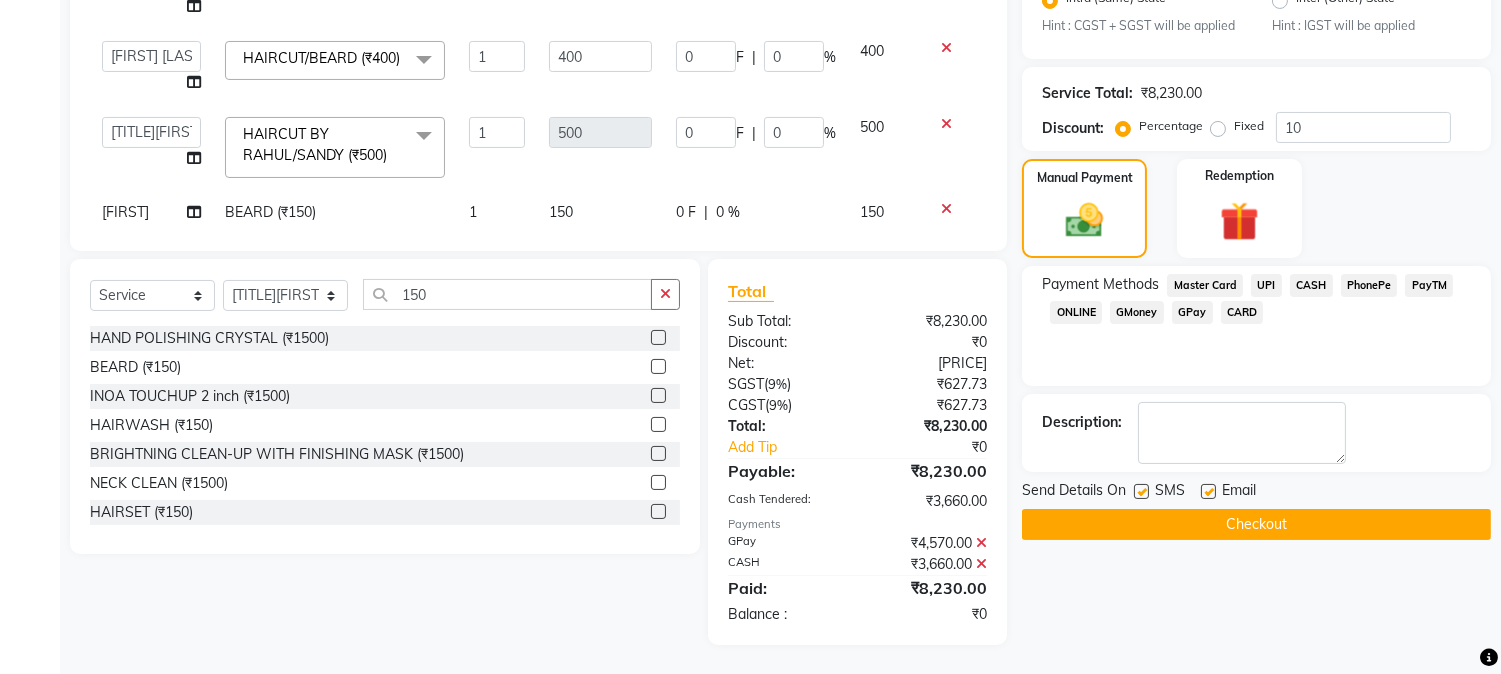 click 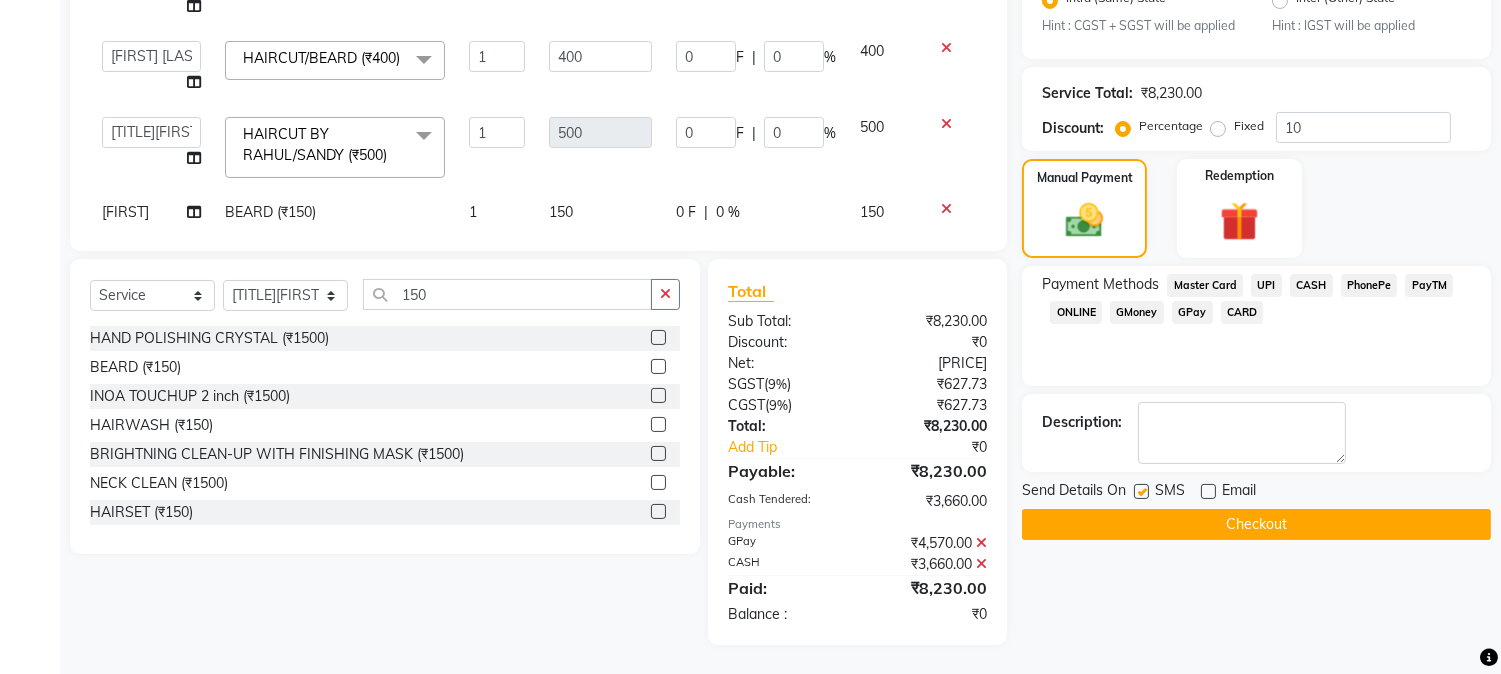 click on "Checkout" 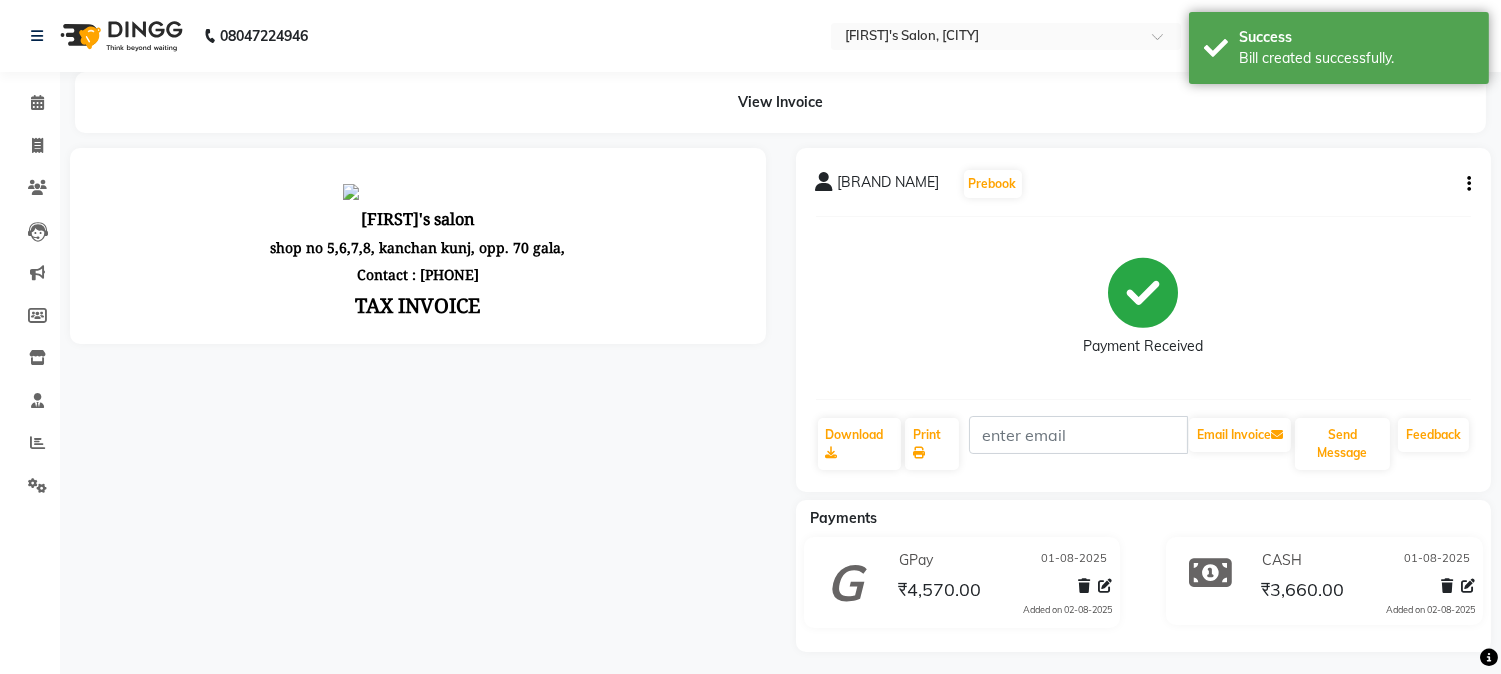 scroll, scrollTop: 0, scrollLeft: 0, axis: both 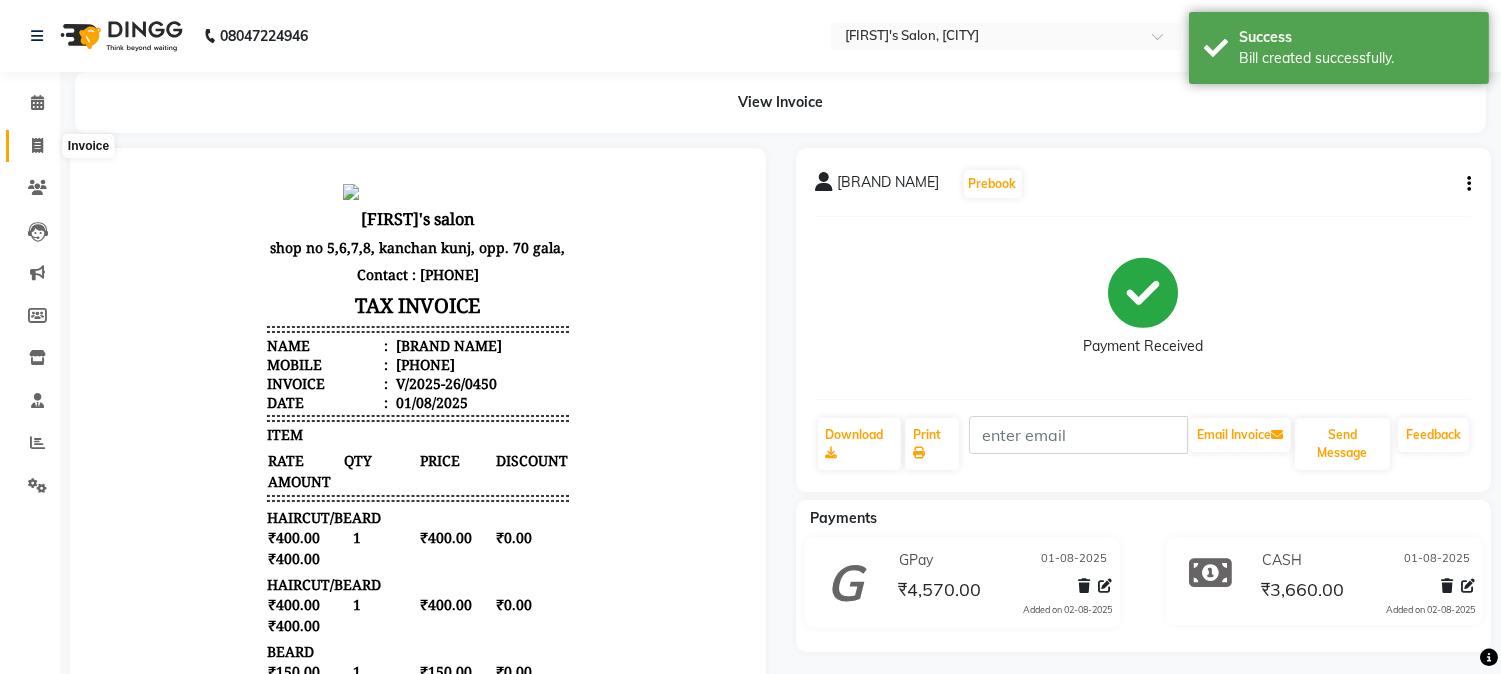 click 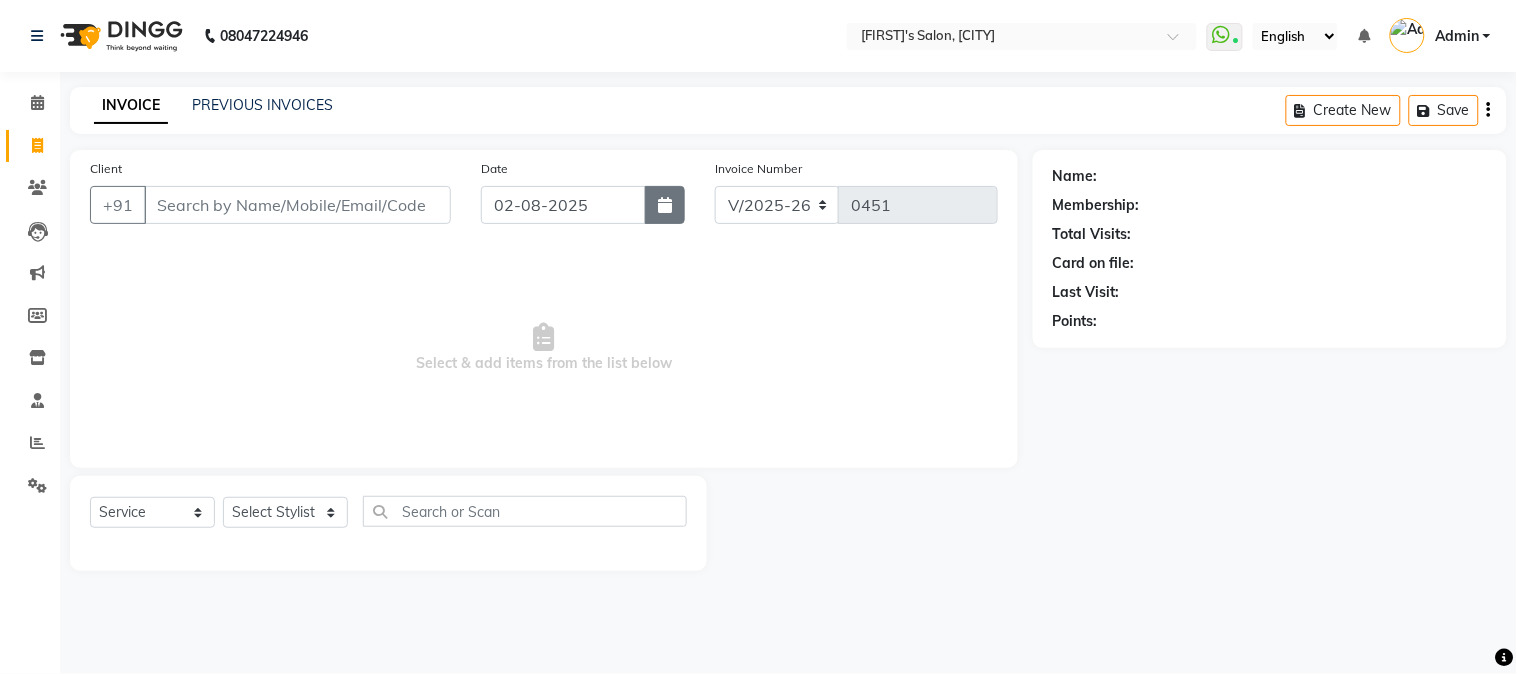 click 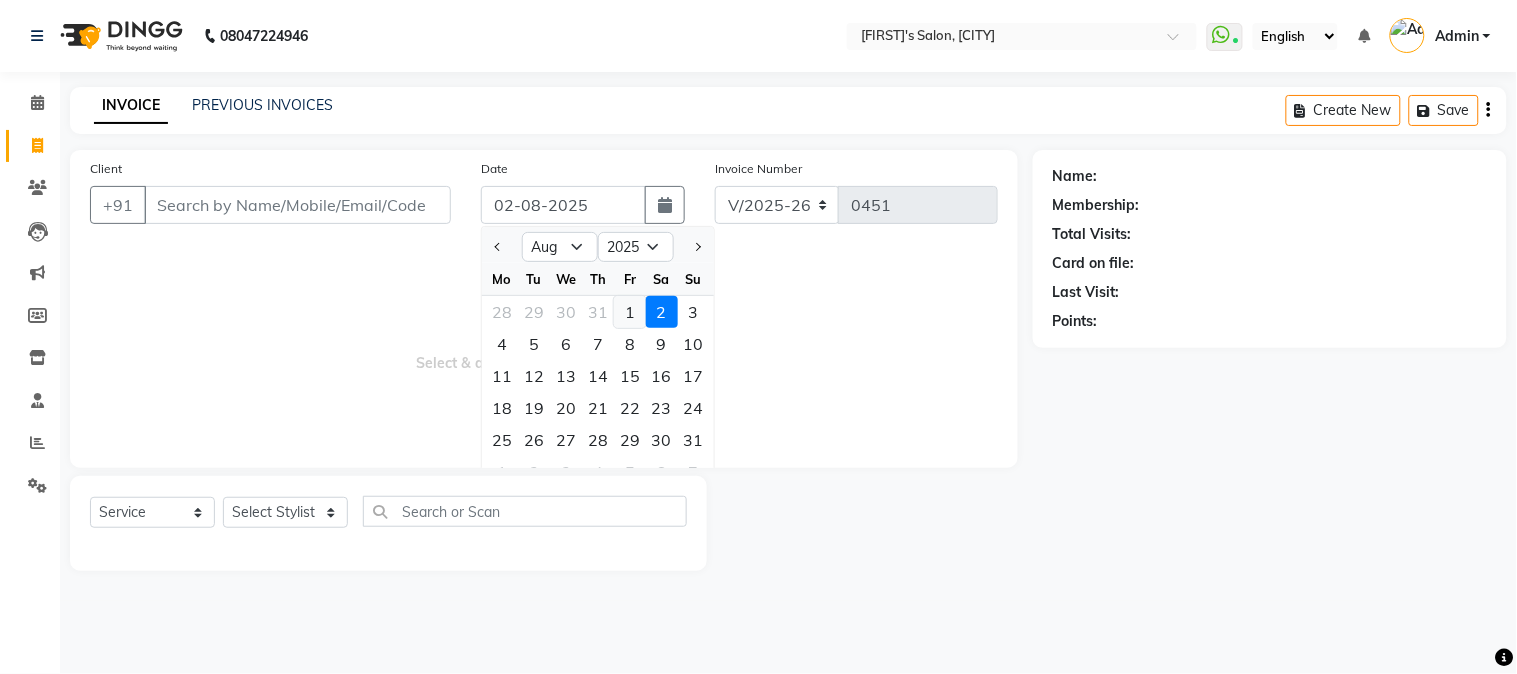 click on "1" 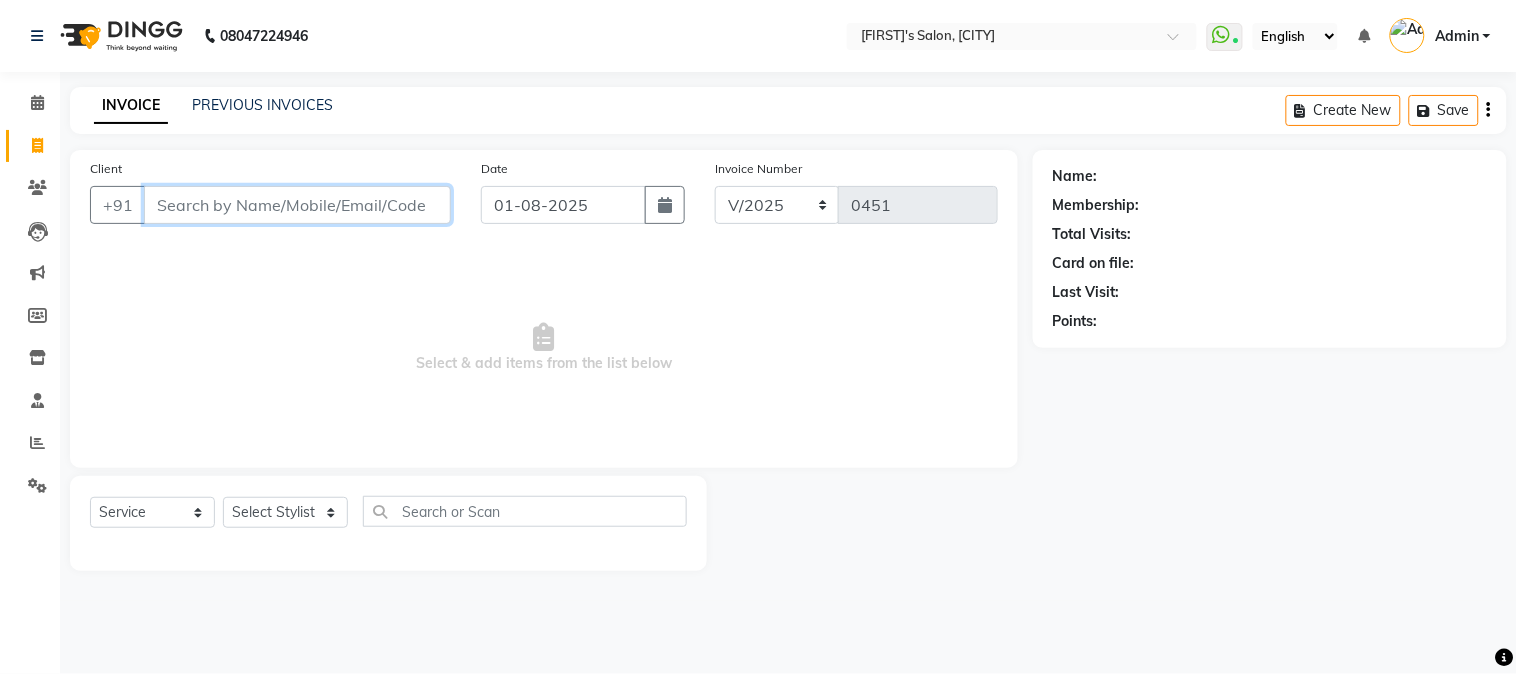 click on "Client" at bounding box center (297, 205) 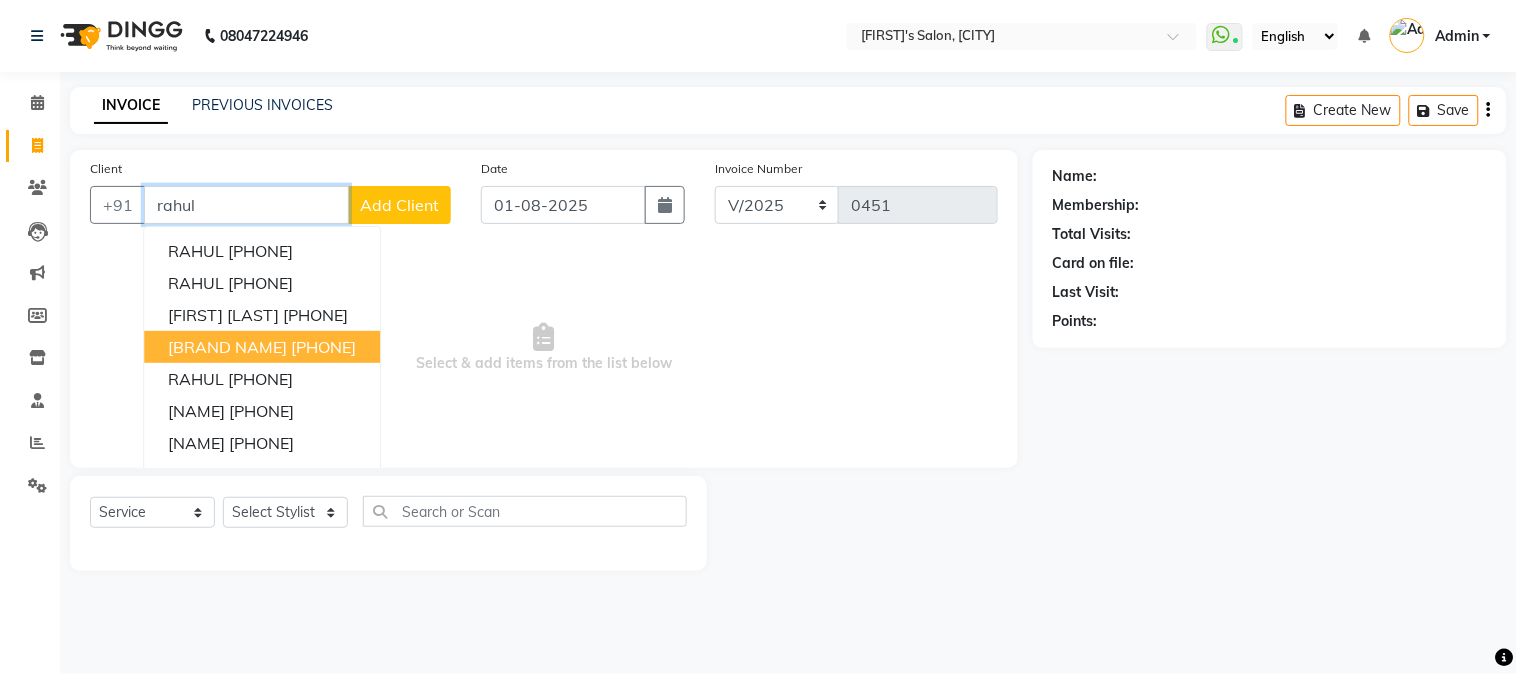 click on "[PHONE]" at bounding box center (323, 347) 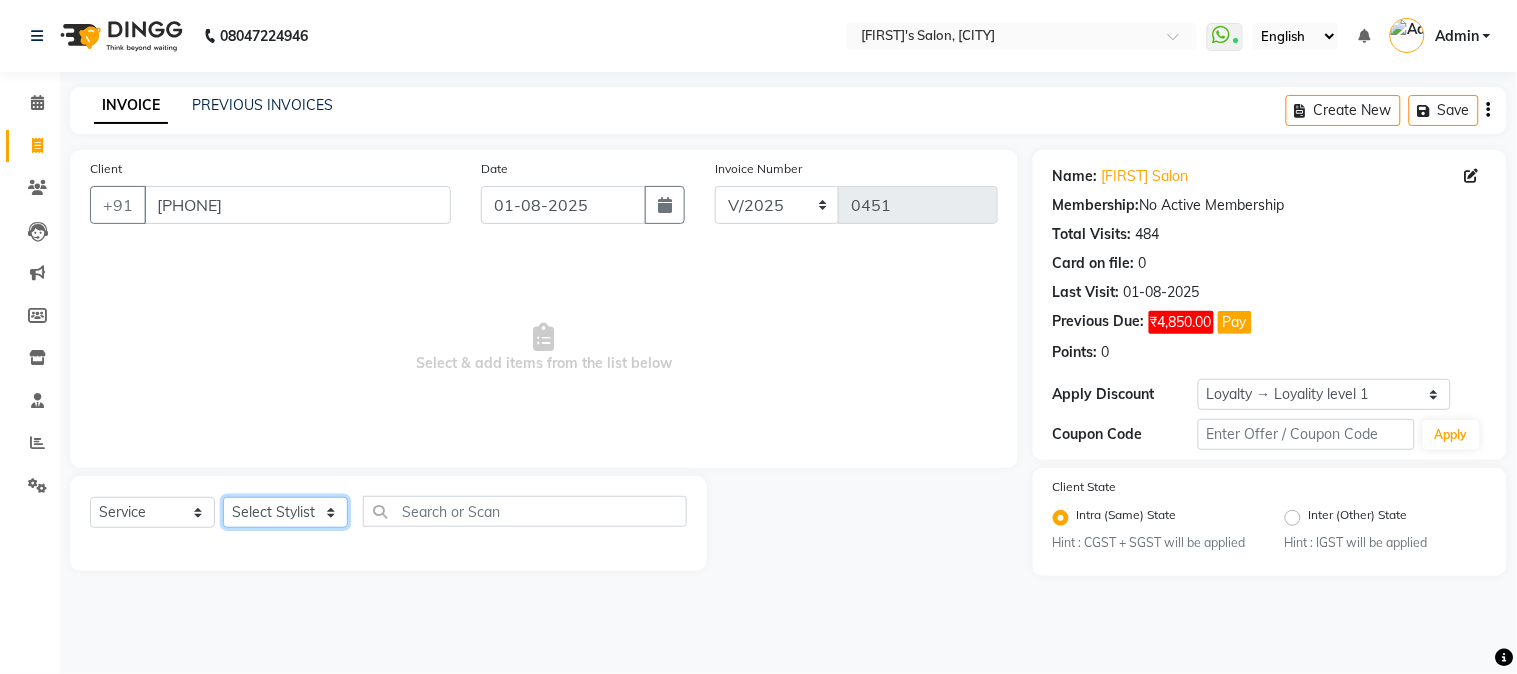 click on "Select Stylist [FIRST] [FIRST] [LAST] [FIRST]  [FIRST]   [FIRST]   [FIRST] [LAST]   [FIRST]   [FIRST]   [FIRST]   [FIRST]   [FIRST]   [FIRST]   [FIRST]   [FIRST]   [FIRST] [LAST]   [FIRST]   [FIRST]    [FIRST]   [FIRST] [LAST]   [FIRST]    [FIRST]   [FIRST]    [FIRST]  [FIRST]   [FIRST]   [FIRST] [LAST]   [FIRST]    [FIRST]   [FIRST]   [FIRST]   [FIRST]   [FIRST]  [FIRST]" 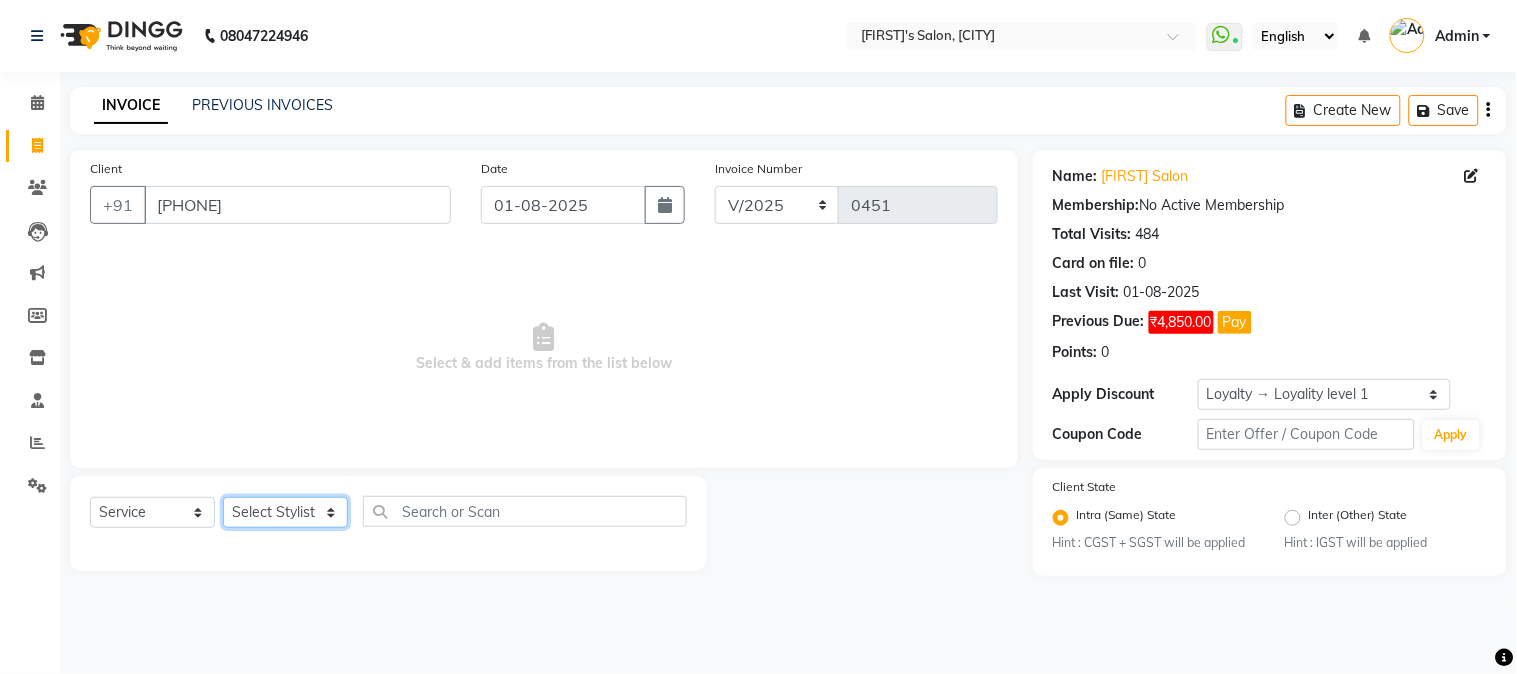 click on "Select Stylist [FIRST] [FIRST] [LAST] [FIRST]  [FIRST]   [FIRST]   [FIRST] [LAST]   [FIRST]   [FIRST]   [FIRST]   [FIRST]   [FIRST]   [FIRST]   [FIRST]   [FIRST]   [FIRST] [LAST]   [FIRST]   [FIRST]    [FIRST]   [FIRST] [LAST]   [FIRST]    [FIRST]   [FIRST]    [FIRST]  [FIRST]   [FIRST]   [FIRST] [LAST]   [FIRST]    [FIRST]   [FIRST]   [FIRST]   [FIRST]   [FIRST]  [FIRST]" 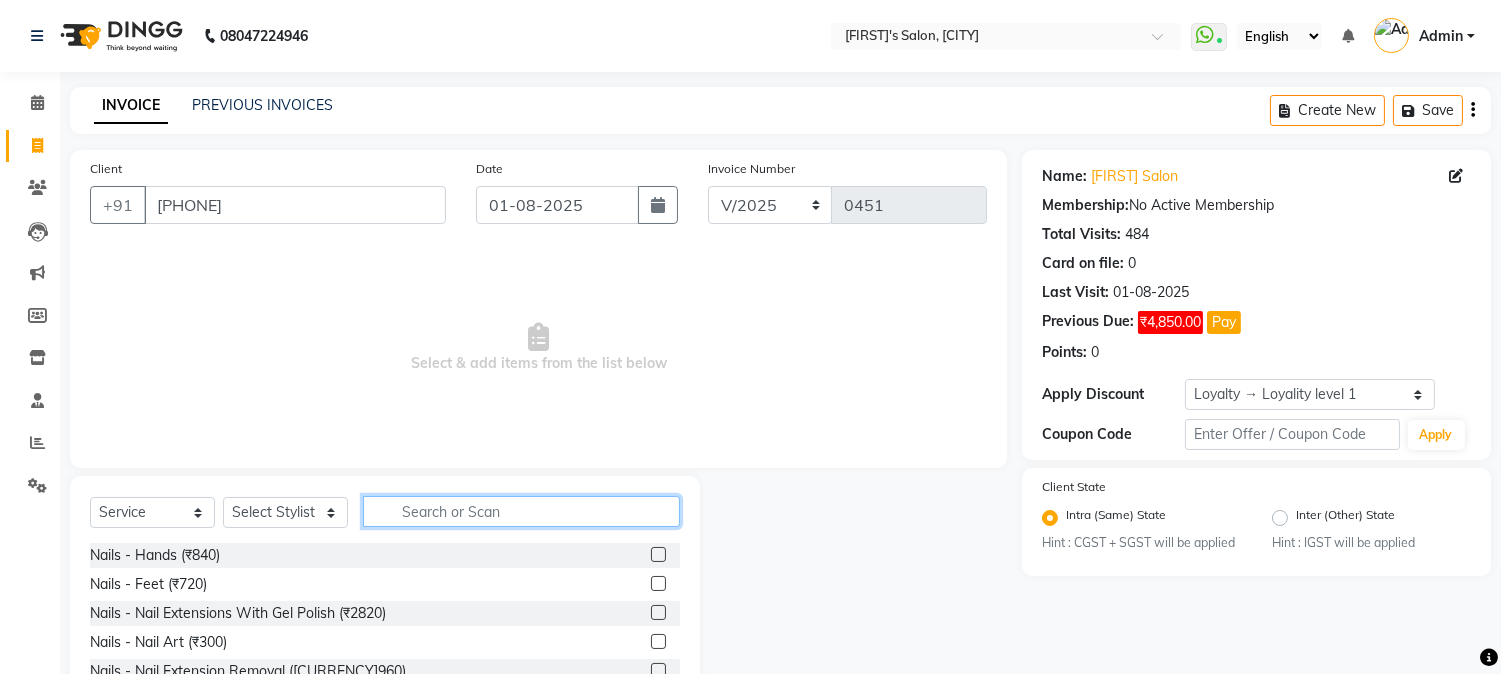 click 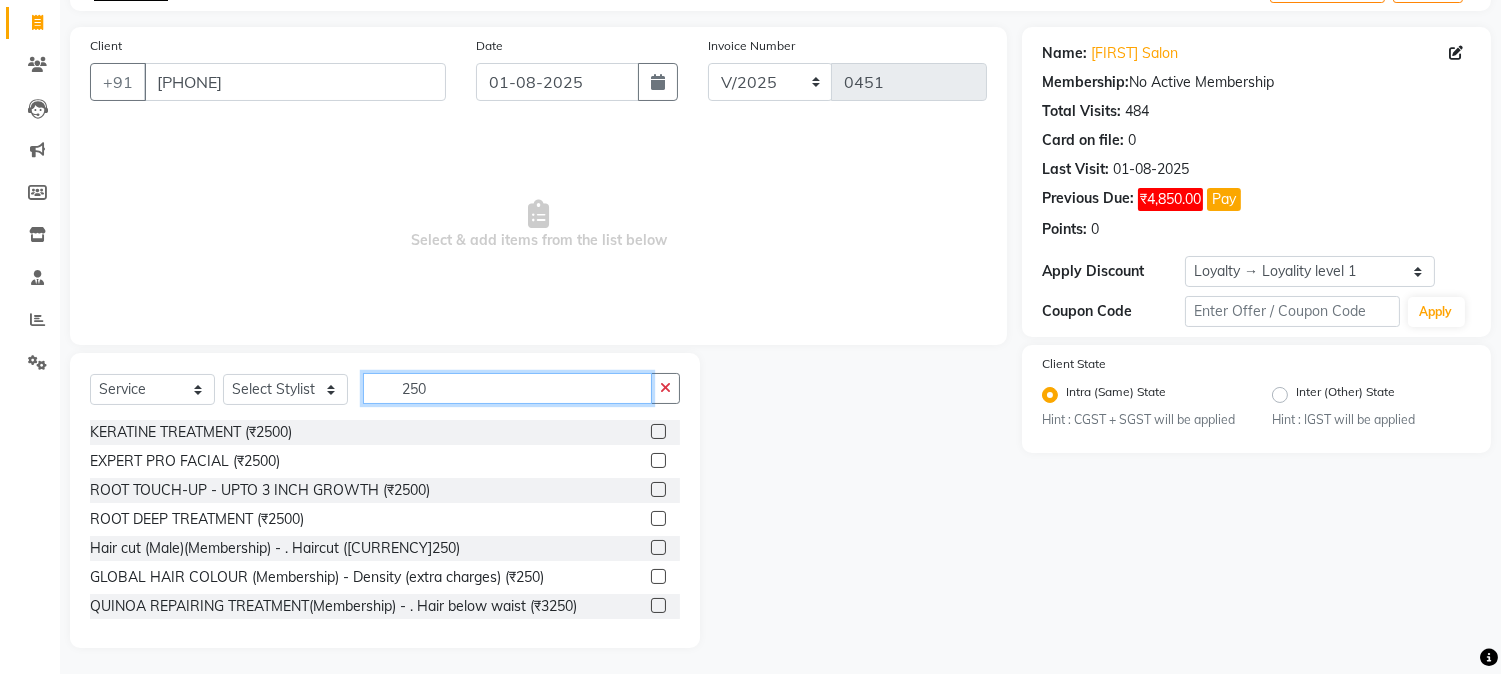 scroll, scrollTop: 126, scrollLeft: 0, axis: vertical 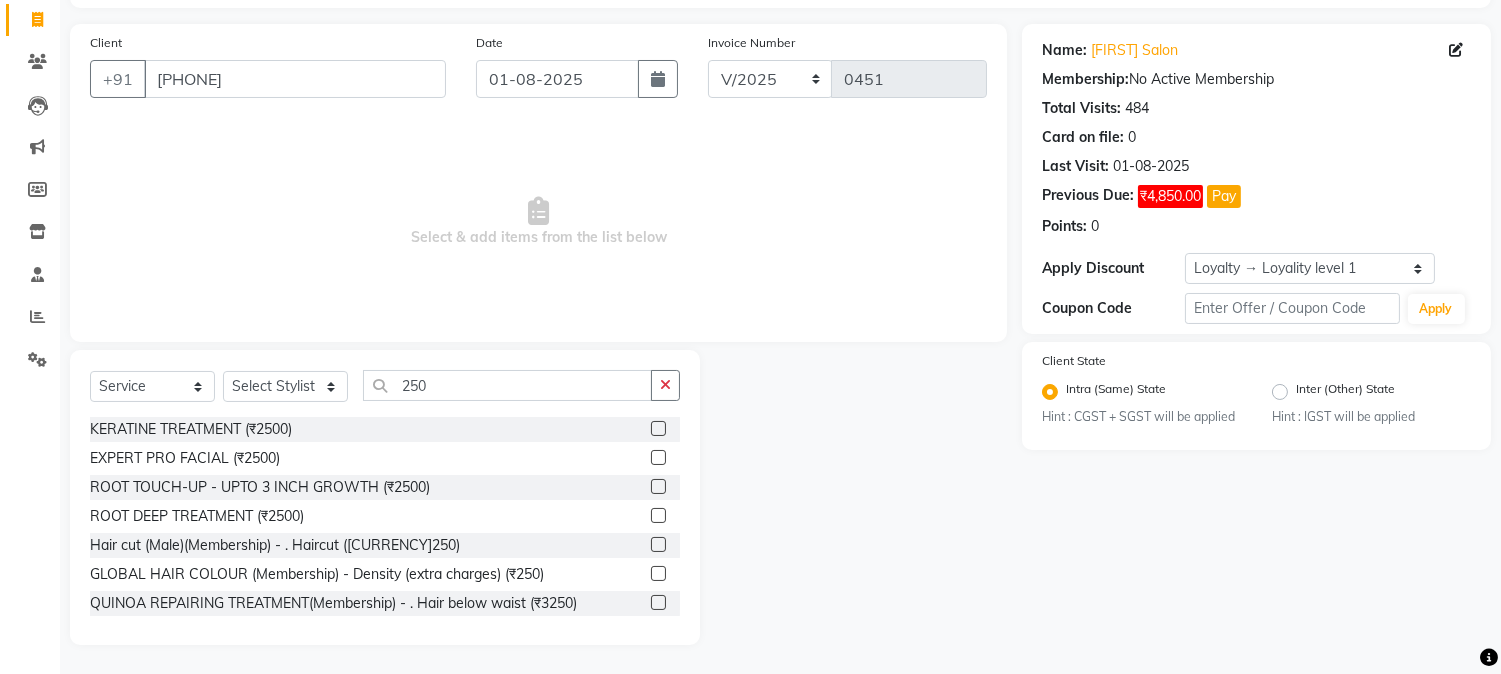 click 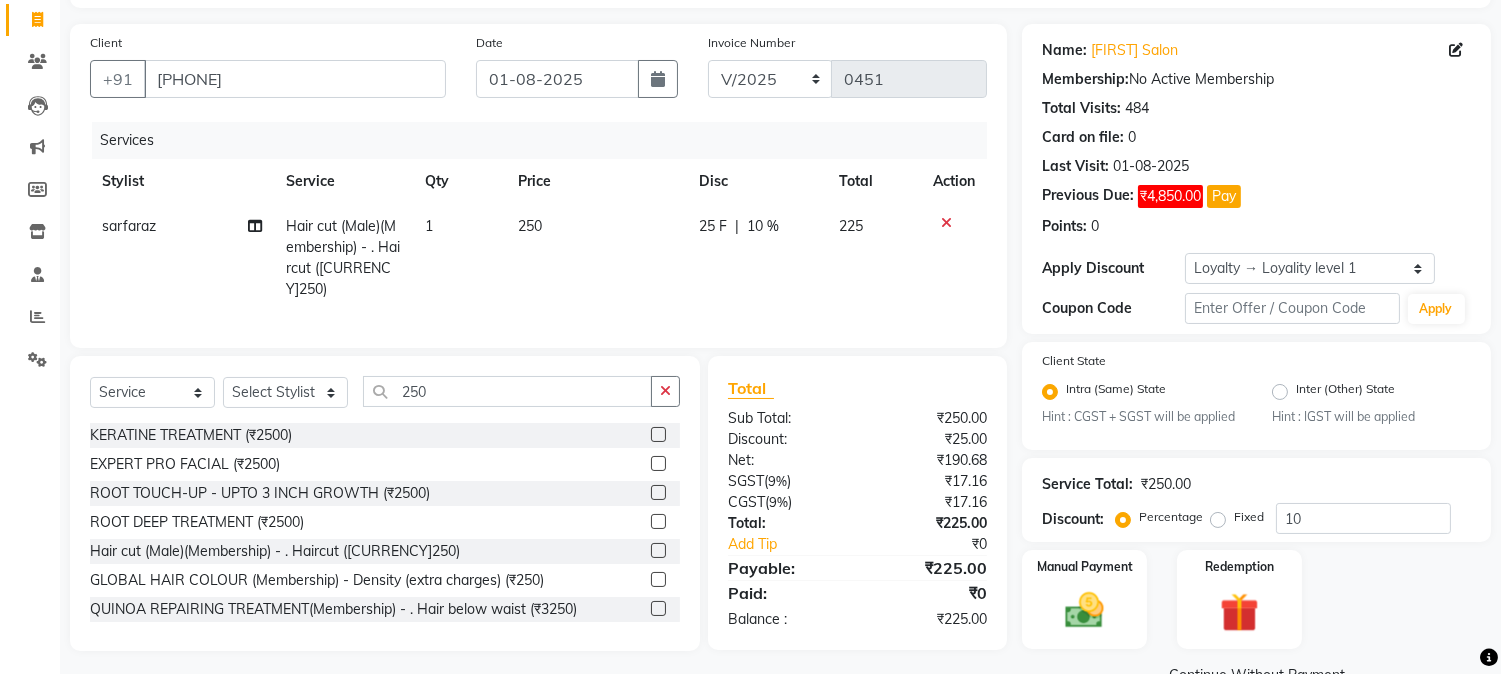 click on "25 F | 10 %" 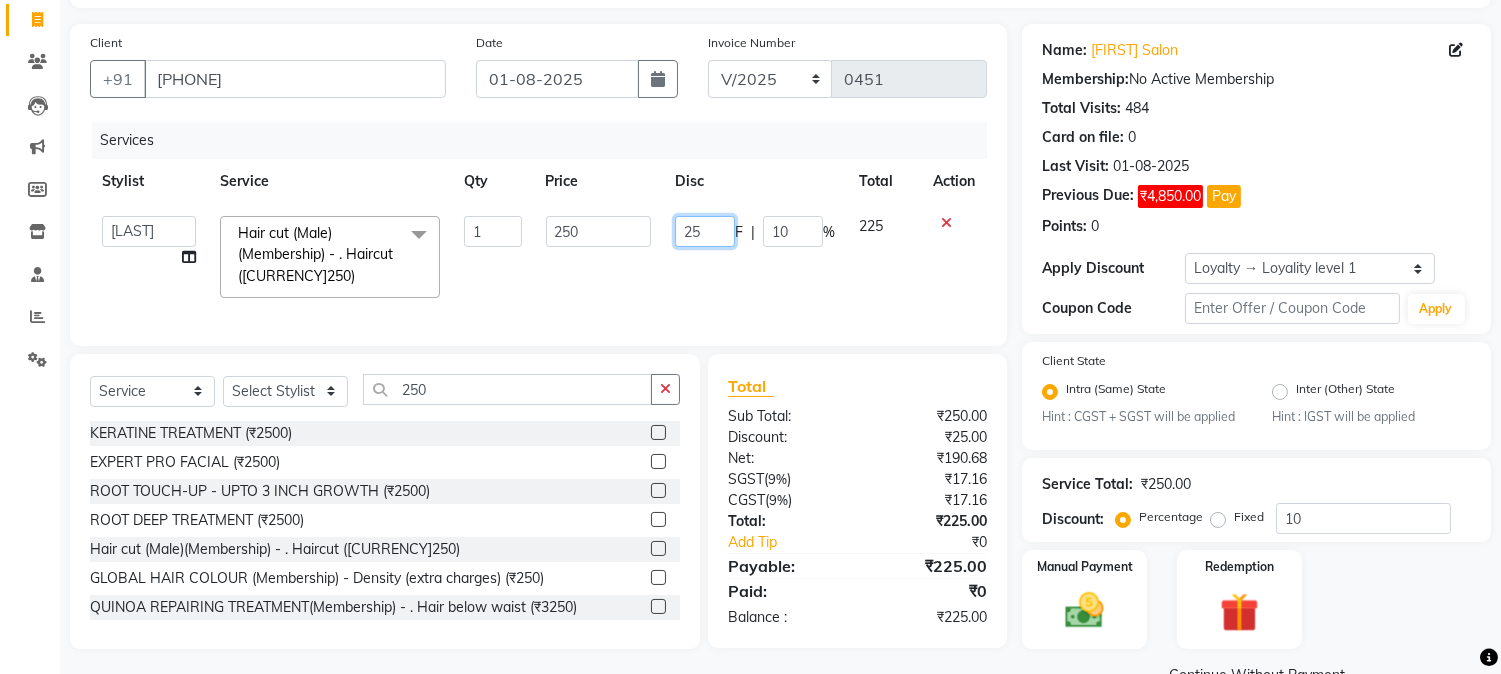 drag, startPoint x: 672, startPoint y: 234, endPoint x: 713, endPoint y: 236, distance: 41.04875 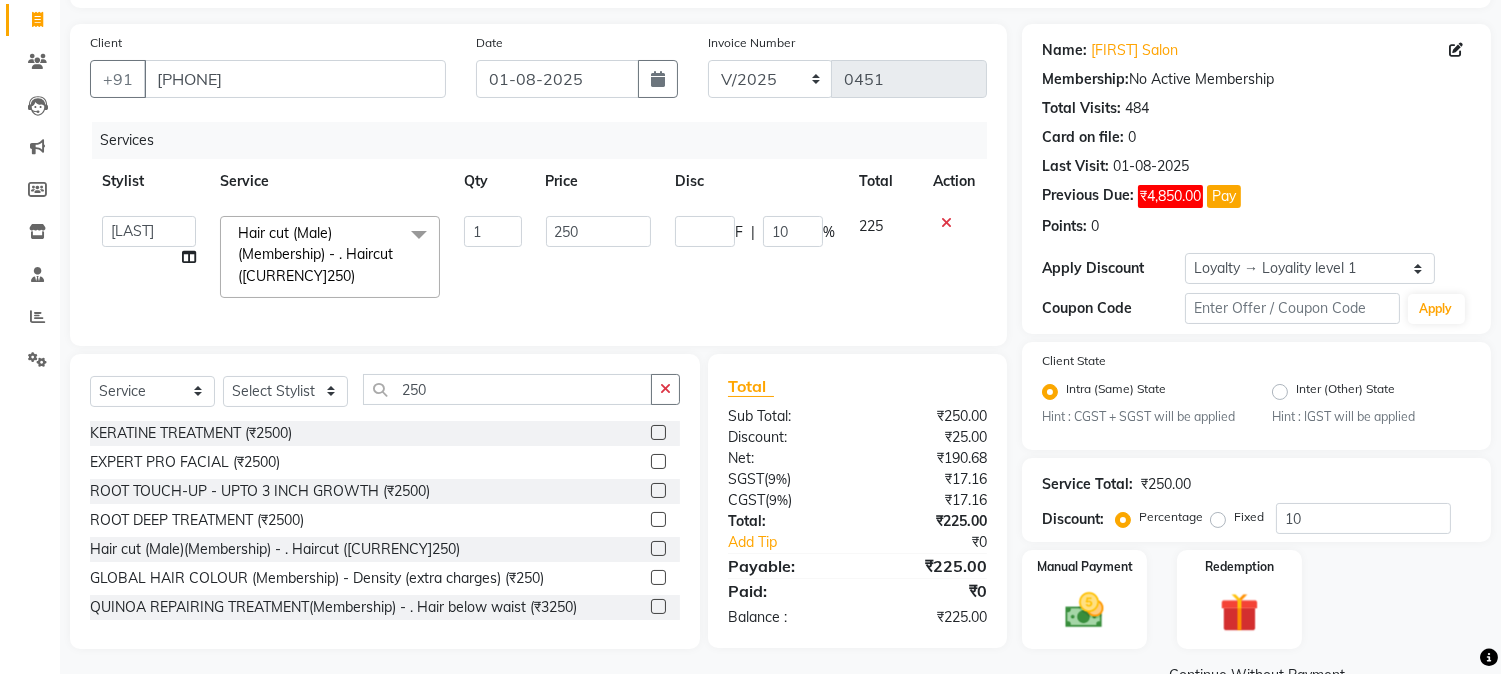 click on "F | [PERCENT]10" 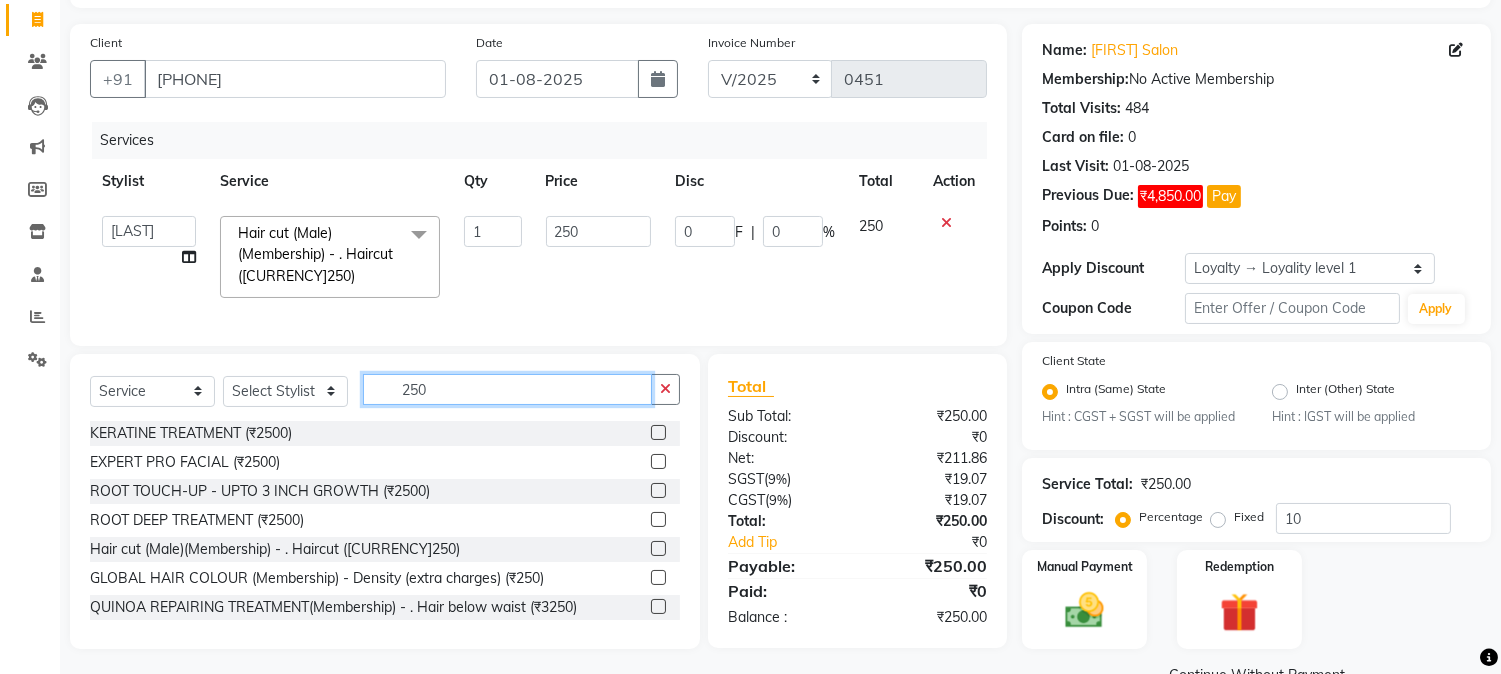 drag, startPoint x: 397, startPoint y: 406, endPoint x: 456, endPoint y: 405, distance: 59.008472 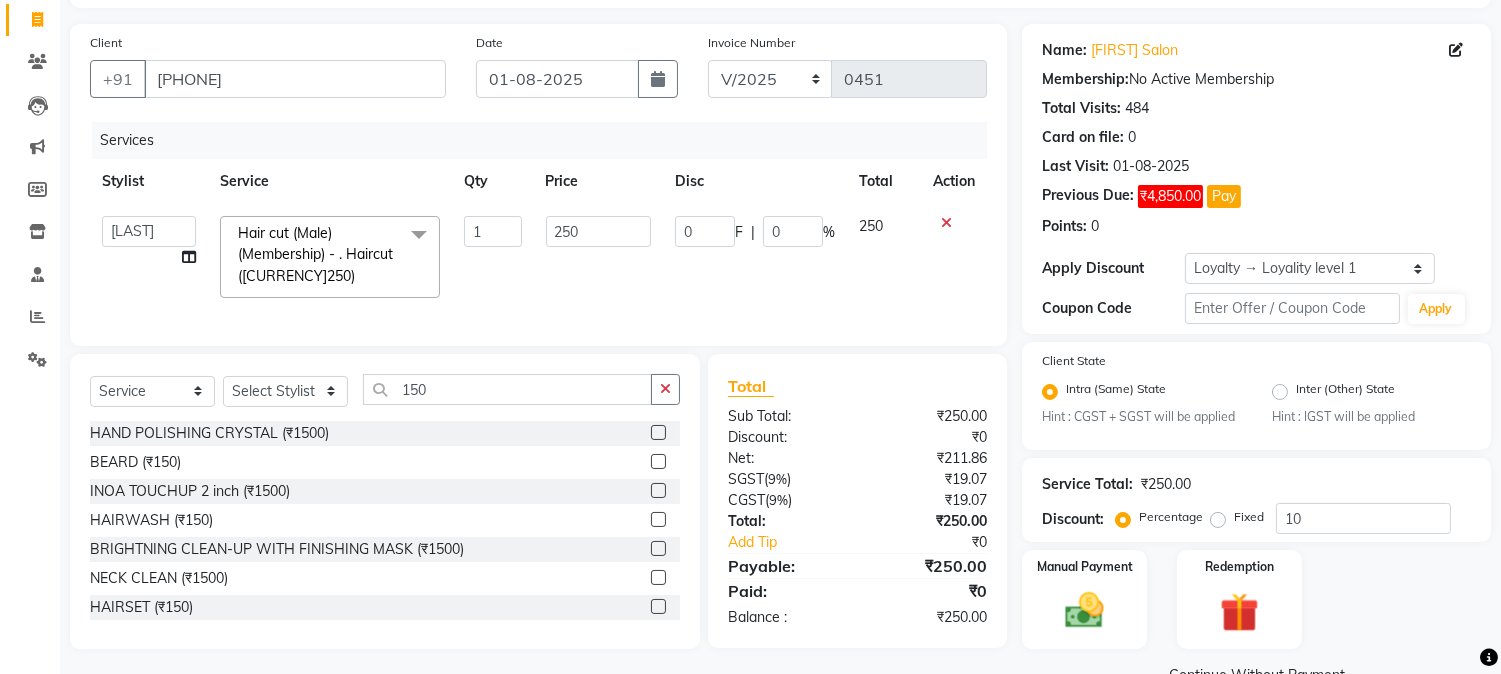 click 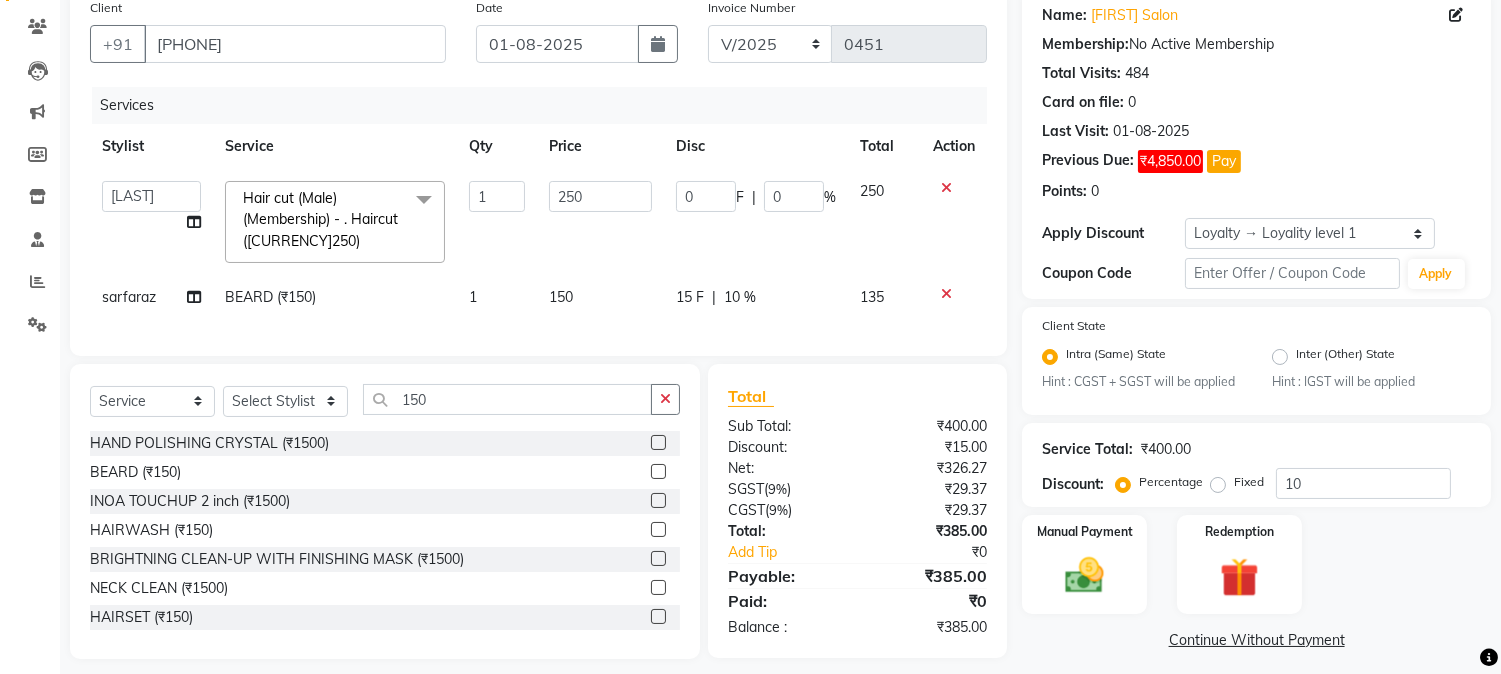 scroll, scrollTop: 193, scrollLeft: 0, axis: vertical 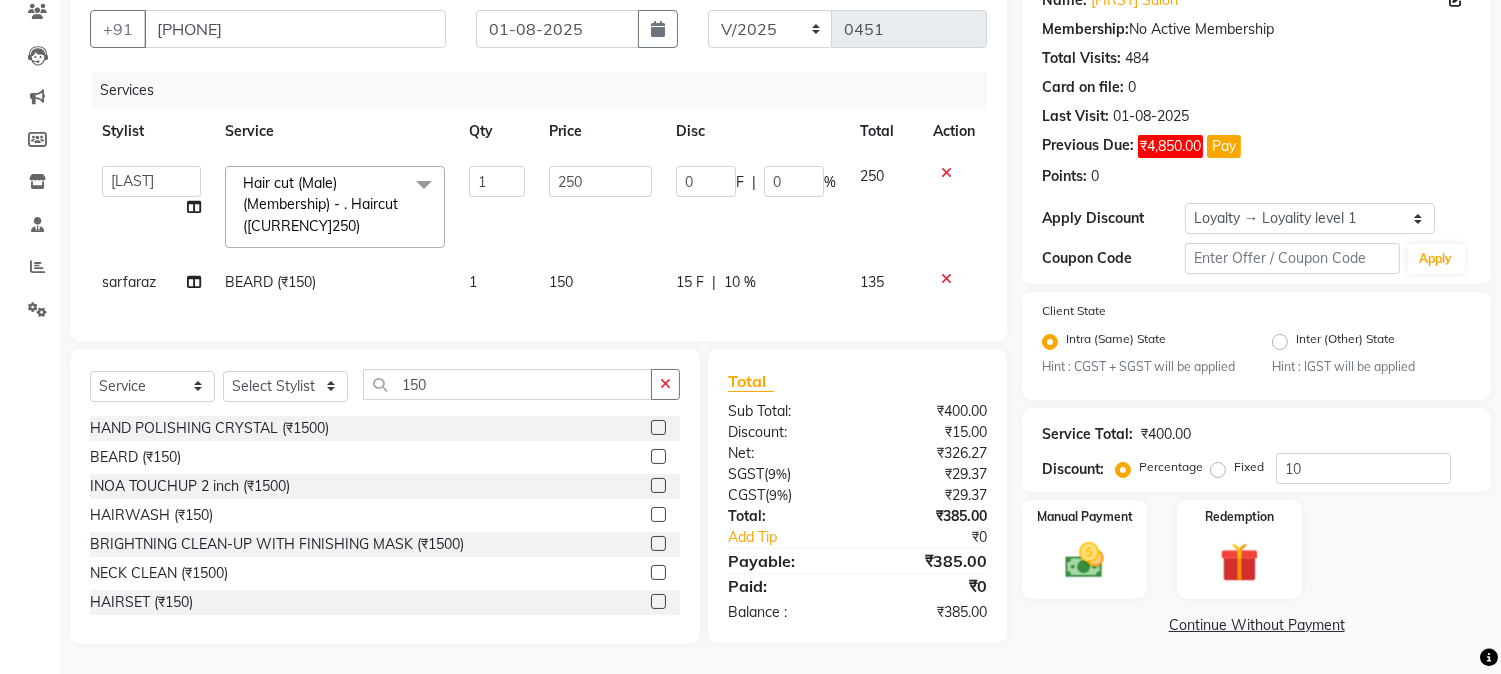 click on "15 F" 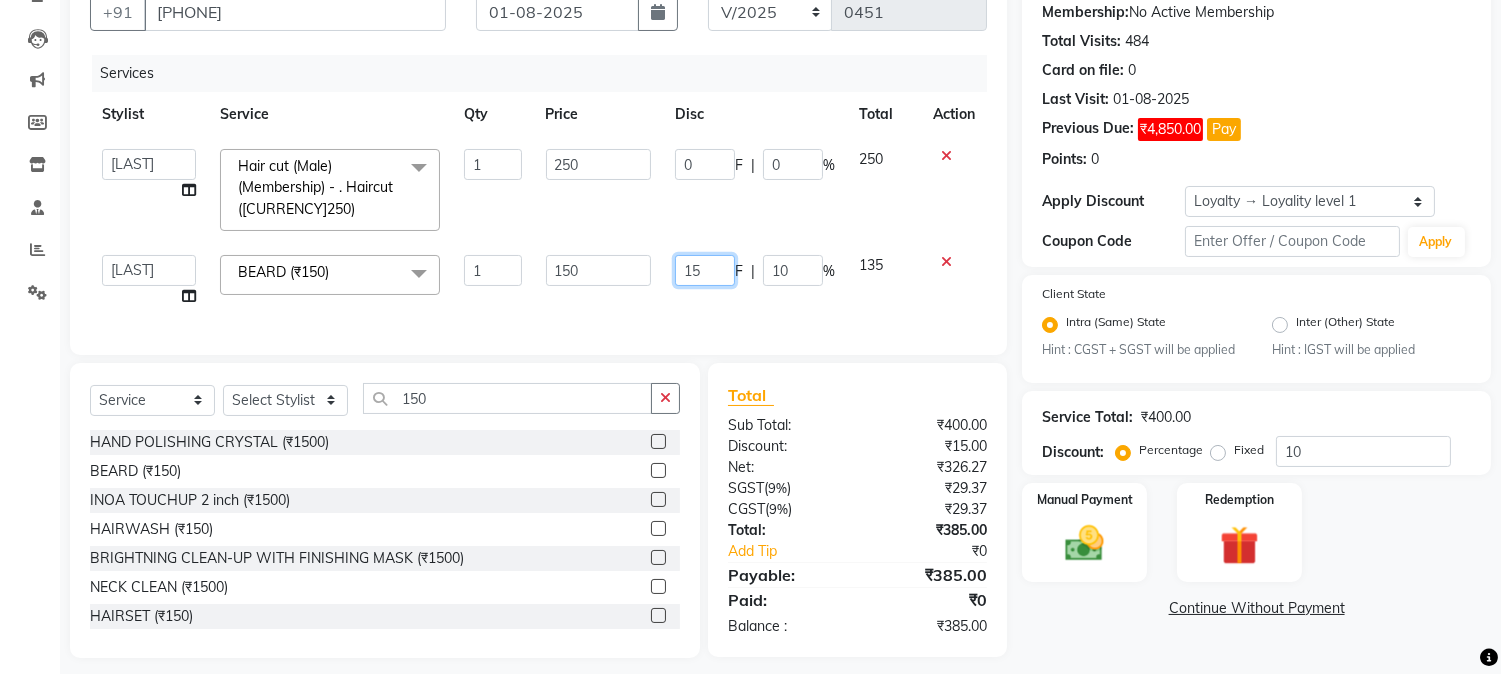 drag, startPoint x: 677, startPoint y: 266, endPoint x: 704, endPoint y: 266, distance: 27 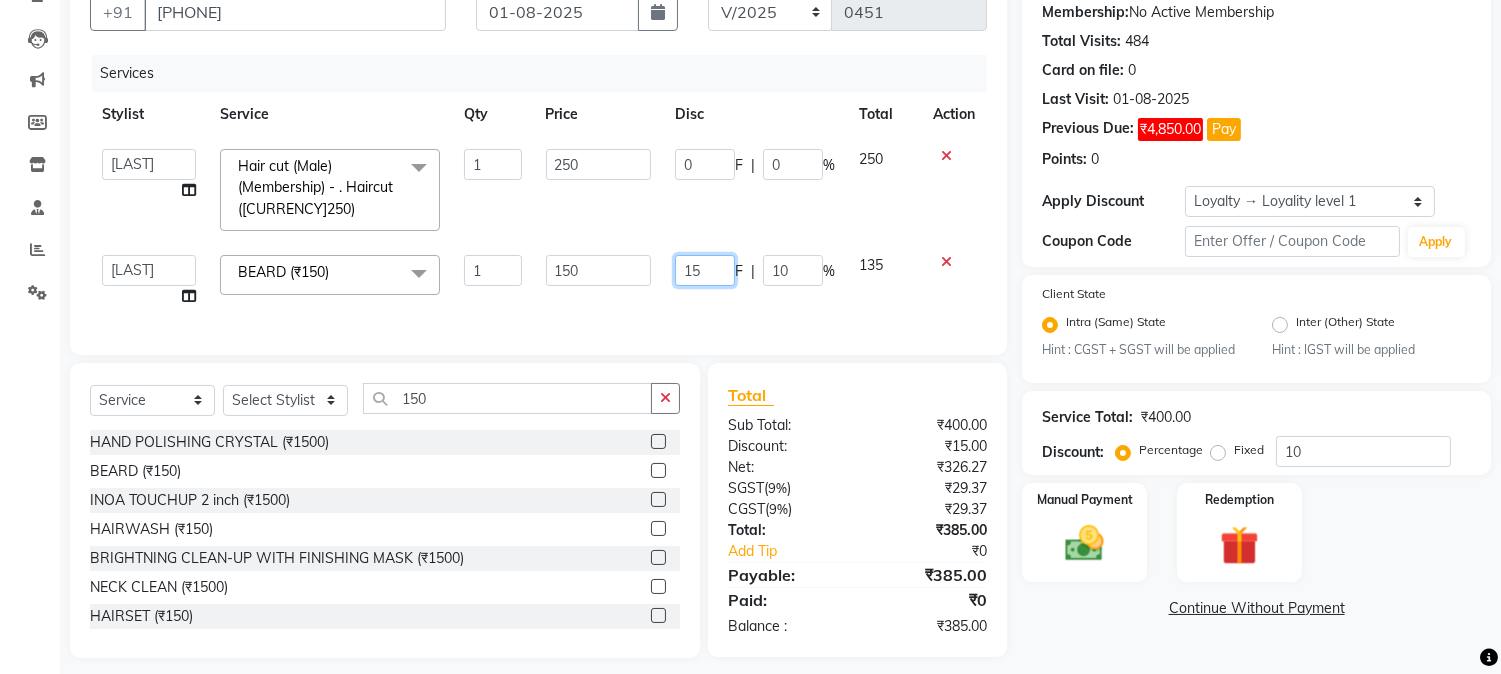 click on "15" 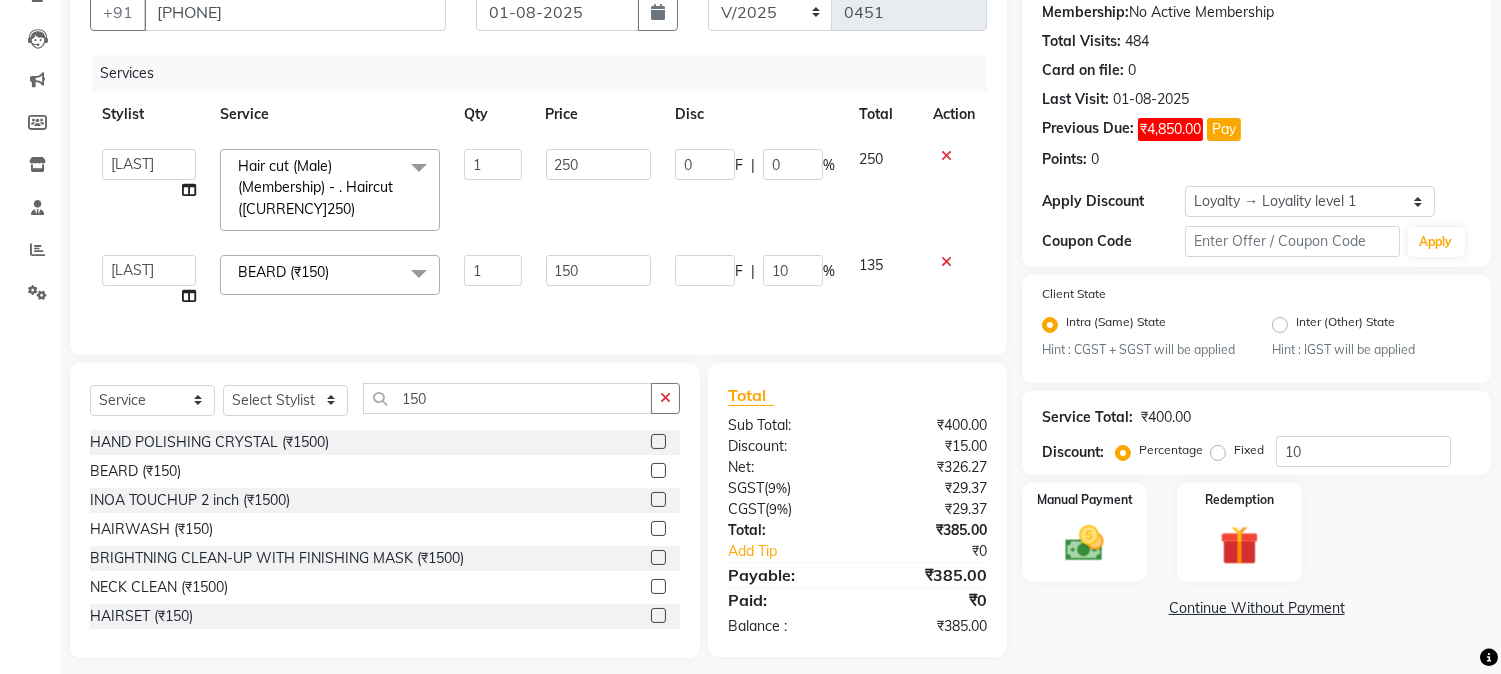 click on "Client +[PHONE] Date [DATE] Invoice Number V/2025 V/2025-26 0451 Services Stylist Service Qty Price Disc Total Action  [NAME]   [NAME]   [NAME]   [NAME]    [NAME]   [NAME]   [NAME]   [NAME]   [NAME]   [NAME]   [NAME]   [NAME]   [NAME]   [NAME]   [NAME]   [NAME]   [NAME]    [NAME]  [NAME]   [NAME]   [NAME]   [NAME]    [NAME]   [NAME]   [NAME]   [NAME]    [NAME]   [NAME]   [NAME]   [NAME]   [NAME]   [NAME]   [NAME]   [NAME]  [NAME]   [NAME]  Hair cut (Male)(Membership)       -        . Haircut (₹250)  x Nails -  Hands (₹840) Nails -  Feet (₹720) Nails - Nail Extensions With Gel Polish (₹2820) Nails - Nail Art (₹300) Nails - Nail Extension Removal (₹960) Nails - Gel Polish Removal (₹420) MOLE (₹600) PUMING (₹4000) CRYSTAL PEDICURE (MEMBERSHIP) (₹1400) HIAR SPA ABOVE SHOULDER (MEMBERSHIP) (₹900) HAIR SPA ABOVE SHOULDER (NON-MEMBER) (₹1080) HAIR SPA BELOW SHOULDER(MEMBERSHIP) (₹1200) HAIR SPA BELOW SHOULDER(NON-MEMBER) (₹1440) PATCH TEST  (₹500)" 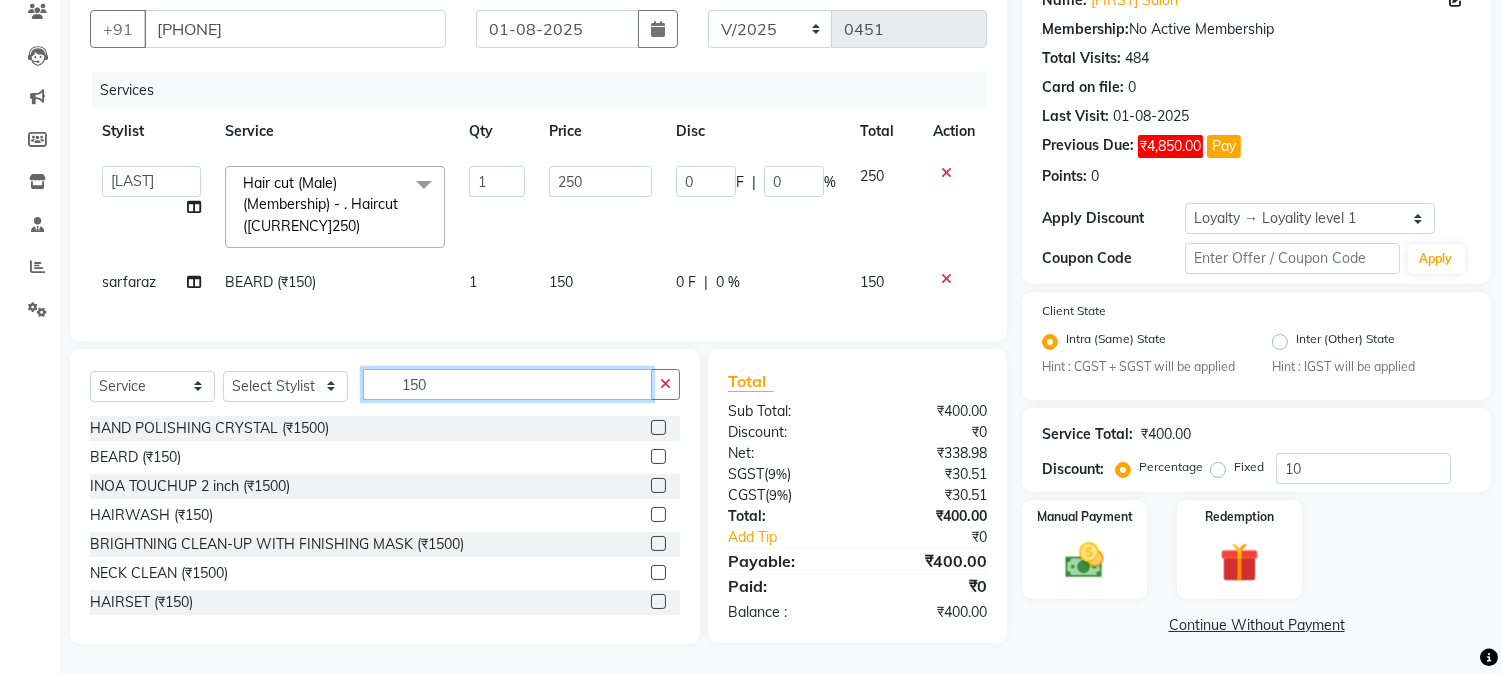 drag, startPoint x: 390, startPoint y: 381, endPoint x: 468, endPoint y: 370, distance: 78.77182 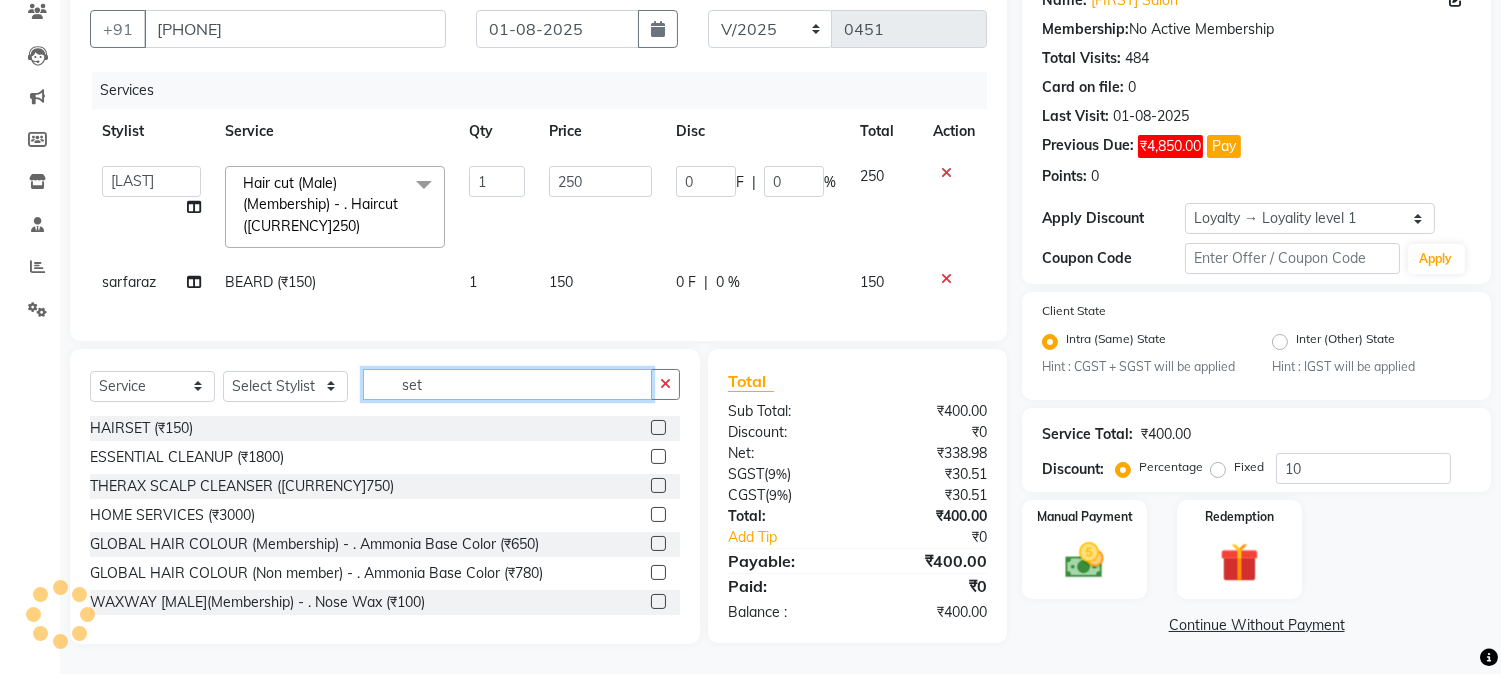 scroll, scrollTop: 192, scrollLeft: 0, axis: vertical 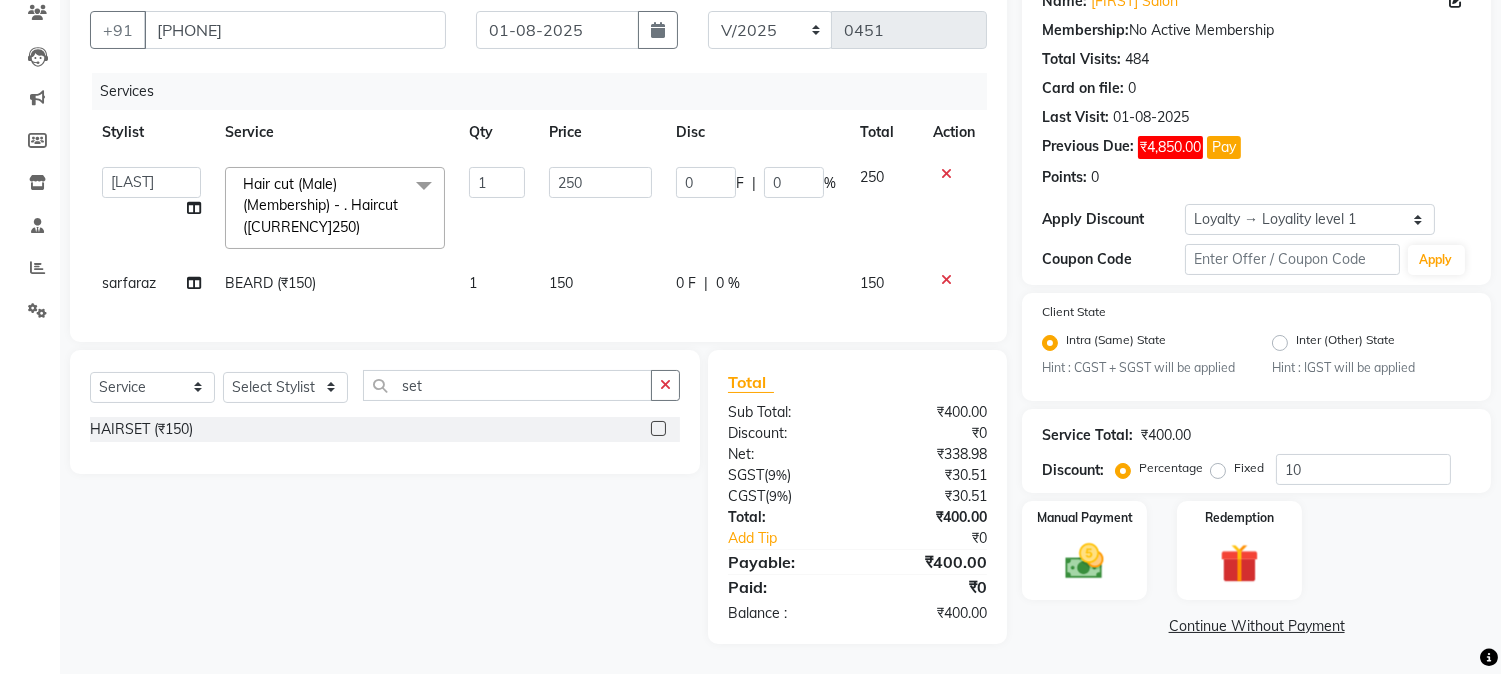 click 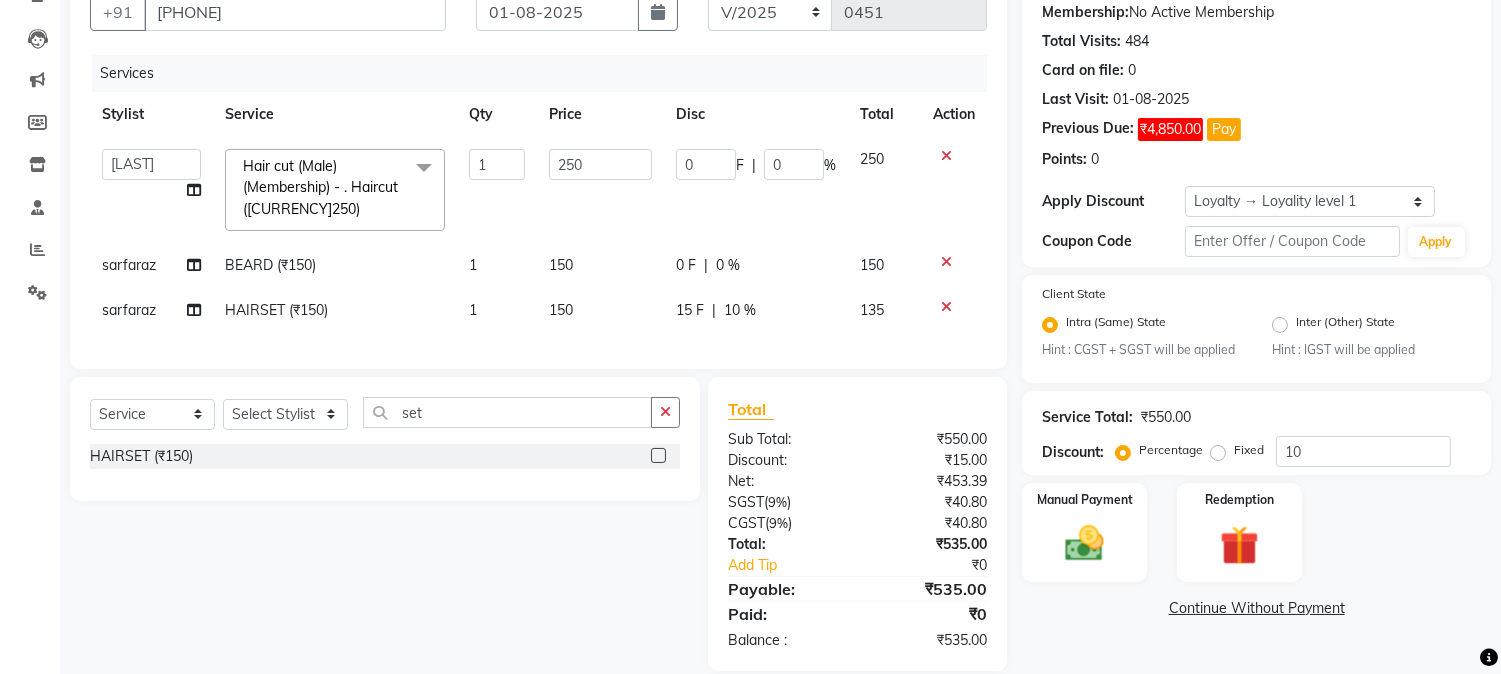 scroll, scrollTop: 236, scrollLeft: 0, axis: vertical 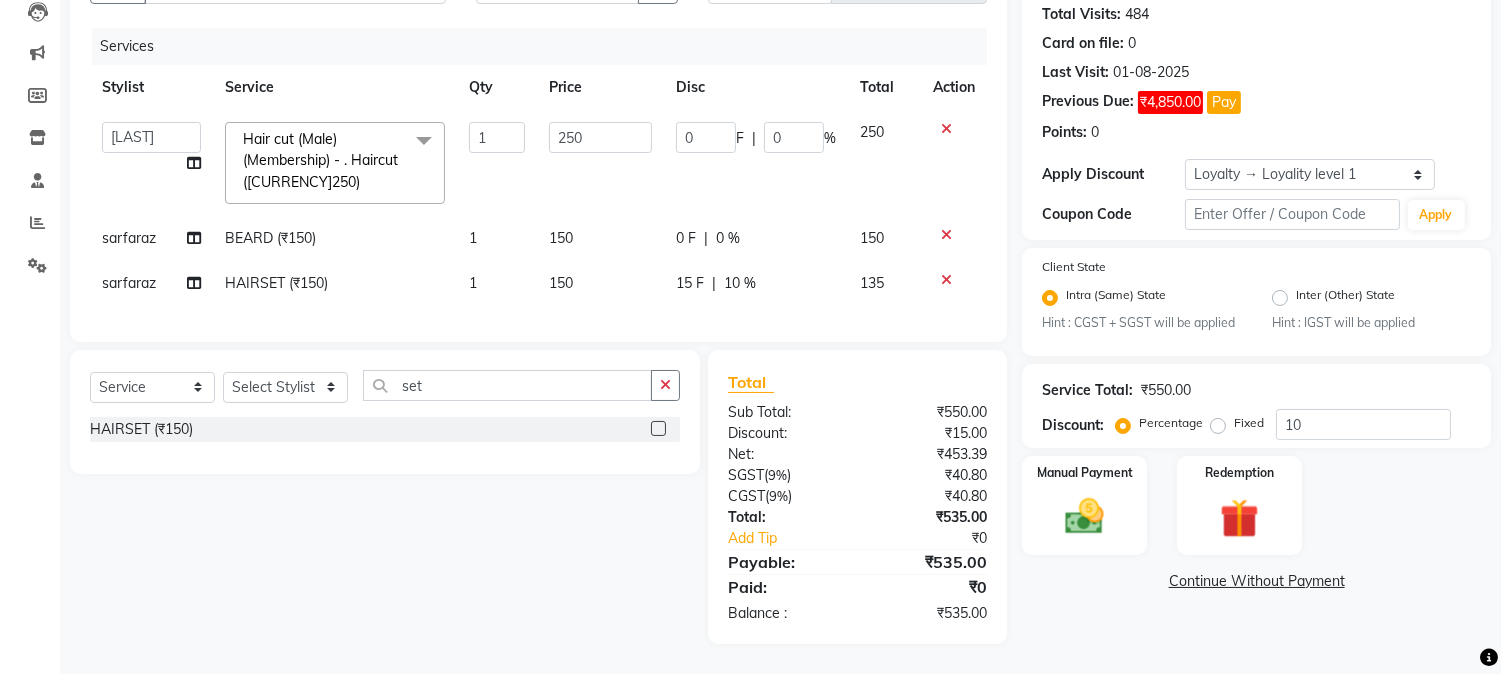 click on "15 F | 10 %" 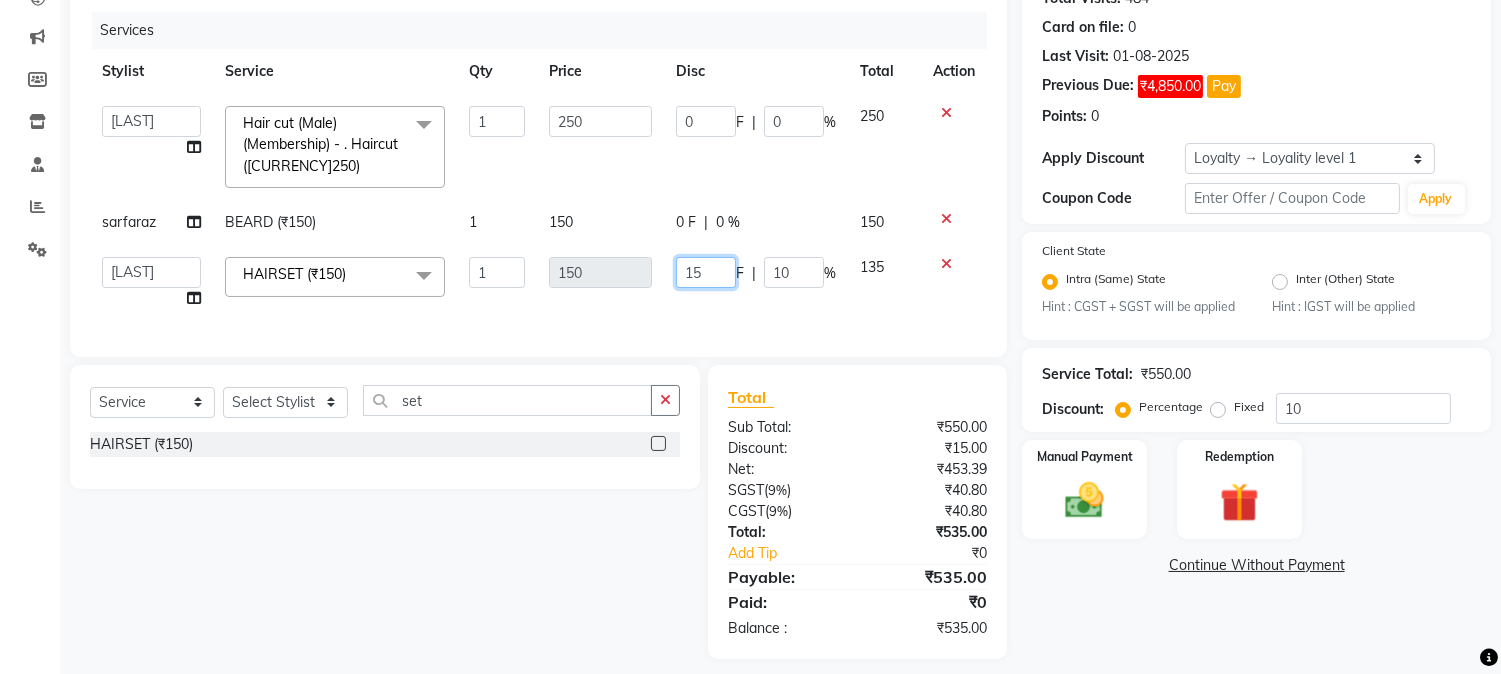 drag, startPoint x: 671, startPoint y: 268, endPoint x: 741, endPoint y: 268, distance: 70 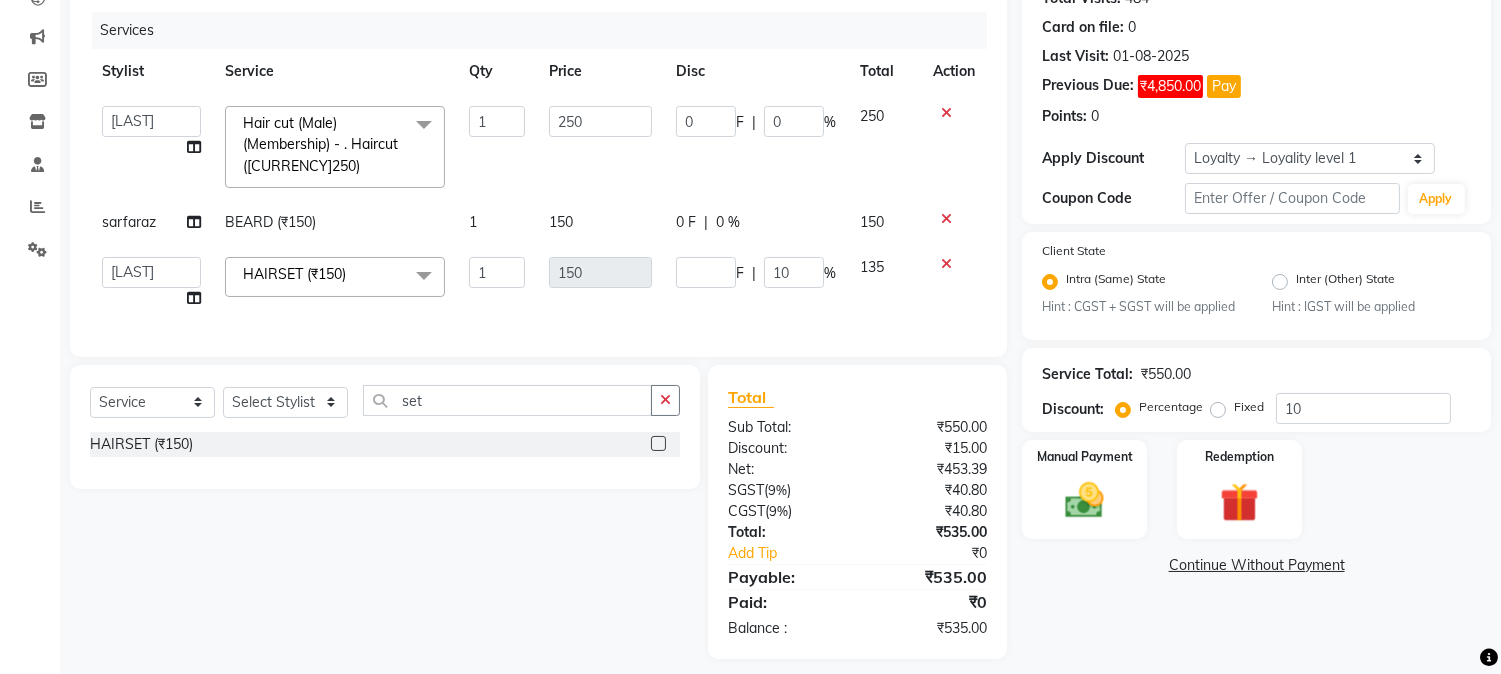 click on "Client +[PHONE] Date [DATE] Invoice Number V/2025 V/2025-26 0451 Services Stylist Service Qty Price Disc Total Action  [NAME]   [NAME]   [NAME]   [NAME]    [NAME]   [NAME]   [NAME]   [NAME]   [NAME]   [NAME]   [NAME]   [NAME]   [NAME]   [NAME]   [NAME]   [NAME]   [NAME]    [NAME]  [NAME]   [NAME]   [NAME]   [NAME]    [NAME]   [NAME]   [NAME]   [NAME]    [NAME]   [NAME]   [NAME]   [NAME]   [NAME]   [NAME]   [NAME]   [NAME]  [NAME]   [NAME]  Hair cut (Male)(Membership)       -        . Haircut (₹250)  x Nails -  Hands (₹840) Nails -  Feet (₹720) Nails - Nail Extensions With Gel Polish (₹2820) Nails - Nail Art (₹300) Nails - Nail Extension Removal (₹960) Nails - Gel Polish Removal (₹420) MOLE (₹600) PUMING (₹4000) CRYSTAL PEDICURE (MEMBERSHIP) (₹1400) HIAR SPA ABOVE SHOULDER (MEMBERSHIP) (₹900) HAIR SPA ABOVE SHOULDER (NON-MEMBER) (₹1080) HAIR SPA BELOW SHOULDER(MEMBERSHIP) (₹1200) HAIR SPA BELOW SHOULDER(NON-MEMBER) (₹1440) PATCH TEST  (₹500)" 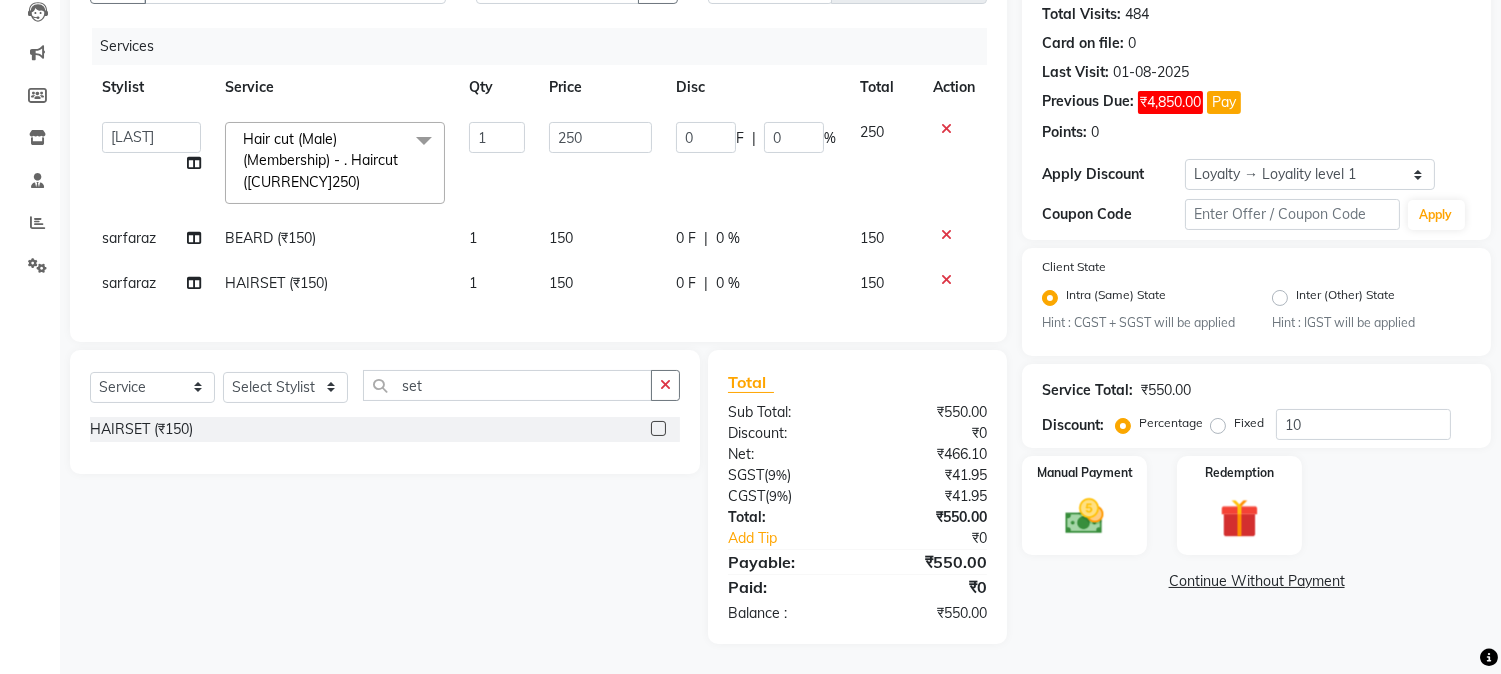 click on "0 F | 0 %" 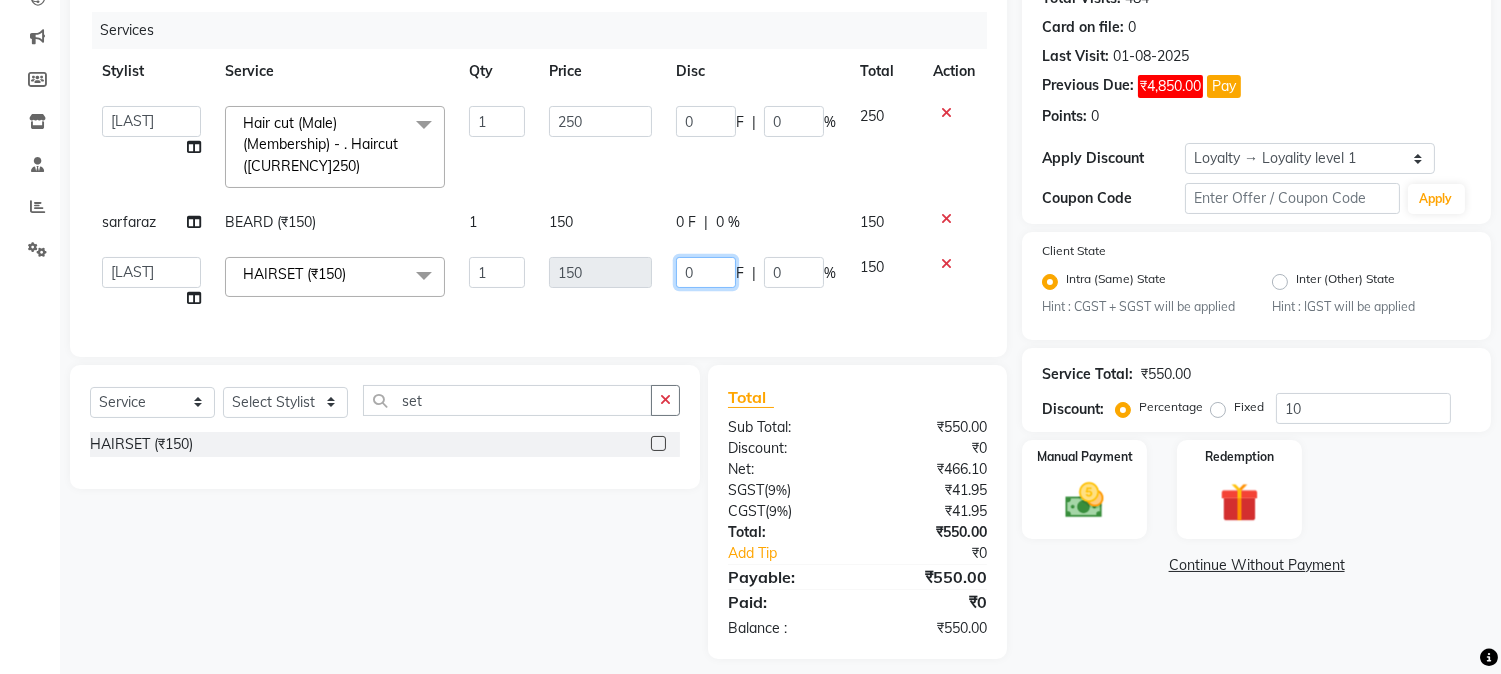 drag, startPoint x: 682, startPoint y: 270, endPoint x: 728, endPoint y: 270, distance: 46 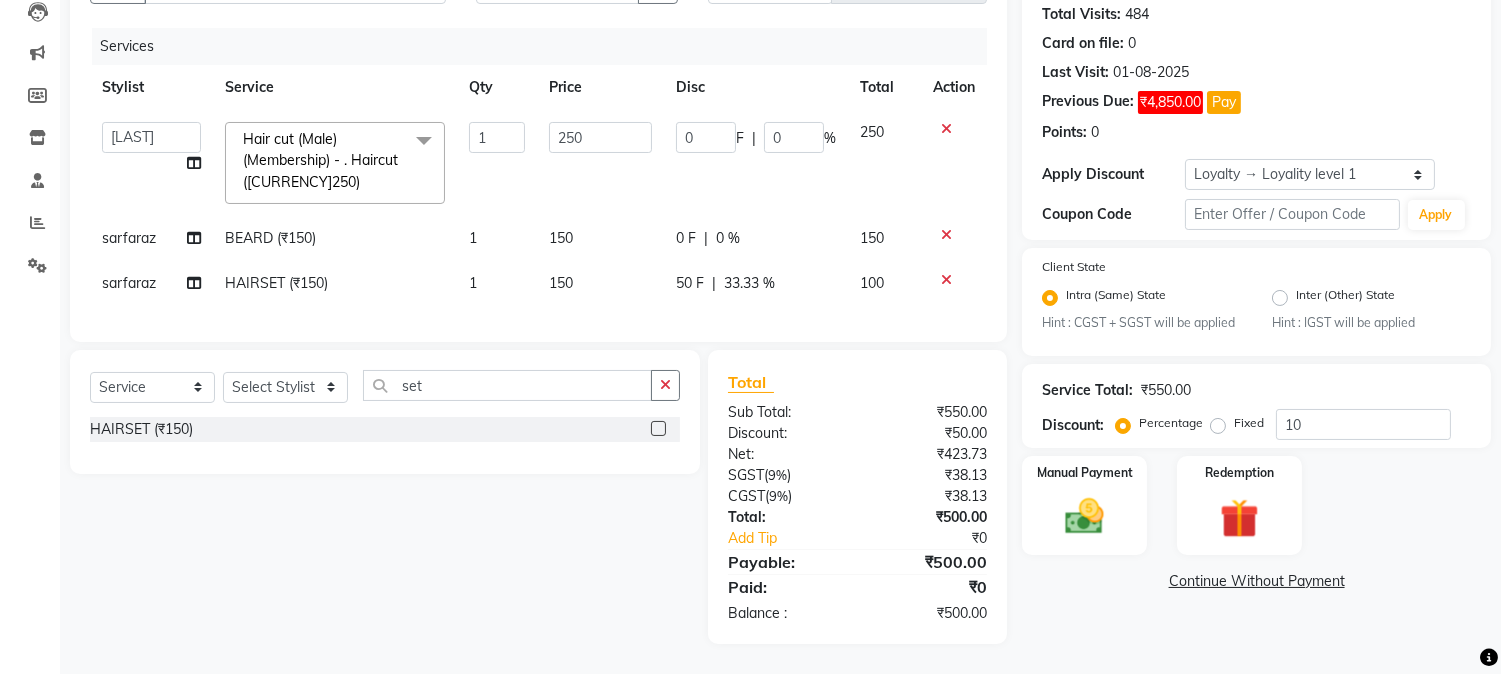 click on "Services Stylist Service Qty Price Disc Total Action  [PERSON]   [PERSON]   [PERSON]    [PERSON]    [PERSON]   [PERSON]   [PERSON]   [PERSON]   [PERSON]   [PERSON]   [PERSON]   [PERSON]   [PERSON]   [PERSON]   [PERSON]   [PERSON]   [PERSON]   [PERSON]  [PERSON]   [PERSON]   [PERSON]   [PERSON]    [PERSON]   [PERSON]   [PERSON]   [PERSON]    [PERSON]   [PERSON]   [PERSON]   [PERSON]   [PERSON]   [PERSON]   [PERSON]  Hair cut (Male)(Membership)       -        . Haircut (₹250)  x Nails -  Hands (₹840) Nails -  Feet (₹720) Nails - Nail Extensions With Gel Polish (₹2820) Nails - Nail Art (₹300) Nails - Nail Extension Removal (₹960) Nails - Gel Polish Removal (₹420) MOLE (₹600) PUMING (₹4000) CRYSTAL PEDICURE (MEMBERSHIP) (₹1400) HIAR SPA ABOVE SHOULDER (MEMBERSHIP) (₹900) HAIR SPA ABOVE SHOULDER (NON-MEMBER) (₹1080) HAIR SPA BELOW SHOULDER(MEMBERSHIP) (₹1200) HAIR SPA BELOW SHOULDER(NON-MEMBER) (₹1440) HAIR SPA UPTO WAIST(MEMBERSHIP) (₹1400) HAIR SPA UPTO WAIST(NON-MEMBER) (₹1680) HAIR SPA BELOW WAIST(MEMBERSHIP) (₹1700) 1" 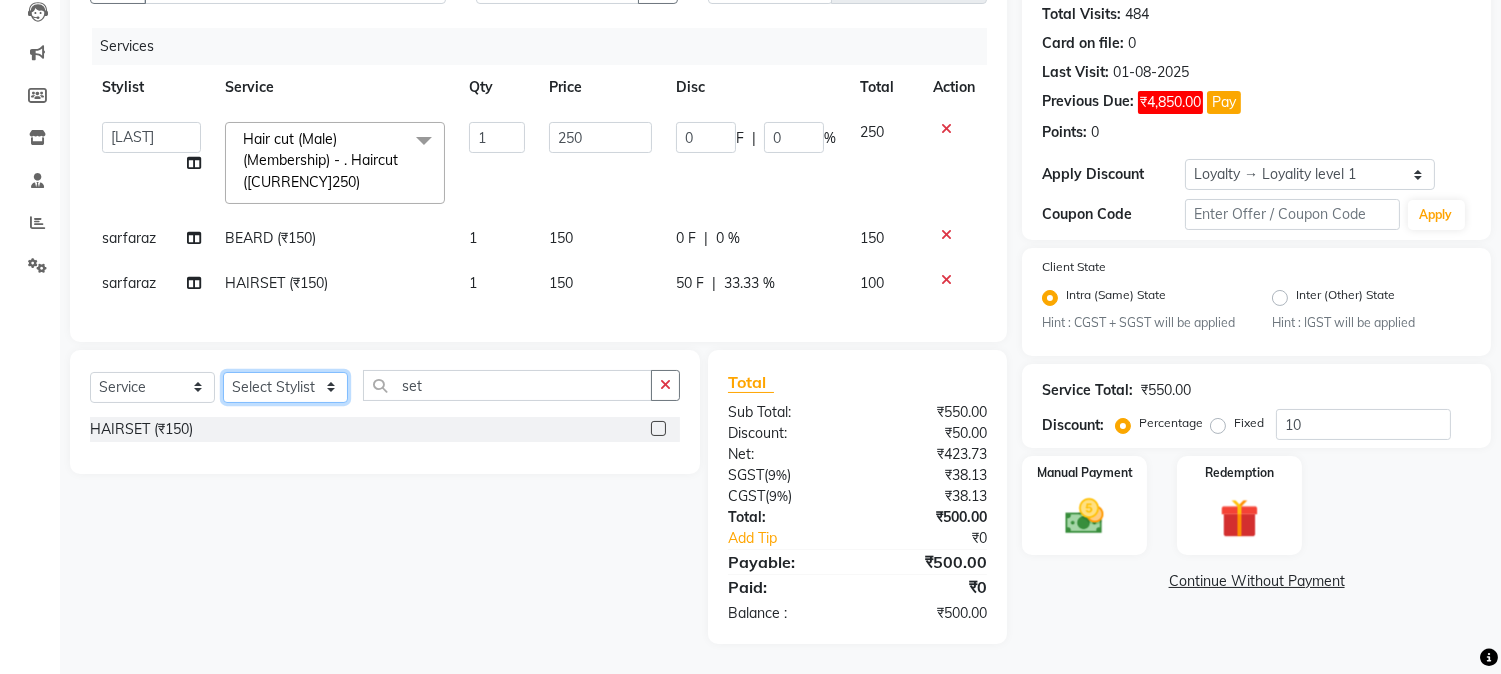 click on "Select Stylist [FIRST] [FIRST] [LAST] [FIRST]  [FIRST]   [FIRST]   [FIRST] [LAST]   [FIRST]   [FIRST]   [FIRST]   [FIRST]   [FIRST]   [FIRST]   [FIRST]   [FIRST]   [FIRST] [LAST]   [FIRST]   [FIRST]    [FIRST]   [FIRST] [LAST]   [FIRST]    [FIRST]   [FIRST]    [FIRST]  [FIRST]   [FIRST]   [FIRST] [LAST]   [FIRST]    [FIRST]   [FIRST]   [FIRST]   [FIRST]   [FIRST]  [FIRST]" 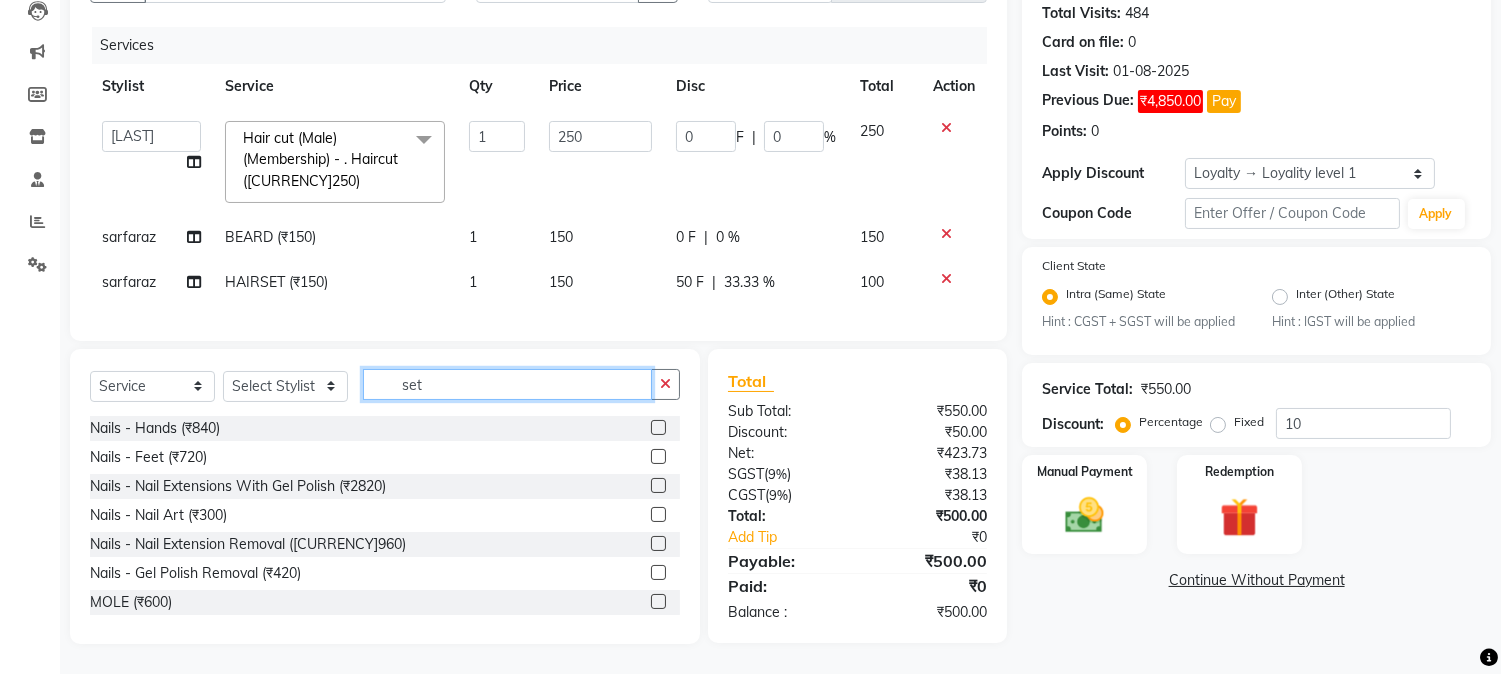 drag, startPoint x: 393, startPoint y: 388, endPoint x: 474, endPoint y: 388, distance: 81 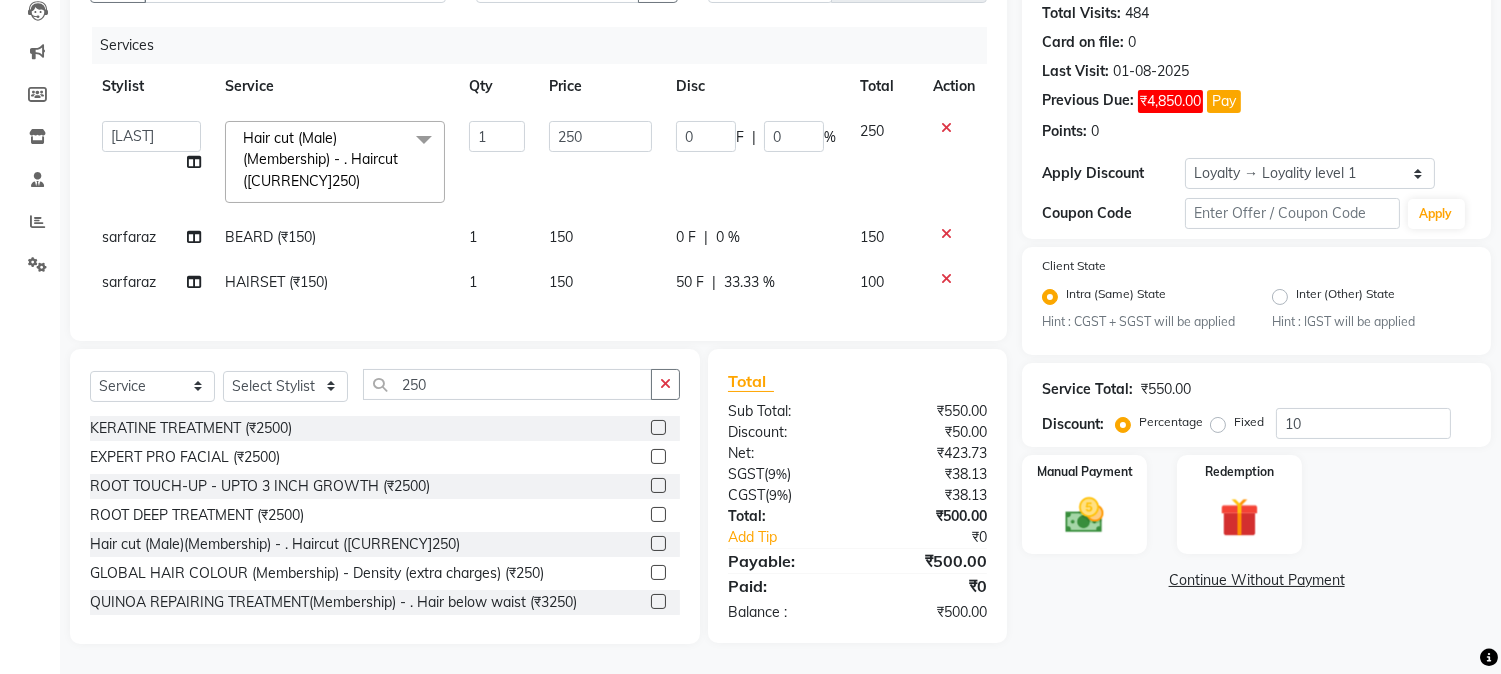click 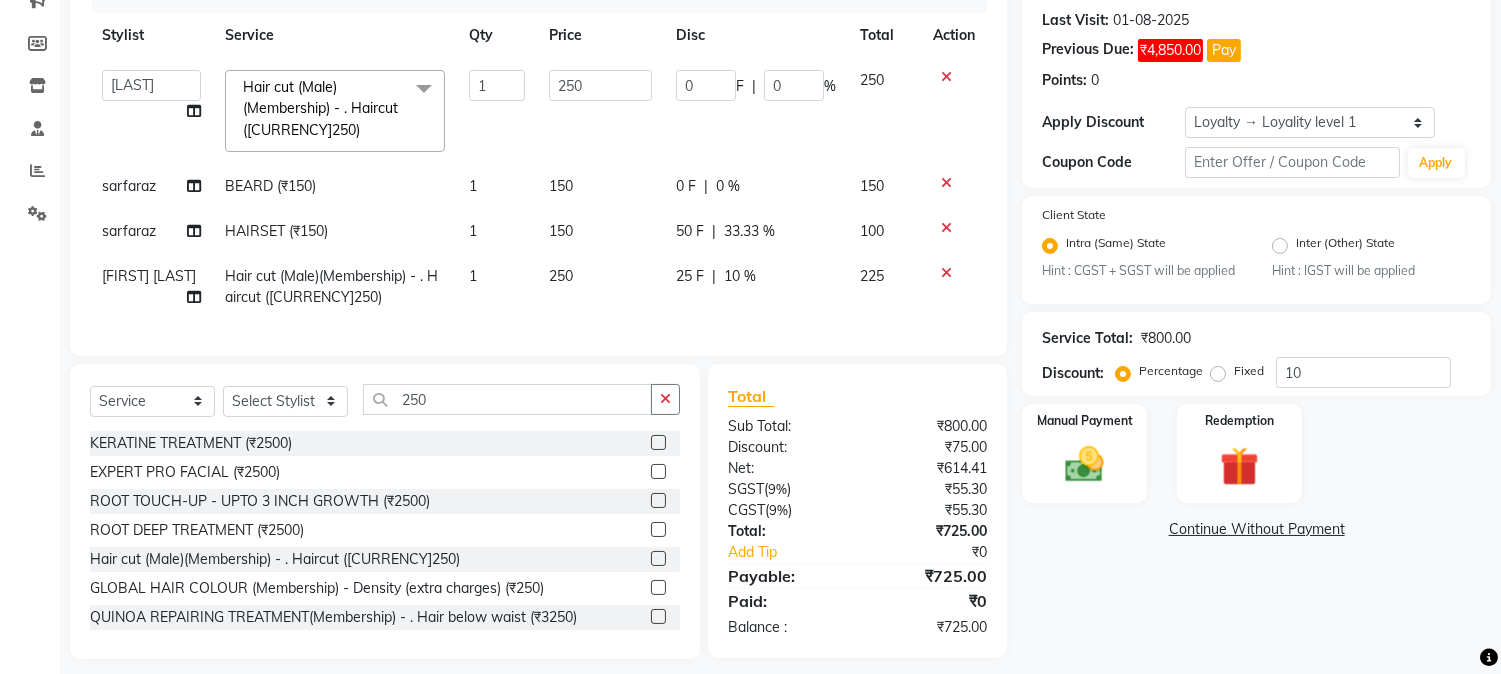 scroll, scrollTop: 303, scrollLeft: 0, axis: vertical 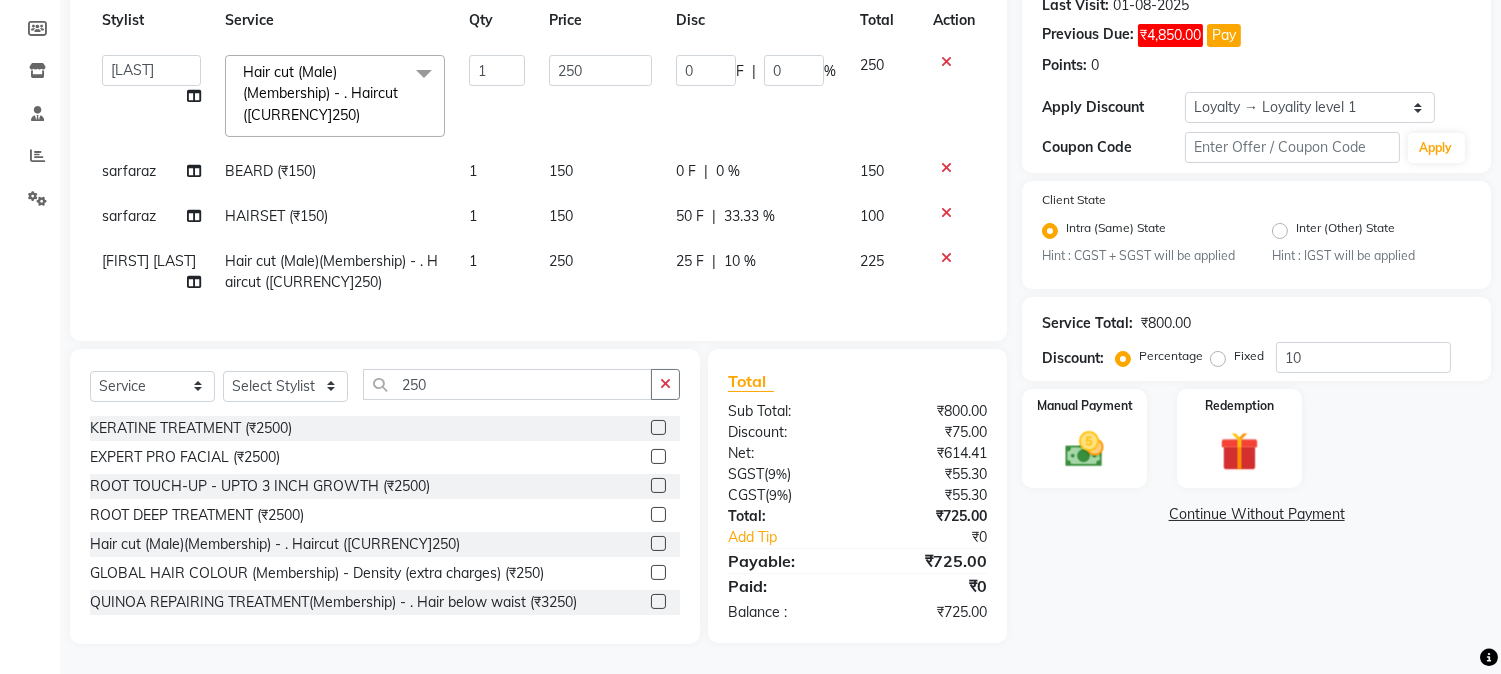 click on "25 F | 10 %" 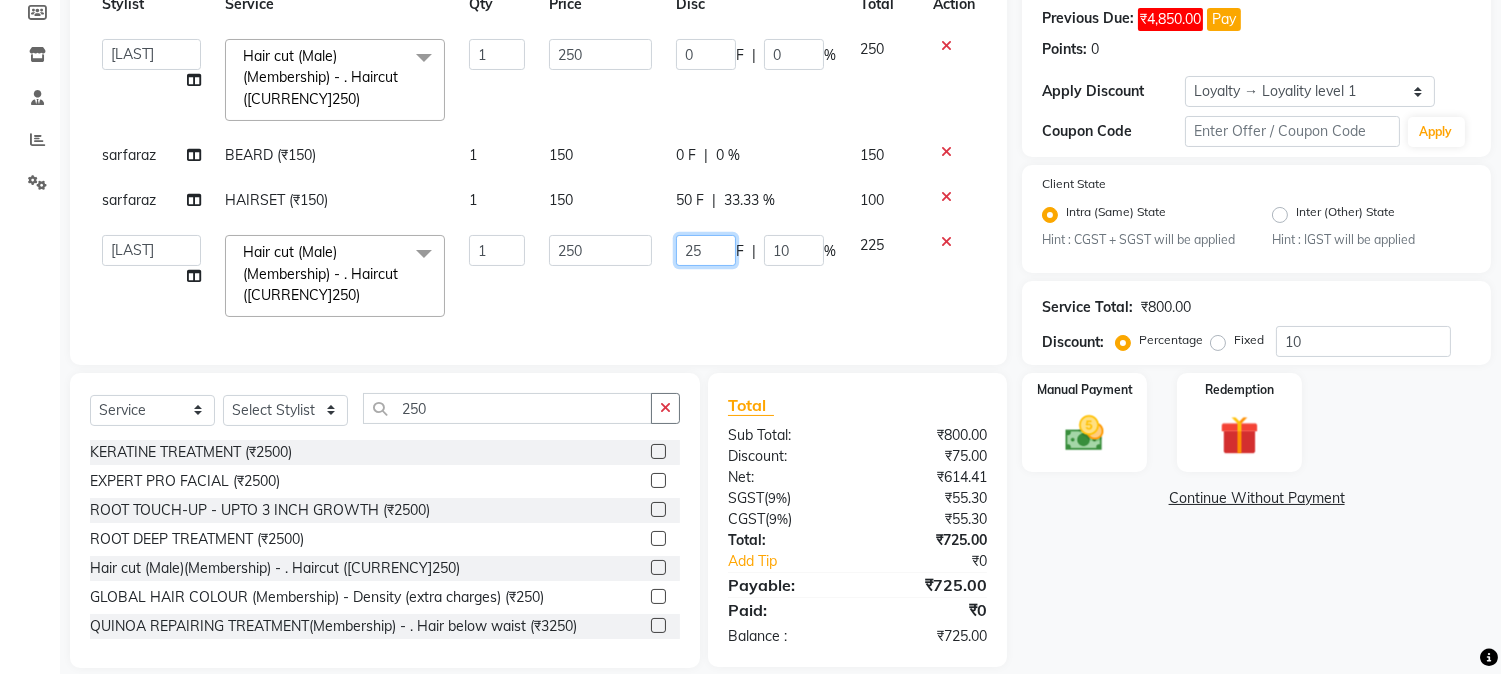 drag, startPoint x: 673, startPoint y: 248, endPoint x: 722, endPoint y: 253, distance: 49.25444 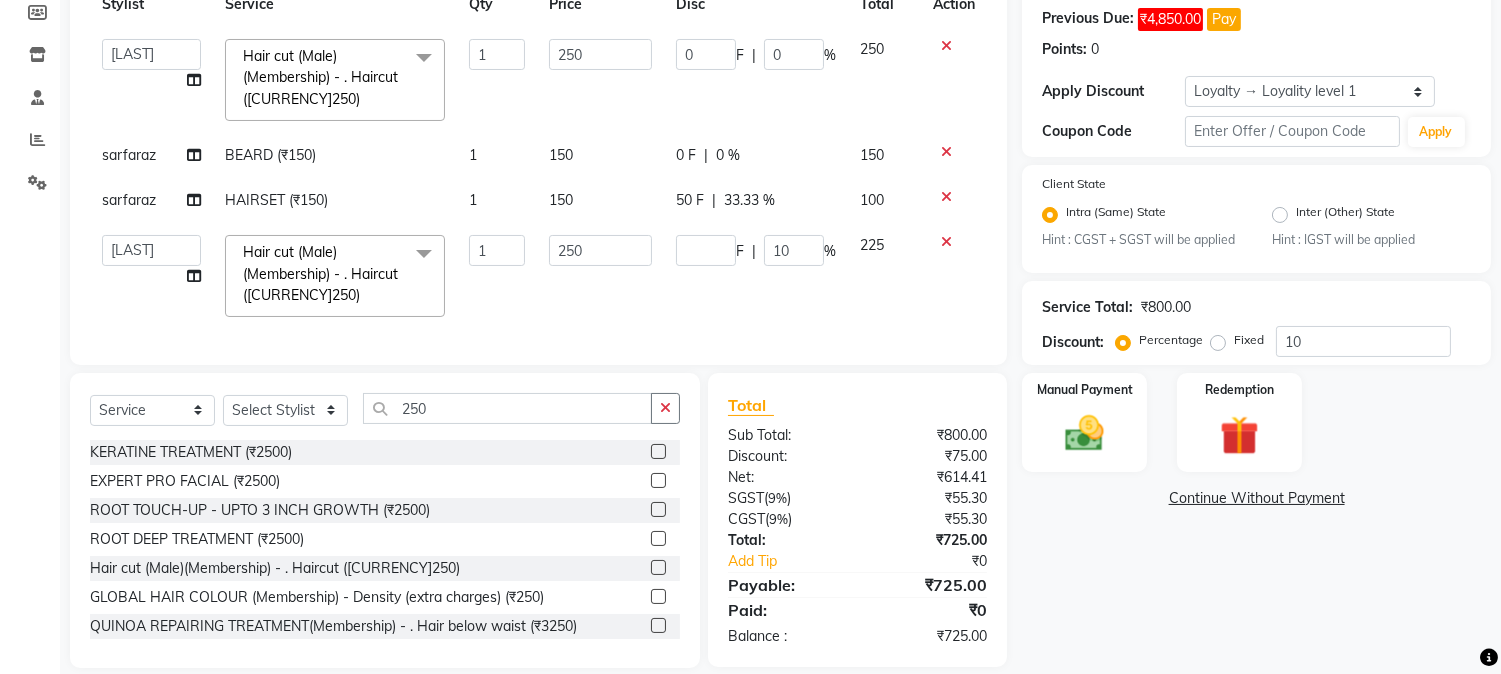 click on "Services Stylist Service Qty Price Disc Total Action  [PERSON]   [PERSON]   [PERSON]    [PERSON]    [PERSON]   [PERSON]   [PERSON]   [PERSON]   [PERSON]   [PERSON]   [PERSON]   [PERSON]   [PERSON]   [PERSON]   [PERSON]   [PERSON]   [PERSON]   [PERSON]  [PERSON]   [PERSON]   [PERSON]   [PERSON]    [PERSON]   [PERSON]   [PERSON]   [PERSON]    [PERSON]   [PERSON]   [PERSON]   [PERSON]   [PERSON]   [PERSON]   [PERSON]  Hair cut (Male)(Membership)       -        . Haircut (₹250)  x Nails -  Hands (₹840) Nails -  Feet (₹720) Nails - Nail Extensions With Gel Polish (₹2820) Nails - Nail Art (₹300) Nails - Nail Extension Removal (₹960) Nails - Gel Polish Removal (₹420) MOLE (₹600) PUMING (₹4000) CRYSTAL PEDICURE (MEMBERSHIP) (₹1400) HIAR SPA ABOVE SHOULDER (MEMBERSHIP) (₹900) HAIR SPA ABOVE SHOULDER (NON-MEMBER) (₹1080) HAIR SPA BELOW SHOULDER(MEMBERSHIP) (₹1200) HAIR SPA BELOW SHOULDER(NON-MEMBER) (₹1440) HAIR SPA UPTO WAIST(MEMBERSHIP) (₹1400) HAIR SPA UPTO WAIST(NON-MEMBER) (₹1680) HAIR SPA BELOW WAIST(MEMBERSHIP) (₹1700) 1" 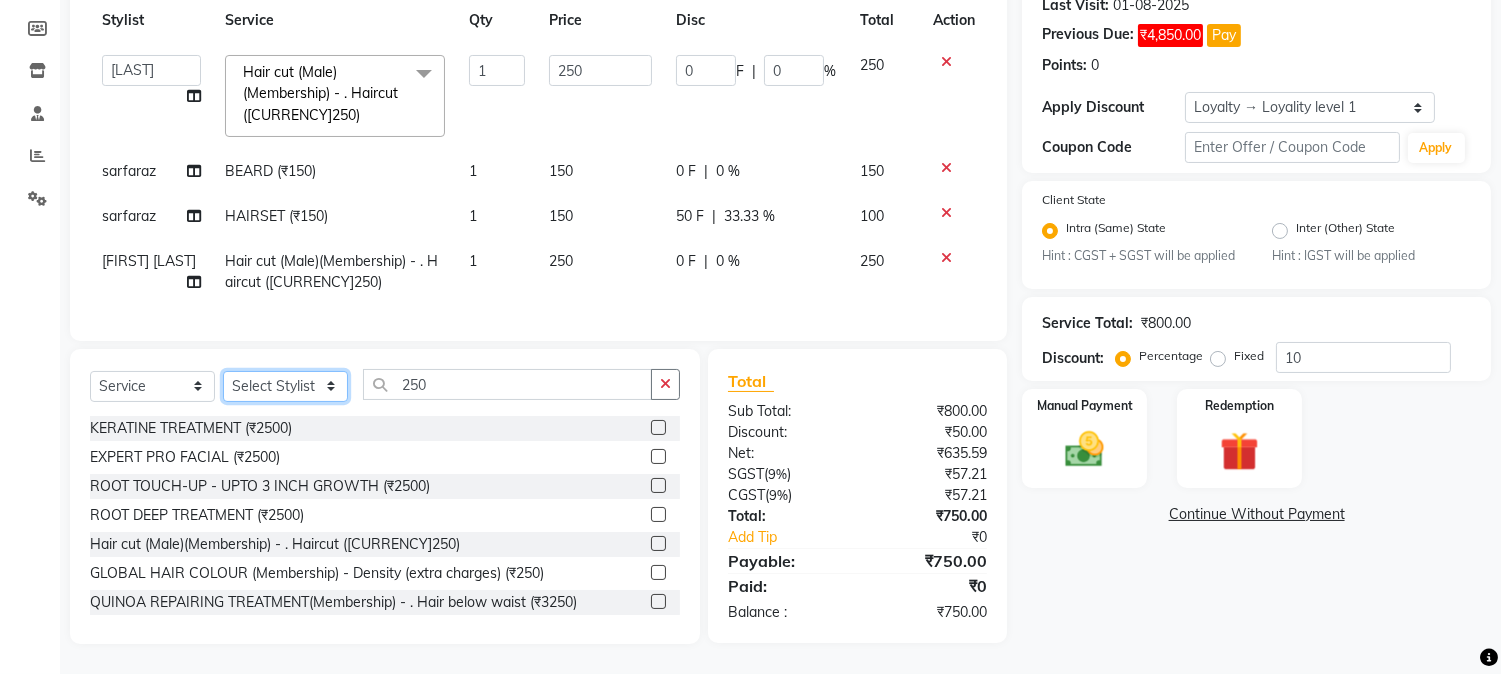 click on "Select Stylist [FIRST] [FIRST] [LAST] [FIRST]  [FIRST]   [FIRST]   [FIRST] [LAST]   [FIRST]   [FIRST]   [FIRST]   [FIRST]   [FIRST]   [FIRST]   [FIRST]   [FIRST]   [FIRST] [LAST]   [FIRST]   [FIRST]    [FIRST]   [FIRST] [LAST]   [FIRST]    [FIRST]   [FIRST]    [FIRST]  [FIRST]   [FIRST]   [FIRST] [LAST]   [FIRST]    [FIRST]   [FIRST]   [FIRST]   [FIRST]   [FIRST]  [FIRST]" 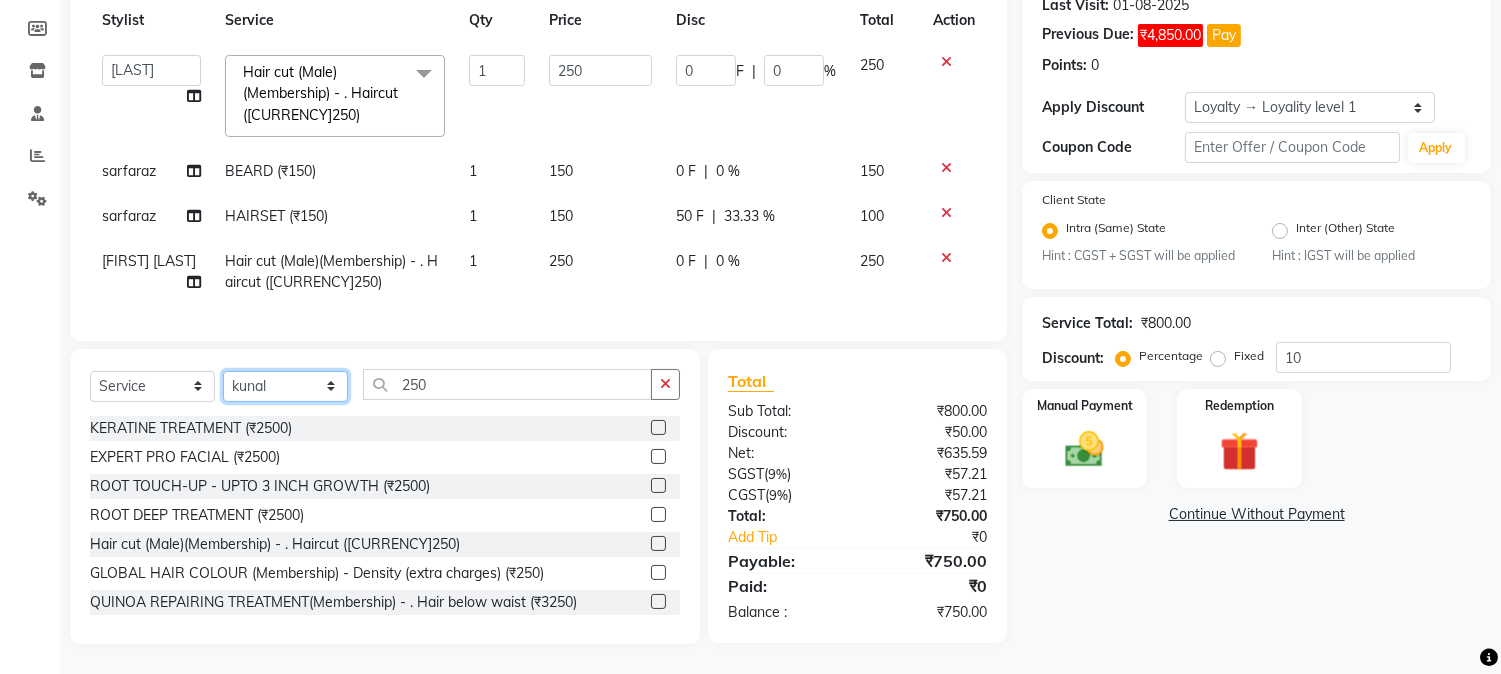 click on "Select Stylist [FIRST] [FIRST] [LAST] [FIRST]  [FIRST]   [FIRST]   [FIRST] [LAST]   [FIRST]   [FIRST]   [FIRST]   [FIRST]   [FIRST]   [FIRST]   [FIRST]   [FIRST]   [FIRST] [LAST]   [FIRST]   [FIRST]    [FIRST]   [FIRST] [LAST]   [FIRST]    [FIRST]   [FIRST]    [FIRST]  [FIRST]   [FIRST]   [FIRST] [LAST]   [FIRST]    [FIRST]   [FIRST]   [FIRST]   [FIRST]   [FIRST]  [FIRST]" 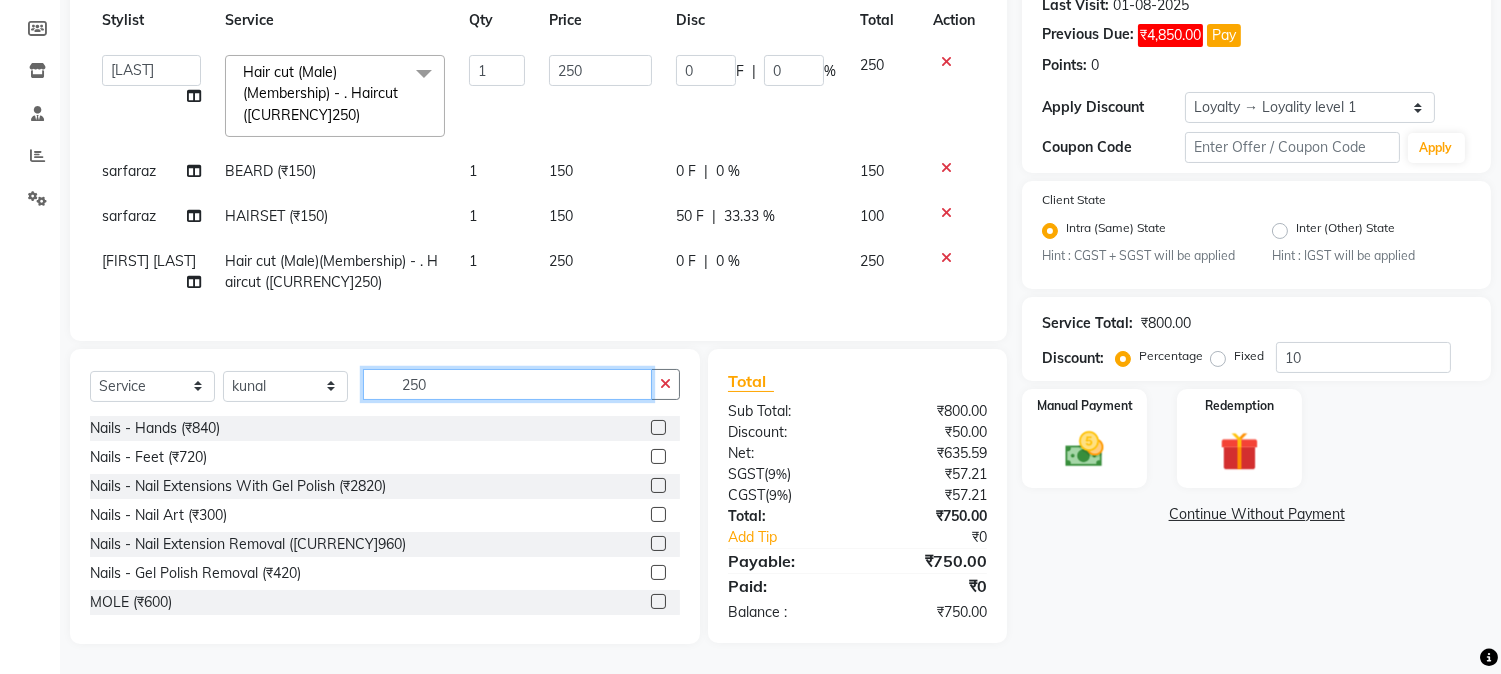 drag, startPoint x: 400, startPoint y: 386, endPoint x: 466, endPoint y: 387, distance: 66.007576 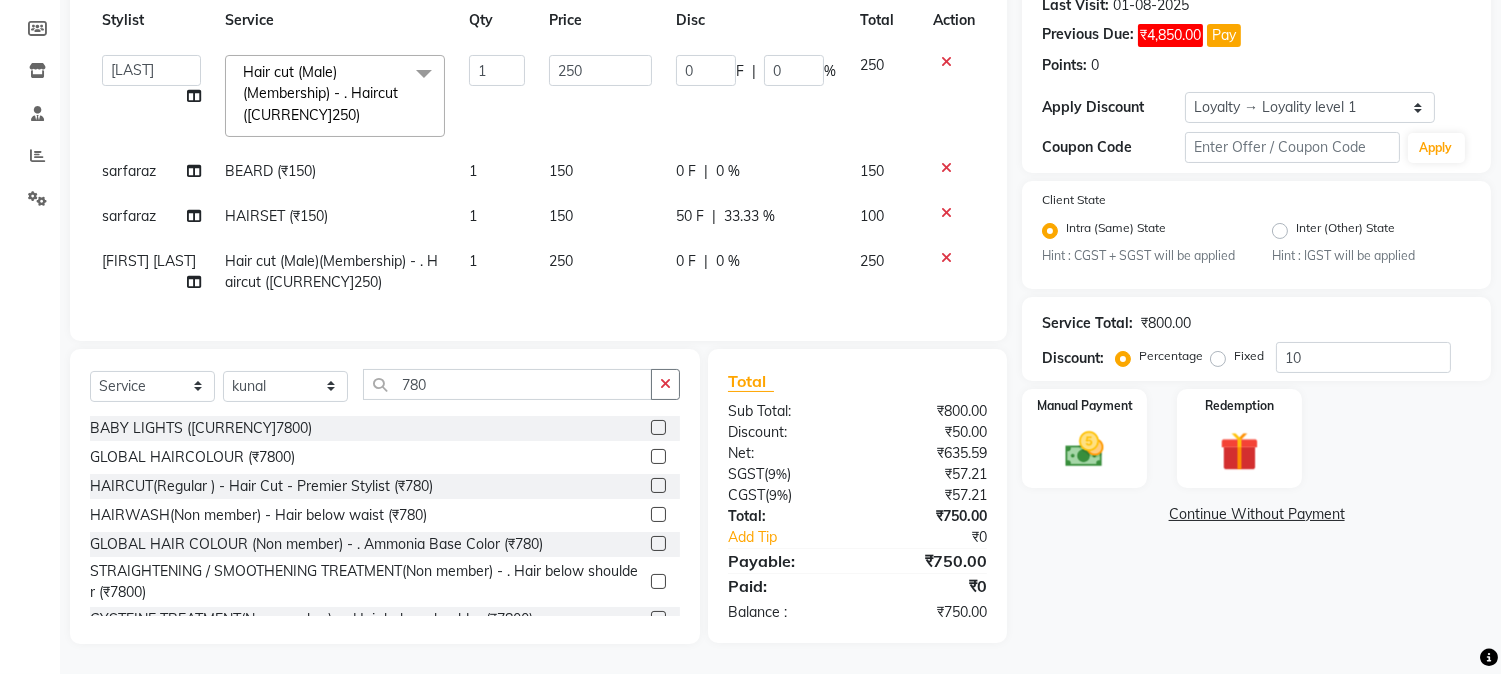 click 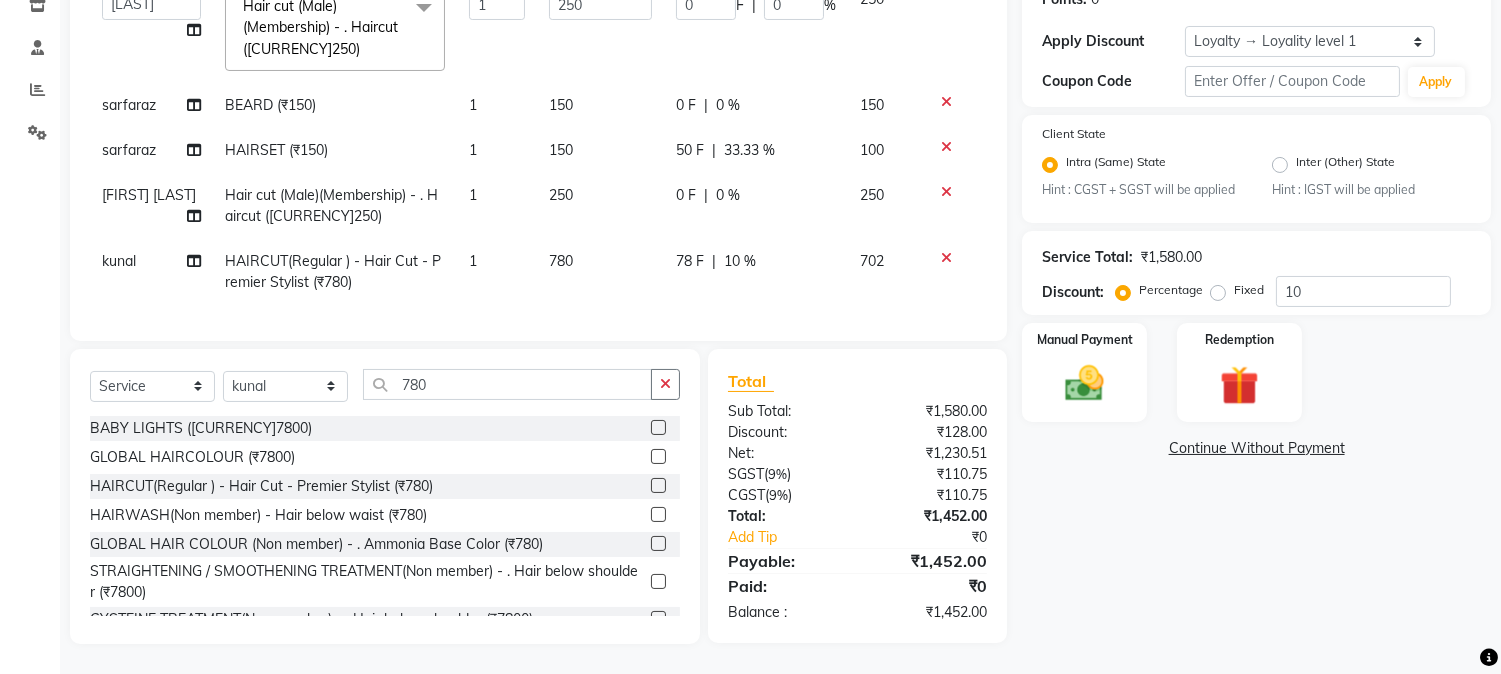 scroll, scrollTop: 370, scrollLeft: 0, axis: vertical 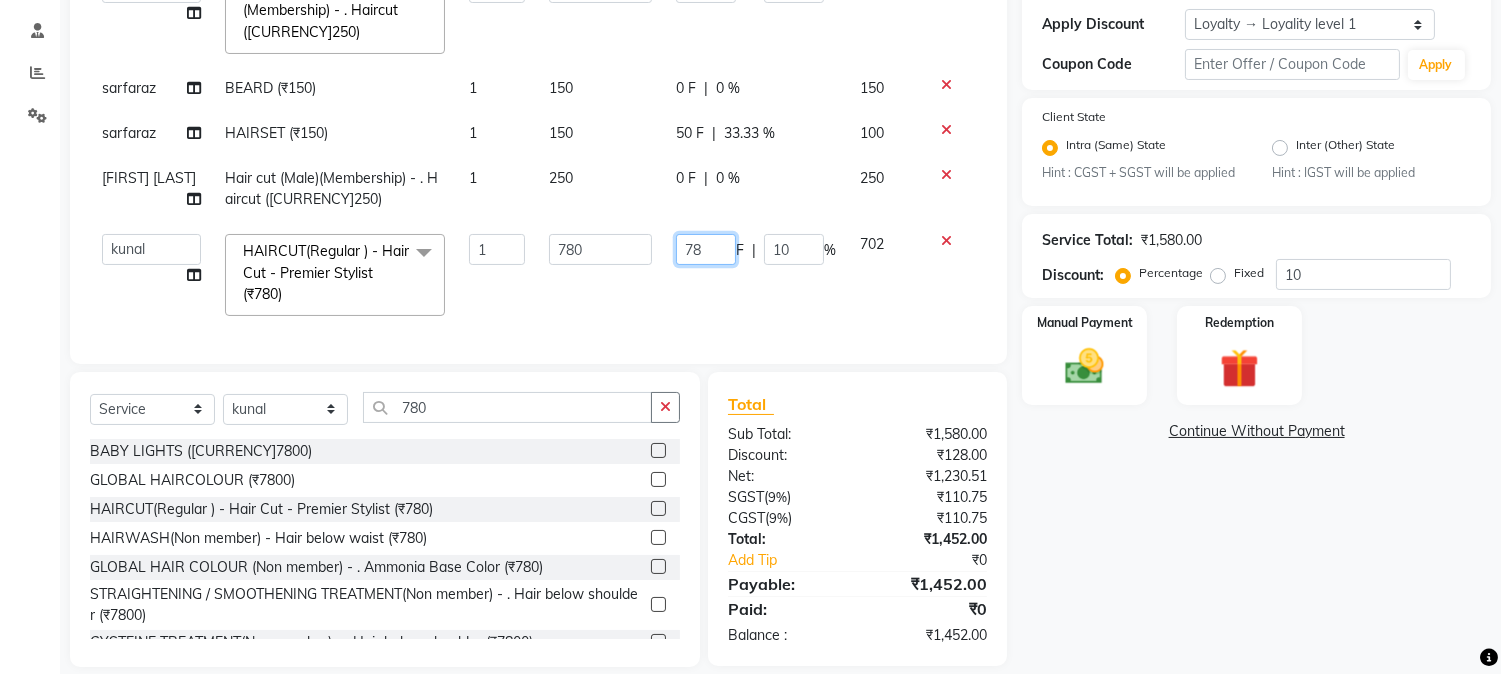 drag, startPoint x: 671, startPoint y: 248, endPoint x: 755, endPoint y: 244, distance: 84.095184 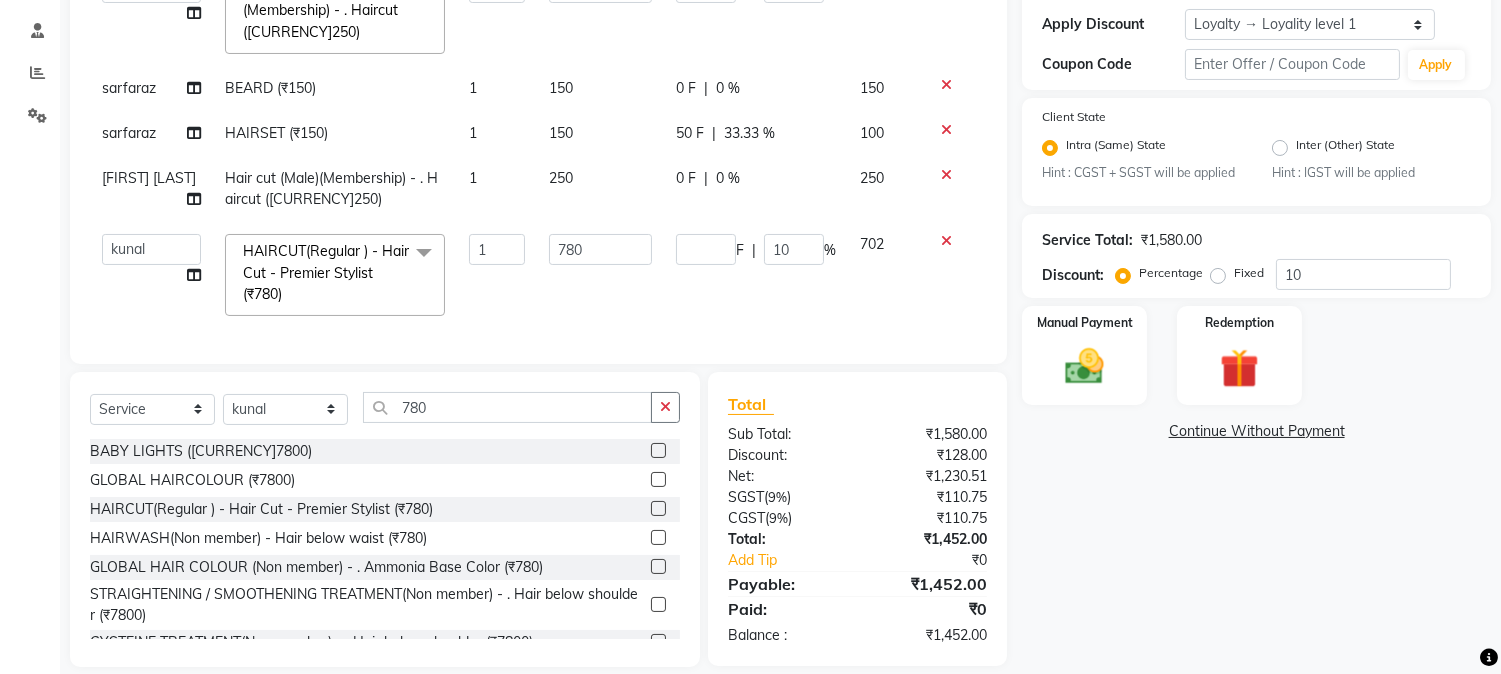 click on "Services Stylist Service Qty Price Disc Total Action  [PERSON]   [PERSON]   [PERSON]    [PERSON]    [PERSON]   [PERSON]   [PERSON]   [PERSON]   [PERSON]   [PERSON]   [PERSON]   [PERSON]   [PERSON]   [PERSON]   [PERSON]   [PERSON]   [PERSON]   [PERSON]  [PERSON]   [PERSON]   [PERSON]   [PERSON]    [PERSON]   [PERSON]   [PERSON]   [PERSON]    [PERSON]   [PERSON]   [PERSON]   [PERSON]   [PERSON]   [PERSON]   [PERSON]  Hair cut (Male)(Membership)       -        . Haircut (₹250)  x Nails -  Hands (₹840) Nails -  Feet (₹720) Nails - Nail Extensions With Gel Polish (₹2820) Nails - Nail Art (₹300) Nails - Nail Extension Removal (₹960) Nails - Gel Polish Removal (₹420) MOLE (₹600) PUMING (₹4000) CRYSTAL PEDICURE (MEMBERSHIP) (₹1400) HIAR SPA ABOVE SHOULDER (MEMBERSHIP) (₹900) HAIR SPA ABOVE SHOULDER (NON-MEMBER) (₹1080) HAIR SPA BELOW SHOULDER(MEMBERSHIP) (₹1200) HAIR SPA BELOW SHOULDER(NON-MEMBER) (₹1440) HAIR SPA UPTO WAIST(MEMBERSHIP) (₹1400) HAIR SPA UPTO WAIST(NON-MEMBER) (₹1680) HAIR SPA BELOW WAIST(MEMBERSHIP) (₹1700) 1" 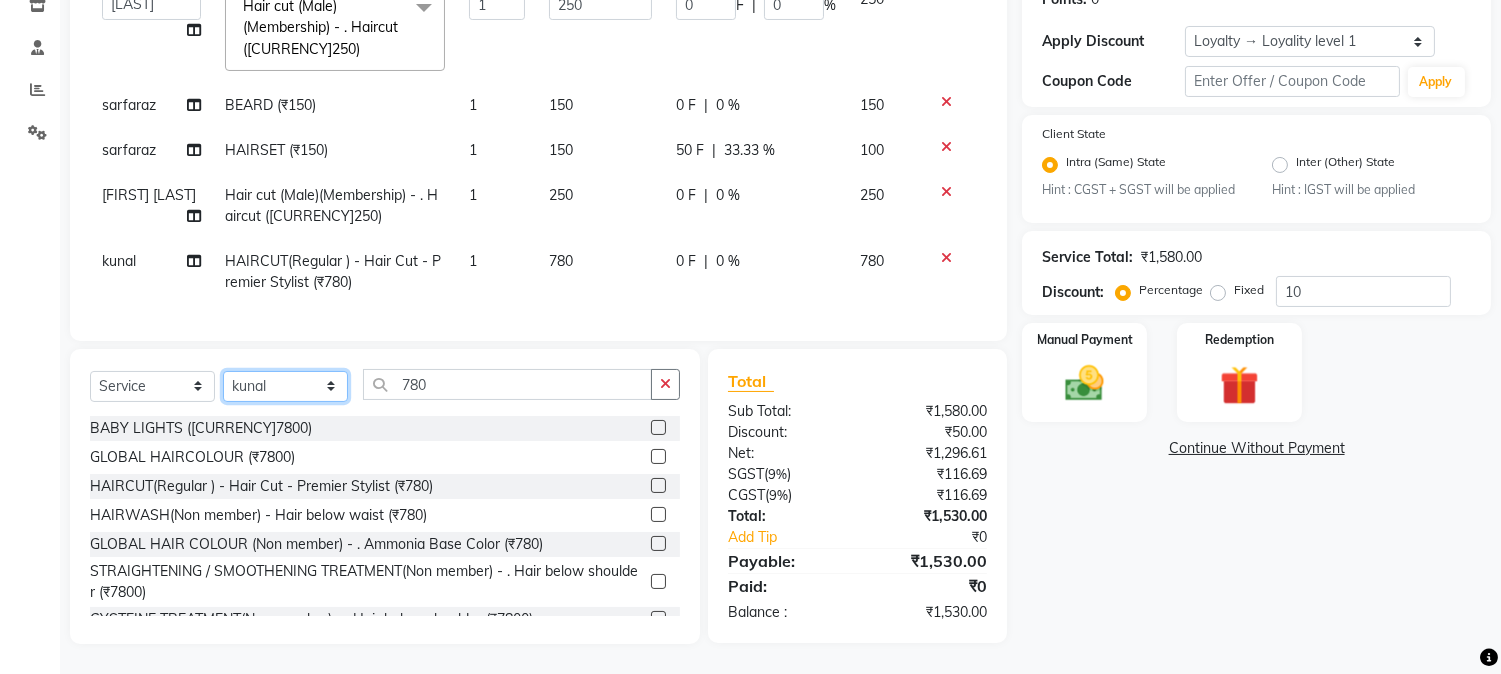 click on "Select Stylist [FIRST] [FIRST] [LAST] [FIRST]  [FIRST]   [FIRST]   [FIRST] [LAST]   [FIRST]   [FIRST]   [FIRST]   [FIRST]   [FIRST]   [FIRST]   [FIRST]   [FIRST]   [FIRST] [LAST]   [FIRST]   [FIRST]    [FIRST]   [FIRST] [LAST]   [FIRST]    [FIRST]   [FIRST]    [FIRST]  [FIRST]   [FIRST]   [FIRST] [LAST]   [FIRST]    [FIRST]   [FIRST]   [FIRST]   [FIRST]   [FIRST]  [FIRST]" 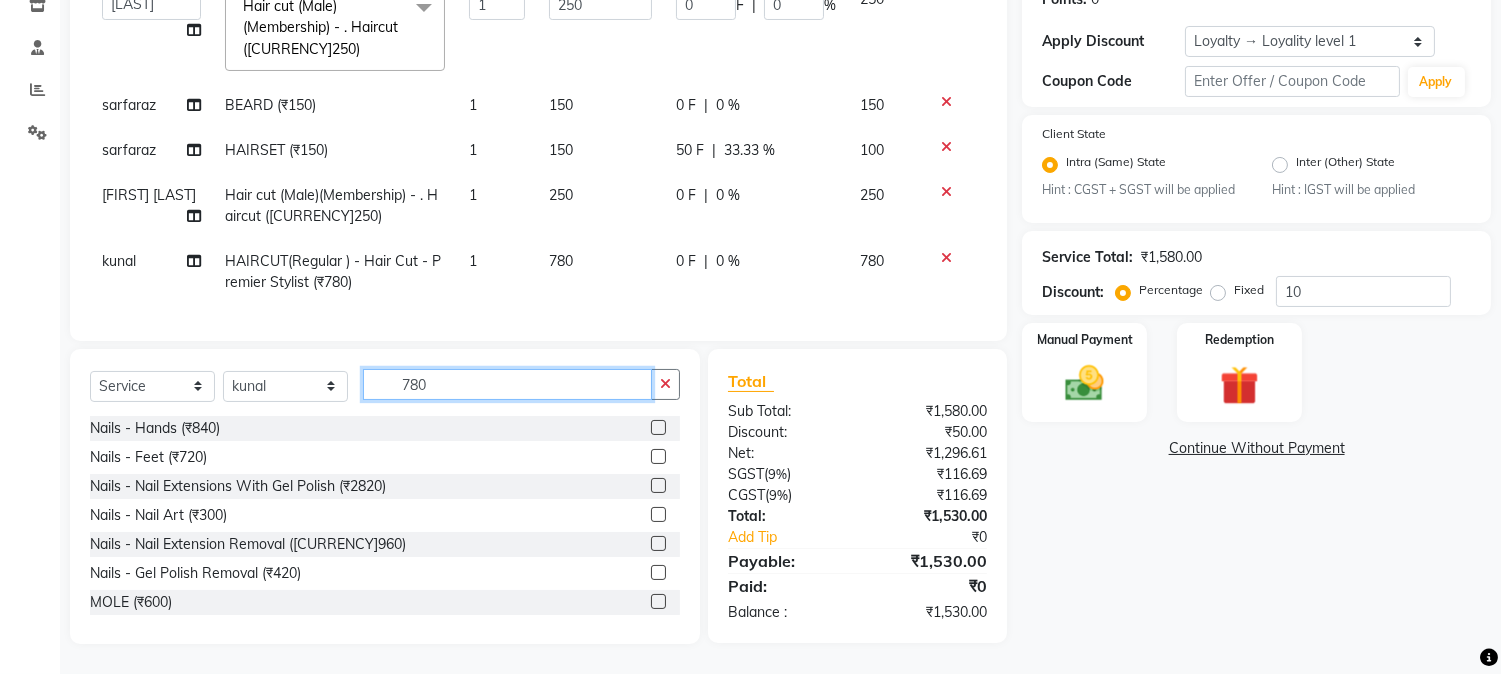 drag, startPoint x: 390, startPoint y: 386, endPoint x: 485, endPoint y: 380, distance: 95.189285 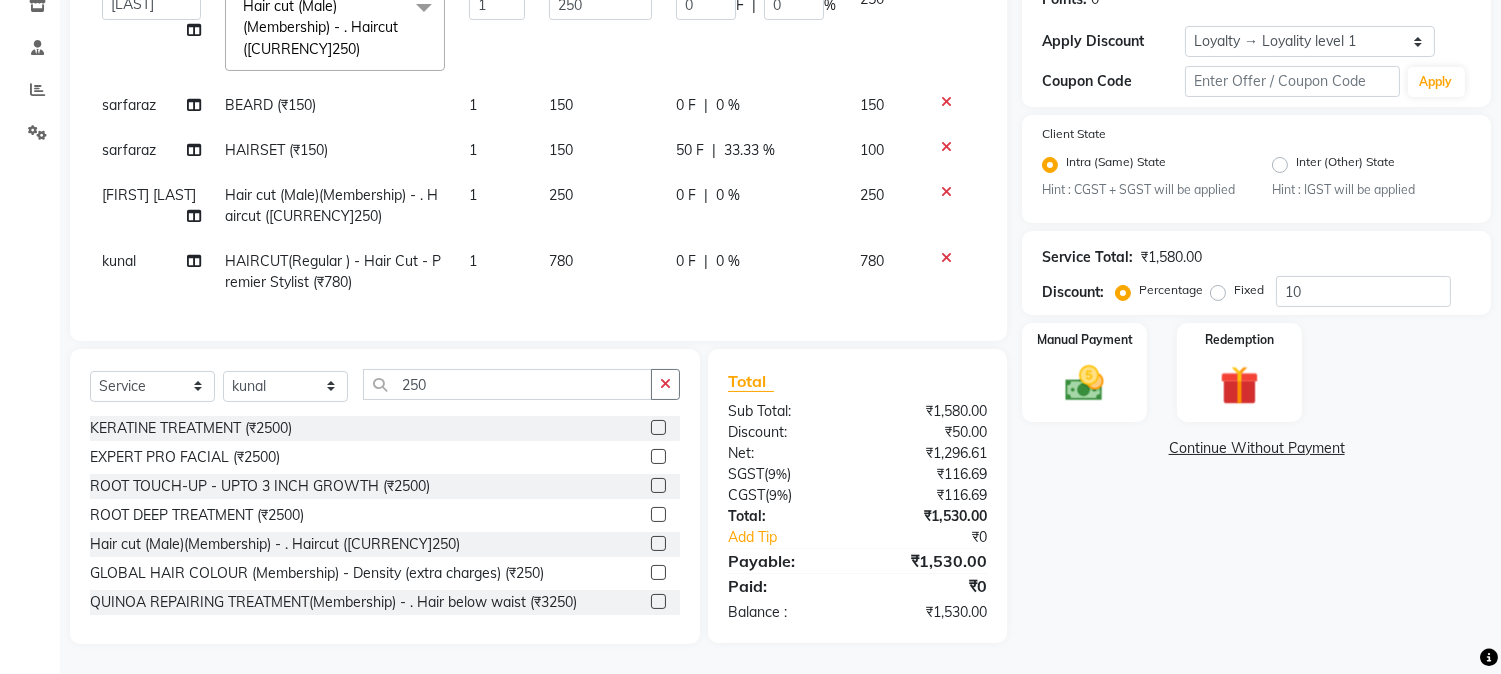 click 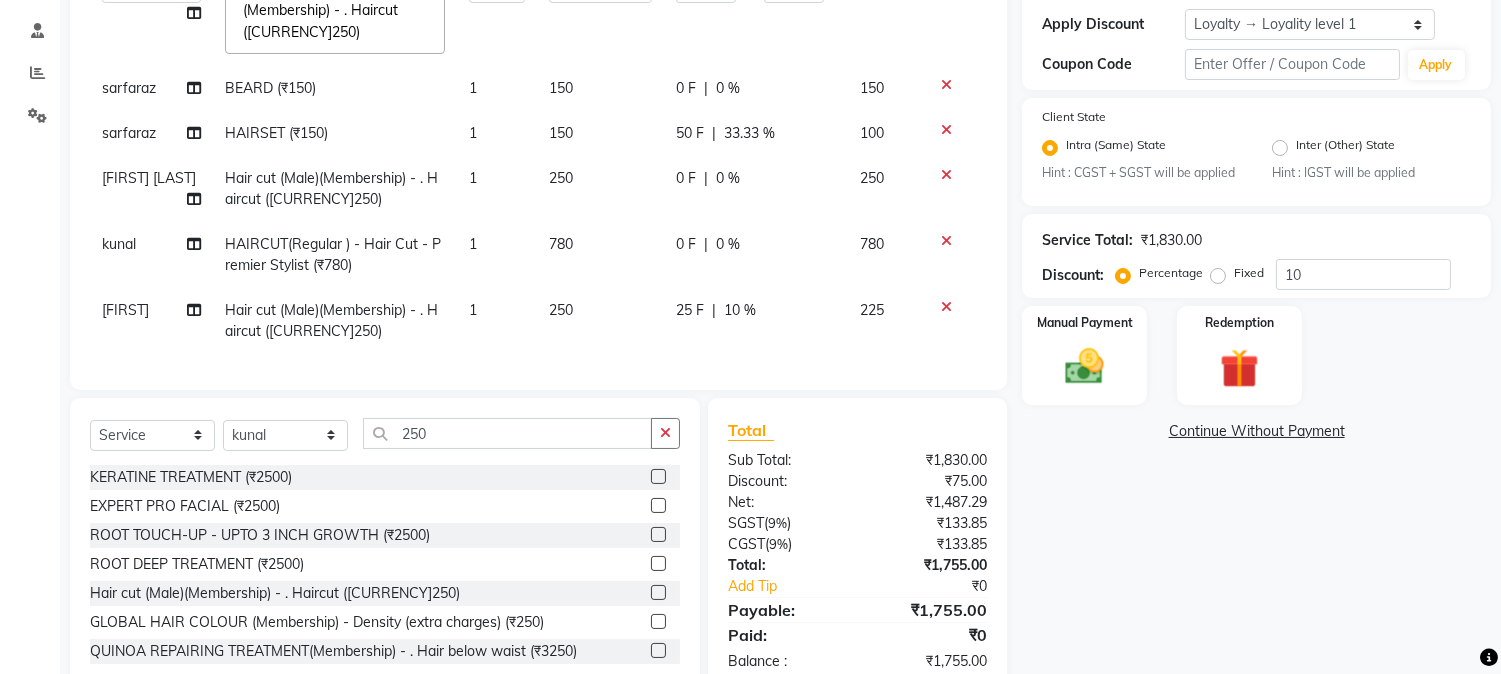 scroll, scrollTop: 8, scrollLeft: 0, axis: vertical 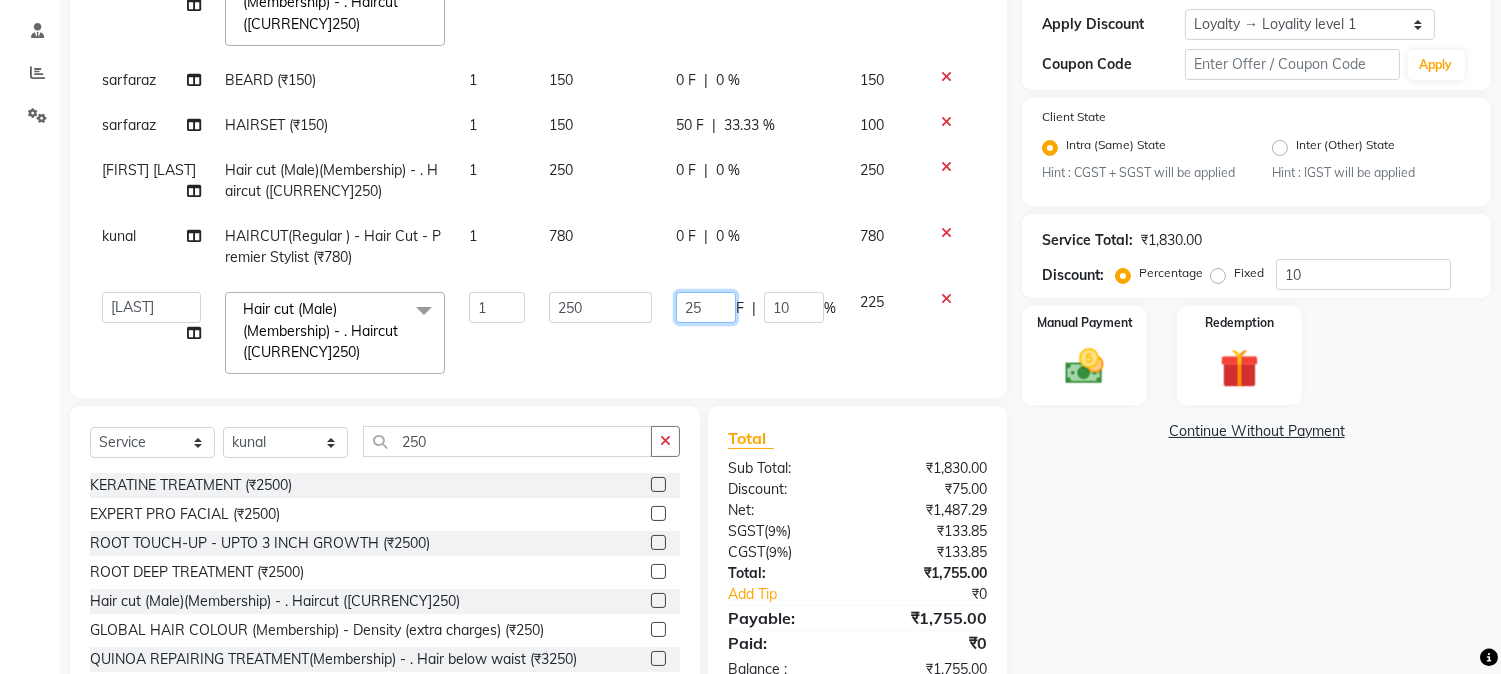 drag, startPoint x: 672, startPoint y: 302, endPoint x: 708, endPoint y: 314, distance: 37.94733 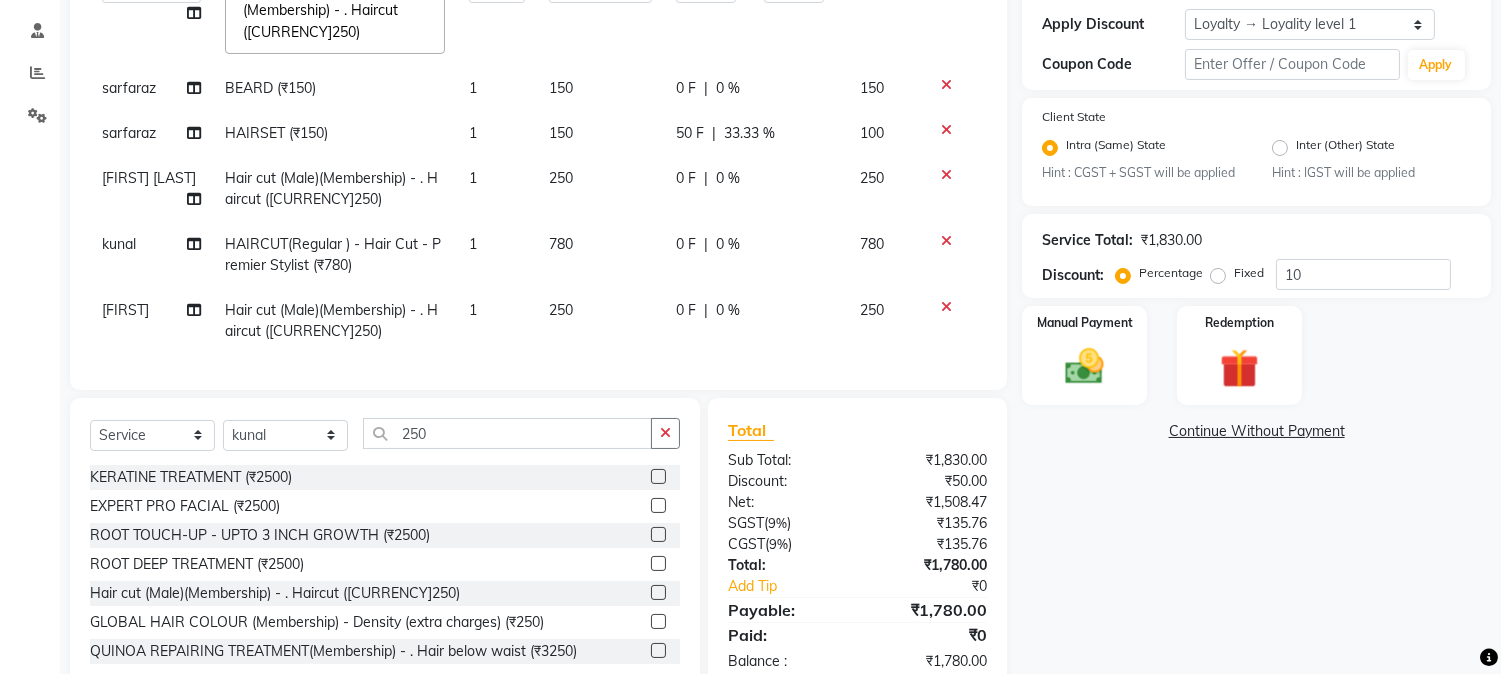 scroll, scrollTop: 0, scrollLeft: 0, axis: both 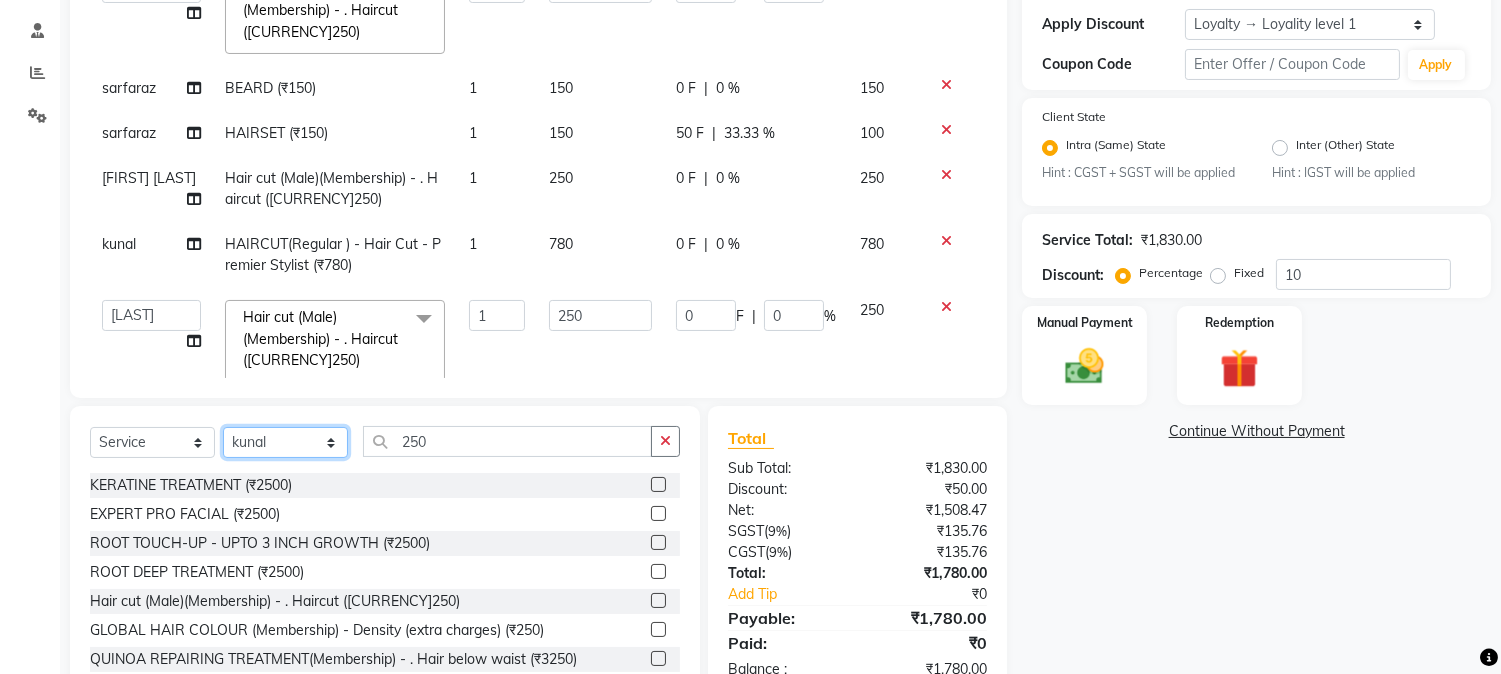 click on "Select Stylist [FIRST] [FIRST] [LAST] [FIRST]  [FIRST]   [FIRST]   [FIRST] [LAST]   [FIRST]   [FIRST]   [FIRST]   [FIRST]   [FIRST]   [FIRST]   [FIRST]   [FIRST]   [FIRST] [LAST]   [FIRST]   [FIRST]    [FIRST]   [FIRST] [LAST]   [FIRST]    [FIRST]   [FIRST]    [FIRST]  [FIRST]   [FIRST]   [FIRST] [LAST]   [FIRST]    [FIRST]   [FIRST]   [FIRST]   [FIRST]   [FIRST]  [FIRST]" 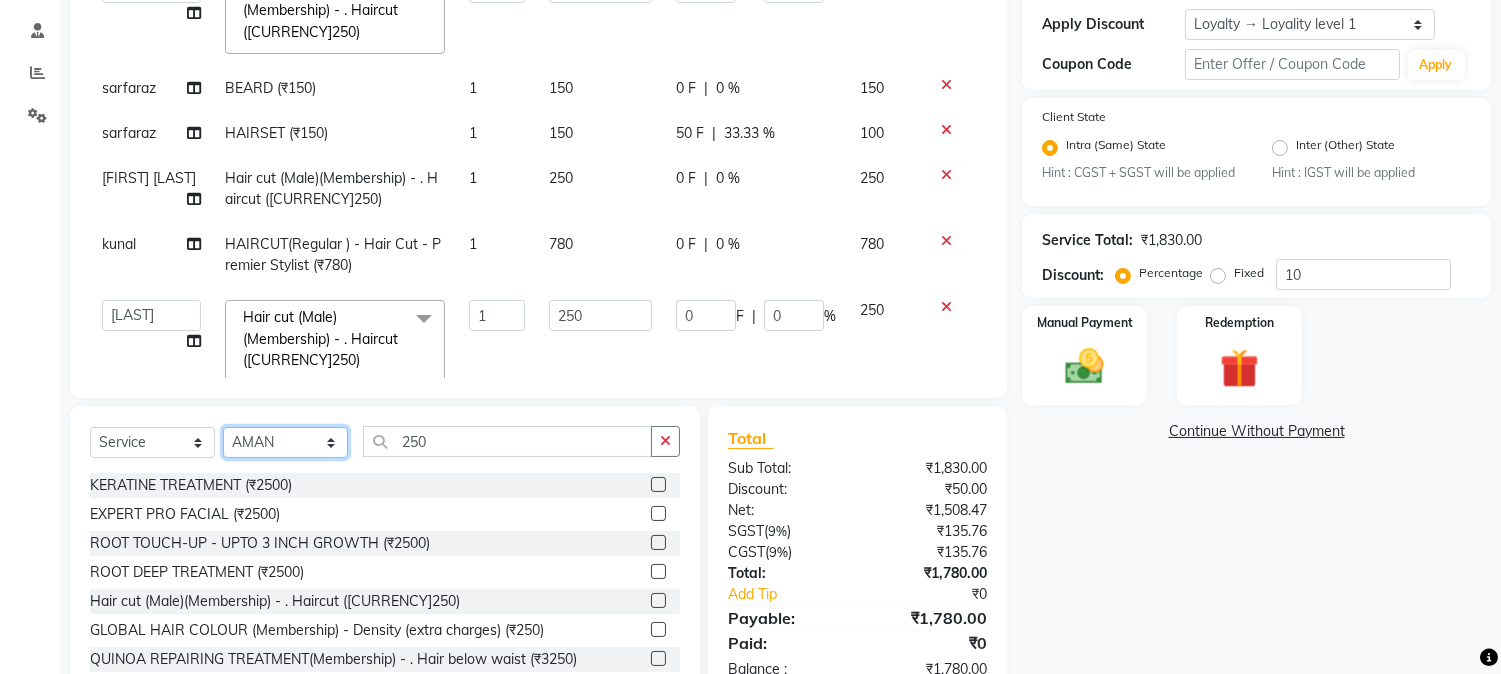 click on "Select Stylist [FIRST] [FIRST] [LAST] [FIRST]  [FIRST]   [FIRST]   [FIRST] [LAST]   [FIRST]   [FIRST]   [FIRST]   [FIRST]   [FIRST]   [FIRST]   [FIRST]   [FIRST]   [FIRST] [LAST]   [FIRST]   [FIRST]    [FIRST]   [FIRST] [LAST]   [FIRST]    [FIRST]   [FIRST]    [FIRST]  [FIRST]   [FIRST]   [FIRST] [LAST]   [FIRST]    [FIRST]   [FIRST]   [FIRST]   [FIRST]   [FIRST]  [FIRST]" 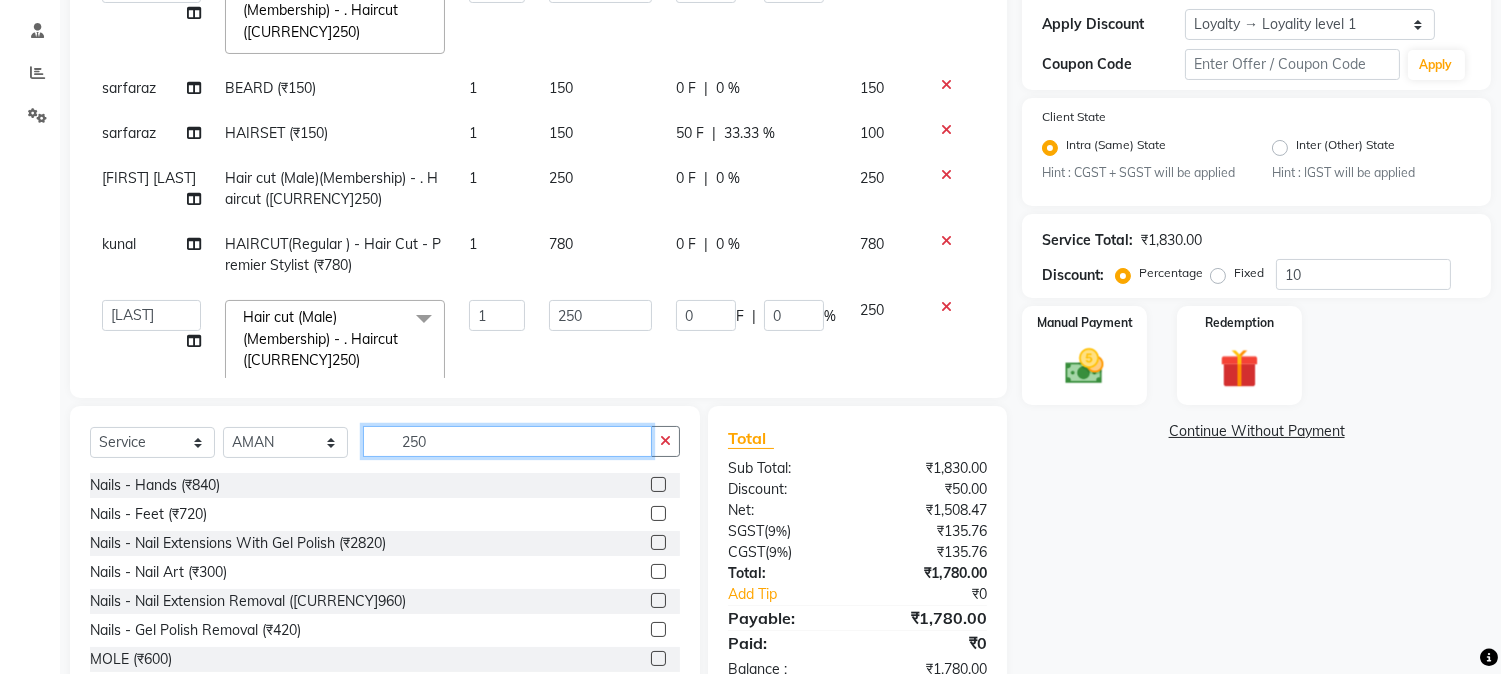 drag, startPoint x: 398, startPoint y: 440, endPoint x: 460, endPoint y: 440, distance: 62 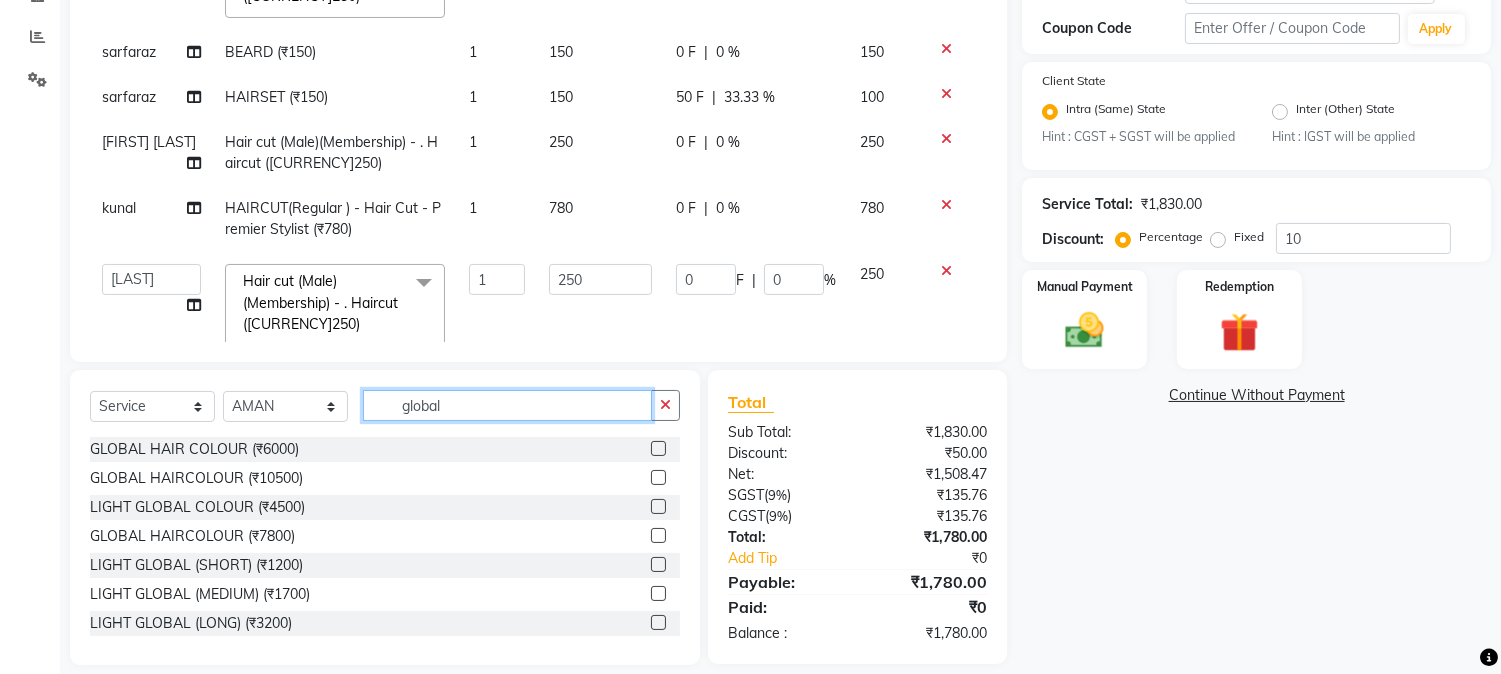 scroll, scrollTop: 426, scrollLeft: 0, axis: vertical 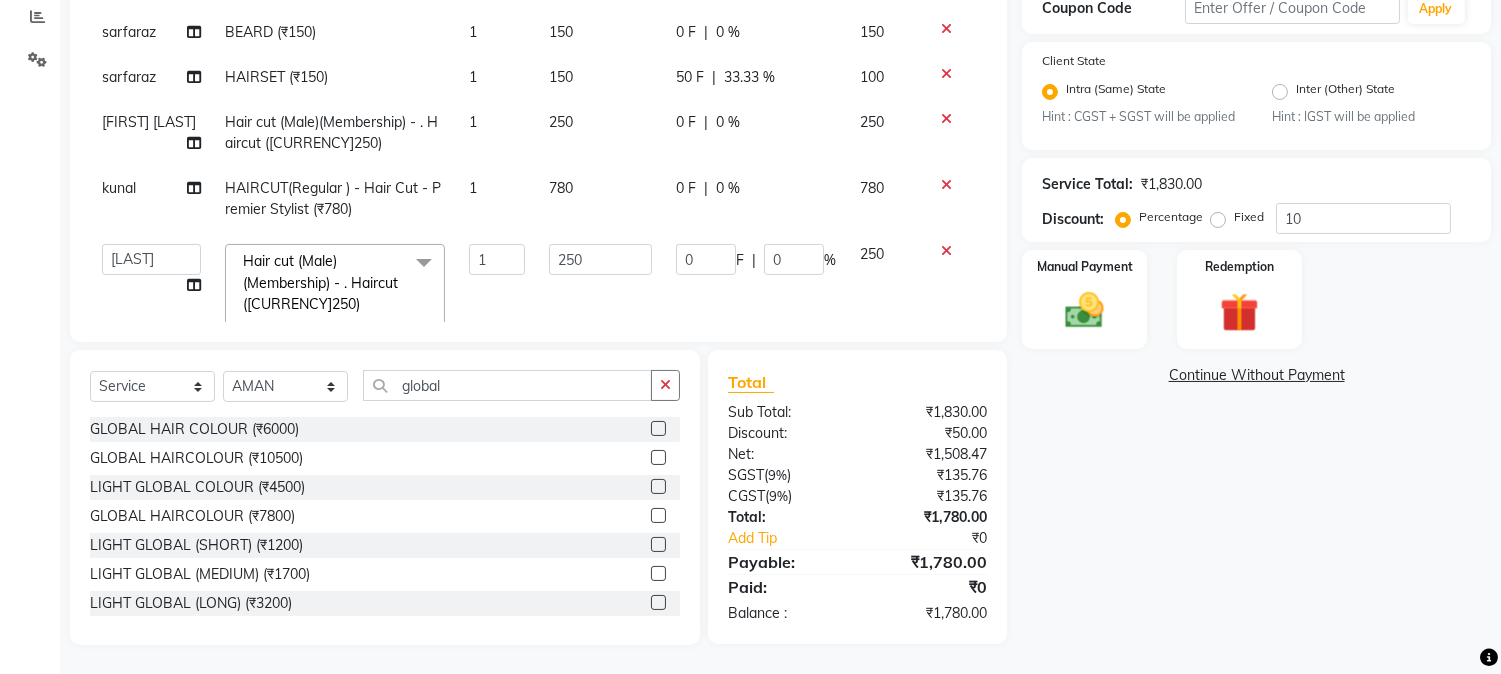 click 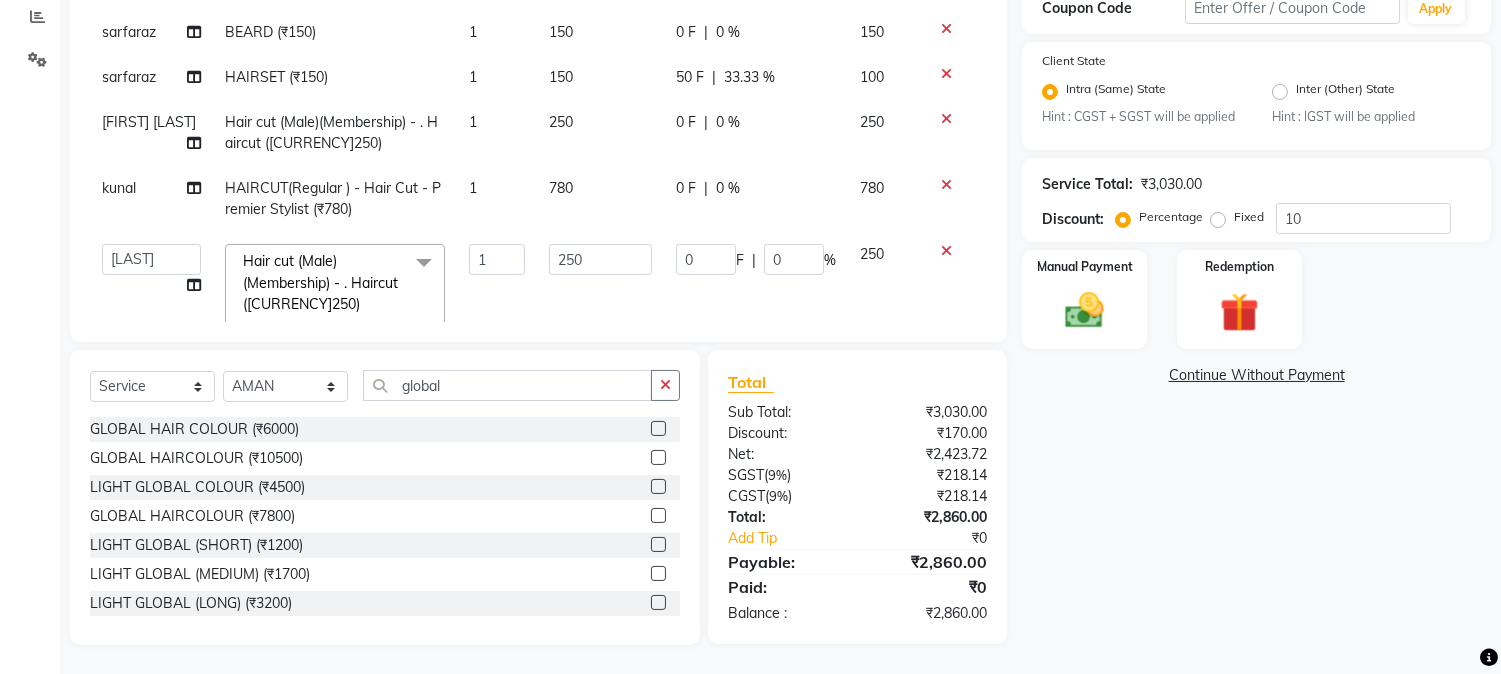 scroll, scrollTop: 94, scrollLeft: 0, axis: vertical 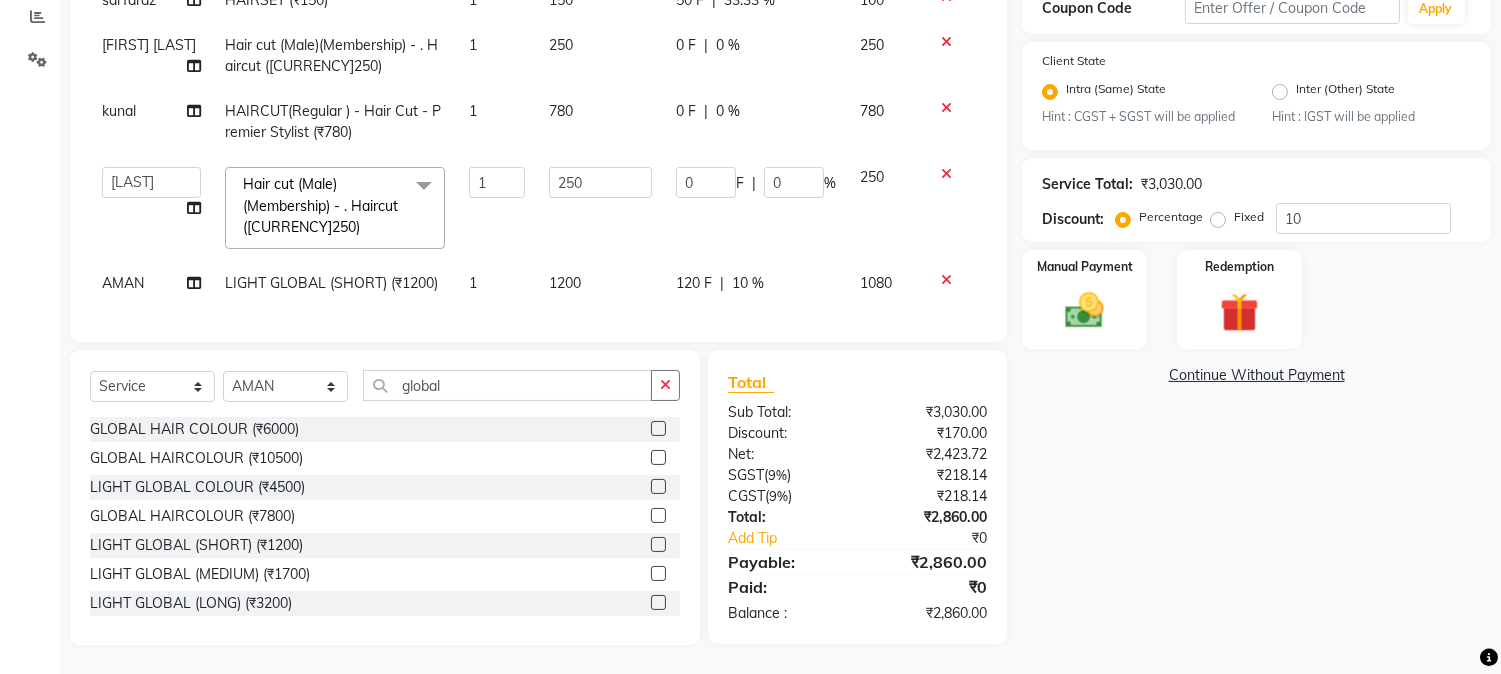 click on "120 F" 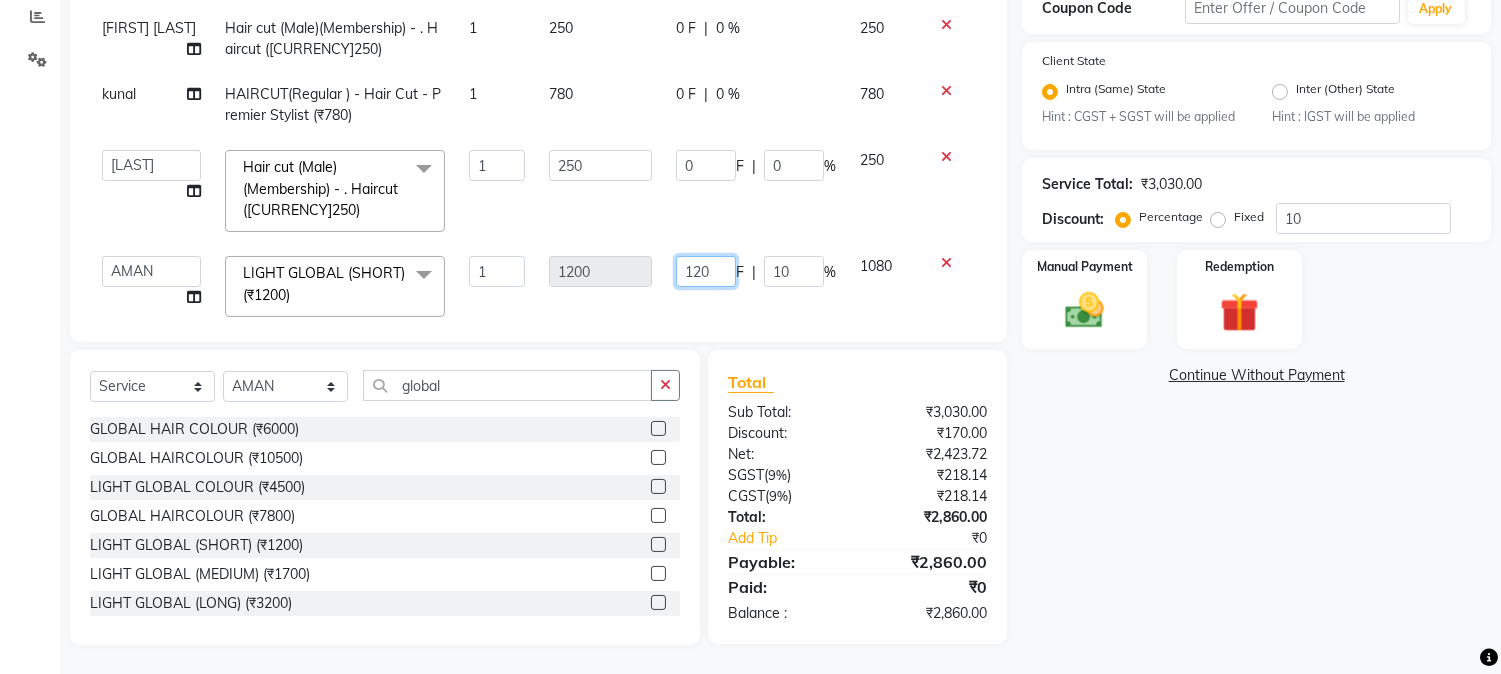 drag, startPoint x: 666, startPoint y: 266, endPoint x: 736, endPoint y: 266, distance: 70 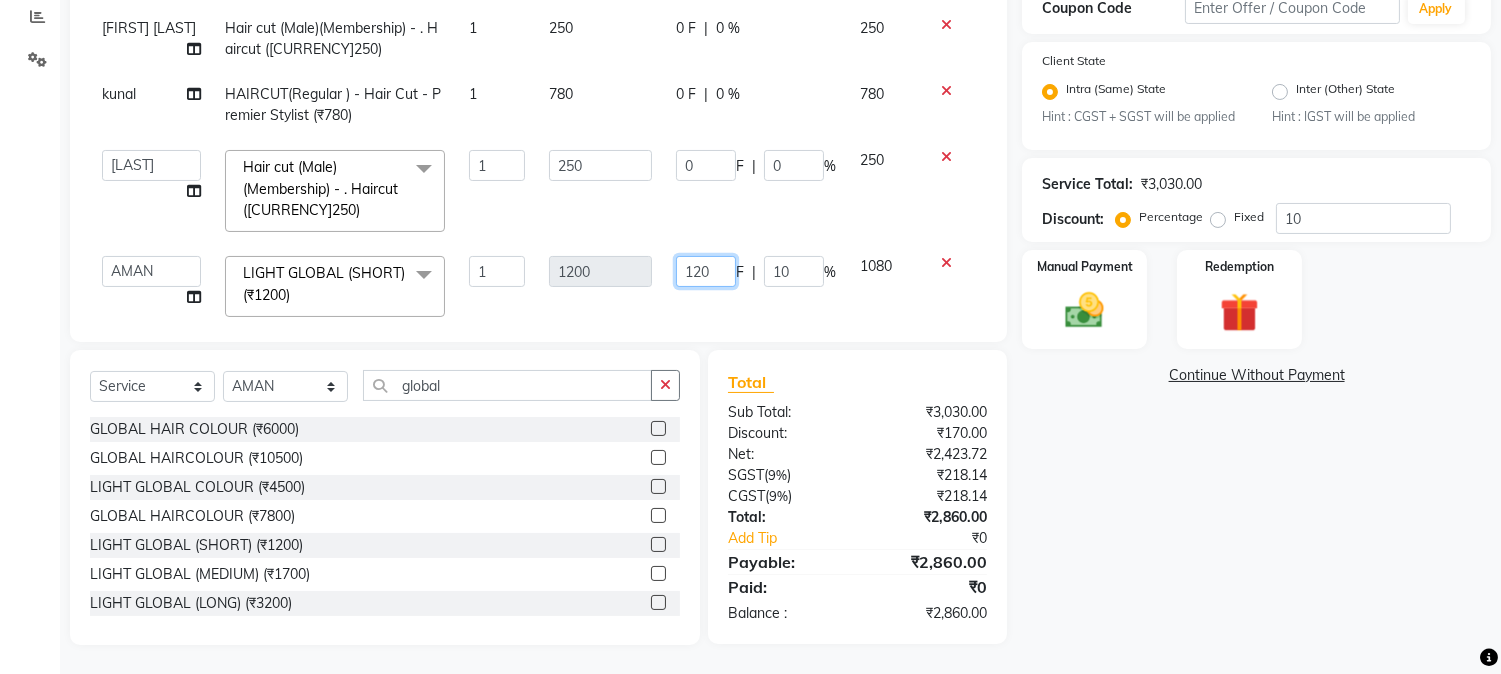 click on "120 F | 10 %" 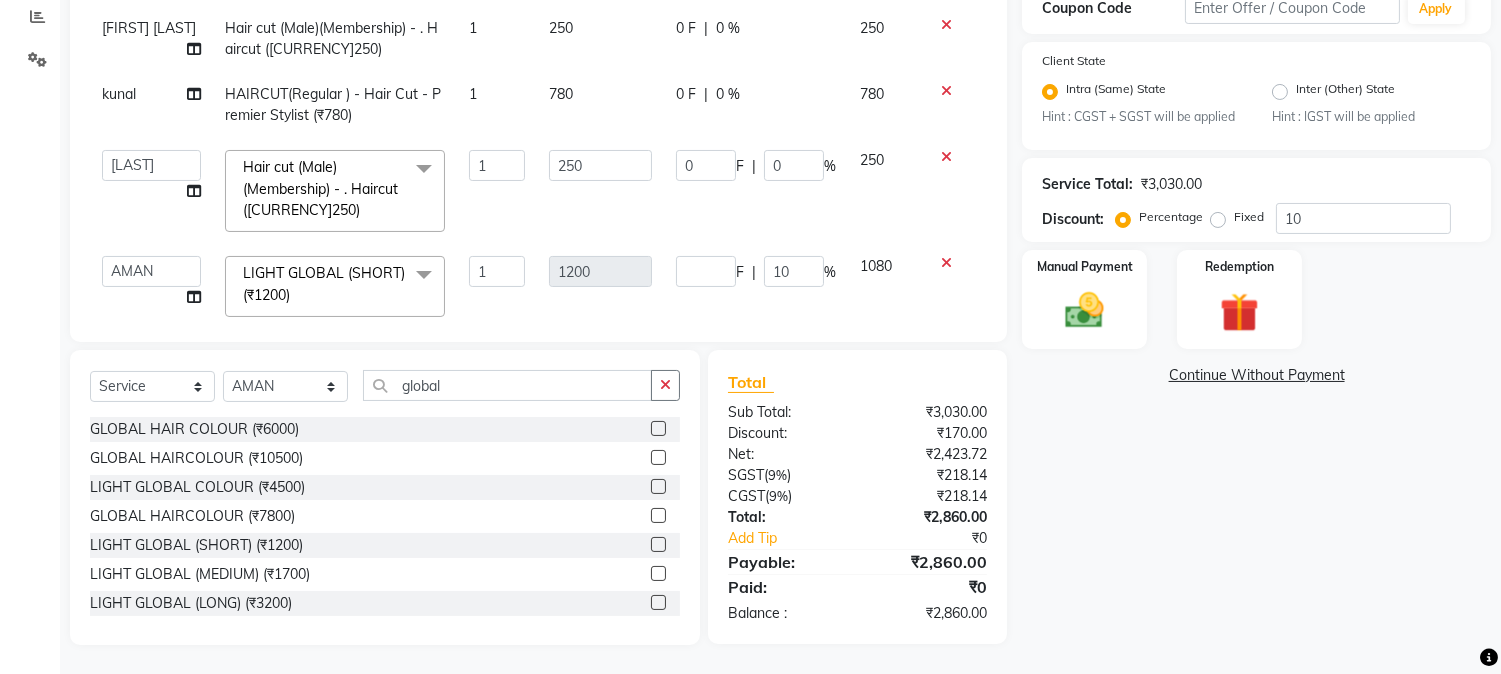 click on "Services Stylist Service Qty Price Disc Total Action  [PERSON]   [PERSON]   [PERSON]    [PERSON]    [PERSON]   [PERSON]   [PERSON]   [PERSON]   [PERSON]   [PERSON]   [PERSON]   [PERSON]   [PERSON]   [PERSON]   [PERSON]   [PERSON]   [PERSON]   [PERSON]  [PERSON]   [PERSON]   [PERSON]   [PERSON]    [PERSON]   [PERSON]   [PERSON]   [PERSON]    [PERSON]   [PERSON]   [PERSON]   [PERSON]   [PERSON]   [PERSON]   [PERSON]  Hair cut (Male)(Membership)       -        . Haircut (₹250)  x Nails -  Hands (₹840) Nails -  Feet (₹720) Nails - Nail Extensions With Gel Polish (₹2820) Nails - Nail Art (₹300) Nails - Nail Extension Removal (₹960) Nails - Gel Polish Removal (₹420) MOLE (₹600) PUMING (₹4000) CRYSTAL PEDICURE (MEMBERSHIP) (₹1400) HIAR SPA ABOVE SHOULDER (MEMBERSHIP) (₹900) HAIR SPA ABOVE SHOULDER (NON-MEMBER) (₹1080) HAIR SPA BELOW SHOULDER(MEMBERSHIP) (₹1200) HAIR SPA BELOW SHOULDER(NON-MEMBER) (₹1440) HAIR SPA UPTO WAIST(MEMBERSHIP) (₹1400) HAIR SPA UPTO WAIST(NON-MEMBER) (₹1680) HAIR SPA BELOW WAIST(MEMBERSHIP) (₹1700) 1" 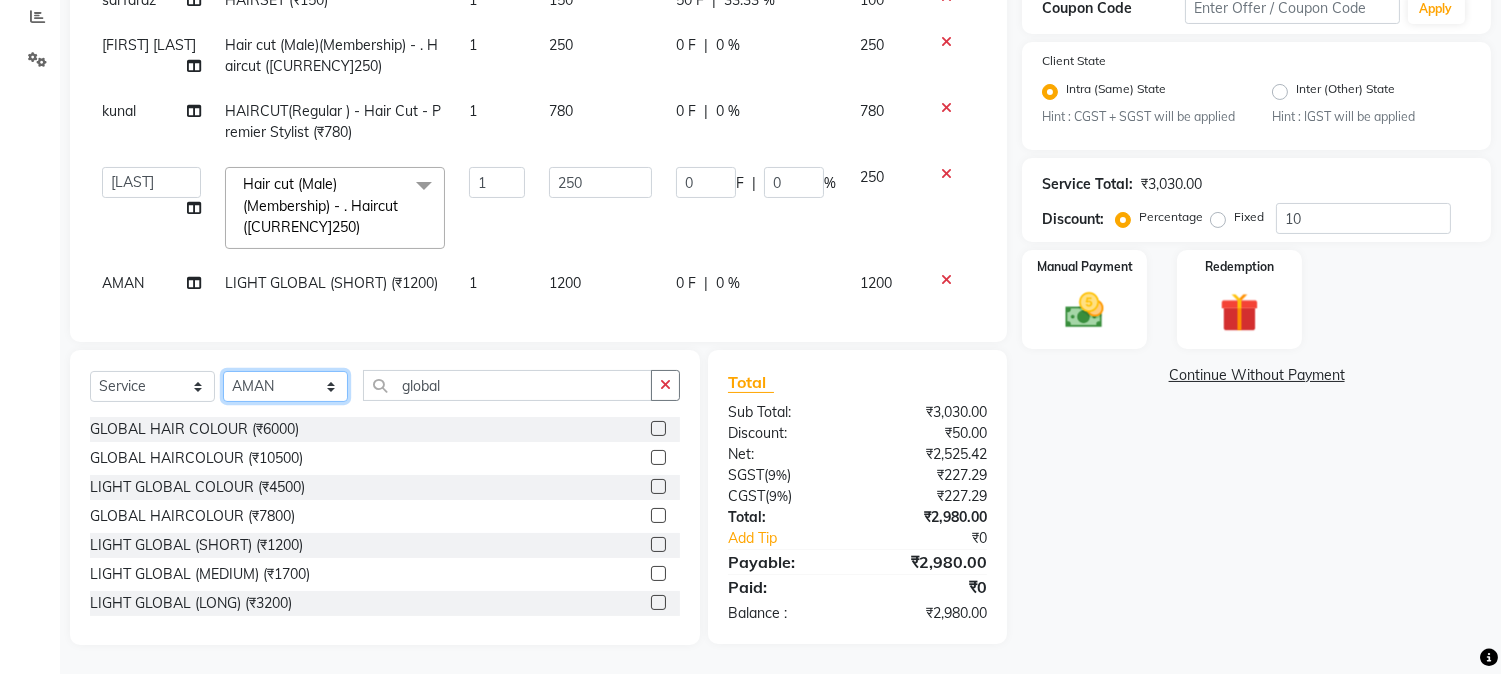 click on "Select Stylist [FIRST] [FIRST] [LAST] [FIRST]  [FIRST]   [FIRST]   [FIRST] [LAST]   [FIRST]   [FIRST]   [FIRST]   [FIRST]   [FIRST]   [FIRST]   [FIRST]   [FIRST]   [FIRST] [LAST]   [FIRST]   [FIRST]    [FIRST]   [FIRST] [LAST]   [FIRST]    [FIRST]   [FIRST]    [FIRST]  [FIRST]   [FIRST]   [FIRST] [LAST]   [FIRST]    [FIRST]   [FIRST]   [FIRST]   [FIRST]   [FIRST]  [FIRST]" 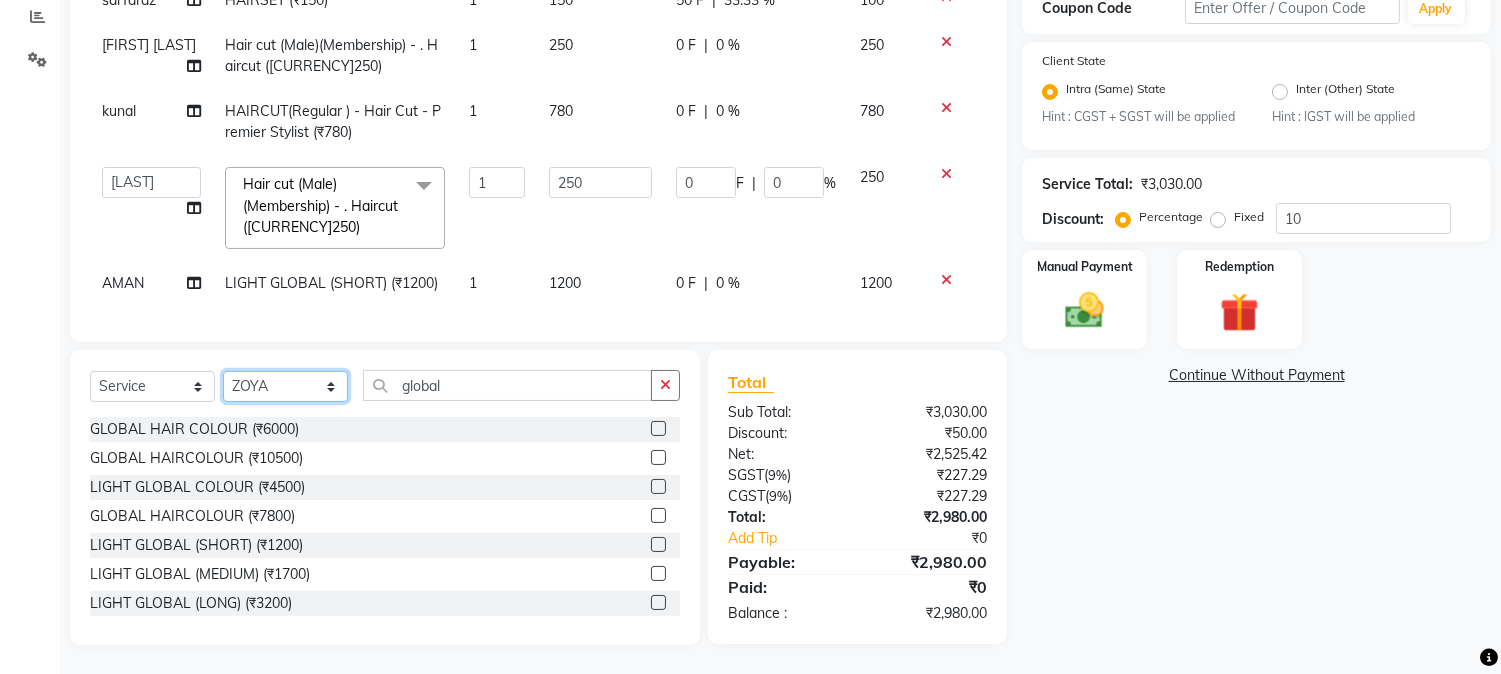 click on "Select Stylist [FIRST] [FIRST] [LAST] [FIRST]  [FIRST]   [FIRST]   [FIRST] [LAST]   [FIRST]   [FIRST]   [FIRST]   [FIRST]   [FIRST]   [FIRST]   [FIRST]   [FIRST]   [FIRST] [LAST]   [FIRST]   [FIRST]    [FIRST]   [FIRST] [LAST]   [FIRST]    [FIRST]   [FIRST]    [FIRST]  [FIRST]   [FIRST]   [FIRST] [LAST]   [FIRST]    [FIRST]   [FIRST]   [FIRST]   [FIRST]   [FIRST]  [FIRST]" 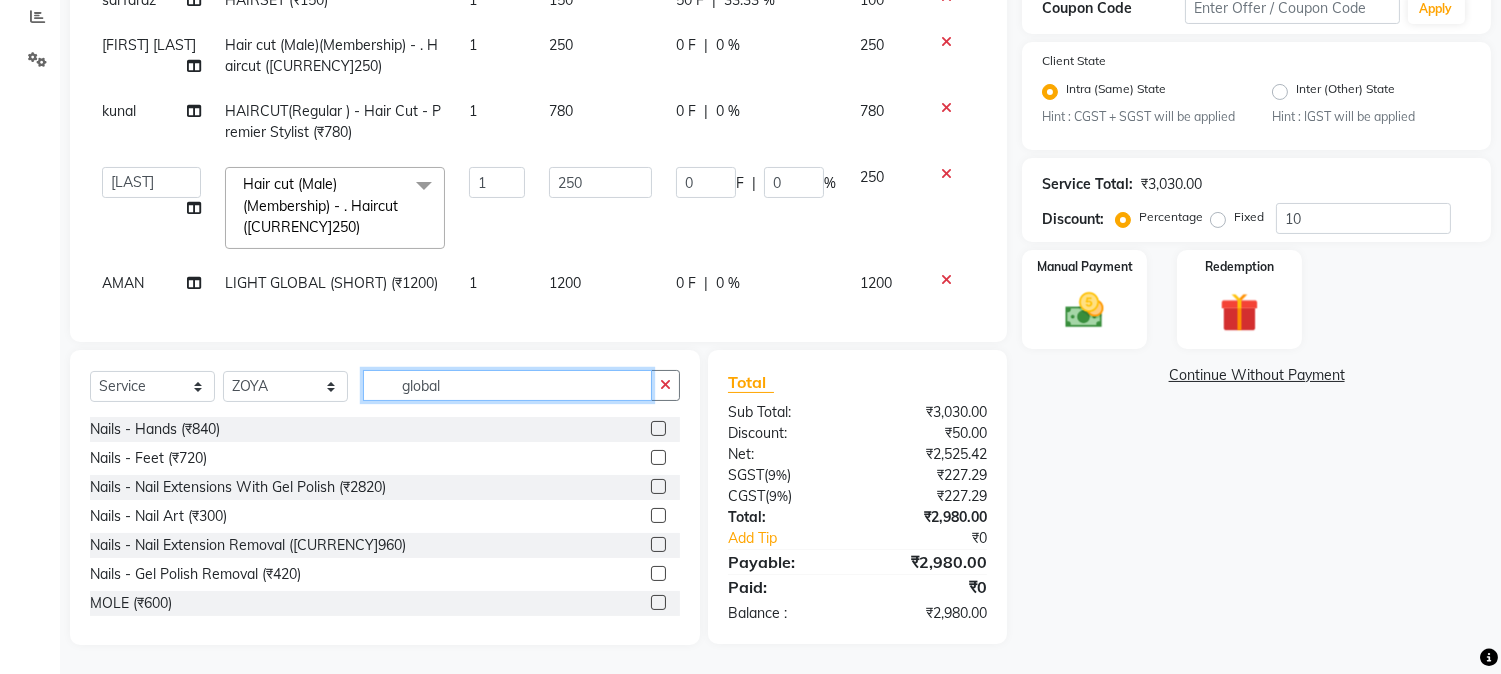 drag, startPoint x: 397, startPoint y: 387, endPoint x: 473, endPoint y: 380, distance: 76.321686 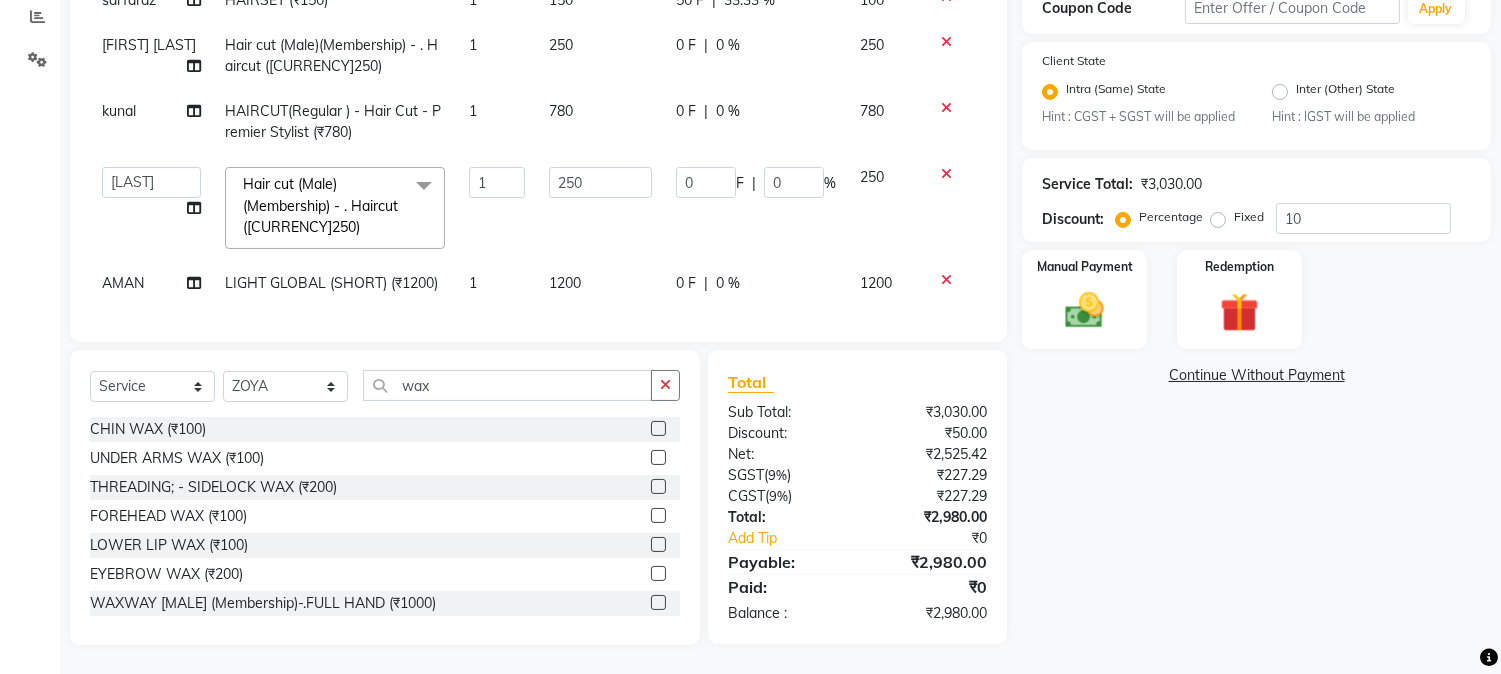 click 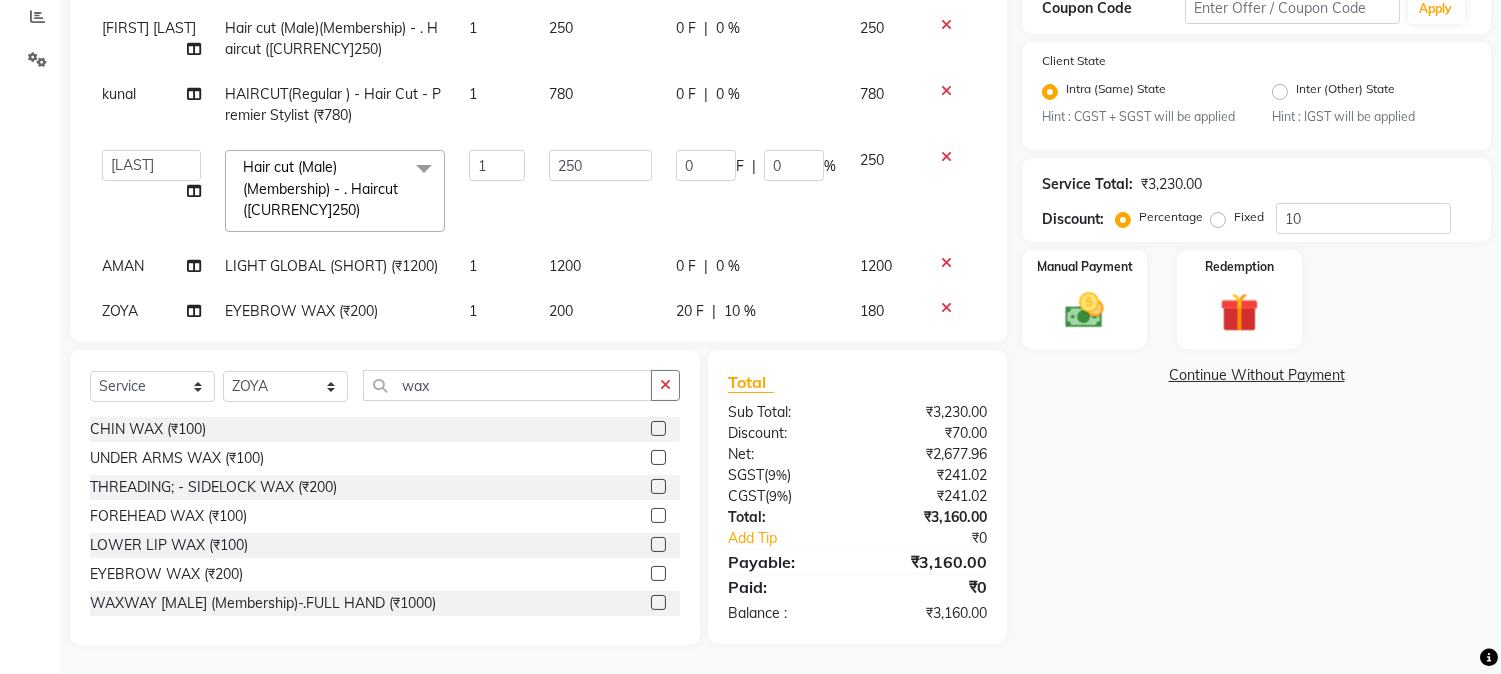 scroll, scrollTop: 138, scrollLeft: 0, axis: vertical 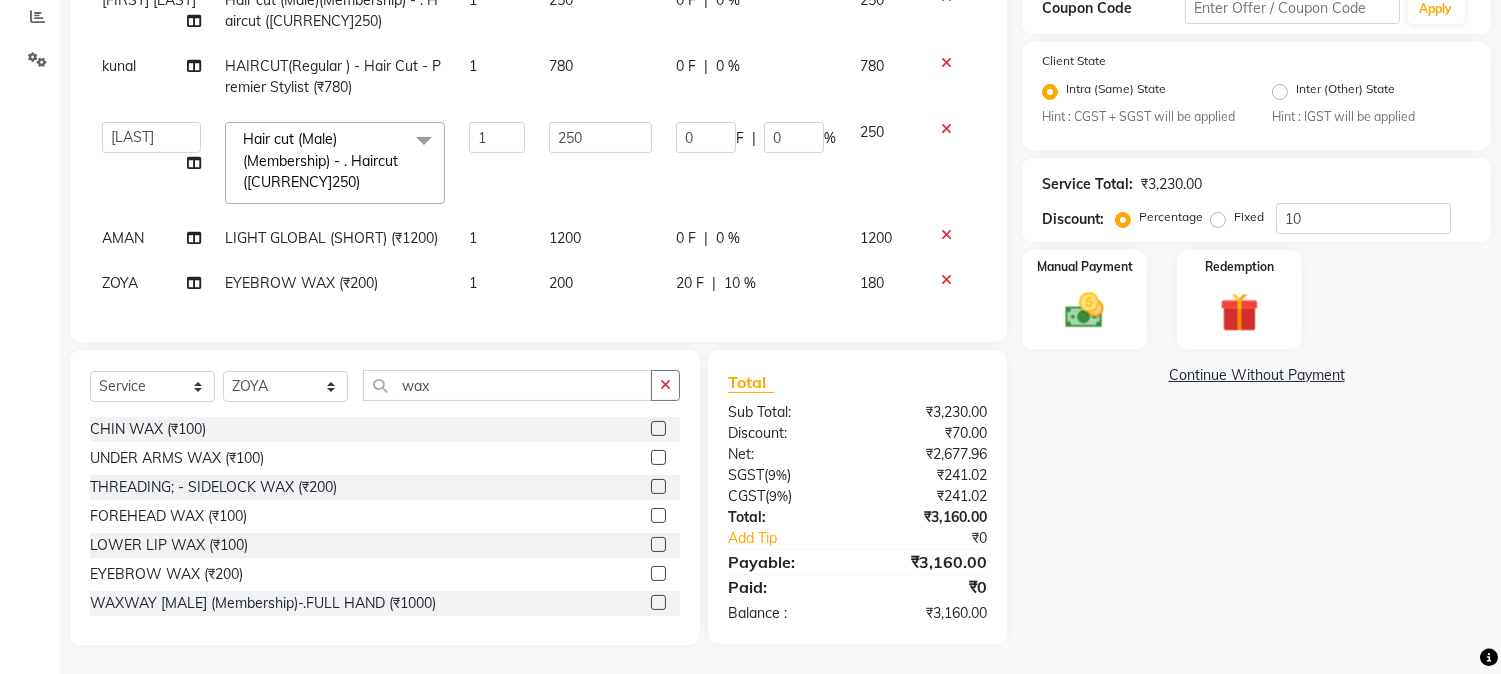 click on "20 F | 10 %" 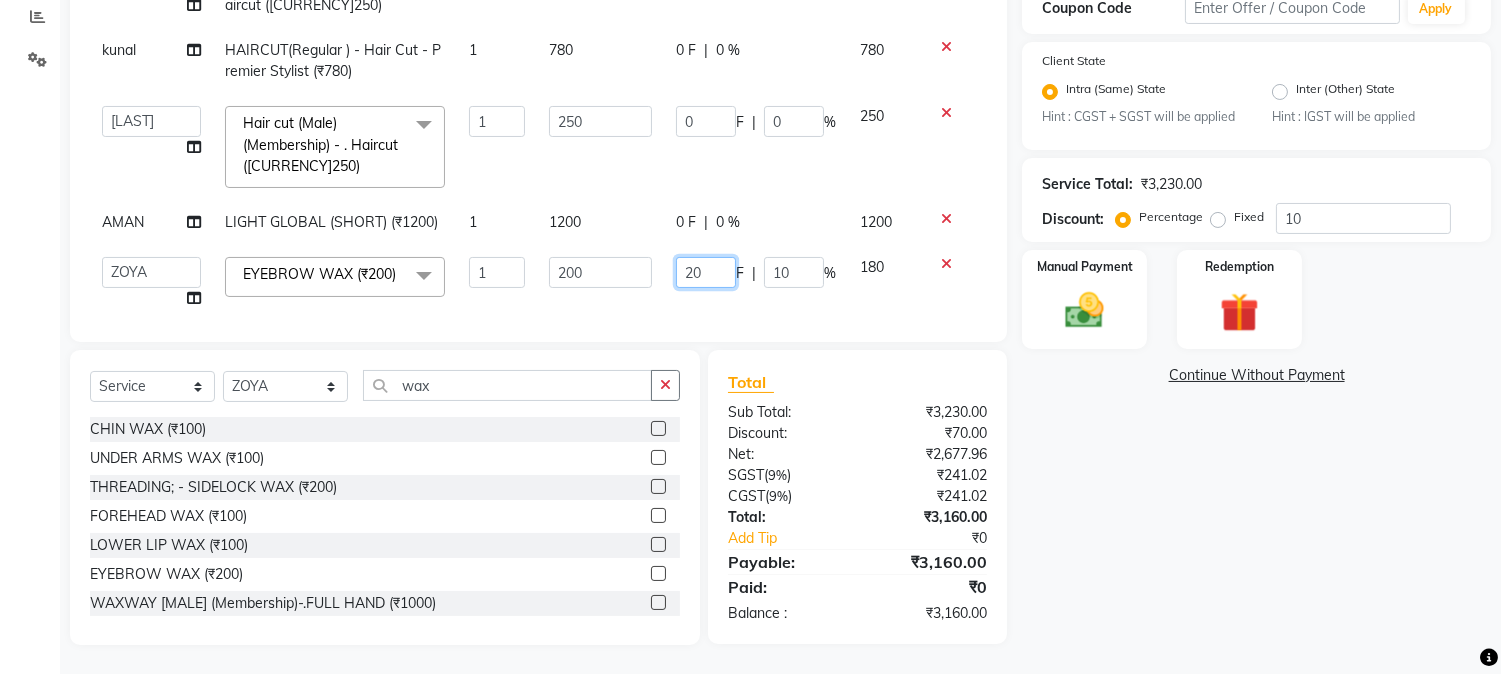 drag, startPoint x: 664, startPoint y: 270, endPoint x: 722, endPoint y: 268, distance: 58.034473 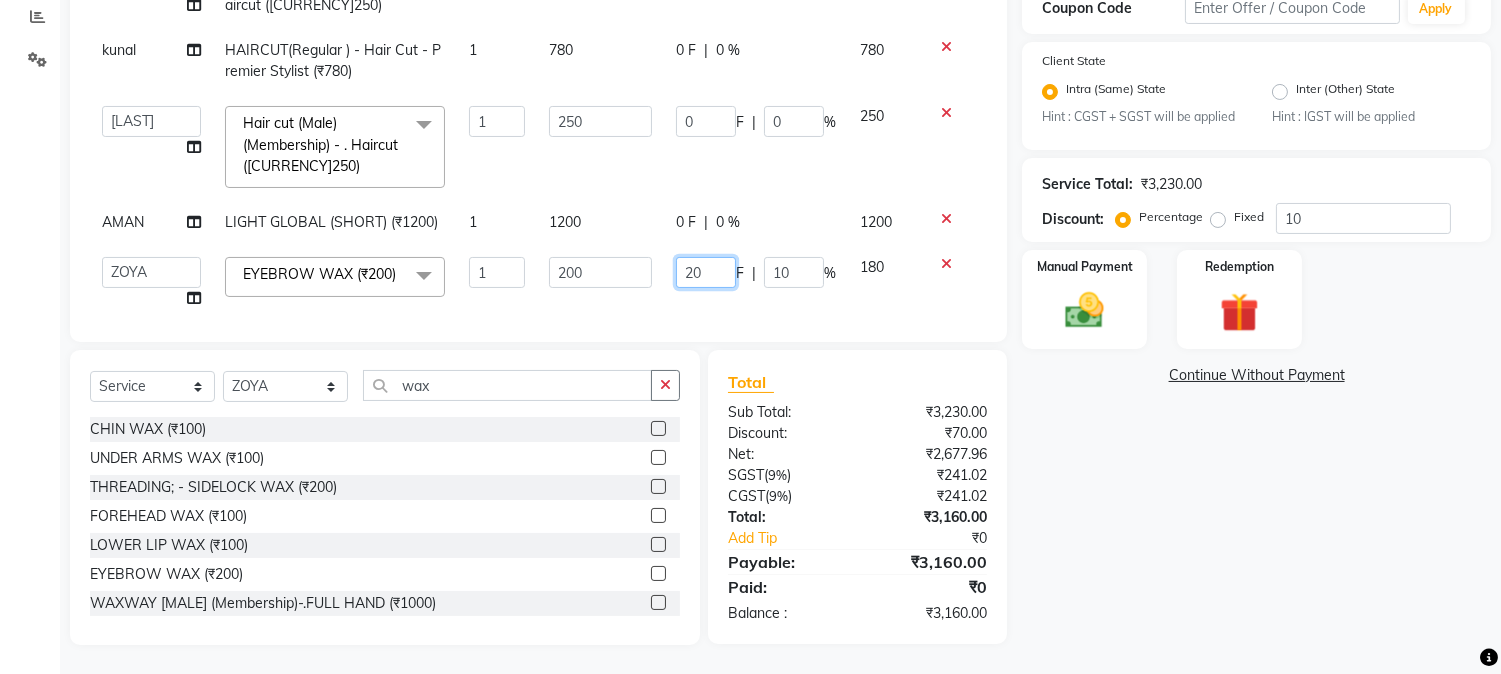 click on "20 F | 10 %" 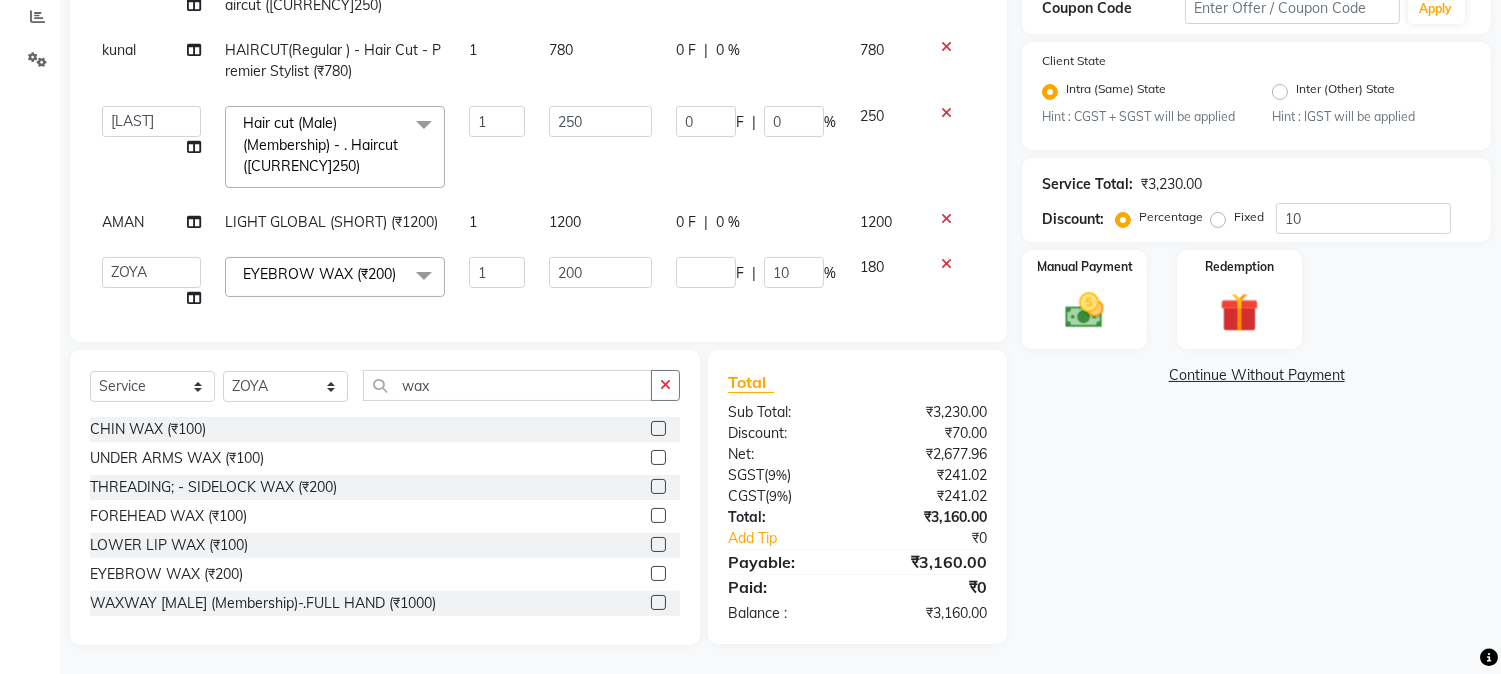 click on "Services Stylist Service Qty Price Disc Total Action  [PERSON]   [PERSON]   [PERSON]    [PERSON]    [PERSON]   [PERSON]   [PERSON]   [PERSON]   [PERSON]   [PERSON]   [PERSON]   [PERSON]   [PERSON]   [PERSON]   [PERSON]   [PERSON]   [PERSON]   [PERSON]  [PERSON]   [PERSON]   [PERSON]   [PERSON]    [PERSON]   [PERSON]   [PERSON]   [PERSON]    [PERSON]   [PERSON]   [PERSON]   [PERSON]   [PERSON]   [PERSON]   [PERSON]  Hair cut (Male)(Membership)       -        . Haircut (₹250)  x Nails -  Hands (₹840) Nails -  Feet (₹720) Nails - Nail Extensions With Gel Polish (₹2820) Nails - Nail Art (₹300) Nails - Nail Extension Removal (₹960) Nails - Gel Polish Removal (₹420) MOLE (₹600) PUMING (₹4000) CRYSTAL PEDICURE (MEMBERSHIP) (₹1400) HIAR SPA ABOVE SHOULDER (MEMBERSHIP) (₹900) HAIR SPA ABOVE SHOULDER (NON-MEMBER) (₹1080) HAIR SPA BELOW SHOULDER(MEMBERSHIP) (₹1200) HAIR SPA BELOW SHOULDER(NON-MEMBER) (₹1440) HAIR SPA UPTO WAIST(MEMBERSHIP) (₹1400) HAIR SPA UPTO WAIST(NON-MEMBER) (₹1680) HAIR SPA BELOW WAIST(MEMBERSHIP) (₹1700) 1" 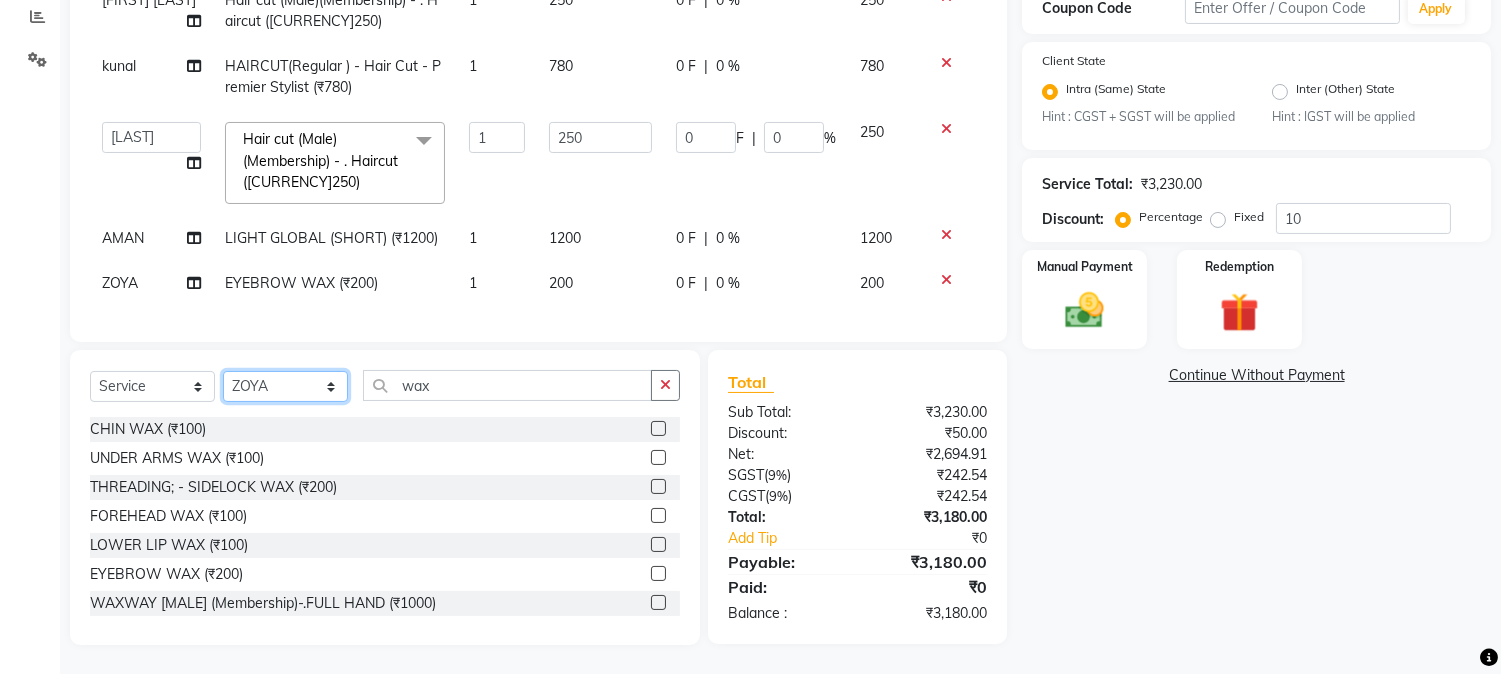 click on "Select Stylist [FIRST] [FIRST] [LAST] [FIRST]  [FIRST]   [FIRST]   [FIRST] [LAST]   [FIRST]   [FIRST]   [FIRST]   [FIRST]   [FIRST]   [FIRST]   [FIRST]   [FIRST]   [FIRST] [LAST]   [FIRST]   [FIRST]    [FIRST]   [FIRST] [LAST]   [FIRST]    [FIRST]   [FIRST]    [FIRST]  [FIRST]   [FIRST]   [FIRST] [LAST]   [FIRST]    [FIRST]   [FIRST]   [FIRST]   [FIRST]   [FIRST]  [FIRST]" 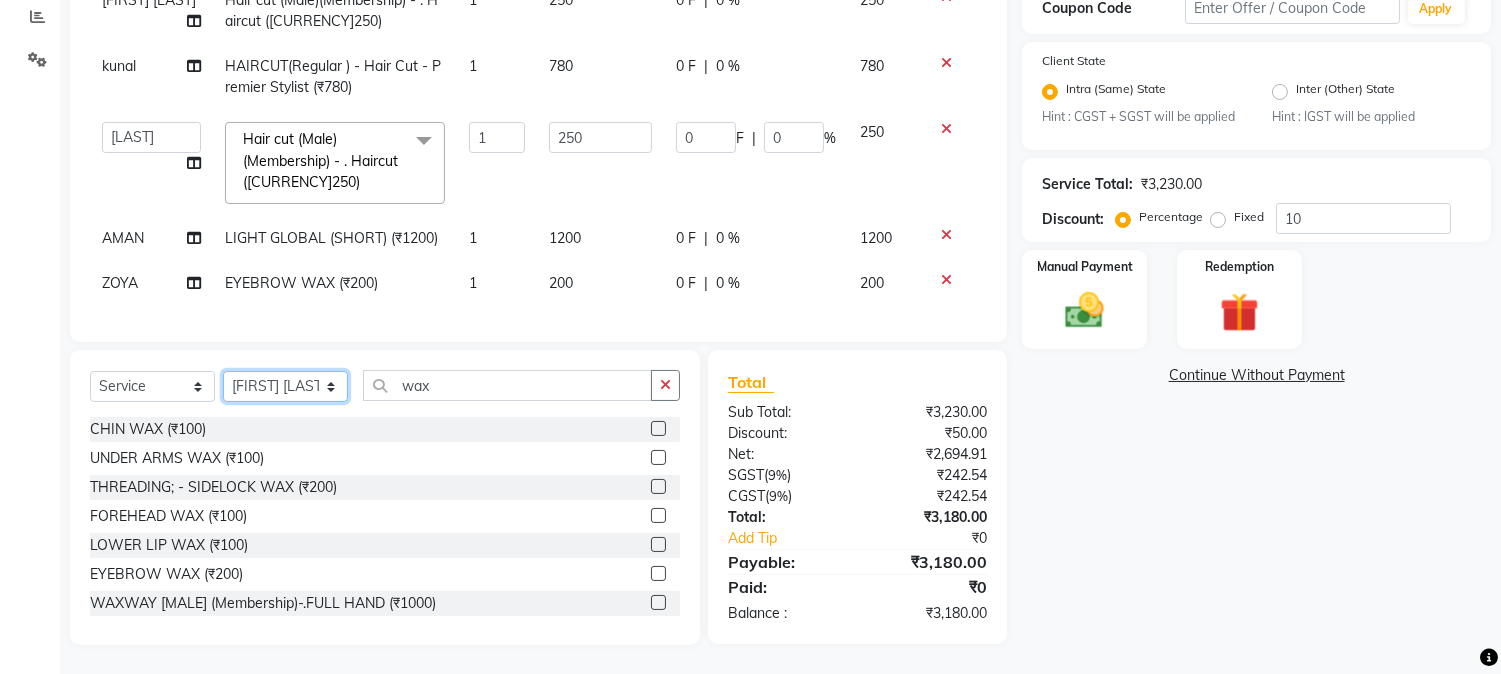 click on "Select Stylist [FIRST] [FIRST] [LAST] [FIRST]  [FIRST]   [FIRST]   [FIRST] [LAST]   [FIRST]   [FIRST]   [FIRST]   [FIRST]   [FIRST]   [FIRST]   [FIRST]   [FIRST]   [FIRST] [LAST]   [FIRST]   [FIRST]    [FIRST]   [FIRST] [LAST]   [FIRST]    [FIRST]   [FIRST]    [FIRST]  [FIRST]   [FIRST]   [FIRST] [LAST]   [FIRST]    [FIRST]   [FIRST]   [FIRST]   [FIRST]   [FIRST]  [FIRST]" 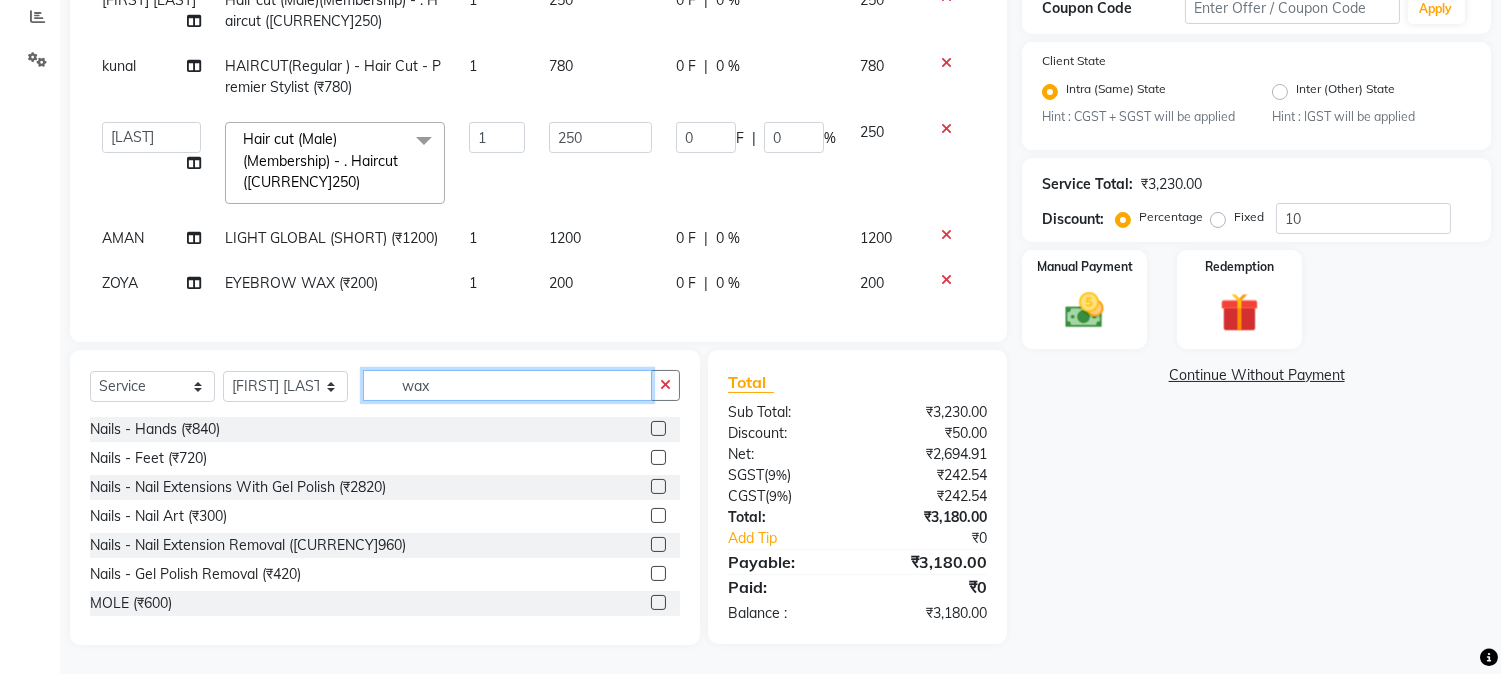 drag, startPoint x: 393, startPoint y: 384, endPoint x: 471, endPoint y: 376, distance: 78.40918 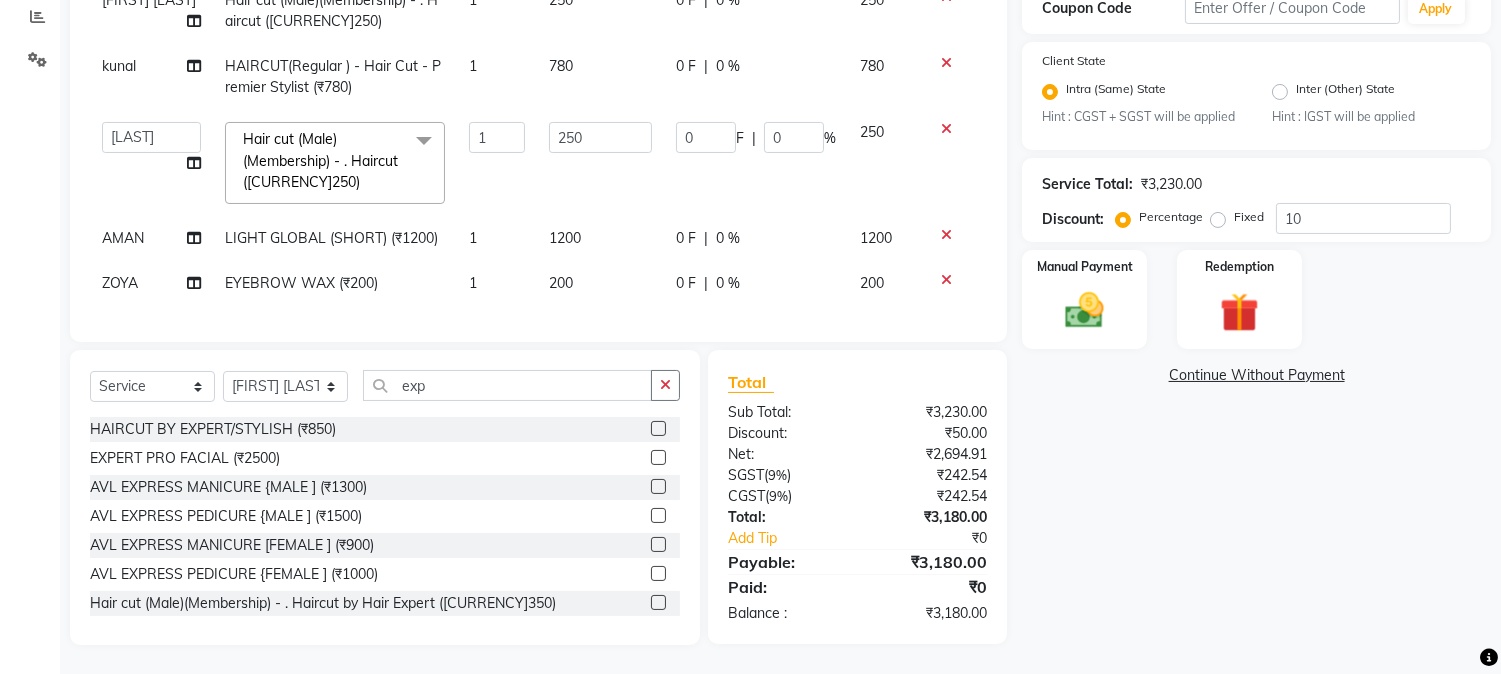 click 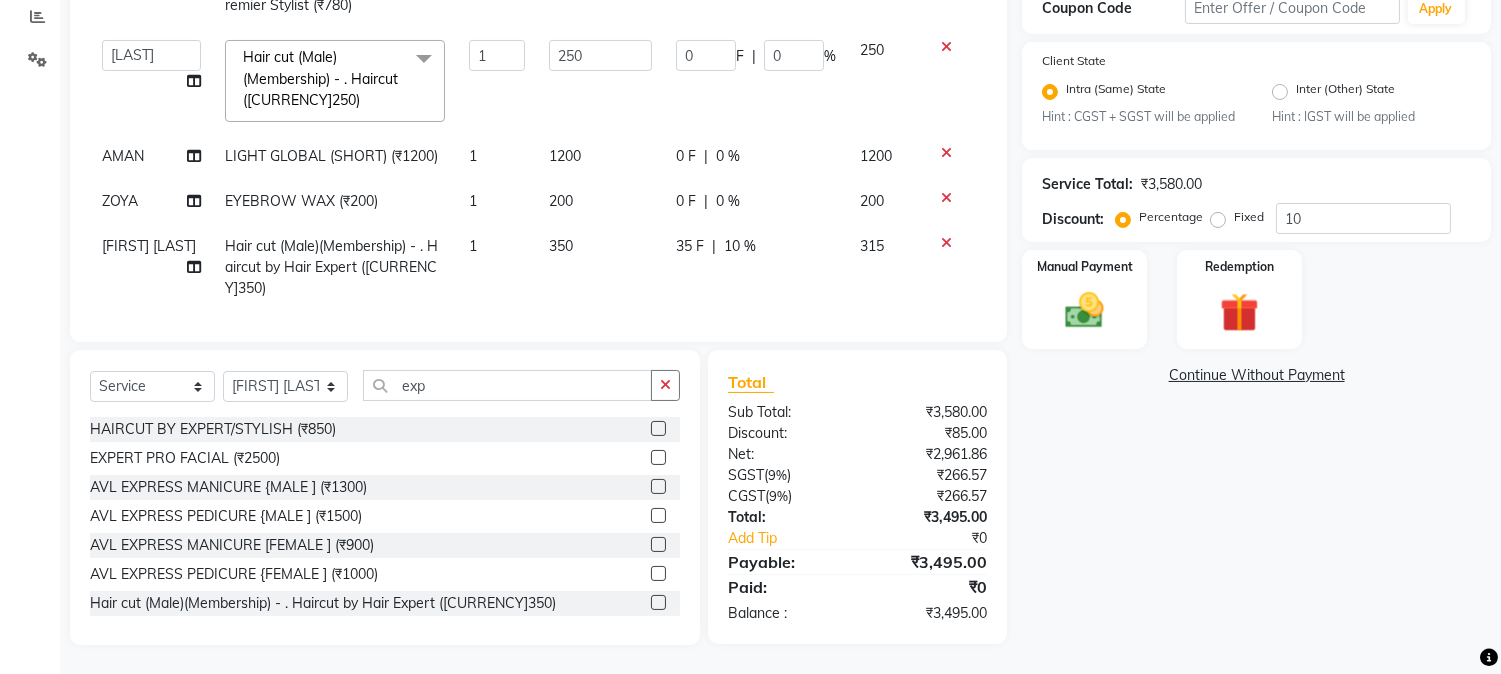 scroll, scrollTop: 205, scrollLeft: 0, axis: vertical 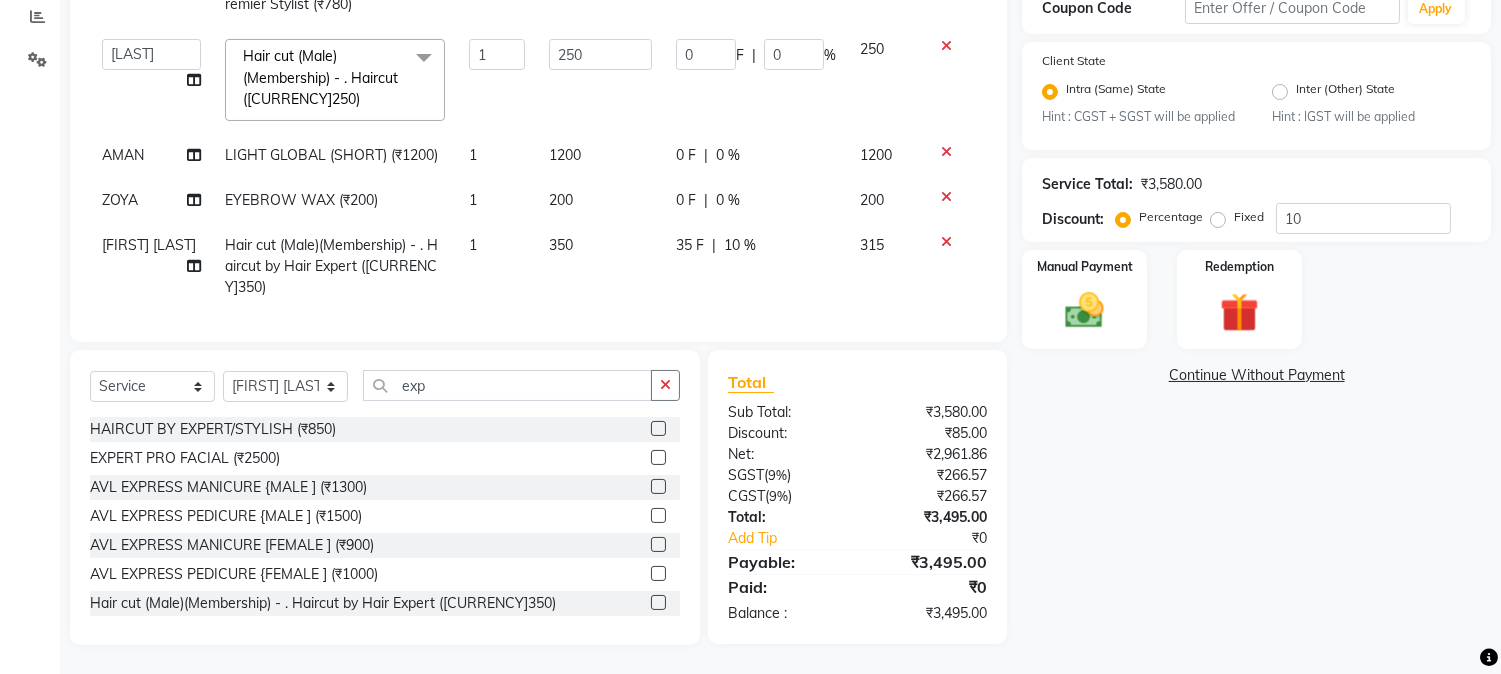 click on "35 F" 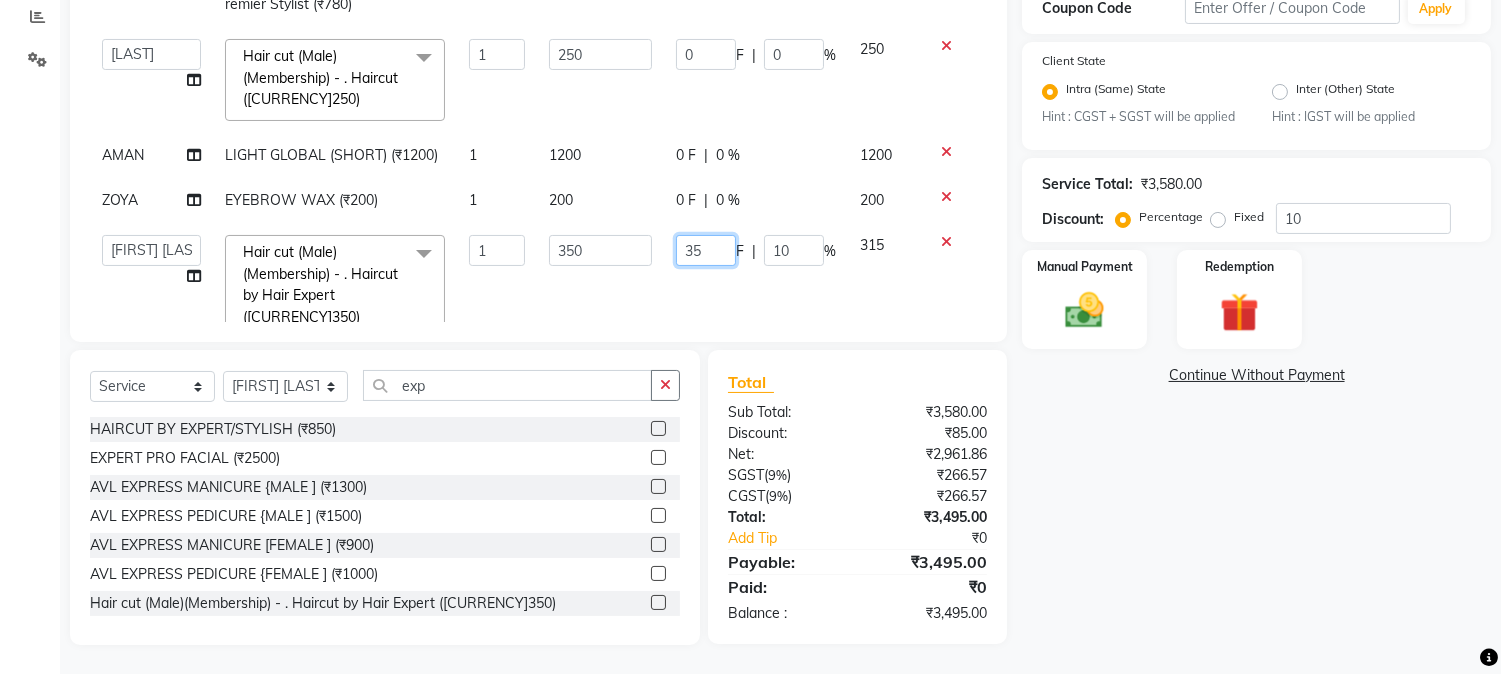 drag, startPoint x: 674, startPoint y: 252, endPoint x: 702, endPoint y: 248, distance: 28.284271 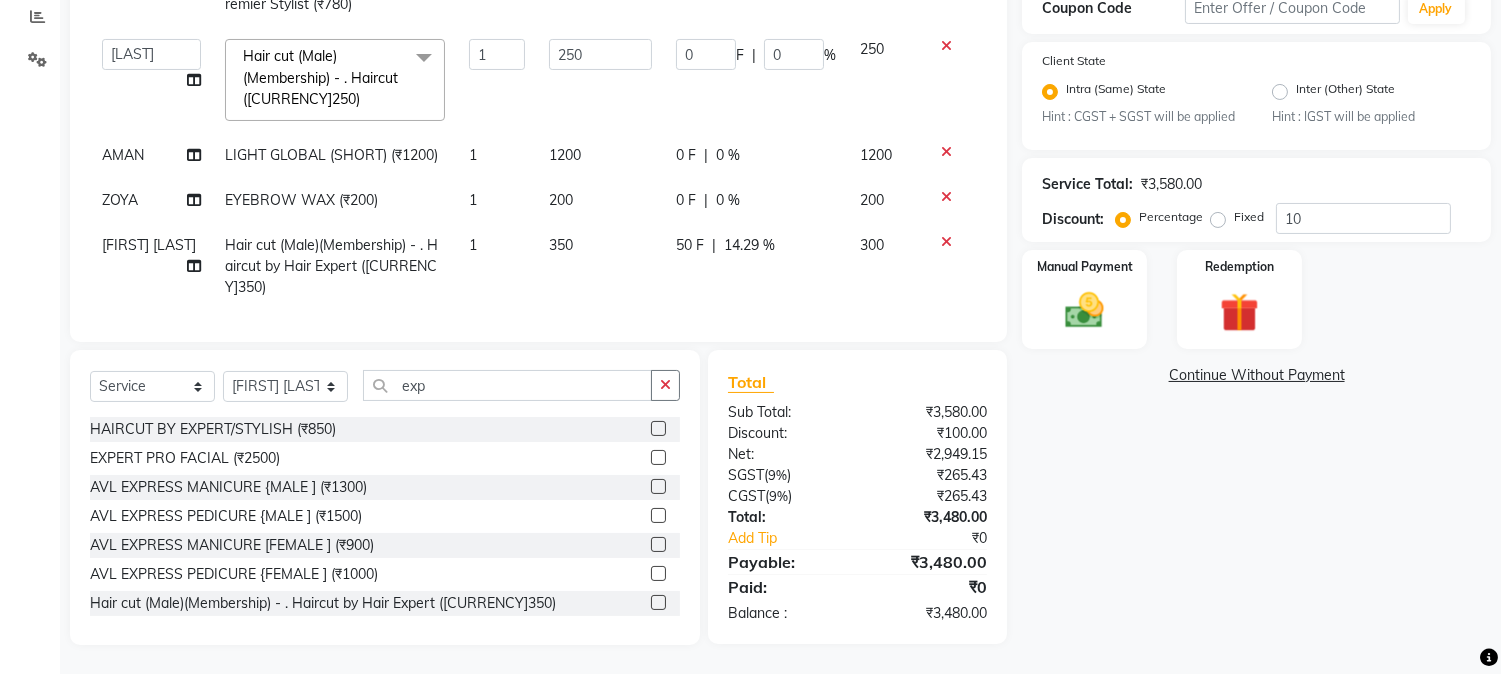 click on "Services Stylist Service Qty Price Disc Total Action  [PERSON]   [PERSON]   [PERSON]    [PERSON]    [PERSON]   [PERSON]   [PERSON]   [PERSON]   [PERSON]   [PERSON]   [PERSON]   [PERSON]   [PERSON]   [PERSON]   [PERSON]   [PERSON]   [PERSON]   [PERSON]  [PERSON]   [PERSON]   [PERSON]   [PERSON]    [PERSON]   [PERSON]   [PERSON]   [PERSON]    [PERSON]   [PERSON]   [PERSON]   [PERSON]   [PERSON]   [PERSON]   [PERSON]  Hair cut (Male)(Membership)       -        . Haircut (₹250)  x Nails -  Hands (₹840) Nails -  Feet (₹720) Nails - Nail Extensions With Gel Polish (₹2820) Nails - Nail Art (₹300) Nails - Nail Extension Removal (₹960) Nails - Gel Polish Removal (₹420) MOLE (₹600) PUMING (₹4000) CRYSTAL PEDICURE (MEMBERSHIP) (₹1400) HIAR SPA ABOVE SHOULDER (MEMBERSHIP) (₹900) HAIR SPA ABOVE SHOULDER (NON-MEMBER) (₹1080) HAIR SPA BELOW SHOULDER(MEMBERSHIP) (₹1200) HAIR SPA BELOW SHOULDER(NON-MEMBER) (₹1440) HAIR SPA UPTO WAIST(MEMBERSHIP) (₹1400) HAIR SPA UPTO WAIST(NON-MEMBER) (₹1680) HAIR SPA BELOW WAIST(MEMBERSHIP) (₹1700) 1" 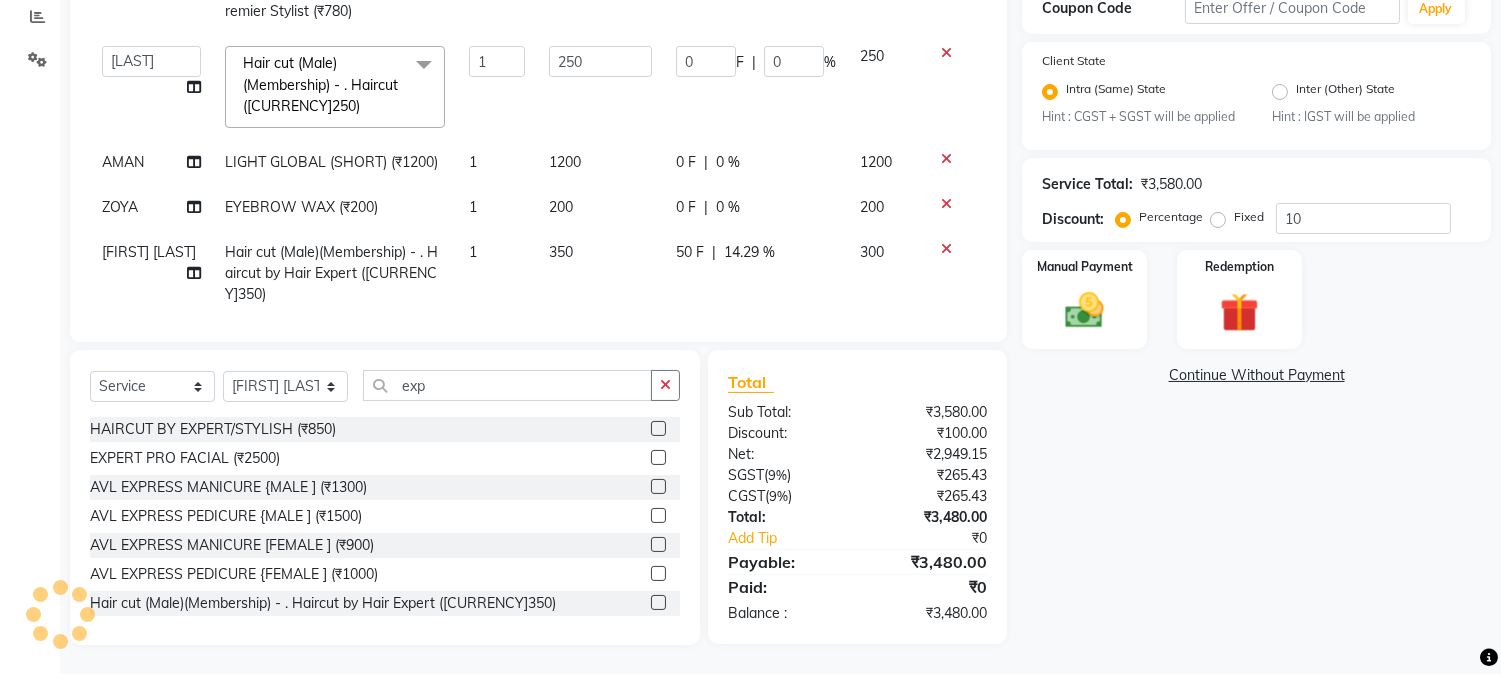 scroll, scrollTop: 205, scrollLeft: 0, axis: vertical 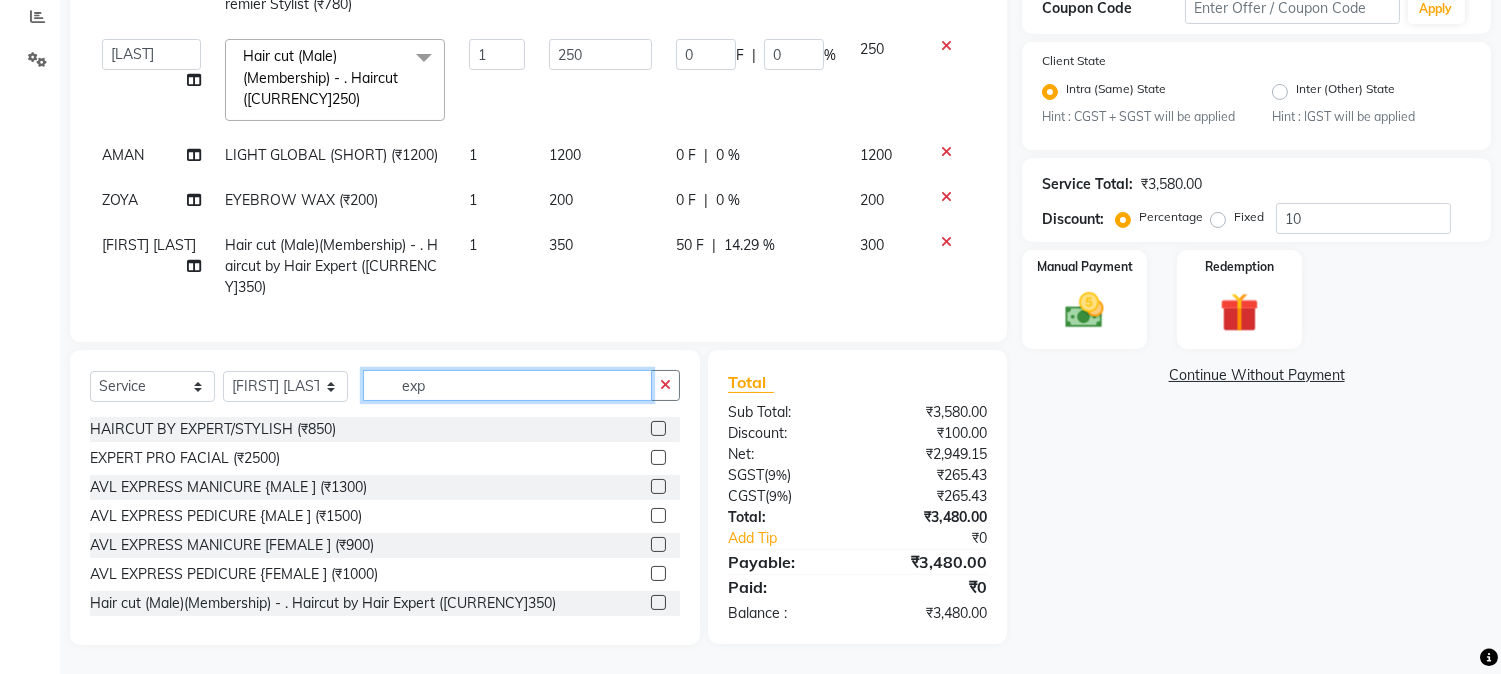 drag, startPoint x: 392, startPoint y: 384, endPoint x: 476, endPoint y: 383, distance: 84.00595 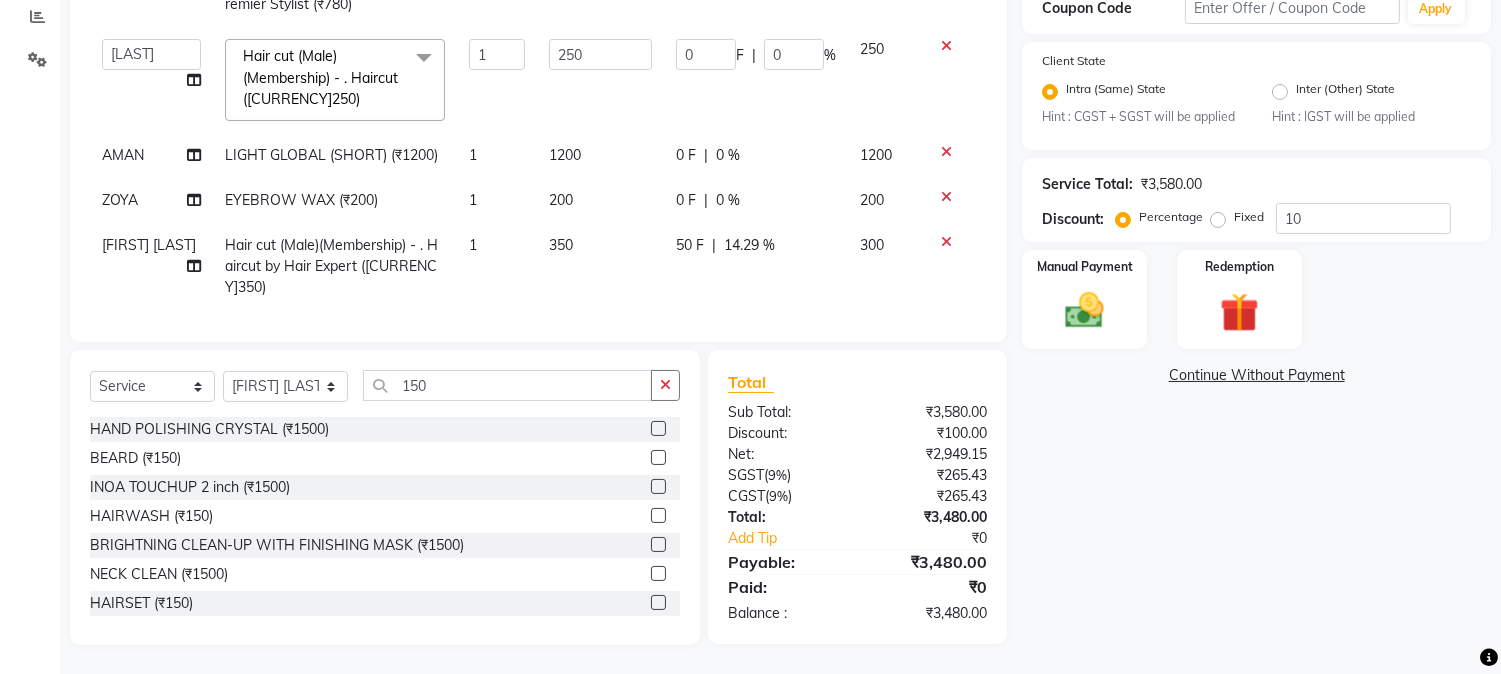 click 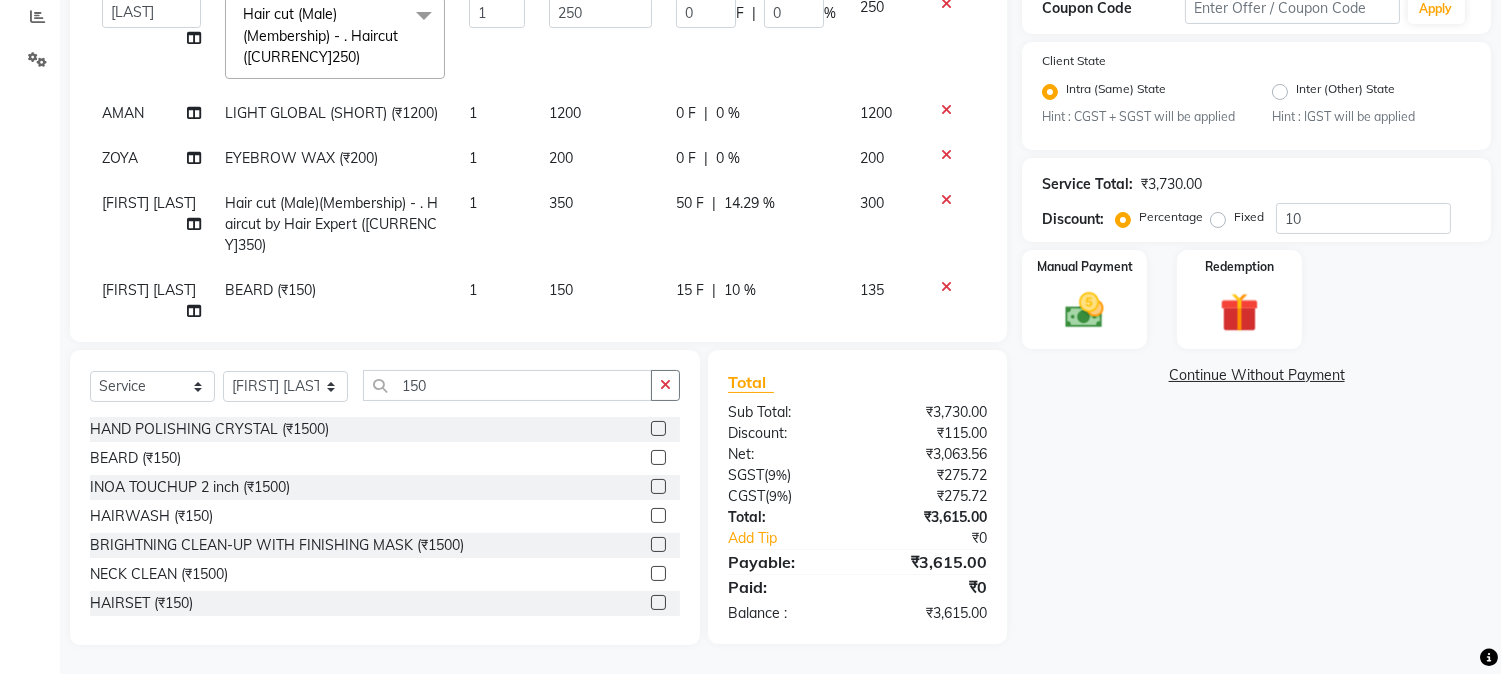 scroll, scrollTop: 250, scrollLeft: 0, axis: vertical 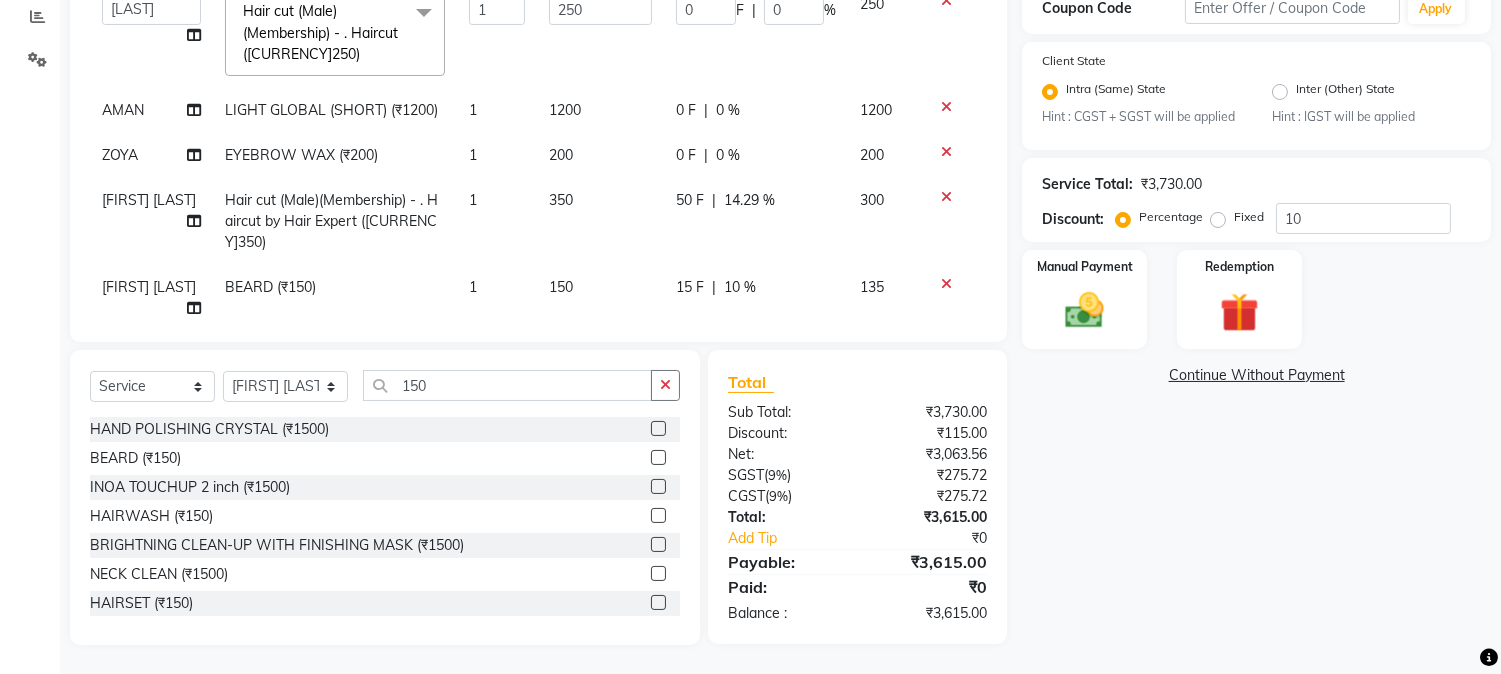 click on "15 F" 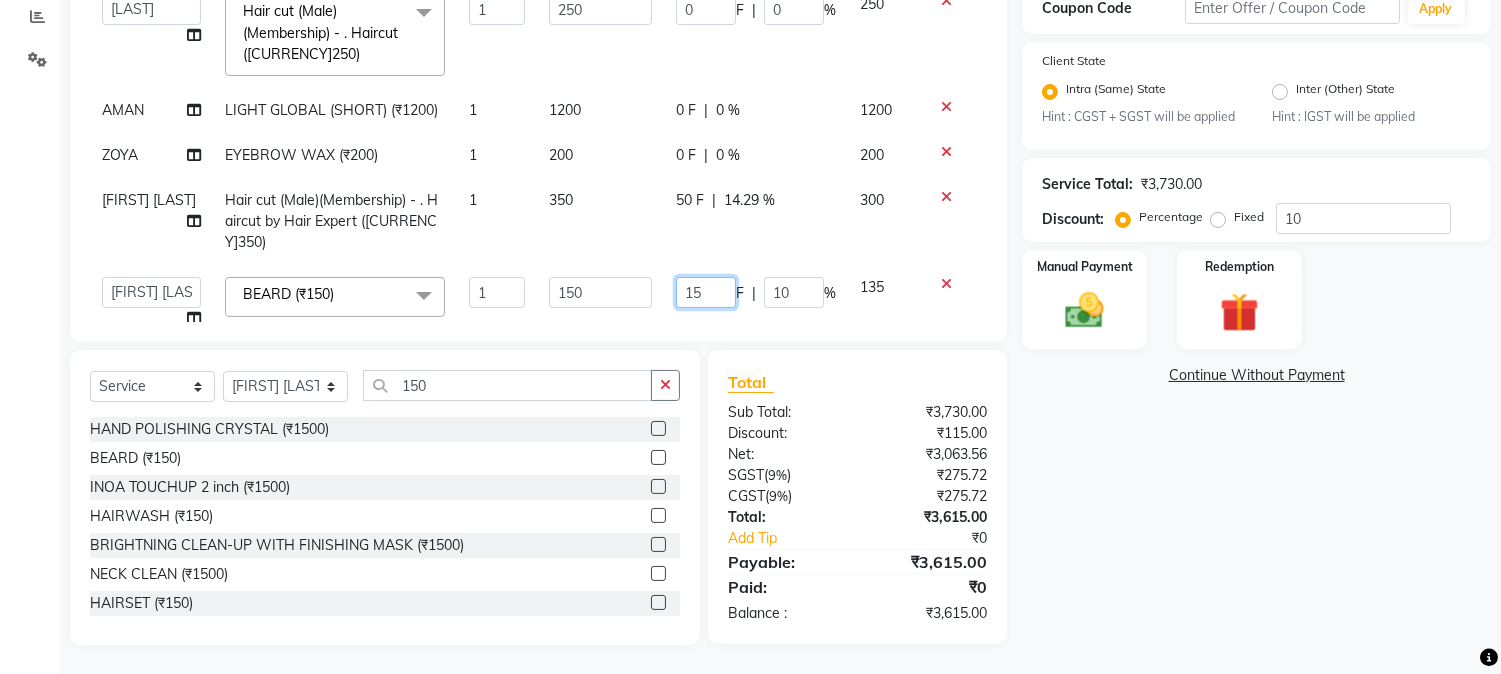 drag, startPoint x: 662, startPoint y: 273, endPoint x: 698, endPoint y: 273, distance: 36 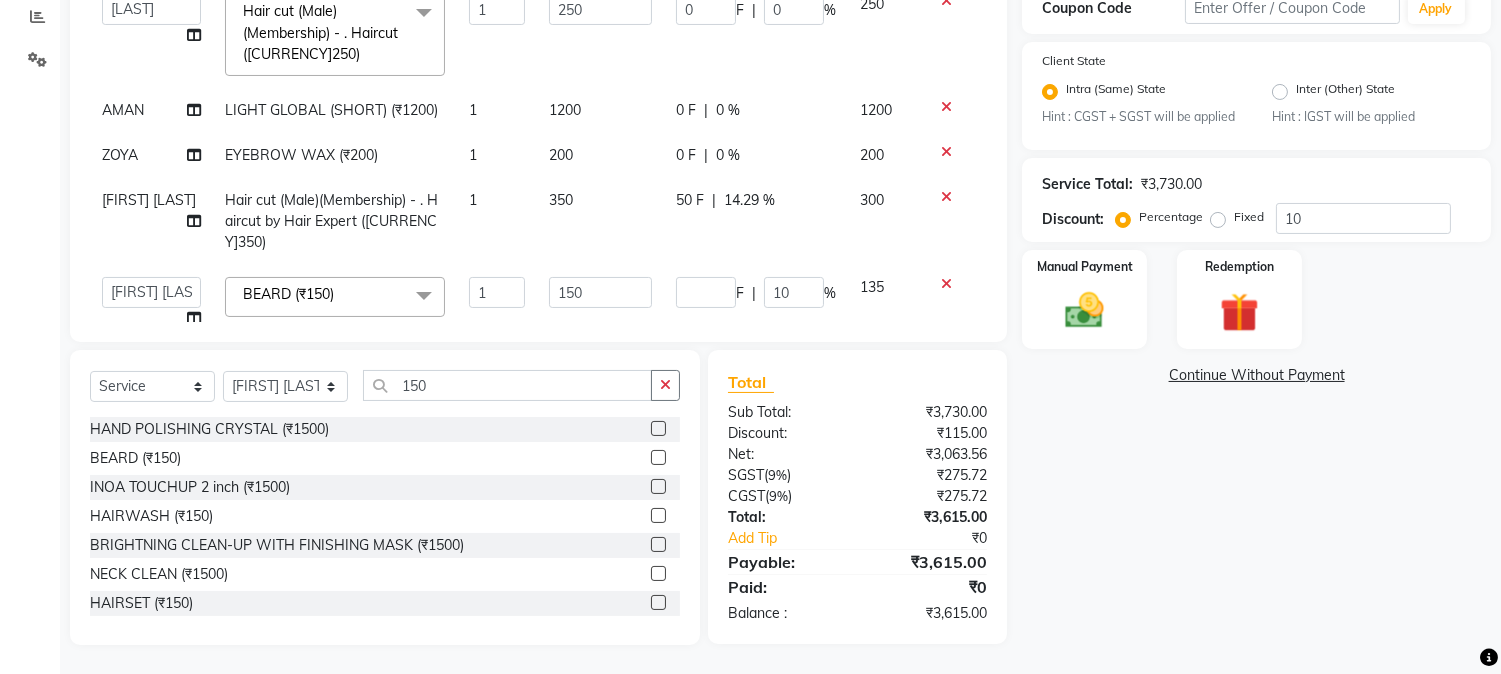 click on "Services Stylist Service Qty Price Disc Total Action  [PERSON]   [PERSON]   [PERSON]    [PERSON]    [PERSON]   [PERSON]   [PERSON]   [PERSON]   [PERSON]   [PERSON]   [PERSON]   [PERSON]   [PERSON]   [PERSON]   [PERSON]   [PERSON]   [PERSON]   [PERSON]  [PERSON]   [PERSON]   [PERSON]   [PERSON]    [PERSON]   [PERSON]   [PERSON]   [PERSON]    [PERSON]   [PERSON]   [PERSON]   [PERSON]   [PERSON]   [PERSON]   [PERSON]  Hair cut (Male)(Membership)       -        . Haircut (₹250)  x Nails -  Hands (₹840) Nails -  Feet (₹720) Nails - Nail Extensions With Gel Polish (₹2820) Nails - Nail Art (₹300) Nails - Nail Extension Removal (₹960) Nails - Gel Polish Removal (₹420) MOLE (₹600) PUMING (₹4000) CRYSTAL PEDICURE (MEMBERSHIP) (₹1400) HIAR SPA ABOVE SHOULDER (MEMBERSHIP) (₹900) HAIR SPA ABOVE SHOULDER (NON-MEMBER) (₹1080) HAIR SPA BELOW SHOULDER(MEMBERSHIP) (₹1200) HAIR SPA BELOW SHOULDER(NON-MEMBER) (₹1440) HAIR SPA UPTO WAIST(MEMBERSHIP) (₹1400) HAIR SPA UPTO WAIST(NON-MEMBER) (₹1680) HAIR SPA BELOW WAIST(MEMBERSHIP) (₹1700) 1" 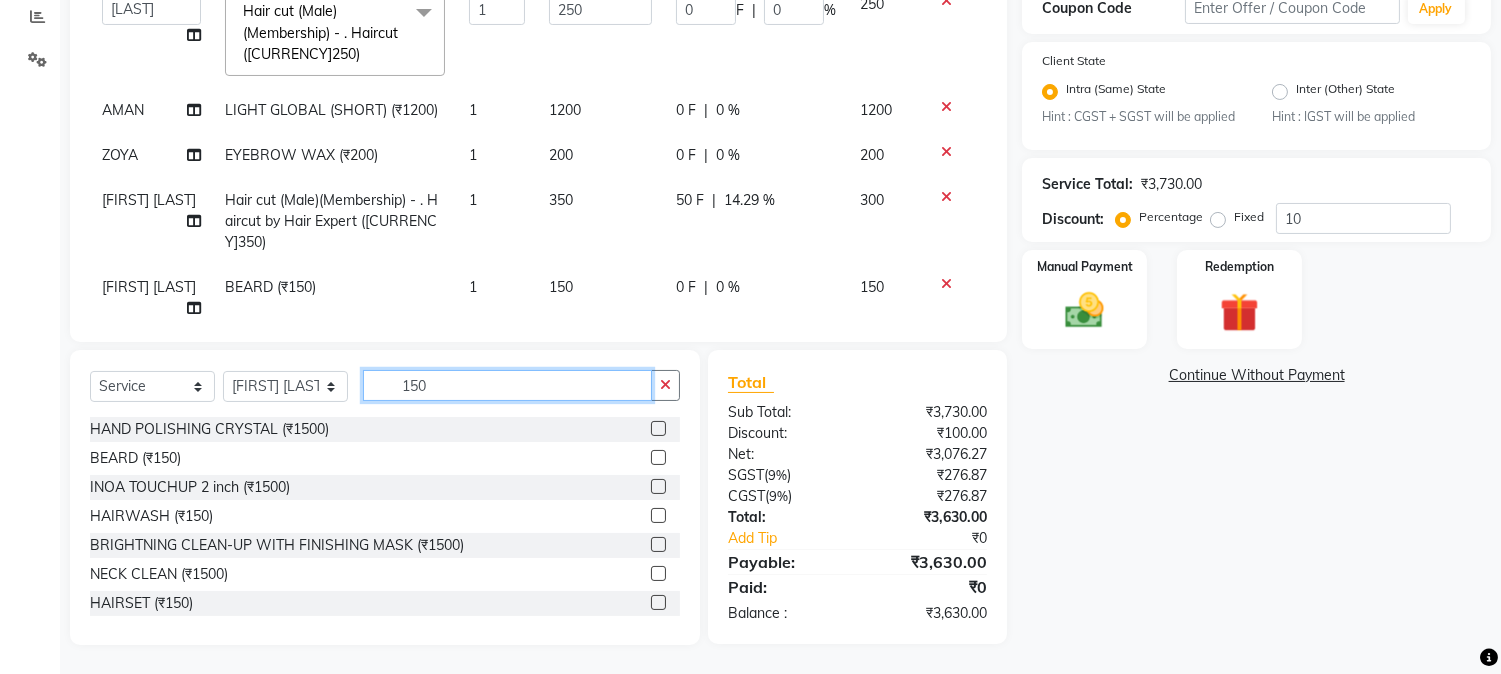 drag, startPoint x: 397, startPoint y: 384, endPoint x: 492, endPoint y: 382, distance: 95.02105 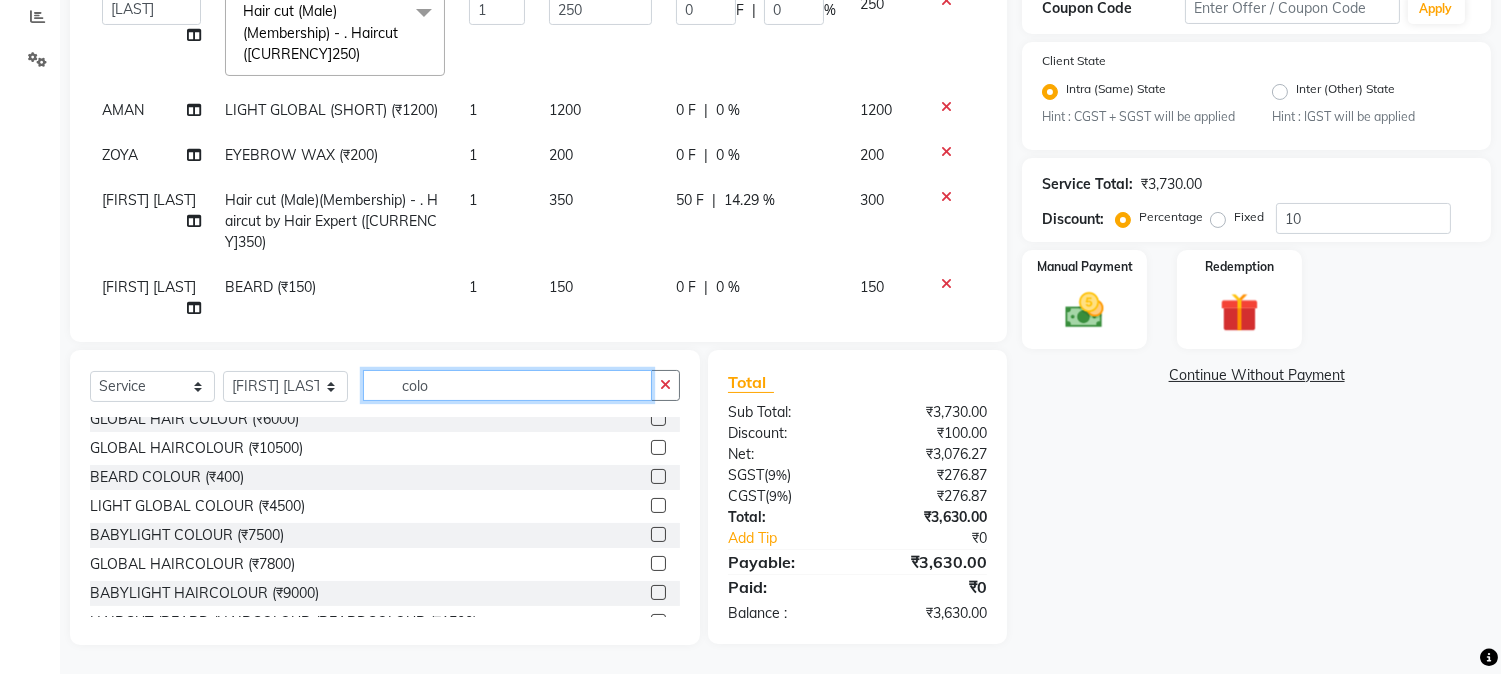 scroll, scrollTop: 0, scrollLeft: 0, axis: both 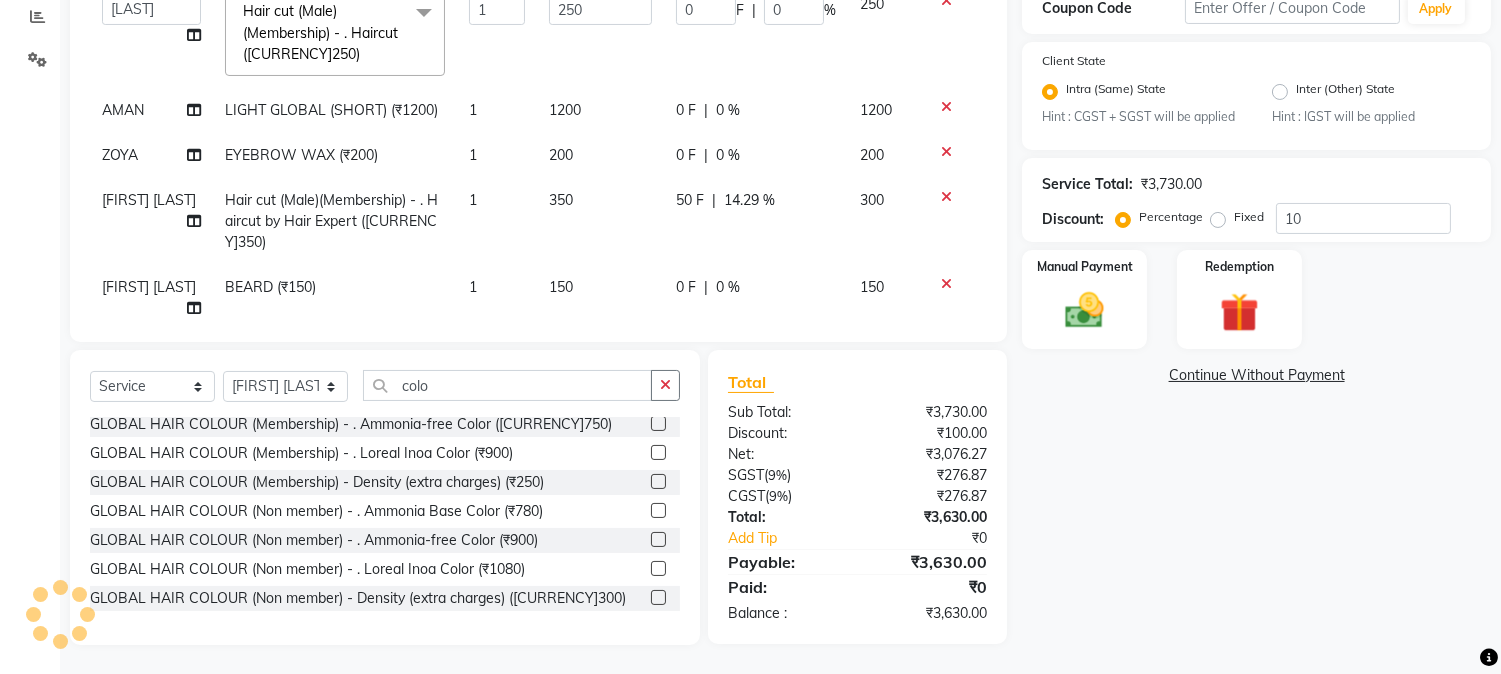 click 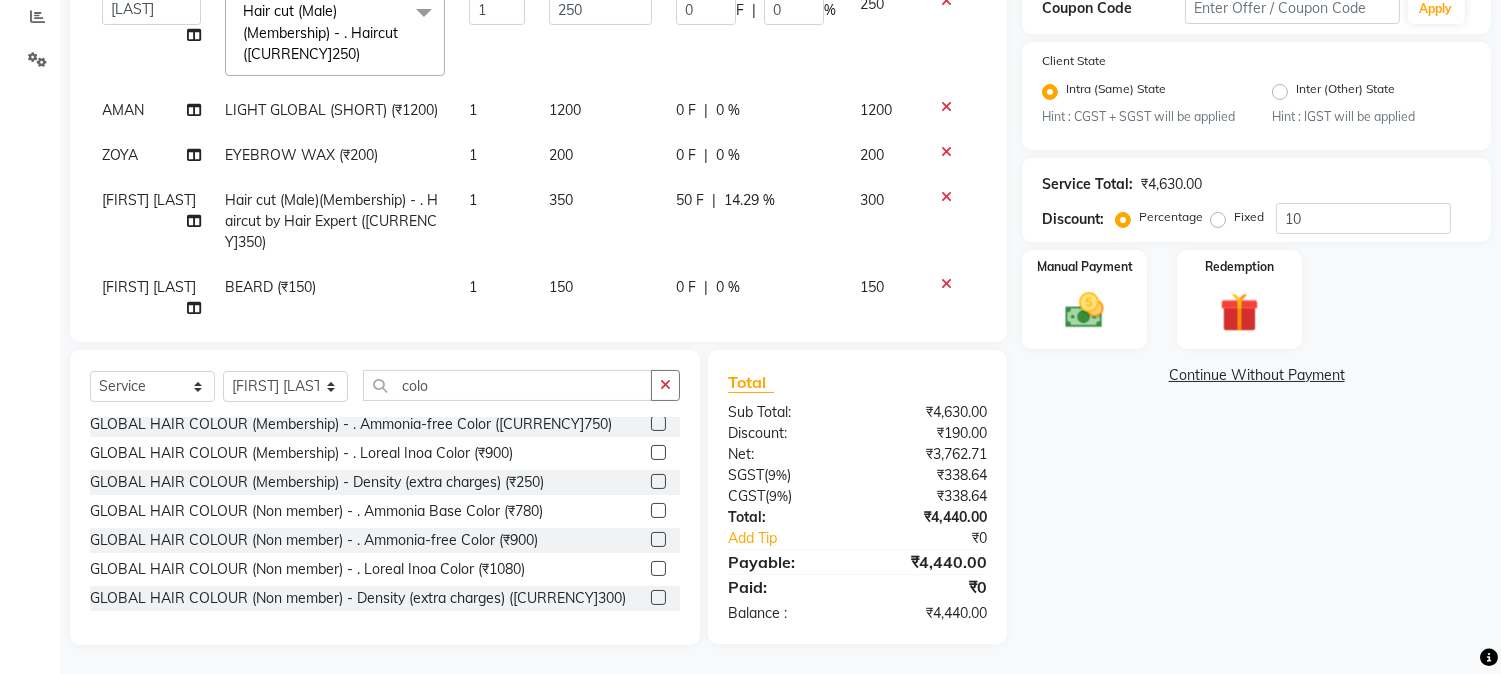 scroll, scrollTop: 316, scrollLeft: 0, axis: vertical 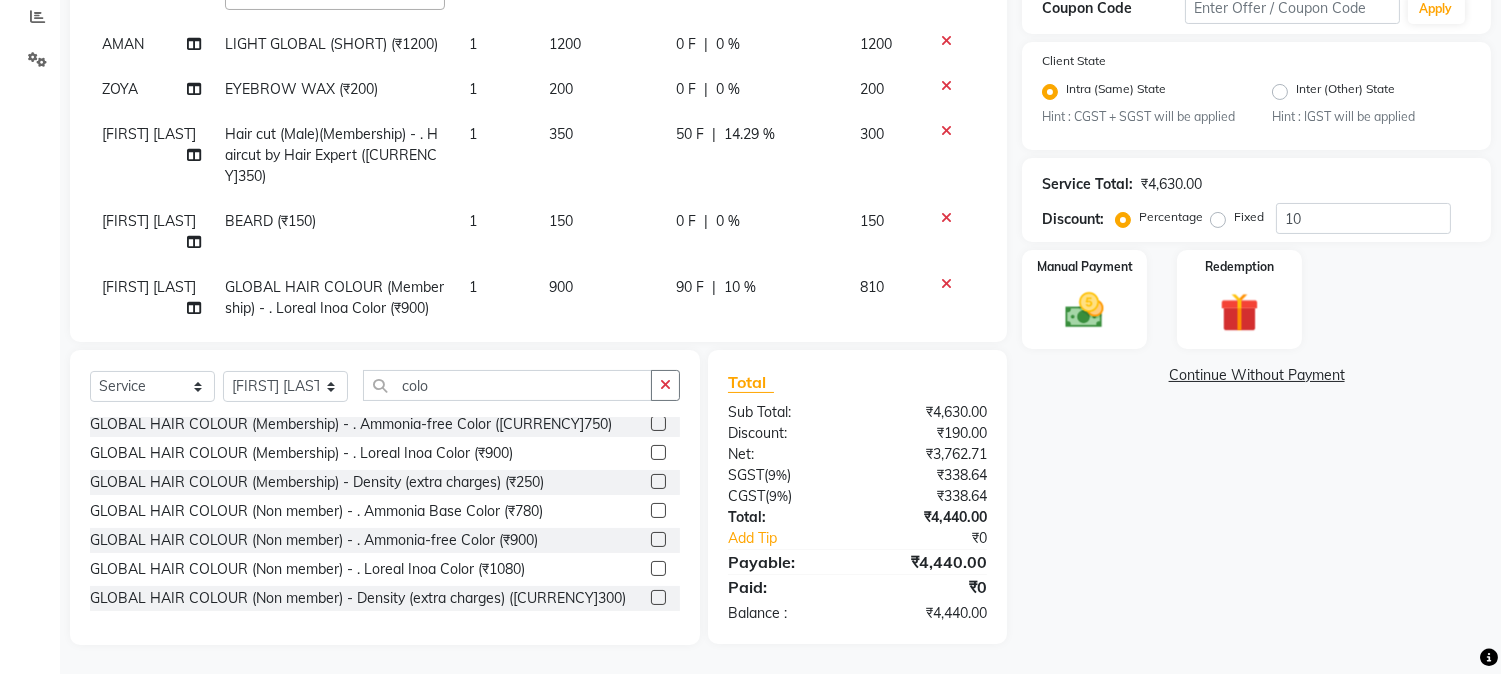 click on "90 F" 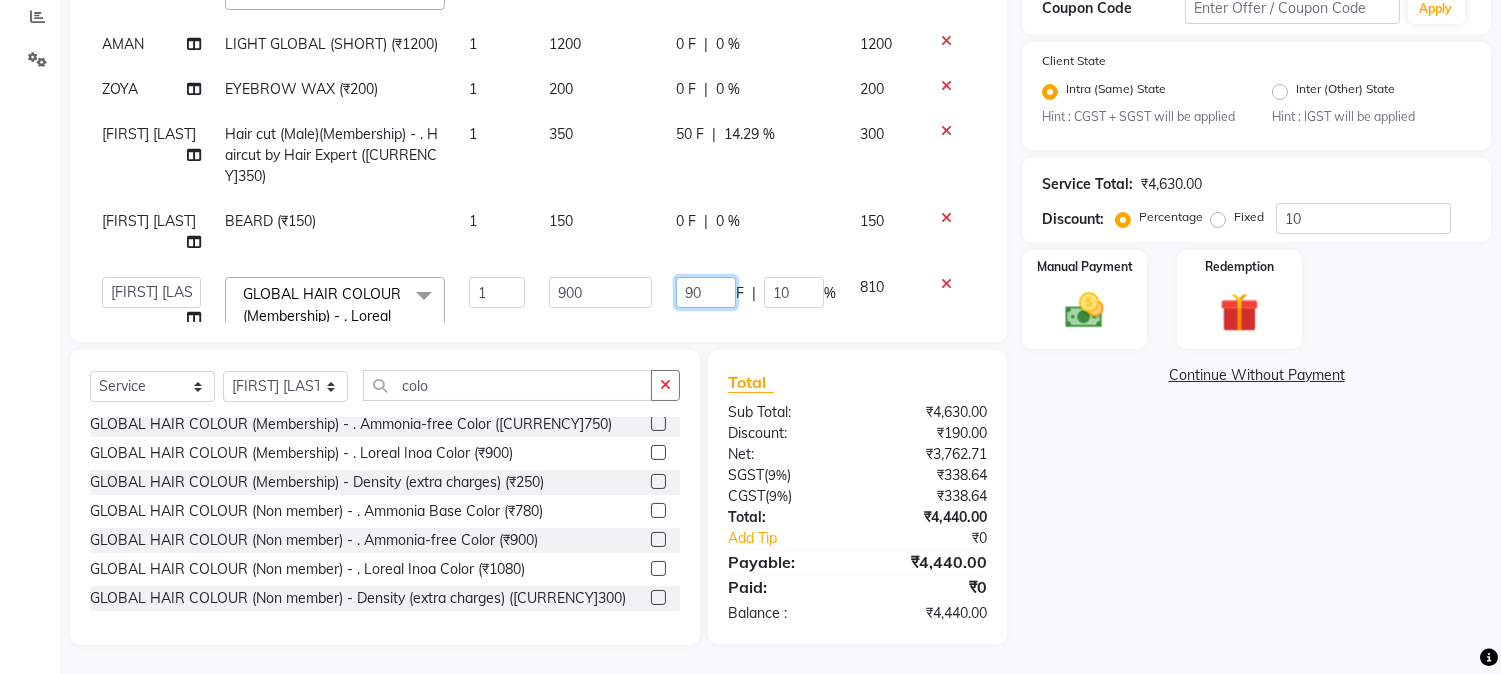 drag, startPoint x: 663, startPoint y: 250, endPoint x: 708, endPoint y: 244, distance: 45.39824 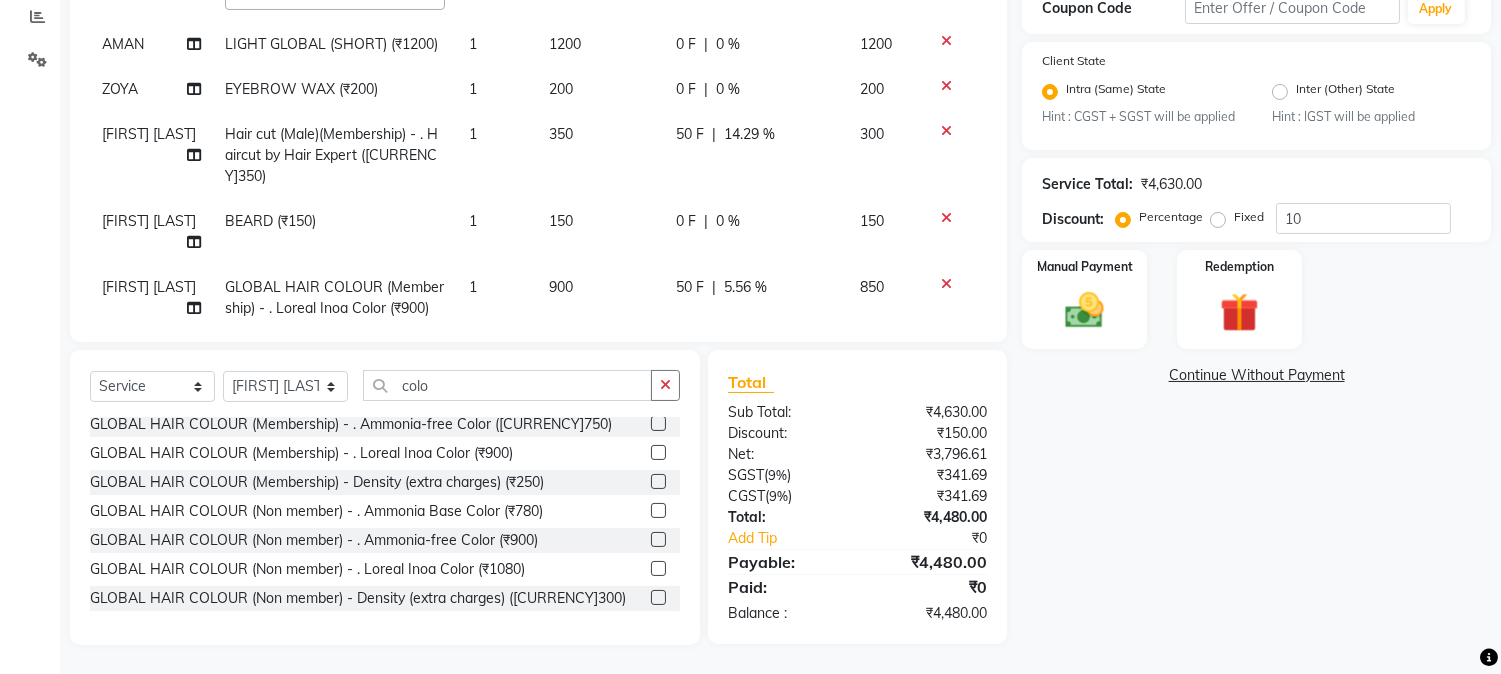 click on "Services Stylist Service Qty Price Disc Total Action  [PERSON]   [PERSON]   [PERSON]    [PERSON]    [PERSON]   [PERSON]   [PERSON]   [PERSON]   [PERSON]   [PERSON]   [PERSON]   [PERSON]   [PERSON]   [PERSON]   [PERSON]   [PERSON]   [PERSON]   [PERSON]  [PERSON]   [PERSON]   [PERSON]   [PERSON]    [PERSON]   [PERSON]   [PERSON]   [PERSON]    [PERSON]   [PERSON]   [PERSON]   [PERSON]   [PERSON]   [PERSON]   [PERSON]  Hair cut (Male)(Membership)       -        . Haircut (₹250)  x Nails -  Hands (₹840) Nails -  Feet (₹720) Nails - Nail Extensions With Gel Polish (₹2820) Nails - Nail Art (₹300) Nails - Nail Extension Removal (₹960) Nails - Gel Polish Removal (₹420) MOLE (₹600) PUMING (₹4000) CRYSTAL PEDICURE (MEMBERSHIP) (₹1400) HIAR SPA ABOVE SHOULDER (MEMBERSHIP) (₹900) HAIR SPA ABOVE SHOULDER (NON-MEMBER) (₹1080) HAIR SPA BELOW SHOULDER(MEMBERSHIP) (₹1200) HAIR SPA BELOW SHOULDER(NON-MEMBER) (₹1440) HAIR SPA UPTO WAIST(MEMBERSHIP) (₹1400) HAIR SPA UPTO WAIST(NON-MEMBER) (₹1680) HAIR SPA BELOW WAIST(MEMBERSHIP) (₹1700) 1" 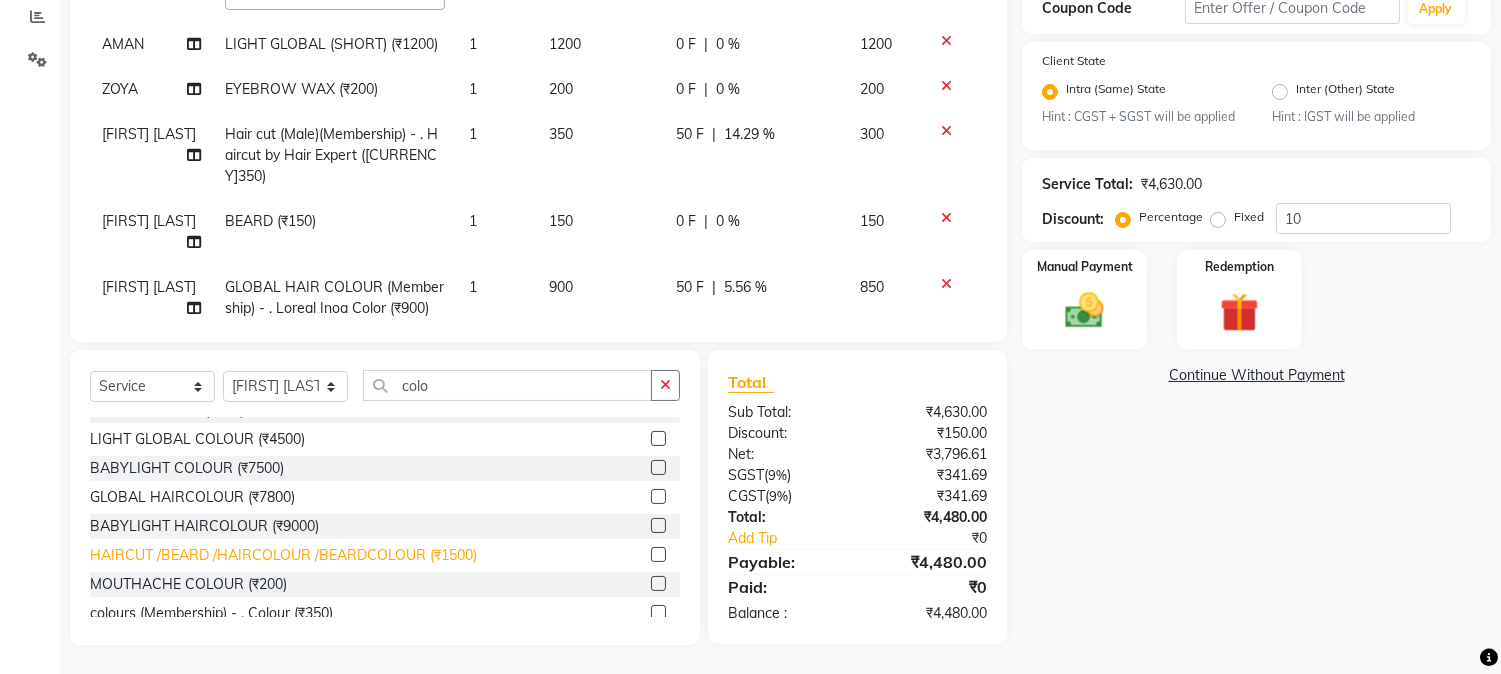 scroll, scrollTop: 0, scrollLeft: 0, axis: both 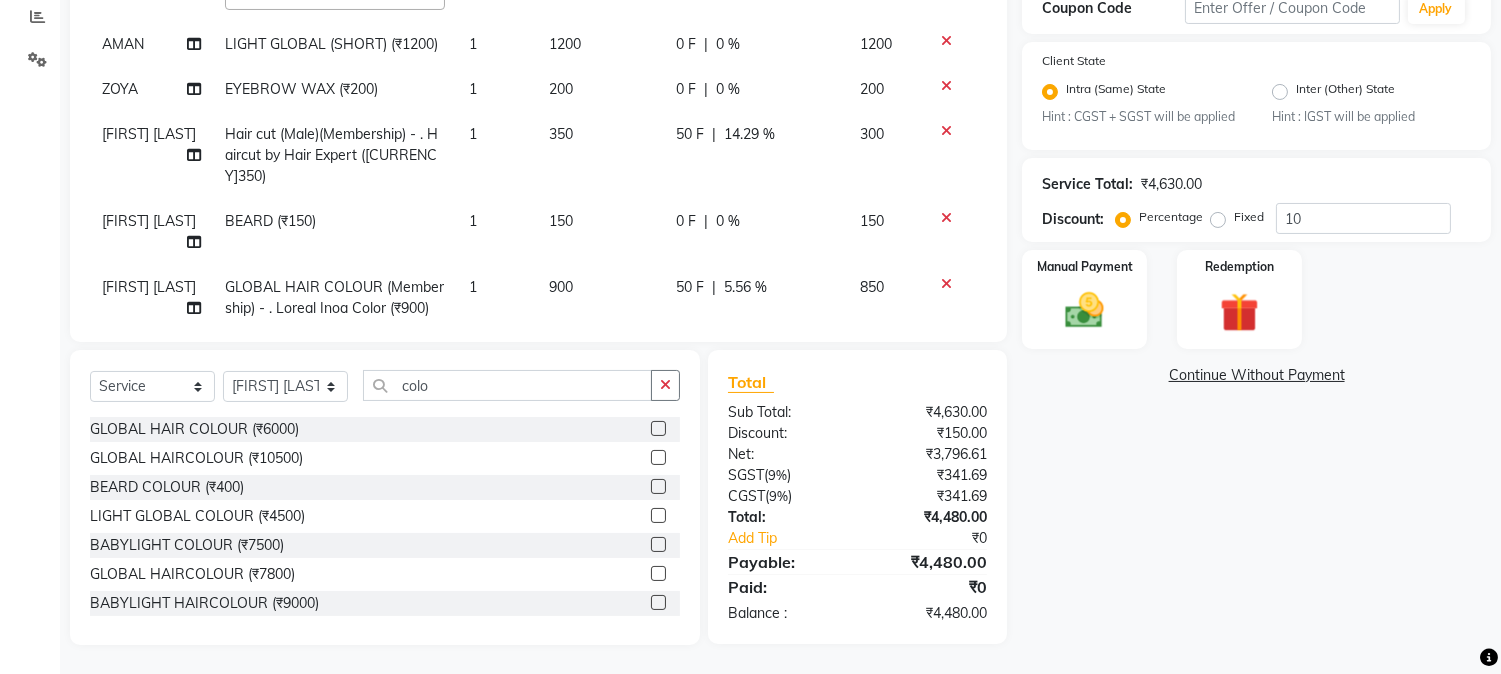 click 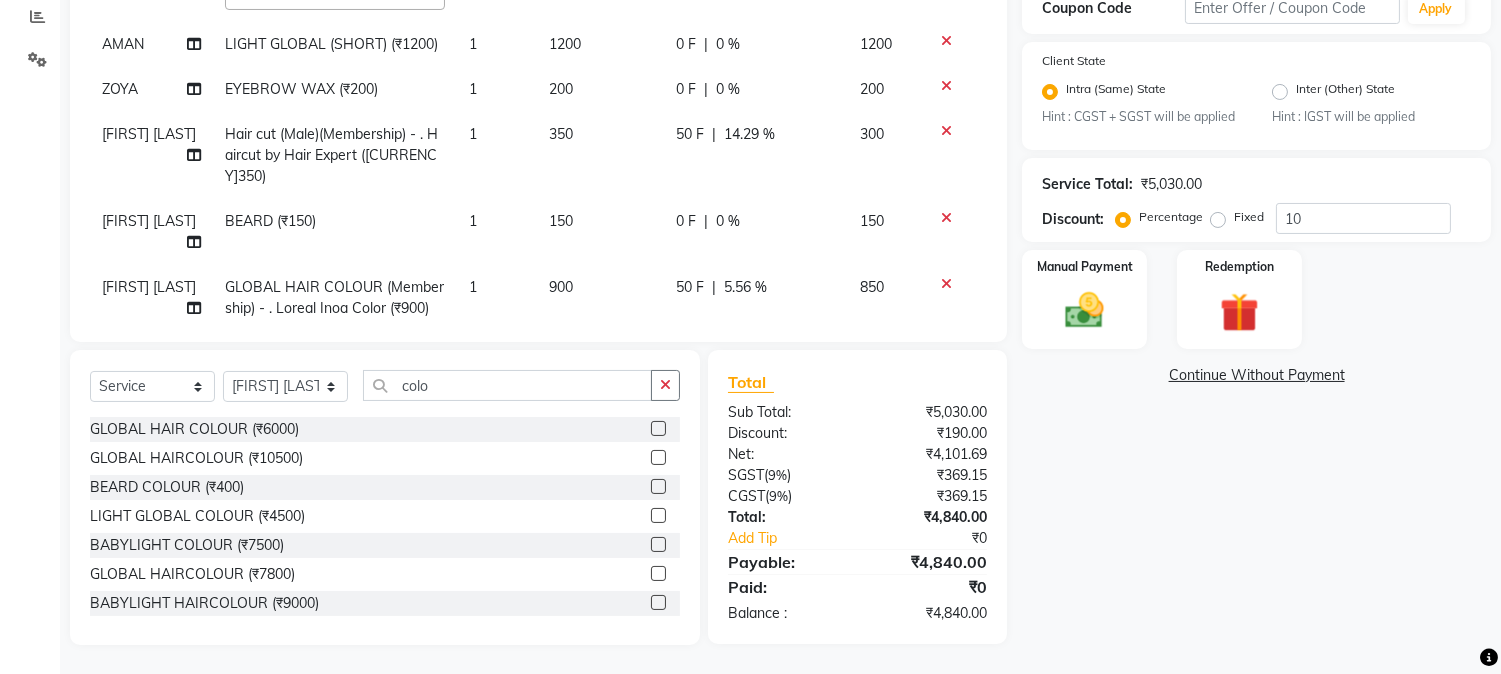 scroll, scrollTop: 361, scrollLeft: 0, axis: vertical 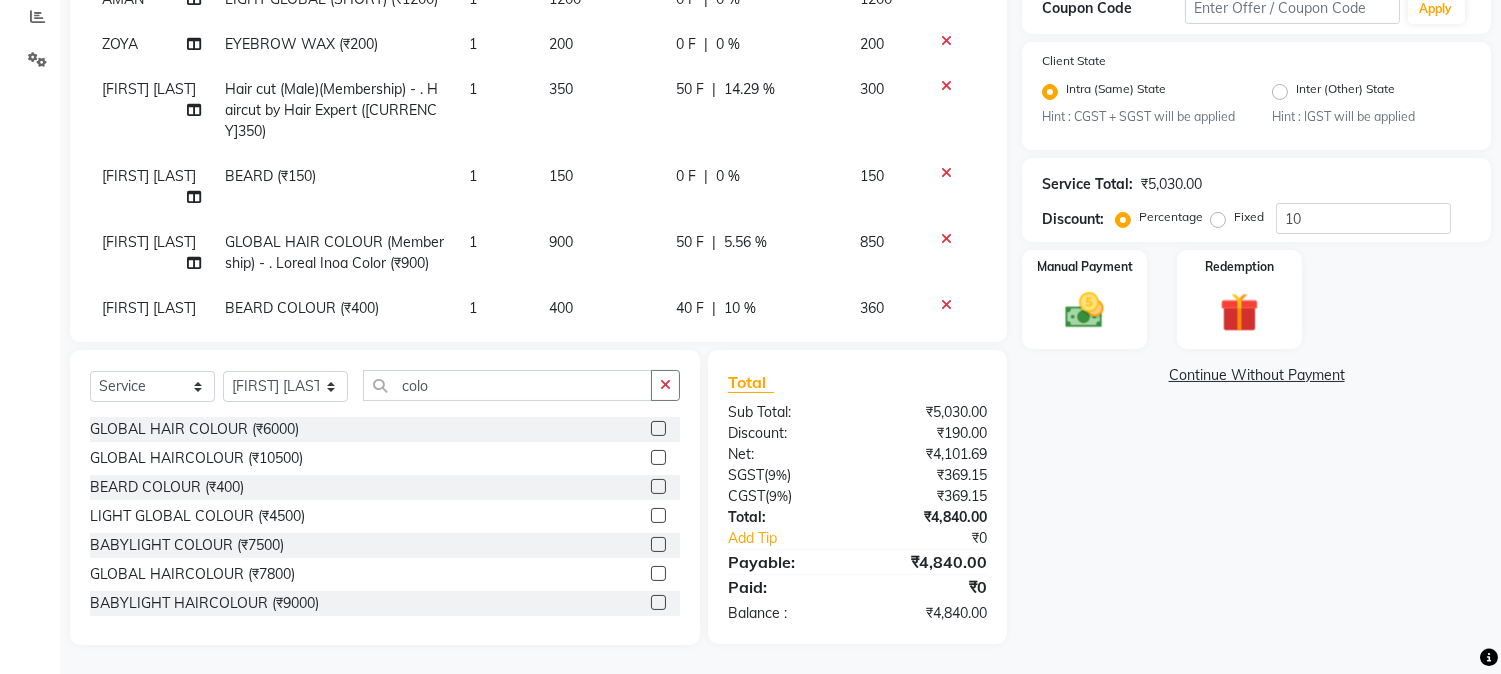 click on "40 F | 10 %" 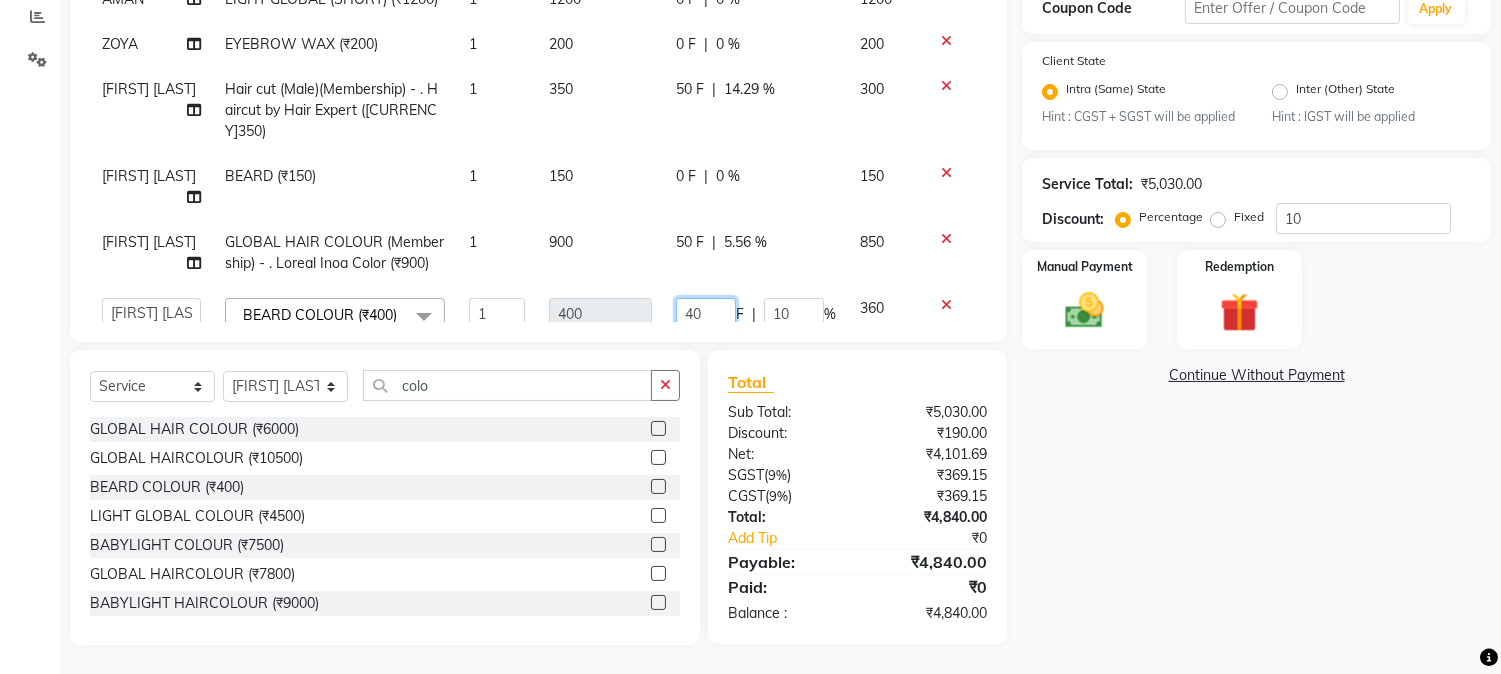 drag, startPoint x: 697, startPoint y: 260, endPoint x: 710, endPoint y: 257, distance: 13.341664 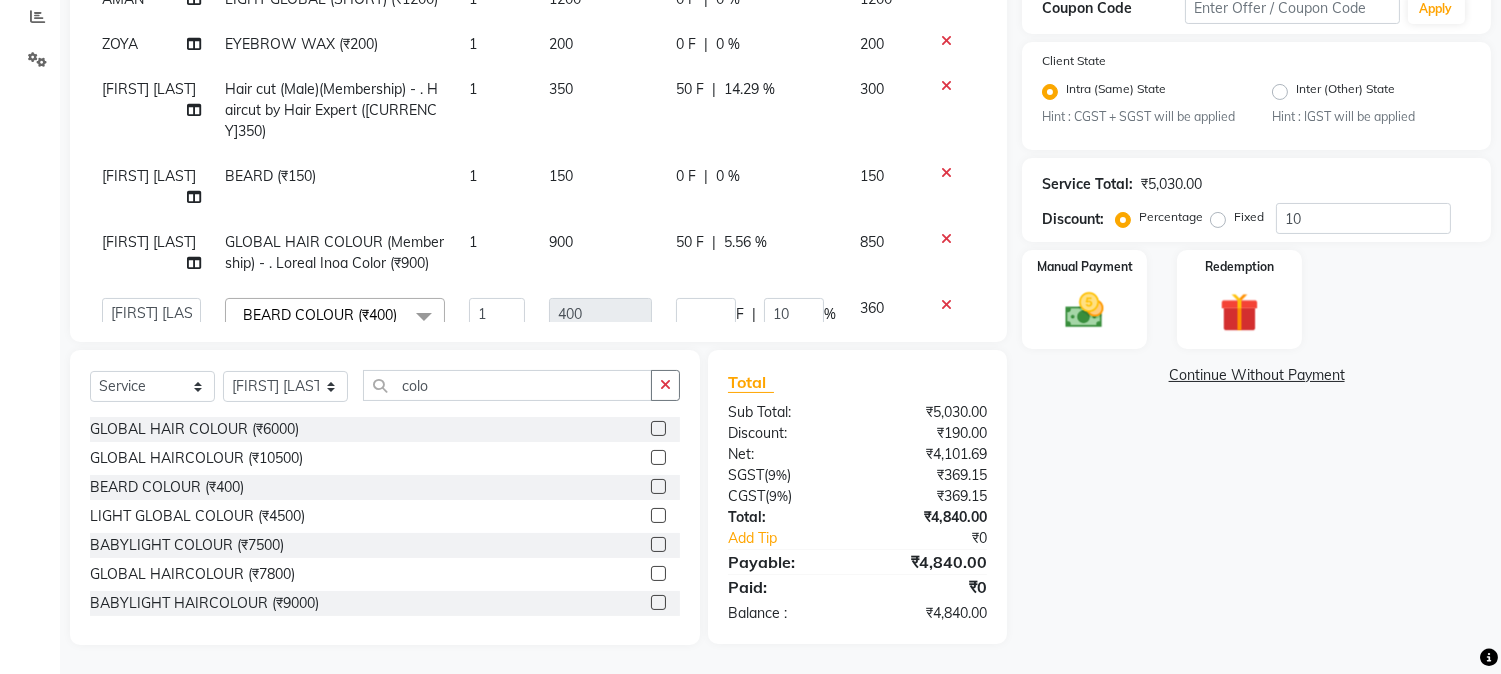 click on "900" 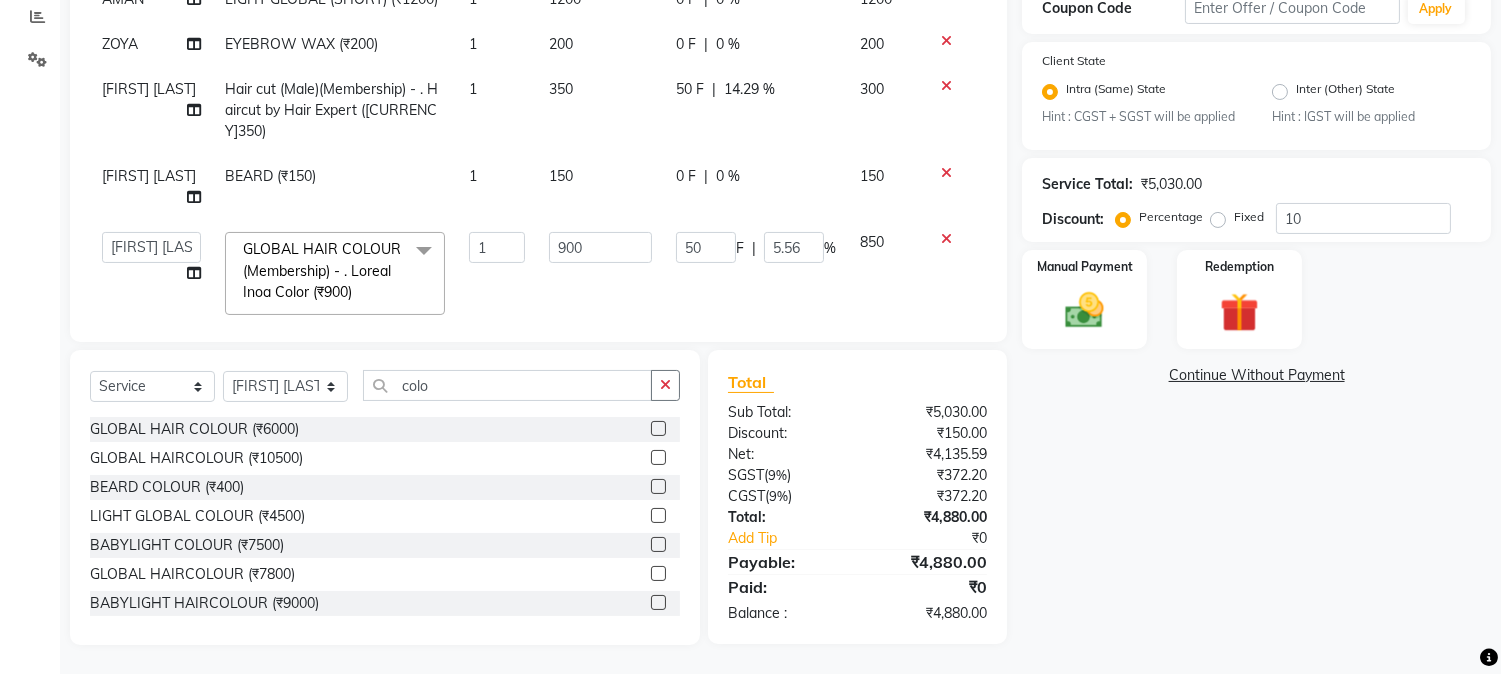 scroll, scrollTop: 401, scrollLeft: 0, axis: vertical 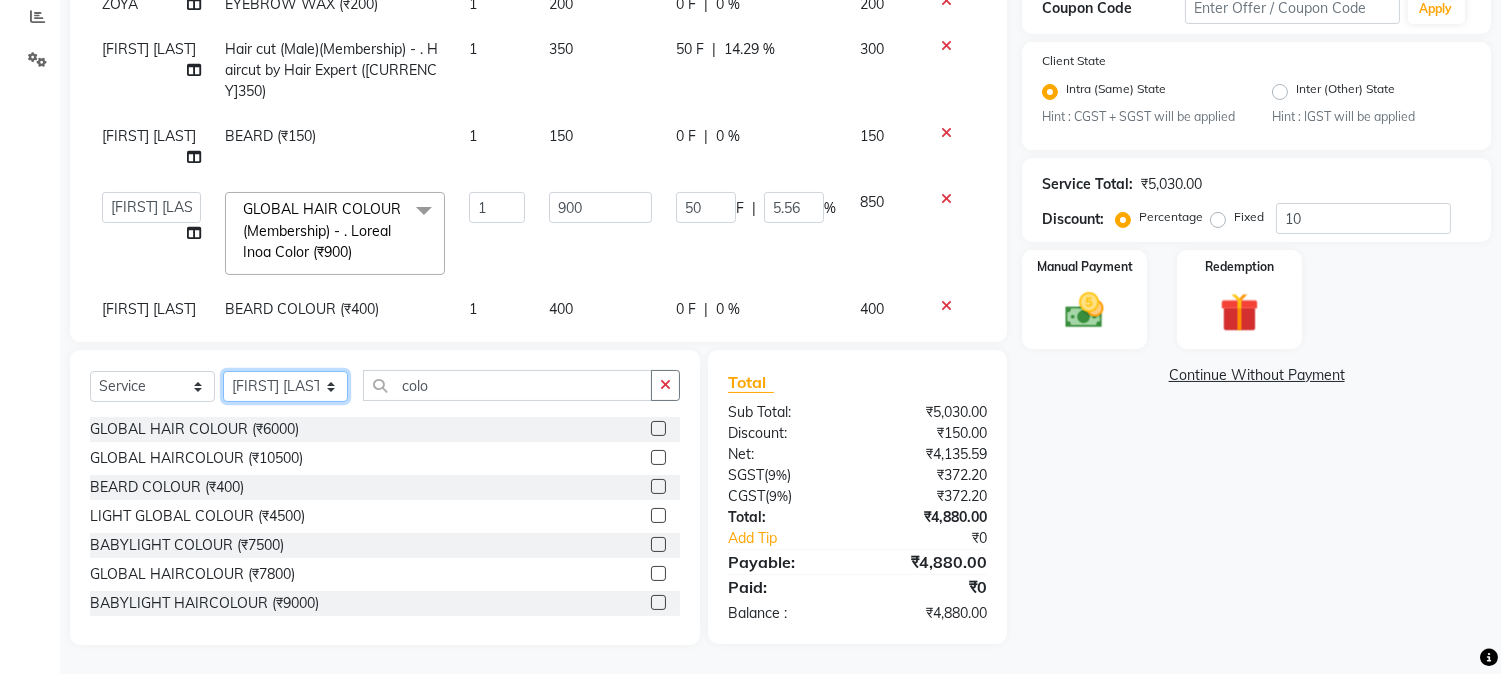 click on "Select Stylist [FIRST] [FIRST] [LAST] [FIRST]  [FIRST]   [FIRST]   [FIRST] [LAST]   [FIRST]   [FIRST]   [FIRST]   [FIRST]   [FIRST]   [FIRST]   [FIRST]   [FIRST]   [FIRST] [LAST]   [FIRST]   [FIRST]    [FIRST]   [FIRST] [LAST]   [FIRST]    [FIRST]   [FIRST]    [FIRST]  [FIRST]   [FIRST]   [FIRST] [LAST]   [FIRST]    [FIRST]   [FIRST]   [FIRST]   [FIRST]   [FIRST]  [FIRST]" 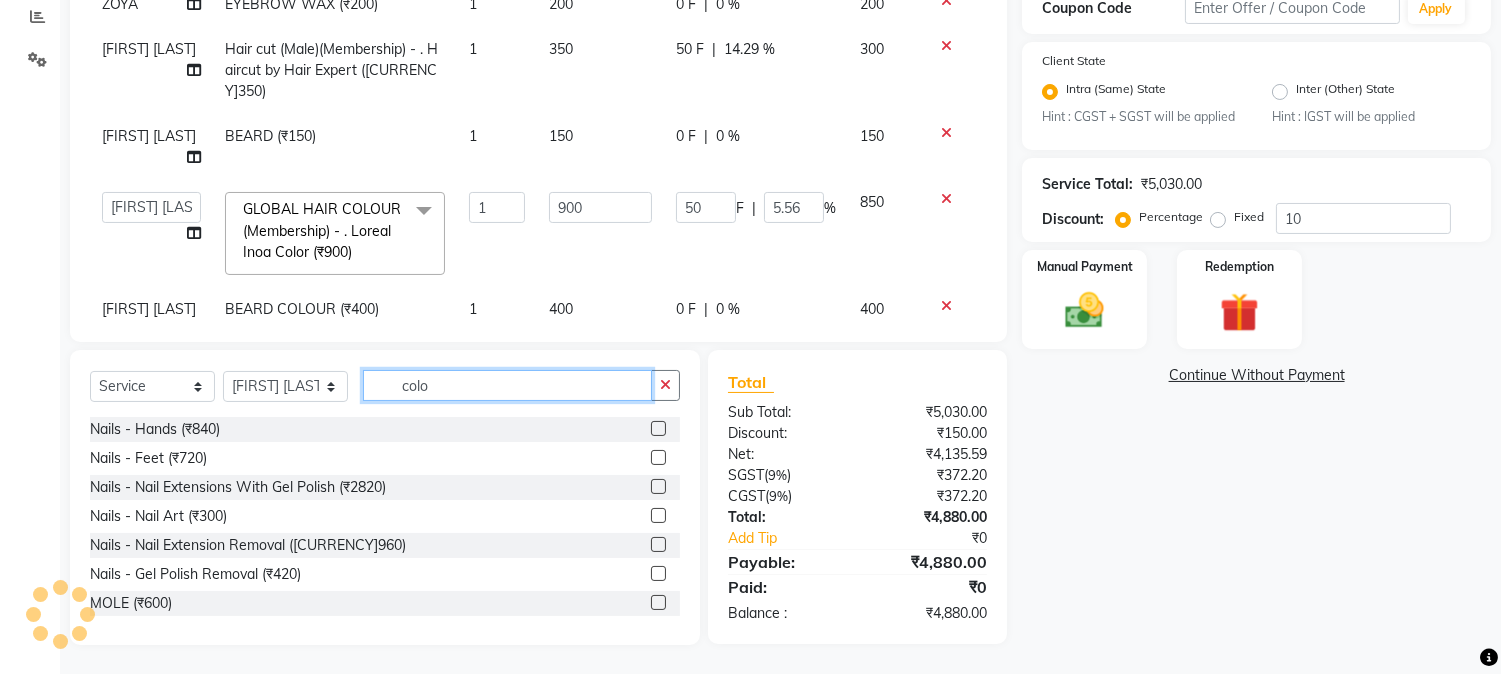 drag, startPoint x: 398, startPoint y: 380, endPoint x: 517, endPoint y: 388, distance: 119.26861 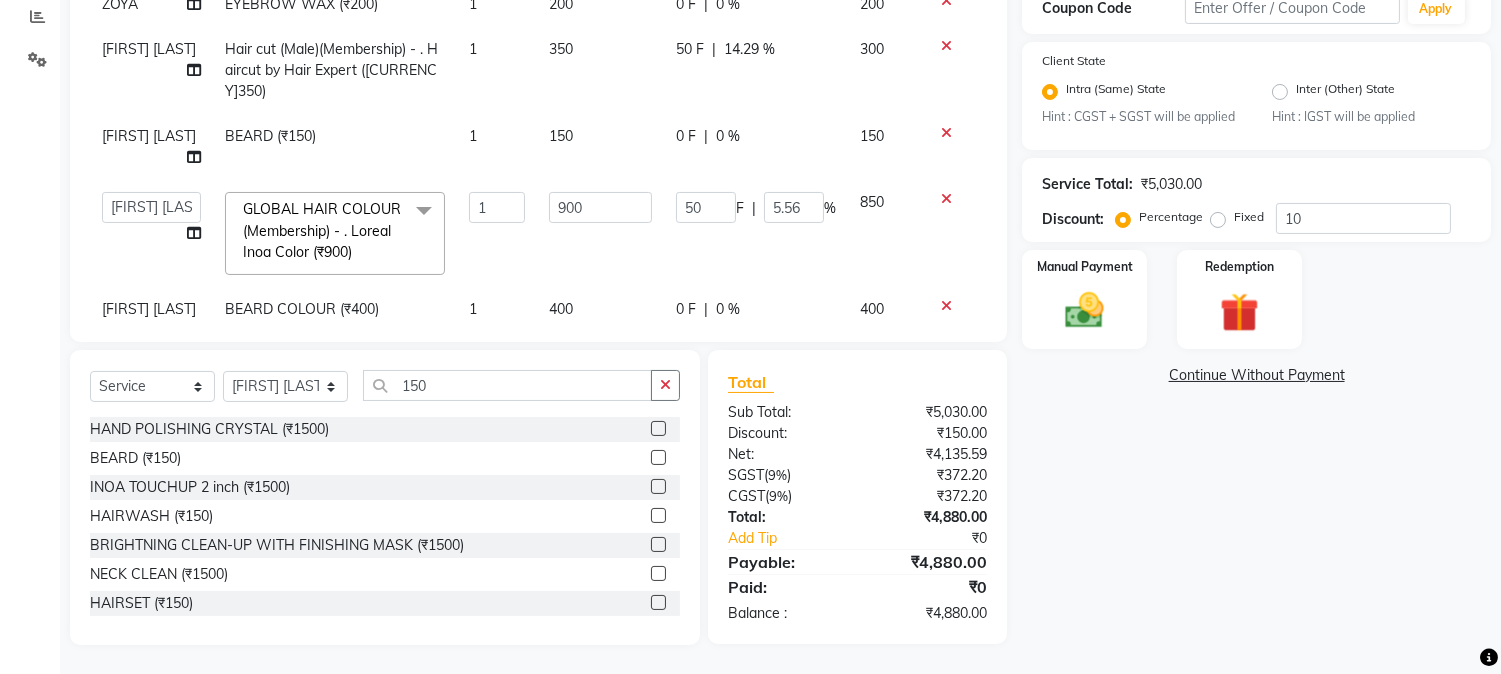 click 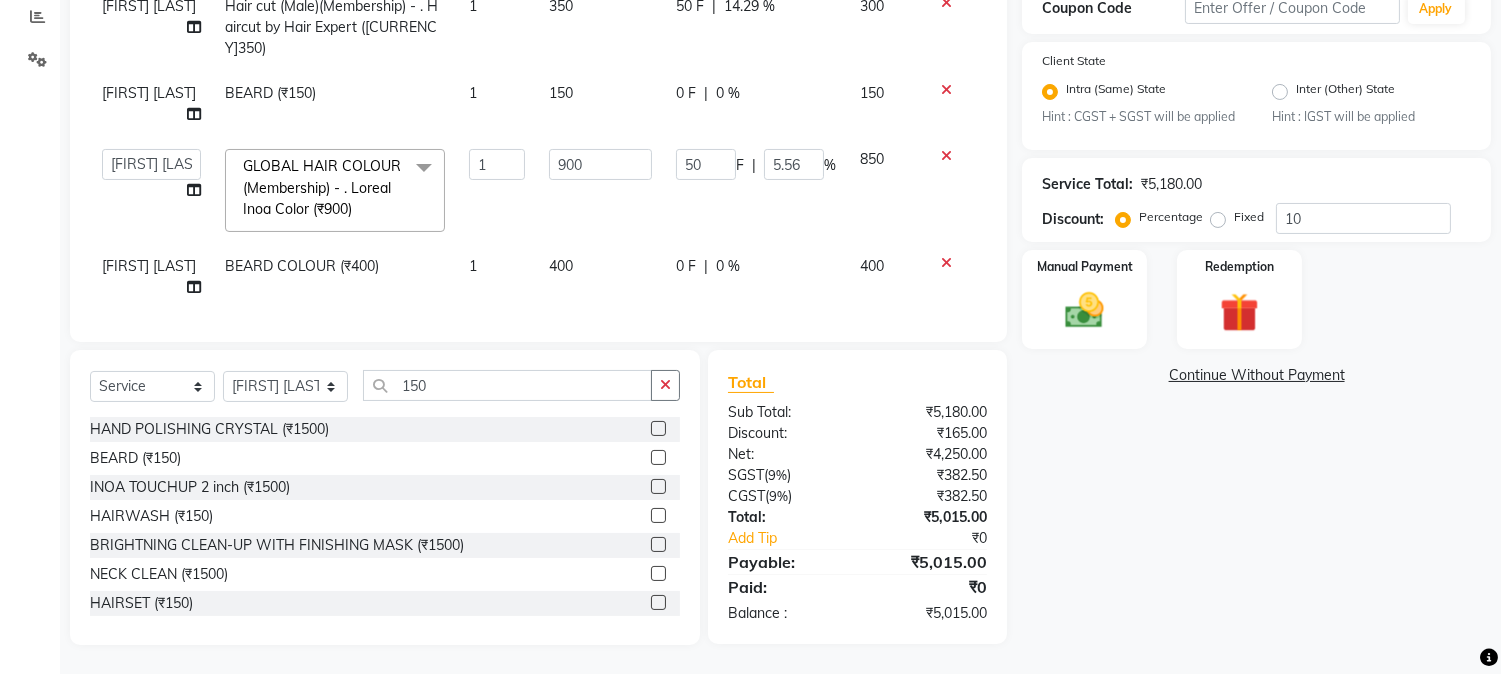 scroll, scrollTop: 467, scrollLeft: 0, axis: vertical 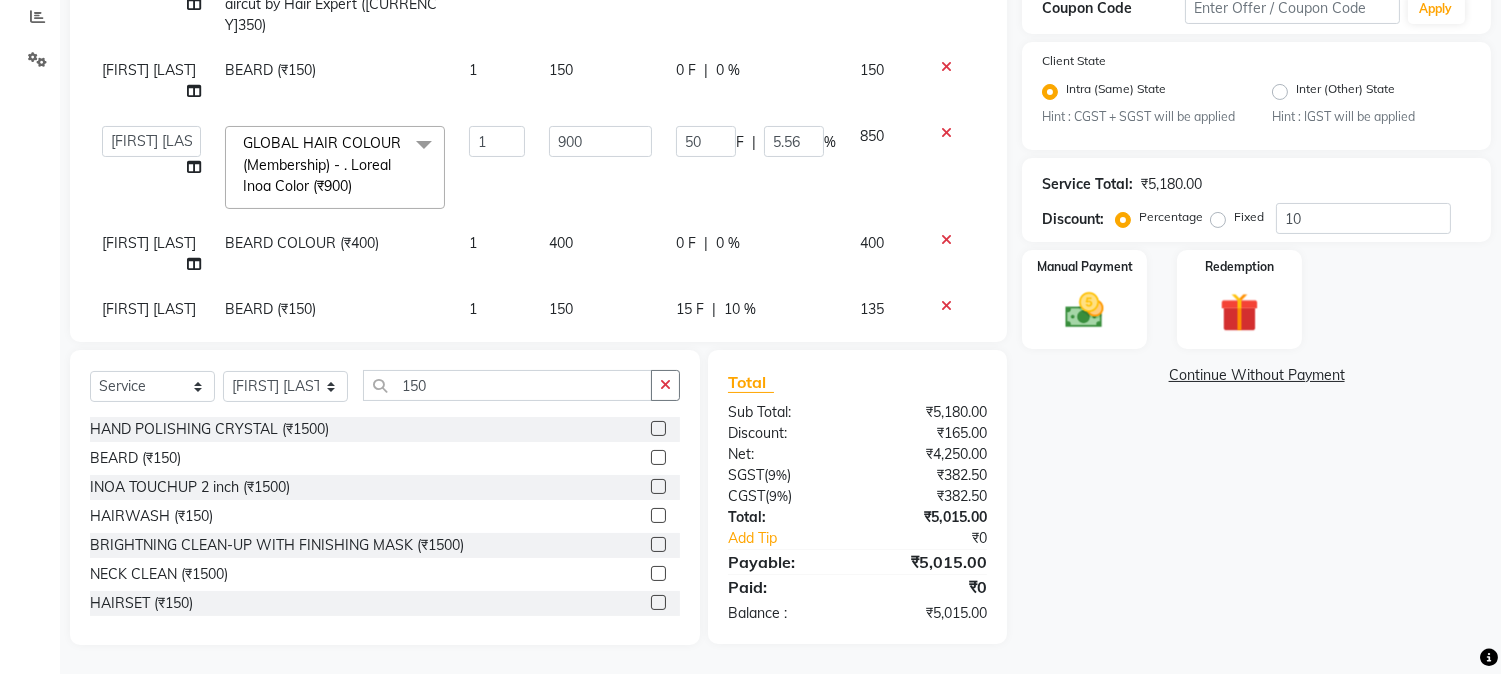 click on "15 F | 10 %" 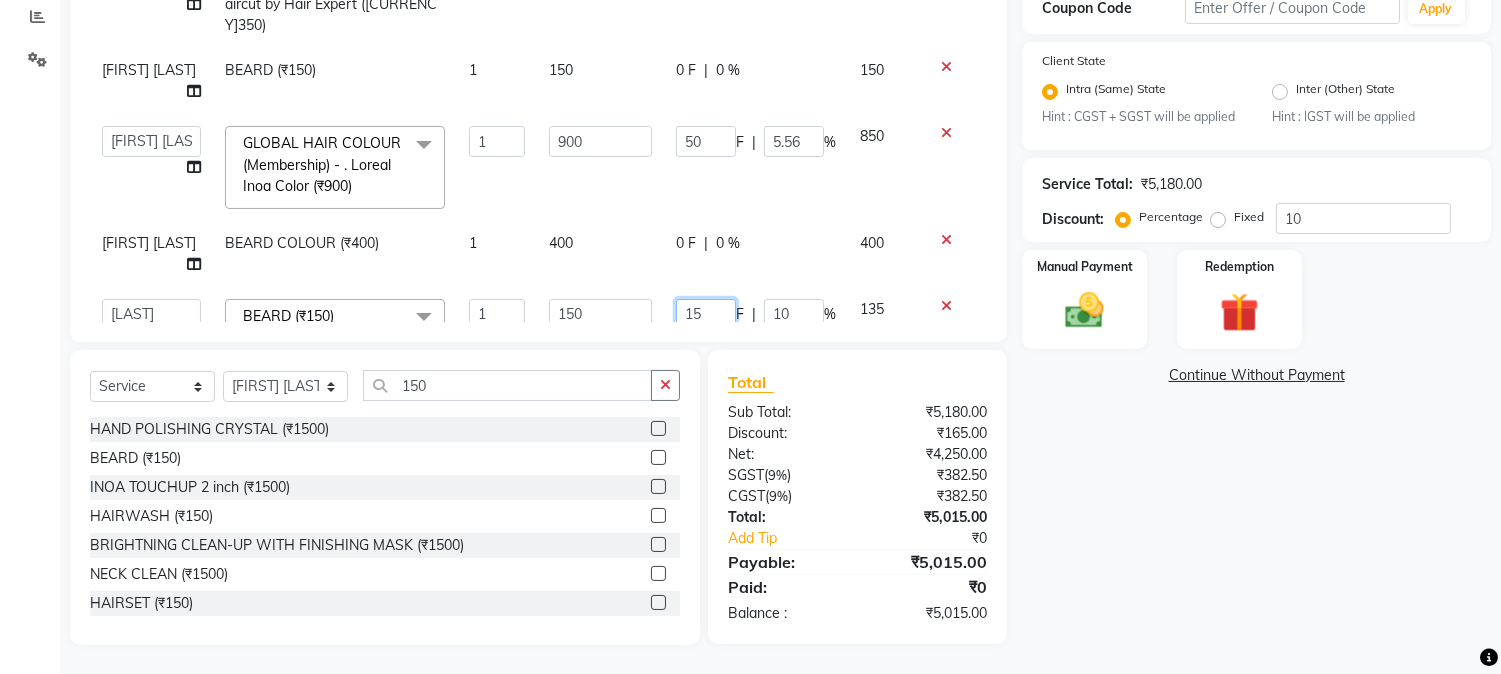 drag, startPoint x: 660, startPoint y: 242, endPoint x: 767, endPoint y: 251, distance: 107.37784 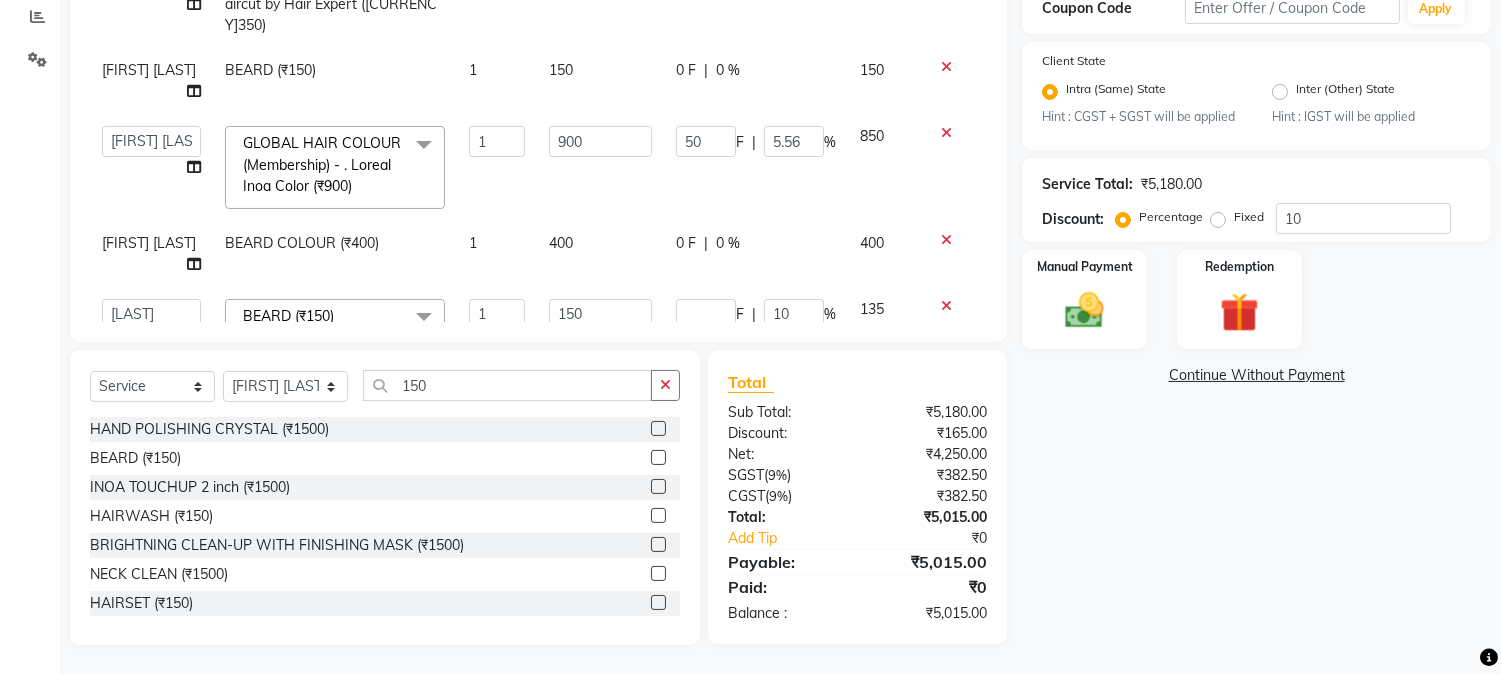 click on "Services Stylist Service Qty Price Disc Total Action  [PERSON]   [PERSON]   [PERSON]    [PERSON]    [PERSON]   [PERSON]   [PERSON]   [PERSON]   [PERSON]   [PERSON]   [PERSON]   [PERSON]   [PERSON]   [PERSON]   [PERSON]   [PERSON]   [PERSON]   [PERSON]  [PERSON]   [PERSON]   [PERSON]   [PERSON]    [PERSON]   [PERSON]   [PERSON]   [PERSON]    [PERSON]   [PERSON]   [PERSON]   [PERSON]   [PERSON]   [PERSON]   [PERSON]  Hair cut (Male)(Membership)       -        . Haircut (₹250)  x Nails -  Hands (₹840) Nails -  Feet (₹720) Nails - Nail Extensions With Gel Polish (₹2820) Nails - Nail Art (₹300) Nails - Nail Extension Removal (₹960) Nails - Gel Polish Removal (₹420) MOLE (₹600) PUMING (₹4000) CRYSTAL PEDICURE (MEMBERSHIP) (₹1400) HIAR SPA ABOVE SHOULDER (MEMBERSHIP) (₹900) HAIR SPA ABOVE SHOULDER (NON-MEMBER) (₹1080) HAIR SPA BELOW SHOULDER(MEMBERSHIP) (₹1200) HAIR SPA BELOW SHOULDER(NON-MEMBER) (₹1440) HAIR SPA UPTO WAIST(MEMBERSHIP) (₹1400) HAIR SPA UPTO WAIST(NON-MEMBER) (₹1680) HAIR SPA BELOW WAIST(MEMBERSHIP) (₹1700) 1" 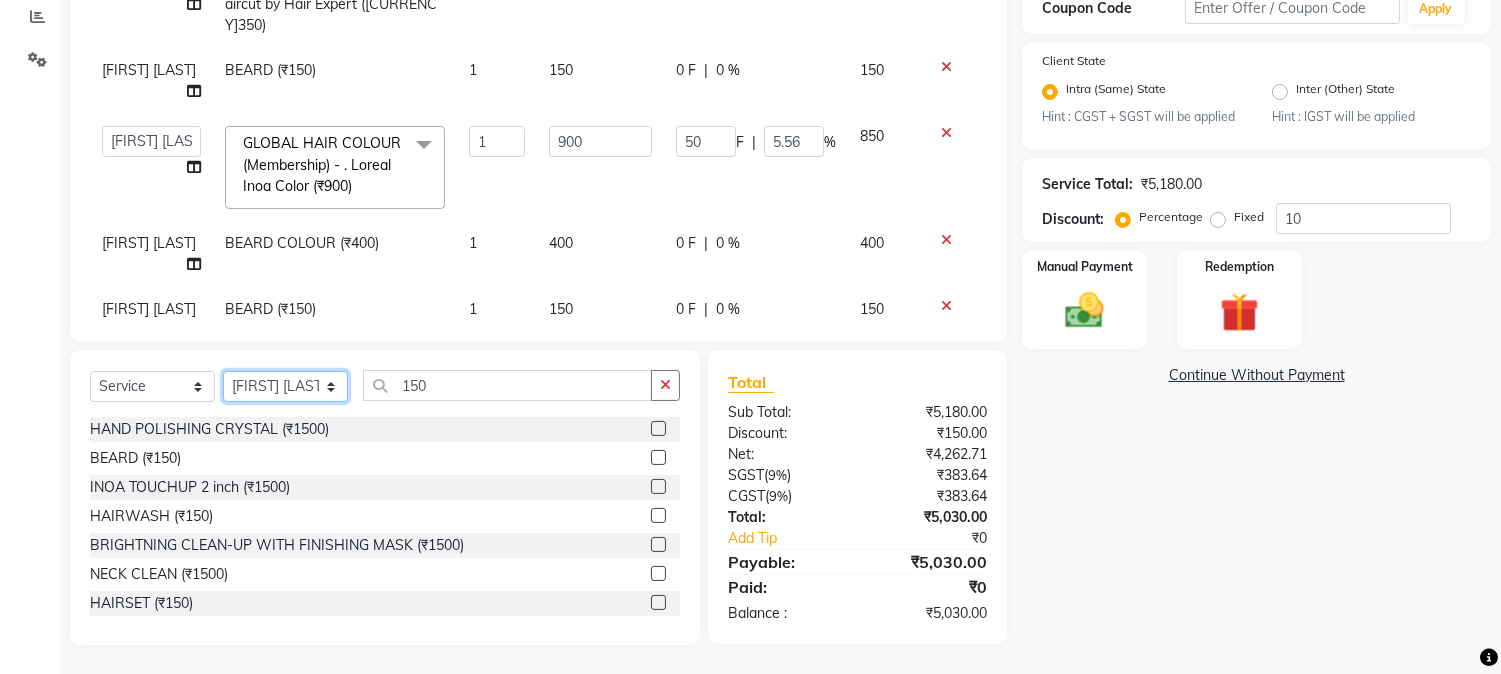drag, startPoint x: 266, startPoint y: 386, endPoint x: 266, endPoint y: 374, distance: 12 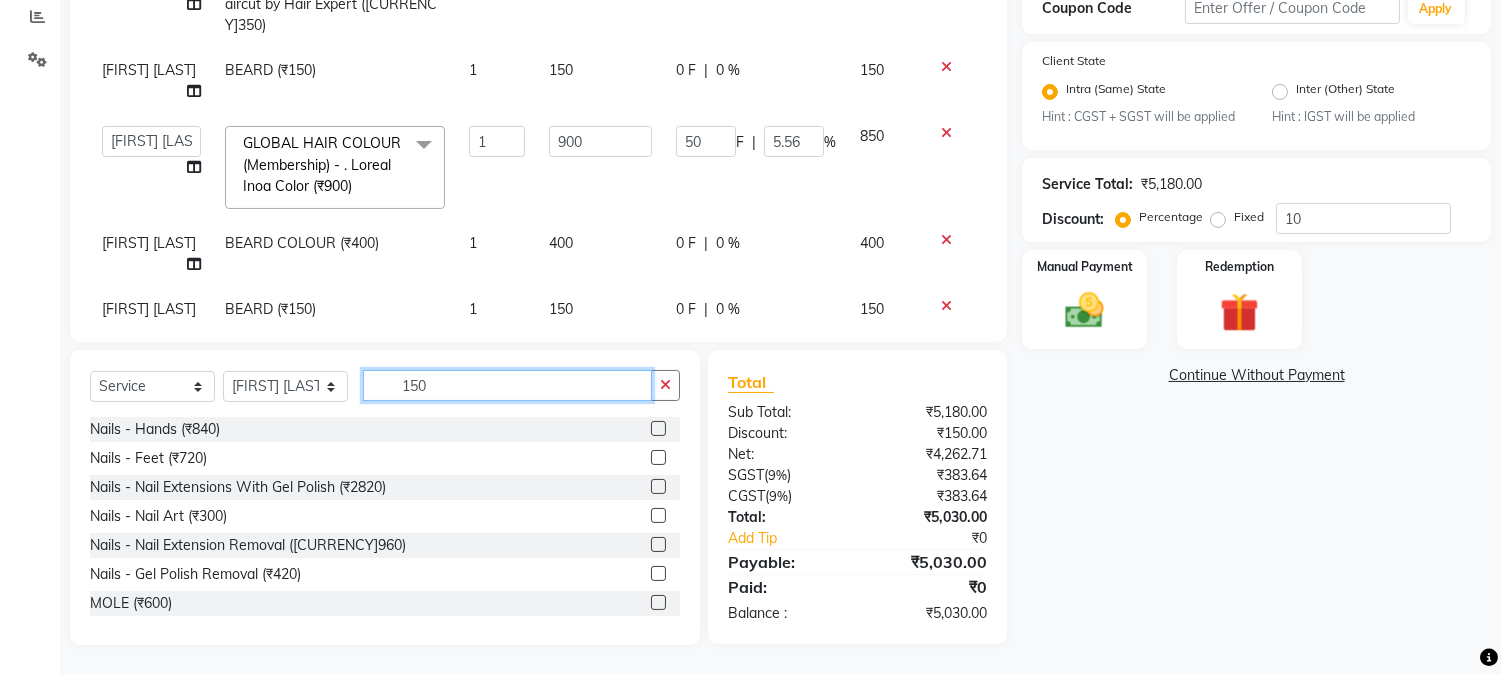 drag, startPoint x: 400, startPoint y: 390, endPoint x: 527, endPoint y: 400, distance: 127.39309 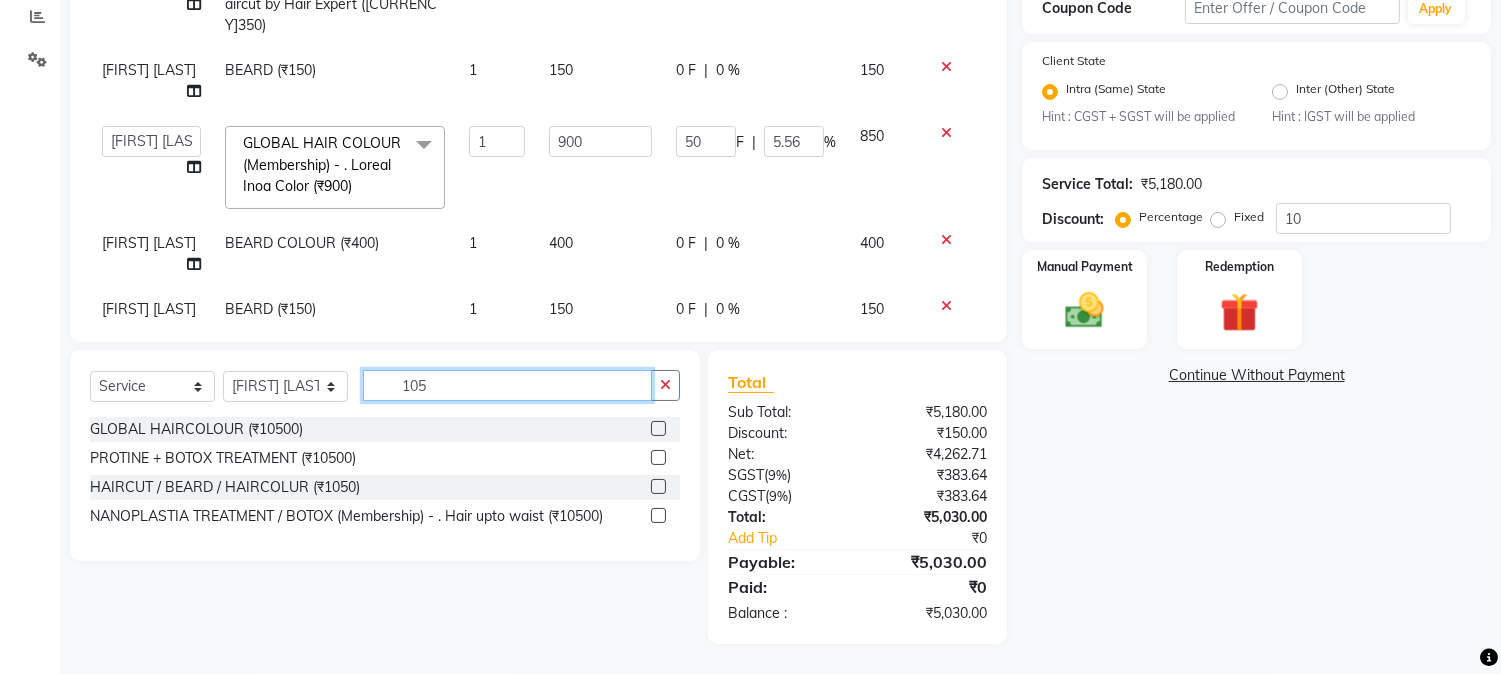 scroll, scrollTop: 425, scrollLeft: 0, axis: vertical 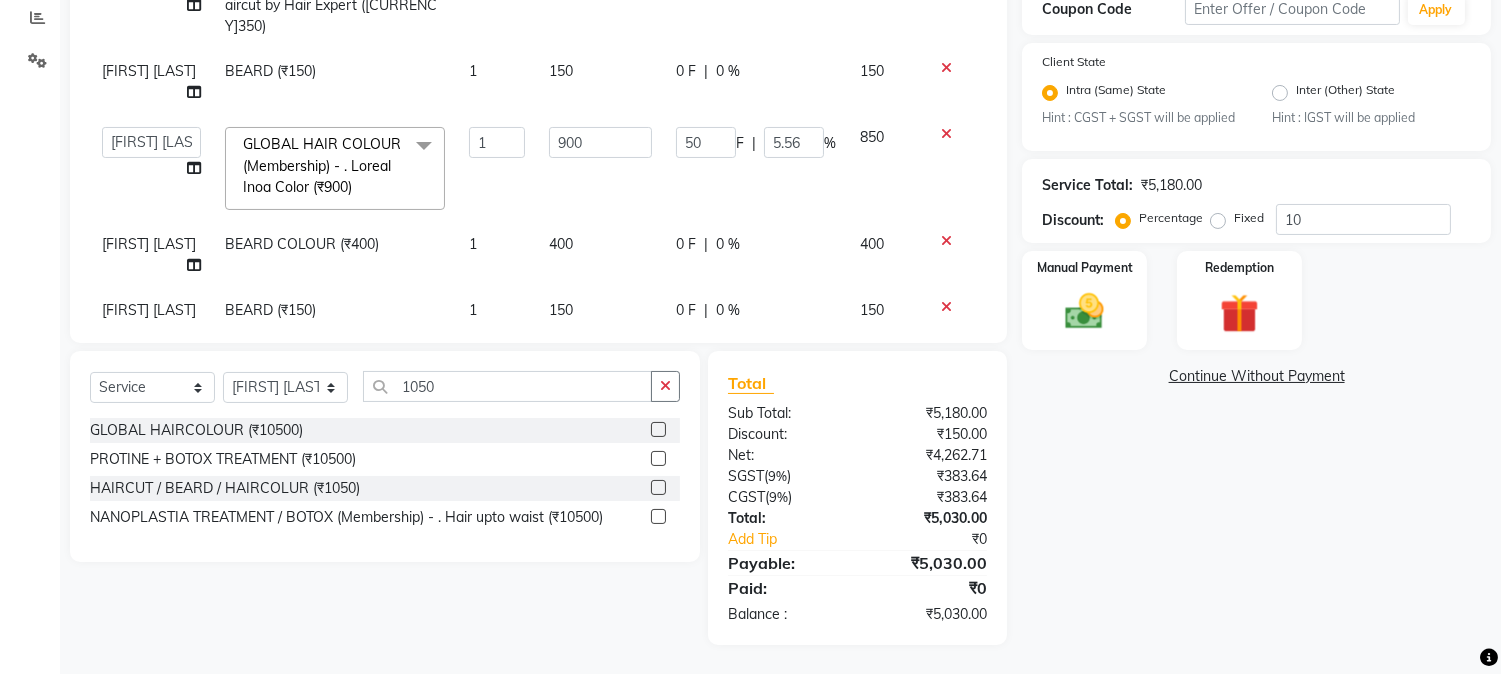 click 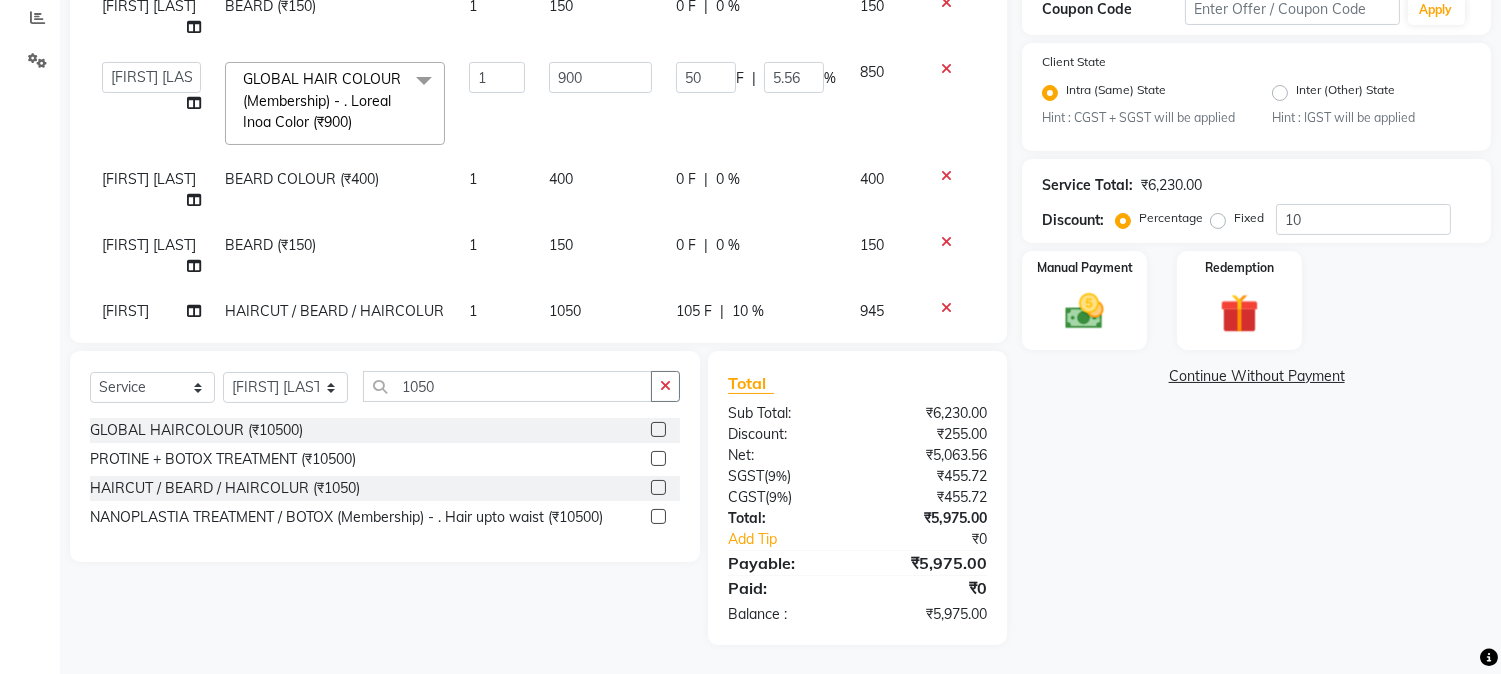 scroll, scrollTop: 533, scrollLeft: 0, axis: vertical 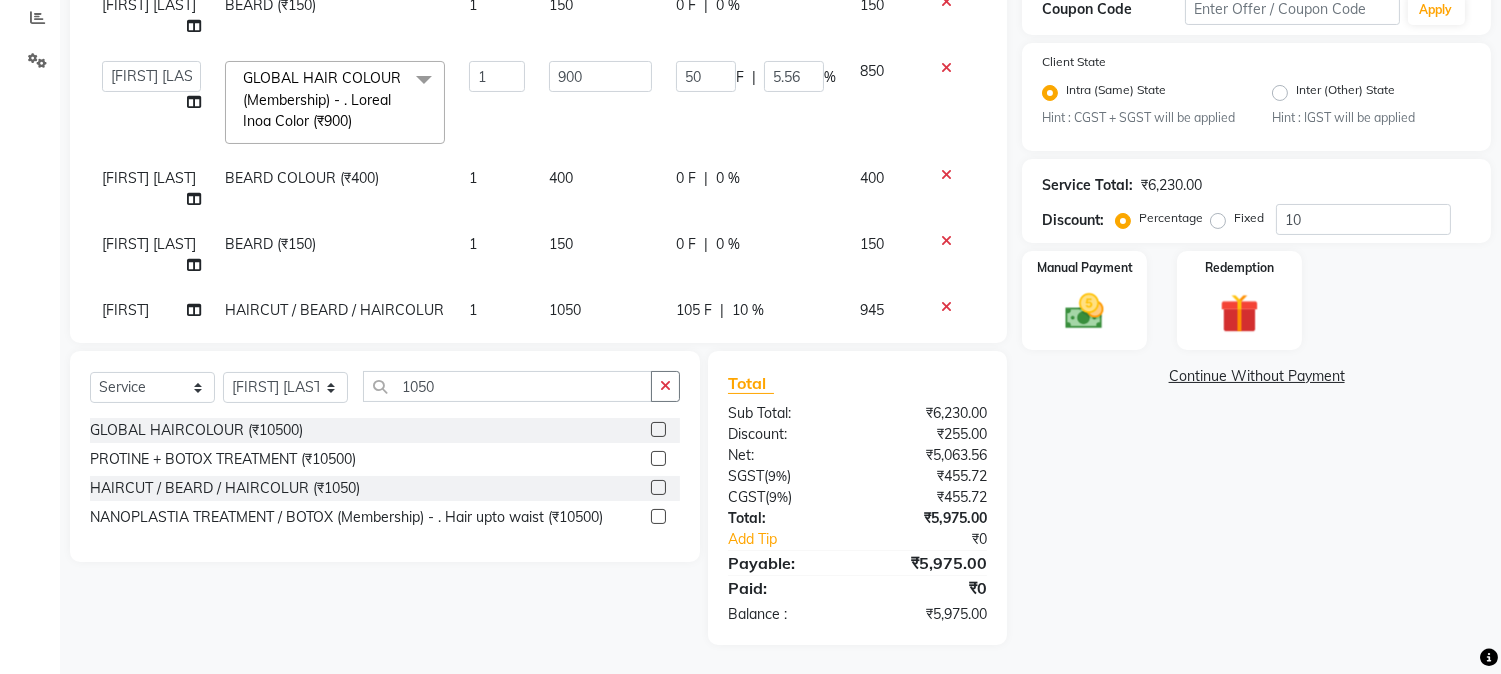 click on "105 F | 10 %" 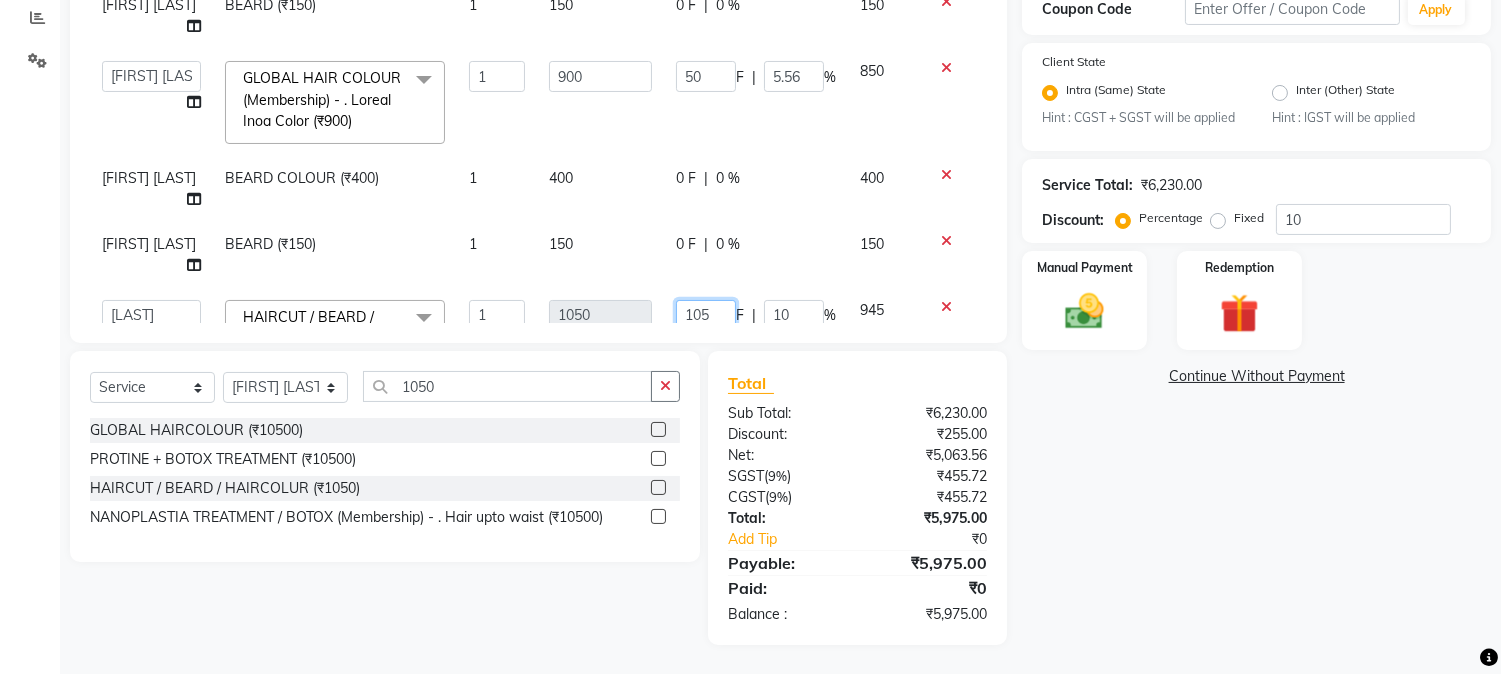 drag, startPoint x: 664, startPoint y: 248, endPoint x: 715, endPoint y: 247, distance: 51.009804 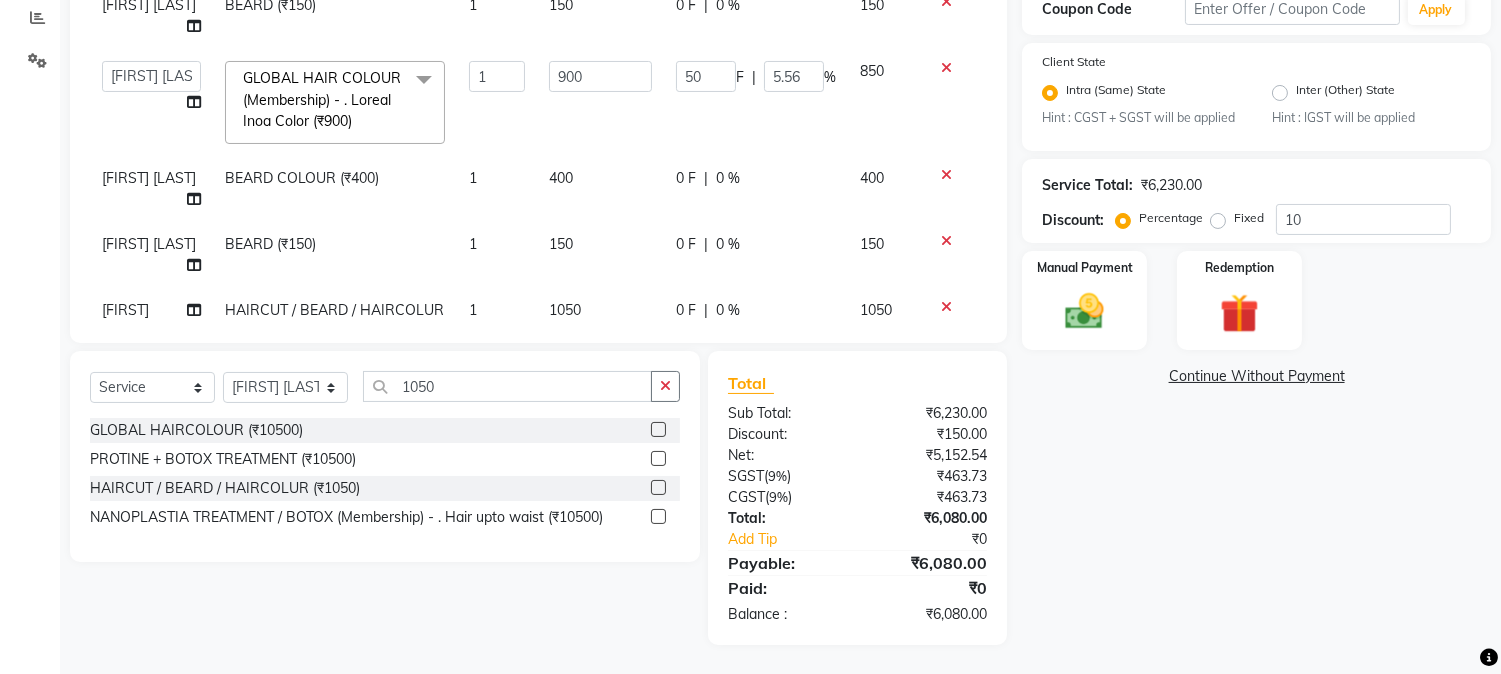 click on "0 F | 0 %" 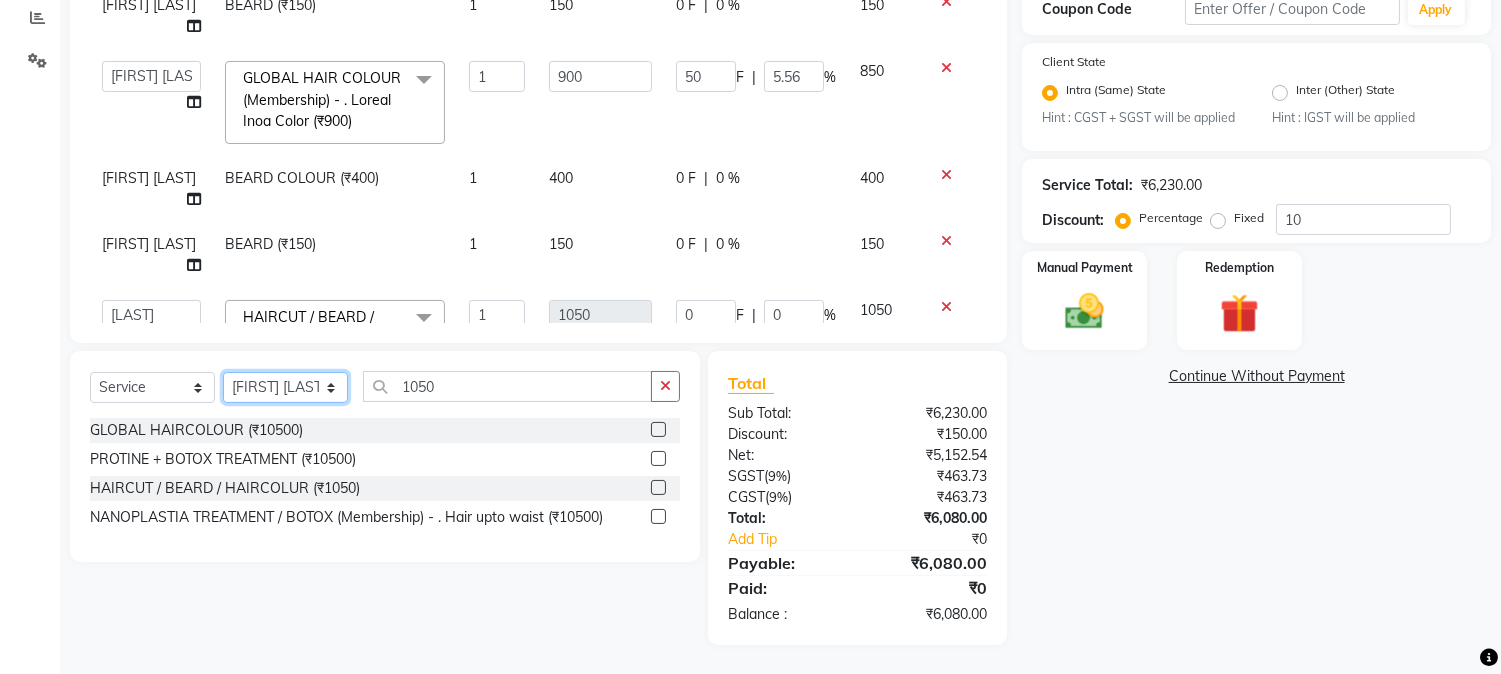 drag, startPoint x: 262, startPoint y: 395, endPoint x: 264, endPoint y: 380, distance: 15.132746 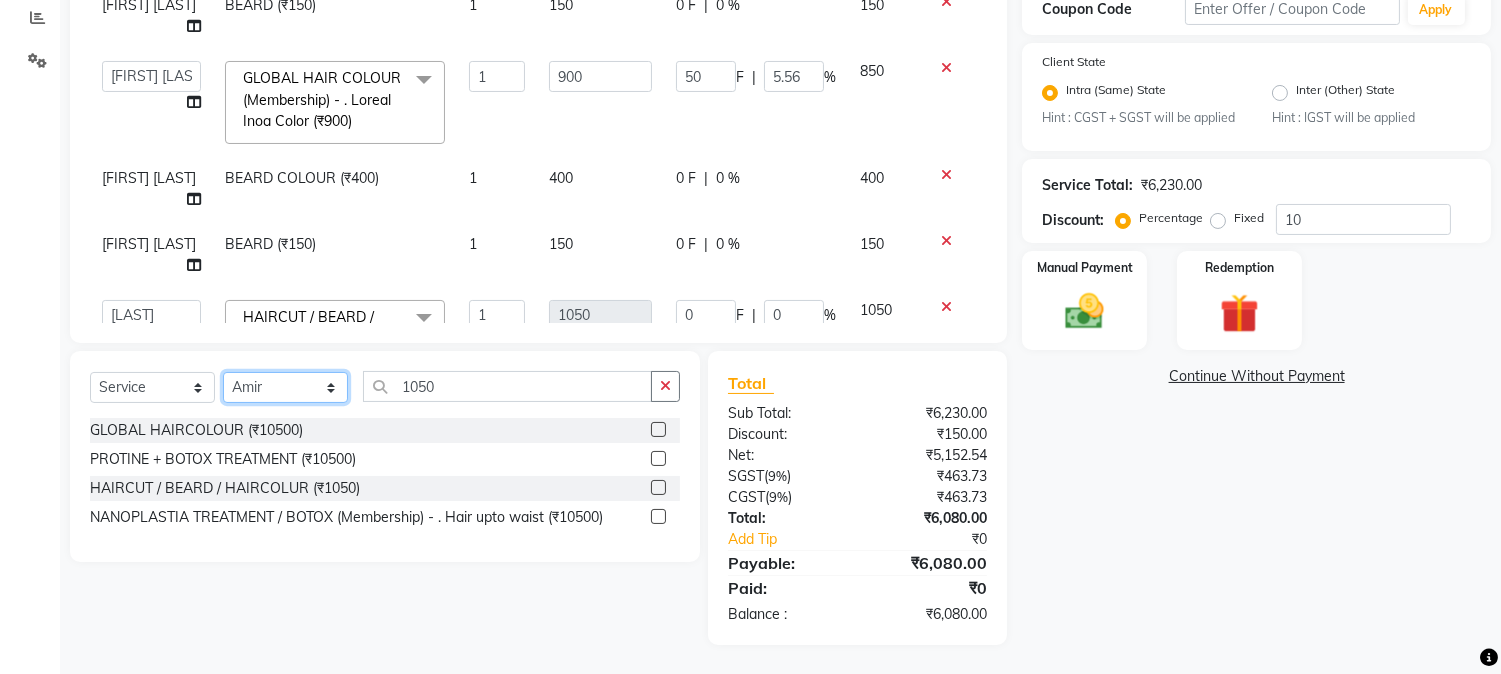 click on "Select Stylist [FIRST] [FIRST] [LAST] [FIRST]  [FIRST]   [FIRST]   [FIRST] [LAST]   [FIRST]   [FIRST]   [FIRST]   [FIRST]   [FIRST]   [FIRST]   [FIRST]   [FIRST]   [FIRST] [LAST]   [FIRST]   [FIRST]    [FIRST]   [FIRST] [LAST]   [FIRST]    [FIRST]   [FIRST]    [FIRST]  [FIRST]   [FIRST]   [FIRST] [LAST]   [FIRST]    [FIRST]   [FIRST]   [FIRST]   [FIRST]   [FIRST]  [FIRST]" 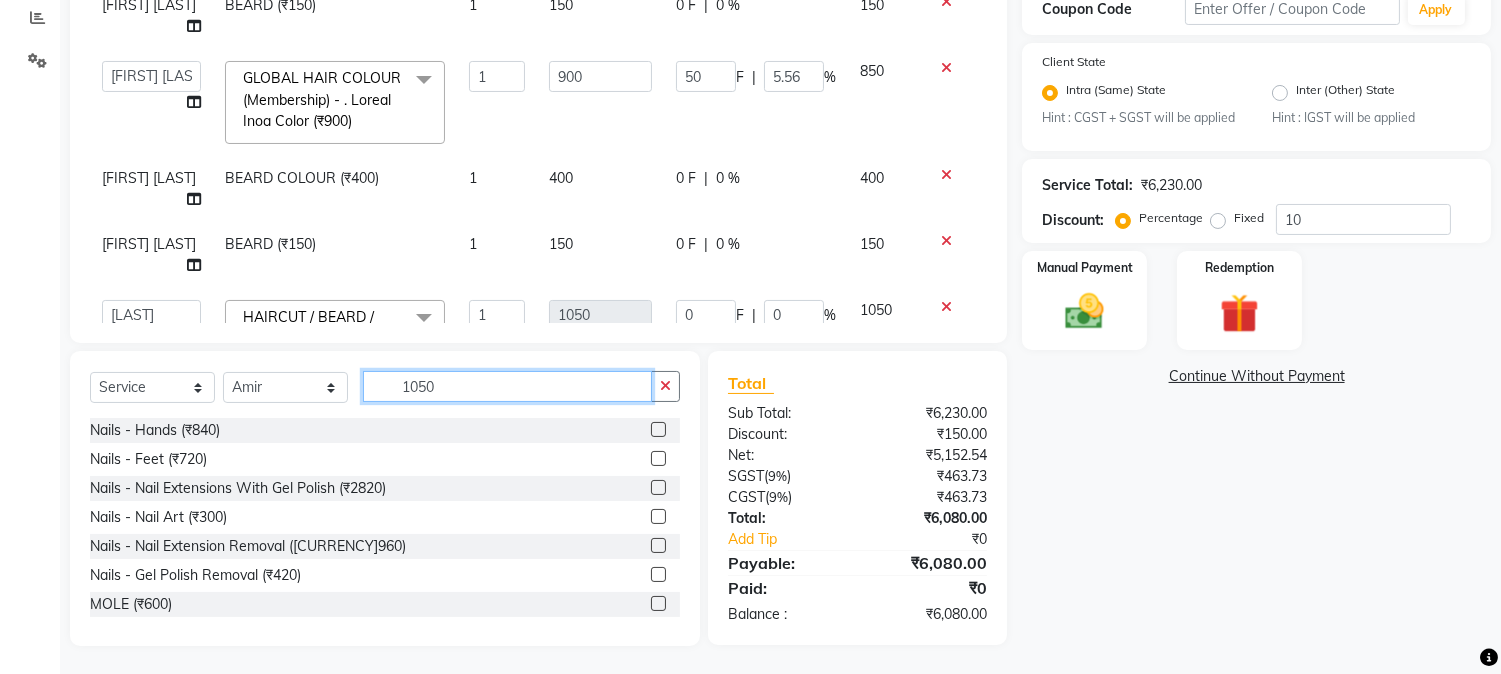 drag, startPoint x: 397, startPoint y: 384, endPoint x: 514, endPoint y: 394, distance: 117.426575 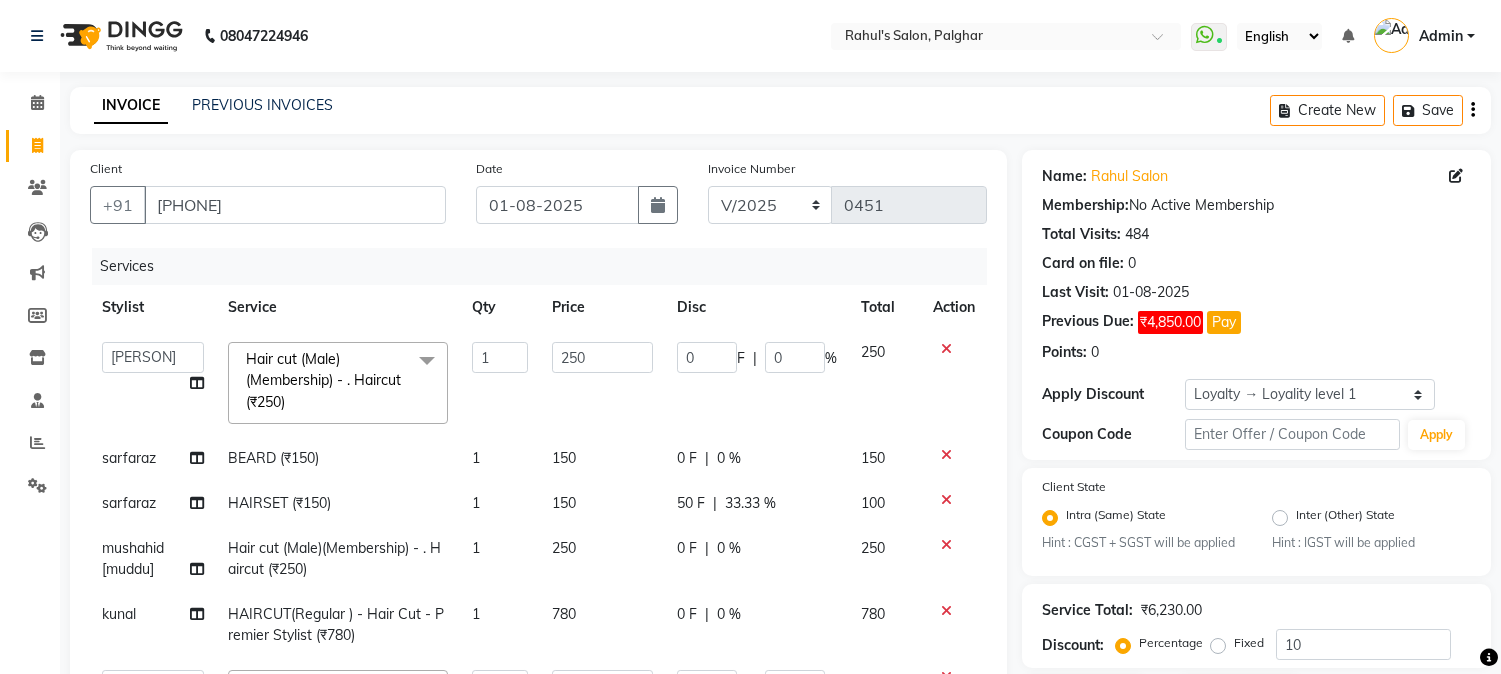 select on "[NUMBER]" 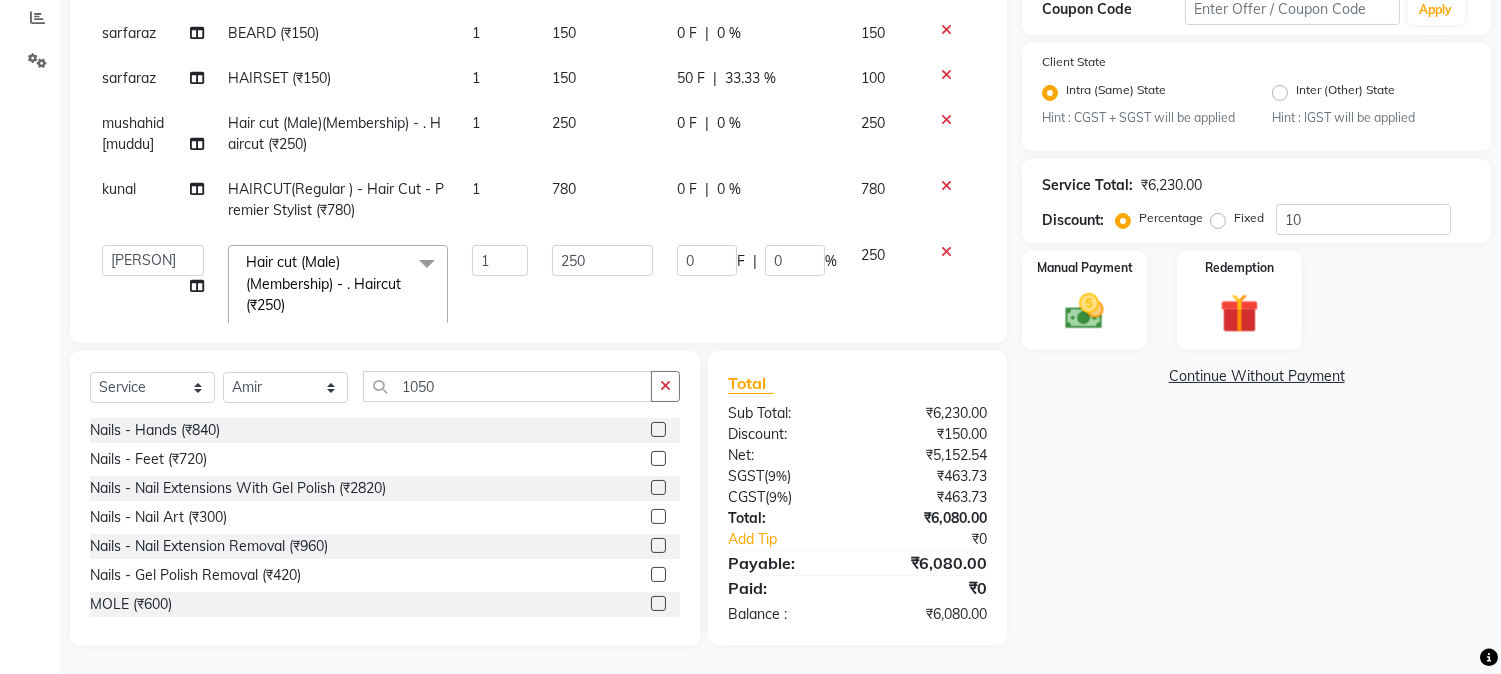 scroll, scrollTop: 0, scrollLeft: 0, axis: both 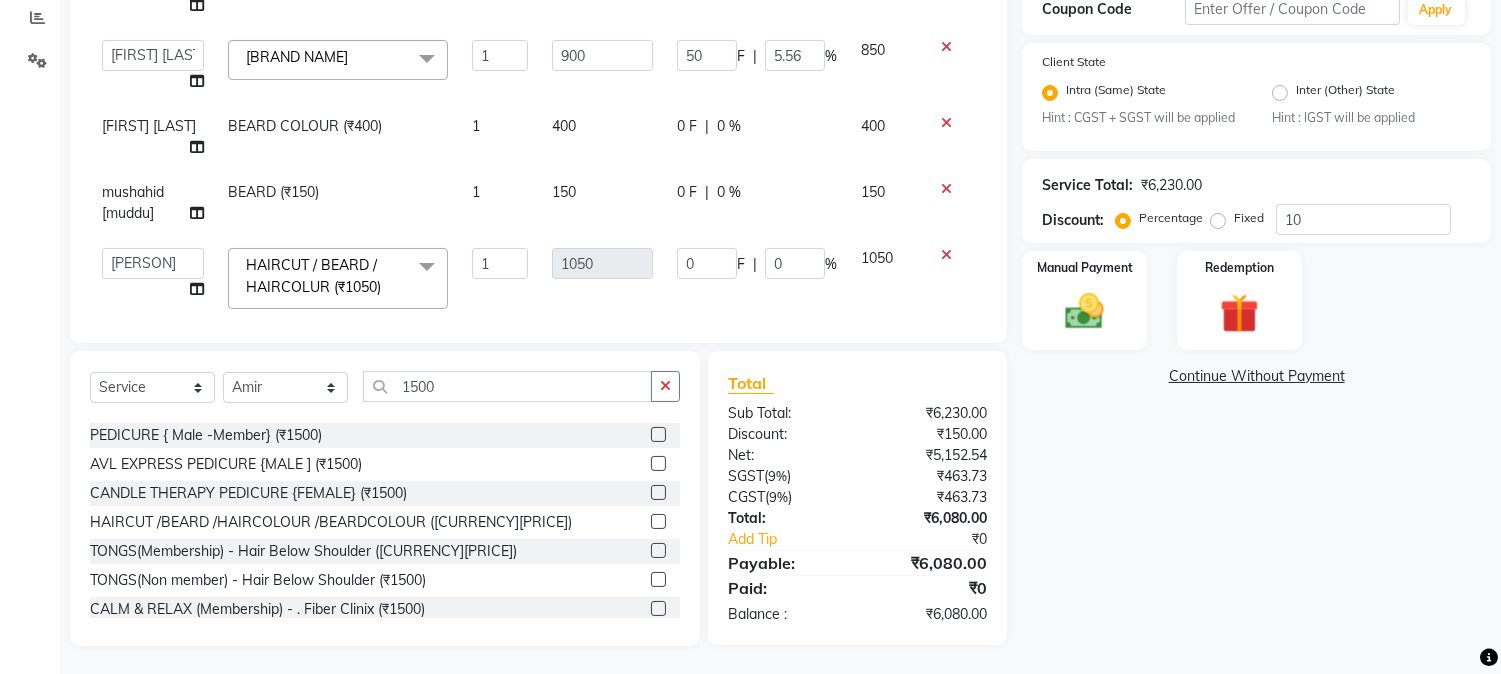 type on "1500" 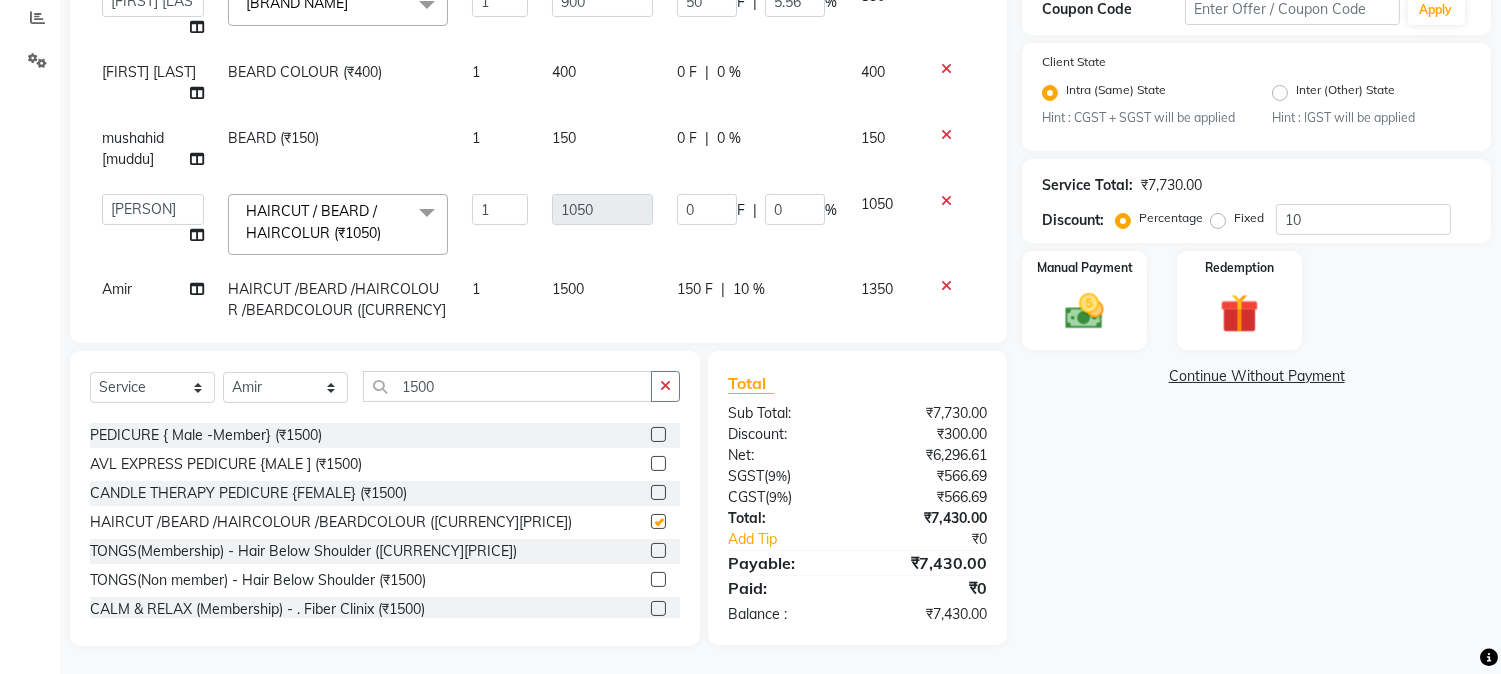 checkbox on "false" 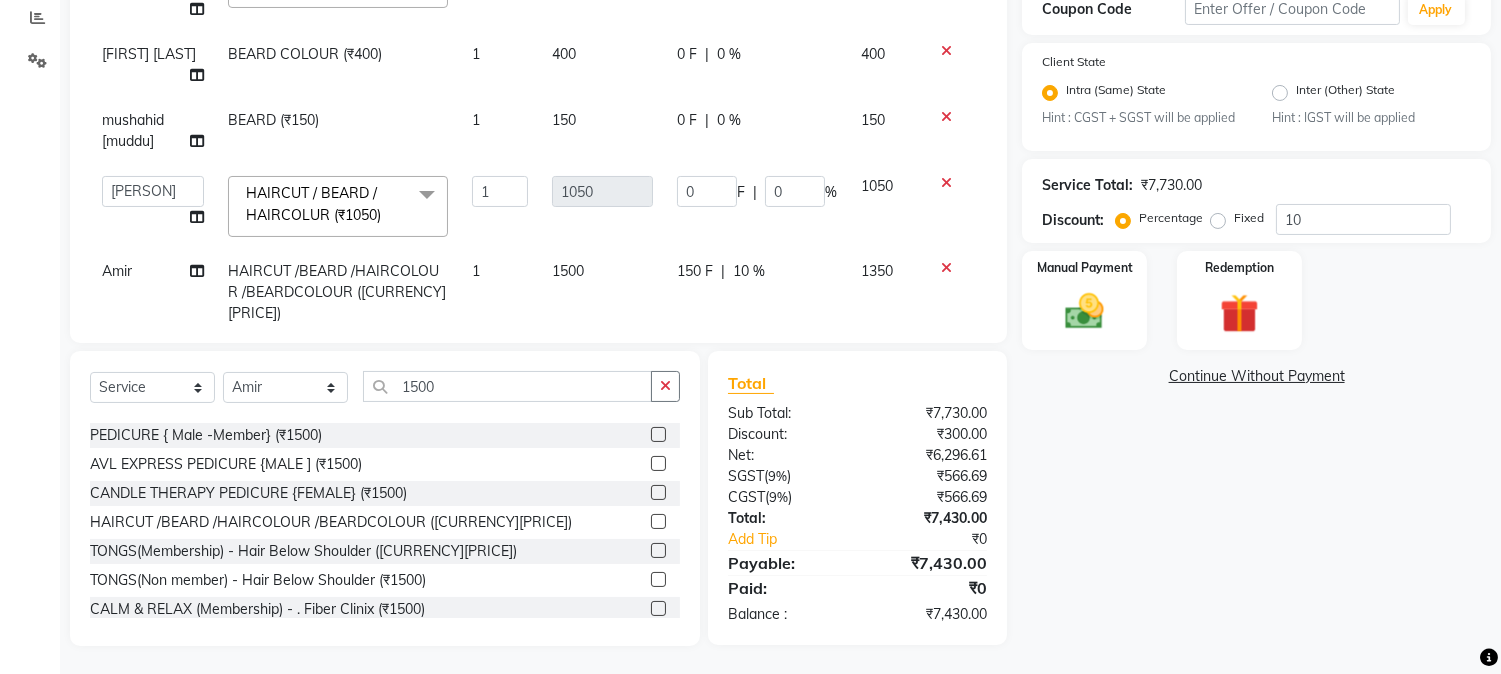 scroll, scrollTop: 618, scrollLeft: 0, axis: vertical 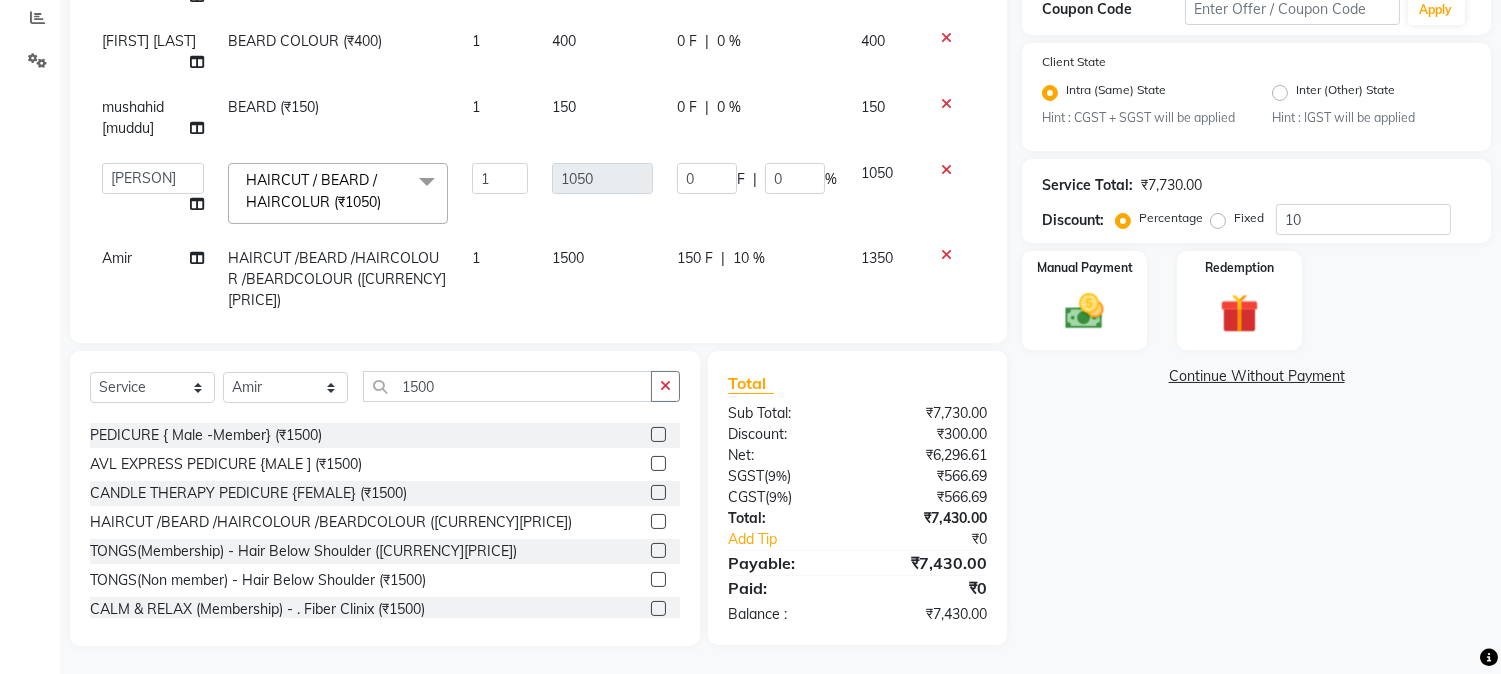 click on "150 F" 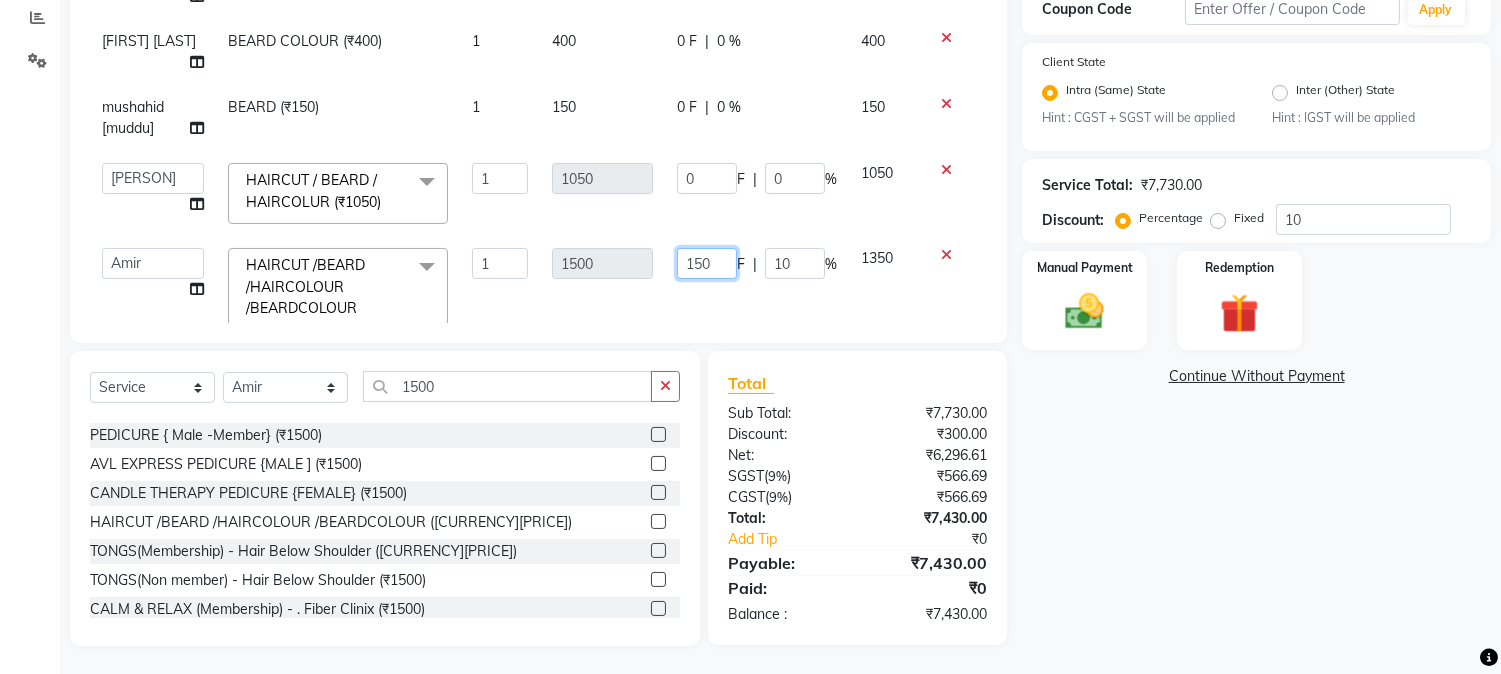drag, startPoint x: 671, startPoint y: 247, endPoint x: 727, endPoint y: 247, distance: 56 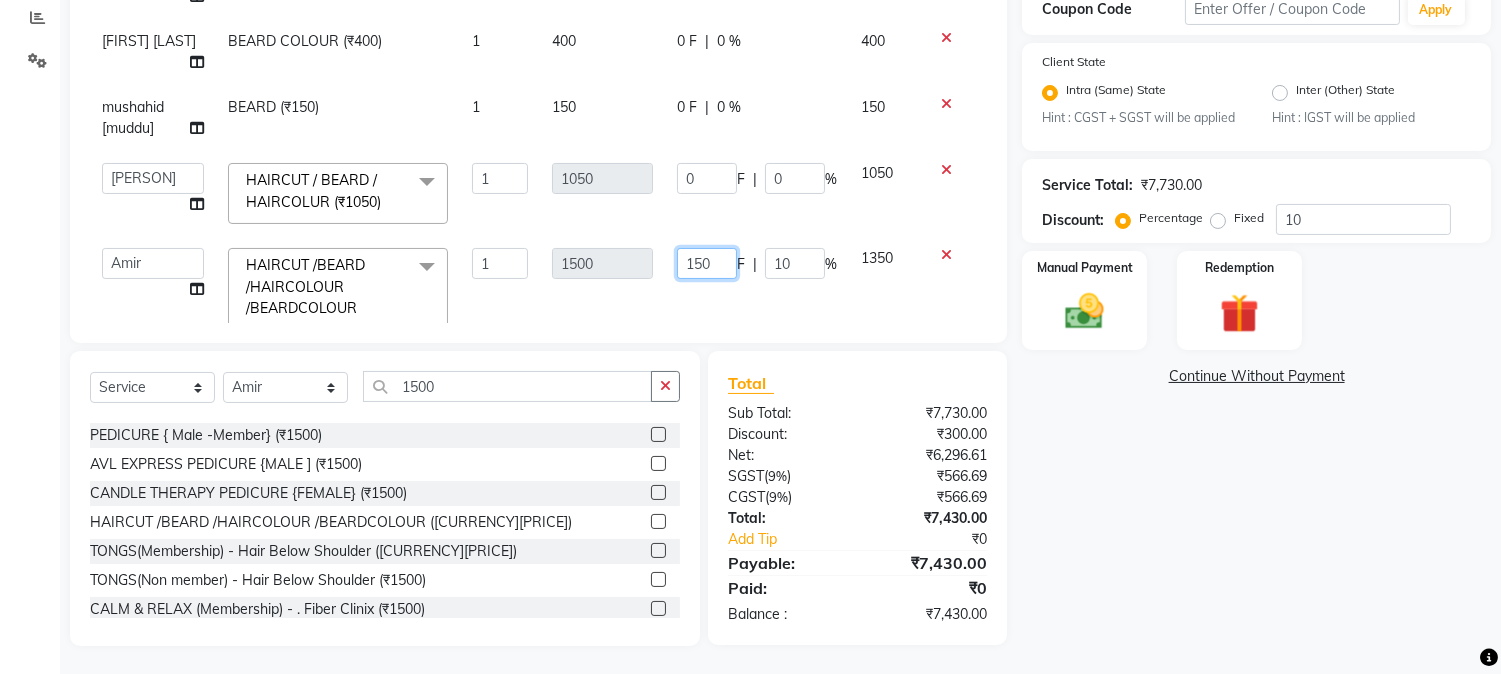 click on "150 F | 10 %" 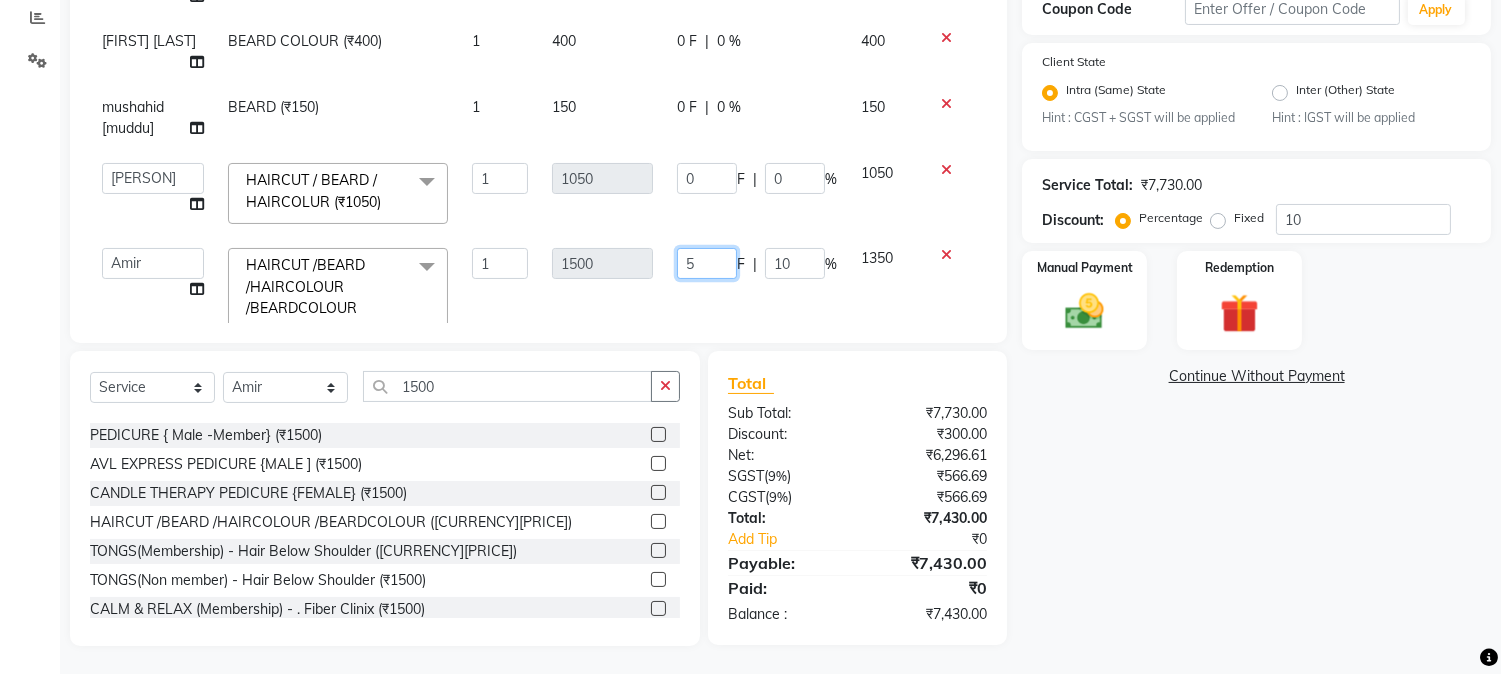 type on "50" 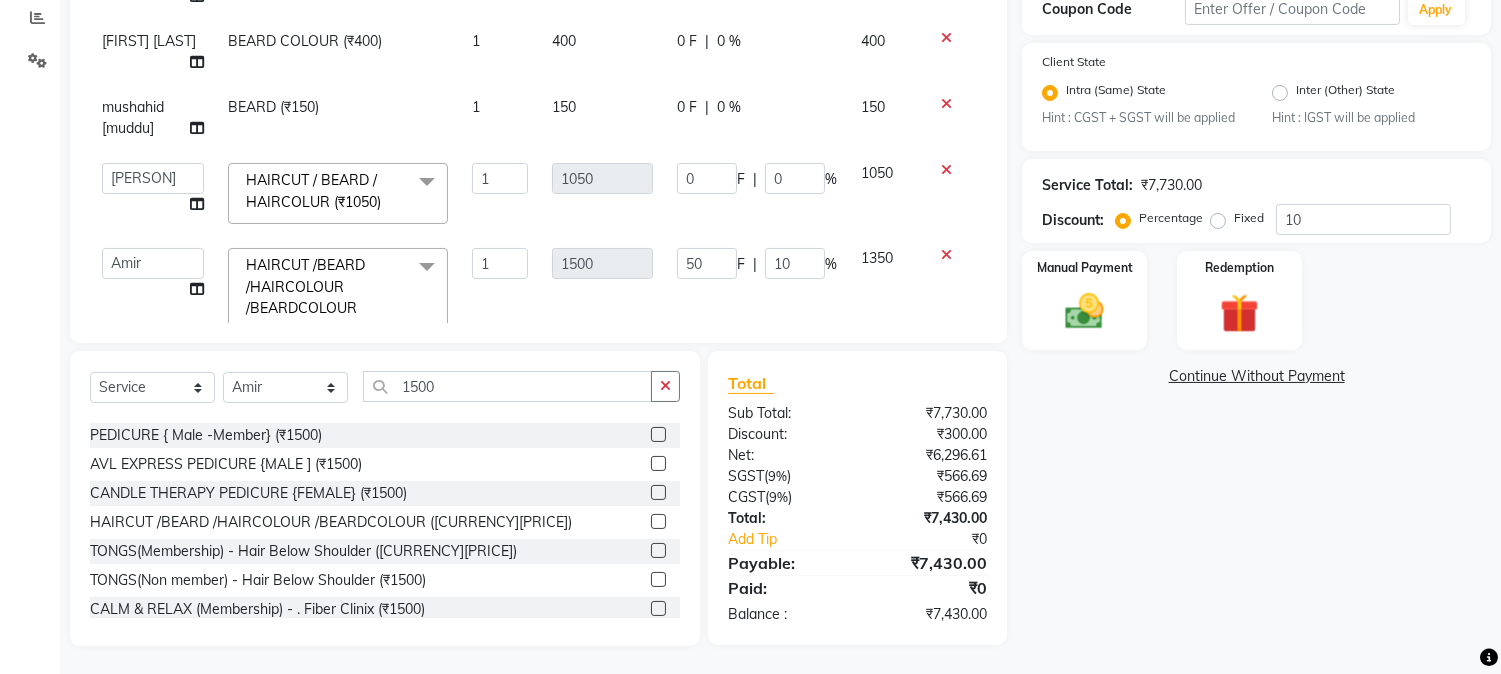 click on "Services Stylist Service Qty Price Disc Total Action  [PERSON]   [PERSON]   [PERSON]    [PERSON]    [PERSON]   [PERSON]   [PERSON]   [PERSON]   [PERSON]   [PERSON]   [PERSON]   [PERSON]   [PERSON]   [PERSON]   [PERSON]   [PERSON]   [PERSON]   [PERSON]  [PERSON]   [PERSON]   [PERSON]   [PERSON]    [PERSON]   [PERSON]   [PERSON]   [PERSON]    [PERSON]   [PERSON]   [PERSON]   [PERSON]   [PERSON]   [PERSON]   [PERSON]  Hair cut (Male)(Membership)       -        . Haircut (₹250)  x Nails -  Hands (₹840) Nails -  Feet (₹720) Nails - Nail Extensions With Gel Polish (₹2820) Nails - Nail Art (₹300) Nails - Nail Extension Removal (₹960) Nails - Gel Polish Removal (₹420) MOLE (₹600) PUMING (₹4000) CRYSTAL PEDICURE (MEMBERSHIP) (₹1400) HIAR SPA ABOVE SHOULDER (MEMBERSHIP) (₹900) HAIR SPA ABOVE SHOULDER (NON-MEMBER) (₹1080) HAIR SPA BELOW SHOULDER(MEMBERSHIP) (₹1200) HAIR SPA BELOW SHOULDER(NON-MEMBER) (₹1440) HAIR SPA UPTO WAIST(MEMBERSHIP) (₹1400) HAIR SPA UPTO WAIST(NON-MEMBER) (₹1680) HAIR SPA BELOW WAIST(MEMBERSHIP) (₹1700) 1" 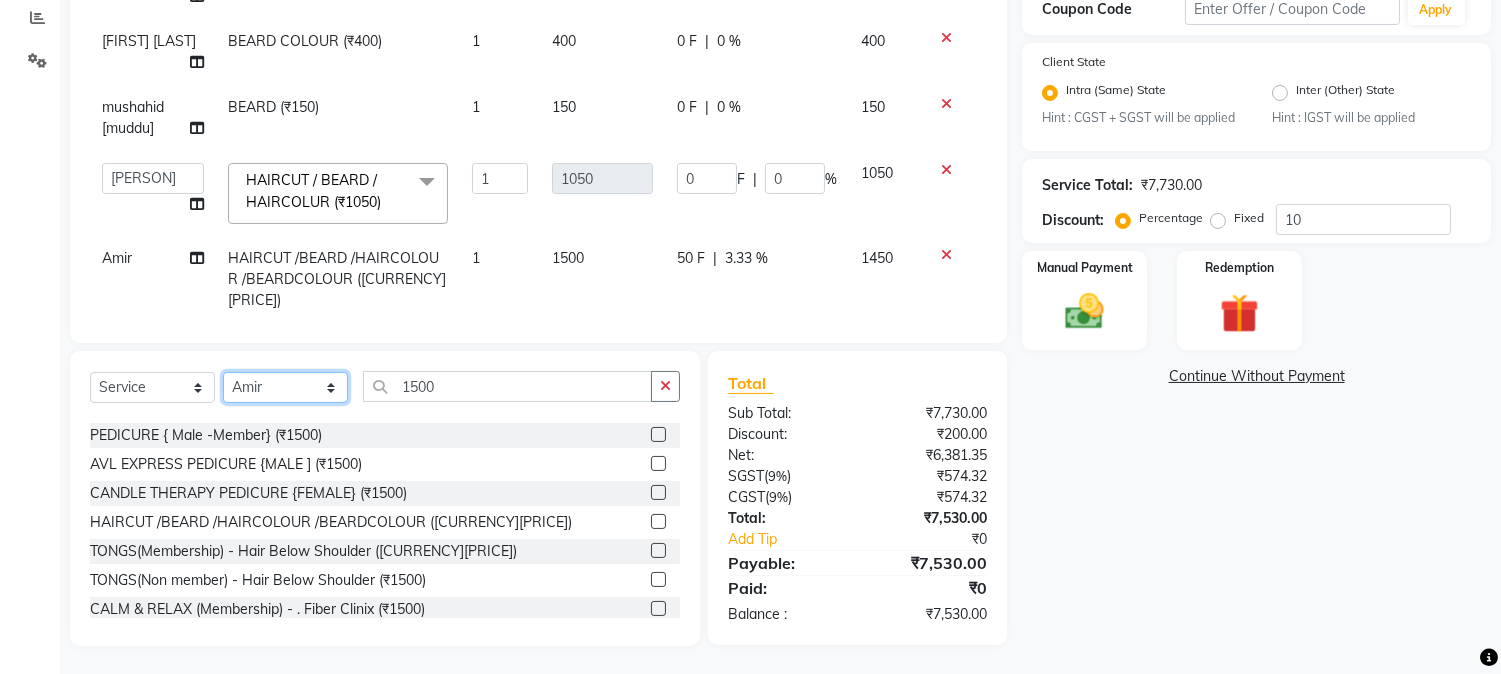 click on "Select Stylist [FIRST] [FIRST] [LAST] [FIRST]  [FIRST]   [FIRST]   [FIRST] [LAST]   [FIRST]   [FIRST]   [FIRST]   [FIRST]   [FIRST]   [FIRST]   [FIRST]   [FIRST]   [FIRST] [LAST]   [FIRST]   [FIRST]    [FIRST]   [FIRST] [LAST]   [FIRST]    [FIRST]   [FIRST]    [FIRST]  [FIRST]   [FIRST]   [FIRST] [LAST]   [FIRST]    [FIRST]   [FIRST]   [FIRST]   [FIRST]   [FIRST]  [FIRST]" 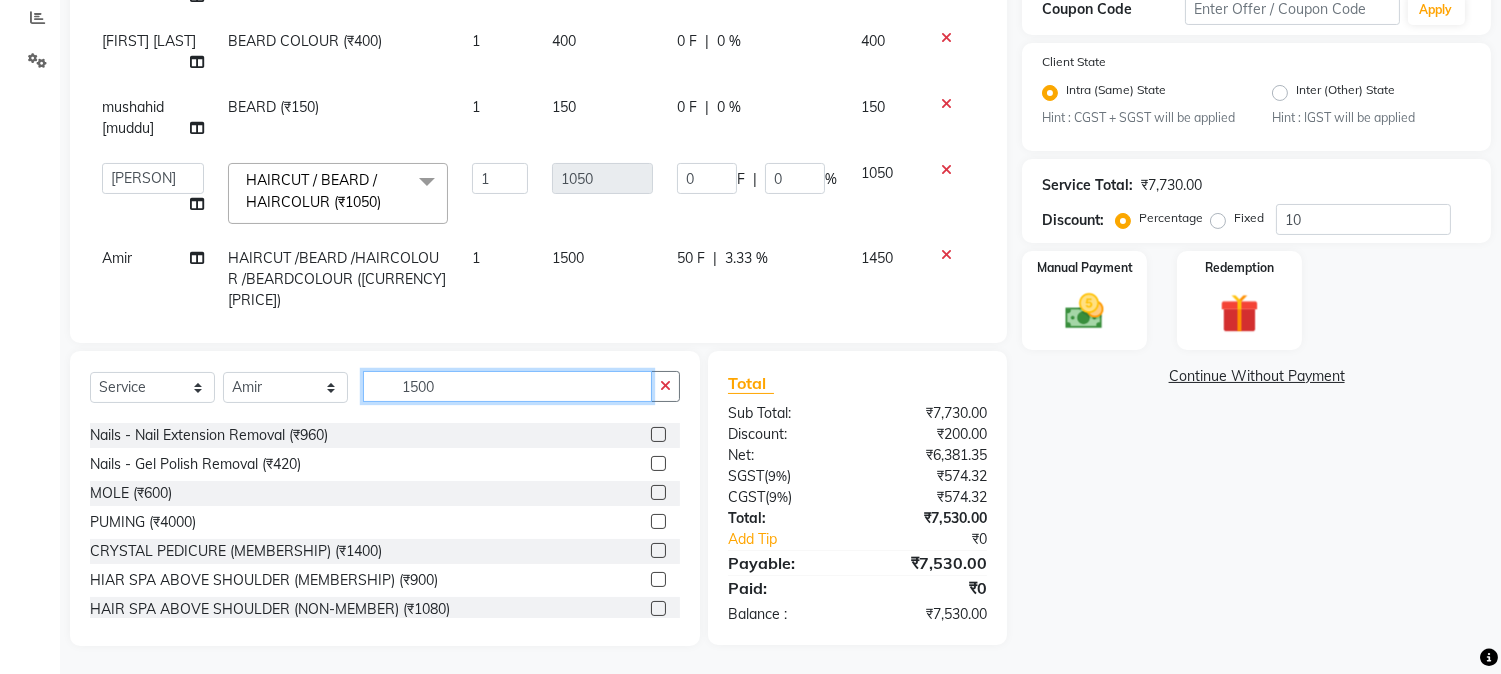 drag, startPoint x: 396, startPoint y: 383, endPoint x: 487, endPoint y: 370, distance: 91.92388 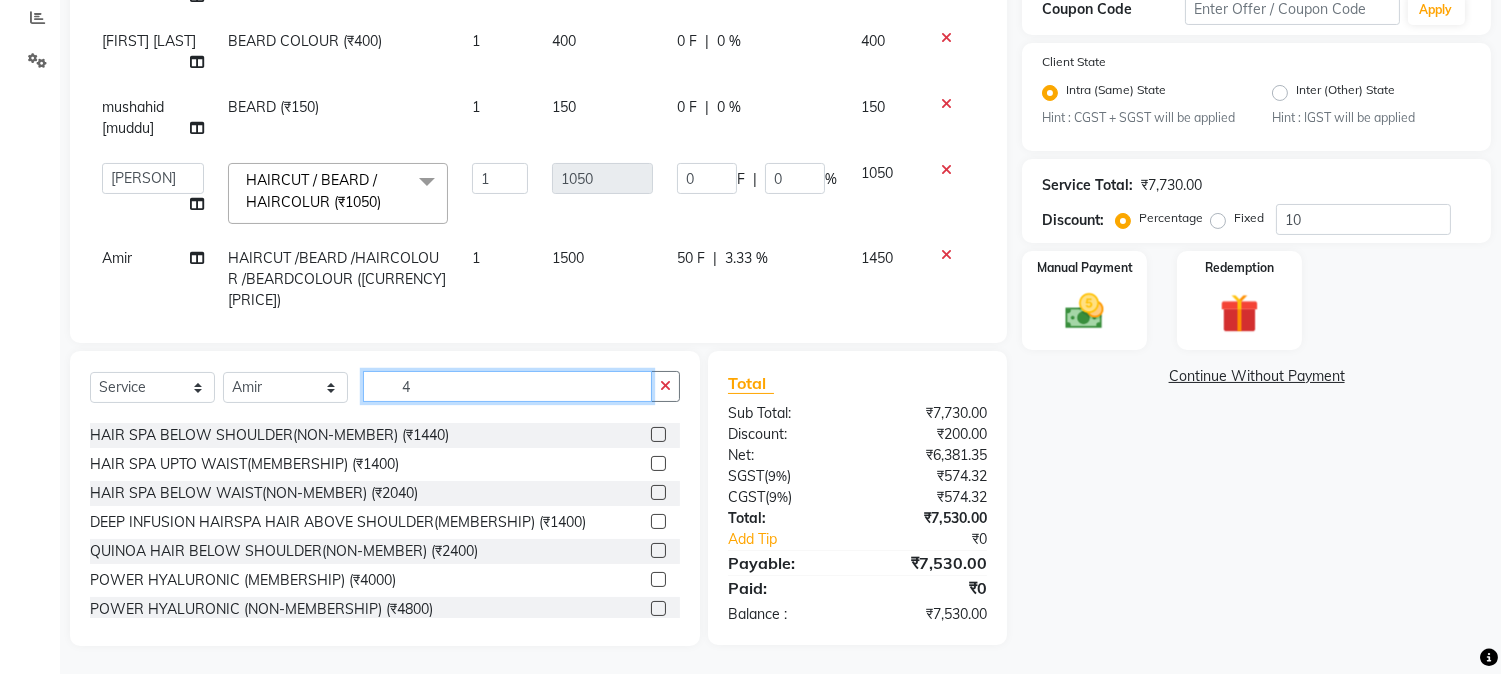 scroll, scrollTop: 0, scrollLeft: 0, axis: both 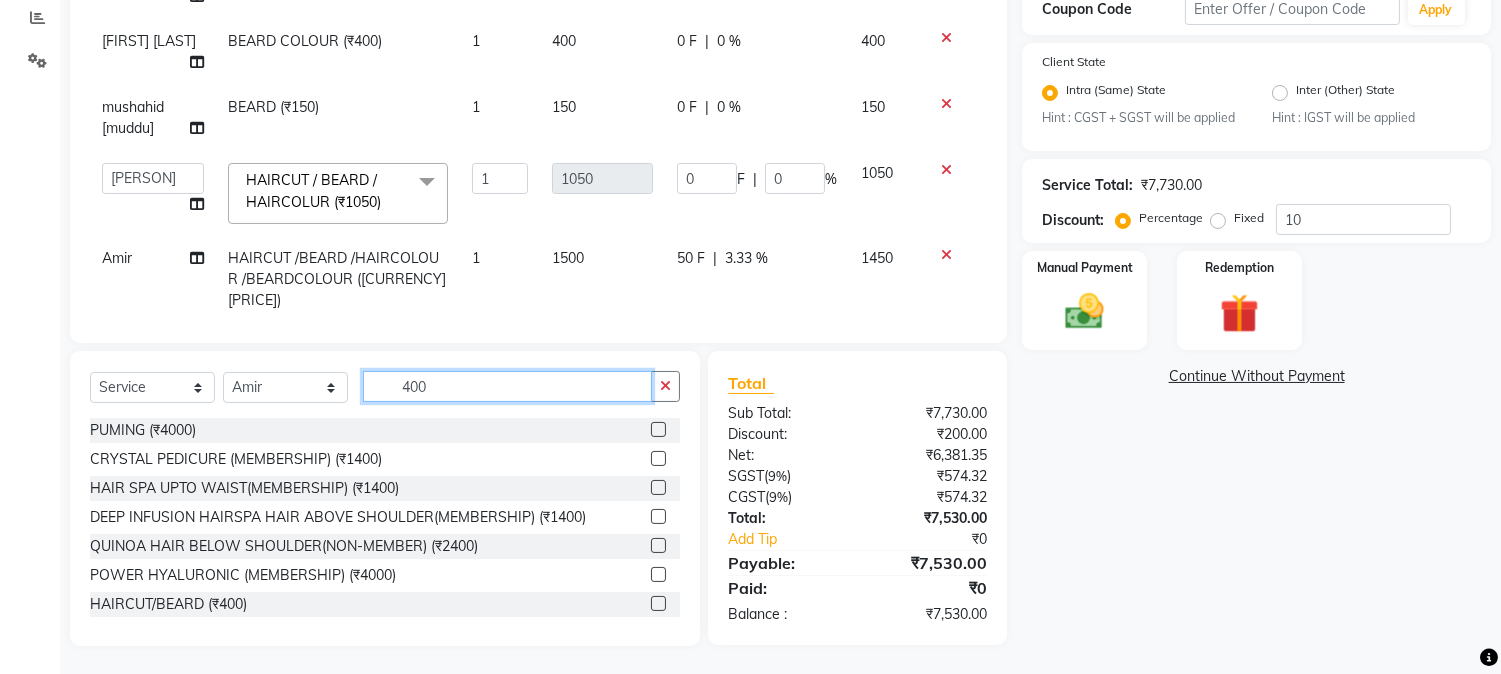 type on "400" 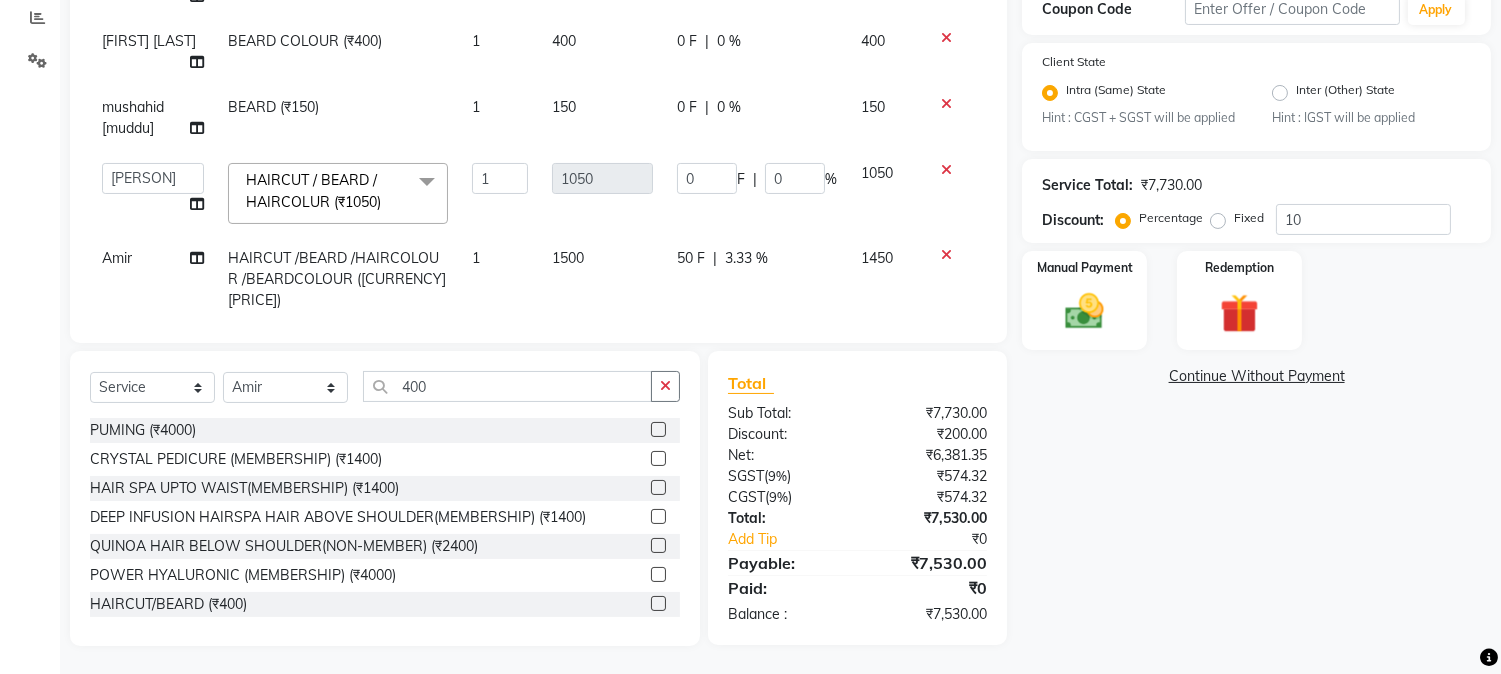 click 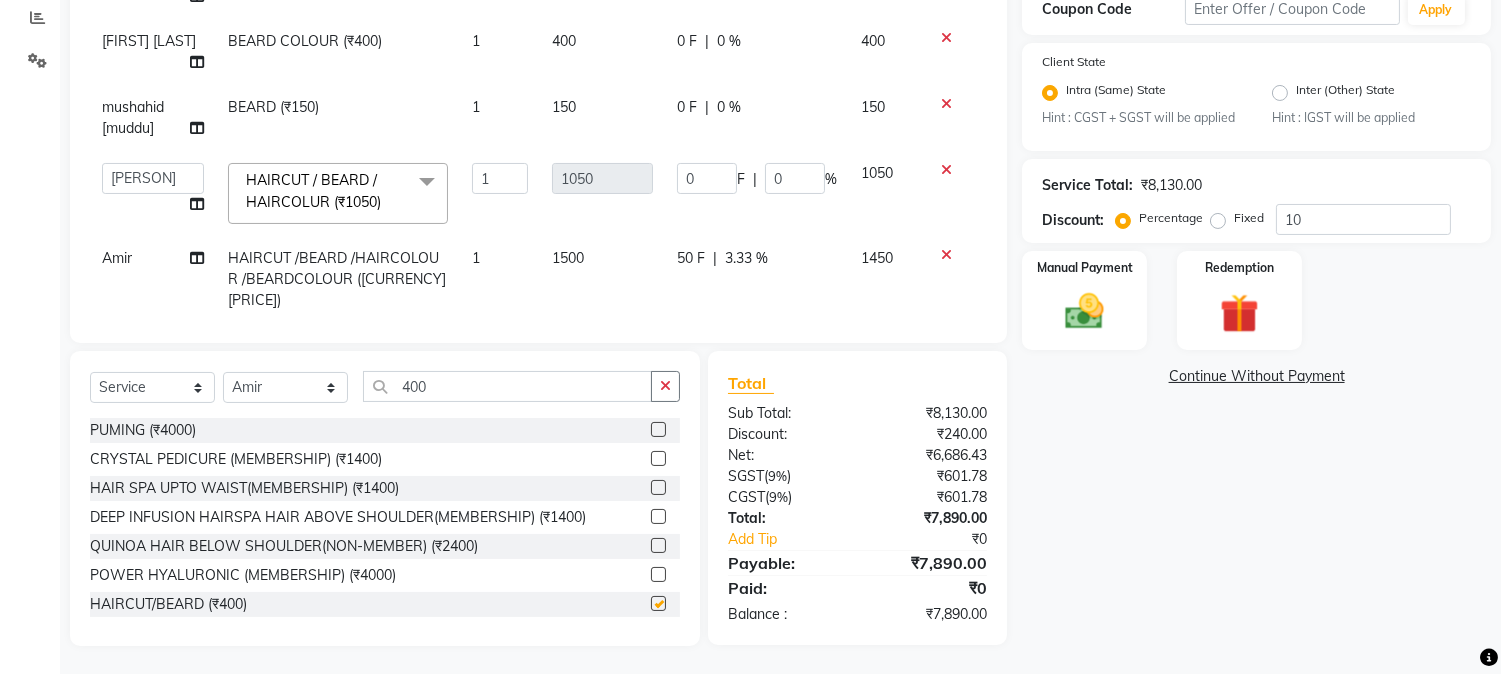 checkbox on "false" 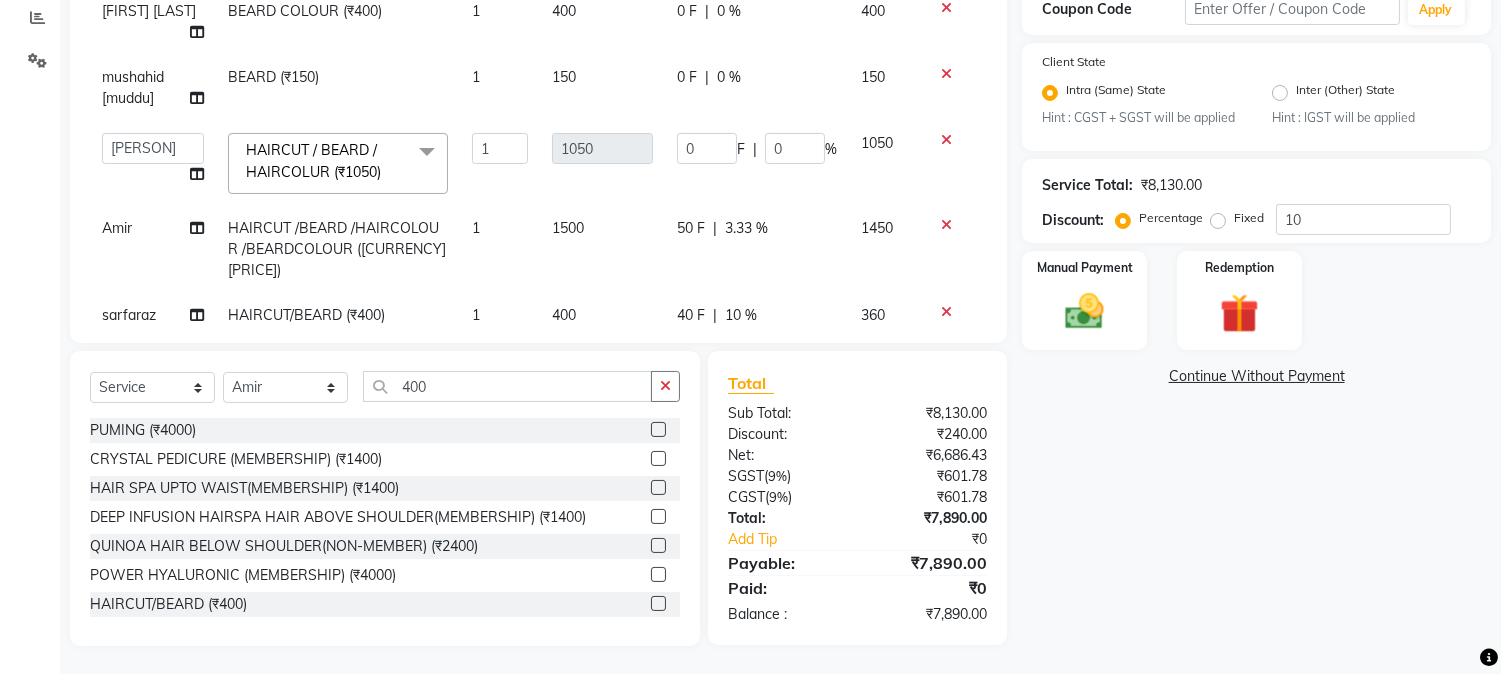 scroll, scrollTop: 663, scrollLeft: 0, axis: vertical 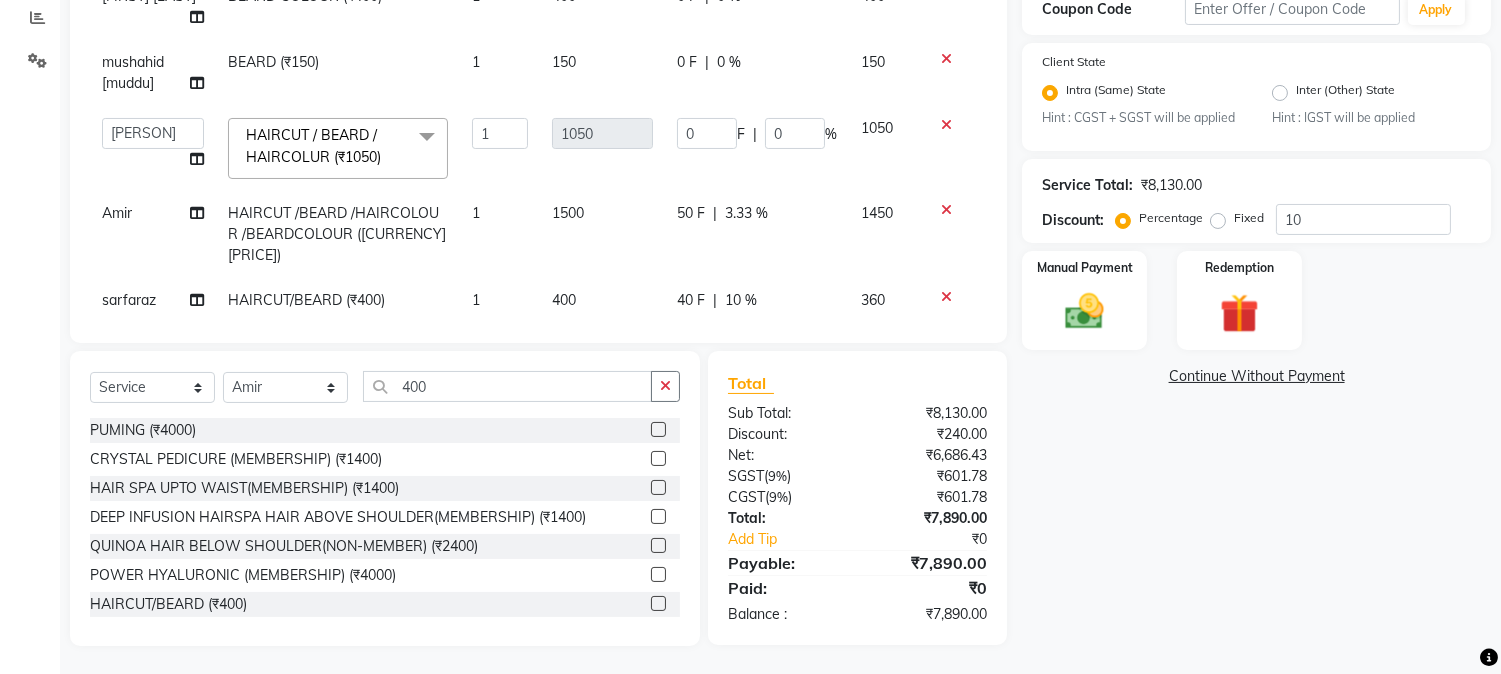 click on "40 F" 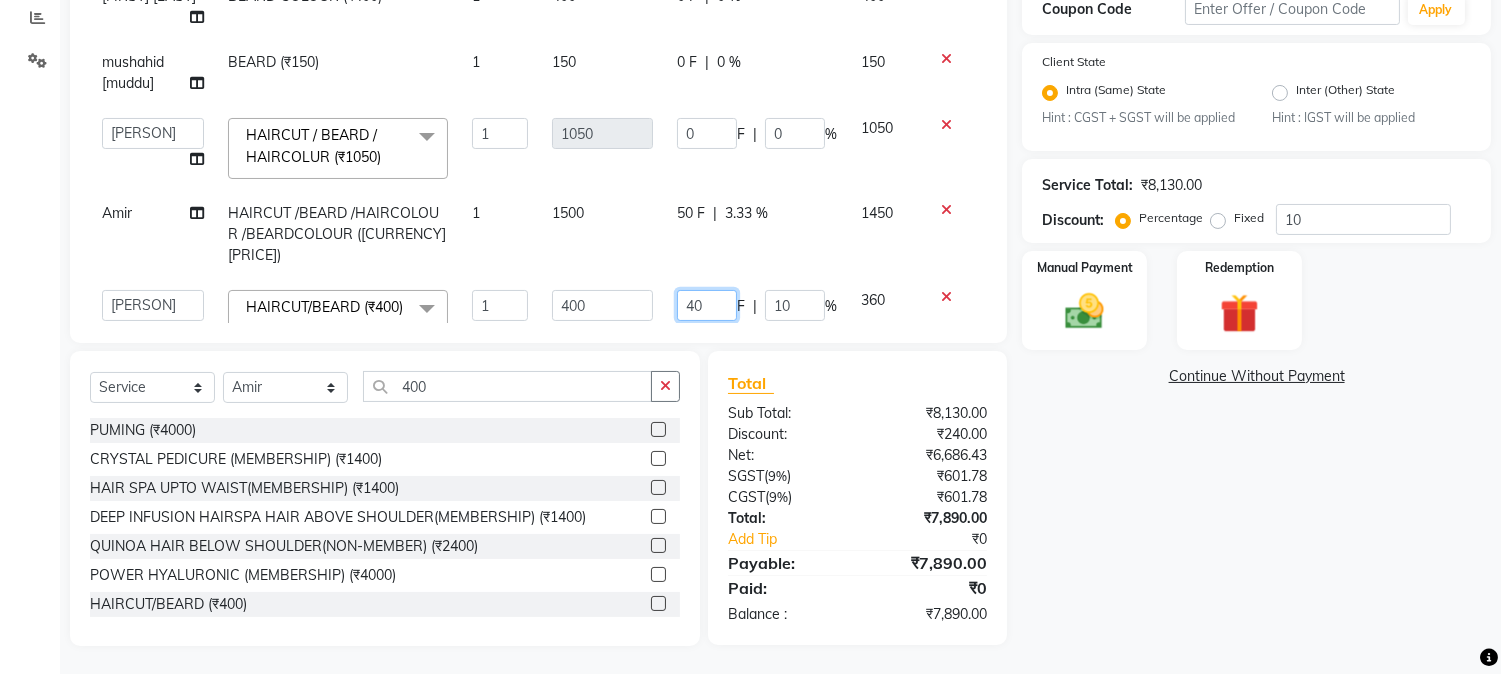 drag, startPoint x: 671, startPoint y: 274, endPoint x: 693, endPoint y: 271, distance: 22.203604 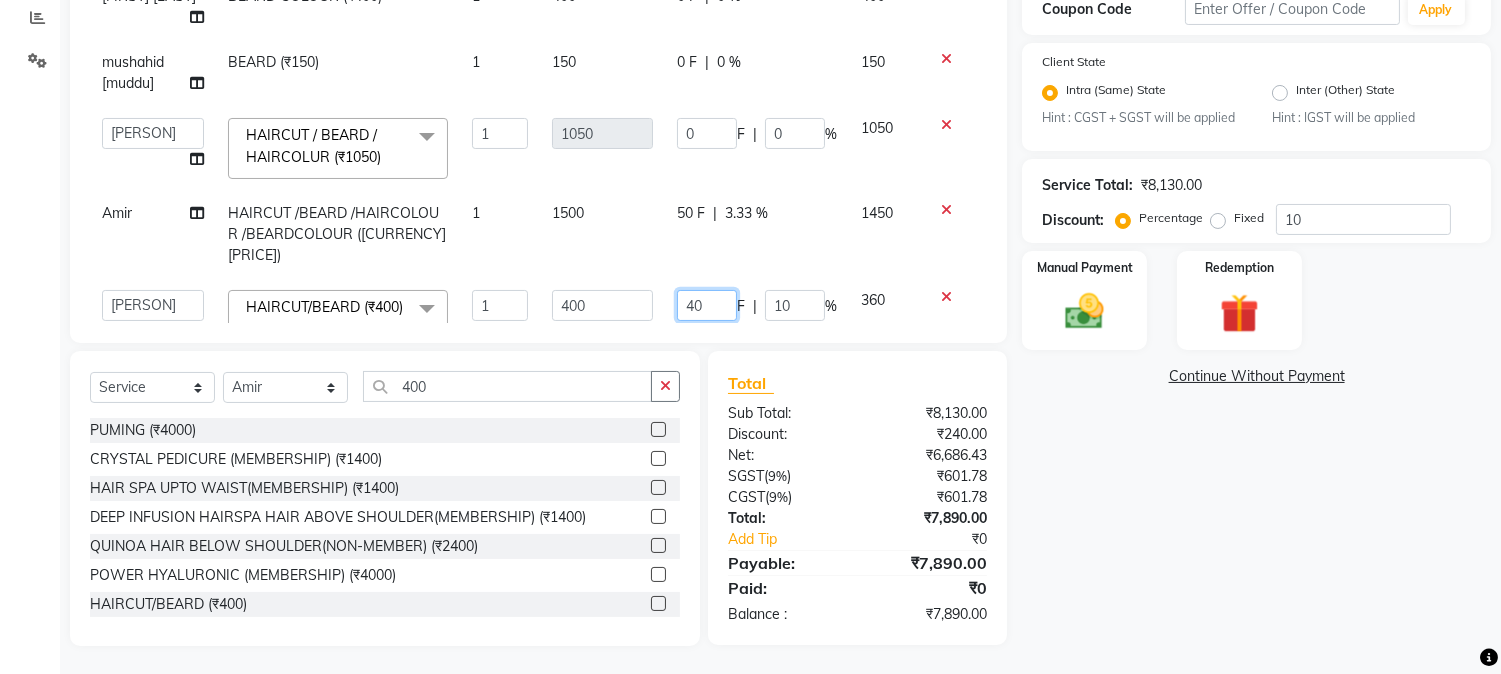 click on "40" 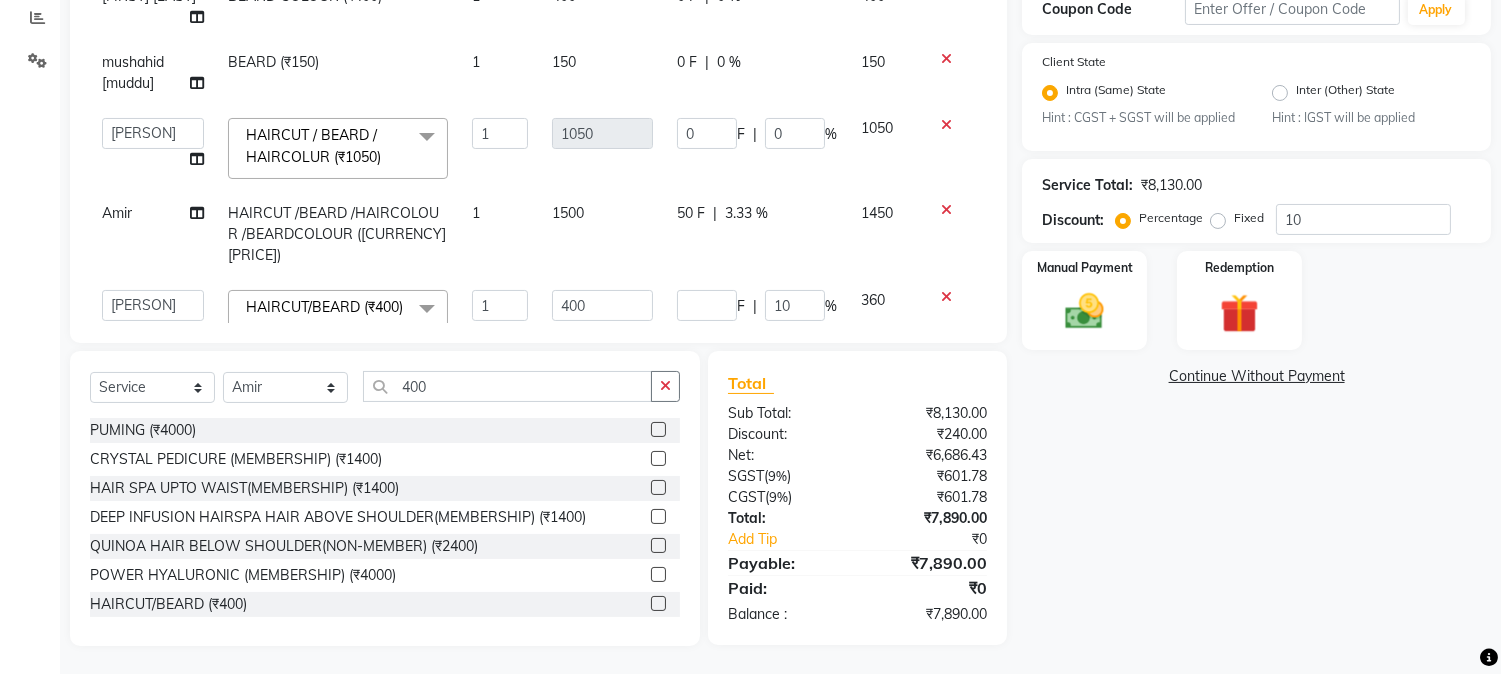 click on "Services Stylist Service Qty Price Disc Total Action  [PERSON]   [PERSON]   [PERSON]    [PERSON]    [PERSON]   [PERSON]   [PERSON]   [PERSON]   [PERSON]   [PERSON]   [PERSON]   [PERSON]   [PERSON]   [PERSON]   [PERSON]   [PERSON]   [PERSON]   [PERSON]  [PERSON]   [PERSON]   [PERSON]   [PERSON]    [PERSON]   [PERSON]   [PERSON]   [PERSON]    [PERSON]   [PERSON]   [PERSON]   [PERSON]   [PERSON]   [PERSON]   [PERSON]  Hair cut (Male)(Membership)       -        . Haircut (₹250)  x Nails -  Hands (₹840) Nails -  Feet (₹720) Nails - Nail Extensions With Gel Polish (₹2820) Nails - Nail Art (₹300) Nails - Nail Extension Removal (₹960) Nails - Gel Polish Removal (₹420) MOLE (₹600) PUMING (₹4000) CRYSTAL PEDICURE (MEMBERSHIP) (₹1400) HIAR SPA ABOVE SHOULDER (MEMBERSHIP) (₹900) HAIR SPA ABOVE SHOULDER (NON-MEMBER) (₹1080) HAIR SPA BELOW SHOULDER(MEMBERSHIP) (₹1200) HAIR SPA BELOW SHOULDER(NON-MEMBER) (₹1440) HAIR SPA UPTO WAIST(MEMBERSHIP) (₹1400) HAIR SPA UPTO WAIST(NON-MEMBER) (₹1680) HAIR SPA BELOW WAIST(MEMBERSHIP) (₹1700) 1" 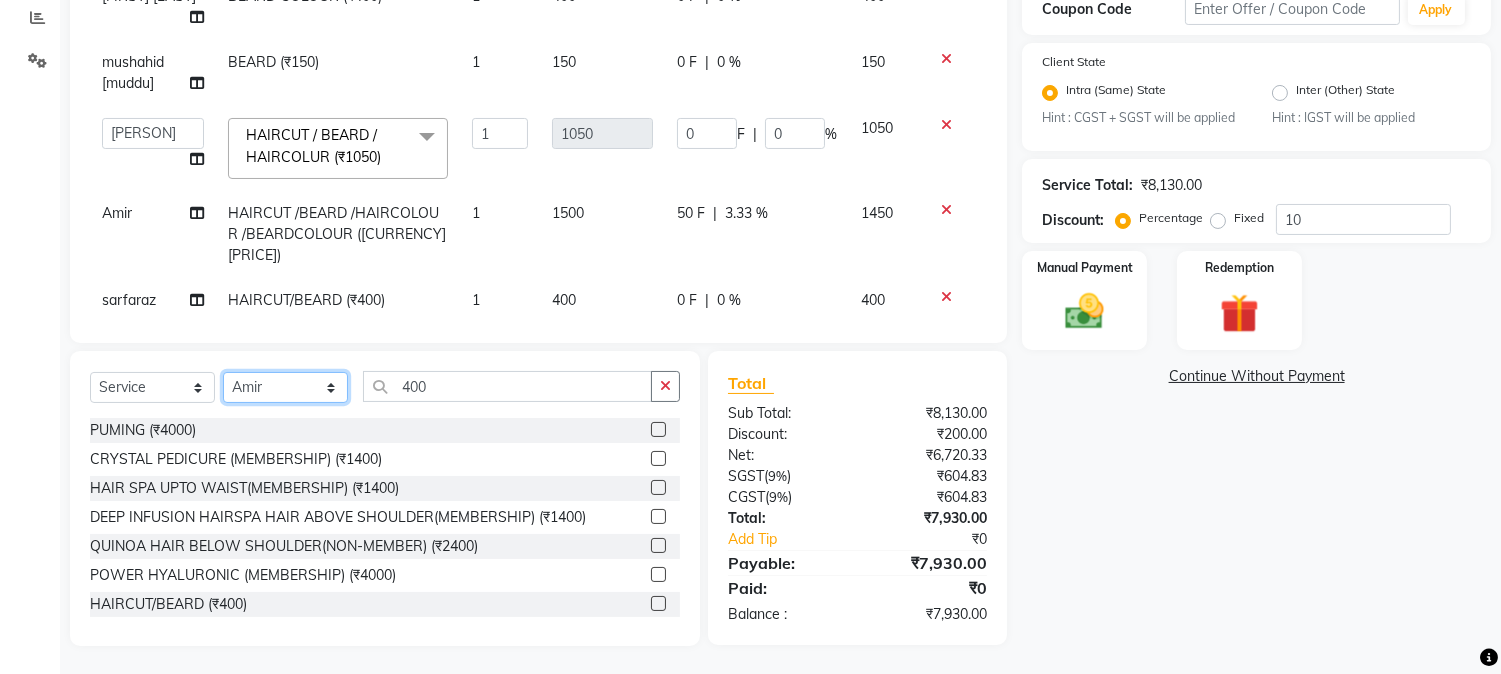 click on "Select Stylist [FIRST] [FIRST] [LAST] [FIRST]  [FIRST]   [FIRST]   [FIRST] [LAST]   [FIRST]   [FIRST]   [FIRST]   [FIRST]   [FIRST]   [FIRST]   [FIRST]   [FIRST]   [FIRST] [LAST]   [FIRST]   [FIRST]    [FIRST]   [FIRST] [LAST]   [FIRST]    [FIRST]   [FIRST]    [FIRST]  [FIRST]   [FIRST]   [FIRST] [LAST]   [FIRST]    [FIRST]   [FIRST]   [FIRST]   [FIRST]   [FIRST]  [FIRST]" 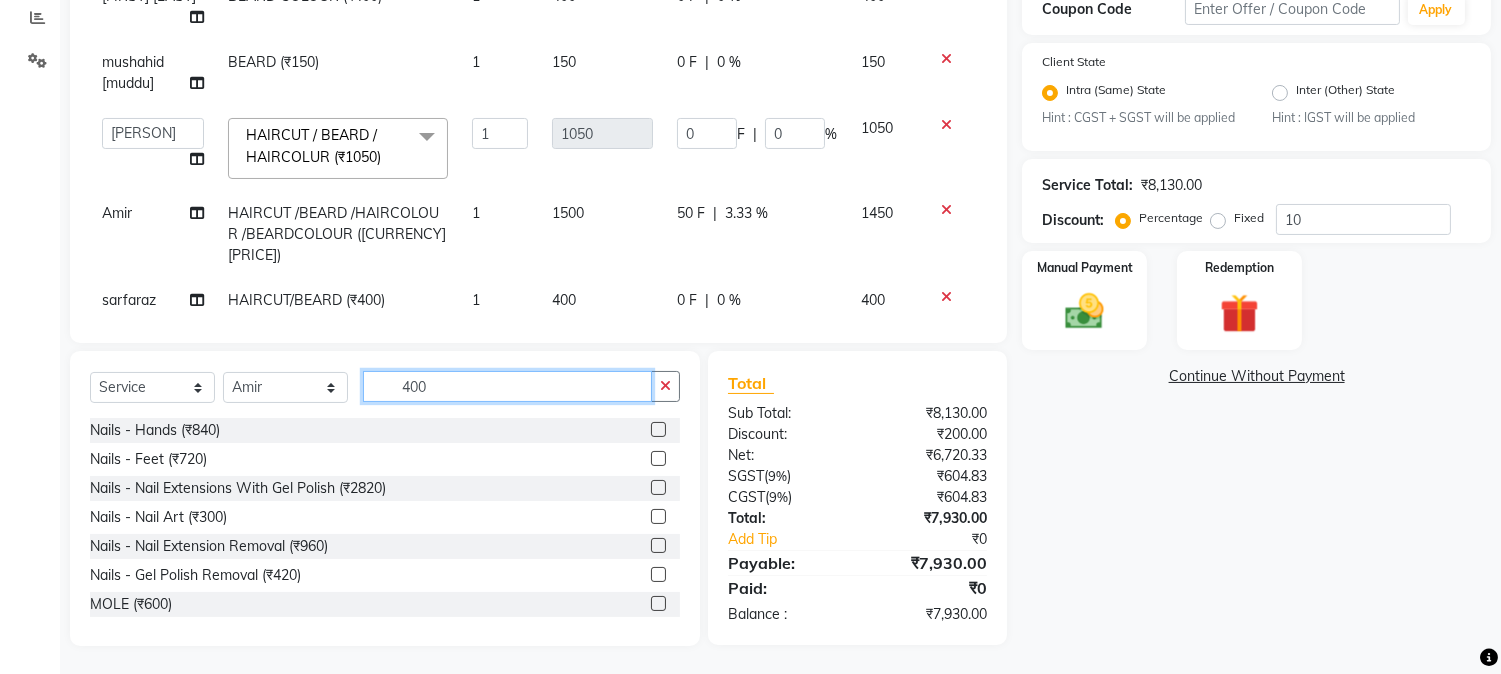 drag, startPoint x: 401, startPoint y: 374, endPoint x: 471, endPoint y: 373, distance: 70.00714 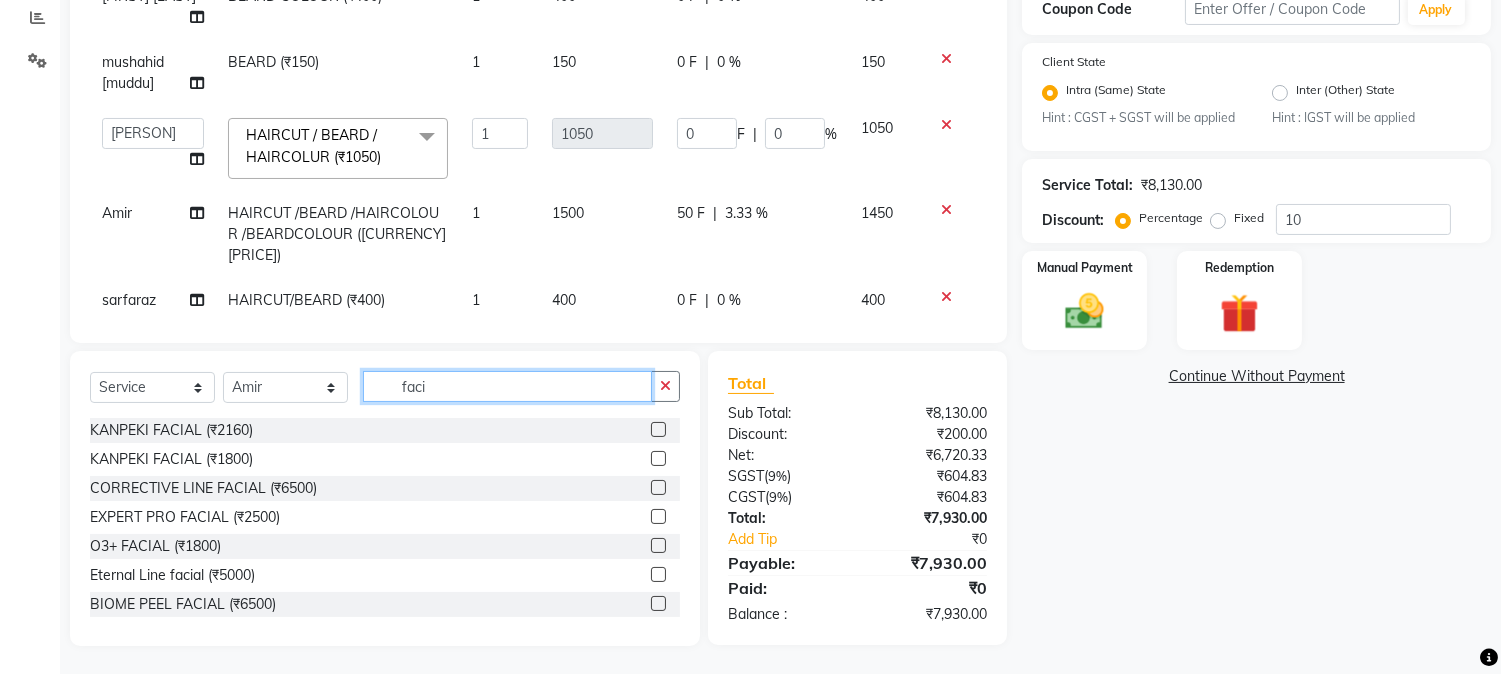 type on "faci" 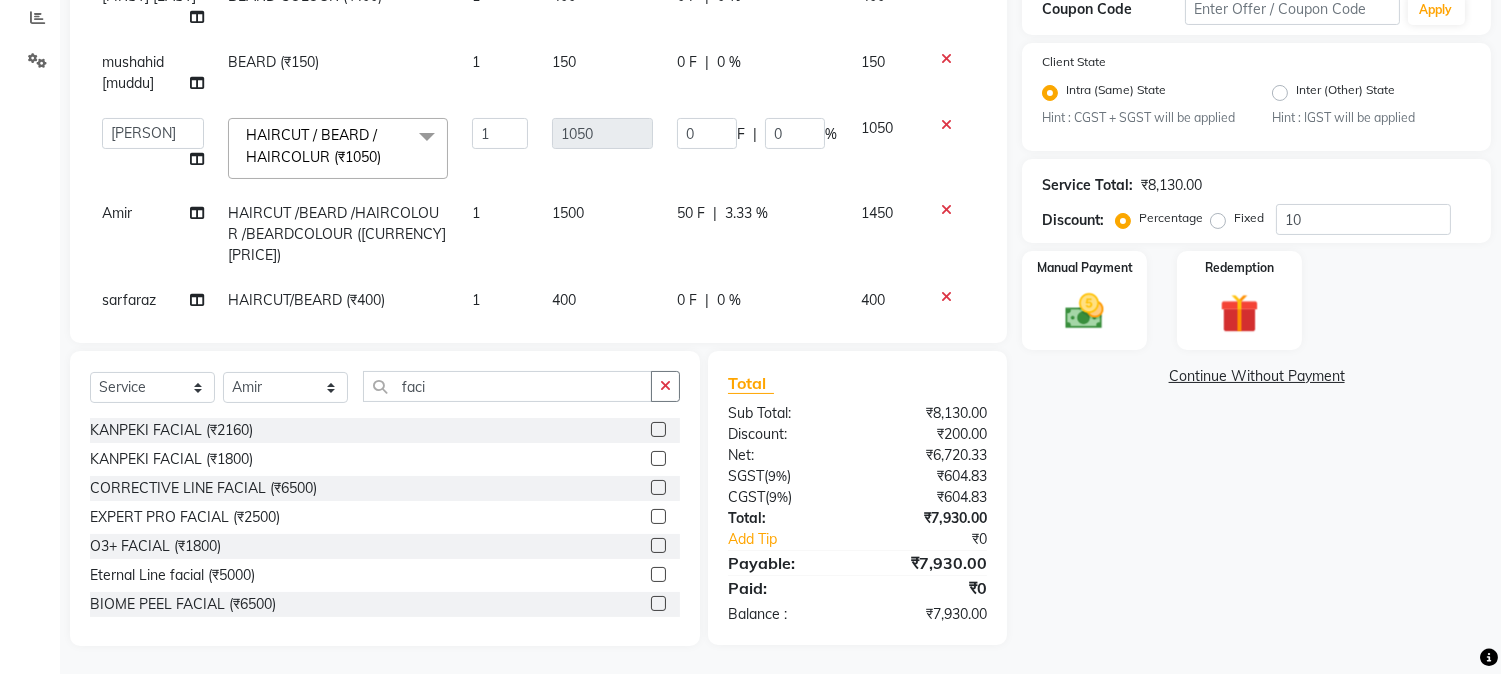 click 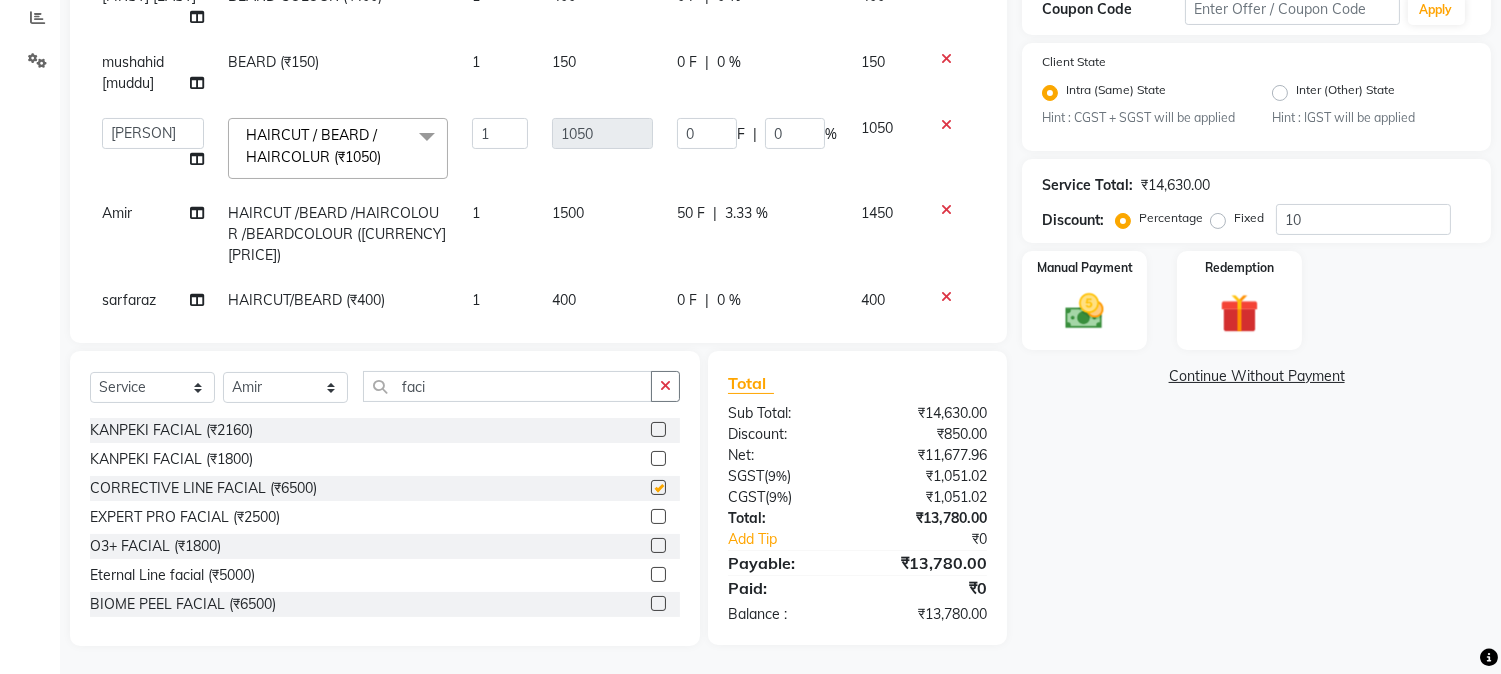 checkbox on "false" 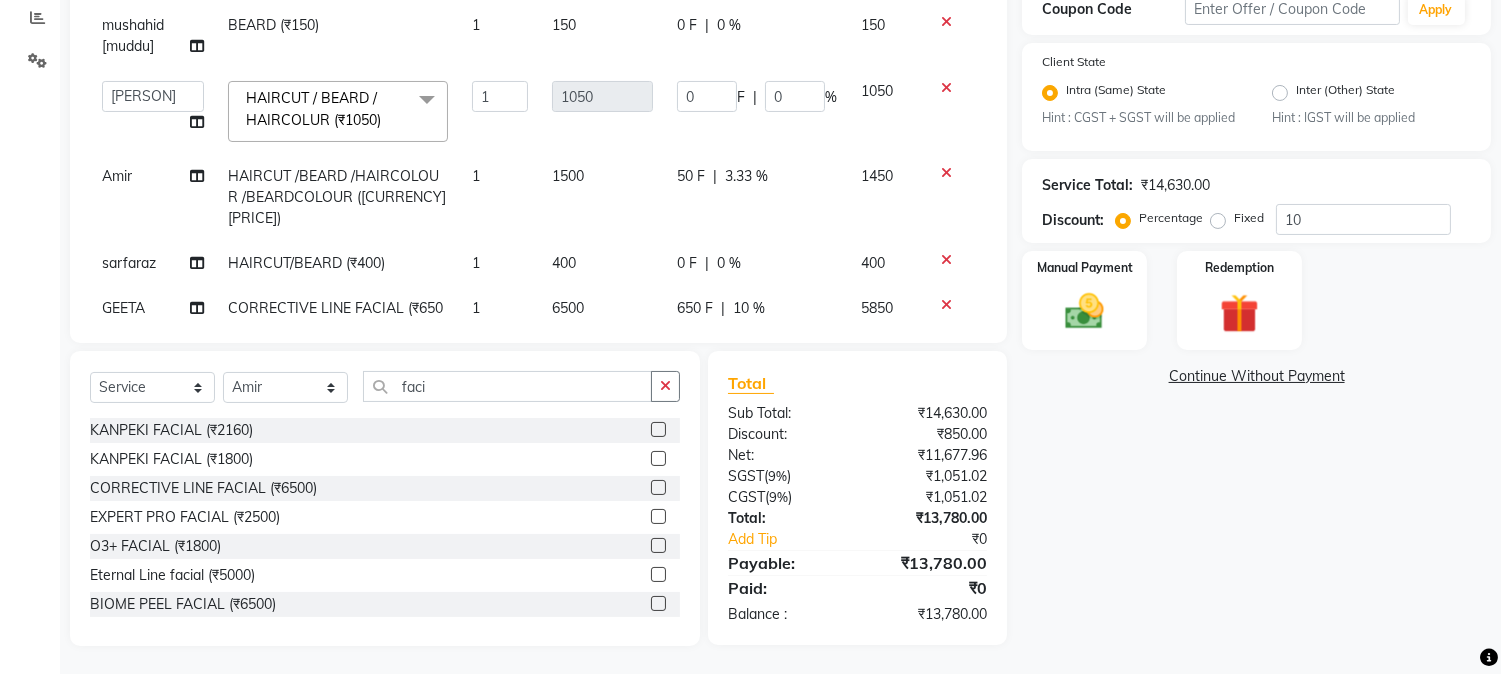 scroll, scrollTop: 728, scrollLeft: 0, axis: vertical 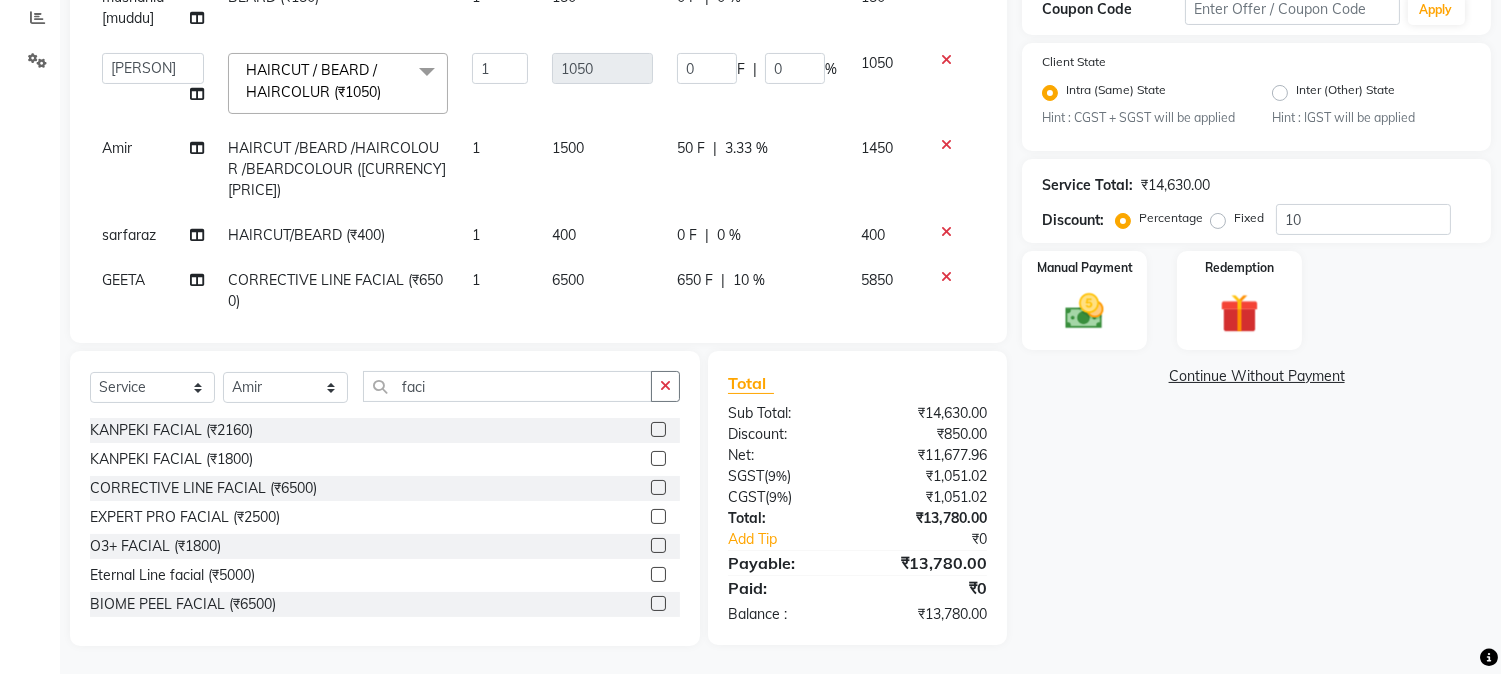 click on "650 F | 10 %" 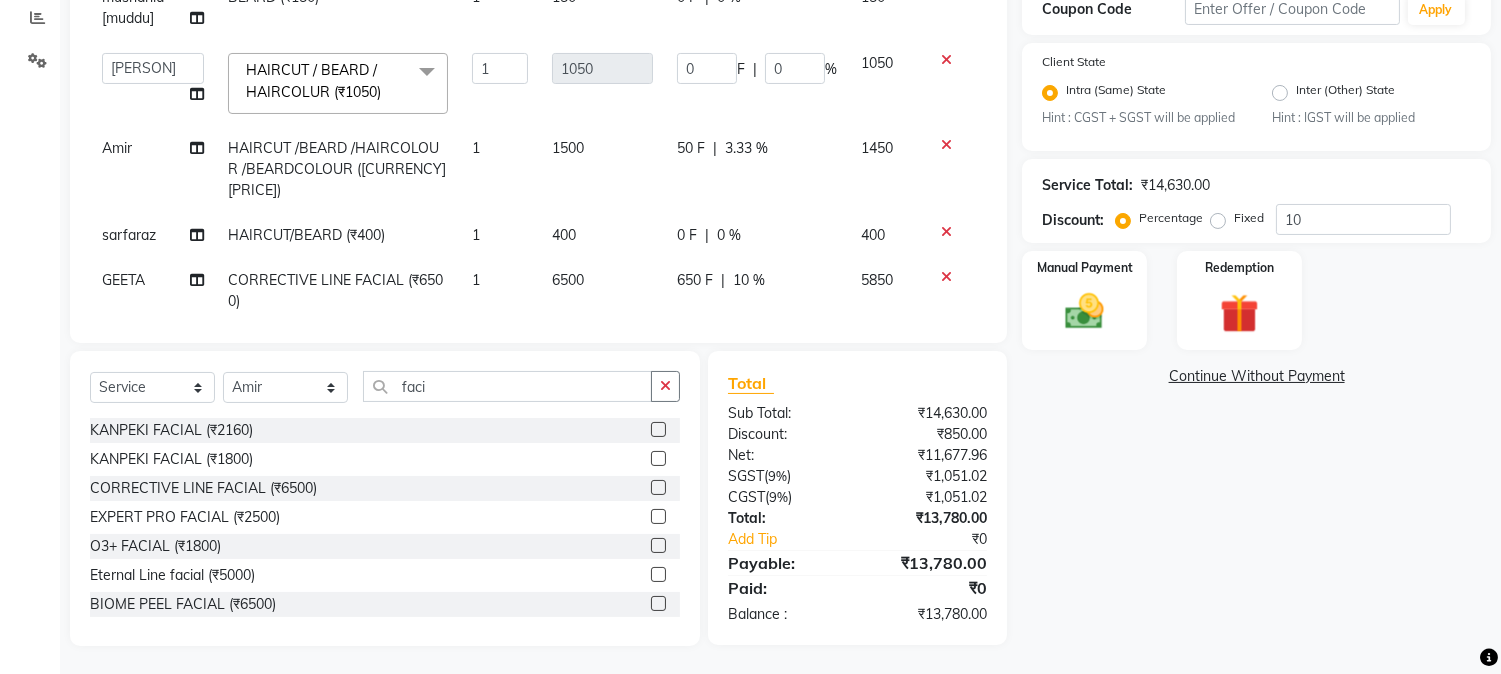 select on "26252" 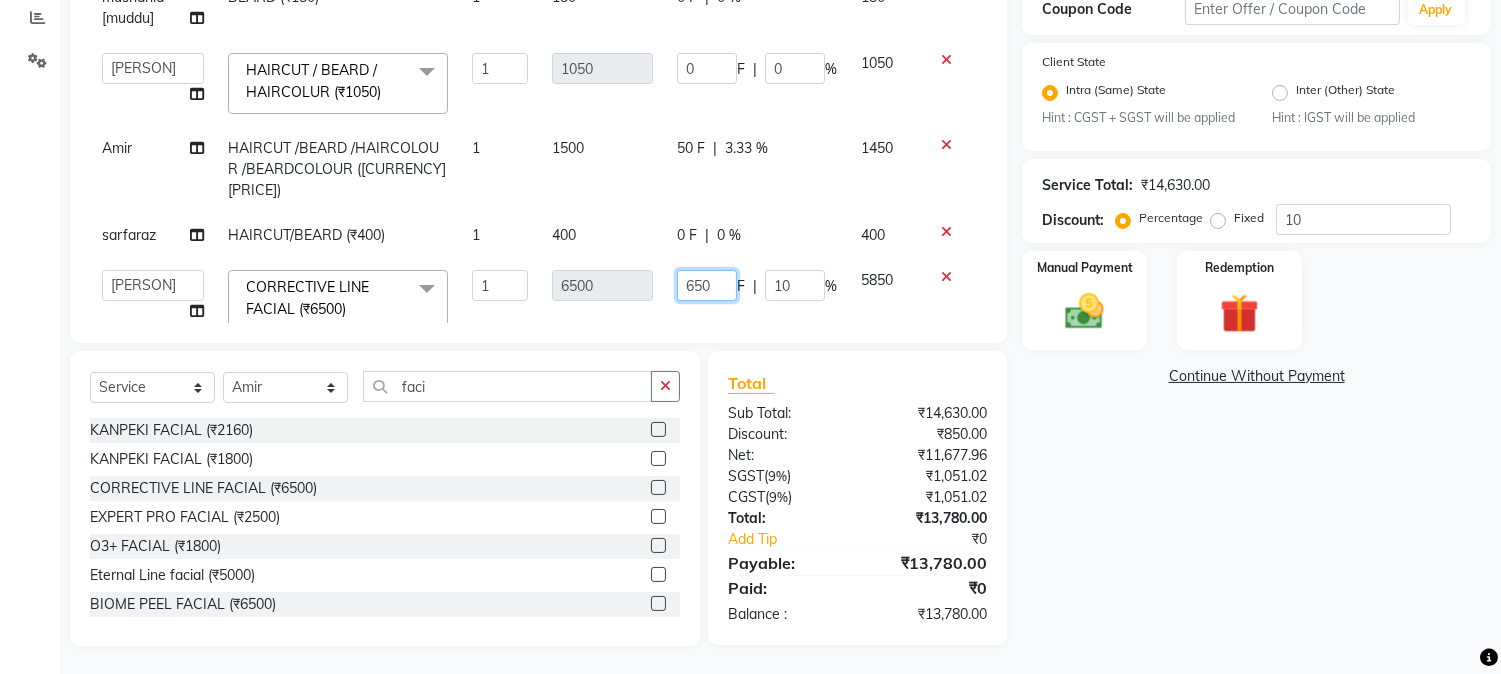 drag, startPoint x: 656, startPoint y: 250, endPoint x: 704, endPoint y: 244, distance: 48.373547 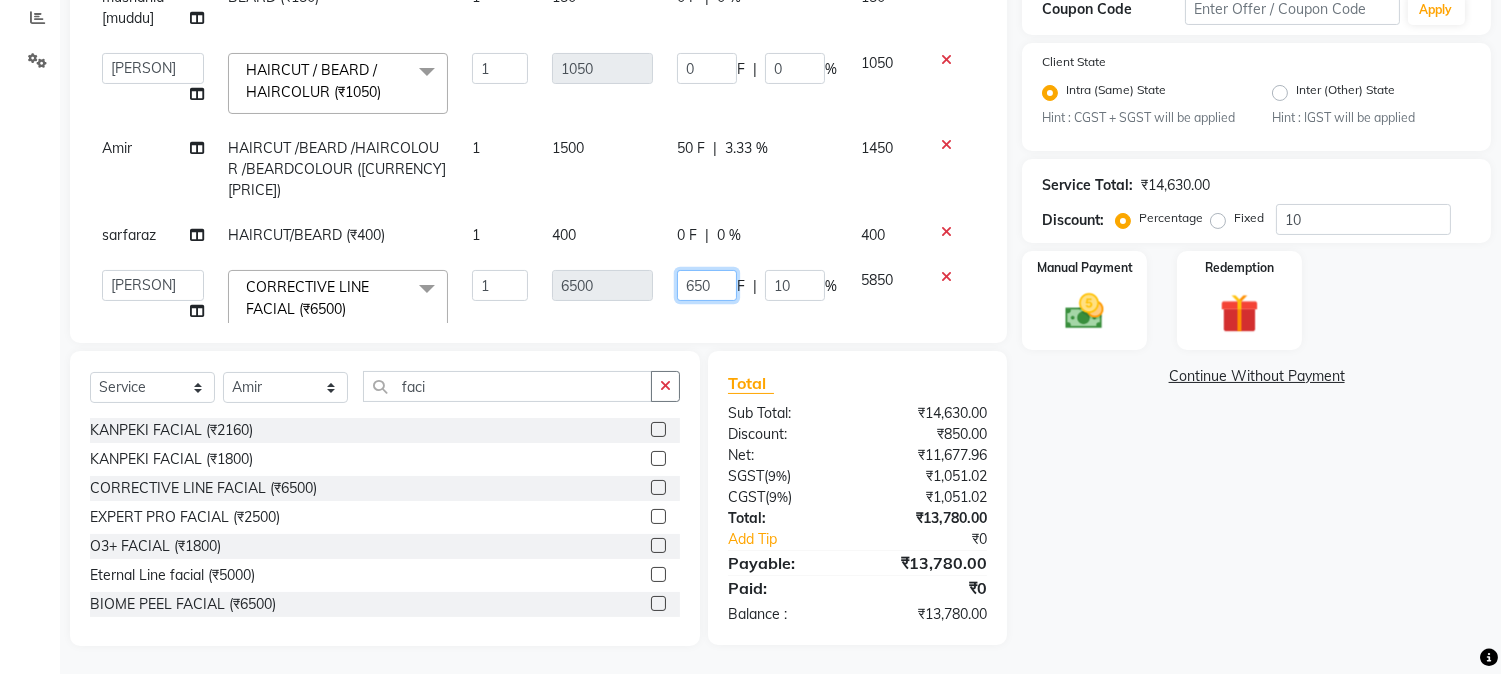 type 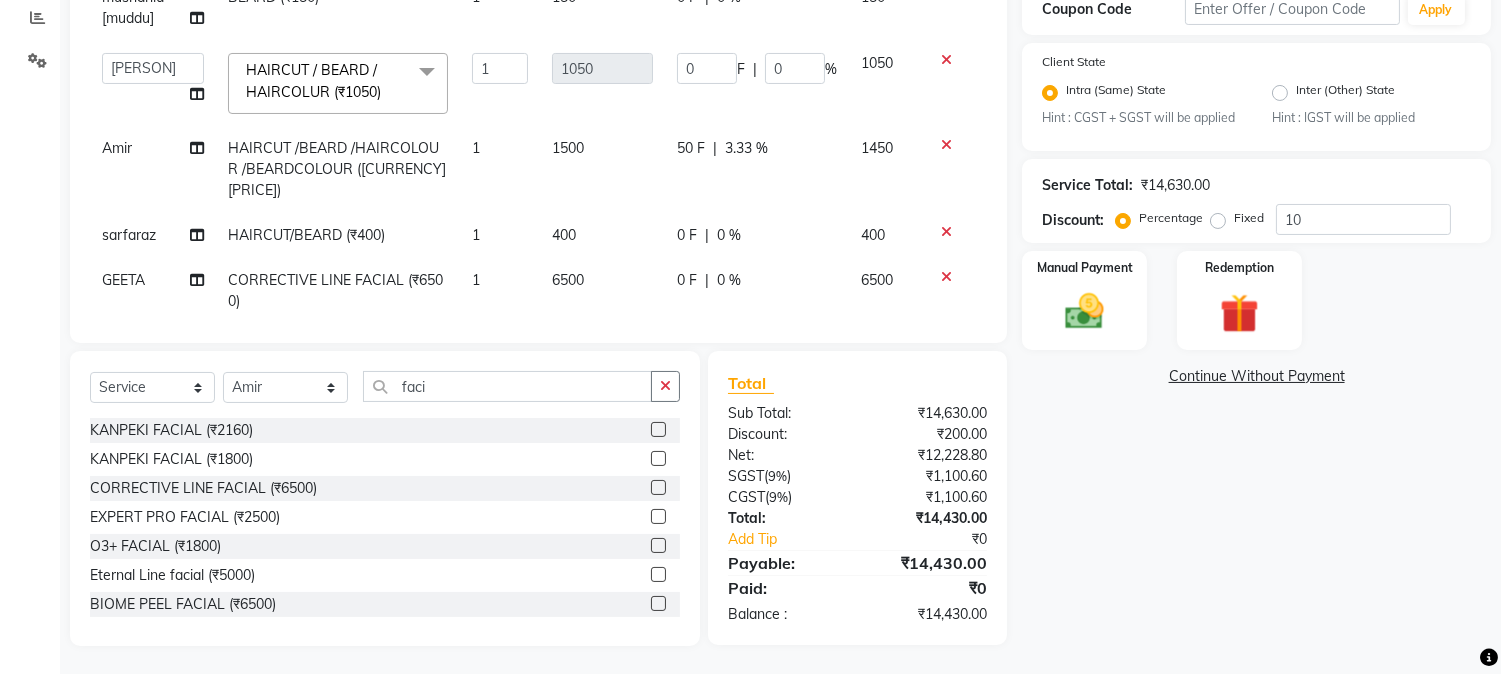 click on "Services Stylist Service Qty Price Disc Total Action  [PERSON]   [PERSON]   [PERSON]    [PERSON]    [PERSON]   [PERSON]   [PERSON]   [PERSON]   [PERSON]   [PERSON]   [PERSON]   [PERSON]   [PERSON]   [PERSON]   [PERSON]   [PERSON]   [PERSON]   [PERSON]  [PERSON]   [PERSON]   [PERSON]   [PERSON]    [PERSON]   [PERSON]   [PERSON]   [PERSON]    [PERSON]   [PERSON]   [PERSON]   [PERSON]   [PERSON]   [PERSON]   [PERSON]  Hair cut (Male)(Membership)       -        . Haircut (₹250)  x Nails -  Hands (₹840) Nails -  Feet (₹720) Nails - Nail Extensions With Gel Polish (₹2820) Nails - Nail Art (₹300) Nails - Nail Extension Removal (₹960) Nails - Gel Polish Removal (₹420) MOLE (₹600) PUMING (₹4000) CRYSTAL PEDICURE (MEMBERSHIP) (₹1400) HIAR SPA ABOVE SHOULDER (MEMBERSHIP) (₹900) HAIR SPA ABOVE SHOULDER (NON-MEMBER) (₹1080) HAIR SPA BELOW SHOULDER(MEMBERSHIP) (₹1200) HAIR SPA BELOW SHOULDER(NON-MEMBER) (₹1440) HAIR SPA UPTO WAIST(MEMBERSHIP) (₹1400) HAIR SPA UPTO WAIST(NON-MEMBER) (₹1680) HAIR SPA BELOW WAIST(MEMBERSHIP) (₹1700) 1" 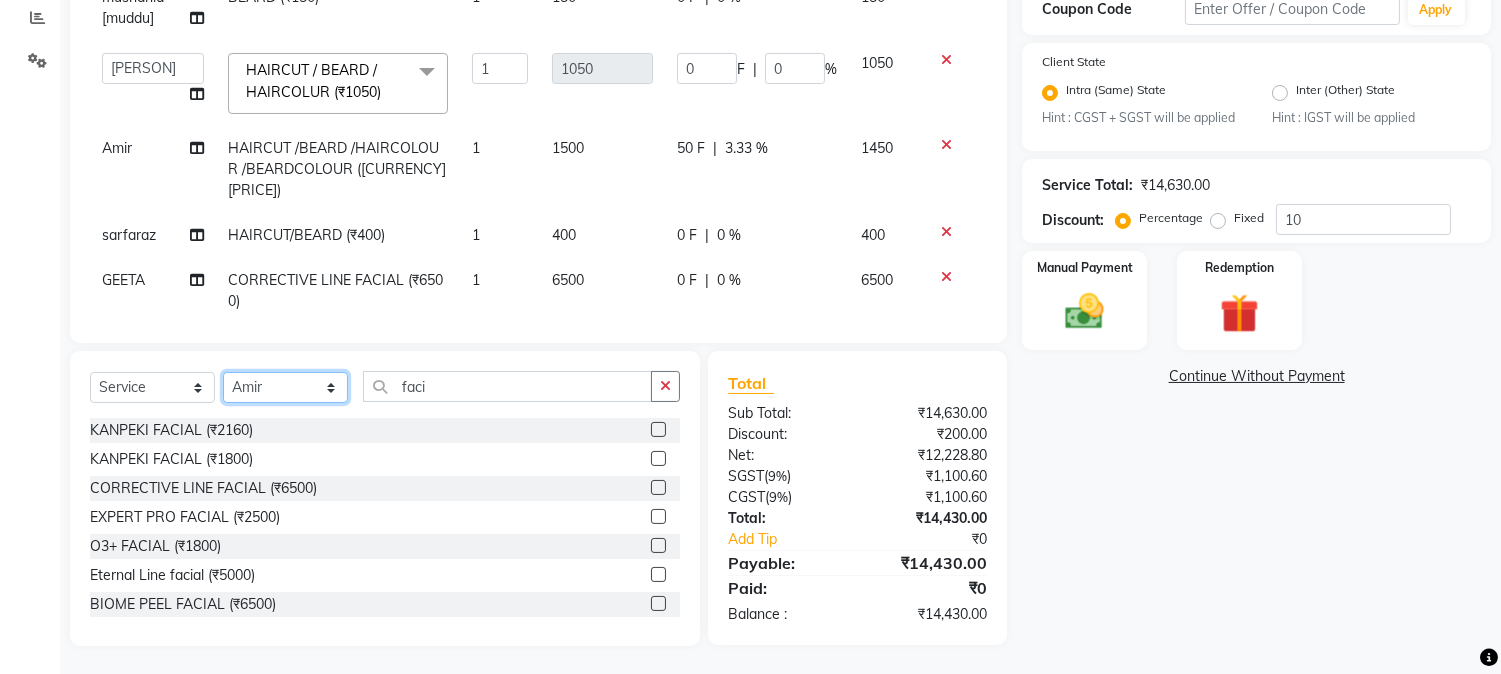 drag, startPoint x: 281, startPoint y: 384, endPoint x: 282, endPoint y: 374, distance: 10.049875 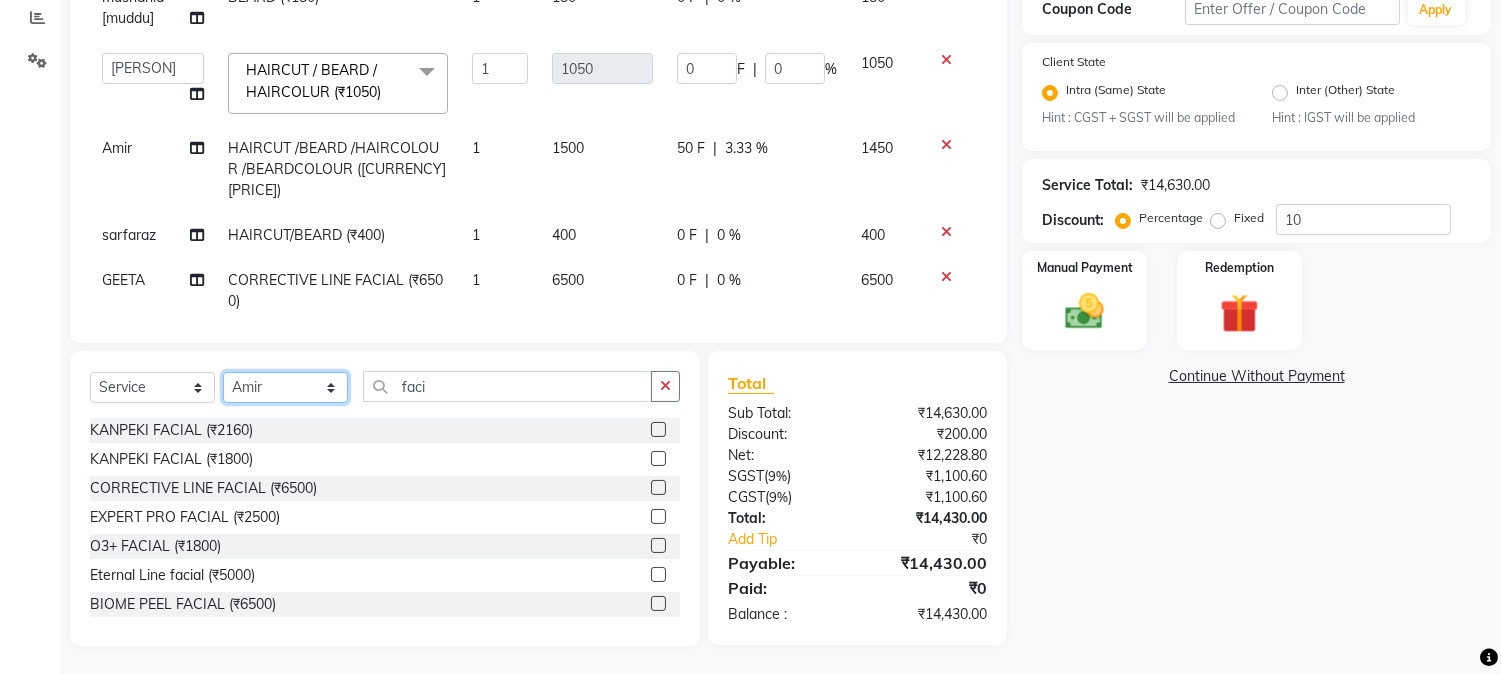 select on "[NUMBER]" 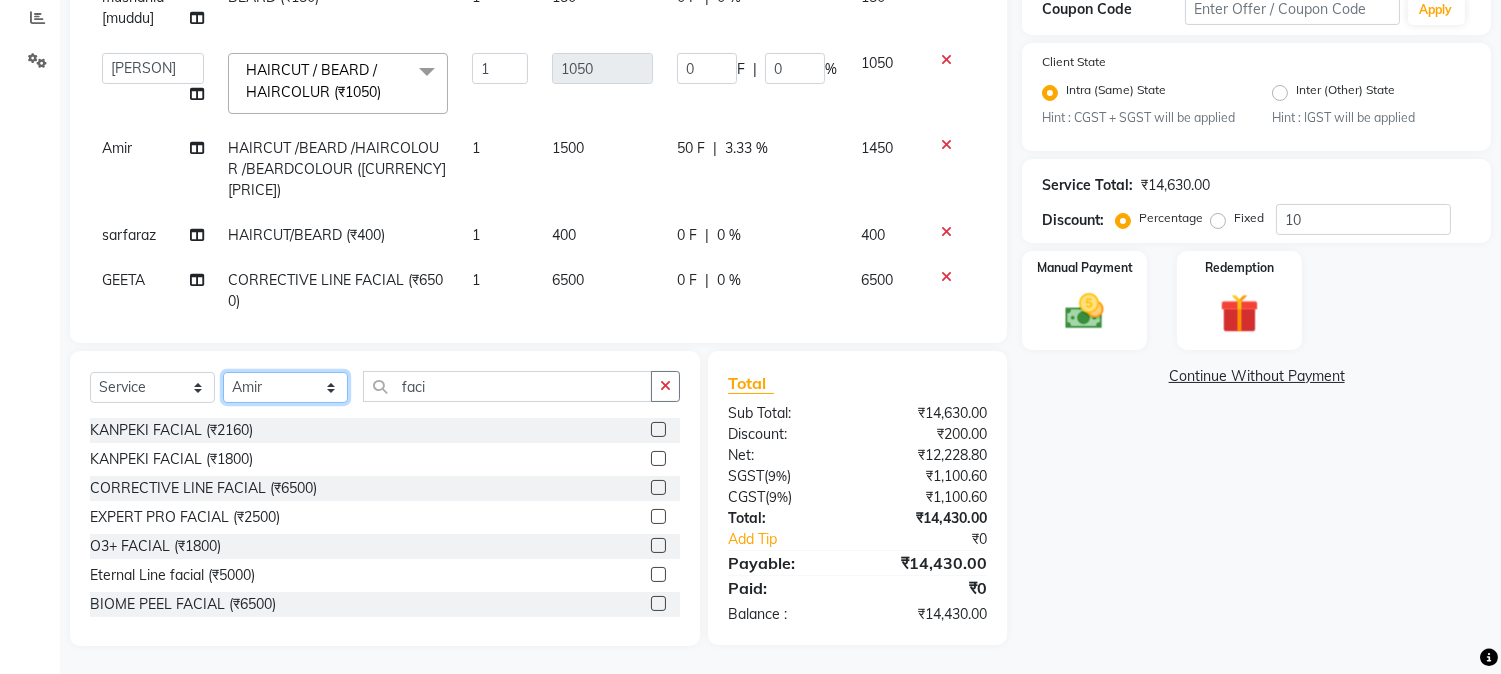 click on "Select Stylist [FIRST] [FIRST] [LAST] [FIRST]  [FIRST]   [FIRST]   [FIRST] [LAST]   [FIRST]   [FIRST]   [FIRST]   [FIRST]   [FIRST]   [FIRST]   [FIRST]   [FIRST]   [FIRST] [LAST]   [FIRST]   [FIRST]    [FIRST]   [FIRST] [LAST]   [FIRST]    [FIRST]   [FIRST]    [FIRST]  [FIRST]   [FIRST]   [FIRST] [LAST]   [FIRST]    [FIRST]   [FIRST]   [FIRST]   [FIRST]   [FIRST]  [FIRST]" 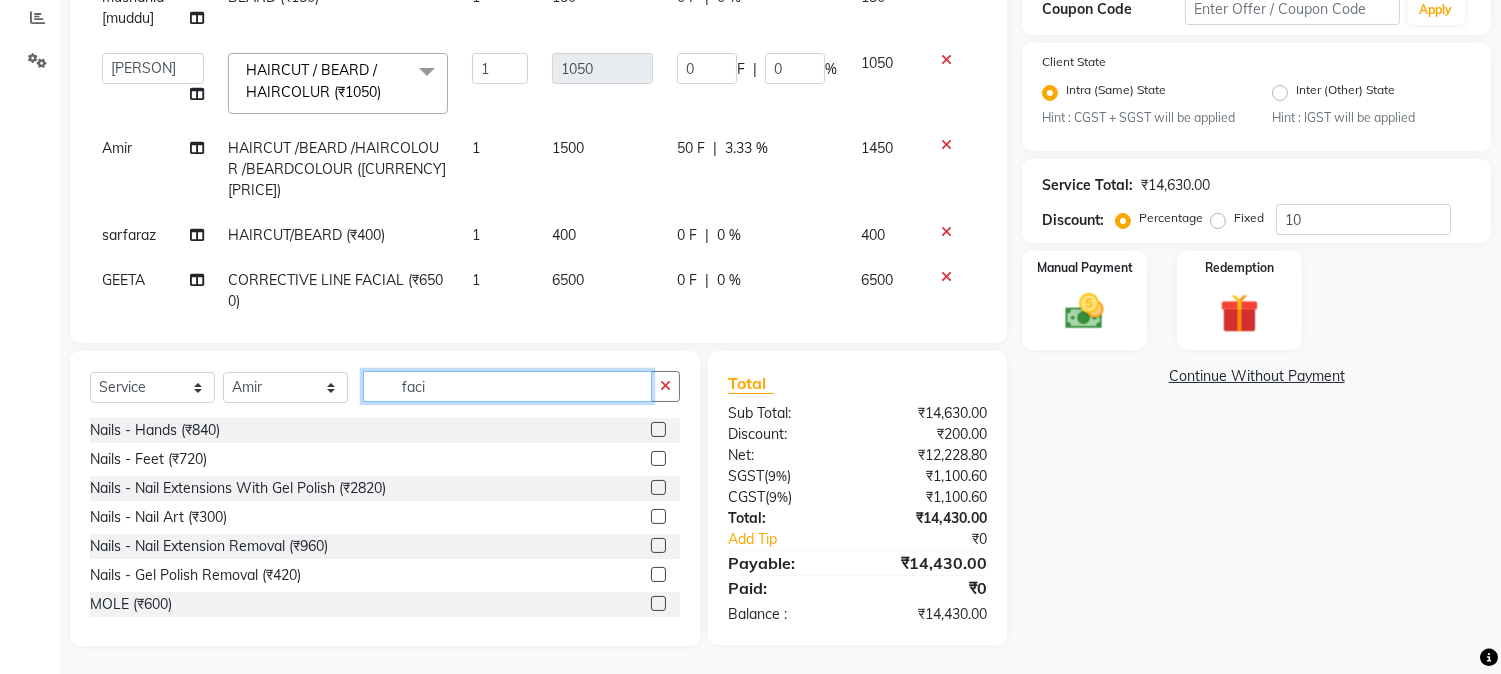 drag, startPoint x: 386, startPoint y: 387, endPoint x: 465, endPoint y: 380, distance: 79.30952 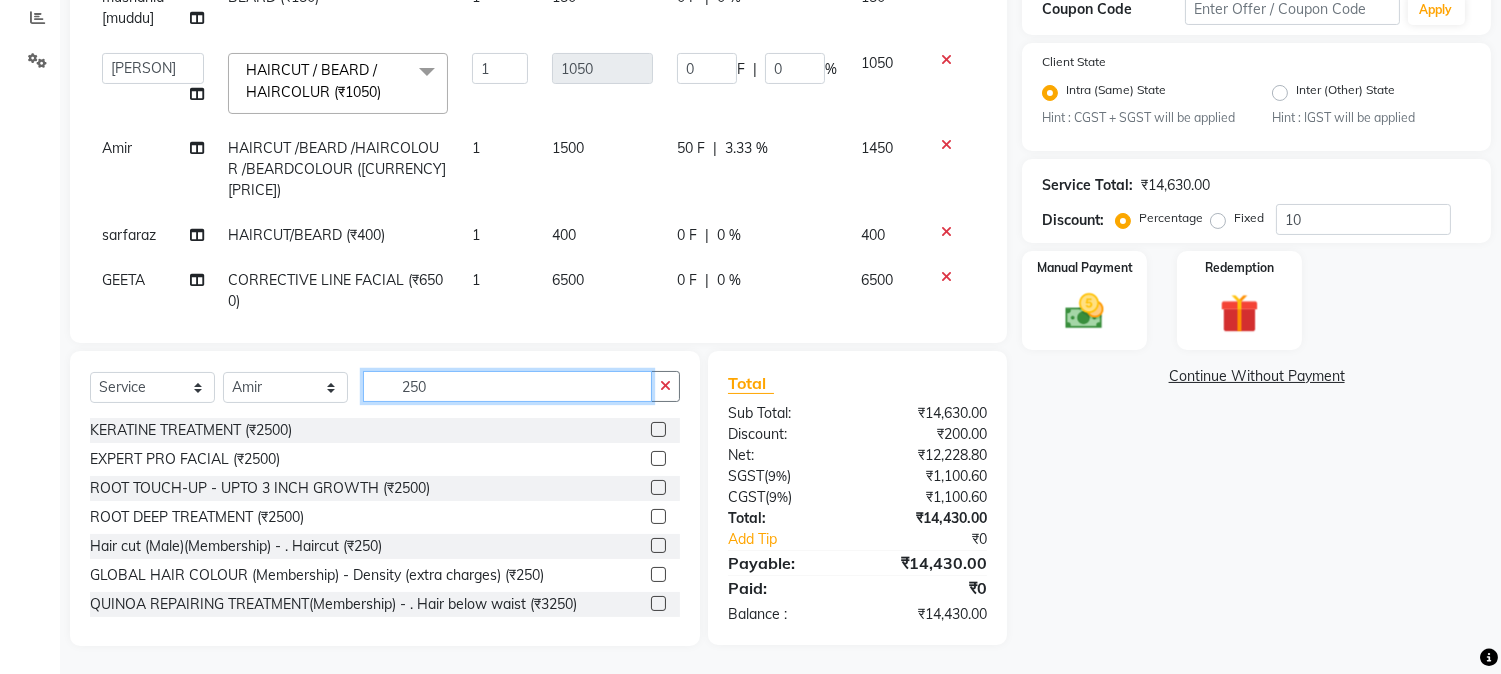 type on "250" 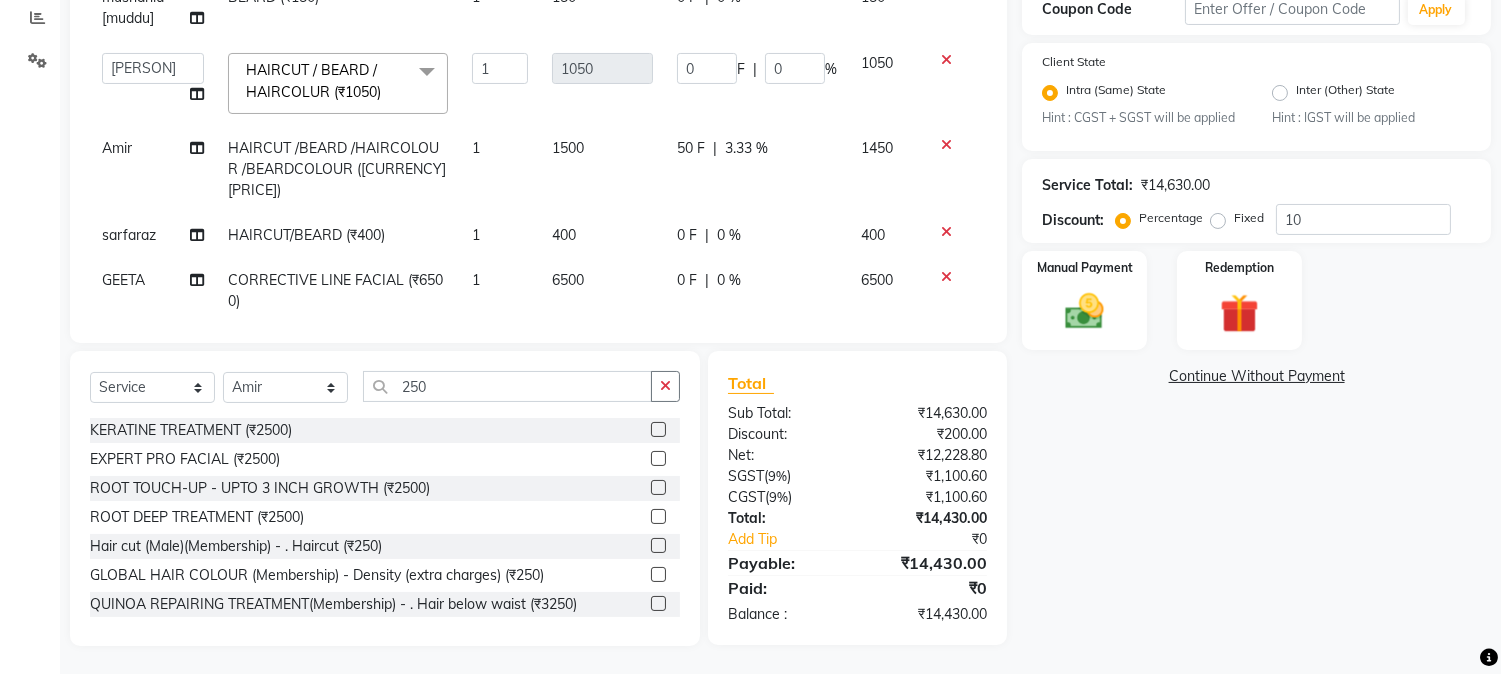 click 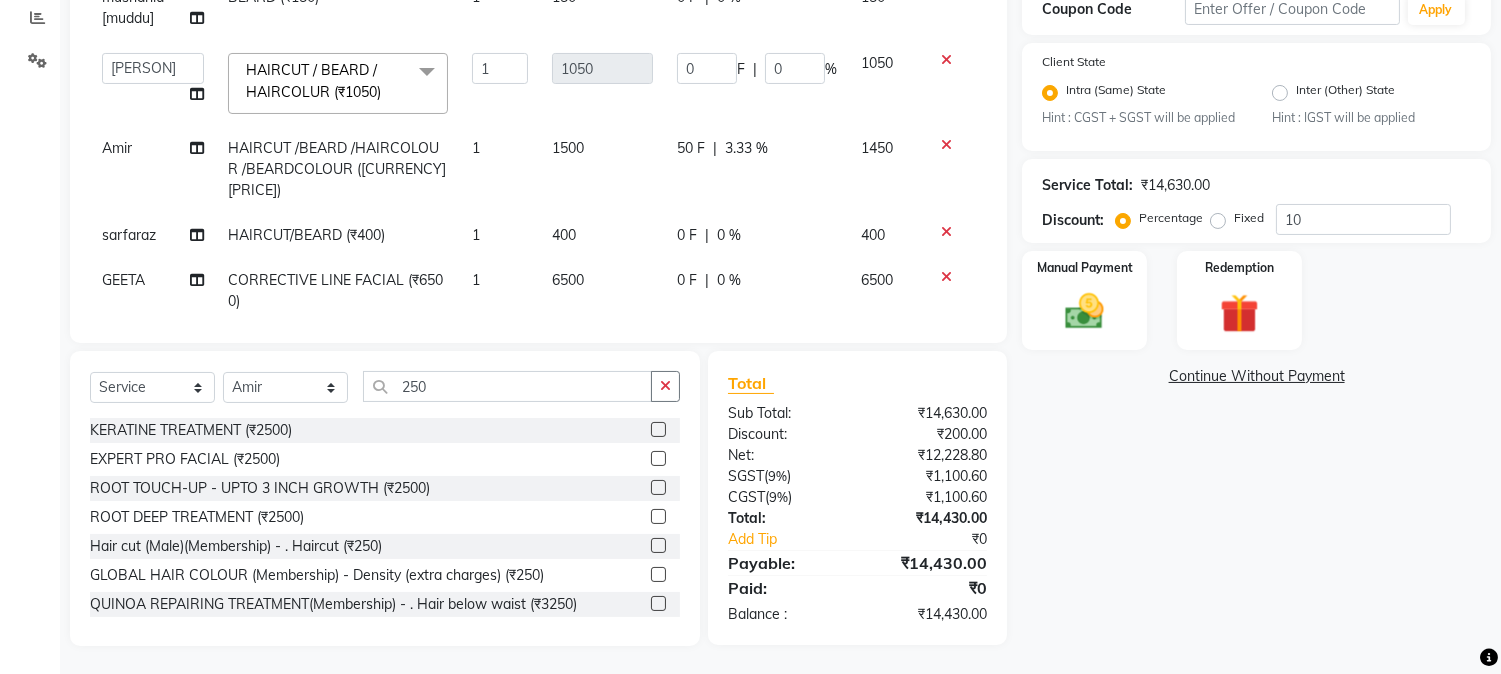 click at bounding box center [657, 546] 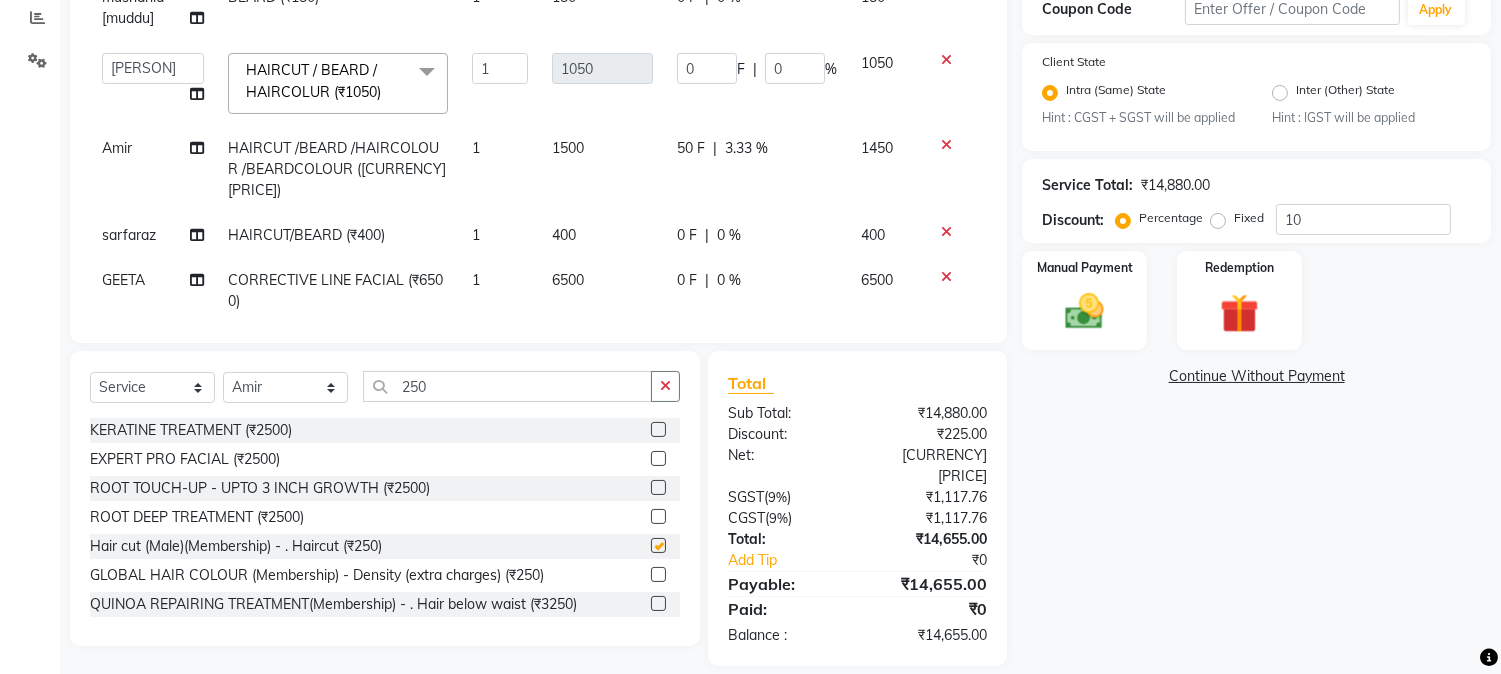 checkbox on "false" 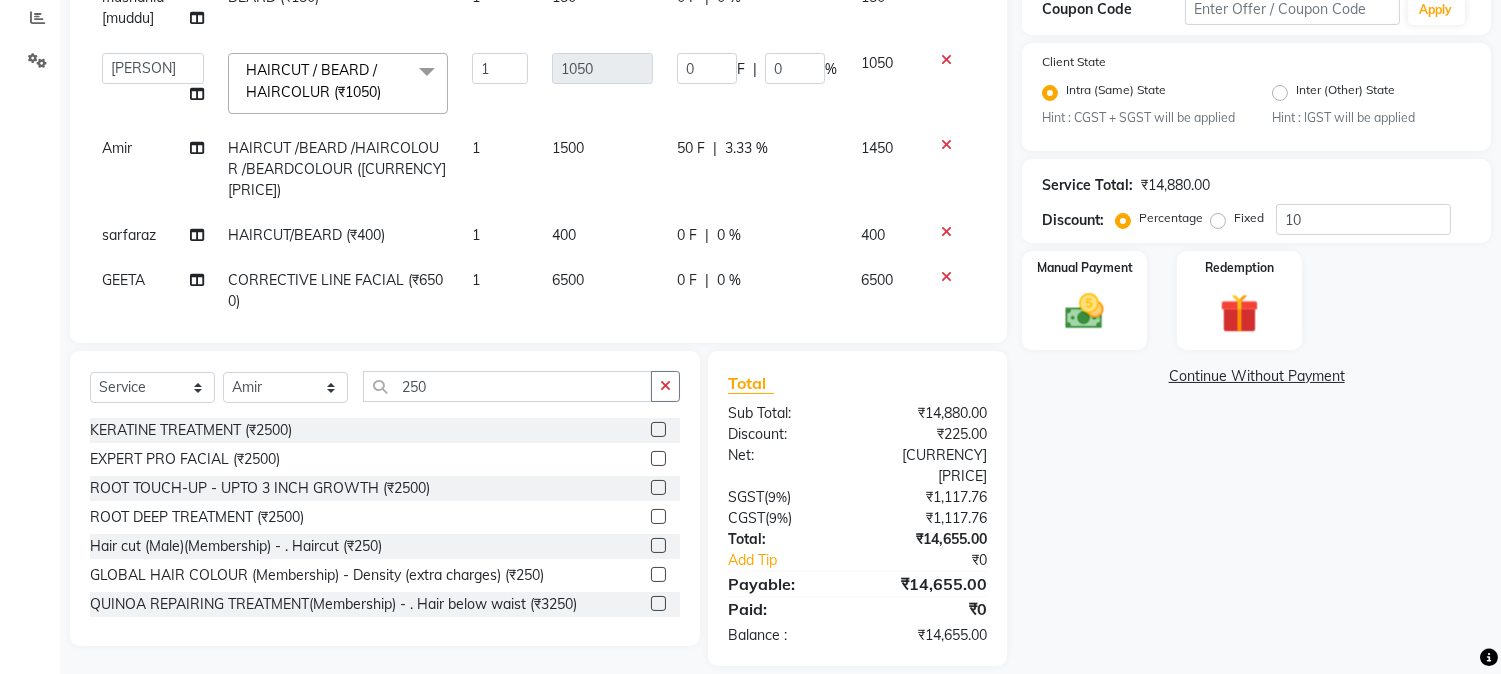scroll, scrollTop: 795, scrollLeft: 0, axis: vertical 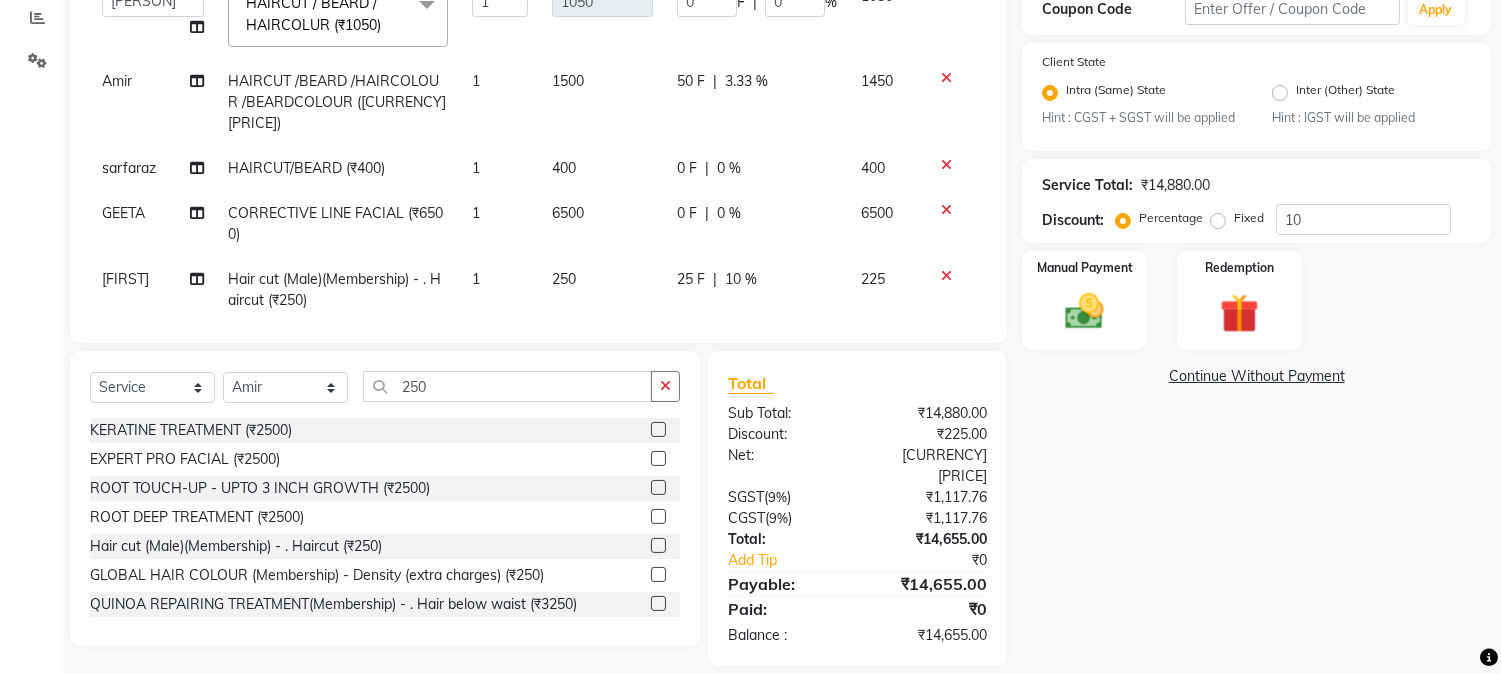 click on "250" 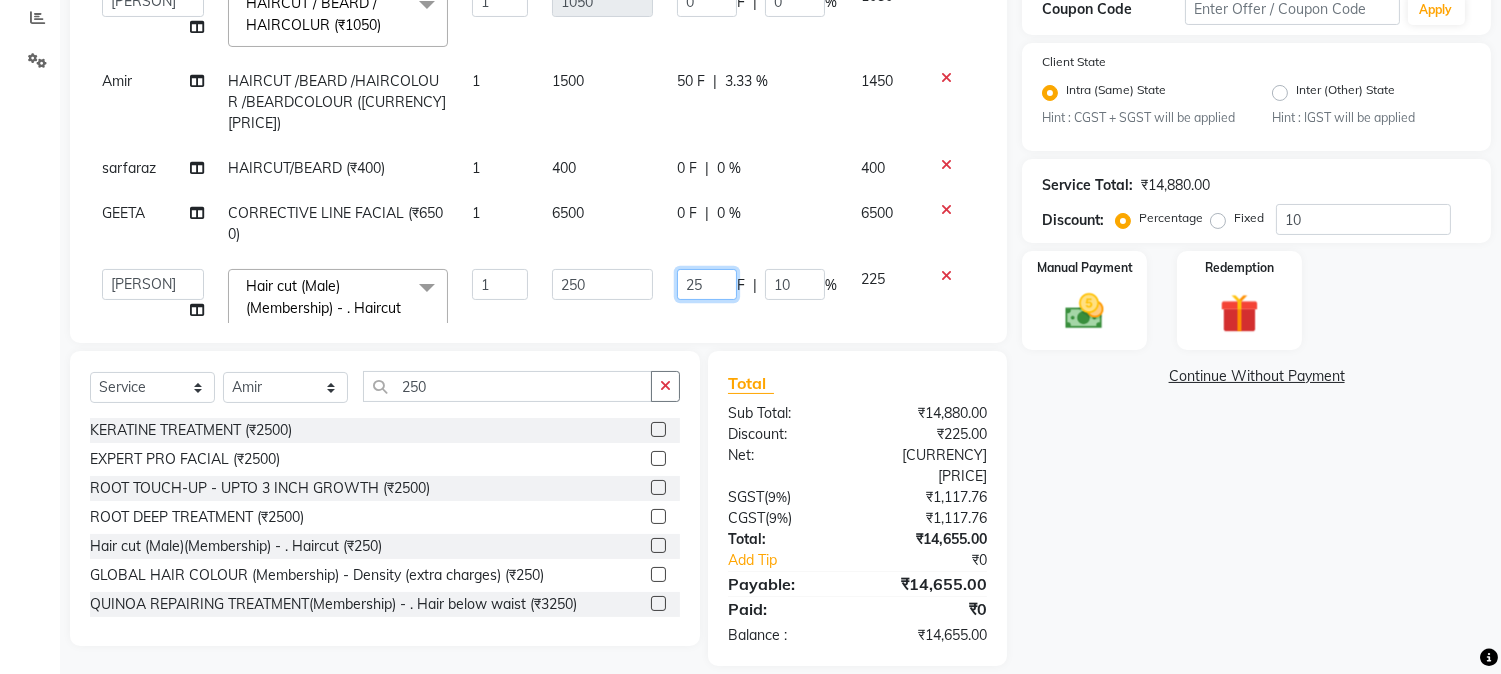 drag, startPoint x: 660, startPoint y: 245, endPoint x: 713, endPoint y: 253, distance: 53.600372 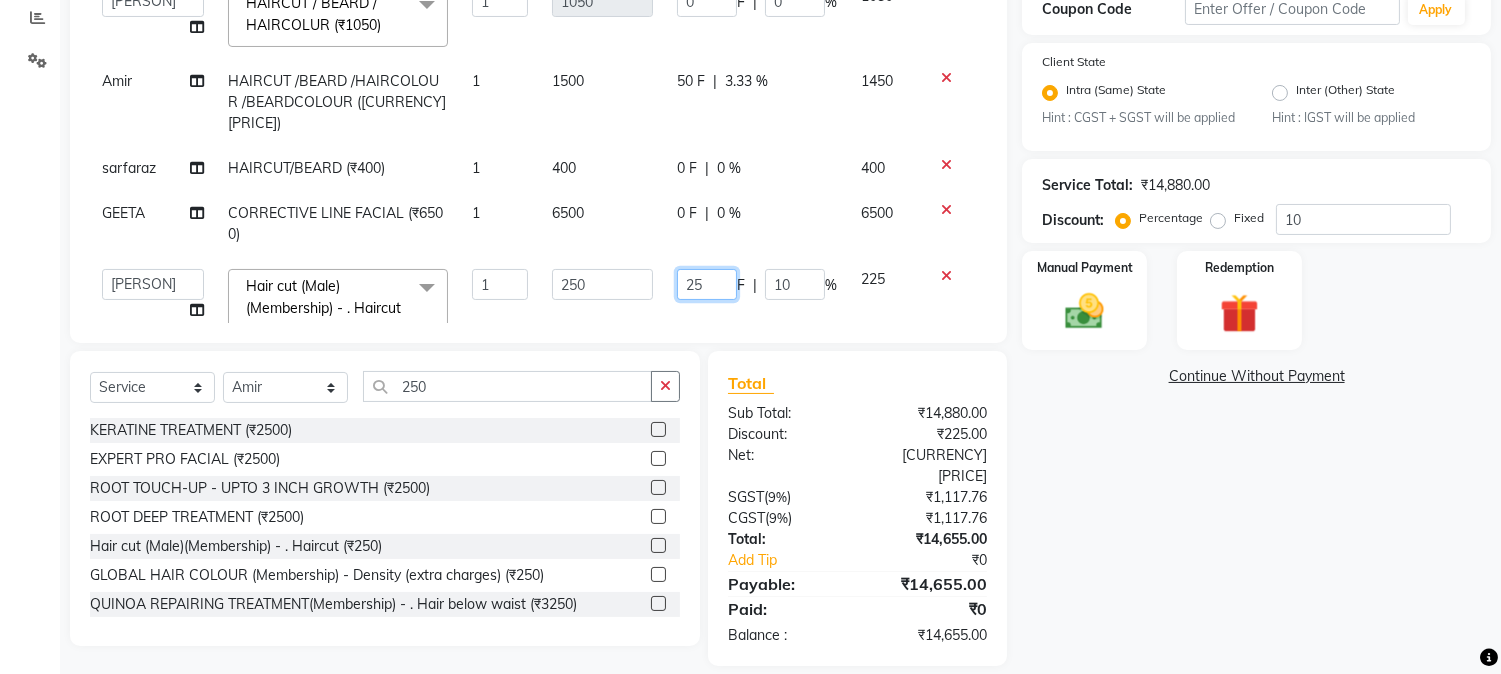 type 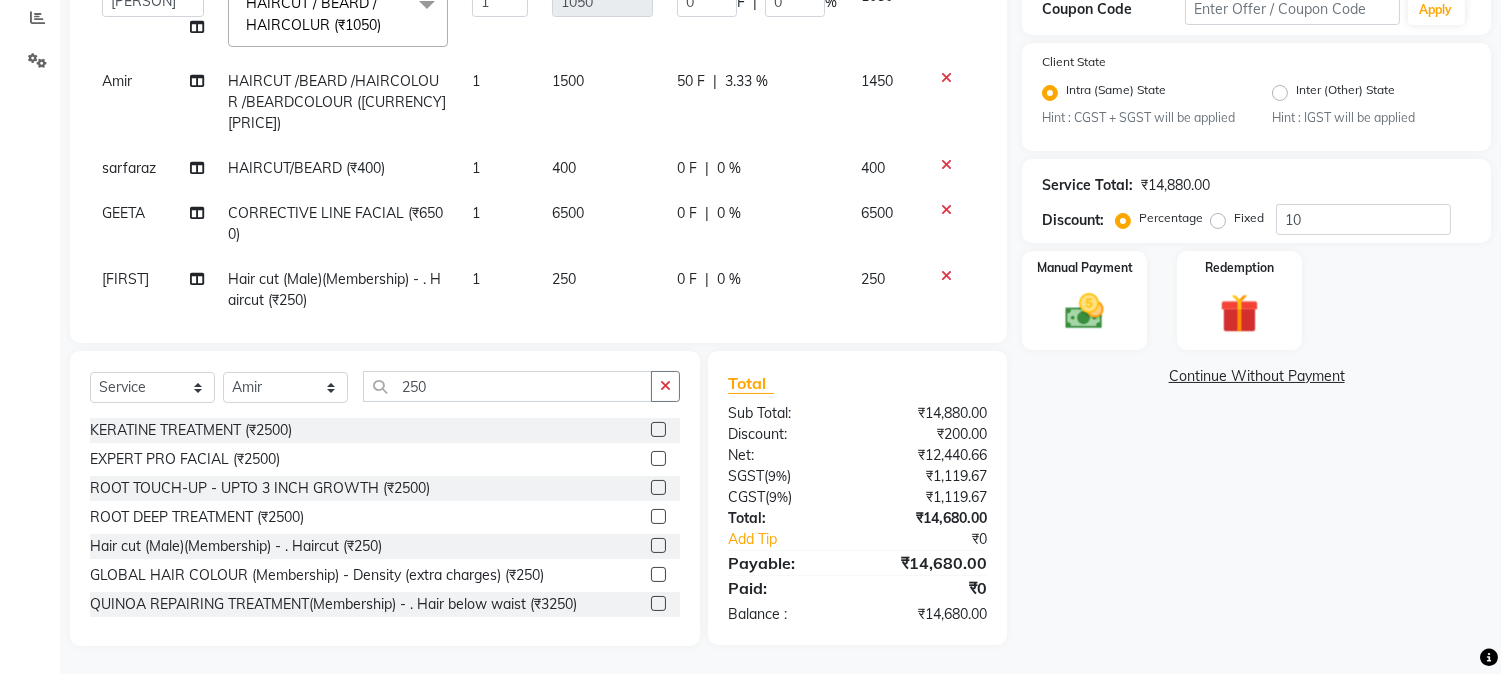 click on "0 F | 0 %" 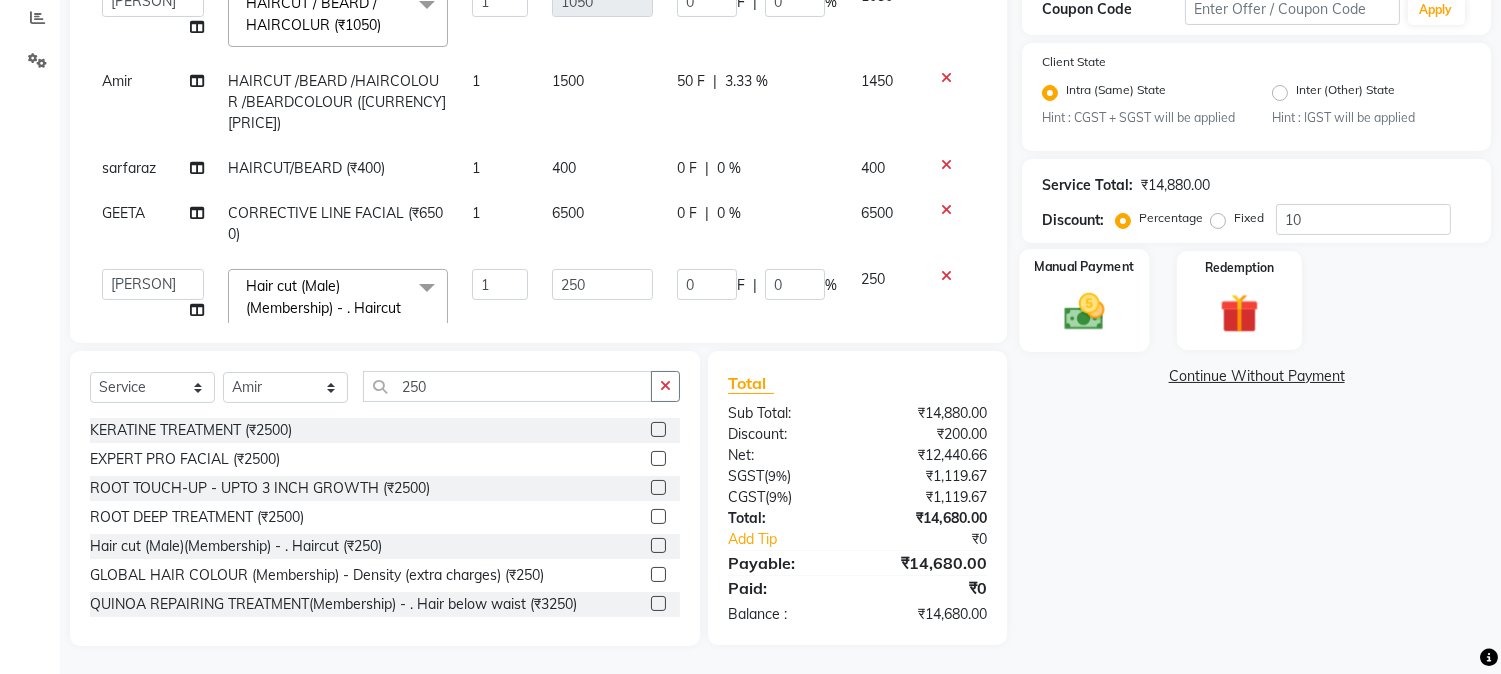 click 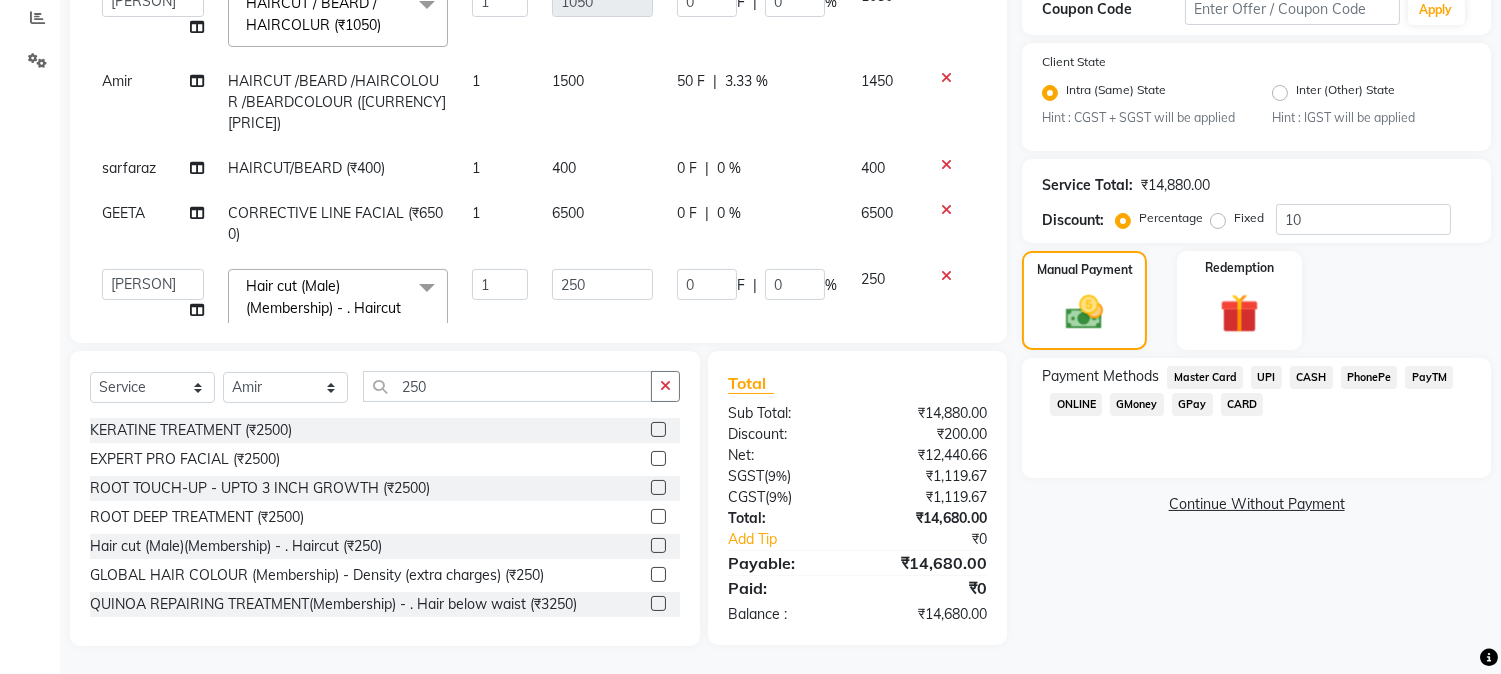 click on "GPay" 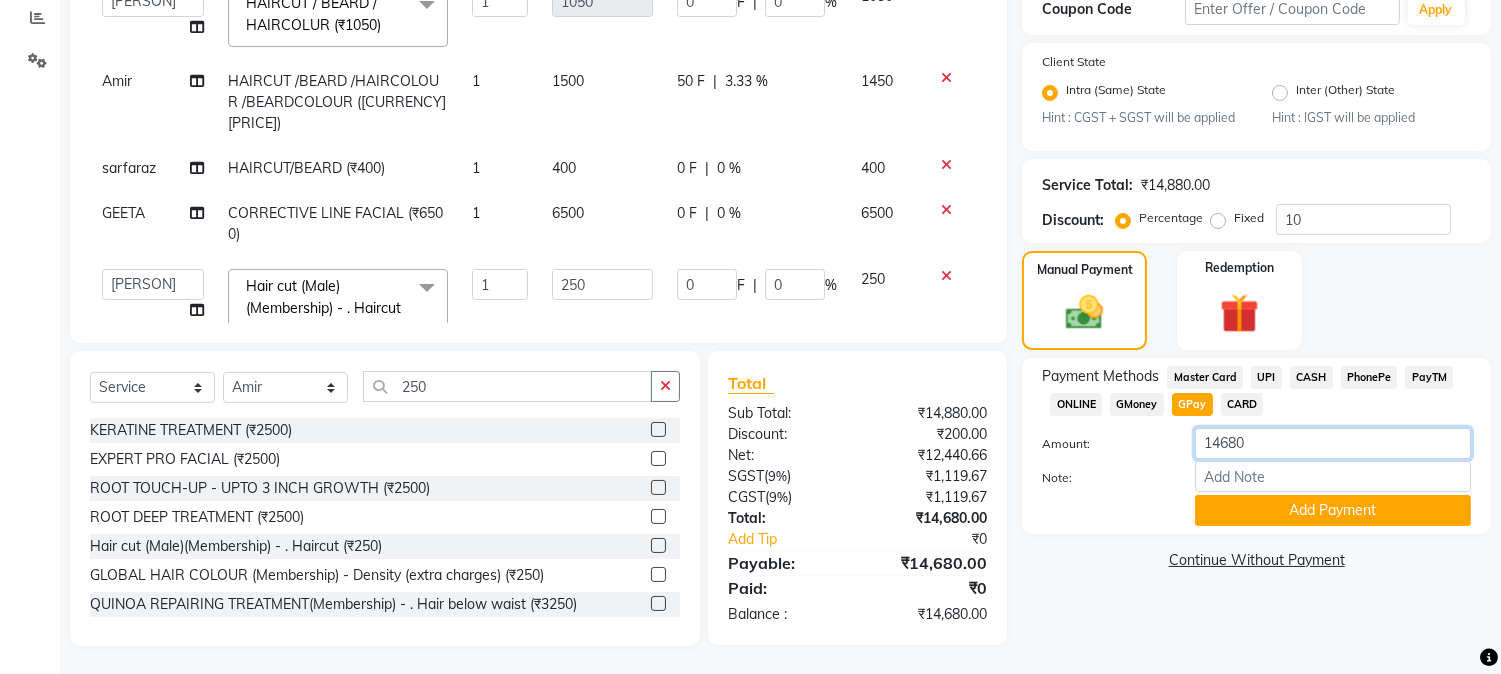 drag, startPoint x: 1261, startPoint y: 433, endPoint x: 1282, endPoint y: 425, distance: 22.472204 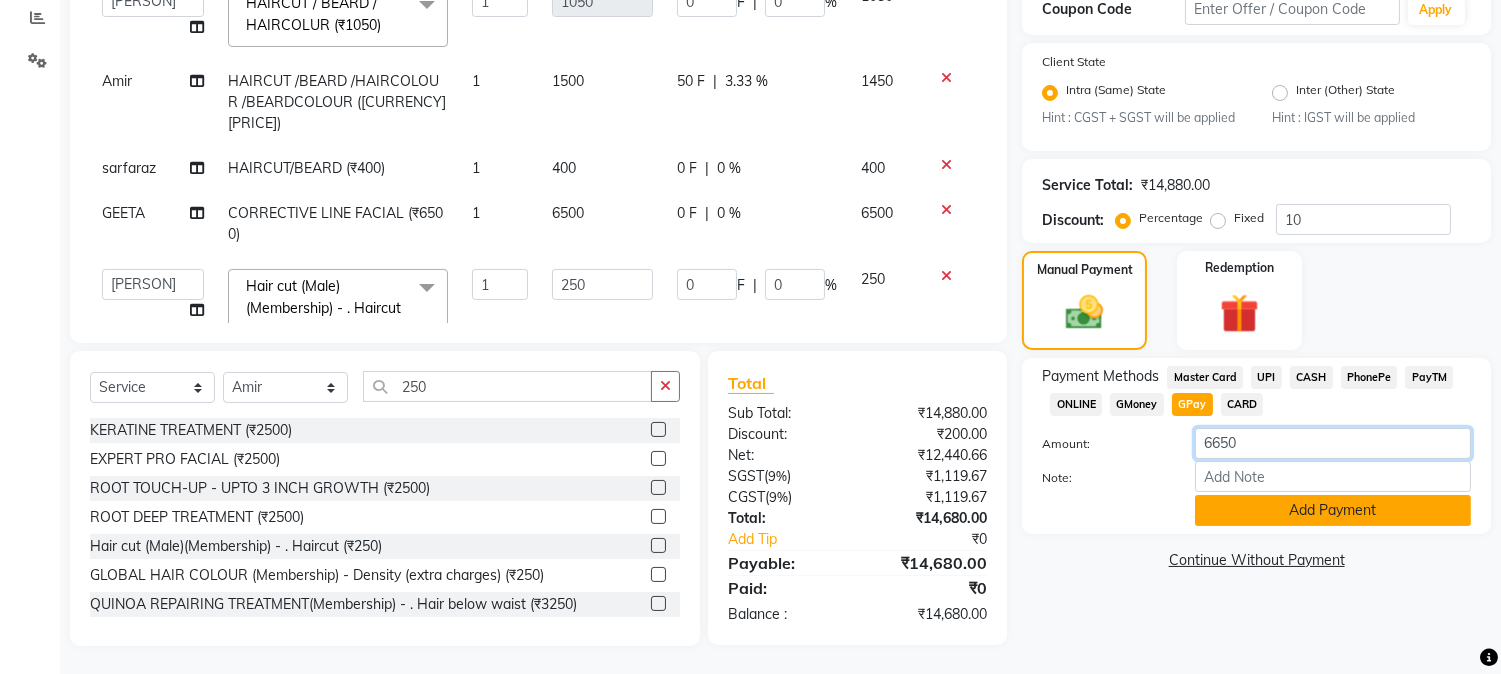 type on "6650" 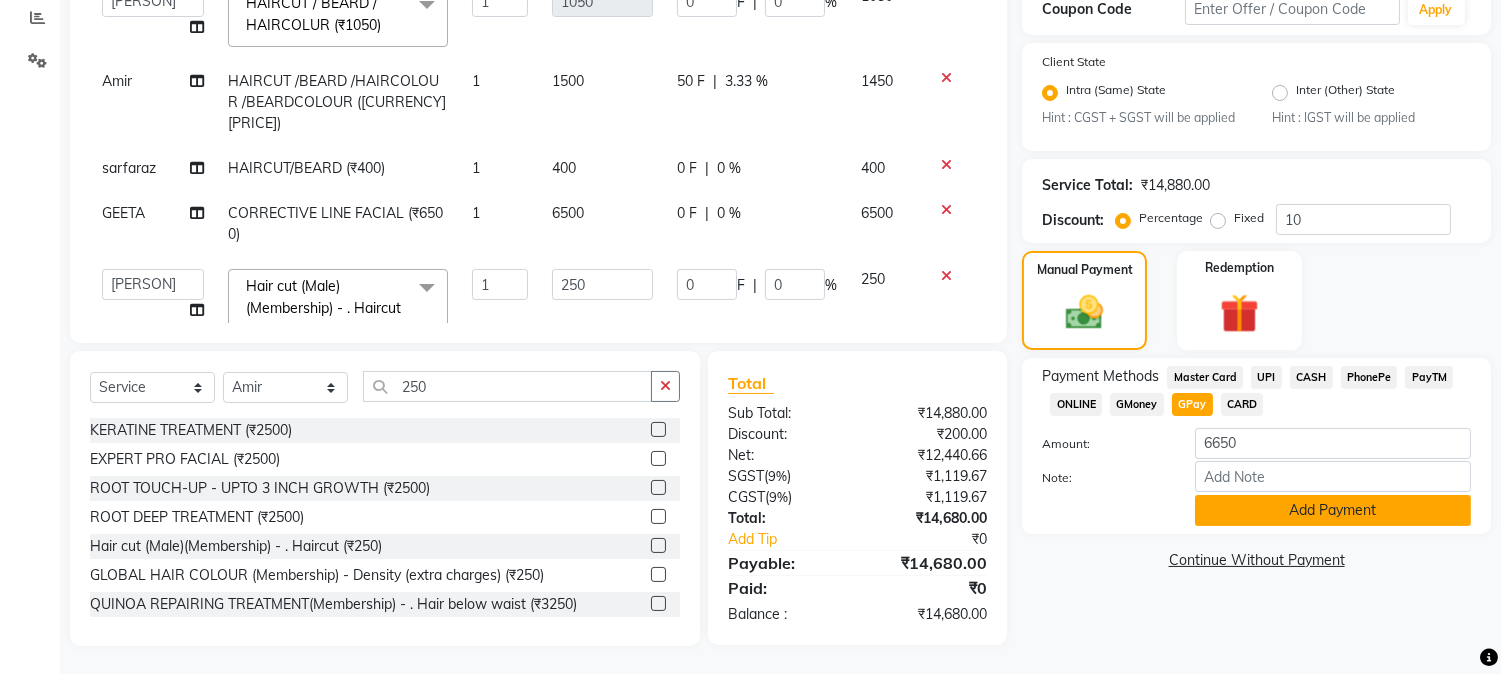 click on "Add Payment" 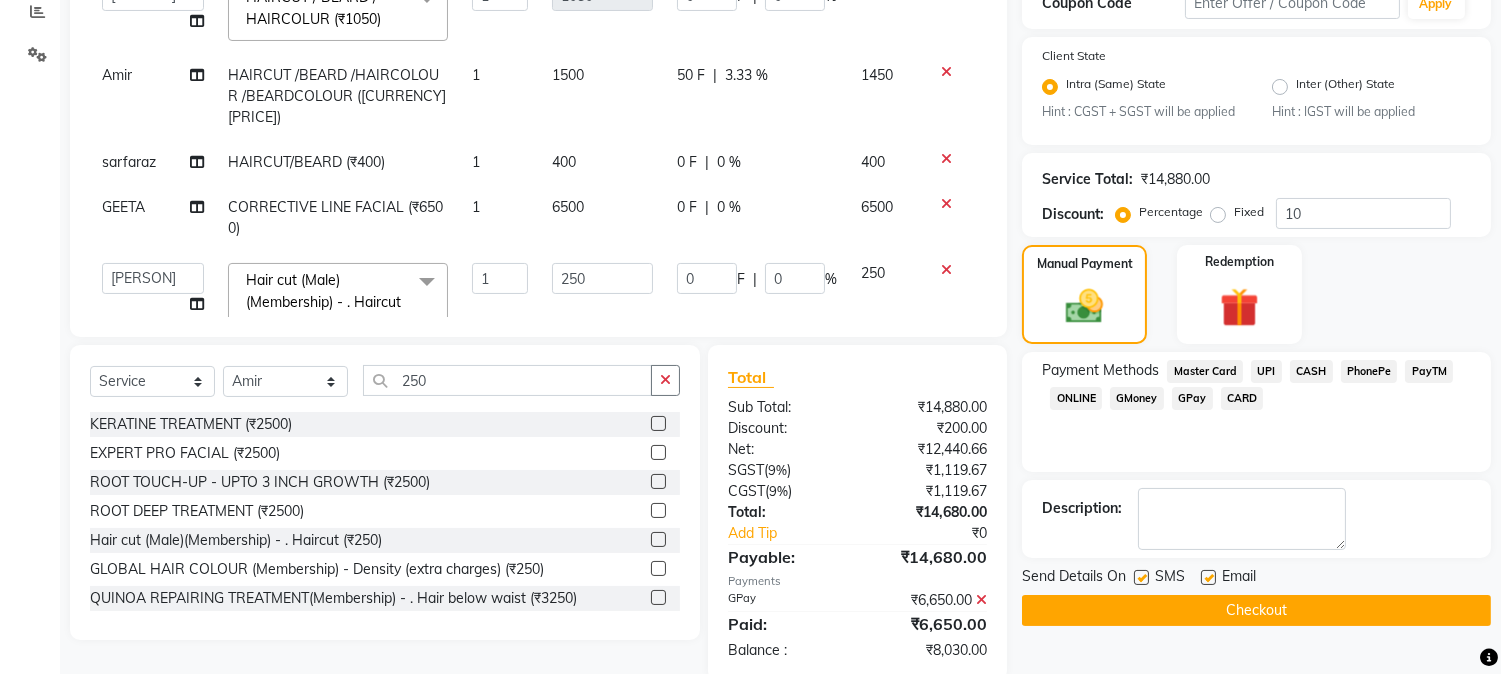 scroll, scrollTop: 467, scrollLeft: 0, axis: vertical 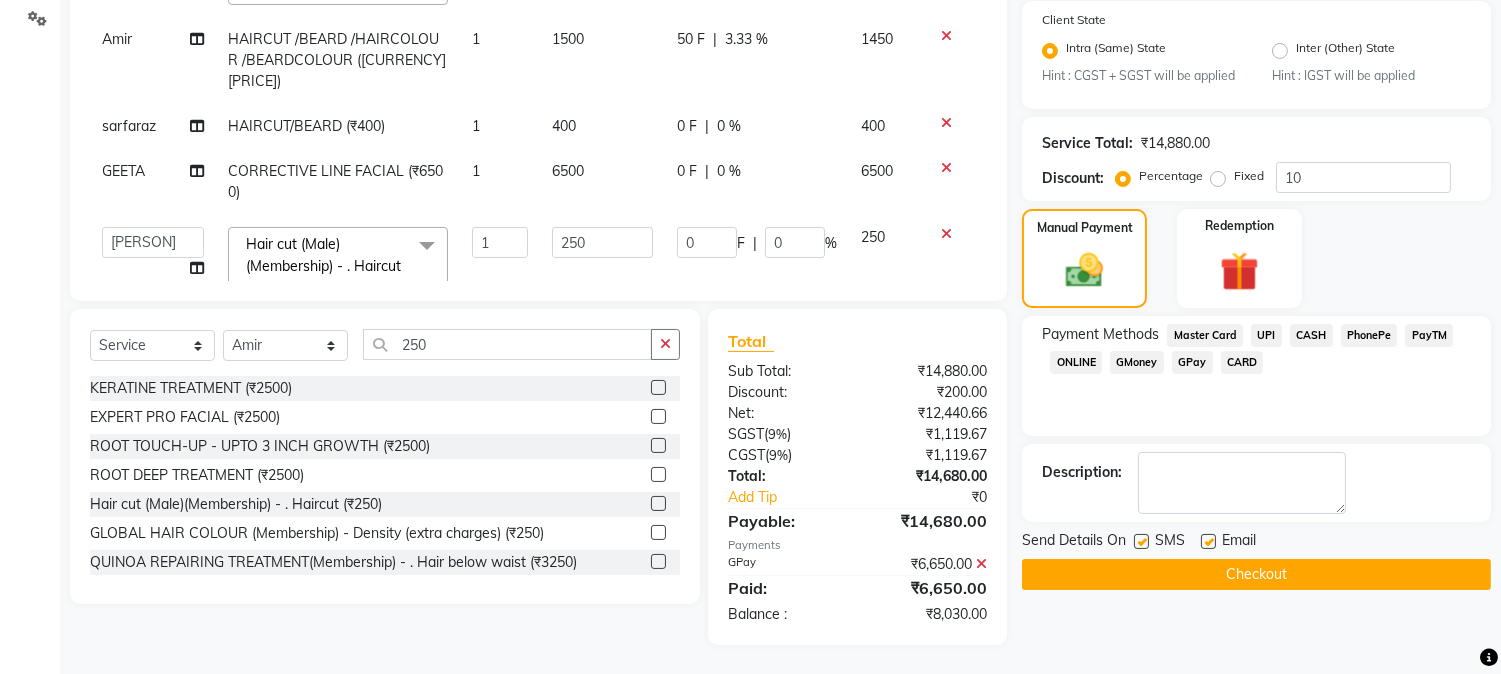click on "CASH" 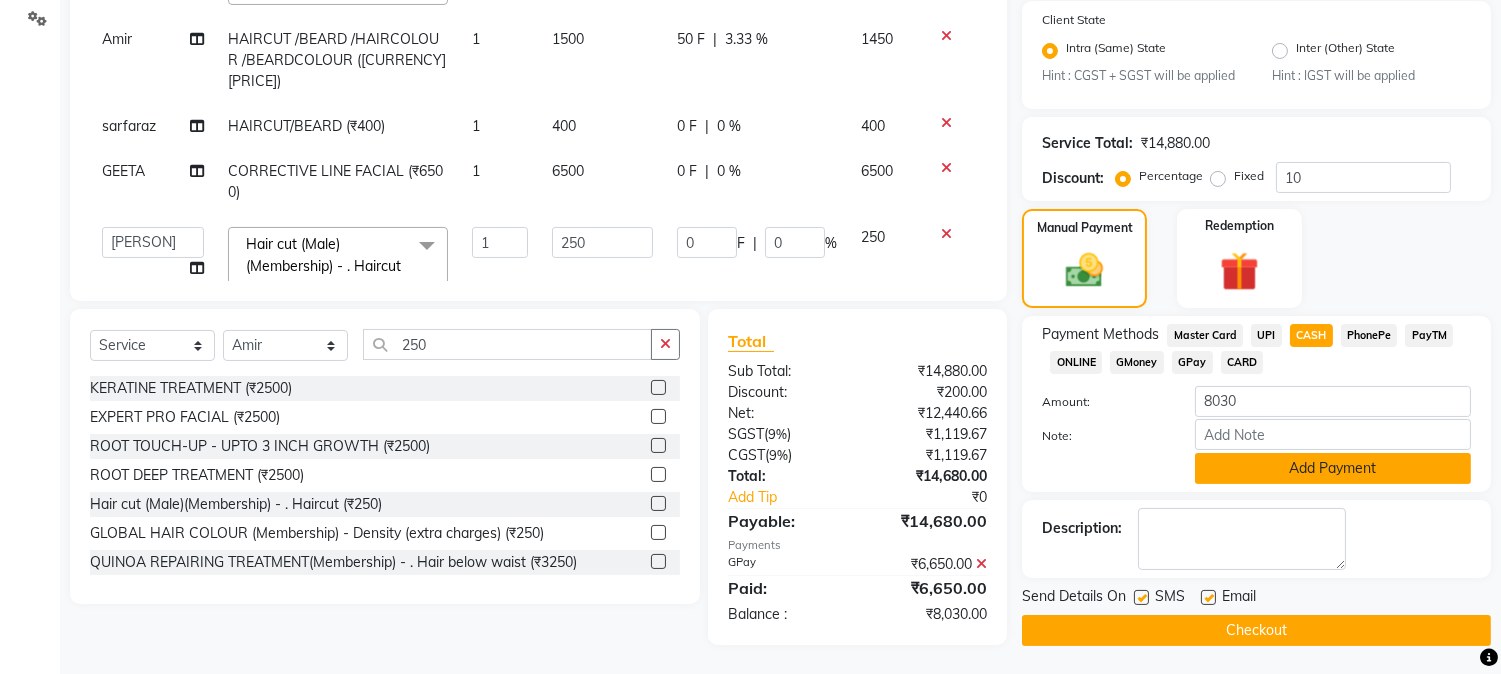 click on "Add Payment" 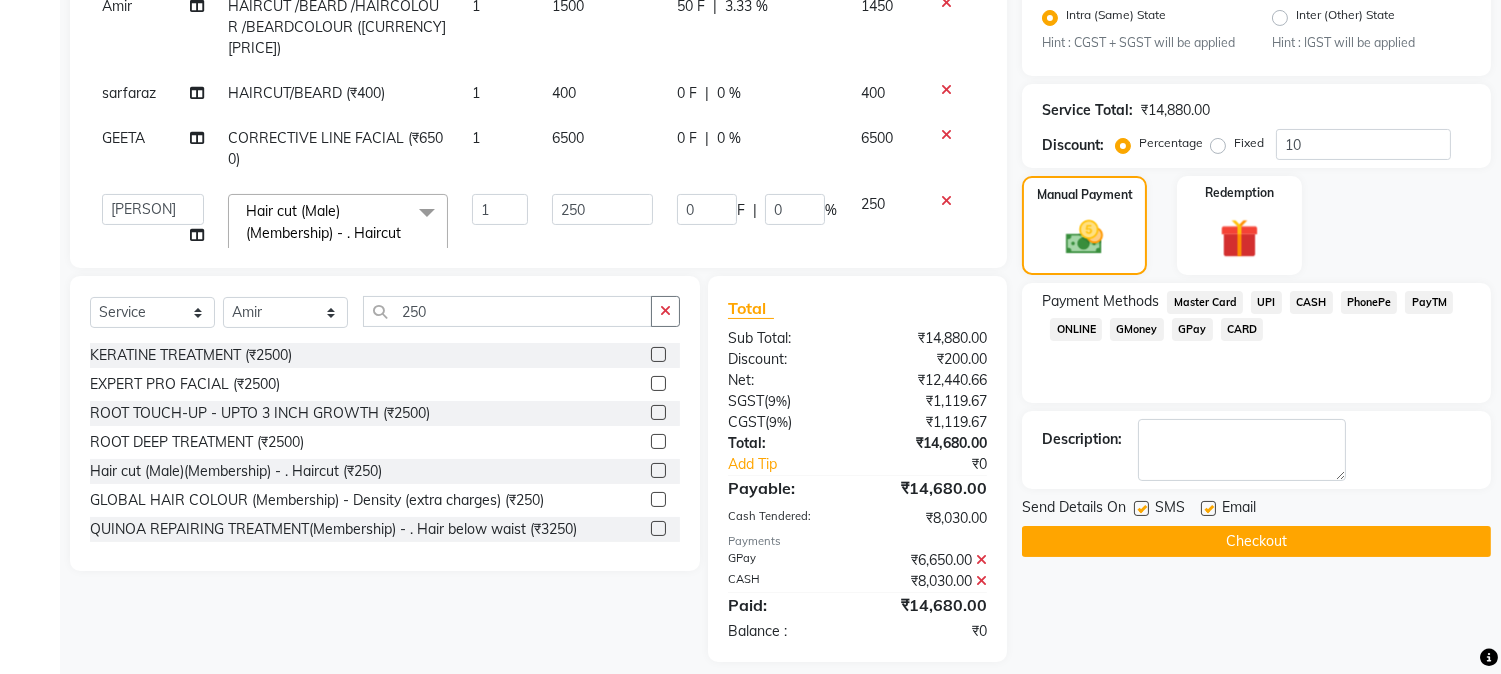 scroll, scrollTop: 517, scrollLeft: 0, axis: vertical 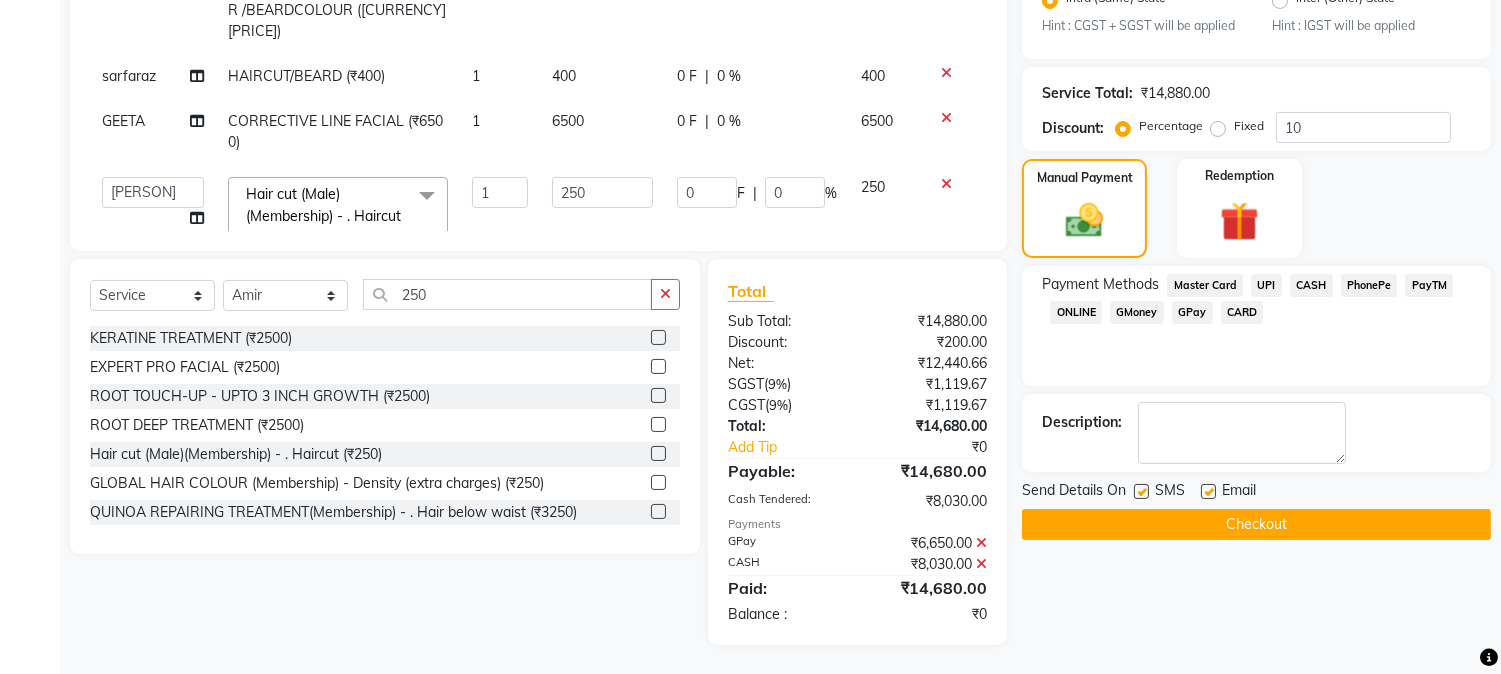 click 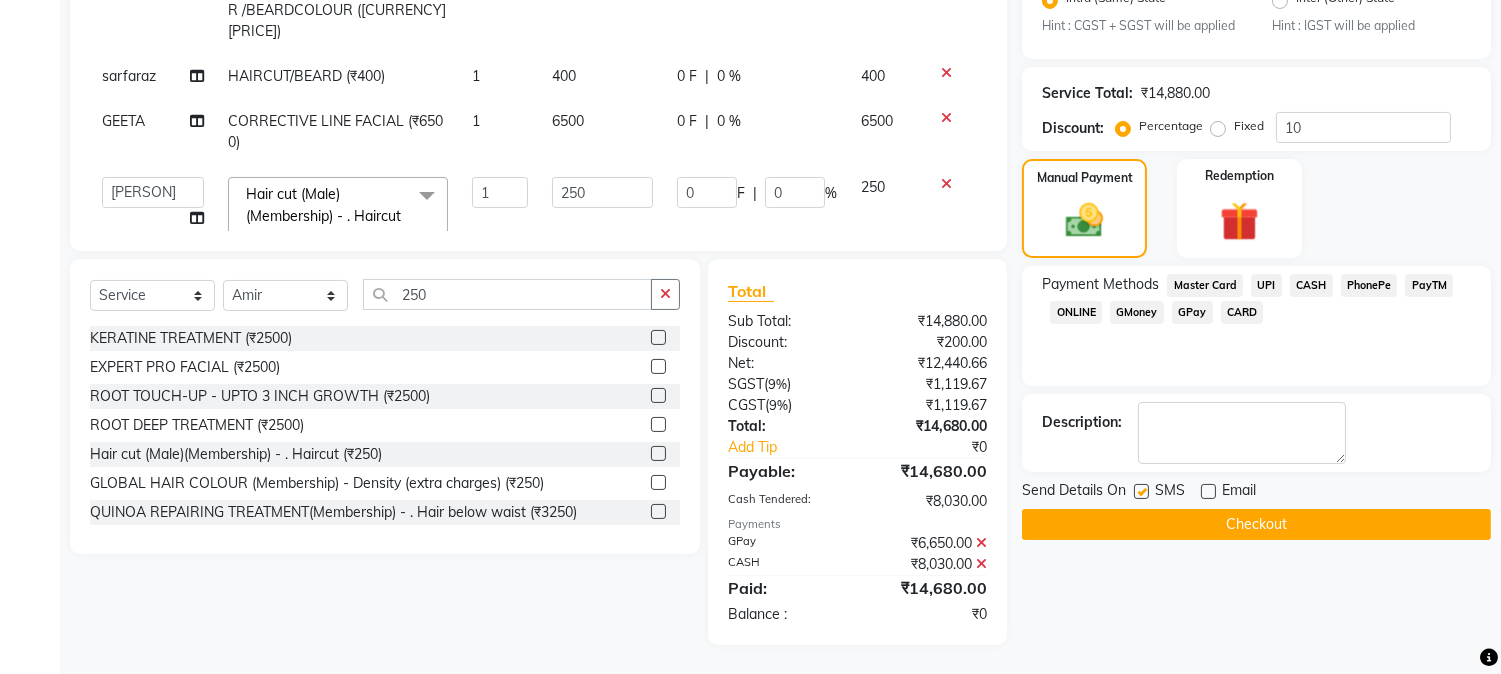 click on "Checkout" 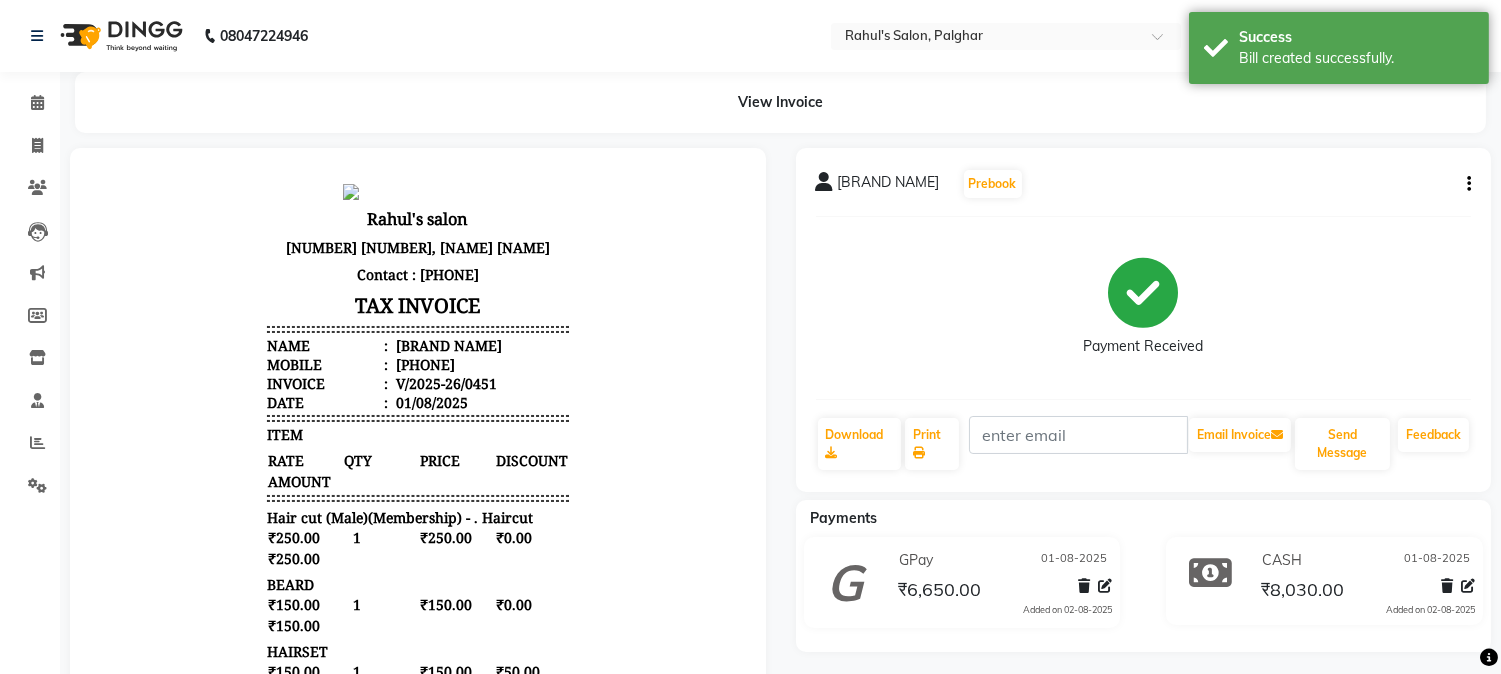 scroll, scrollTop: 0, scrollLeft: 0, axis: both 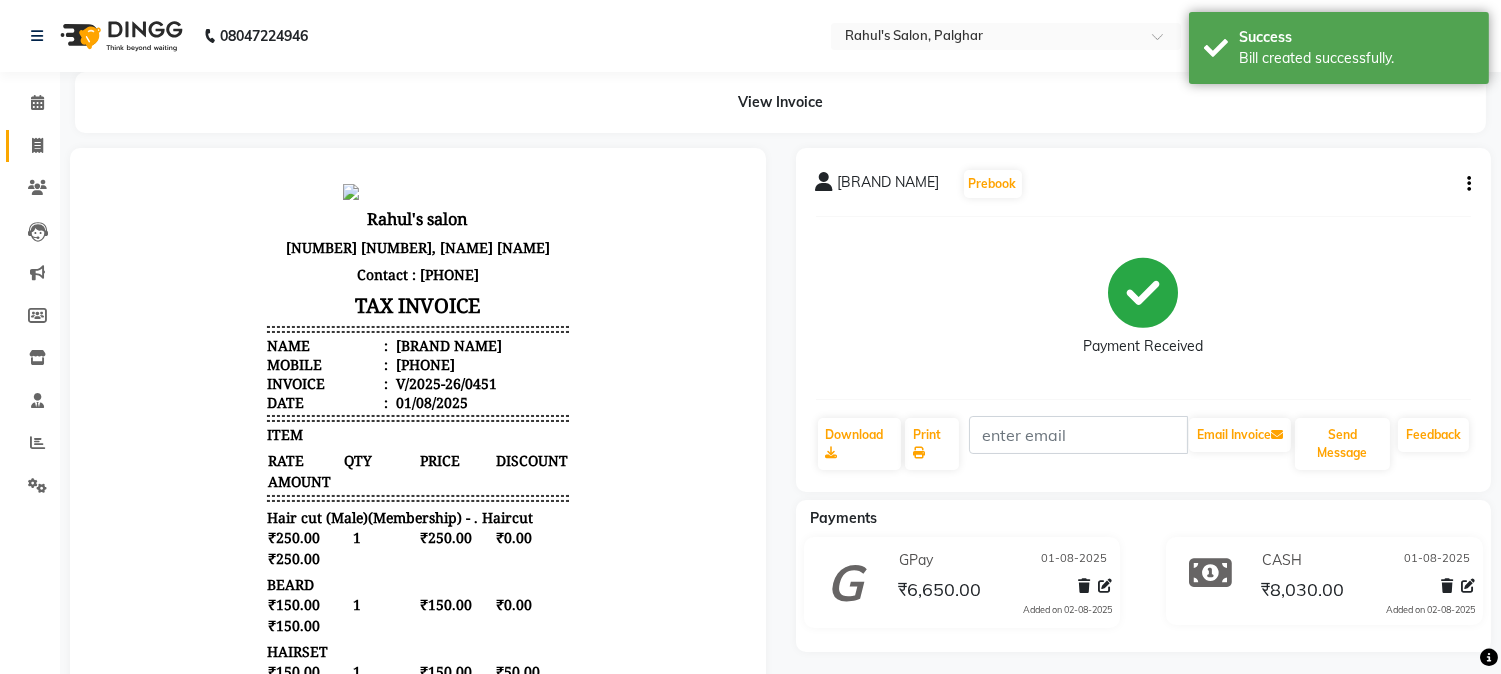 click on "Invoice" 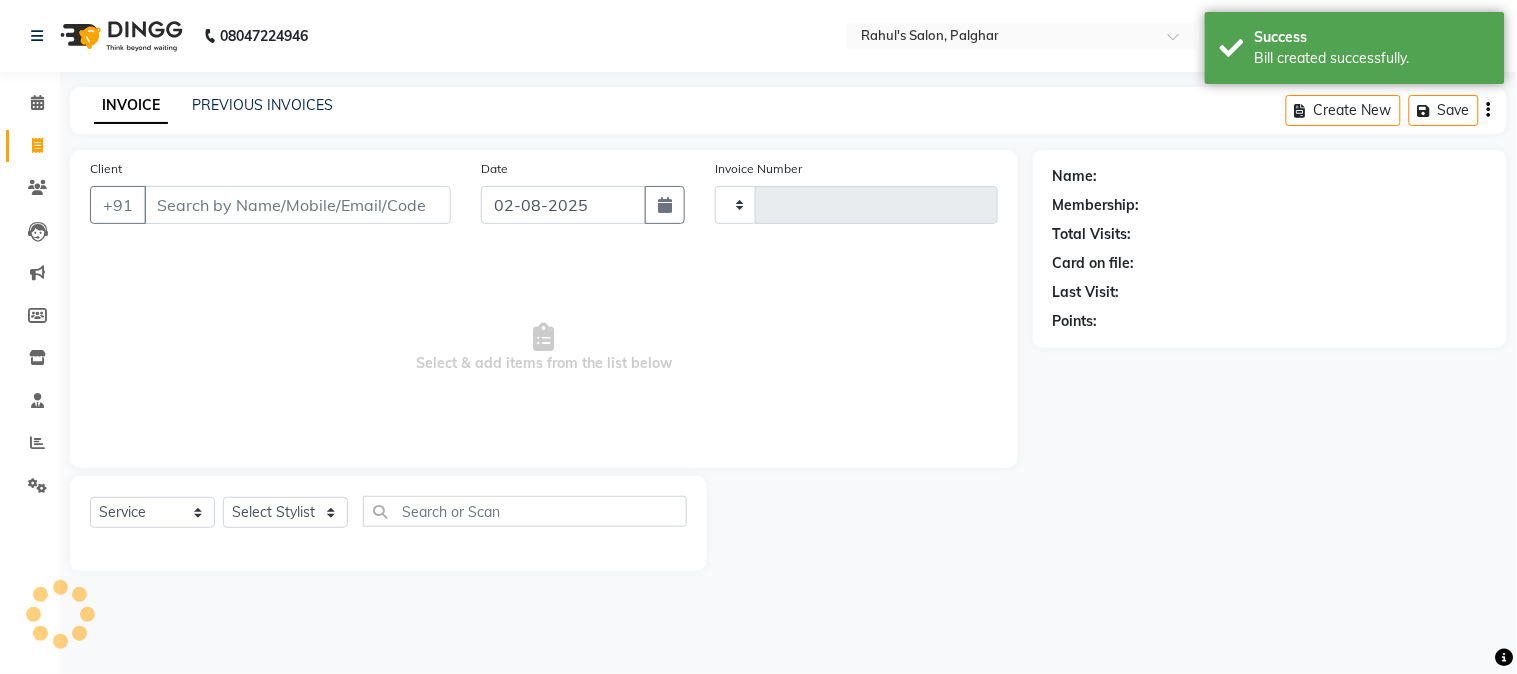 type on "0452" 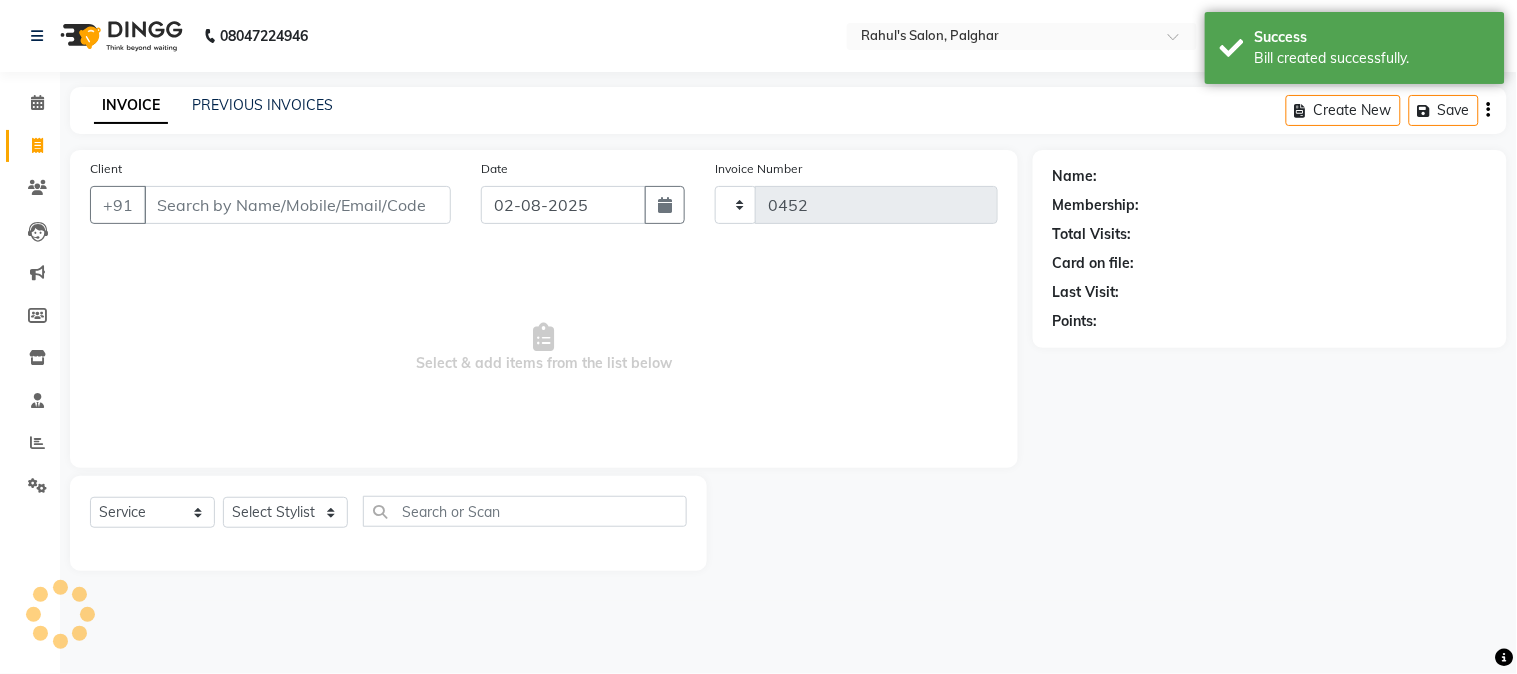 select on "4166" 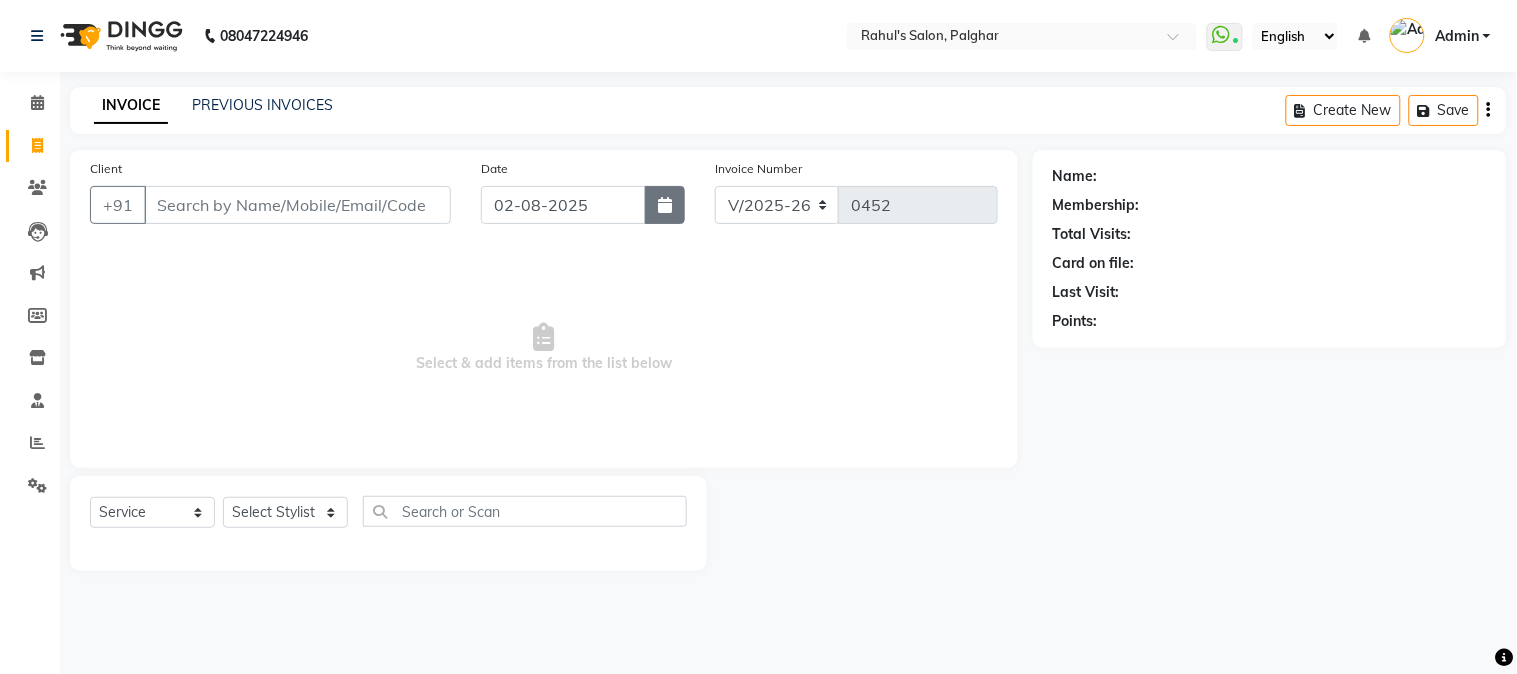 click 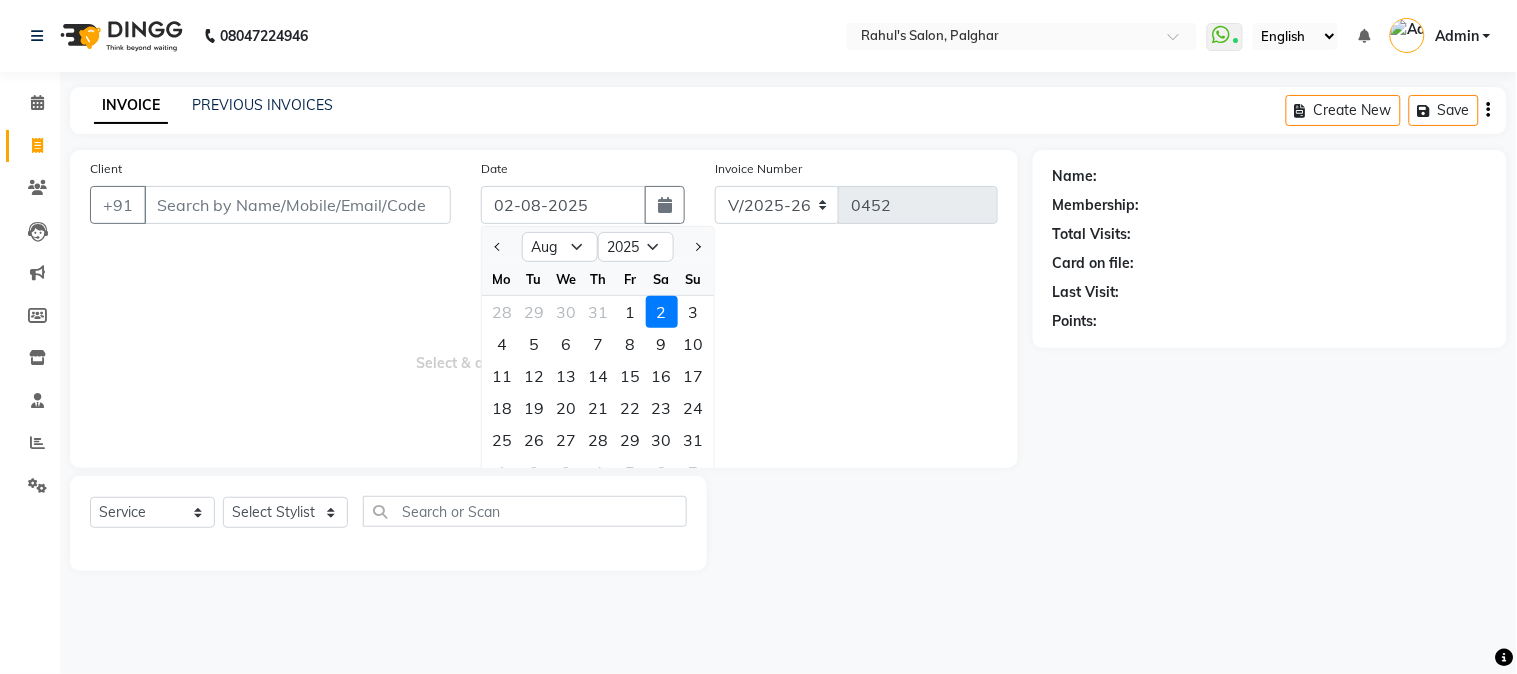 click on "1" 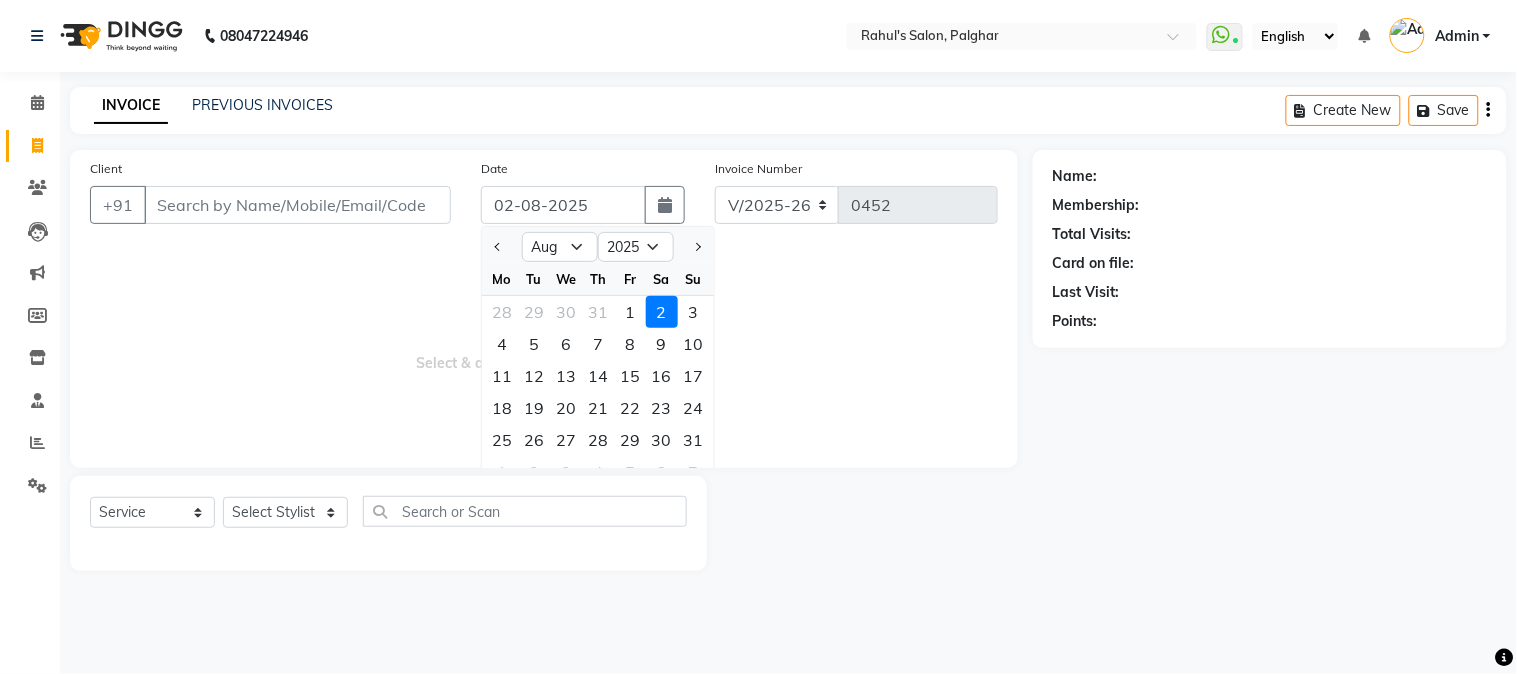 type on "01-08-2025" 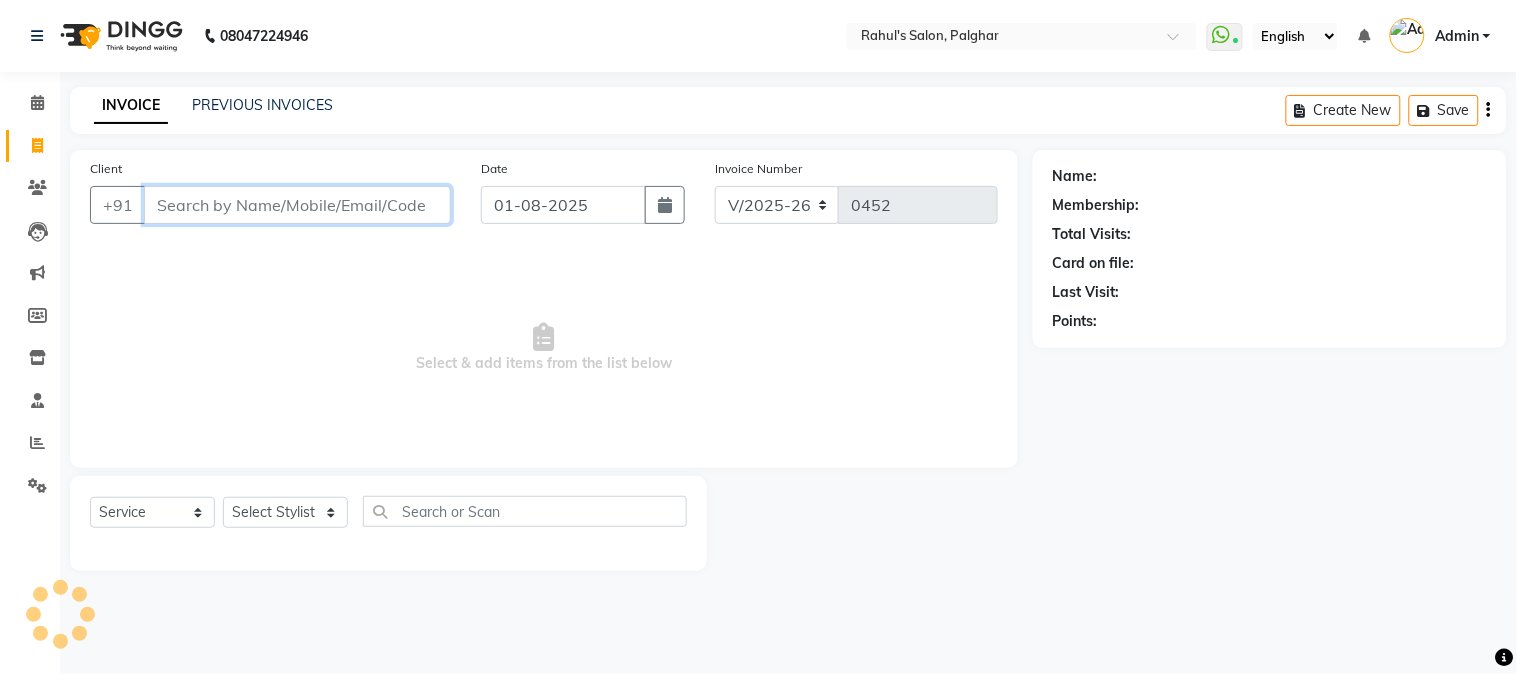 click on "Client" at bounding box center [297, 205] 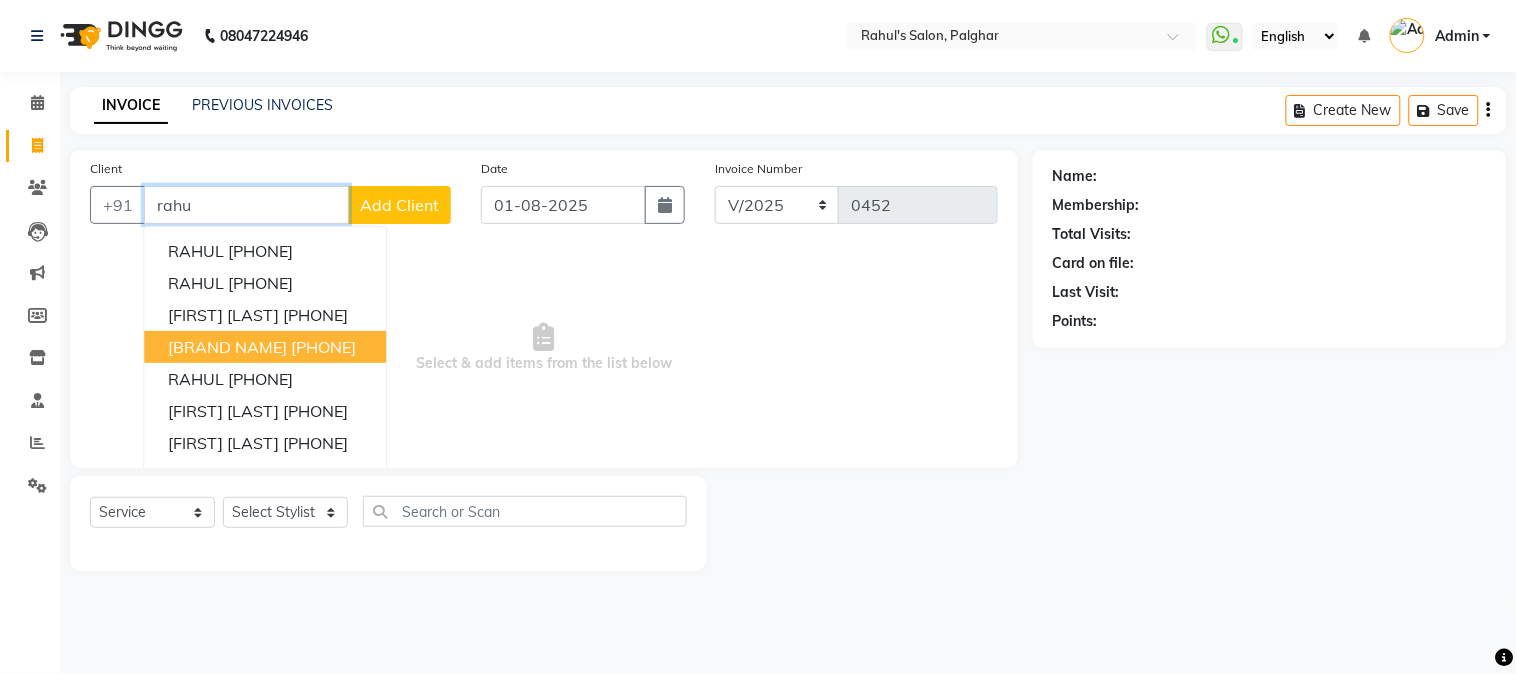 click on "[PHONE]" at bounding box center [323, 347] 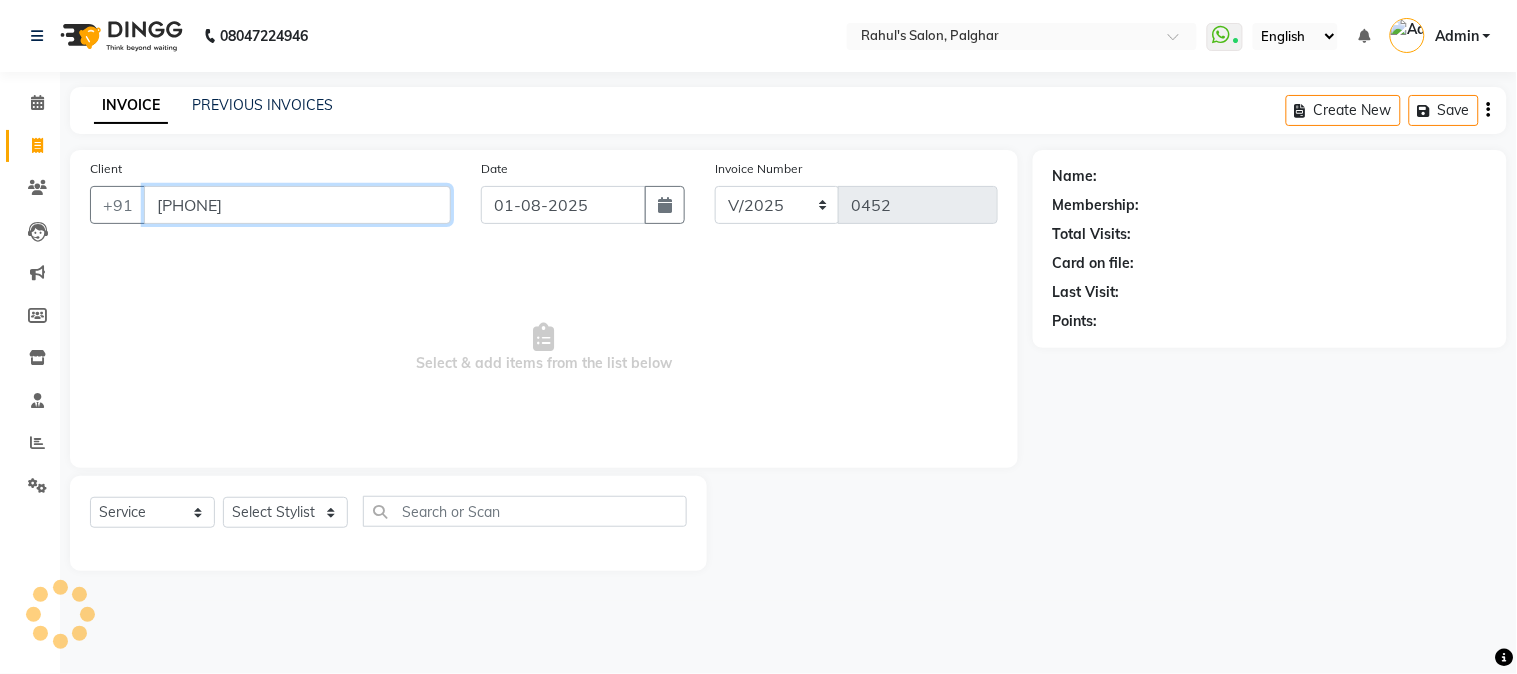type on "[PHONE]" 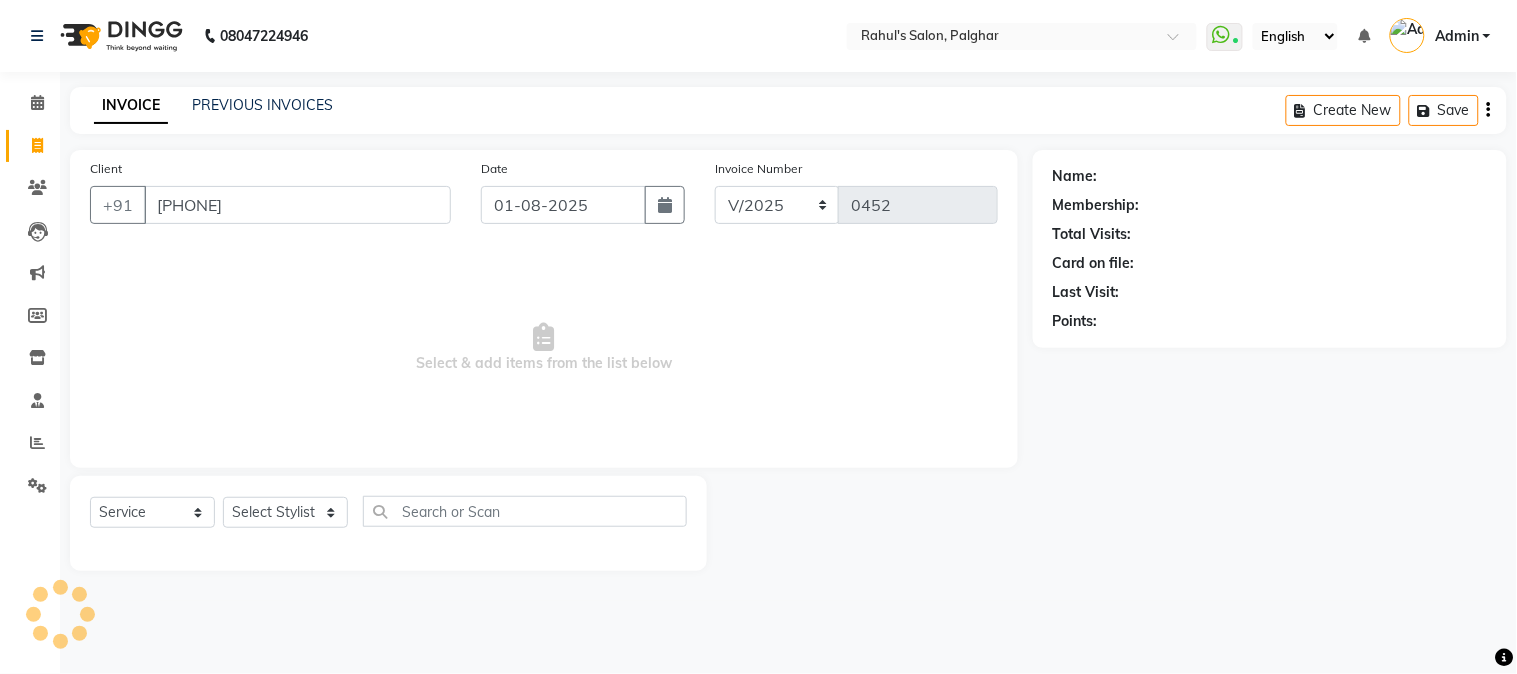 select on "1: Object" 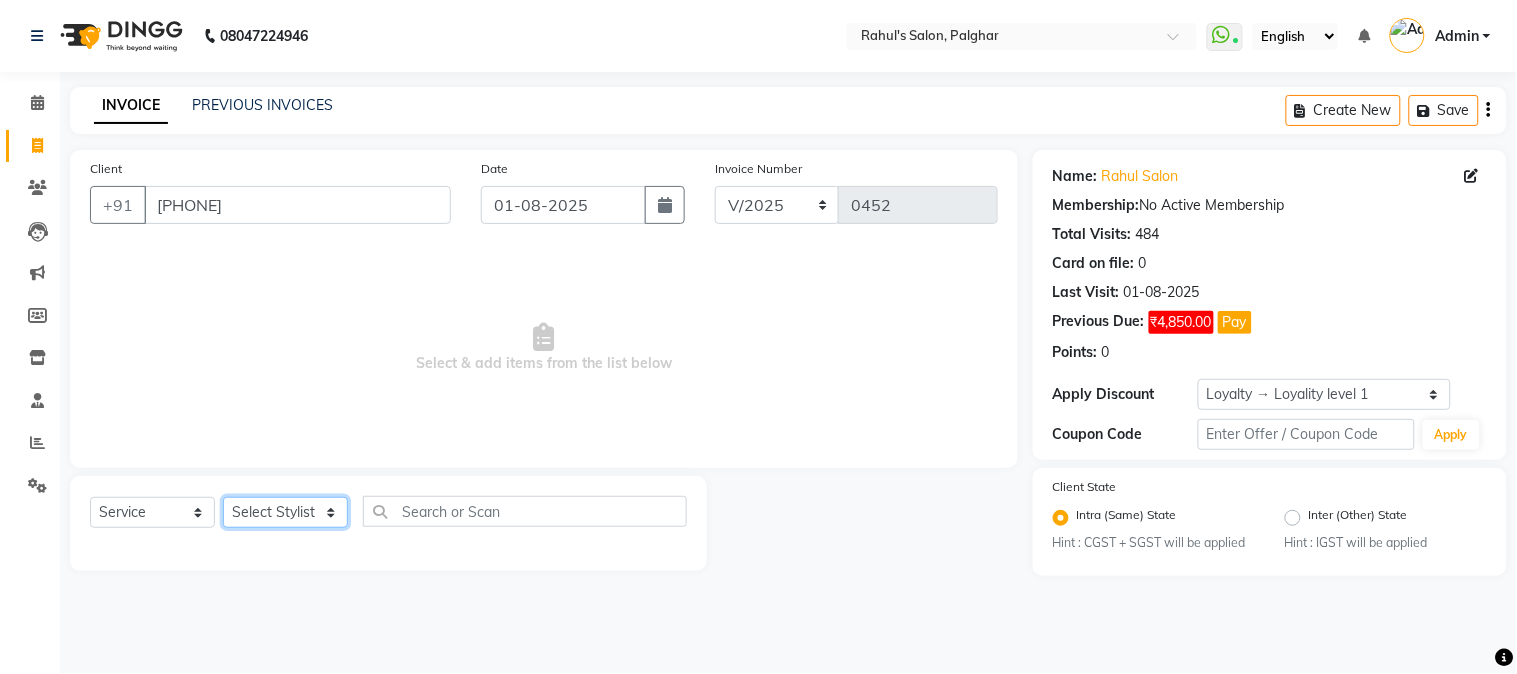 click on "Select Stylist [FIRST] [FIRST] [LAST] [FIRST]  [FIRST]   [FIRST]   [FIRST] [LAST]   [FIRST]   [FIRST]   [FIRST]   [FIRST]   [FIRST]   [FIRST]   [FIRST]   [FIRST]   [FIRST] [LAST]   [FIRST]   [FIRST]    [FIRST]   [FIRST] [LAST]   [FIRST]    [FIRST]   [FIRST]    [FIRST]  [FIRST]   [FIRST]   [FIRST] [LAST]   [FIRST]    [FIRST]   [FIRST]   [FIRST]   [FIRST]   [FIRST]  [FIRST]" 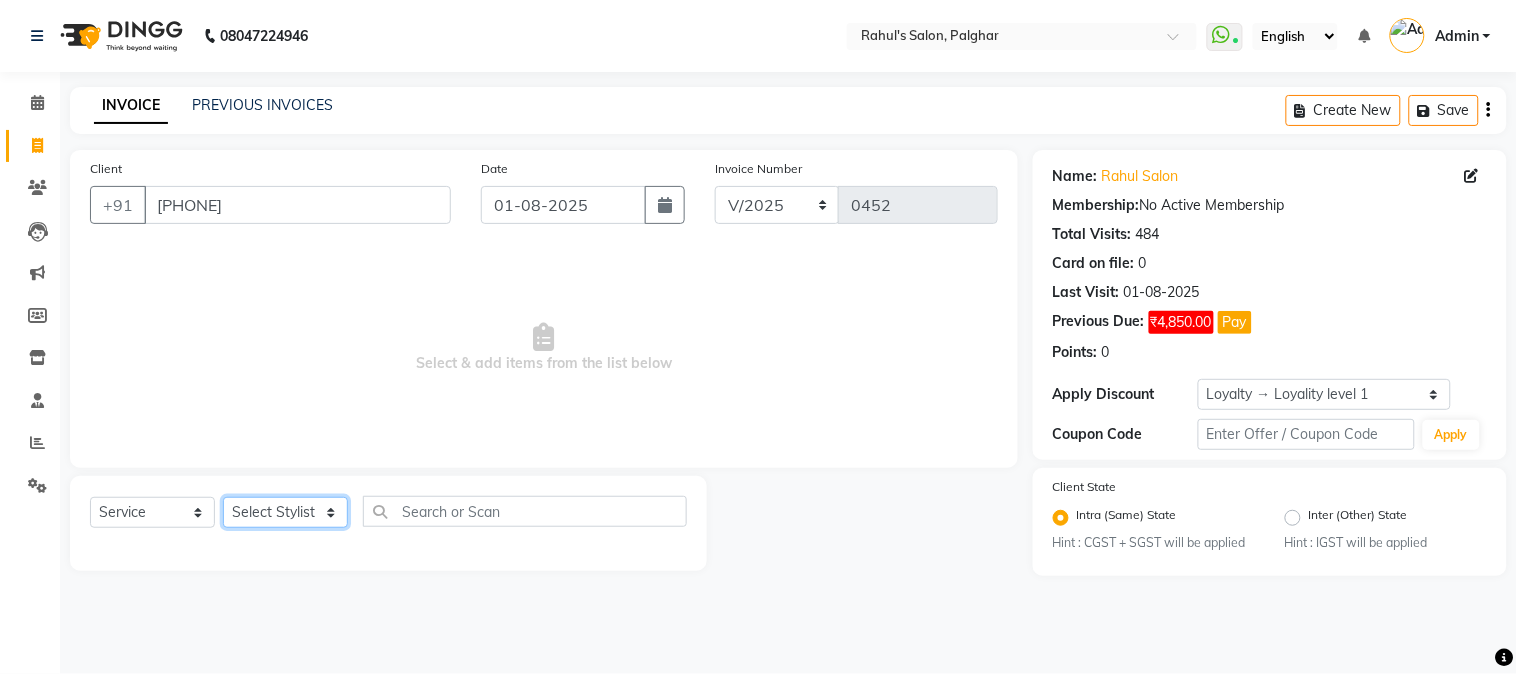 select on "22545" 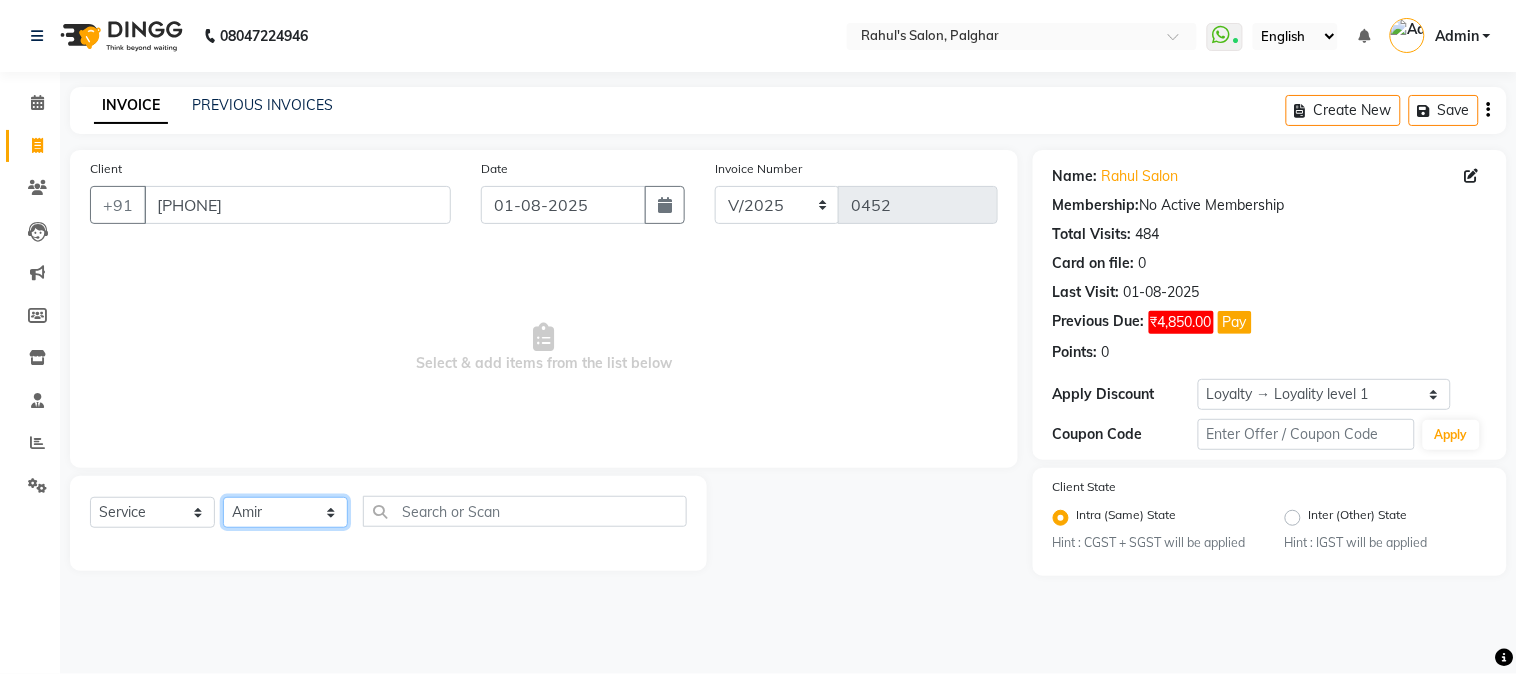 click on "Select Stylist [FIRST] [FIRST] [LAST] [FIRST]  [FIRST]   [FIRST]   [FIRST] [LAST]   [FIRST]   [FIRST]   [FIRST]   [FIRST]   [FIRST]   [FIRST]   [FIRST]   [FIRST]   [FIRST] [LAST]   [FIRST]   [FIRST]    [FIRST]   [FIRST] [LAST]   [FIRST]    [FIRST]   [FIRST]    [FIRST]  [FIRST]   [FIRST]   [FIRST] [LAST]   [FIRST]    [FIRST]   [FIRST]   [FIRST]   [FIRST]   [FIRST]  [FIRST]" 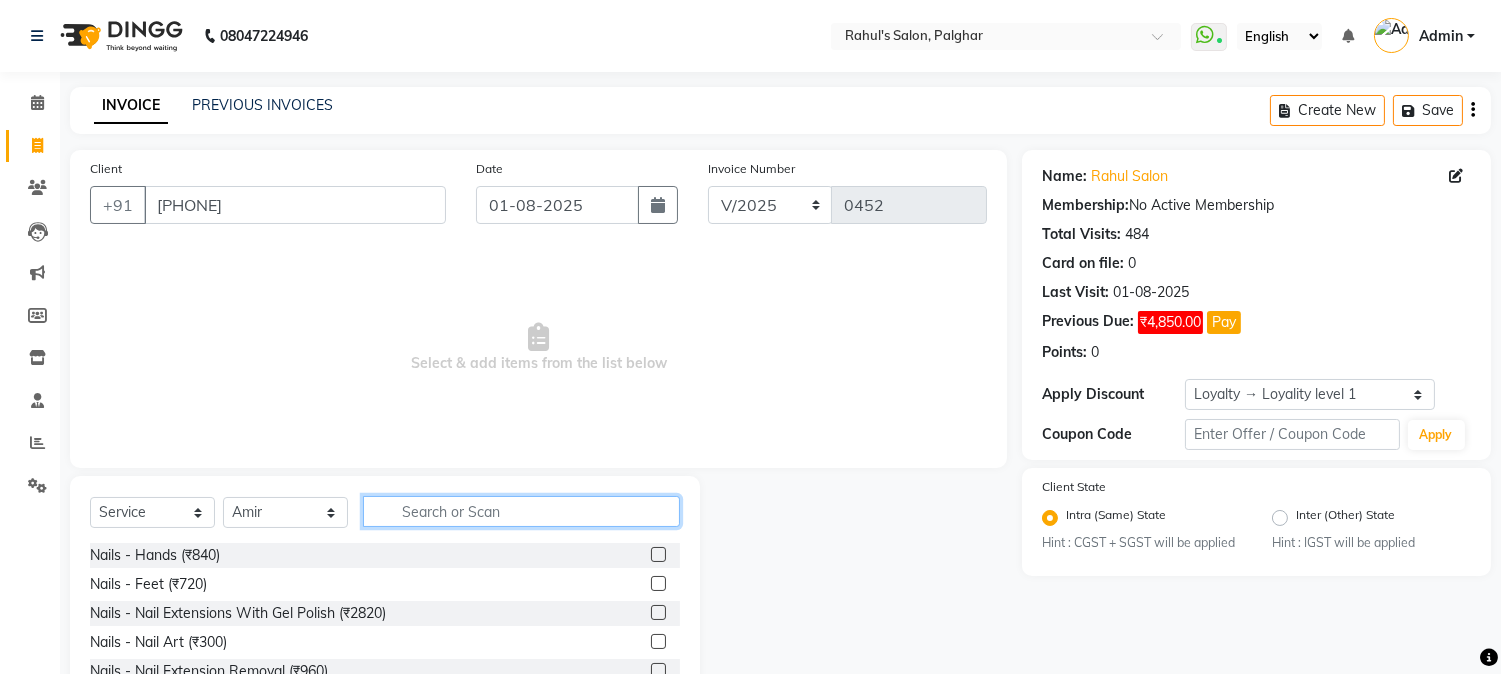click 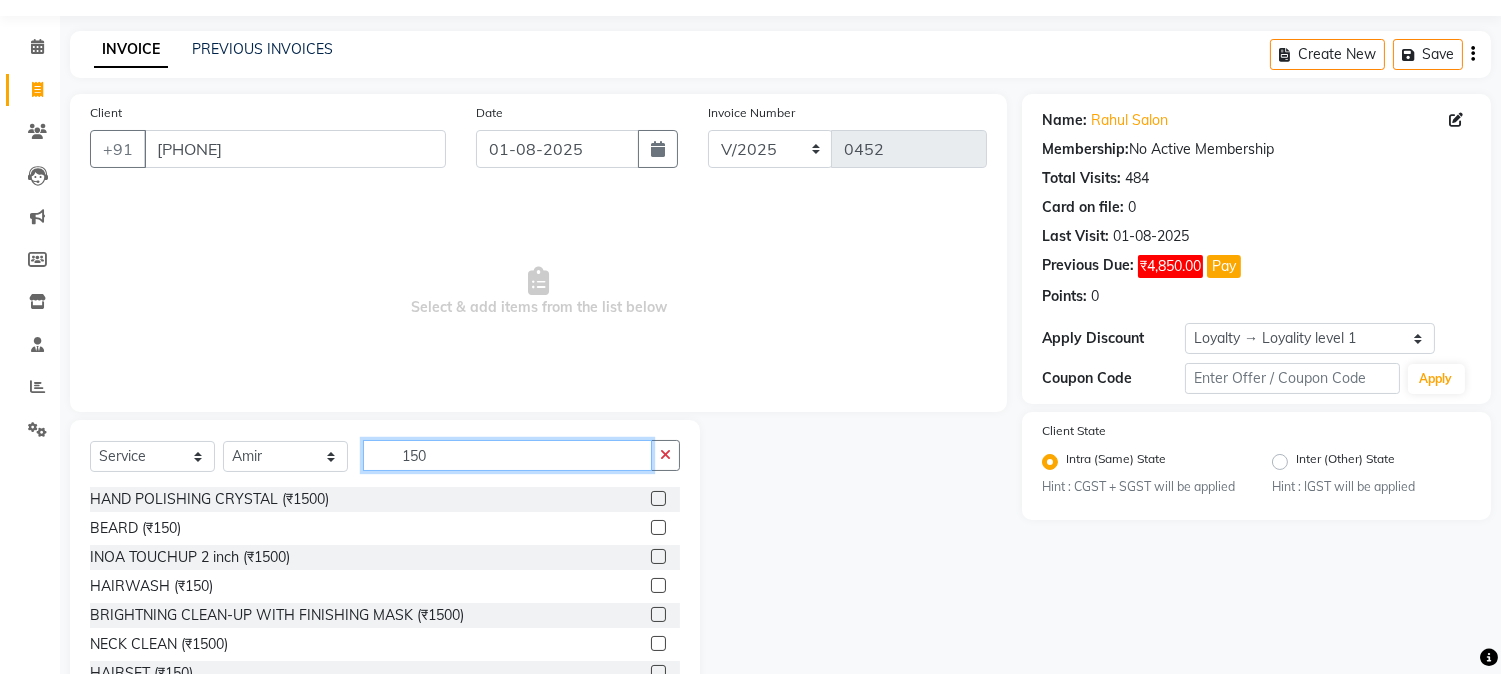 scroll, scrollTop: 111, scrollLeft: 0, axis: vertical 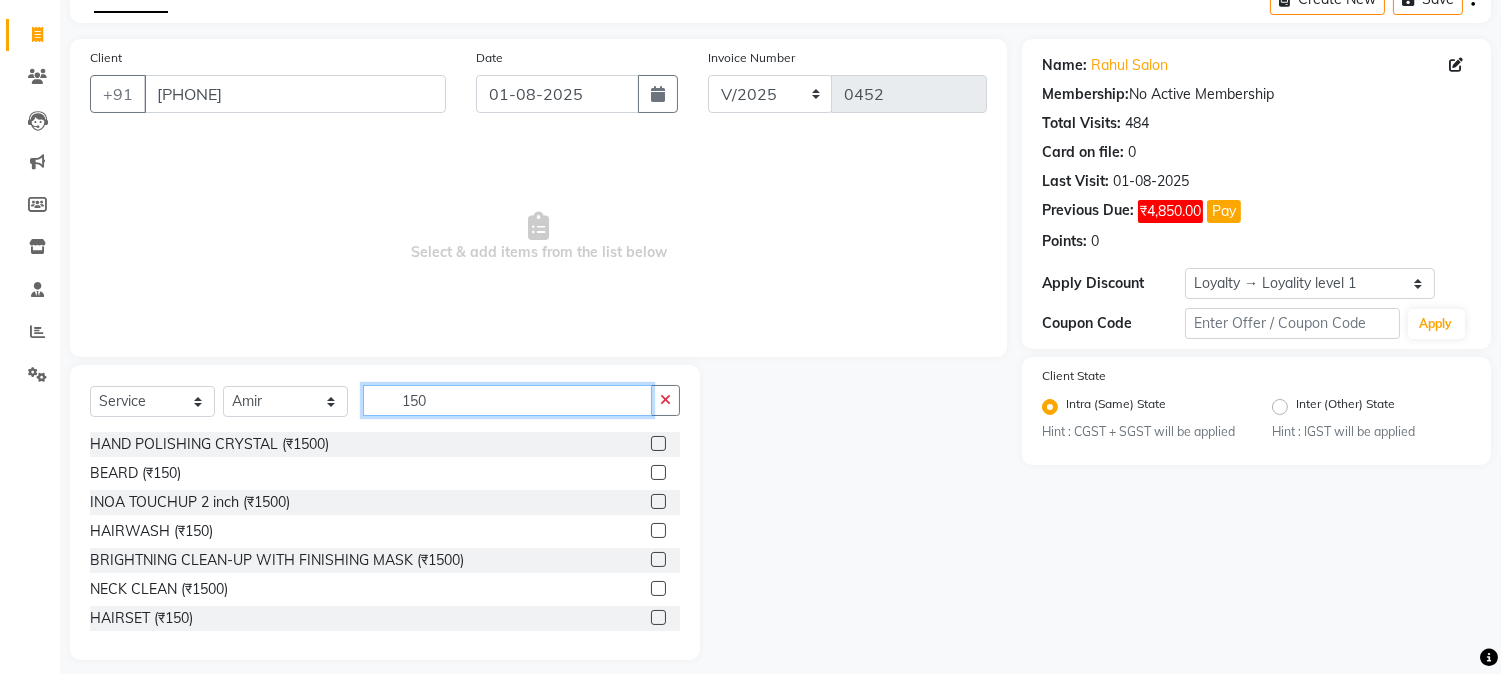 type on "150" 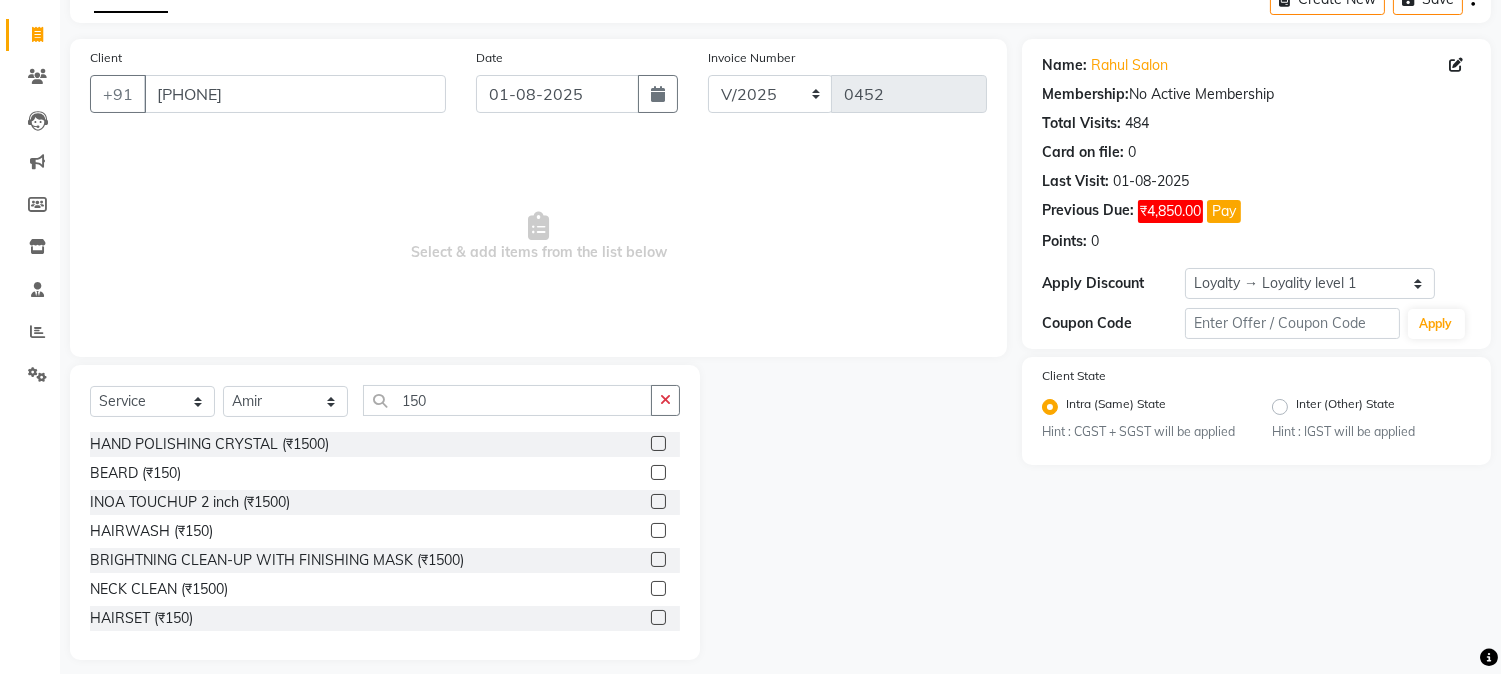 click 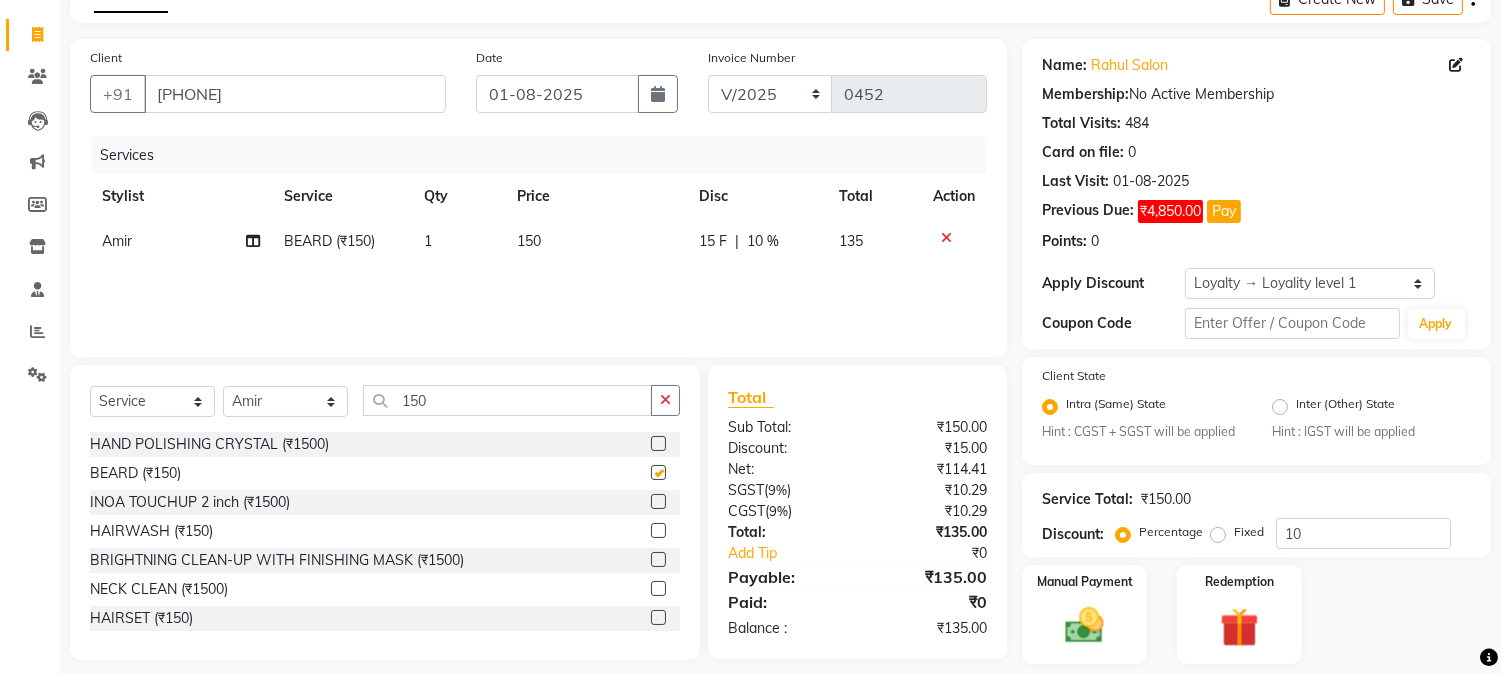 checkbox on "false" 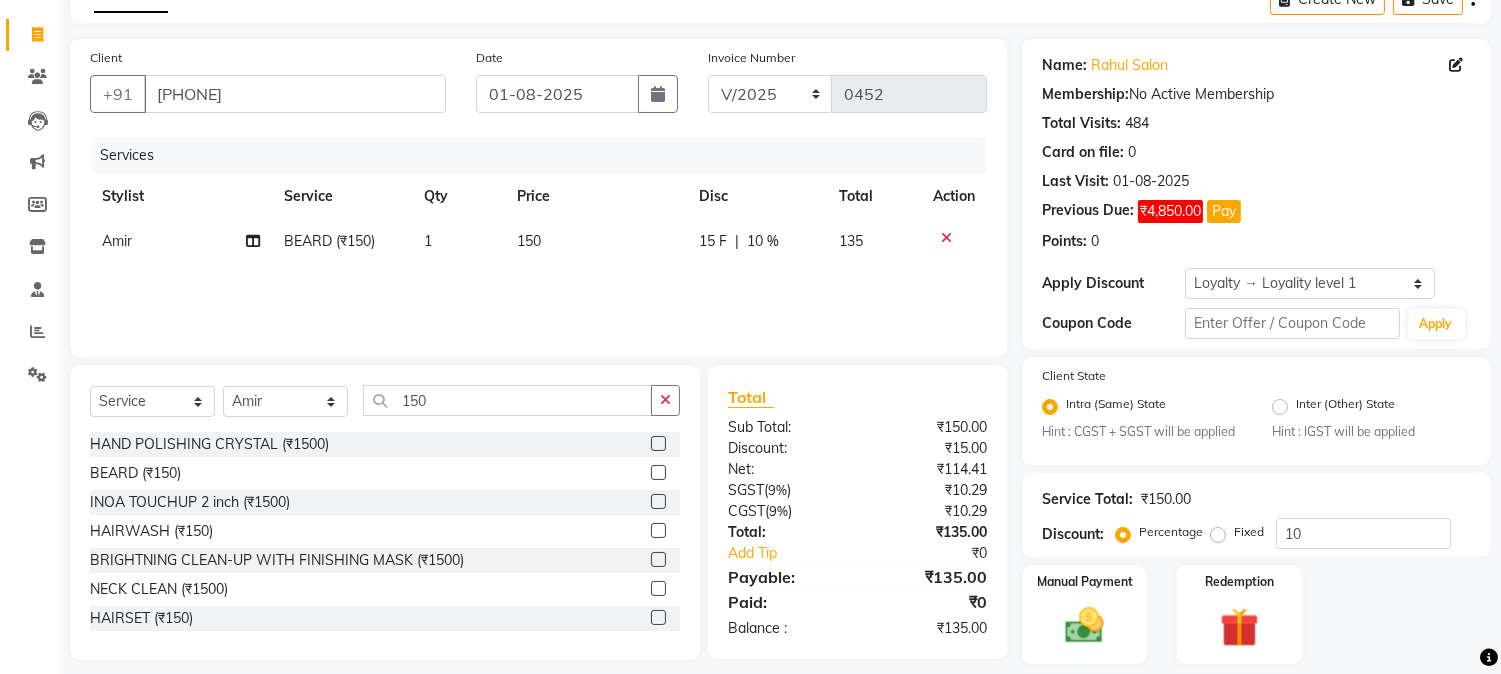 click on "15 F | 10 %" 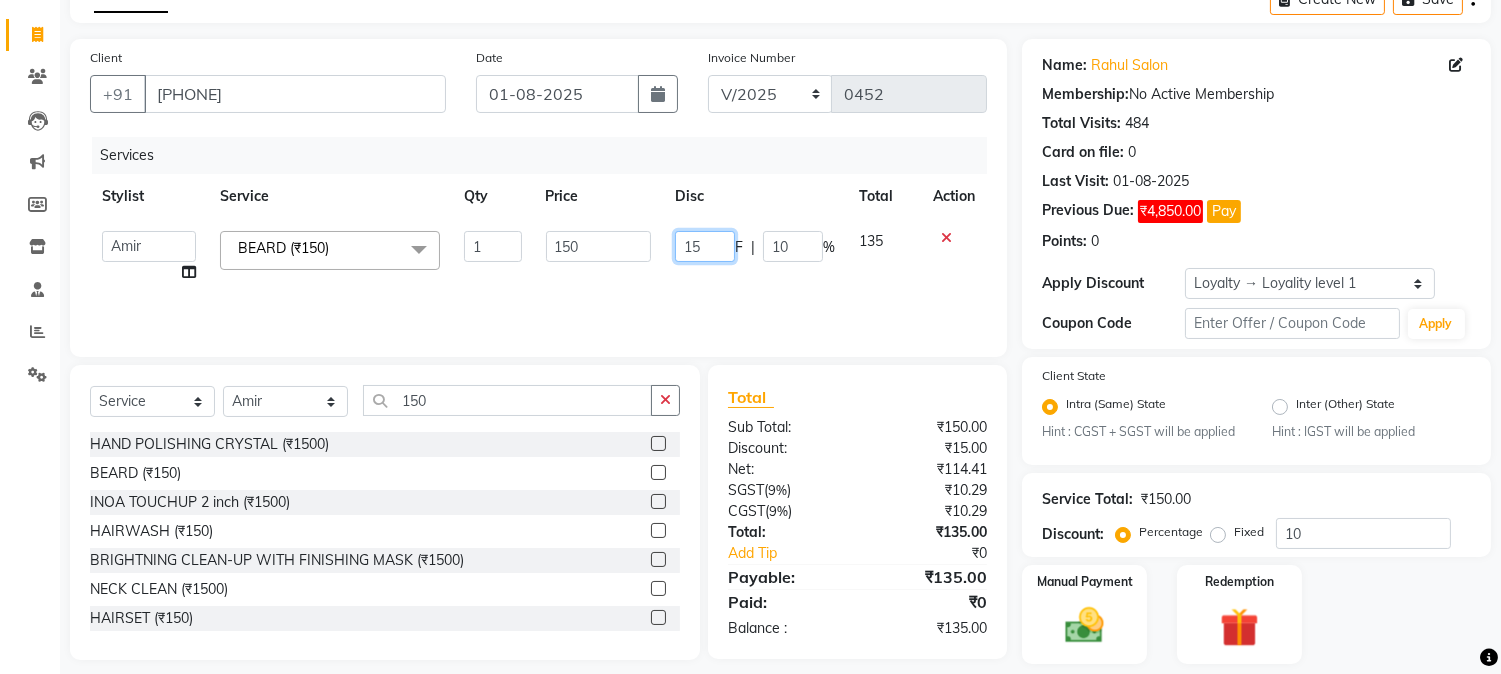 drag, startPoint x: 685, startPoint y: 246, endPoint x: 764, endPoint y: 248, distance: 79.025314 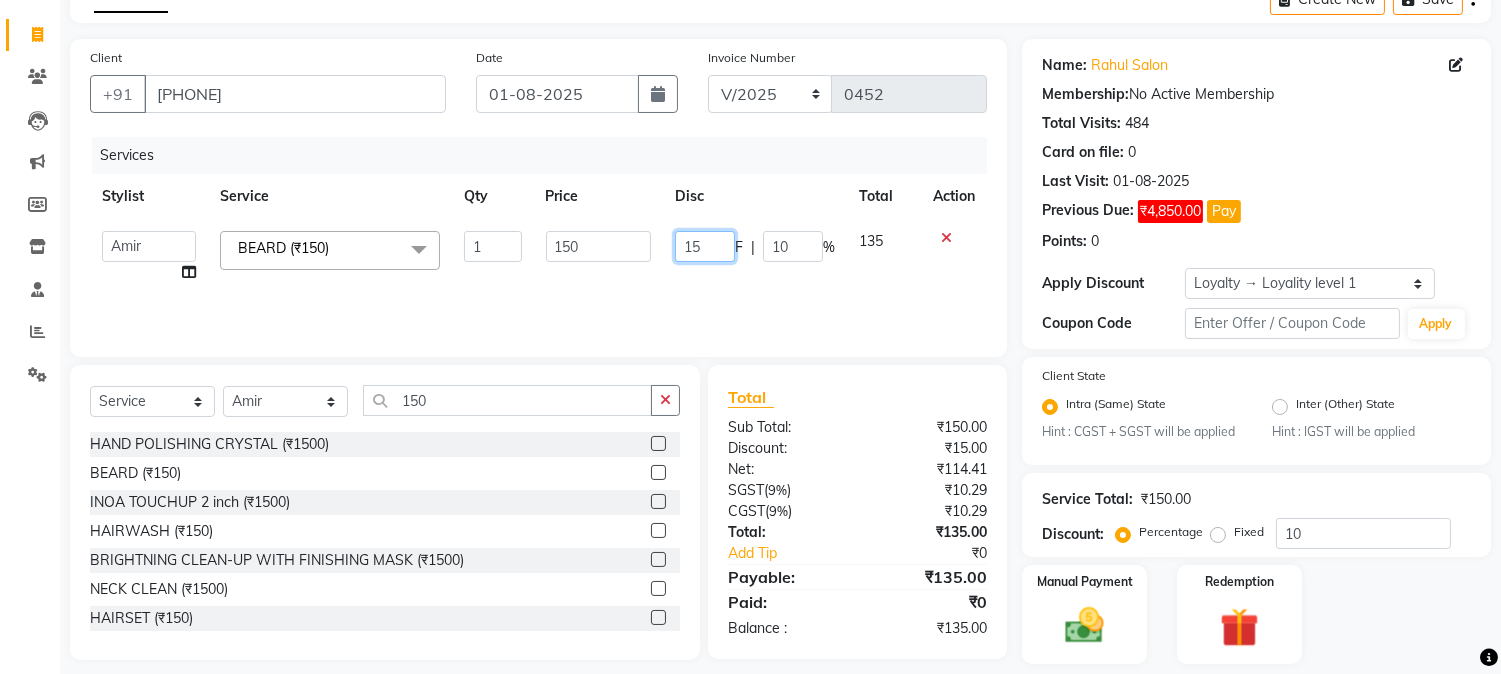 type 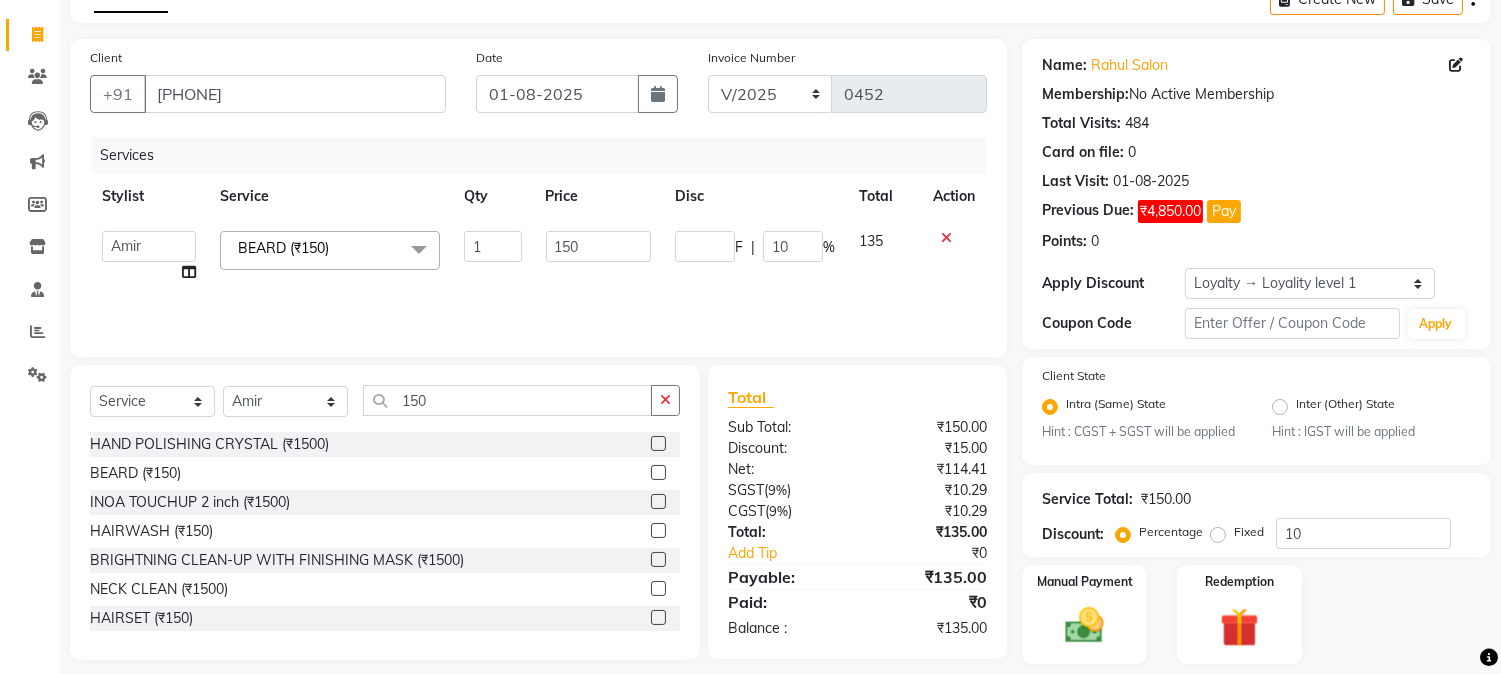 click on "Services Stylist Service Qty Price Disc Total Action  AARMAN   AAYUSHI SHARMA   Akruti   AMAN    Amir   Arbaz   Asif Ansari   BABLU   Bandana   BHAGYESH   CHETAN   CHETAN BOISAR   furkan   GEETA   KISHOR   KISHOR JAMBHULKAR   kunal   mushahid  [muddu]   Nilam   NIRANJAN   Nisha Parmar   PRABHA    PUNAM   Rahul Sir   RAVI    RIMA   Rohit Tandel   SALONI   Sandy Sir   sarfaraz   shovib M.D   shreya   ZOYA  BEARD (₹150)  x Nails -  Hands (₹840) Nails -  Feet (₹720) Nails - Nail Extensions With Gel Polish (₹2820) Nails - Nail Art (₹300) Nails - Nail Extension Removal (₹960) Nails - Gel Polish Removal (₹420) MOLE (₹600) PUMING (₹4000) CRYSTAL PEDICURE (MEMBERSHIP) (₹1400) HIAR SPA ABOVE SHOULDER (MEMBERSHIP) (₹900) HAIR SPA ABOVE SHOULDER (NON-MEMBER) (₹1080) HAIR SPA BELOW SHOULDER(MEMBERSHIP) (₹1200) HAIR SPA BELOW SHOULDER(NON-MEMBER) (₹1440) HAIR SPA UPTO WAIST(MEMBERSHIP) (₹1400) HAIR SPA UPTO WAIST(NON-MEMBER) (₹1680) HAIR SPA BELOW WAIST(MEMBERSHIP) (₹1700) BEARD (₹150)" 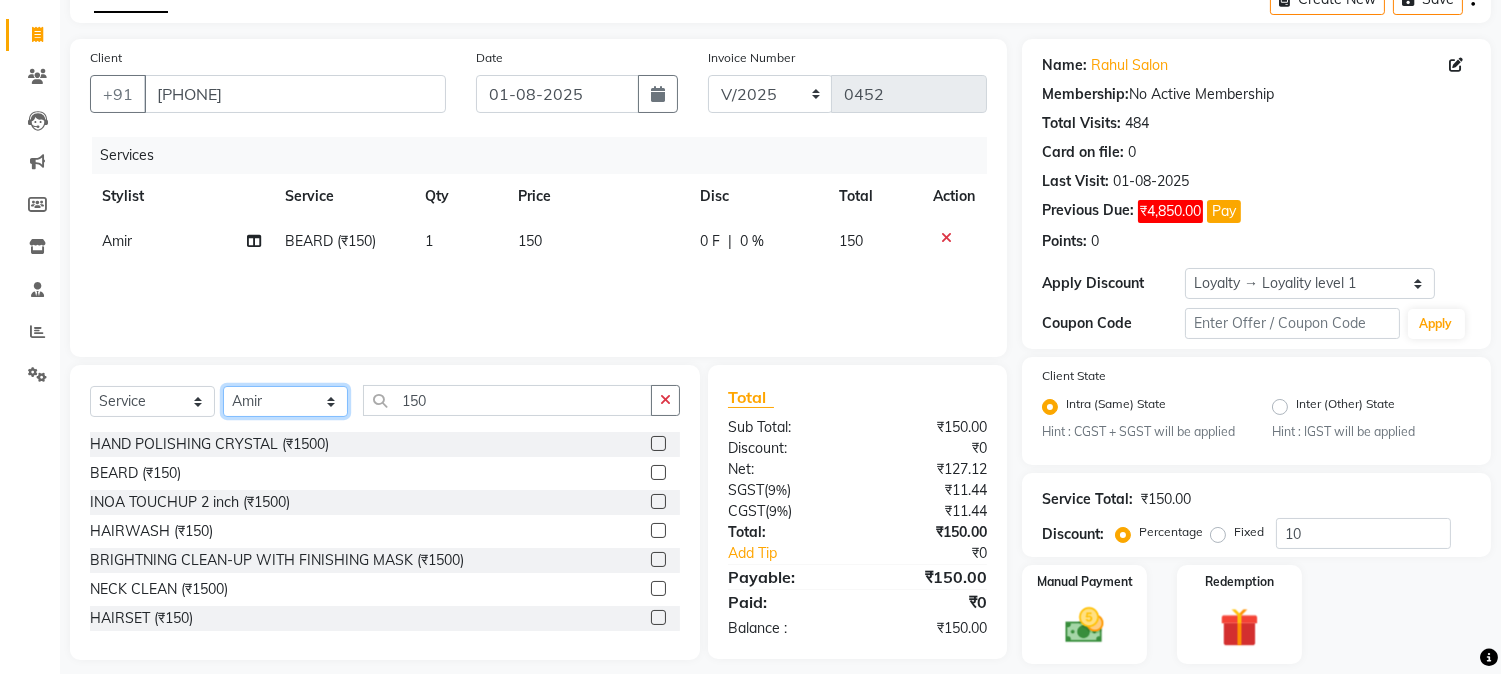 click on "Select Stylist [FIRST] [FIRST] [LAST] [FIRST]  [FIRST]   [FIRST]   [FIRST] [LAST]   [FIRST]   [FIRST]   [FIRST]   [FIRST]   [FIRST]   [FIRST]   [FIRST]   [FIRST]   [FIRST] [LAST]   [FIRST]   [FIRST]    [FIRST]   [FIRST] [LAST]   [FIRST]    [FIRST]   [FIRST]    [FIRST]  [FIRST]   [FIRST]   [FIRST] [LAST]   [FIRST]    [FIRST]   [FIRST]   [FIRST]   [FIRST]   [FIRST]  [FIRST]" 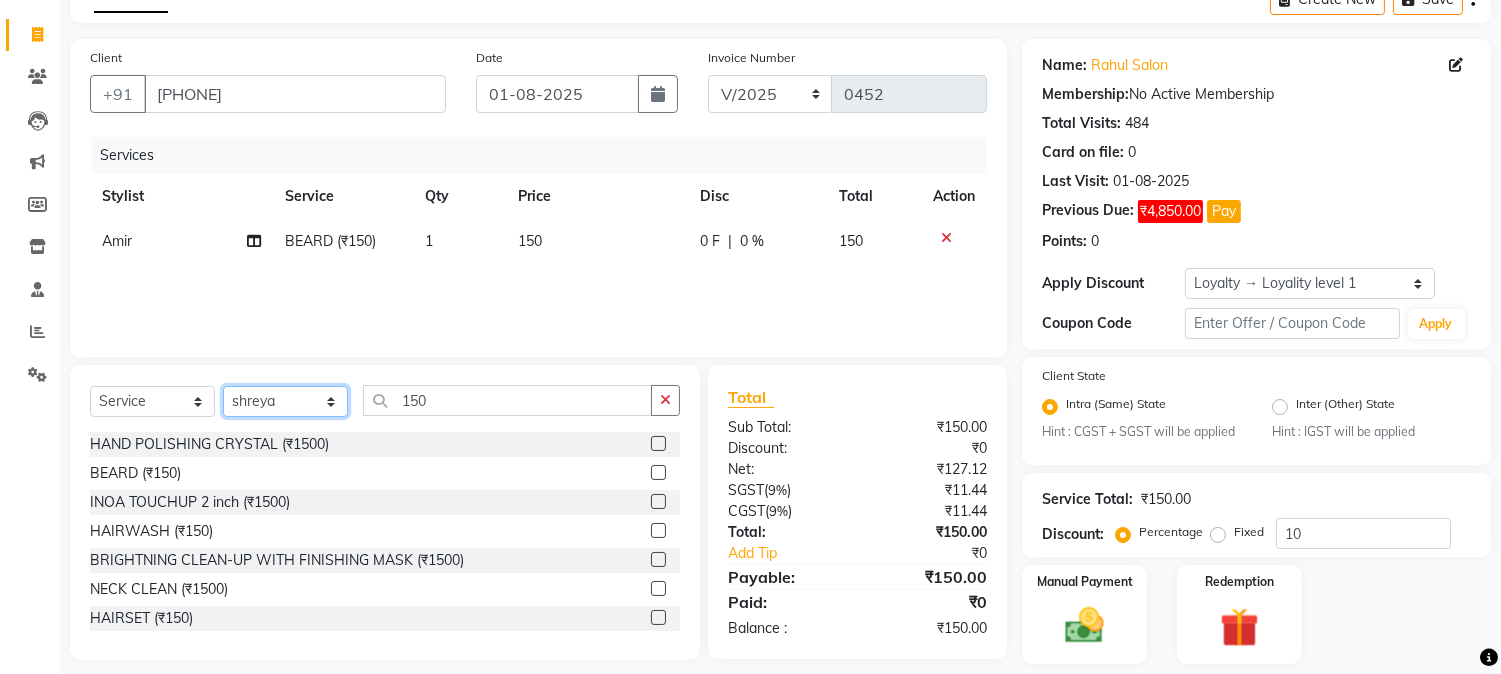 click on "Select Stylist [FIRST] [FIRST] [LAST] [FIRST]  [FIRST]   [FIRST]   [FIRST] [LAST]   [FIRST]   [FIRST]   [FIRST]   [FIRST]   [FIRST]   [FIRST]   [FIRST]   [FIRST]   [FIRST] [LAST]   [FIRST]   [FIRST]    [FIRST]   [FIRST] [LAST]   [FIRST]    [FIRST]   [FIRST]    [FIRST]  [FIRST]   [FIRST]   [FIRST] [LAST]   [FIRST]    [FIRST]   [FIRST]   [FIRST]   [FIRST]   [FIRST]  [FIRST]" 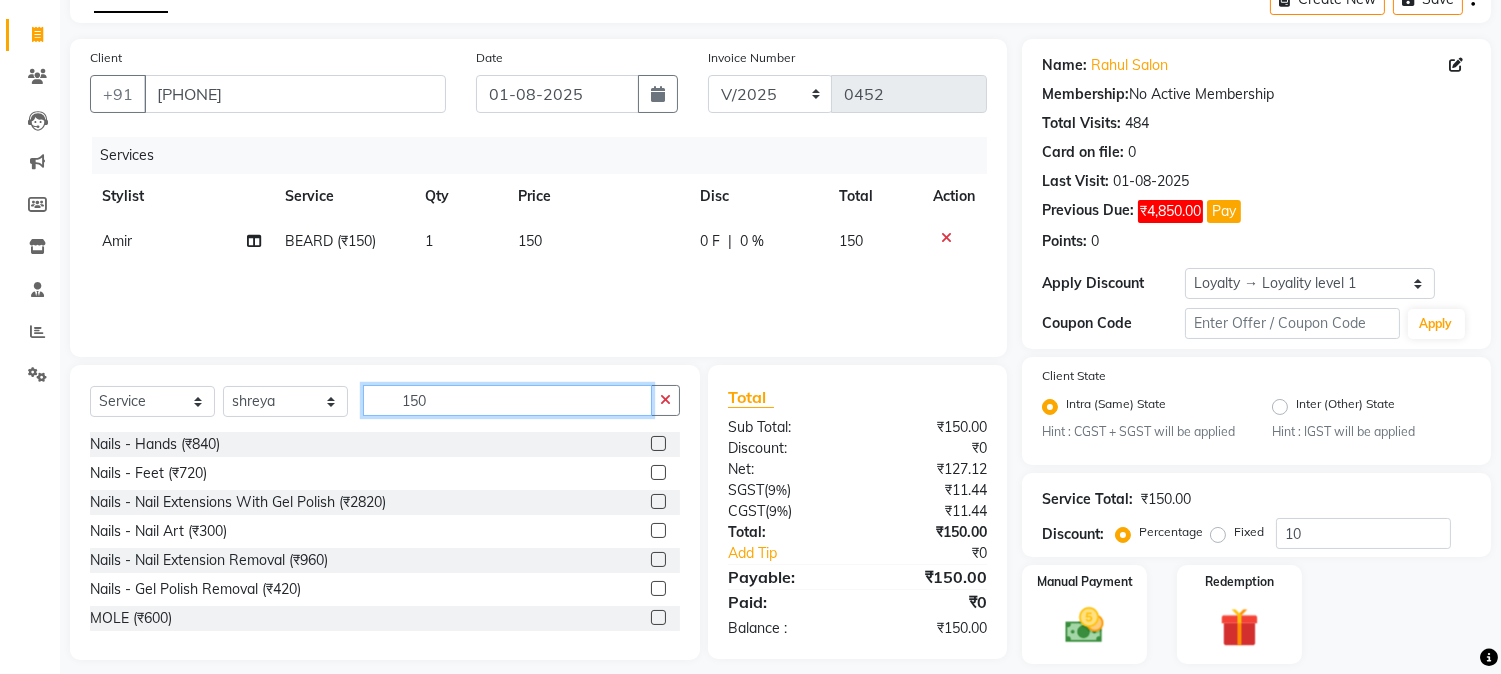 drag, startPoint x: 401, startPoint y: 402, endPoint x: 494, endPoint y: 401, distance: 93.00538 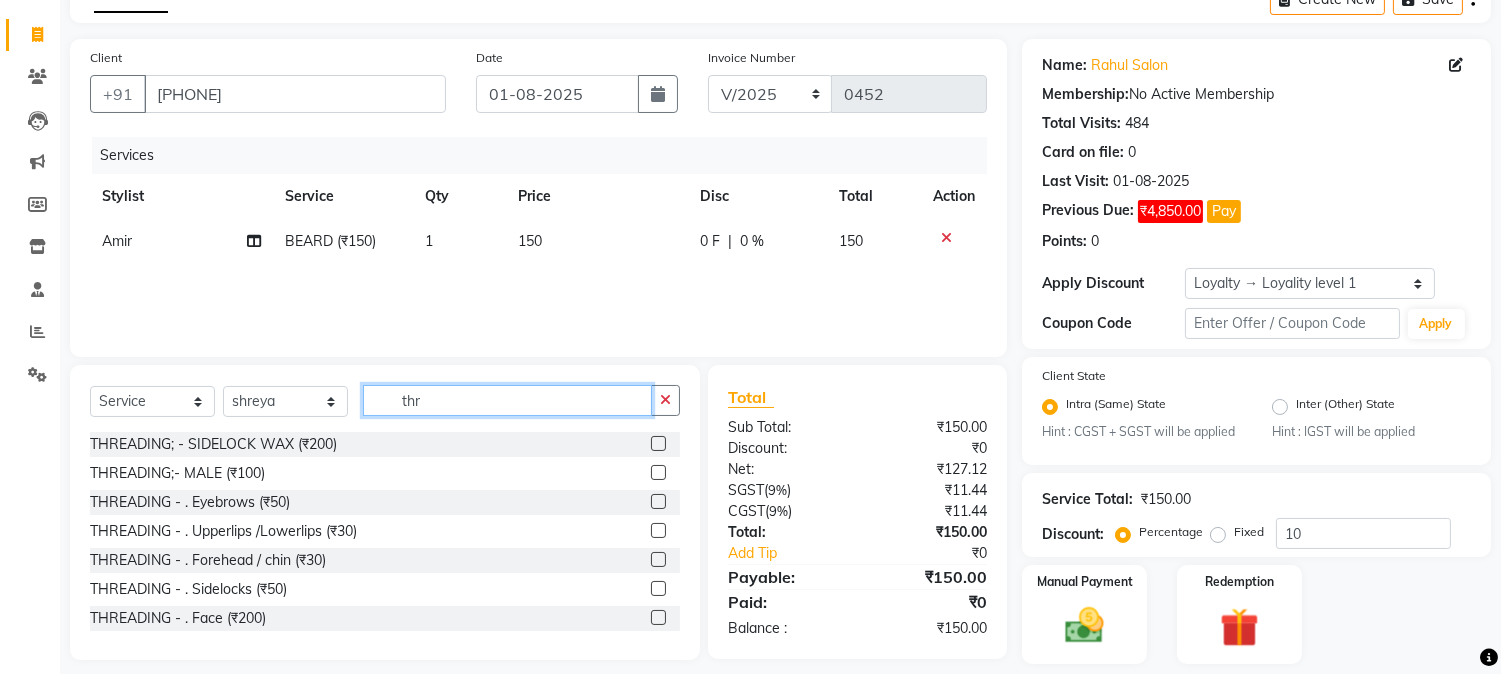 type on "thr" 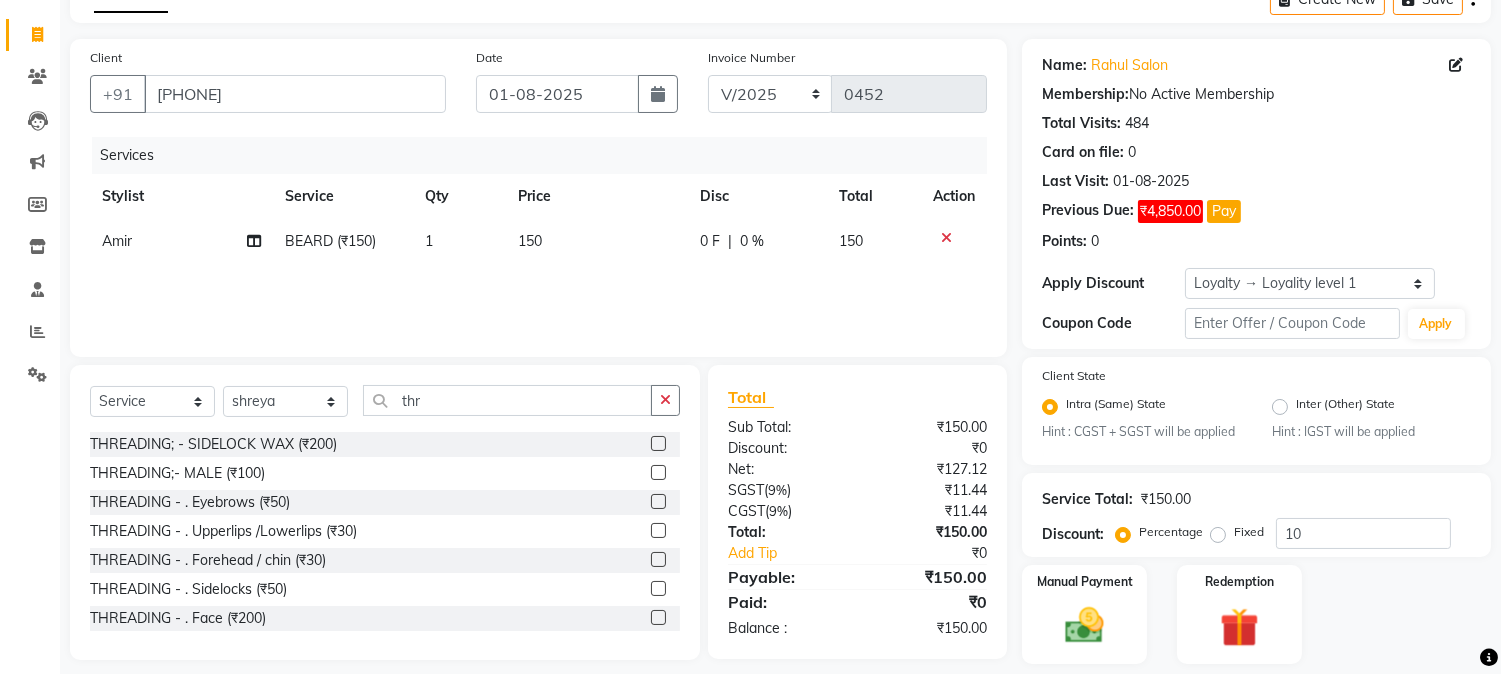 click 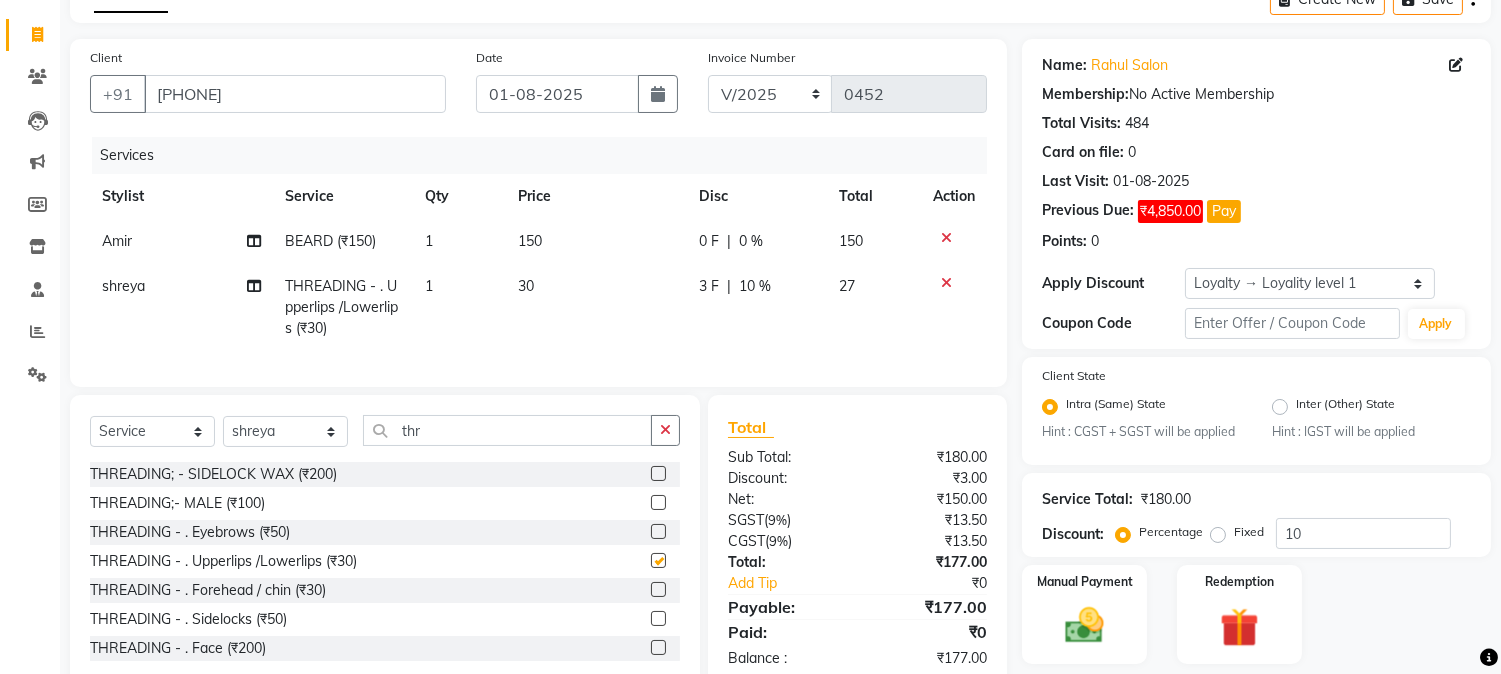 checkbox on "false" 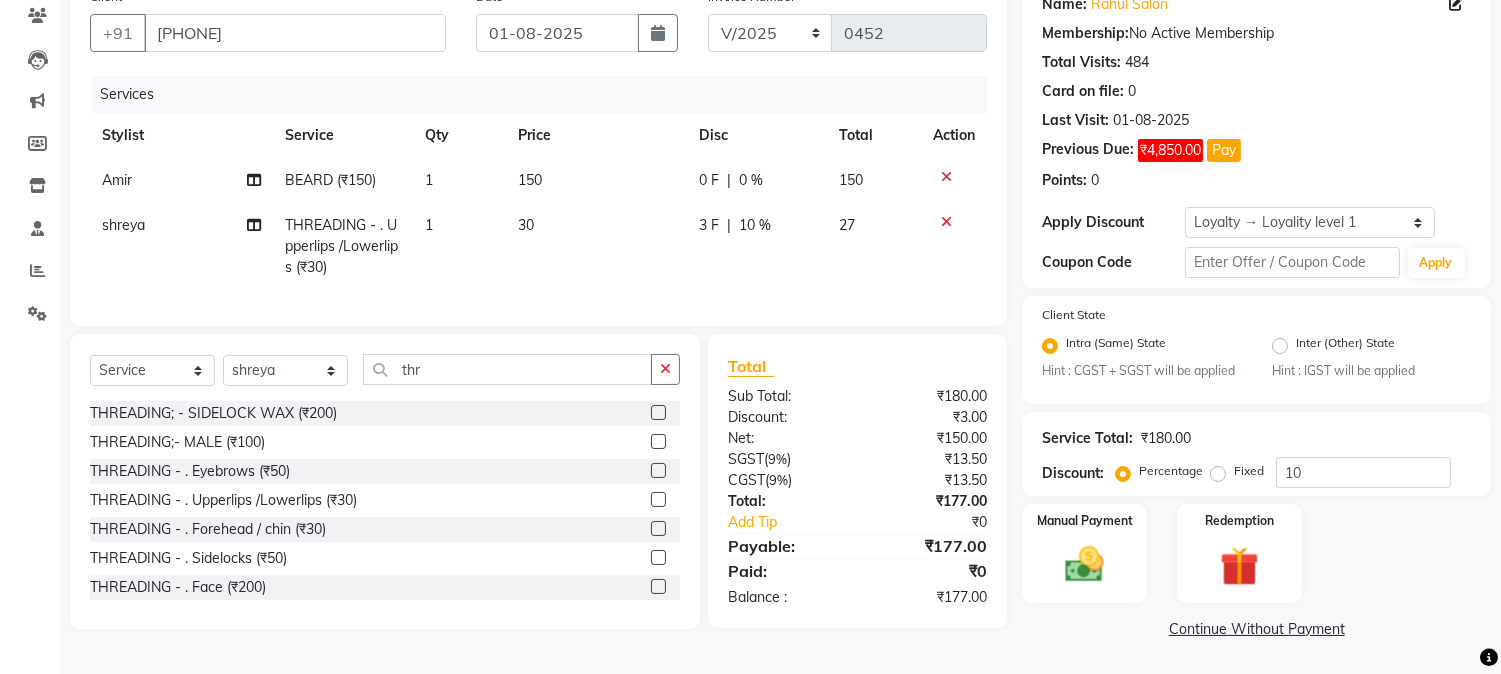 click on "3 F" 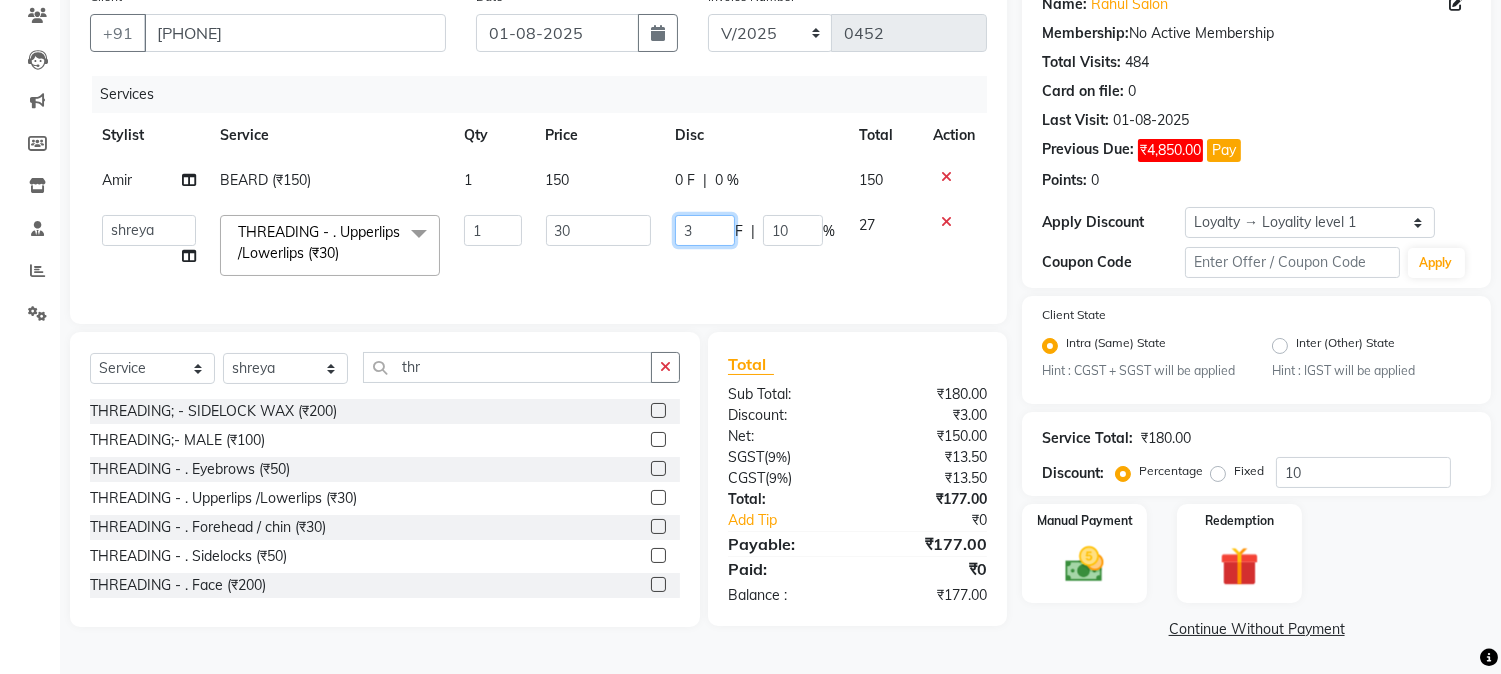 drag, startPoint x: 698, startPoint y: 224, endPoint x: 671, endPoint y: 224, distance: 27 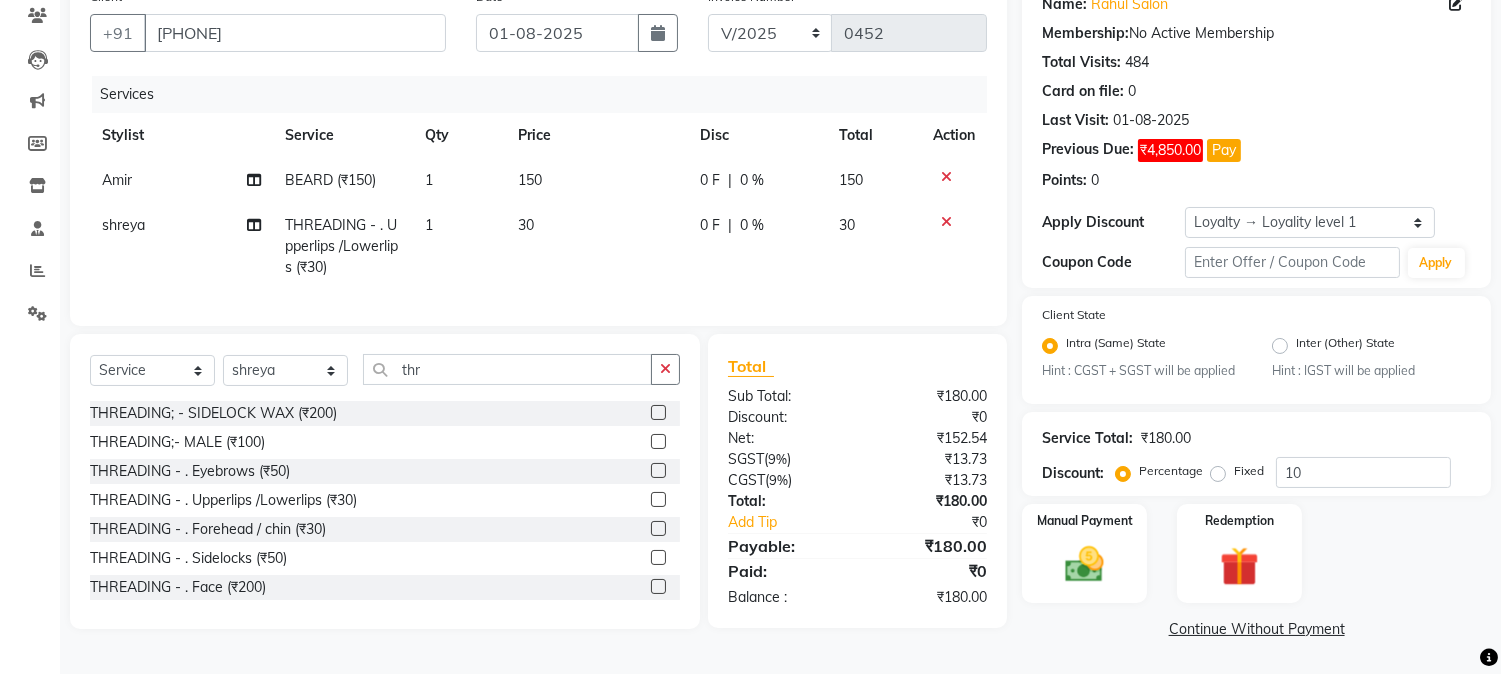 click on "0 F | 0 %" 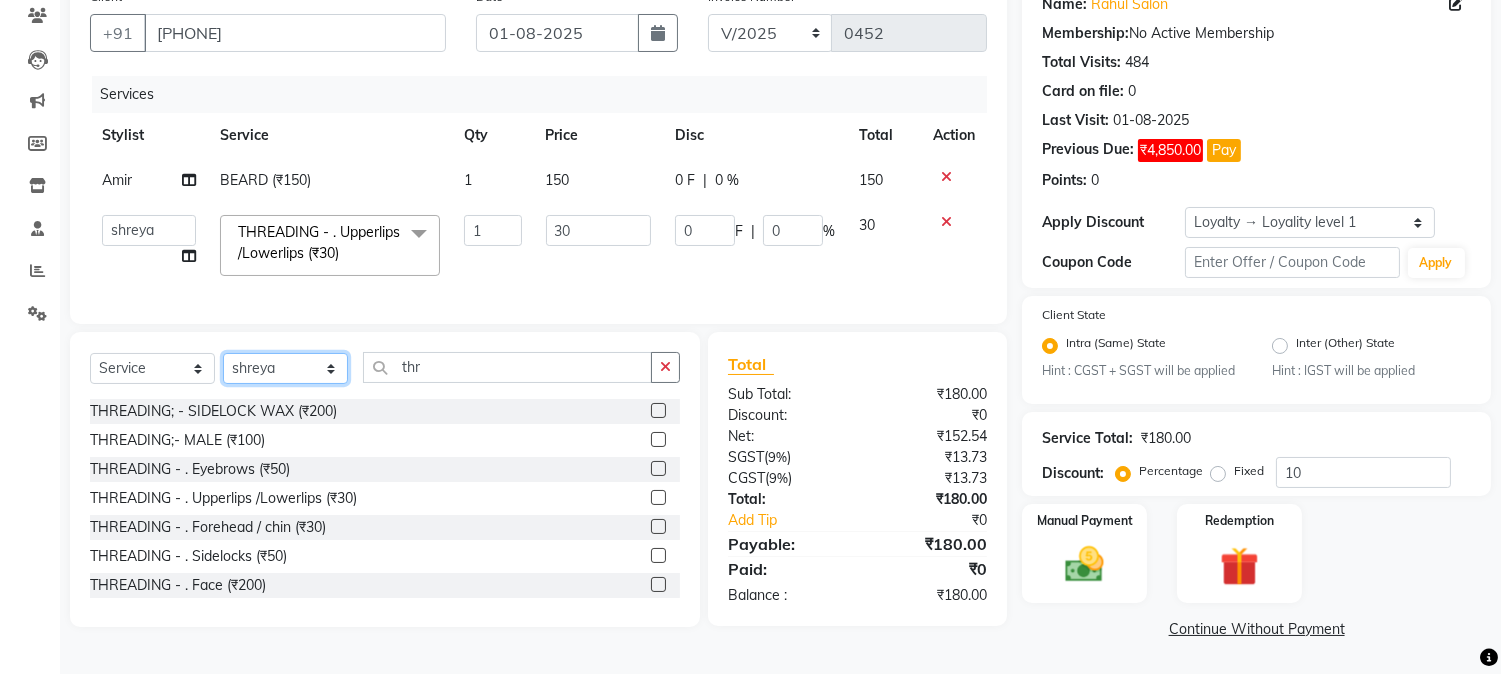 click on "Select Stylist [FIRST] [FIRST] [LAST] [FIRST]  [FIRST]   [FIRST]   [FIRST] [LAST]   [FIRST]   [FIRST]   [FIRST]   [FIRST]   [FIRST]   [FIRST]   [FIRST]   [FIRST]   [FIRST] [LAST]   [FIRST]   [FIRST]    [FIRST]   [FIRST] [LAST]   [FIRST]    [FIRST]   [FIRST]    [FIRST]  [FIRST]   [FIRST]   [FIRST] [LAST]   [FIRST]    [FIRST]   [FIRST]   [FIRST]   [FIRST]   [FIRST]  [FIRST]" 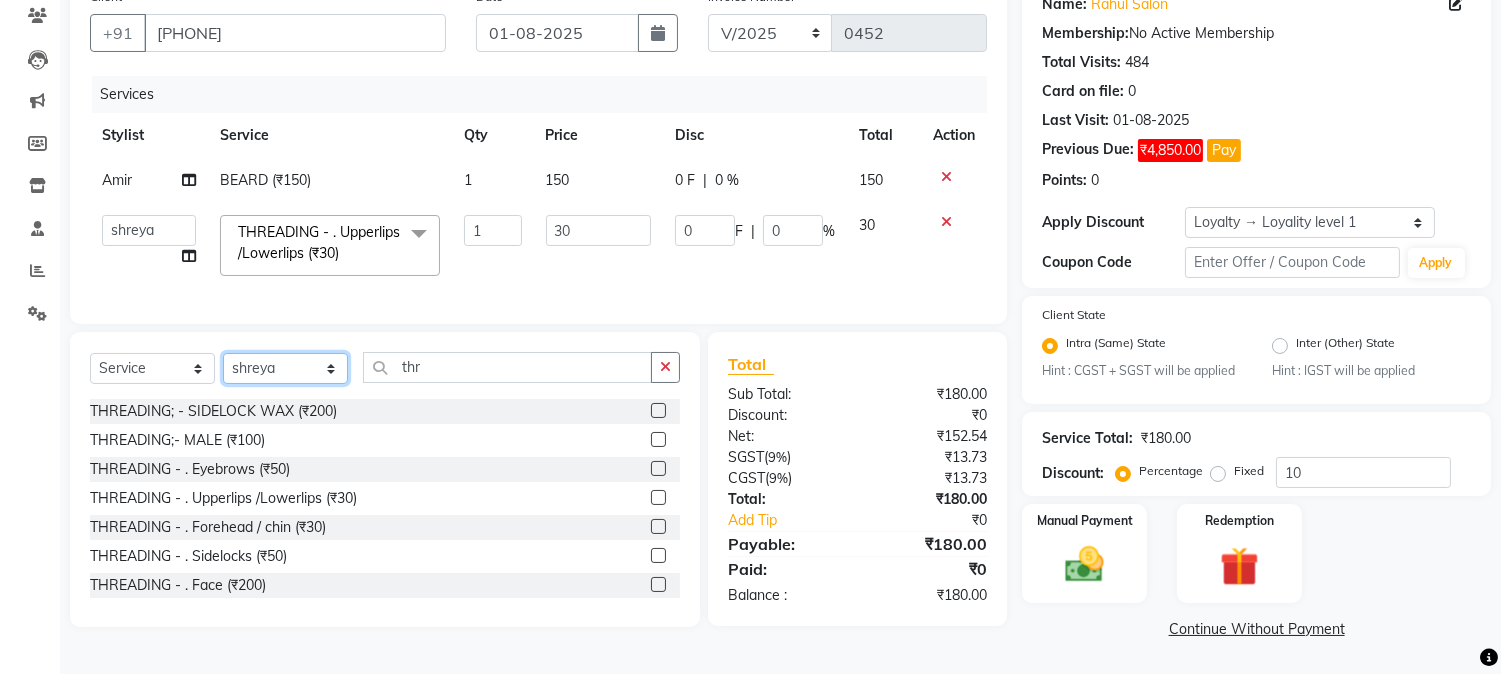 select on "70705" 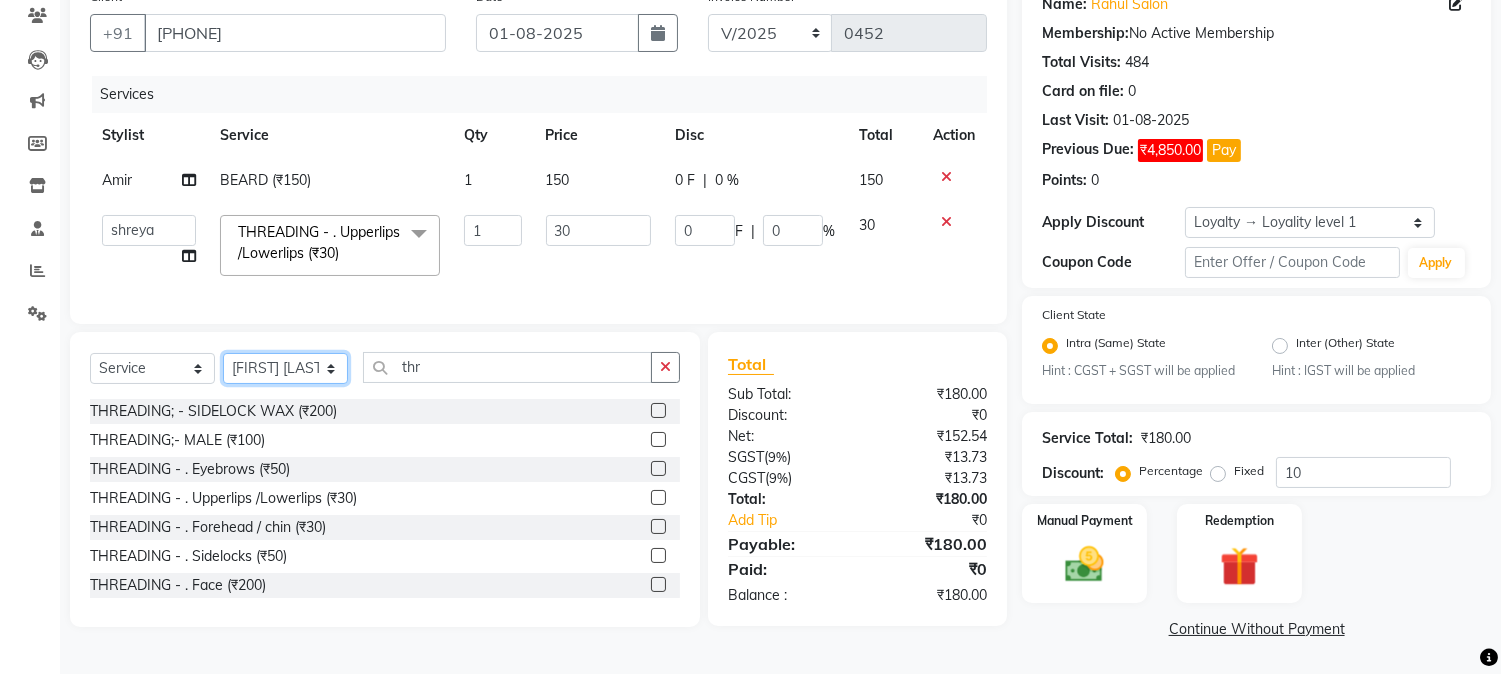 click on "Select Stylist [FIRST] [FIRST] [LAST] [FIRST]  [FIRST]   [FIRST]   [FIRST] [LAST]   [FIRST]   [FIRST]   [FIRST]   [FIRST]   [FIRST]   [FIRST]   [FIRST]   [FIRST]   [FIRST] [LAST]   [FIRST]   [FIRST]    [FIRST]   [FIRST] [LAST]   [FIRST]    [FIRST]   [FIRST]    [FIRST]  [FIRST]   [FIRST]   [FIRST] [LAST]   [FIRST]    [FIRST]   [FIRST]   [FIRST]   [FIRST]   [FIRST]  [FIRST]" 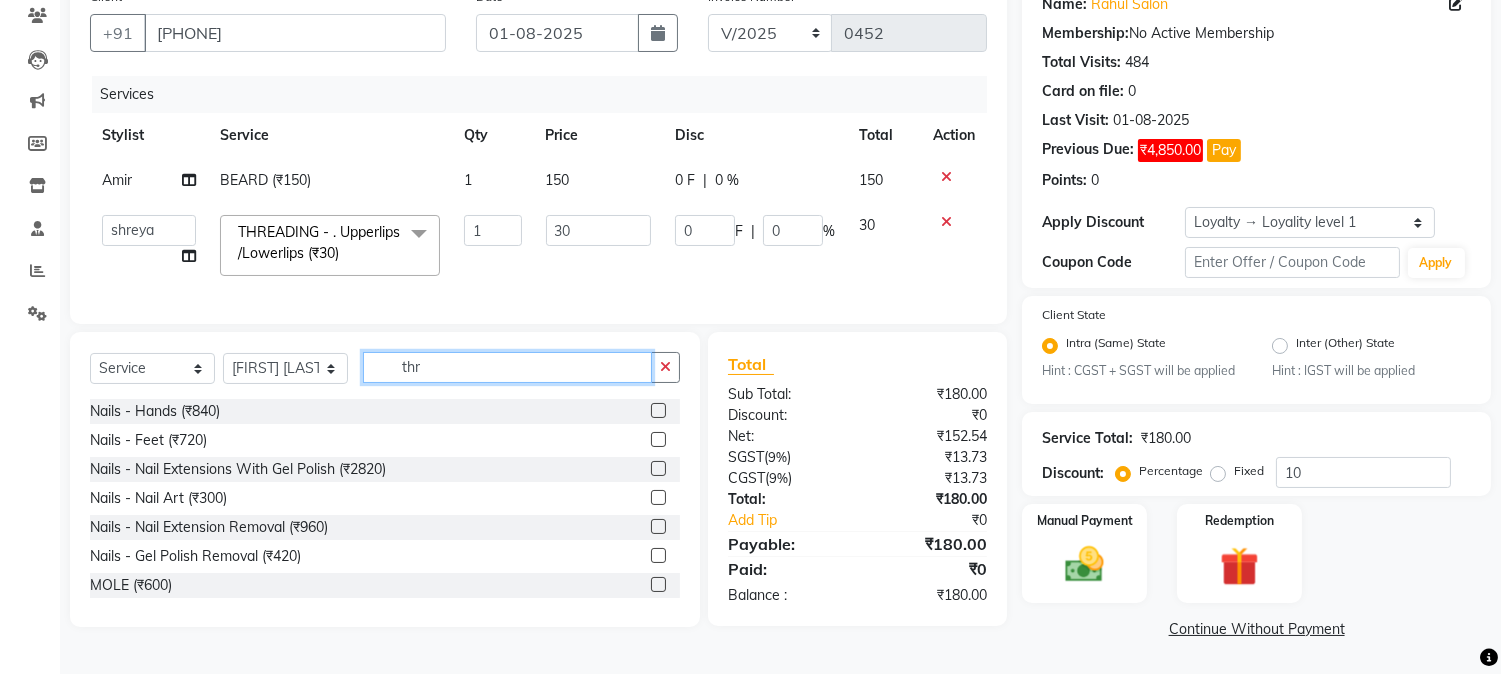 drag, startPoint x: 395, startPoint y: 375, endPoint x: 453, endPoint y: 372, distance: 58.077534 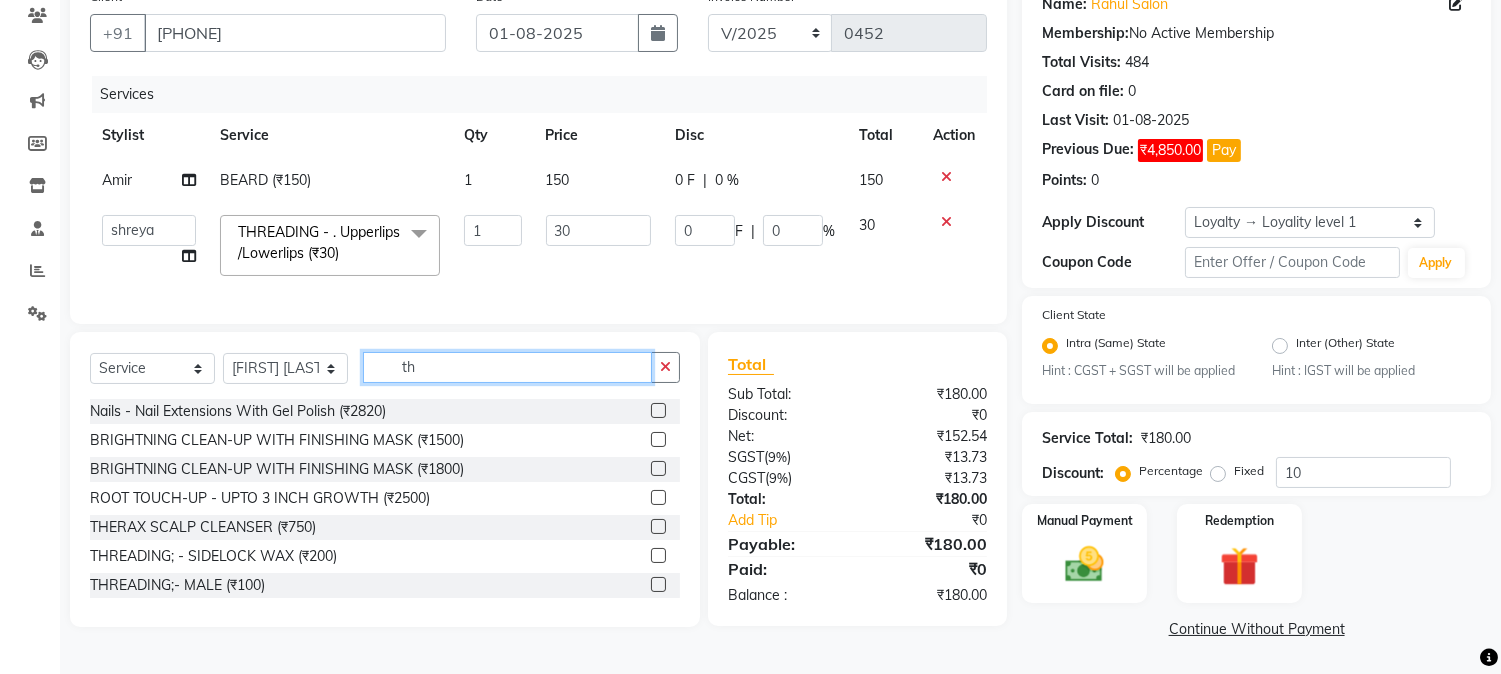 type on "thr" 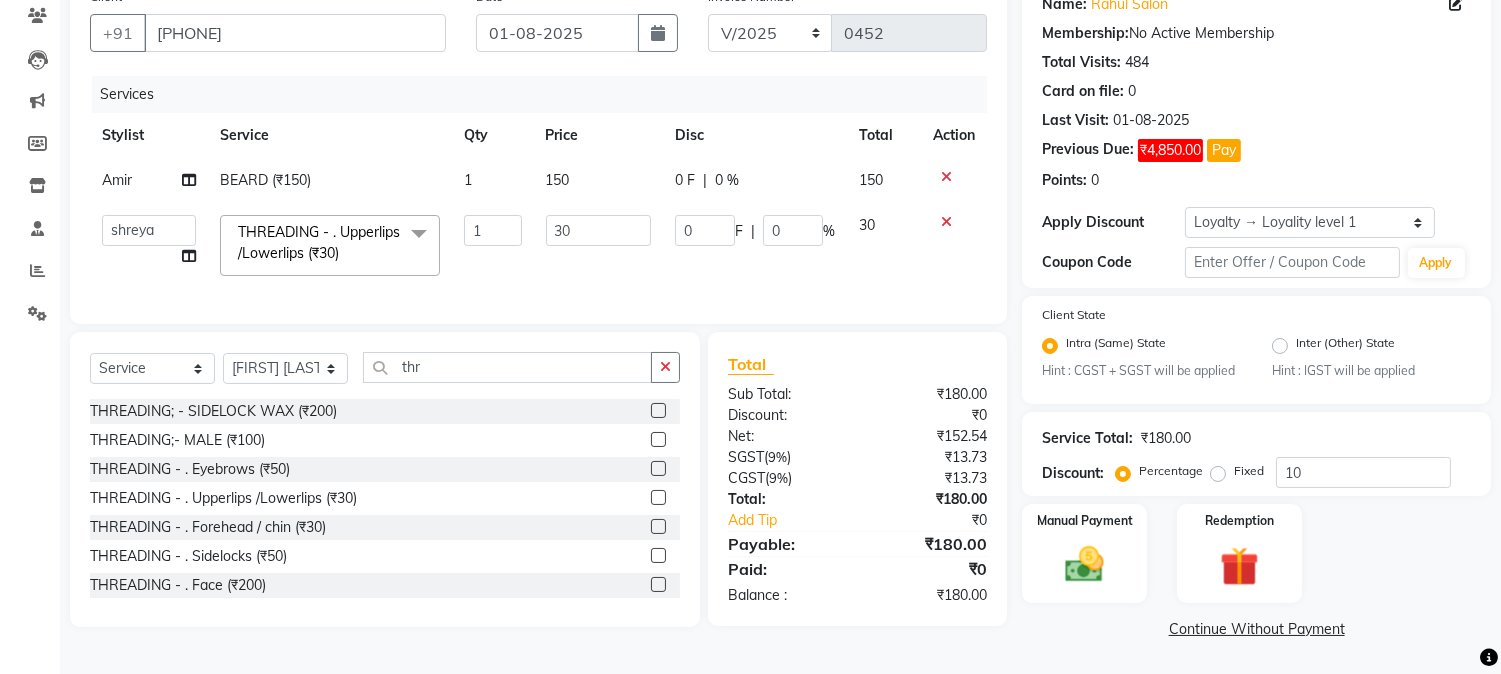 click 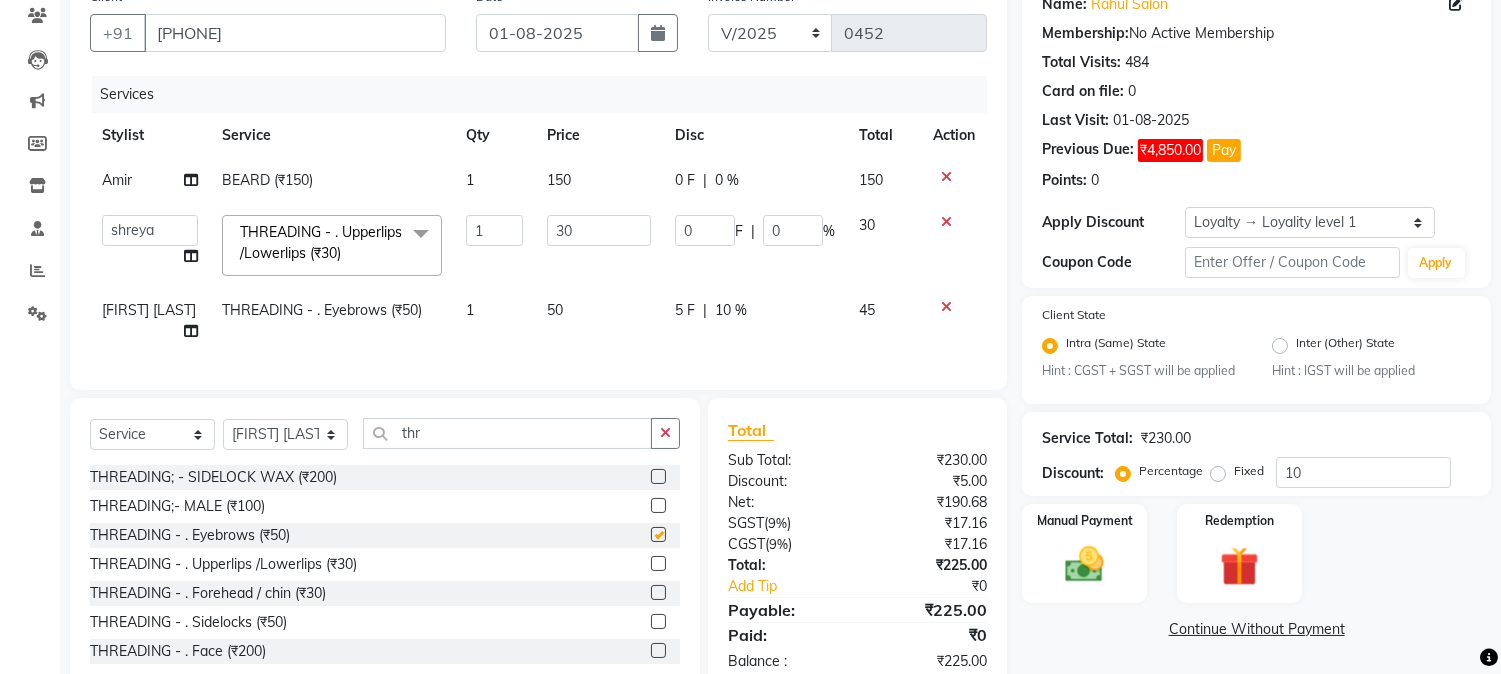 checkbox on "false" 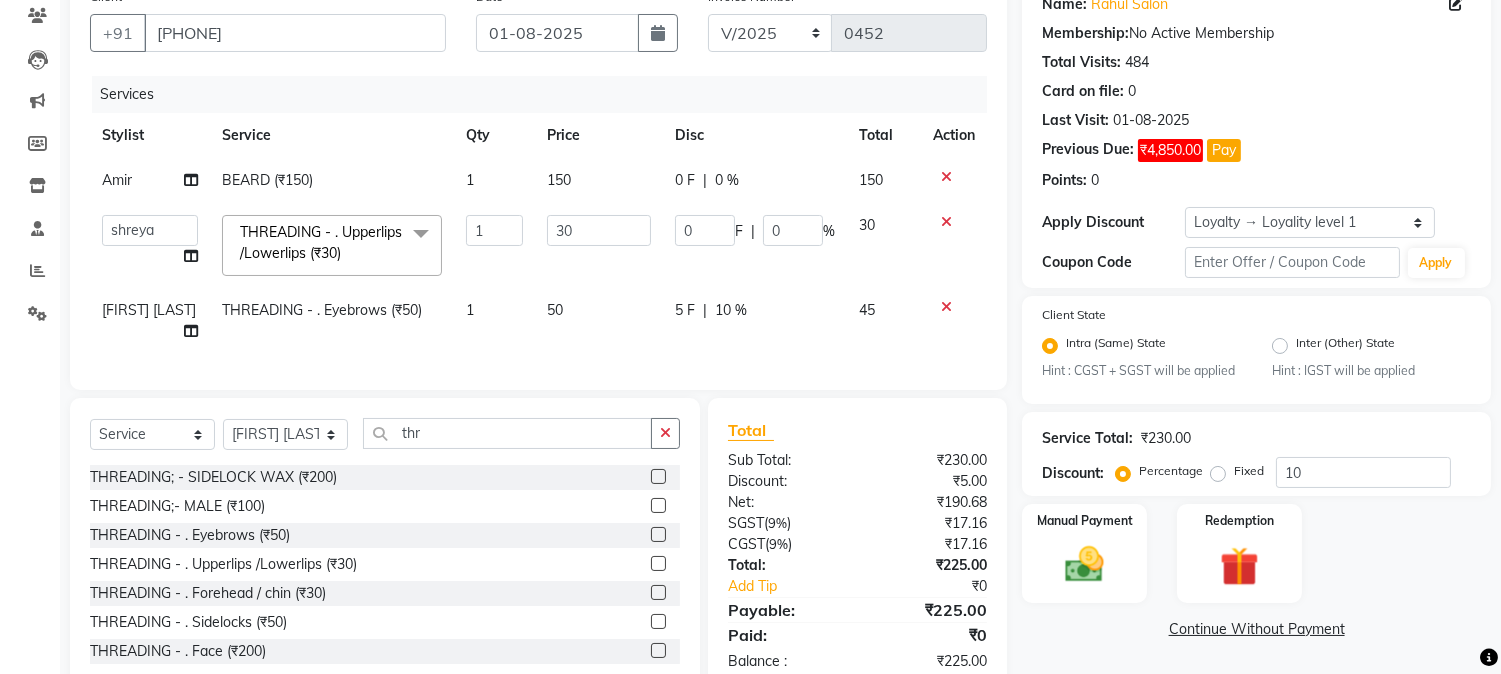 click on "5 F" 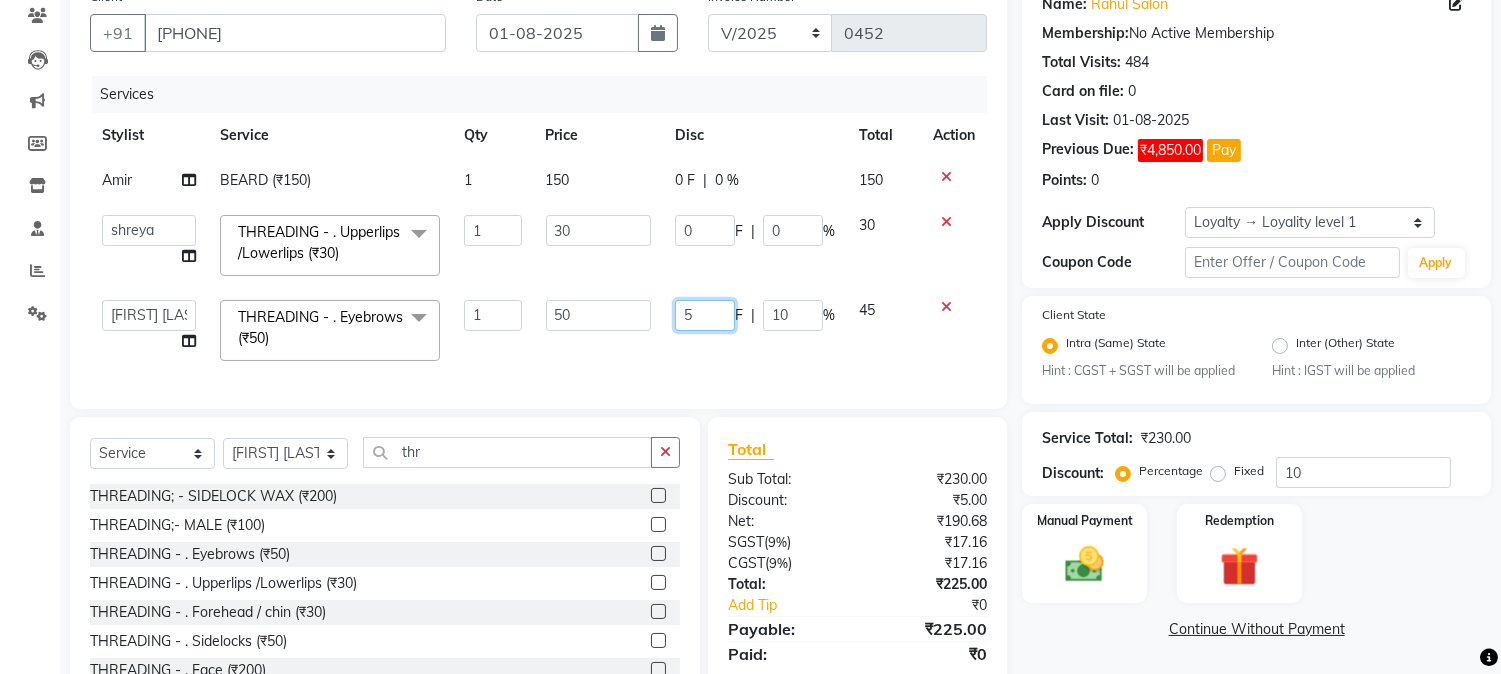 drag, startPoint x: 673, startPoint y: 311, endPoint x: 725, endPoint y: 310, distance: 52.009613 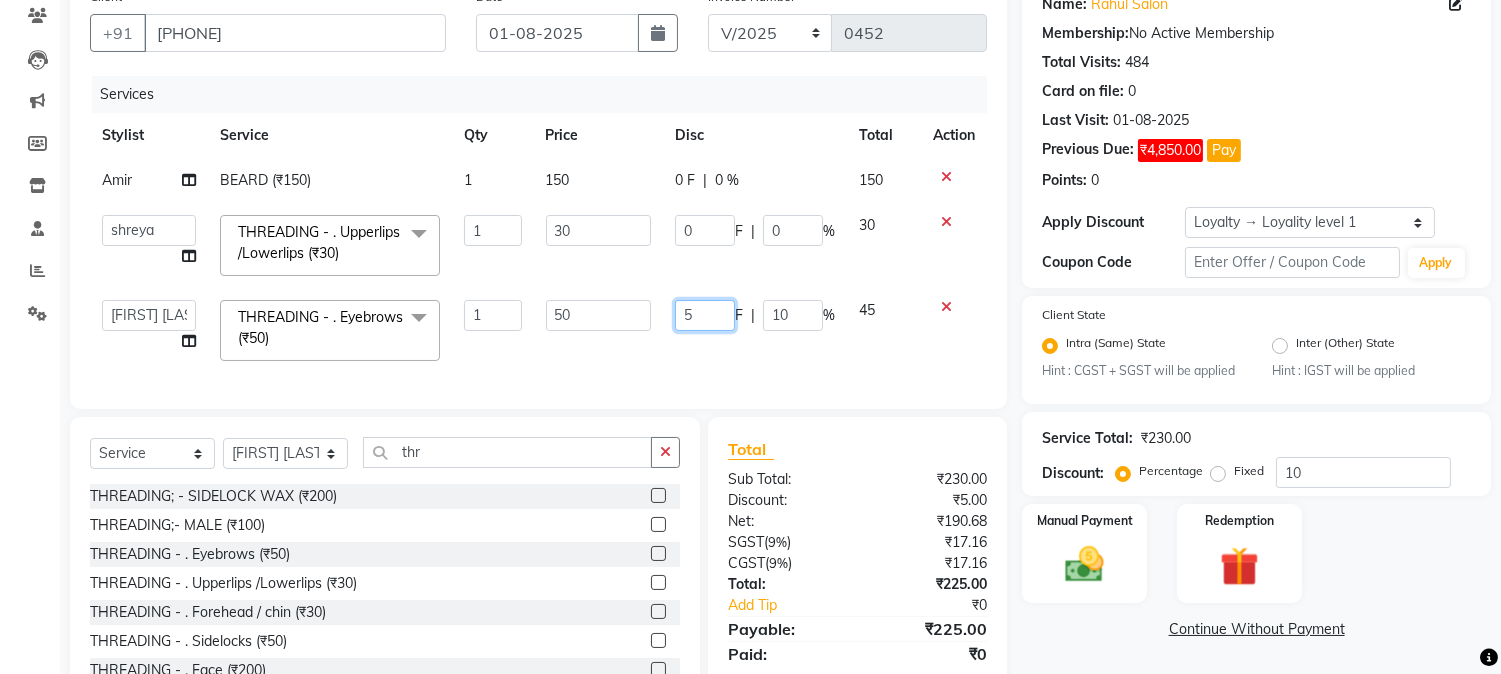 click on "5 F | 10 %" 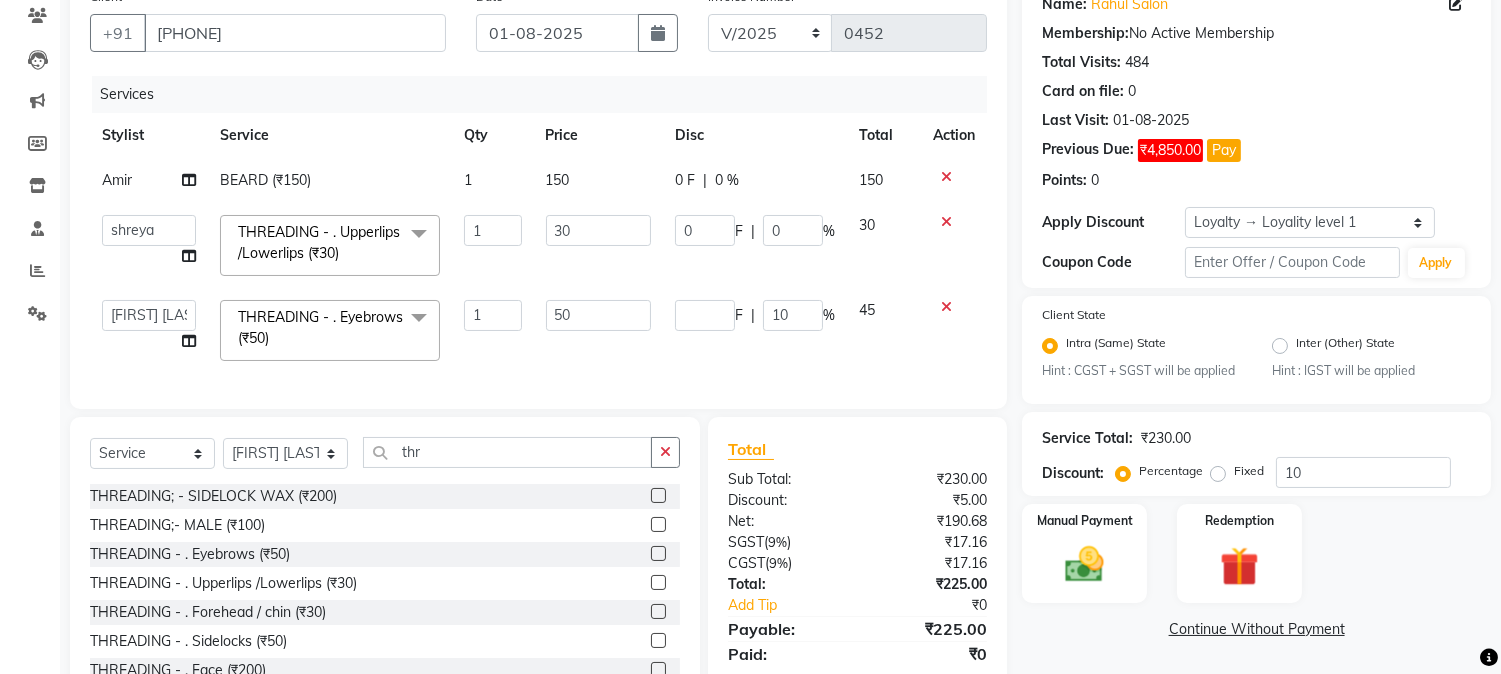 click on "Services Stylist Service Qty Price Disc Total Action Amir BEARD (₹150) 1 150 0 F | 0 % 150  AARMAN   AAYUSHI SHARMA   Akruti   AMAN    Amir   Arbaz   Asif Ansari   BABLU   Bandana   BHAGYESH   CHETAN   CHETAN BOISAR   furkan   GEETA   KISHOR   KISHOR JAMBHULKAR   kunal   mushahid  [muddu]   Nilam   NIRANJAN   Nisha Parmar   PRABHA    PUNAM   Rahul Sir   RAVI    RIMA   Rohit Tandel   SALONI   Sandy Sir   sarfaraz   shovib M.D   shreya   ZOYA  THREADING       -        . Upperlips /Lowerlips (₹30)  x Nails -  Hands (₹840) Nails -  Feet (₹720) Nails - Nail Extensions With Gel Polish (₹2820) Nails - Nail Art (₹300) Nails - Nail Extension Removal (₹960) Nails - Gel Polish Removal (₹420) MOLE (₹600) PUMING (₹4000) CRYSTAL PEDICURE (MEMBERSHIP) (₹1400) HIAR SPA ABOVE SHOULDER (MEMBERSHIP) (₹900) HAIR SPA ABOVE SHOULDER (NON-MEMBER) (₹1080) HAIR SPA BELOW SHOULDER(MEMBERSHIP) (₹1200) HAIR SPA BELOW SHOULDER(NON-MEMBER) (₹1440) HAIR SPA UPTO WAIST(MEMBERSHIP) (₹1400) nailpaint (₹200)" 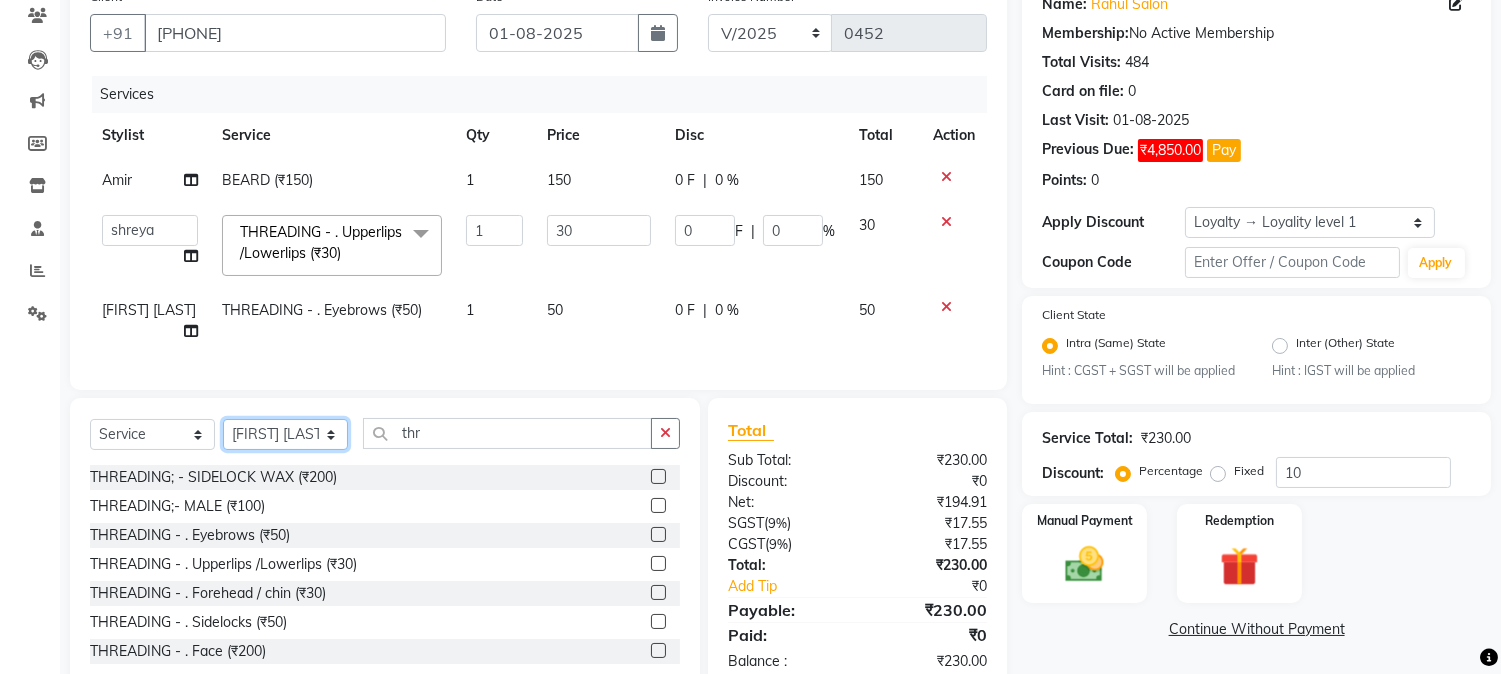 click on "Select Stylist [FIRST] [FIRST] [LAST] [FIRST]  [FIRST]   [FIRST]   [FIRST] [LAST]   [FIRST]   [FIRST]   [FIRST]   [FIRST]   [FIRST]   [FIRST]   [FIRST]   [FIRST]   [FIRST] [LAST]   [FIRST]   [FIRST]    [FIRST]   [FIRST] [LAST]   [FIRST]    [FIRST]   [FIRST]    [FIRST]  [FIRST]   [FIRST]   [FIRST] [LAST]   [FIRST]    [FIRST]   [FIRST]   [FIRST]   [FIRST]   [FIRST]  [FIRST]" 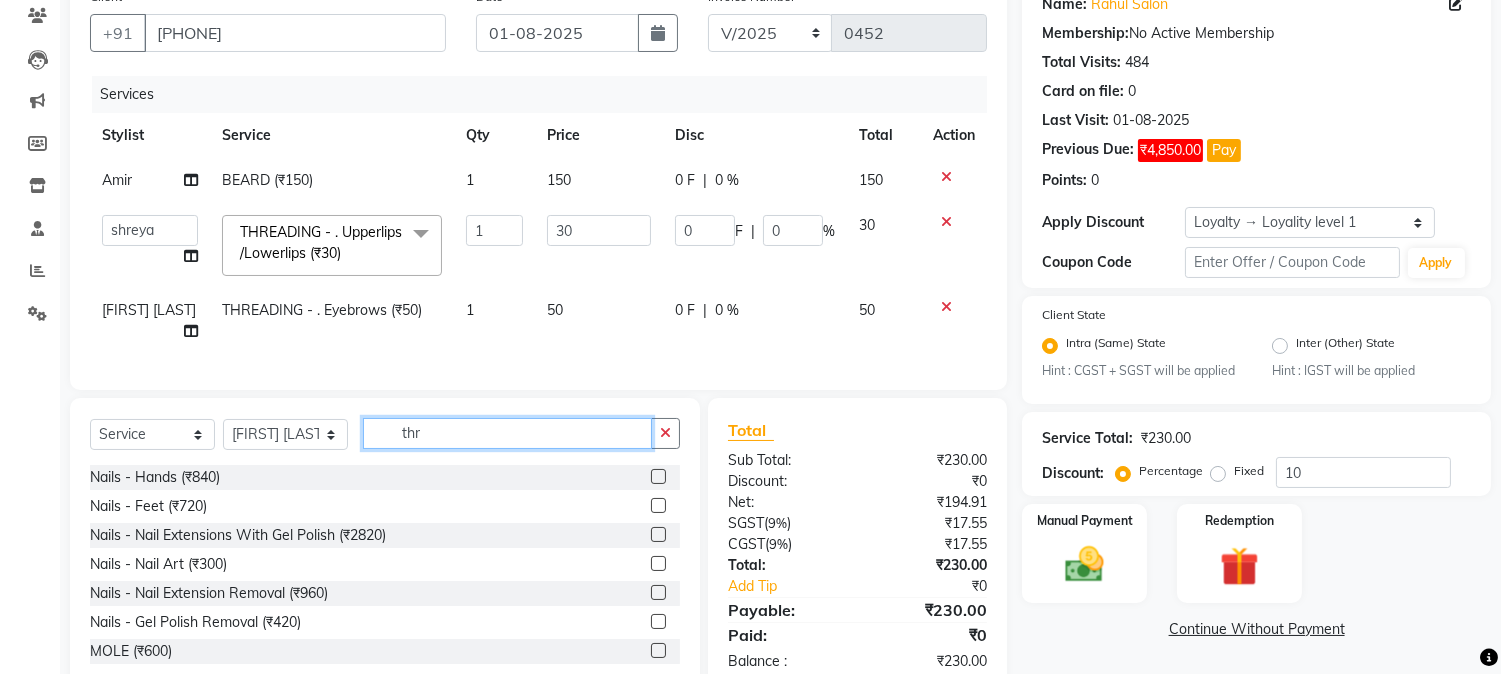 drag, startPoint x: 395, startPoint y: 455, endPoint x: 432, endPoint y: 455, distance: 37 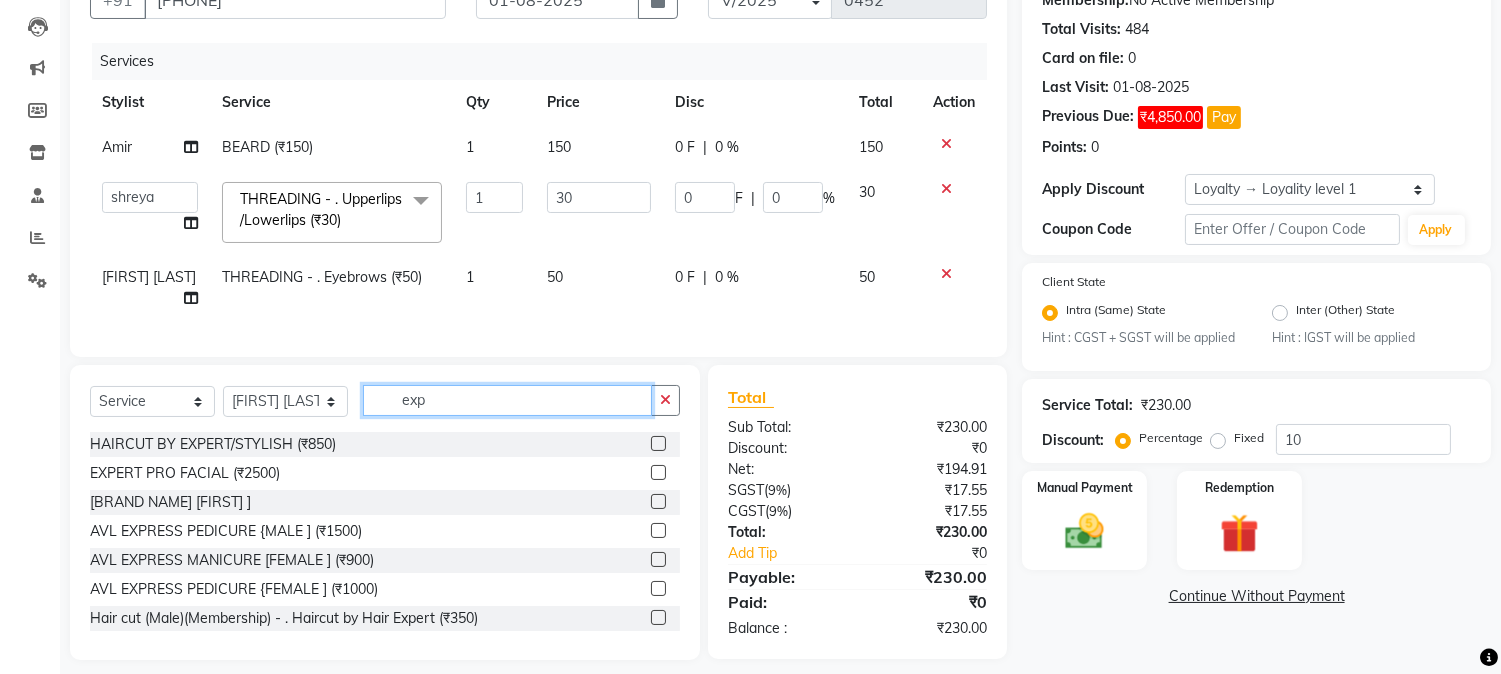 scroll, scrollTop: 237, scrollLeft: 0, axis: vertical 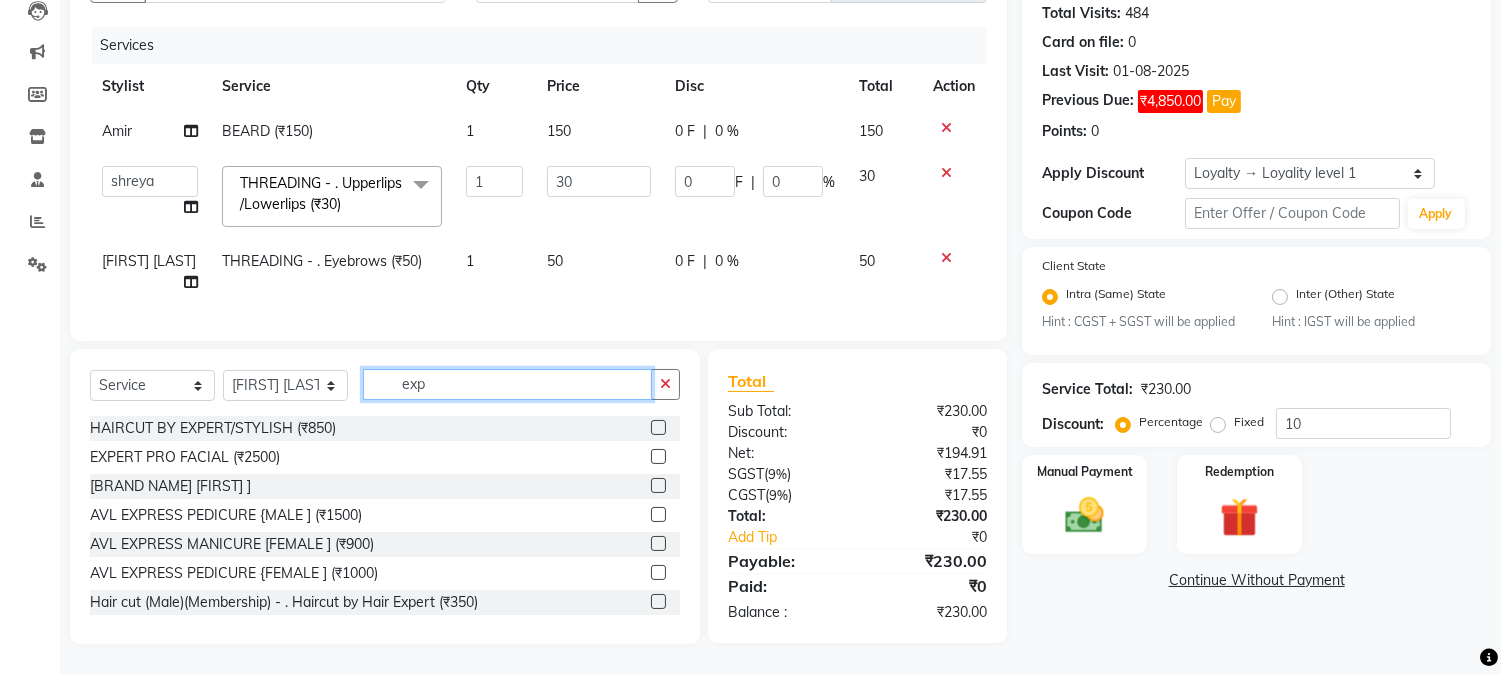 type on "exp" 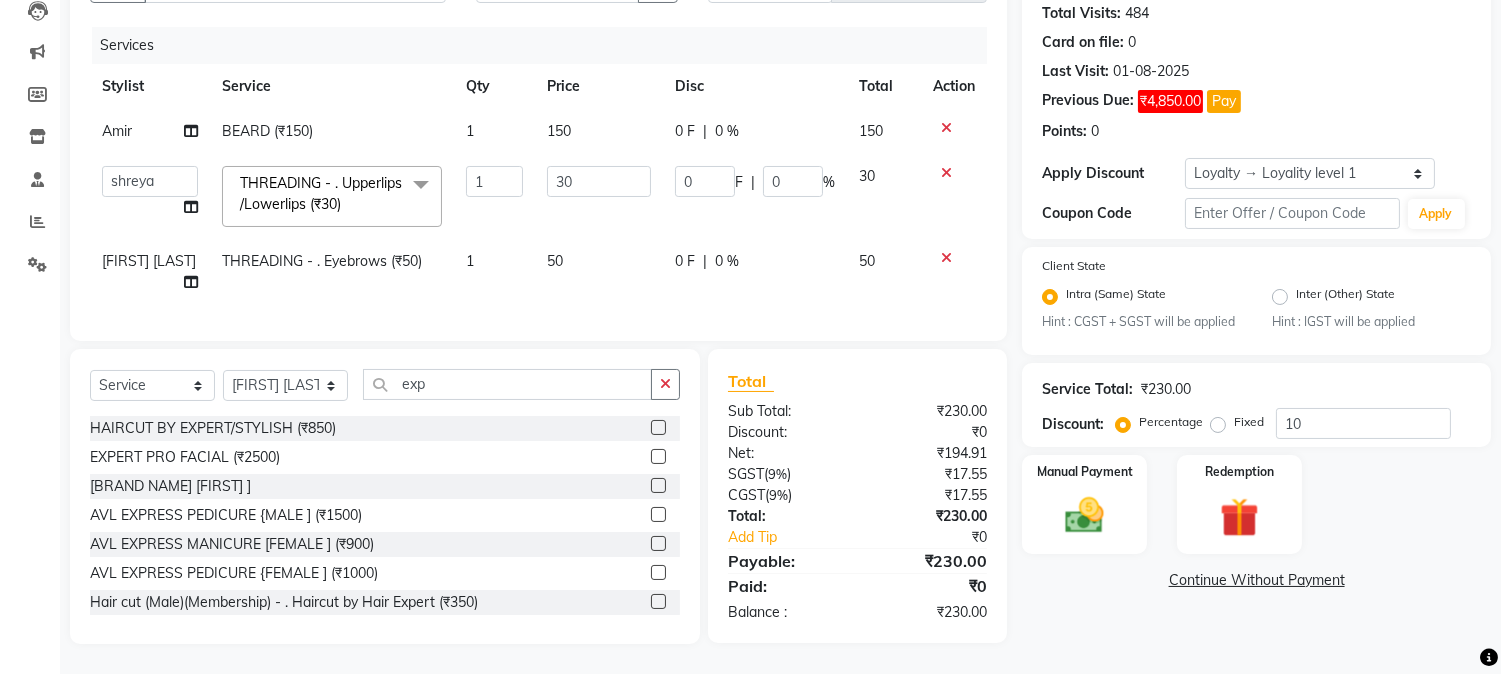 click 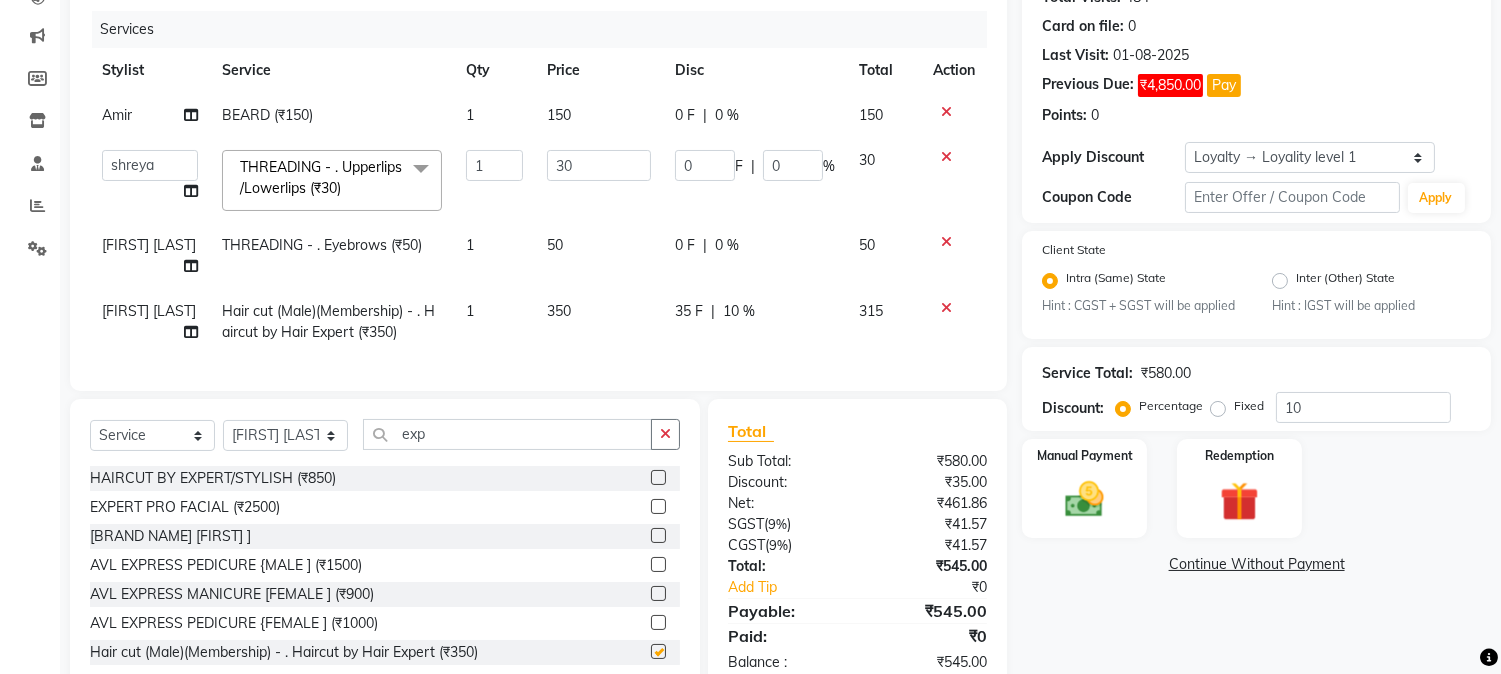 checkbox on "false" 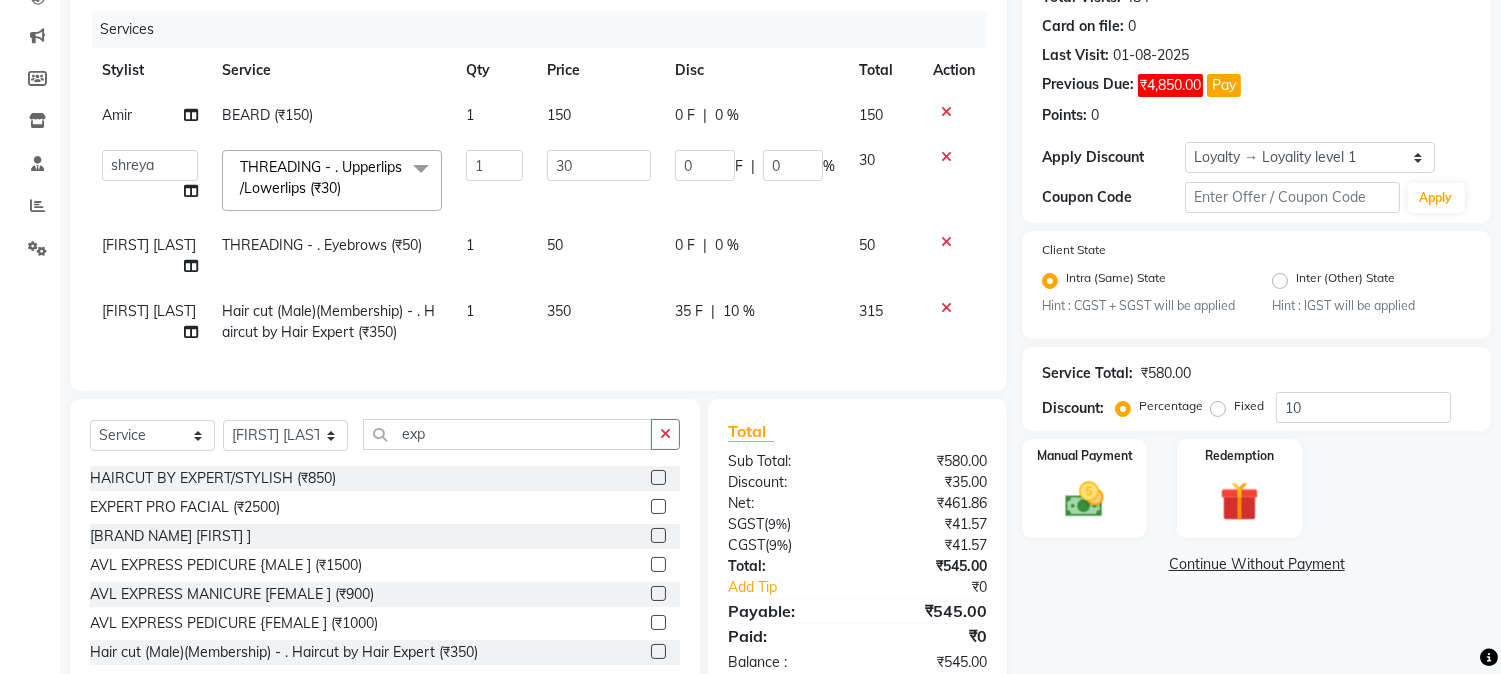 click on "35 F" 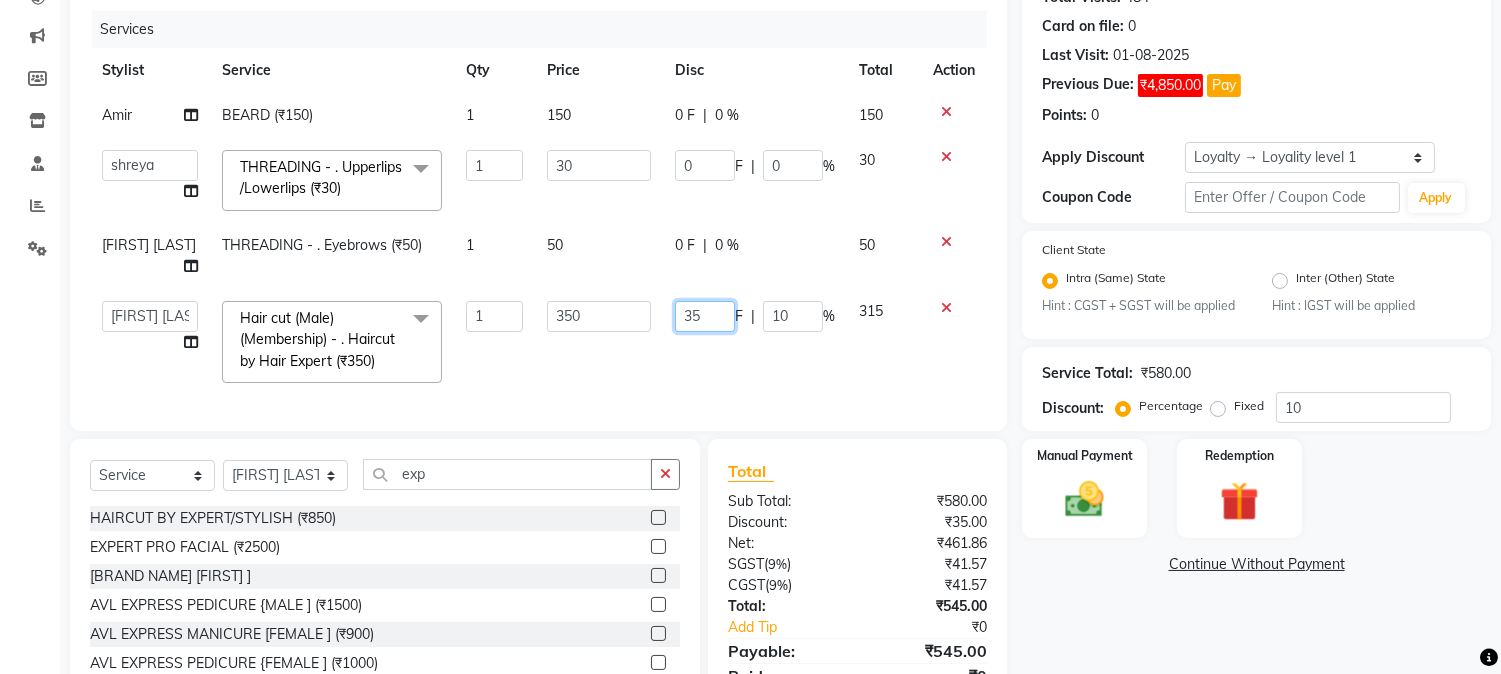 drag, startPoint x: 676, startPoint y: 317, endPoint x: 741, endPoint y: 325, distance: 65.490456 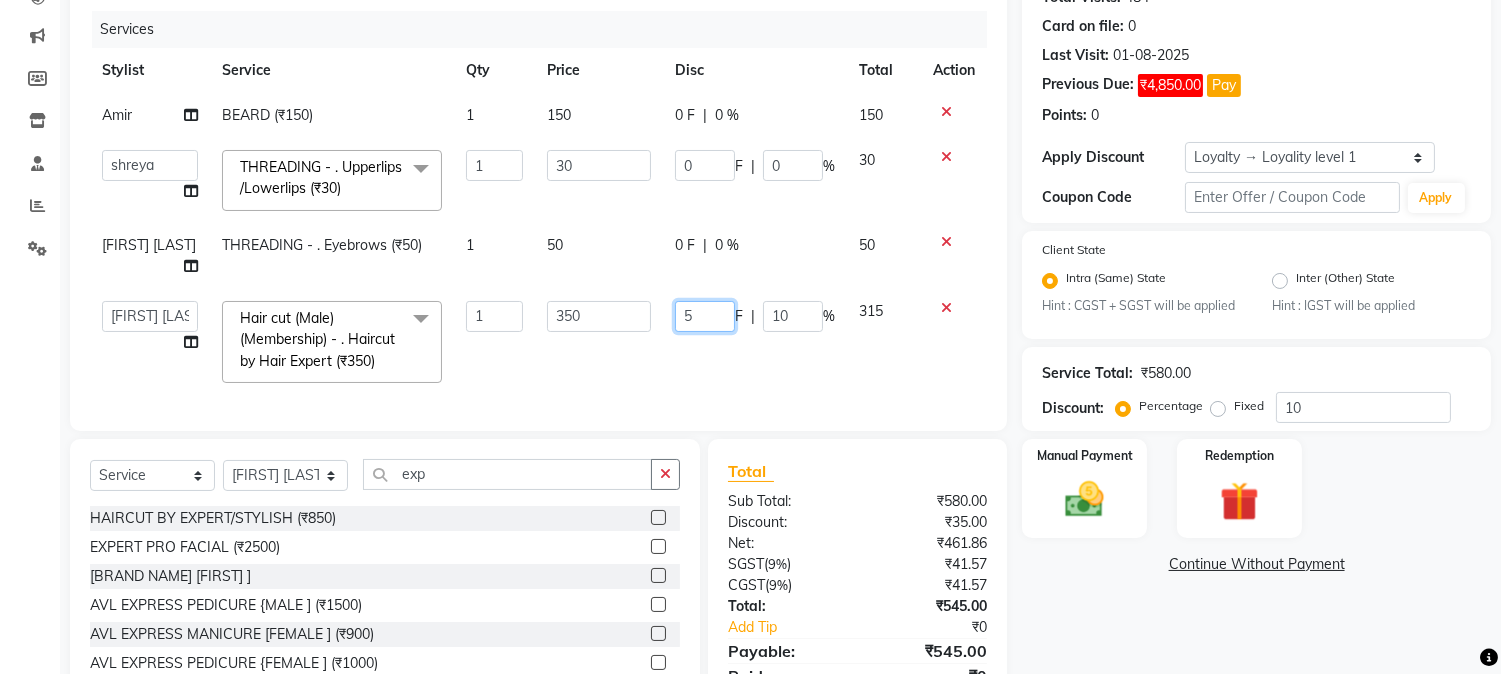 type on "50" 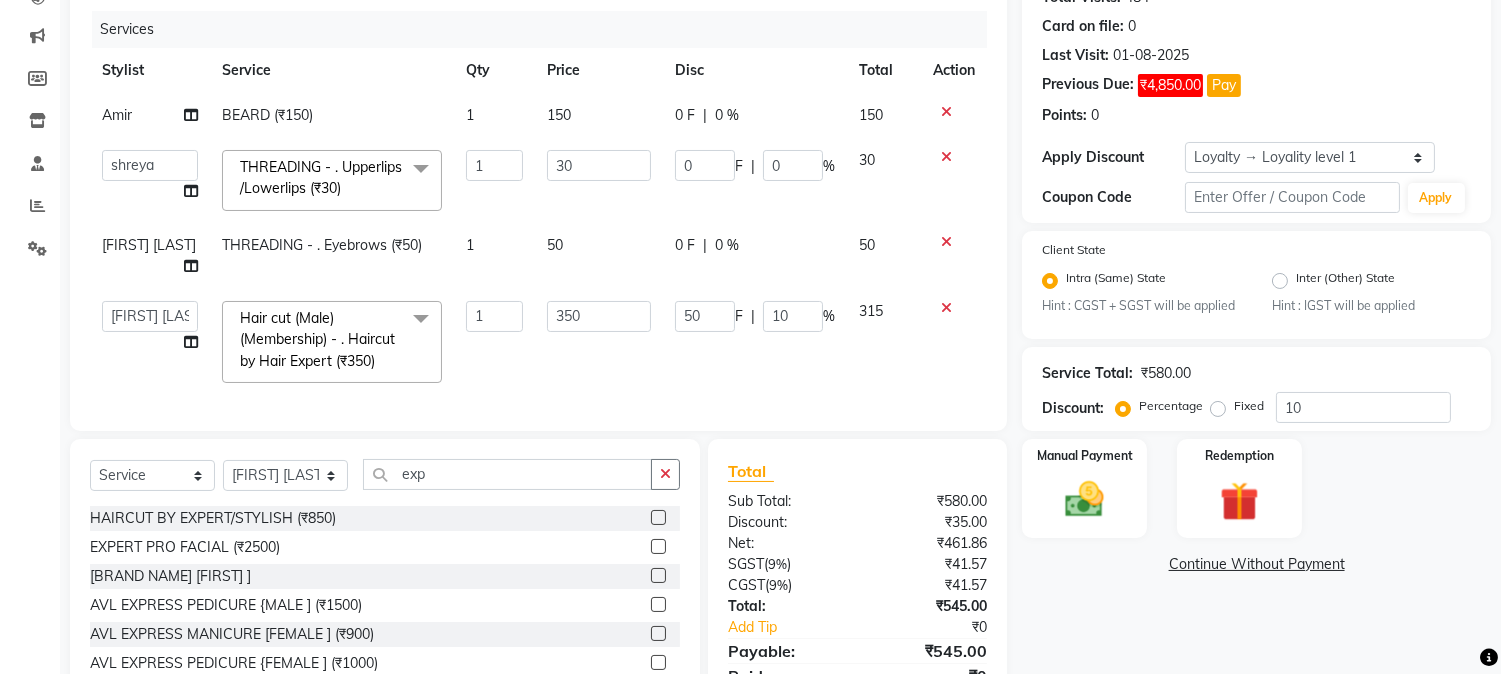 click on "Services Stylist Service Qty Price Disc Total Action Amir BEARD (₹150) 1 150 0 F | 0 % 150  AARMAN   AAYUSHI SHARMA   Akruti   AMAN    Amir   Arbaz   Asif Ansari   BABLU   Bandana   BHAGYESH   CHETAN   CHETAN BOISAR   furkan   GEETA   KISHOR   KISHOR JAMBHULKAR   kunal   mushahid  [muddu]   Nilam   NIRANJAN   Nisha Parmar   PRABHA    PUNAM   Rahul Sir   RAVI    RIMA   Rohit Tandel   SALONI   Sandy Sir   sarfaraz   shovib M.D   shreya   ZOYA  THREADING       -        . Upperlips /Lowerlips (₹30)  x Nails -  Hands (₹840) Nails -  Feet (₹720) Nails - Nail Extensions With Gel Polish (₹2820) Nails - Nail Art (₹300) Nails - Nail Extension Removal (₹960) Nails - Gel Polish Removal (₹420) MOLE (₹600) PUMING (₹4000) CRYSTAL PEDICURE (MEMBERSHIP) (₹1400) HIAR SPA ABOVE SHOULDER (MEMBERSHIP) (₹900) HAIR SPA ABOVE SHOULDER (NON-MEMBER) (₹1080) HAIR SPA BELOW SHOULDER(MEMBERSHIP) (₹1200) HAIR SPA BELOW SHOULDER(NON-MEMBER) (₹1440) HAIR SPA UPTO WAIST(MEMBERSHIP) (₹1400) nailpaint (₹200)" 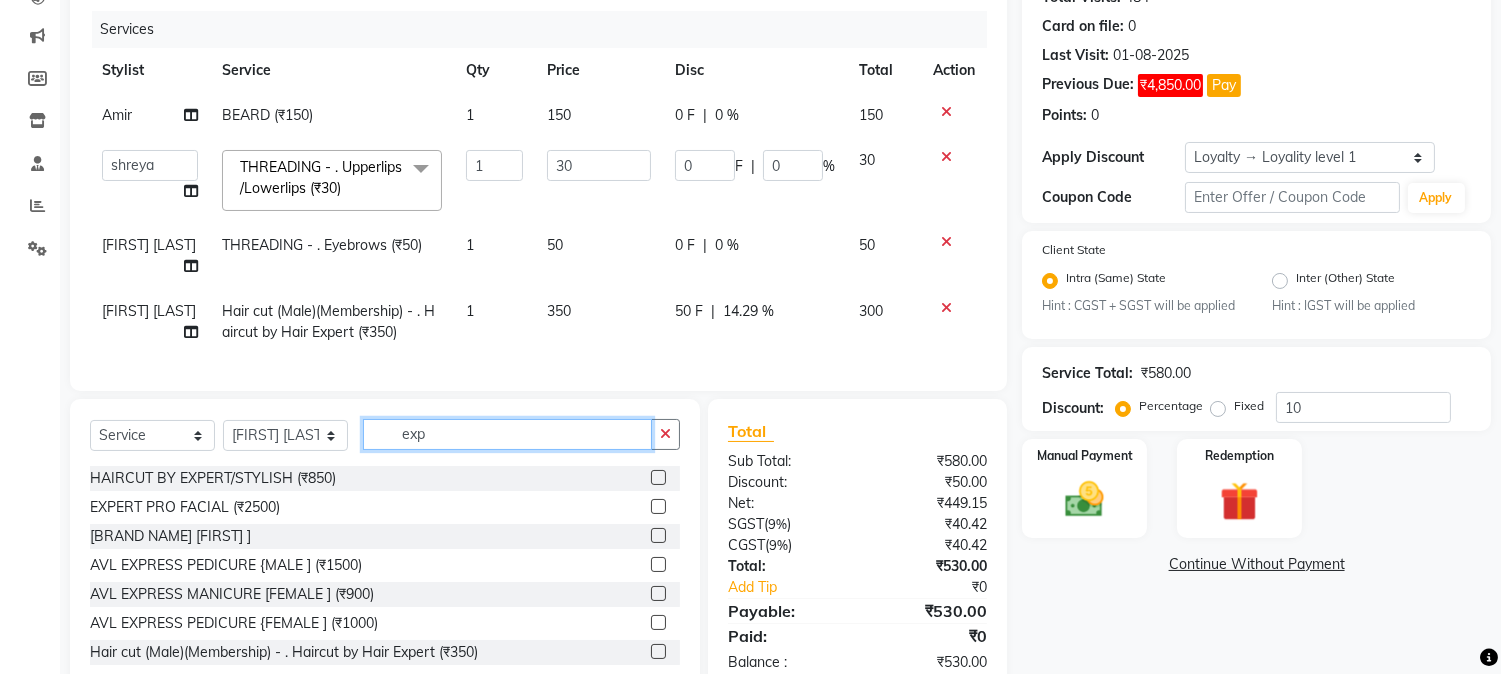 drag, startPoint x: 397, startPoint y: 453, endPoint x: 466, endPoint y: 466, distance: 70.21396 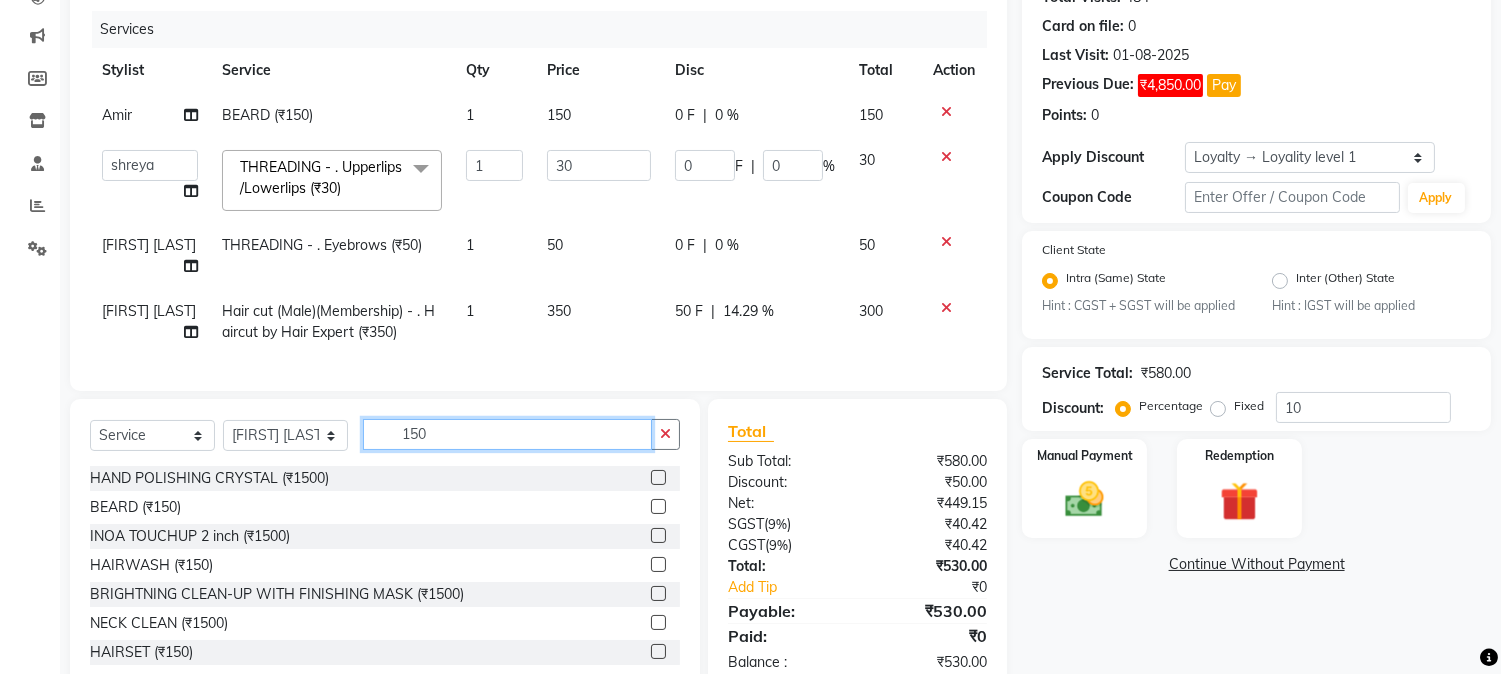 type on "150" 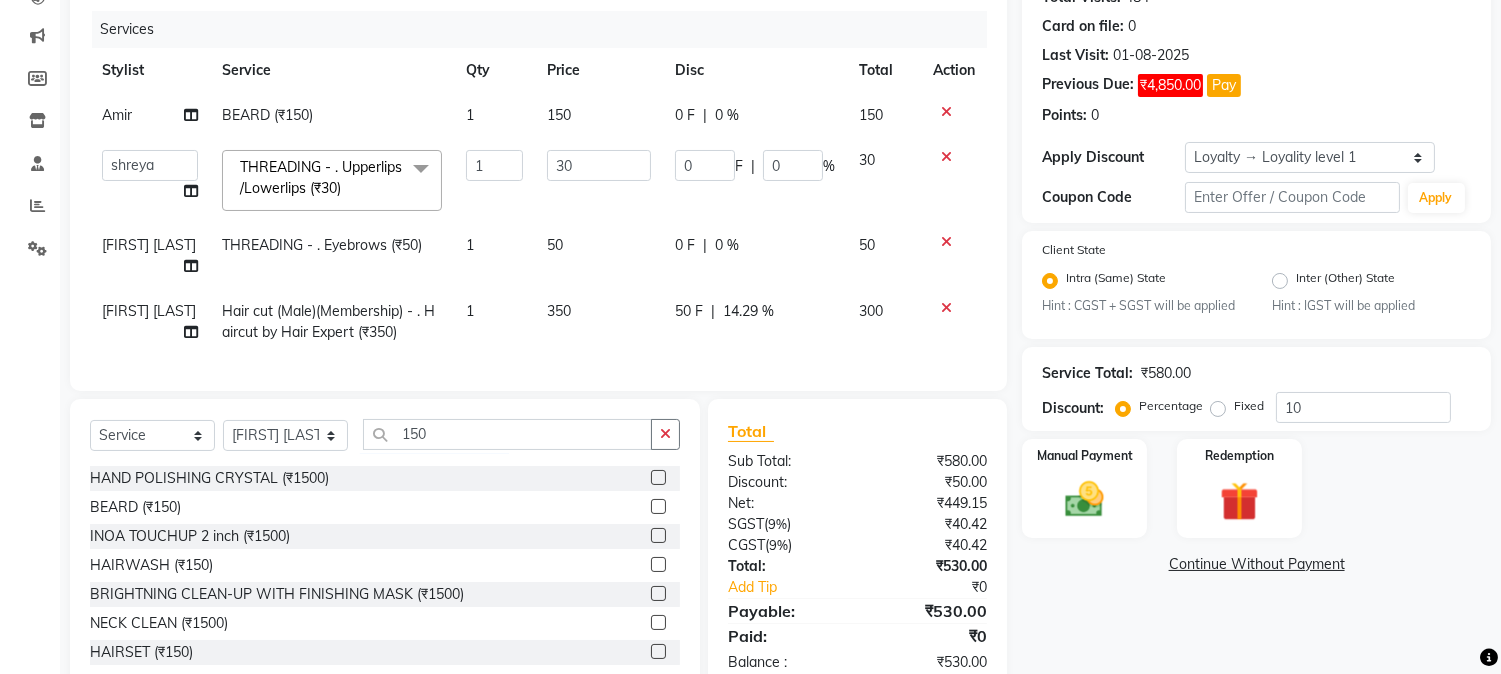 click 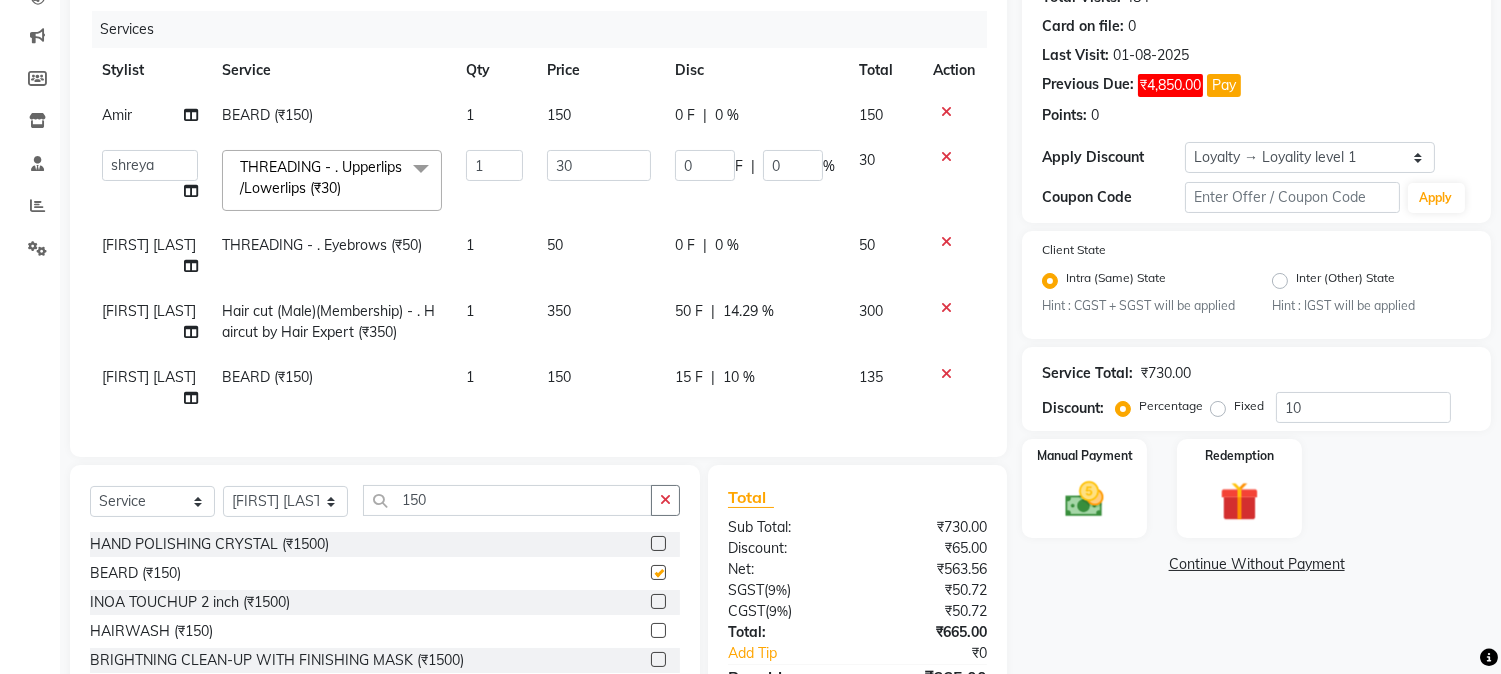 checkbox on "false" 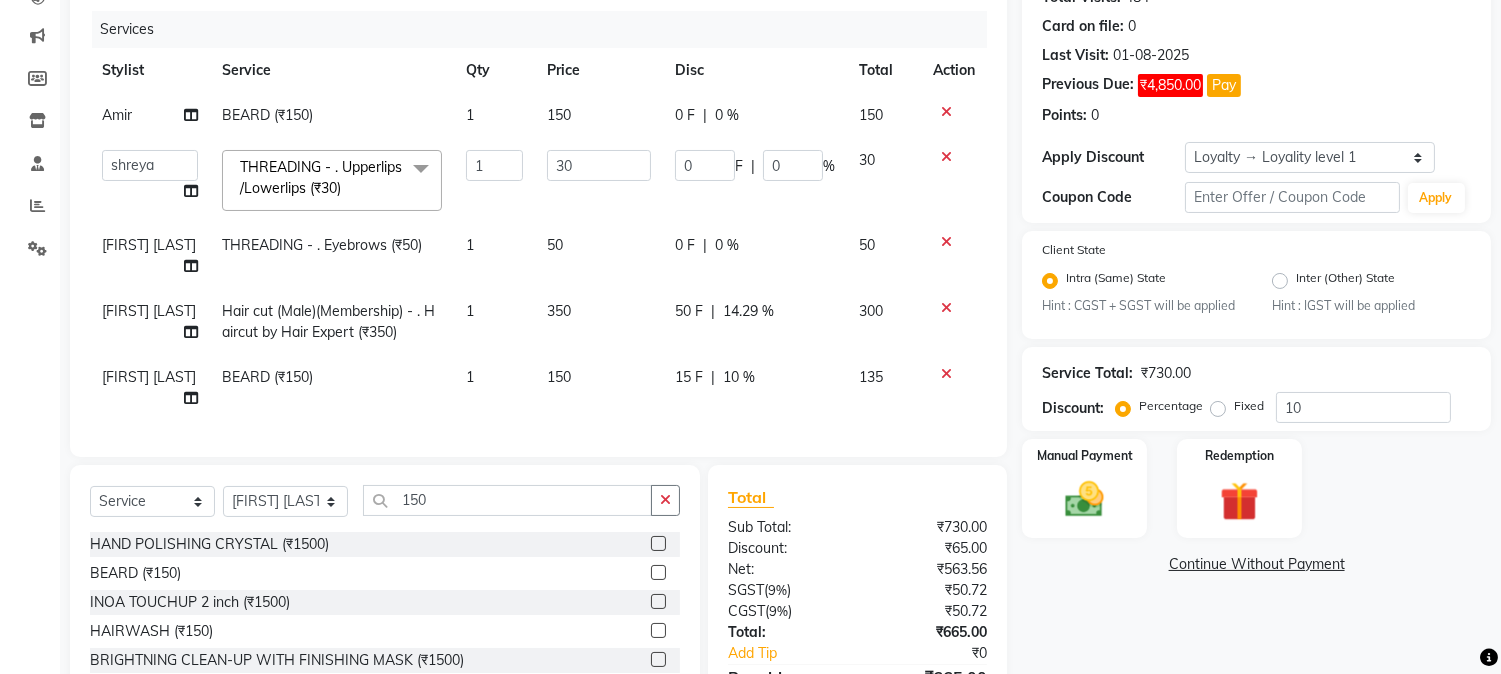 click on "15 F" 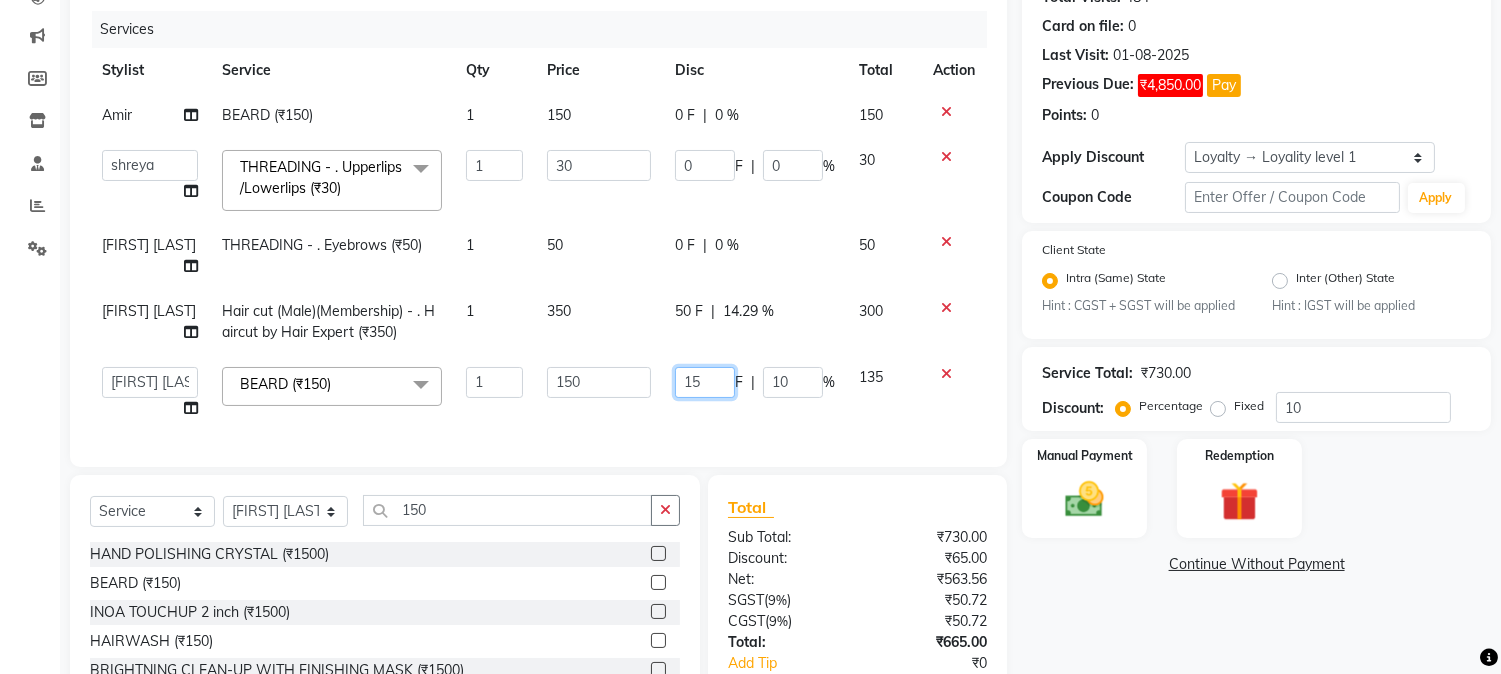 drag, startPoint x: 686, startPoint y: 381, endPoint x: 724, endPoint y: 382, distance: 38.013157 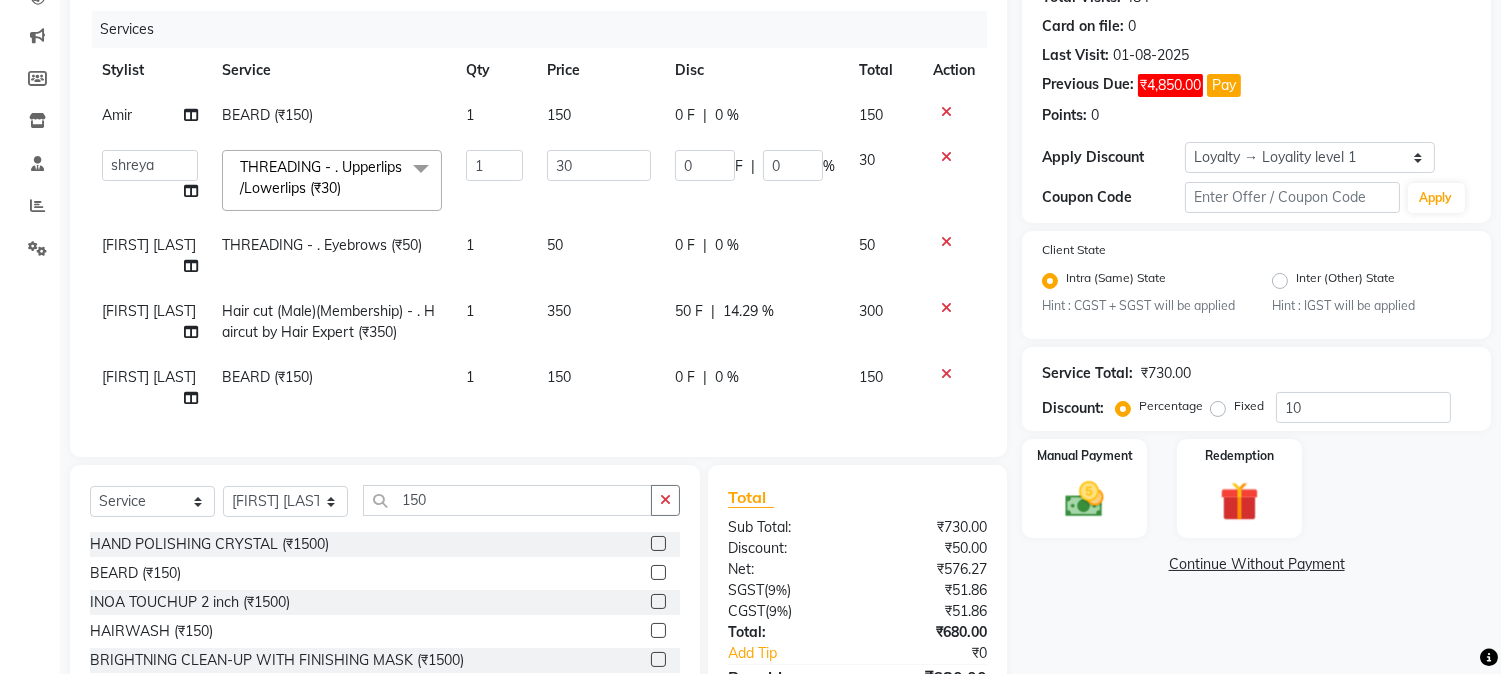 click on "Client +91 9049785333 Date 01-08-2025 Invoice Number V/2025 V/2025-26 0452 Services Stylist Service Qty Price Disc Total Action Amir BEARD (₹150) 1 150 0 F | 0 % 150  AARMAN   AAYUSHI SHARMA   Akruti   AMAN    Amir   Arbaz   Asif Ansari   BABLU   Bandana   BHAGYESH   CHETAN   CHETAN BOISAR   furkan   GEETA   KISHOR   KISHOR JAMBHULKAR   kunal   mushahid  [muddu]   Nilam   NIRANJAN   Nisha Parmar   PRABHA    PUNAM   Rahul Sir   RAVI    RIMA   Rohit Tandel   SALONI   Sandy Sir   sarfaraz   shovib M.D   shreya   ZOYA  THREADING       -        . Upperlips /Lowerlips (₹30)  x Nails -  Hands (₹840) Nails -  Feet (₹720) Nails - Nail Extensions With Gel Polish (₹2820) Nails - Nail Art (₹300) Nails - Nail Extension Removal (₹960) Nails - Gel Polish Removal (₹420) MOLE (₹600) PUMING (₹4000) CRYSTAL PEDICURE (MEMBERSHIP) (₹1400) HIAR SPA ABOVE SHOULDER (MEMBERSHIP) (₹900) HAIR SPA ABOVE SHOULDER (NON-MEMBER) (₹1080) HAIR SPA BELOW SHOULDER(MEMBERSHIP) (₹1200) PATCH TEST  (₹500) 1 30 0 F |" 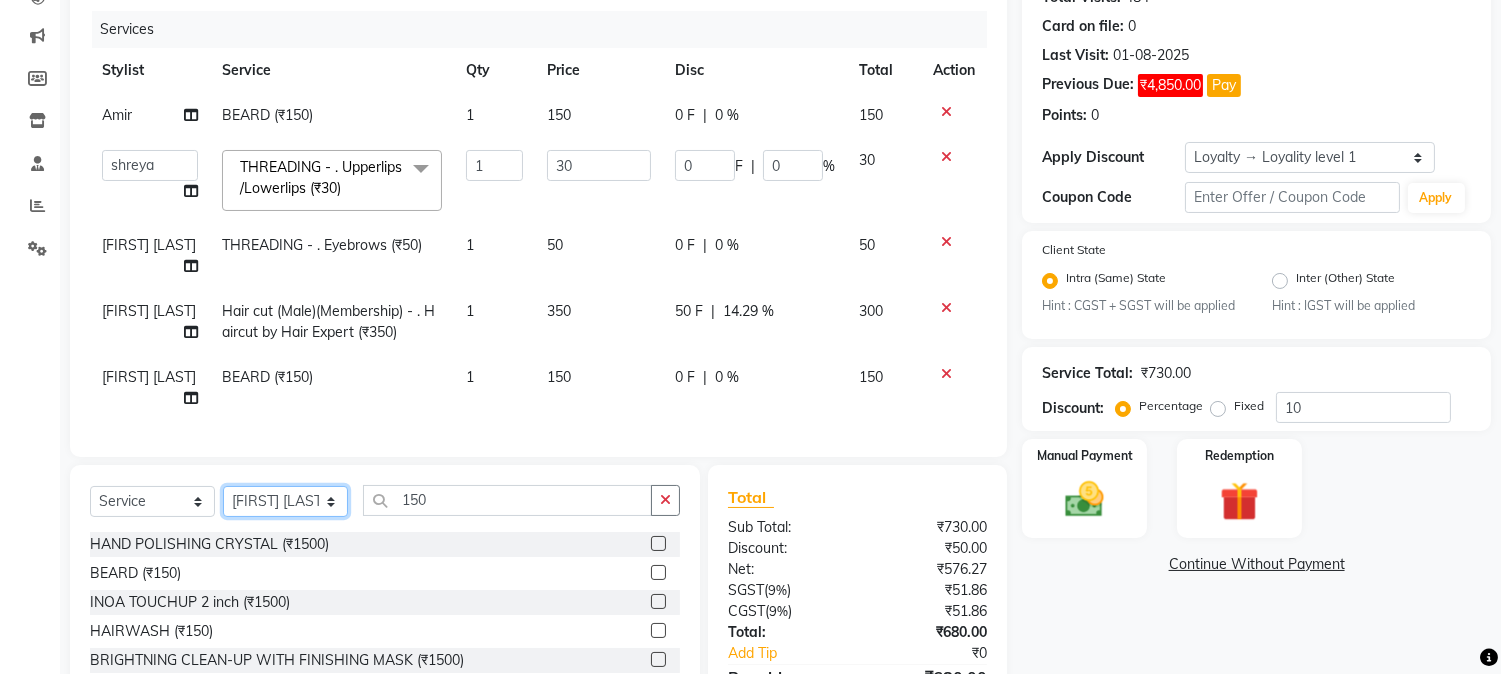 click on "Select Stylist [FIRST] [FIRST] [LAST] [FIRST]  [FIRST]   [FIRST]   [FIRST] [LAST]   [FIRST]   [FIRST]   [FIRST]   [FIRST]   [FIRST]   [FIRST]   [FIRST]   [FIRST]   [FIRST] [LAST]   [FIRST]   [FIRST]    [FIRST]   [FIRST] [LAST]   [FIRST]    [FIRST]   [FIRST]    [FIRST]  [FIRST]   [FIRST]   [FIRST] [LAST]   [FIRST]    [FIRST]   [FIRST]   [FIRST]   [FIRST]   [FIRST]  [FIRST]" 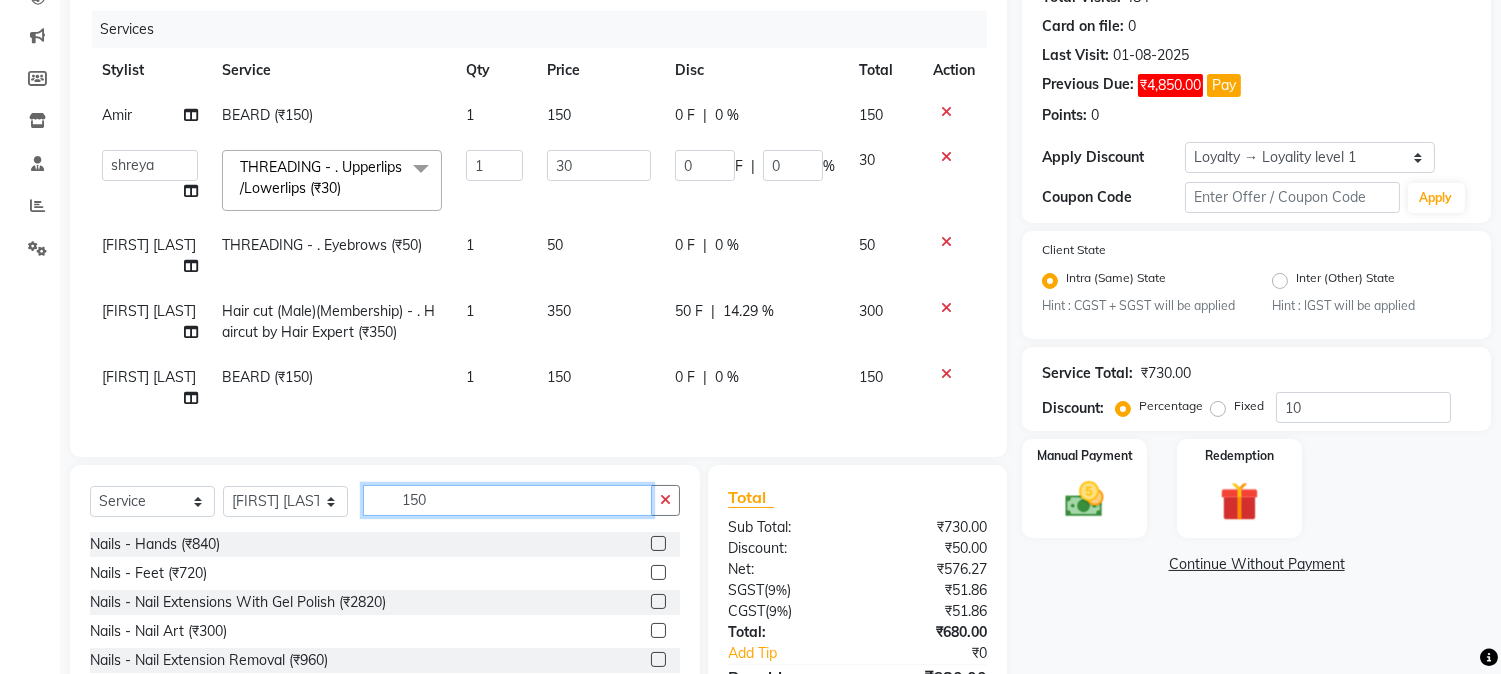 drag, startPoint x: 398, startPoint y: 488, endPoint x: 473, endPoint y: 484, distance: 75.10659 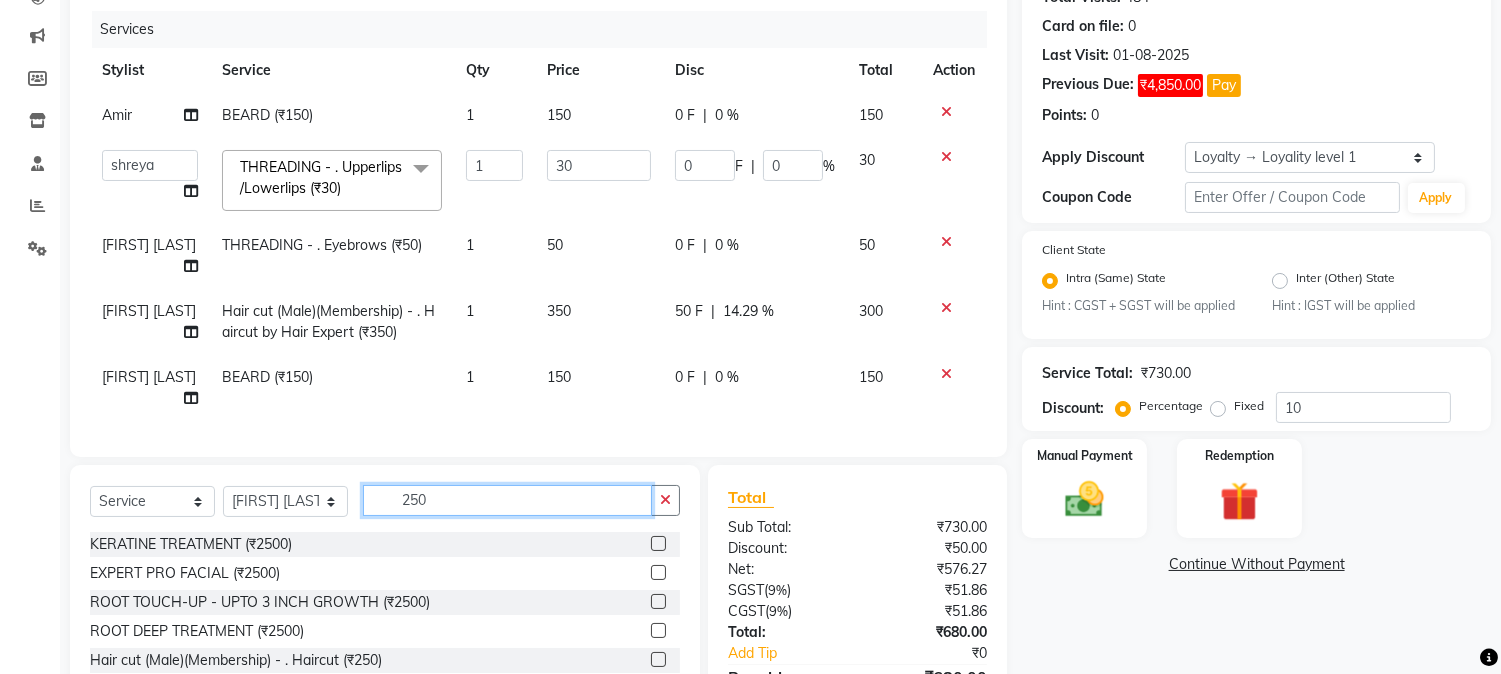 scroll, scrollTop: 348, scrollLeft: 0, axis: vertical 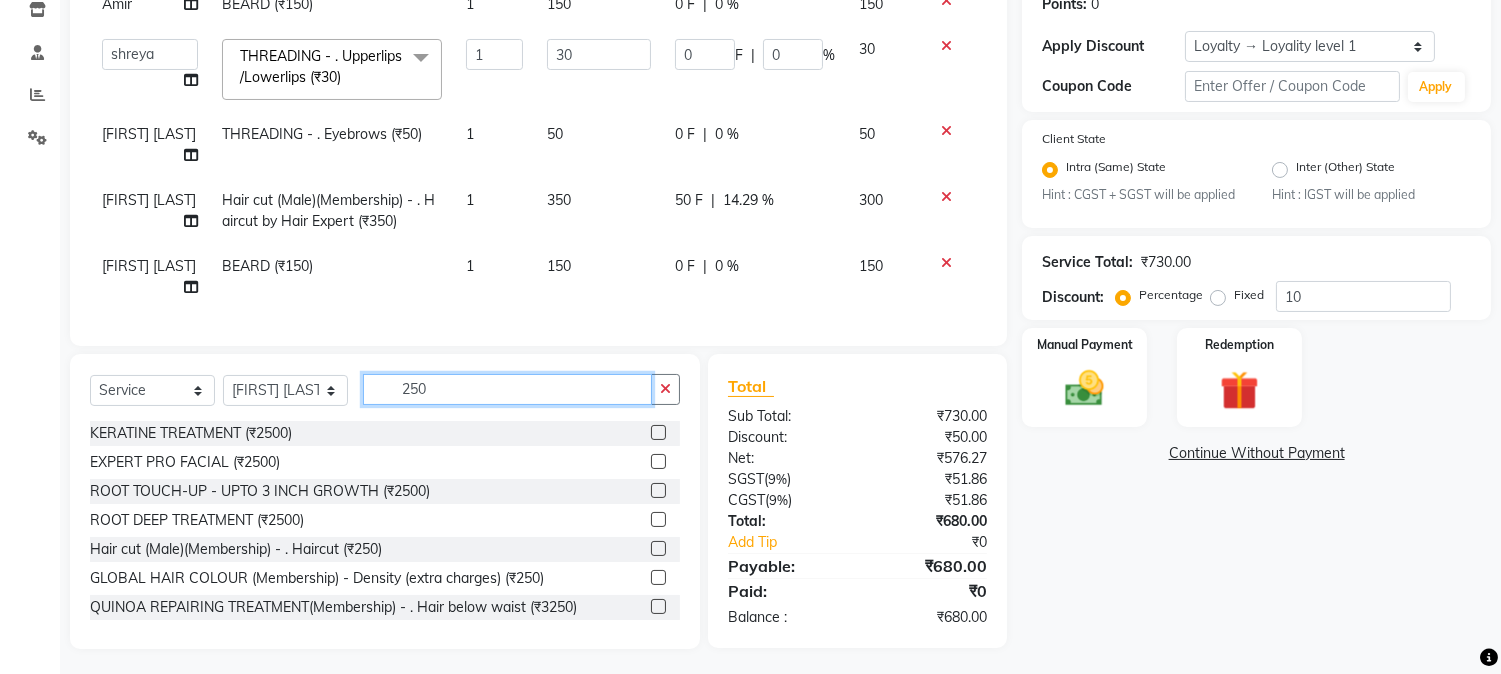 type on "250" 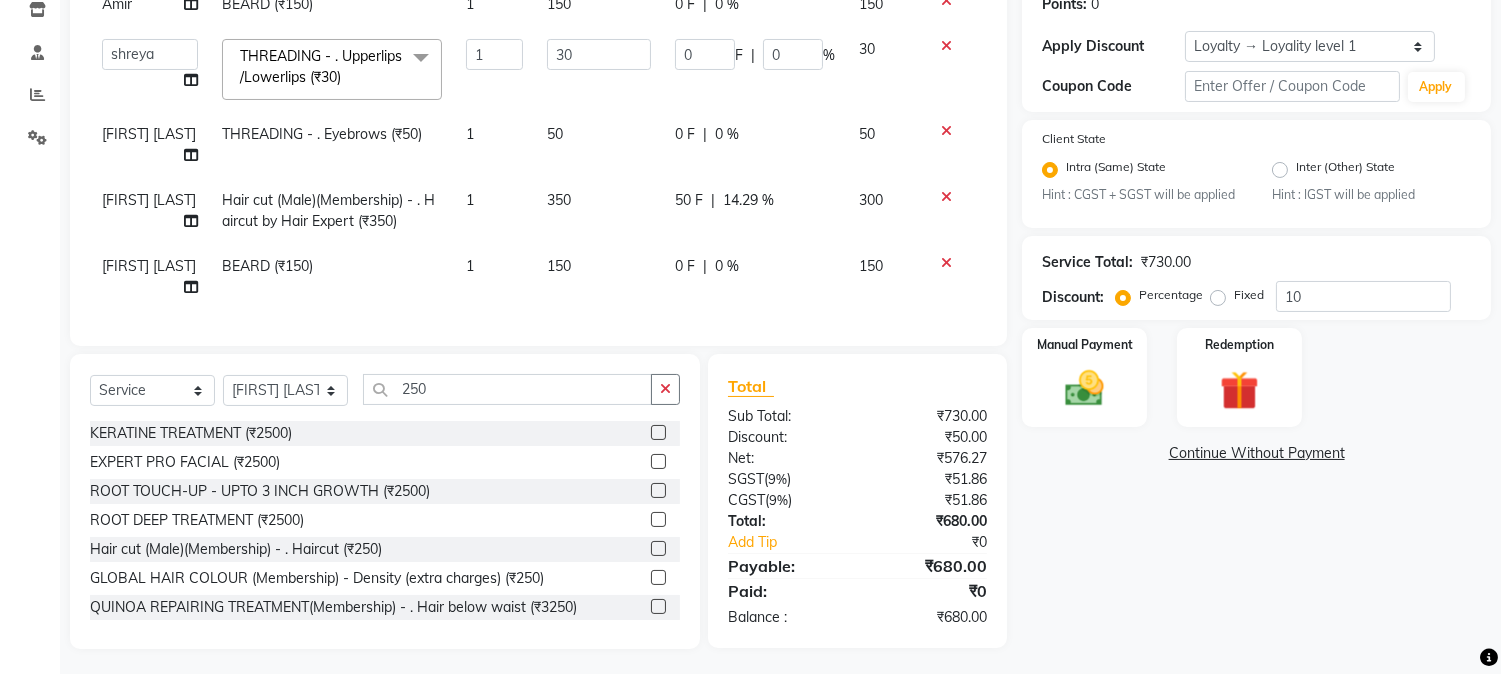 drag, startPoint x: 635, startPoint y: 541, endPoint x: 661, endPoint y: 380, distance: 163.08586 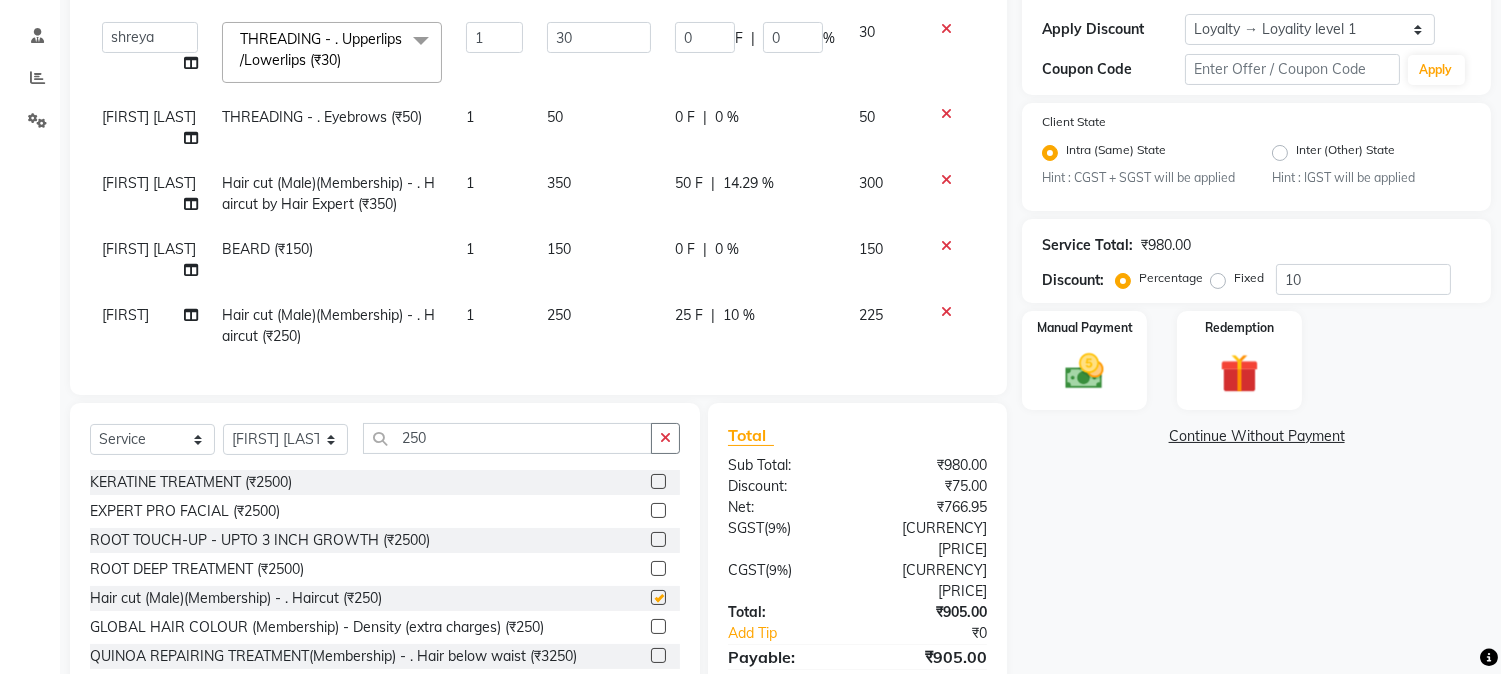 checkbox on "false" 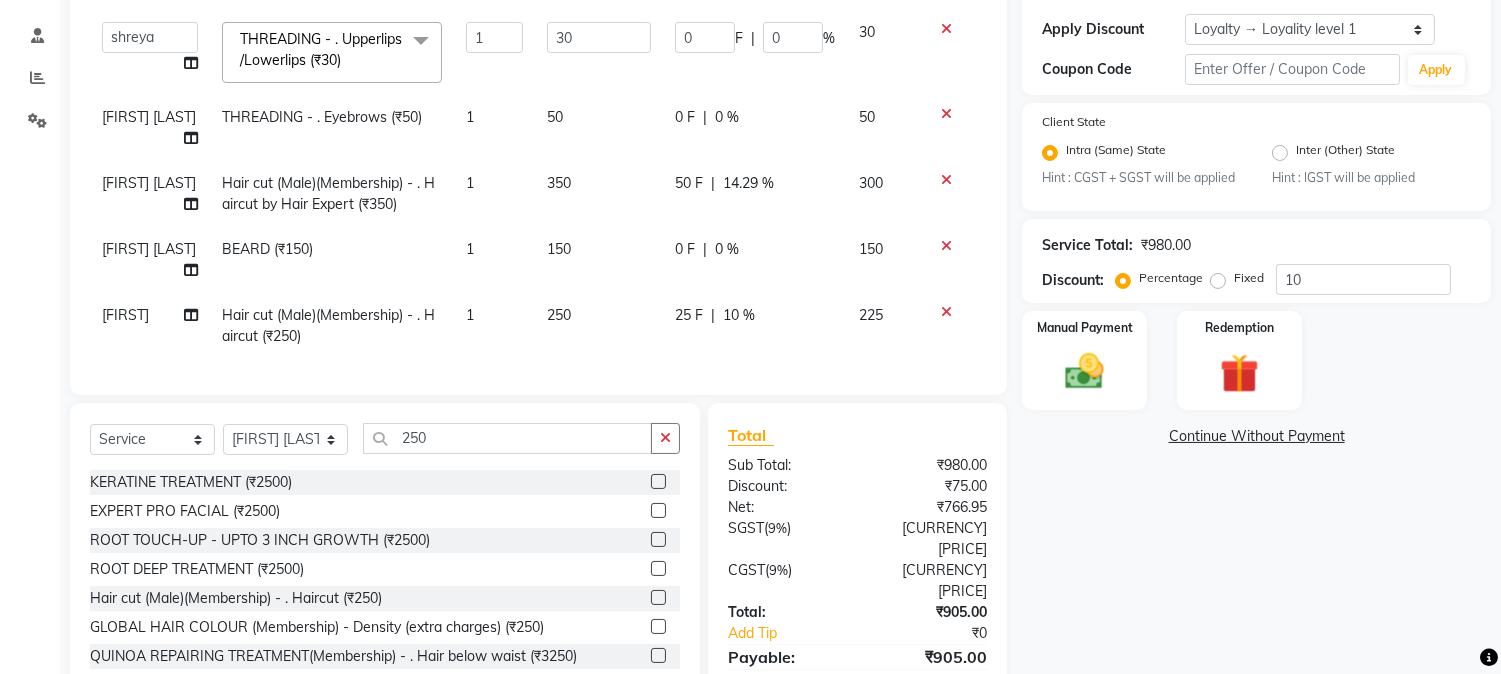 scroll, scrollTop: 414, scrollLeft: 0, axis: vertical 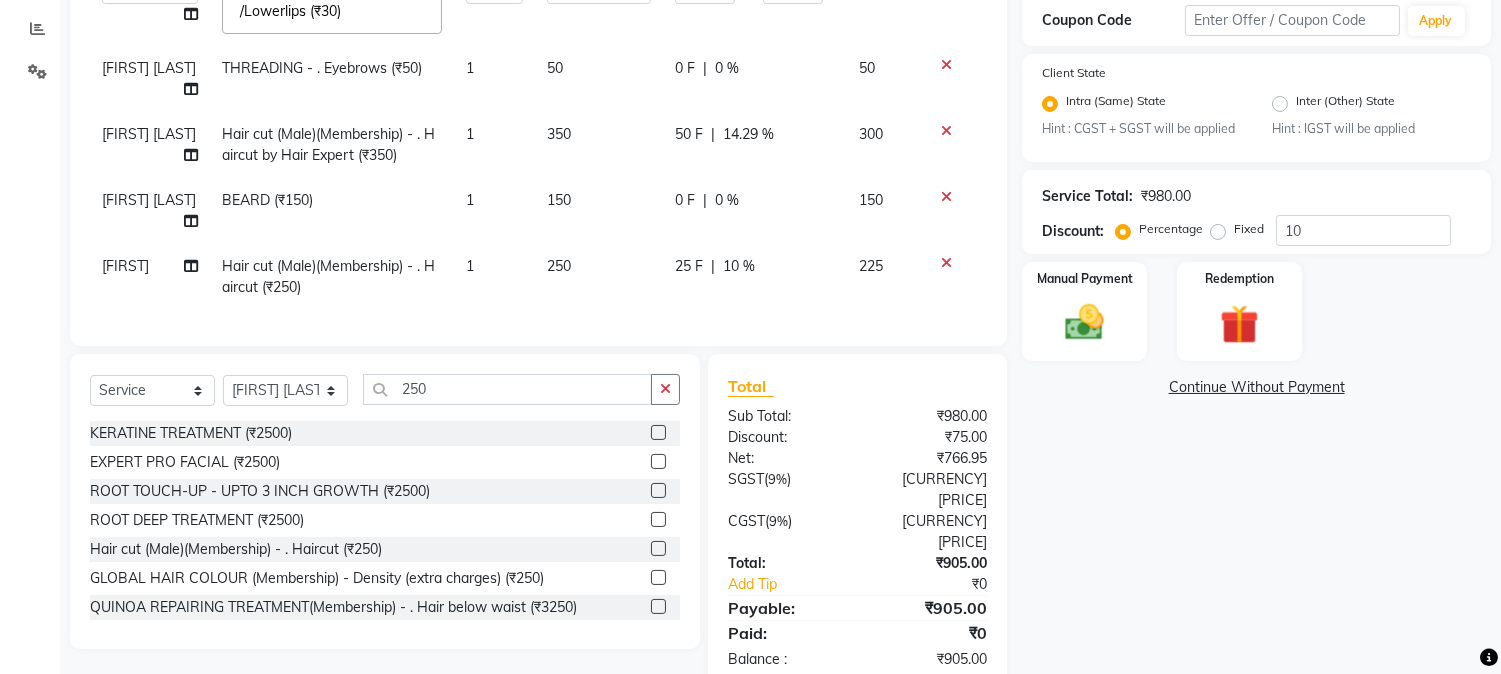 click on "25 F | 10 %" 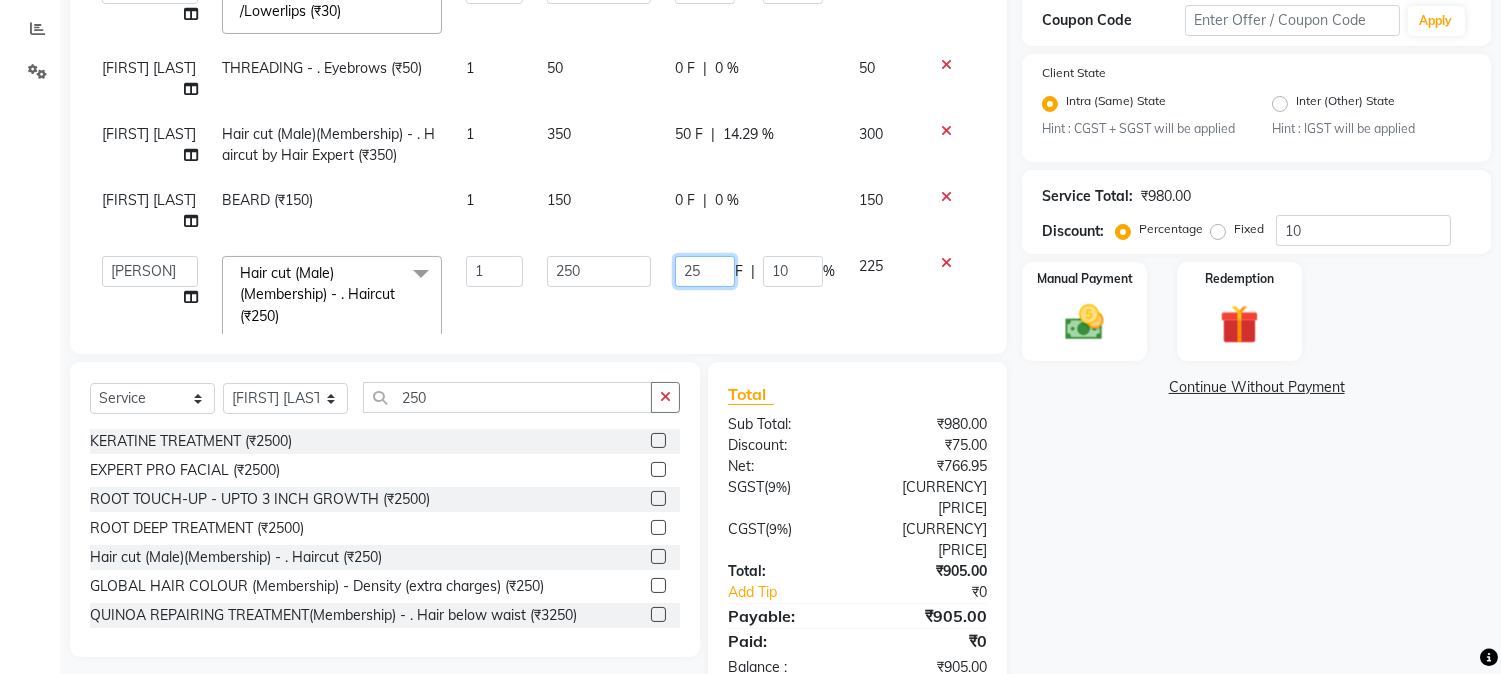 drag, startPoint x: 670, startPoint y: 246, endPoint x: 708, endPoint y: 247, distance: 38.013157 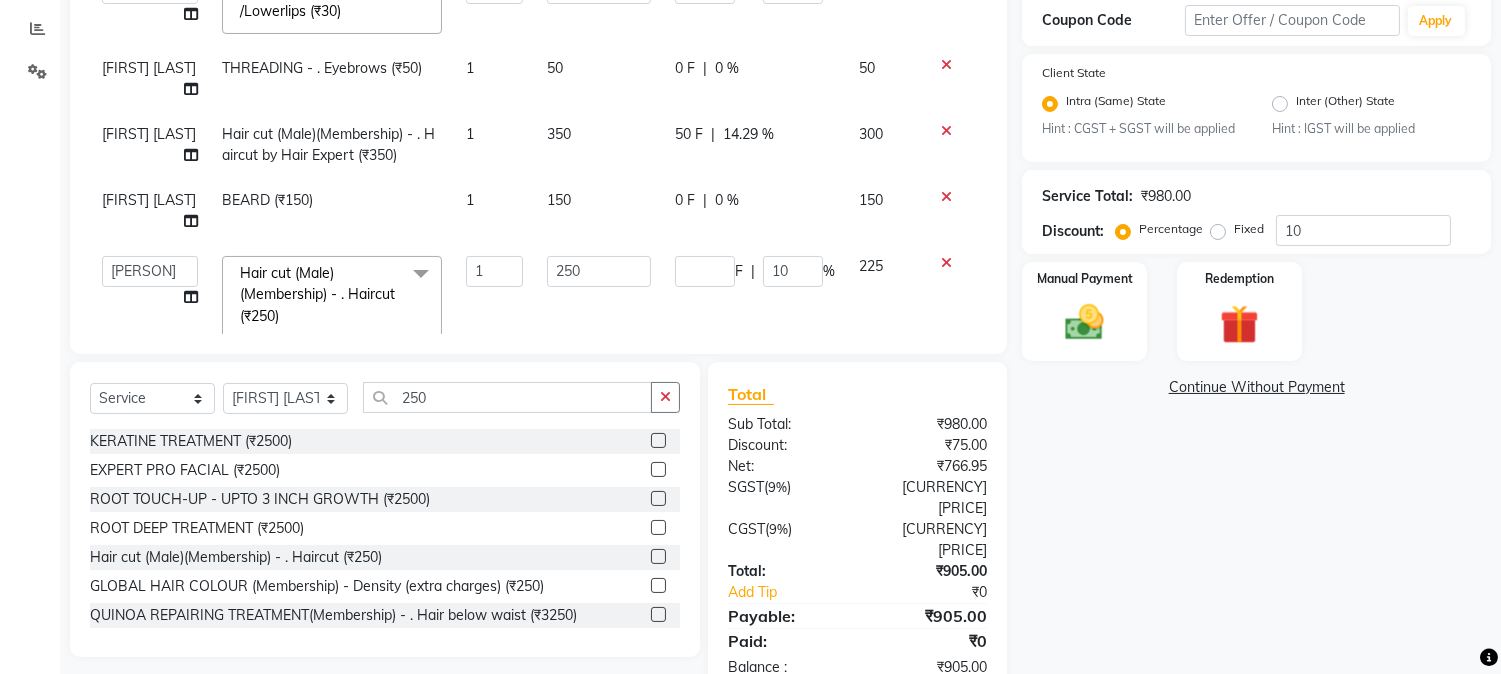 click on "F | [PERCENT]10" 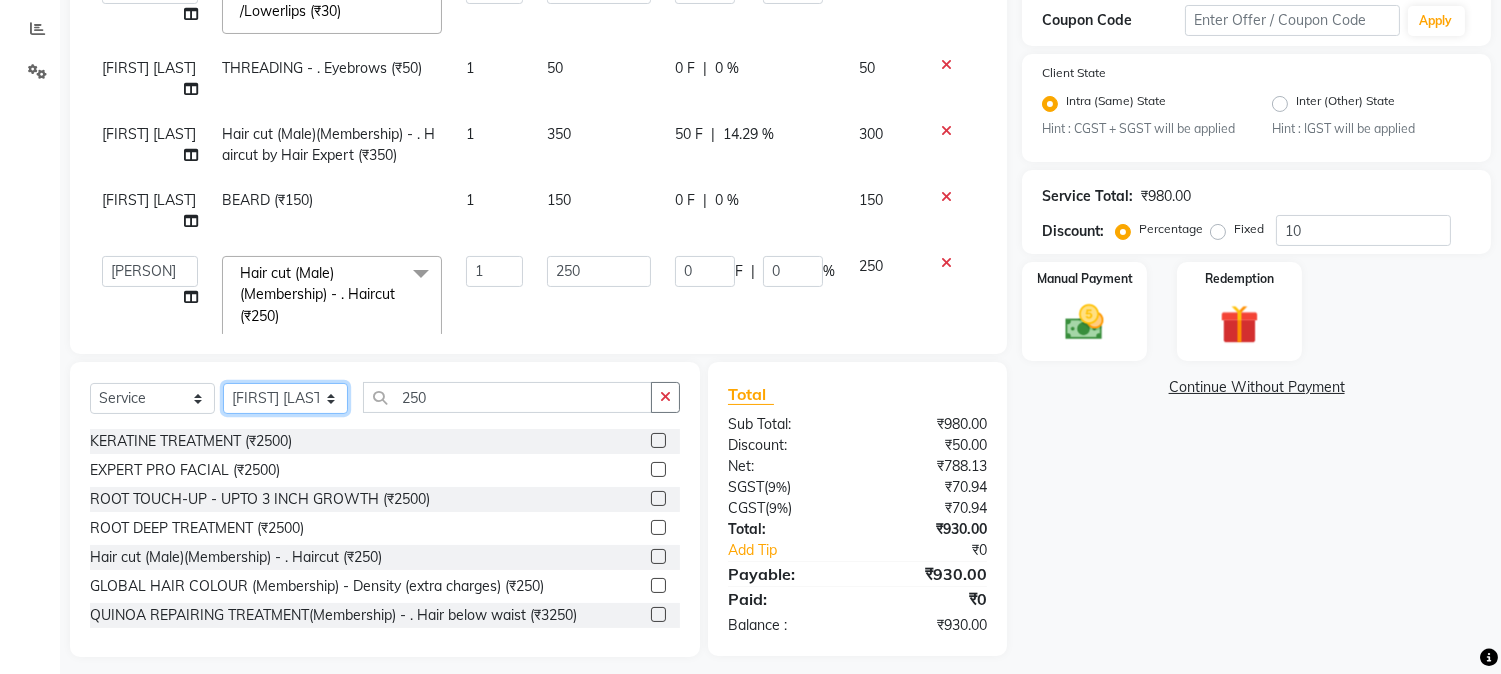 click on "Select Stylist [FIRST] [FIRST] [LAST] [FIRST]  [FIRST]   [FIRST]   [FIRST] [LAST]   [FIRST]   [FIRST]   [FIRST]   [FIRST]   [FIRST]   [FIRST]   [FIRST]   [FIRST]   [FIRST] [LAST]   [FIRST]   [FIRST]    [FIRST]   [FIRST] [LAST]   [FIRST]    [FIRST]   [FIRST]    [FIRST]  [FIRST]   [FIRST]   [FIRST] [LAST]   [FIRST]    [FIRST]   [FIRST]   [FIRST]   [FIRST]   [FIRST]  [FIRST]" 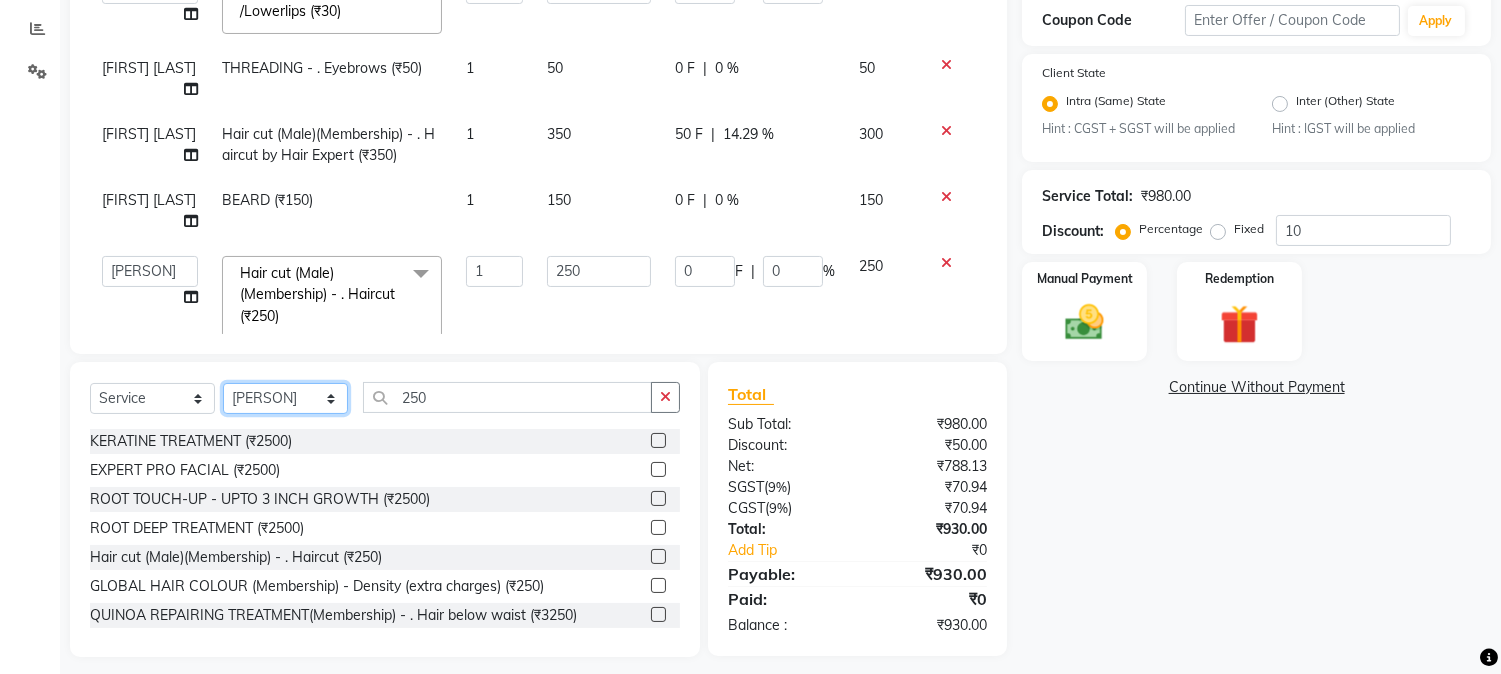 click on "Select Stylist [FIRST] [FIRST] [LAST] [FIRST]  [FIRST]   [FIRST]   [FIRST] [LAST]   [FIRST]   [FIRST]   [FIRST]   [FIRST]   [FIRST]   [FIRST]   [FIRST]   [FIRST]   [FIRST] [LAST]   [FIRST]   [FIRST]    [FIRST]   [FIRST] [LAST]   [FIRST]    [FIRST]   [FIRST]    [FIRST]  [FIRST]   [FIRST]   [FIRST] [LAST]   [FIRST]    [FIRST]   [FIRST]   [FIRST]   [FIRST]   [FIRST]  [FIRST]" 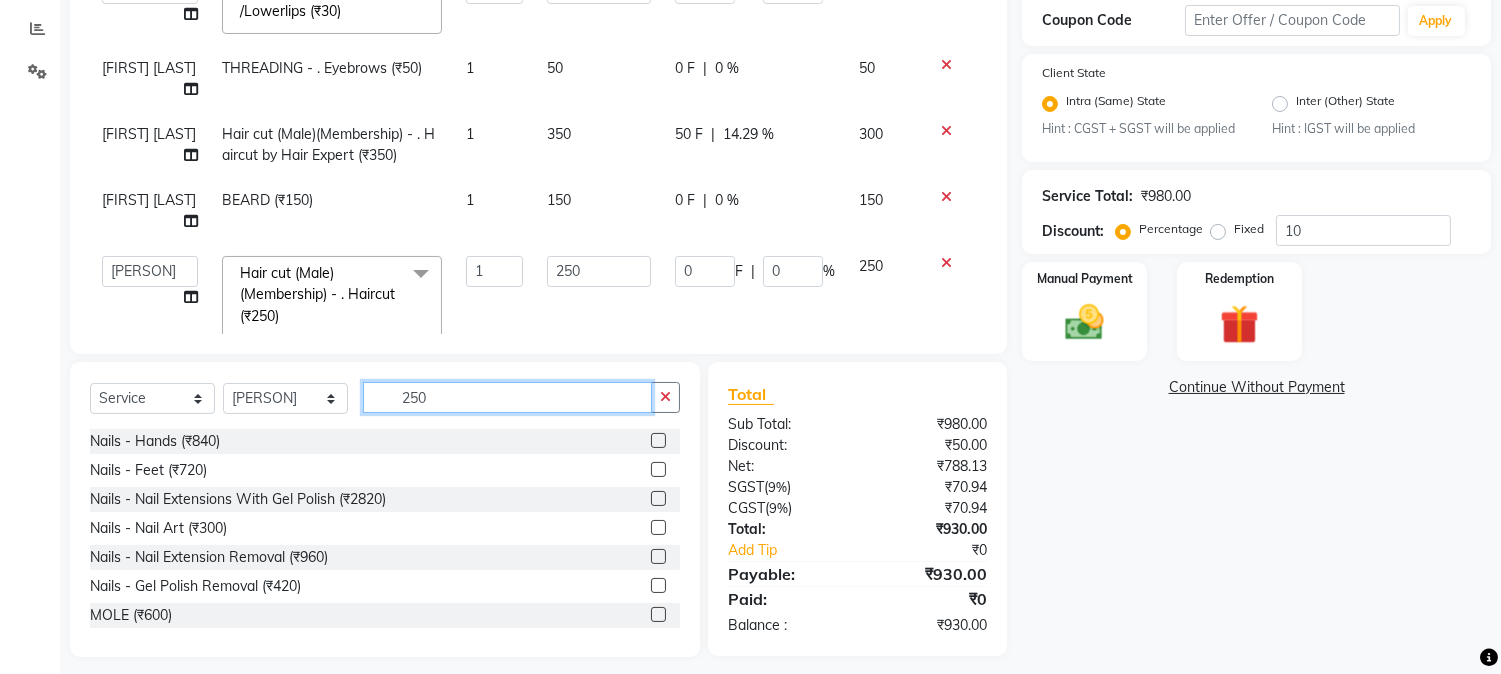 drag, startPoint x: 393, startPoint y: 390, endPoint x: 474, endPoint y: 400, distance: 81.61495 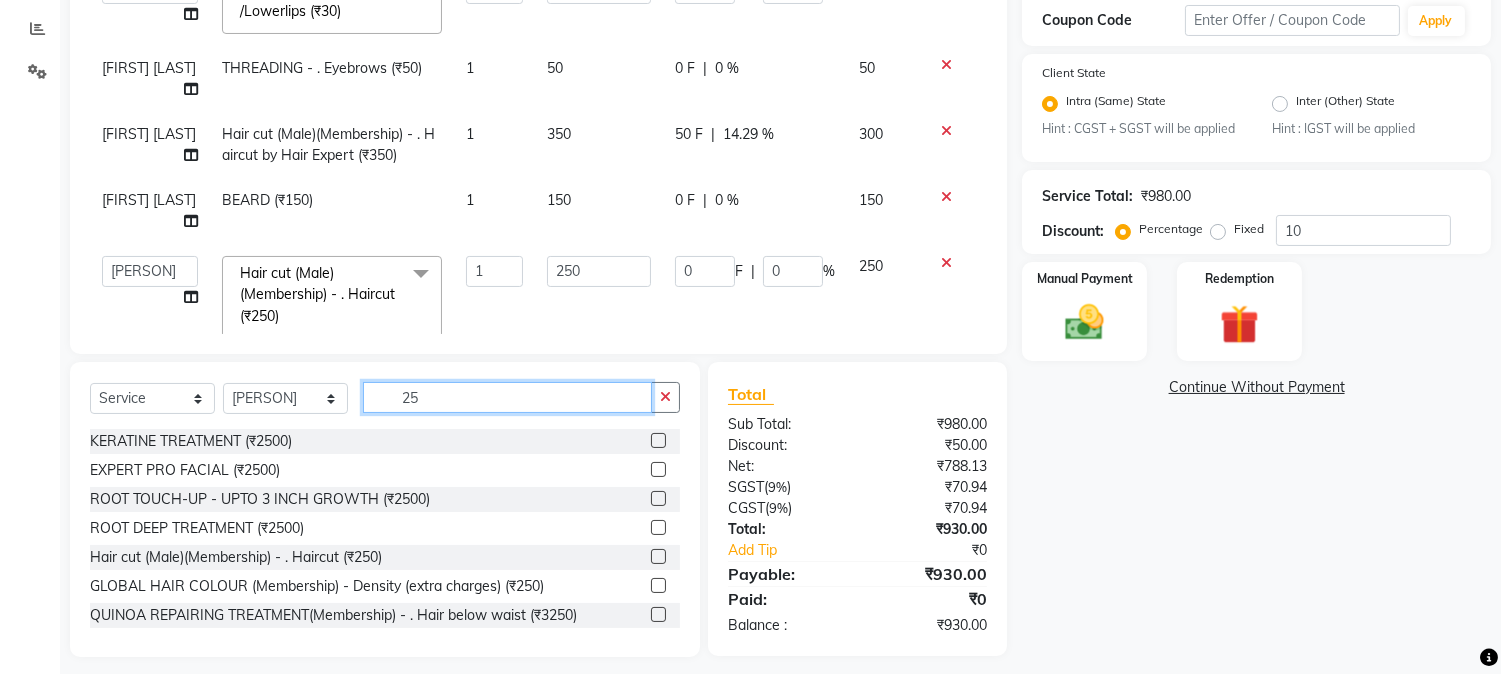 type on "250" 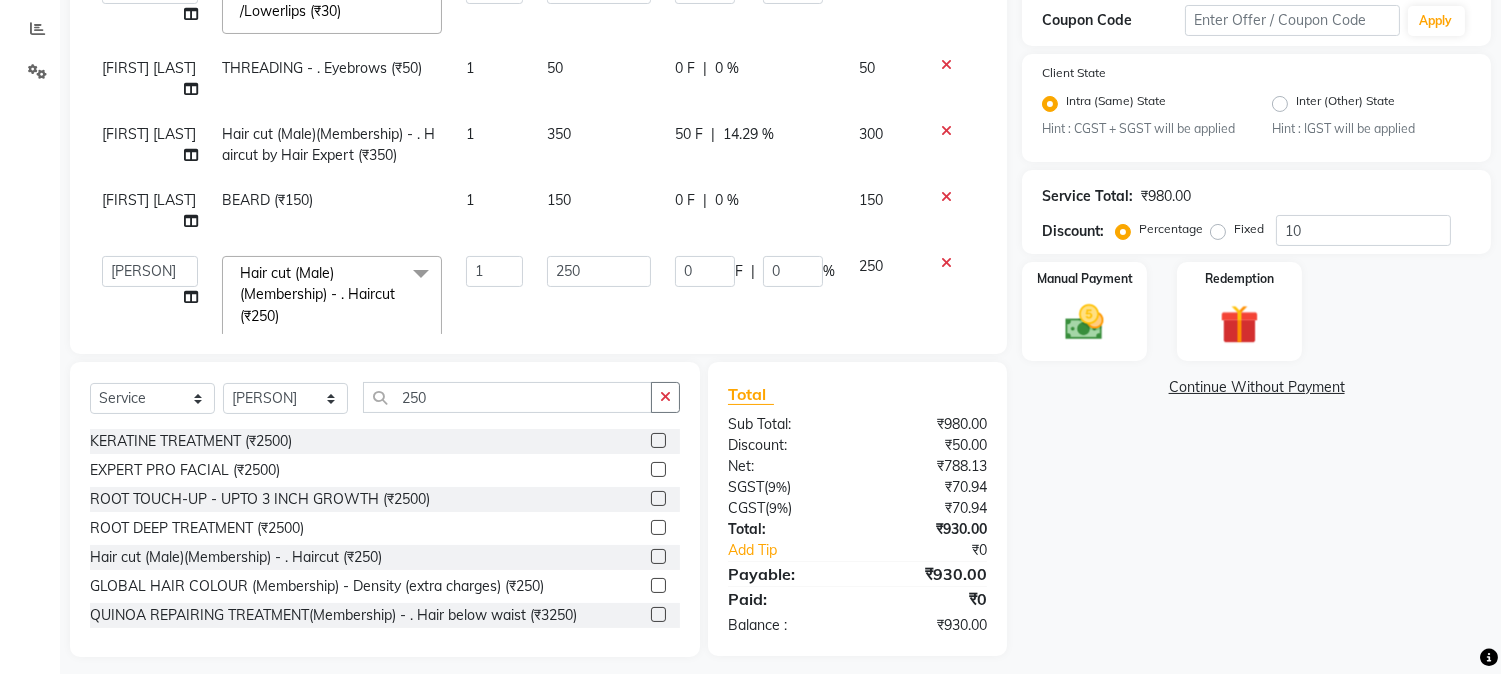 click 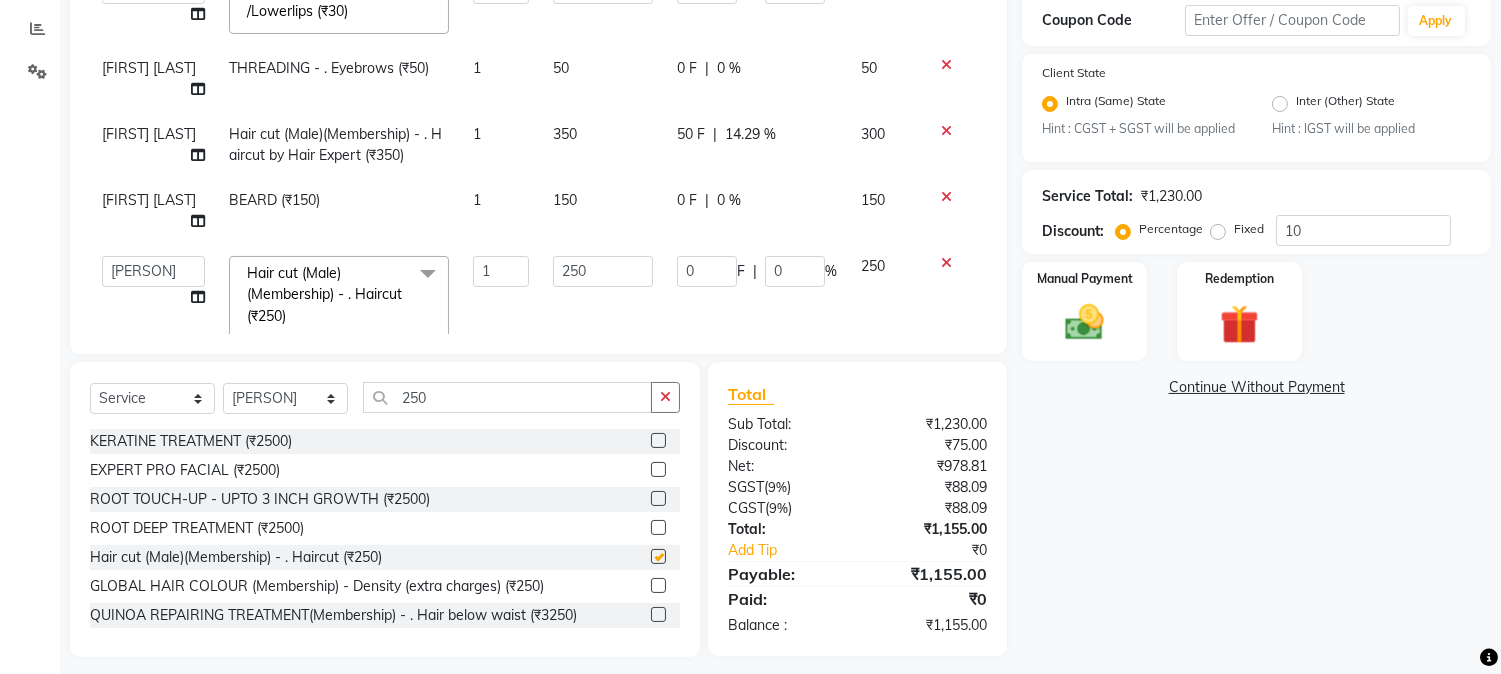 checkbox on "false" 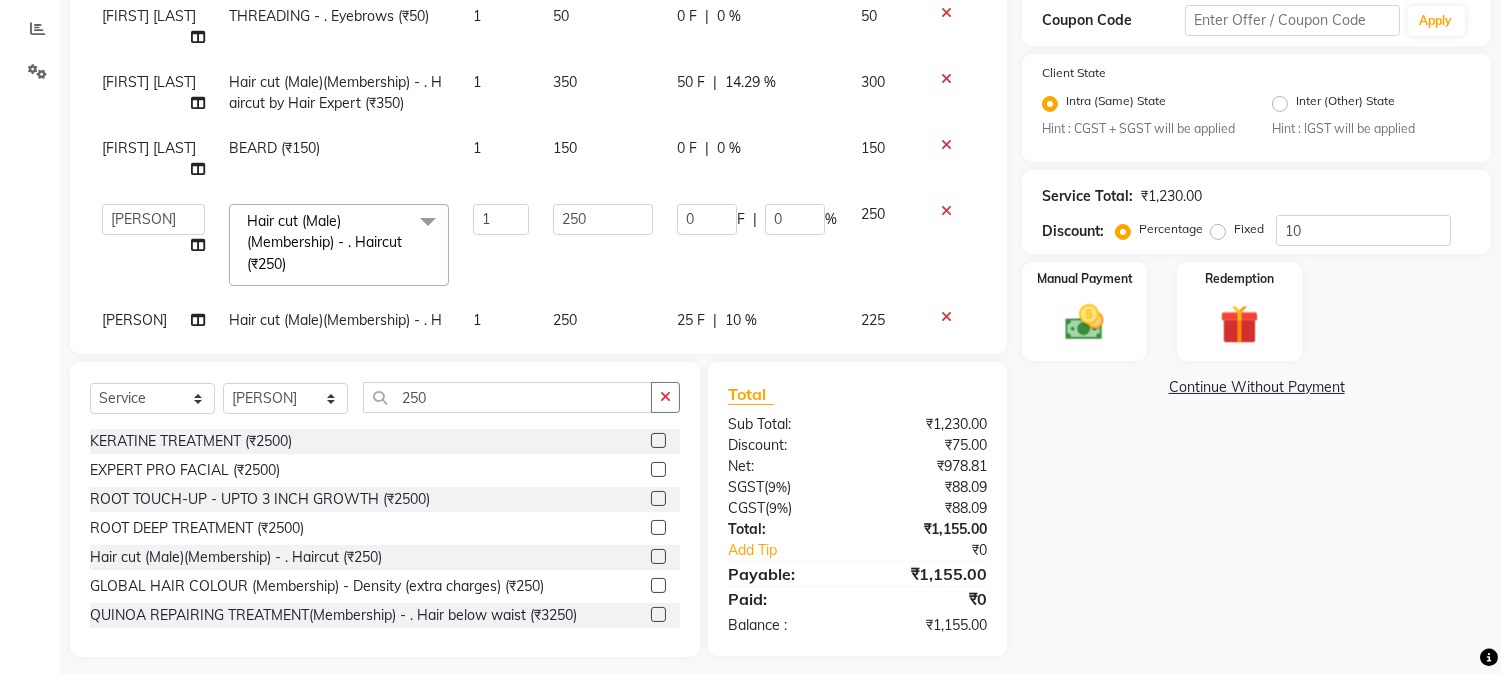 scroll, scrollTop: 93, scrollLeft: 0, axis: vertical 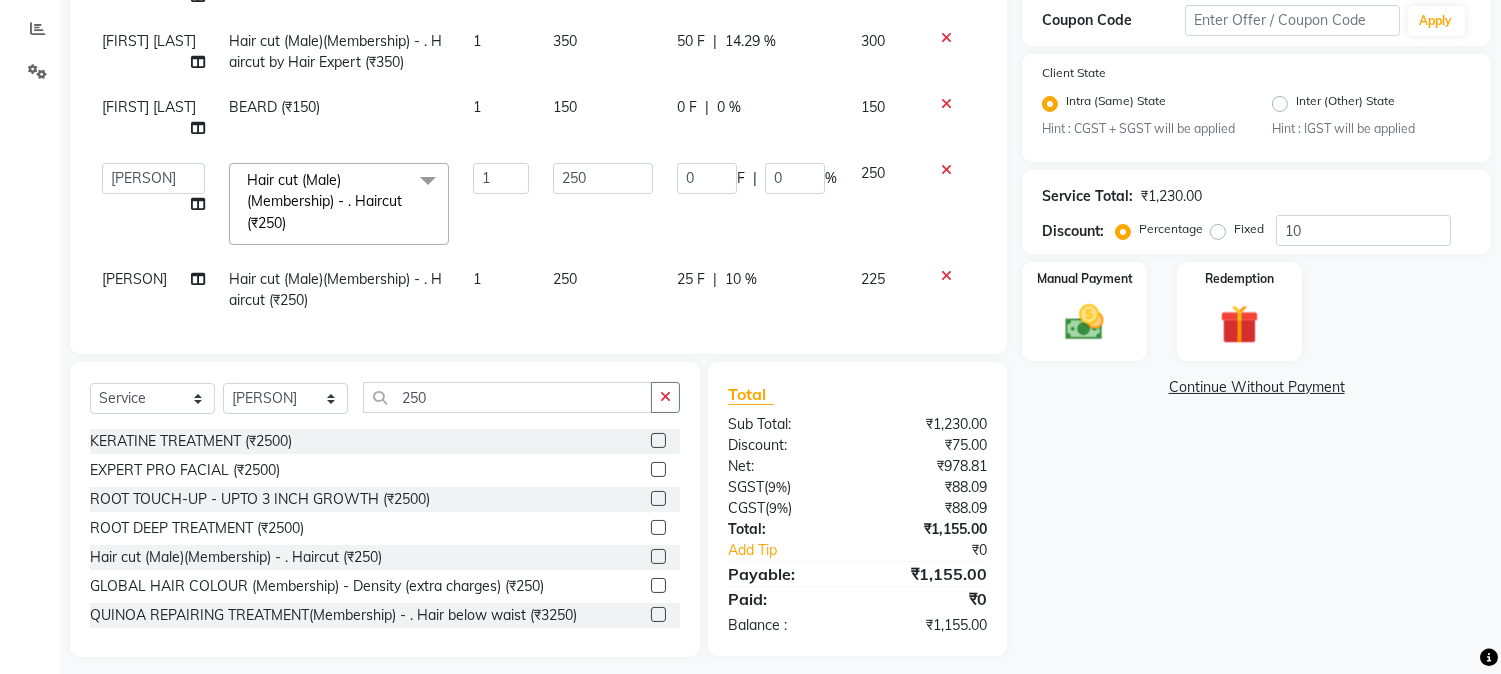click on "25 F" 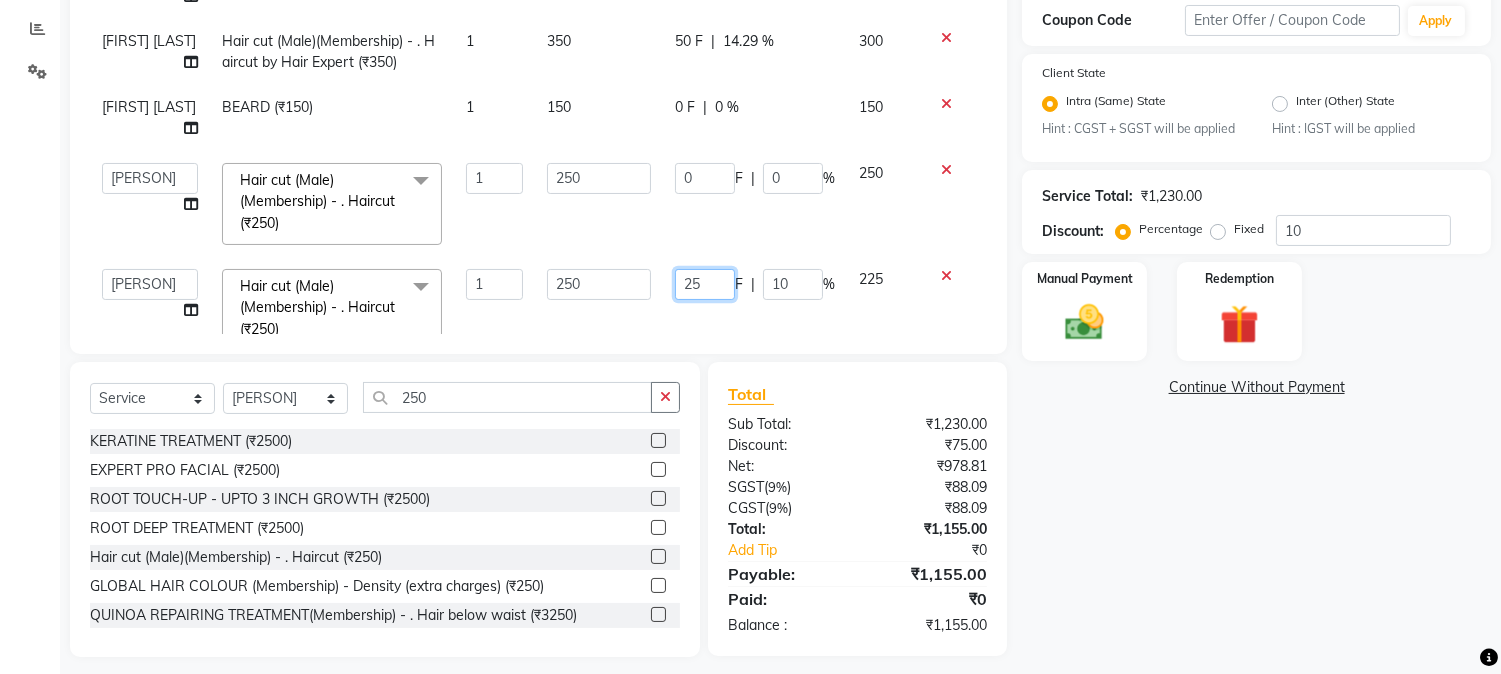 drag, startPoint x: 660, startPoint y: 255, endPoint x: 721, endPoint y: 257, distance: 61.03278 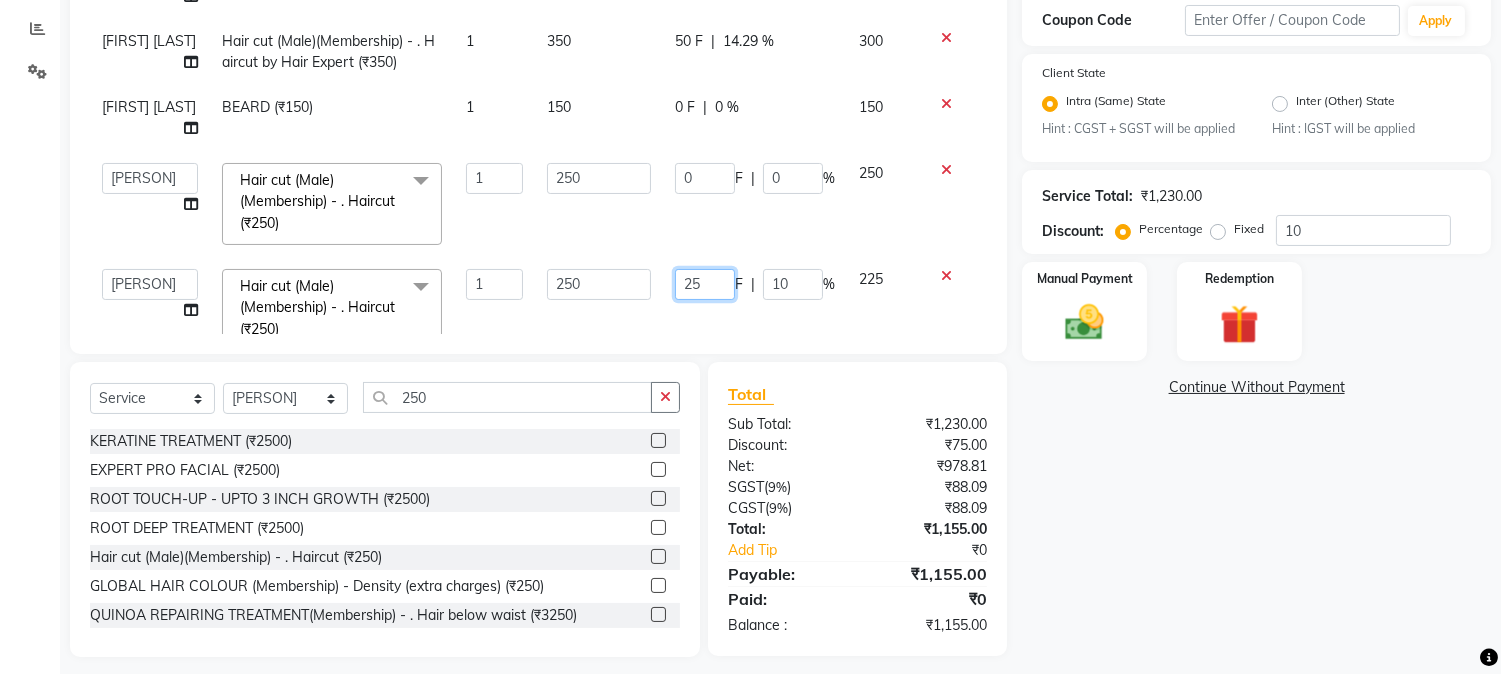 click on "25 F | 10 %" 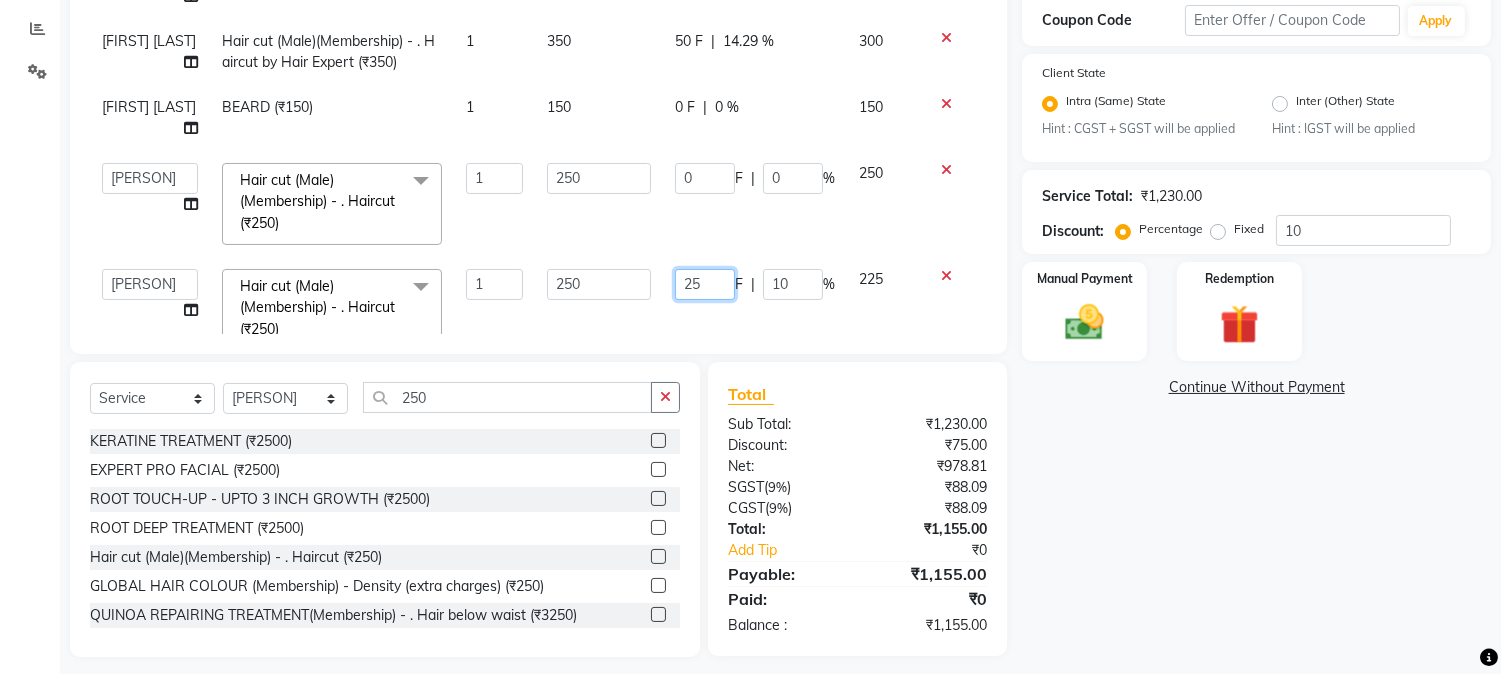 type 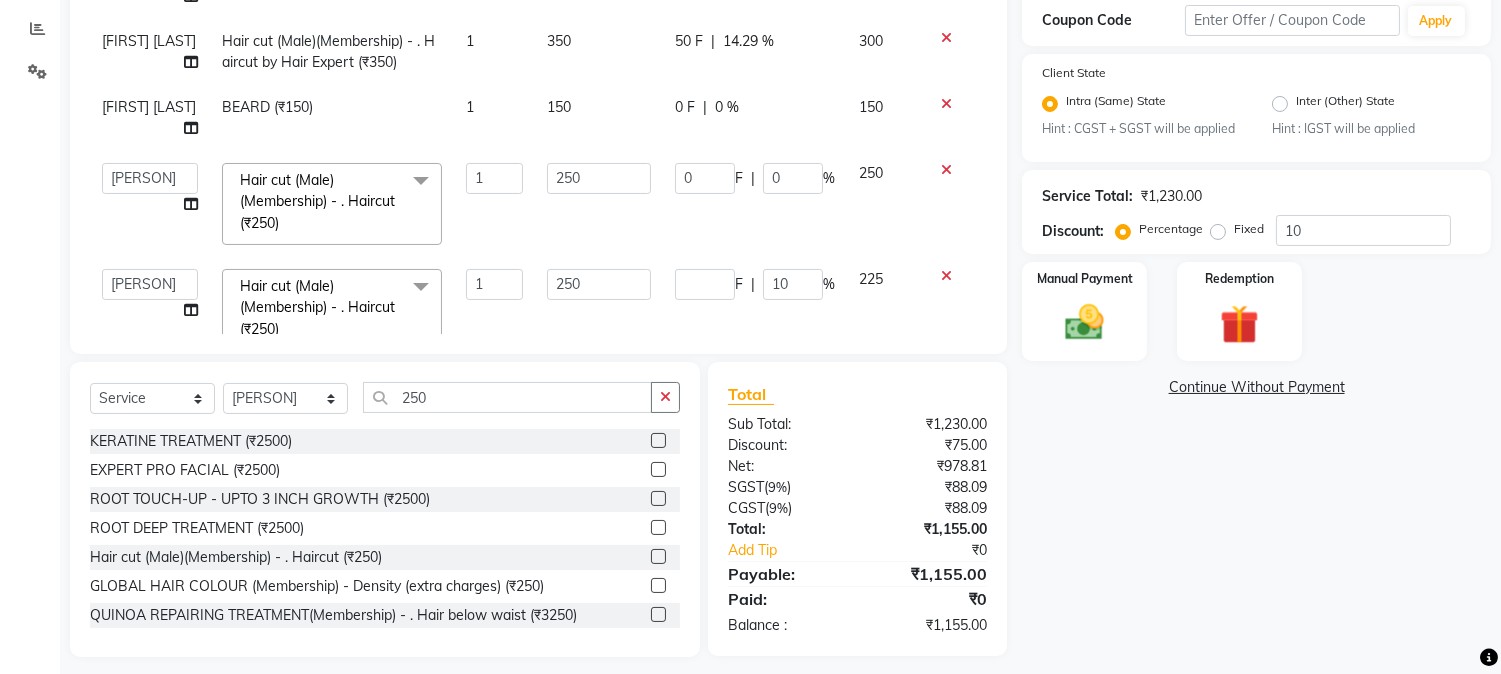 click on "F | [PERCENT]10" 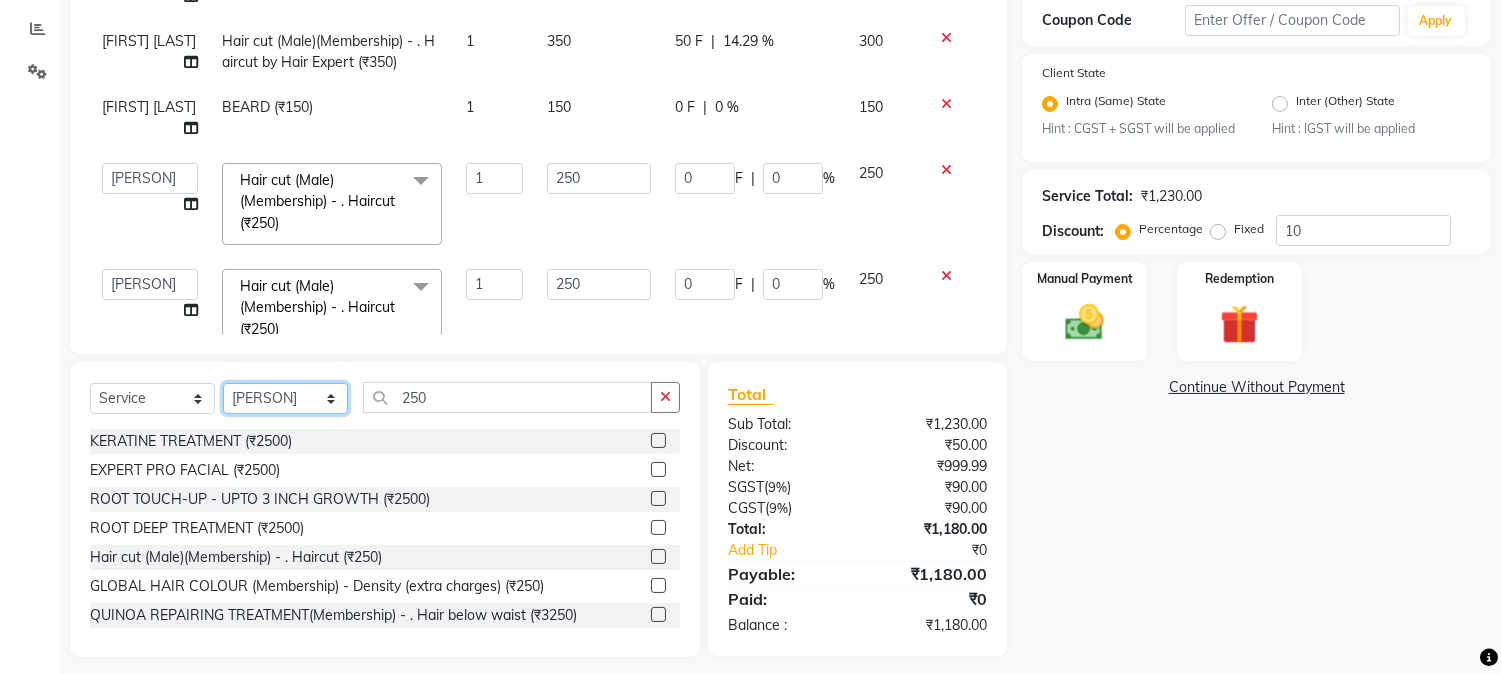 click on "Select Stylist [FIRST] [FIRST] [LAST] [FIRST]  [FIRST]   [FIRST]   [FIRST] [LAST]   [FIRST]   [FIRST]   [FIRST]   [FIRST]   [FIRST]   [FIRST]   [FIRST]   [FIRST]   [FIRST] [LAST]   [FIRST]   [FIRST]    [FIRST]   [FIRST] [LAST]   [FIRST]    [FIRST]   [FIRST]    [FIRST]  [FIRST]   [FIRST]   [FIRST] [LAST]   [FIRST]    [FIRST]   [FIRST]   [FIRST]   [FIRST]   [FIRST]  [FIRST]" 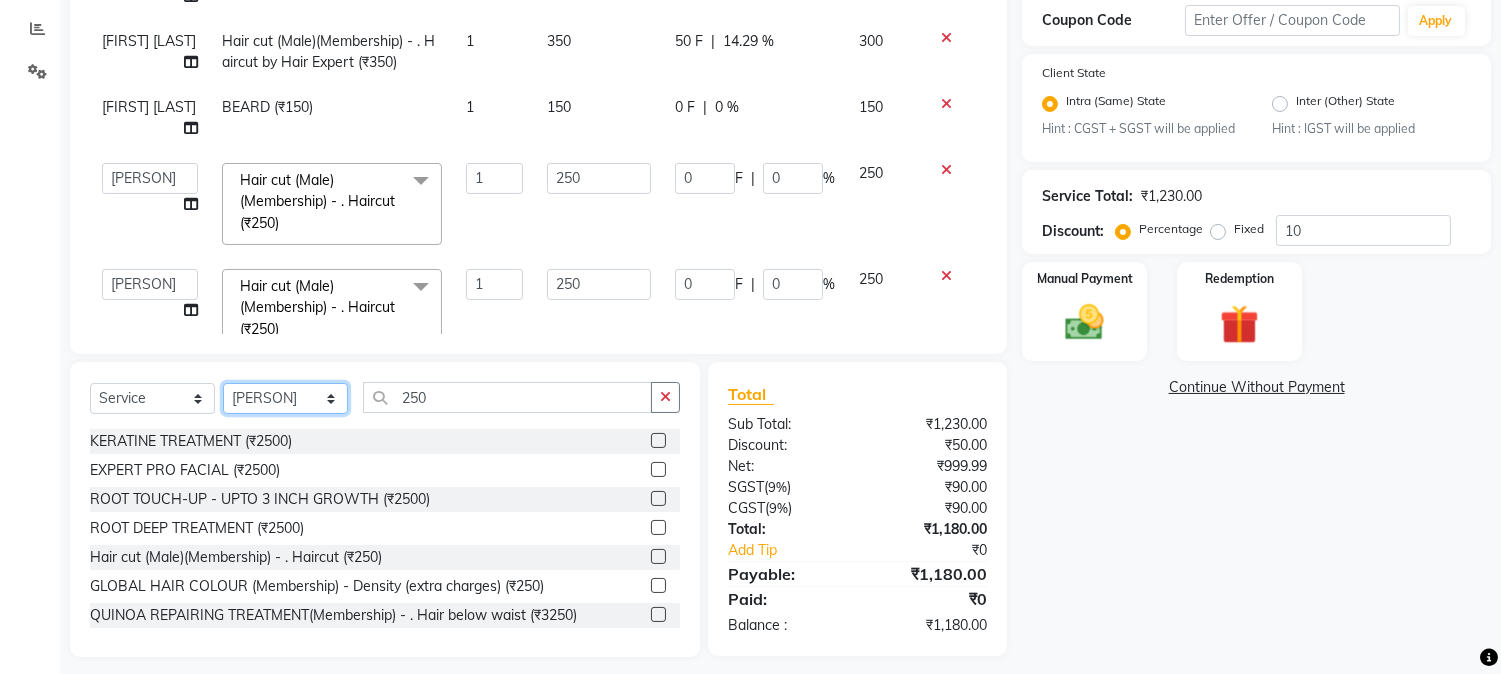 select on "27305" 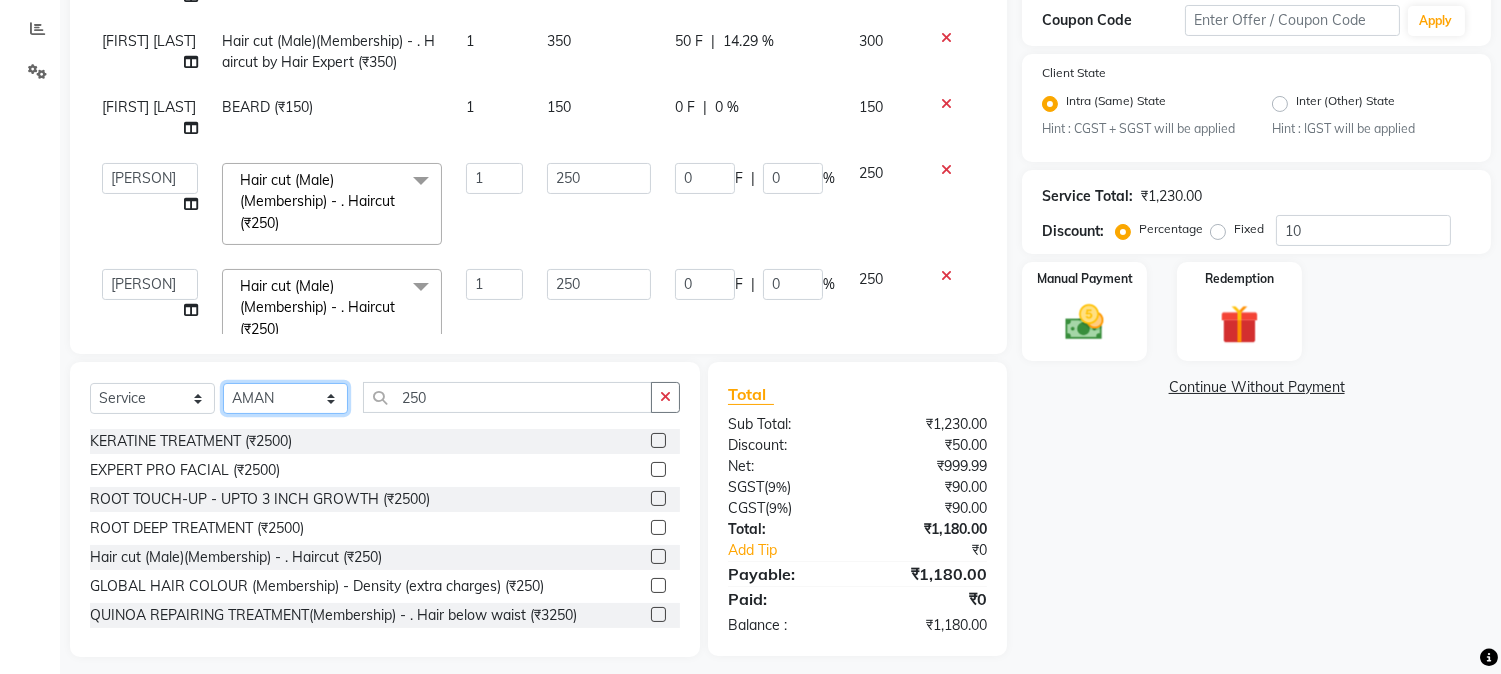 click on "Select Stylist [FIRST] [FIRST] [LAST] [FIRST]  [FIRST]   [FIRST]   [FIRST] [LAST]   [FIRST]   [FIRST]   [FIRST]   [FIRST]   [FIRST]   [FIRST]   [FIRST]   [FIRST]   [FIRST] [LAST]   [FIRST]   [FIRST]    [FIRST]   [FIRST] [LAST]   [FIRST]    [FIRST]   [FIRST]    [FIRST]  [FIRST]   [FIRST]   [FIRST] [LAST]   [FIRST]    [FIRST]   [FIRST]   [FIRST]   [FIRST]   [FIRST]  [FIRST]" 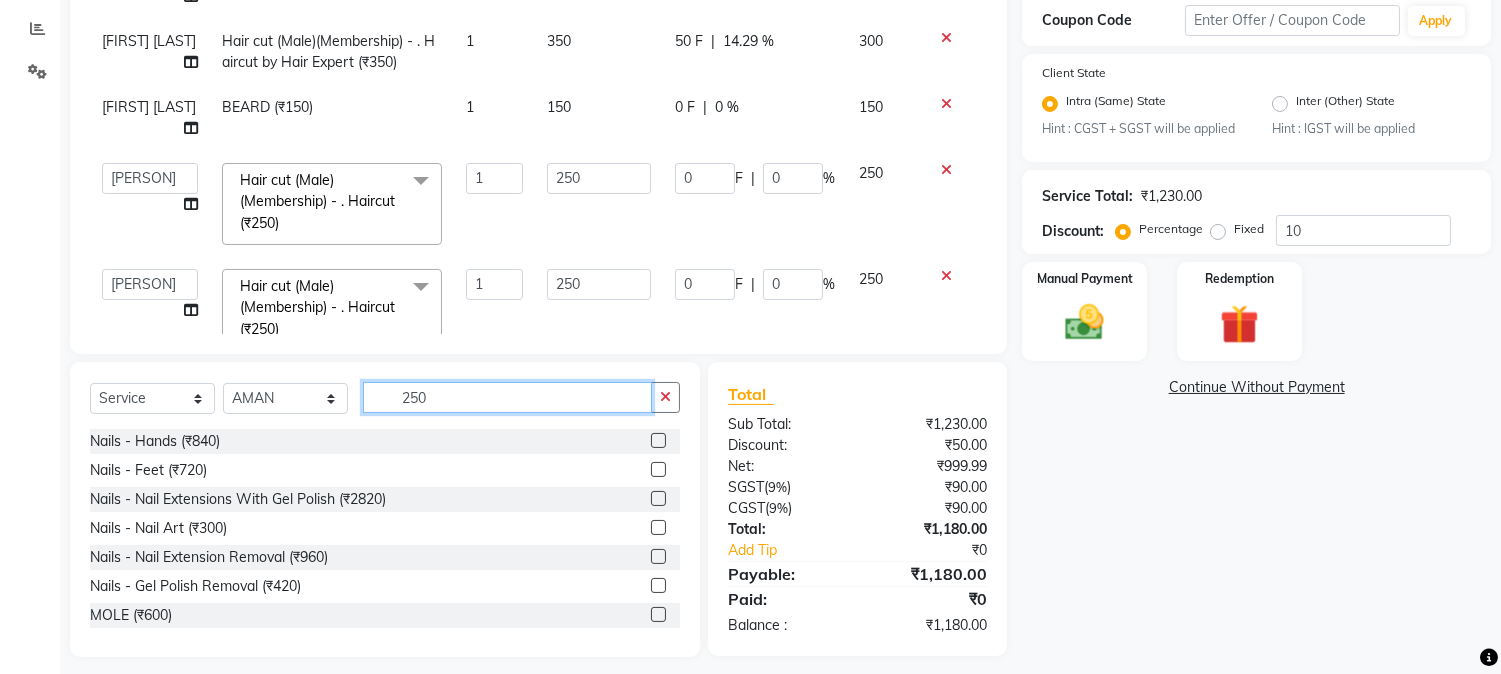 drag, startPoint x: 394, startPoint y: 396, endPoint x: 463, endPoint y: 397, distance: 69.00725 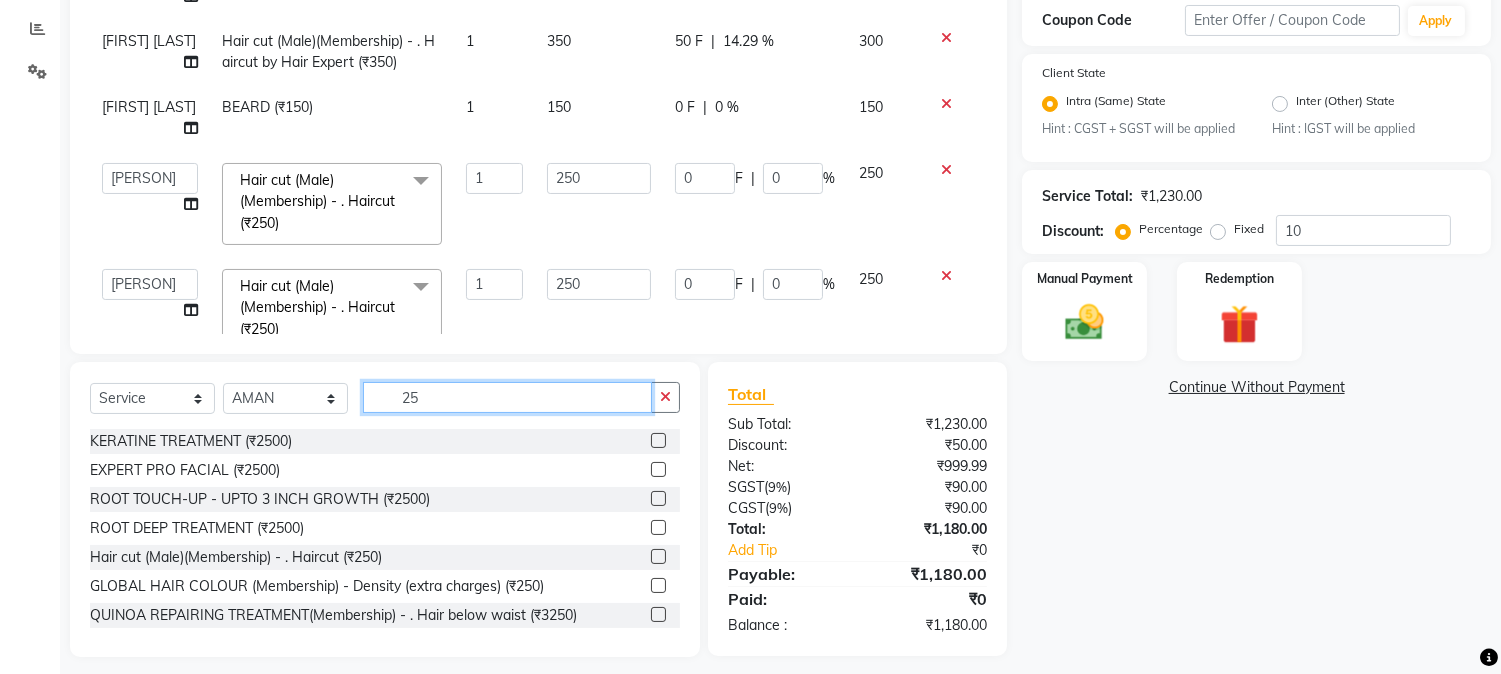type on "250" 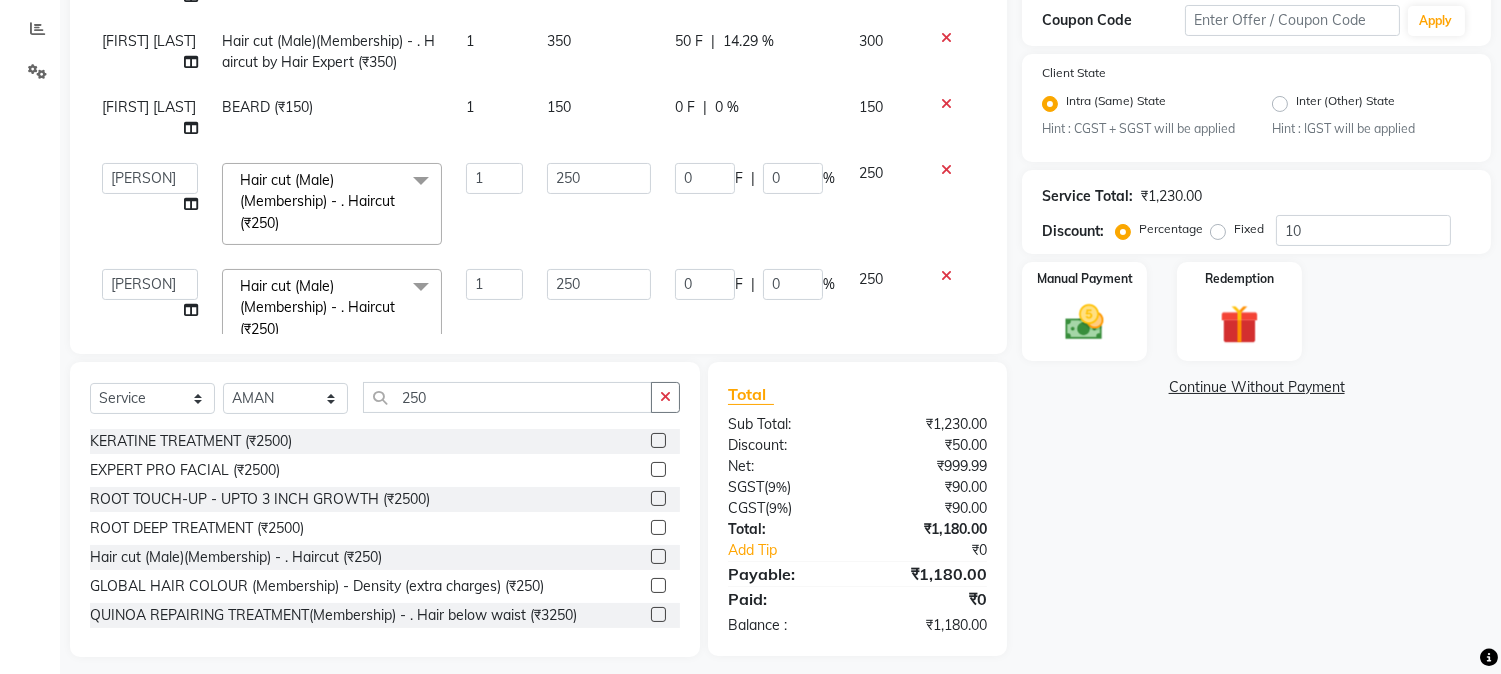 click 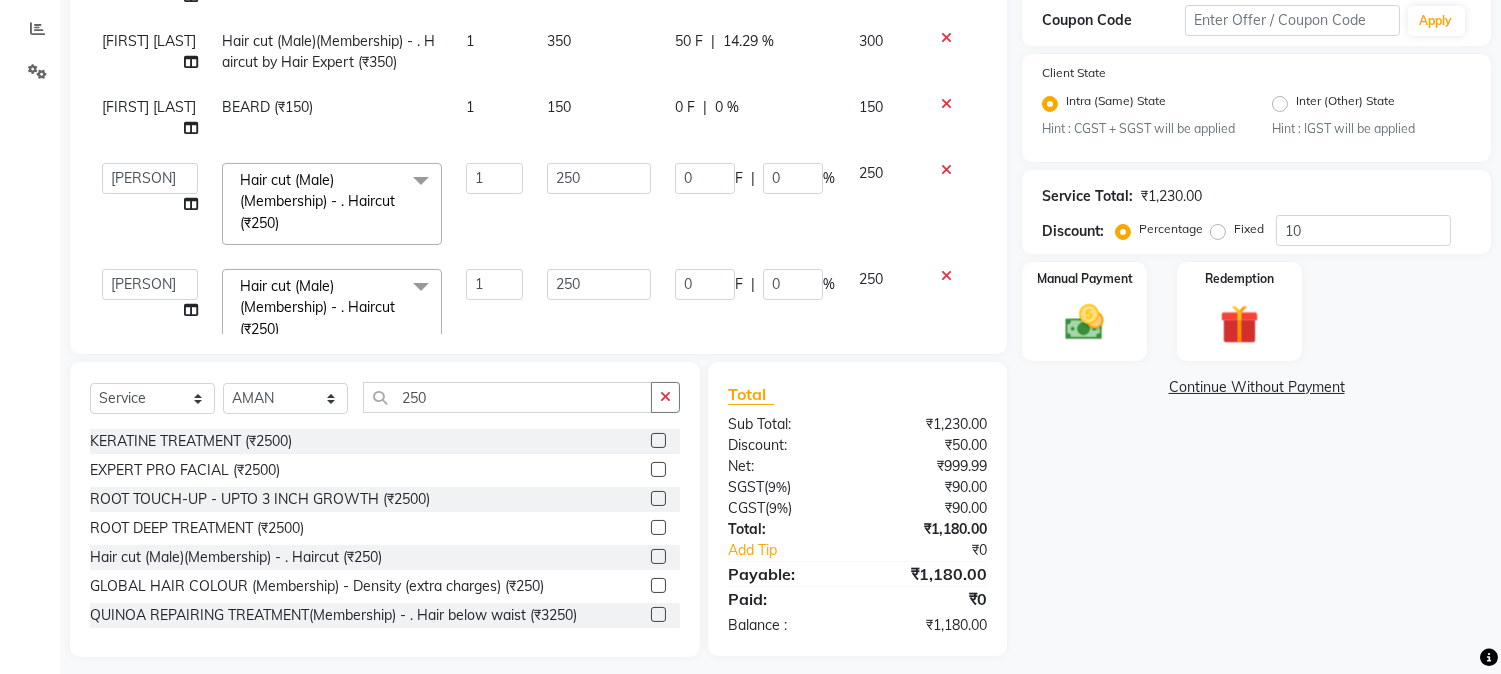 click at bounding box center (657, 557) 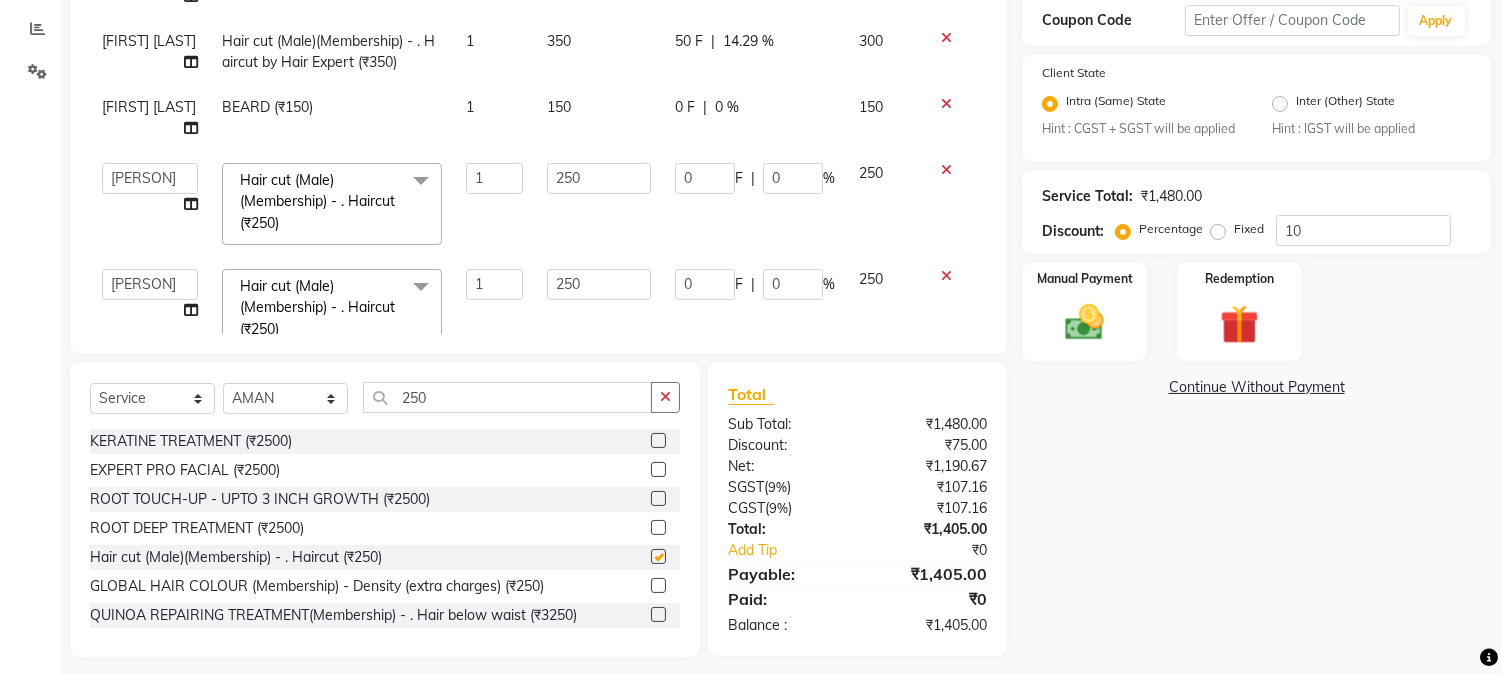 checkbox on "false" 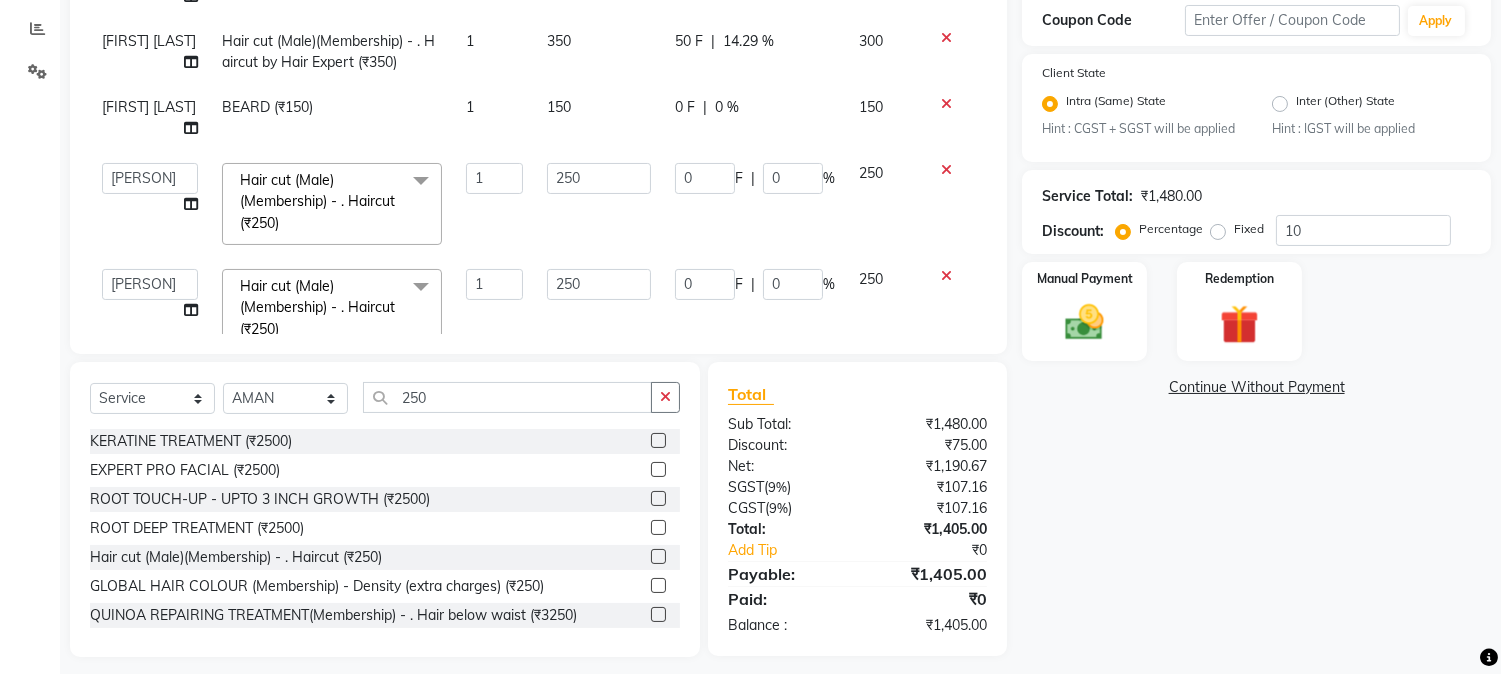 scroll, scrollTop: 200, scrollLeft: 0, axis: vertical 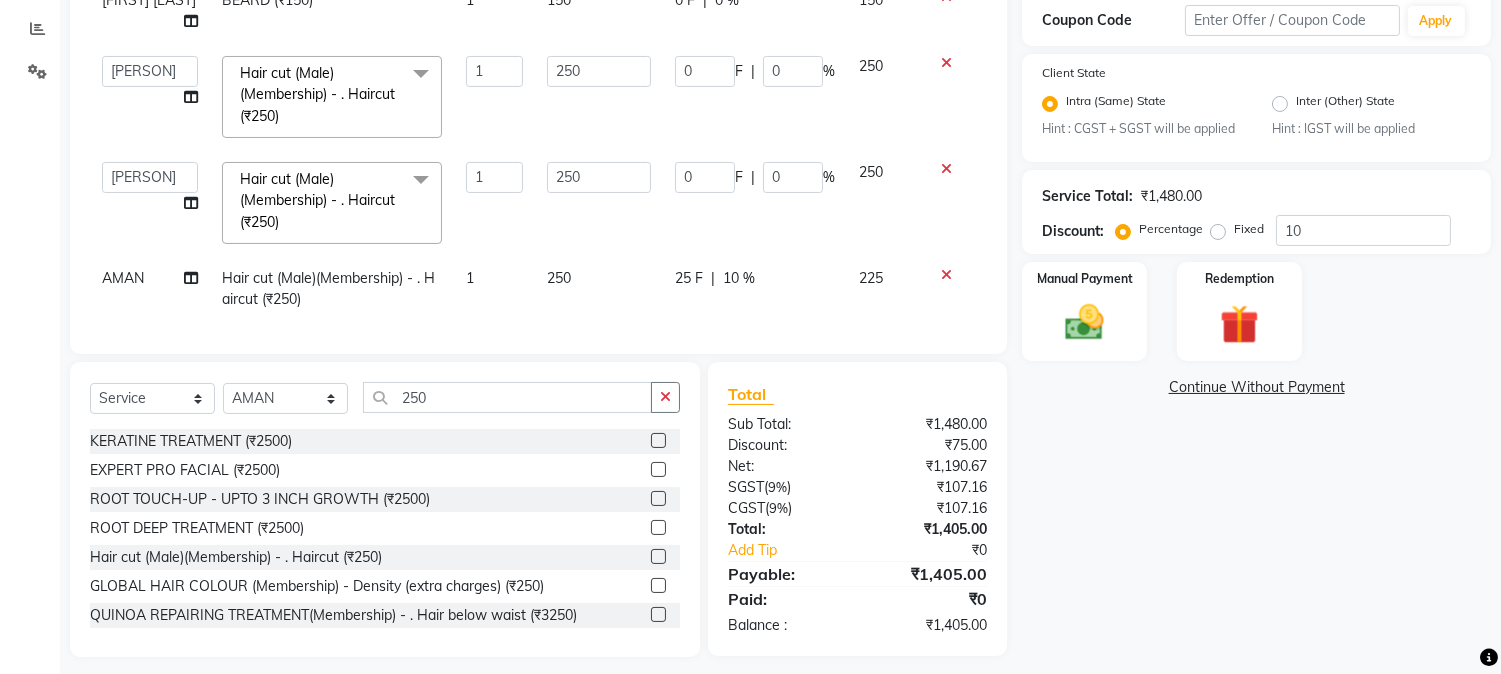click on "|" 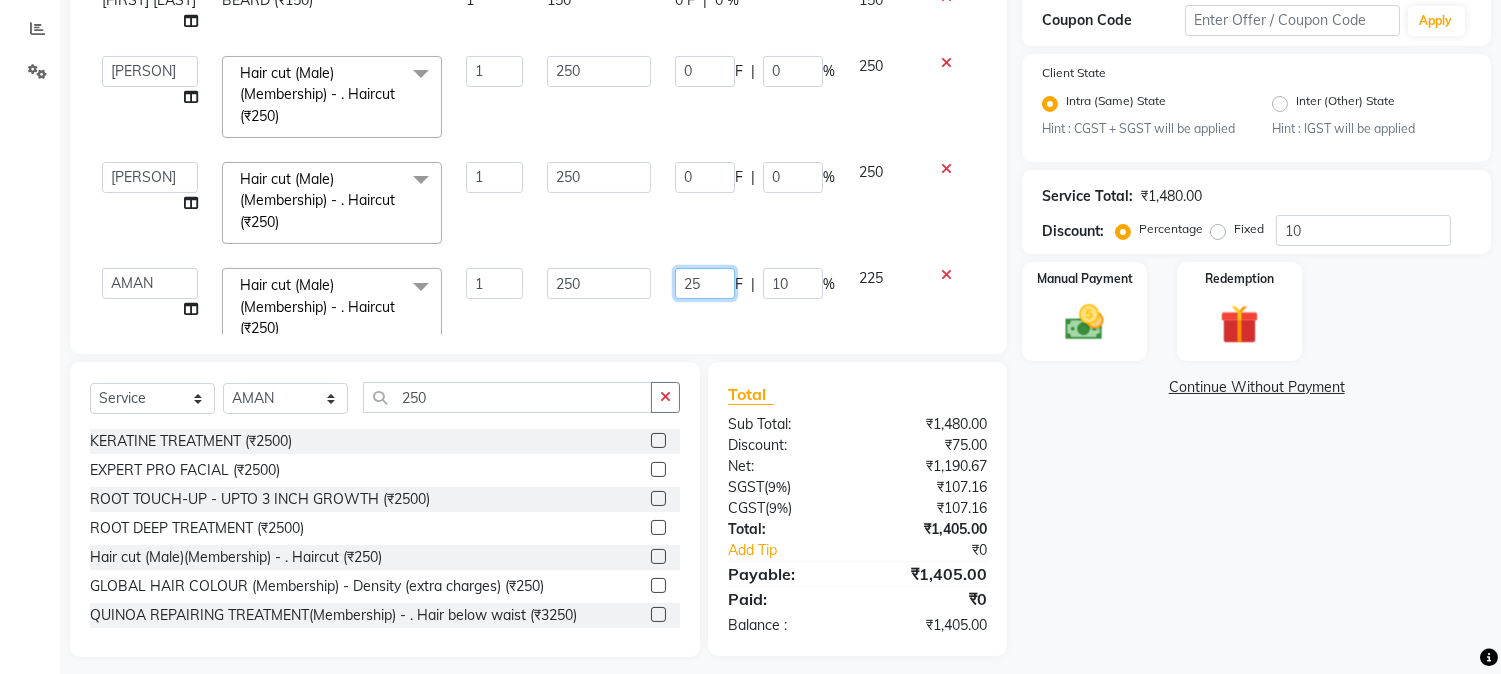 drag, startPoint x: 674, startPoint y: 268, endPoint x: 702, endPoint y: 266, distance: 28.071337 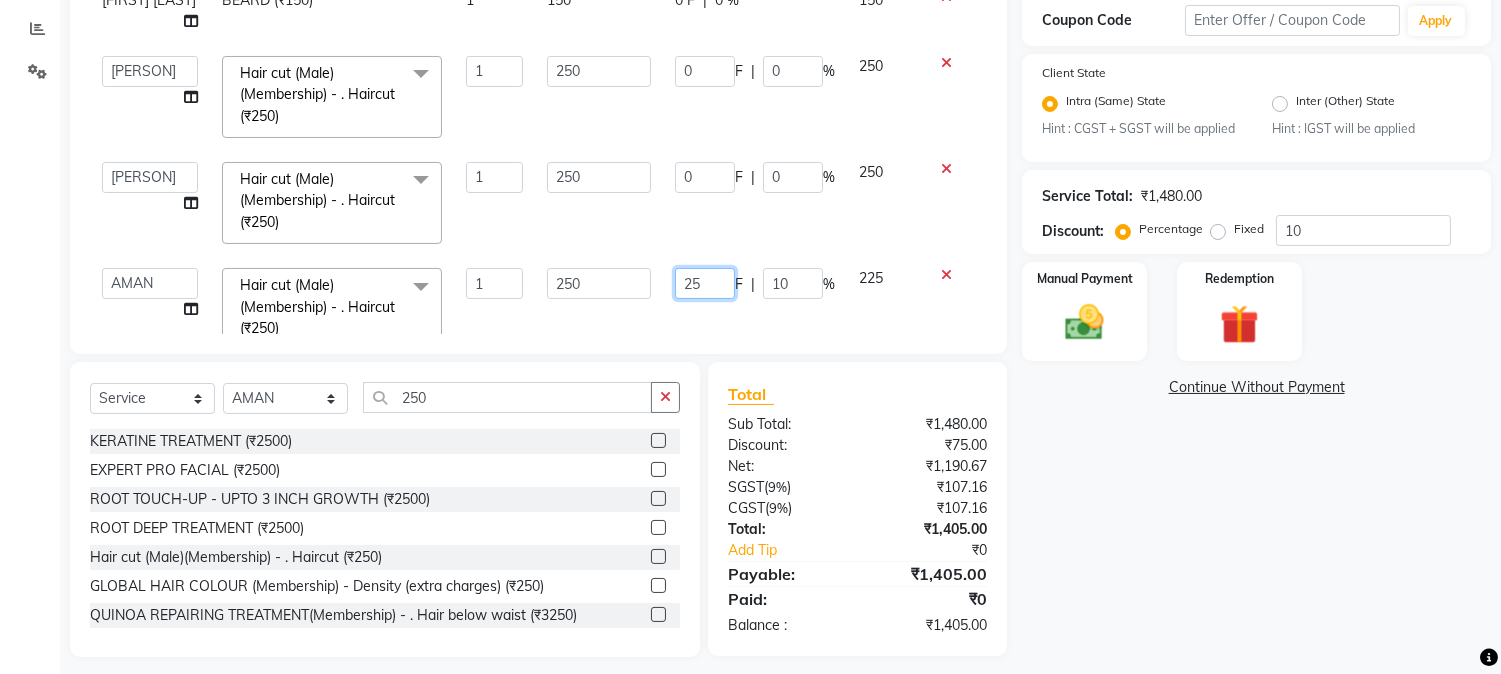click on "25" 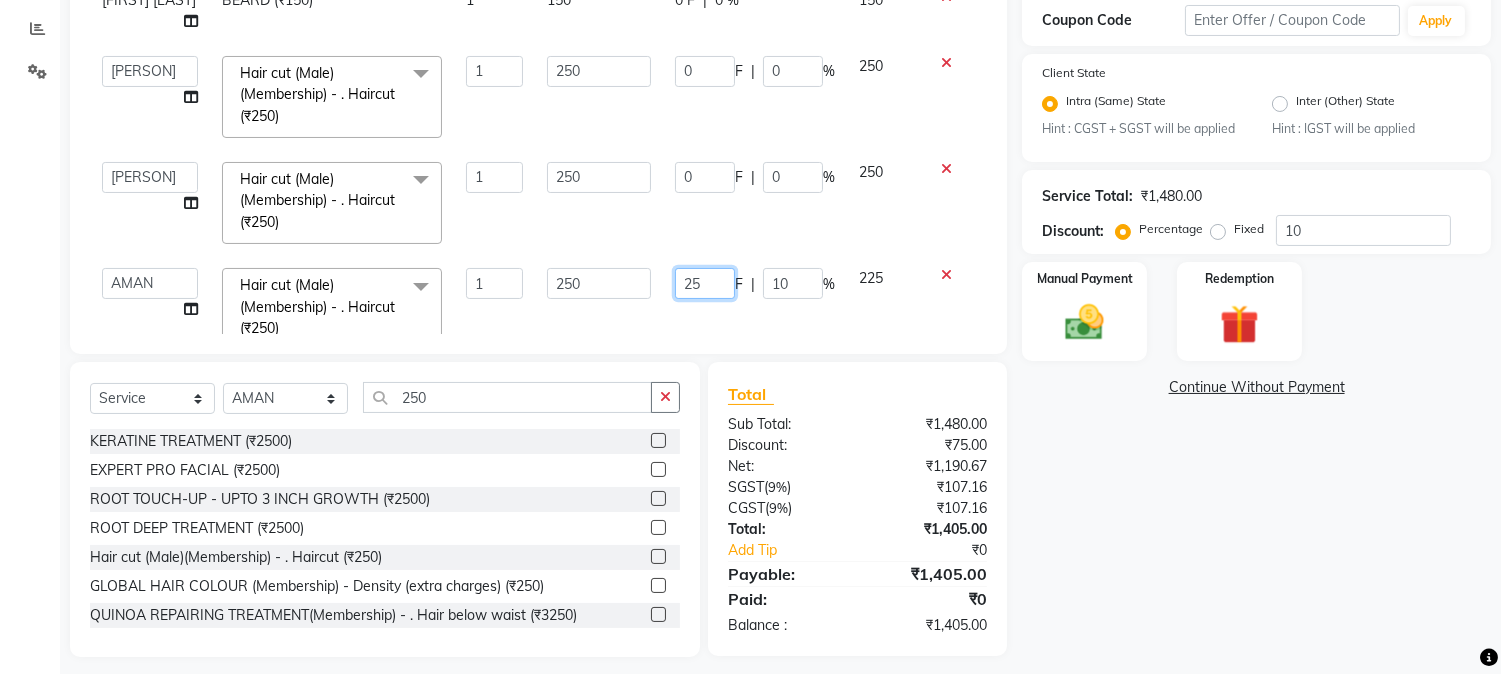 click on "25" 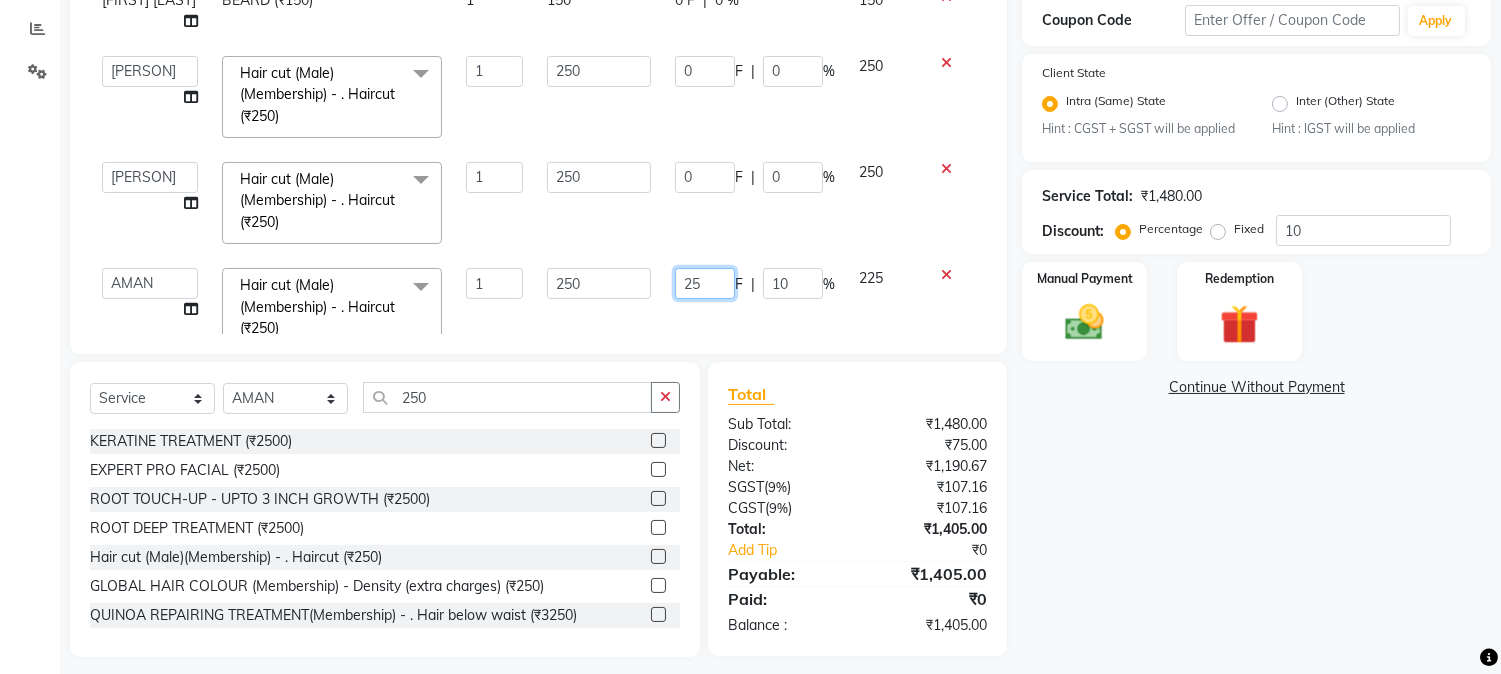 click on "25" 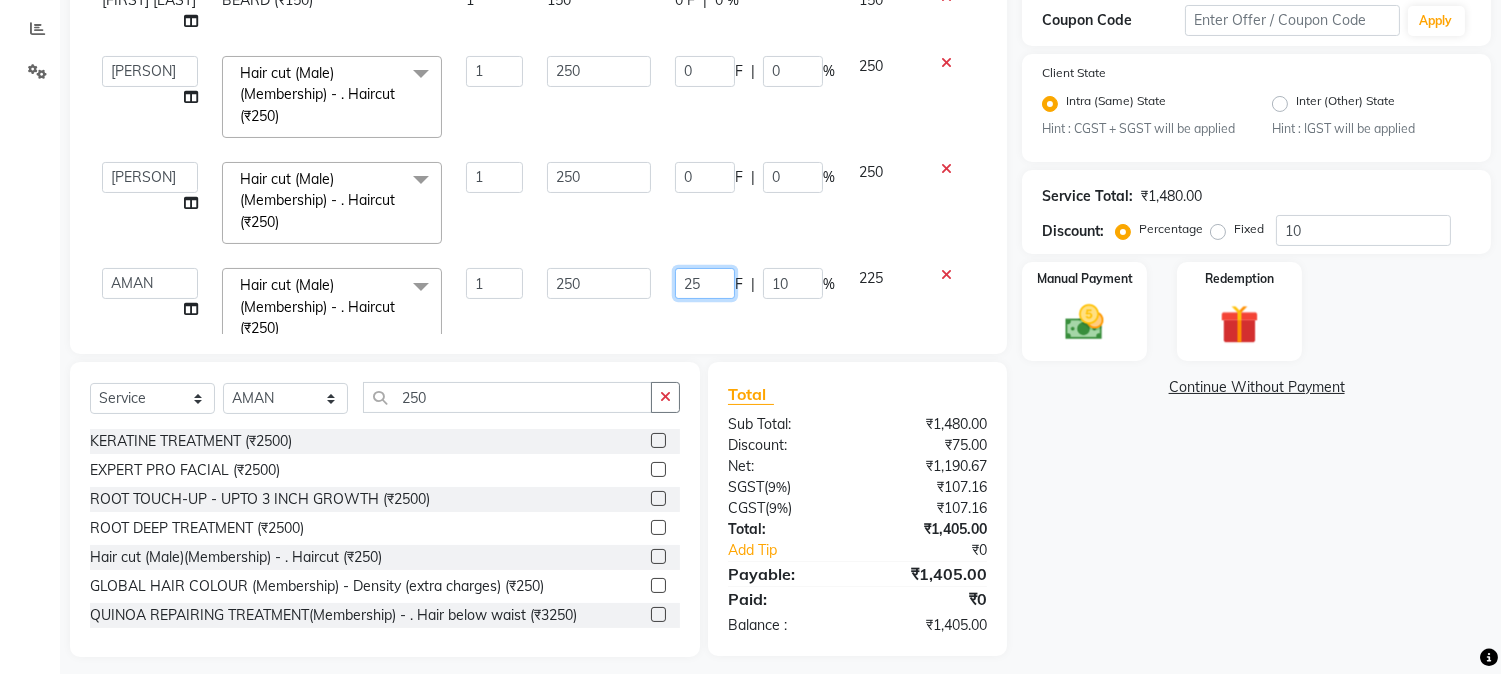 type 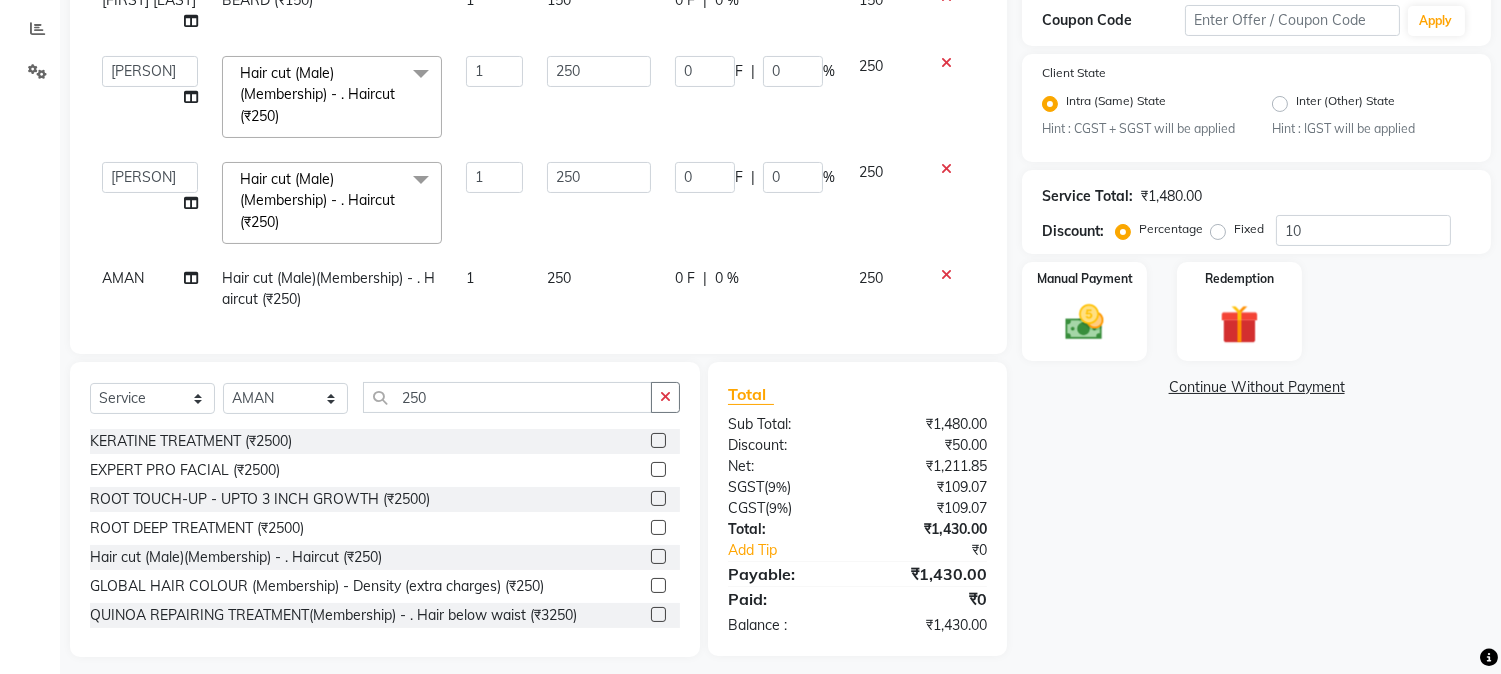 click on "Services Stylist Service Qty Price Disc Total Action Amir BEARD (₹150) 1 150 0 F | 0 % 150  AARMAN   AAYUSHI SHARMA   Akruti   AMAN    Amir   Arbaz   Asif Ansari   BABLU   Bandana   BHAGYESH   CHETAN   CHETAN BOISAR   furkan   GEETA   KISHOR   KISHOR JAMBHULKAR   kunal   mushahid  [muddu]   Nilam   NIRANJAN   Nisha Parmar   PRABHA    PUNAM   Rahul Sir   RAVI    RIMA   Rohit Tandel   SALONI   Sandy Sir   sarfaraz   shovib M.D   shreya   ZOYA  THREADING       -        . Upperlips /Lowerlips (₹30)  x Nails -  Hands (₹840) Nails -  Feet (₹720) Nails - Nail Extensions With Gel Polish (₹2820) Nails - Nail Art (₹300) Nails - Nail Extension Removal (₹960) Nails - Gel Polish Removal (₹420) MOLE (₹600) PUMING (₹4000) CRYSTAL PEDICURE (MEMBERSHIP) (₹1400) HIAR SPA ABOVE SHOULDER (MEMBERSHIP) (₹900) HAIR SPA ABOVE SHOULDER (NON-MEMBER) (₹1080) HAIR SPA BELOW SHOULDER(MEMBERSHIP) (₹1200) HAIR SPA BELOW SHOULDER(NON-MEMBER) (₹1440) HAIR SPA UPTO WAIST(MEMBERSHIP) (₹1400) nailpaint (₹200)" 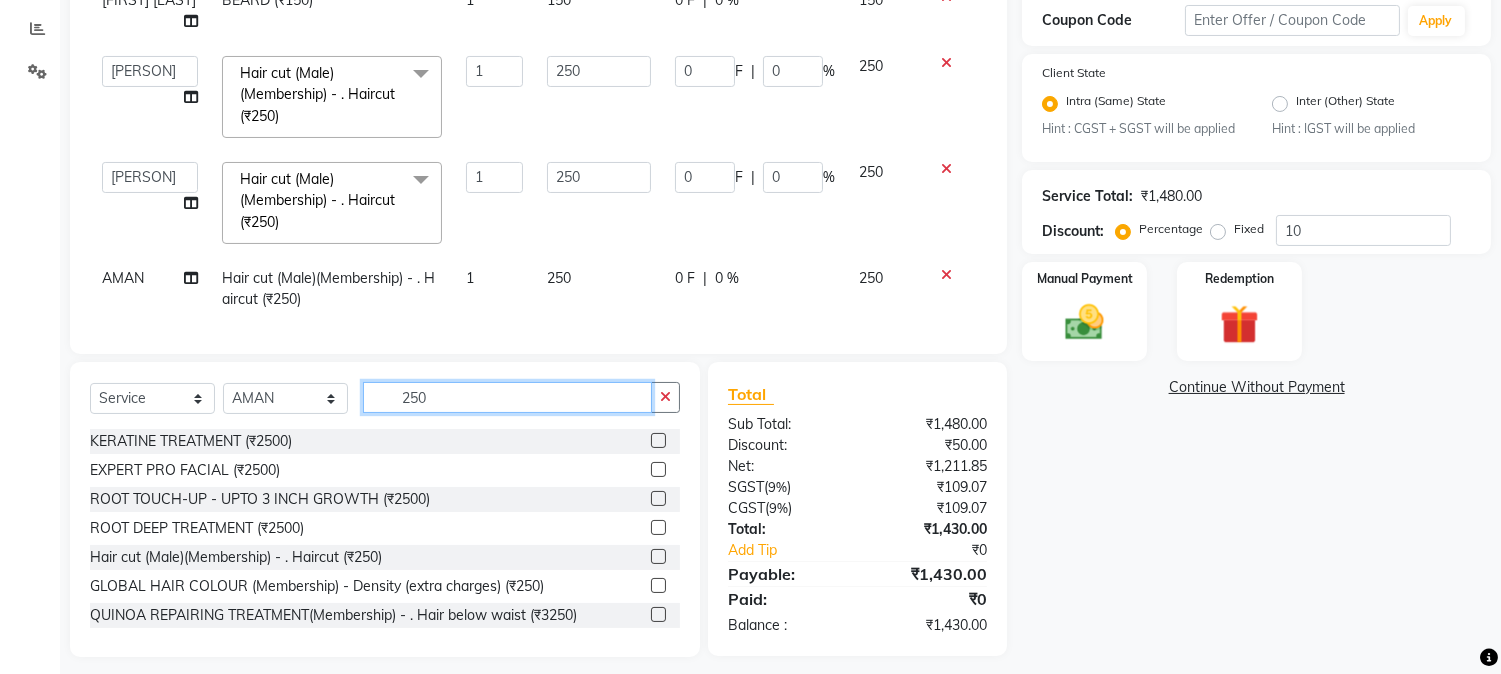 drag, startPoint x: 386, startPoint y: 398, endPoint x: 513, endPoint y: 402, distance: 127.06297 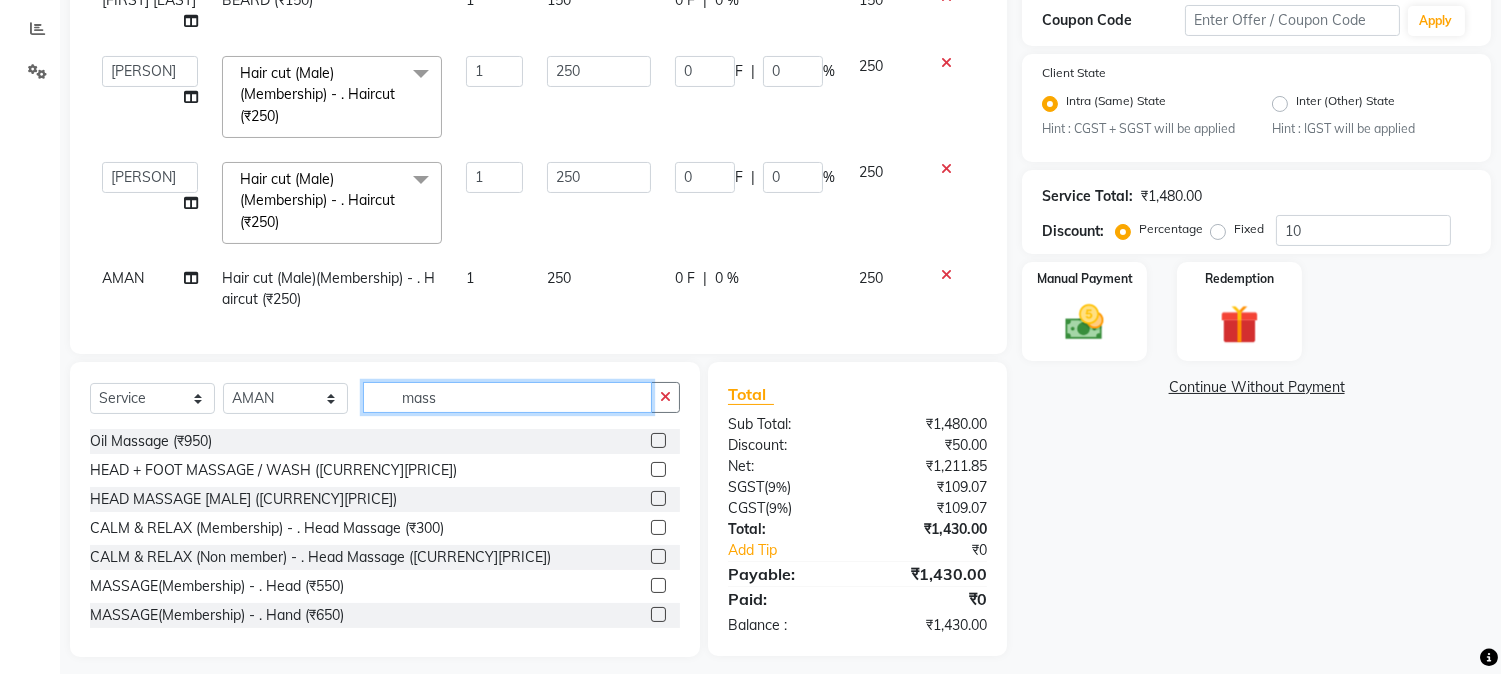type on "mass" 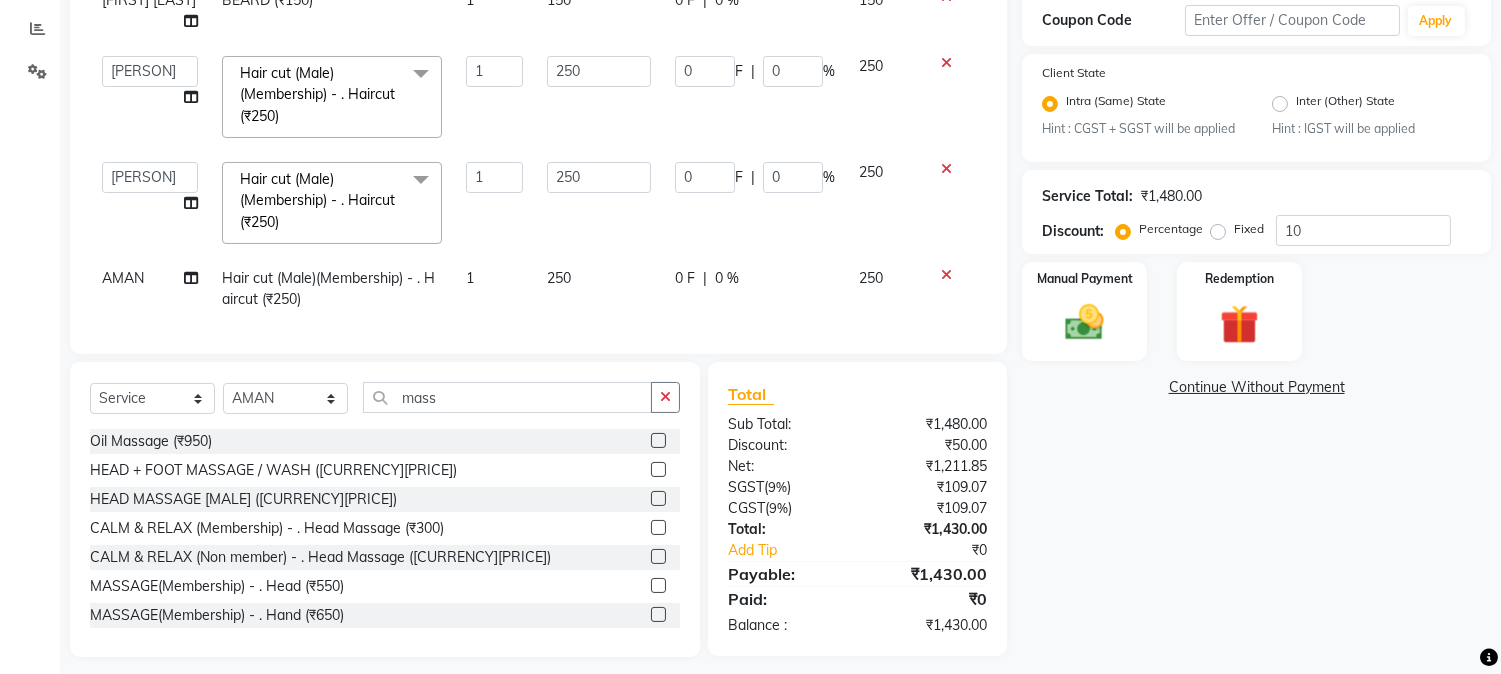 click 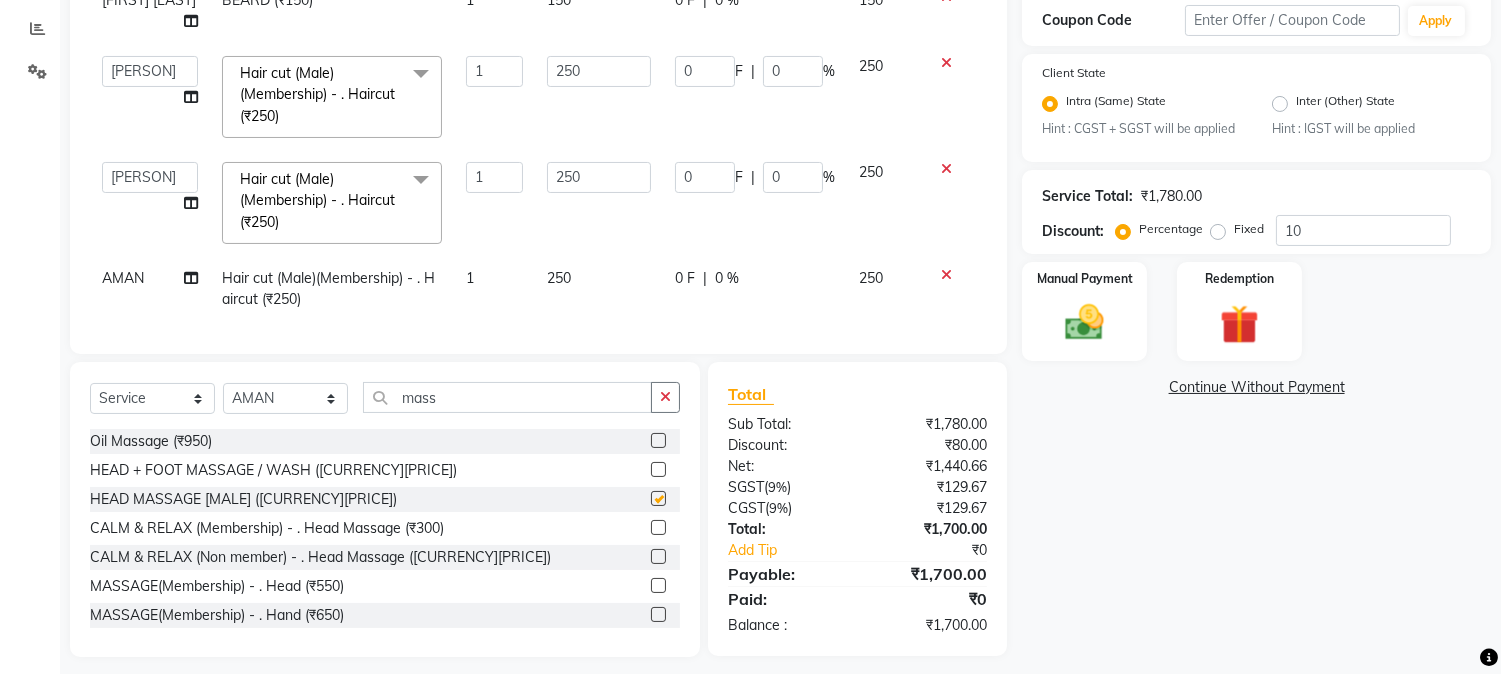 checkbox on "false" 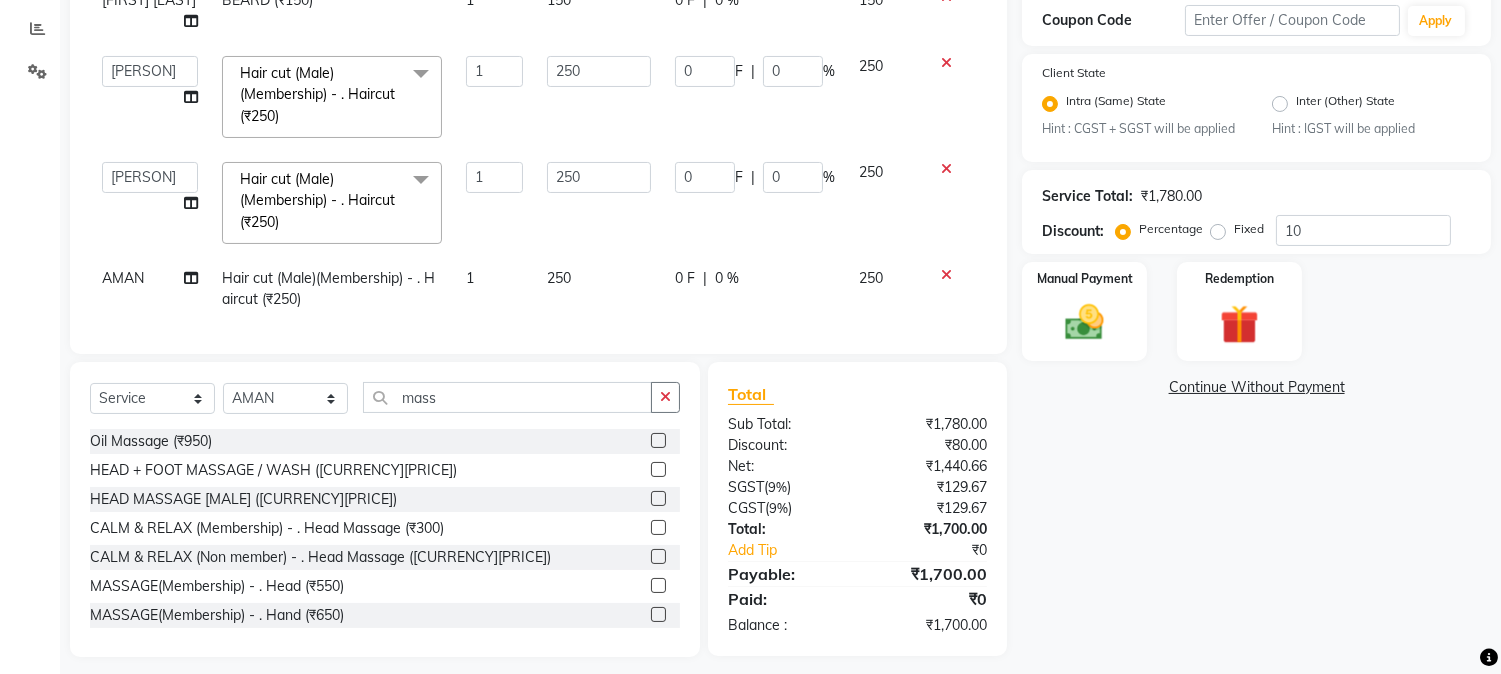 scroll, scrollTop: 245, scrollLeft: 0, axis: vertical 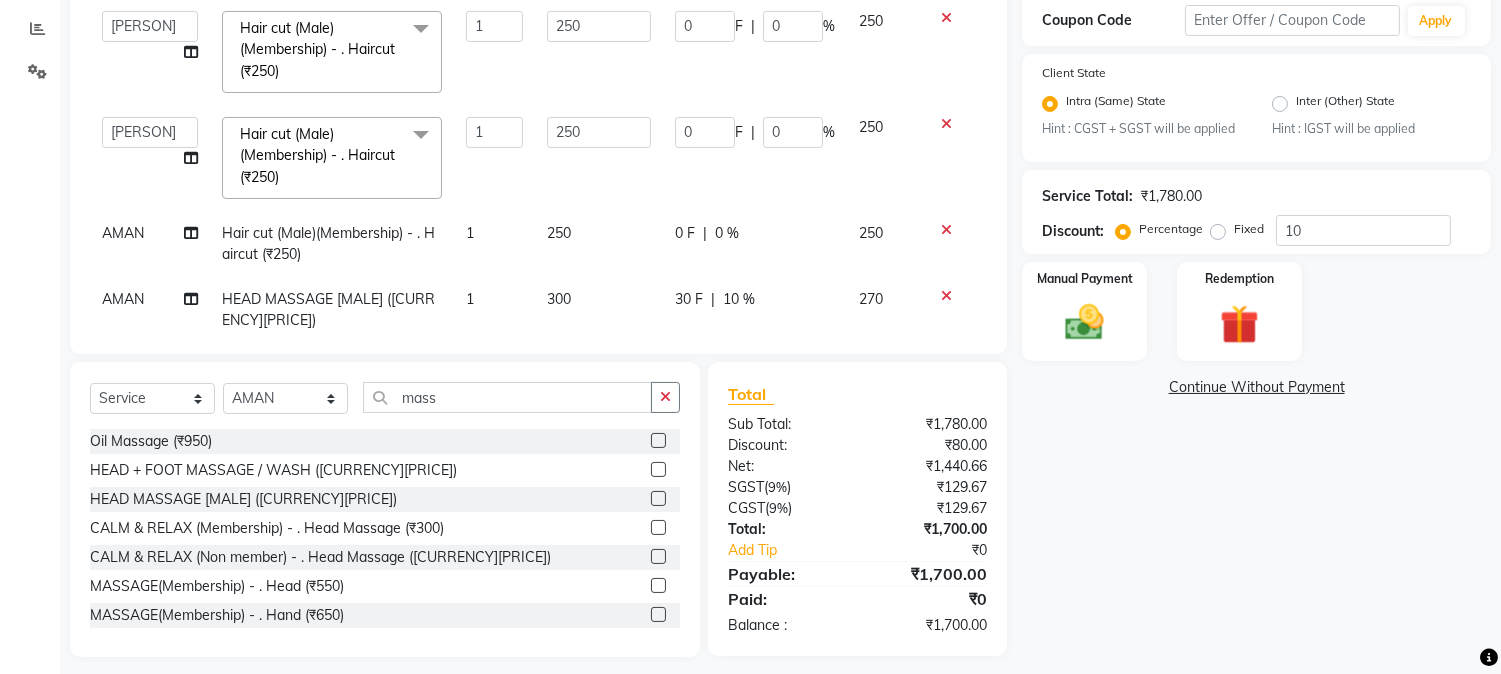 click on "30 F" 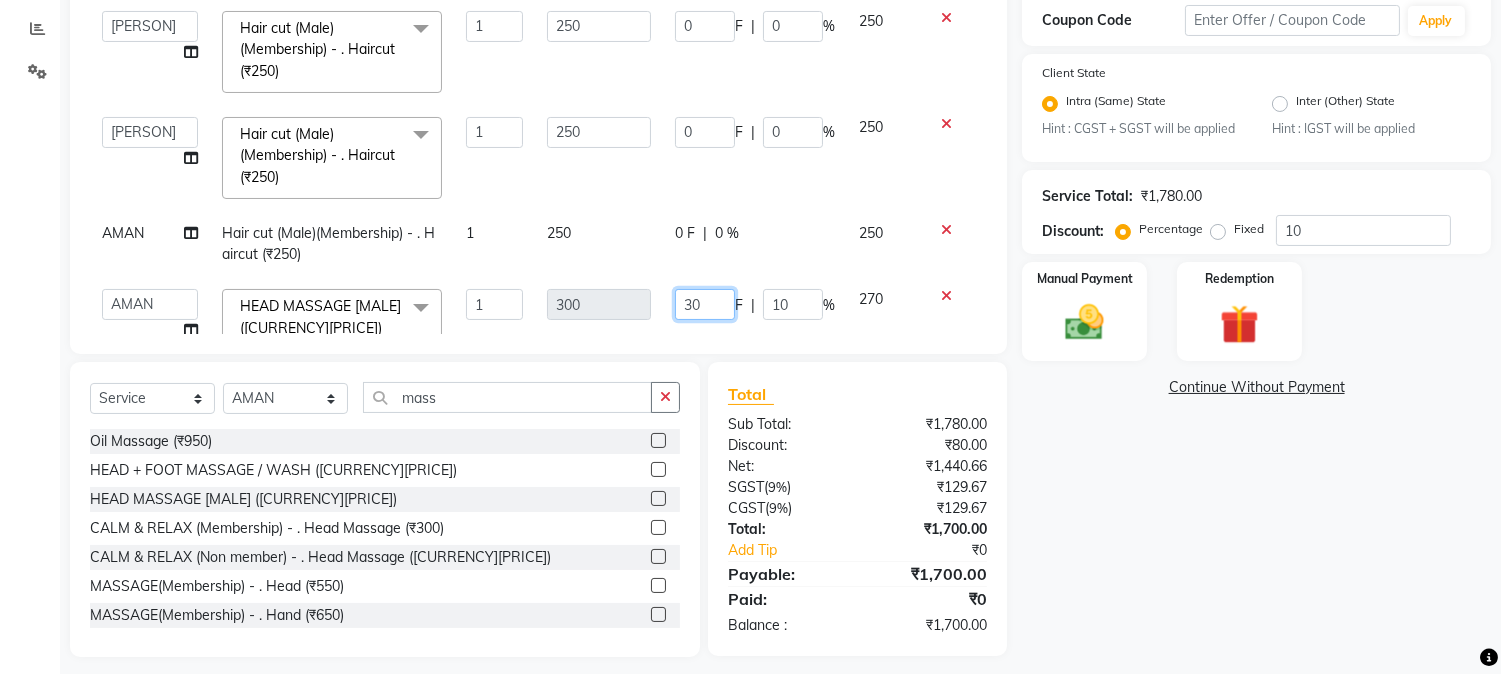 drag, startPoint x: 658, startPoint y: 275, endPoint x: 697, endPoint y: 275, distance: 39 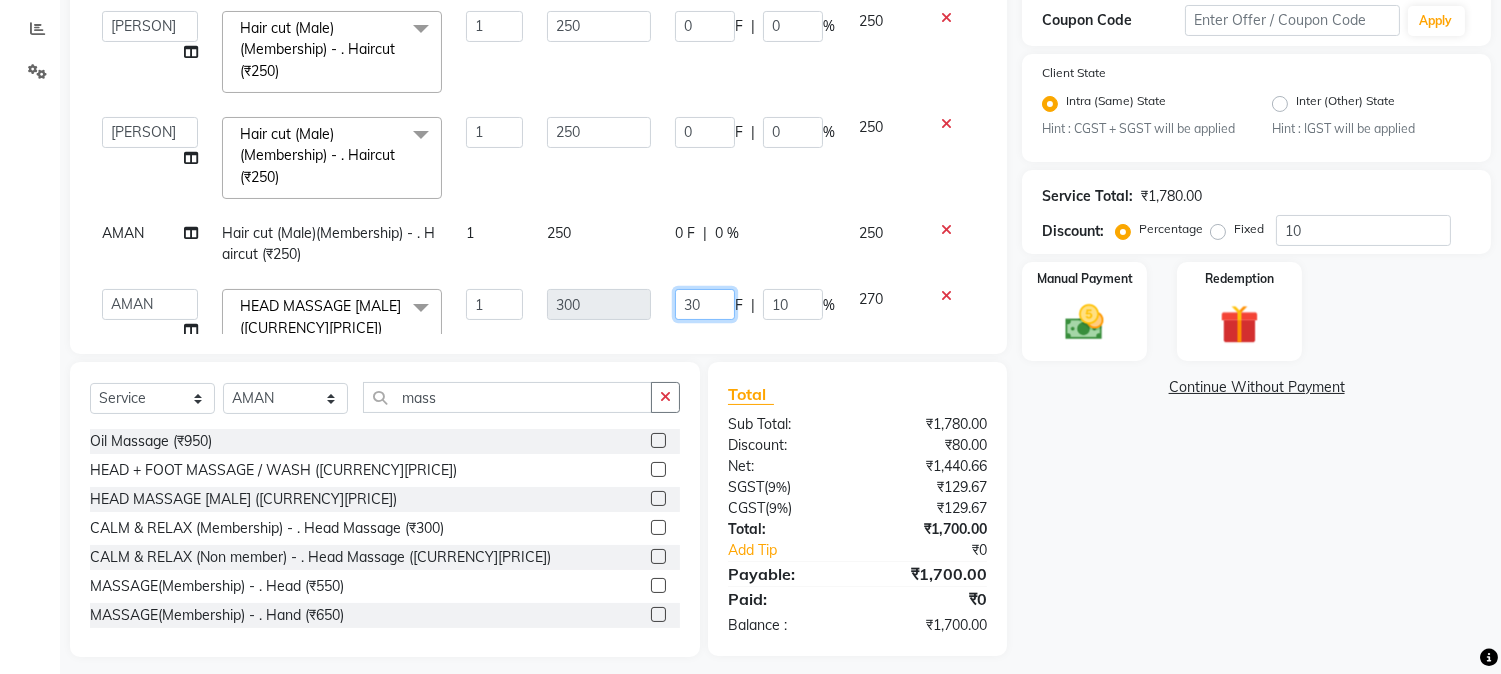 click on "30 F | 10 %" 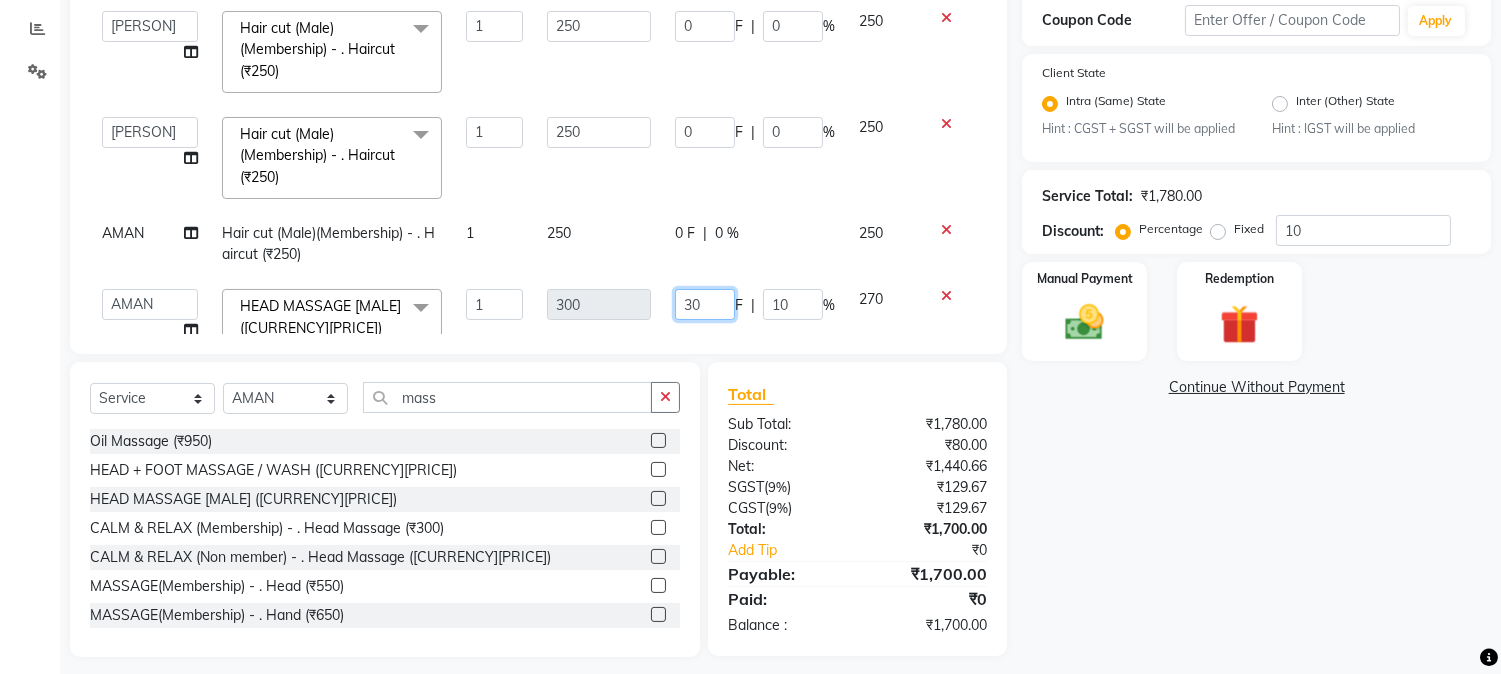 type 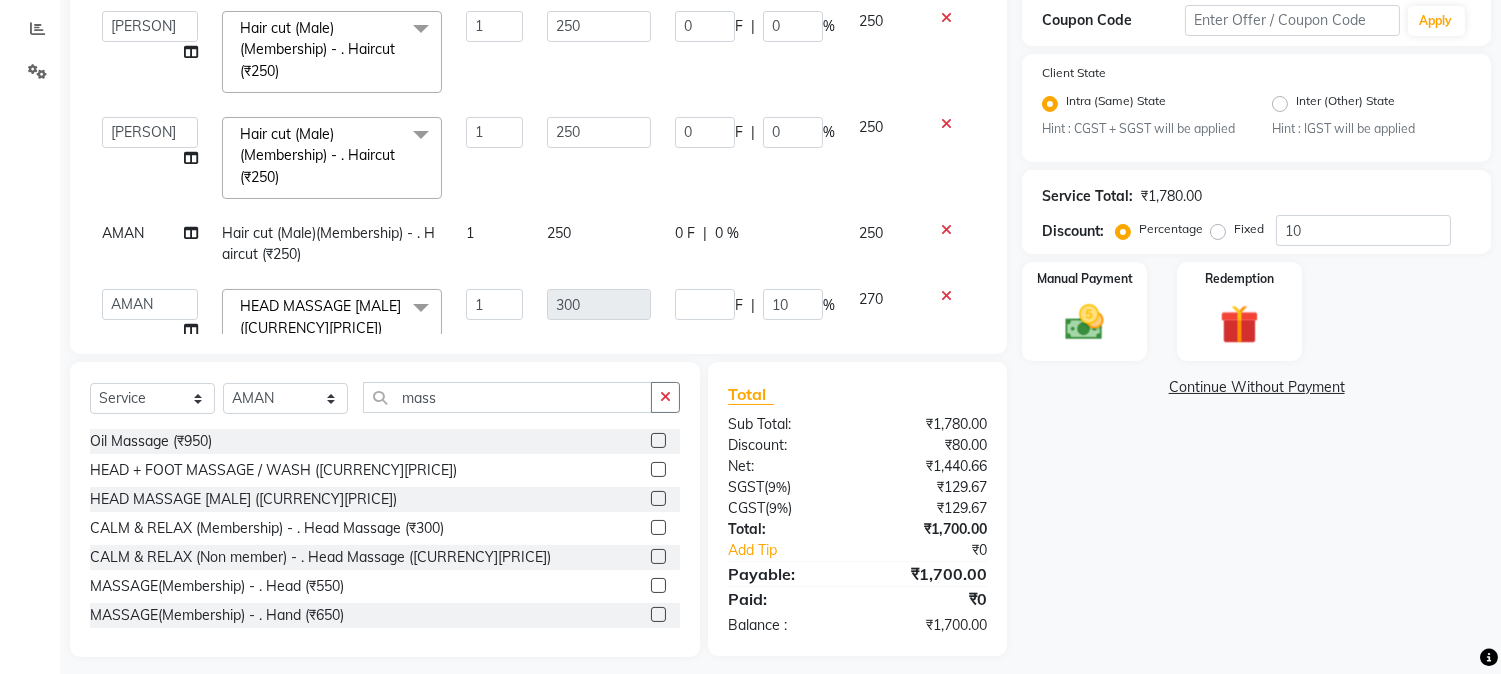 click on "Services Stylist Service Qty Price Disc Total Action Amir BEARD (₹150) 1 150 0 F | 0 % 150  AARMAN   AAYUSHI SHARMA   Akruti   AMAN    Amir   Arbaz   Asif Ansari   BABLU   Bandana   BHAGYESH   CHETAN   CHETAN BOISAR   furkan   GEETA   KISHOR   KISHOR JAMBHULKAR   kunal   mushahid  [muddu]   Nilam   NIRANJAN   Nisha Parmar   PRABHA    PUNAM   Rahul Sir   RAVI    RIMA   Rohit Tandel   SALONI   Sandy Sir   sarfaraz   shovib M.D   shreya   ZOYA  THREADING       -        . Upperlips /Lowerlips (₹30)  x Nails -  Hands (₹840) Nails -  Feet (₹720) Nails - Nail Extensions With Gel Polish (₹2820) Nails - Nail Art (₹300) Nails - Nail Extension Removal (₹960) Nails - Gel Polish Removal (₹420) MOLE (₹600) PUMING (₹4000) CRYSTAL PEDICURE (MEMBERSHIP) (₹1400) HIAR SPA ABOVE SHOULDER (MEMBERSHIP) (₹900) HAIR SPA ABOVE SHOULDER (NON-MEMBER) (₹1080) HAIR SPA BELOW SHOULDER(MEMBERSHIP) (₹1200) HAIR SPA BELOW SHOULDER(NON-MEMBER) (₹1440) HAIR SPA UPTO WAIST(MEMBERSHIP) (₹1400) nailpaint (₹200)" 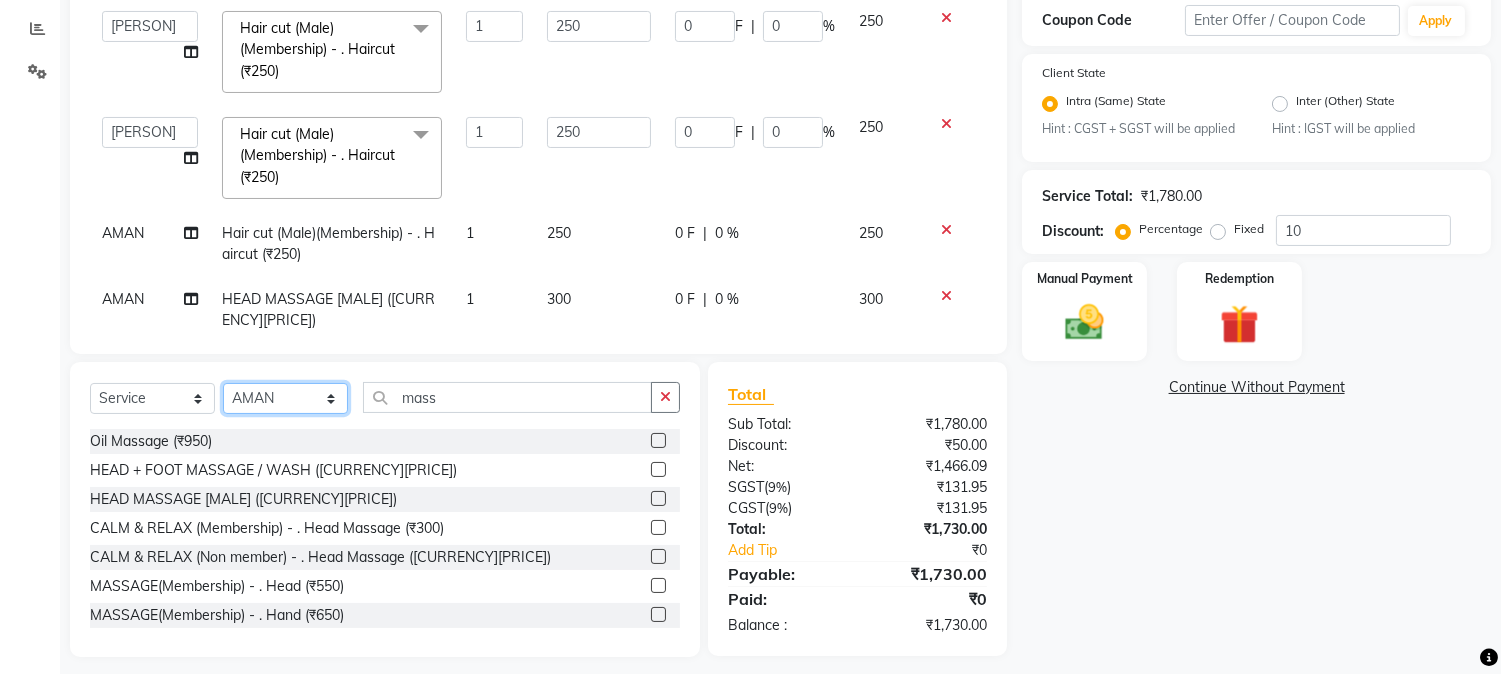 click on "Select Stylist [FIRST] [FIRST] [LAST] [FIRST]  [FIRST]   [FIRST]   [FIRST] [LAST]   [FIRST]   [FIRST]   [FIRST]   [FIRST]   [FIRST]   [FIRST]   [FIRST]   [FIRST]   [FIRST] [LAST]   [FIRST]   [FIRST]    [FIRST]   [FIRST] [LAST]   [FIRST]    [FIRST]   [FIRST]    [FIRST]  [FIRST]   [FIRST]   [FIRST] [LAST]   [FIRST]    [FIRST]   [FIRST]   [FIRST]   [FIRST]   [FIRST]  [FIRST]" 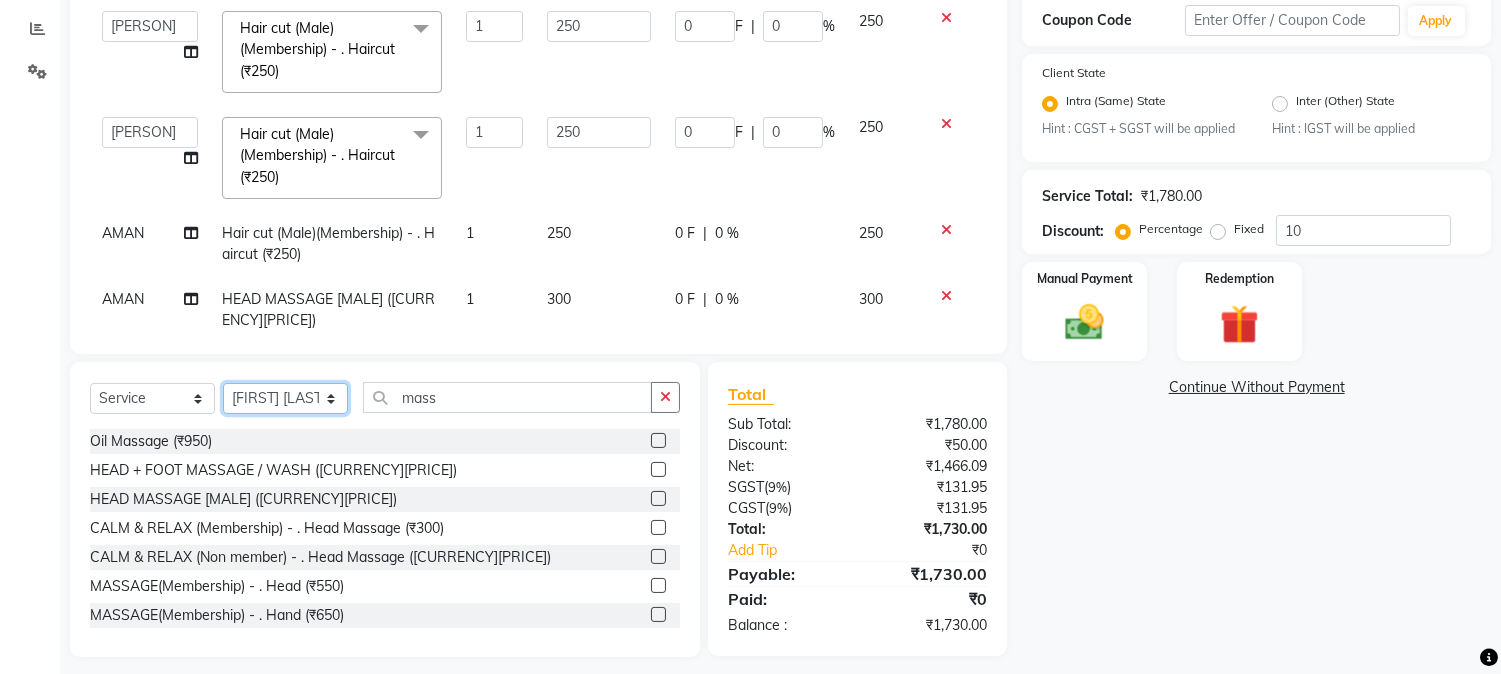 click on "Select Stylist [FIRST] [FIRST] [LAST] [FIRST]  [FIRST]   [FIRST]   [FIRST] [LAST]   [FIRST]   [FIRST]   [FIRST]   [FIRST]   [FIRST]   [FIRST]   [FIRST]   [FIRST]   [FIRST] [LAST]   [FIRST]   [FIRST]    [FIRST]   [FIRST] [LAST]   [FIRST]    [FIRST]   [FIRST]    [FIRST]  [FIRST]   [FIRST]   [FIRST] [LAST]   [FIRST]    [FIRST]   [FIRST]   [FIRST]   [FIRST]   [FIRST]  [FIRST]" 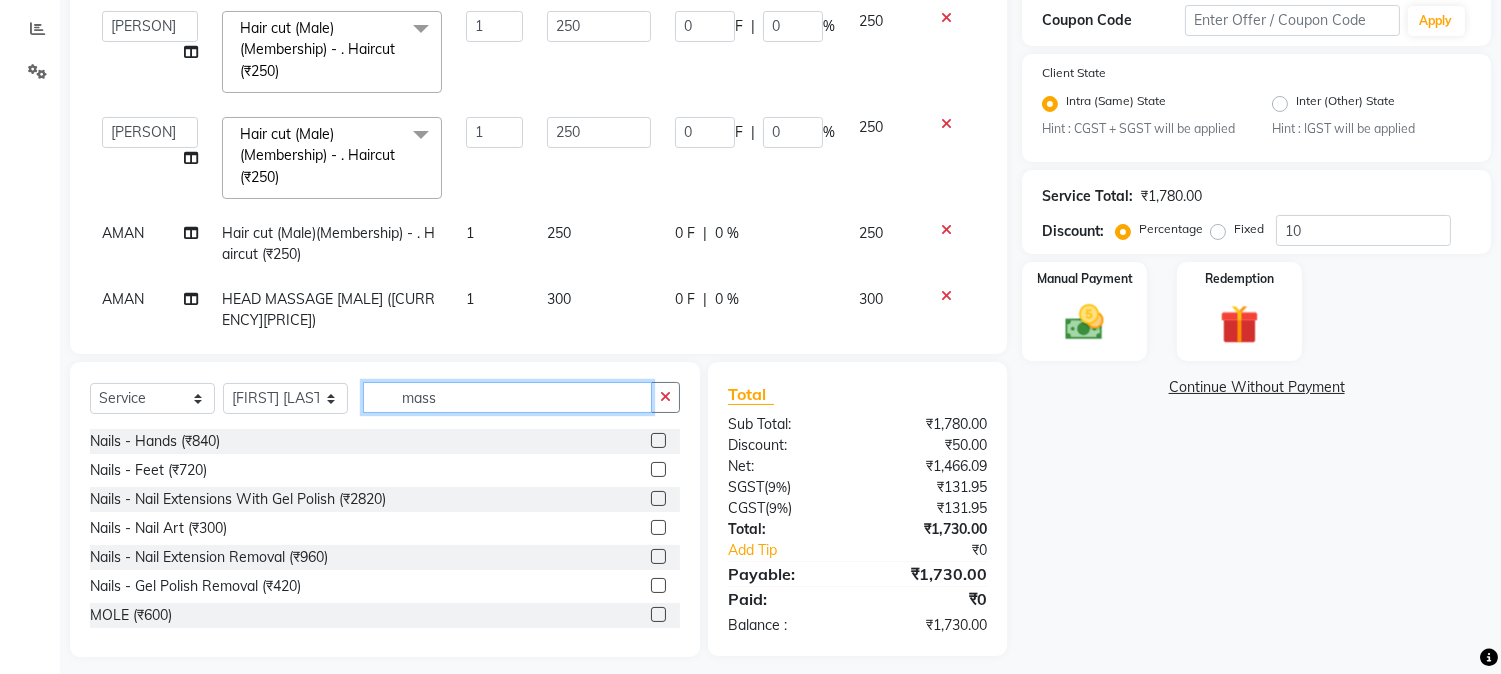 drag, startPoint x: 393, startPoint y: 392, endPoint x: 515, endPoint y: 406, distance: 122.80065 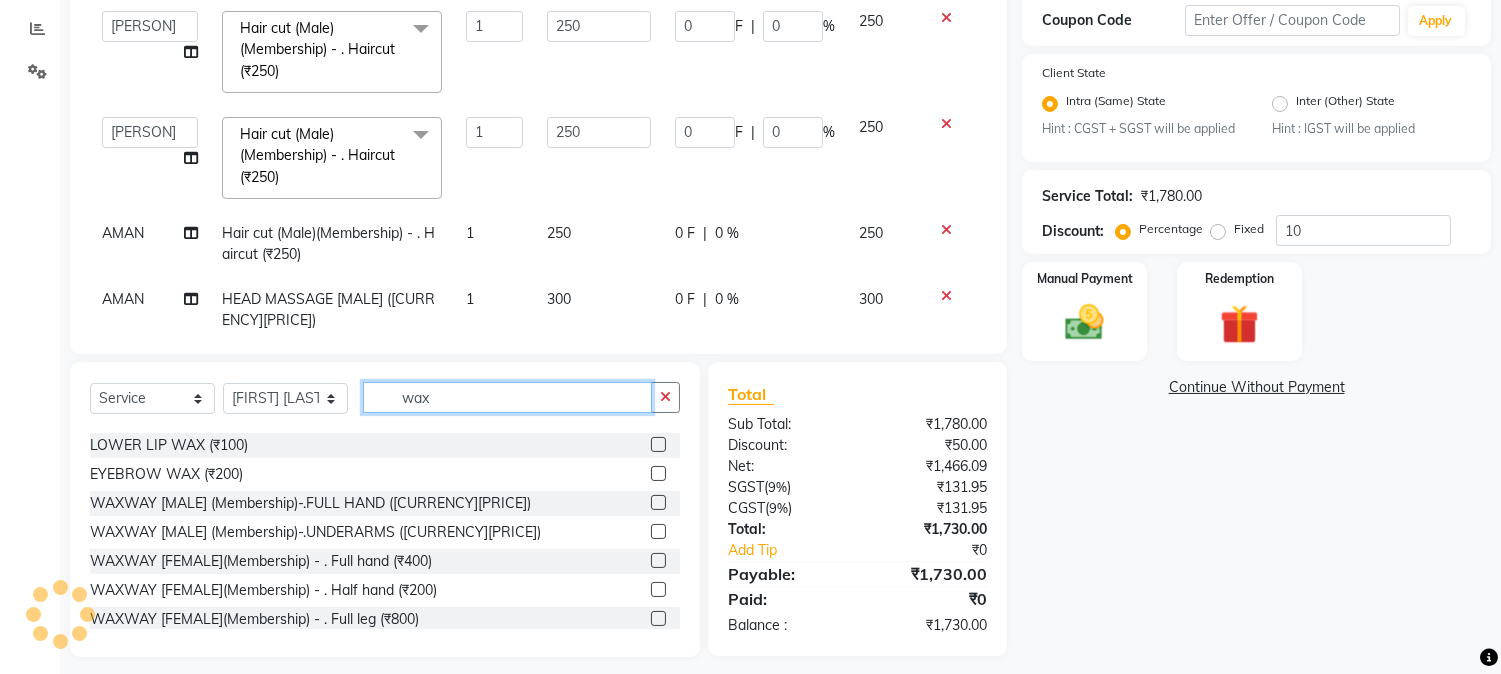 scroll, scrollTop: 111, scrollLeft: 0, axis: vertical 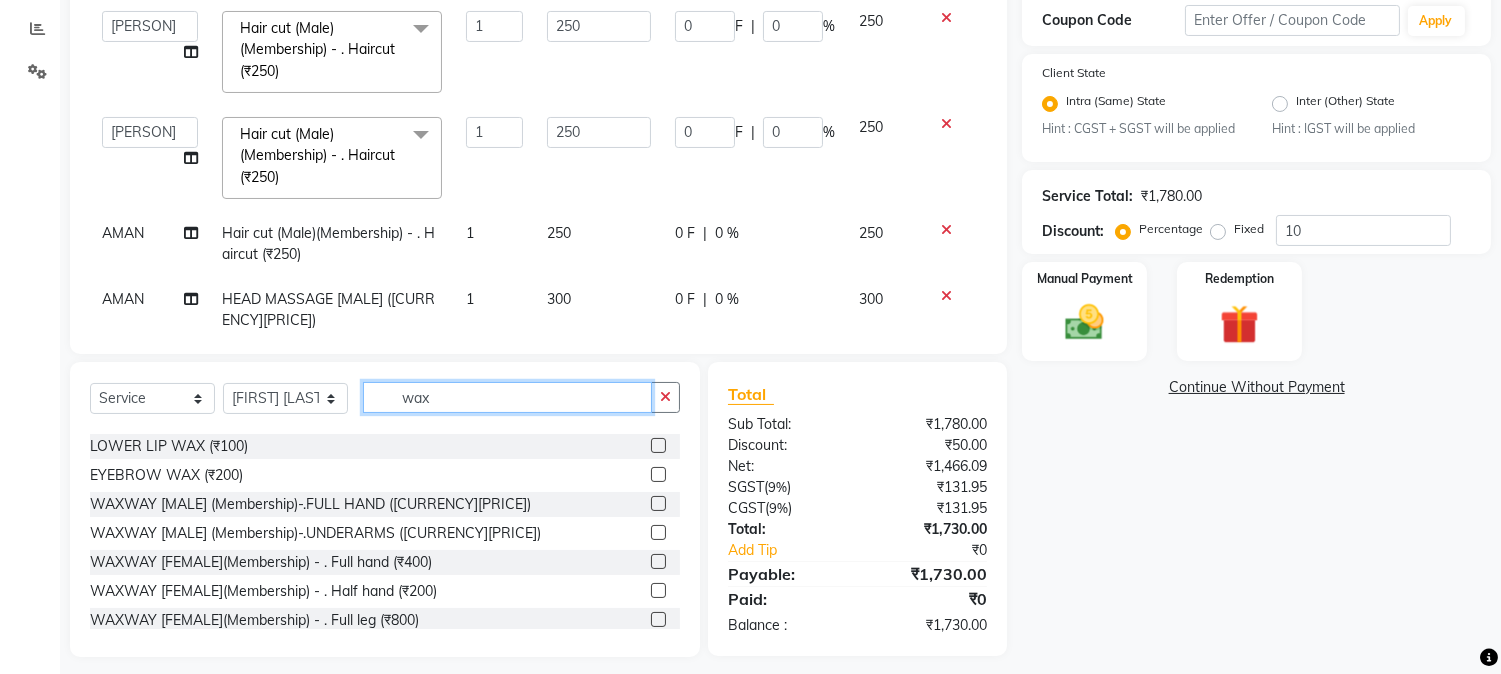 type on "wax" 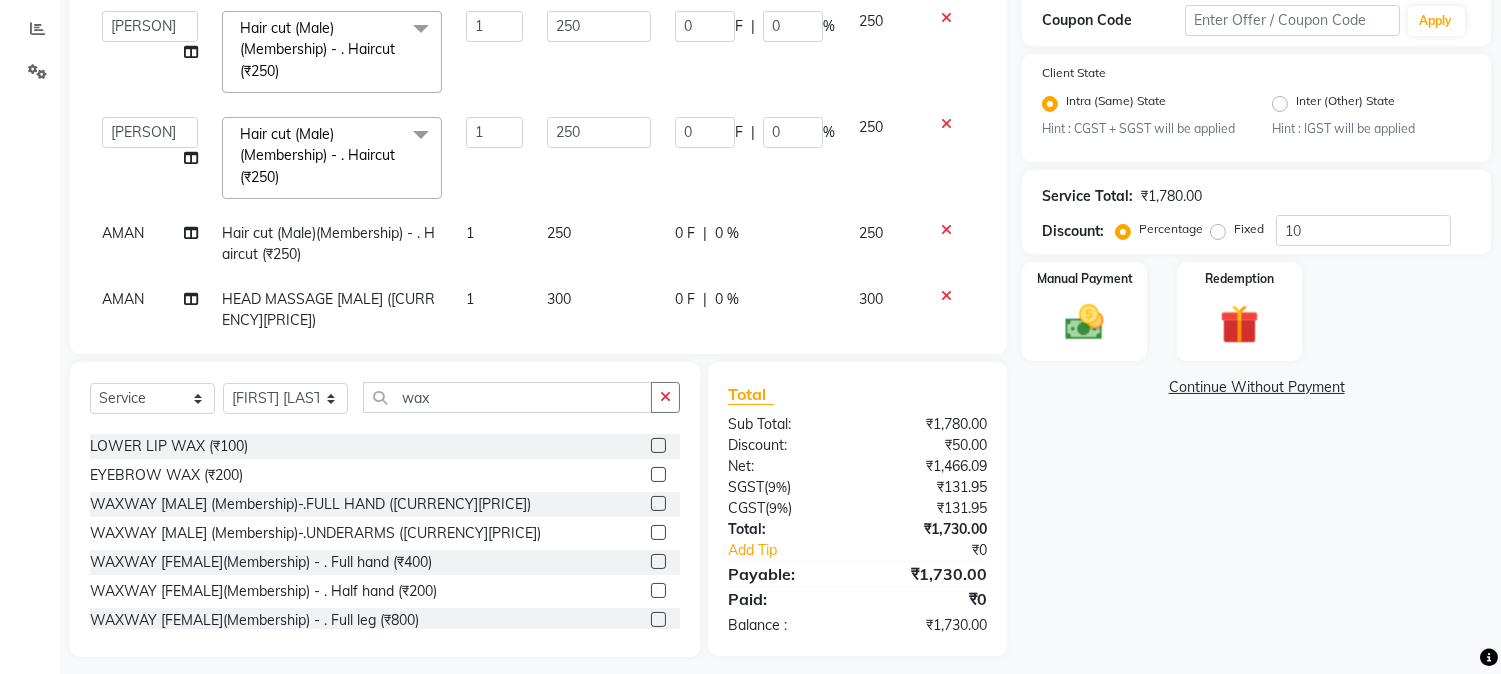 click 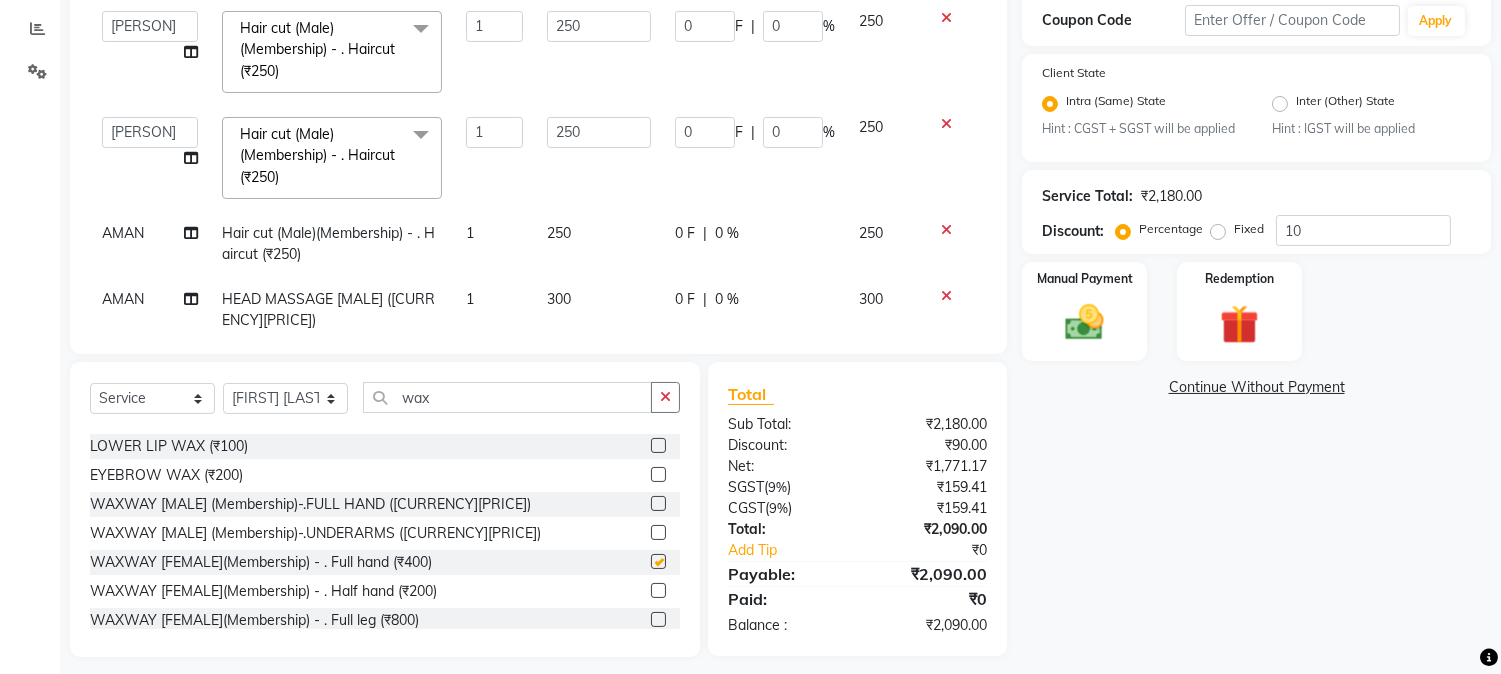 checkbox on "false" 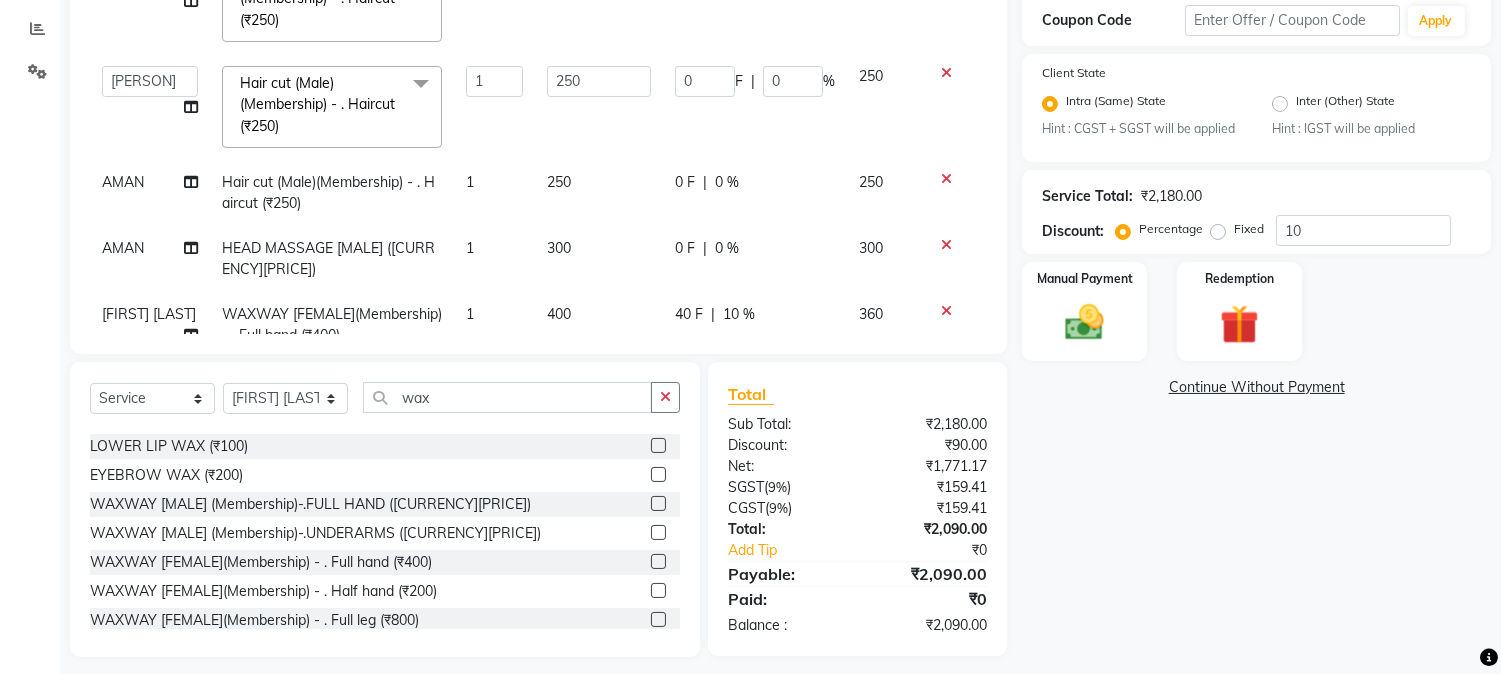 scroll, scrollTop: 311, scrollLeft: 0, axis: vertical 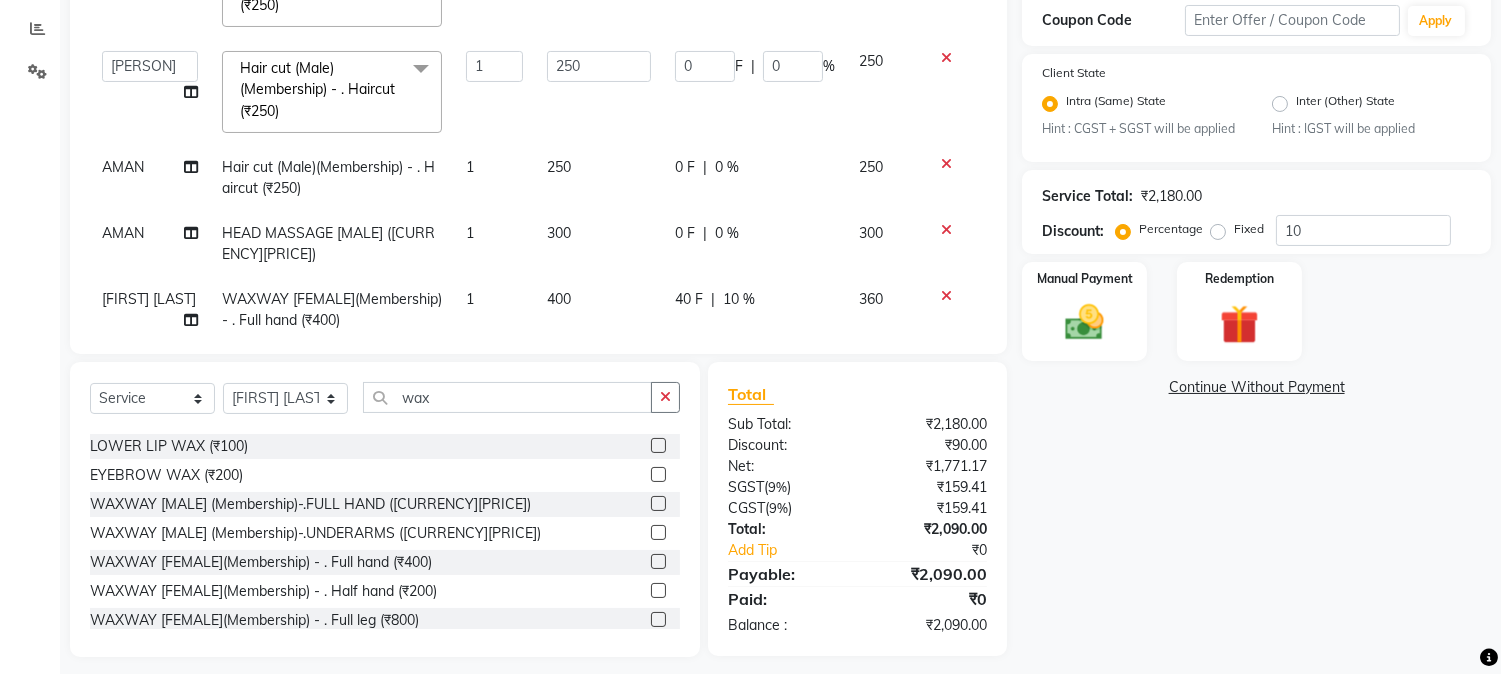 click on "40 F" 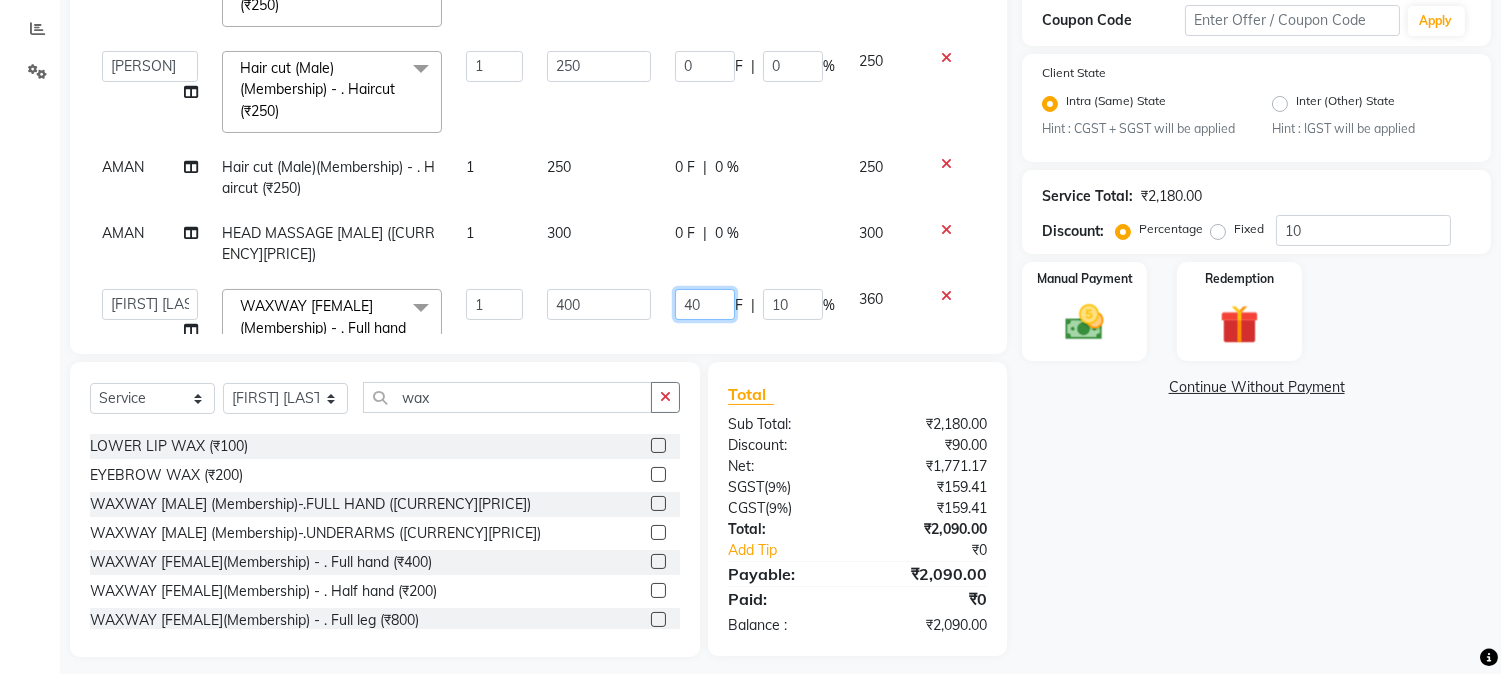 drag, startPoint x: 662, startPoint y: 262, endPoint x: 674, endPoint y: 261, distance: 12.0415945 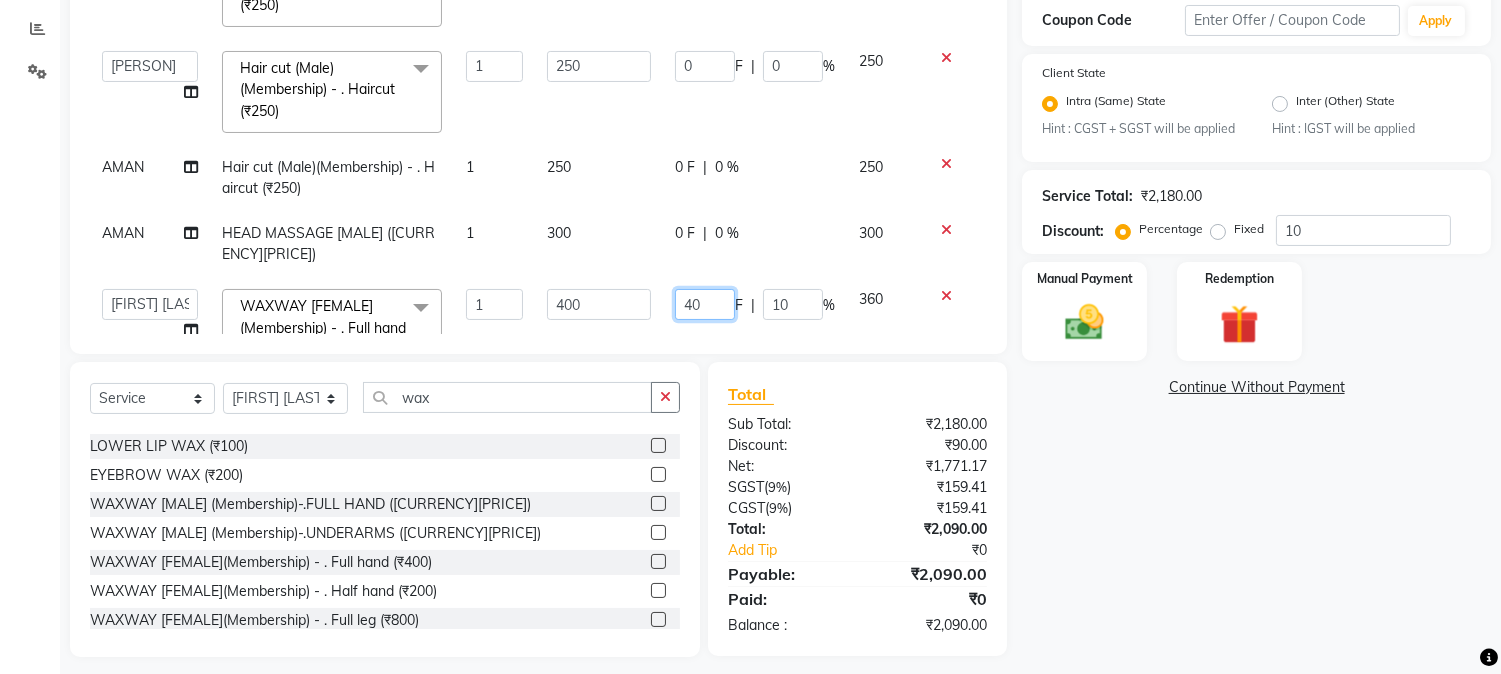 type 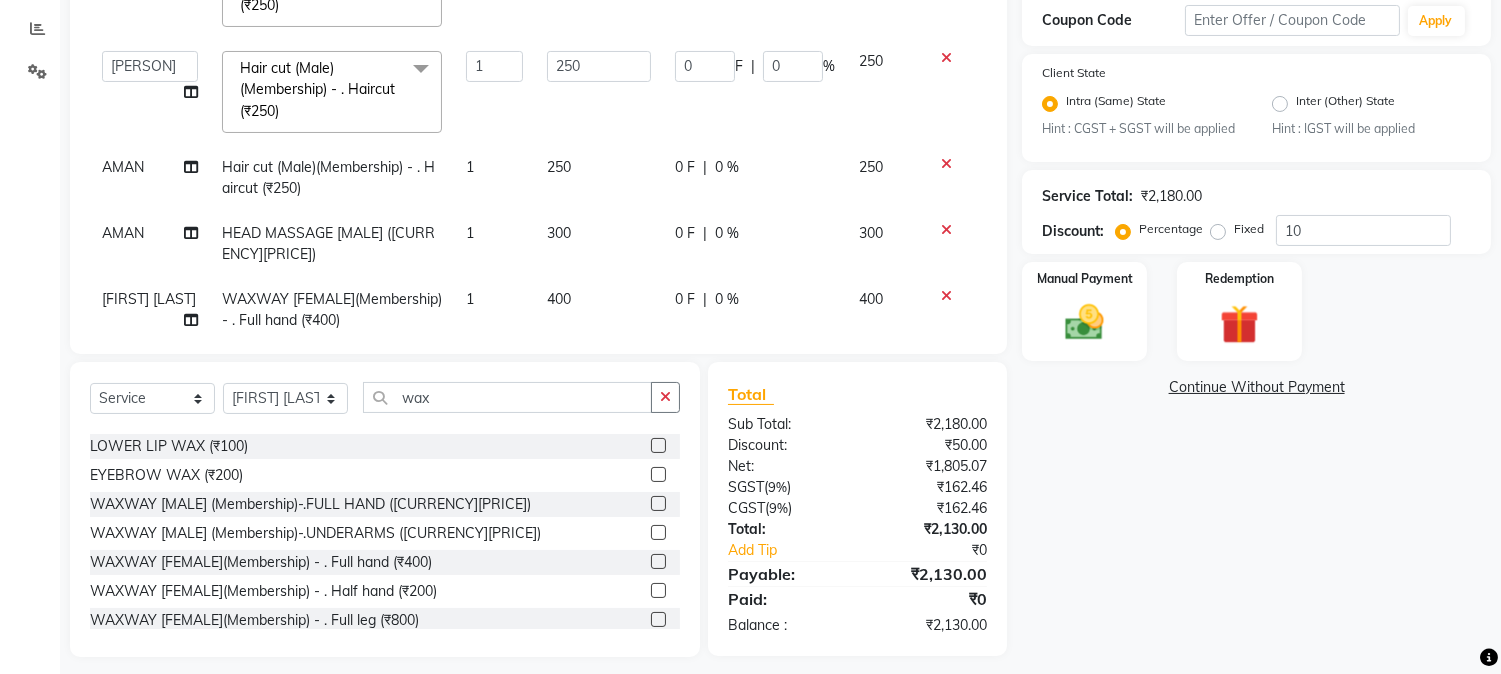 click on "Services Stylist Service Qty Price Disc Total Action Amir BEARD (₹150) 1 150 0 F | 0 % 150  AARMAN   AAYUSHI SHARMA   Akruti   AMAN    Amir   Arbaz   Asif Ansari   BABLU   Bandana   BHAGYESH   CHETAN   CHETAN BOISAR   furkan   GEETA   KISHOR   KISHOR JAMBHULKAR   kunal   mushahid  [muddu]   Nilam   NIRANJAN   Nisha Parmar   PRABHA    PUNAM   Rahul Sir   RAVI    RIMA   Rohit Tandel   SALONI   Sandy Sir   sarfaraz   shovib M.D   shreya   ZOYA  THREADING       -        . Upperlips /Lowerlips (₹30)  x Nails -  Hands (₹840) Nails -  Feet (₹720) Nails - Nail Extensions With Gel Polish (₹2820) Nails - Nail Art (₹300) Nails - Nail Extension Removal (₹960) Nails - Gel Polish Removal (₹420) MOLE (₹600) PUMING (₹4000) CRYSTAL PEDICURE (MEMBERSHIP) (₹1400) HIAR SPA ABOVE SHOULDER (MEMBERSHIP) (₹900) HAIR SPA ABOVE SHOULDER (NON-MEMBER) (₹1080) HAIR SPA BELOW SHOULDER(MEMBERSHIP) (₹1200) HAIR SPA BELOW SHOULDER(NON-MEMBER) (₹1440) HAIR SPA UPTO WAIST(MEMBERSHIP) (₹1400) nailpaint (₹200)" 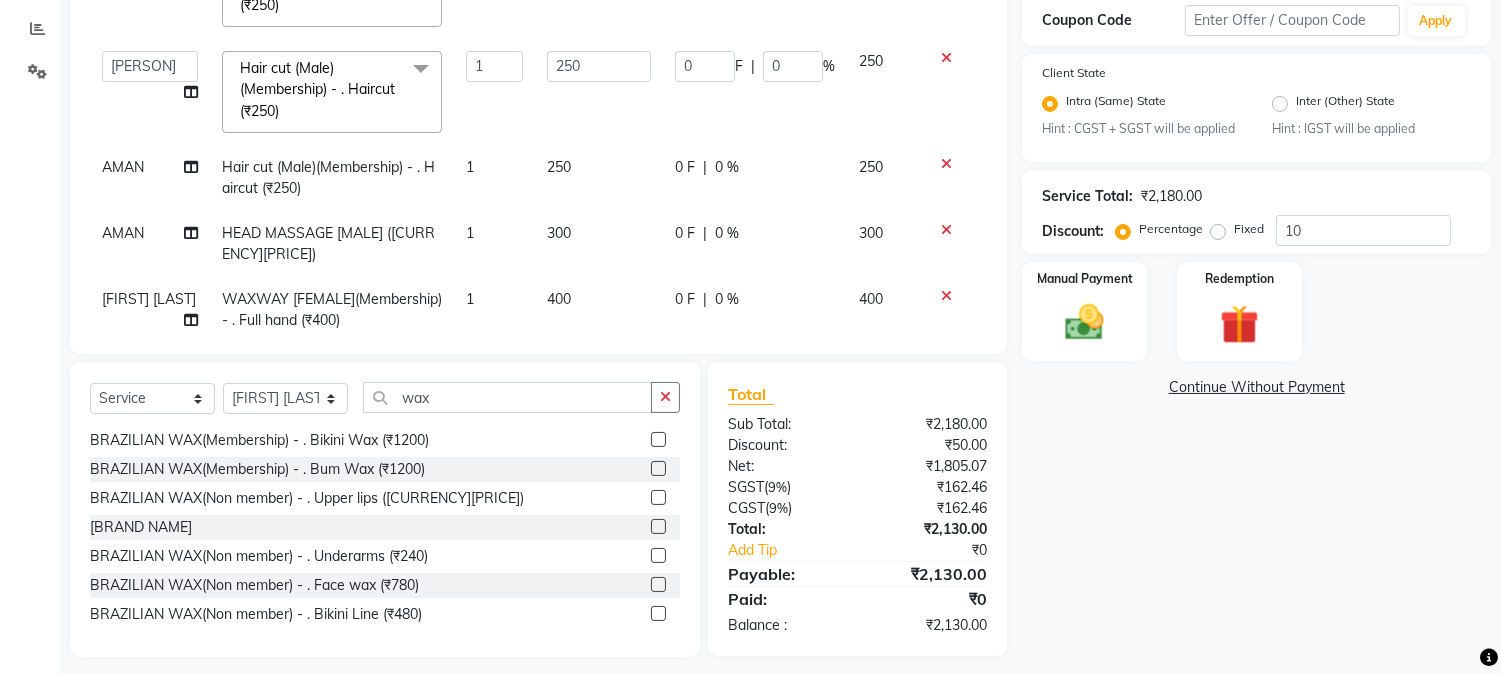 scroll, scrollTop: 1026, scrollLeft: 0, axis: vertical 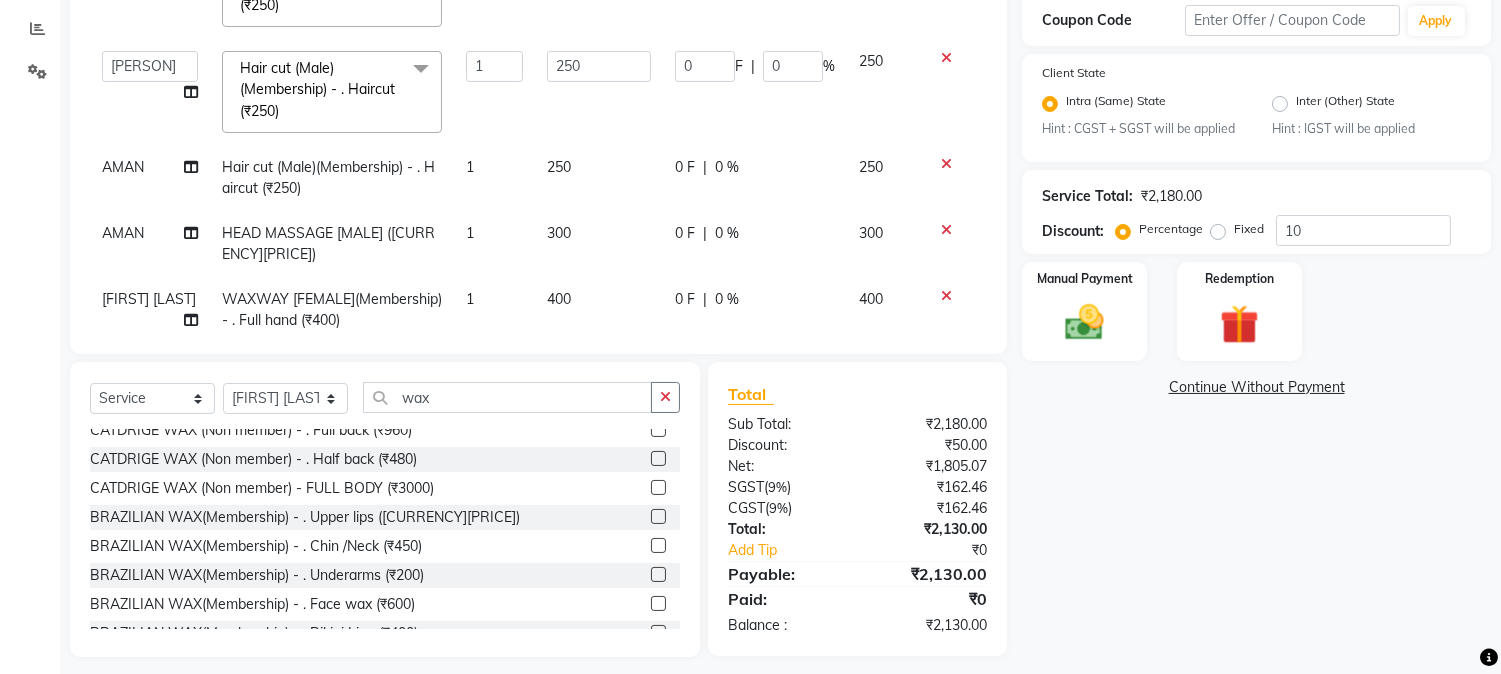 click 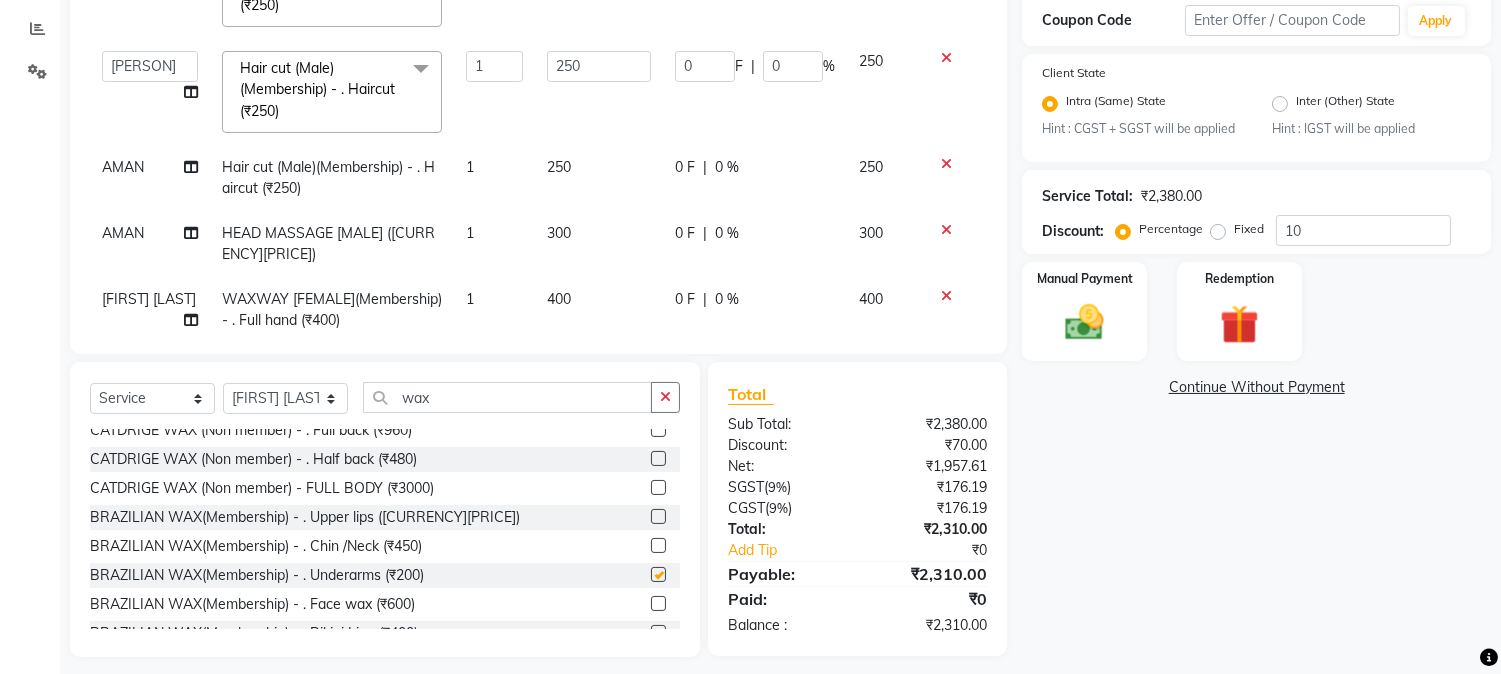 checkbox on "false" 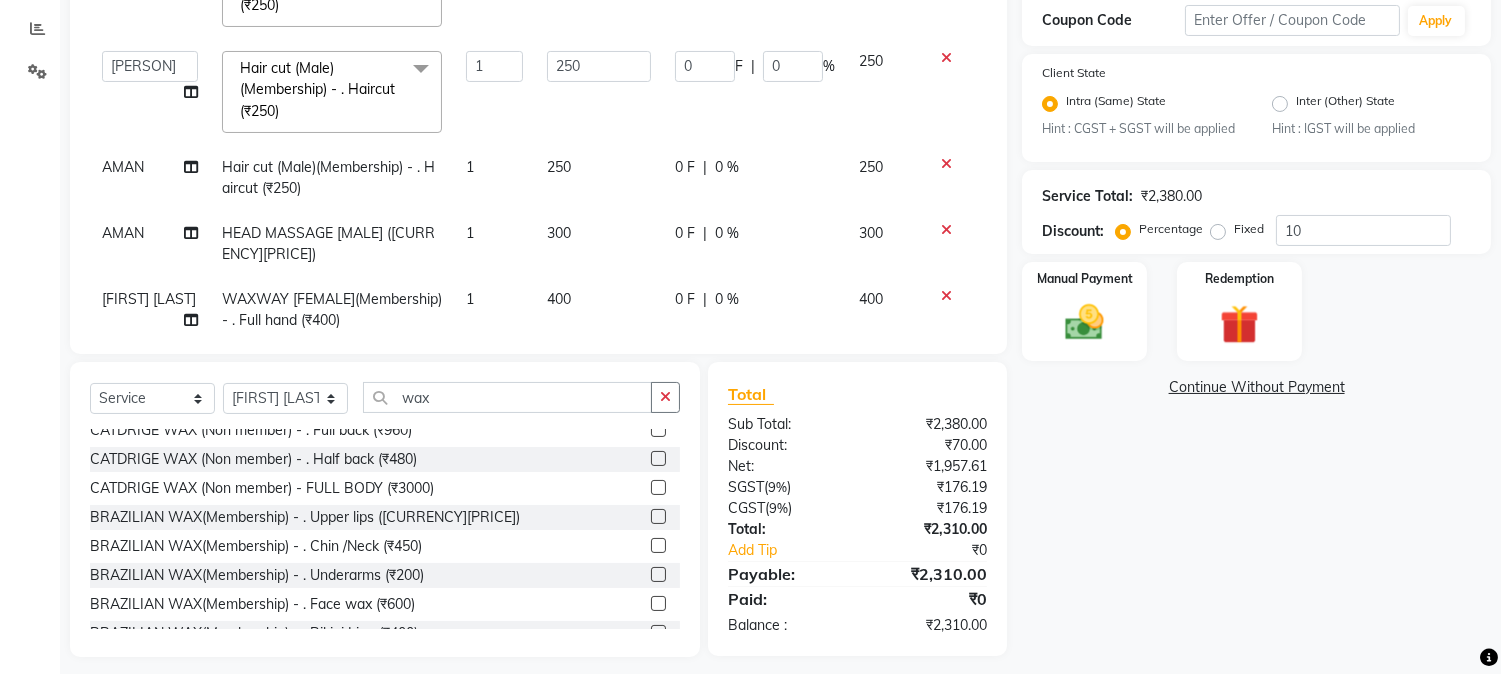 scroll, scrollTop: 376, scrollLeft: 0, axis: vertical 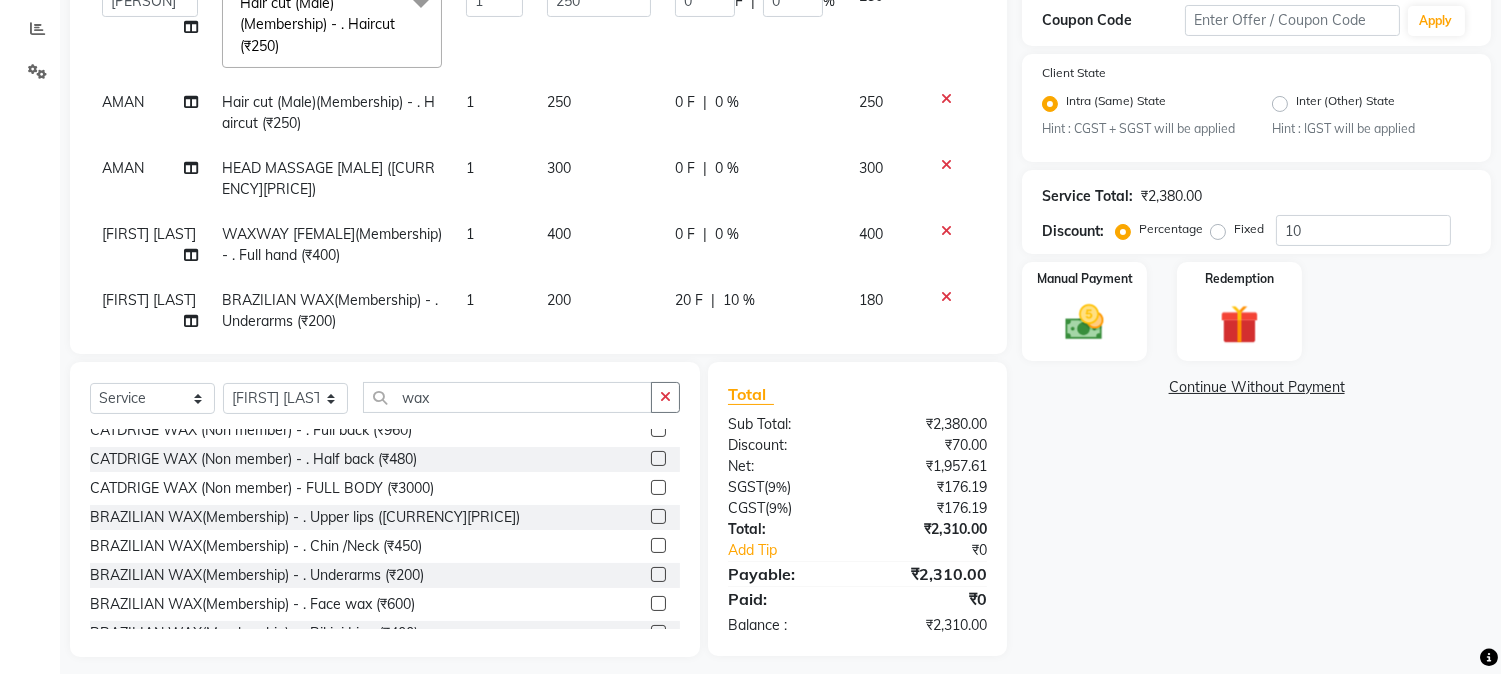 click on "20 F" 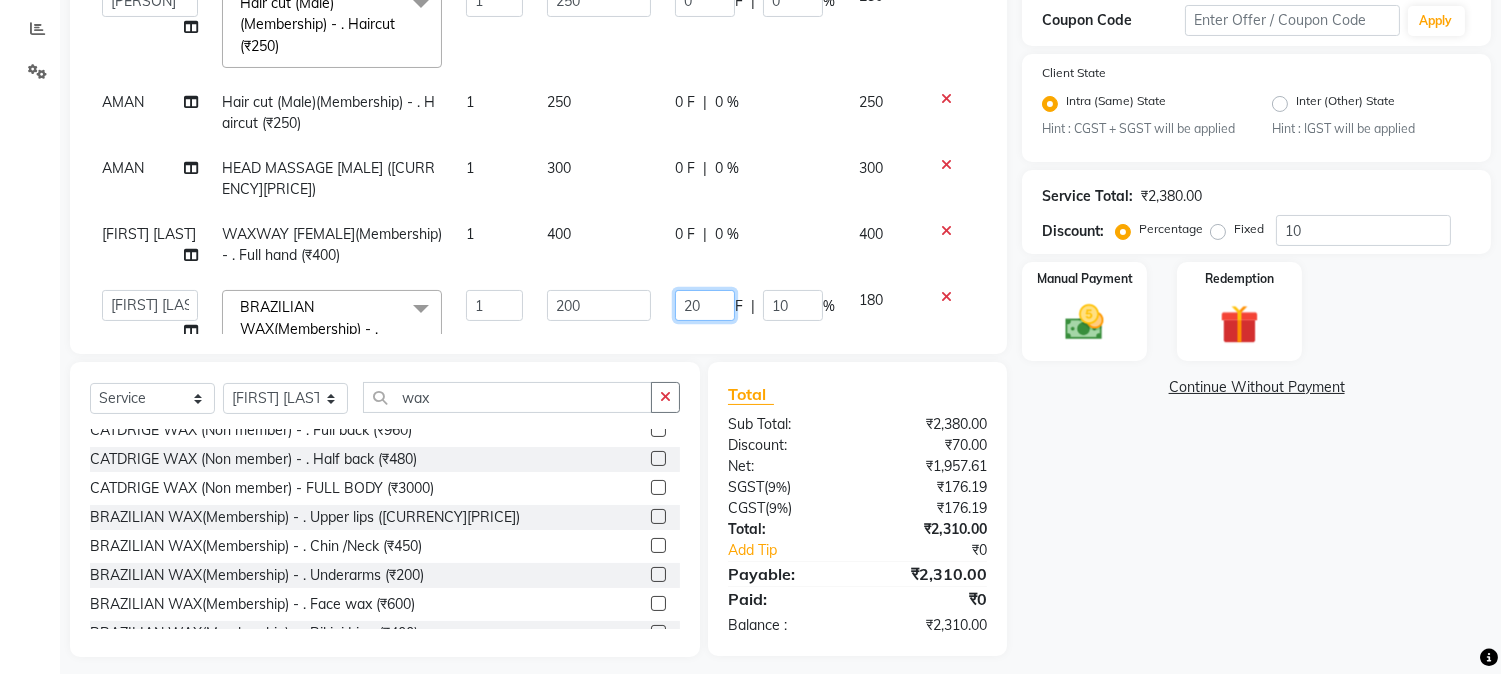 click on "20" 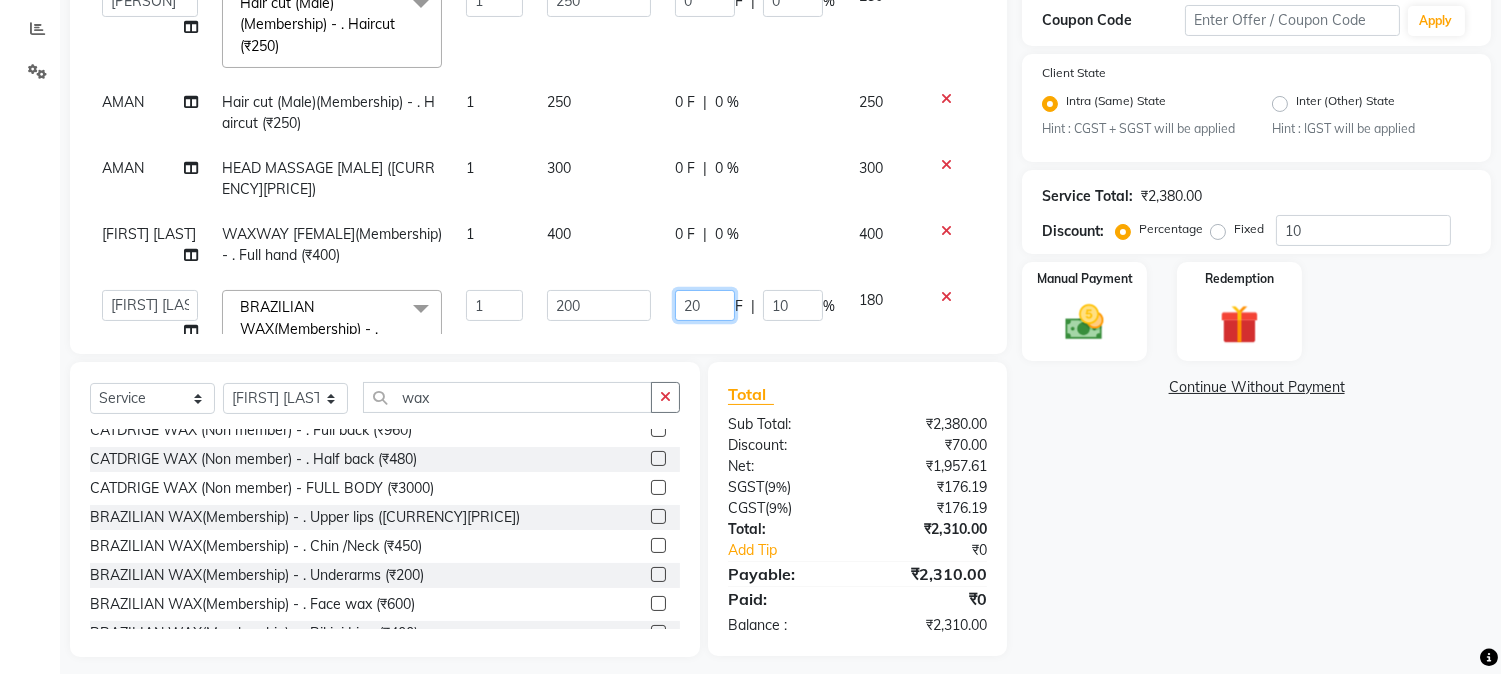 type 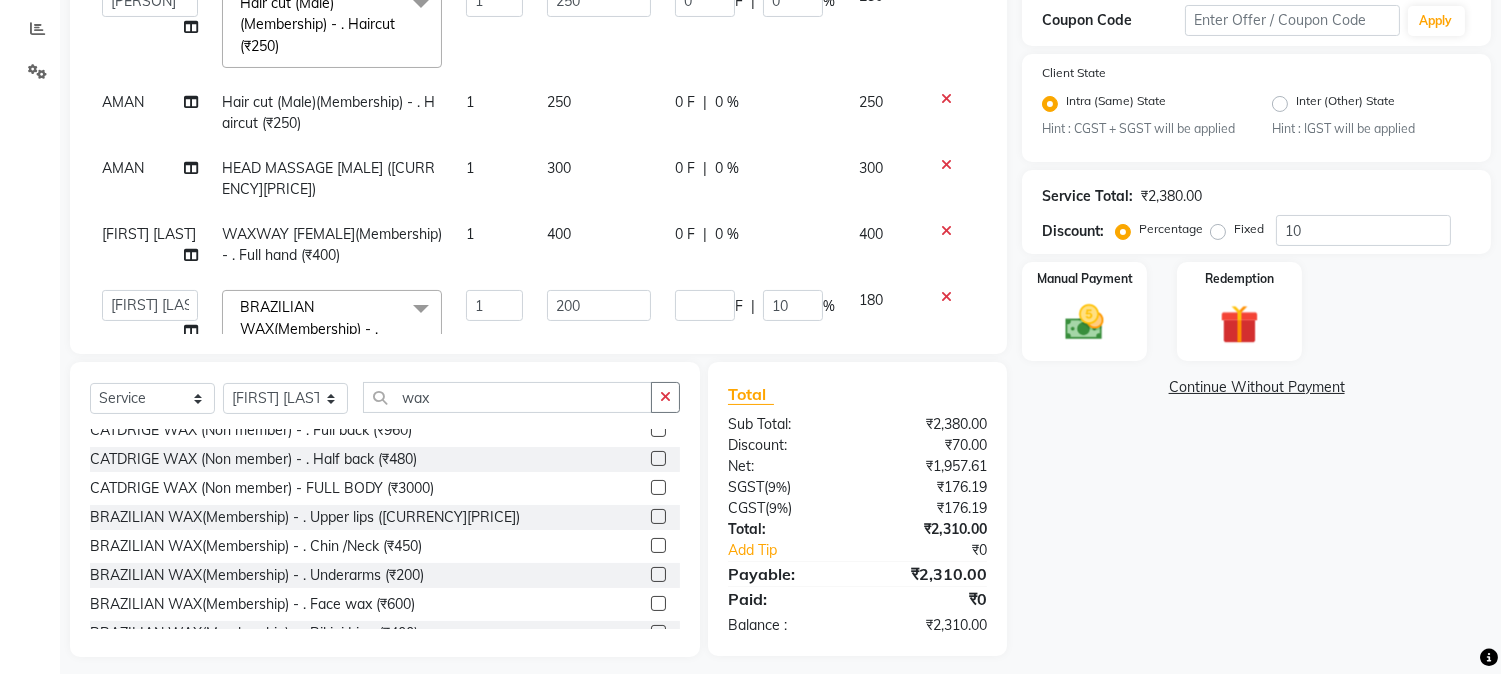 click on "F | [PERCENT]10" 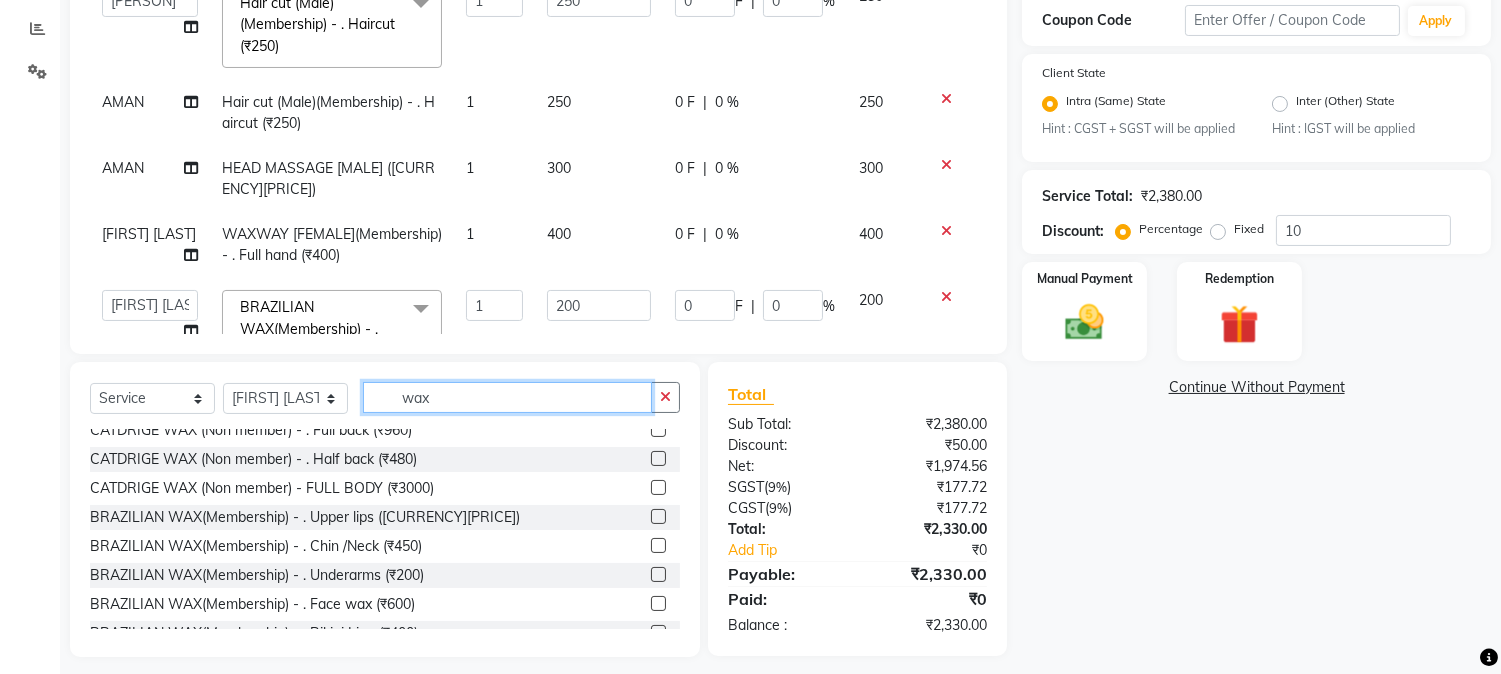 drag, startPoint x: 391, startPoint y: 394, endPoint x: 484, endPoint y: 397, distance: 93.04838 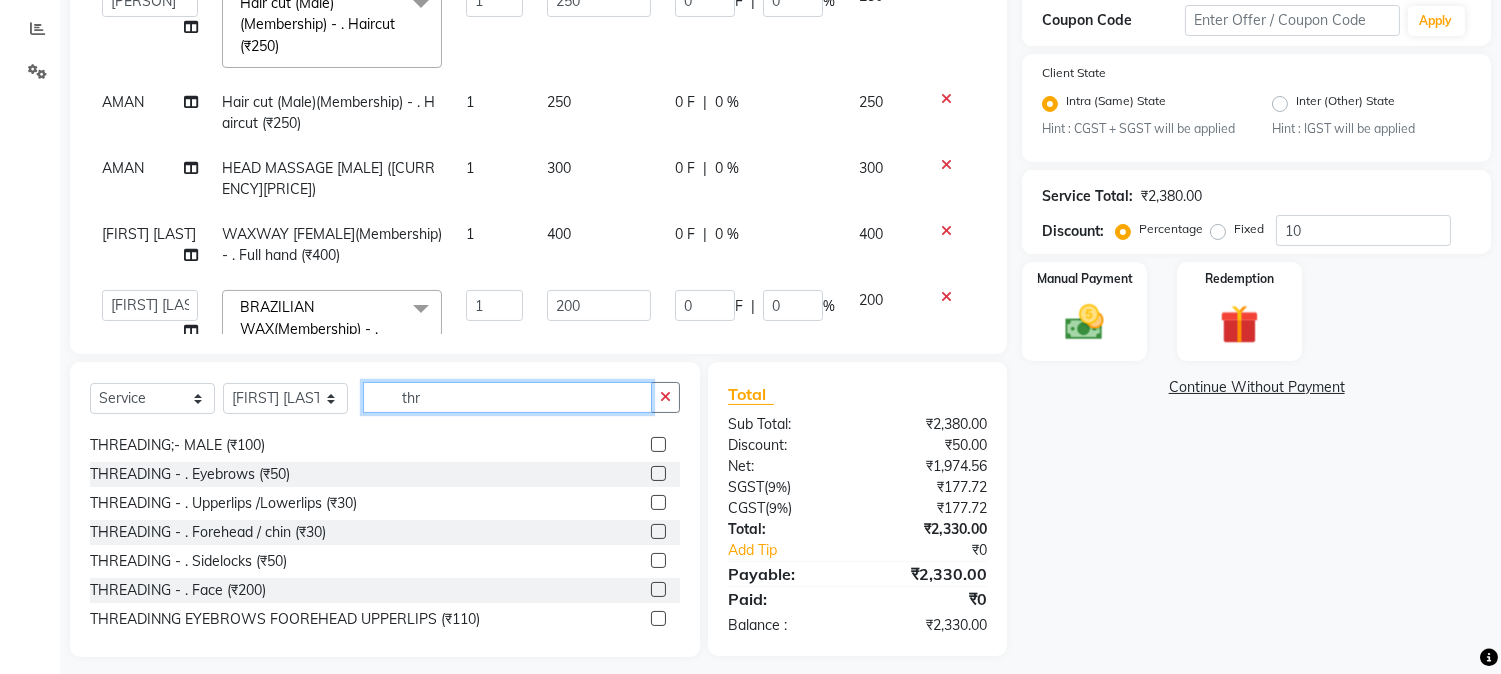 scroll, scrollTop: 32, scrollLeft: 0, axis: vertical 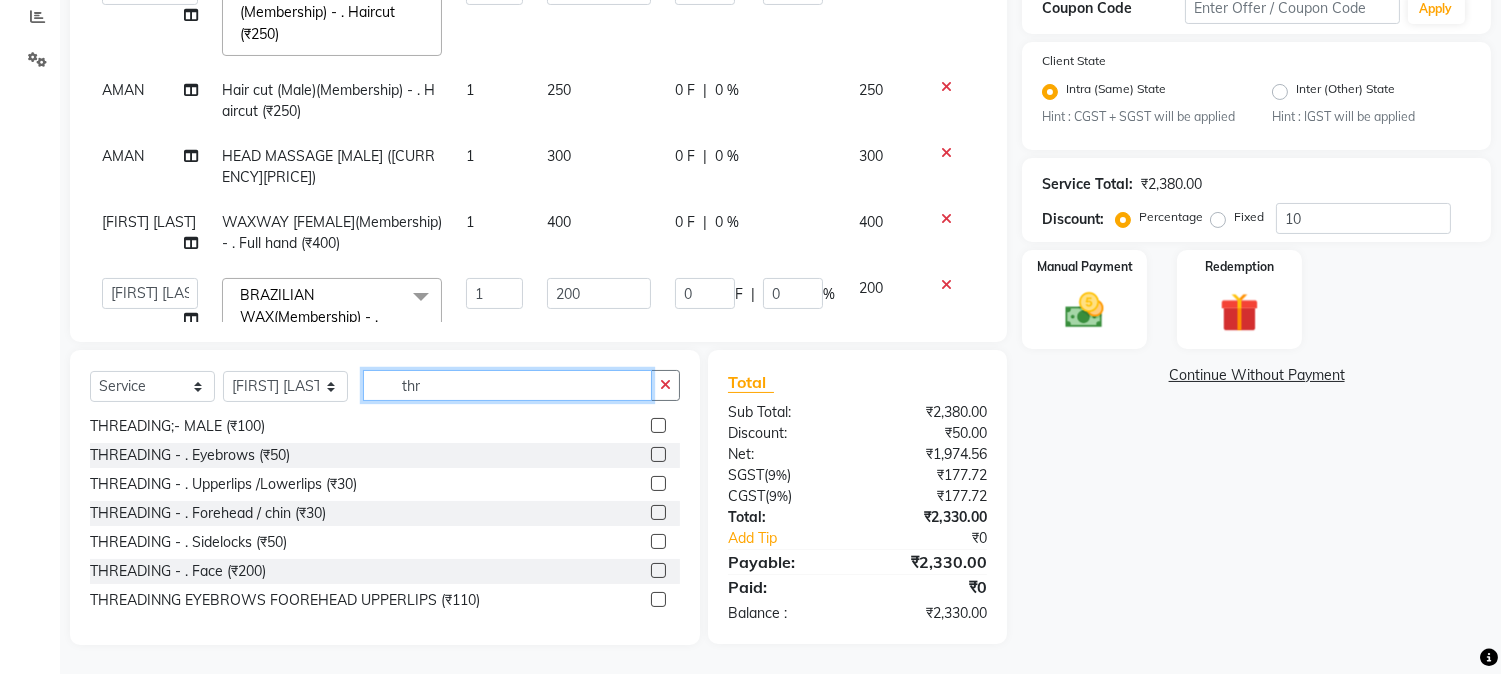 type on "thr" 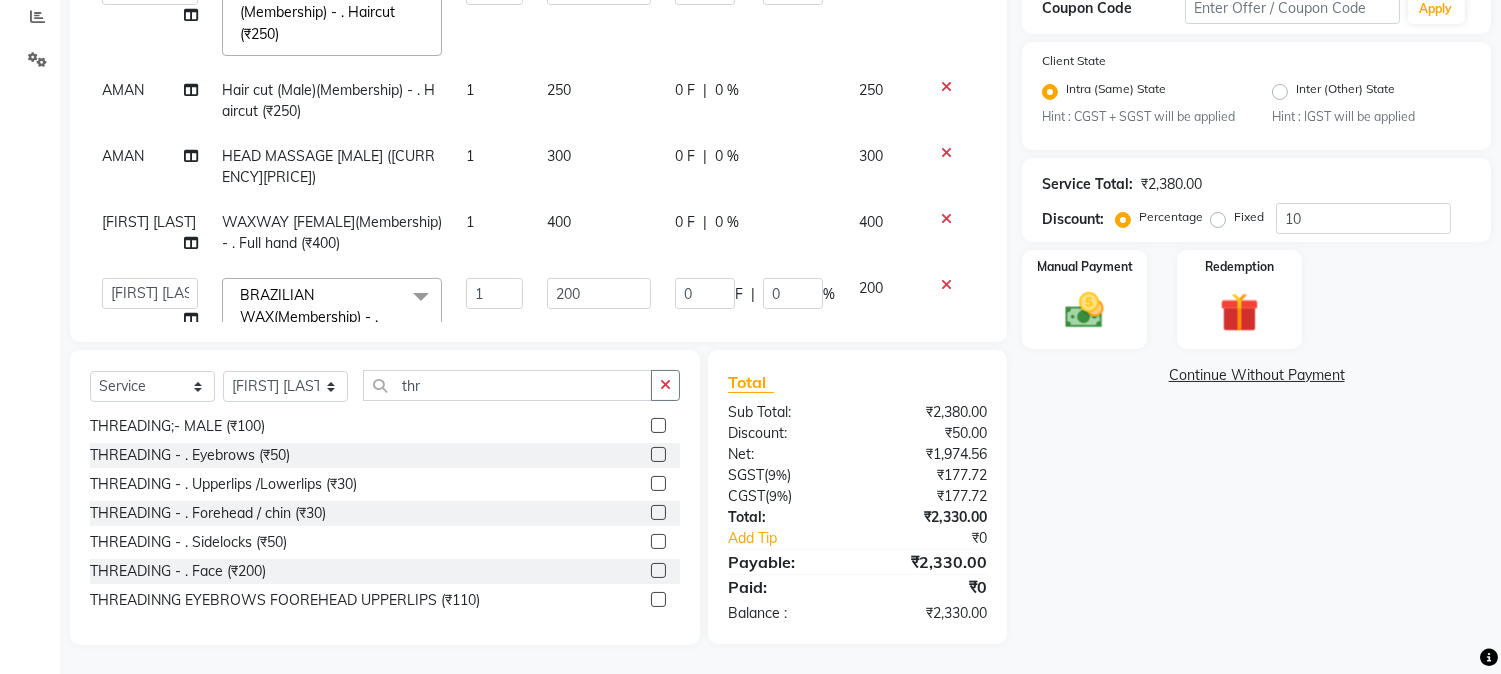 click 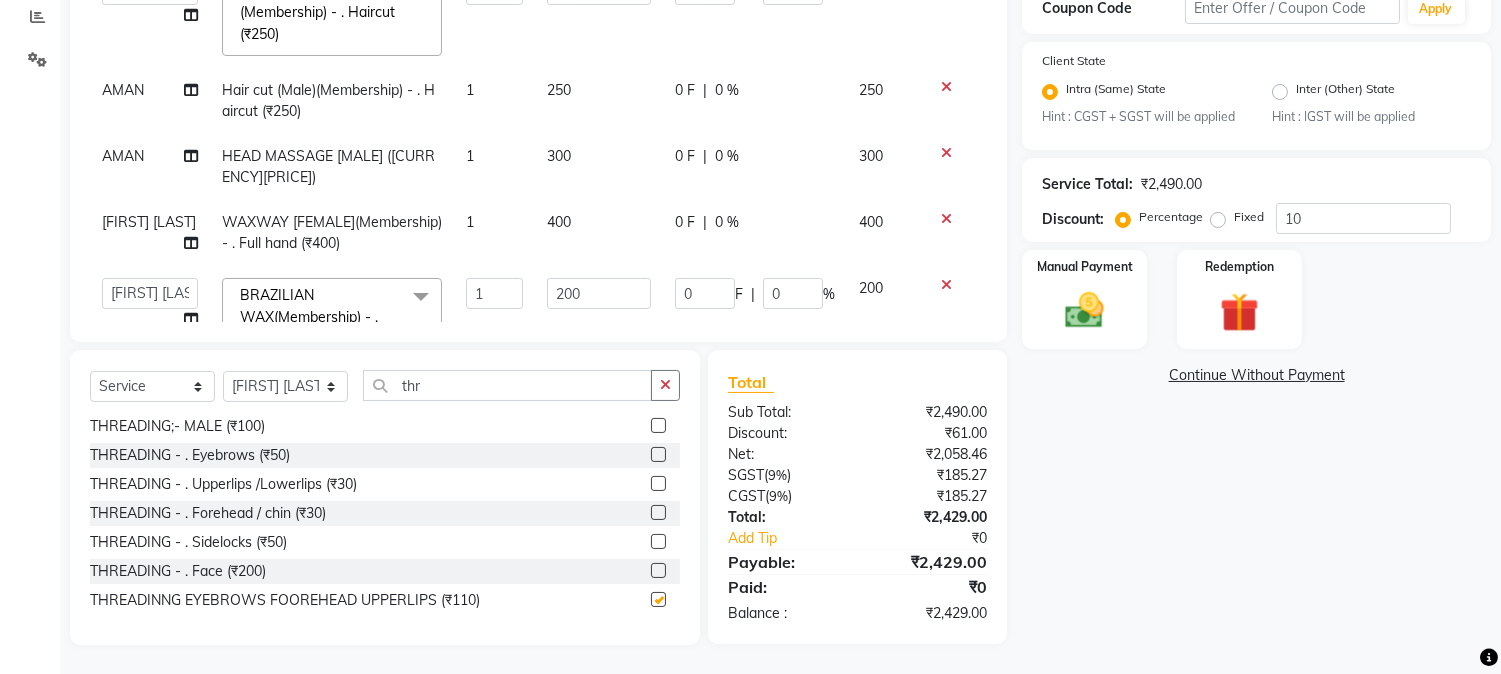 scroll, scrollTop: 483, scrollLeft: 0, axis: vertical 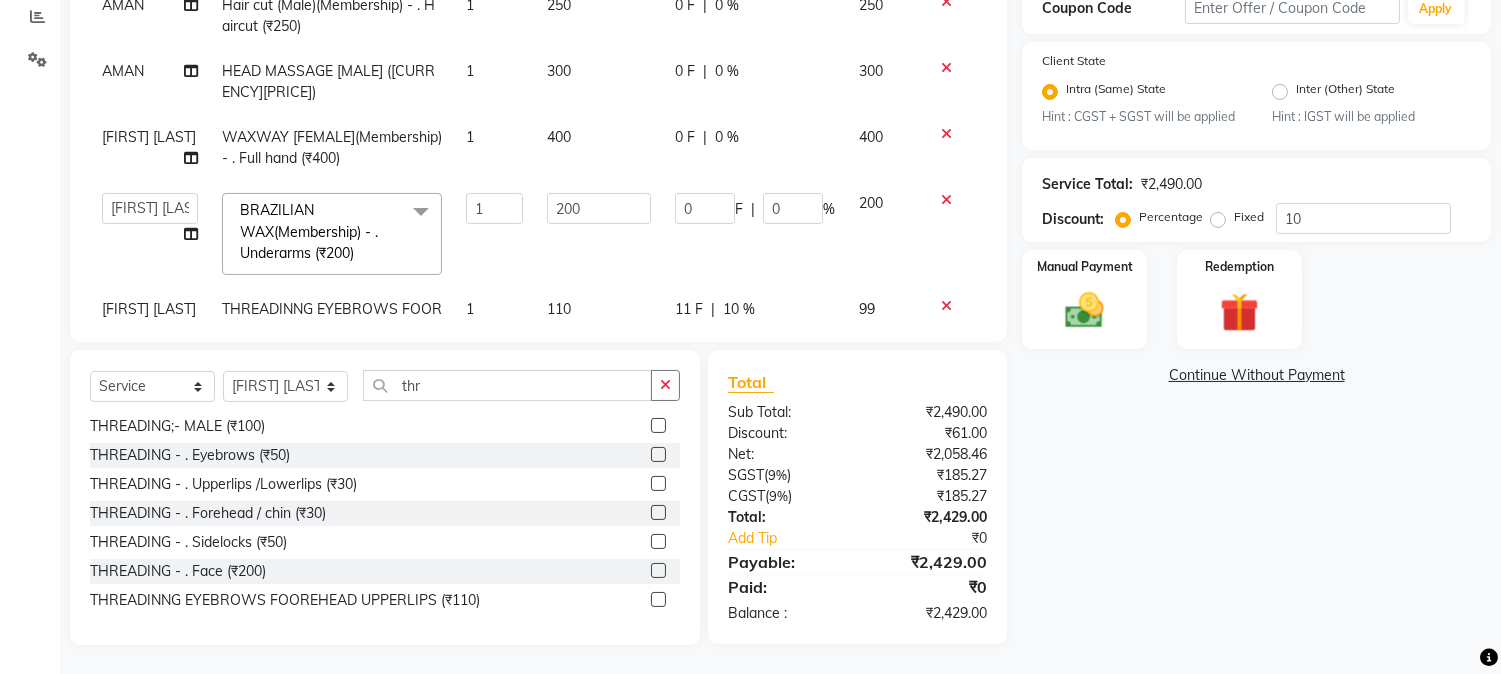 checkbox on "false" 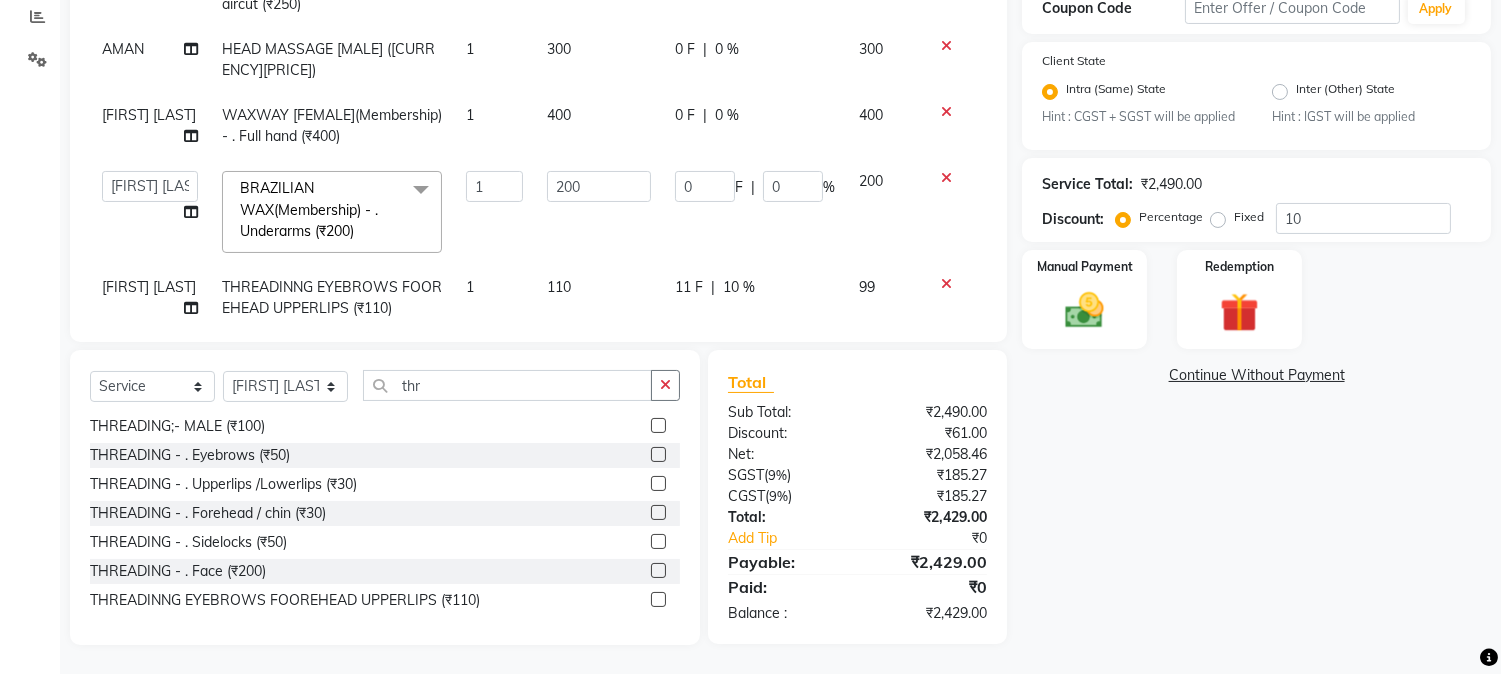 click on "11 F" 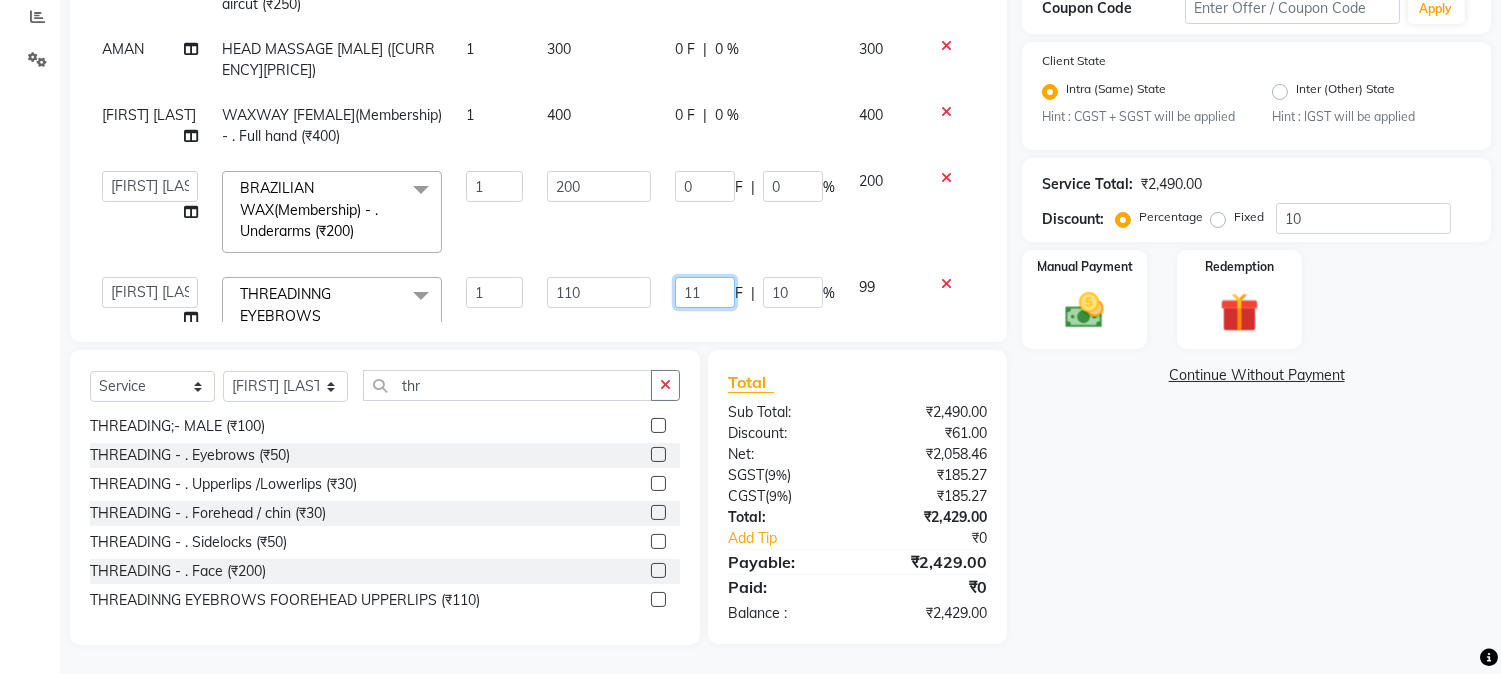 drag, startPoint x: 670, startPoint y: 250, endPoint x: 685, endPoint y: 244, distance: 16.155495 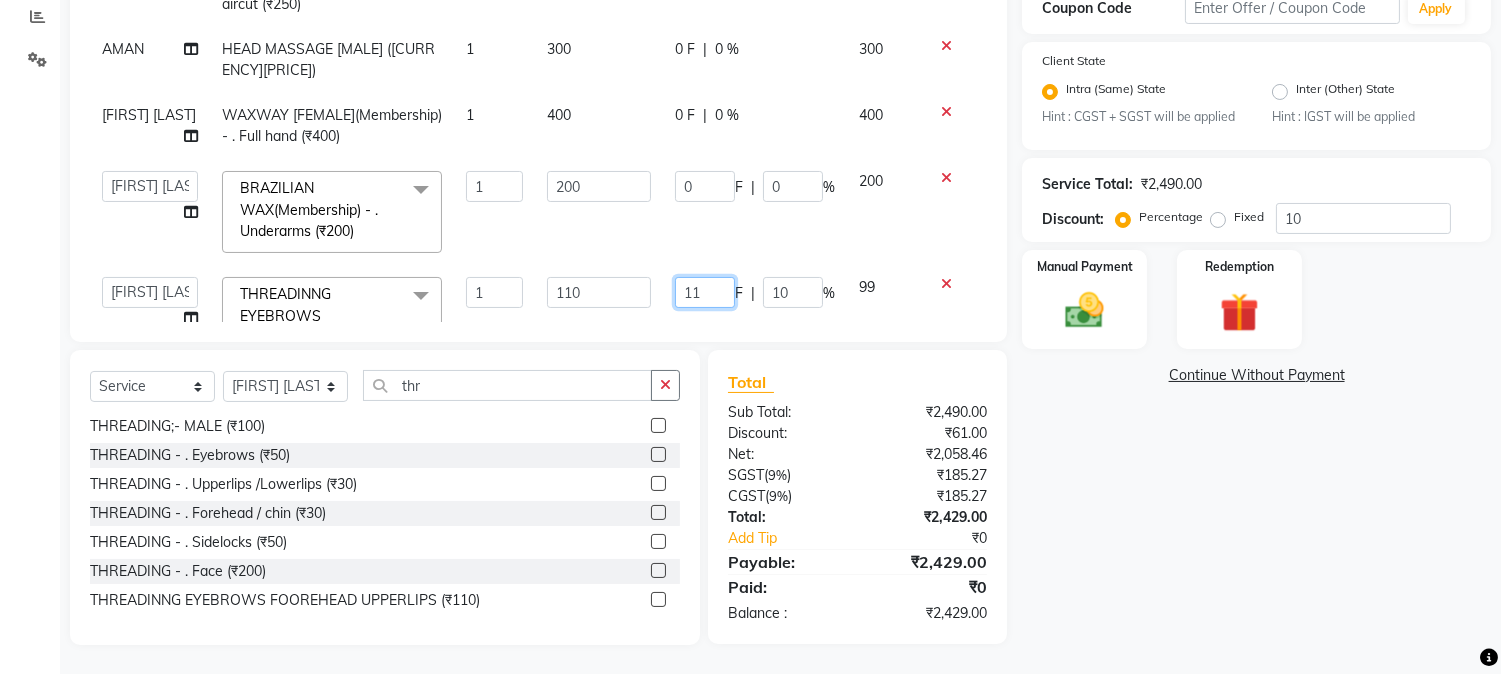 click on "11" 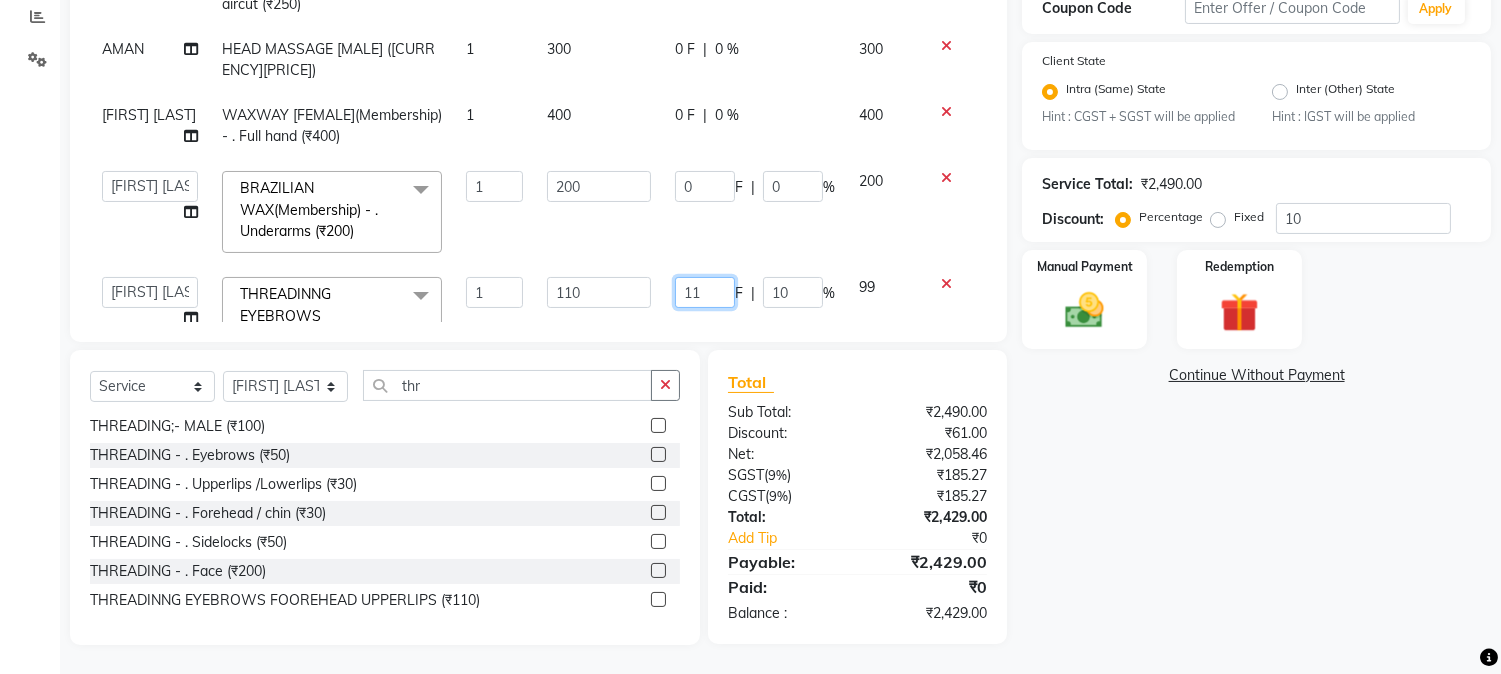 type 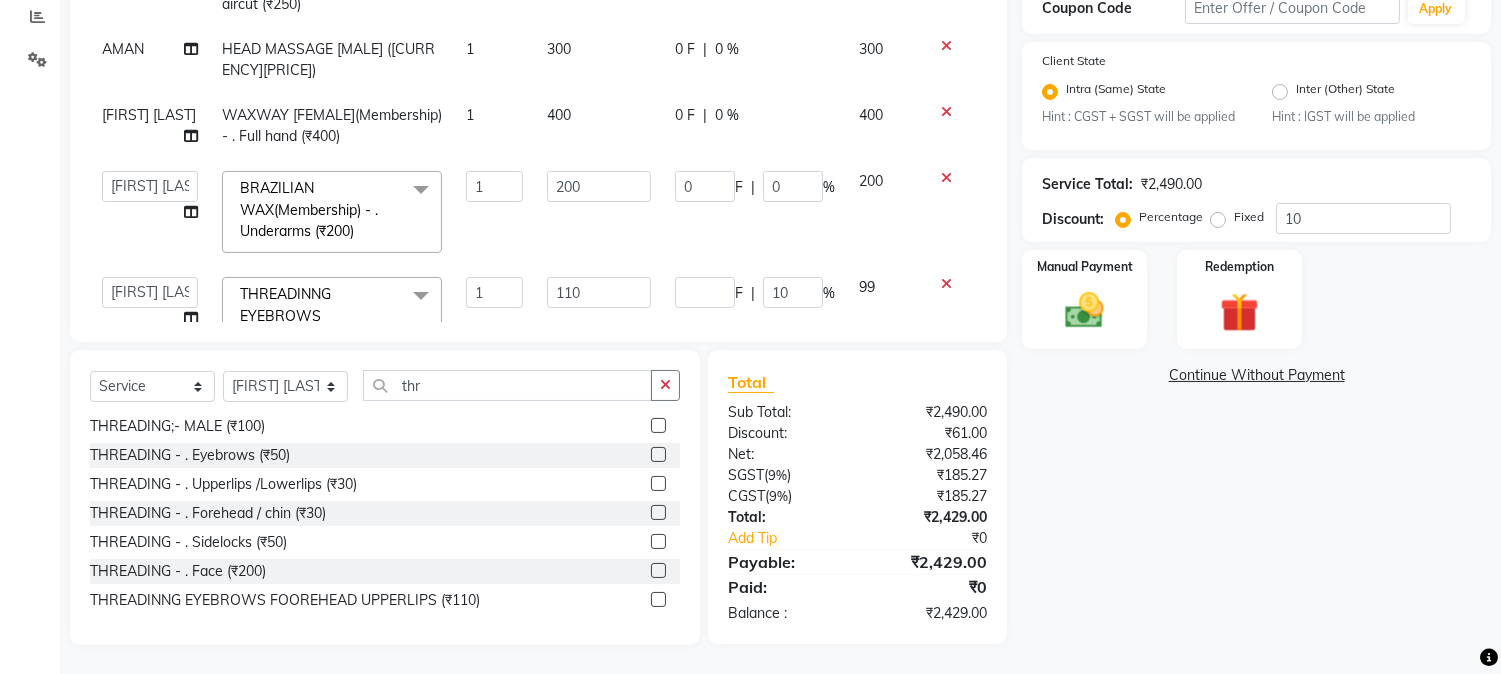 click on "F | [PERCENT]10" 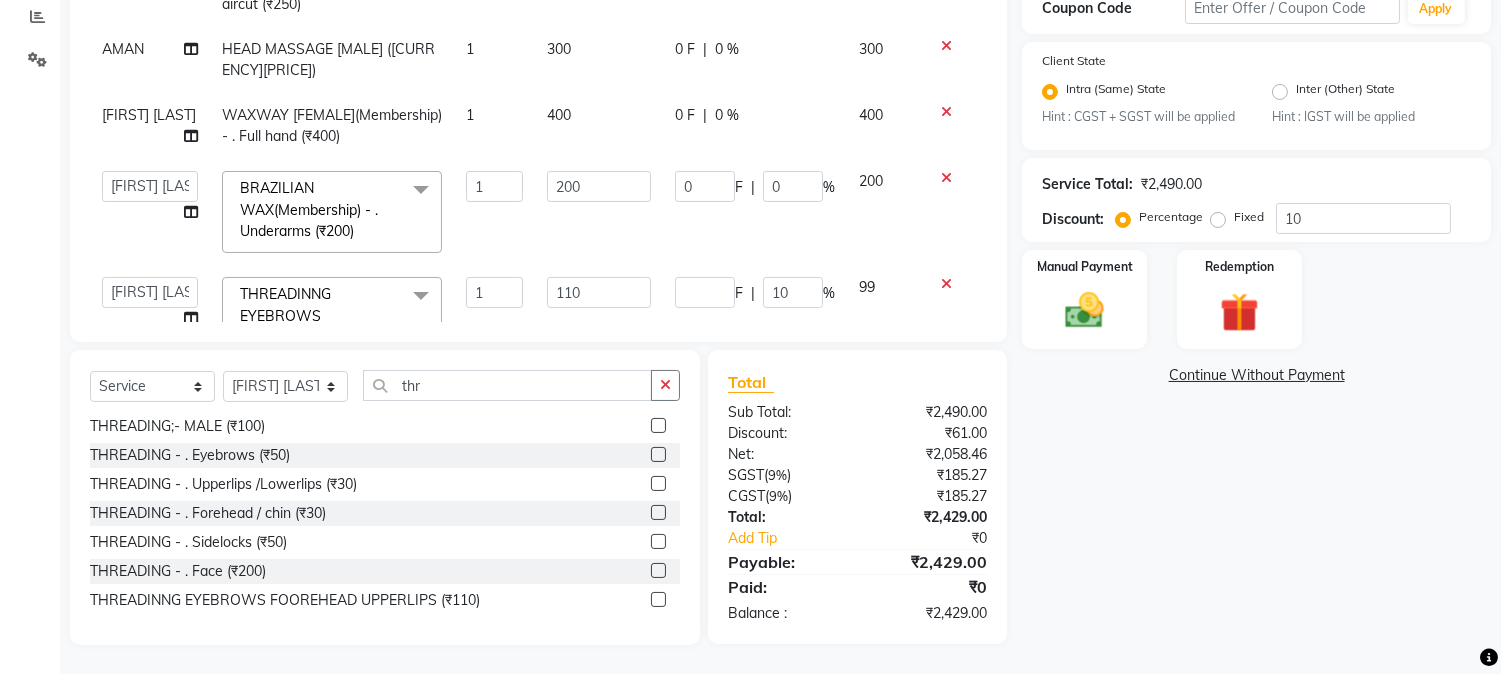 select on "70705" 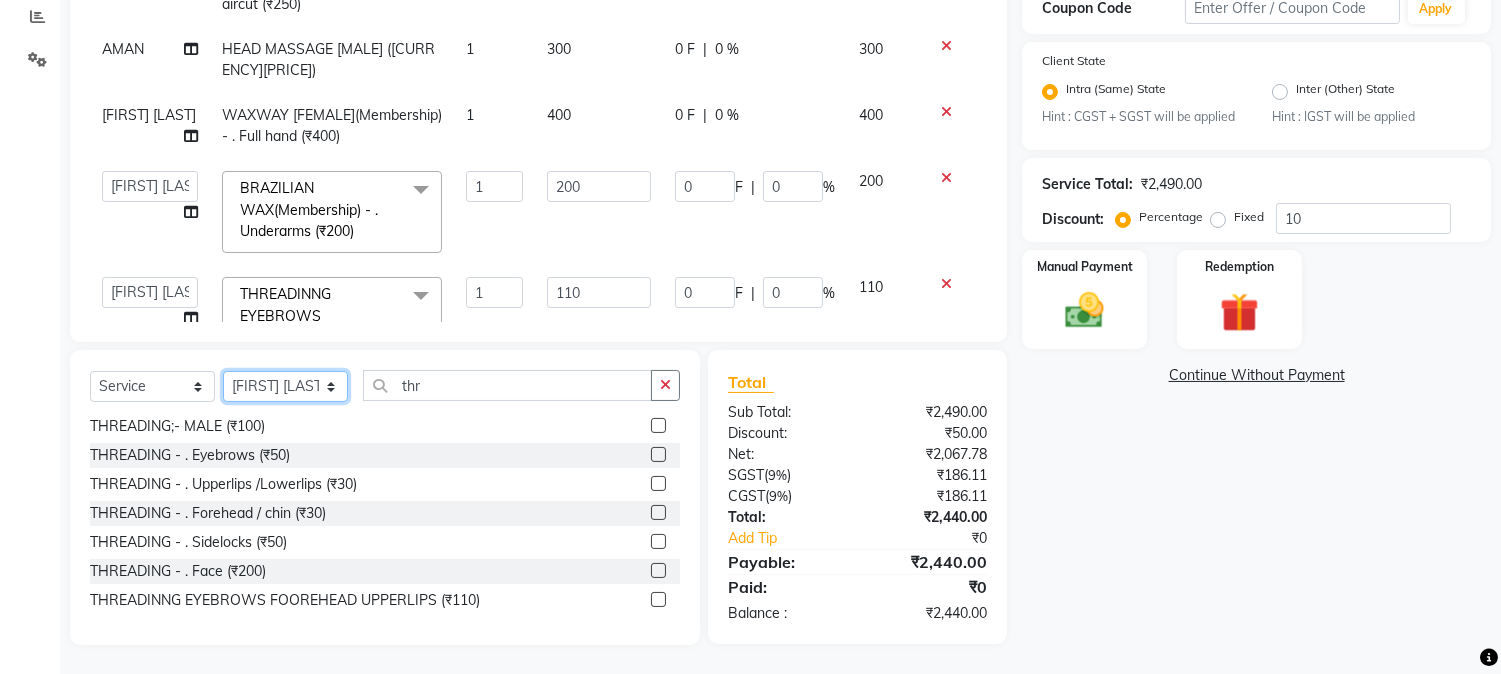 drag, startPoint x: 291, startPoint y: 387, endPoint x: 291, endPoint y: 376, distance: 11 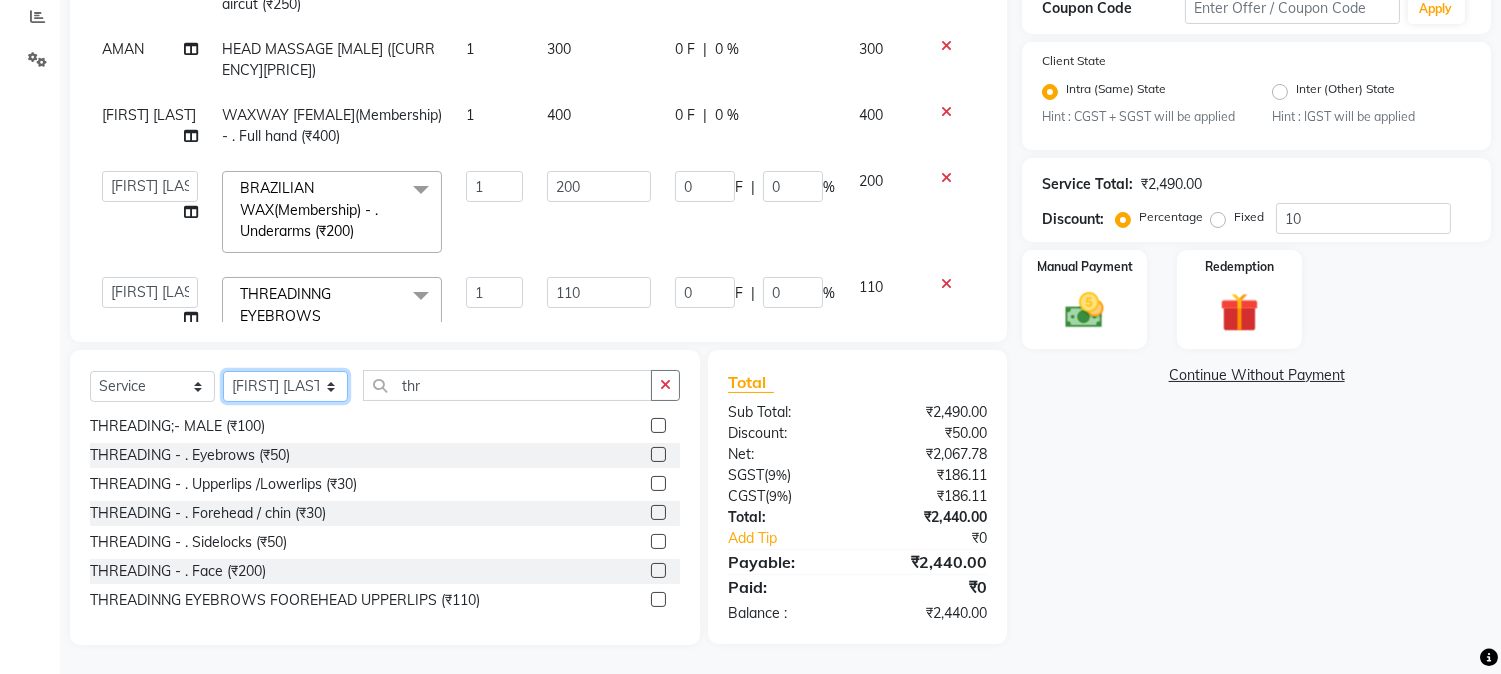select on "[NUMBER]" 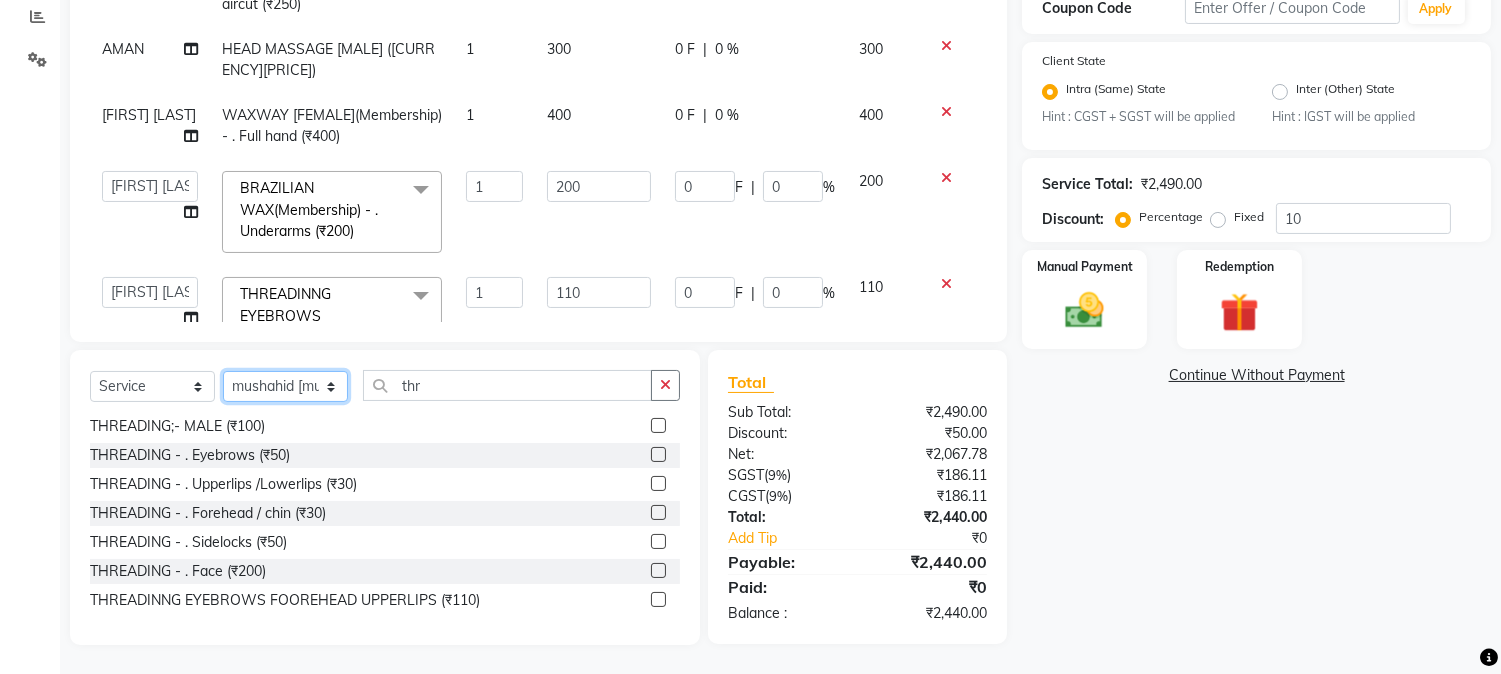 click on "Select Stylist [FIRST] [FIRST] [LAST] [FIRST]  [FIRST]   [FIRST]   [FIRST] [LAST]   [FIRST]   [FIRST]   [FIRST]   [FIRST]   [FIRST]   [FIRST]   [FIRST]   [FIRST]   [FIRST] [LAST]   [FIRST]   [FIRST]    [FIRST]   [FIRST] [LAST]   [FIRST]    [FIRST]   [FIRST]    [FIRST]  [FIRST]   [FIRST]   [FIRST] [LAST]   [FIRST]    [FIRST]   [FIRST]   [FIRST]   [FIRST]   [FIRST]  [FIRST]" 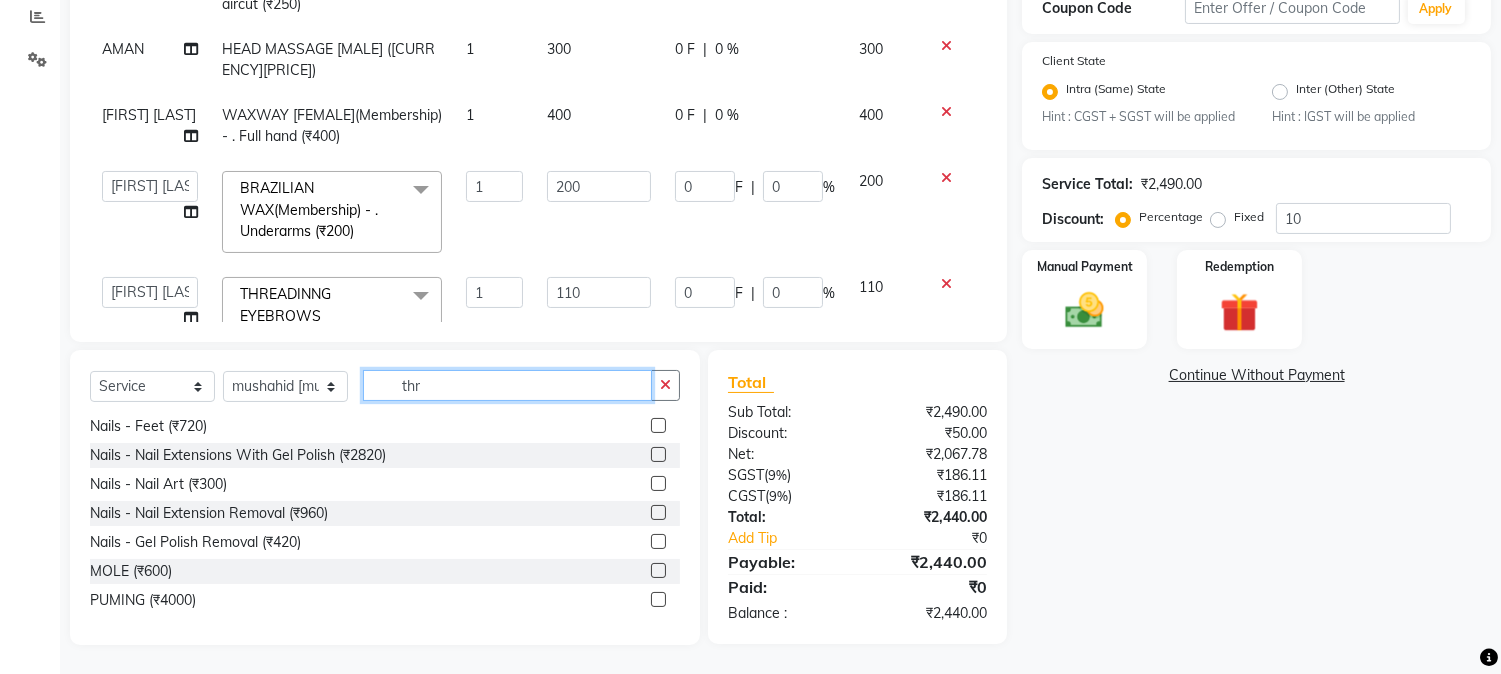 drag, startPoint x: 393, startPoint y: 391, endPoint x: 477, endPoint y: 397, distance: 84.21401 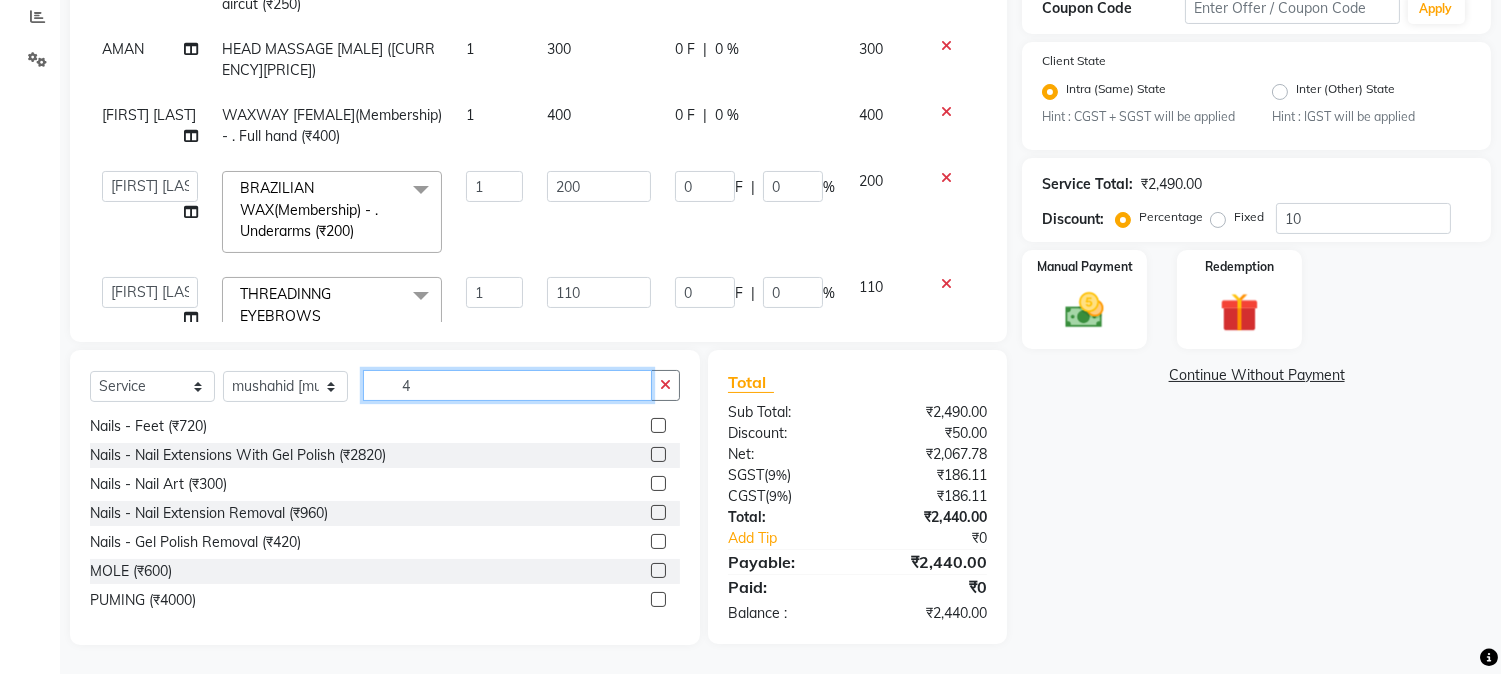 scroll, scrollTop: 0, scrollLeft: 0, axis: both 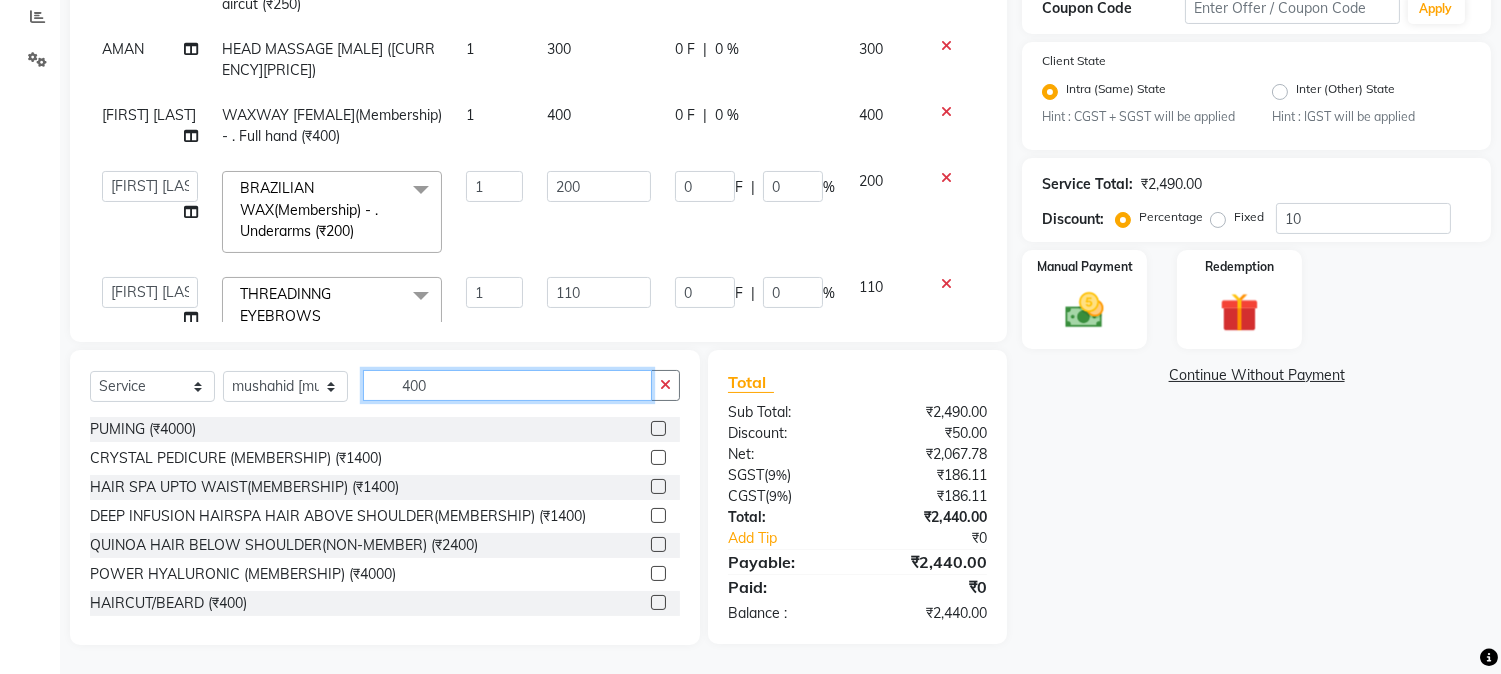 type on "400" 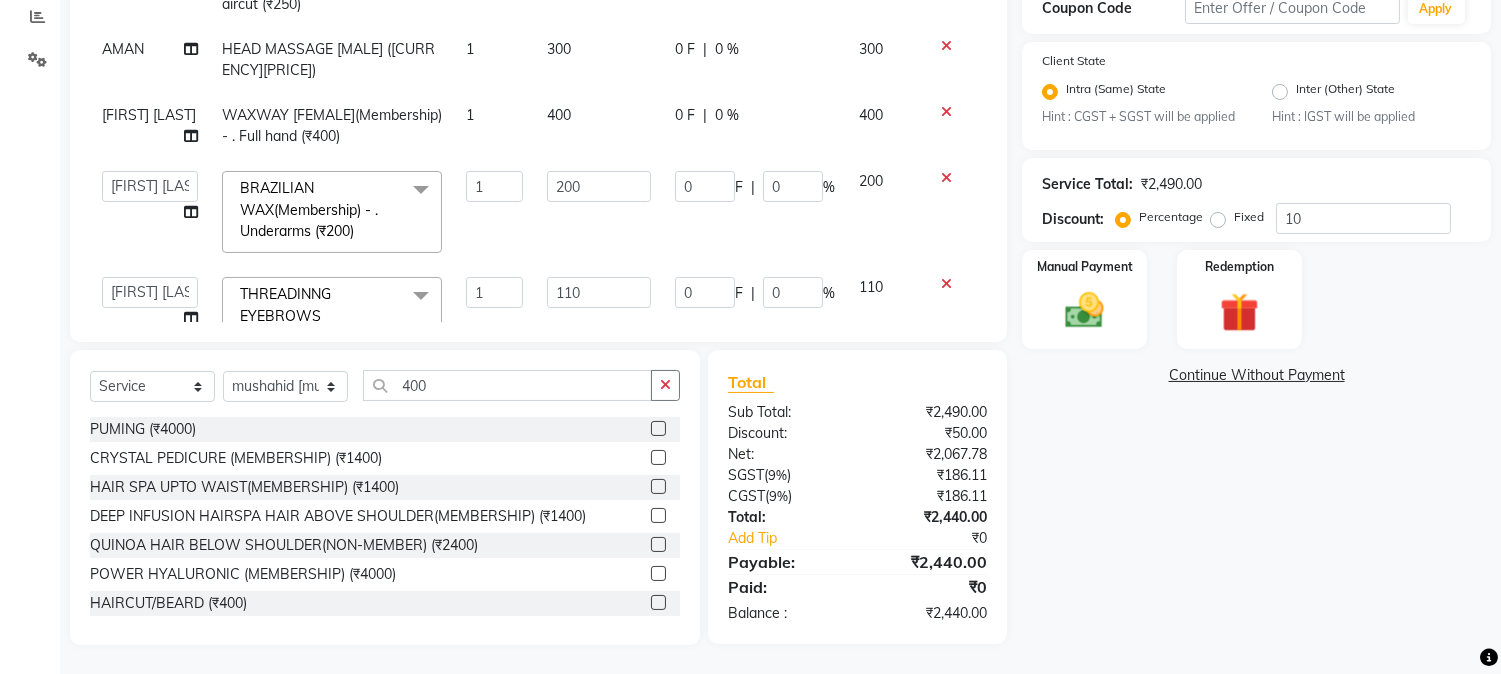 click 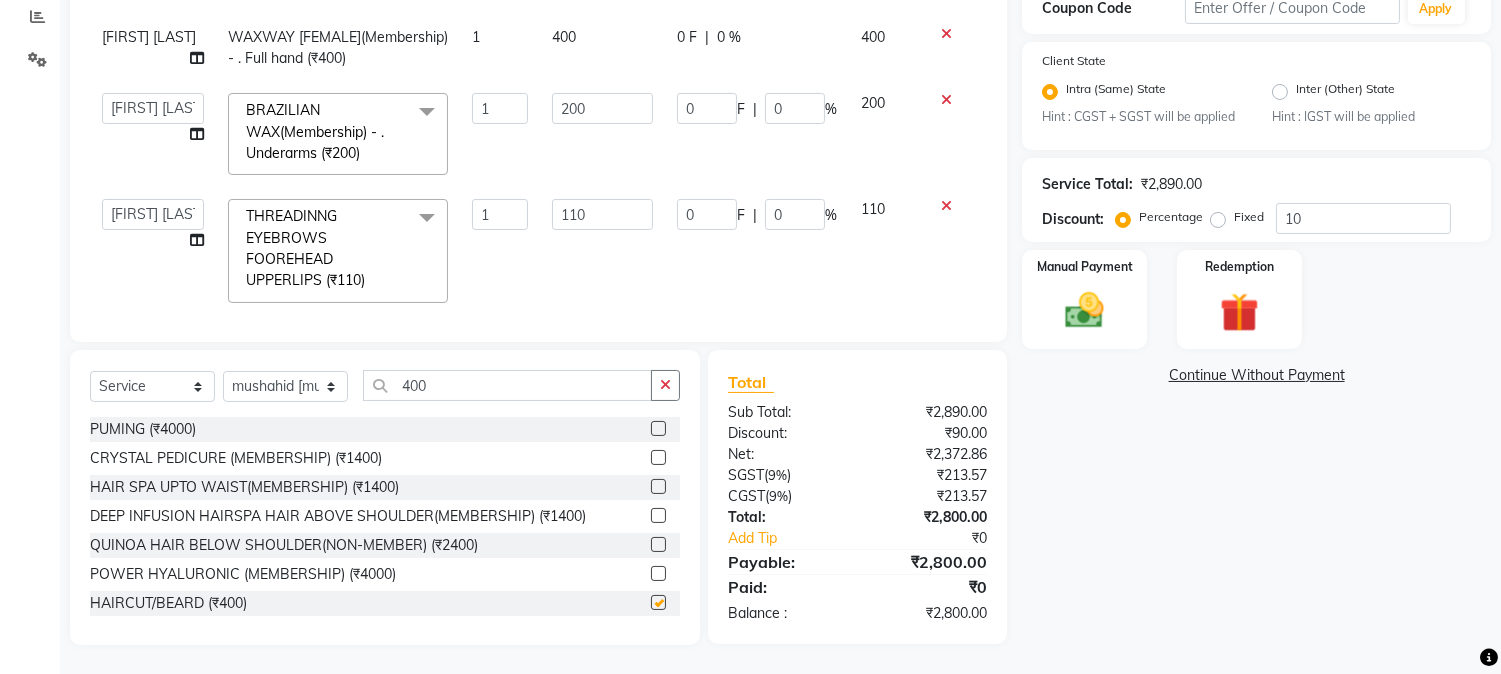 checkbox on "false" 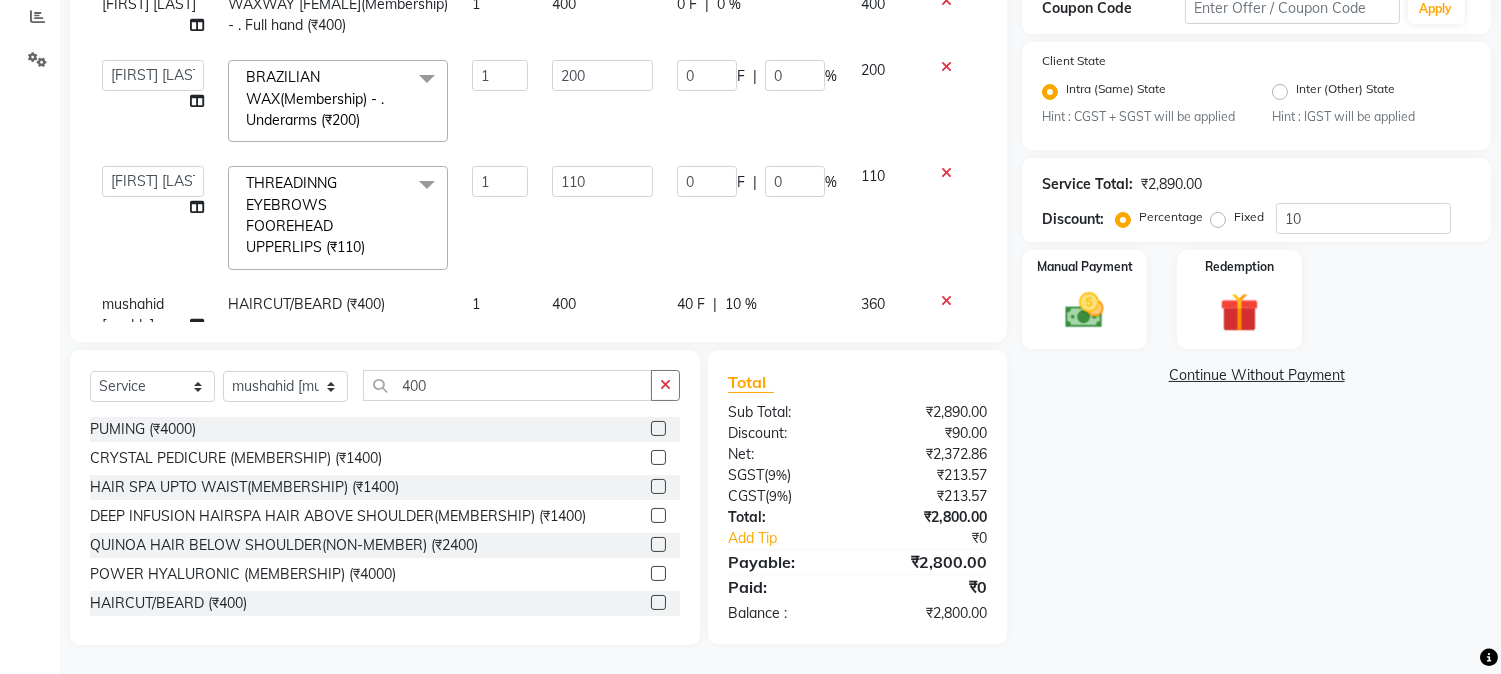 scroll, scrollTop: 611, scrollLeft: 0, axis: vertical 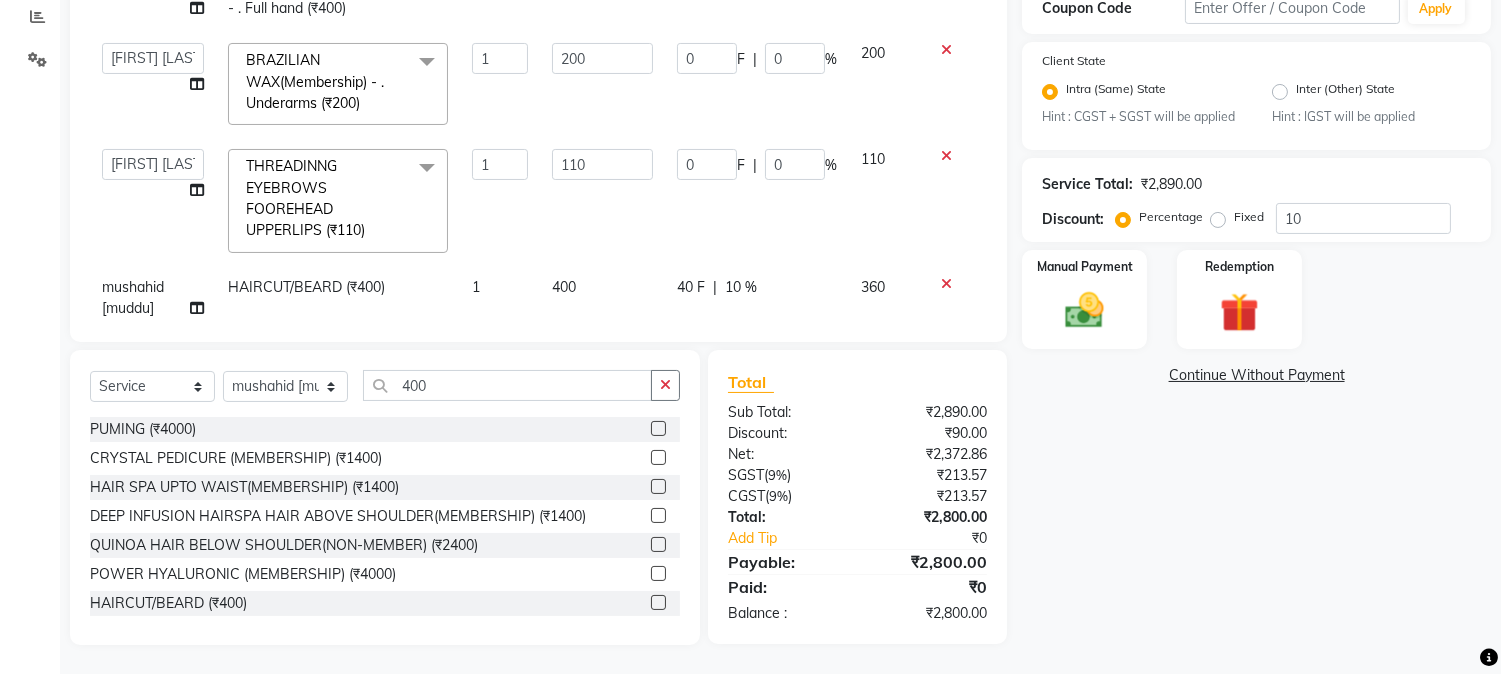 click on "40 F" 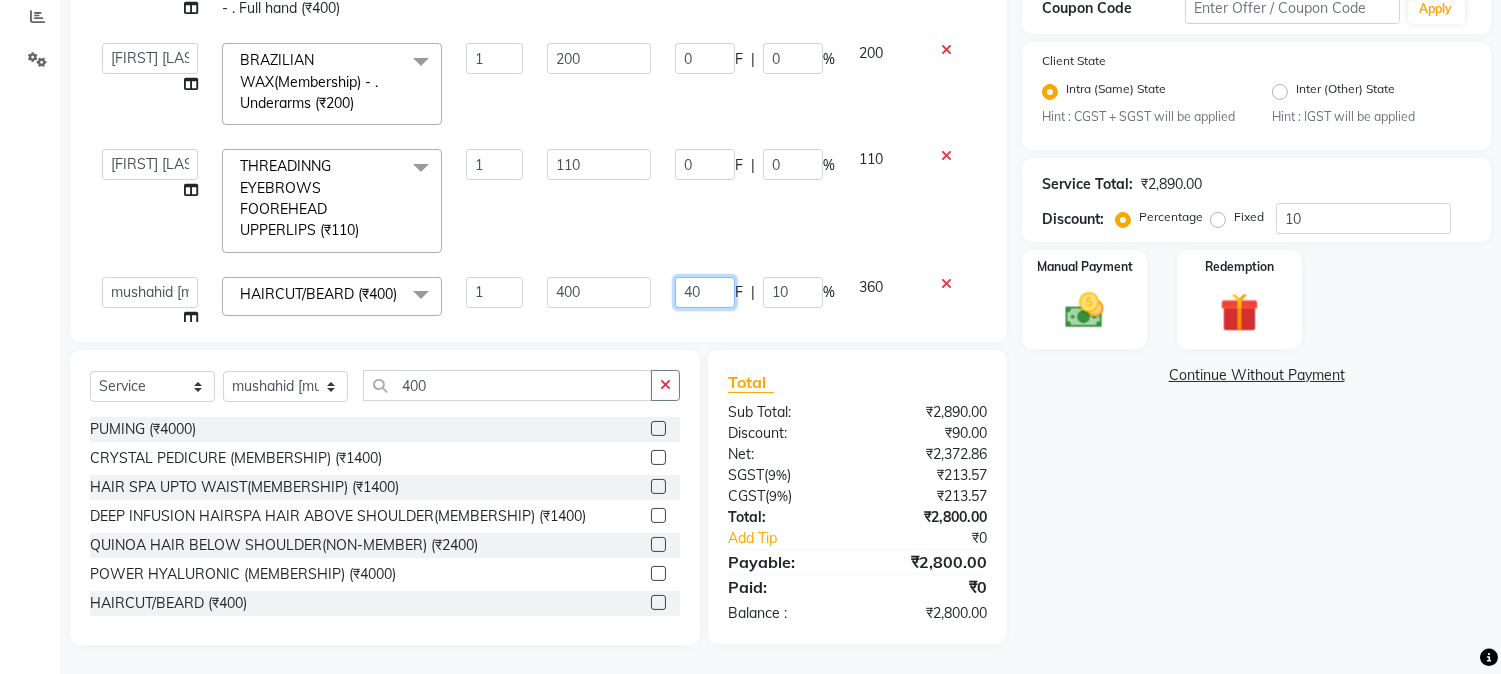 drag, startPoint x: 663, startPoint y: 253, endPoint x: 691, endPoint y: 253, distance: 28 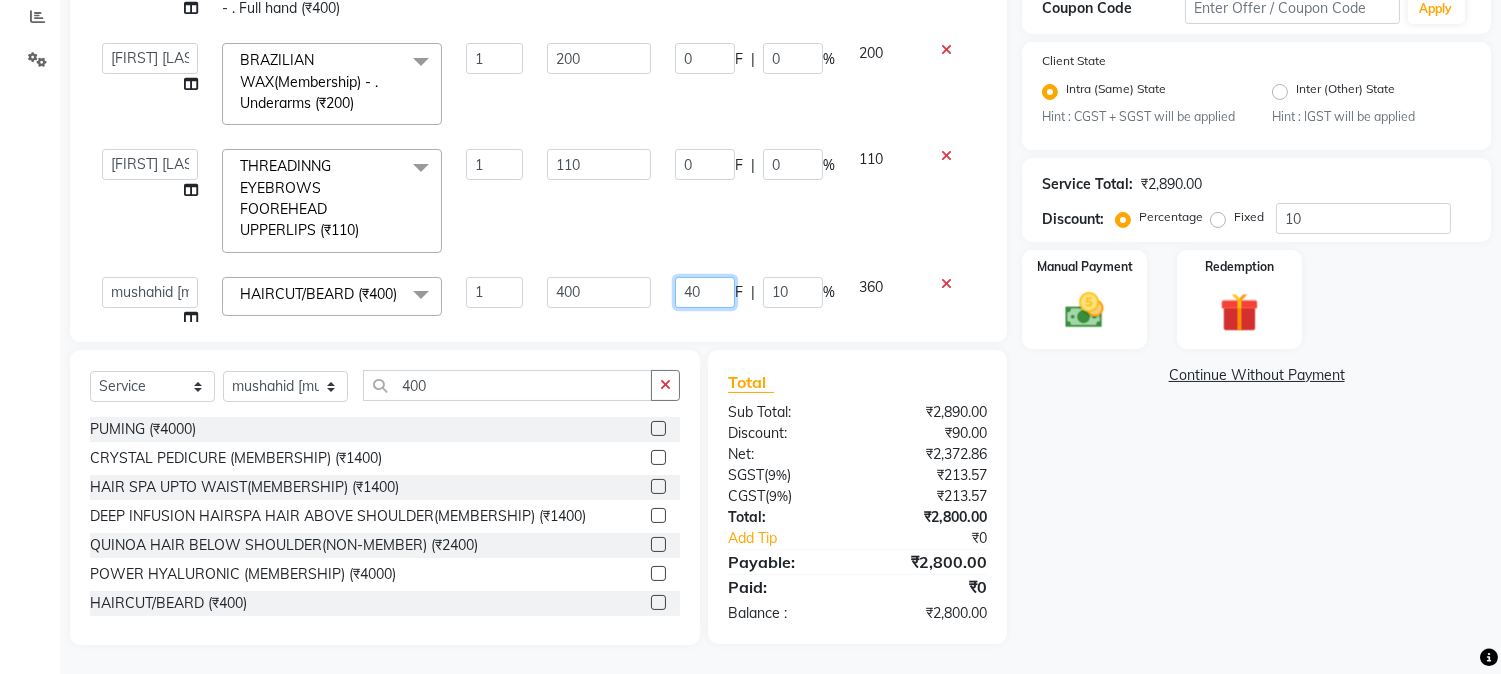 click on "40" 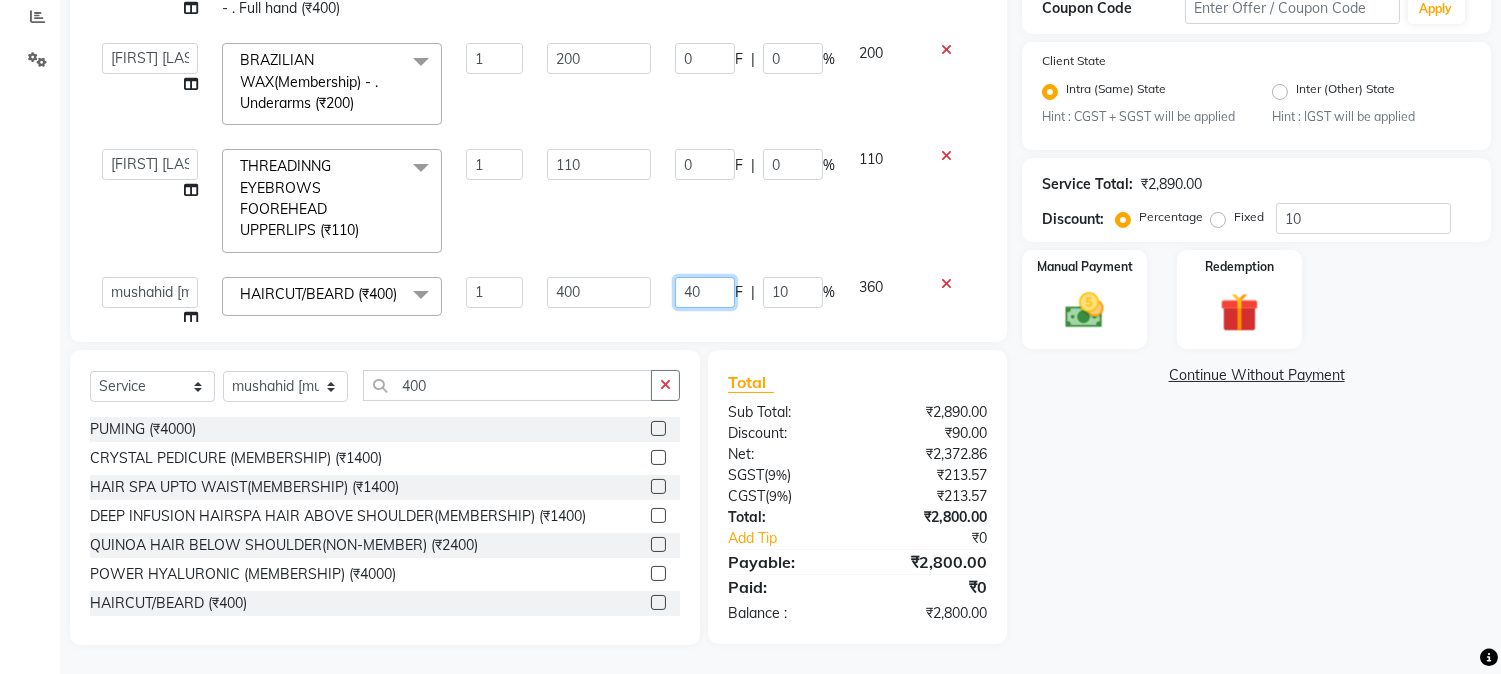 type 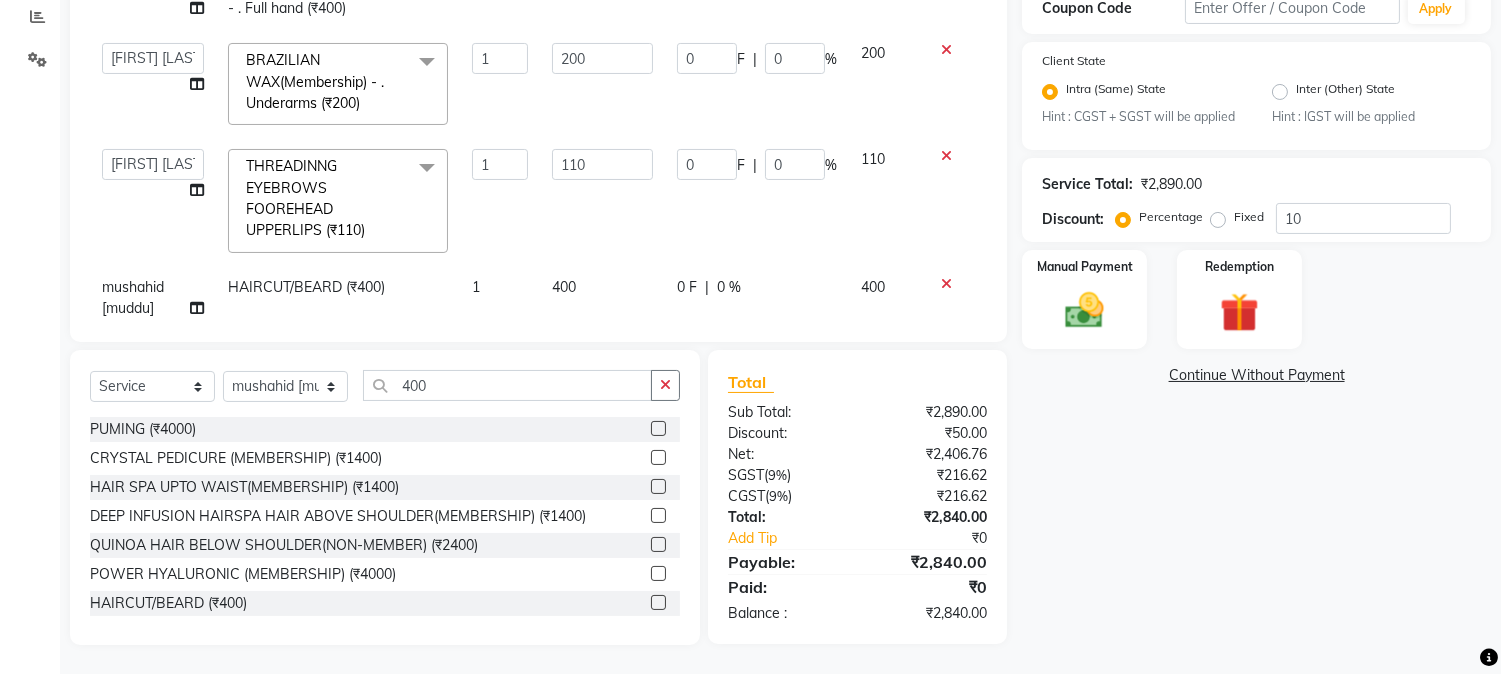 click on "Services Stylist Service Qty Price Disc Total Action Amir BEARD (₹150) 1 150 0 F | 0 % 150  AARMAN   AAYUSHI SHARMA   Akruti   AMAN    Amir   Arbaz   Asif Ansari   BABLU   Bandana   BHAGYESH   CHETAN   CHETAN BOISAR   furkan   GEETA   KISHOR   KISHOR JAMBHULKAR   kunal   mushahid  [muddu]   Nilam   NIRANJAN   Nisha Parmar   PRABHA    PUNAM   Rahul Sir   RAVI    RIMA   Rohit Tandel   SALONI   Sandy Sir   sarfaraz   shovib M.D   shreya   ZOYA  THREADING       -        . Upperlips /Lowerlips (₹30)  x Nails -  Hands (₹840) Nails -  Feet (₹720) Nails - Nail Extensions With Gel Polish (₹2820) Nails - Nail Art (₹300) Nails - Nail Extension Removal (₹960) Nails - Gel Polish Removal (₹420) MOLE (₹600) PUMING (₹4000) CRYSTAL PEDICURE (MEMBERSHIP) (₹1400) HIAR SPA ABOVE SHOULDER (MEMBERSHIP) (₹900) HAIR SPA ABOVE SHOULDER (NON-MEMBER) (₹1080) HAIR SPA BELOW SHOULDER(MEMBERSHIP) (₹1200) HAIR SPA BELOW SHOULDER(NON-MEMBER) (₹1440) HAIR SPA UPTO WAIST(MEMBERSHIP) (₹1400) nailpaint (₹200)" 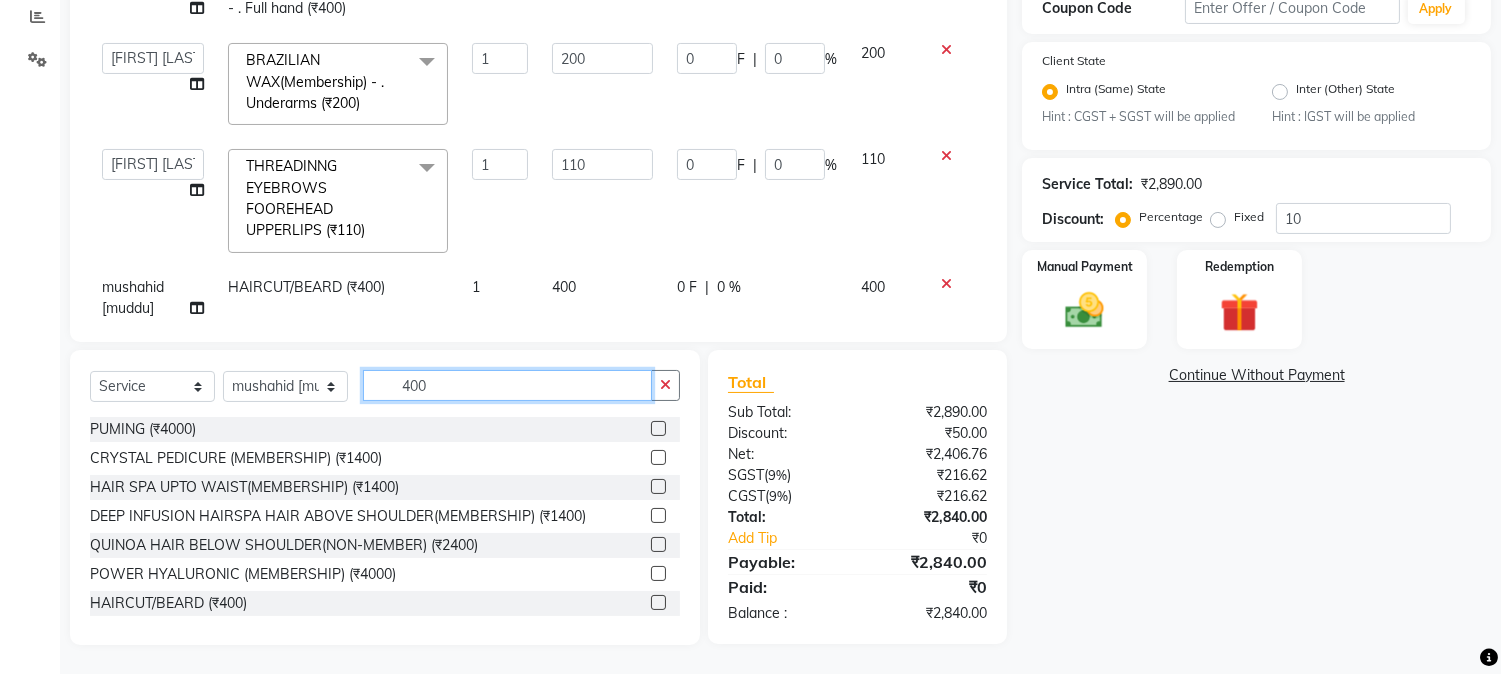 drag, startPoint x: 401, startPoint y: 386, endPoint x: 480, endPoint y: 386, distance: 79 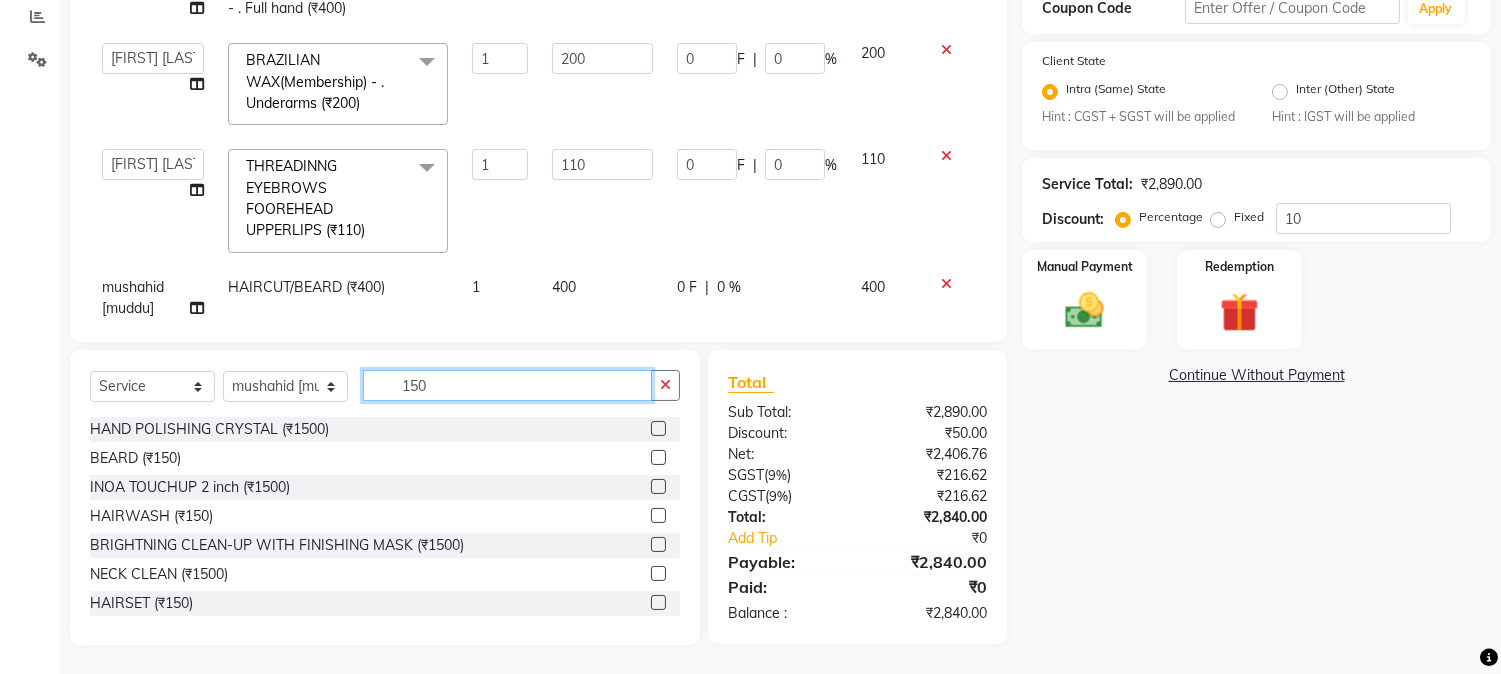 type on "150" 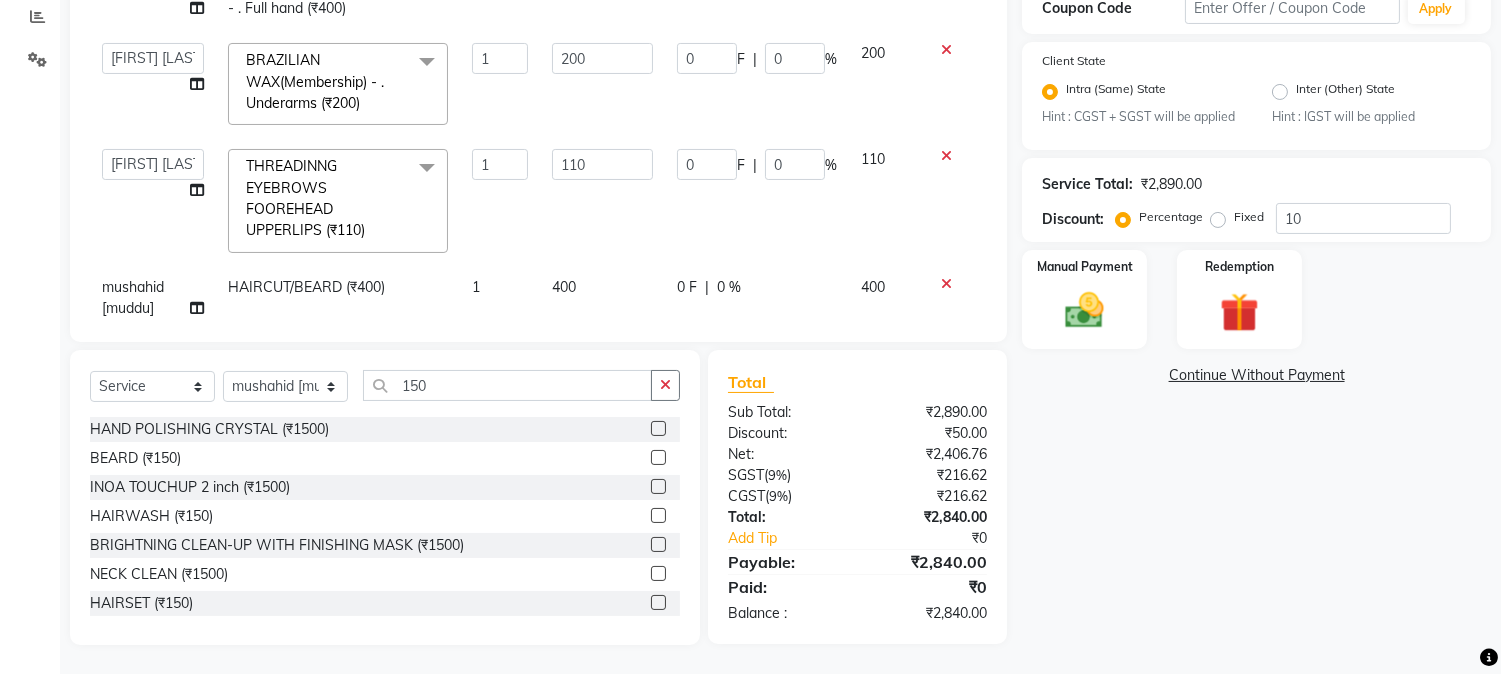click 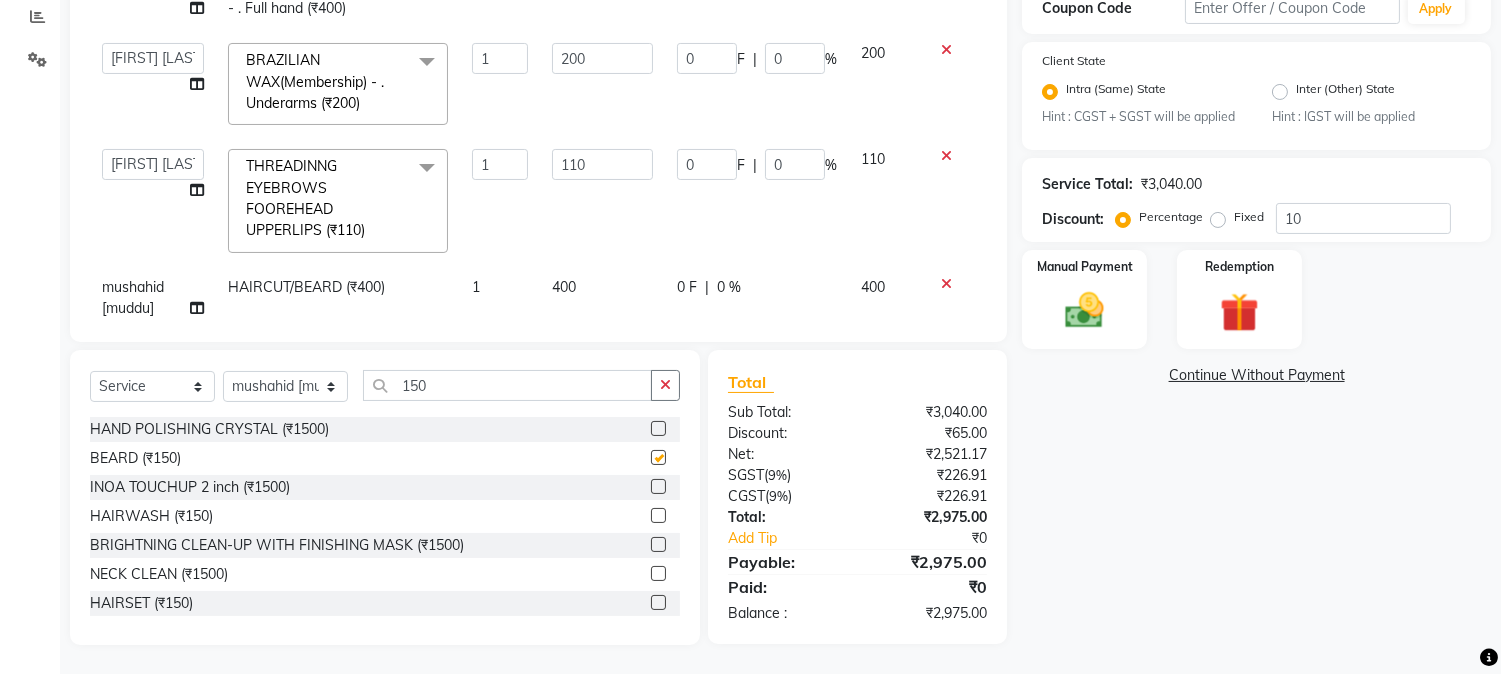 checkbox on "false" 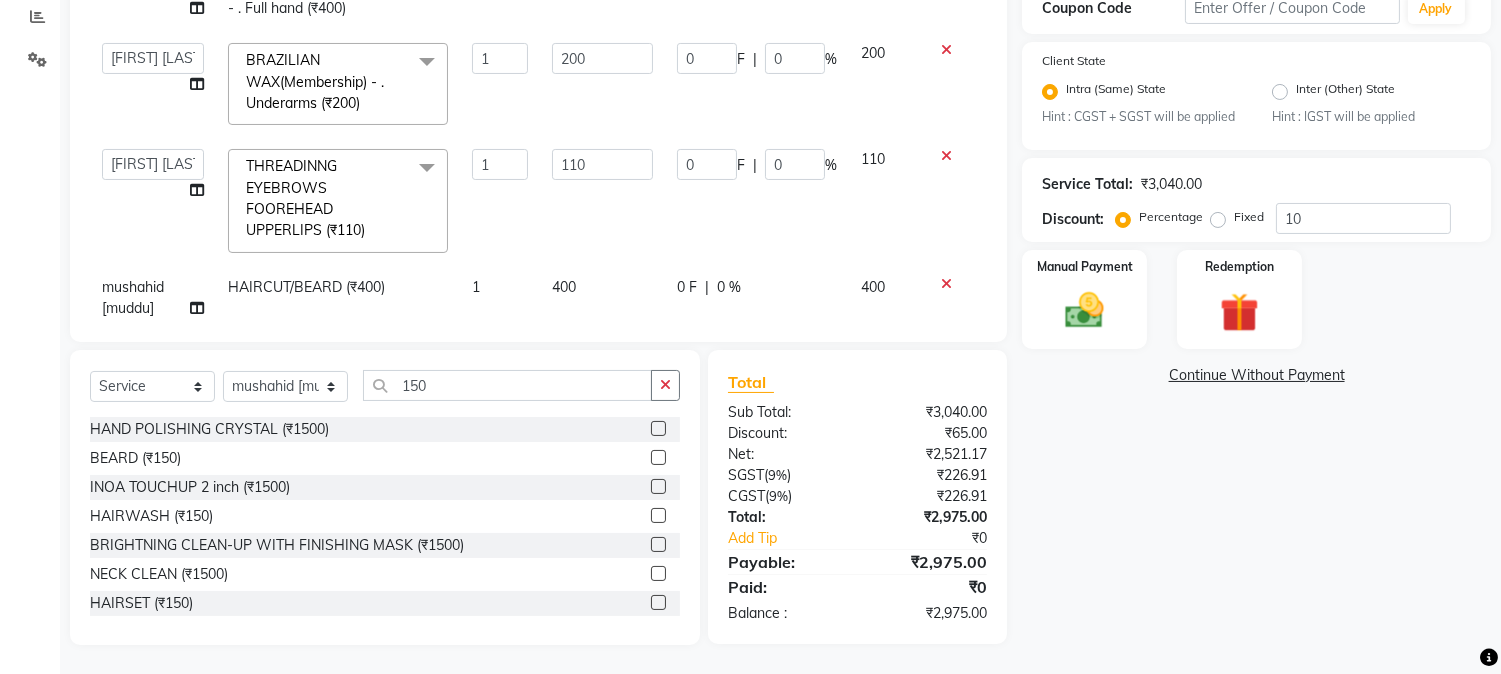 scroll, scrollTop: 676, scrollLeft: 0, axis: vertical 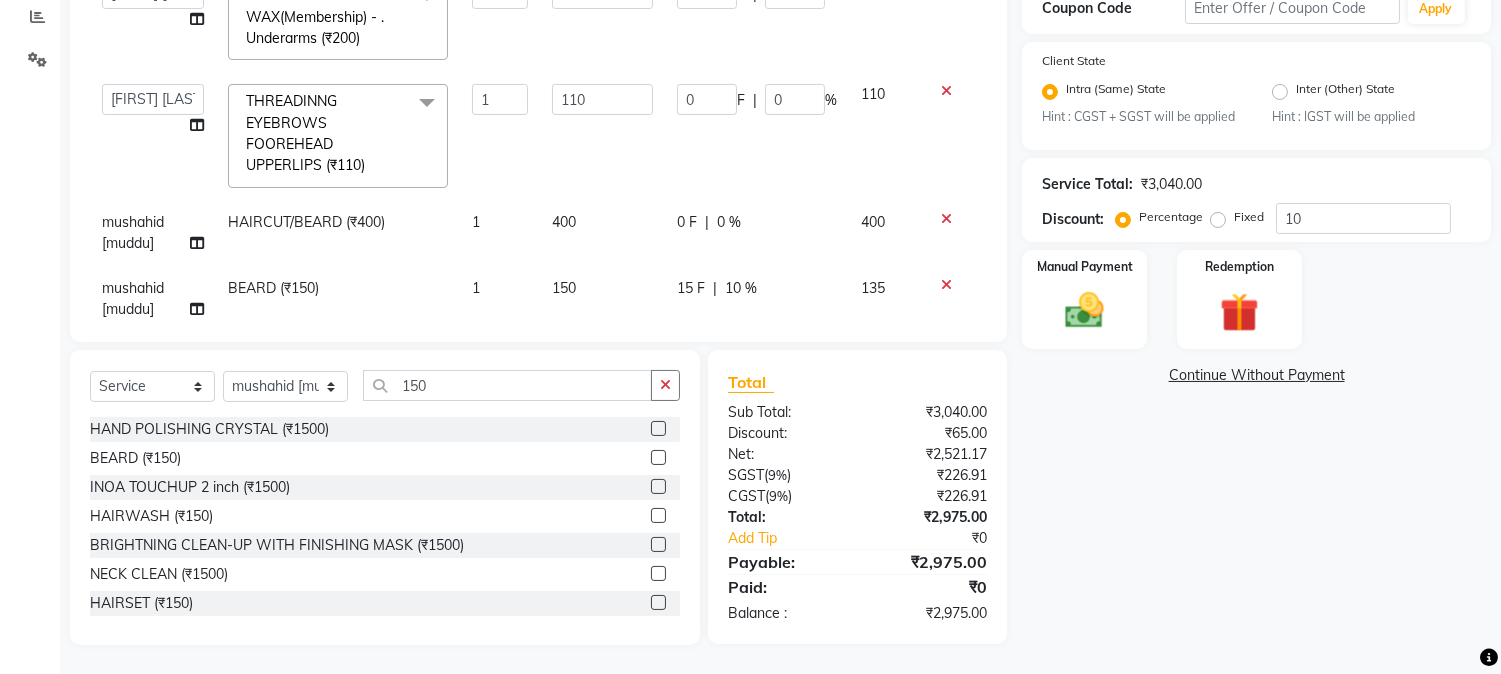 click on "15 F | 10 %" 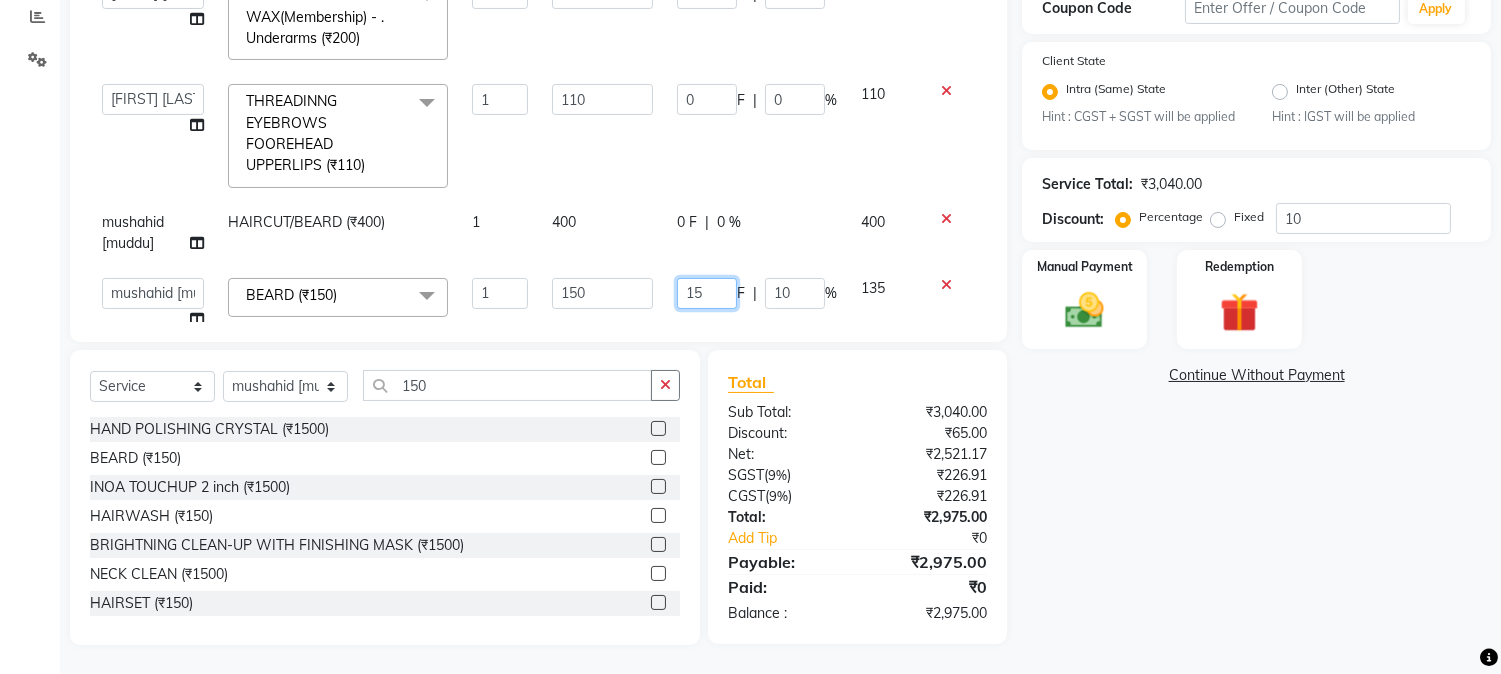 drag, startPoint x: 658, startPoint y: 238, endPoint x: 725, endPoint y: 240, distance: 67.02985 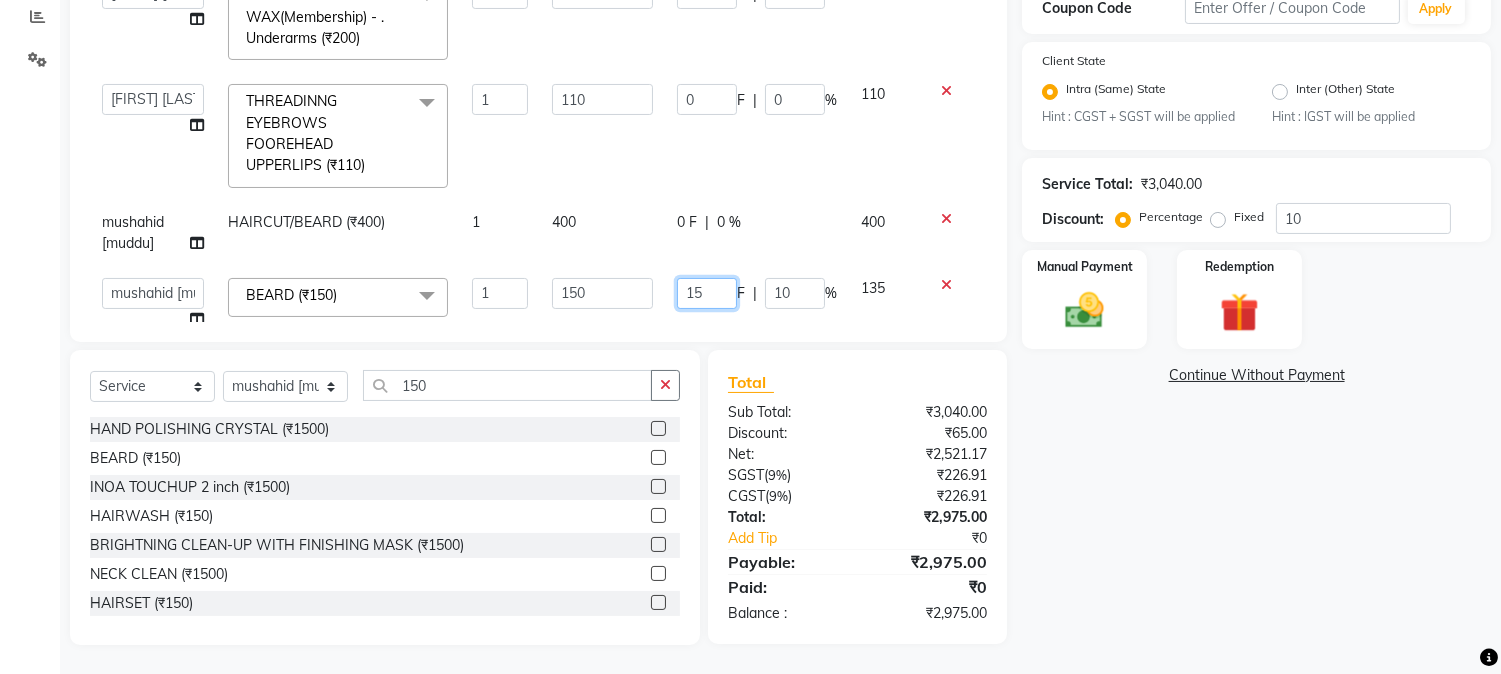 click on "15 F | 10 %" 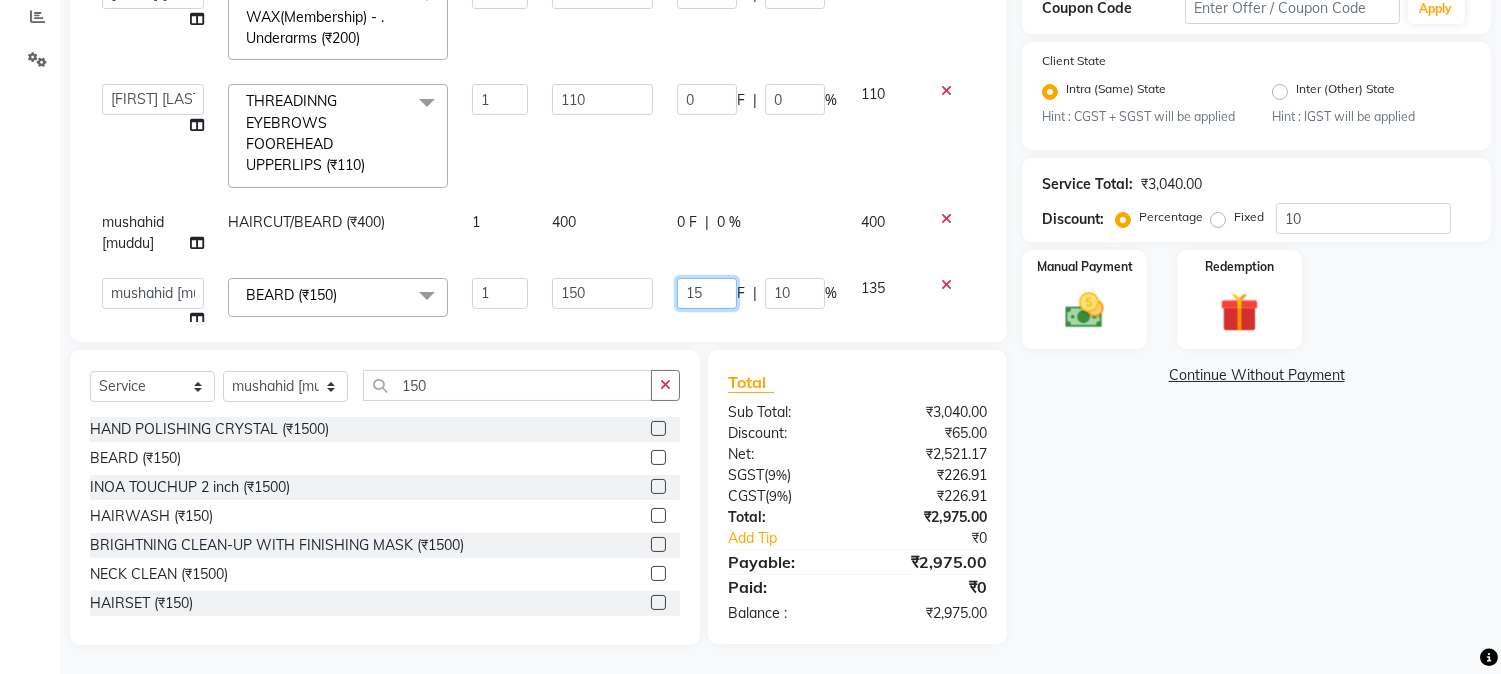 type 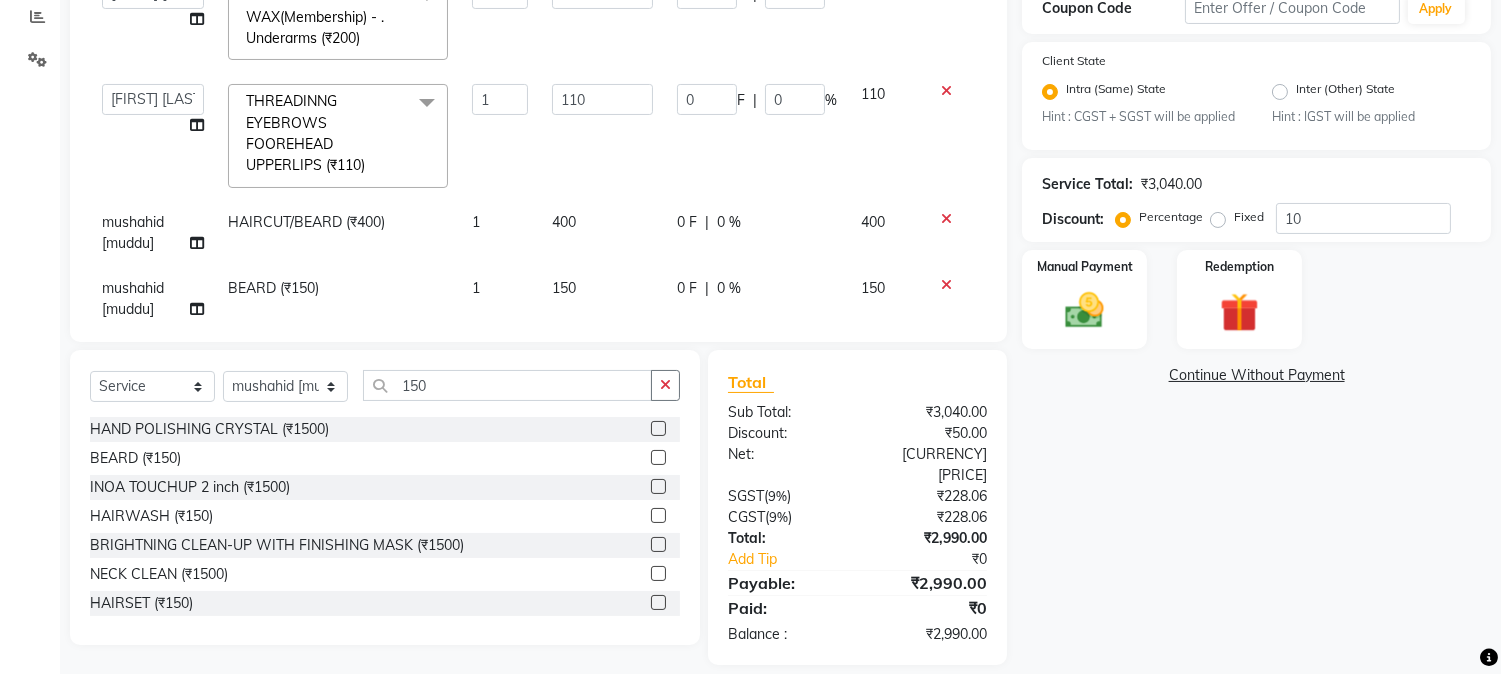 click on "Services Stylist Service Qty Price Disc Total Action Amir BEARD (₹150) 1 150 0 F | 0 % 150  AARMAN   AAYUSHI SHARMA   Akruti   AMAN    Amir   Arbaz   Asif Ansari   BABLU   Bandana   BHAGYESH   CHETAN   CHETAN BOISAR   furkan   GEETA   KISHOR   KISHOR JAMBHULKAR   kunal   mushahid  [muddu]   Nilam   NIRANJAN   Nisha Parmar   PRABHA    PUNAM   Rahul Sir   RAVI    RIMA   Rohit Tandel   SALONI   Sandy Sir   sarfaraz   shovib M.D   shreya   ZOYA  THREADING       -        . Upperlips /Lowerlips (₹30)  x Nails -  Hands (₹840) Nails -  Feet (₹720) Nails - Nail Extensions With Gel Polish (₹2820) Nails - Nail Art (₹300) Nails - Nail Extension Removal (₹960) Nails - Gel Polish Removal (₹420) MOLE (₹600) PUMING (₹4000) CRYSTAL PEDICURE (MEMBERSHIP) (₹1400) HIAR SPA ABOVE SHOULDER (MEMBERSHIP) (₹900) HAIR SPA ABOVE SHOULDER (NON-MEMBER) (₹1080) HAIR SPA BELOW SHOULDER(MEMBERSHIP) (₹1200) HAIR SPA BELOW SHOULDER(NON-MEMBER) (₹1440) HAIR SPA UPTO WAIST(MEMBERSHIP) (₹1400) nailpaint (₹200)" 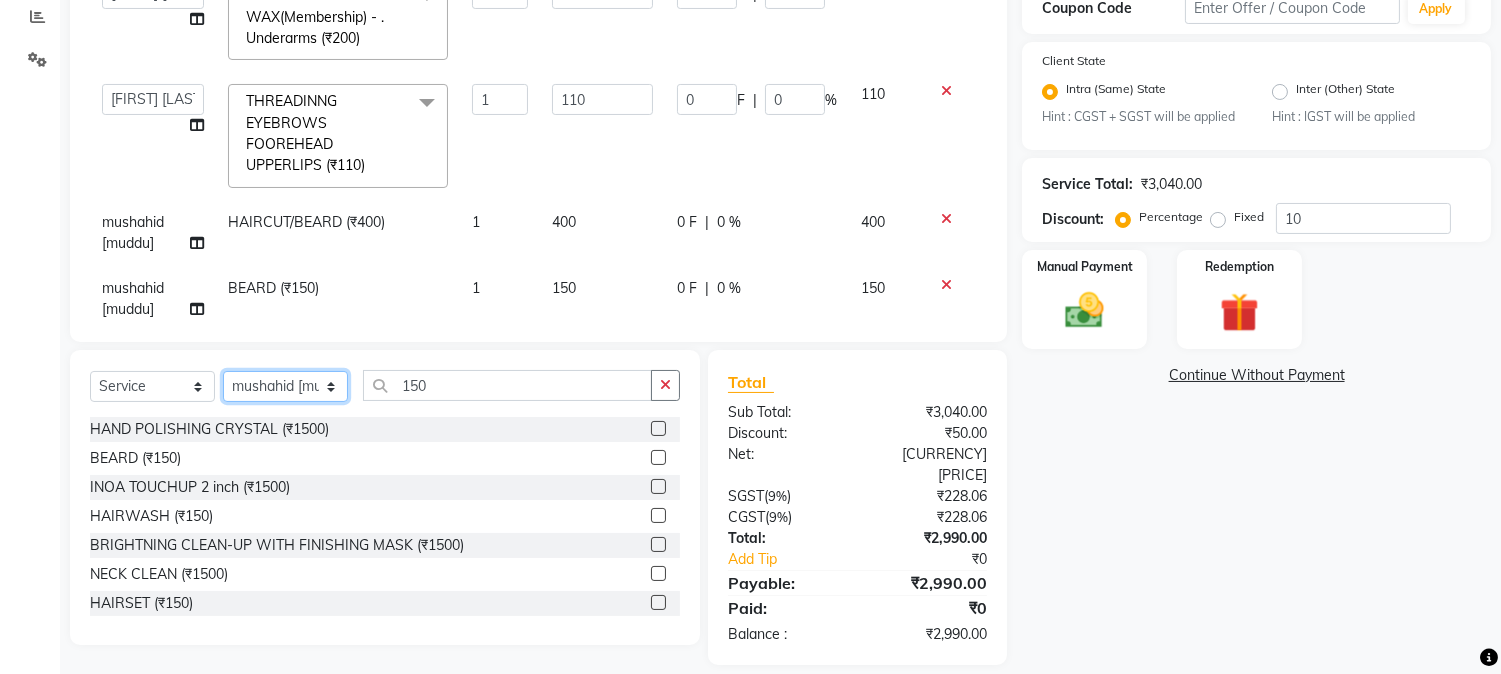 drag, startPoint x: 306, startPoint y: 385, endPoint x: 306, endPoint y: 373, distance: 12 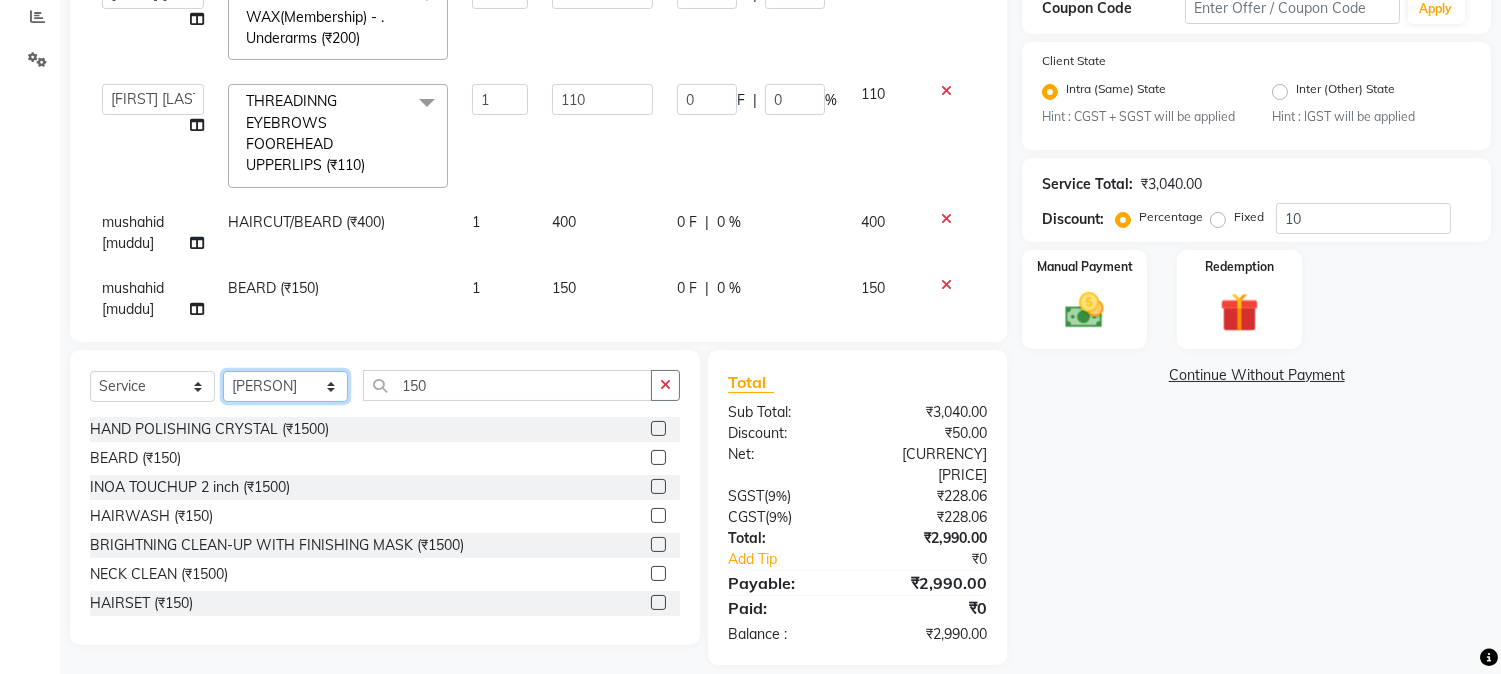 click on "Select Stylist [FIRST] [FIRST] [LAST] [FIRST]  [FIRST]   [FIRST]   [FIRST] [LAST]   [FIRST]   [FIRST]   [FIRST]   [FIRST]   [FIRST]   [FIRST]   [FIRST]   [FIRST]   [FIRST] [LAST]   [FIRST]   [FIRST]    [FIRST]   [FIRST] [LAST]   [FIRST]    [FIRST]   [FIRST]    [FIRST]  [FIRST]   [FIRST]   [FIRST] [LAST]   [FIRST]    [FIRST]   [FIRST]   [FIRST]   [FIRST]   [FIRST]  [FIRST]" 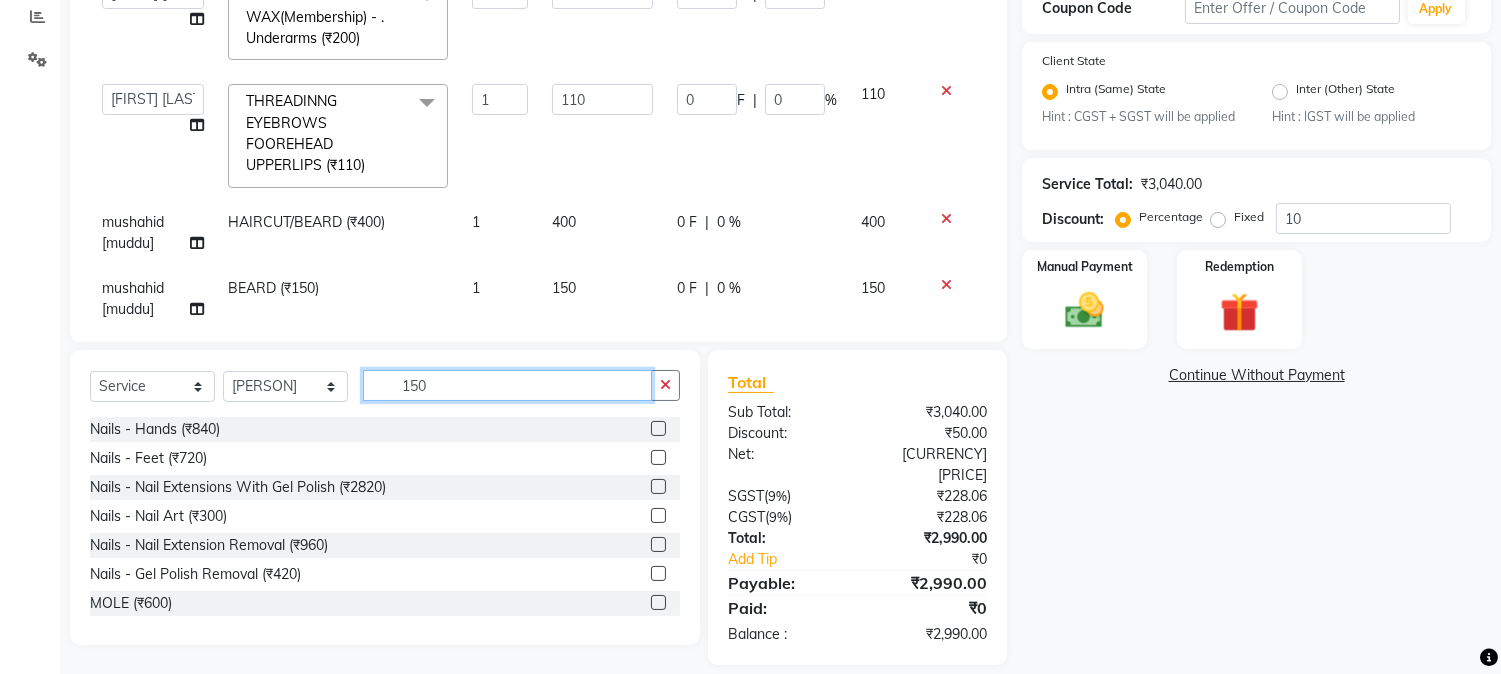 drag, startPoint x: 388, startPoint y: 383, endPoint x: 473, endPoint y: 388, distance: 85.146935 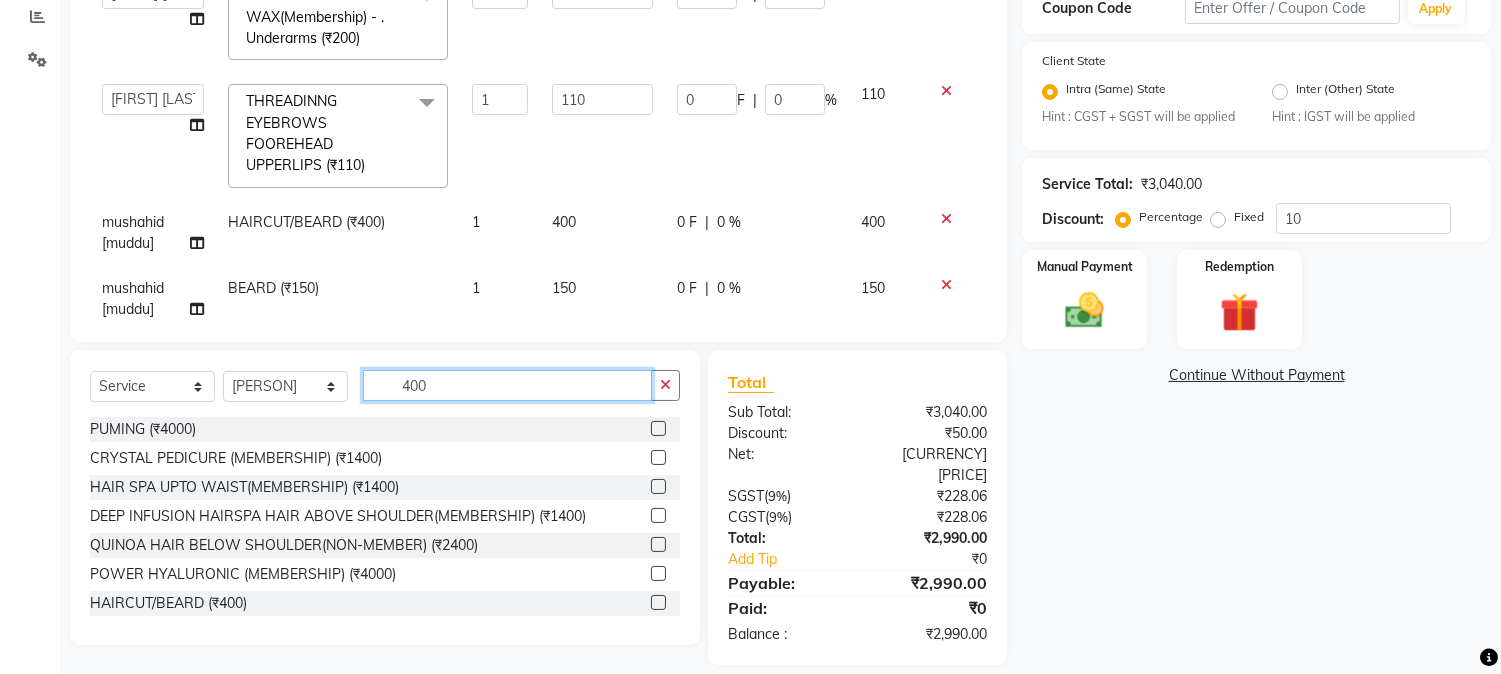 type on "400" 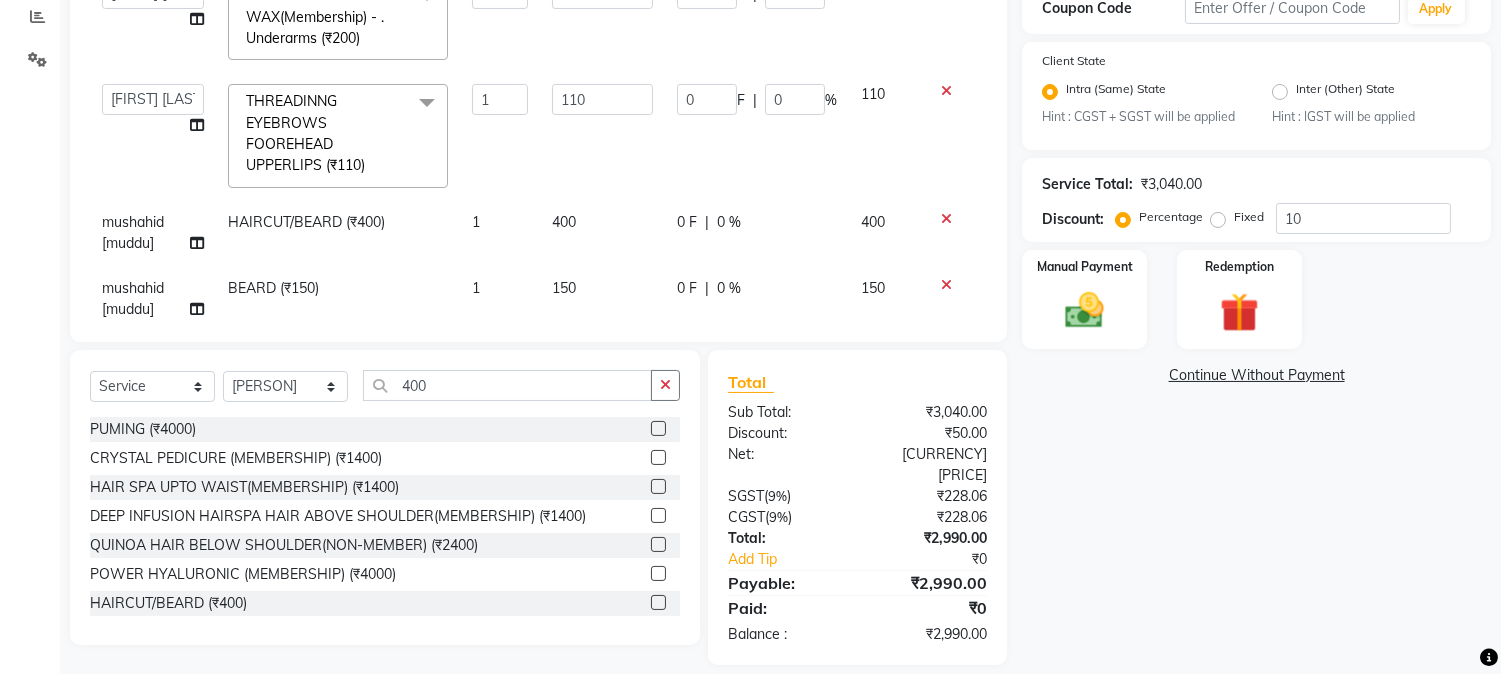 click 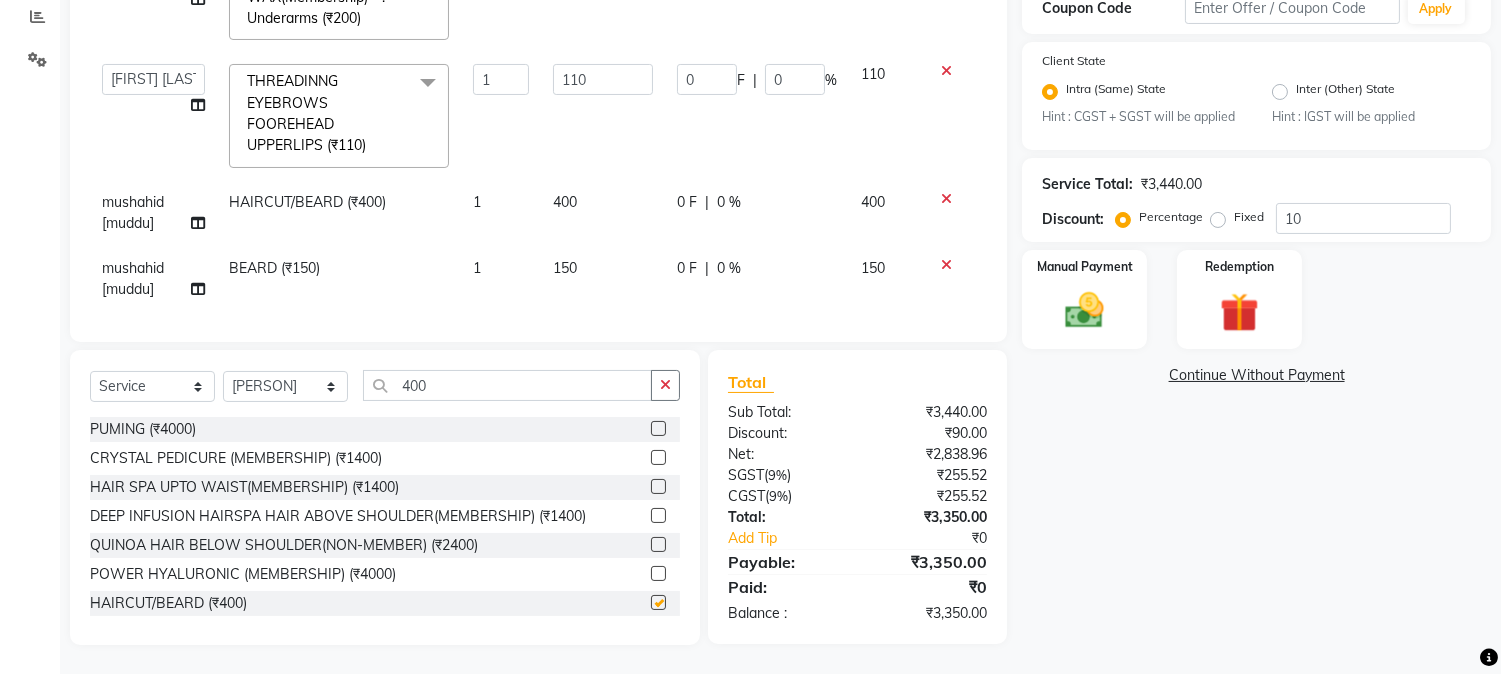 checkbox on "false" 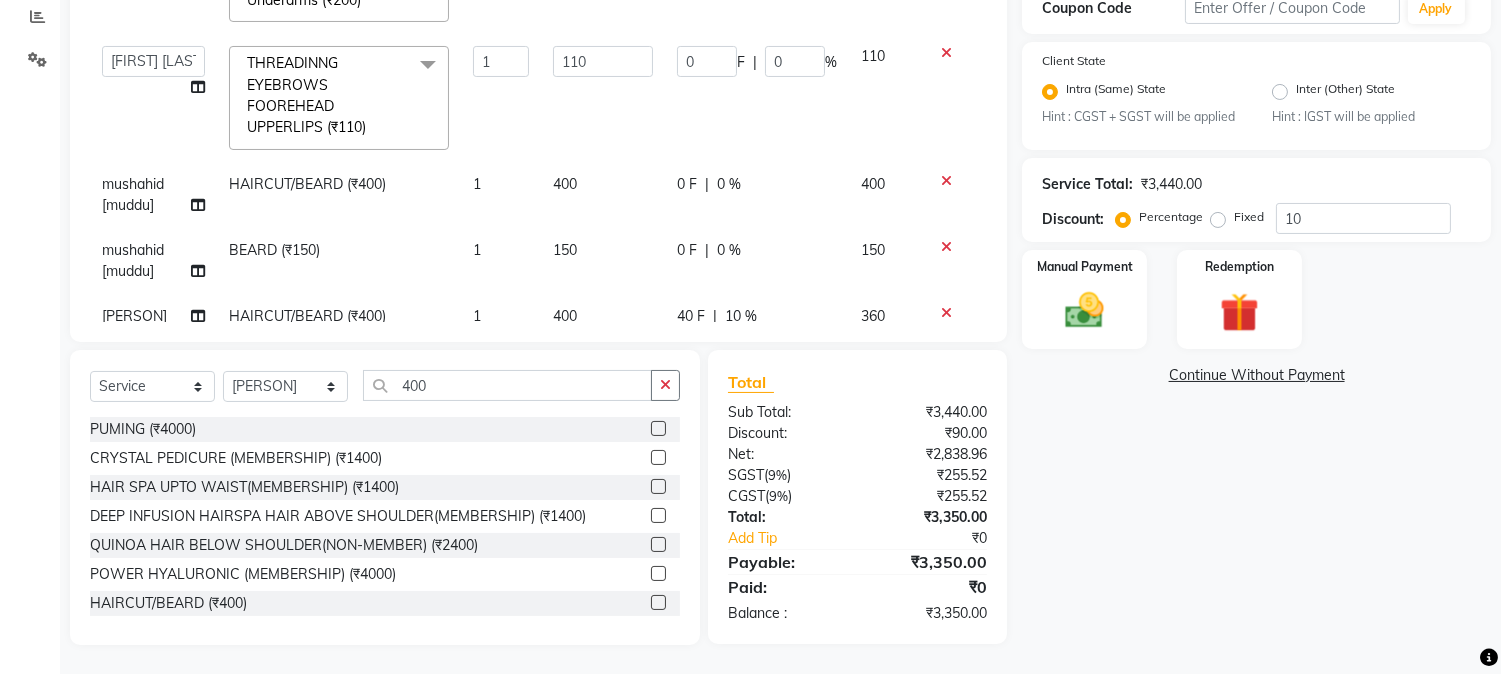 scroll, scrollTop: 722, scrollLeft: 0, axis: vertical 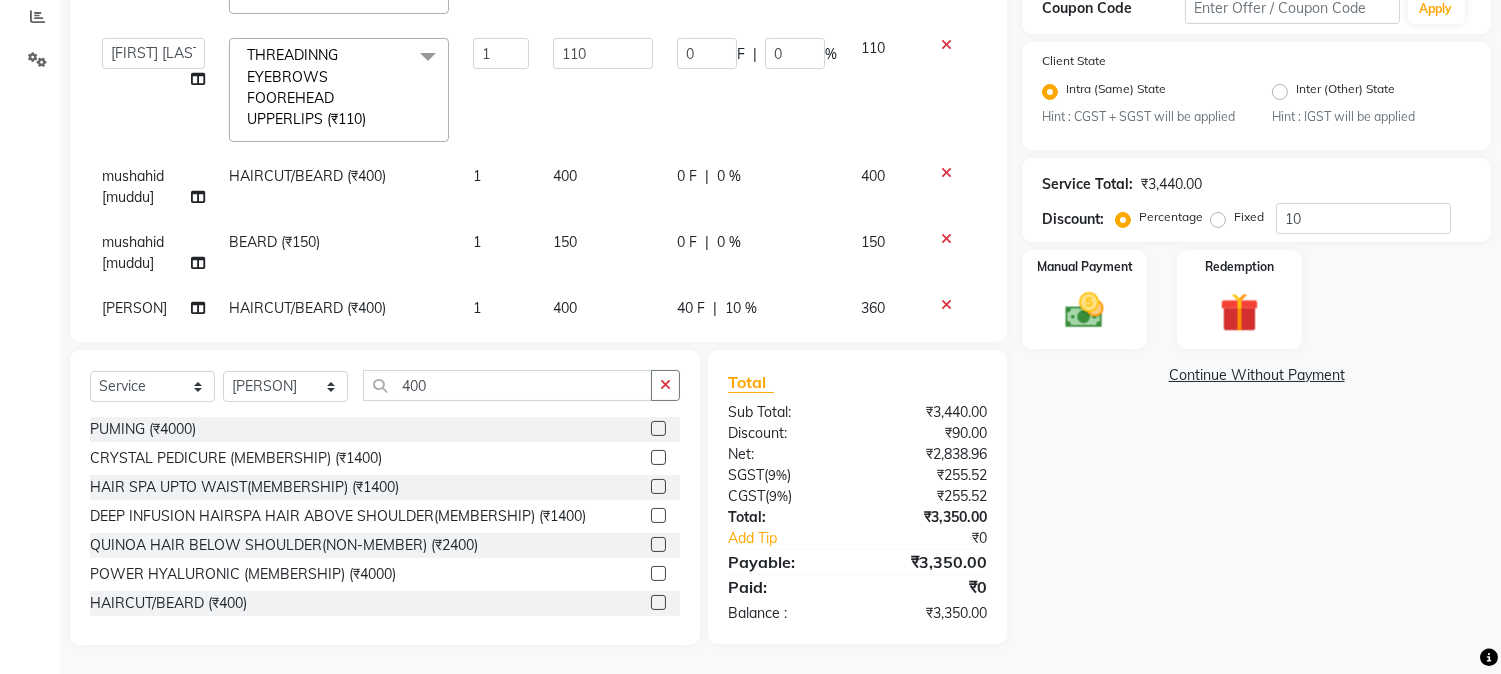 click on "40 F | 10 %" 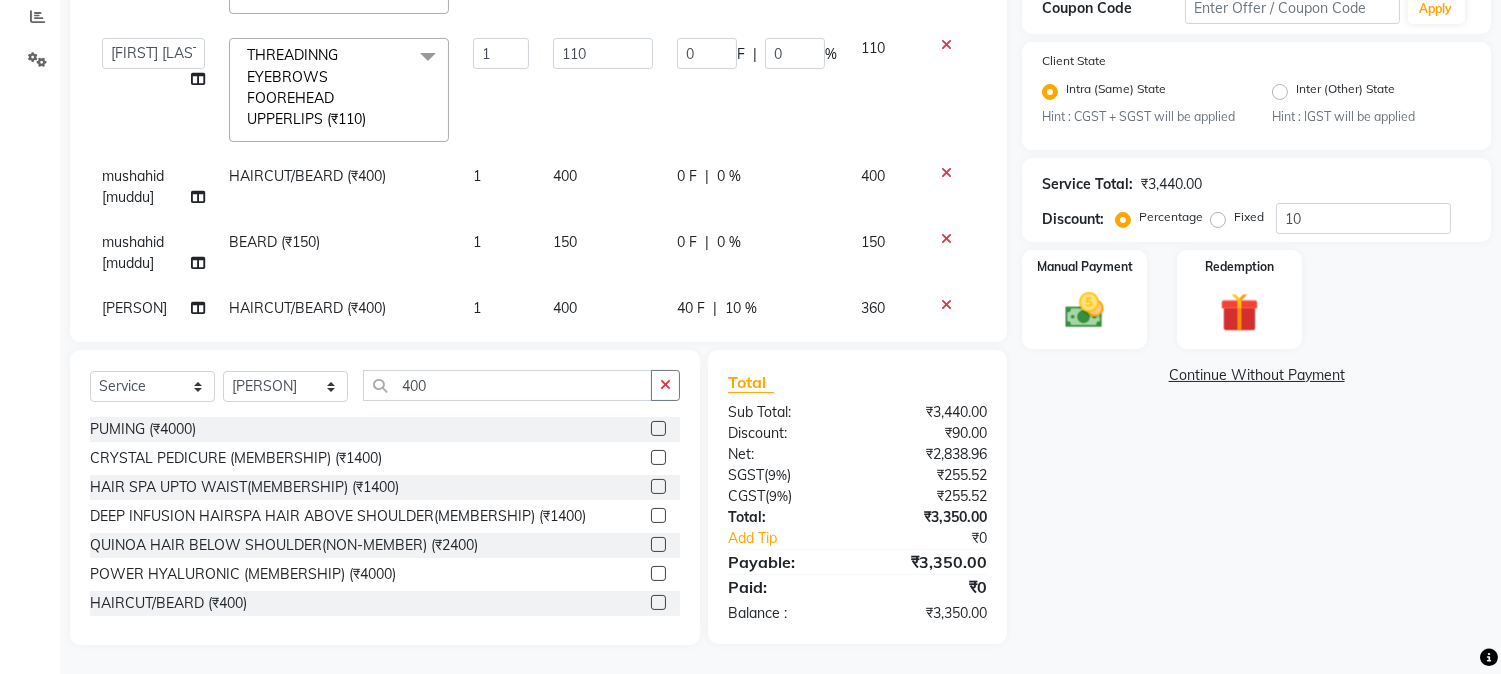 select on "[NUMBER]" 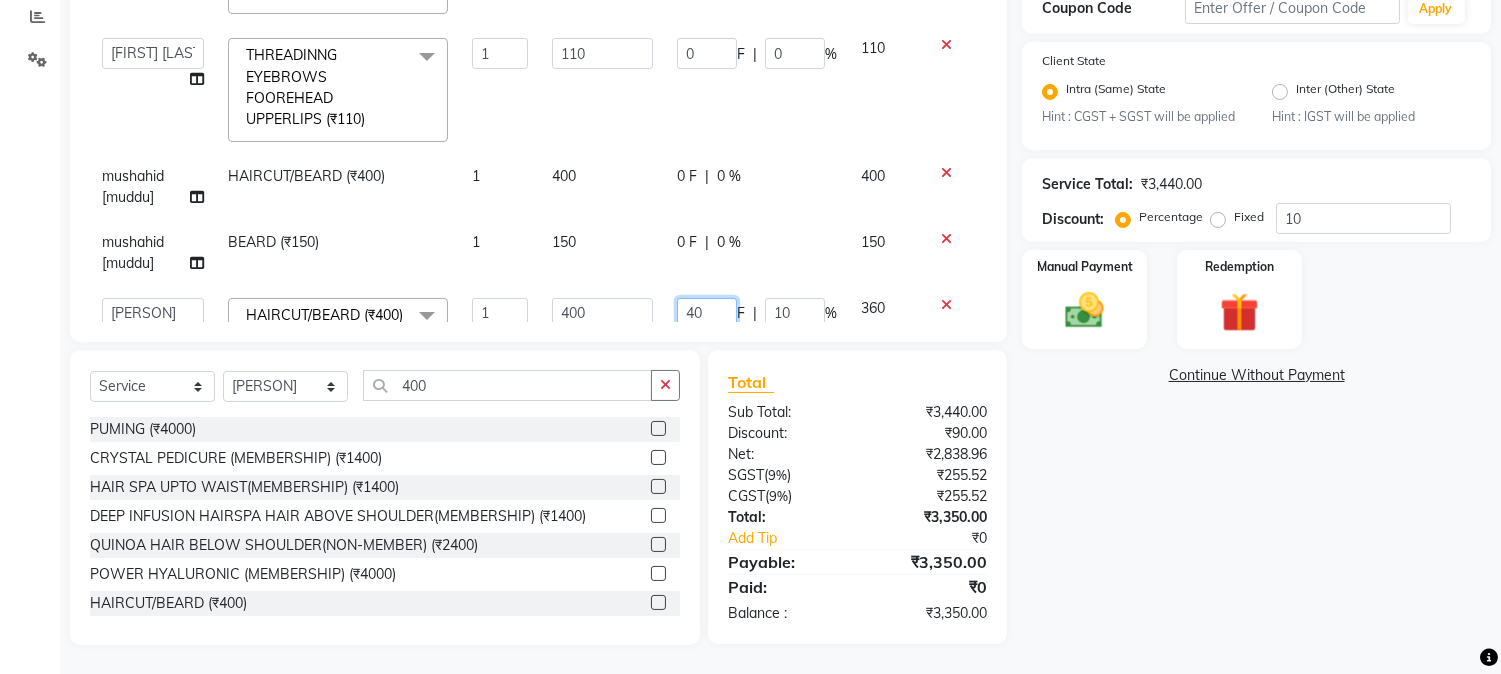 drag, startPoint x: 670, startPoint y: 258, endPoint x: 703, endPoint y: 258, distance: 33 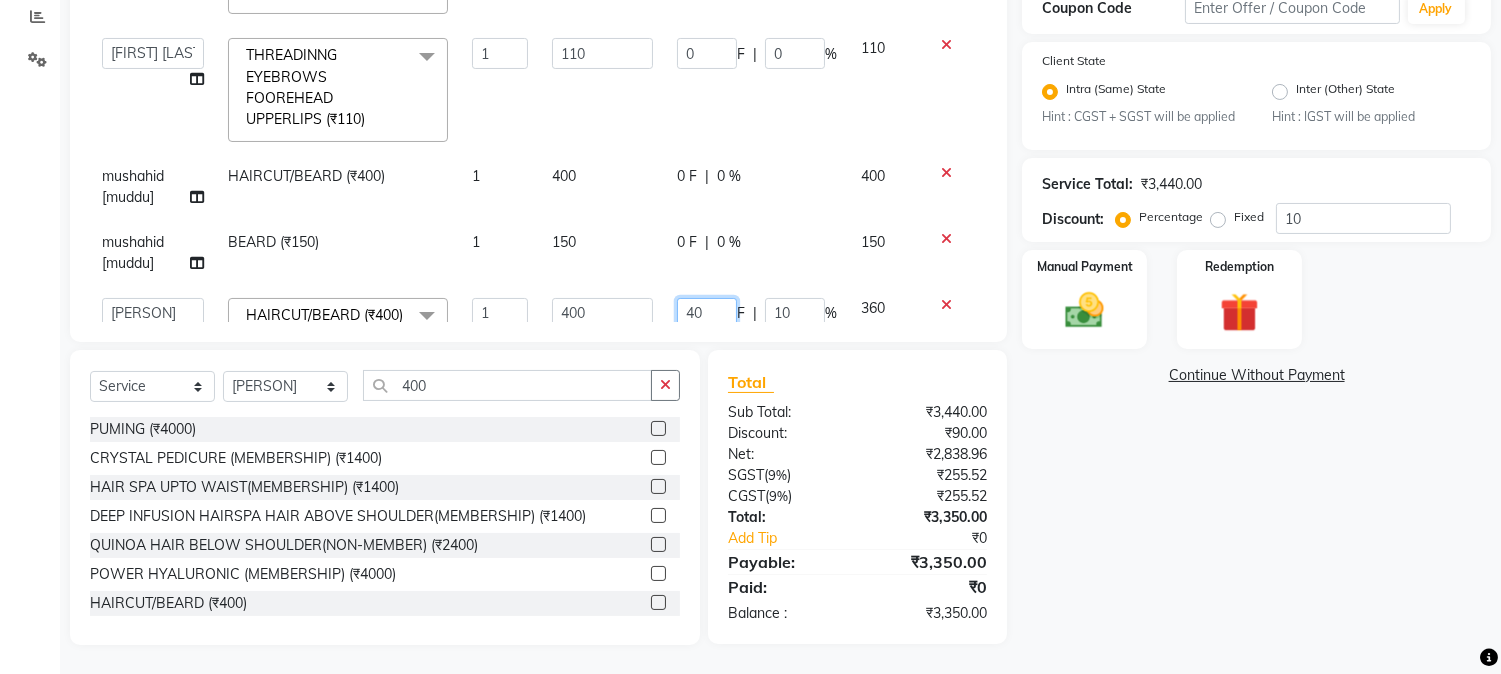 type 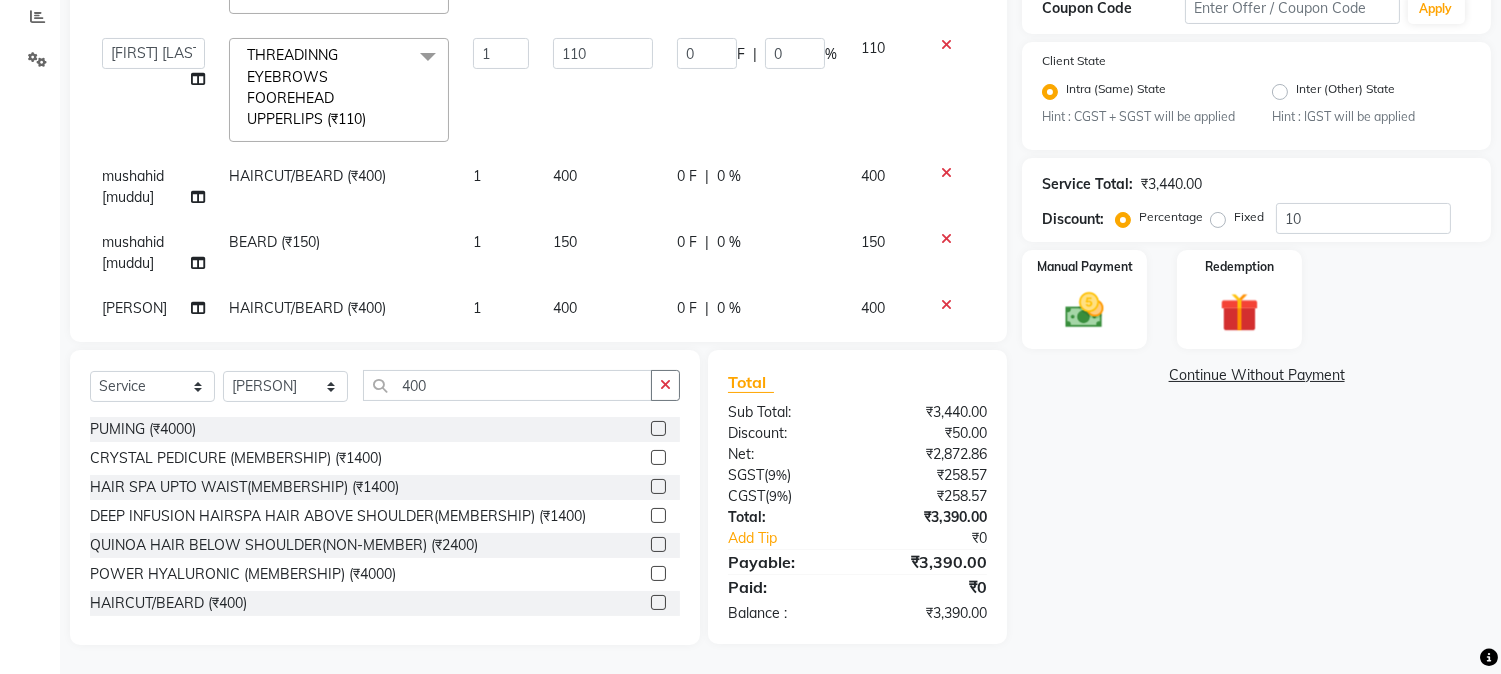click on "Services Stylist Service Qty Price Disc Total Action Amir BEARD (₹150) 1 150 0 F | 0 % 150  AARMAN   AAYUSHI SHARMA   Akruti   AMAN    Amir   Arbaz   Asif Ansari   BABLU   Bandana   BHAGYESH   CHETAN   CHETAN BOISAR   furkan   GEETA   KISHOR   KISHOR JAMBHULKAR   kunal   mushahid  [muddu]   Nilam   NIRANJAN   Nisha Parmar   PRABHA    PUNAM   Rahul Sir   RAVI    RIMA   Rohit Tandel   SALONI   Sandy Sir   sarfaraz   shovib M.D   shreya   ZOYA  THREADING       -        . Upperlips /Lowerlips (₹30)  x Nails -  Hands (₹840) Nails -  Feet (₹720) Nails - Nail Extensions With Gel Polish (₹2820) Nails - Nail Art (₹300) Nails - Nail Extension Removal (₹960) Nails - Gel Polish Removal (₹420) MOLE (₹600) PUMING (₹4000) CRYSTAL PEDICURE (MEMBERSHIP) (₹1400) HIAR SPA ABOVE SHOULDER (MEMBERSHIP) (₹900) HAIR SPA ABOVE SHOULDER (NON-MEMBER) (₹1080) HAIR SPA BELOW SHOULDER(MEMBERSHIP) (₹1200) HAIR SPA BELOW SHOULDER(NON-MEMBER) (₹1440) HAIR SPA UPTO WAIST(MEMBERSHIP) (₹1400) nailpaint (₹200)" 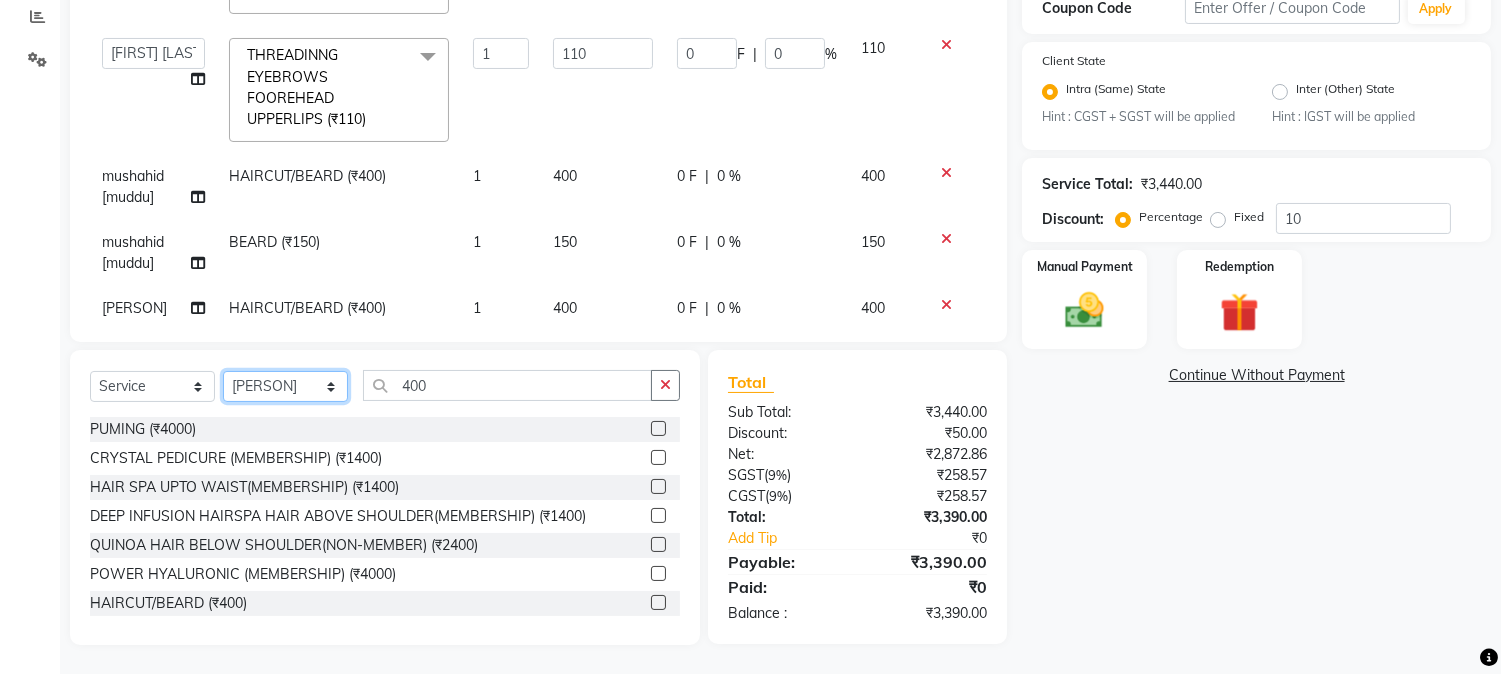 click on "Select Stylist [FIRST] [FIRST] [LAST] [FIRST]  [FIRST]   [FIRST]   [FIRST] [LAST]   [FIRST]   [FIRST]   [FIRST]   [FIRST]   [FIRST]   [FIRST]   [FIRST]   [FIRST]   [FIRST] [LAST]   [FIRST]   [FIRST]    [FIRST]   [FIRST] [LAST]   [FIRST]    [FIRST]   [FIRST]    [FIRST]  [FIRST]   [FIRST]   [FIRST] [LAST]   [FIRST]    [FIRST]   [FIRST]   [FIRST]   [FIRST]   [FIRST]  [FIRST]" 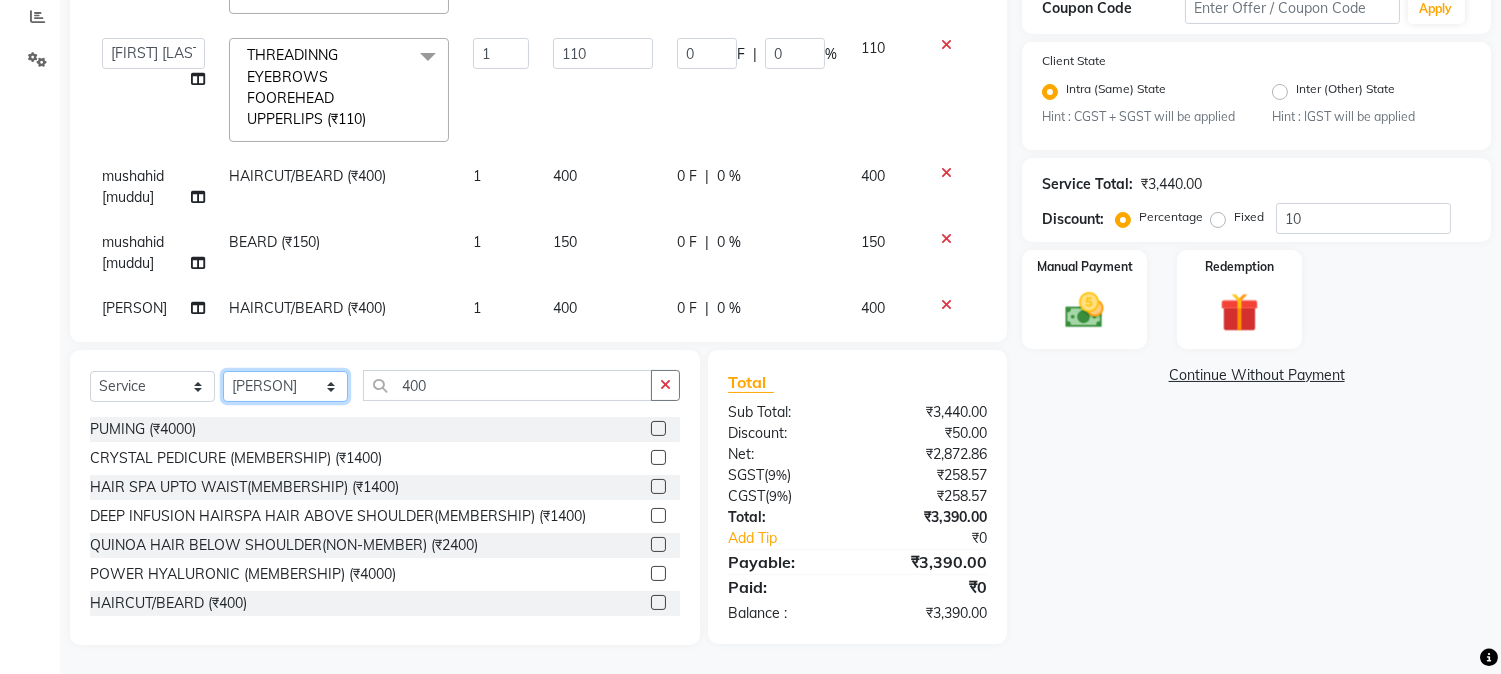 select on "78250" 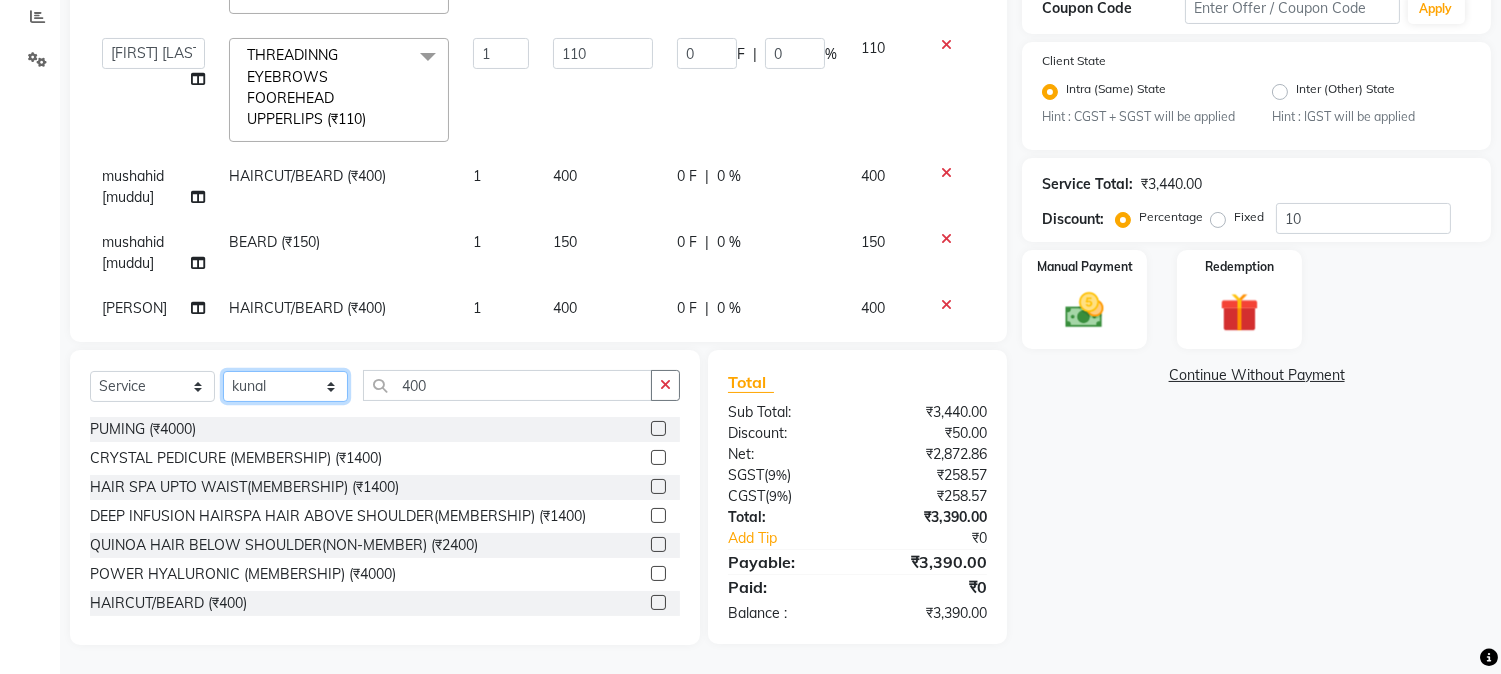 click on "Select Stylist [FIRST] [FIRST] [LAST] [FIRST]  [FIRST]   [FIRST]   [FIRST] [LAST]   [FIRST]   [FIRST]   [FIRST]   [FIRST]   [FIRST]   [FIRST]   [FIRST]   [FIRST]   [FIRST] [LAST]   [FIRST]   [FIRST]    [FIRST]   [FIRST] [LAST]   [FIRST]    [FIRST]   [FIRST]    [FIRST]  [FIRST]   [FIRST]   [FIRST] [LAST]   [FIRST]    [FIRST]   [FIRST]   [FIRST]   [FIRST]   [FIRST]  [FIRST]" 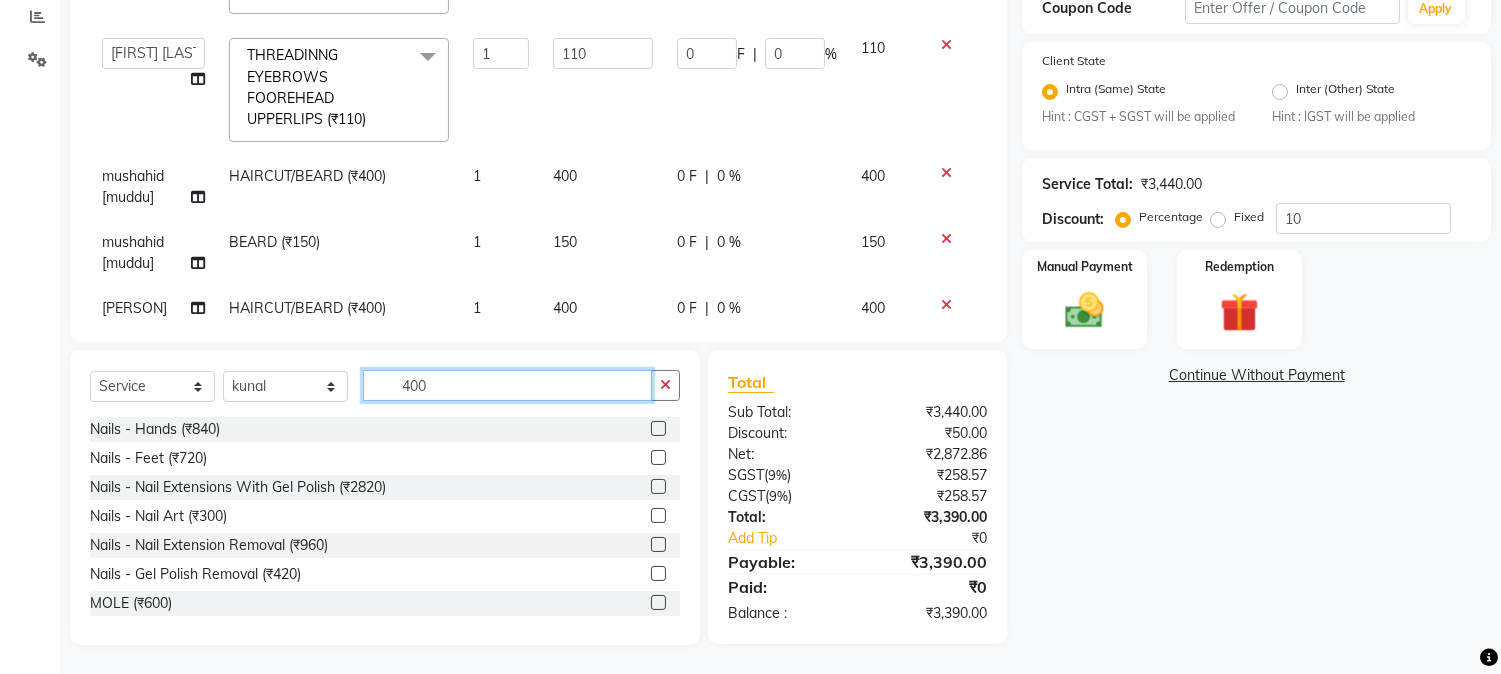 drag, startPoint x: 427, startPoint y: 381, endPoint x: 441, endPoint y: 383, distance: 14.142136 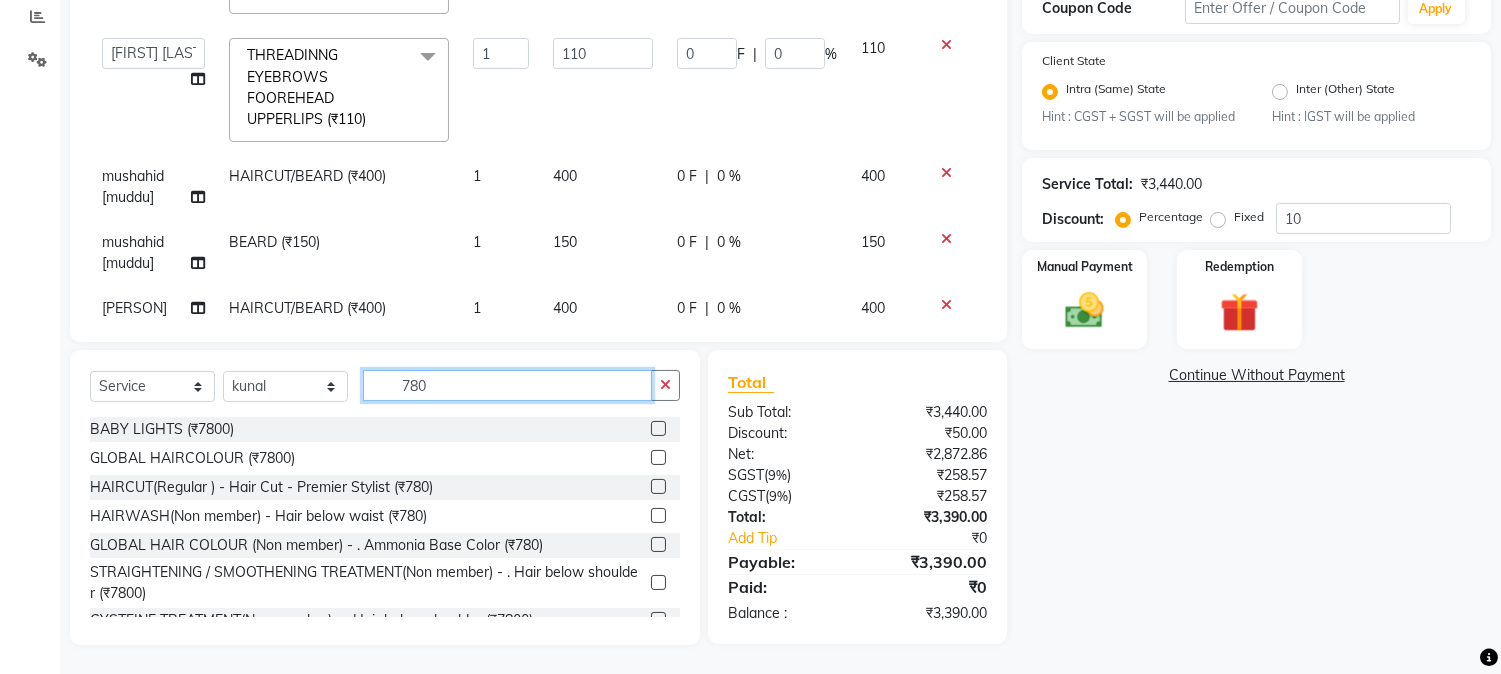 type on "780" 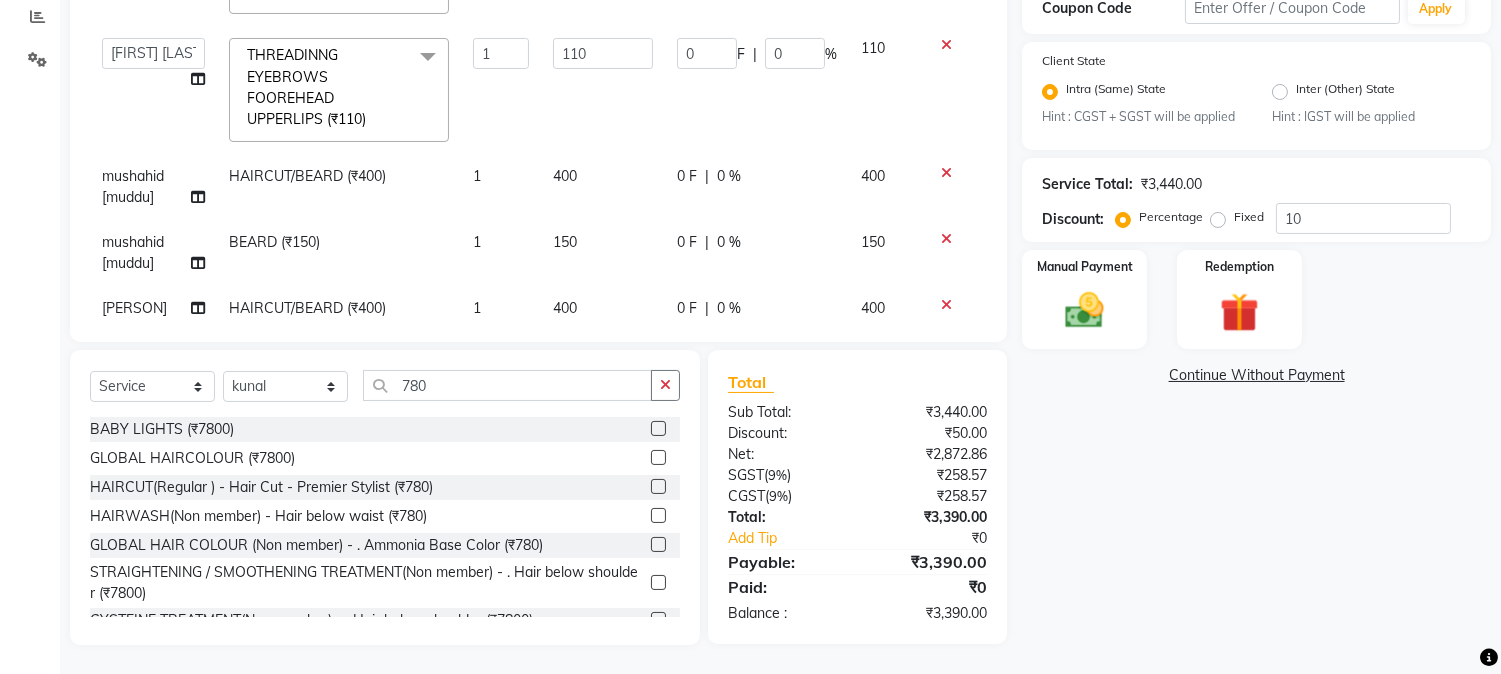 click 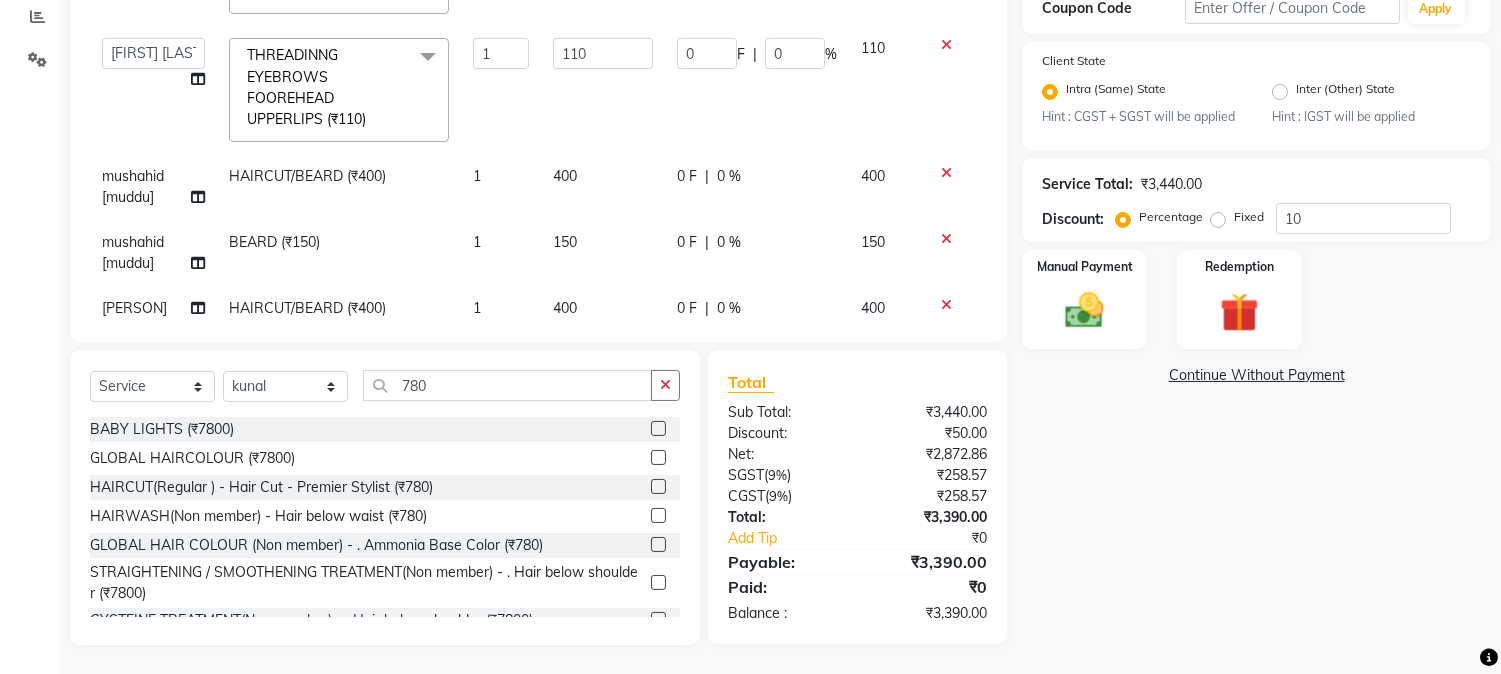 click at bounding box center [657, 487] 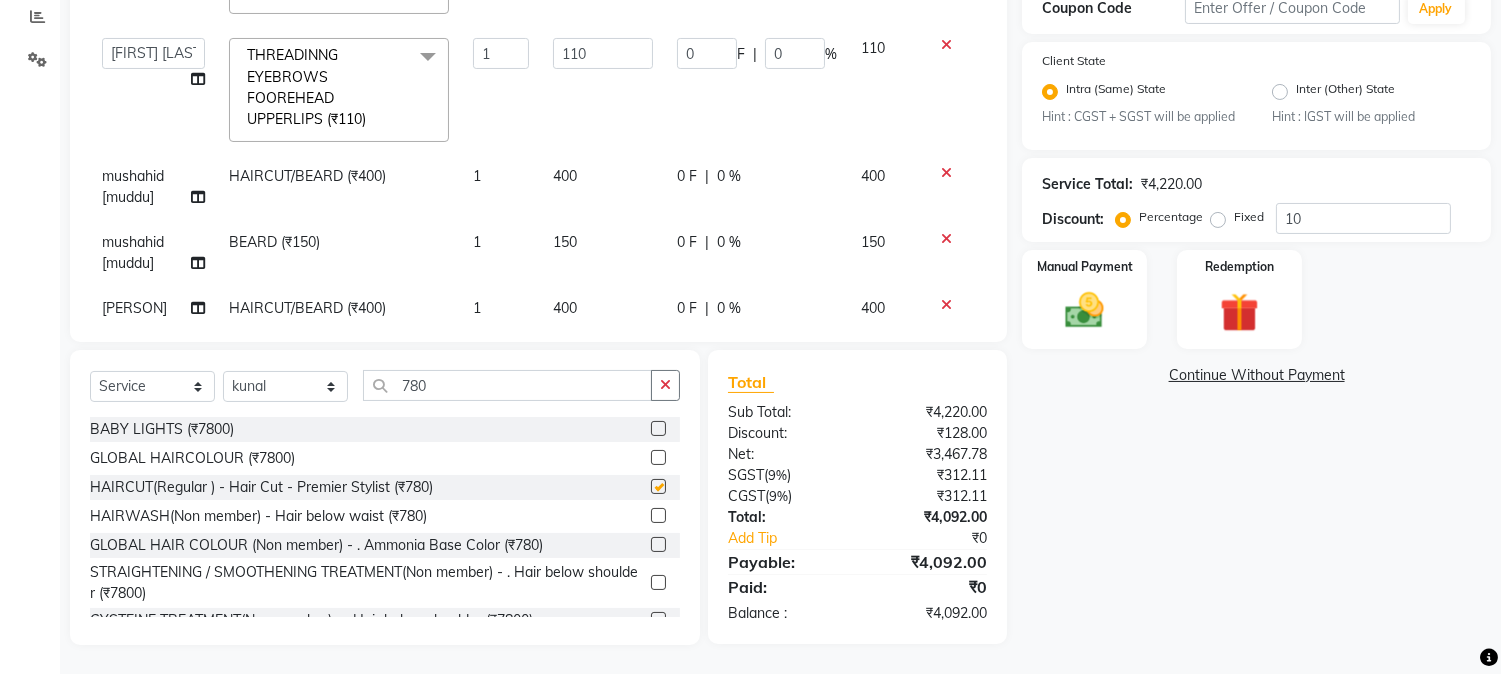 checkbox on "false" 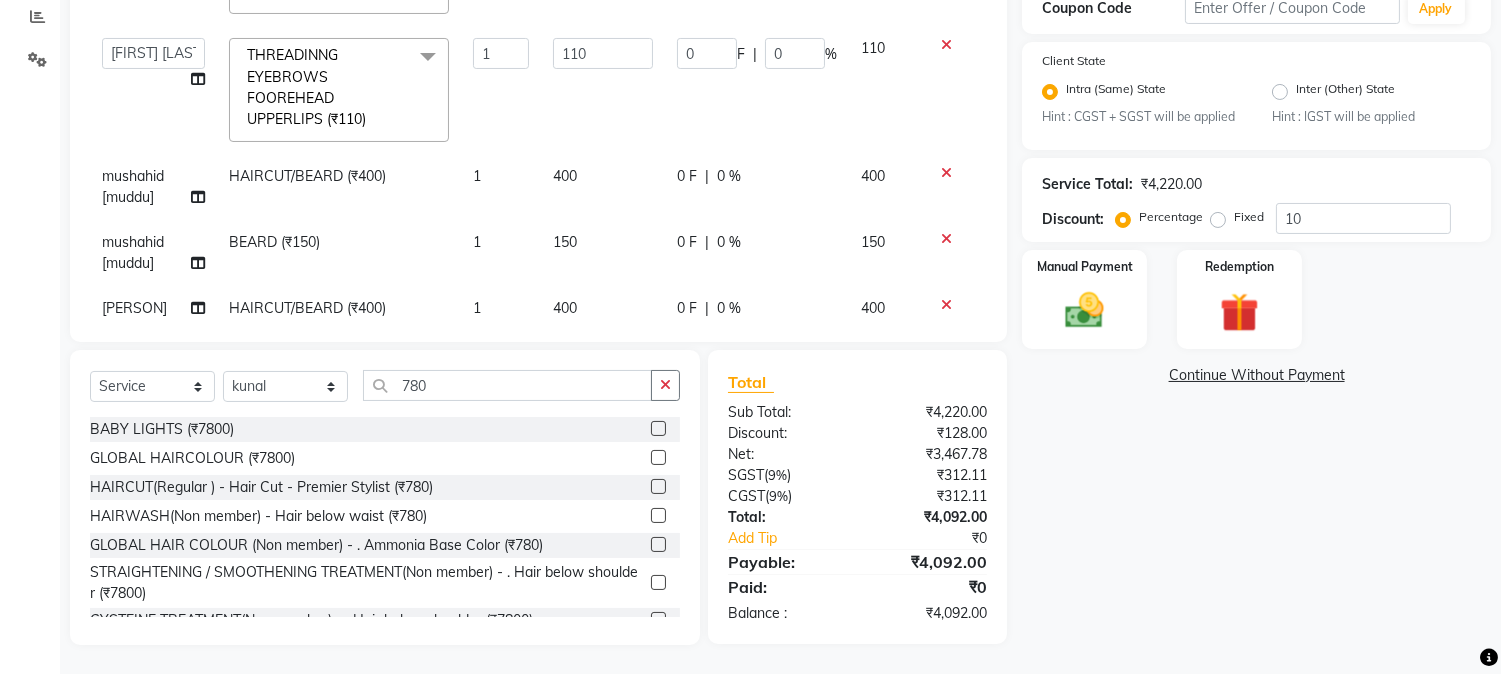 scroll, scrollTop: 787, scrollLeft: 0, axis: vertical 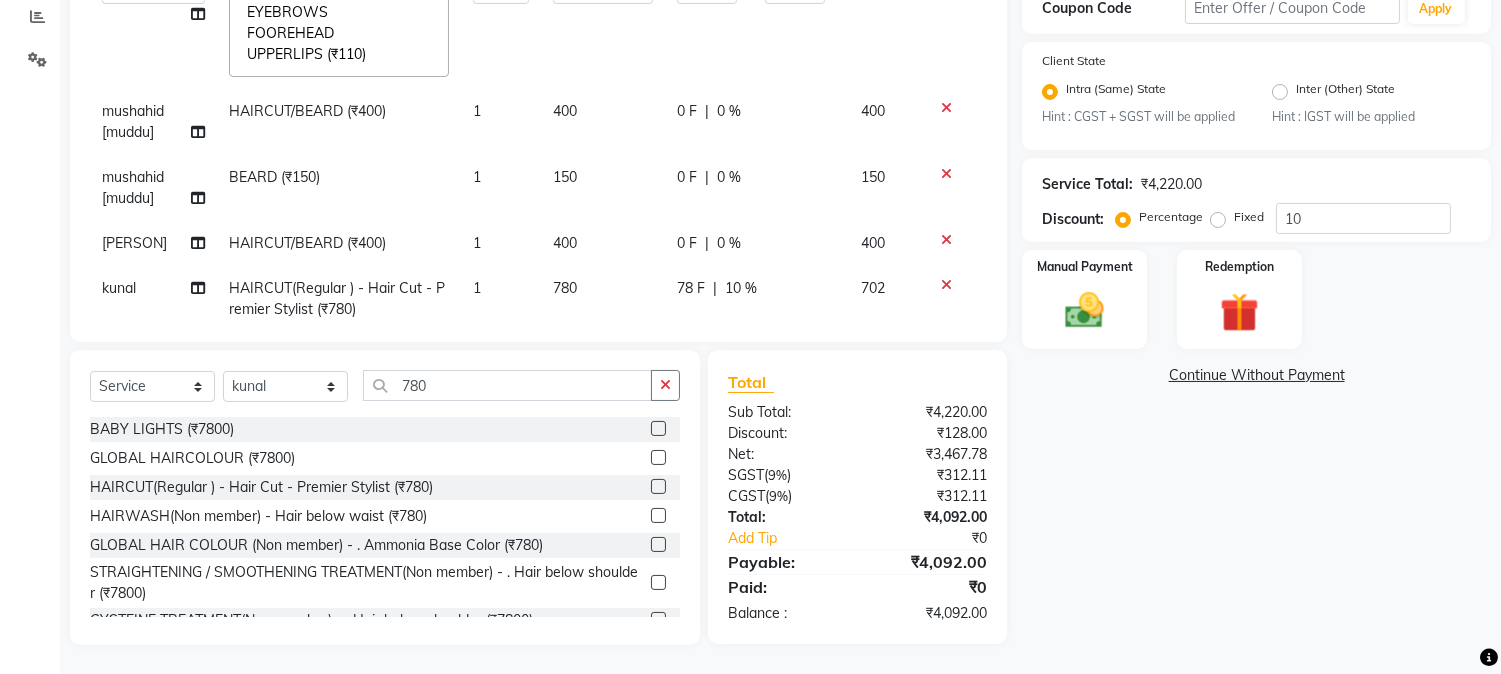 click on "78 F | 10 %" 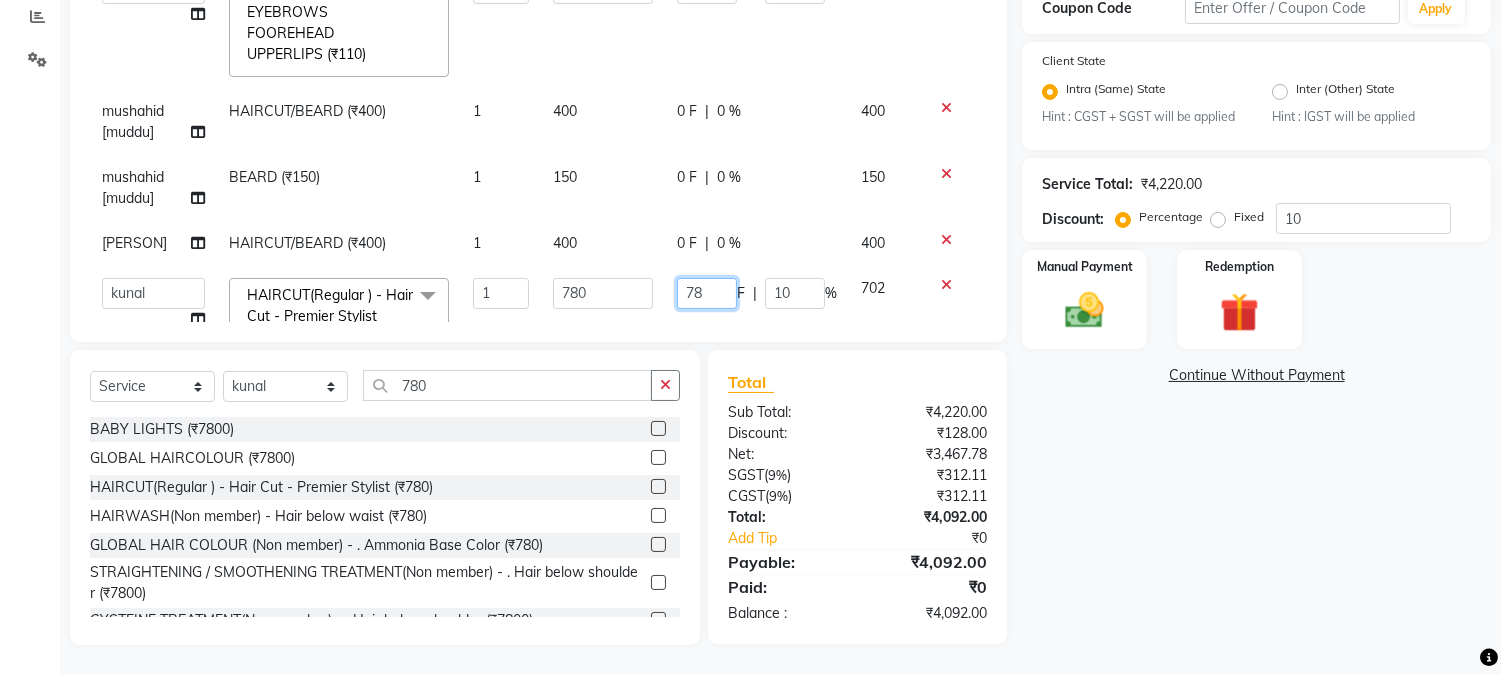drag, startPoint x: 668, startPoint y: 260, endPoint x: 728, endPoint y: 250, distance: 60.827625 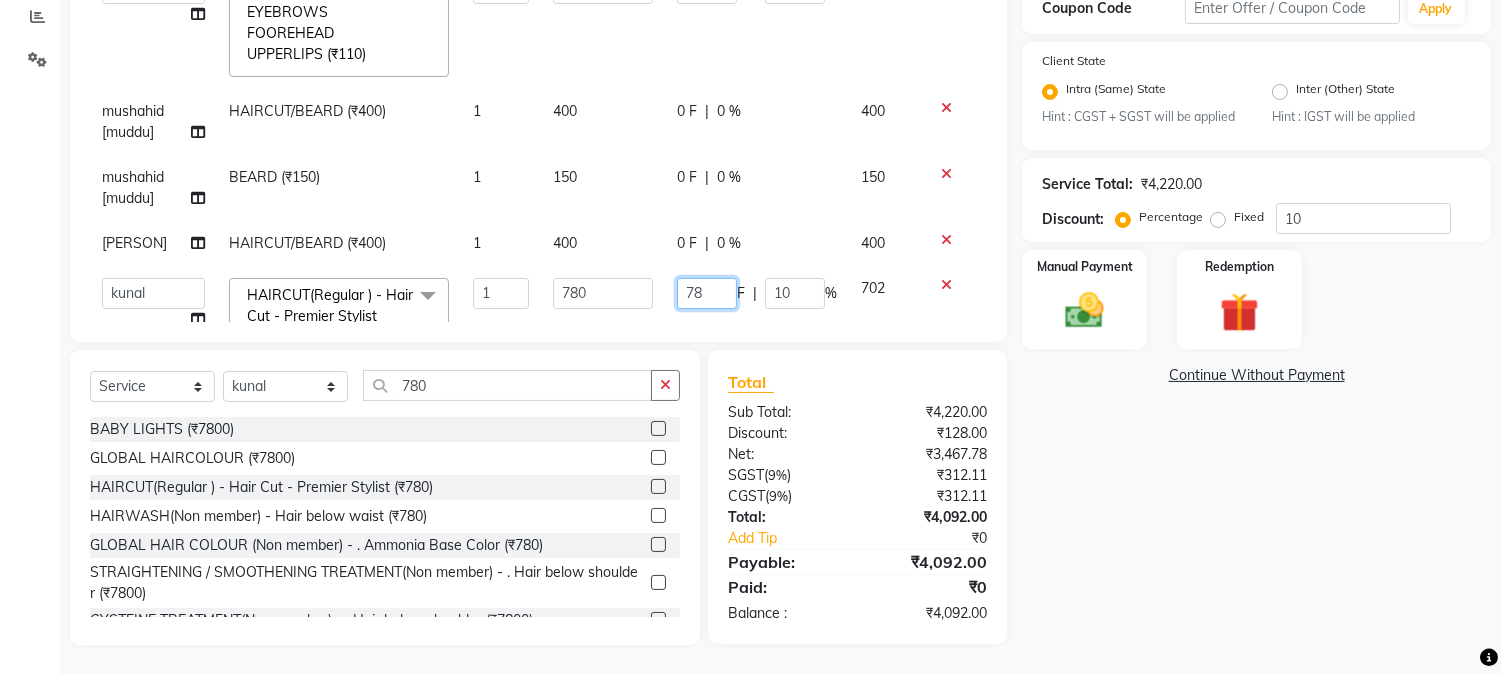 type 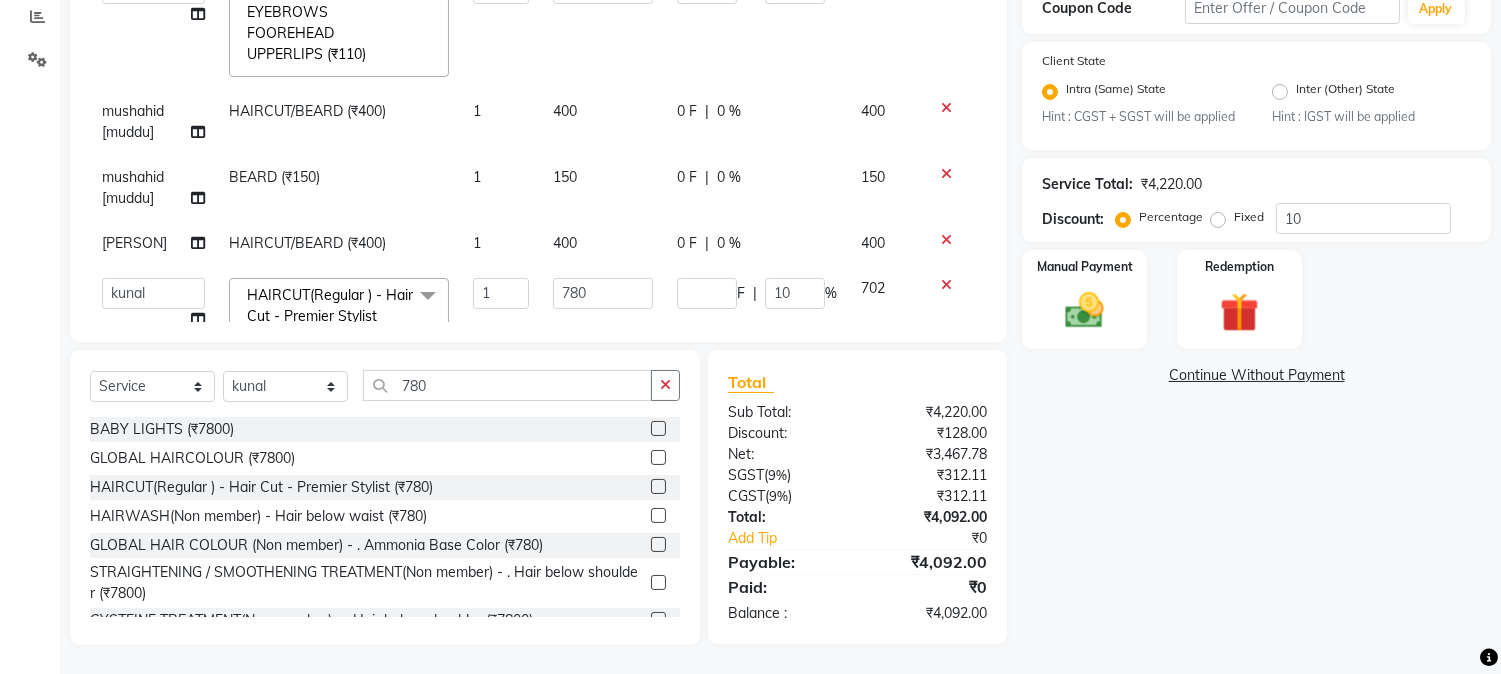 click on "780" 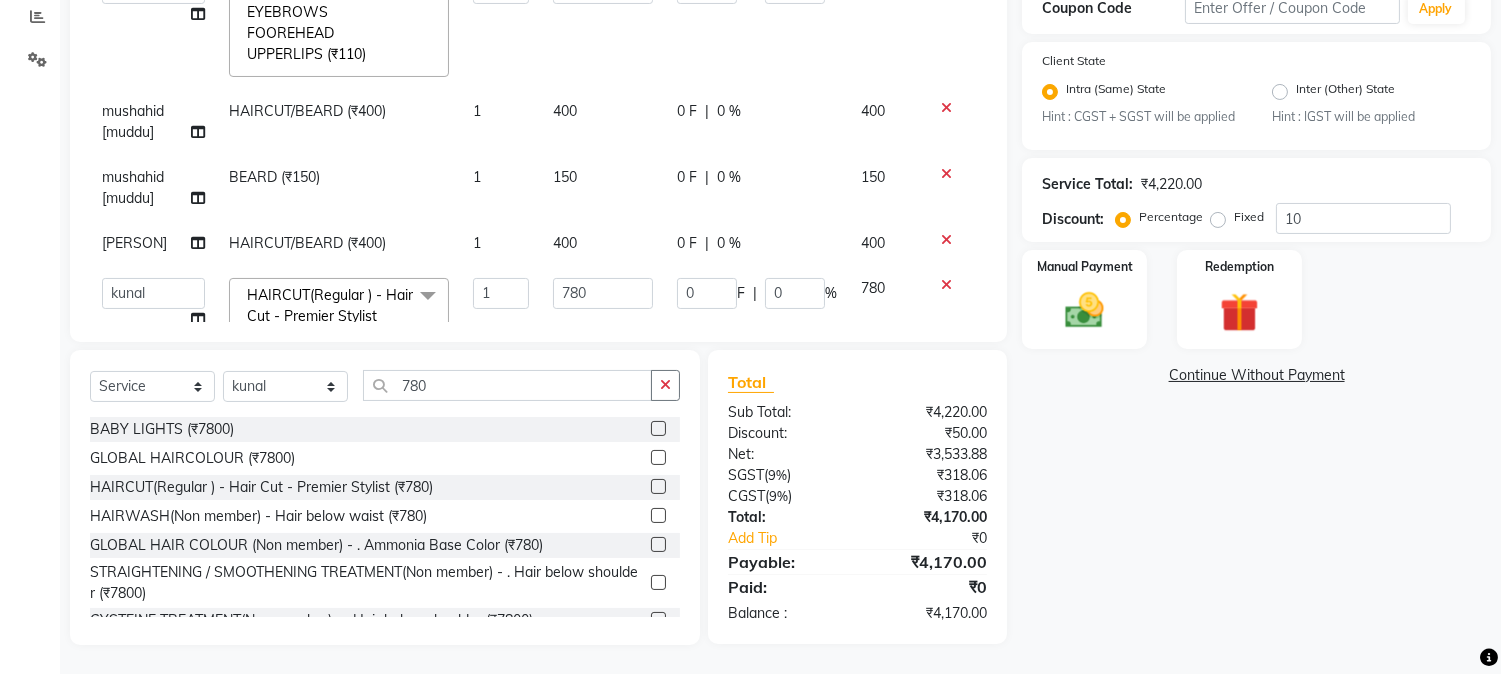 scroll, scrollTop: 828, scrollLeft: 0, axis: vertical 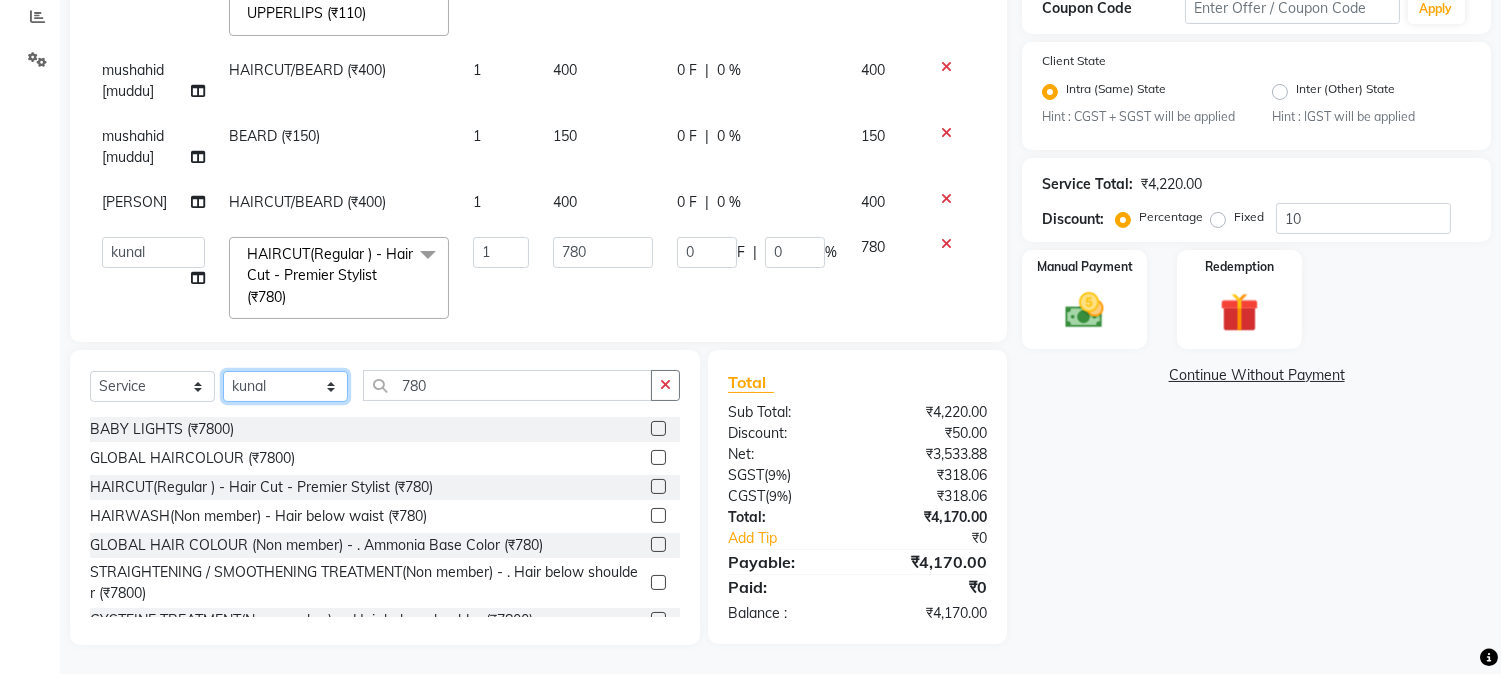 drag, startPoint x: 294, startPoint y: 391, endPoint x: 294, endPoint y: 380, distance: 11 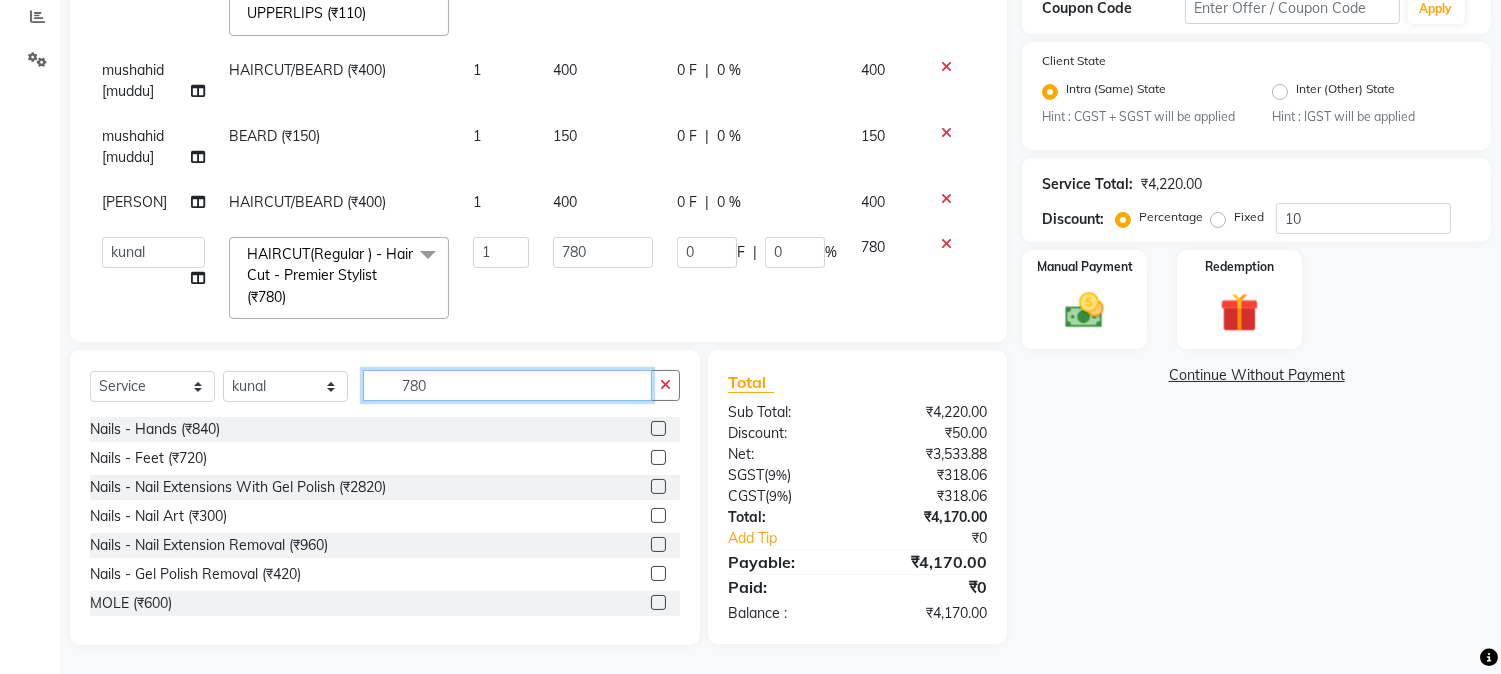 drag, startPoint x: 397, startPoint y: 387, endPoint x: 472, endPoint y: 387, distance: 75 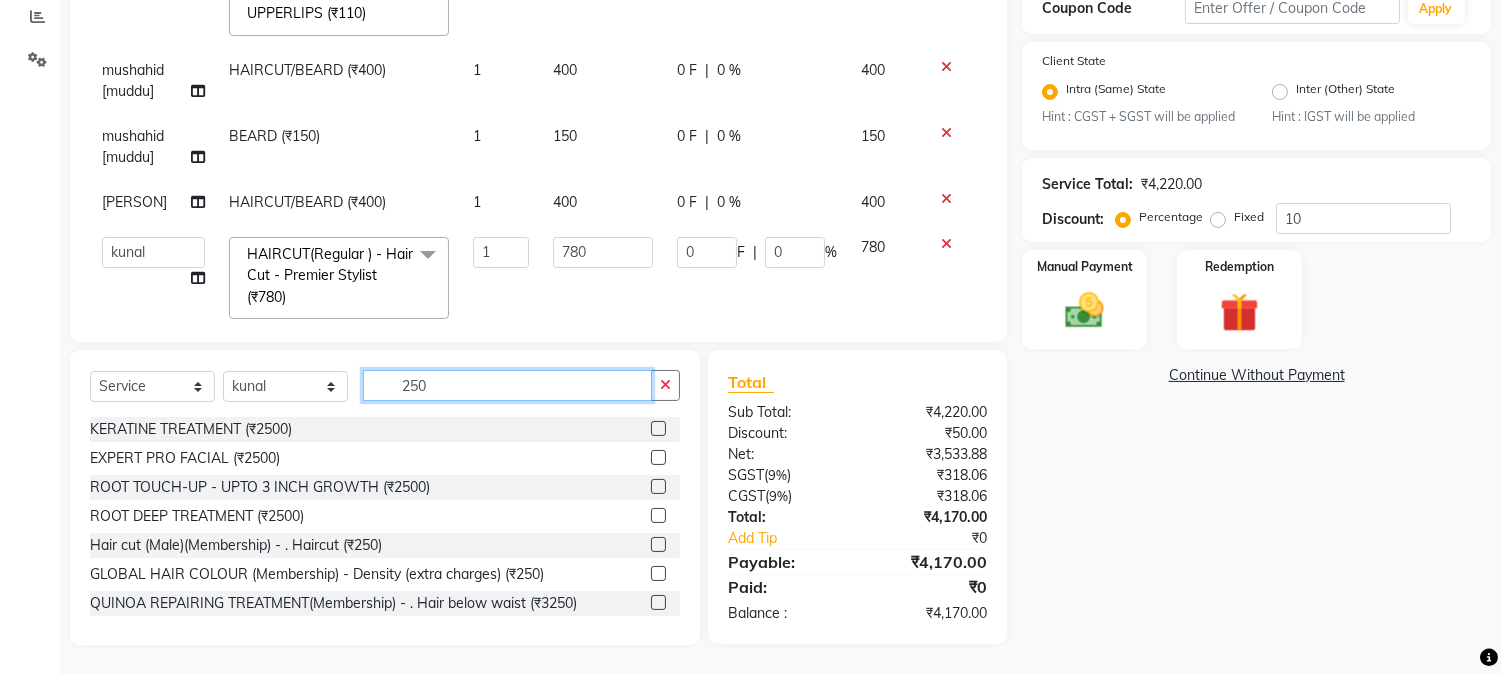 type on "250" 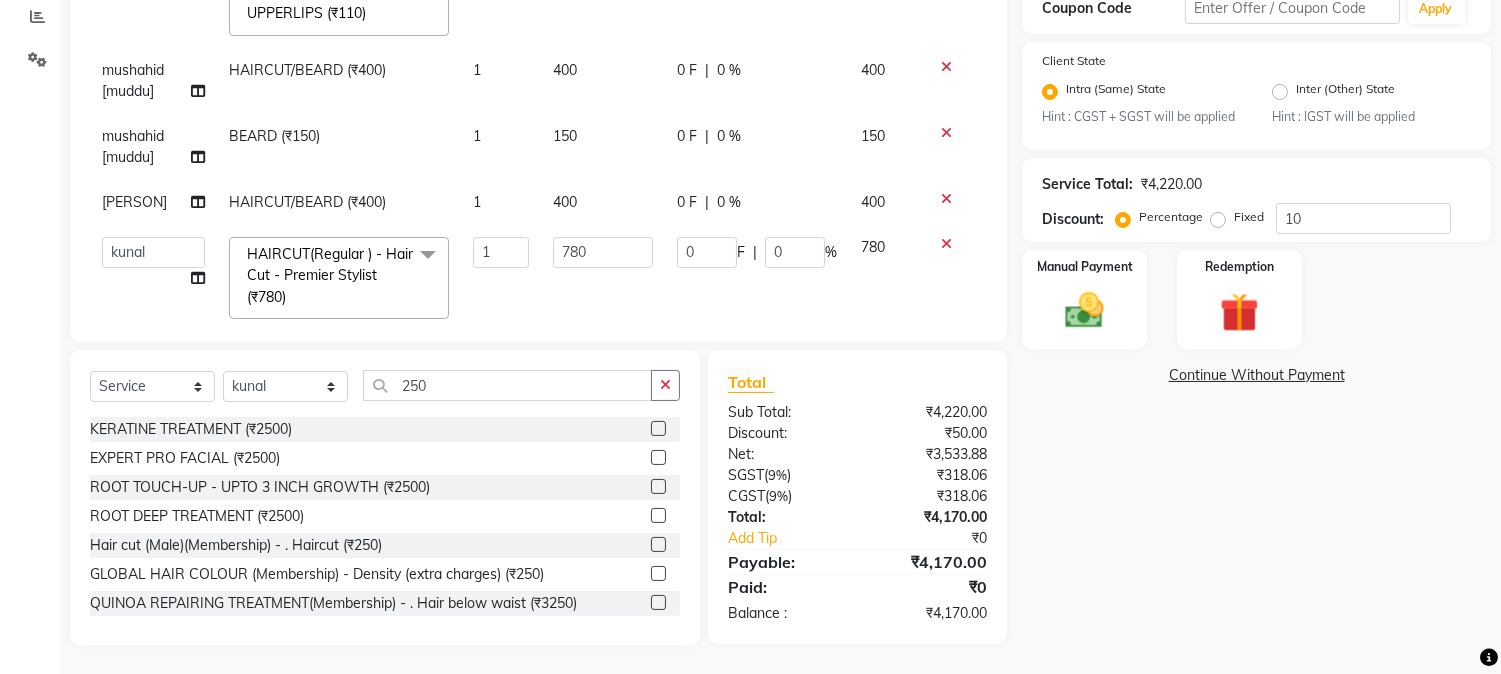 drag, startPoint x: 645, startPoint y: 542, endPoint x: 663, endPoint y: 324, distance: 218.74185 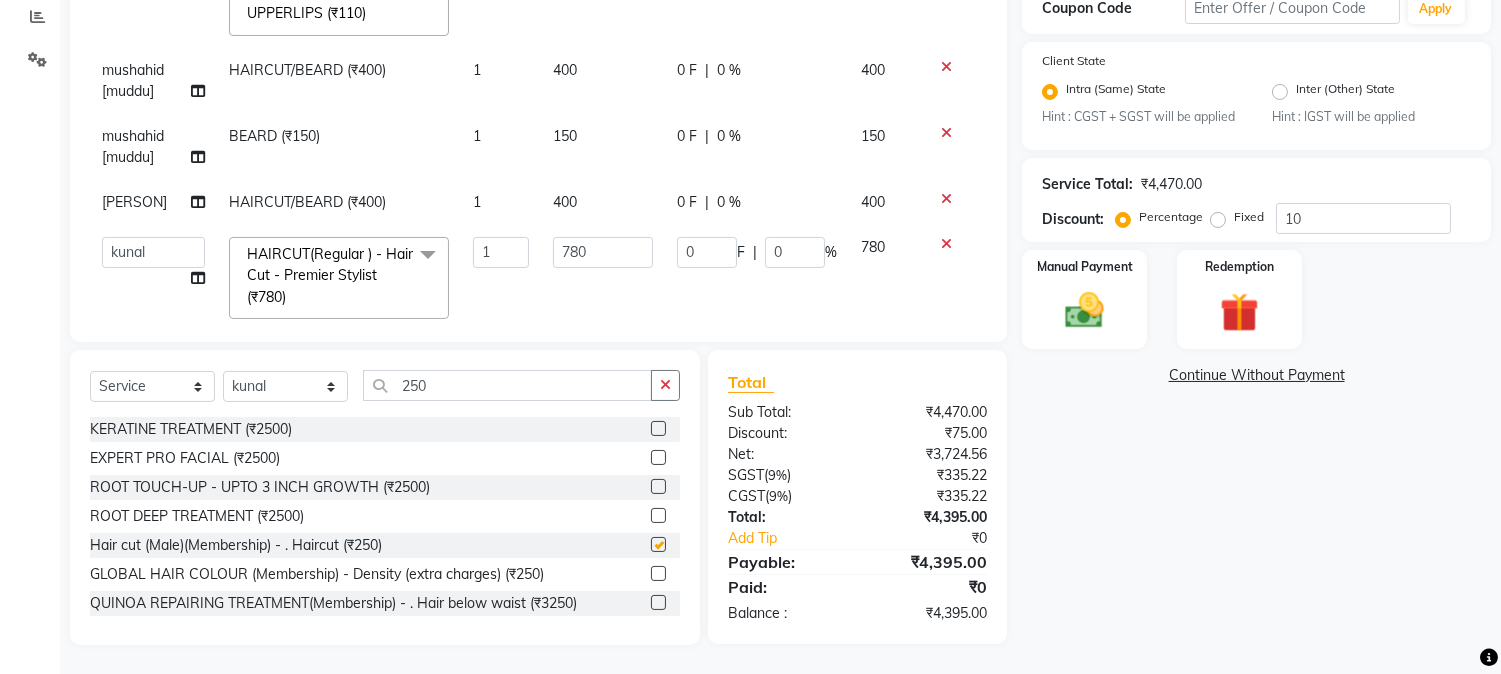 checkbox on "false" 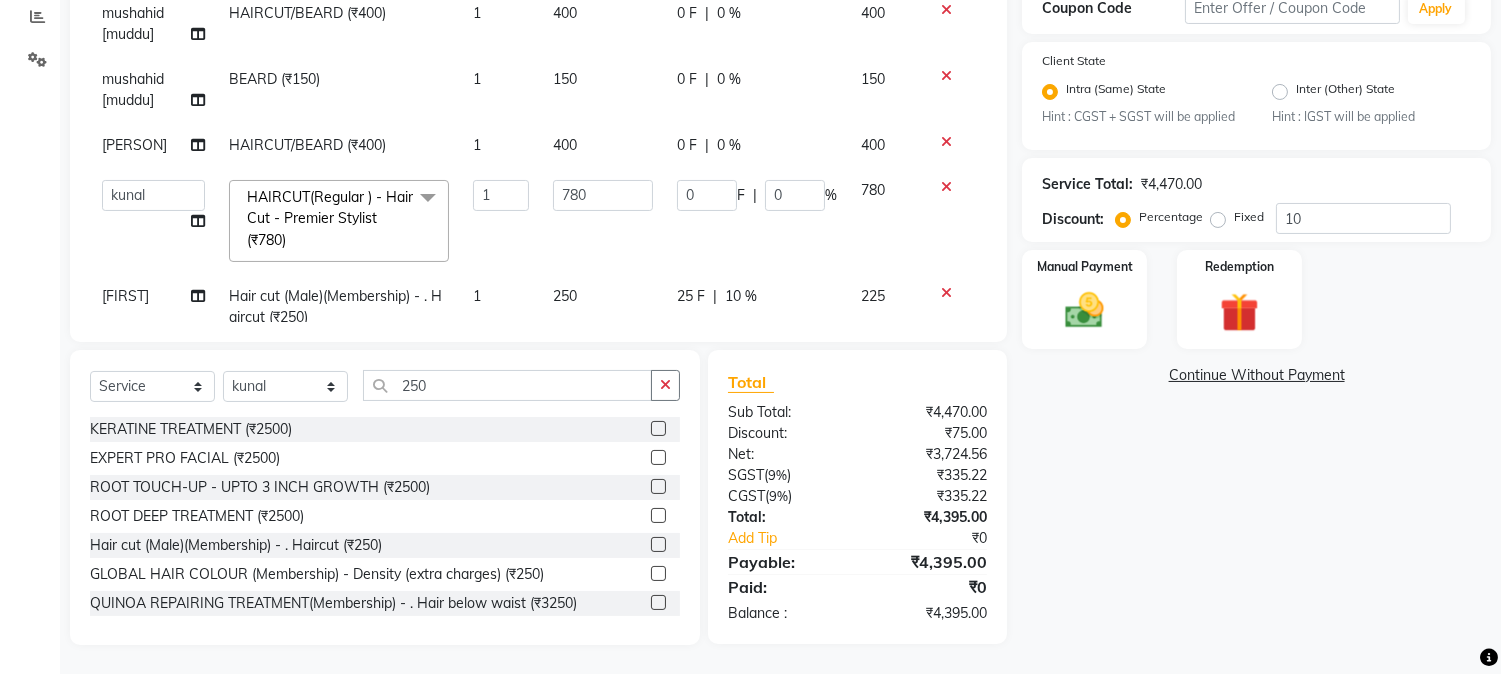 scroll, scrollTop: 894, scrollLeft: 0, axis: vertical 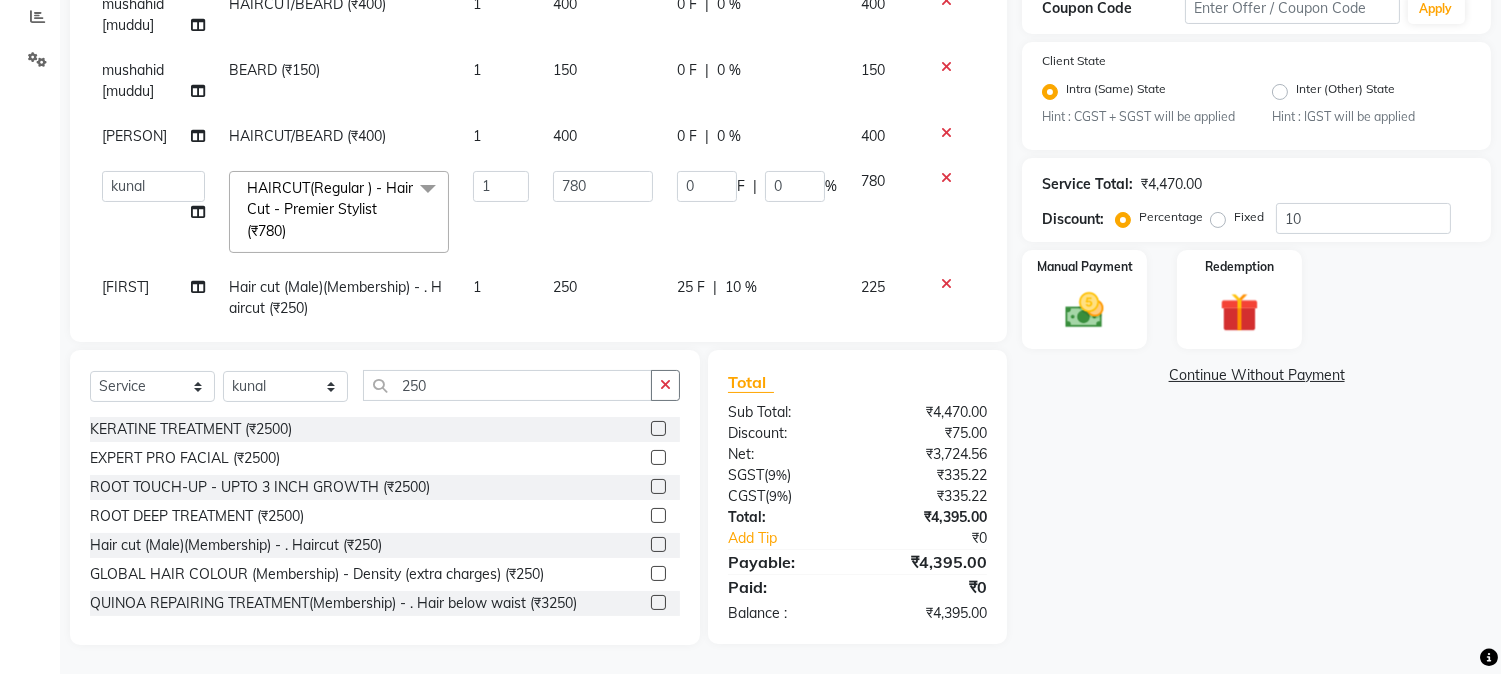 click on "25 F" 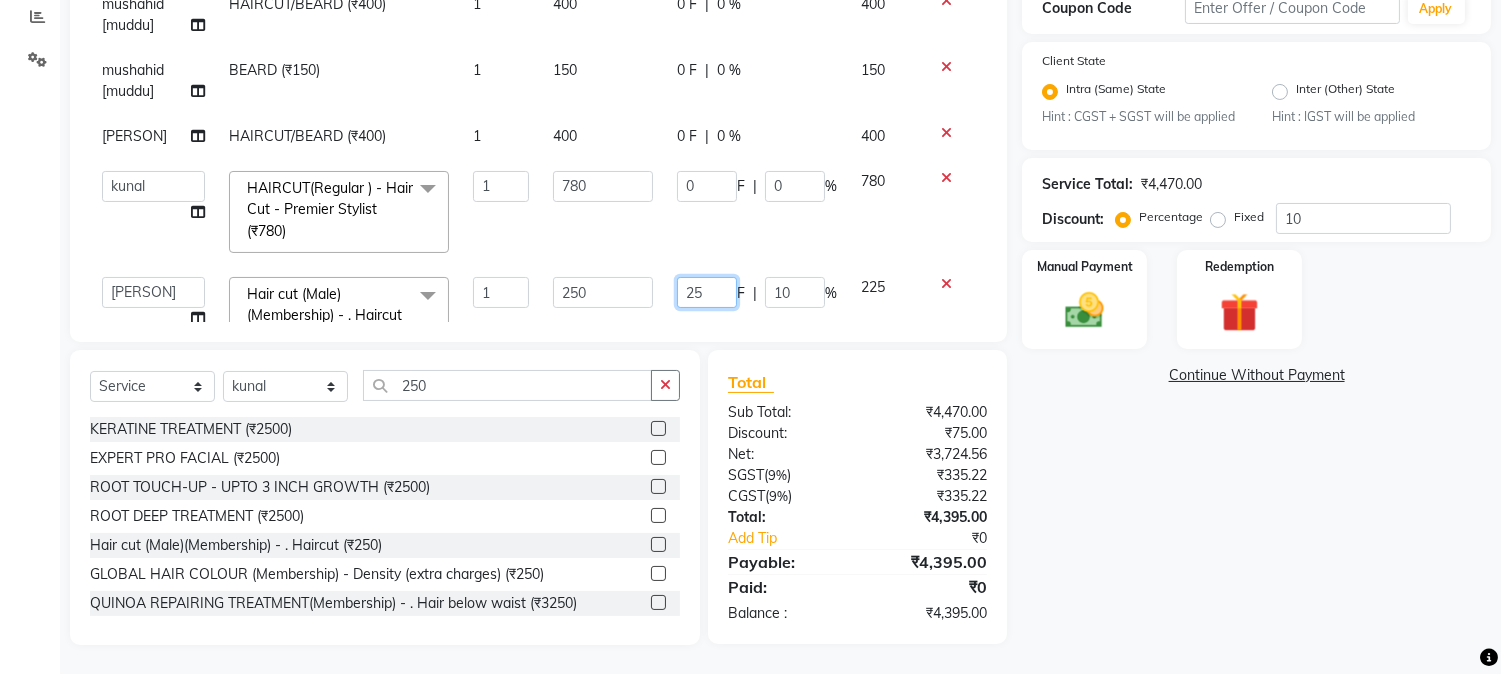 drag, startPoint x: 666, startPoint y: 248, endPoint x: 694, endPoint y: 255, distance: 28.86174 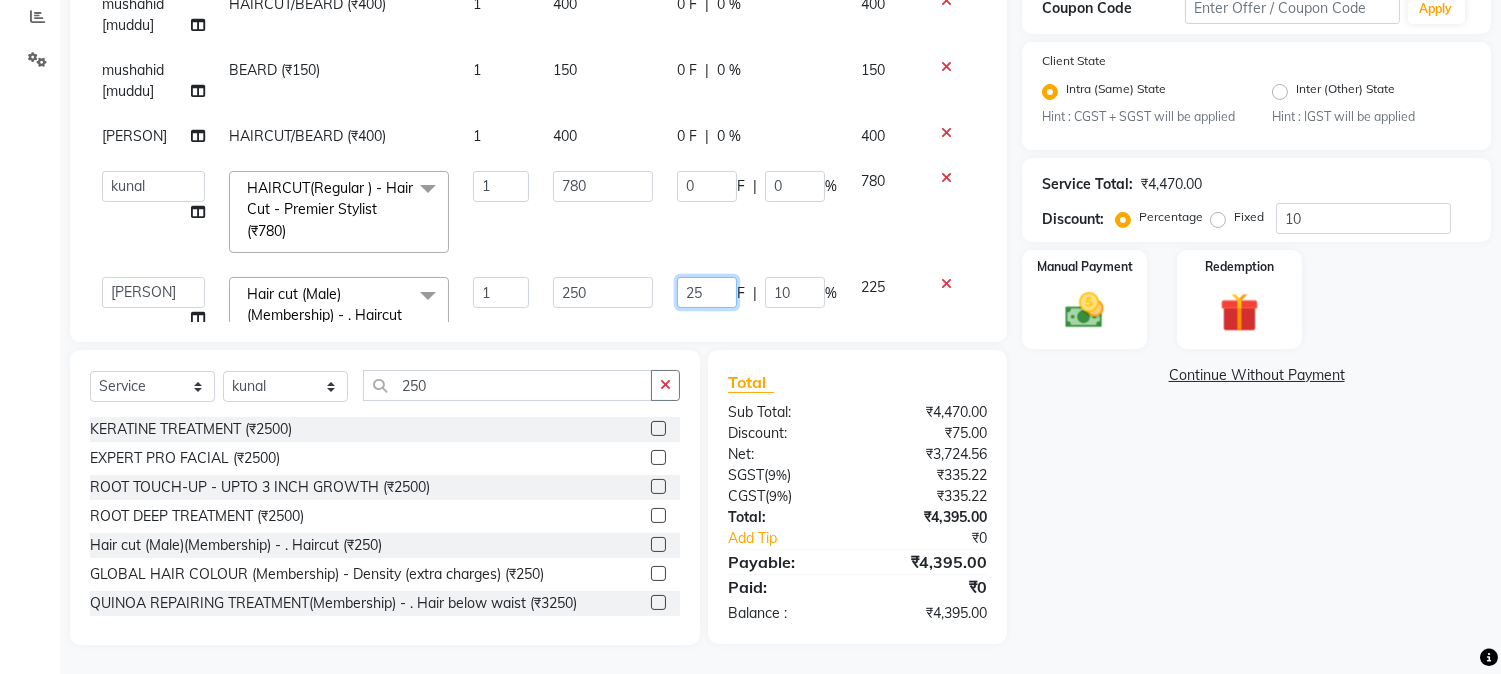 click on "25" 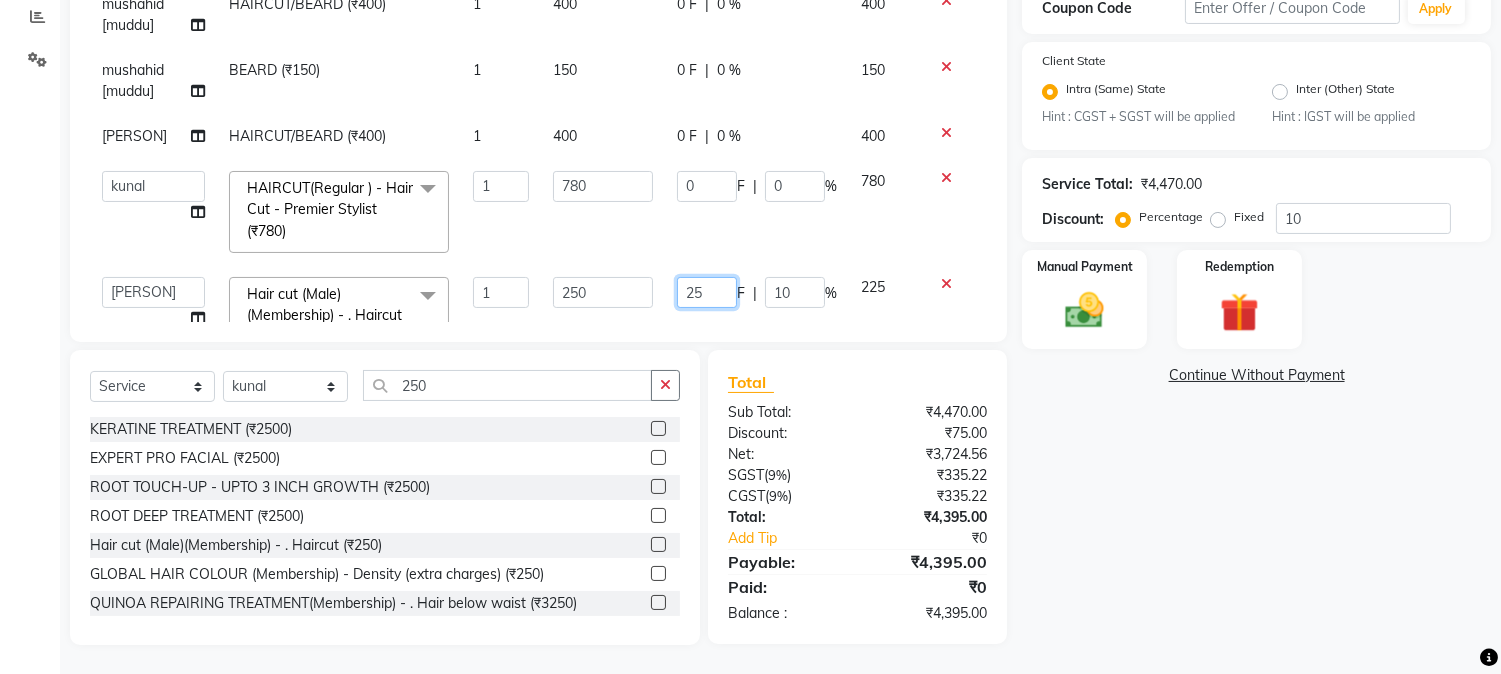 type 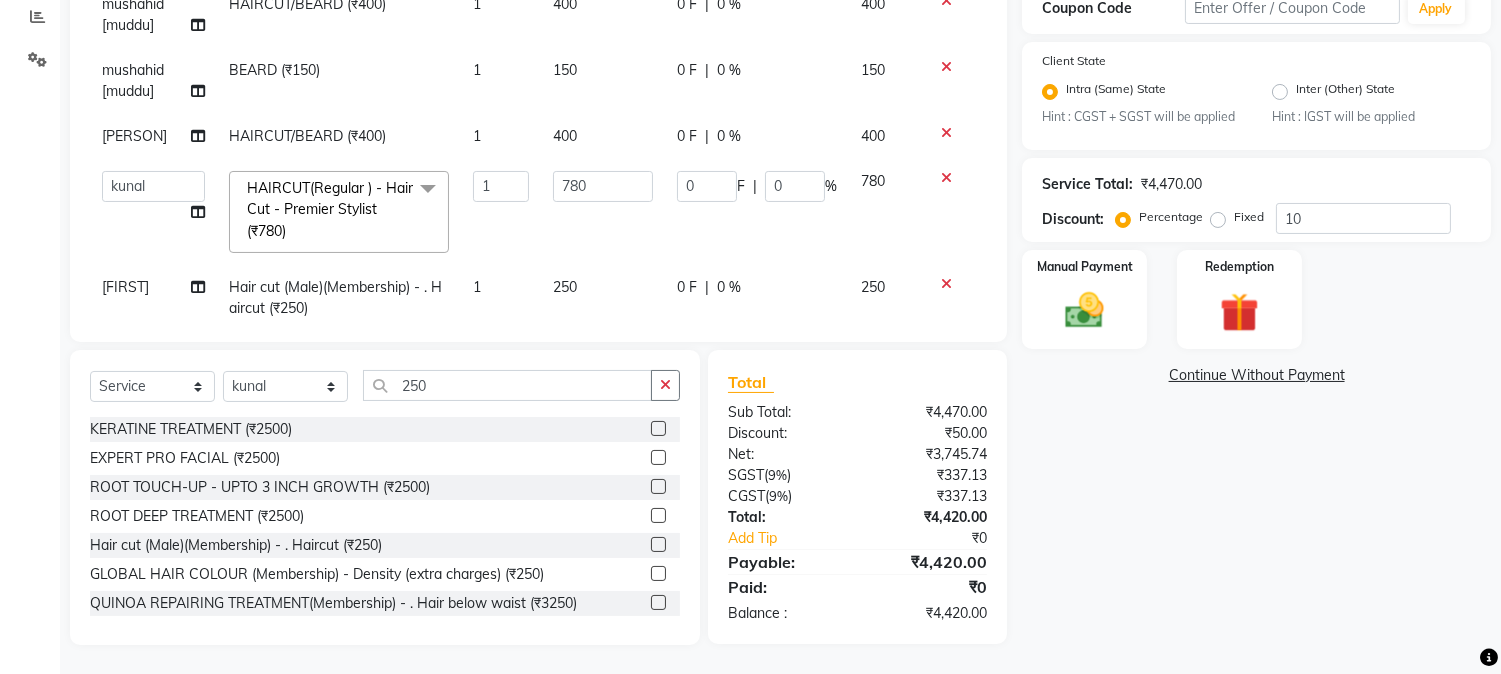 click on "0 F | 0 %" 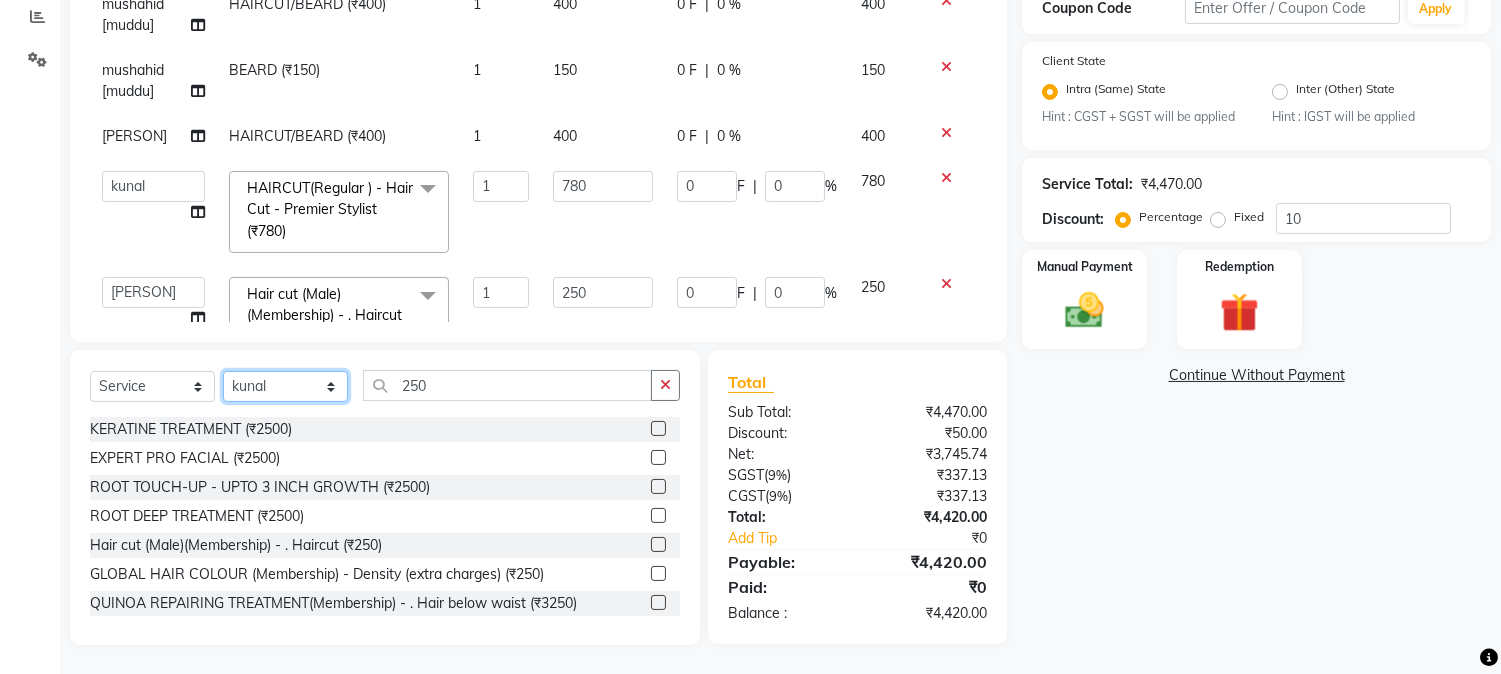 click on "Select Stylist [FIRST] [FIRST] [LAST] [FIRST]  [FIRST]   [FIRST]   [FIRST] [LAST]   [FIRST]   [FIRST]   [FIRST]   [FIRST]   [FIRST]   [FIRST]   [FIRST]   [FIRST]   [FIRST] [LAST]   [FIRST]   [FIRST]    [FIRST]   [FIRST] [LAST]   [FIRST]    [FIRST]   [FIRST]    [FIRST]  [FIRST]   [FIRST]   [FIRST] [LAST]   [FIRST]    [FIRST]   [FIRST]   [FIRST]   [FIRST]   [FIRST]  [FIRST]" 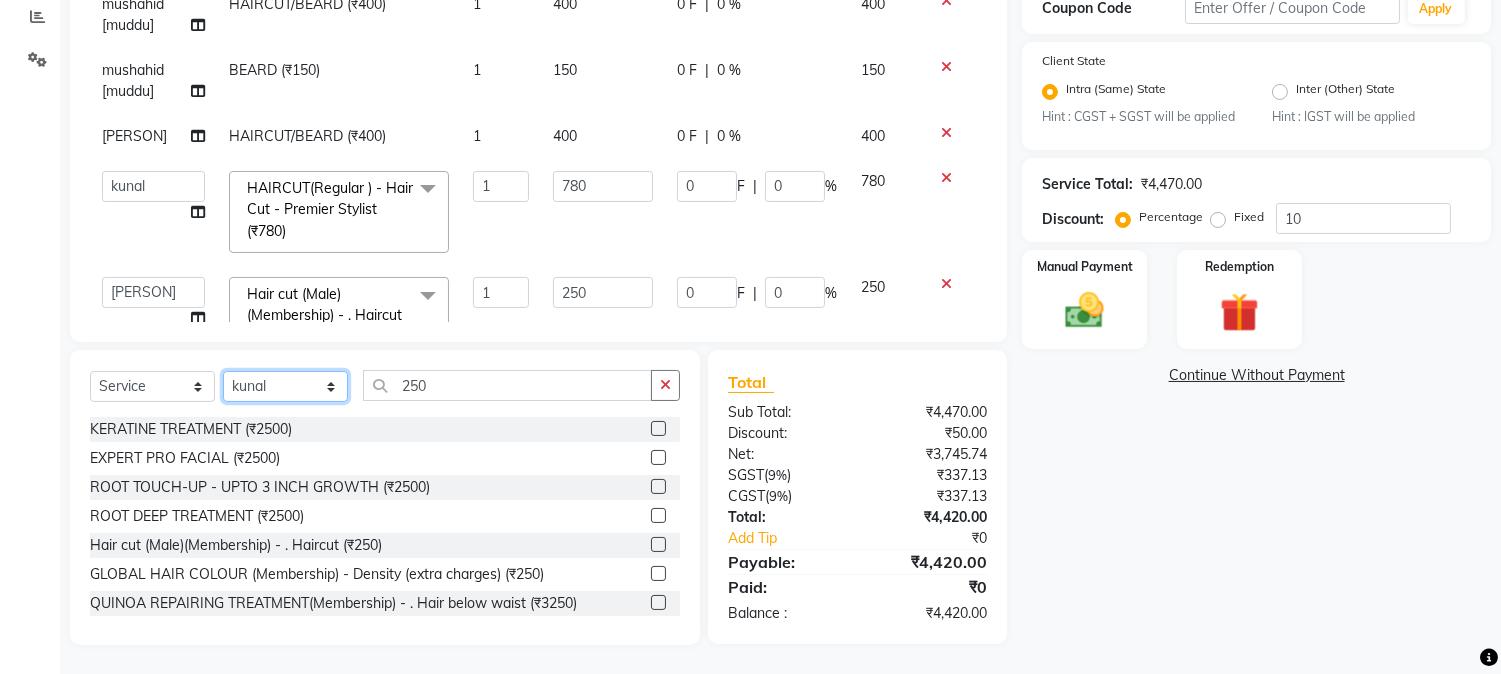 select on "[NUMBER]" 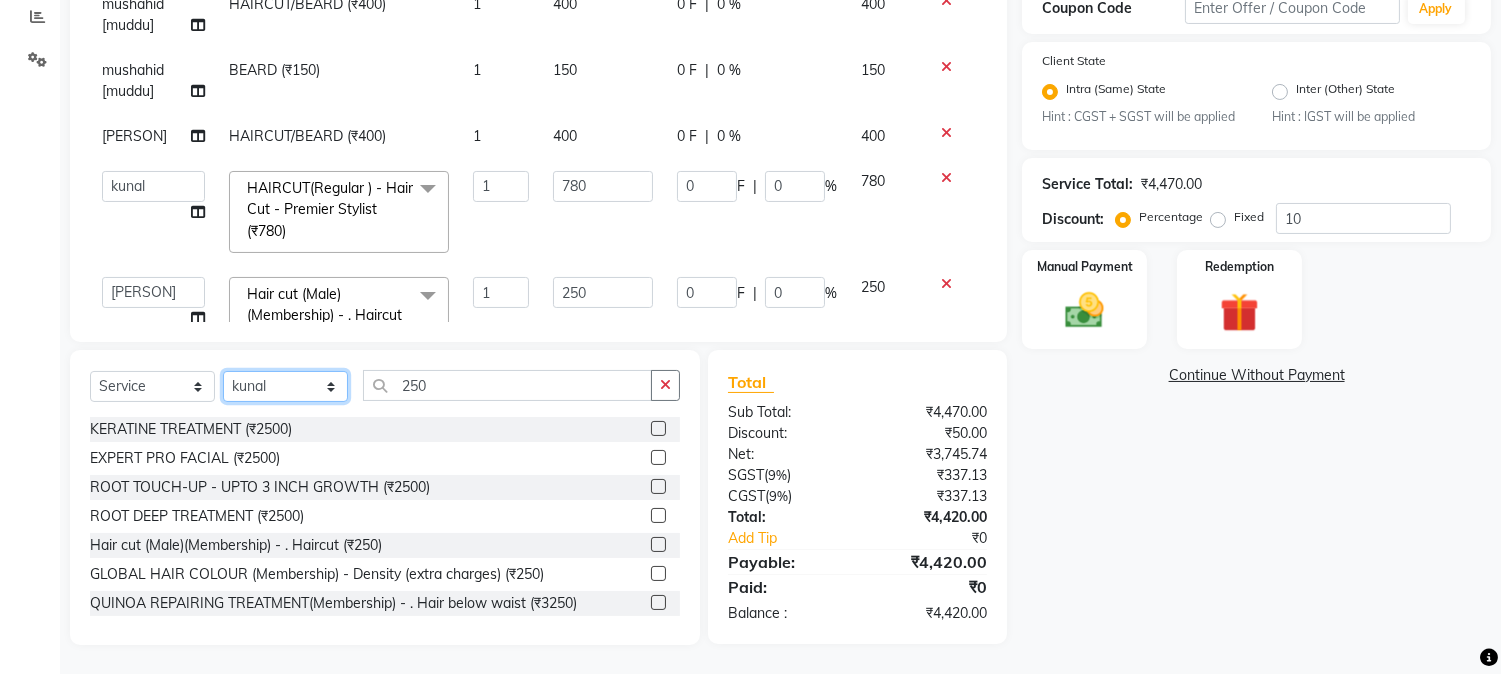 click on "Select Stylist [FIRST] [FIRST] [LAST] [FIRST]  [FIRST]   [FIRST]   [FIRST] [LAST]   [FIRST]   [FIRST]   [FIRST]   [FIRST]   [FIRST]   [FIRST]   [FIRST]   [FIRST]   [FIRST] [LAST]   [FIRST]   [FIRST]    [FIRST]   [FIRST] [LAST]   [FIRST]    [FIRST]   [FIRST]    [FIRST]  [FIRST]   [FIRST]   [FIRST] [LAST]   [FIRST]    [FIRST]   [FIRST]   [FIRST]   [FIRST]   [FIRST]  [FIRST]" 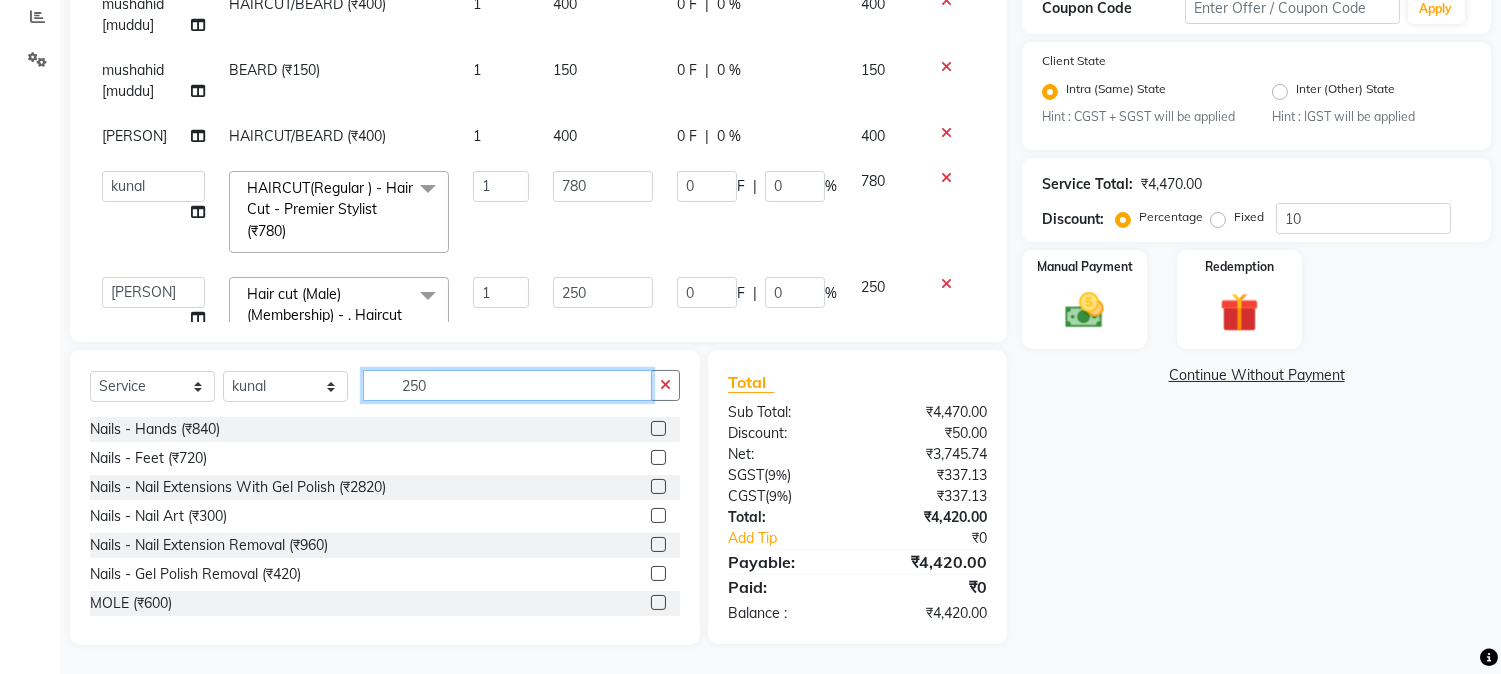 drag, startPoint x: 394, startPoint y: 388, endPoint x: 458, endPoint y: 388, distance: 64 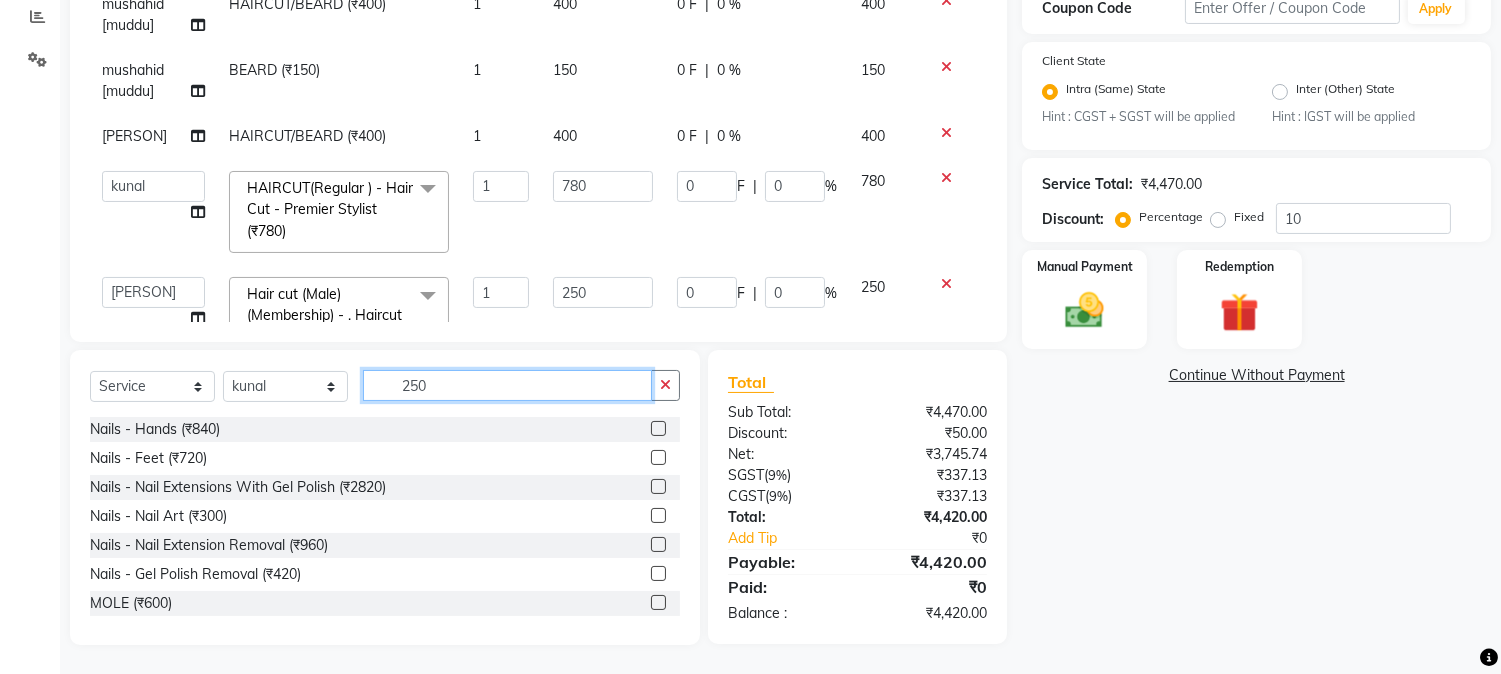 click on "250" 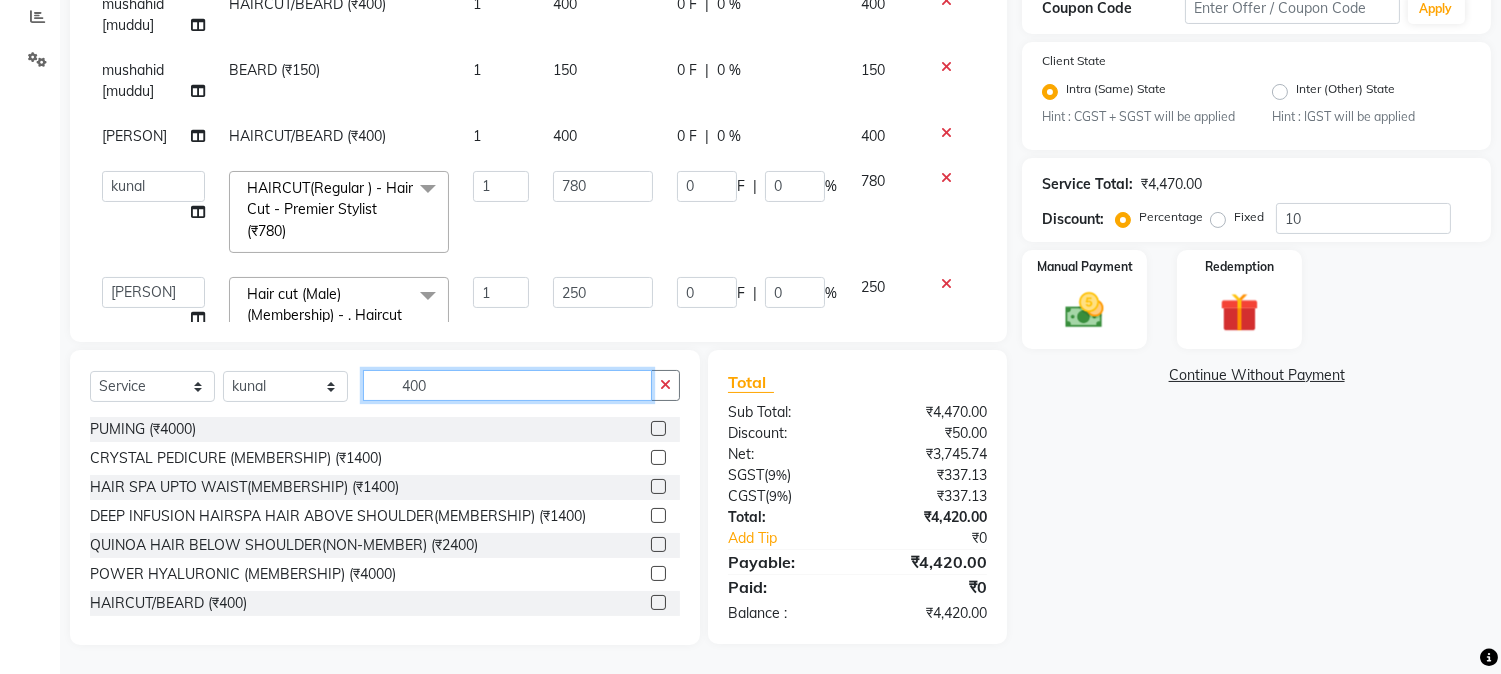 type on "400" 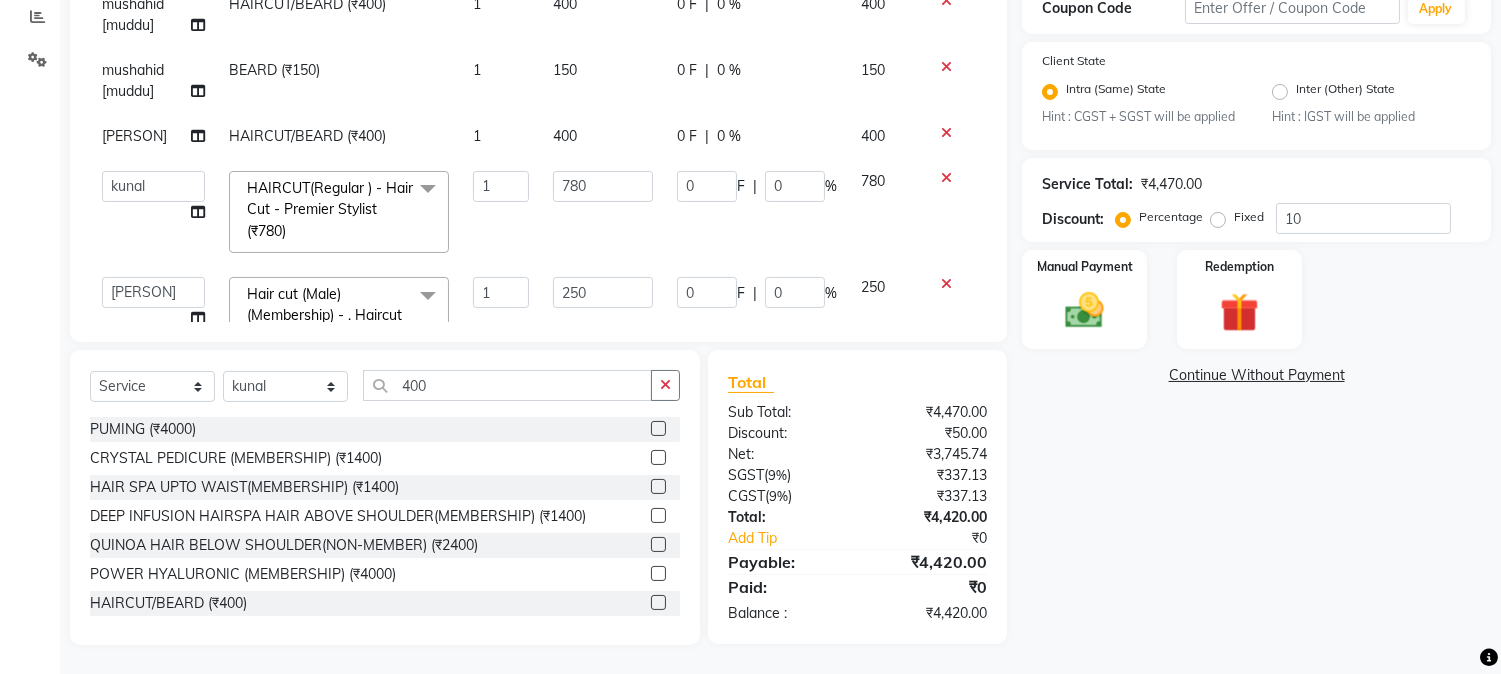 click 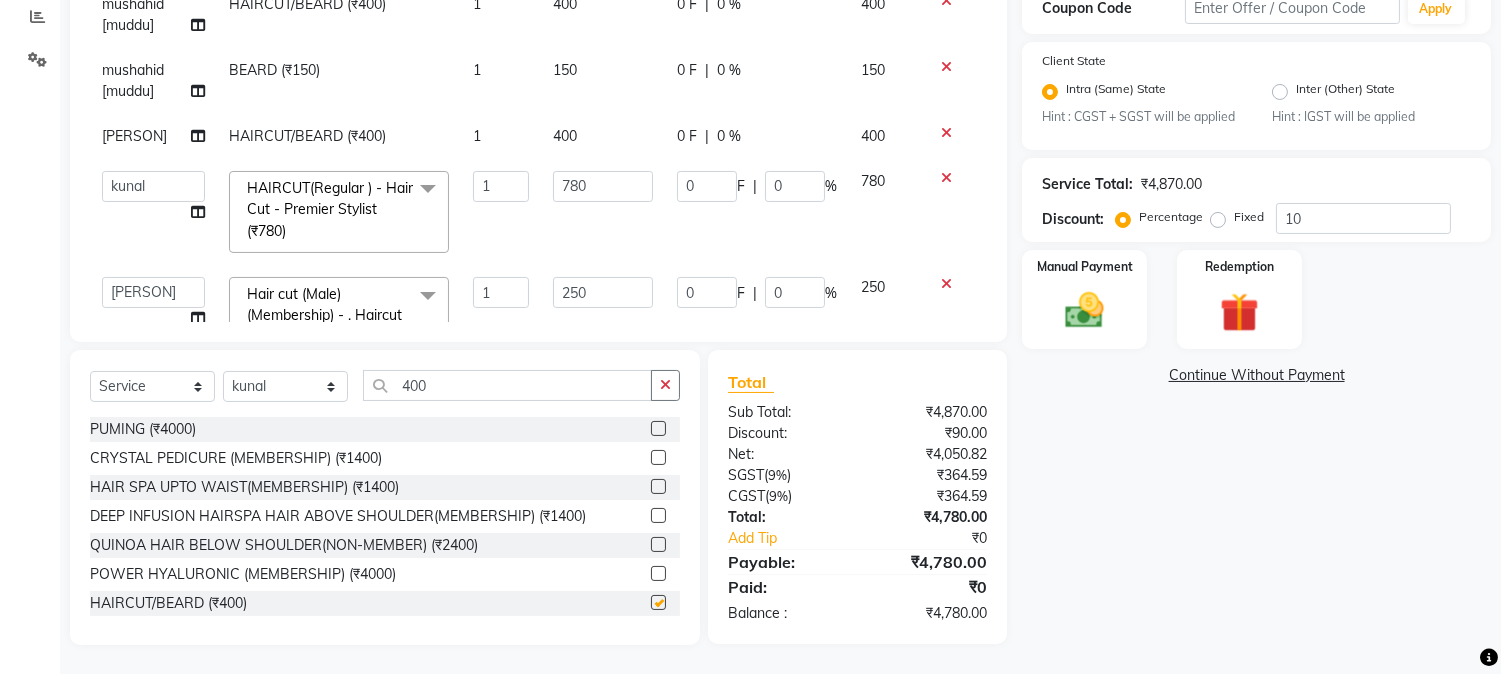 checkbox on "false" 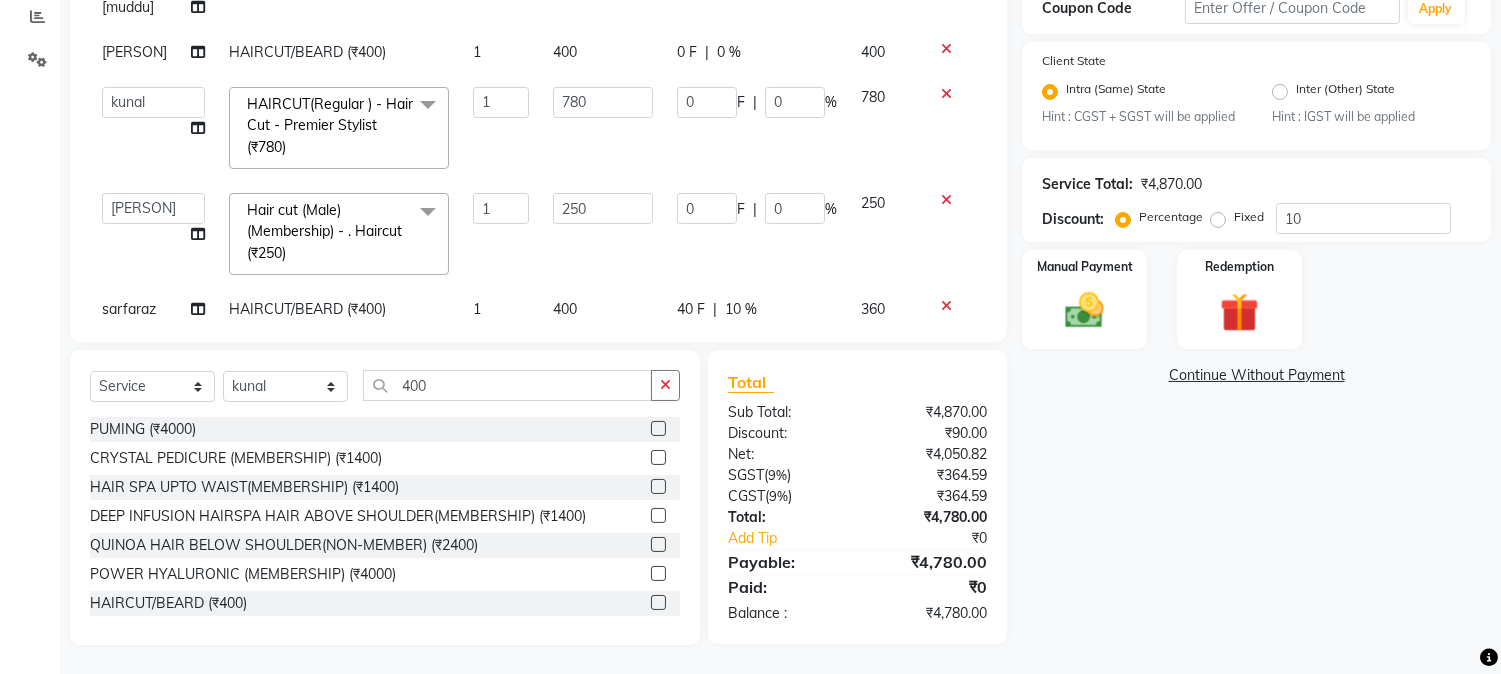 scroll, scrollTop: 980, scrollLeft: 0, axis: vertical 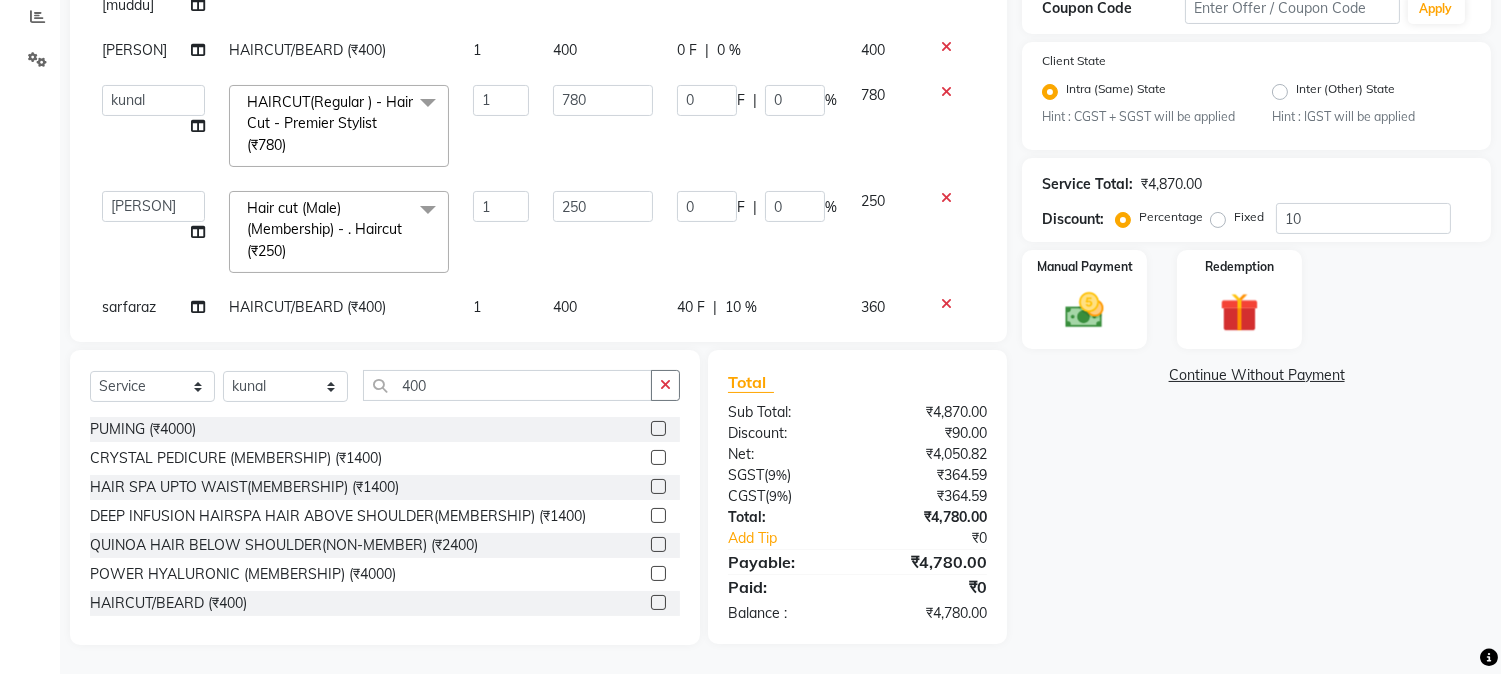 click on "40 F" 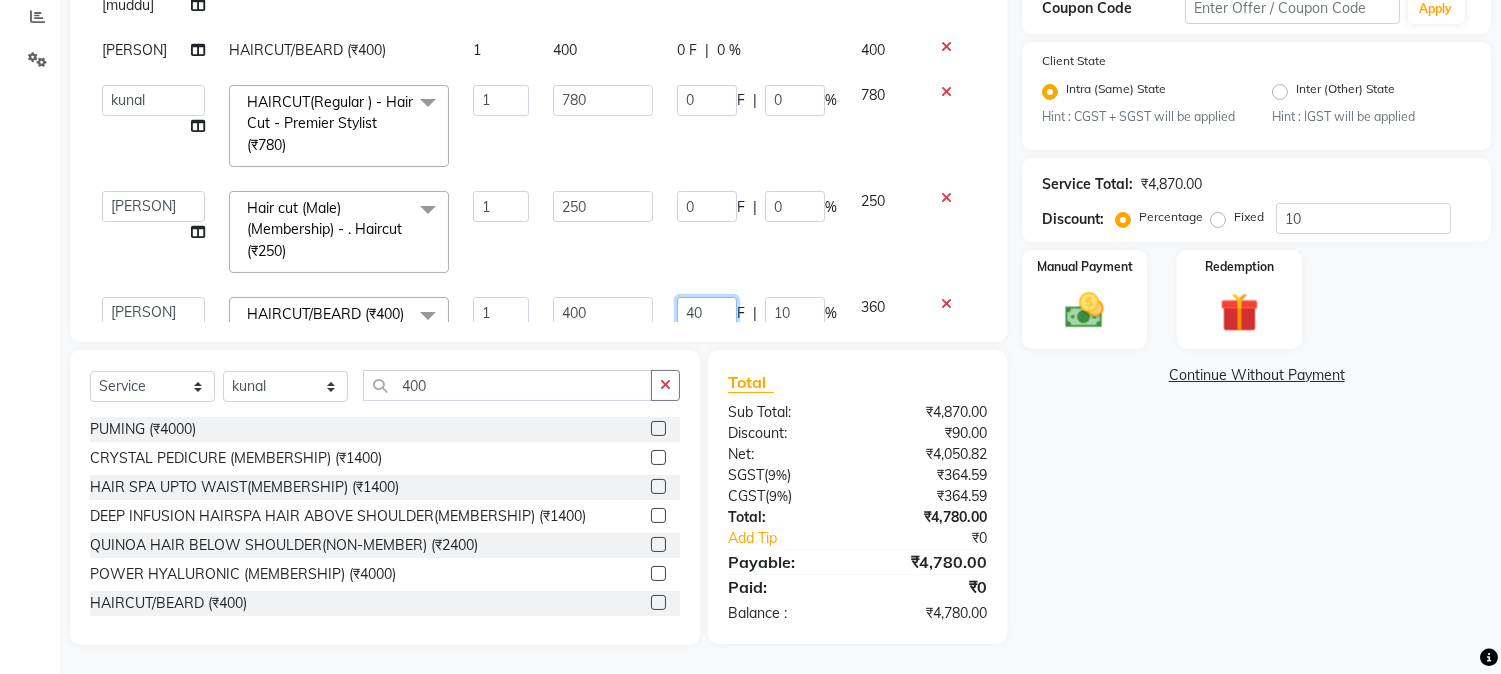 click on "40" 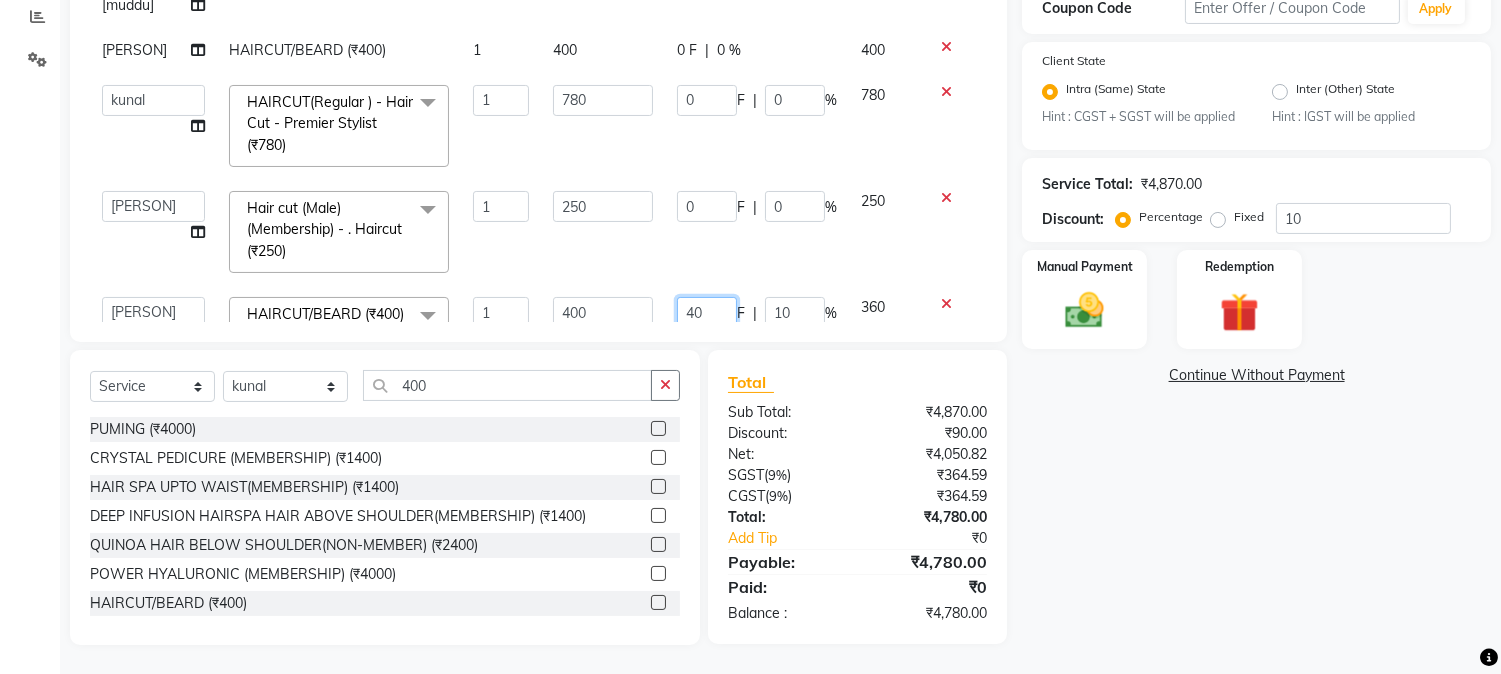 type 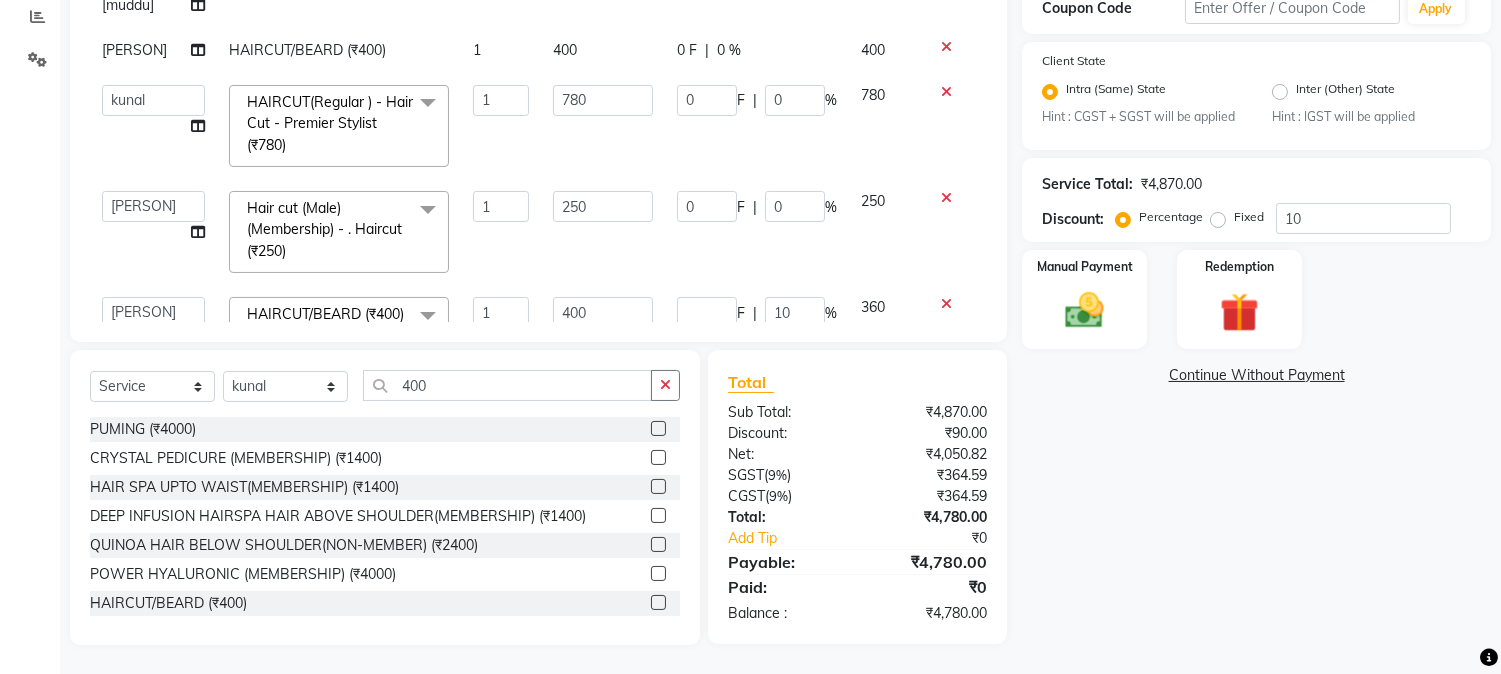 click on "Services Stylist Service Qty Price Disc Total Action Amir BEARD (₹150) 1 150 0 F | 0 % 150  AARMAN   AAYUSHI SHARMA   Akruti   AMAN    Amir   Arbaz   Asif Ansari   BABLU   Bandana   BHAGYESH   CHETAN   CHETAN BOISAR   furkan   GEETA   KISHOR   KISHOR JAMBHULKAR   kunal   mushahid  [muddu]   Nilam   NIRANJAN   Nisha Parmar   PRABHA    PUNAM   Rahul Sir   RAVI    RIMA   Rohit Tandel   SALONI   Sandy Sir   sarfaraz   shovib M.D   shreya   ZOYA  THREADING       -        . Upperlips /Lowerlips (₹30)  x Nails -  Hands (₹840) Nails -  Feet (₹720) Nails - Nail Extensions With Gel Polish (₹2820) Nails - Nail Art (₹300) Nails - Nail Extension Removal (₹960) Nails - Gel Polish Removal (₹420) MOLE (₹600) PUMING (₹4000) CRYSTAL PEDICURE (MEMBERSHIP) (₹1400) HIAR SPA ABOVE SHOULDER (MEMBERSHIP) (₹900) HAIR SPA ABOVE SHOULDER (NON-MEMBER) (₹1080) HAIR SPA BELOW SHOULDER(MEMBERSHIP) (₹1200) HAIR SPA BELOW SHOULDER(NON-MEMBER) (₹1440) HAIR SPA UPTO WAIST(MEMBERSHIP) (₹1400) nailpaint (₹200)" 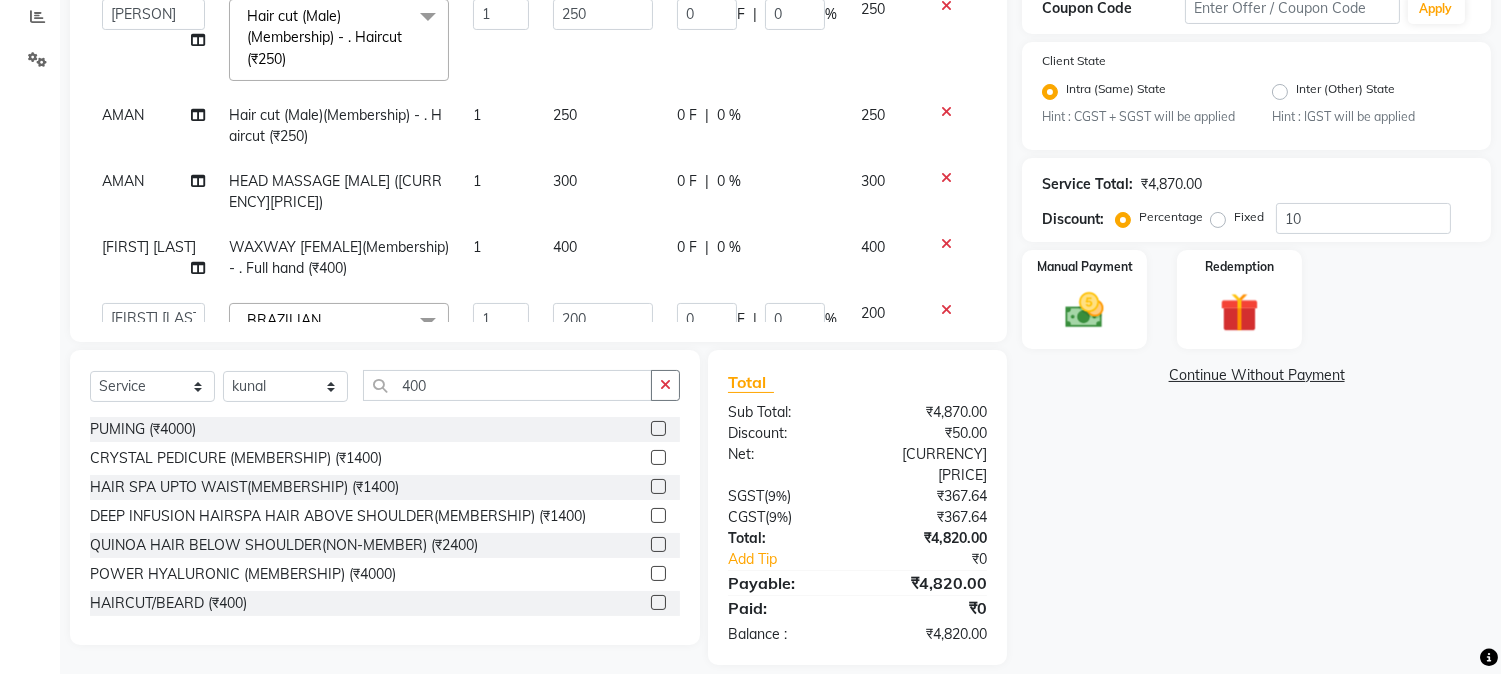 scroll, scrollTop: 0, scrollLeft: 0, axis: both 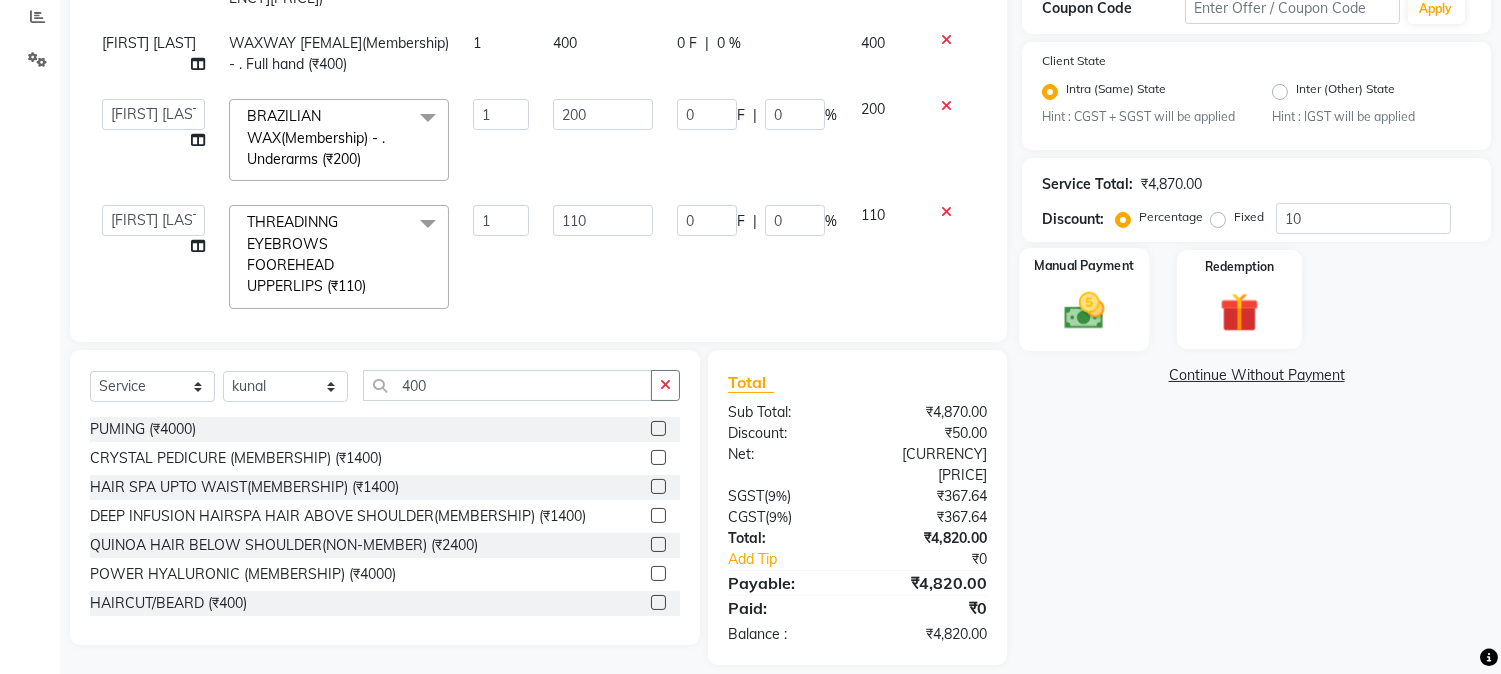 click 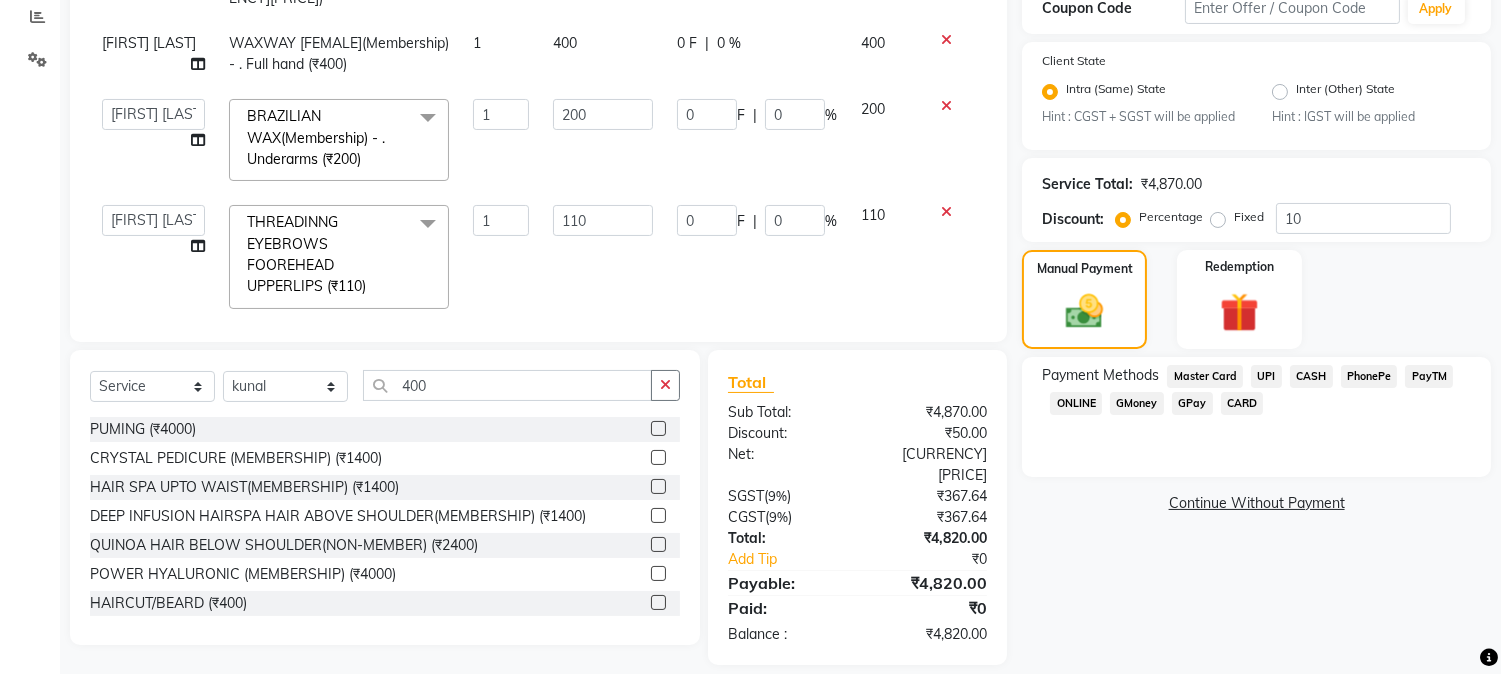 click on "GPay" 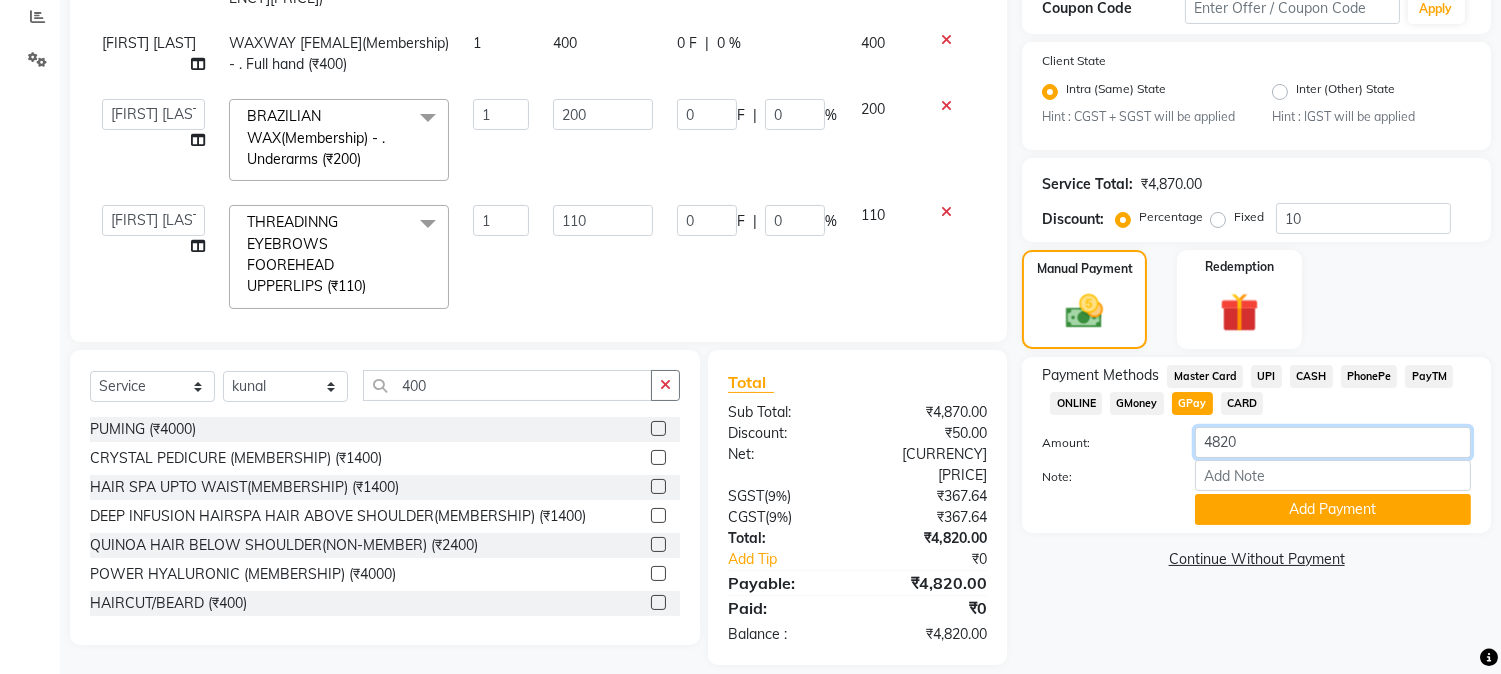 drag, startPoint x: 1200, startPoint y: 446, endPoint x: 1318, endPoint y: 471, distance: 120.61923 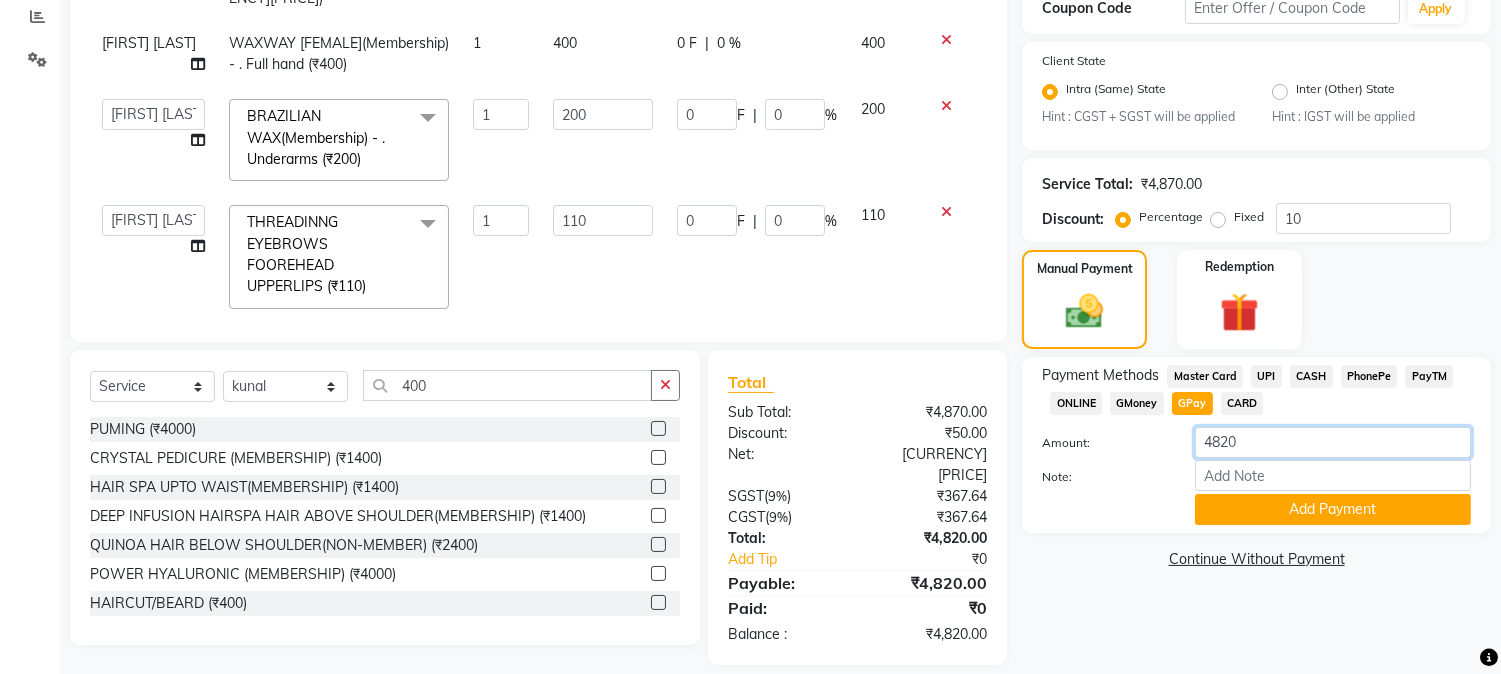 click on "Amount: 4820 Note: Add Payment" 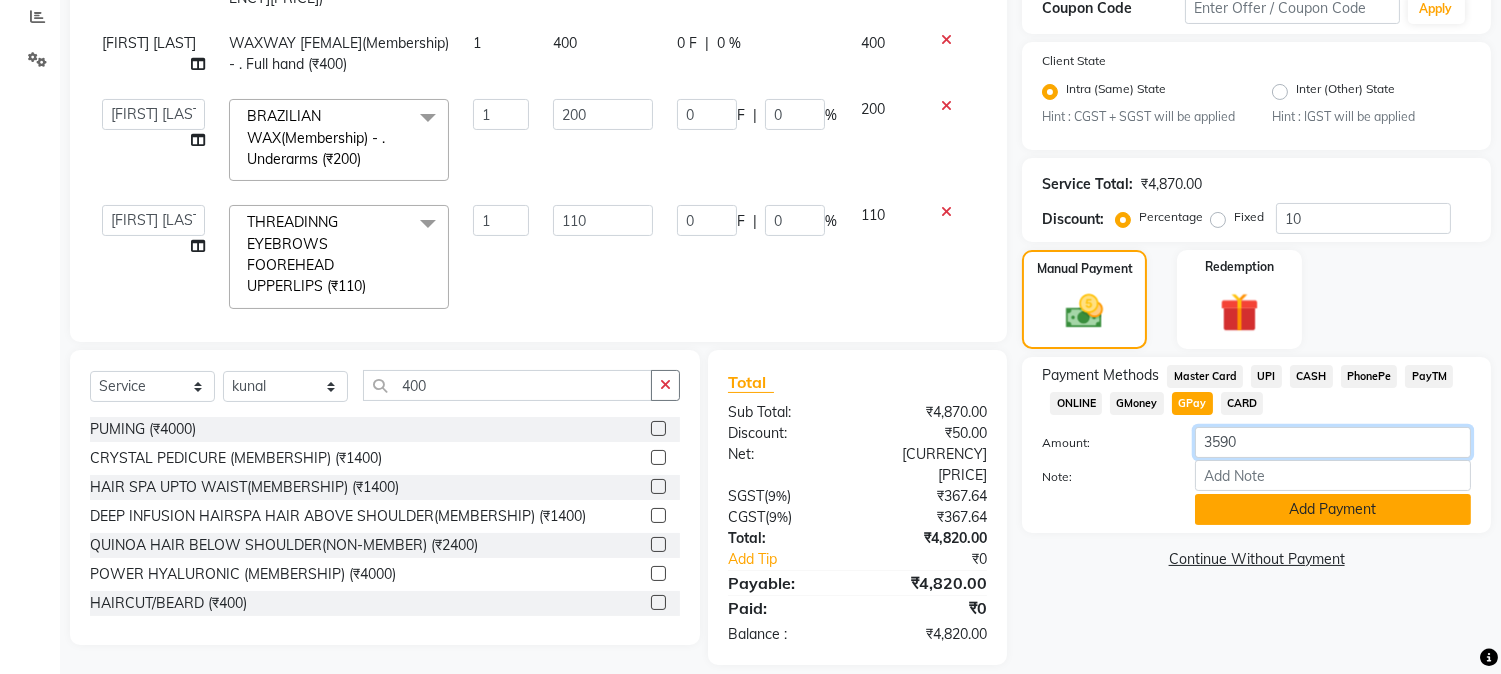 type on "3590" 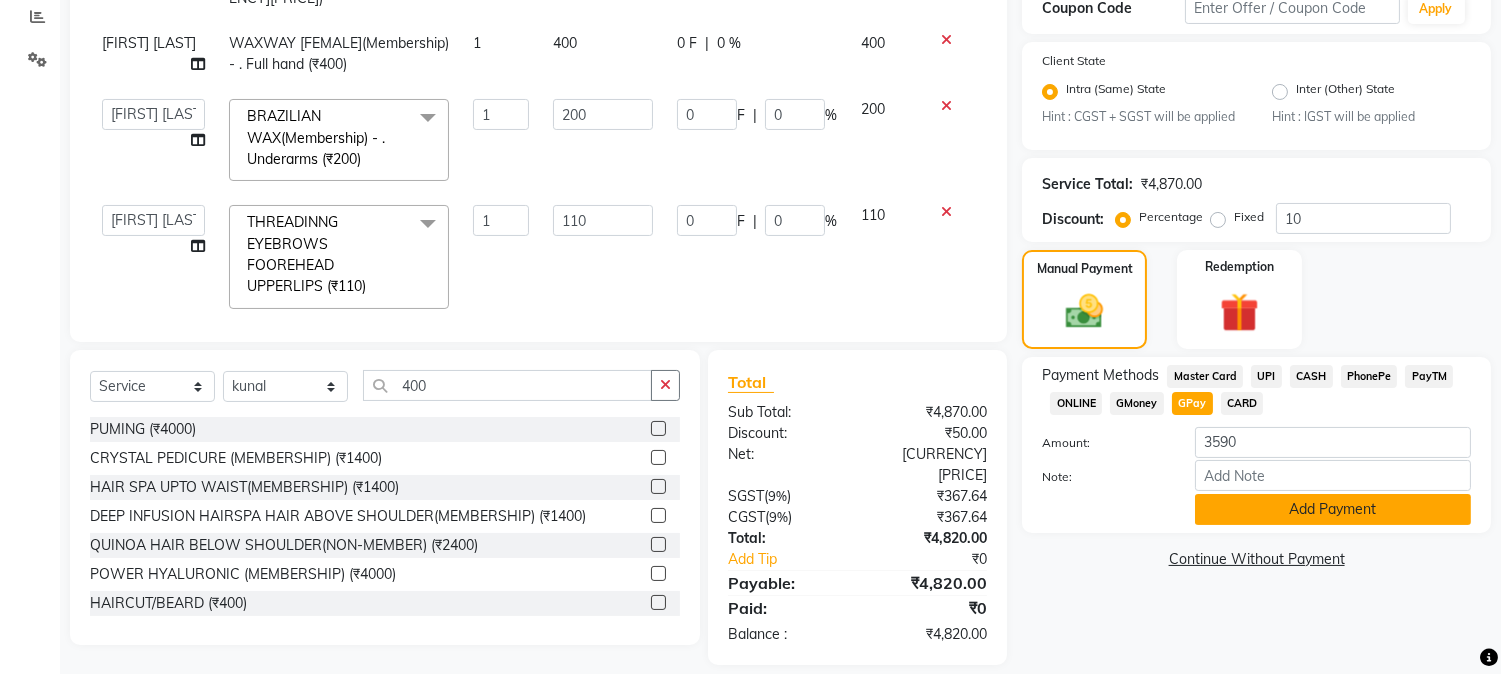 click on "Add Payment" 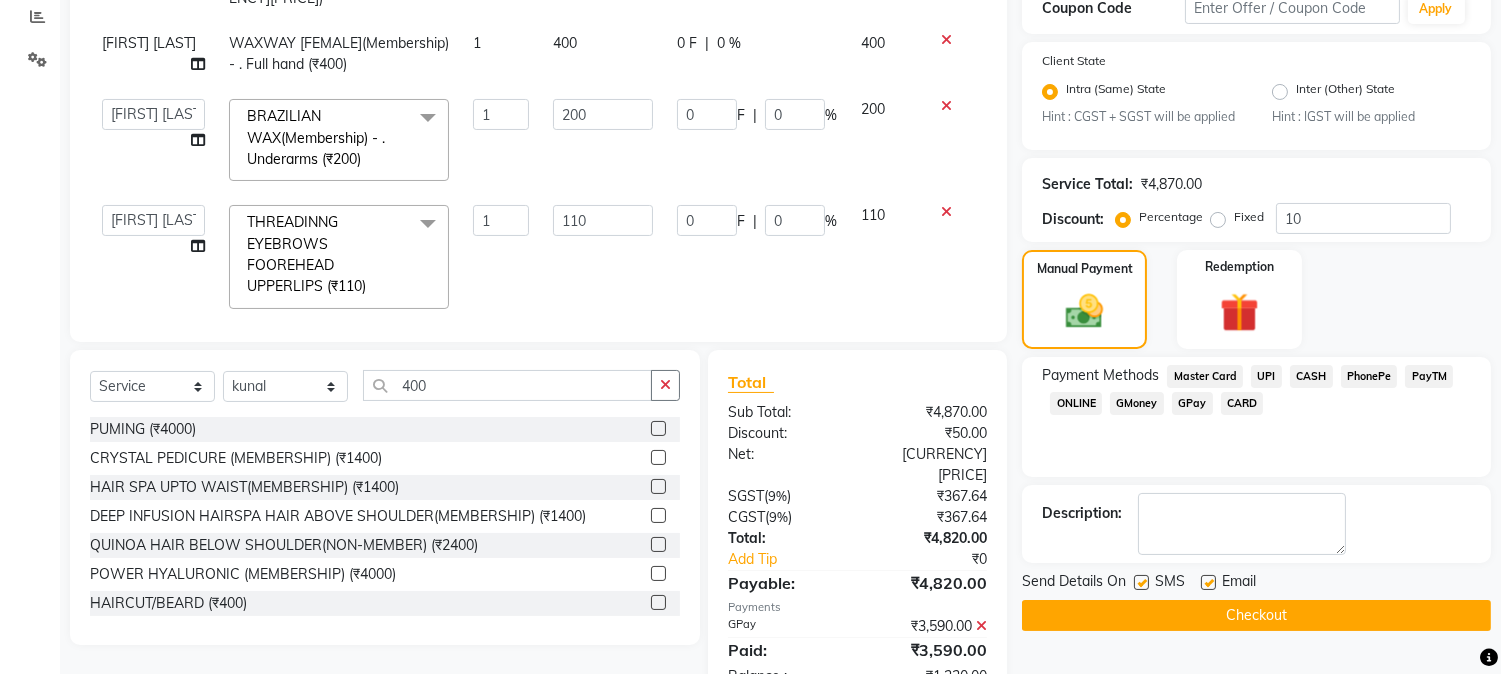 click on "CASH" 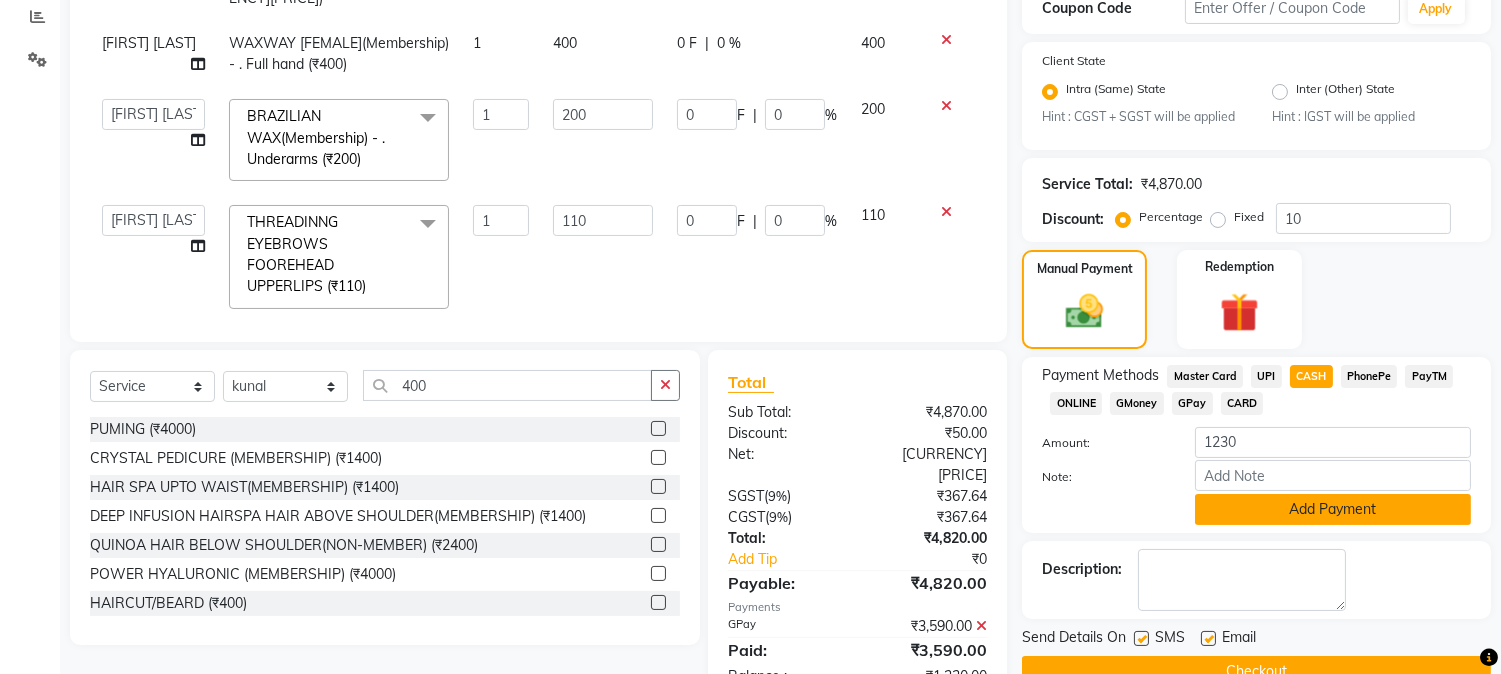 click on "Add Payment" 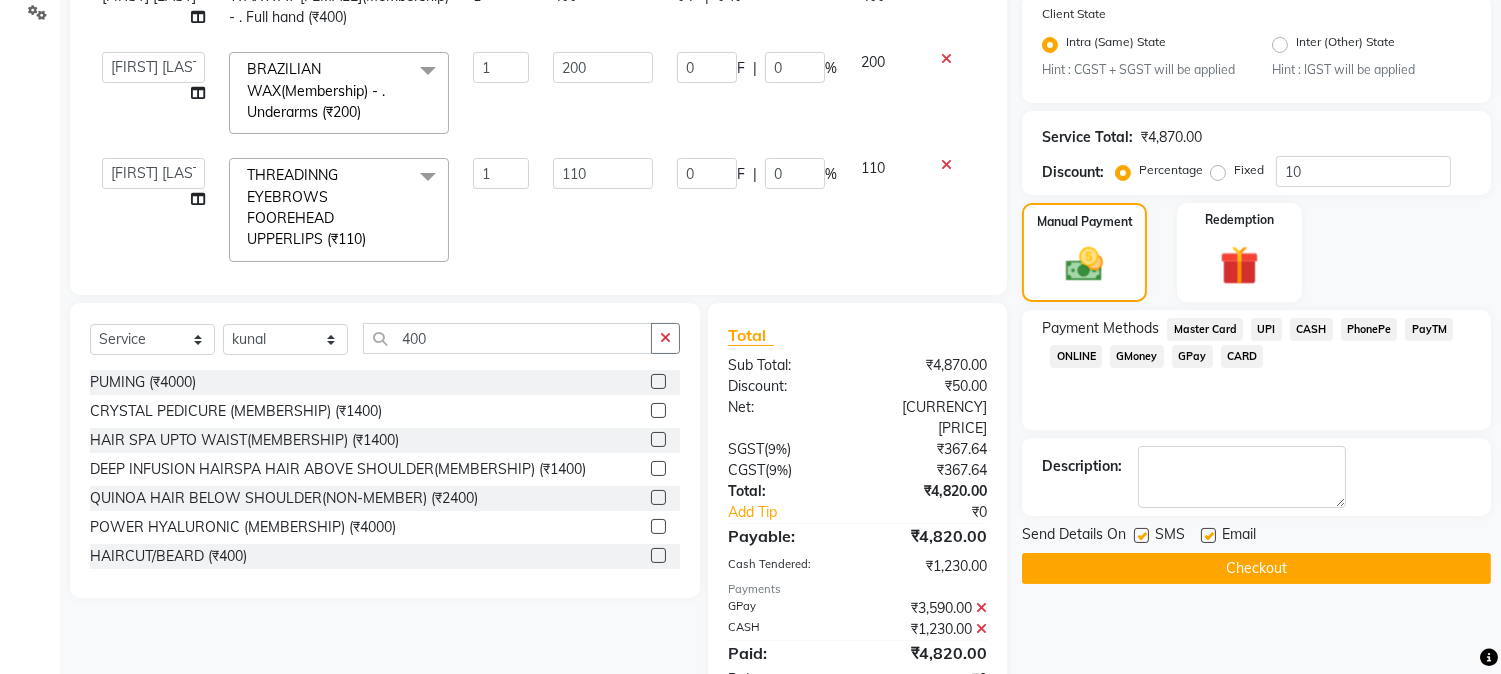 scroll, scrollTop: 517, scrollLeft: 0, axis: vertical 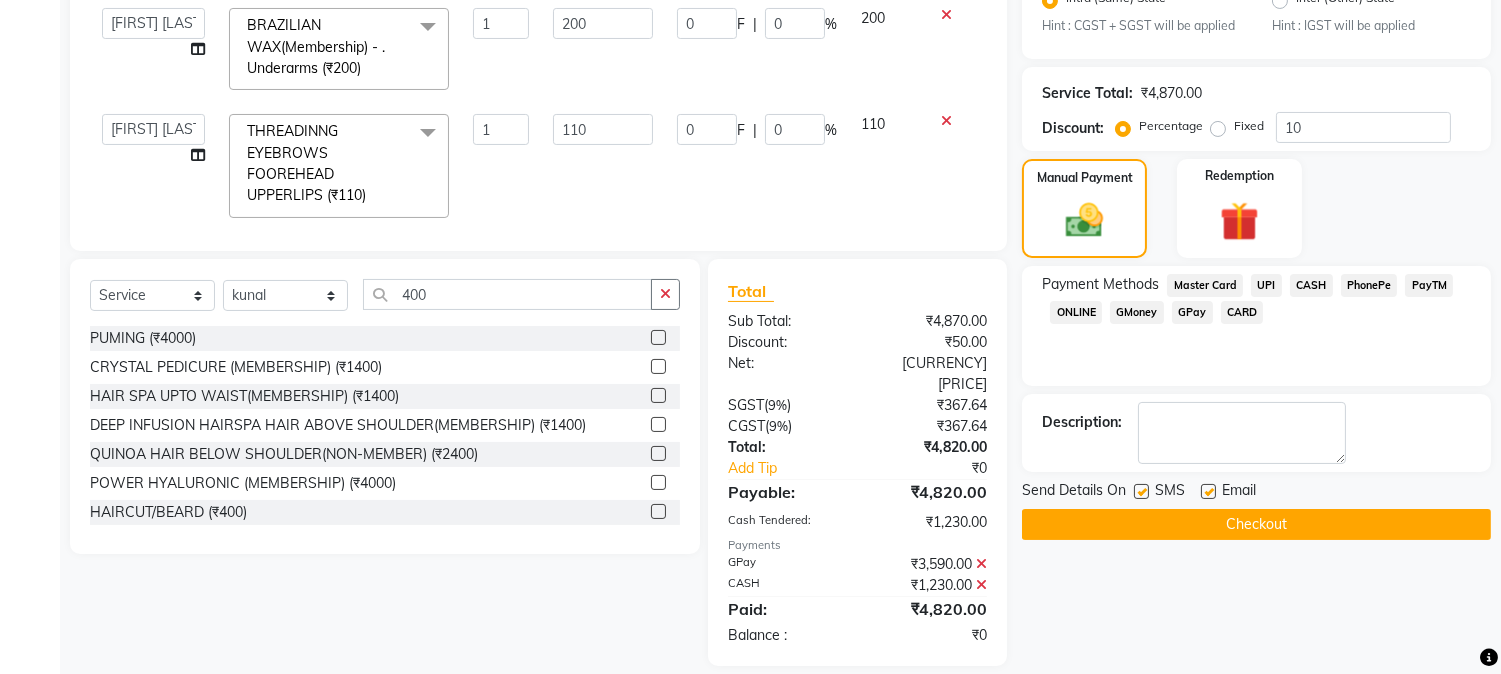 click 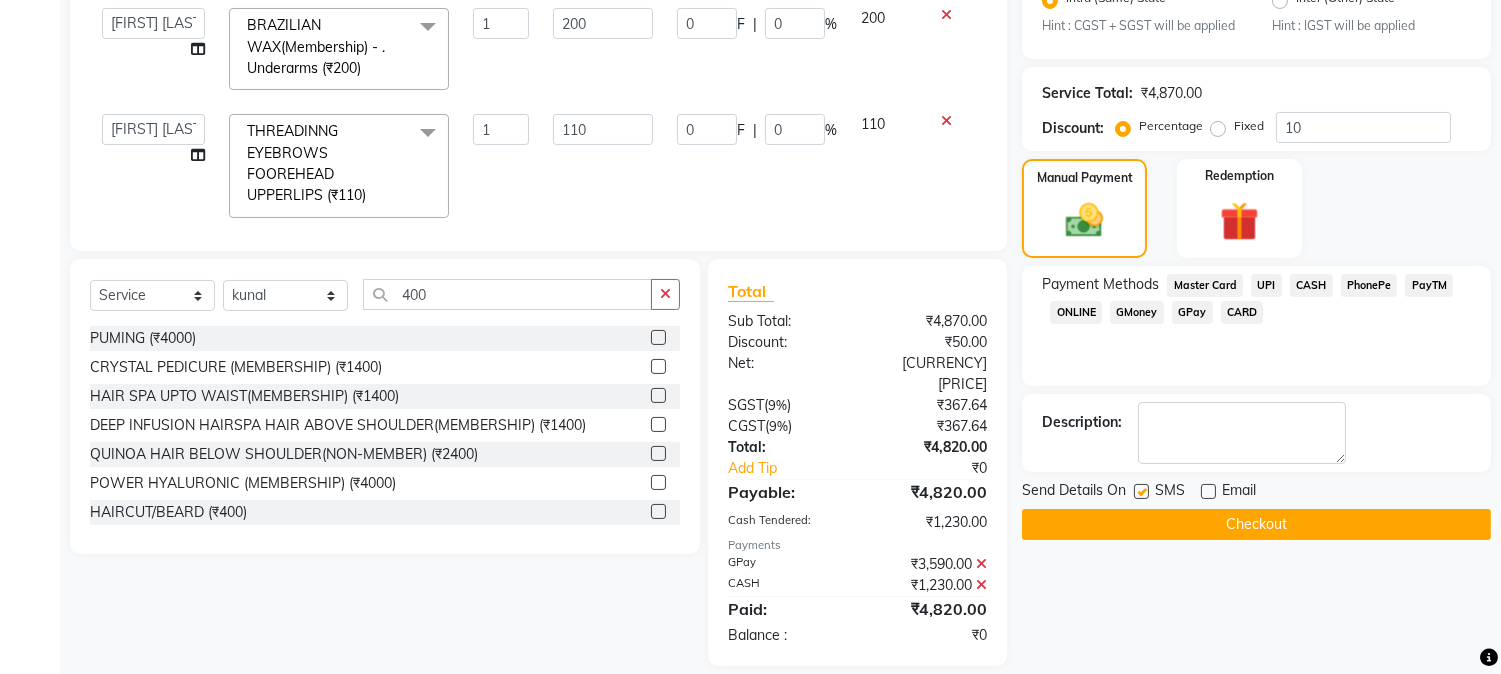click on "Checkout" 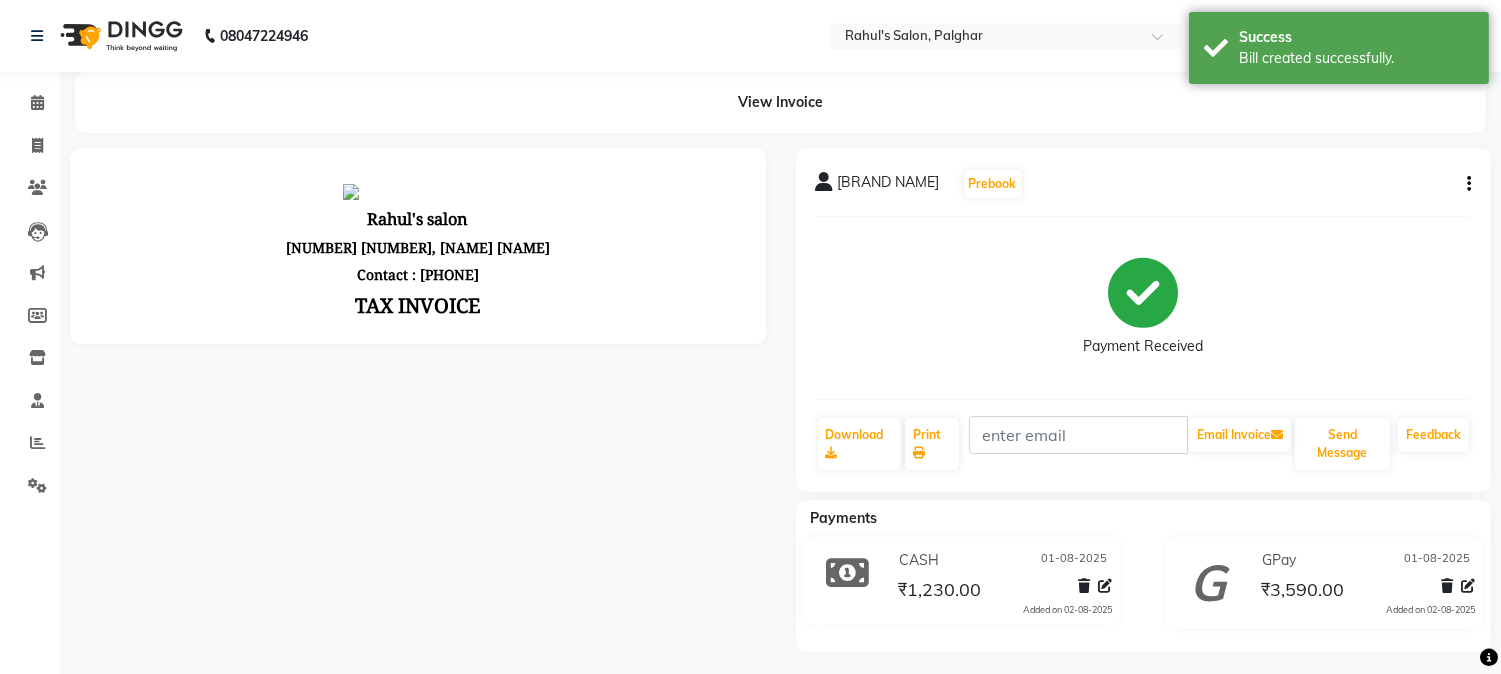 scroll, scrollTop: 0, scrollLeft: 0, axis: both 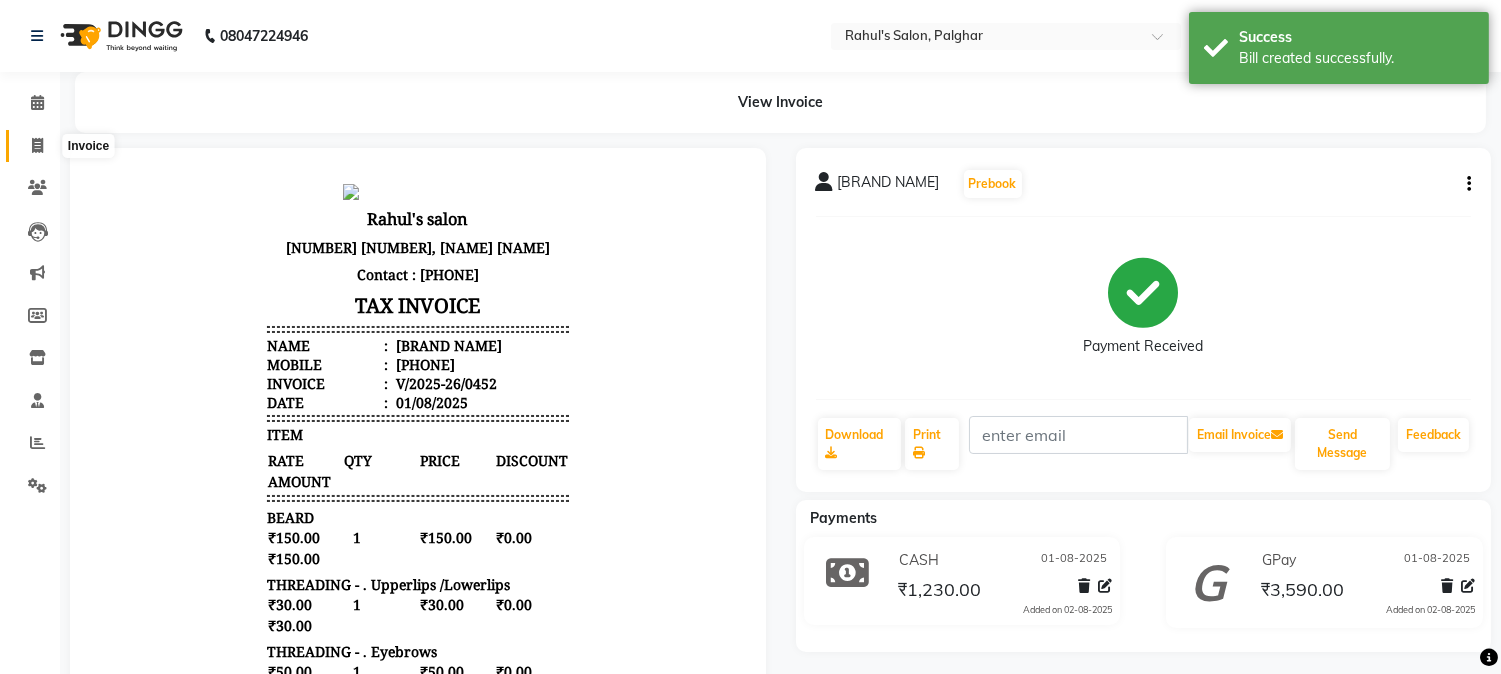 click 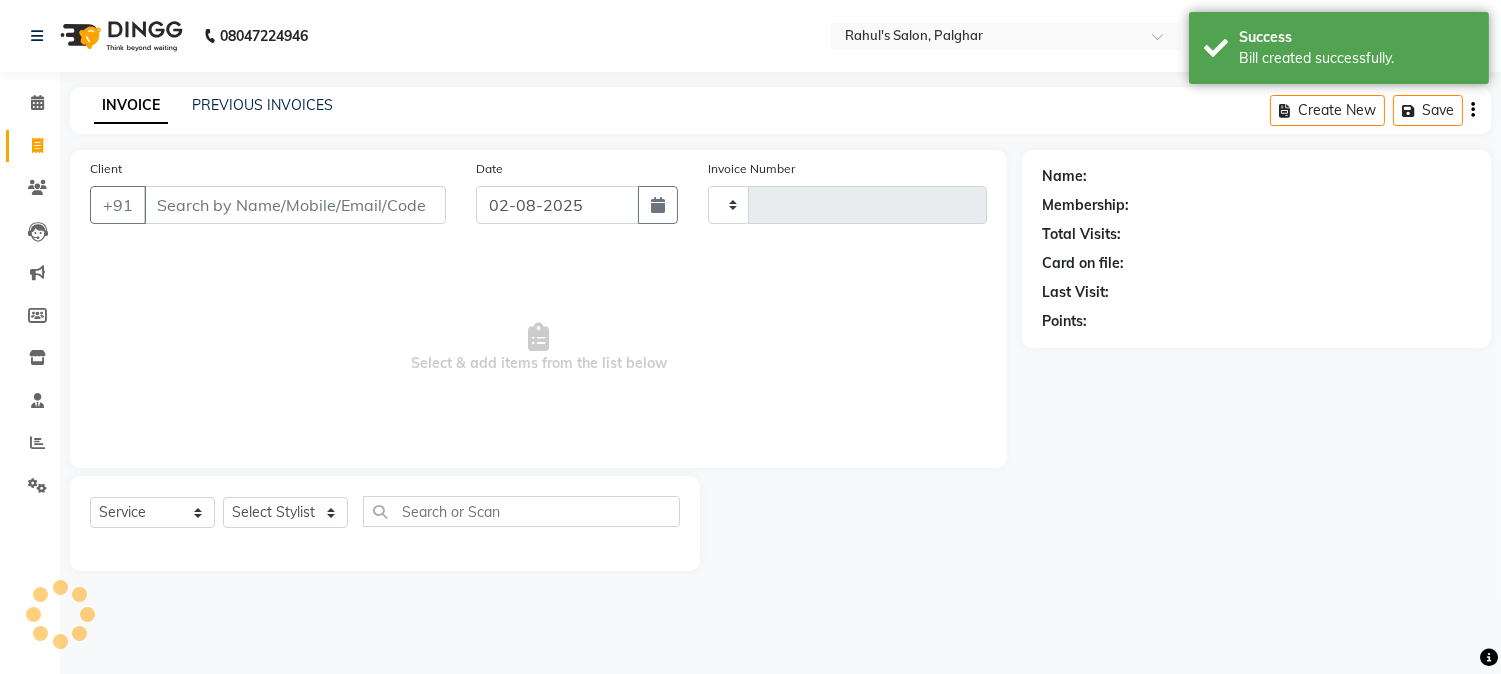 type on "0453" 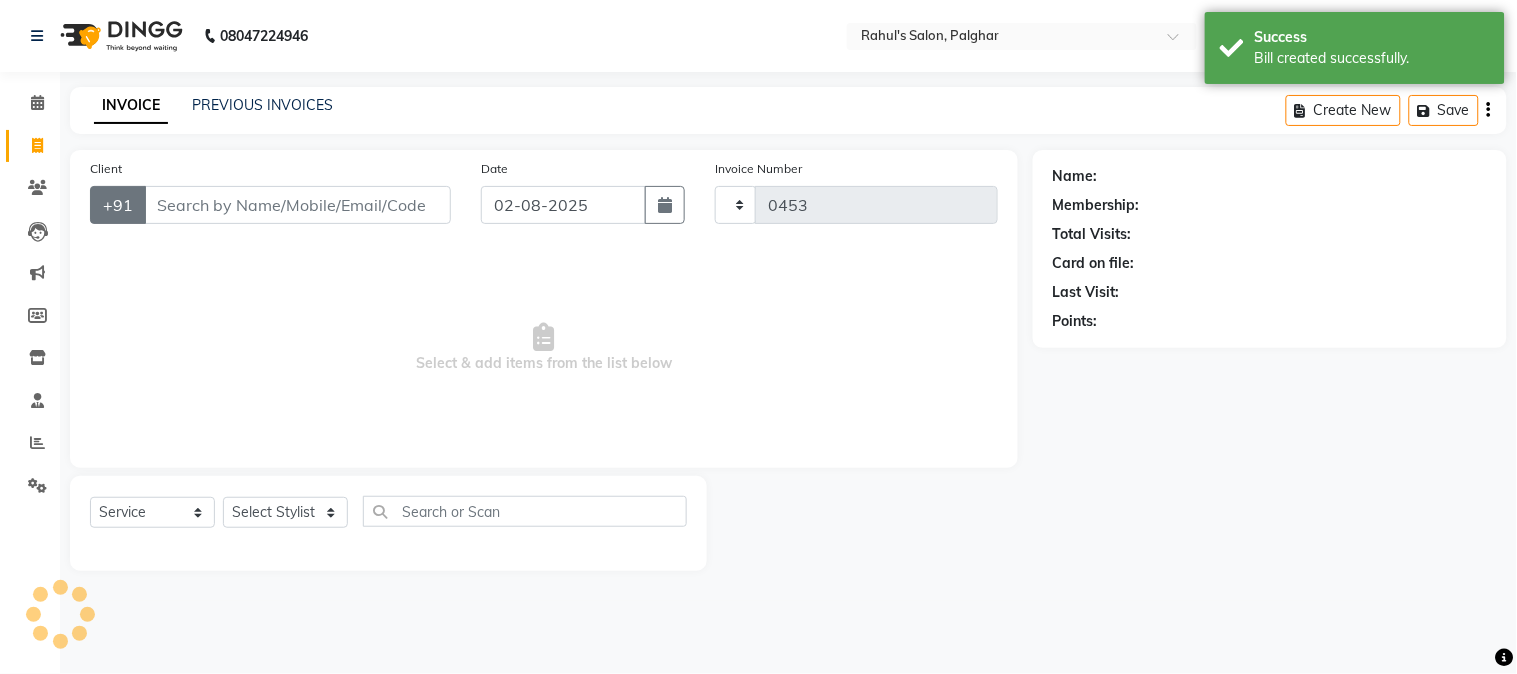 select on "4166" 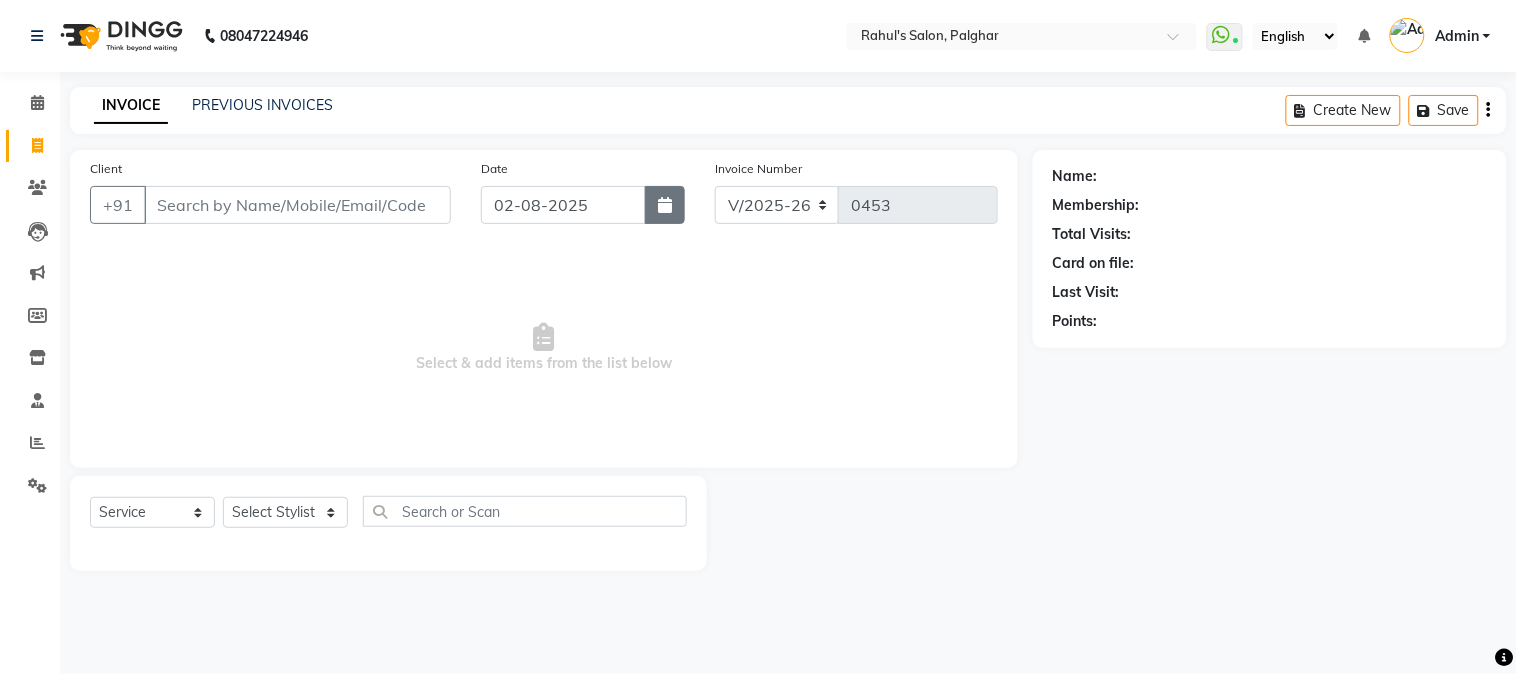 click 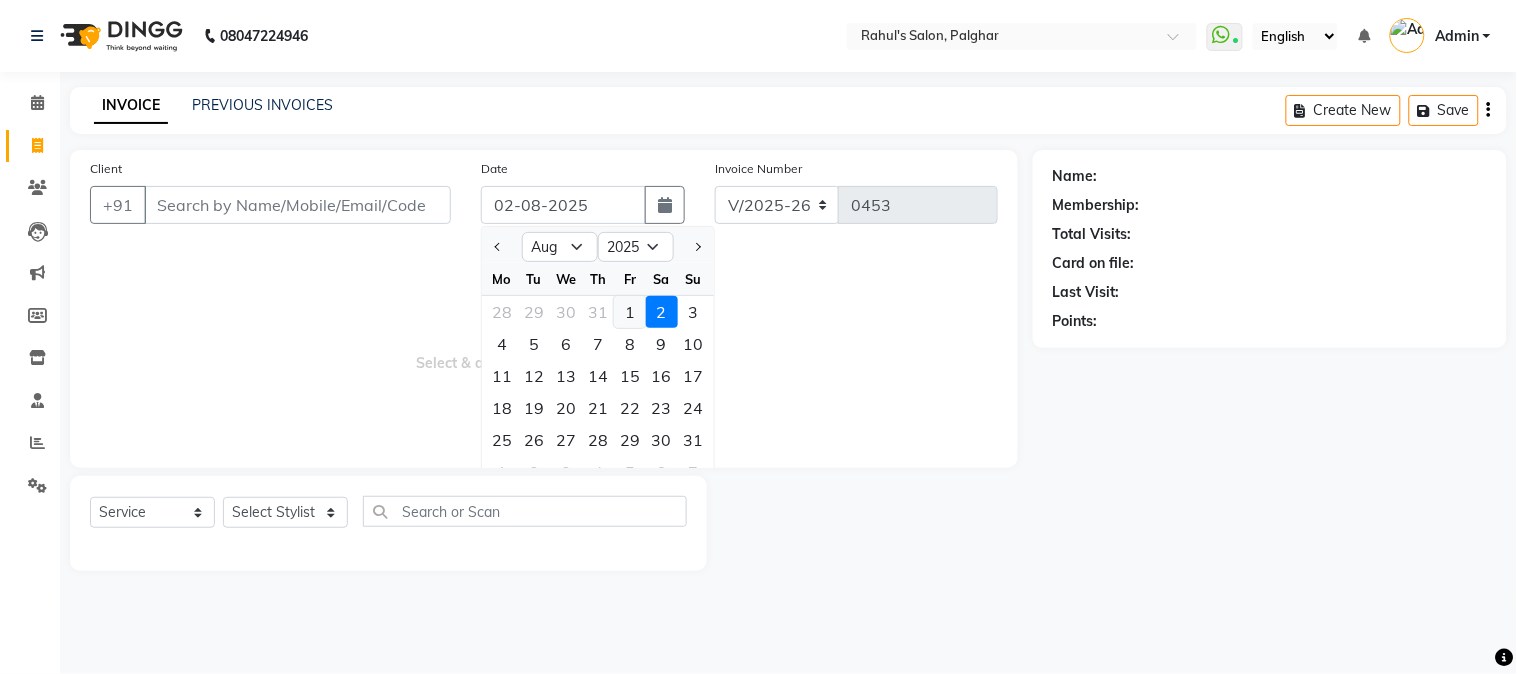 click on "1" 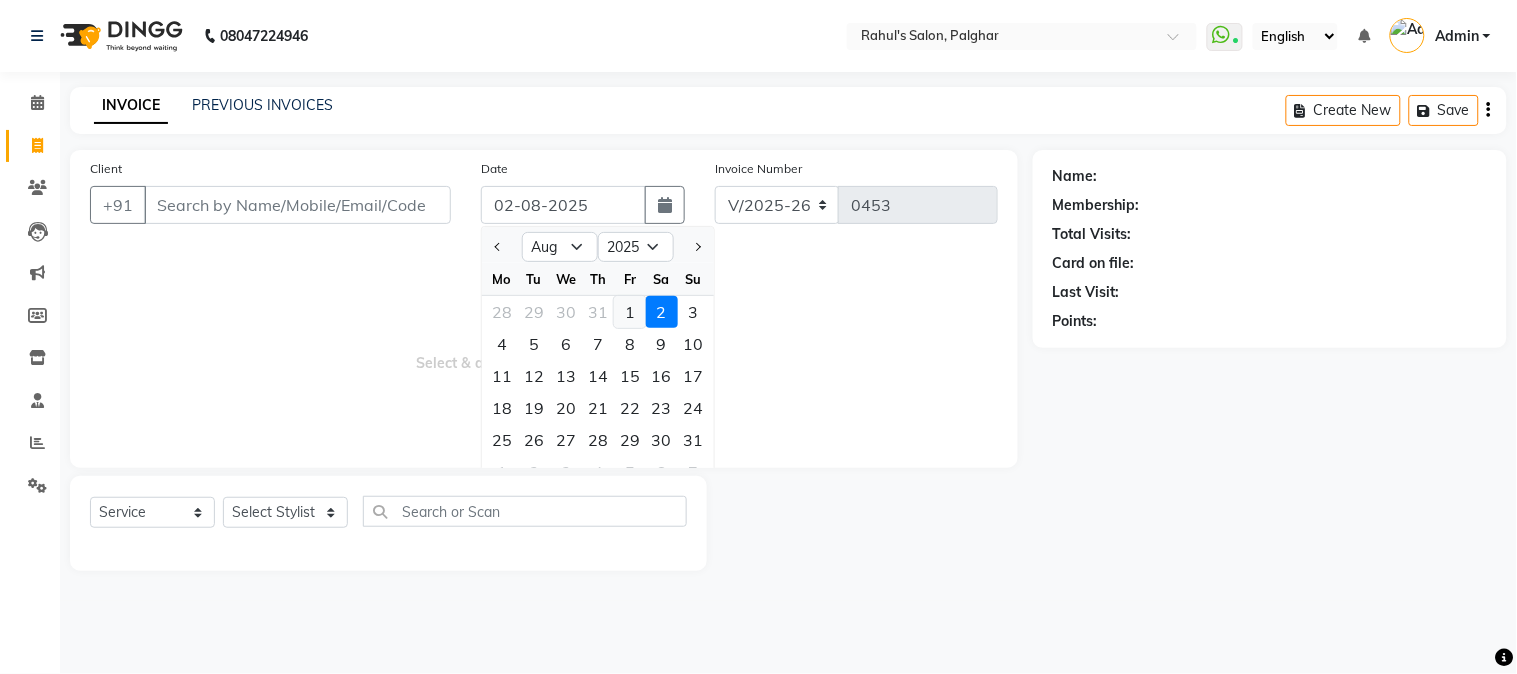 type on "01-08-2025" 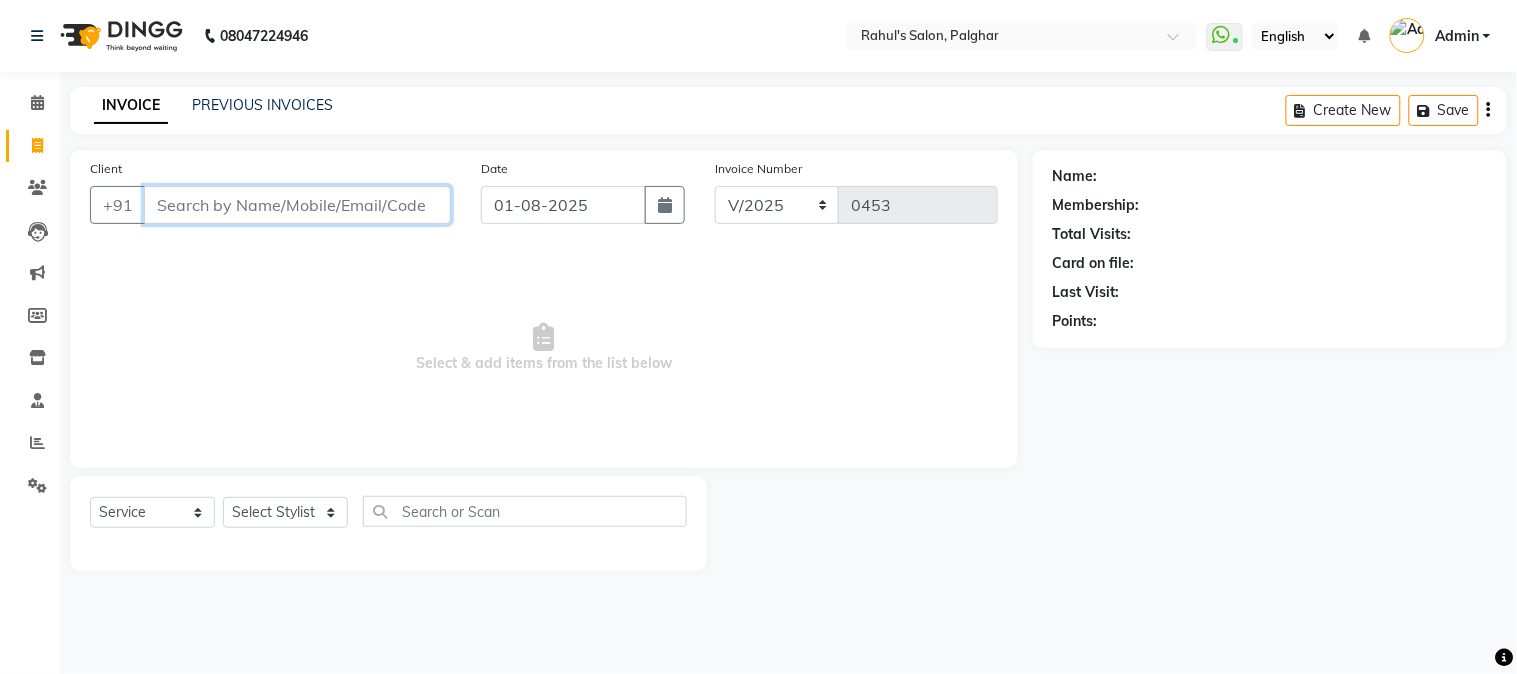 click on "Client" at bounding box center (297, 205) 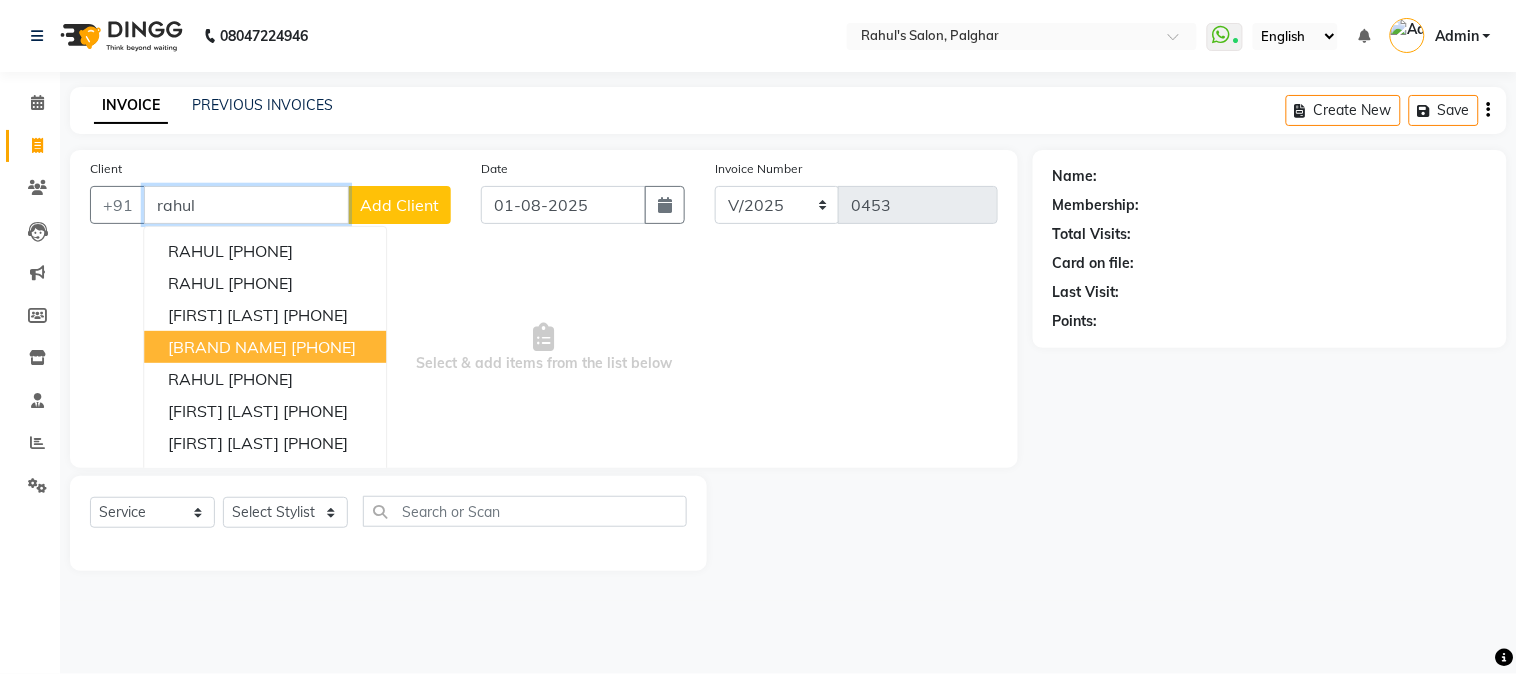 click on "[PHONE]" at bounding box center (323, 347) 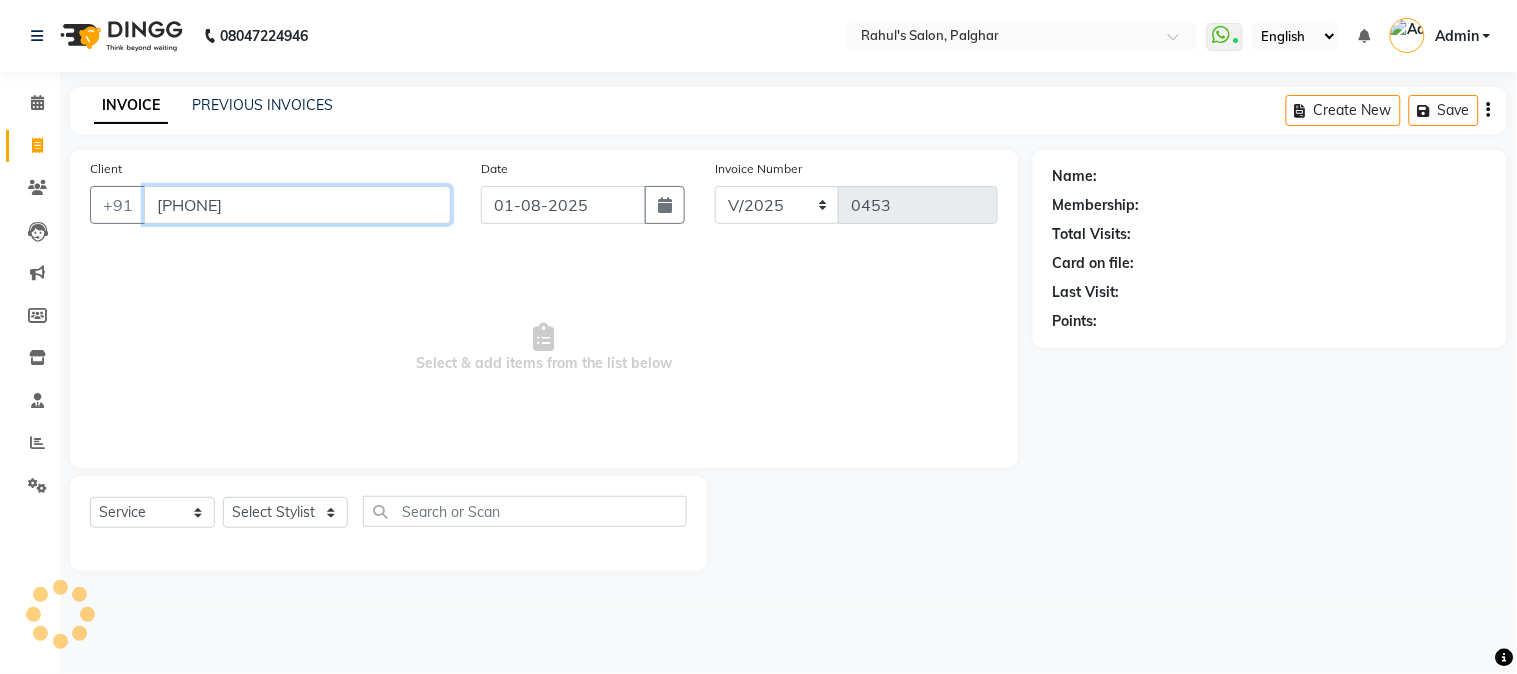 type on "[PHONE]" 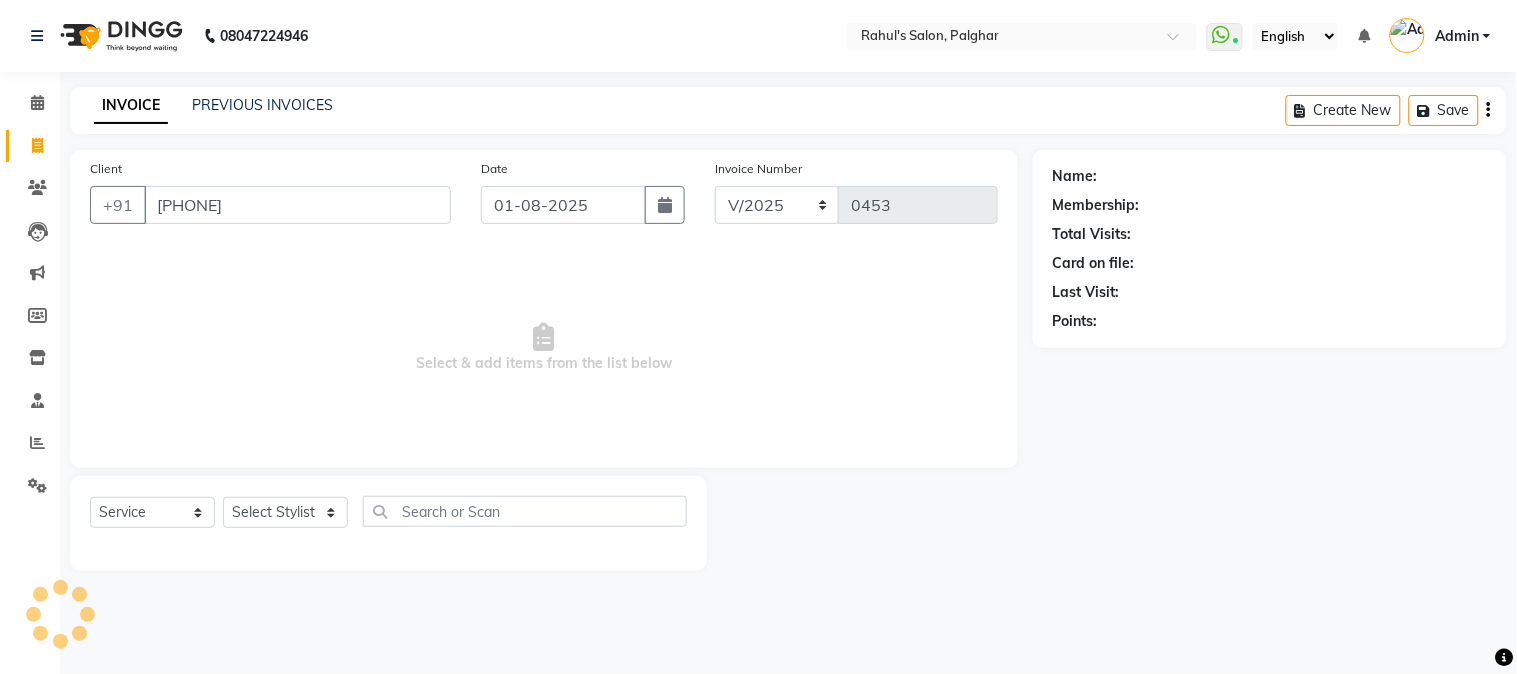 select on "1: Object" 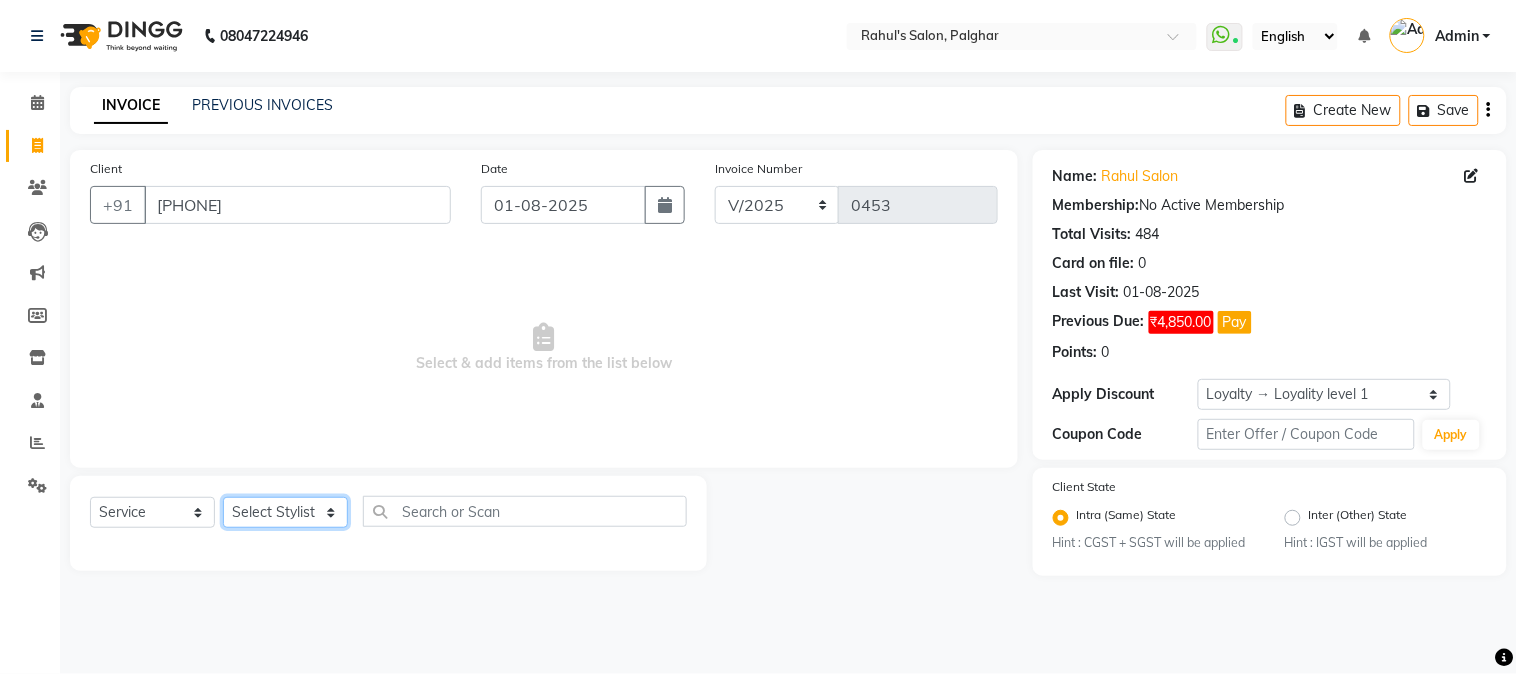drag, startPoint x: 297, startPoint y: 513, endPoint x: 296, endPoint y: 497, distance: 16.03122 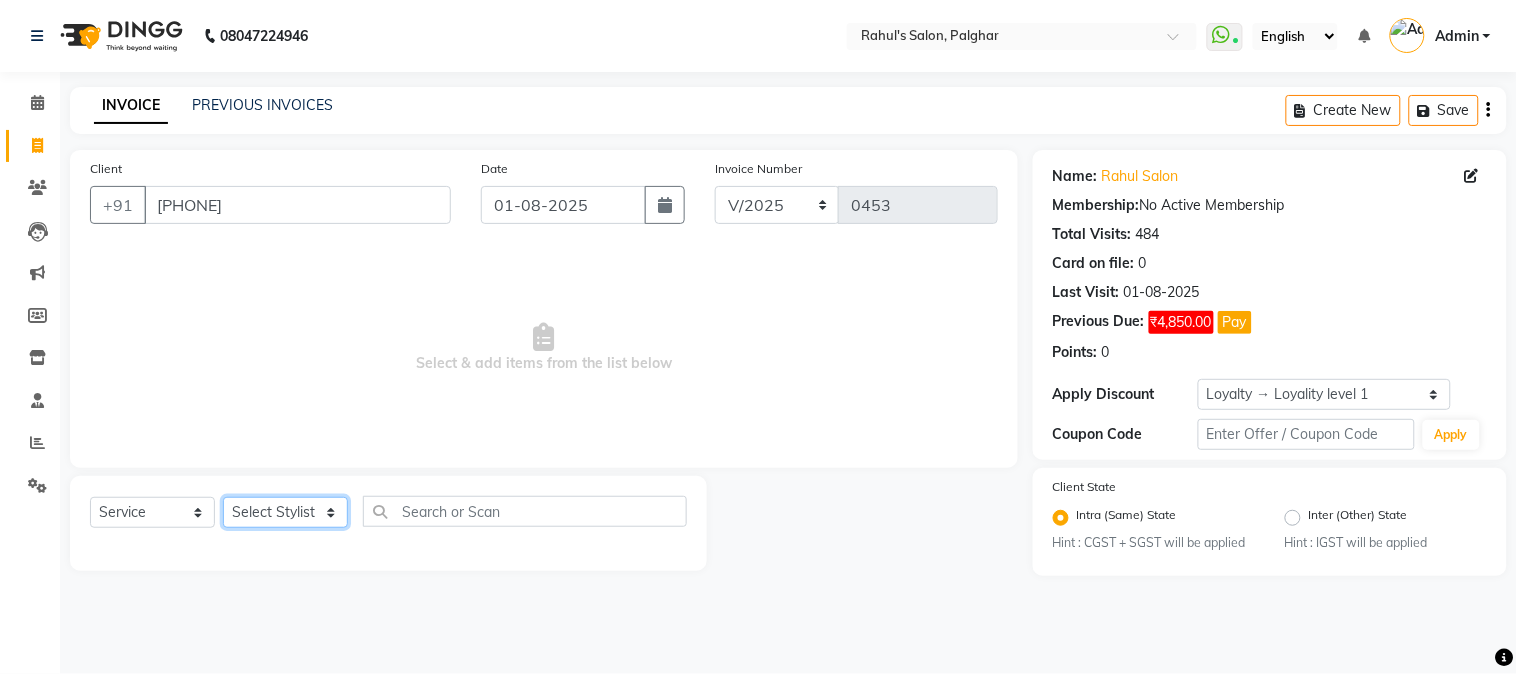select on "27305" 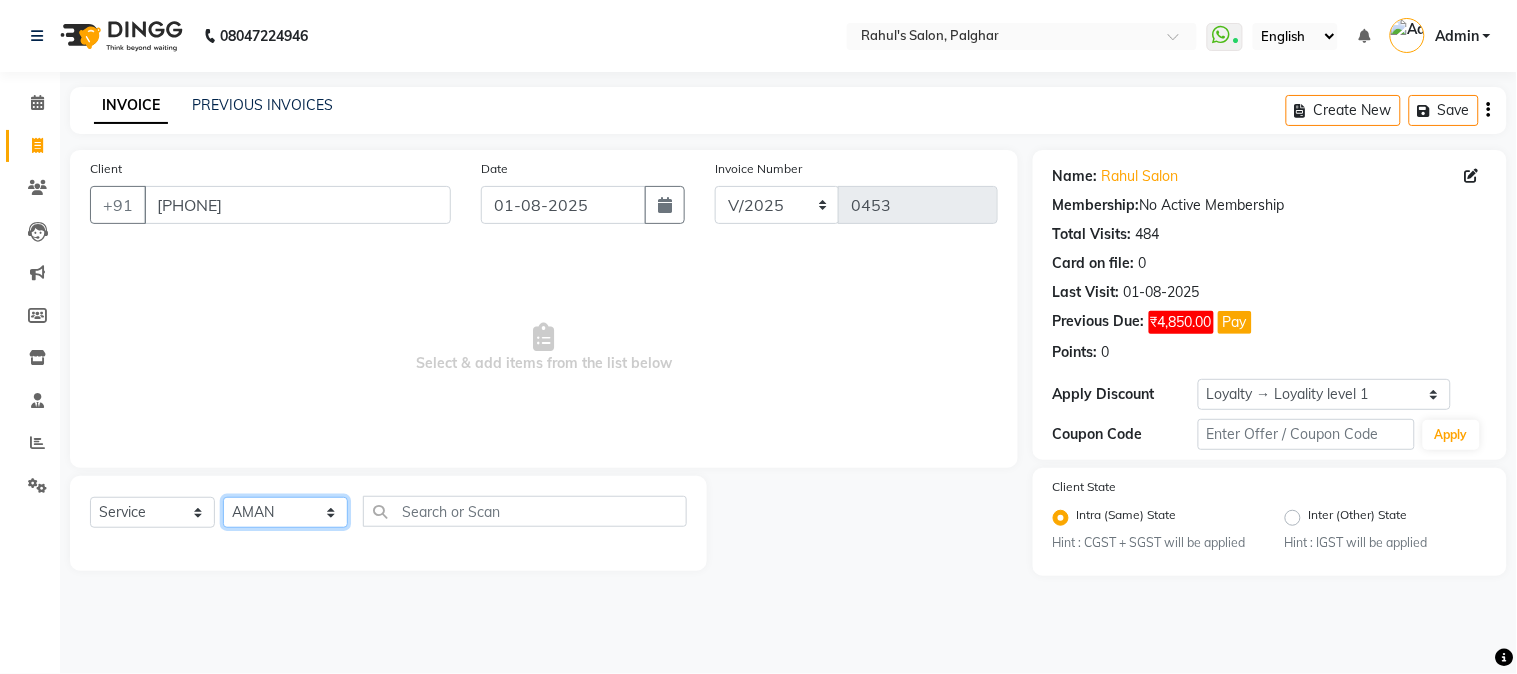 click on "Select Stylist [FIRST] [FIRST] [LAST] [FIRST]  [FIRST]   [FIRST]   [FIRST] [LAST]   [FIRST]   [FIRST]   [FIRST]   [FIRST]   [FIRST]   [FIRST]   [FIRST]   [FIRST]   [FIRST] [LAST]   [FIRST]   [FIRST]    [FIRST]   [FIRST] [LAST]   [FIRST]    [FIRST]   [FIRST]    [FIRST]  [FIRST]   [FIRST]   [FIRST] [LAST]   [FIRST]    [FIRST]   [FIRST]   [FIRST]   [FIRST]   [FIRST]  [FIRST]" 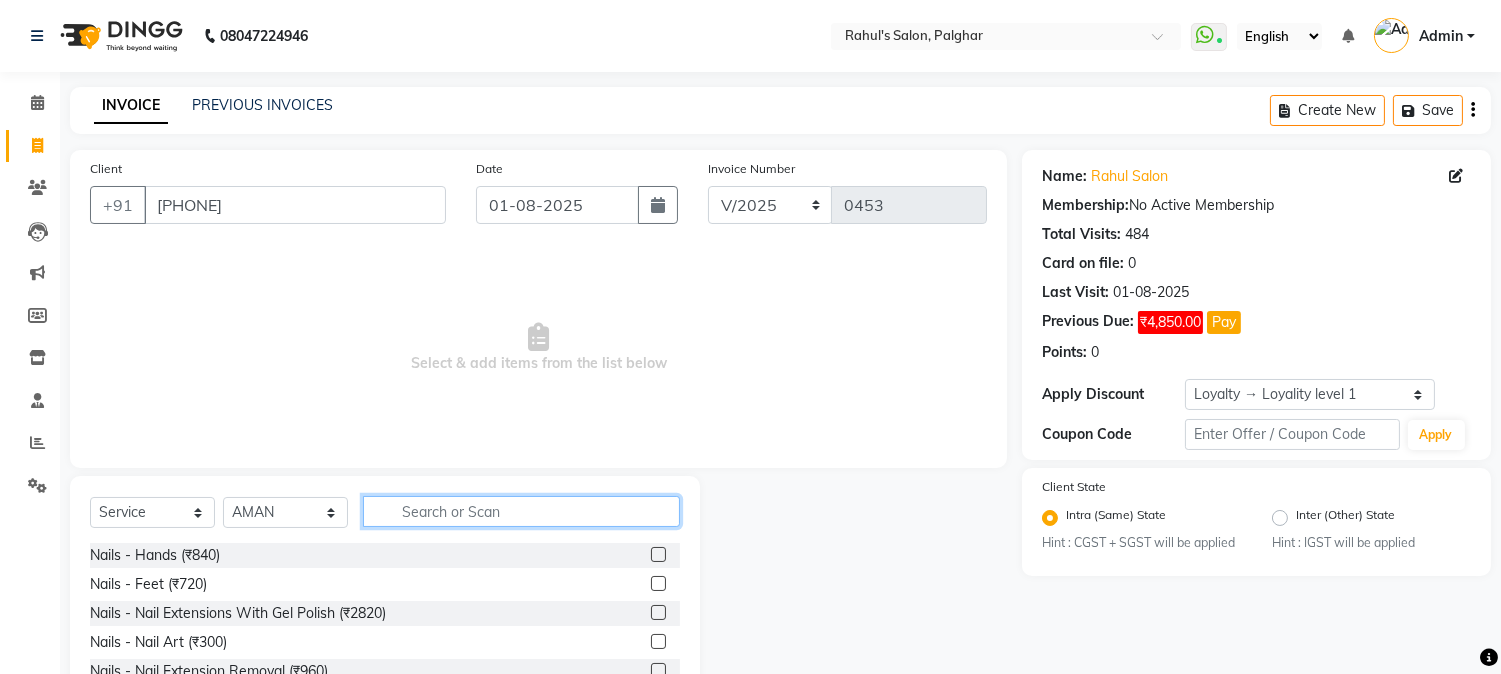 click 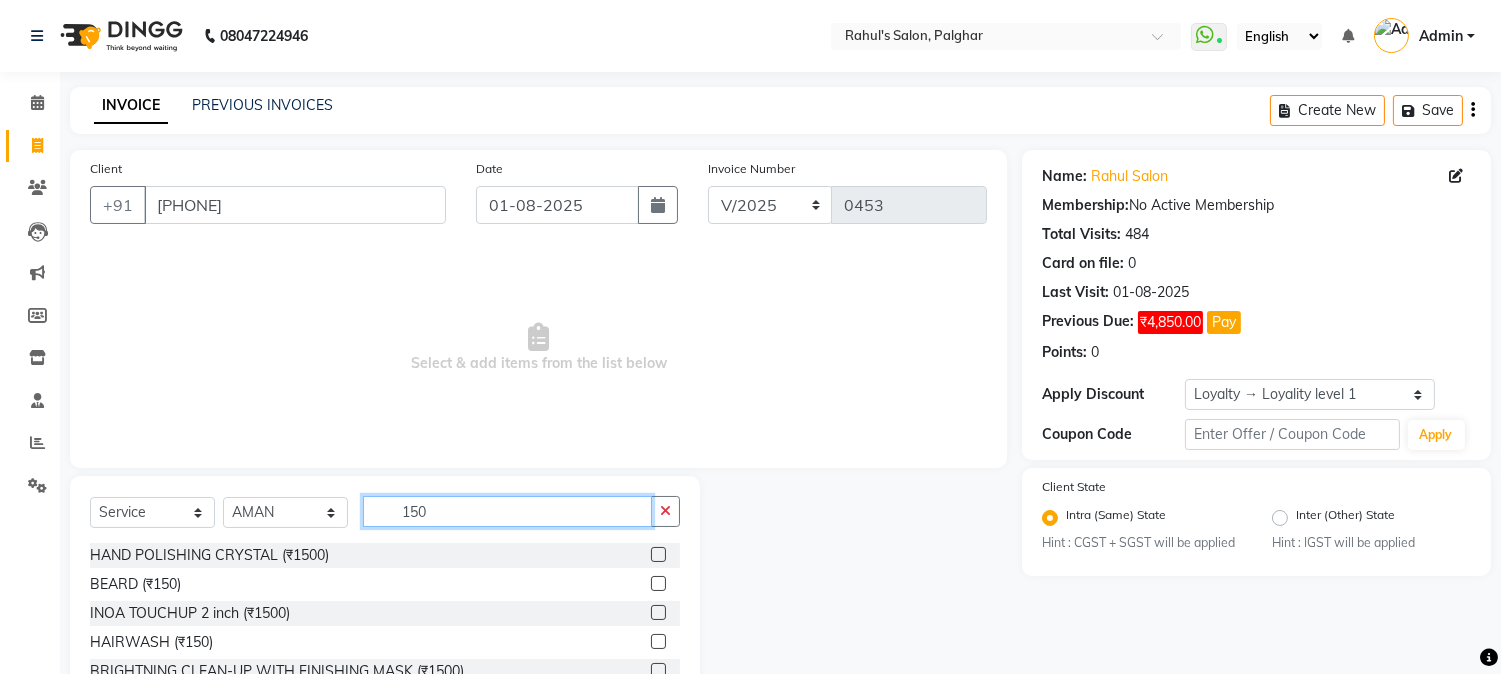 type on "150" 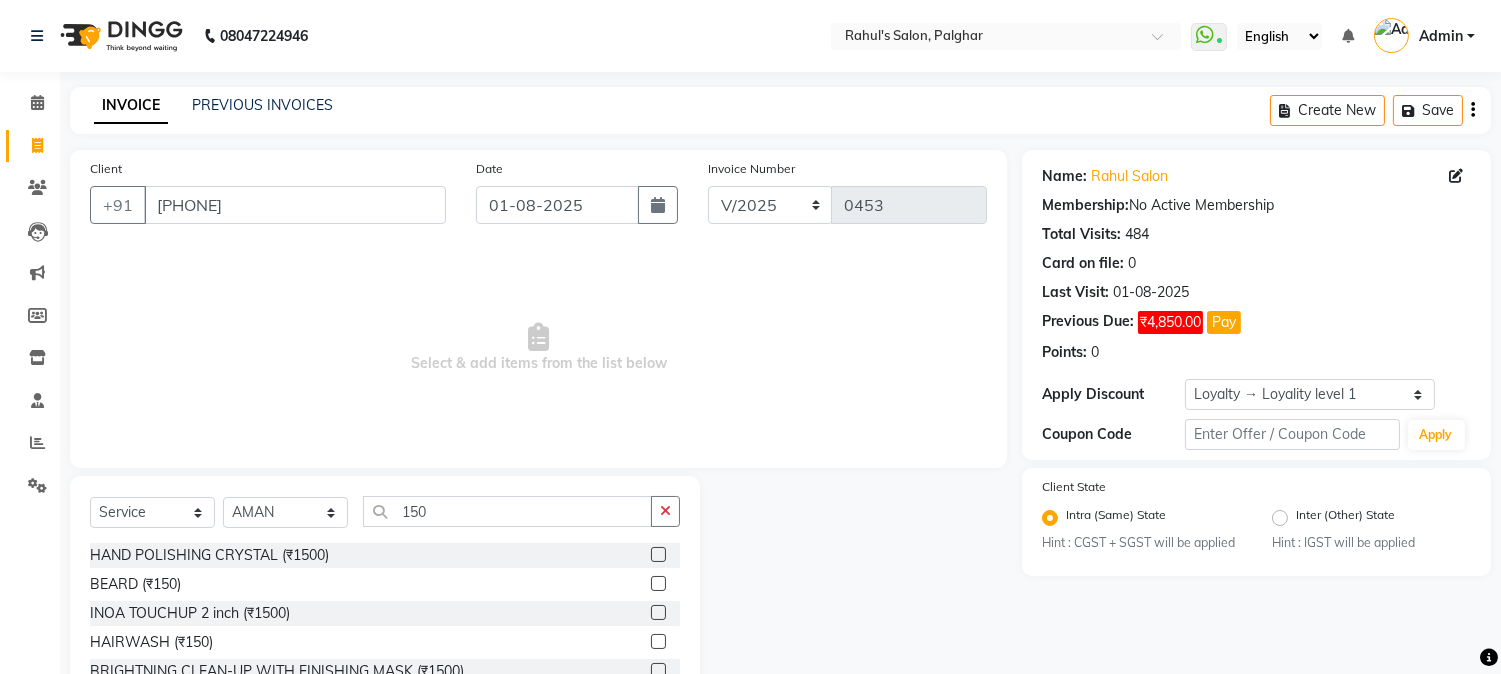click 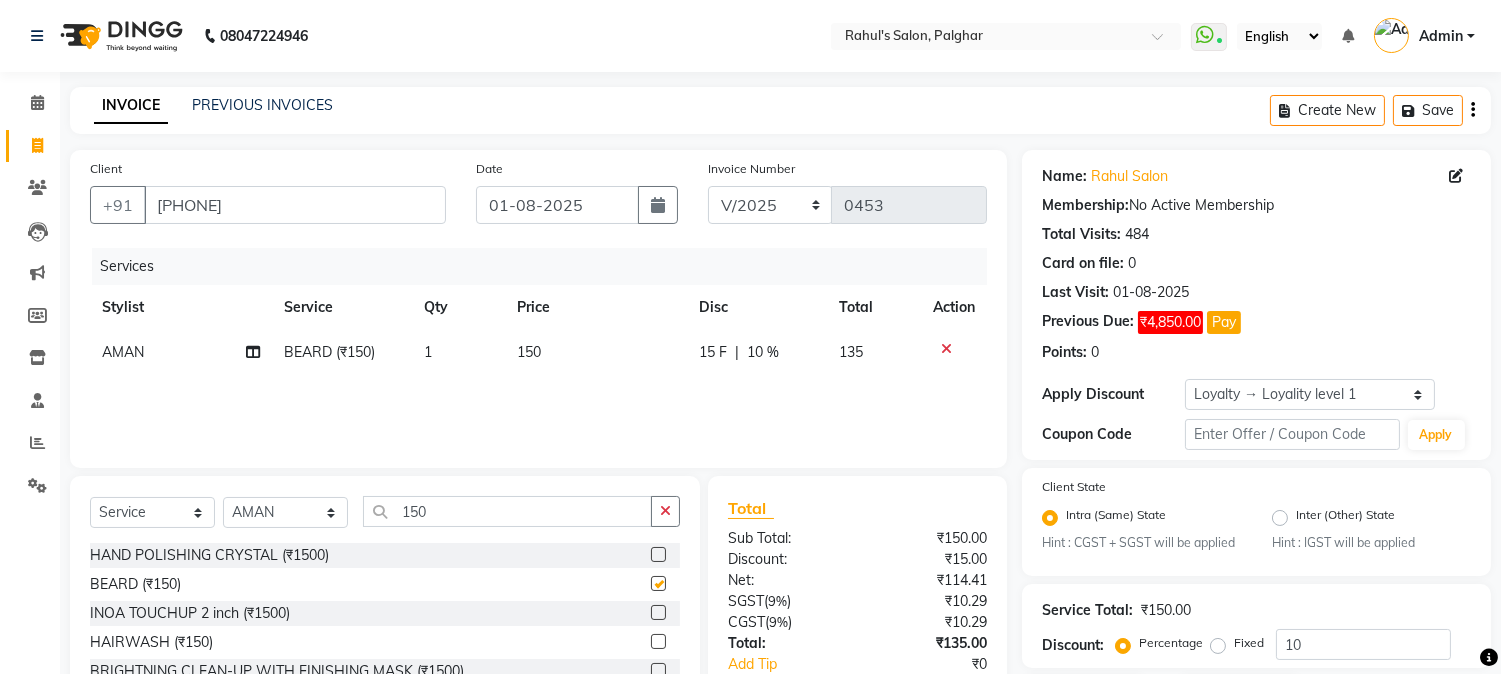 checkbox on "false" 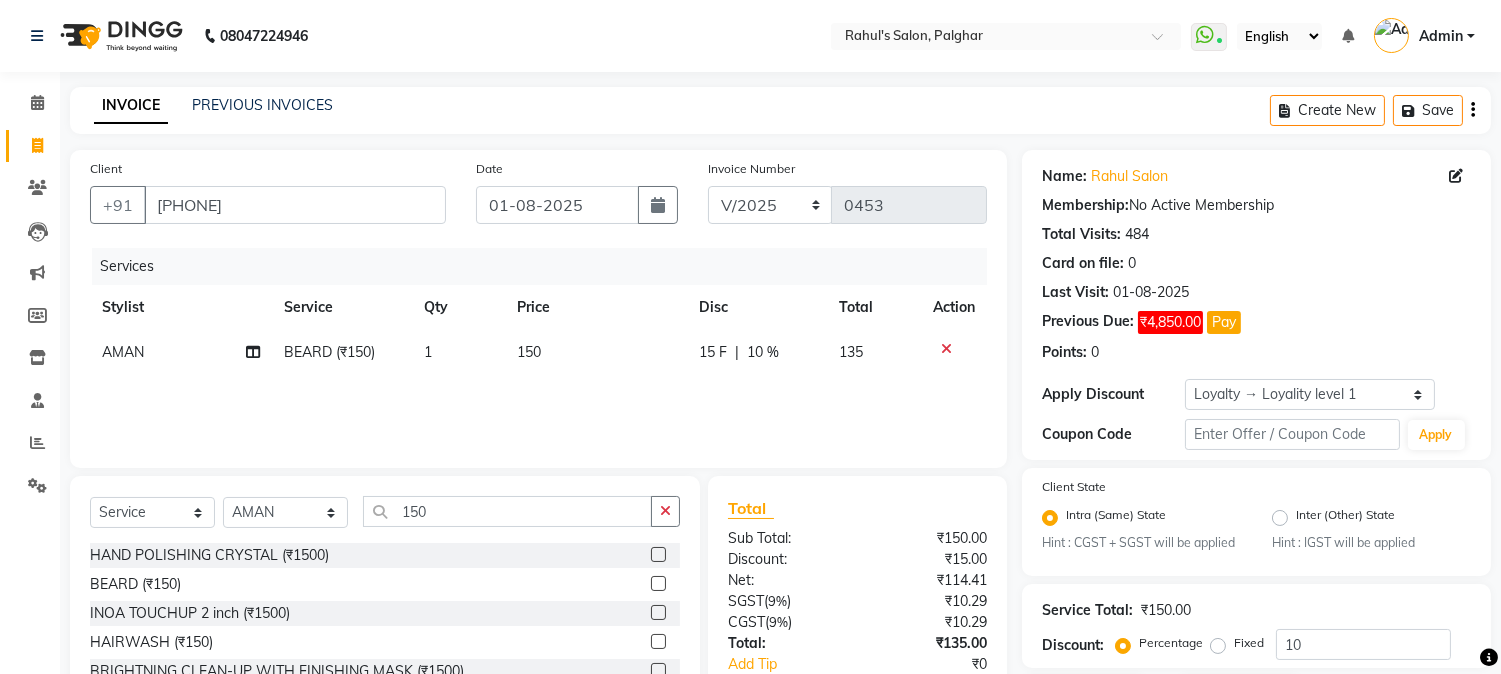 click on "150" 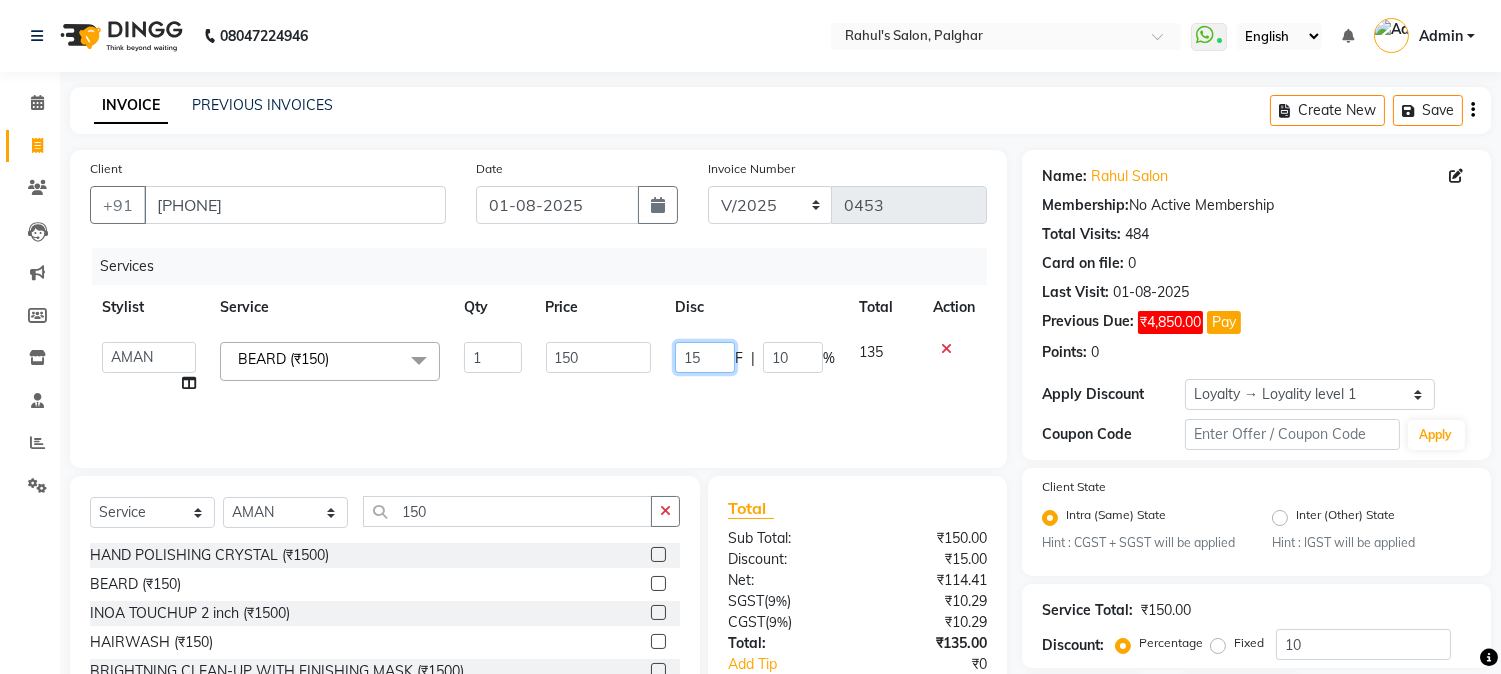 drag, startPoint x: 683, startPoint y: 358, endPoint x: 736, endPoint y: 368, distance: 53.935146 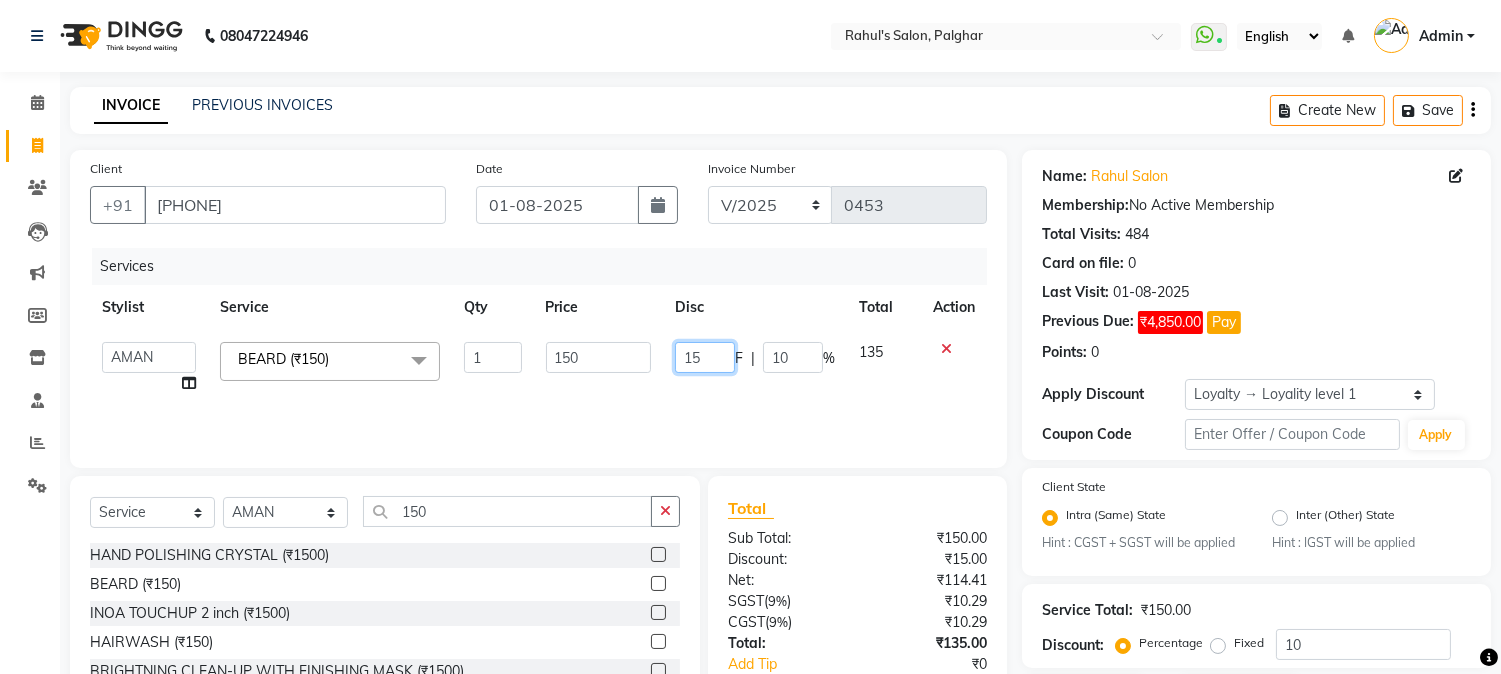 type 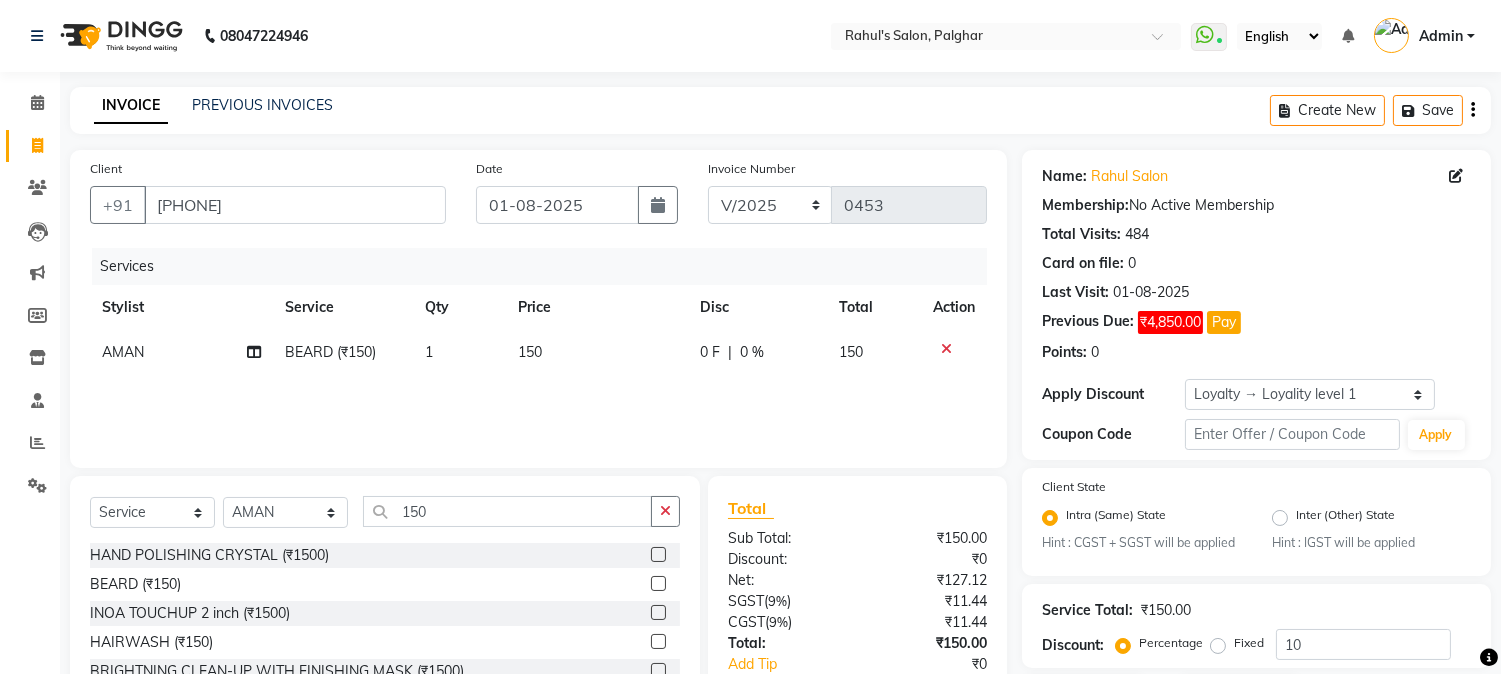 click on "Services Stylist Service Qty Price Disc Total Action AMAN  BEARD (₹150) 1 150 0 F | 0 % 150" 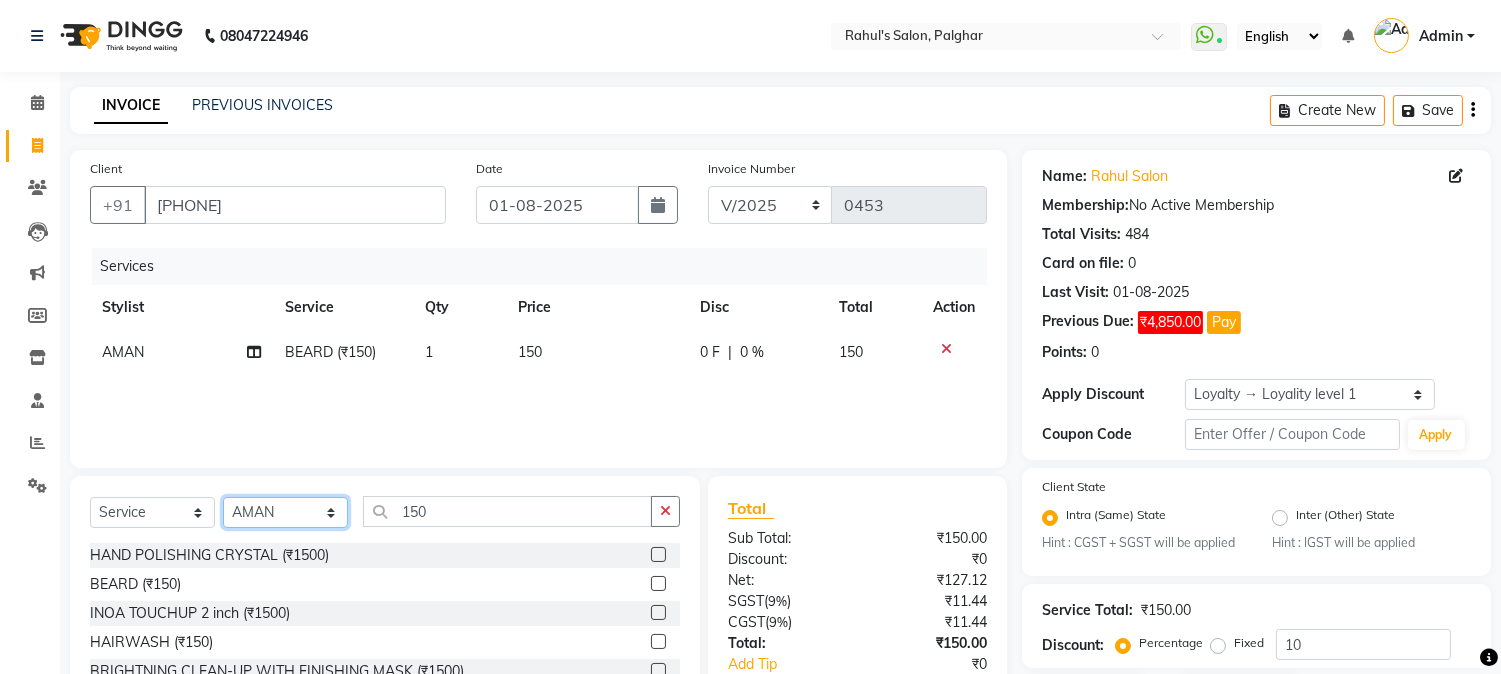 click on "Select Stylist [FIRST] [FIRST] [LAST] [FIRST]  [FIRST]   [FIRST]   [FIRST] [LAST]   [FIRST]   [FIRST]   [FIRST]   [FIRST]   [FIRST]   [FIRST]   [FIRST]   [FIRST]   [FIRST] [LAST]   [FIRST]   [FIRST]    [FIRST]   [FIRST] [LAST]   [FIRST]    [FIRST]   [FIRST]    [FIRST]  [FIRST]   [FIRST]   [FIRST] [LAST]   [FIRST]    [FIRST]   [FIRST]   [FIRST]   [FIRST]   [FIRST]  [FIRST]" 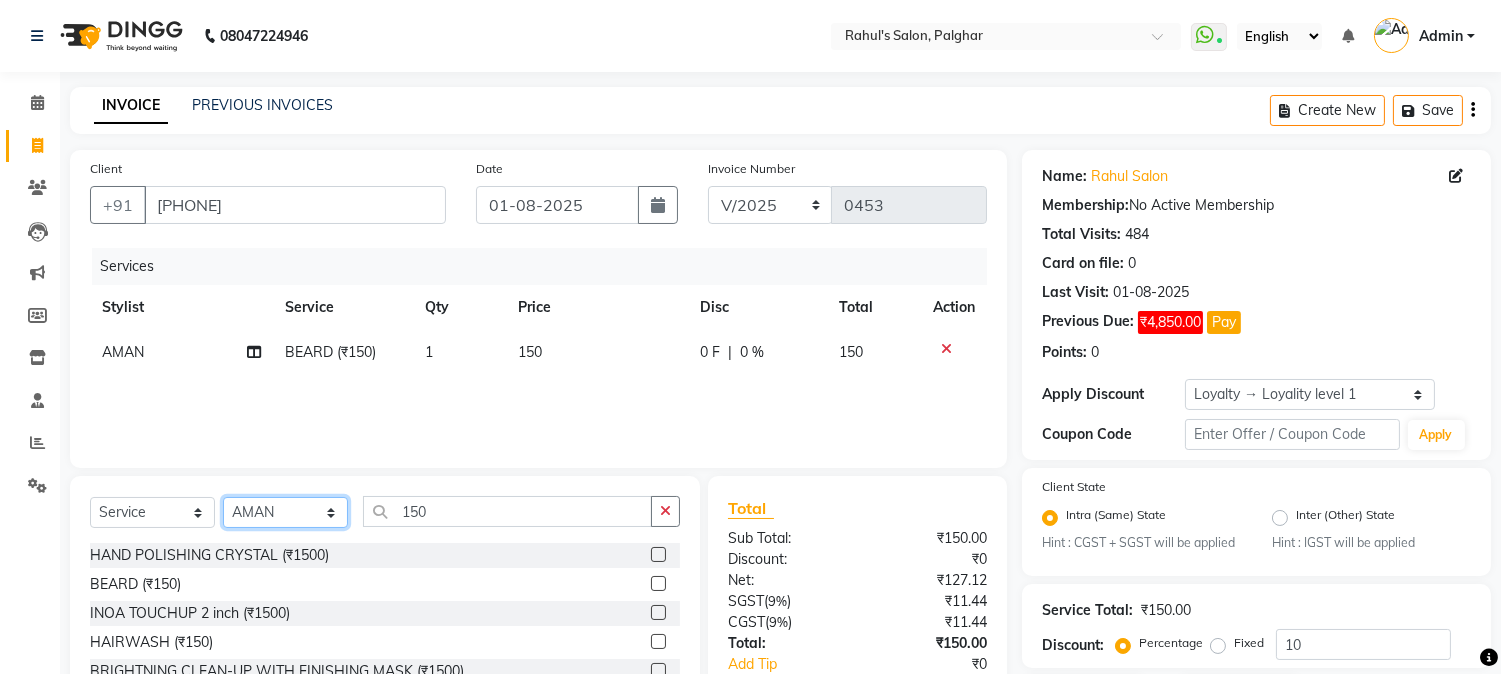 select on "[NUMBER]" 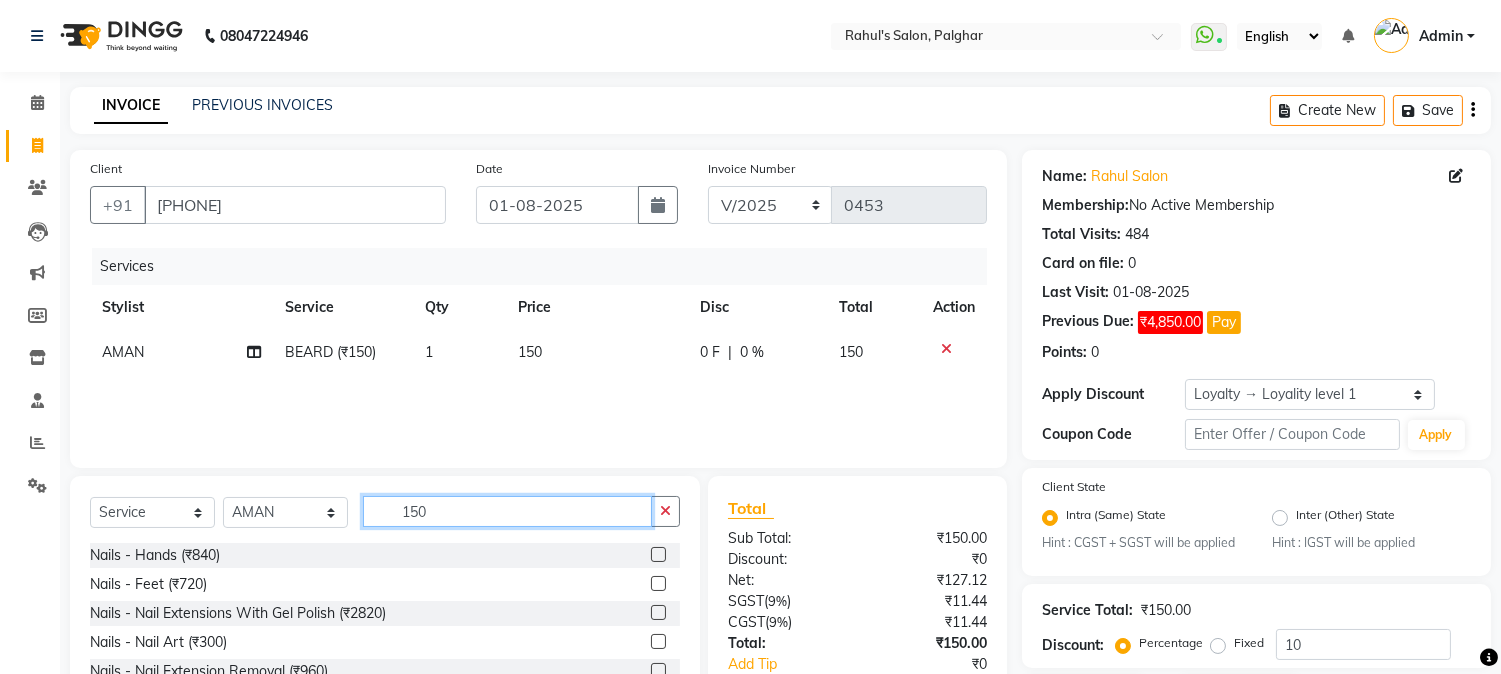 drag, startPoint x: 395, startPoint y: 508, endPoint x: 497, endPoint y: 518, distance: 102.48902 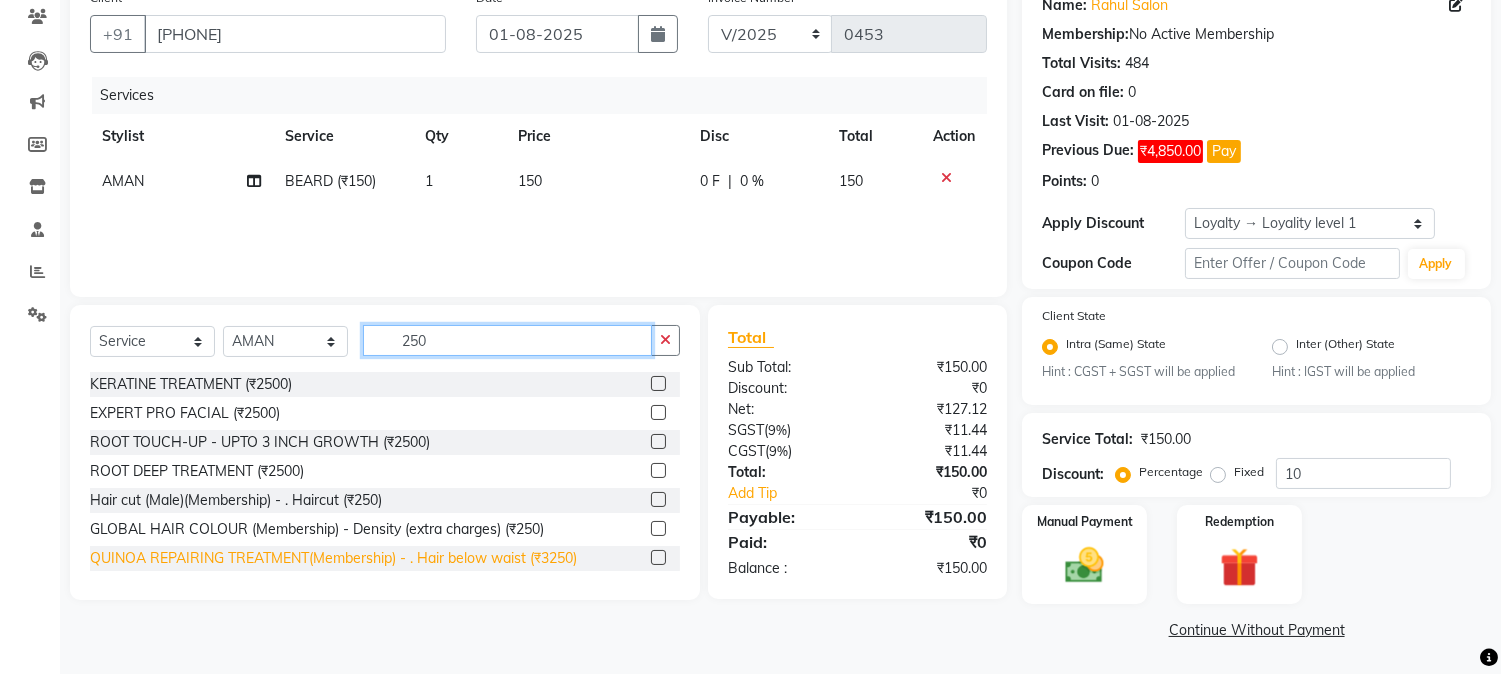 scroll, scrollTop: 172, scrollLeft: 0, axis: vertical 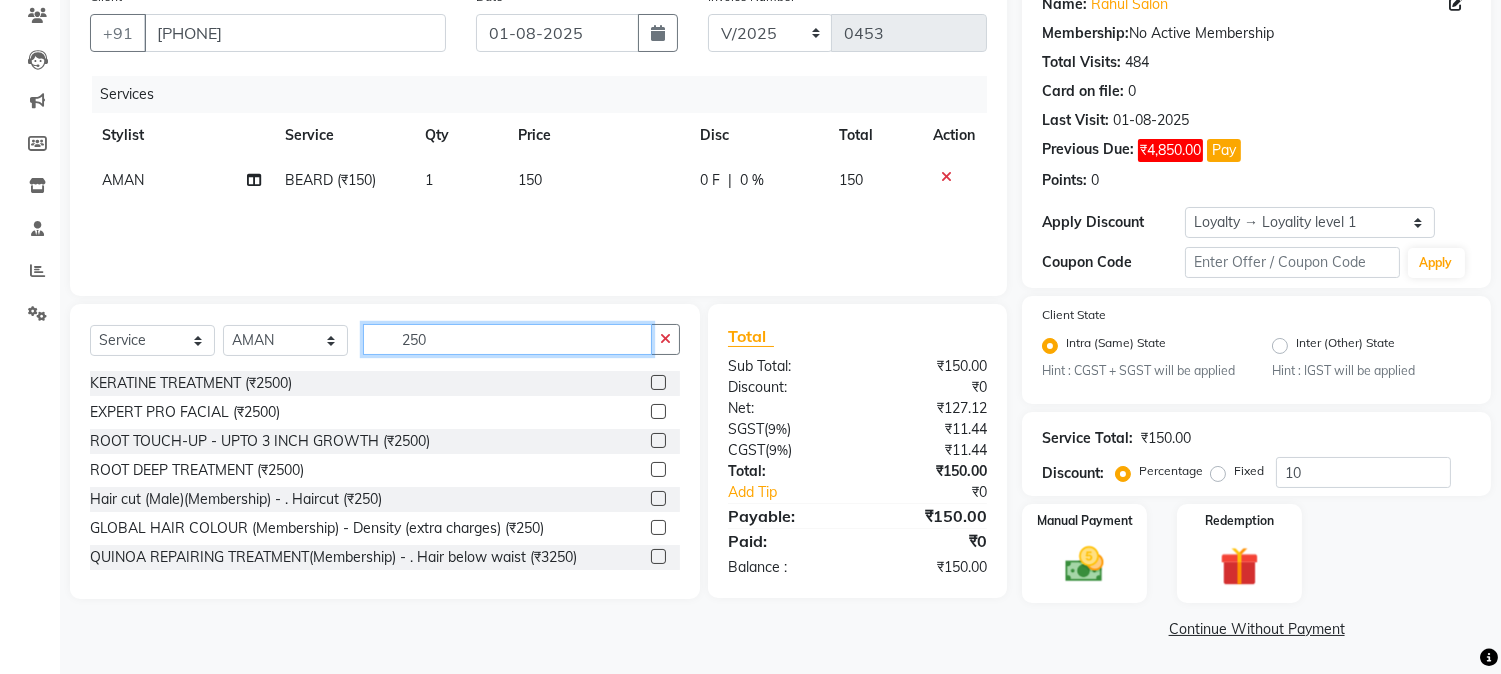 type on "250" 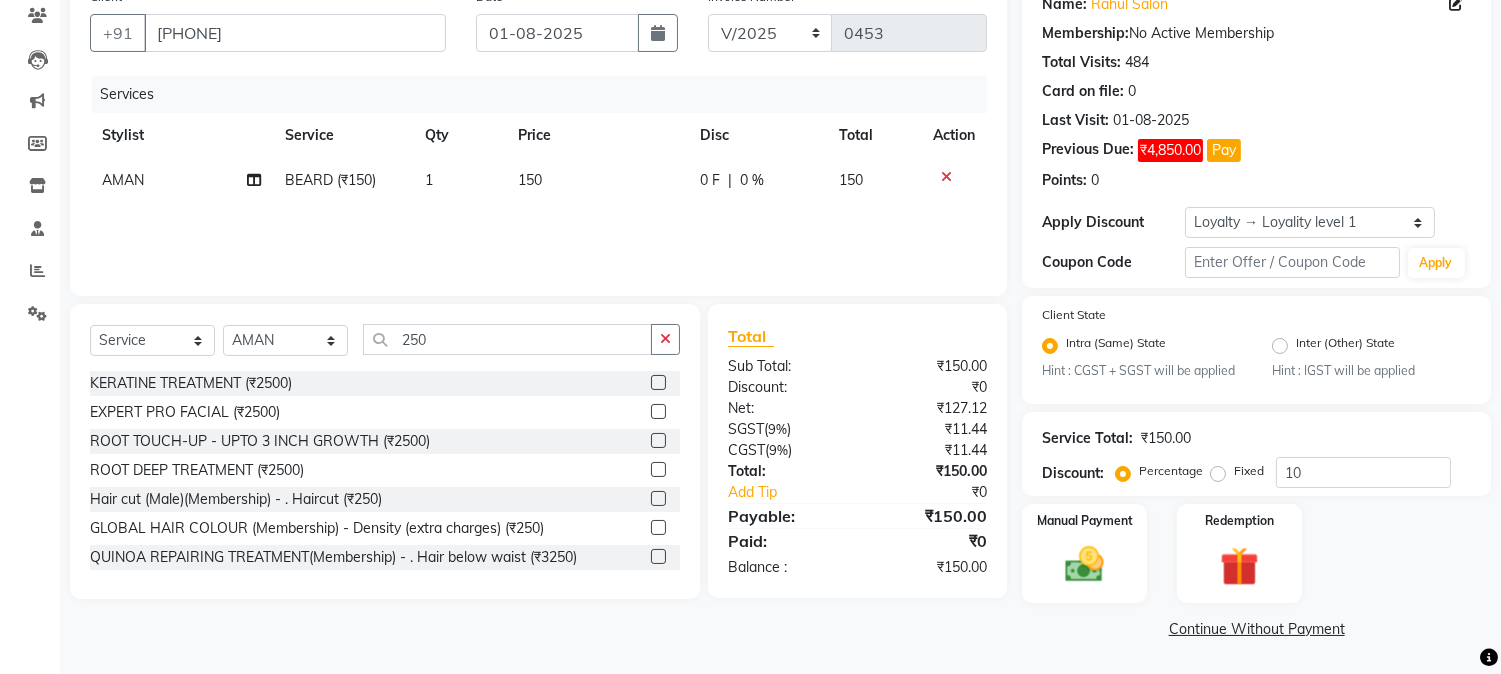 click 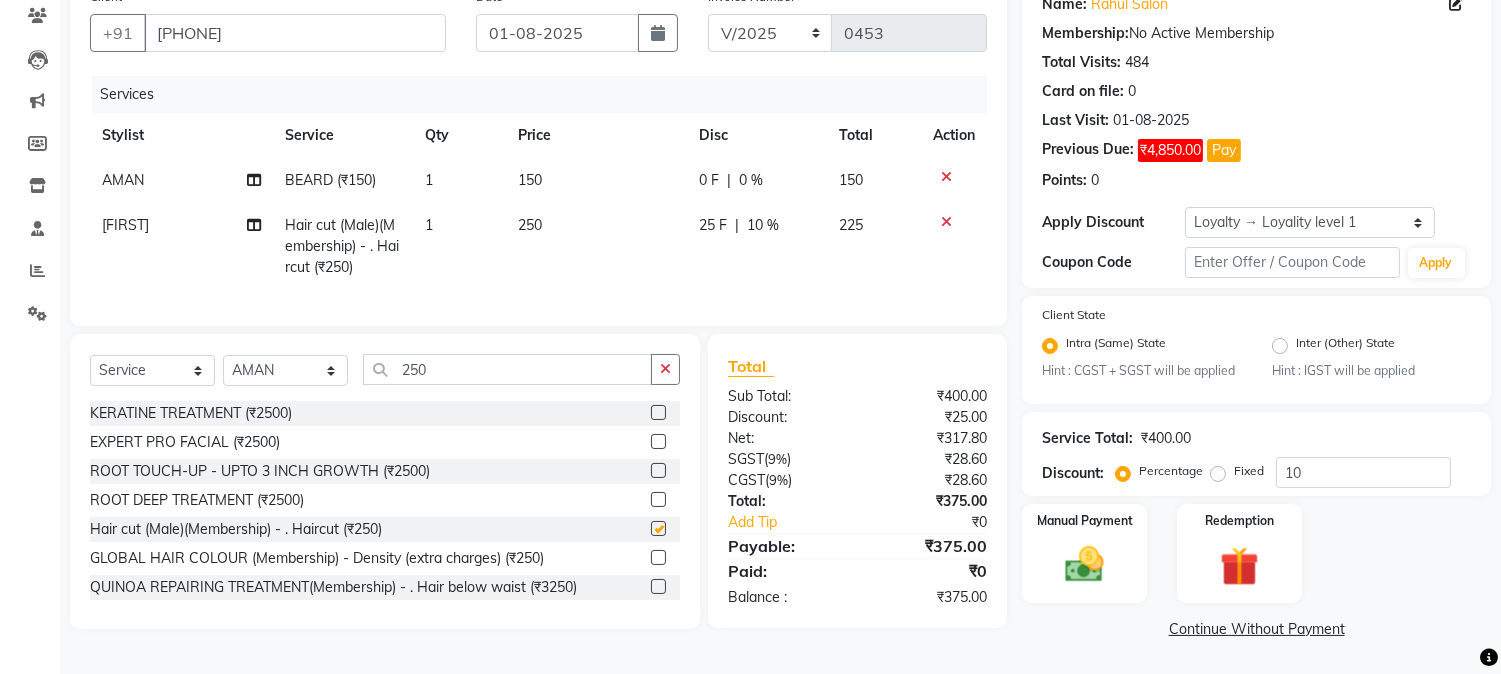 checkbox on "false" 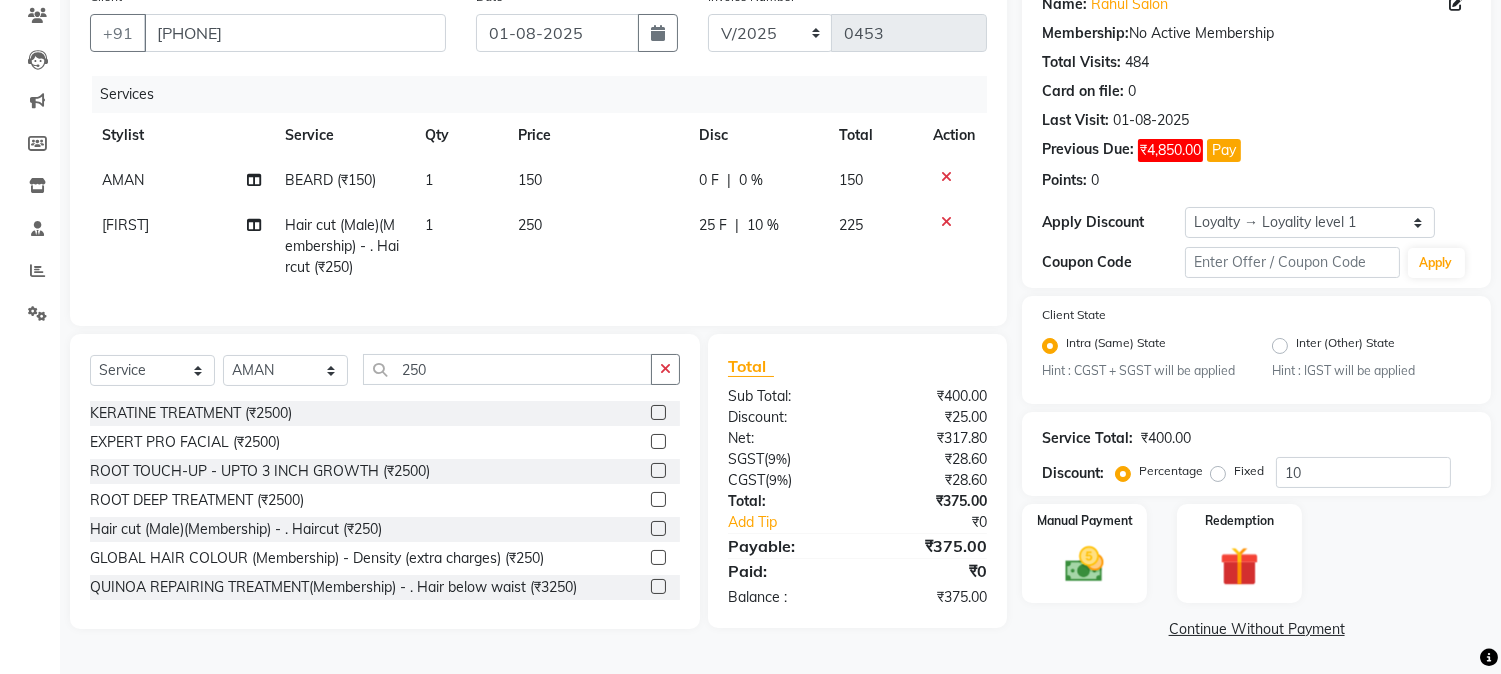 click on "25 F | 10 %" 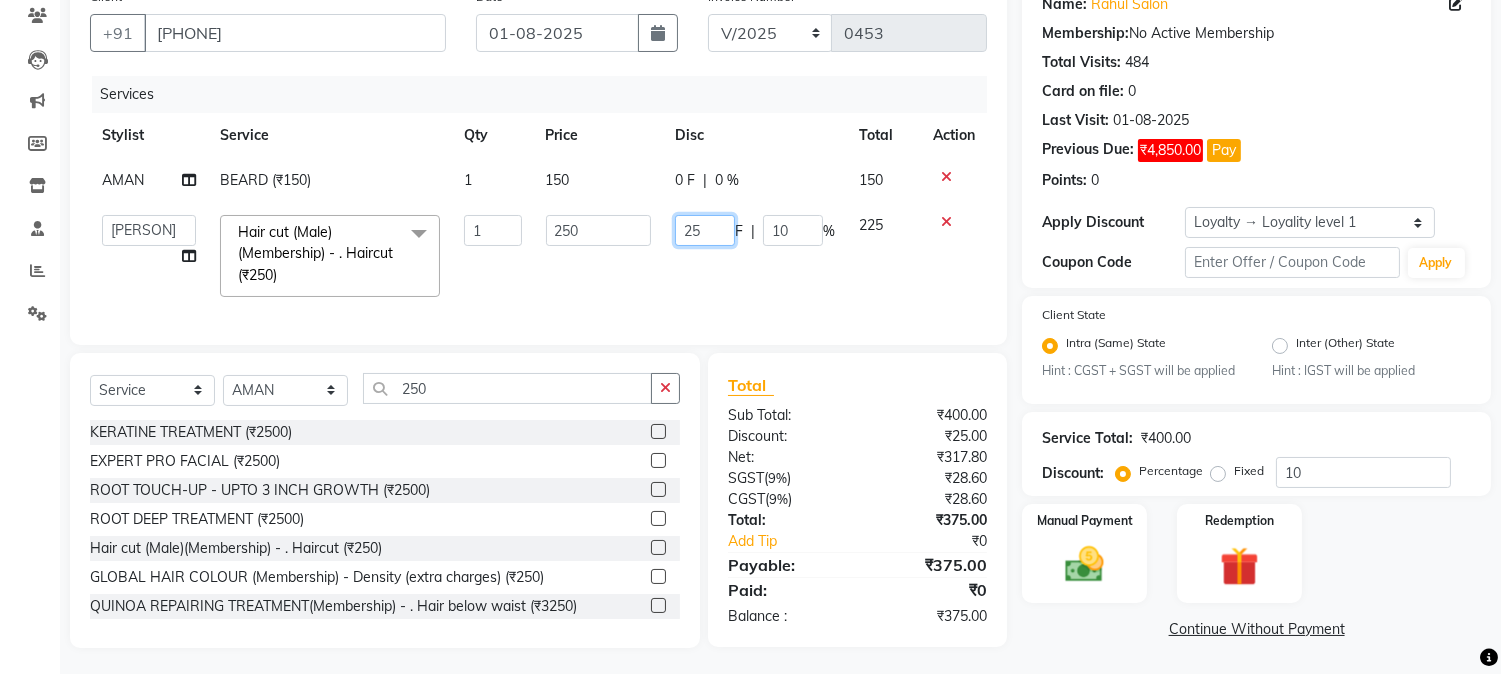 drag, startPoint x: 680, startPoint y: 231, endPoint x: 697, endPoint y: 232, distance: 17.029387 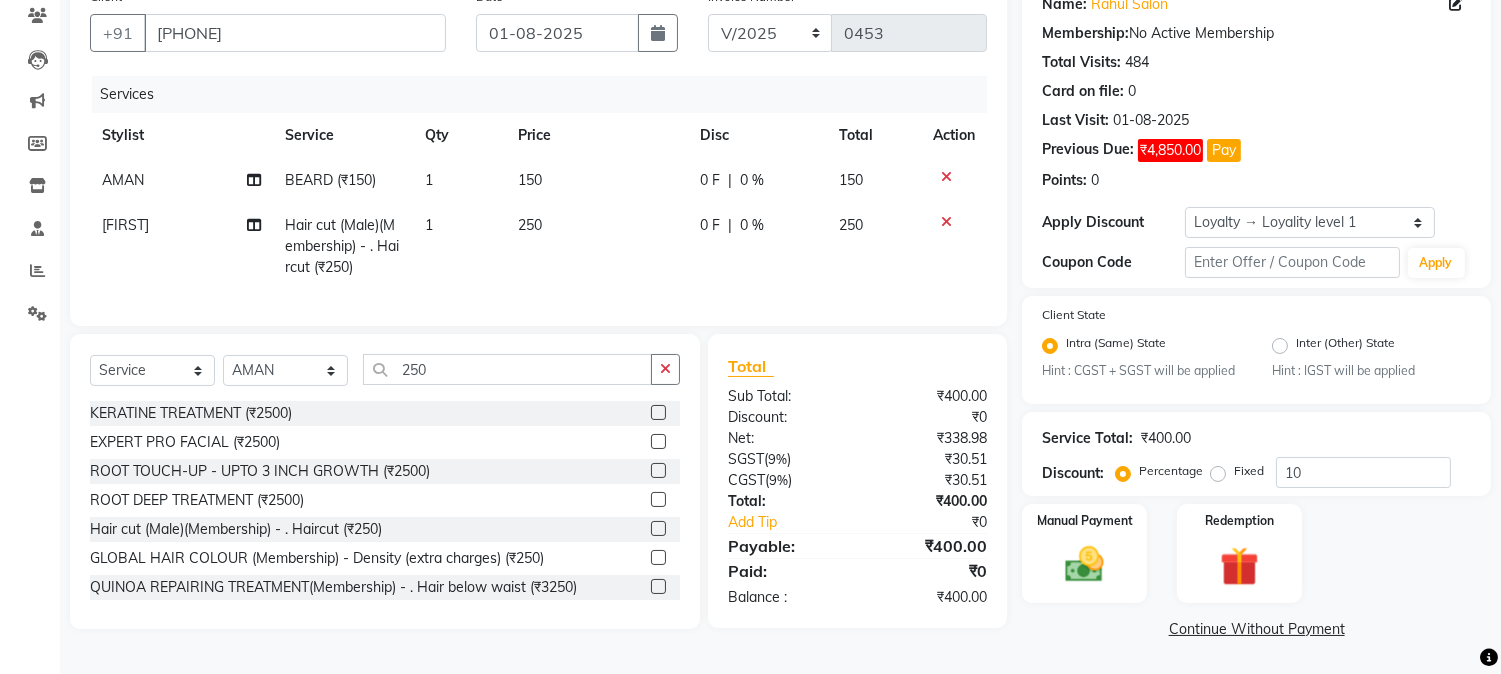 click on "Services Stylist Service Qty Price Disc Total Action AMAN  BEARD (₹150) 1 150 0 F | 0 % 150 Arbaz Hair cut (Male)(Membership)       -        . Haircut (₹250) 1 250 0 F | 0 % 250" 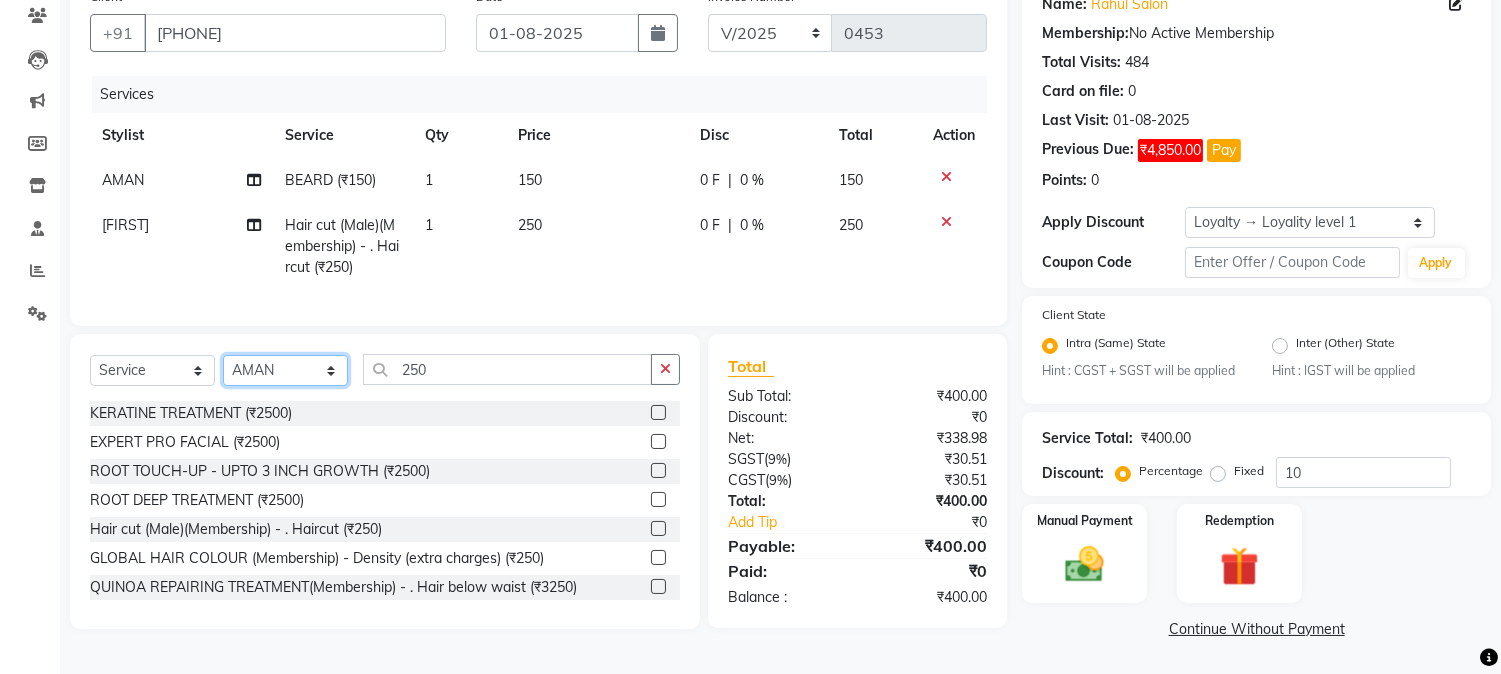 click on "Select Stylist [FIRST] [FIRST] [LAST] [FIRST]  [FIRST]   [FIRST]   [FIRST] [LAST]   [FIRST]   [FIRST]   [FIRST]   [FIRST]   [FIRST]   [FIRST]   [FIRST]   [FIRST]   [FIRST] [LAST]   [FIRST]   [FIRST]    [FIRST]   [FIRST] [LAST]   [FIRST]    [FIRST]   [FIRST]    [FIRST]  [FIRST]   [FIRST]   [FIRST] [LAST]   [FIRST]    [FIRST]   [FIRST]   [FIRST]   [FIRST]   [FIRST]  [FIRST]" 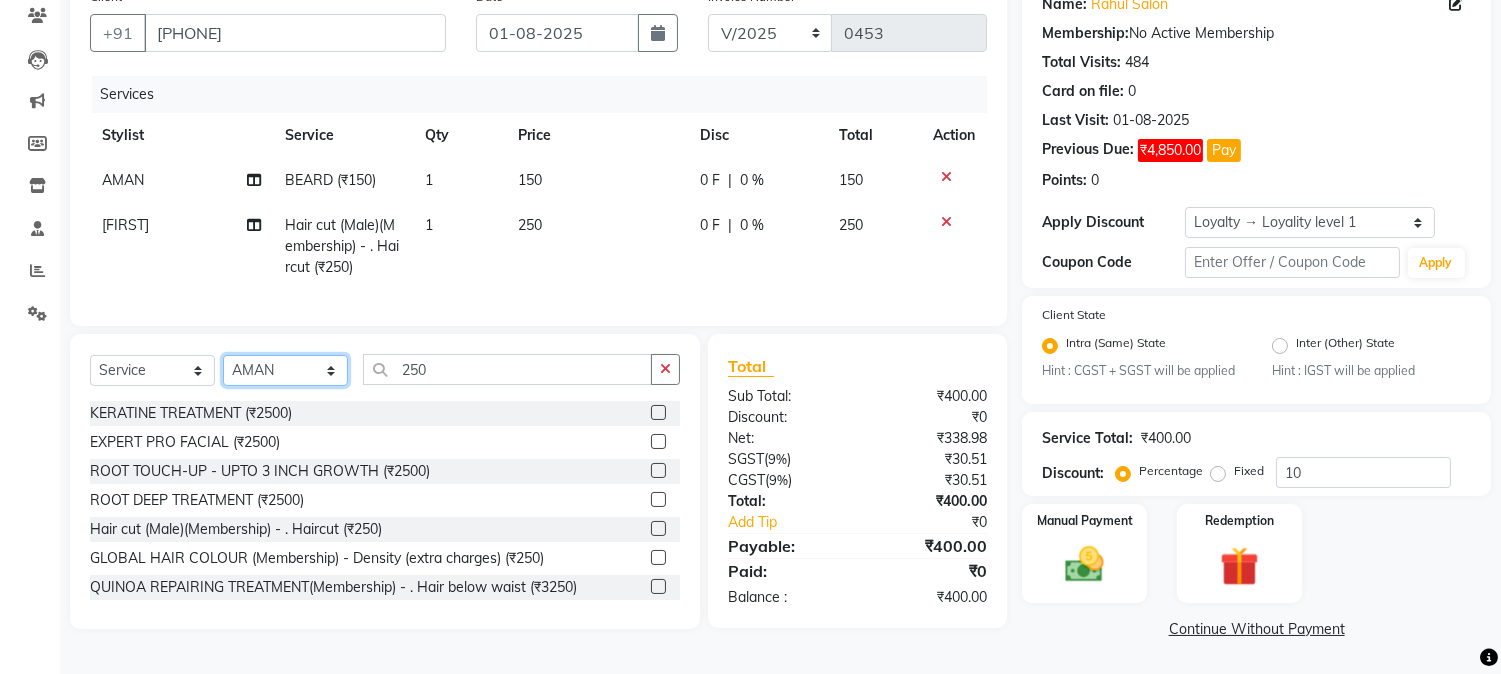 select on "22545" 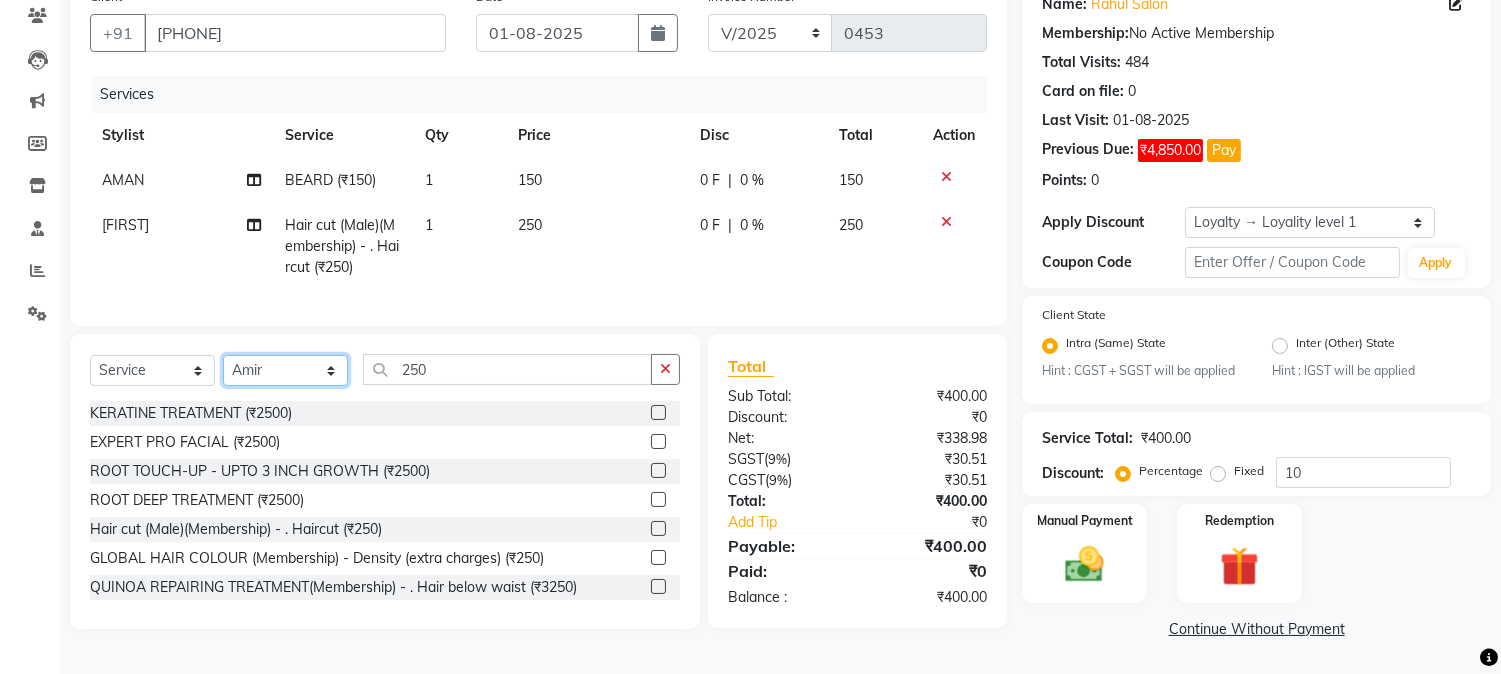 click on "Select Stylist [FIRST] [FIRST] [LAST] [FIRST]  [FIRST]   [FIRST]   [FIRST] [LAST]   [FIRST]   [FIRST]   [FIRST]   [FIRST]   [FIRST]   [FIRST]   [FIRST]   [FIRST]   [FIRST] [LAST]   [FIRST]   [FIRST]    [FIRST]   [FIRST] [LAST]   [FIRST]    [FIRST]   [FIRST]    [FIRST]  [FIRST]   [FIRST]   [FIRST] [LAST]   [FIRST]    [FIRST]   [FIRST]   [FIRST]   [FIRST]   [FIRST]  [FIRST]" 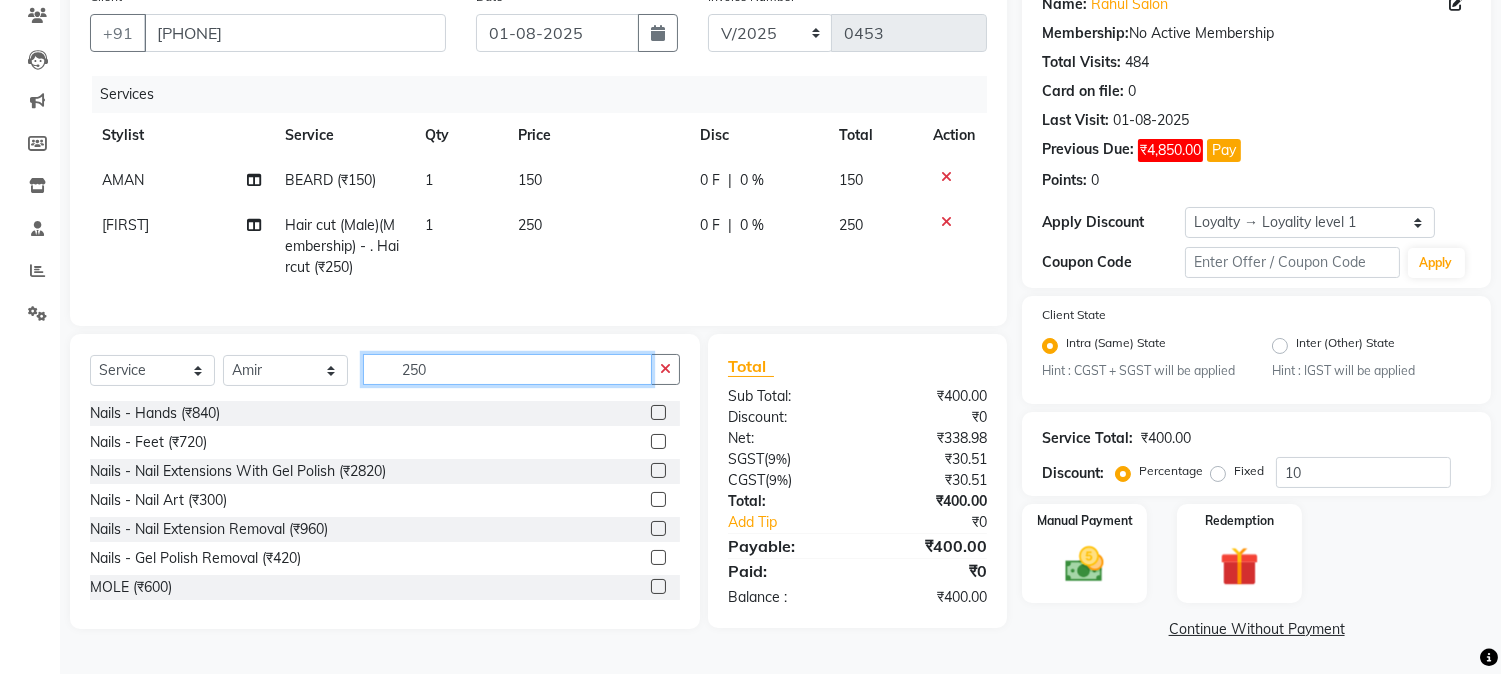 drag, startPoint x: 400, startPoint y: 376, endPoint x: 471, endPoint y: 378, distance: 71.02816 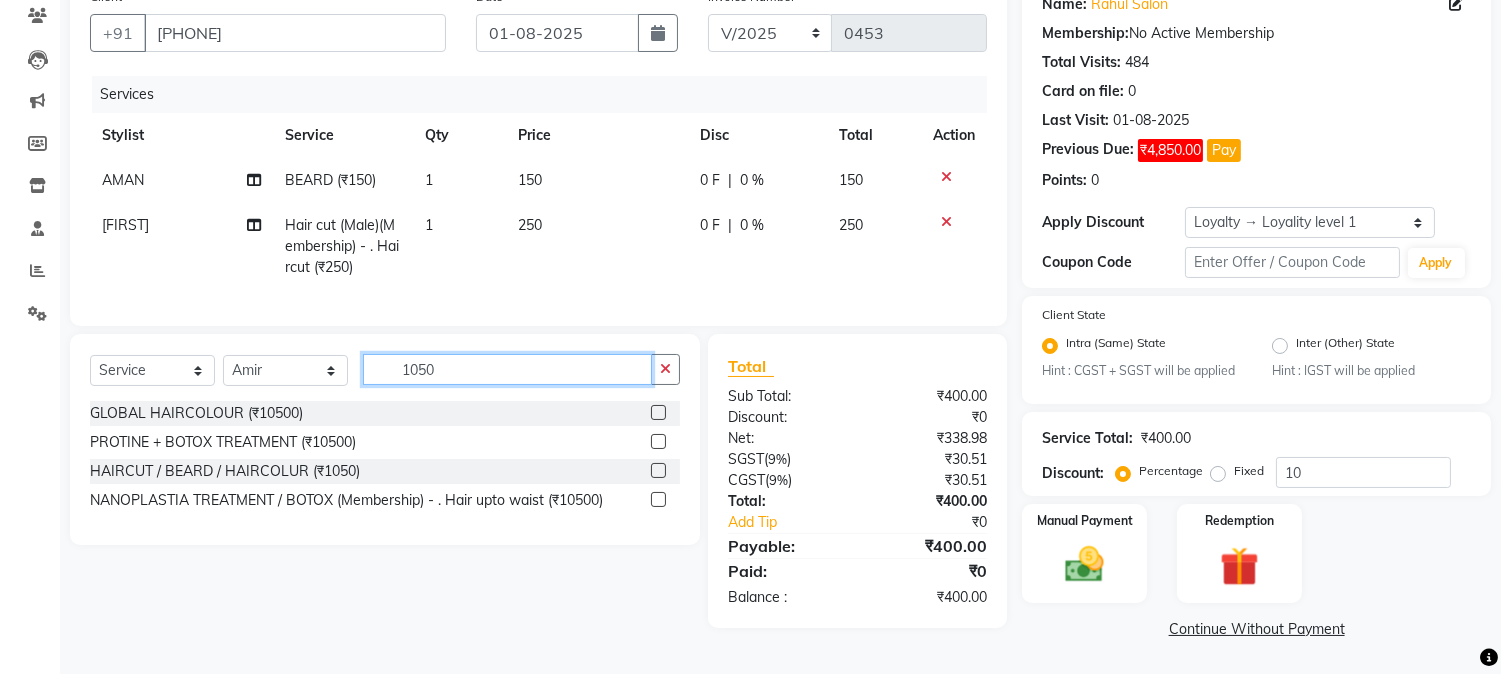 type on "1050" 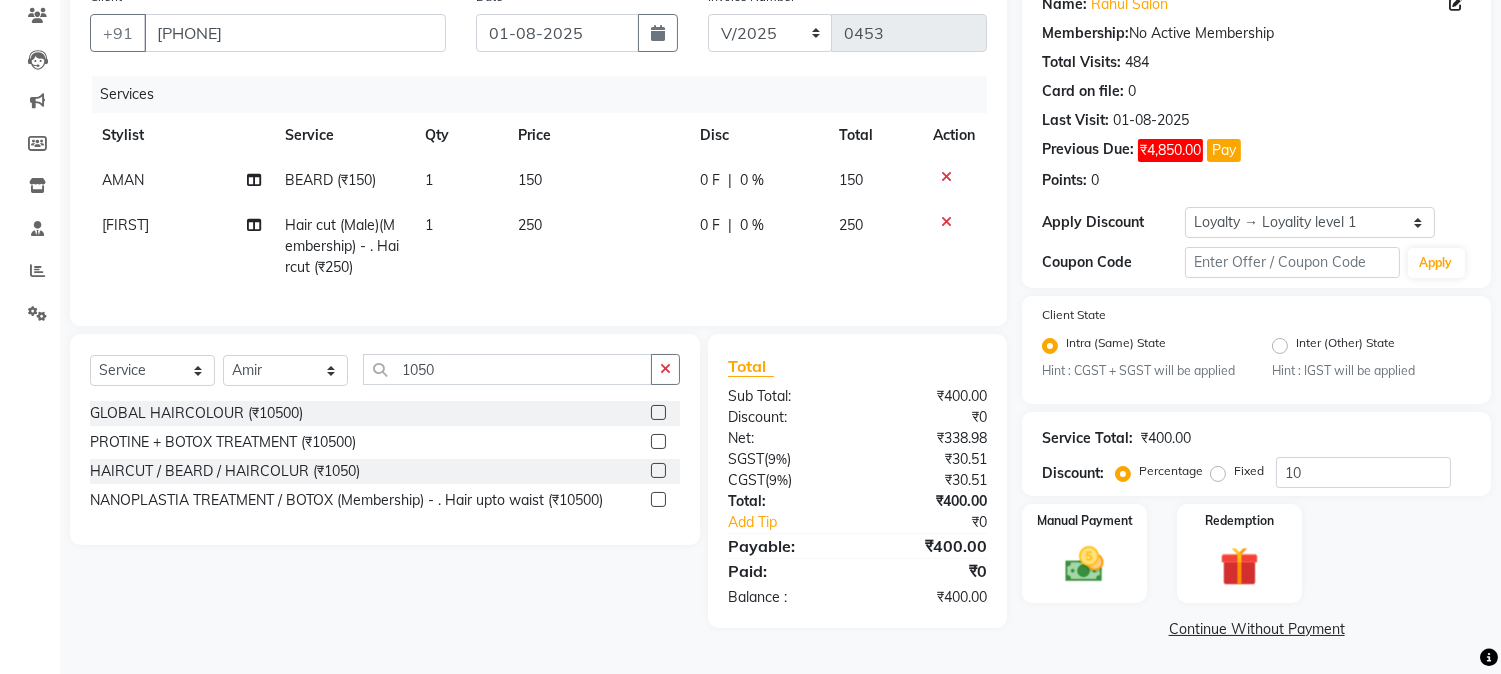 click 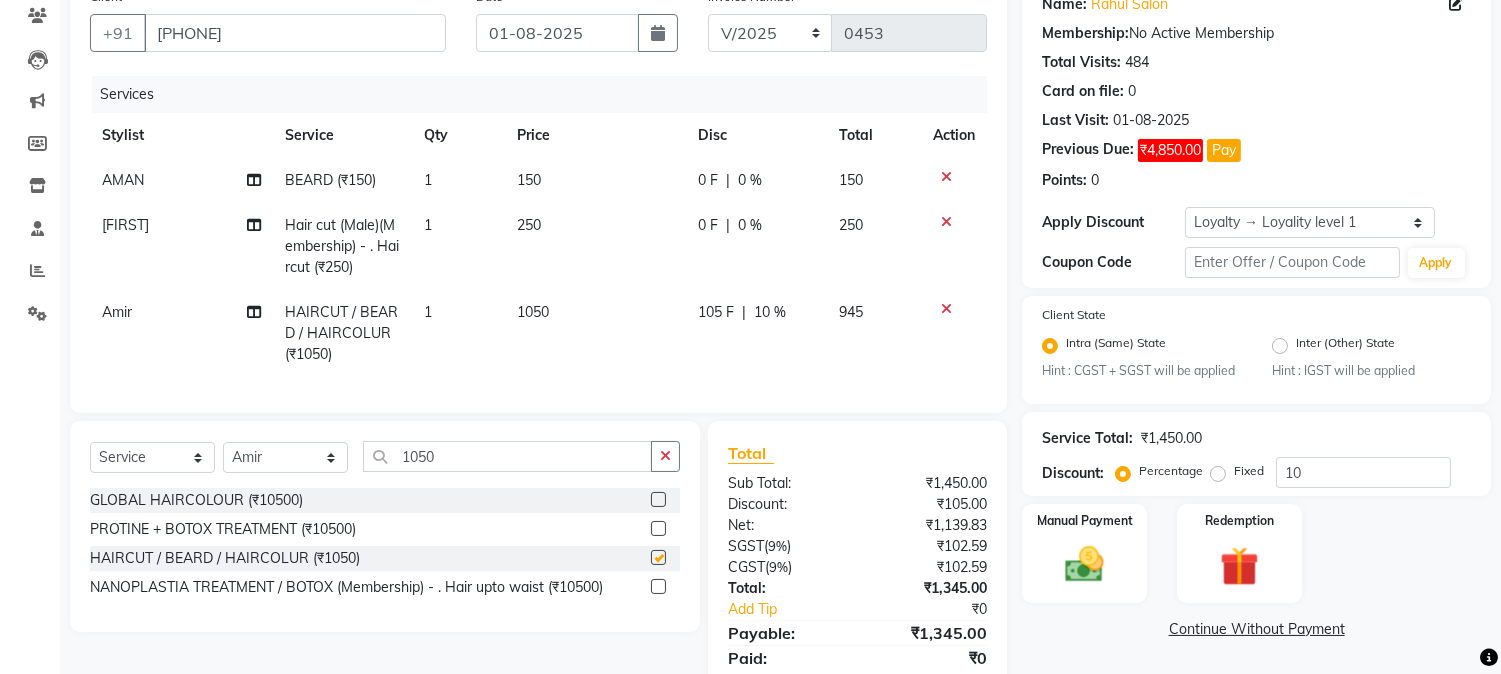 checkbox on "false" 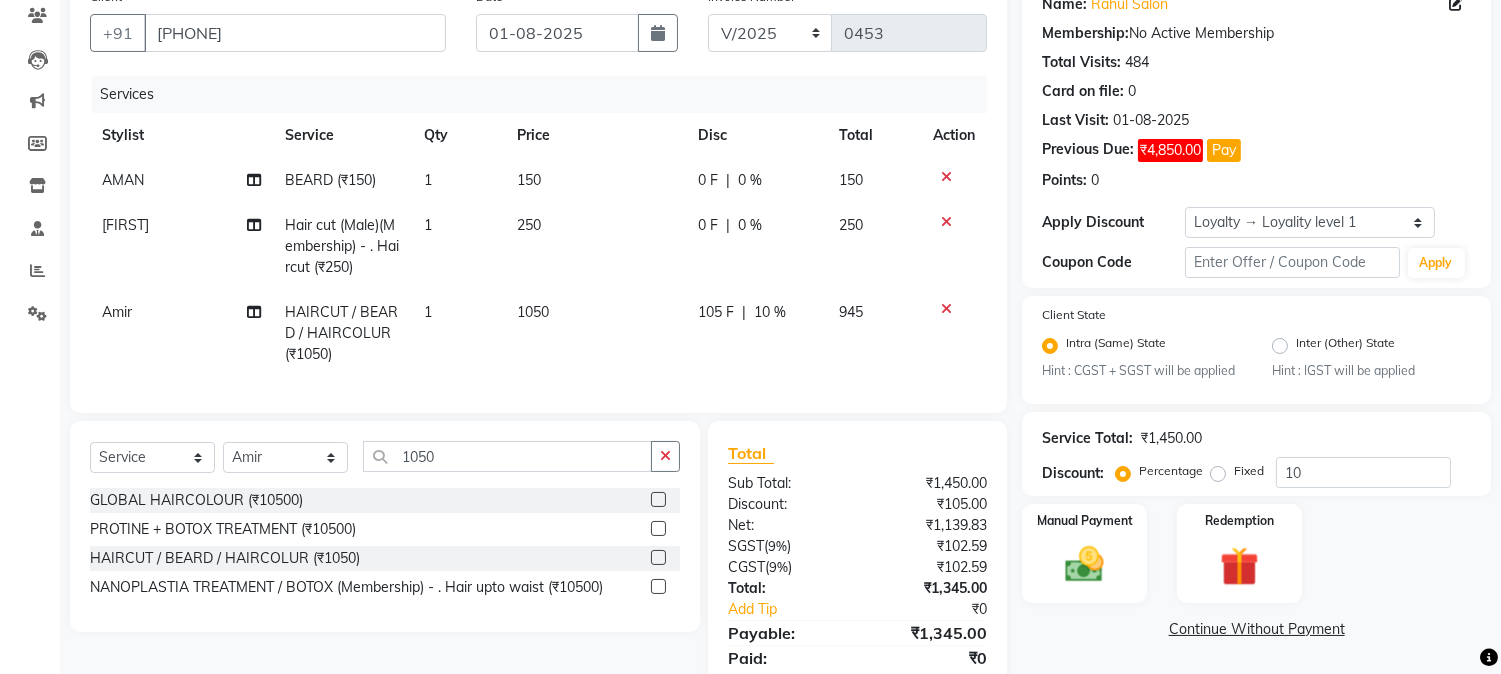 click on "105 F" 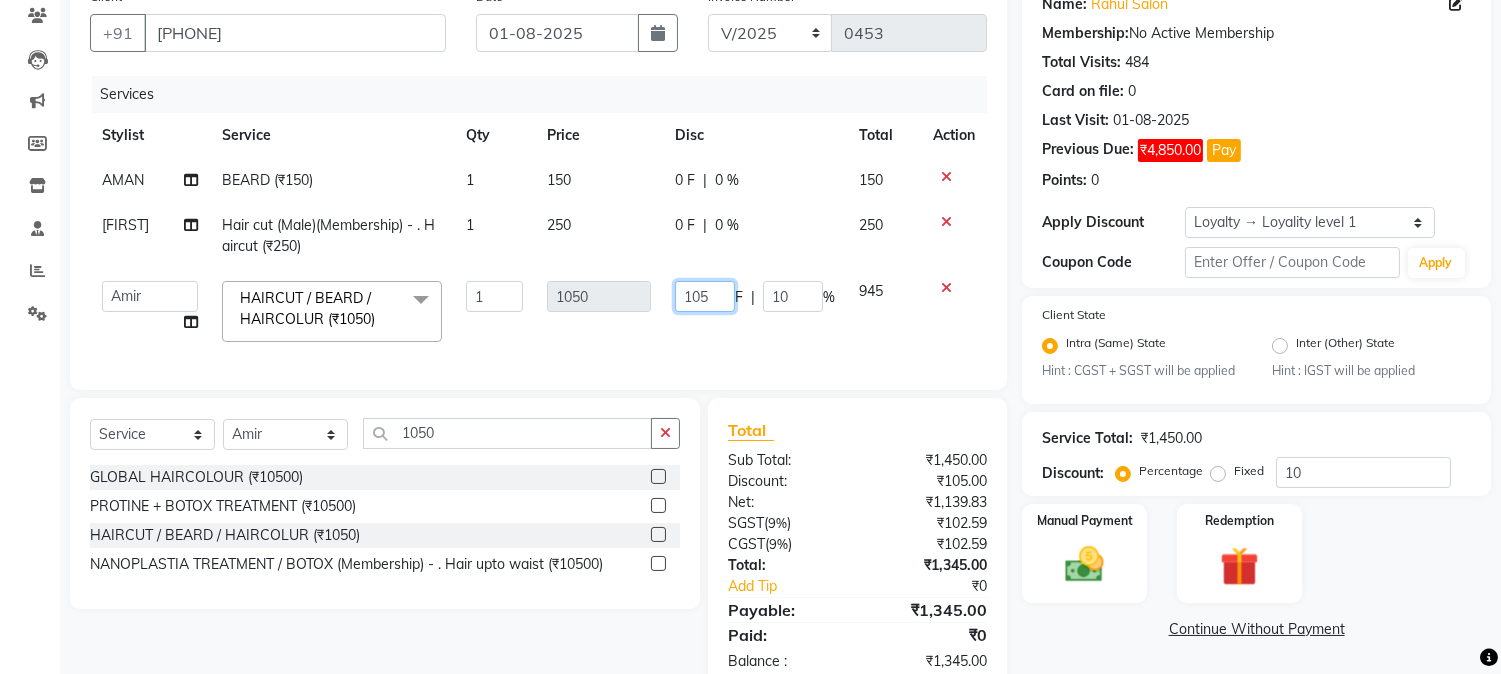 click on "105" 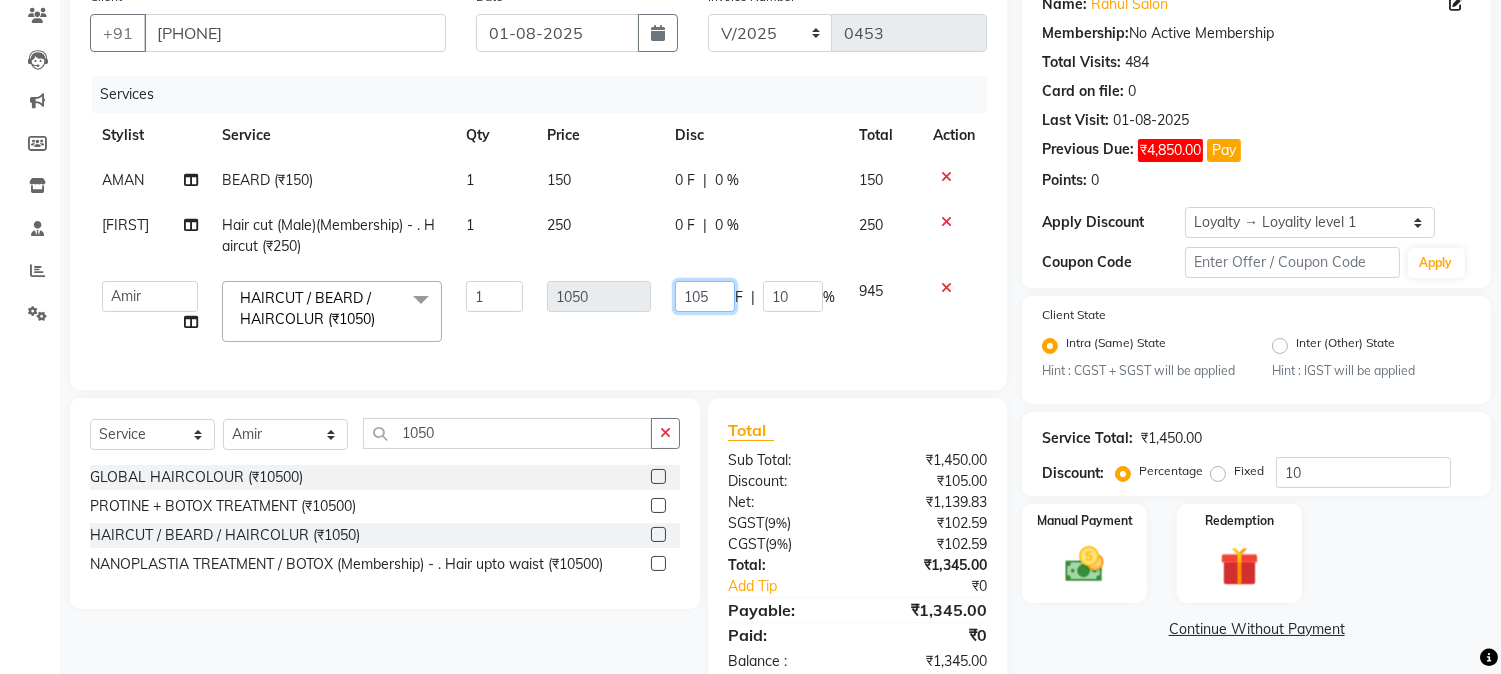 drag, startPoint x: 686, startPoint y: 296, endPoint x: 728, endPoint y: 293, distance: 42.107006 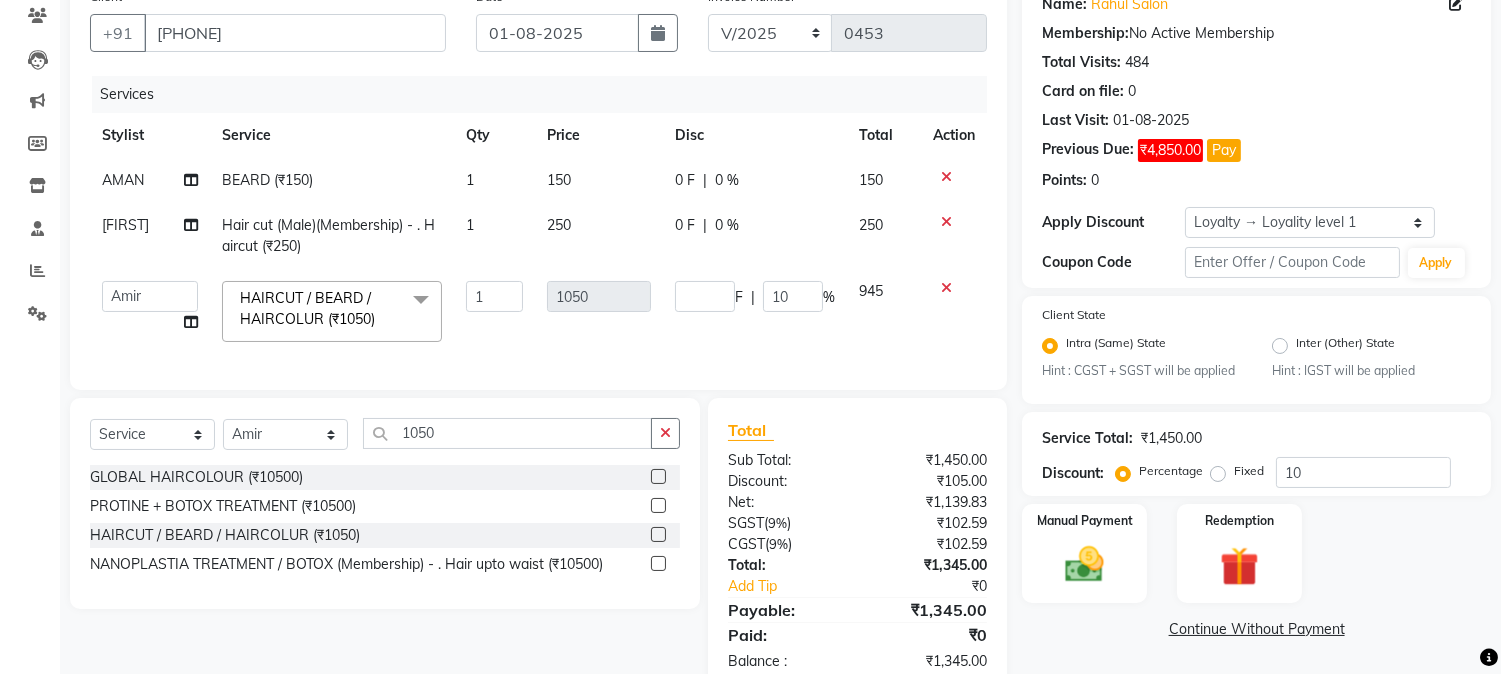 click on "F | [PERCENT]10" 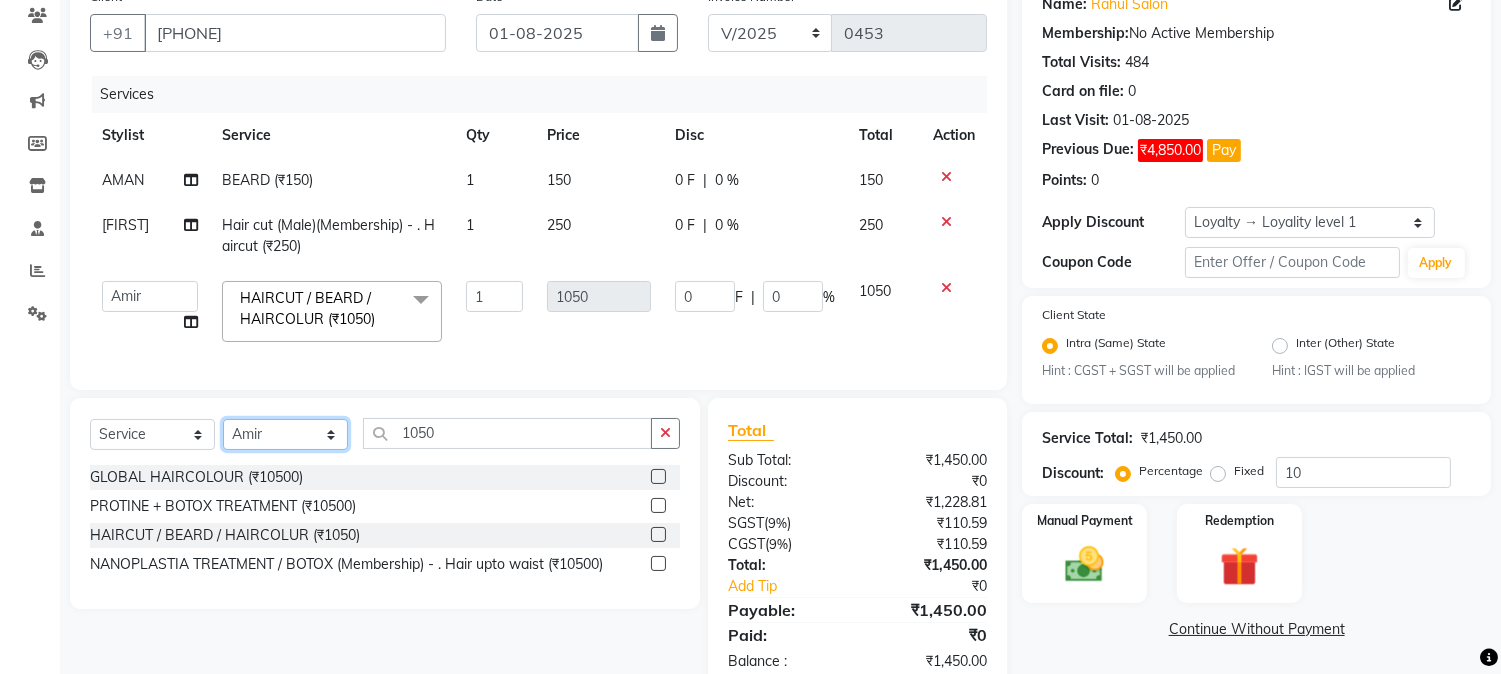 click on "Select Stylist [FIRST] [FIRST] [LAST] [FIRST]  [FIRST]   [FIRST]   [FIRST] [LAST]   [FIRST]   [FIRST]   [FIRST]   [FIRST]   [FIRST]   [FIRST]   [FIRST]   [FIRST]   [FIRST] [LAST]   [FIRST]   [FIRST]    [FIRST]   [FIRST] [LAST]   [FIRST]    [FIRST]   [FIRST]    [FIRST]  [FIRST]   [FIRST]   [FIRST] [LAST]   [FIRST]    [FIRST]   [FIRST]   [FIRST]   [FIRST]   [FIRST]  [FIRST]" 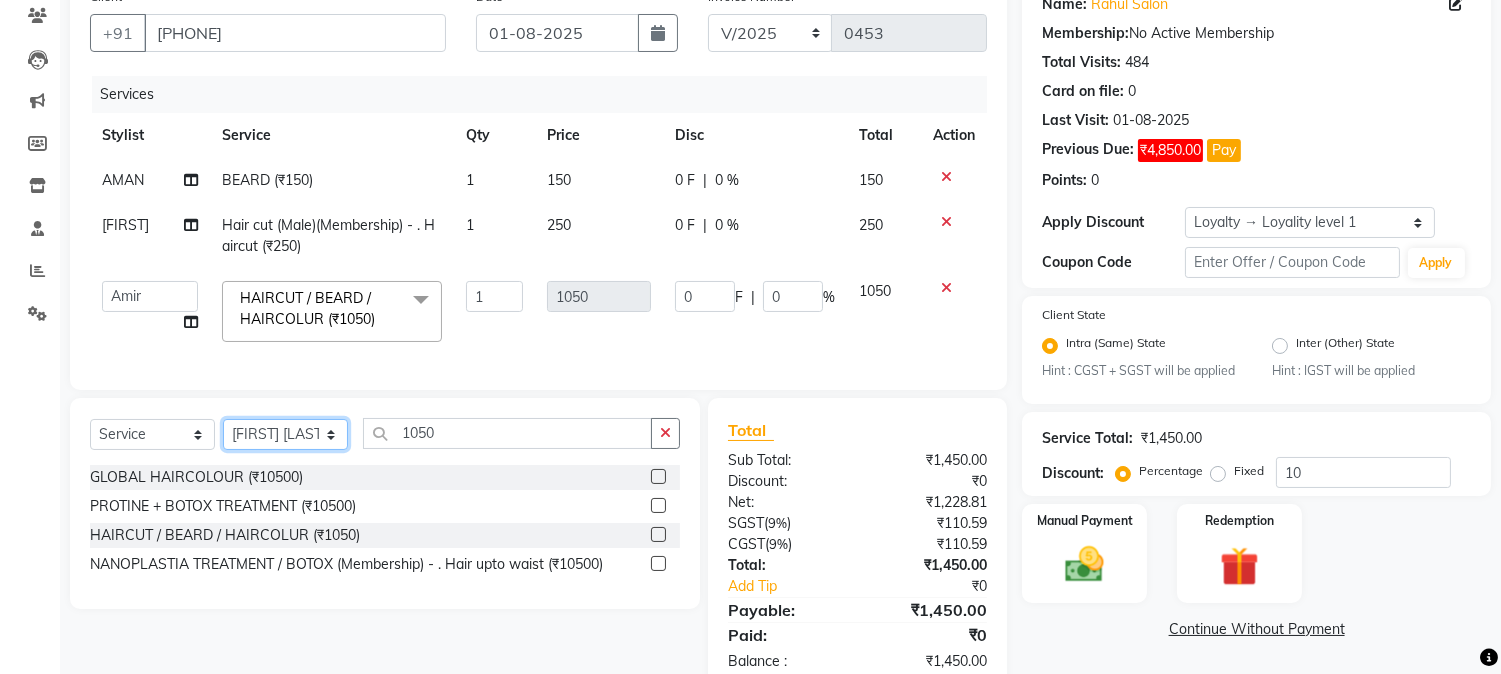 click on "Select Stylist [FIRST] [FIRST] [LAST] [FIRST]  [FIRST]   [FIRST]   [FIRST] [LAST]   [FIRST]   [FIRST]   [FIRST]   [FIRST]   [FIRST]   [FIRST]   [FIRST]   [FIRST]   [FIRST] [LAST]   [FIRST]   [FIRST]    [FIRST]   [FIRST] [LAST]   [FIRST]    [FIRST]   [FIRST]    [FIRST]  [FIRST]   [FIRST]   [FIRST] [LAST]   [FIRST]    [FIRST]   [FIRST]   [FIRST]   [FIRST]   [FIRST]  [FIRST]" 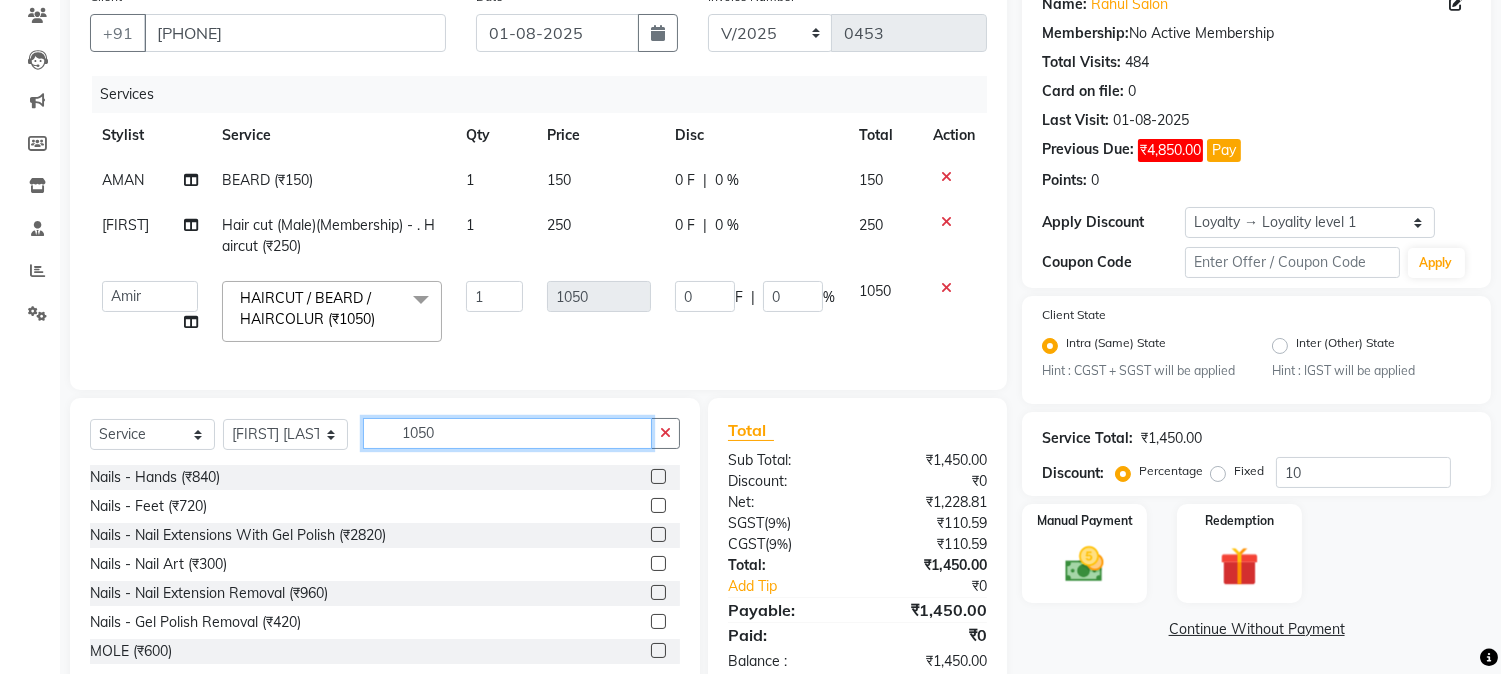 drag, startPoint x: 387, startPoint y: 446, endPoint x: 527, endPoint y: 443, distance: 140.03214 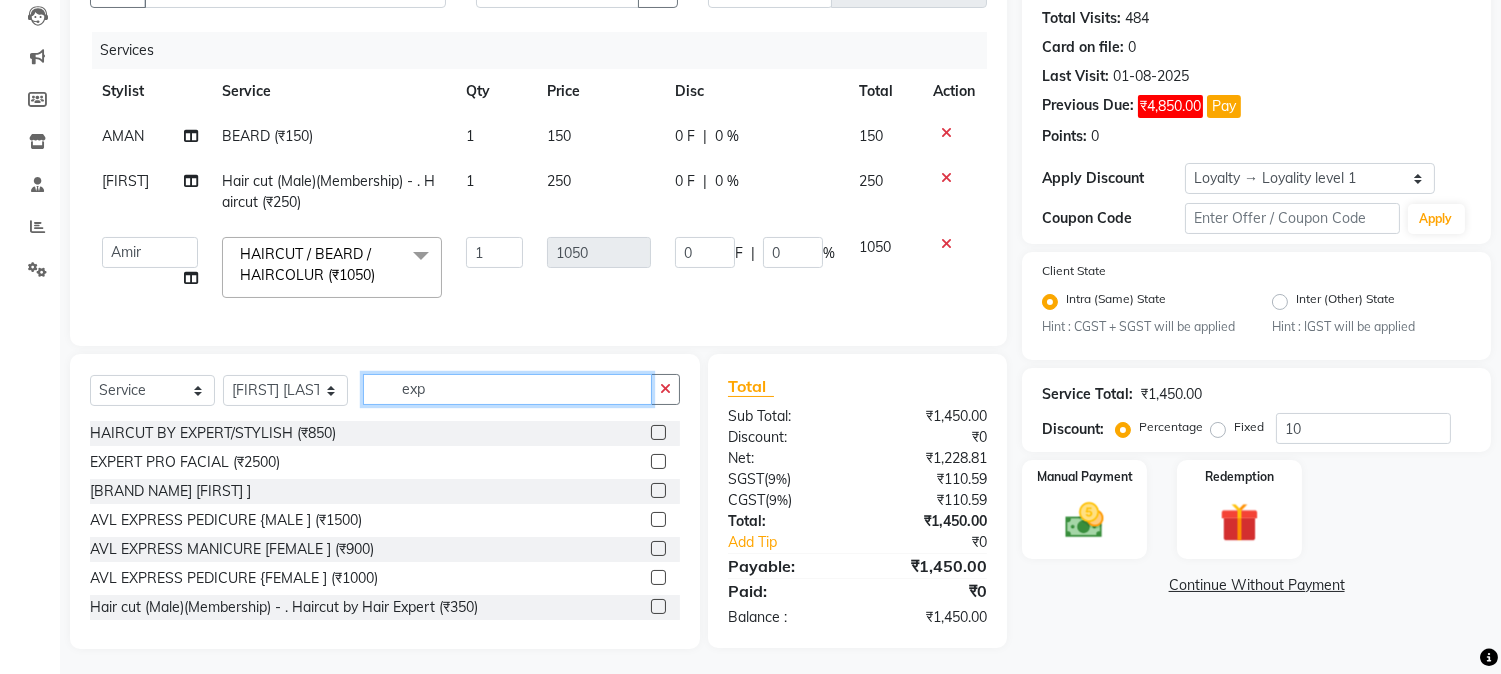 scroll, scrollTop: 237, scrollLeft: 0, axis: vertical 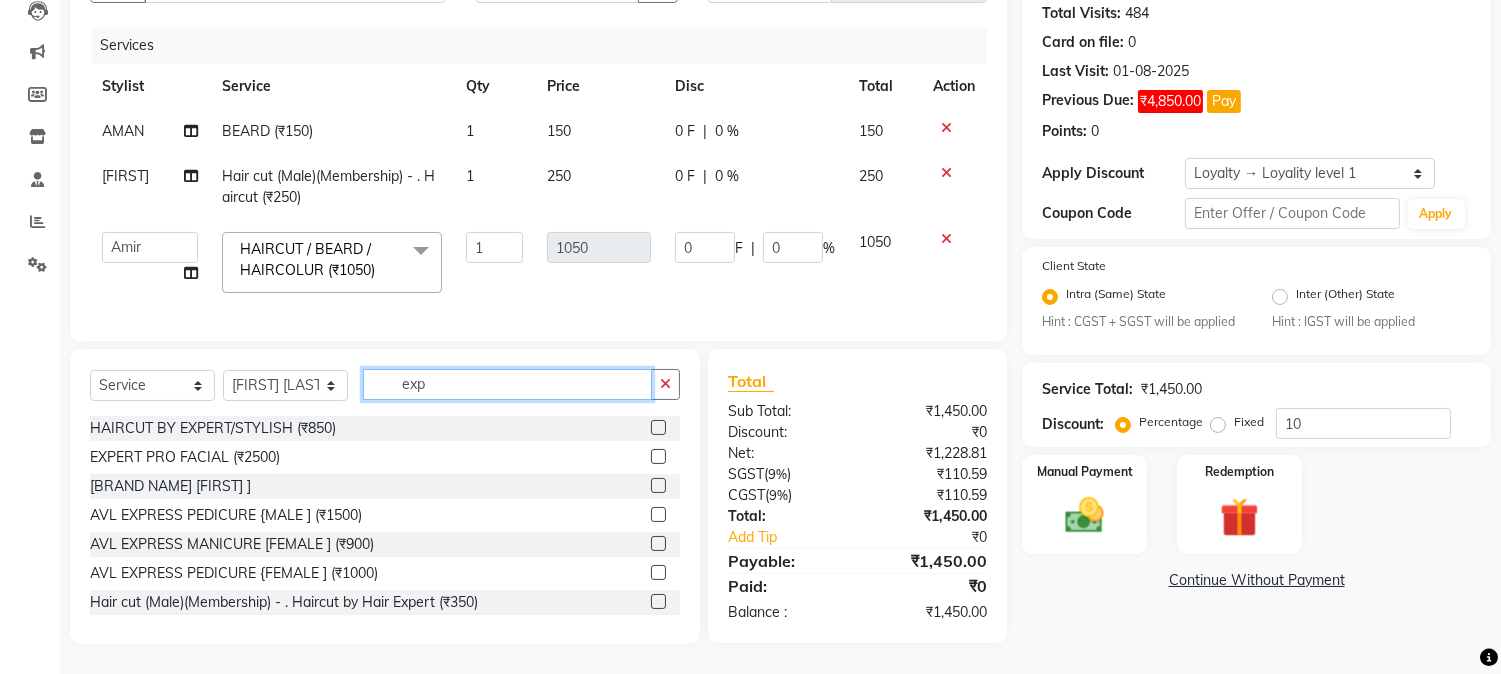 type on "exp" 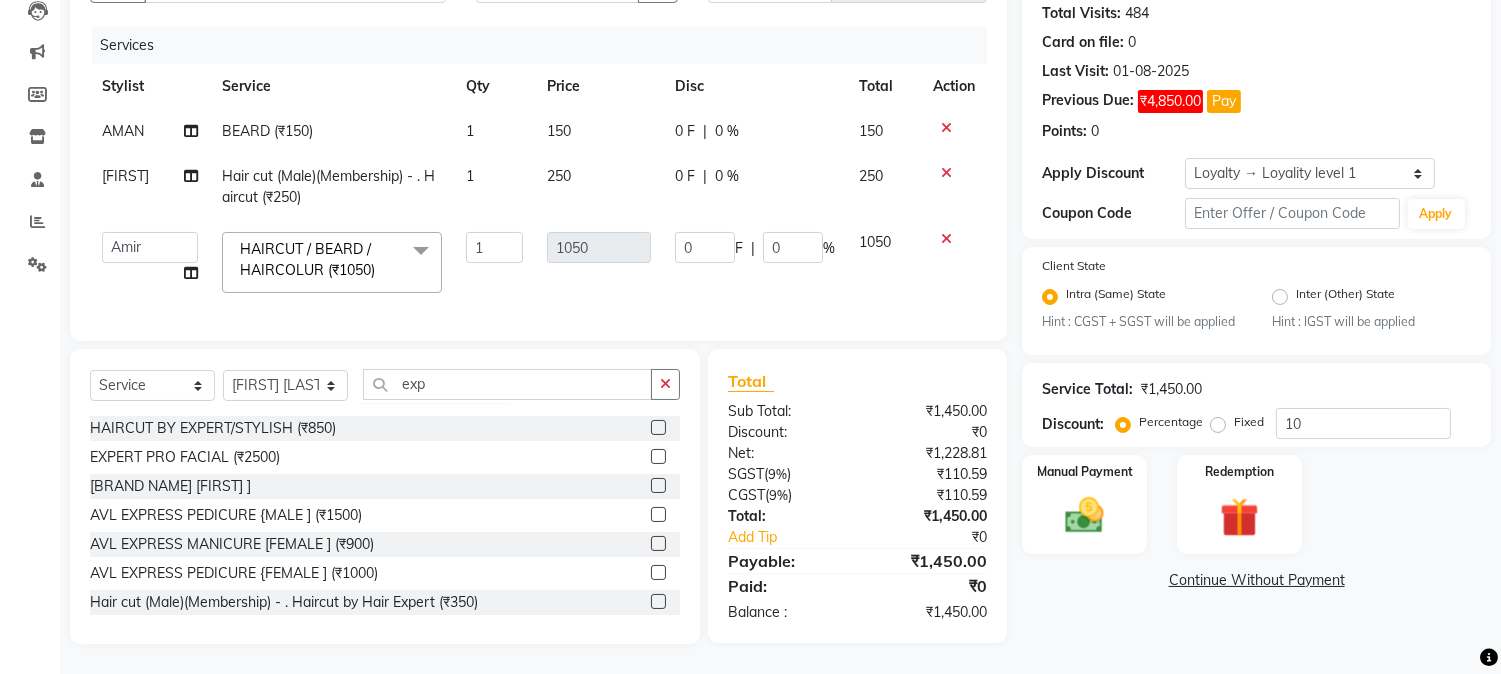 click 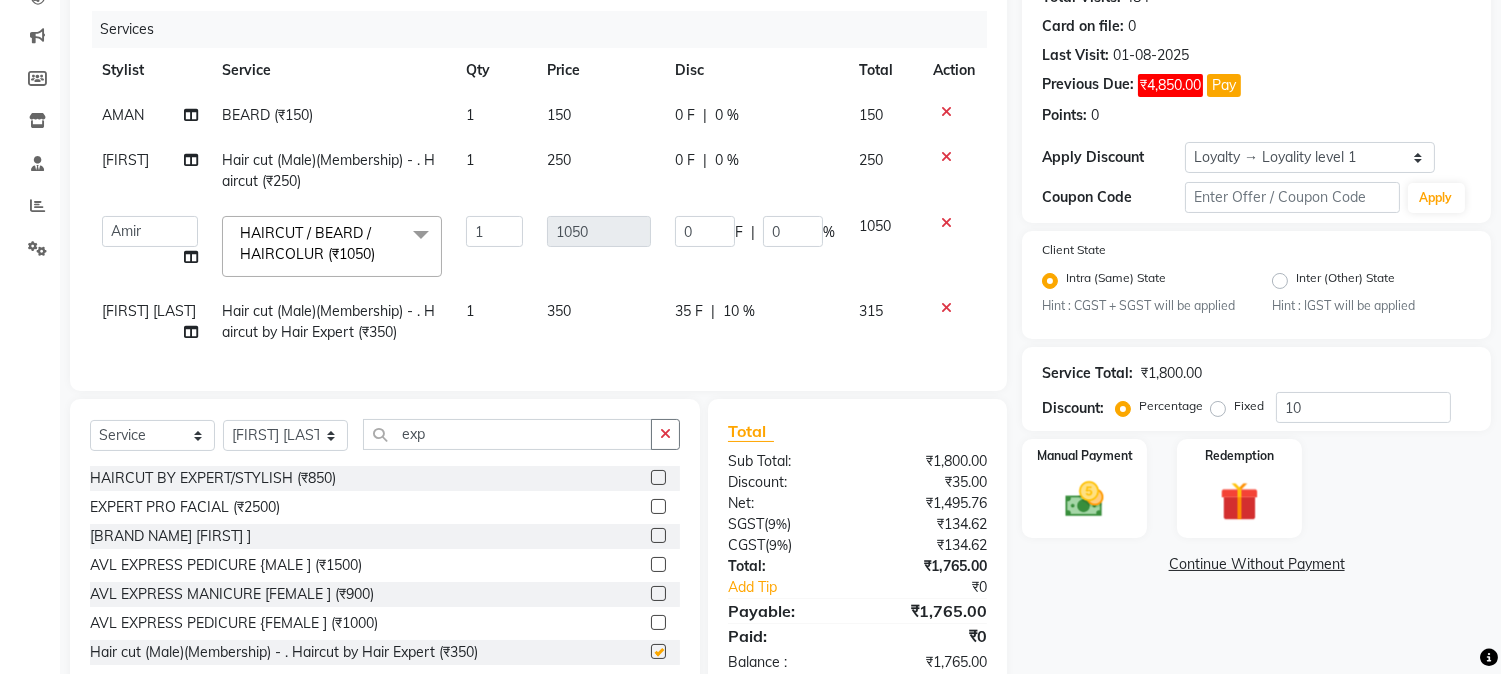 checkbox on "false" 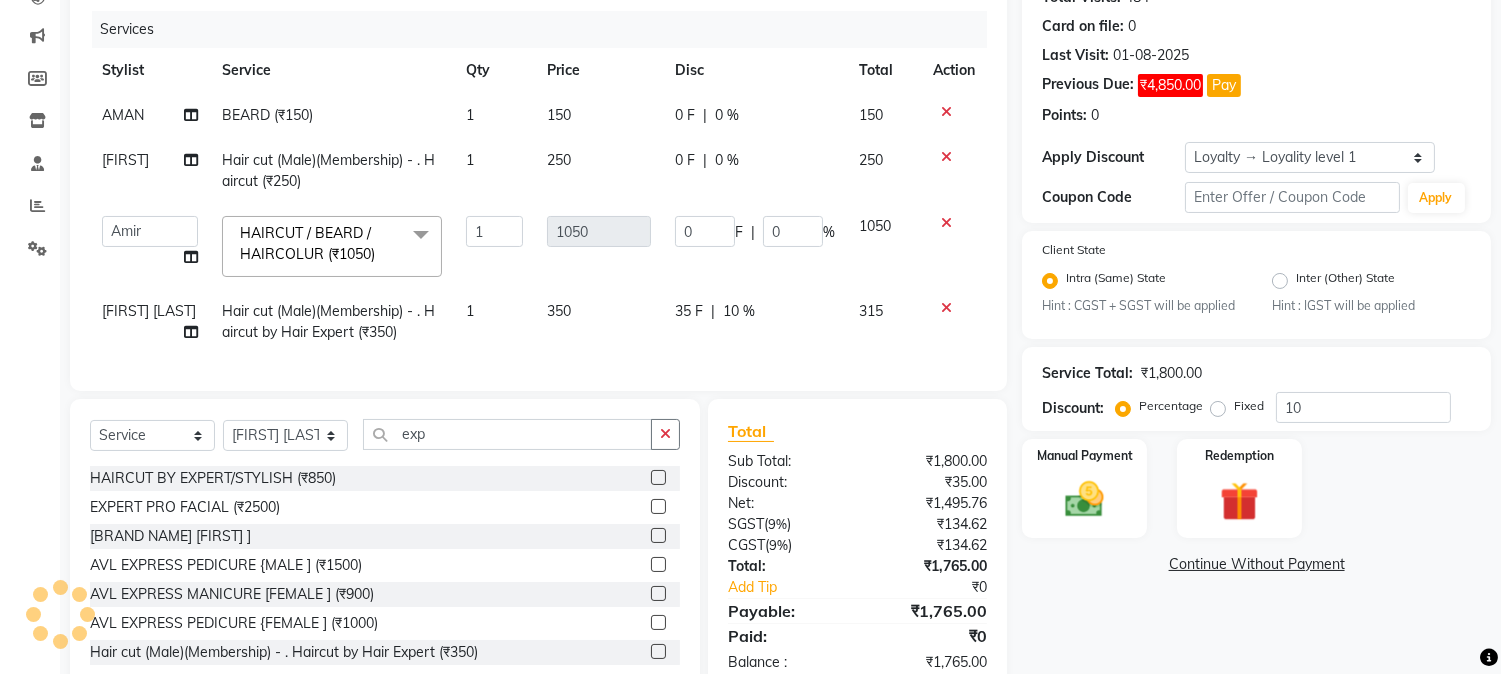 click on "35 F" 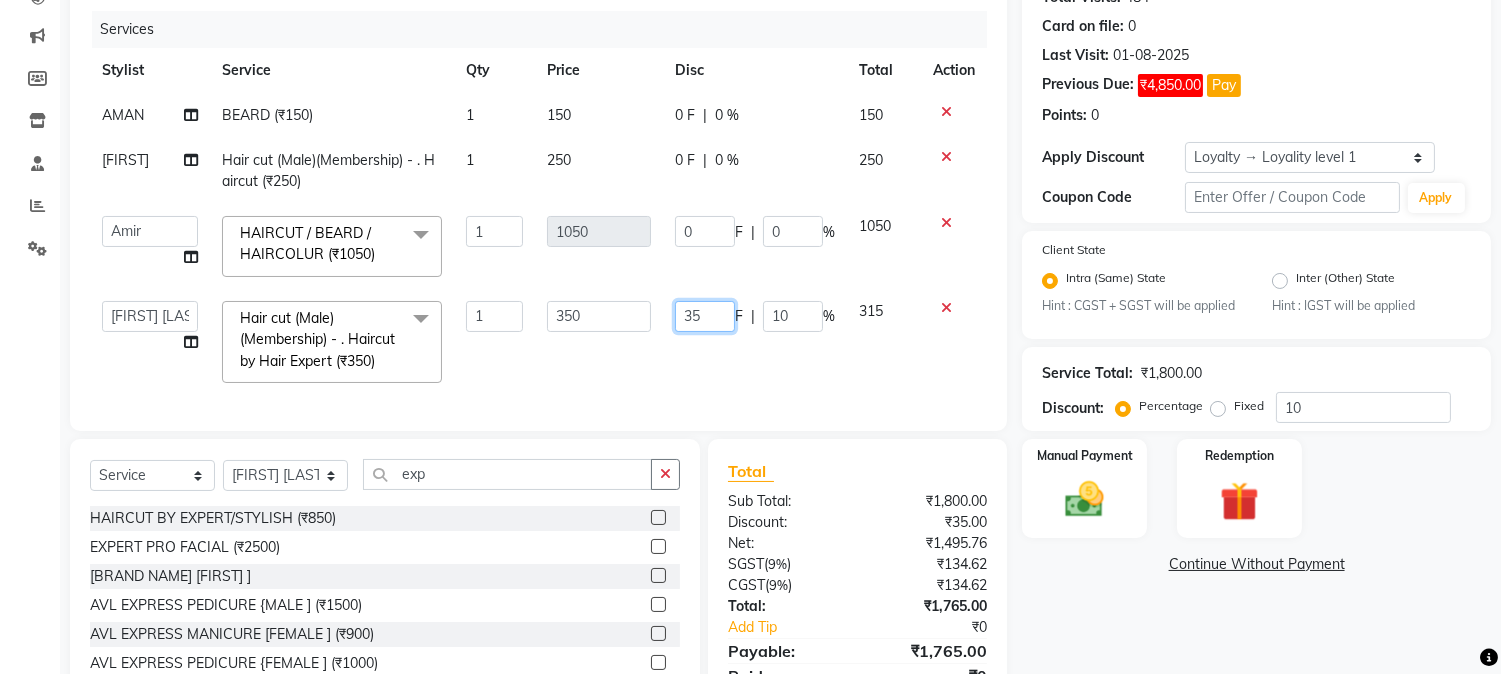 drag, startPoint x: 691, startPoint y: 317, endPoint x: 730, endPoint y: 312, distance: 39.319206 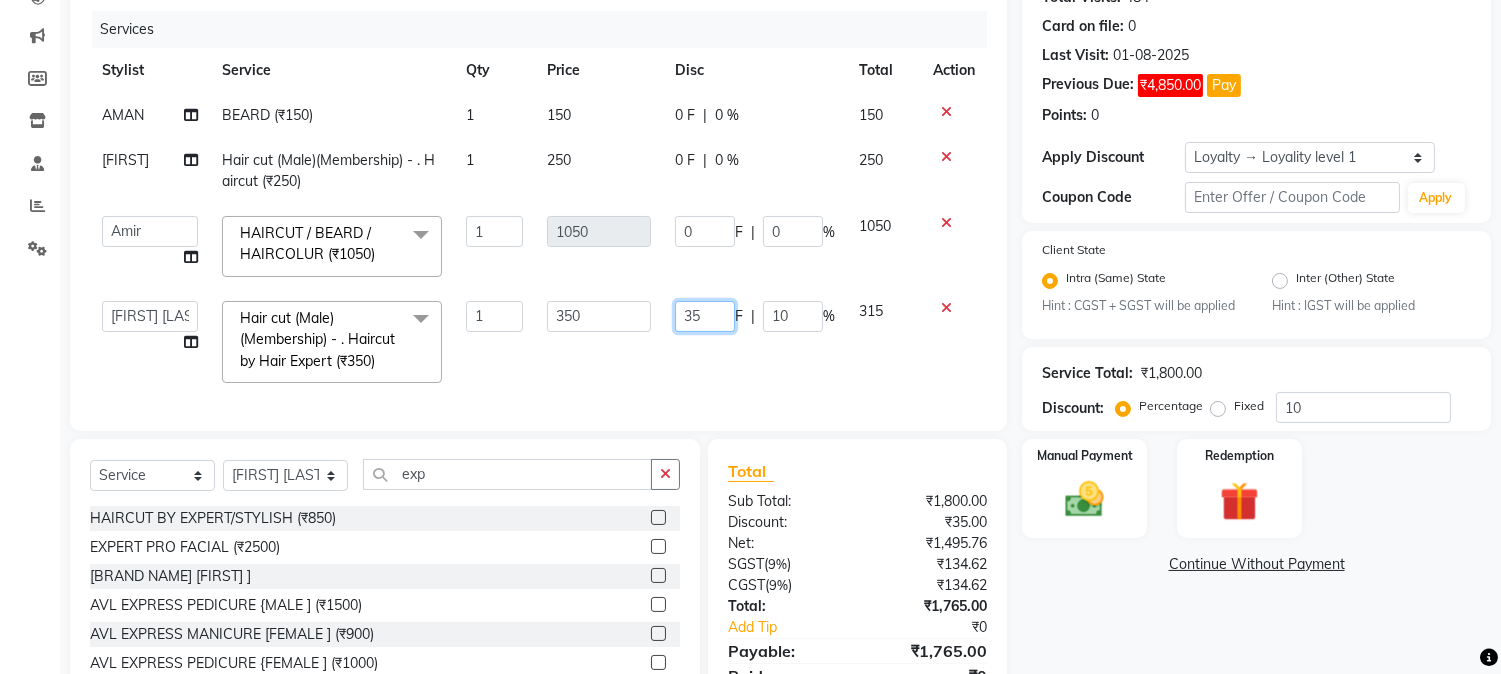 click on "35" 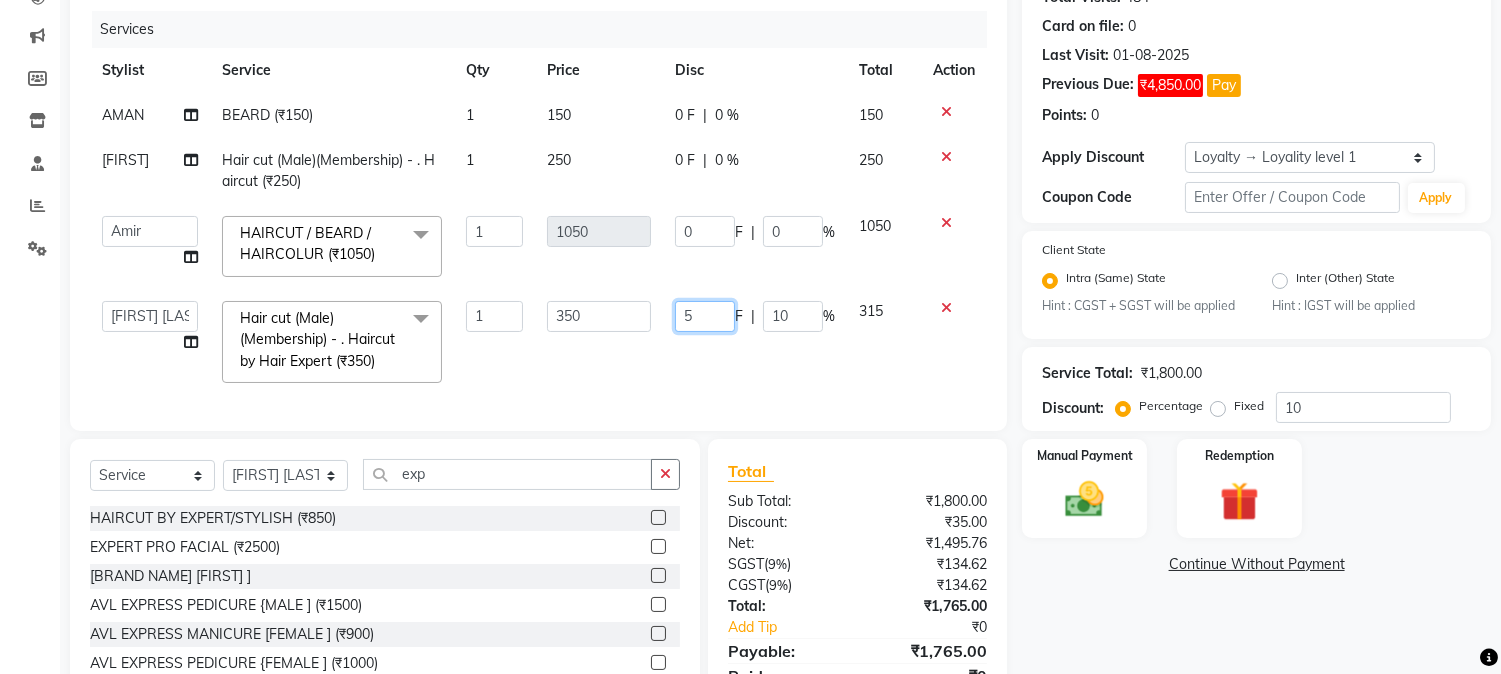 type on "50" 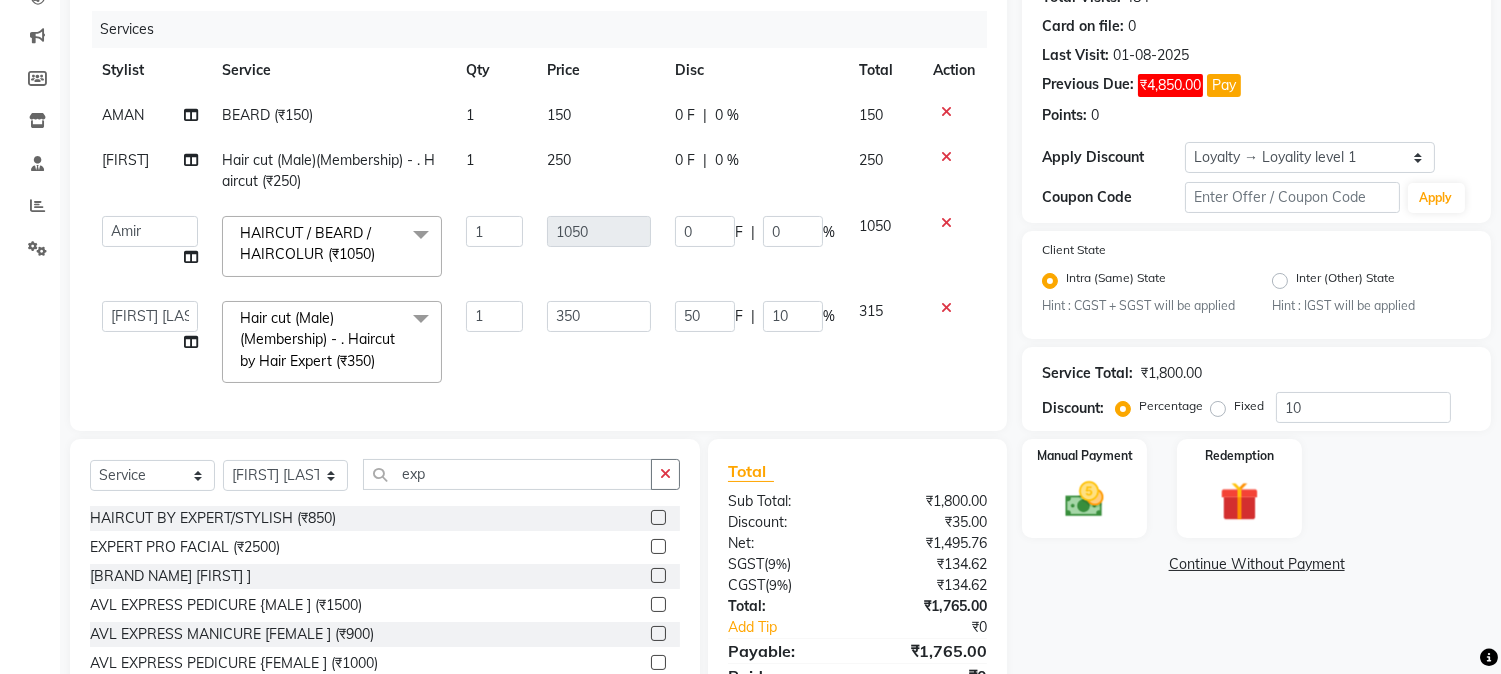 click on "Services Stylist Service Qty Price Disc Total Action AMAN  BEARD (₹150) 1 150 0 F | 0 % 150 Arbaz Hair cut (Male)(Membership)       -        . Haircut (₹250) 1 250 0 F | 0 % 250  AARMAN   AAYUSHI SHARMA   Akruti   AMAN    Amir   Arbaz   Asif Ansari   BABLU   Bandana   BHAGYESH   CHETAN   CHETAN BOISAR   furkan   GEETA   KISHOR   KISHOR JAMBHULKAR   kunal   mushahid  [muddu]   Nilam   NIRANJAN   Nisha Parmar   PRABHA    PUNAM   Rahul Sir   RAVI    RIMA   Rohit Tandel   SALONI   Sandy Sir   sarfaraz   shovib M.D   shreya   ZOYA  HAIRCUT / BEARD / HAIRCOLUR  (₹1050)  x Nails -  Hands (₹840) Nails -  Feet (₹720) Nails - Nail Extensions With Gel Polish (₹2820) Nails - Nail Art (₹300) Nails - Nail Extension Removal (₹960) Nails - Gel Polish Removal (₹420) MOLE (₹600) PUMING (₹4000) CRYSTAL PEDICURE (MEMBERSHIP) (₹1400) HIAR SPA ABOVE SHOULDER (MEMBERSHIP) (₹900) HAIR SPA ABOVE SHOULDER (NON-MEMBER) (₹1080) HAIR SPA BELOW SHOULDER(MEMBERSHIP) (₹1200) PATCH TEST  (₹500) BEARD (₹150)" 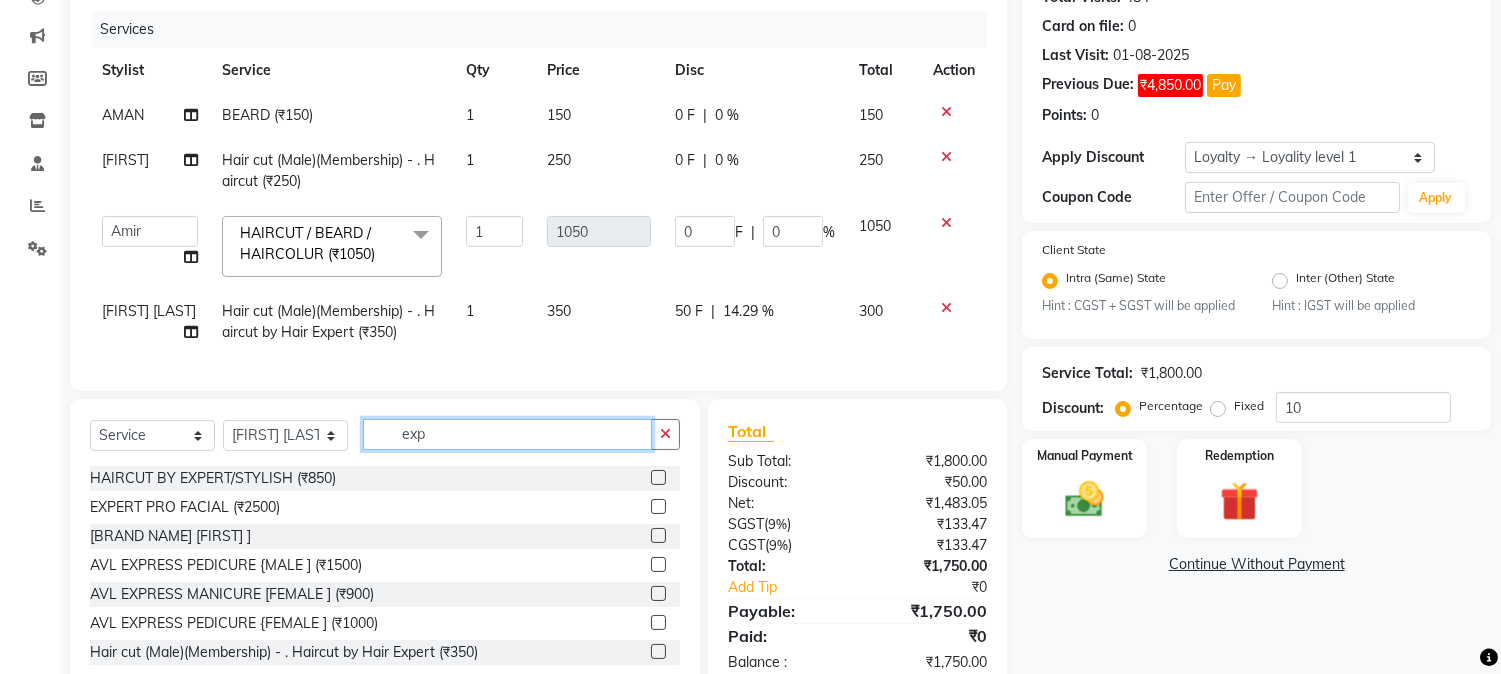 drag, startPoint x: 391, startPoint y: 446, endPoint x: 491, endPoint y: 442, distance: 100.07997 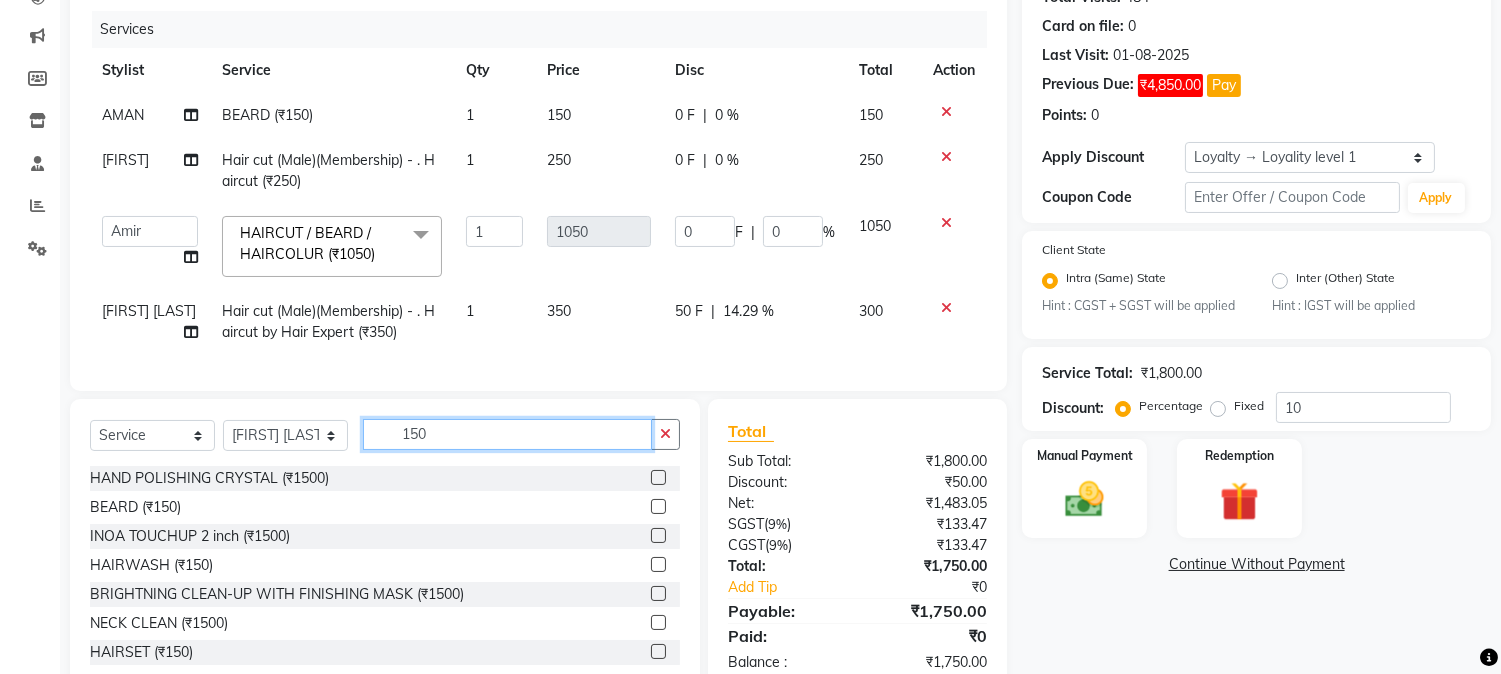 type on "150" 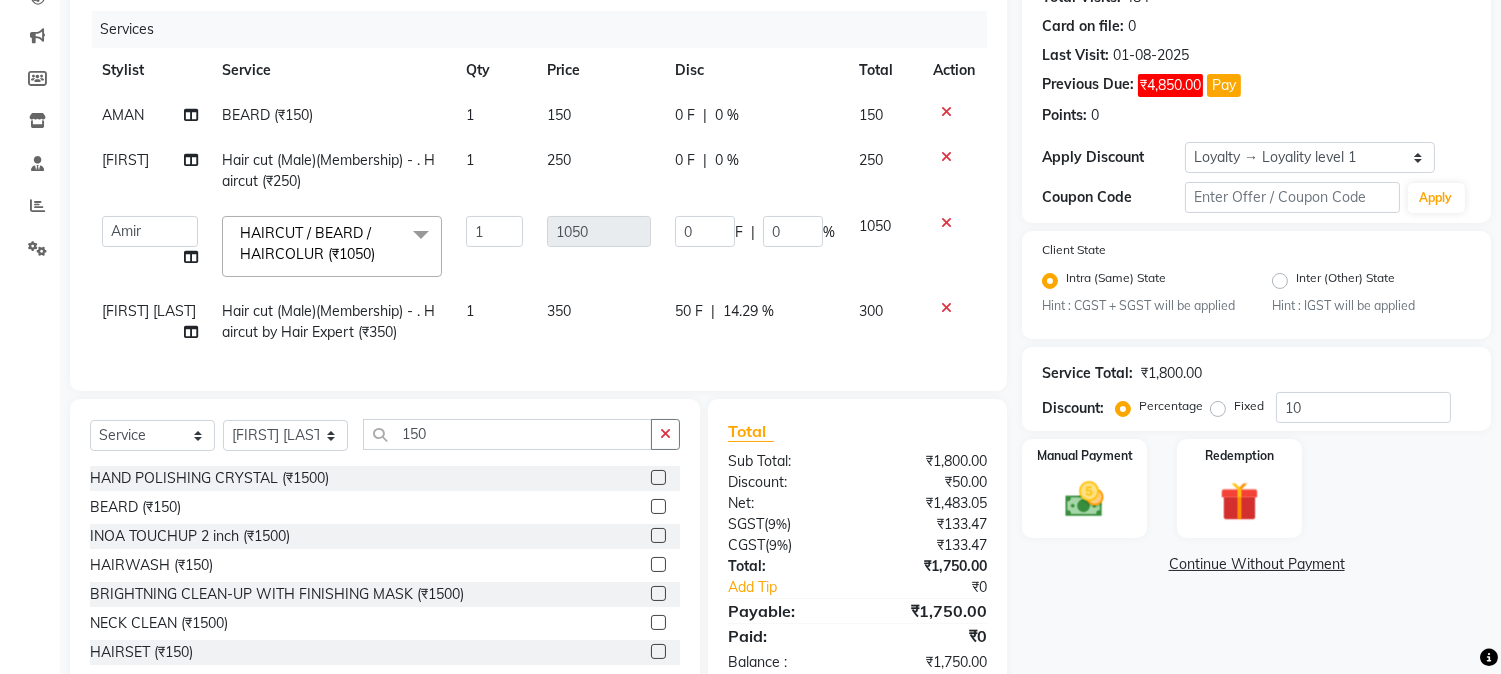 click 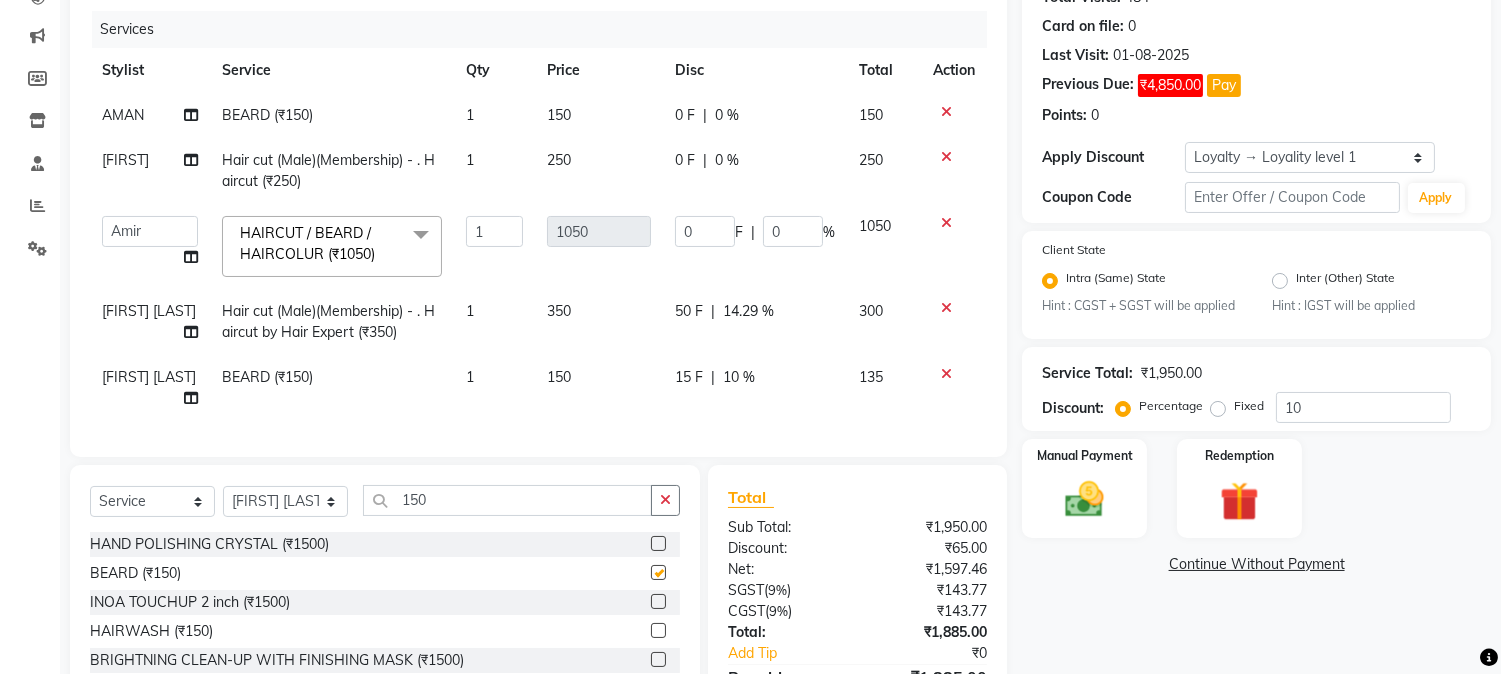 checkbox on "false" 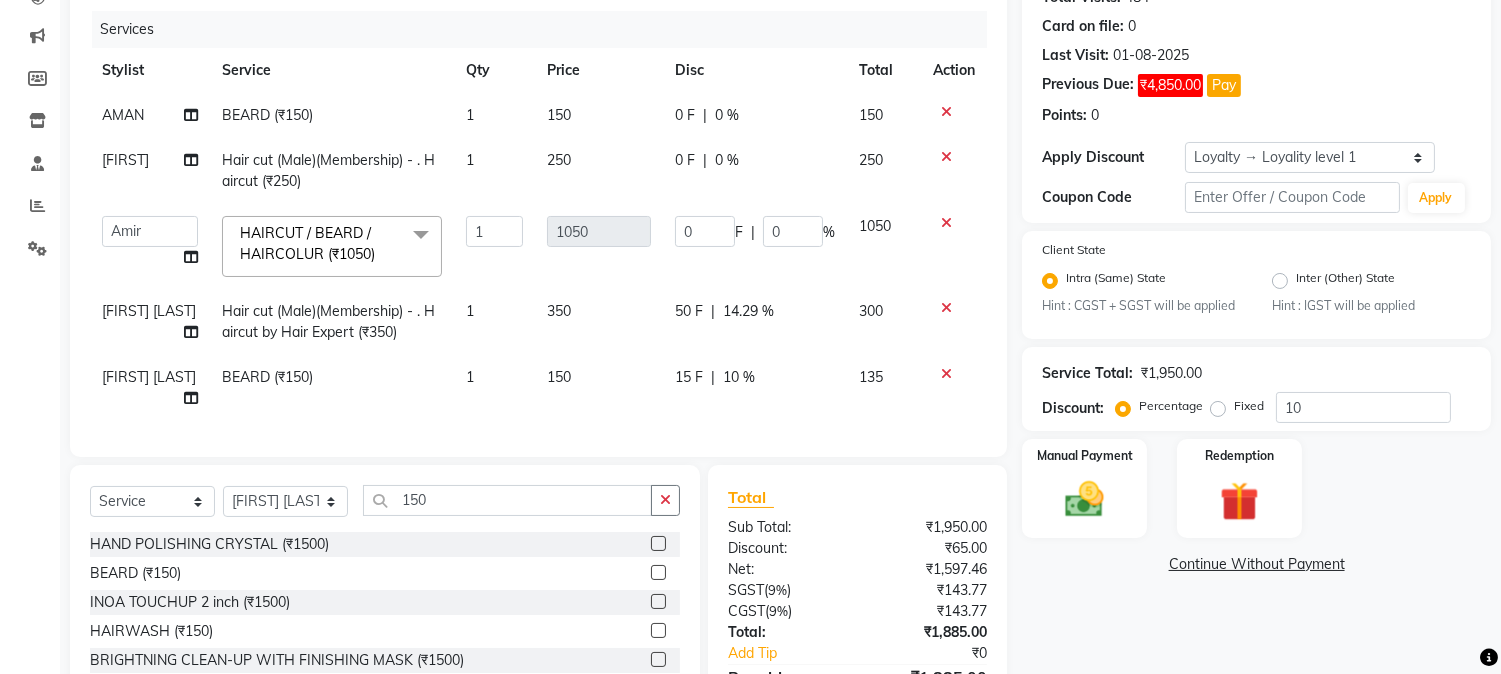 click on "15 F | 10 %" 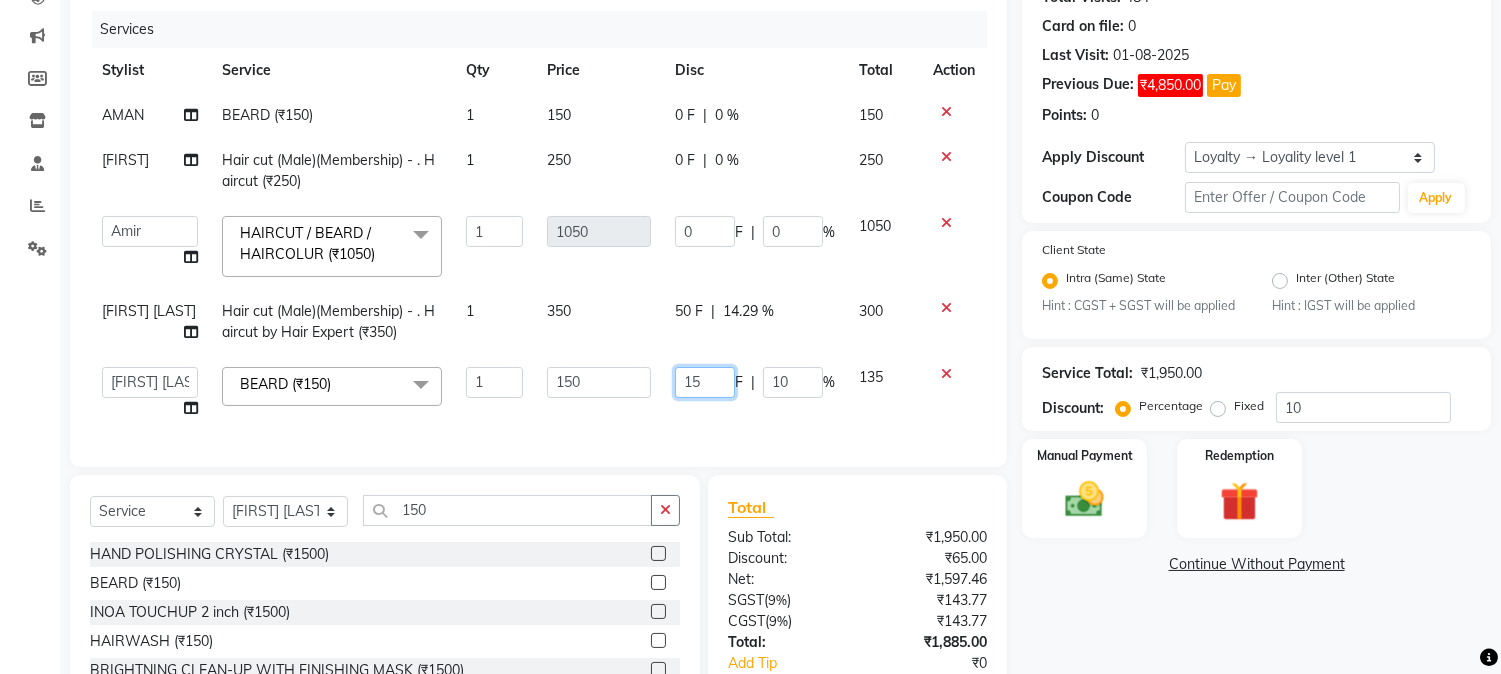 drag, startPoint x: 673, startPoint y: 378, endPoint x: 703, endPoint y: 380, distance: 30.066593 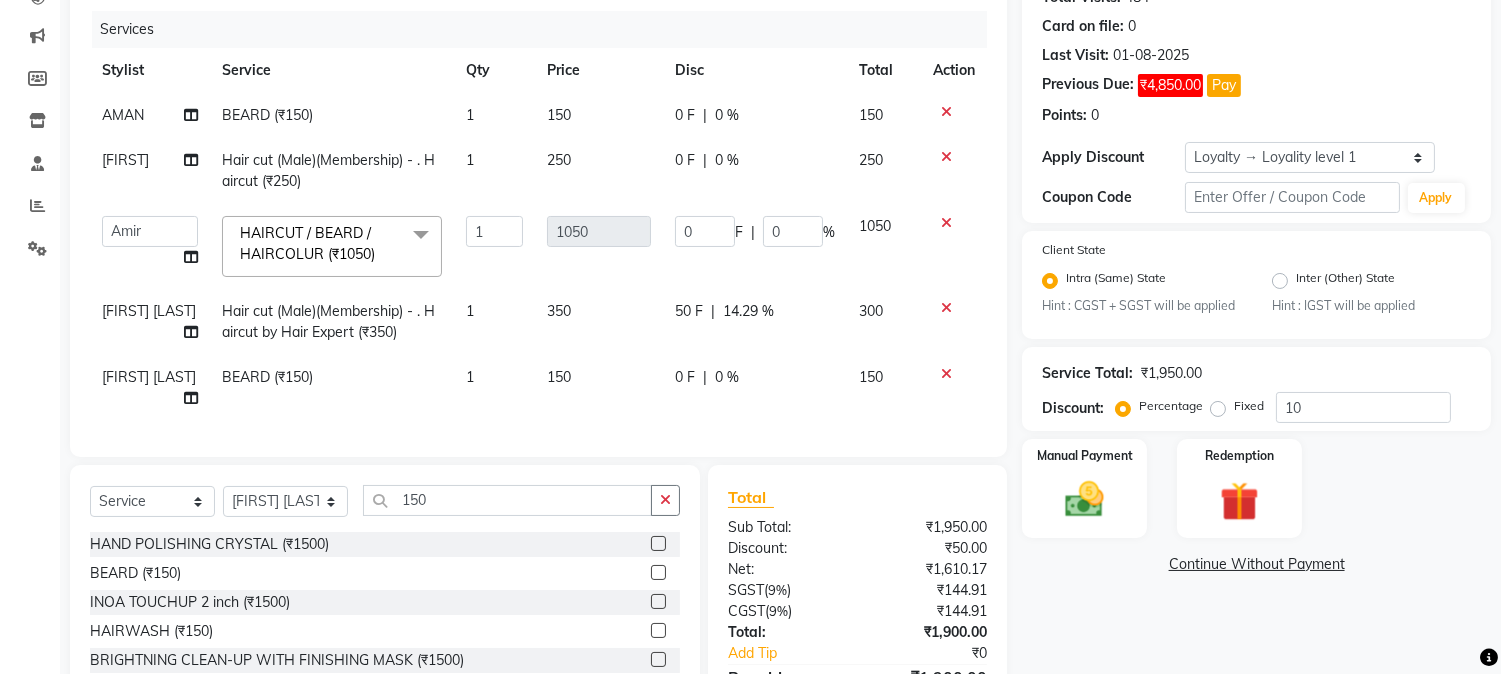 click on "Services Stylist Service Qty Price Disc Total Action AMAN  BEARD (₹150) 1 150 0 F | 0 % 150 Arbaz Hair cut (Male)(Membership)       -        . Haircut (₹250) 1 250 0 F | 0 % 250  AARMAN   AAYUSHI SHARMA   Akruti   AMAN    Amir   Arbaz   Asif Ansari   BABLU   Bandana   BHAGYESH   CHETAN   CHETAN BOISAR   furkan   GEETA   KISHOR   KISHOR JAMBHULKAR   kunal   mushahid  [muddu]   Nilam   NIRANJAN   Nisha Parmar   PRABHA    PUNAM   Rahul Sir   RAVI    RIMA   Rohit Tandel   SALONI   Sandy Sir   sarfaraz   shovib M.D   shreya   ZOYA  HAIRCUT / BEARD / HAIRCOLUR  (₹1050)  x Nails -  Hands (₹840) Nails -  Feet (₹720) Nails - Nail Extensions With Gel Polish (₹2820) Nails - Nail Art (₹300) Nails - Nail Extension Removal (₹960) Nails - Gel Polish Removal (₹420) MOLE (₹600) PUMING (₹4000) CRYSTAL PEDICURE (MEMBERSHIP) (₹1400) HIAR SPA ABOVE SHOULDER (MEMBERSHIP) (₹900) HAIR SPA ABOVE SHOULDER (NON-MEMBER) (₹1080) HAIR SPA BELOW SHOULDER(MEMBERSHIP) (₹1200) PATCH TEST  (₹500) BEARD (₹150)" 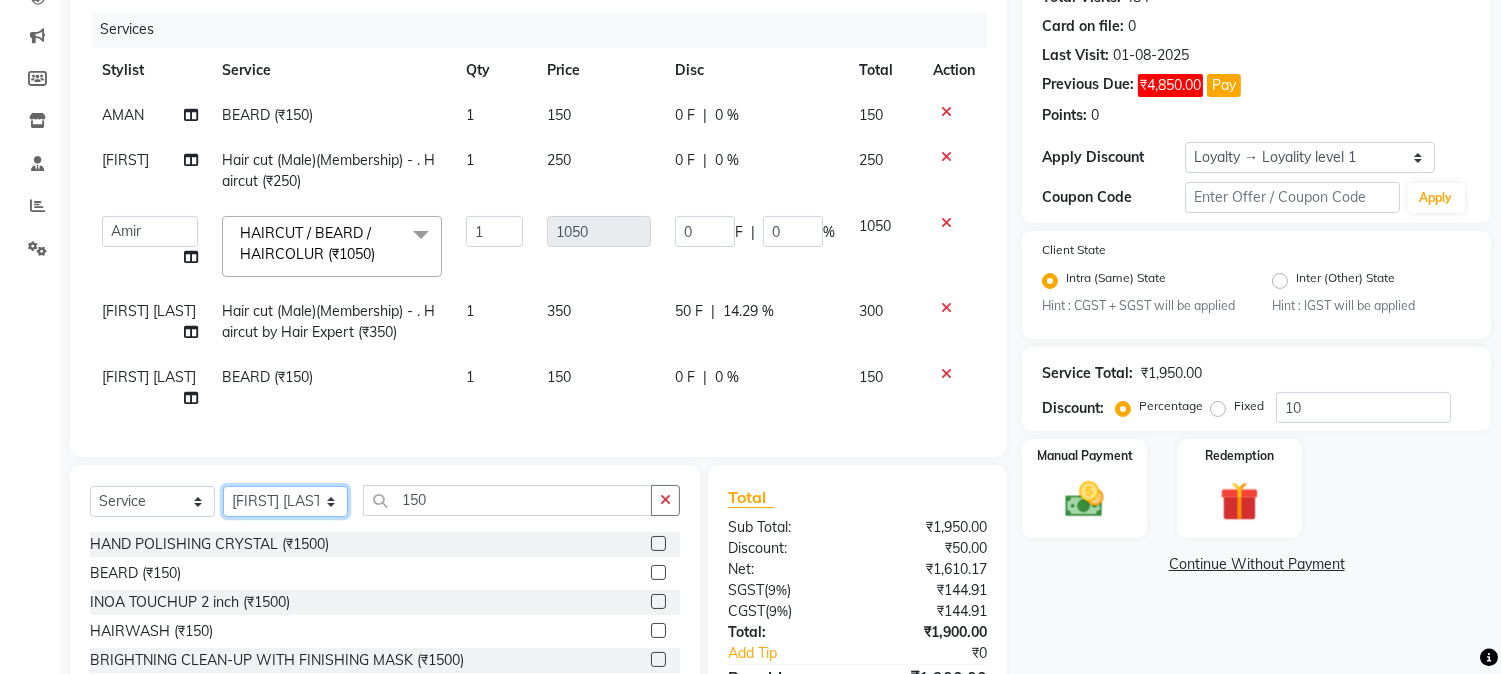 click on "Select Stylist [FIRST] [FIRST] [LAST] [FIRST]  [FIRST]   [FIRST]   [FIRST] [LAST]   [FIRST]   [FIRST]   [FIRST]   [FIRST]   [FIRST]   [FIRST]   [FIRST]   [FIRST]   [FIRST] [LAST]   [FIRST]   [FIRST]    [FIRST]   [FIRST] [LAST]   [FIRST]    [FIRST]   [FIRST]    [FIRST]  [FIRST]   [FIRST]   [FIRST] [LAST]   [FIRST]    [FIRST]   [FIRST]   [FIRST]   [FIRST]   [FIRST]  [FIRST]" 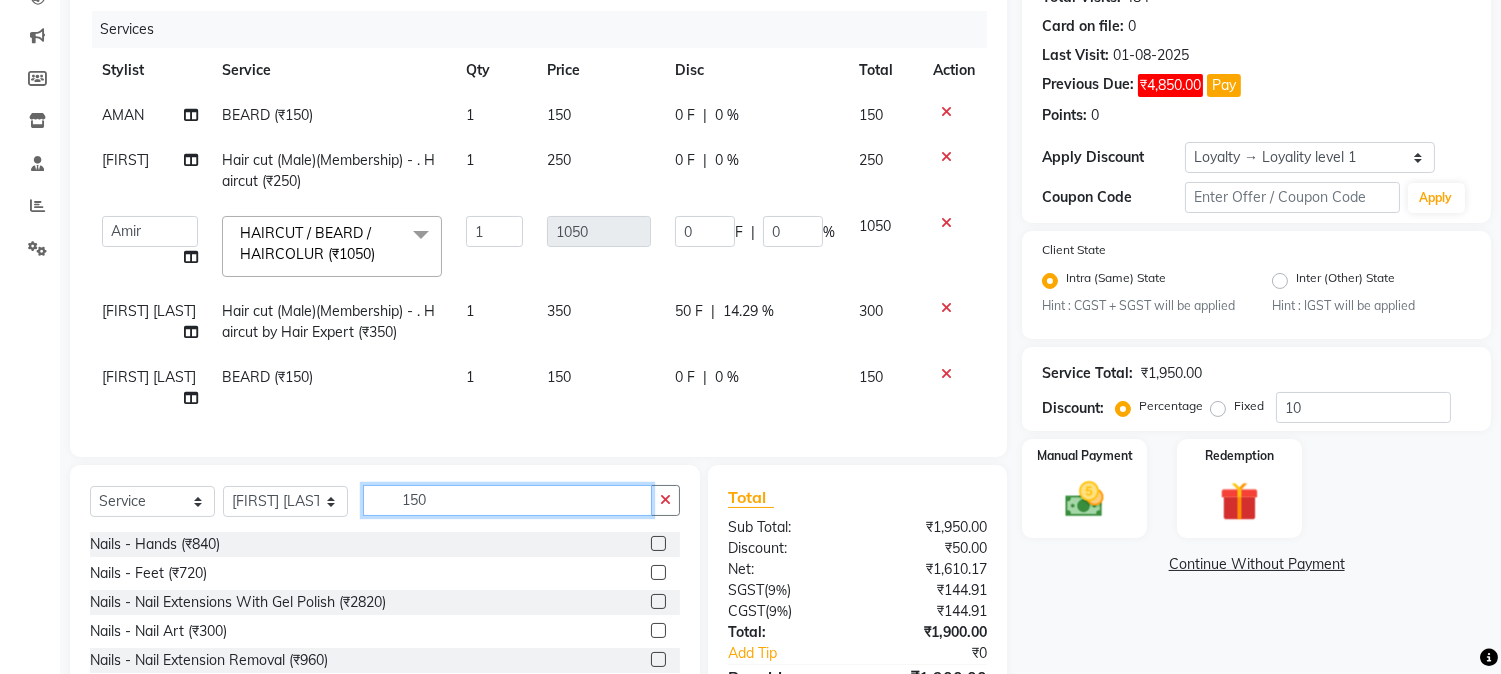 drag, startPoint x: 402, startPoint y: 488, endPoint x: 435, endPoint y: 493, distance: 33.37664 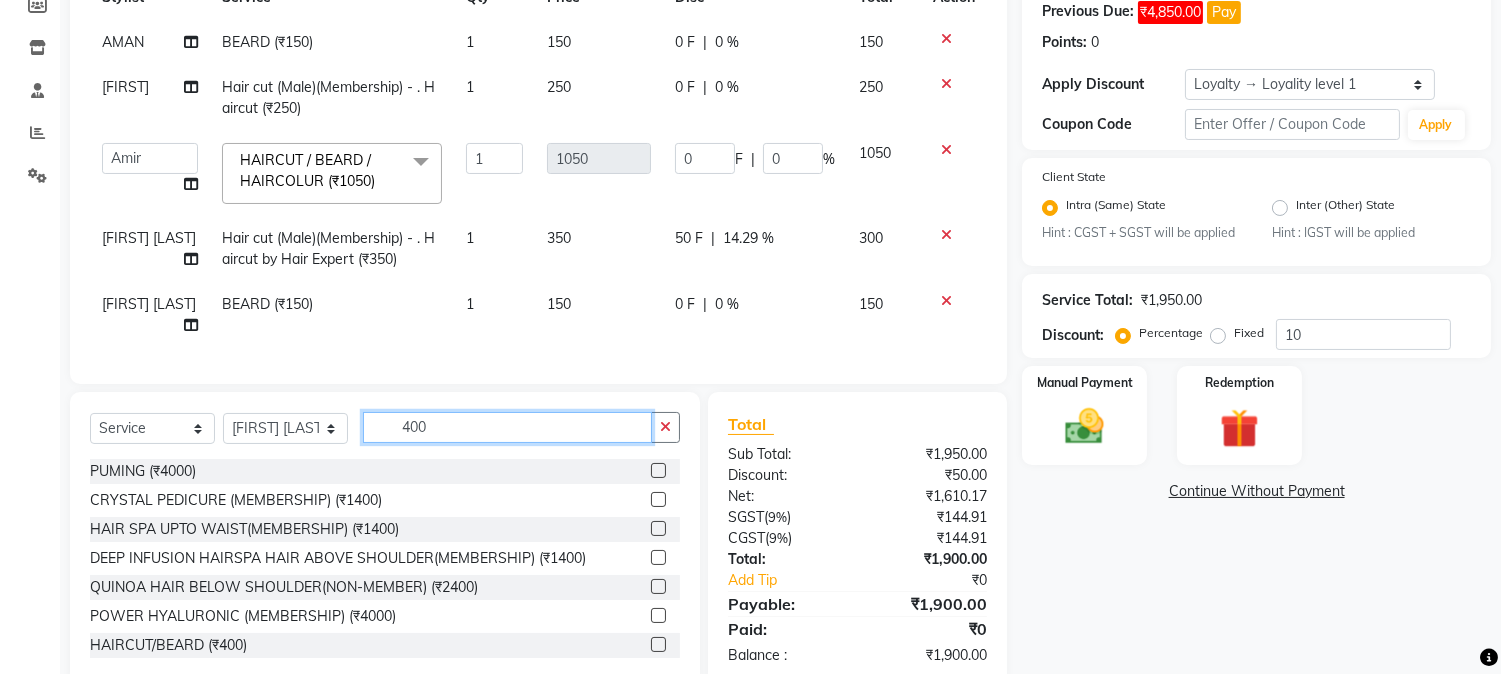 scroll, scrollTop: 348, scrollLeft: 0, axis: vertical 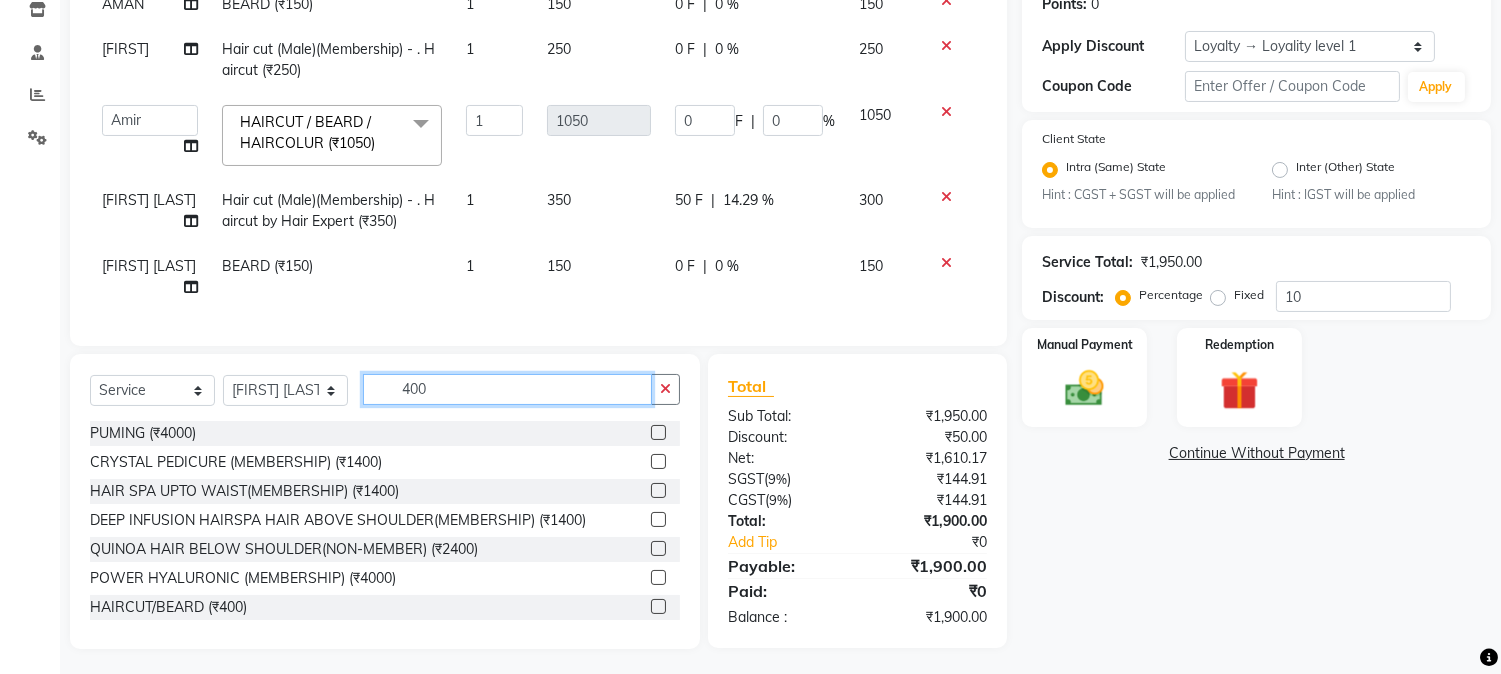 type on "400" 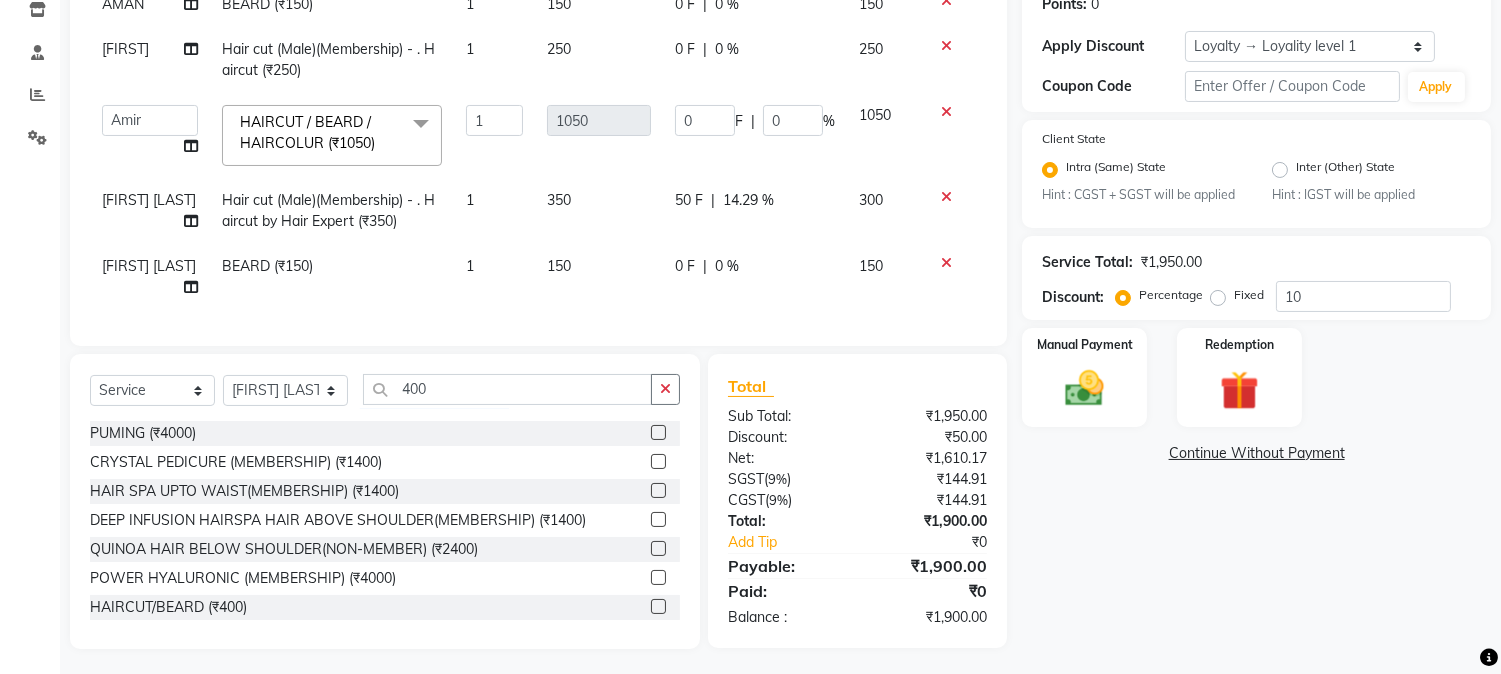 click 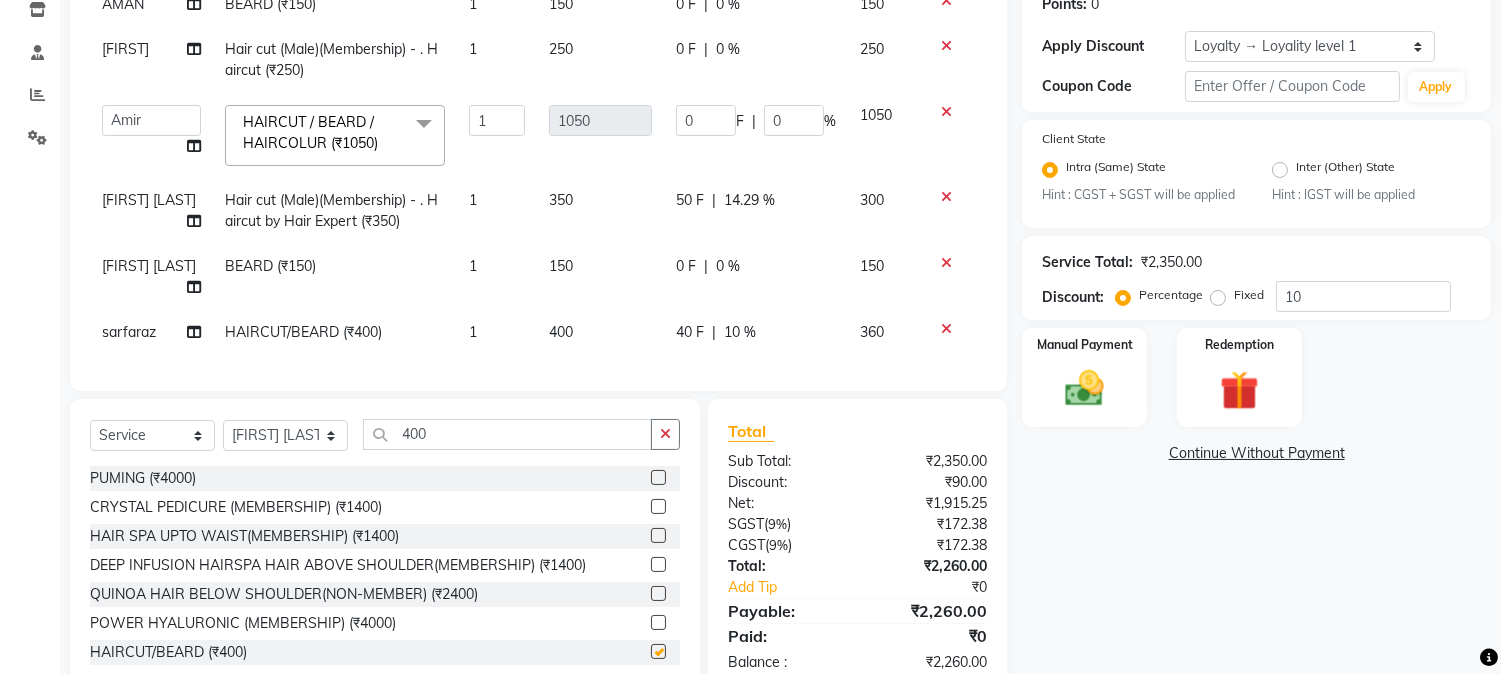 checkbox on "false" 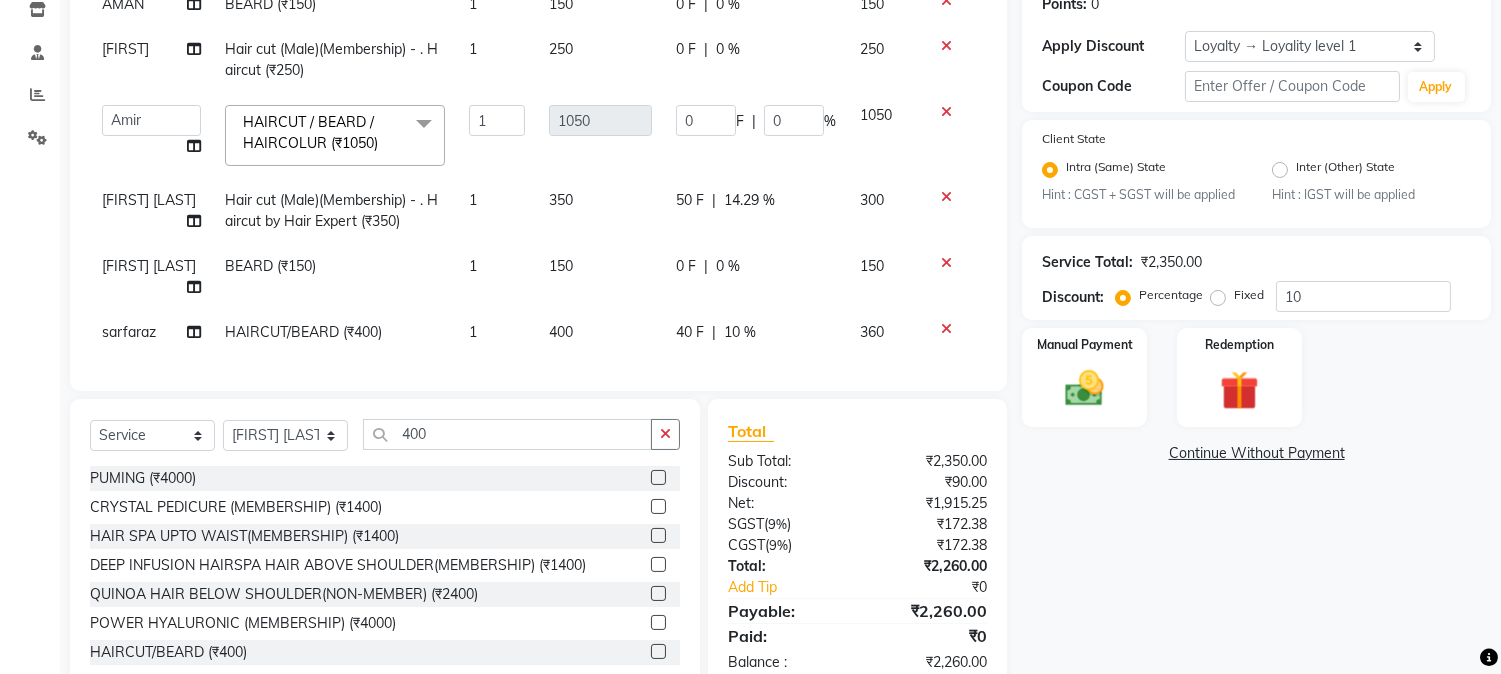 click on "40 F | 10 %" 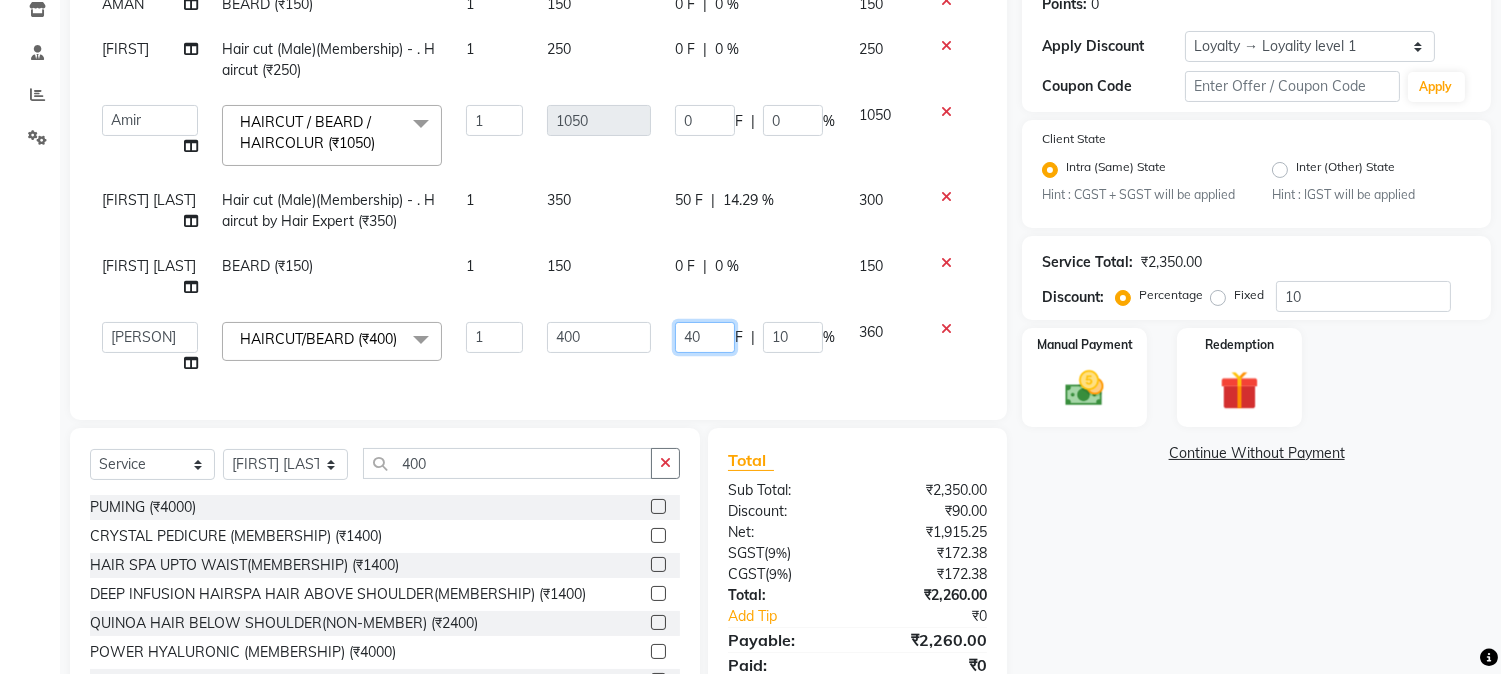 drag, startPoint x: 671, startPoint y: 306, endPoint x: 760, endPoint y: 314, distance: 89.358826 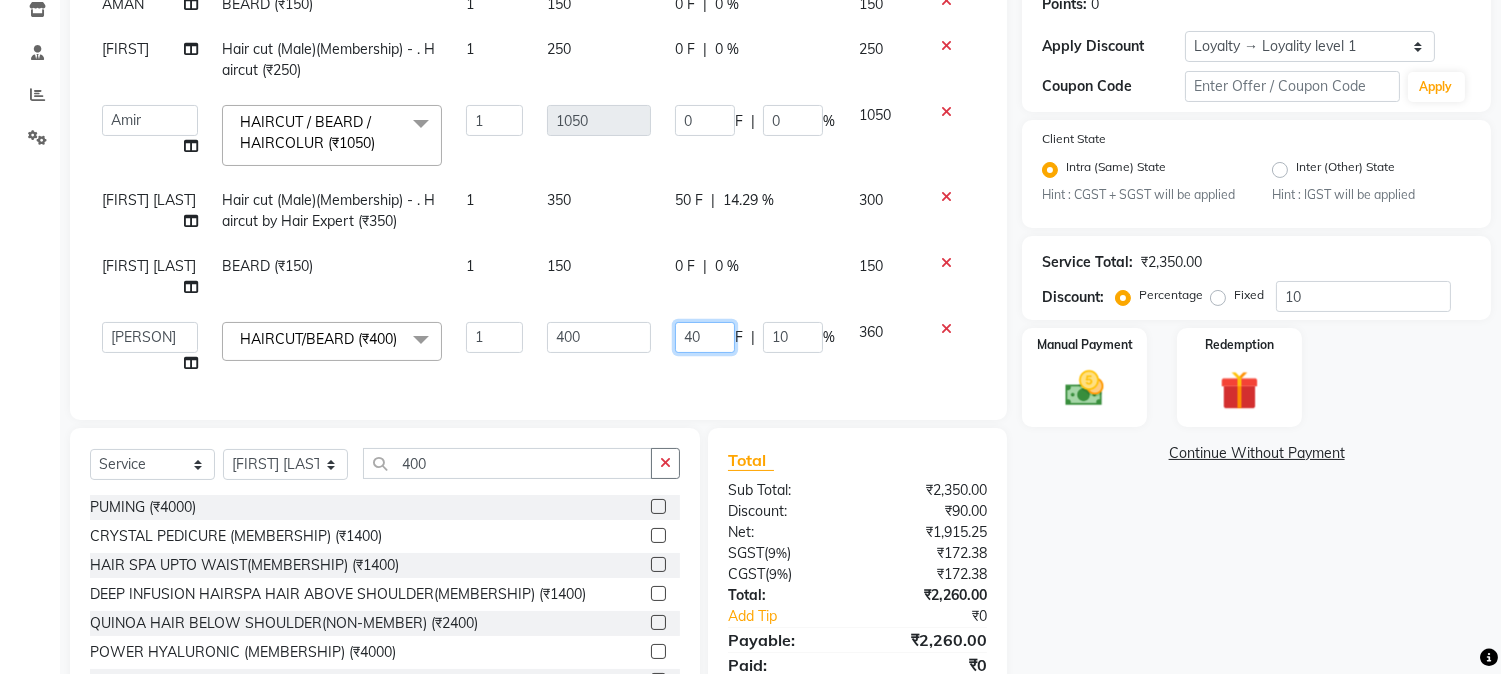 drag, startPoint x: 687, startPoint y: 312, endPoint x: 700, endPoint y: 312, distance: 13 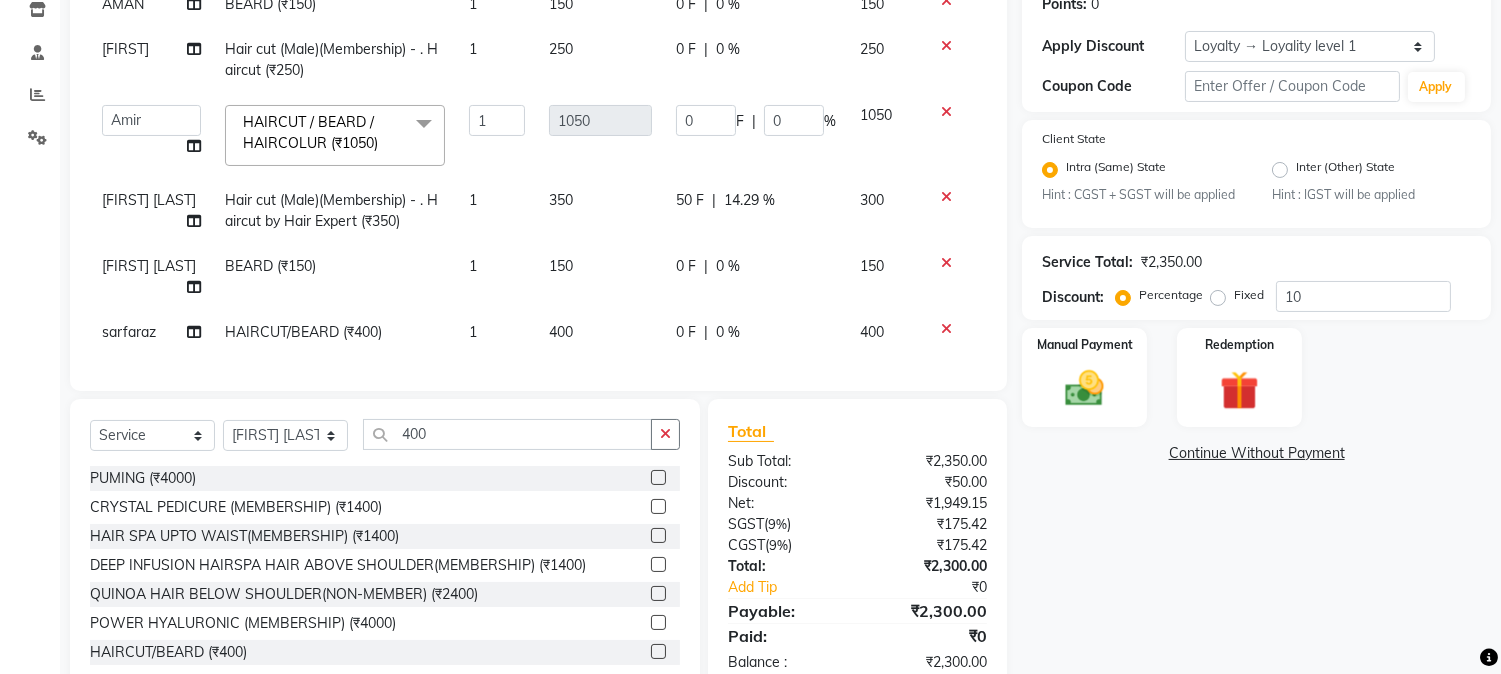 click on "Client +91 9049785333 Date 01-08-2025 Invoice Number V/2025 V/2025-26 0453 Services Stylist Service Qty Price Disc Total Action AMAN  BEARD (₹150) 1 150 0 F | 0 % 150 Arbaz Hair cut (Male)(Membership)       -        . Haircut (₹250) 1 250 0 F | 0 % 250  AARMAN   AAYUSHI SHARMA   Akruti   AMAN    Amir   Arbaz   Asif Ansari   BABLU   Bandana   BHAGYESH   CHETAN   CHETAN BOISAR   furkan   GEETA   KISHOR   KISHOR JAMBHULKAR   kunal   mushahid  [muddu]   Nilam   NIRANJAN   Nisha Parmar   PRABHA    PUNAM   Rahul Sir   RAVI    RIMA   Rohit Tandel   SALONI   Sandy Sir   sarfaraz   shovib M.D   shreya   ZOYA  HAIRCUT / BEARD / HAIRCOLUR  (₹1050)  x Nails -  Hands (₹840) Nails -  Feet (₹720) Nails - Nail Extensions With Gel Polish (₹2820) Nails - Nail Art (₹300) Nails - Nail Extension Removal (₹960) Nails - Gel Polish Removal (₹420) MOLE (₹600) PUMING (₹4000) CRYSTAL PEDICURE (MEMBERSHIP) (₹1400) HIAR SPA ABOVE SHOULDER (MEMBERSHIP) (₹900) HAIR SPA ABOVE SHOULDER (NON-MEMBER) (₹1080) 1 1050" 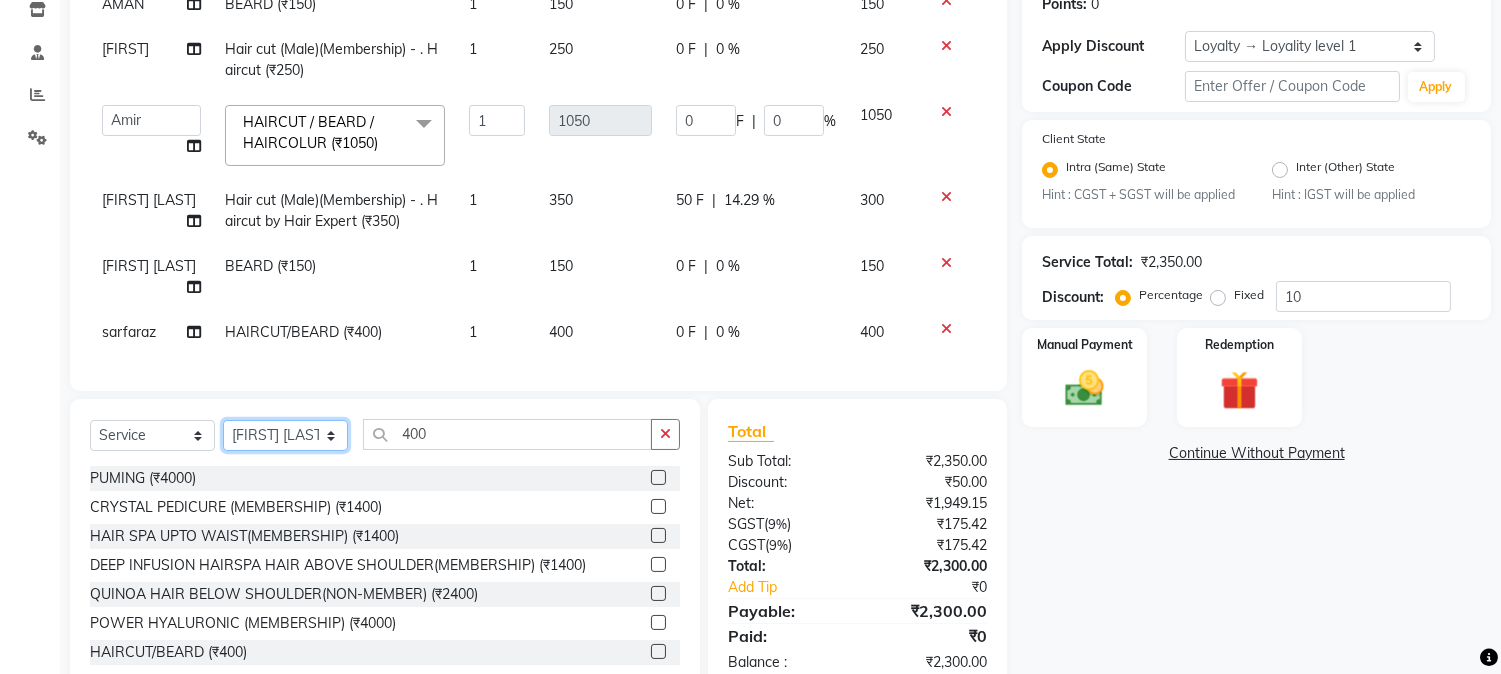 click on "Select Stylist [FIRST] [FIRST] [LAST] [FIRST]  [FIRST]   [FIRST]   [FIRST] [LAST]   [FIRST]   [FIRST]   [FIRST]   [FIRST]   [FIRST]   [FIRST]   [FIRST]   [FIRST]   [FIRST] [LAST]   [FIRST]   [FIRST]    [FIRST]   [FIRST] [LAST]   [FIRST]    [FIRST]   [FIRST]    [FIRST]  [FIRST]   [FIRST]   [FIRST] [LAST]   [FIRST]    [FIRST]   [FIRST]   [FIRST]   [FIRST]   [FIRST]  [FIRST]" 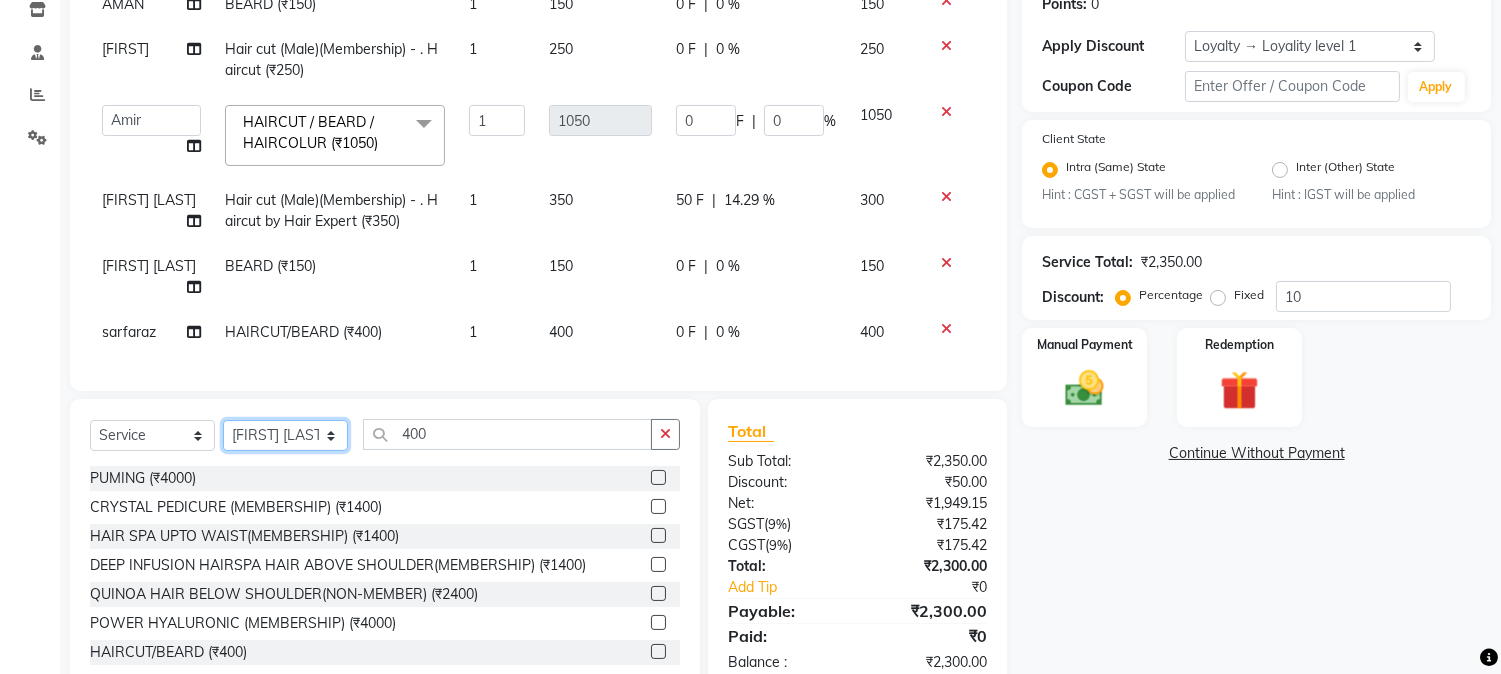 select on "78250" 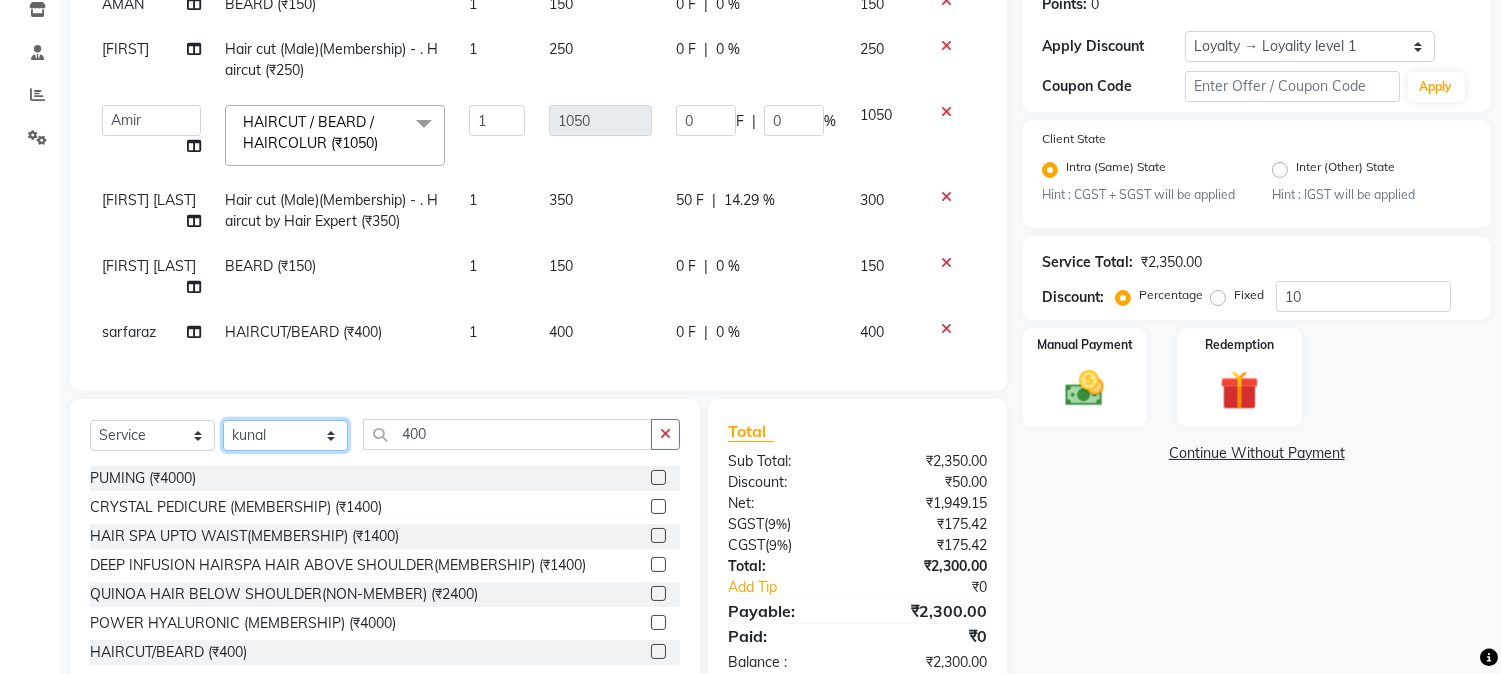 click on "Select Stylist [FIRST] [FIRST] [LAST] [FIRST]  [FIRST]   [FIRST]   [FIRST] [LAST]   [FIRST]   [FIRST]   [FIRST]   [FIRST]   [FIRST]   [FIRST]   [FIRST]   [FIRST]   [FIRST] [LAST]   [FIRST]   [FIRST]    [FIRST]   [FIRST] [LAST]   [FIRST]    [FIRST]   [FIRST]    [FIRST]  [FIRST]   [FIRST]   [FIRST] [LAST]   [FIRST]    [FIRST]   [FIRST]   [FIRST]   [FIRST]   [FIRST]  [FIRST]" 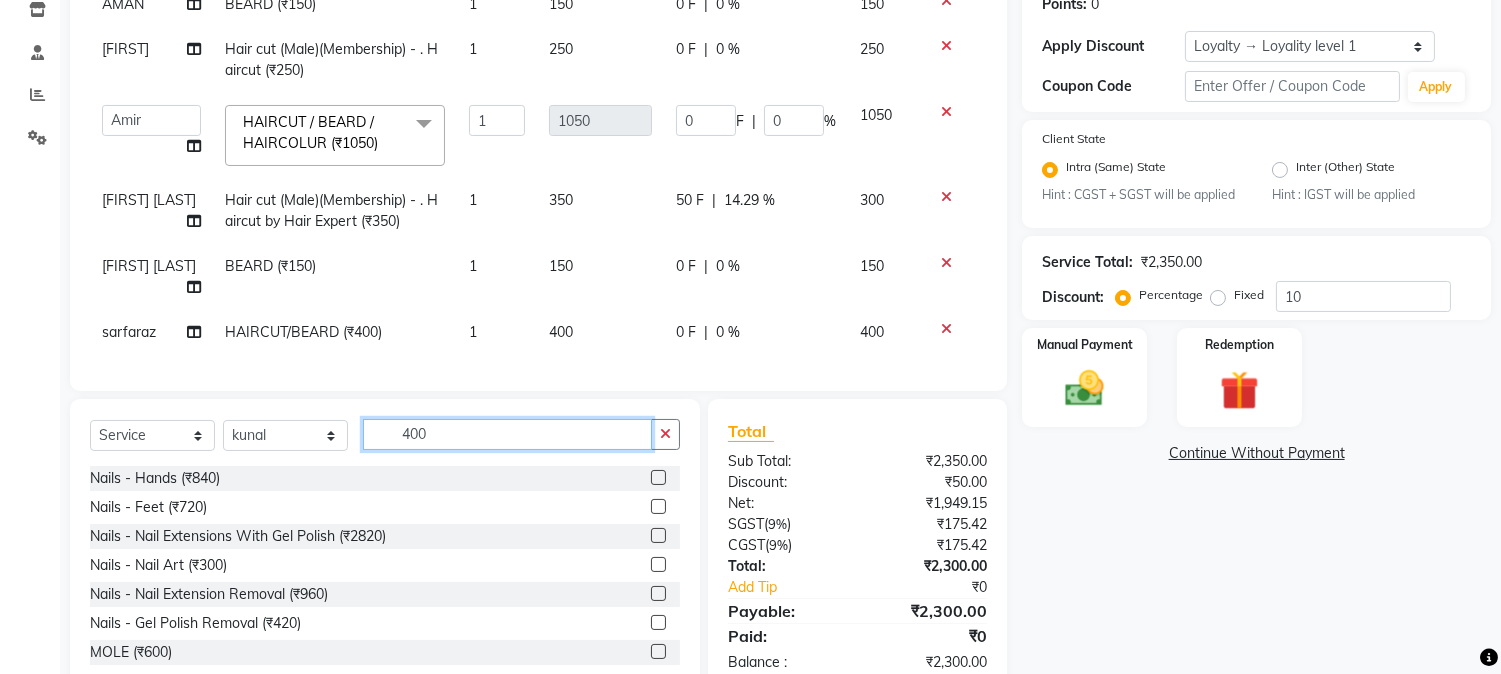 drag, startPoint x: 400, startPoint y: 425, endPoint x: 436, endPoint y: 430, distance: 36.345562 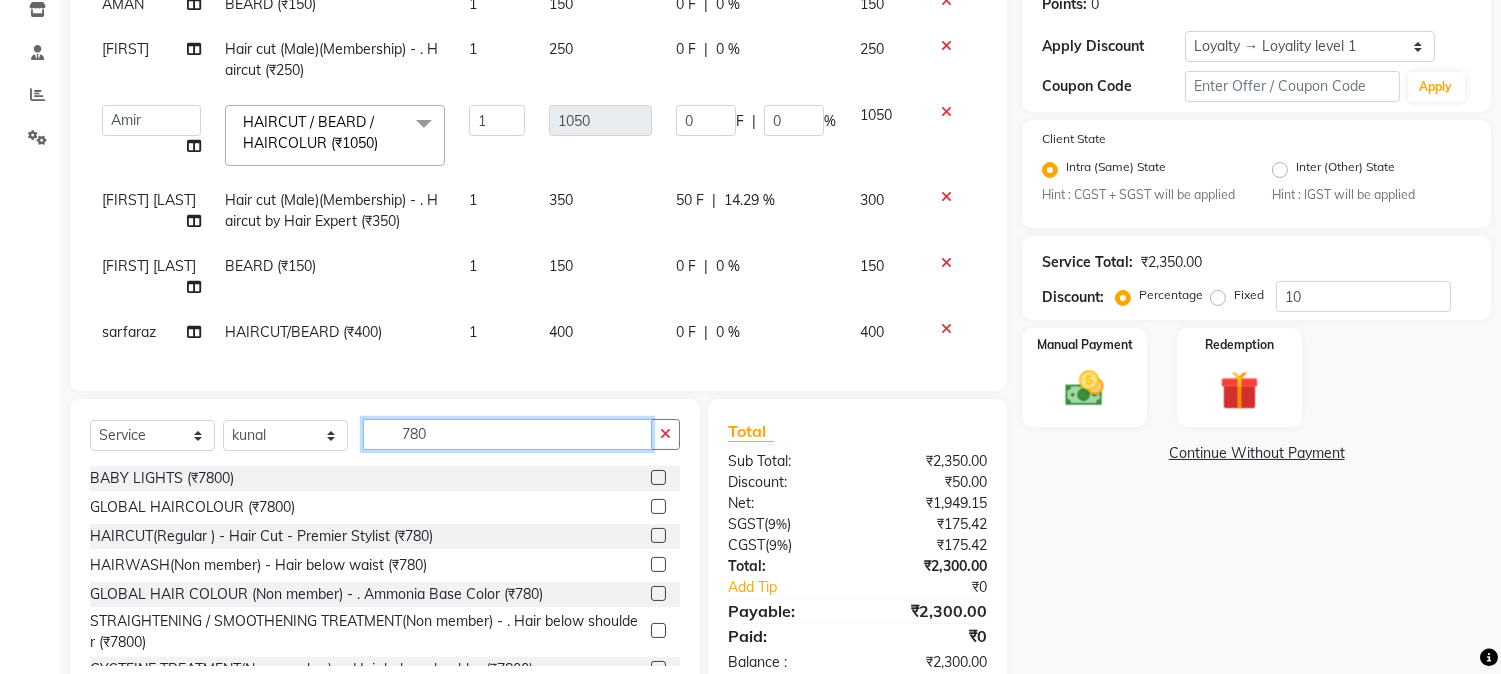 type on "780" 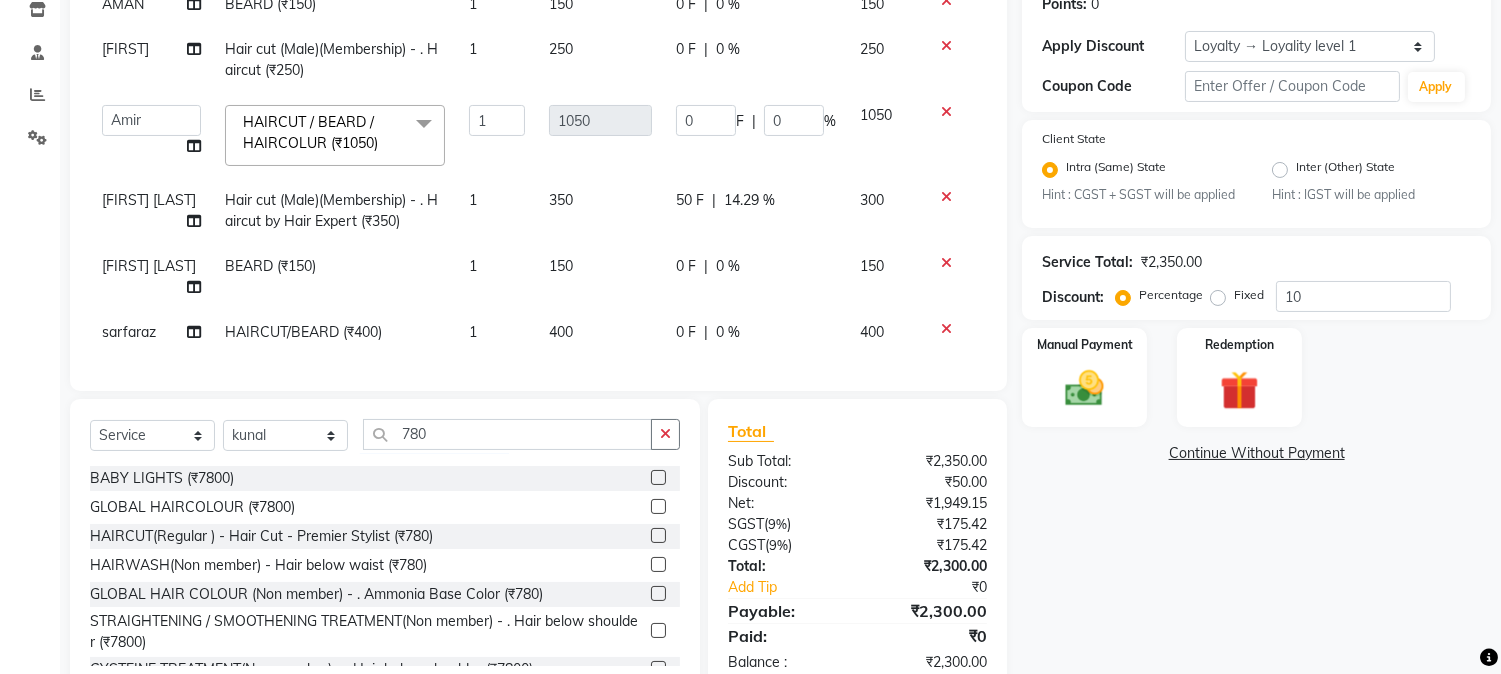 click 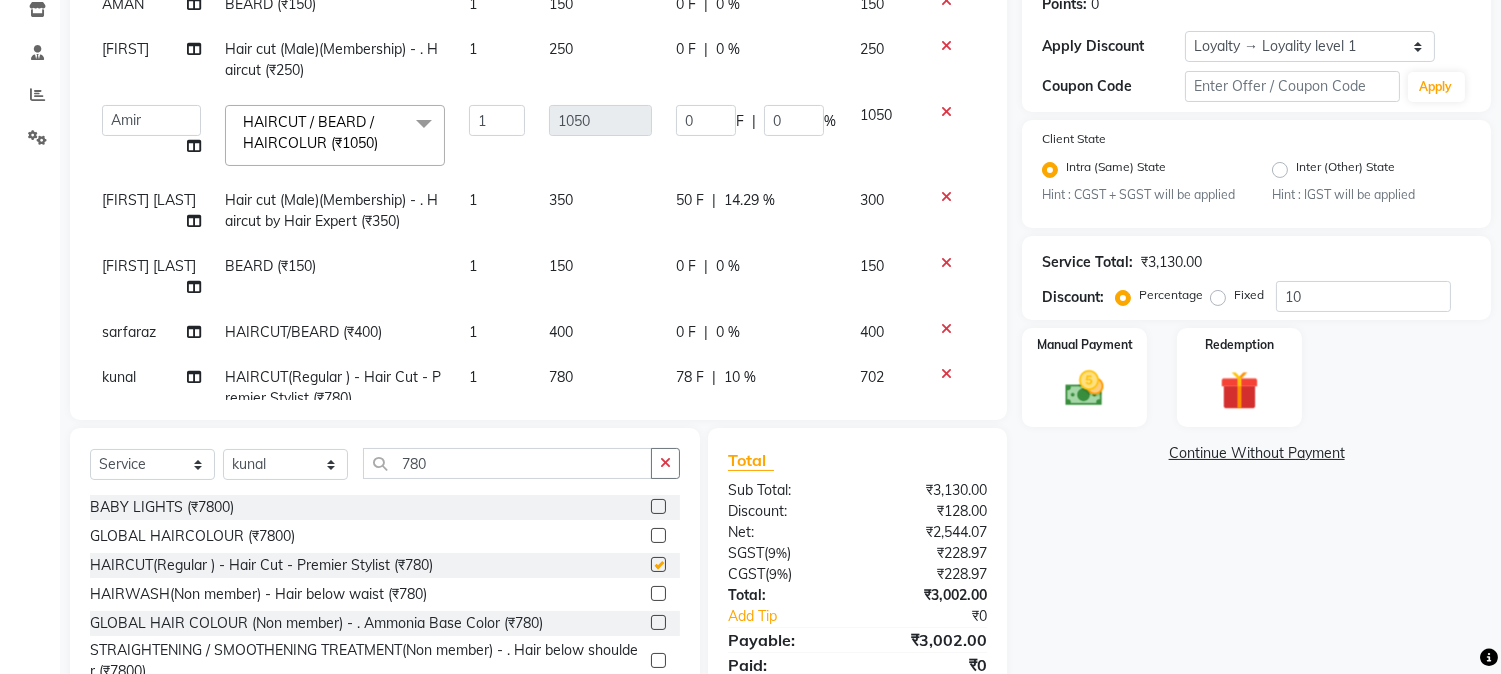 checkbox on "false" 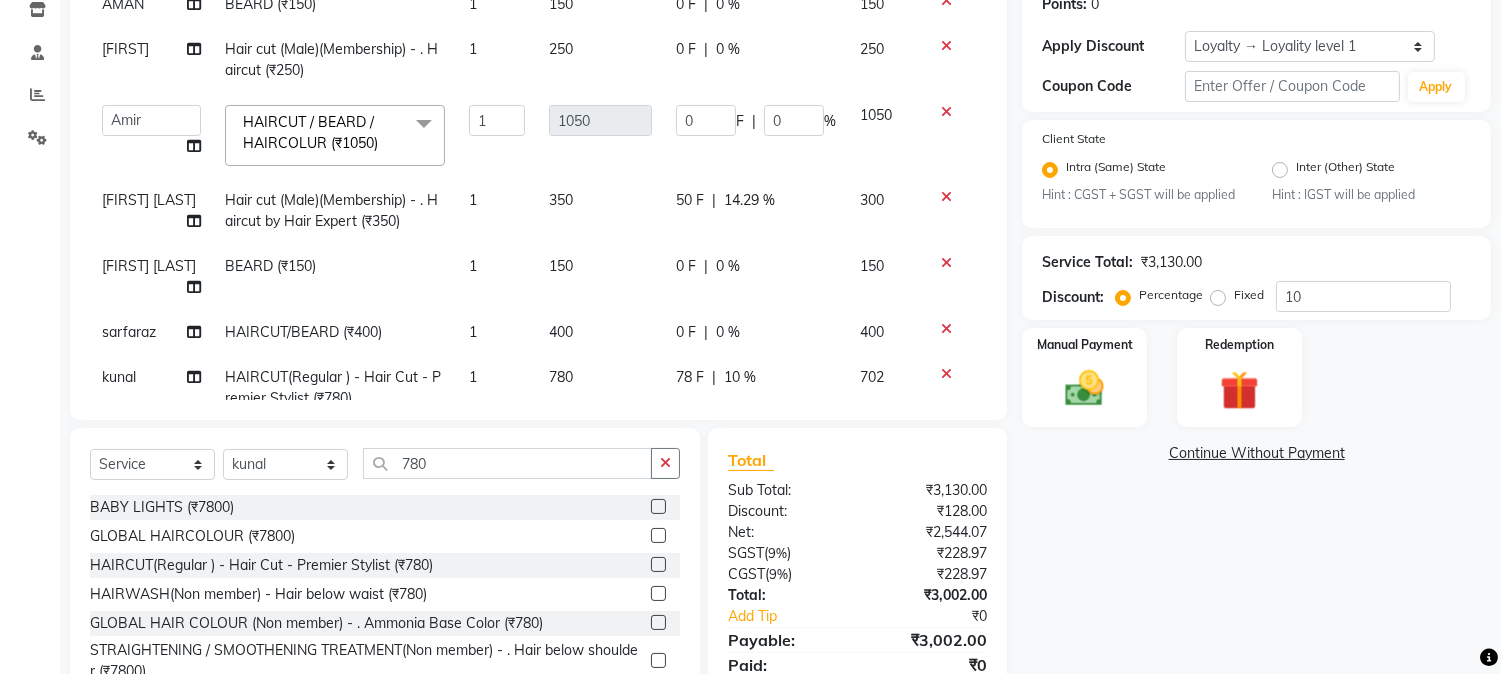 click on "78 F" 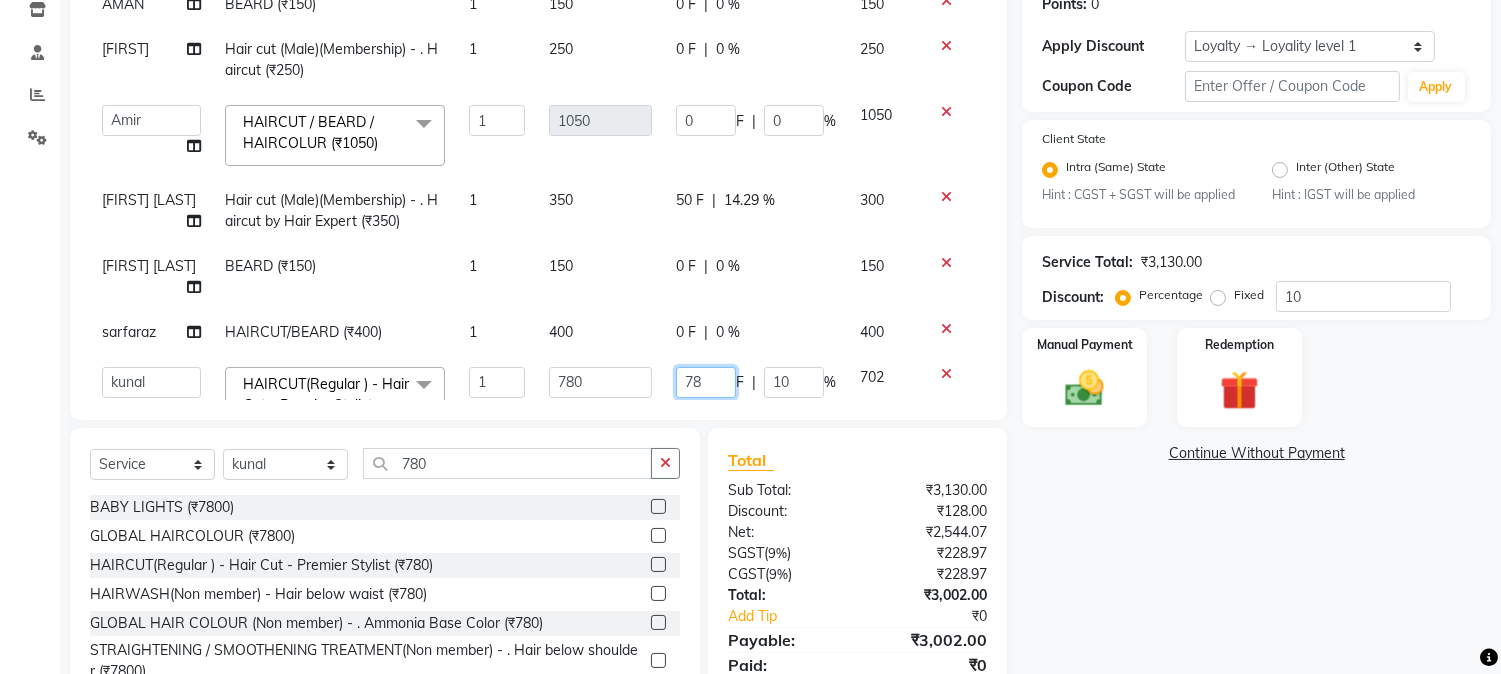 drag, startPoint x: 671, startPoint y: 355, endPoint x: 702, endPoint y: 356, distance: 31.016125 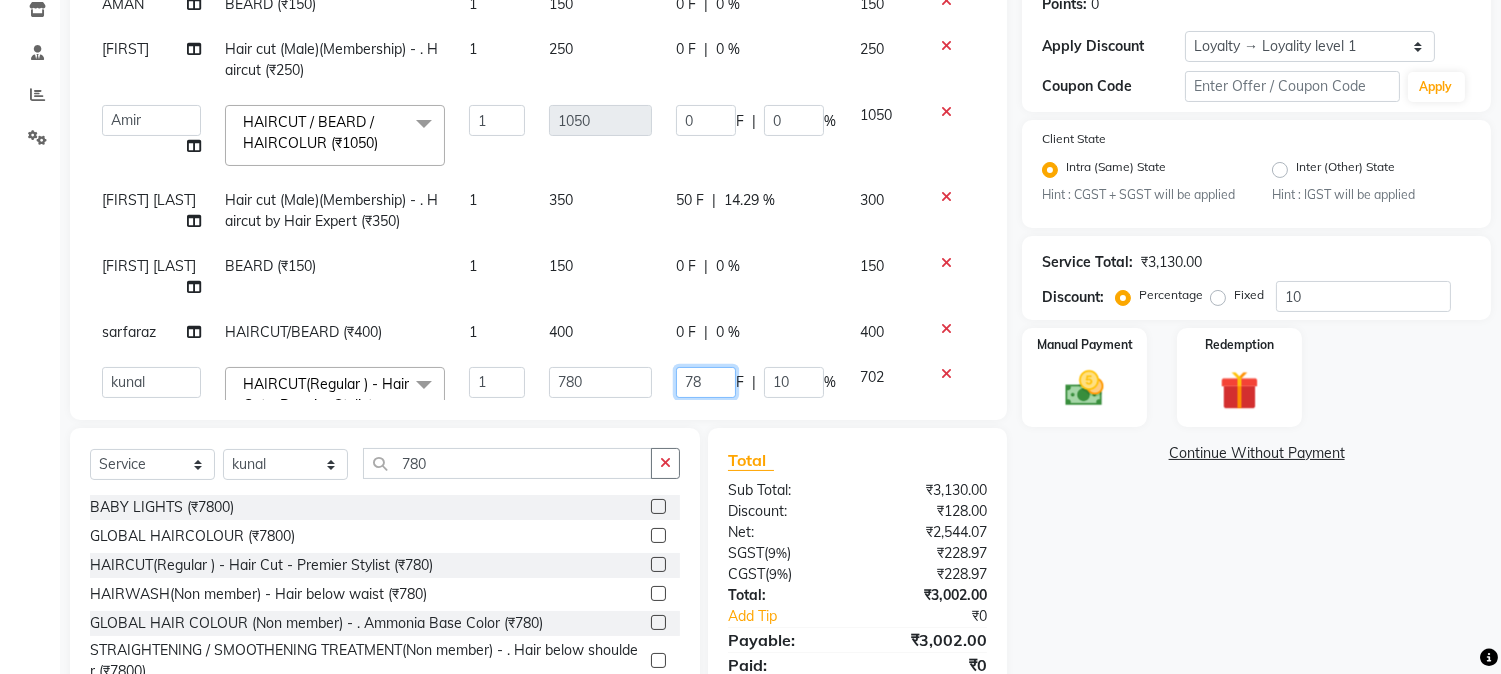 type 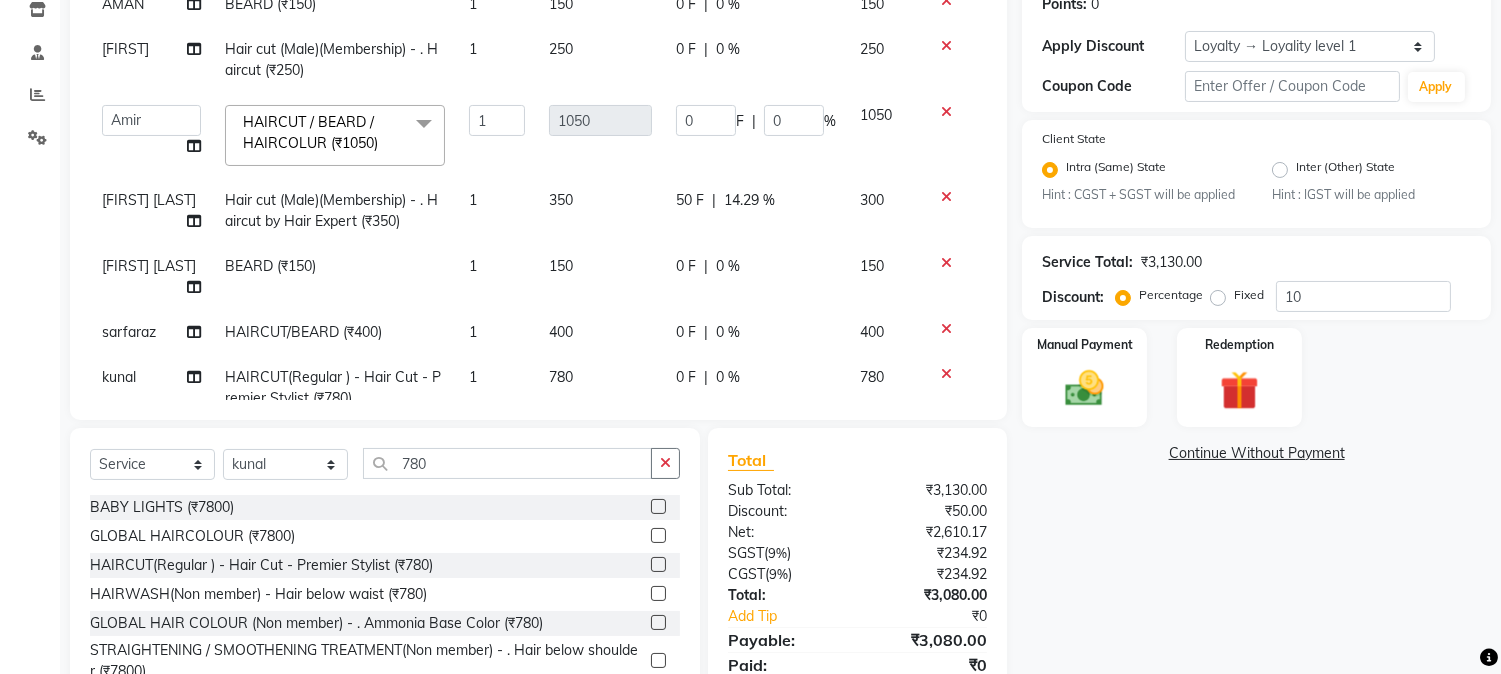 click on "0 F | 0 %" 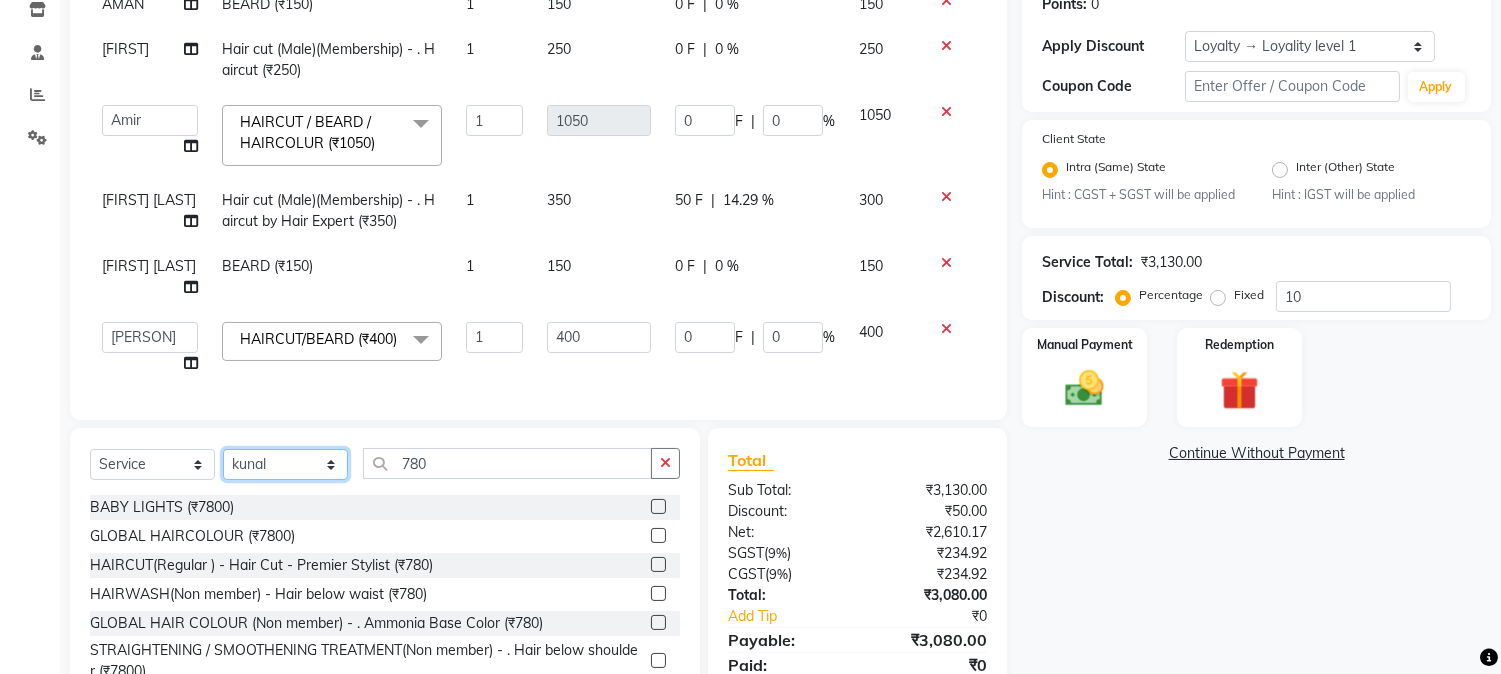 drag, startPoint x: 290, startPoint y: 478, endPoint x: 292, endPoint y: 456, distance: 22.090721 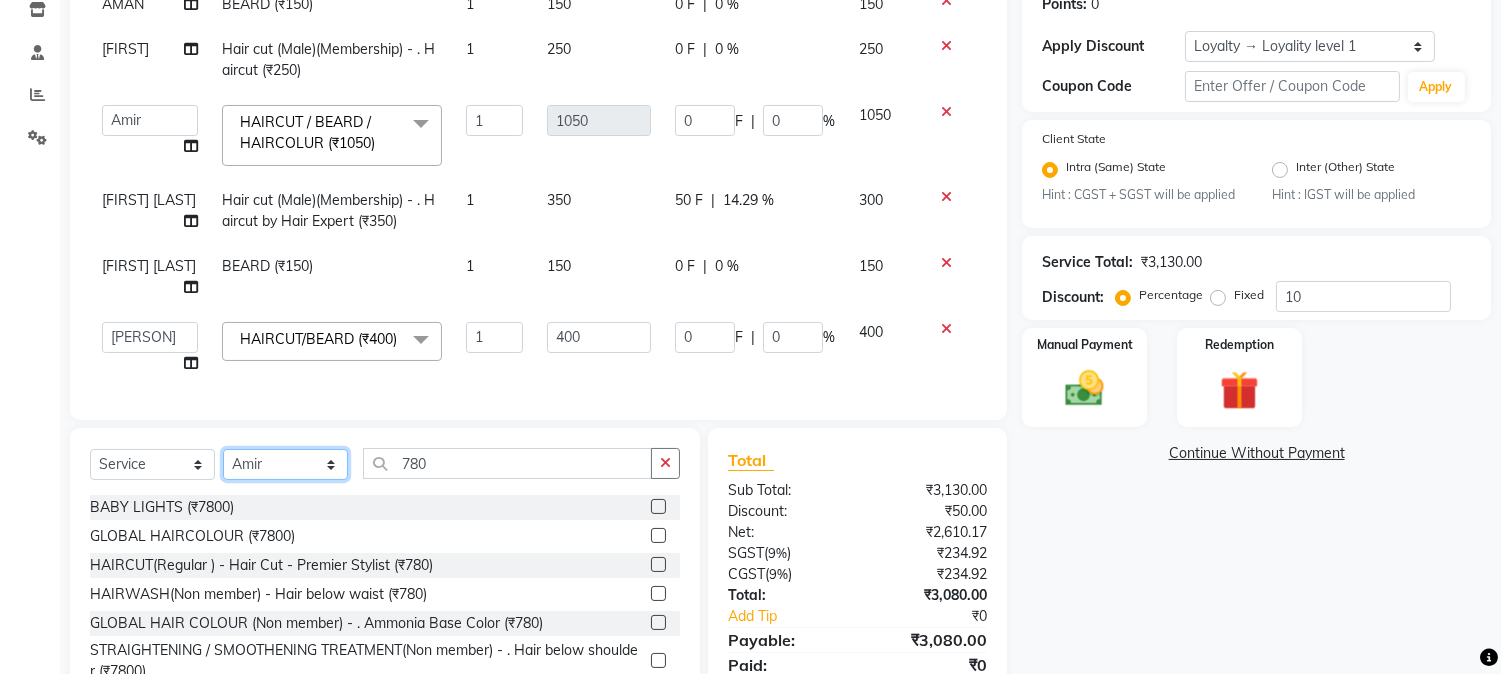 click on "Select Stylist [FIRST] [FIRST] [LAST] [FIRST]  [FIRST]   [FIRST]   [FIRST] [LAST]   [FIRST]   [FIRST]   [FIRST]   [FIRST]   [FIRST]   [FIRST]   [FIRST]   [FIRST]   [FIRST] [LAST]   [FIRST]   [FIRST]    [FIRST]   [FIRST] [LAST]   [FIRST]    [FIRST]   [FIRST]    [FIRST]  [FIRST]   [FIRST]   [FIRST] [LAST]   [FIRST]    [FIRST]   [FIRST]   [FIRST]   [FIRST]   [FIRST]  [FIRST]" 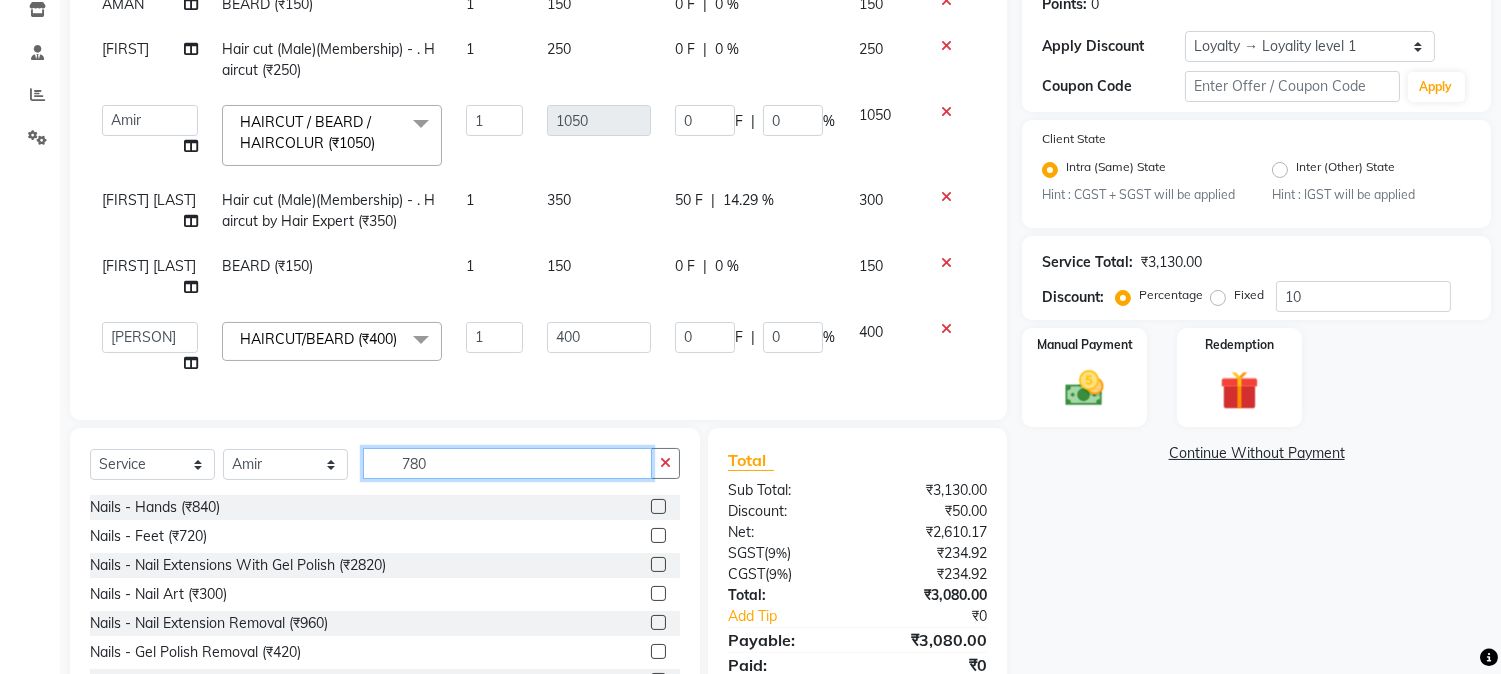 drag, startPoint x: 392, startPoint y: 453, endPoint x: 491, endPoint y: 472, distance: 100.80675 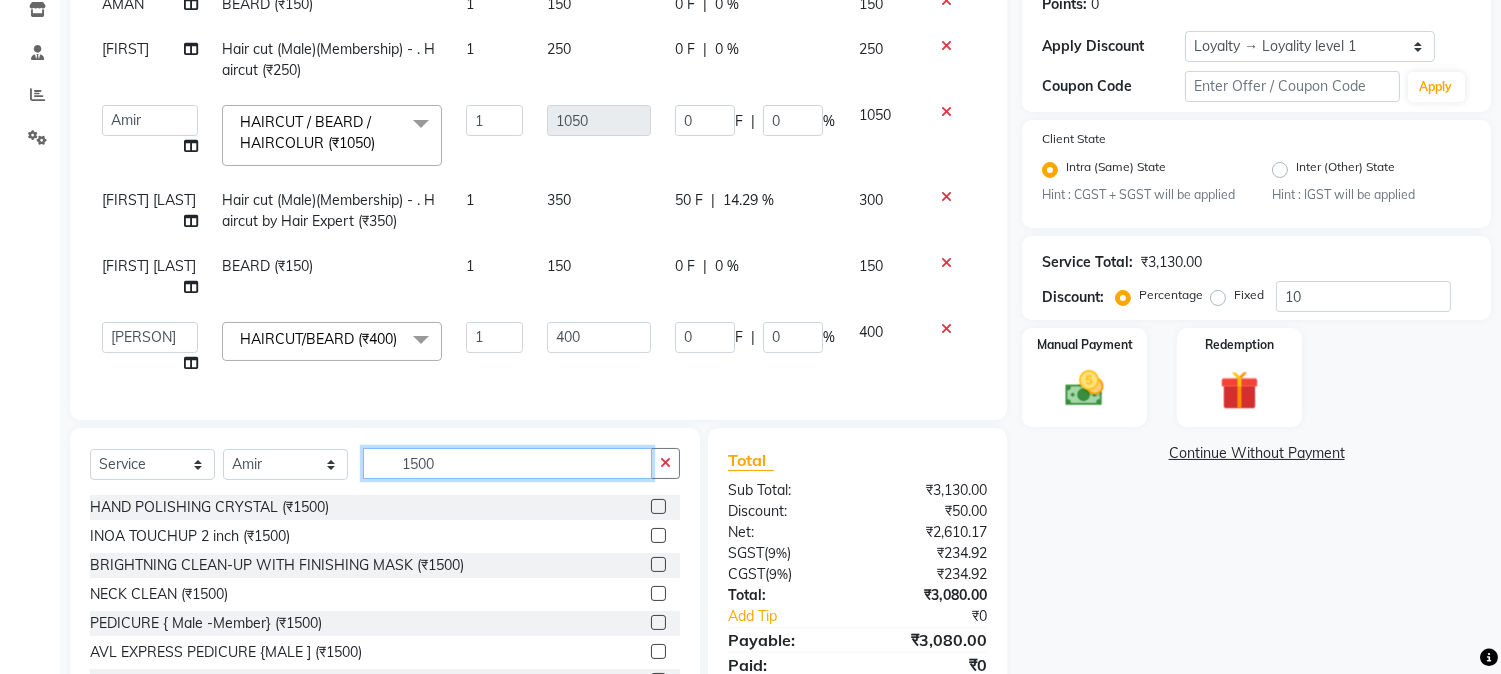 scroll, scrollTop: 426, scrollLeft: 0, axis: vertical 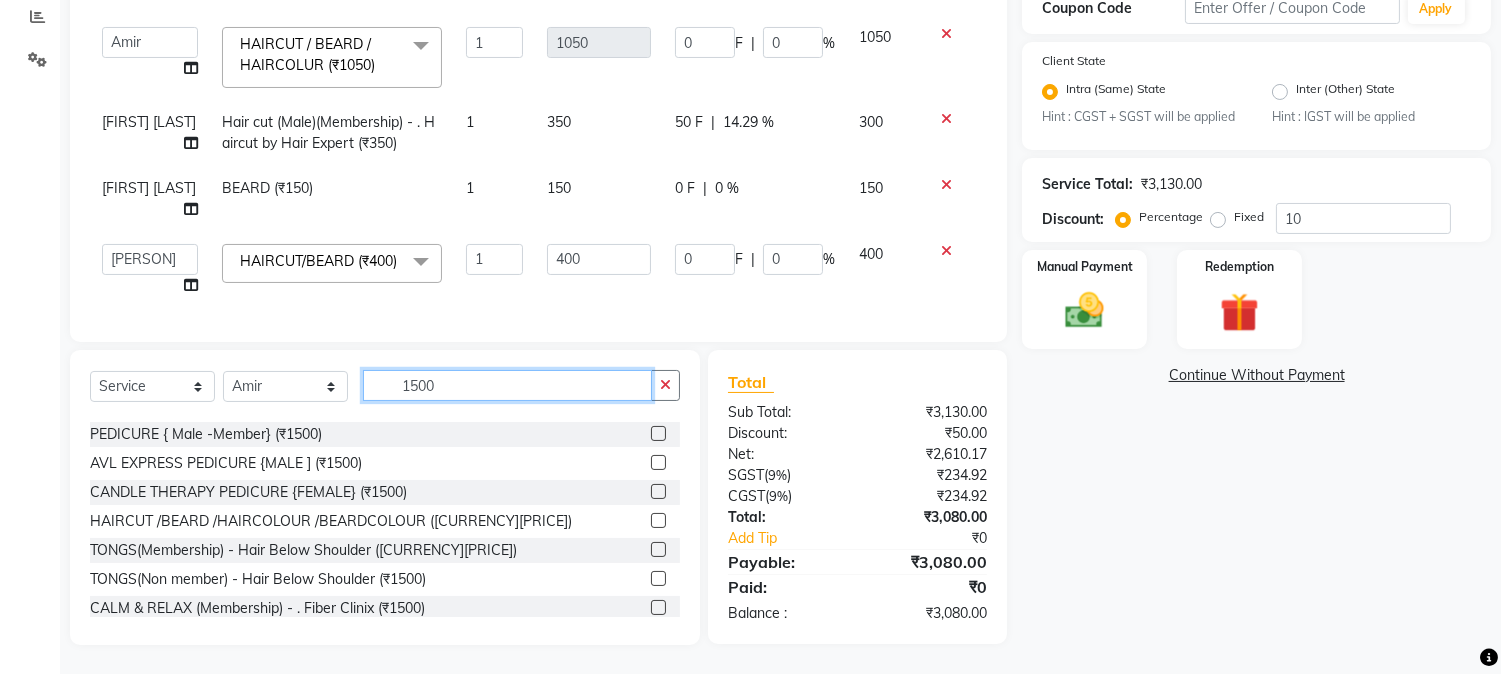 type on "1500" 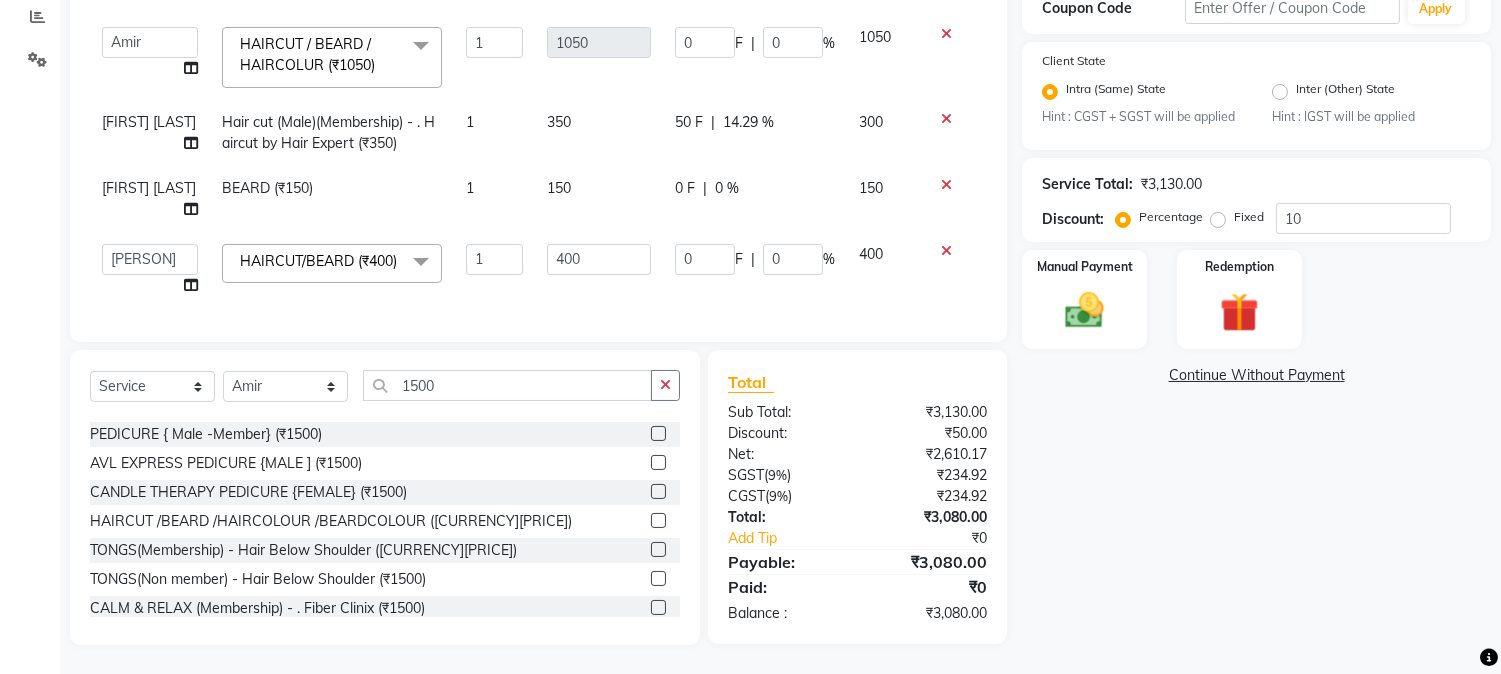 click 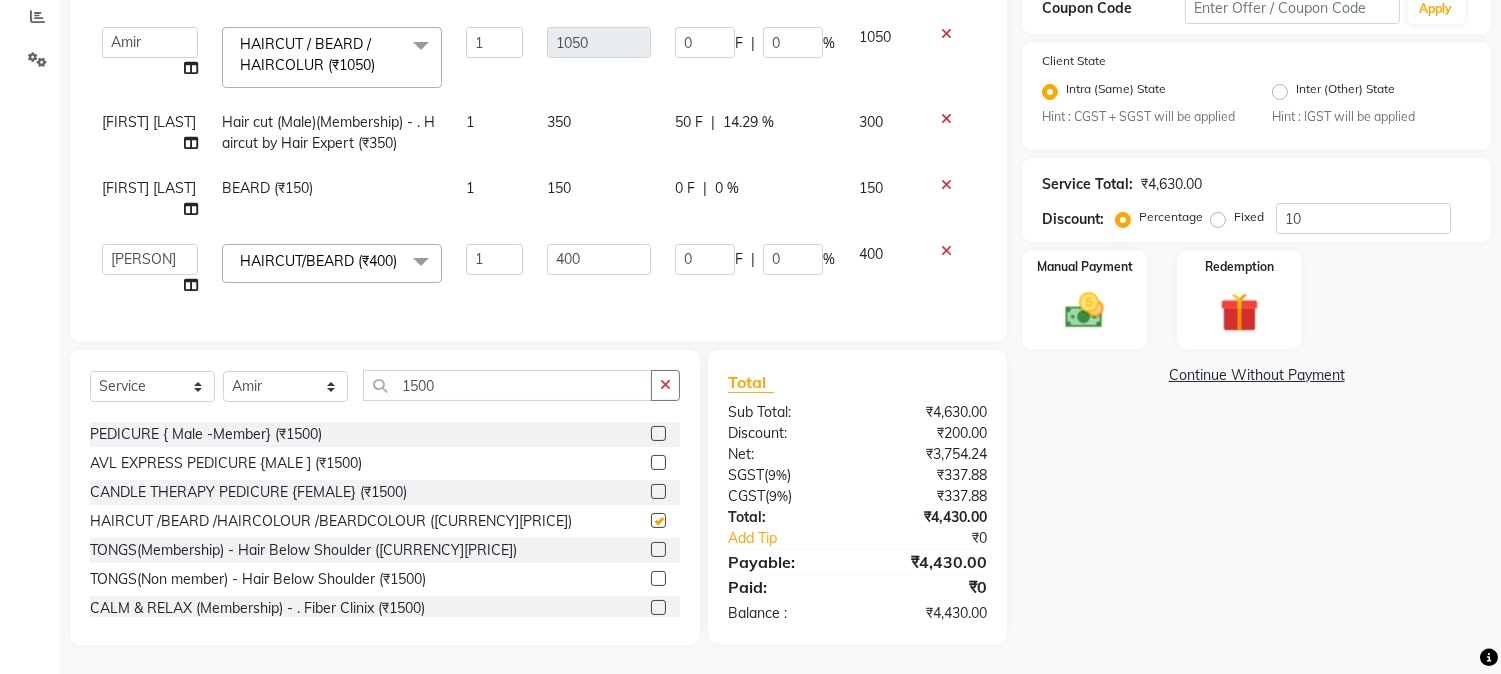 checkbox on "false" 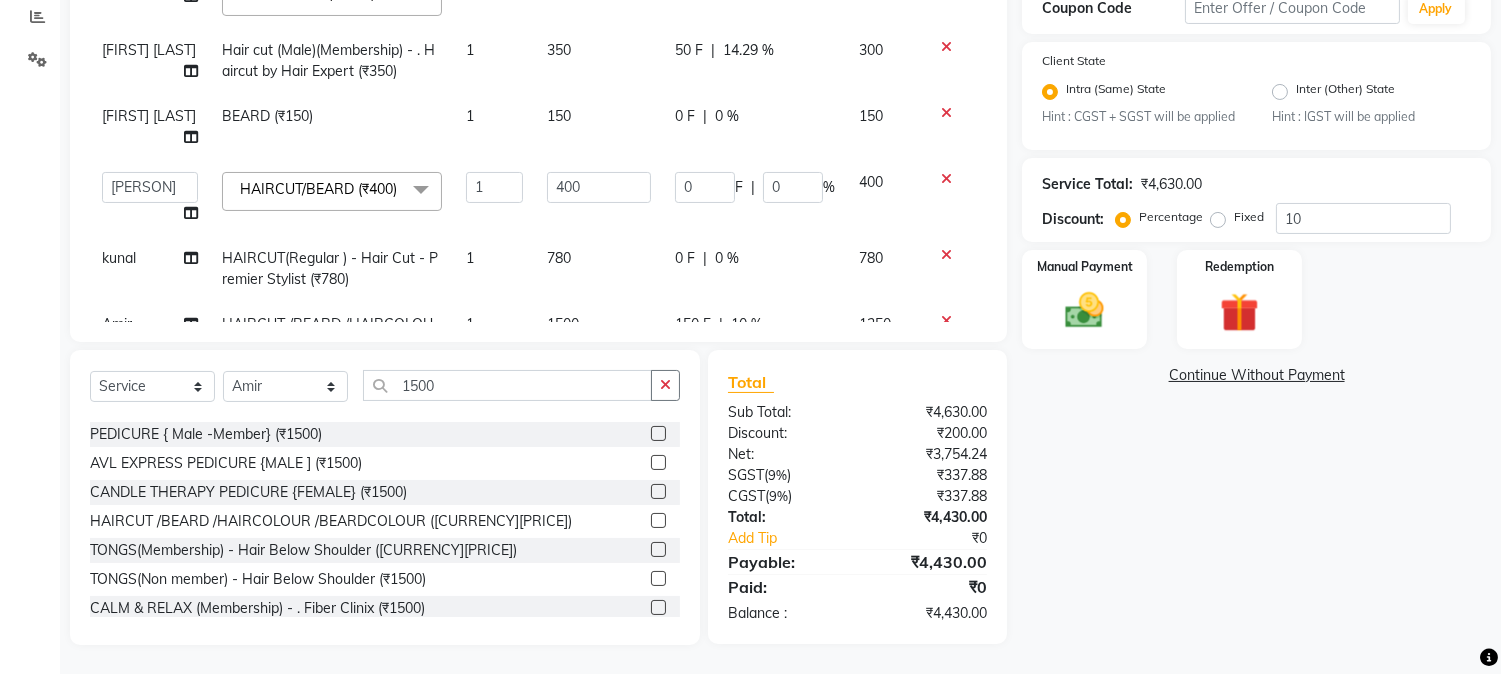 scroll, scrollTop: 138, scrollLeft: 0, axis: vertical 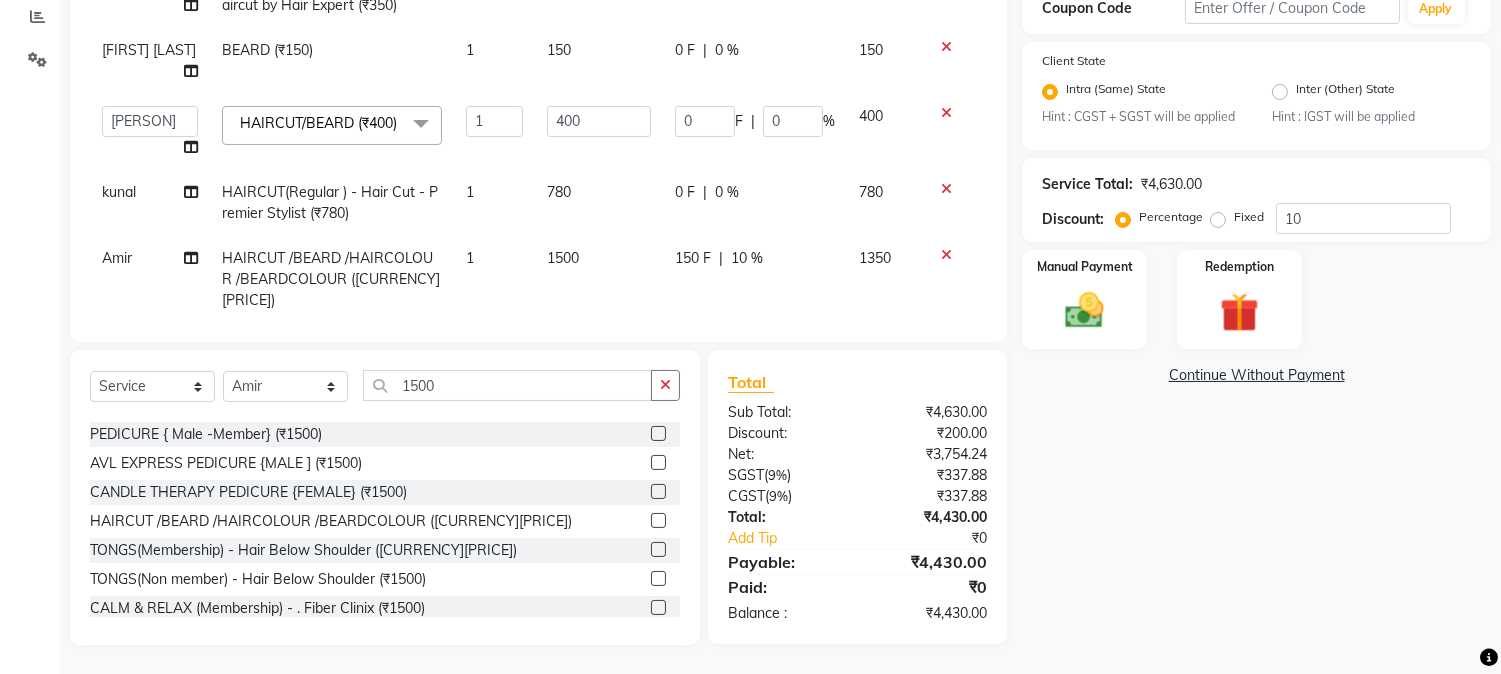 click on "150 F" 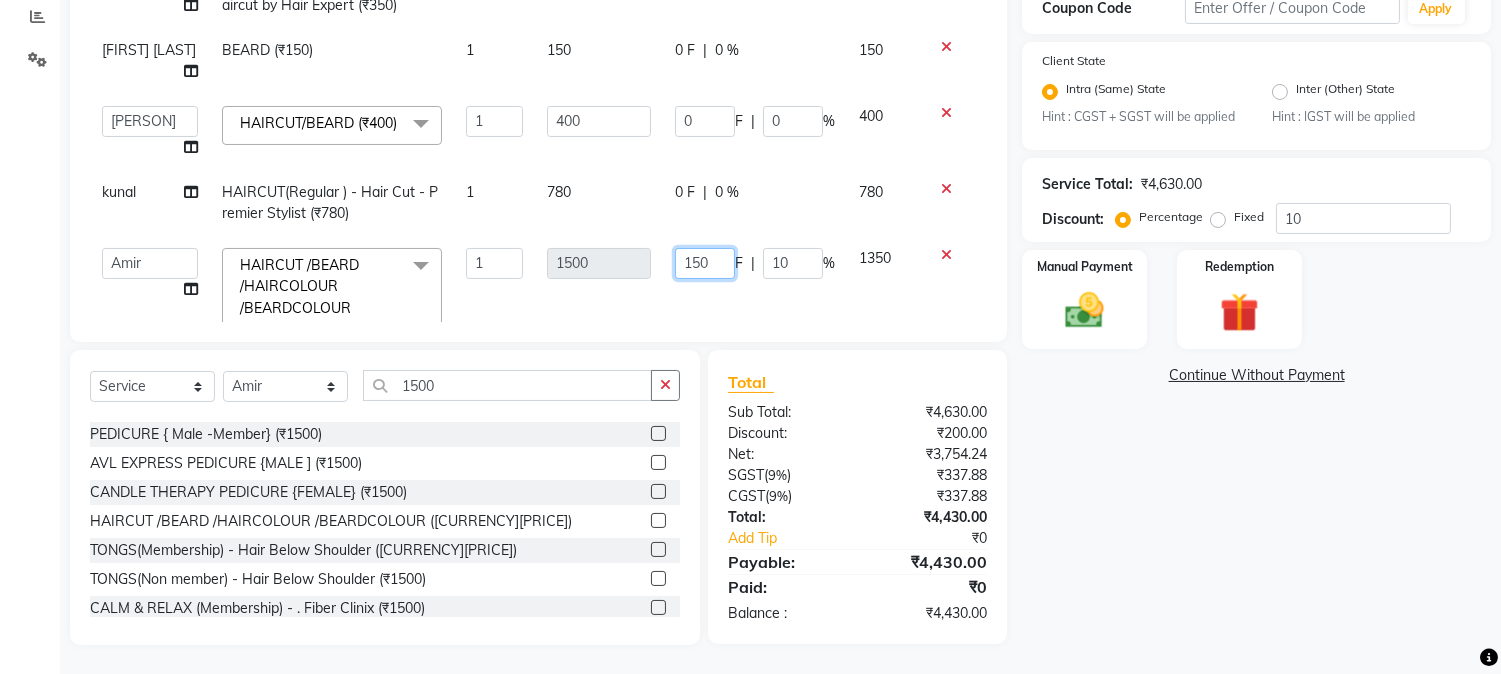 drag, startPoint x: 670, startPoint y: 245, endPoint x: 724, endPoint y: 250, distance: 54.230988 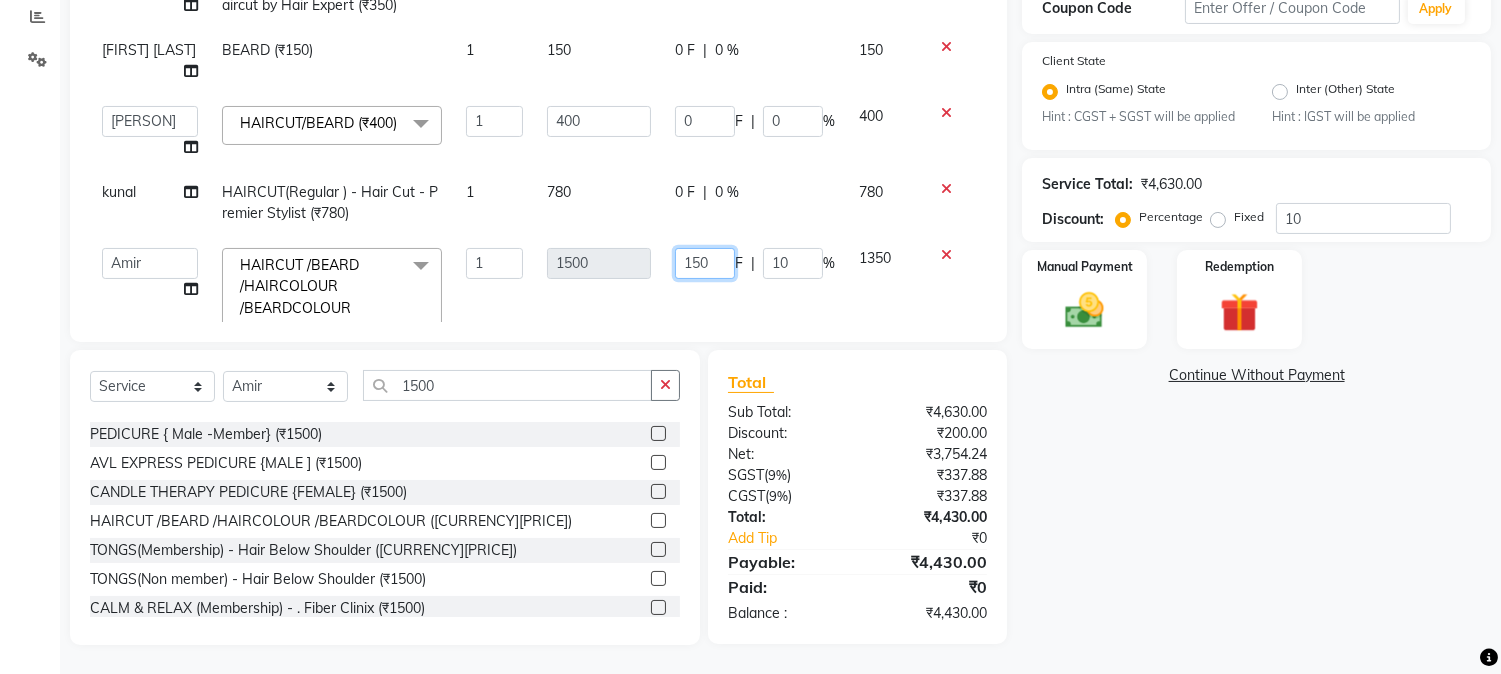 click on "150 F | 10 %" 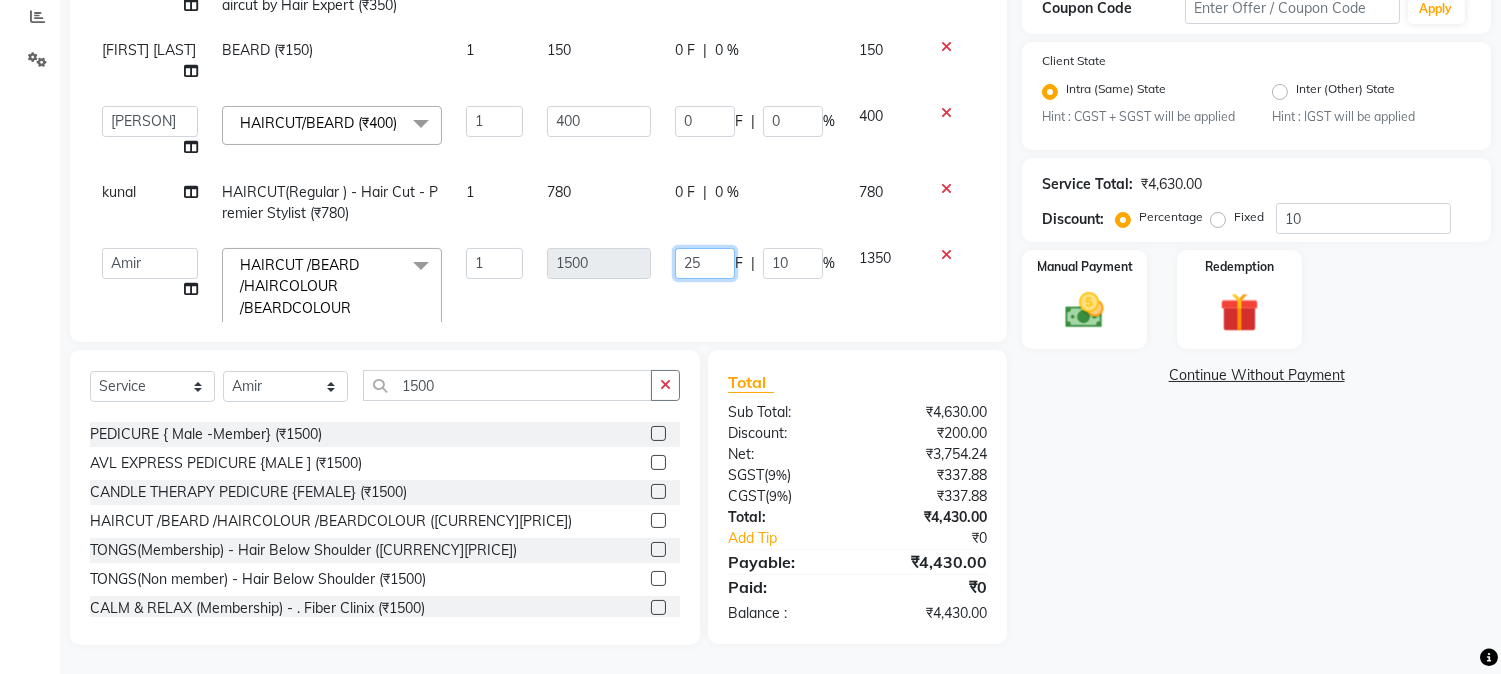 type on "250" 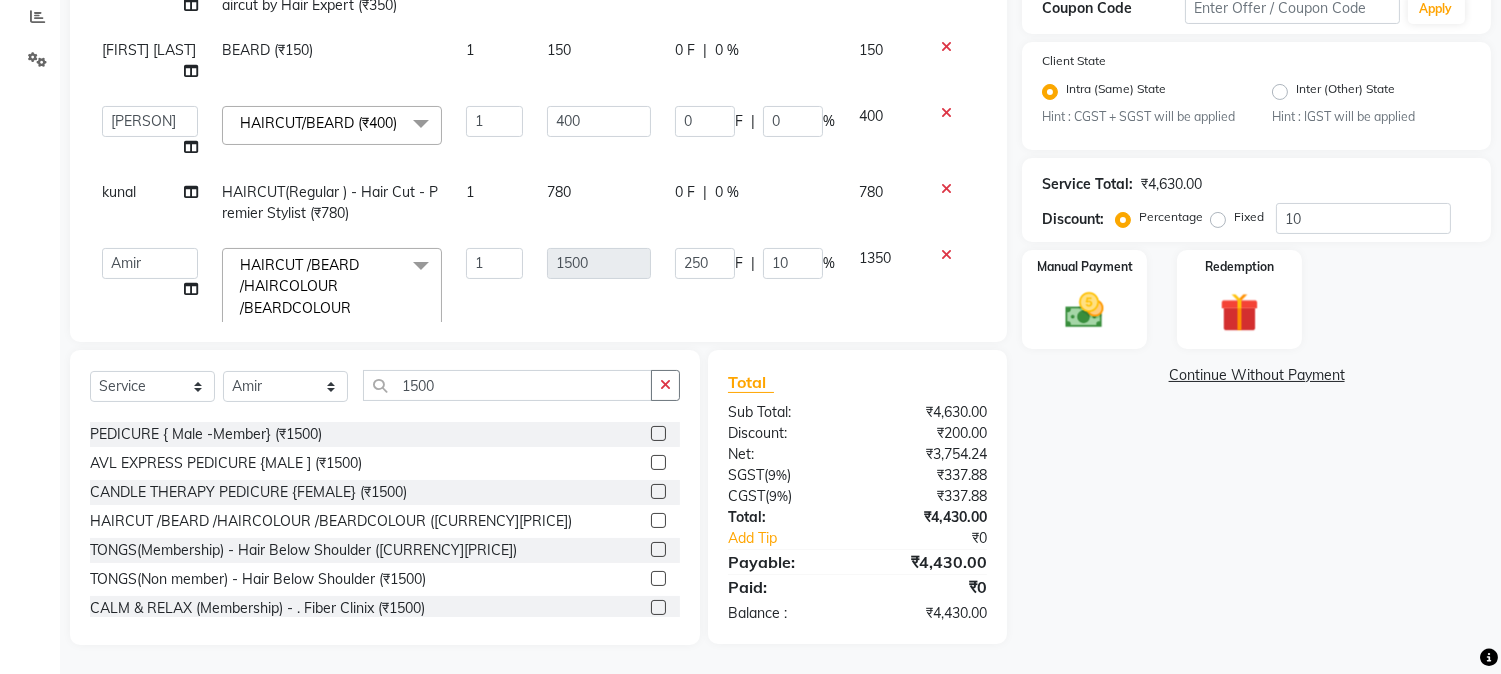 click on "Services Stylist Service Qty Price Disc Total Action AMAN  BEARD (₹150) 1 150 0 F | 0 % 150 Arbaz Hair cut (Male)(Membership)       -        . Haircut (₹250) 1 250 0 F | 0 % 250  AARMAN   AAYUSHI SHARMA   Akruti   AMAN    Amir   Arbaz   Asif Ansari   BABLU   Bandana   BHAGYESH   CHETAN   CHETAN BOISAR   furkan   GEETA   KISHOR   KISHOR JAMBHULKAR   kunal   mushahid  [muddu]   Nilam   NIRANJAN   Nisha Parmar   PRABHA    PUNAM   Rahul Sir   RAVI    RIMA   Rohit Tandel   SALONI   Sandy Sir   sarfaraz   shovib M.D   shreya   ZOYA  HAIRCUT / BEARD / HAIRCOLUR  (₹1050)  x Nails -  Hands (₹840) Nails -  Feet (₹720) Nails - Nail Extensions With Gel Polish (₹2820) Nails - Nail Art (₹300) Nails - Nail Extension Removal (₹960) Nails - Gel Polish Removal (₹420) MOLE (₹600) PUMING (₹4000) CRYSTAL PEDICURE (MEMBERSHIP) (₹1400) HIAR SPA ABOVE SHOULDER (MEMBERSHIP) (₹900) HAIR SPA ABOVE SHOULDER (NON-MEMBER) (₹1080) HAIR SPA BELOW SHOULDER(MEMBERSHIP) (₹1200) PATCH TEST  (₹500) BEARD (₹150)" 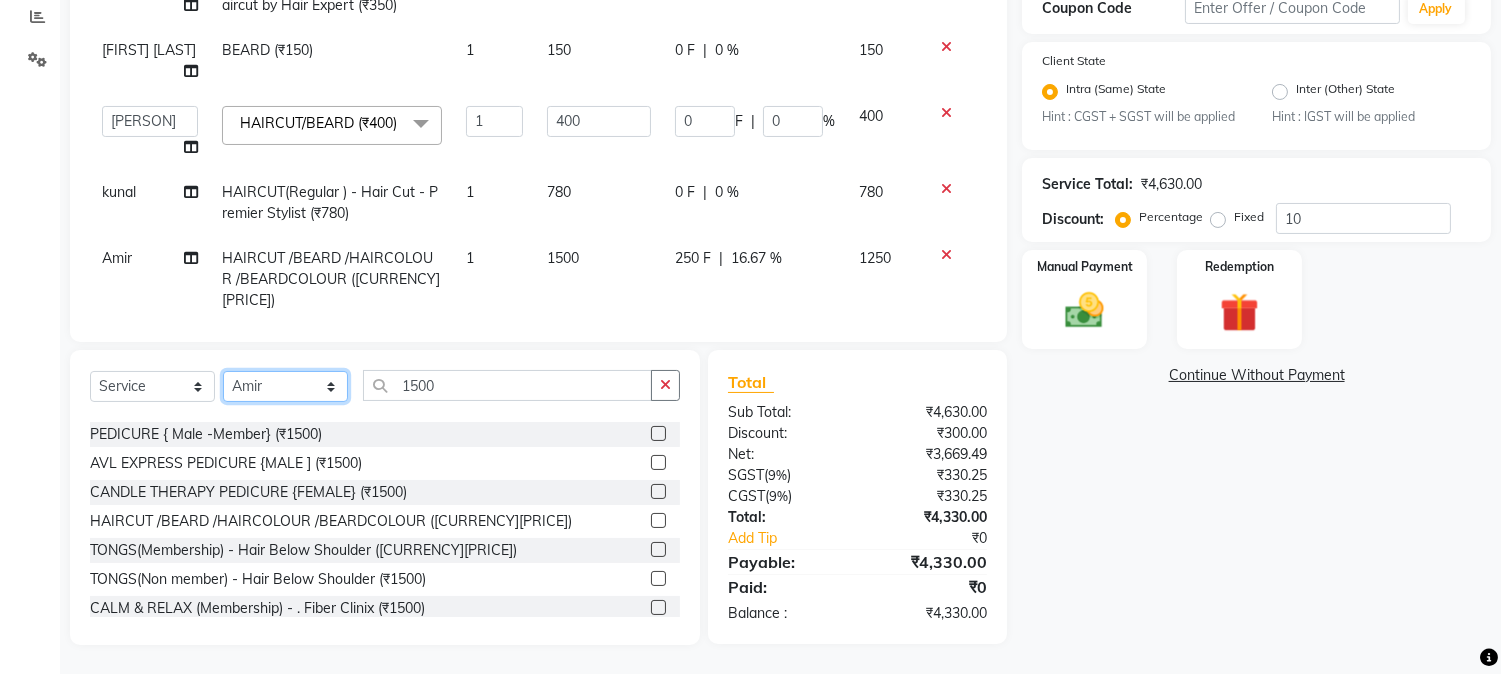 click on "Select Stylist [FIRST] [FIRST] [LAST] [FIRST]  [FIRST]   [FIRST]   [FIRST] [LAST]   [FIRST]   [FIRST]   [FIRST]   [FIRST]   [FIRST]   [FIRST]   [FIRST]   [FIRST]   [FIRST] [LAST]   [FIRST]   [FIRST]    [FIRST]   [FIRST] [LAST]   [FIRST]    [FIRST]   [FIRST]    [FIRST]  [FIRST]   [FIRST]   [FIRST] [LAST]   [FIRST]    [FIRST]   [FIRST]   [FIRST]   [FIRST]   [FIRST]  [FIRST]" 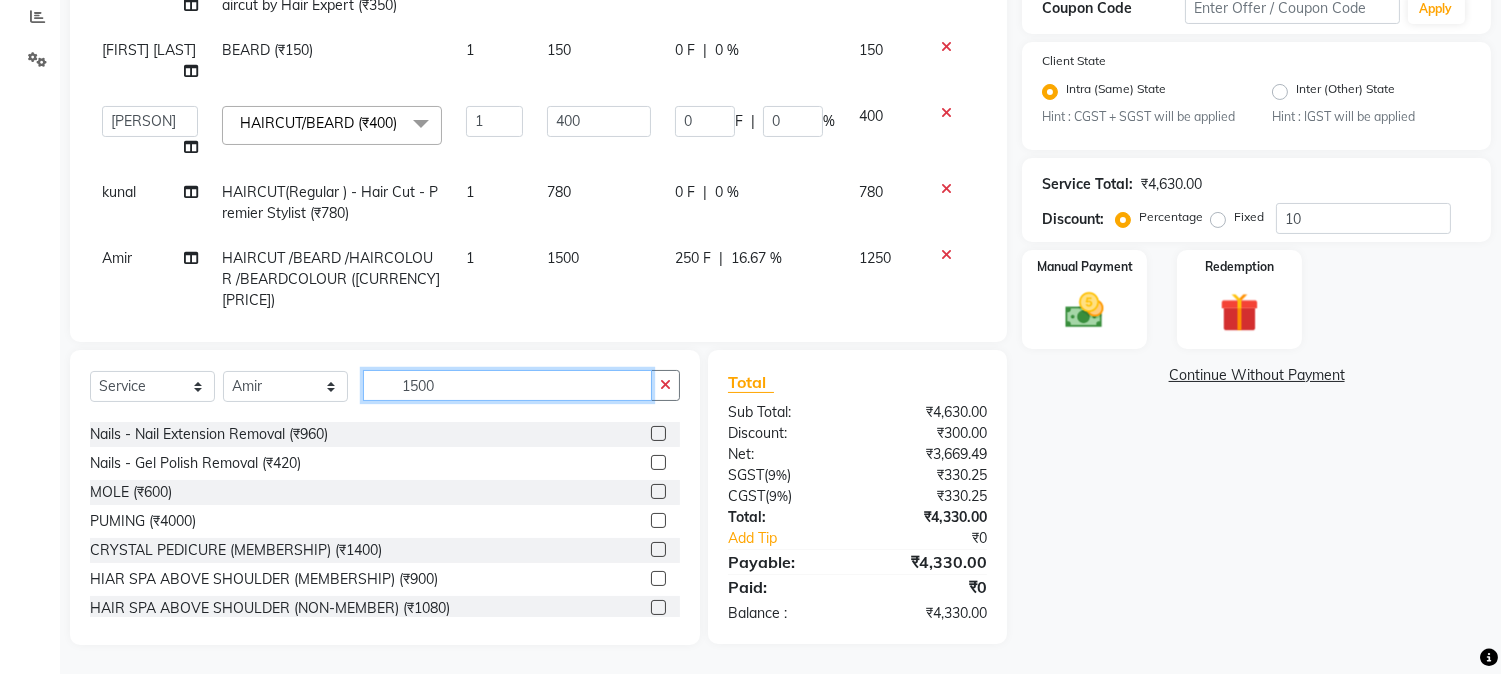drag, startPoint x: 388, startPoint y: 385, endPoint x: 491, endPoint y: 392, distance: 103.23759 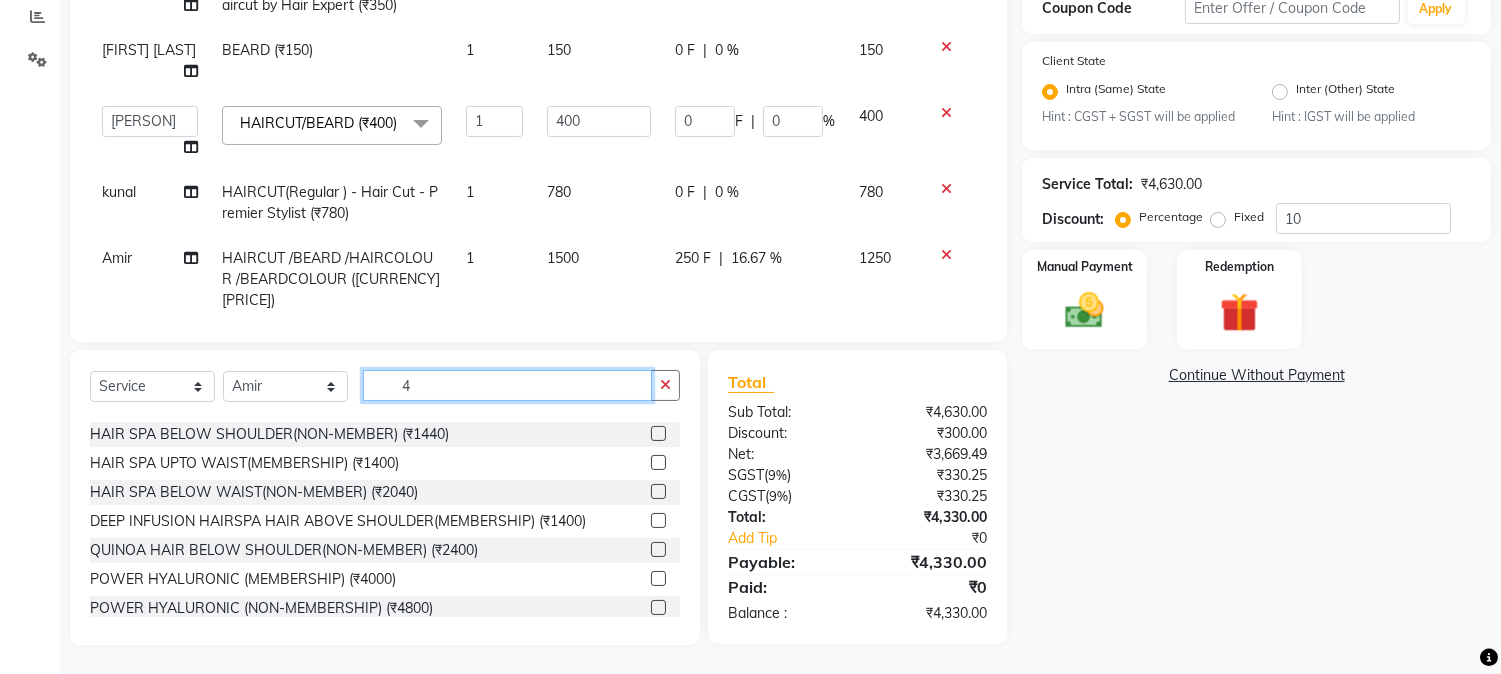 scroll, scrollTop: 0, scrollLeft: 0, axis: both 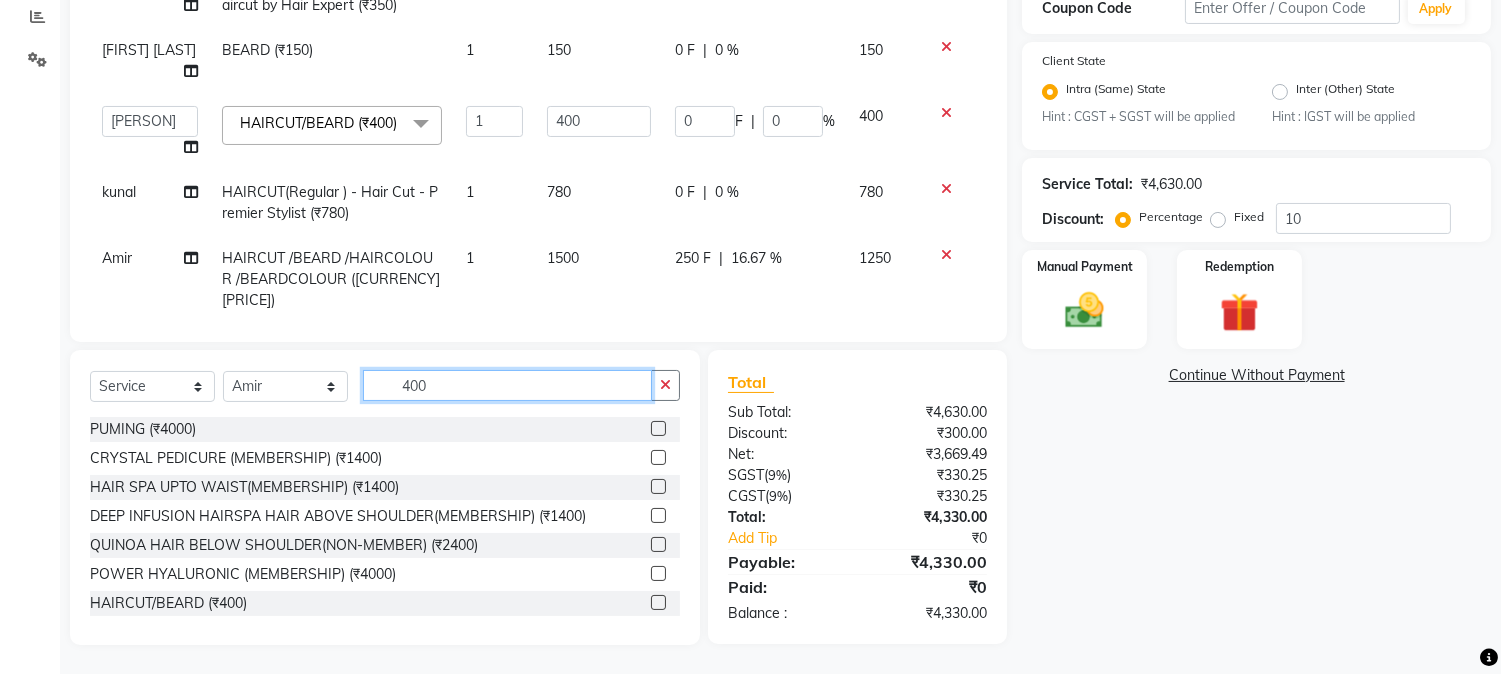 type on "400" 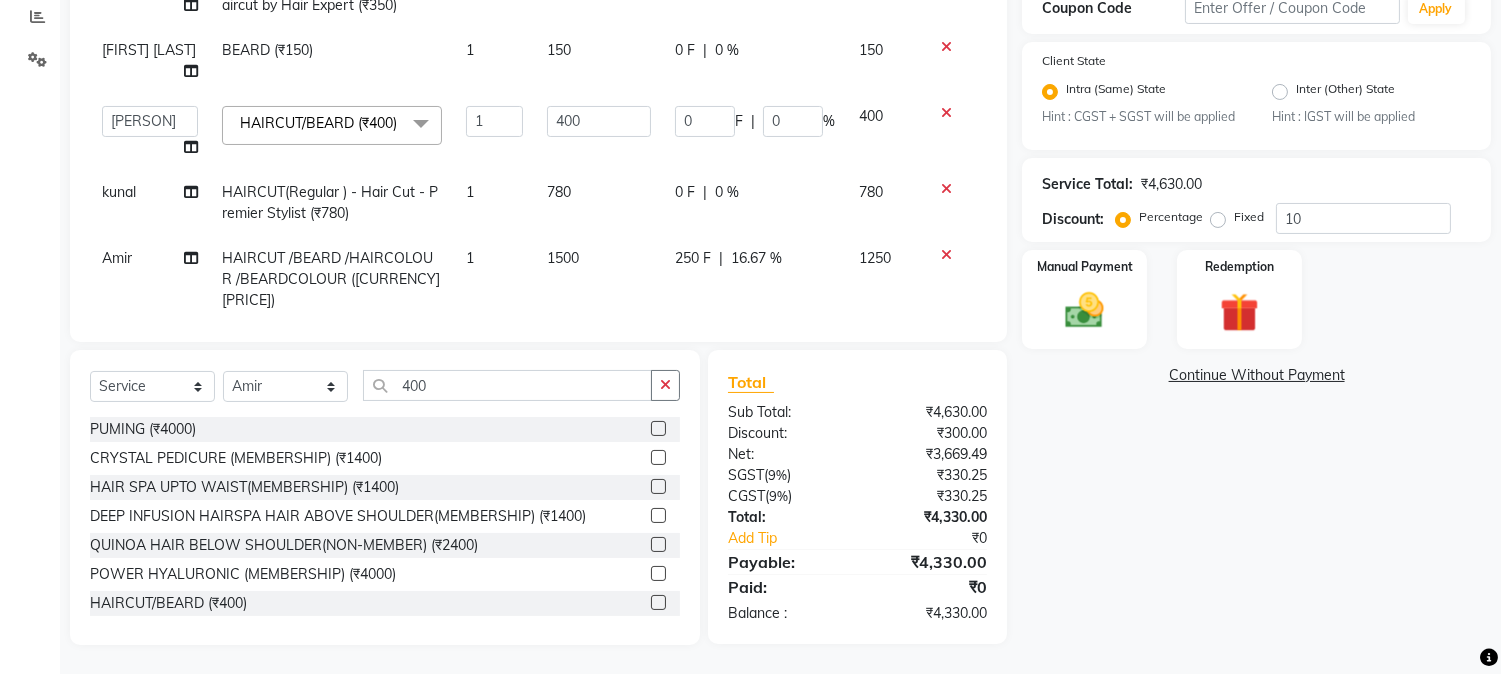 click 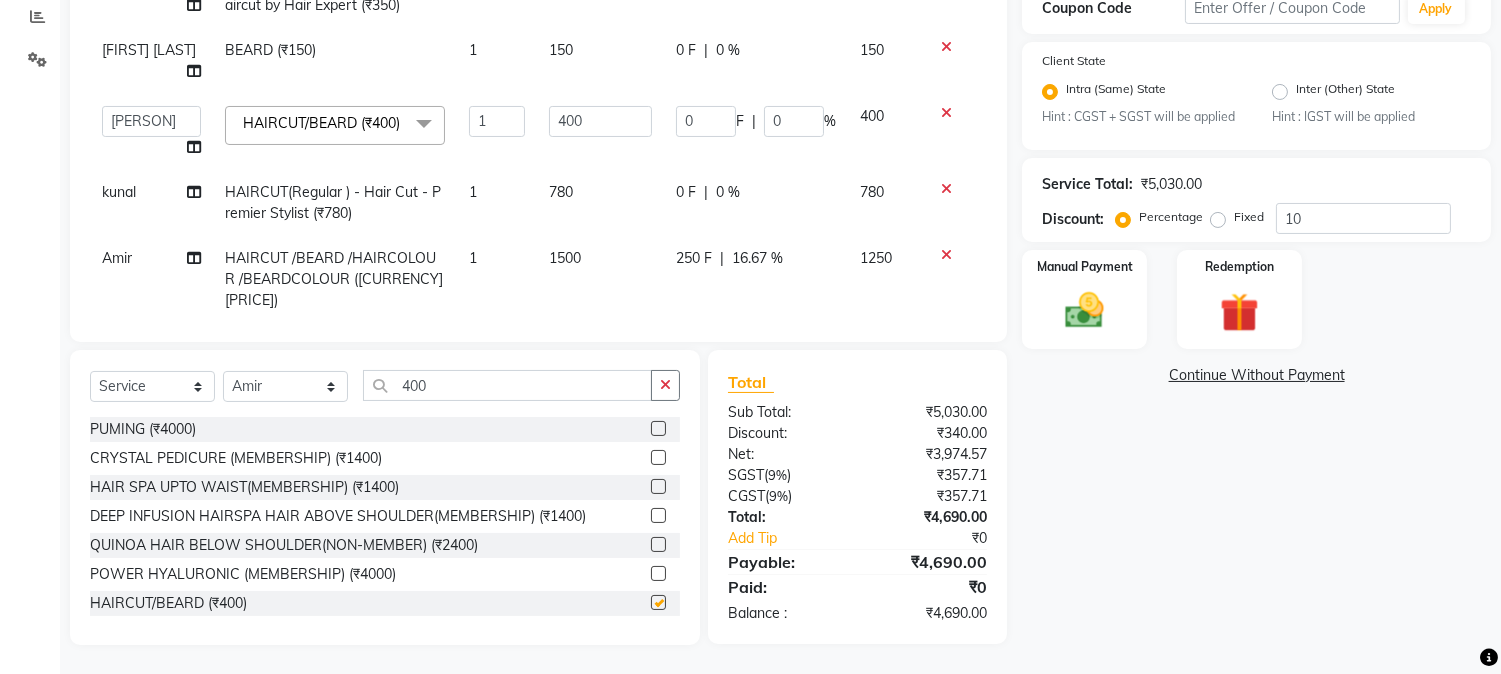 checkbox on "false" 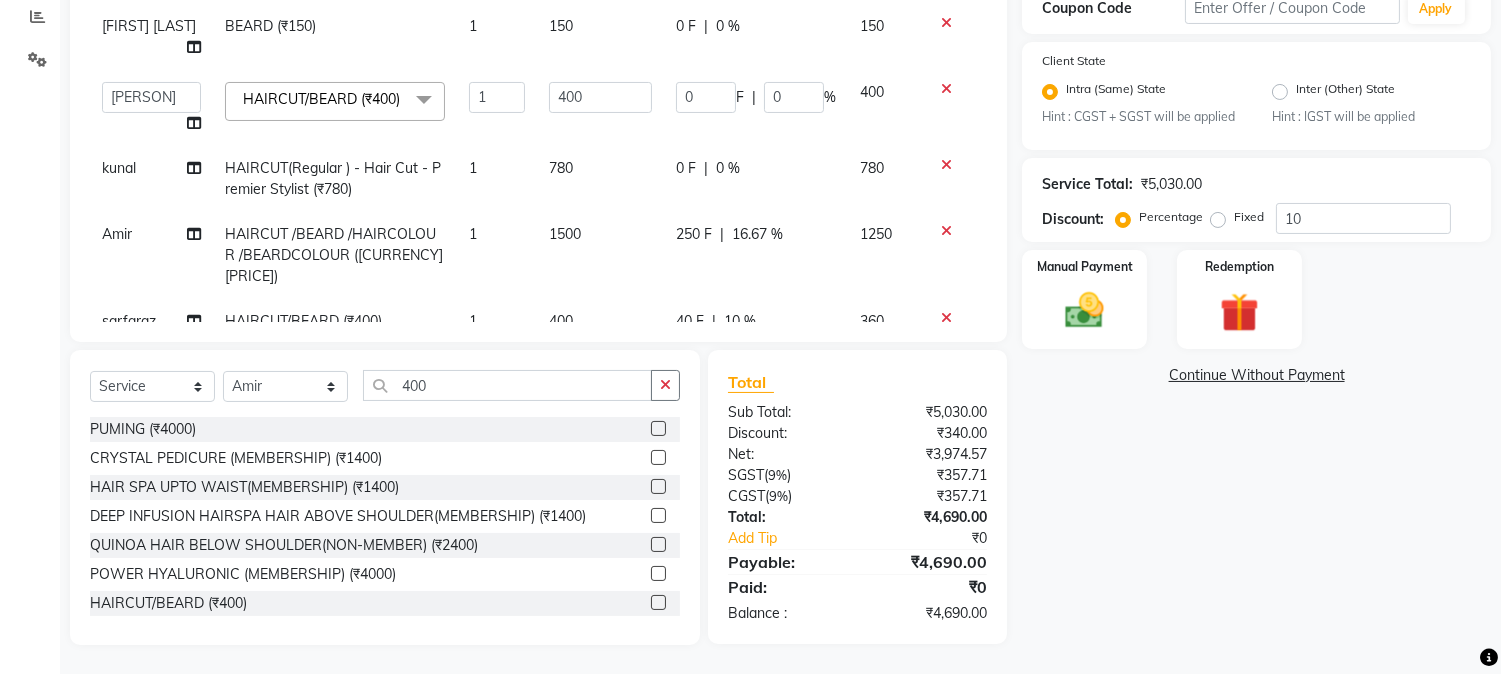 scroll, scrollTop: 183, scrollLeft: 0, axis: vertical 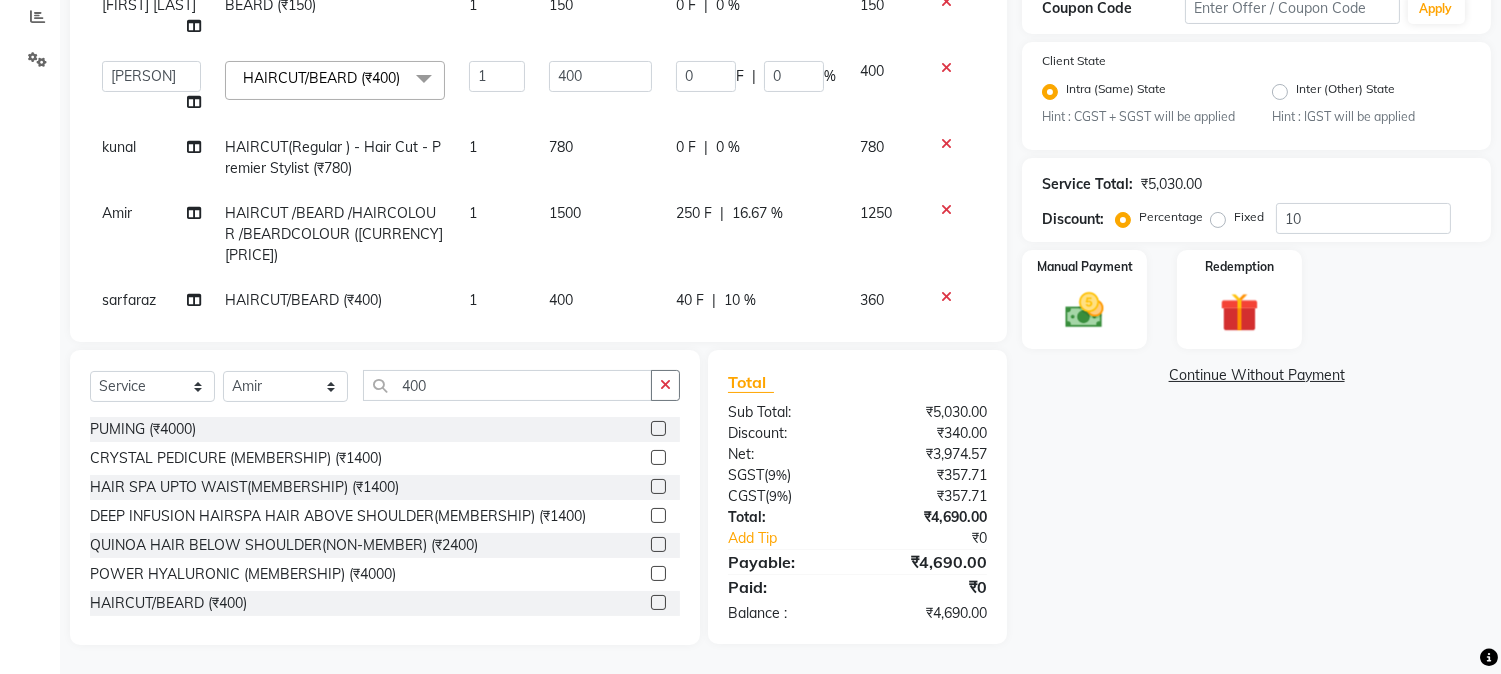 click on "40 F" 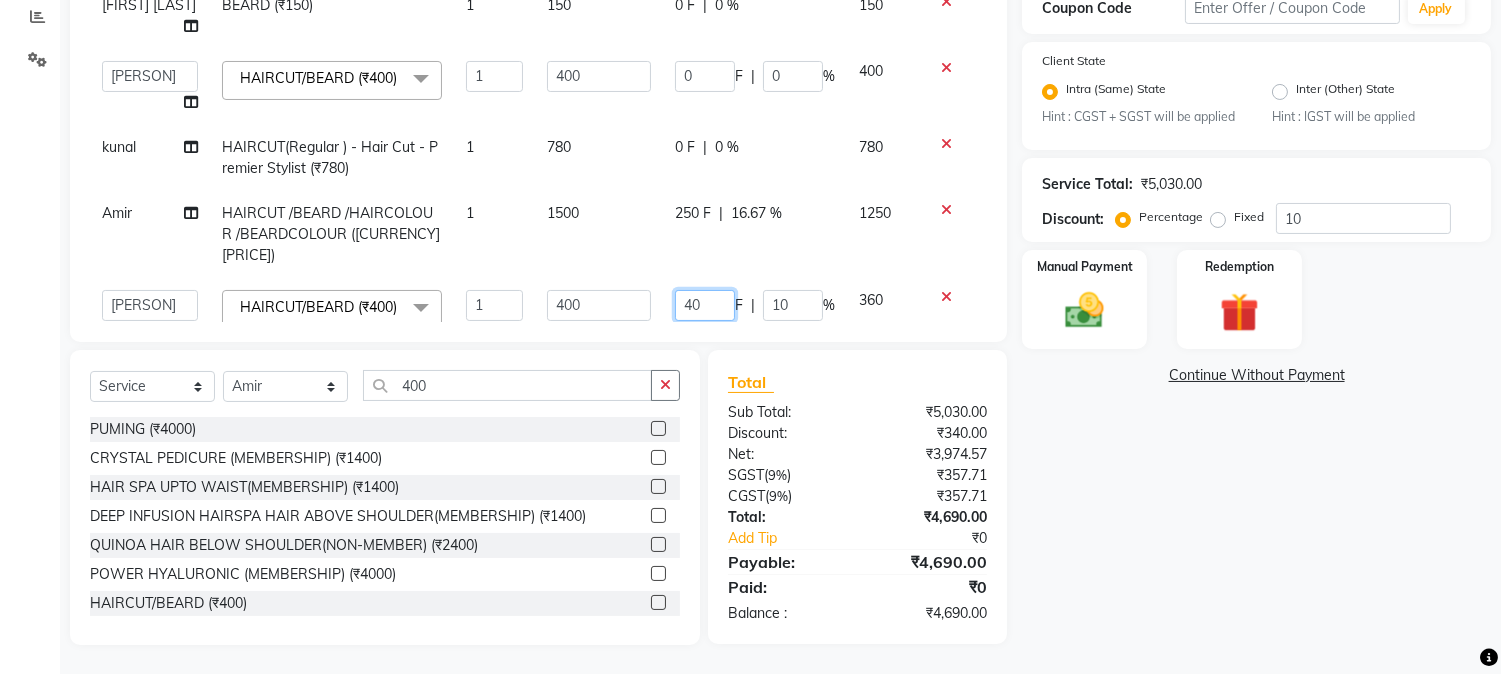drag, startPoint x: 672, startPoint y: 271, endPoint x: 724, endPoint y: 268, distance: 52.086468 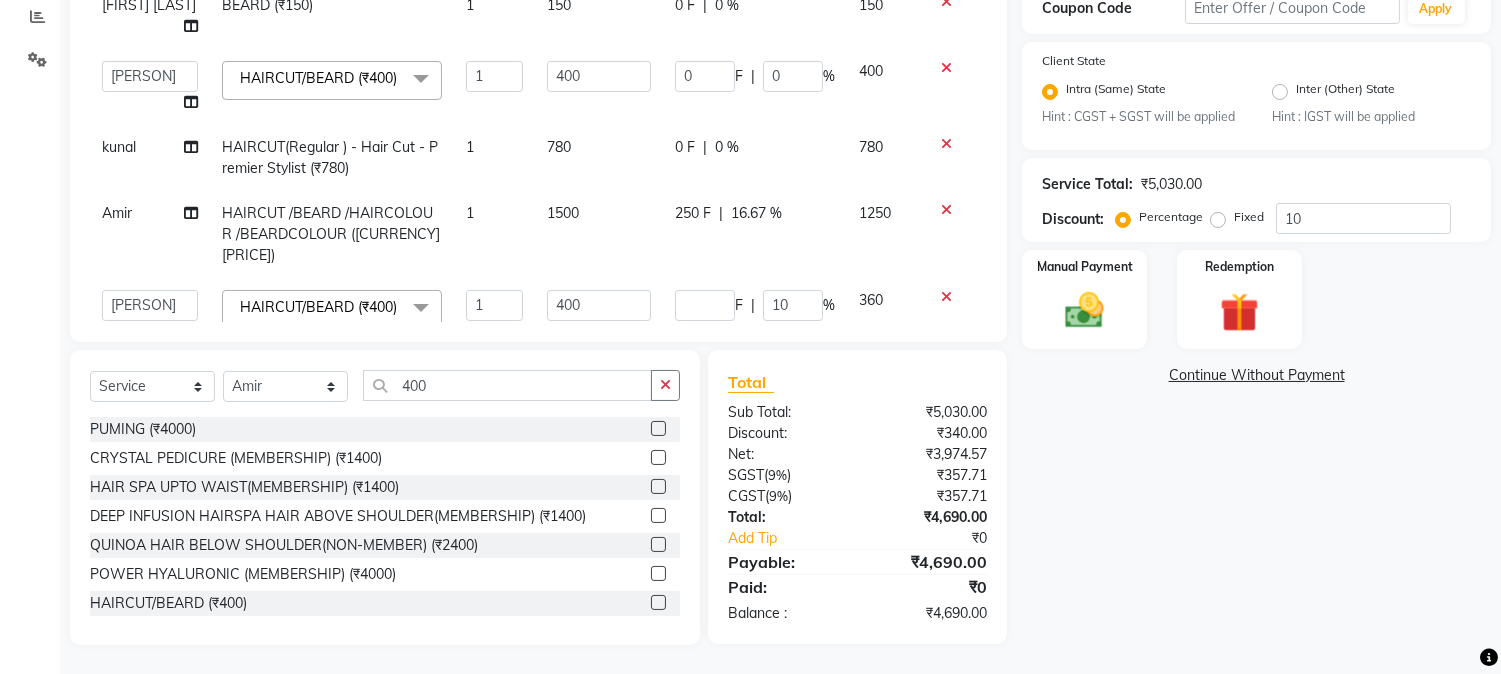 click on "Services Stylist Service Qty Price Disc Total Action AMAN  BEARD (₹150) 1 150 0 F | 0 % 150 Arbaz Hair cut (Male)(Membership)       -        . Haircut (₹250) 1 250 0 F | 0 % 250  AARMAN   AAYUSHI SHARMA   Akruti   AMAN    Amir   Arbaz   Asif Ansari   BABLU   Bandana   BHAGYESH   CHETAN   CHETAN BOISAR   furkan   GEETA   KISHOR   KISHOR JAMBHULKAR   kunal   mushahid  [muddu]   Nilam   NIRANJAN   Nisha Parmar   PRABHA    PUNAM   Rahul Sir   RAVI    RIMA   Rohit Tandel   SALONI   Sandy Sir   sarfaraz   shovib M.D   shreya   ZOYA  HAIRCUT / BEARD / HAIRCOLUR  (₹1050)  x Nails -  Hands (₹840) Nails -  Feet (₹720) Nails - Nail Extensions With Gel Polish (₹2820) Nails - Nail Art (₹300) Nails - Nail Extension Removal (₹960) Nails - Gel Polish Removal (₹420) MOLE (₹600) PUMING (₹4000) CRYSTAL PEDICURE (MEMBERSHIP) (₹1400) HIAR SPA ABOVE SHOULDER (MEMBERSHIP) (₹900) HAIR SPA ABOVE SHOULDER (NON-MEMBER) (₹1080) HAIR SPA BELOW SHOULDER(MEMBERSHIP) (₹1200) PATCH TEST  (₹500) BEARD (₹150)" 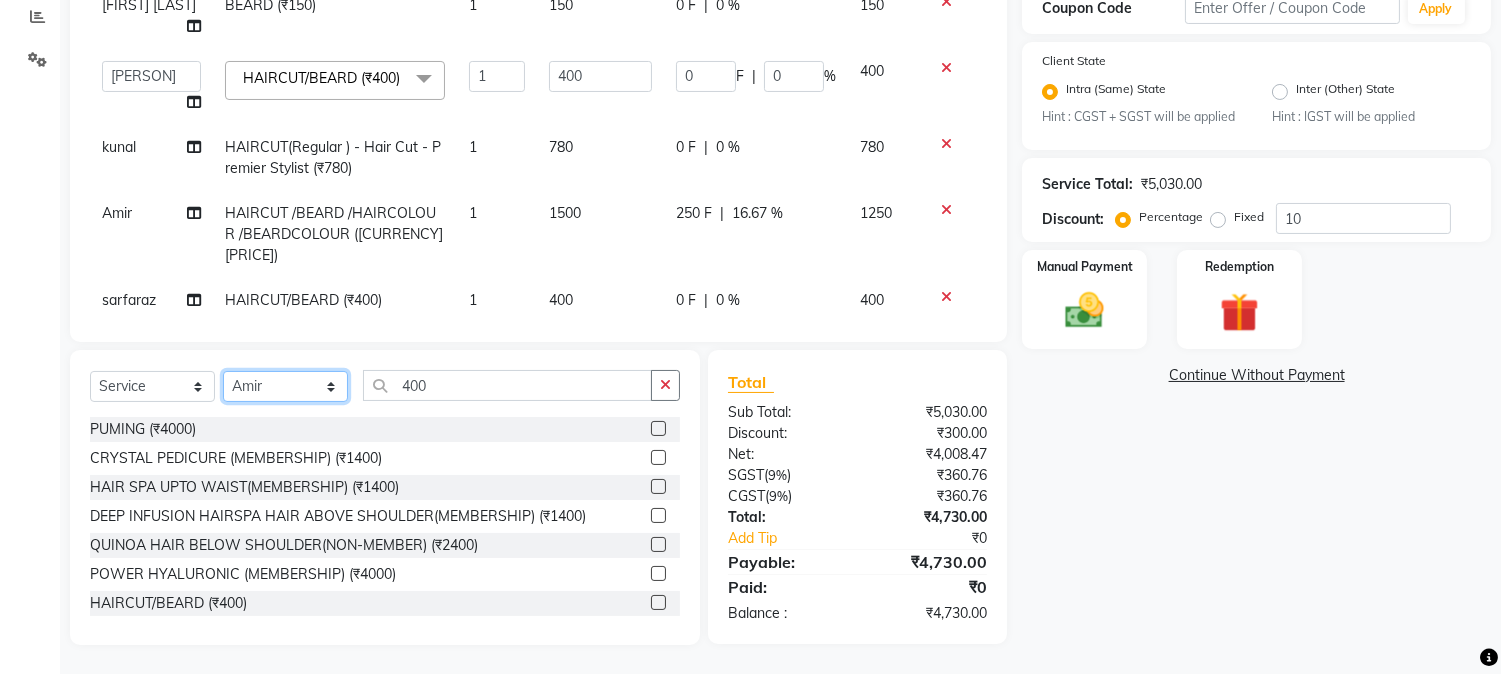 drag, startPoint x: 290, startPoint y: 391, endPoint x: 286, endPoint y: 377, distance: 14.56022 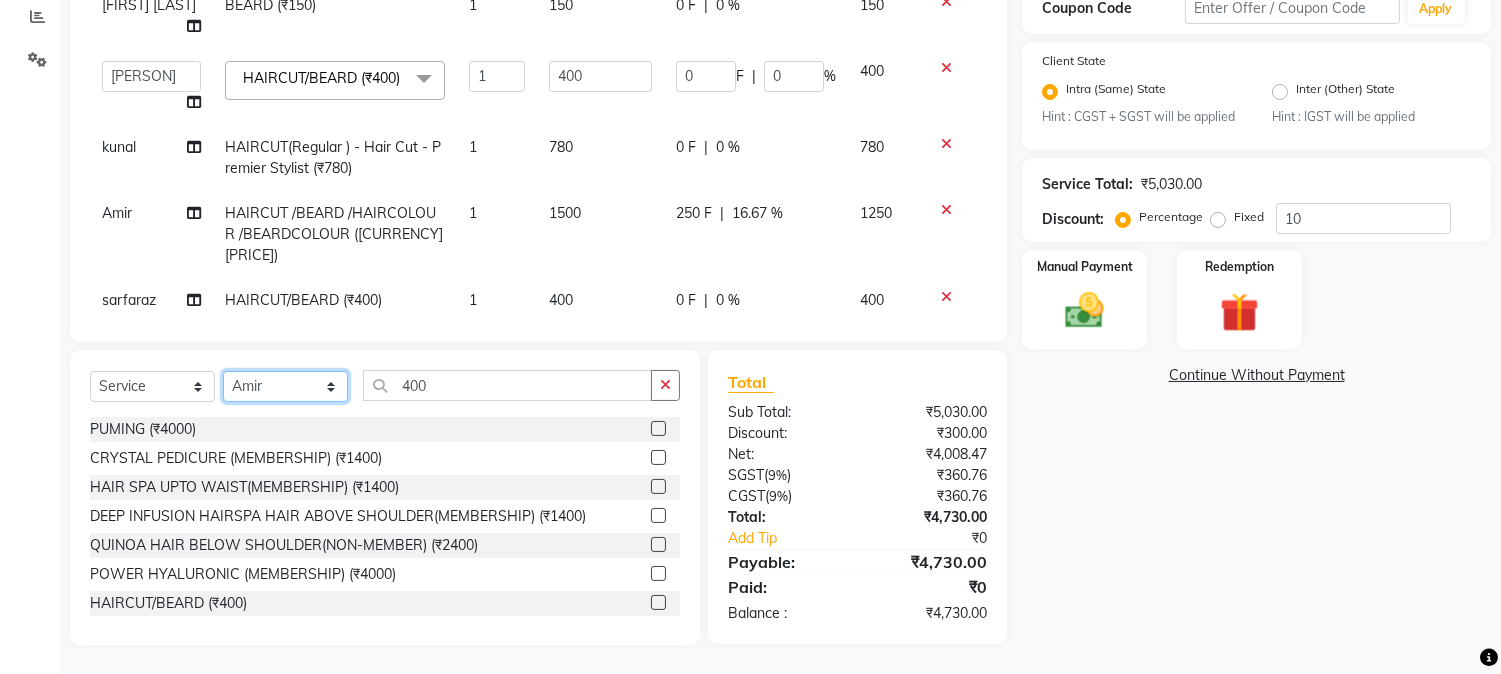 select on "21961" 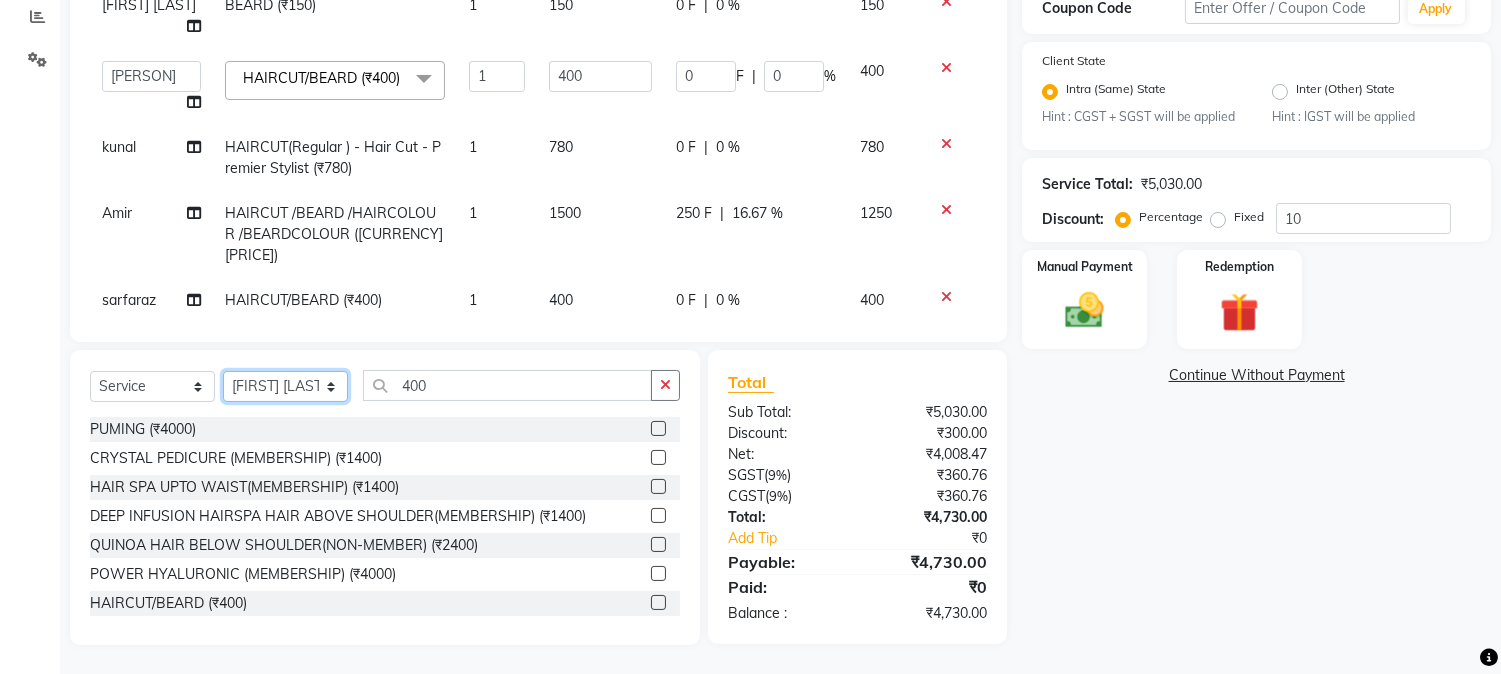 click on "Select Stylist [FIRST] [FIRST] [LAST] [FIRST]  [FIRST]   [FIRST]   [FIRST] [LAST]   [FIRST]   [FIRST]   [FIRST]   [FIRST]   [FIRST]   [FIRST]   [FIRST]   [FIRST]   [FIRST] [LAST]   [FIRST]   [FIRST]    [FIRST]   [FIRST] [LAST]   [FIRST]    [FIRST]   [FIRST]    [FIRST]  [FIRST]   [FIRST]   [FIRST] [LAST]   [FIRST]    [FIRST]   [FIRST]   [FIRST]   [FIRST]   [FIRST]  [FIRST]" 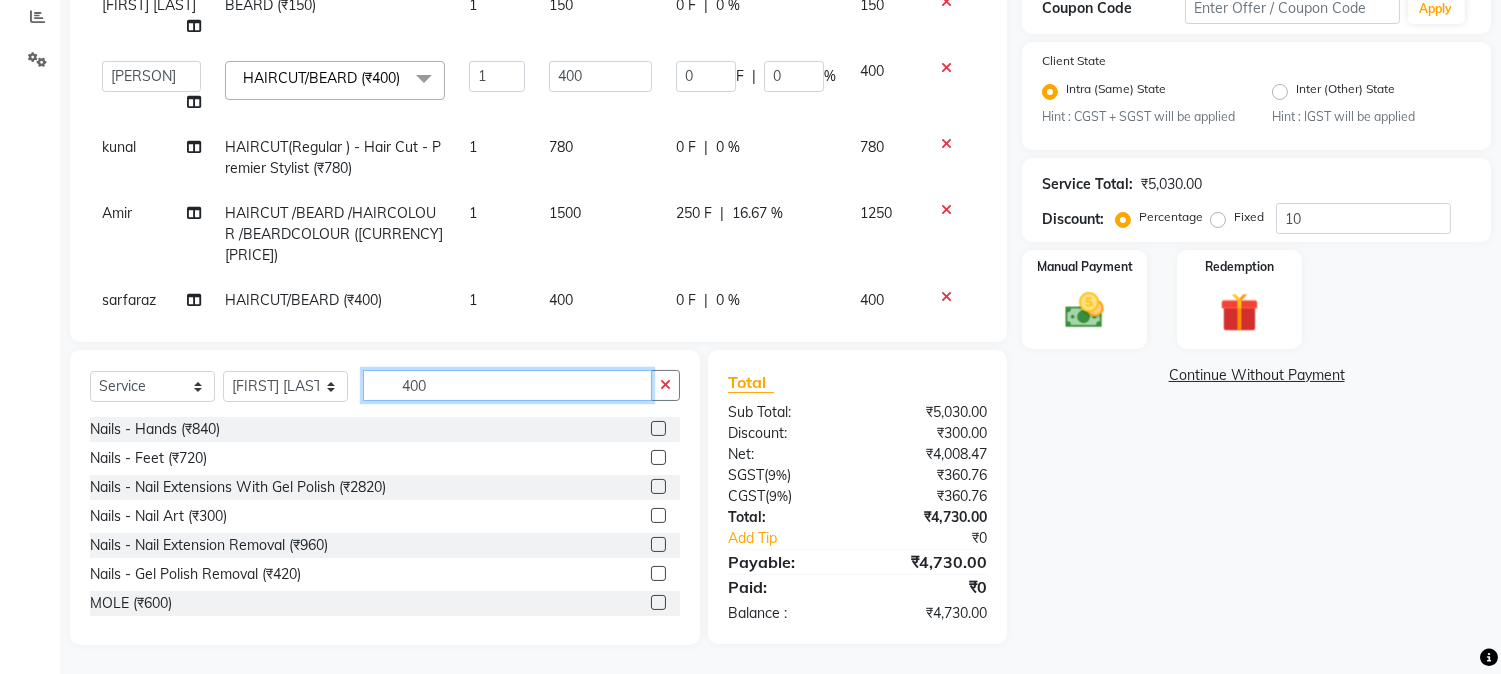 drag, startPoint x: 386, startPoint y: 377, endPoint x: 483, endPoint y: 382, distance: 97.128784 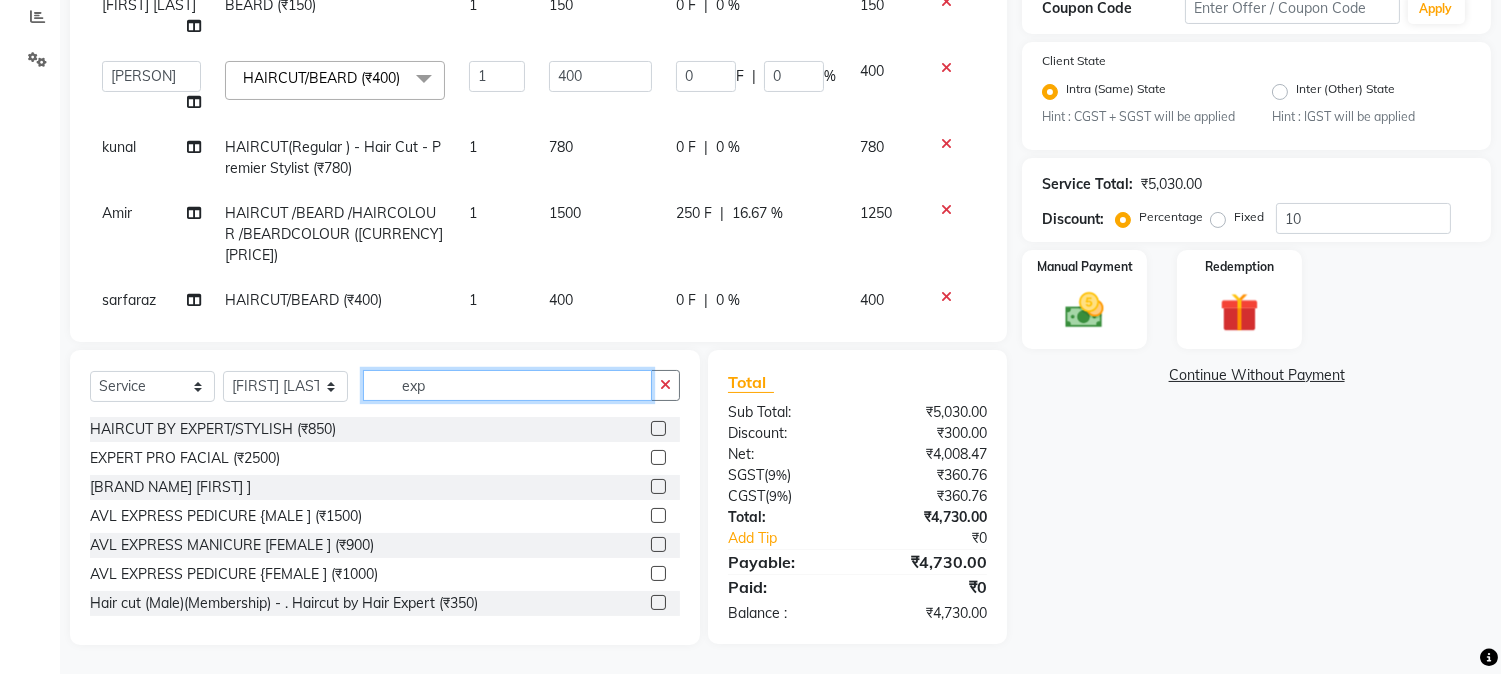 type on "exp" 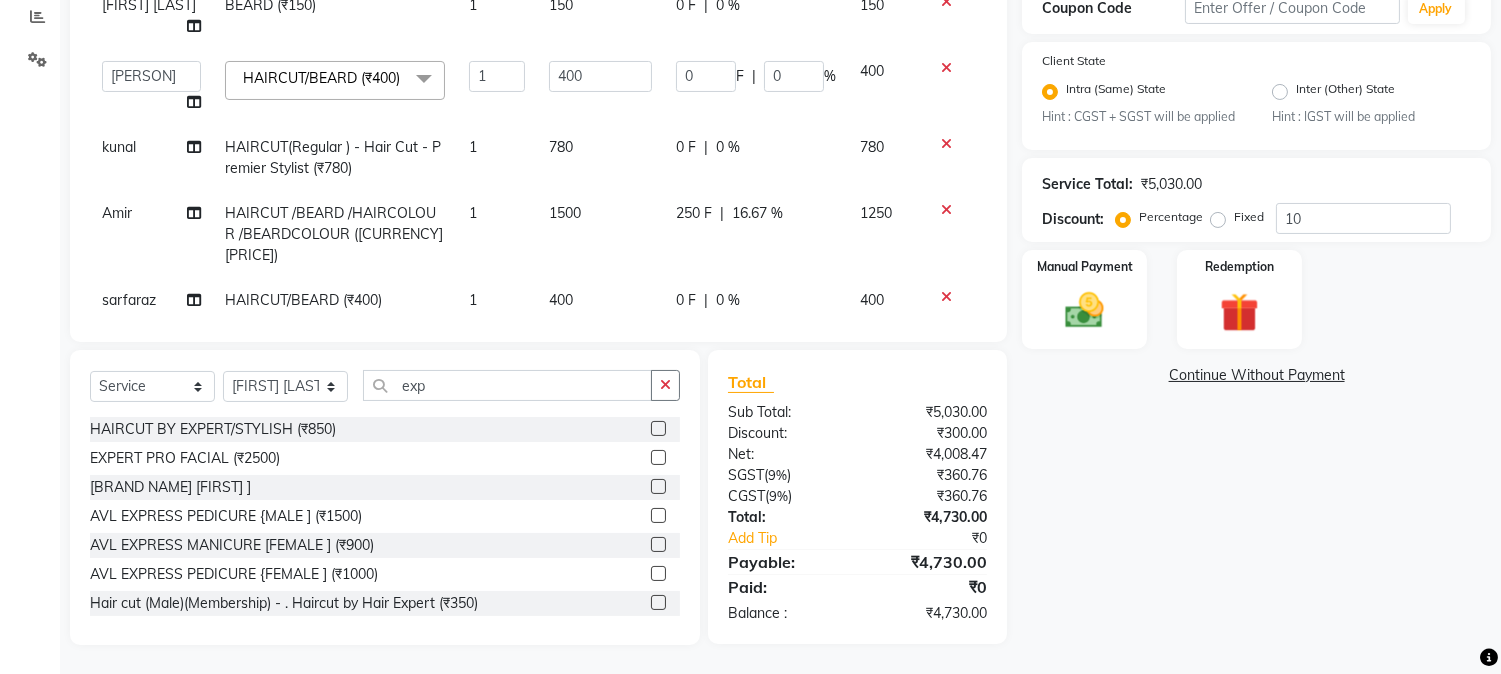 click 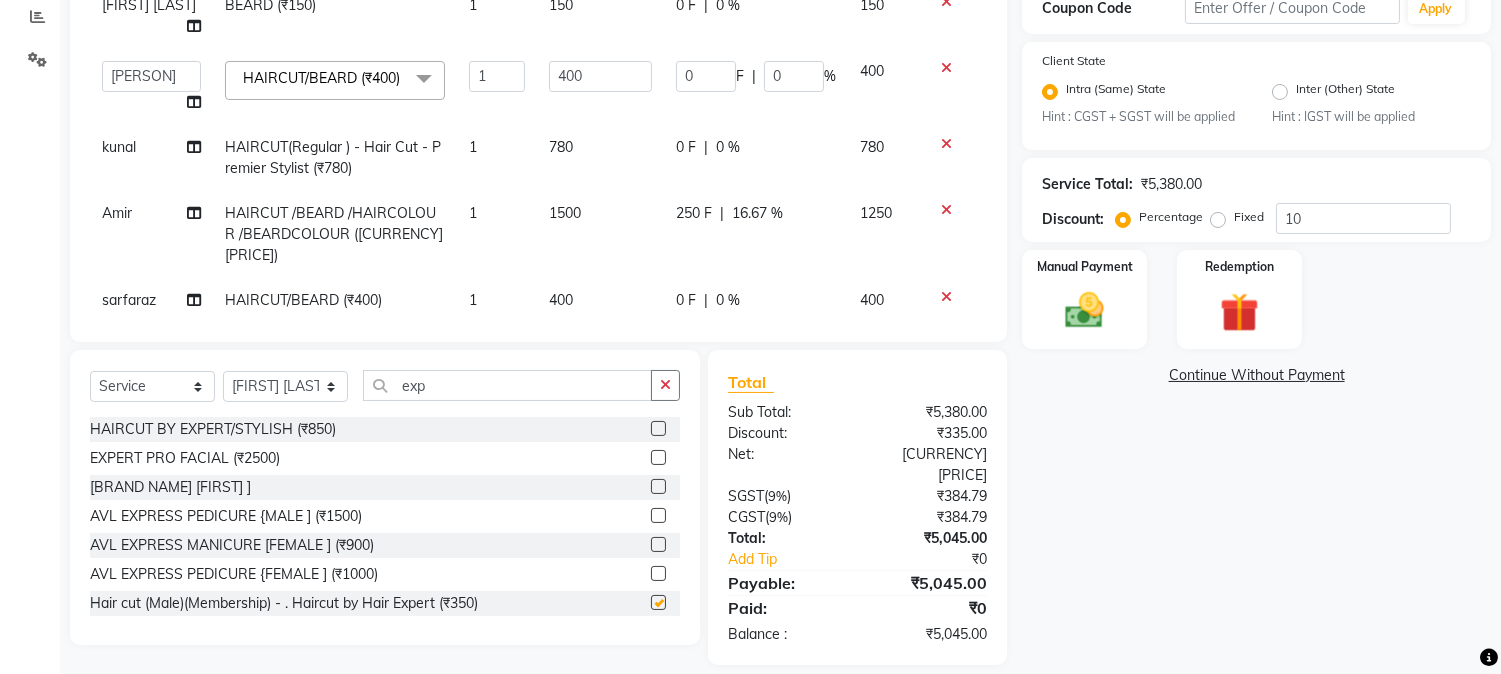 checkbox on "false" 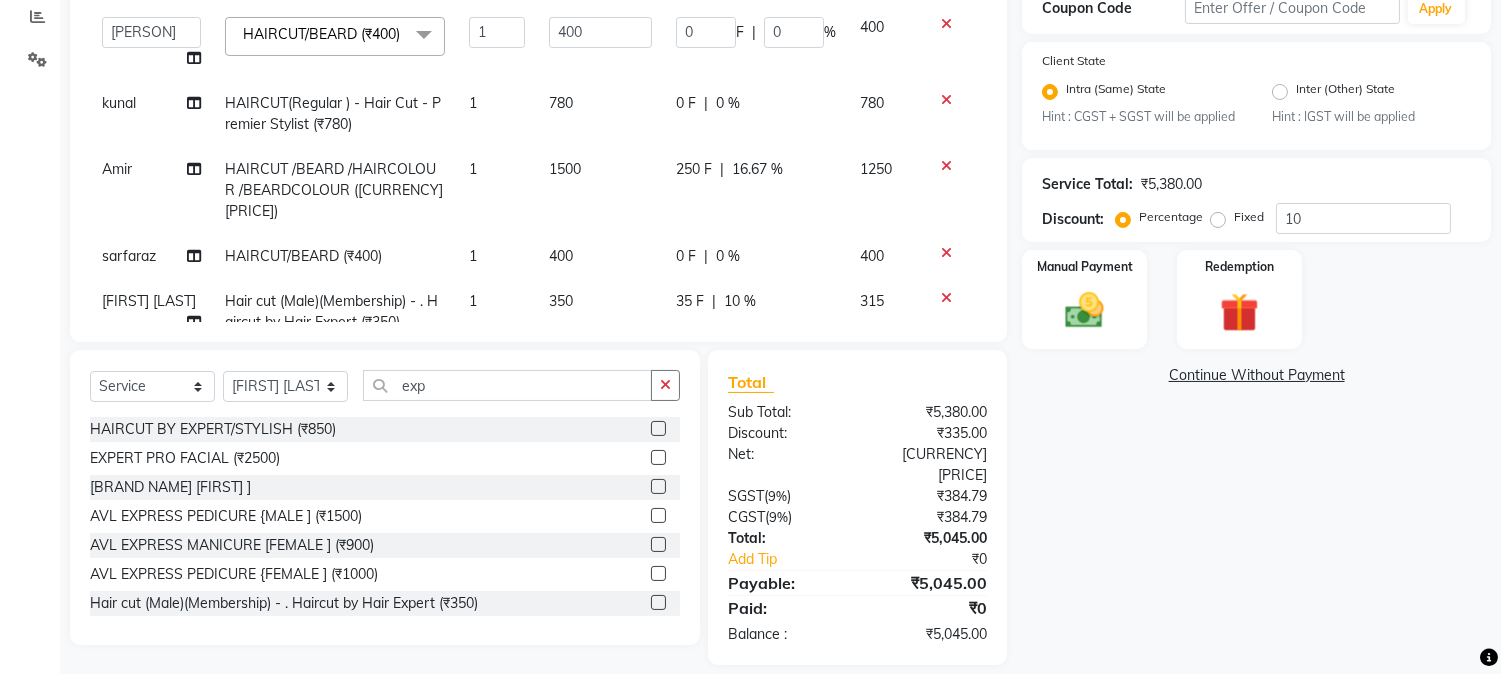 scroll, scrollTop: 248, scrollLeft: 0, axis: vertical 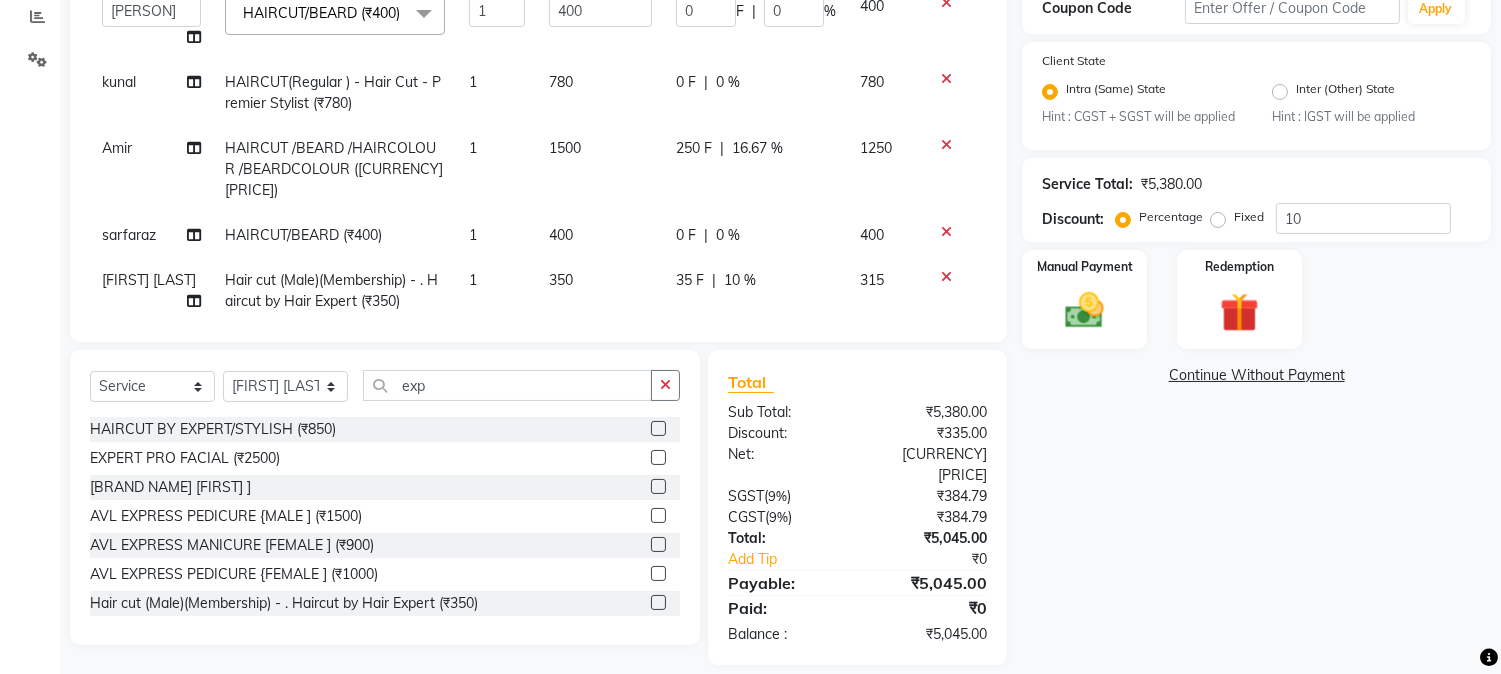 click on "35 F" 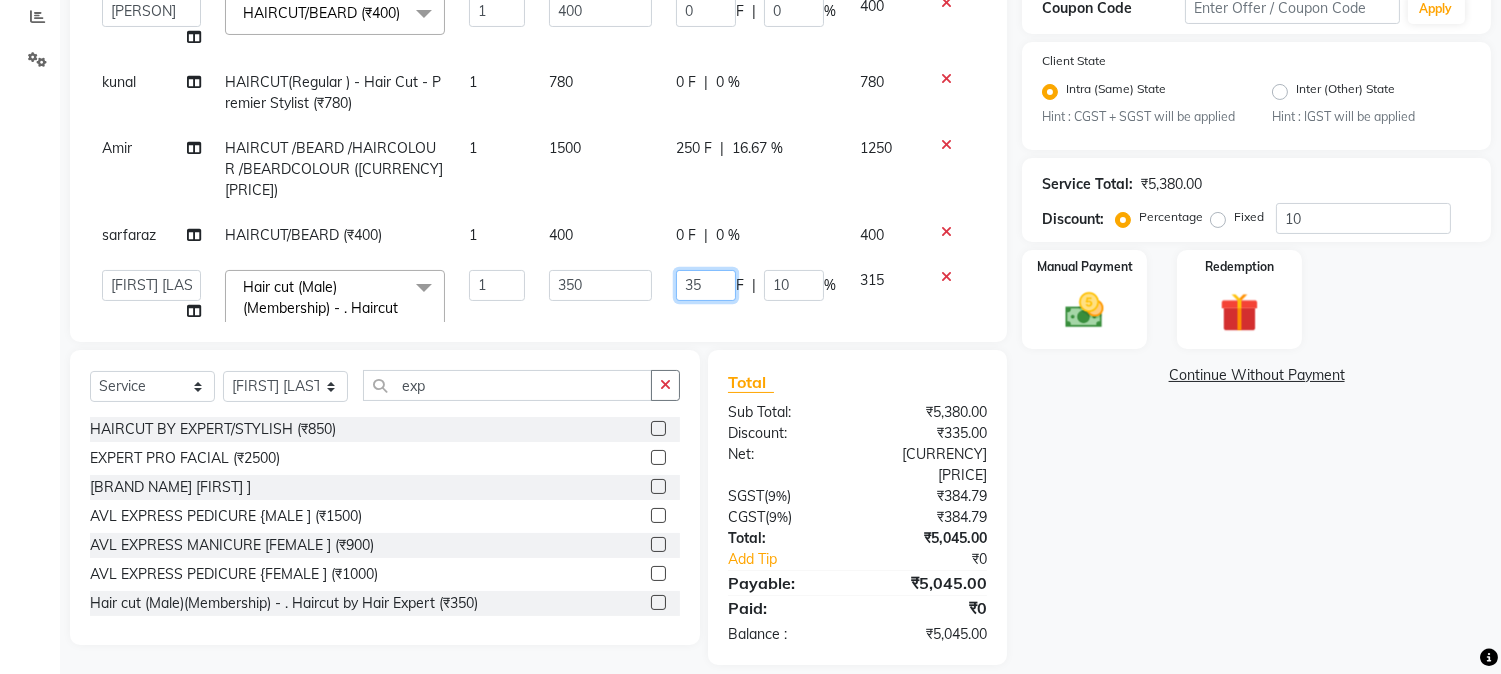 drag, startPoint x: 671, startPoint y: 250, endPoint x: 713, endPoint y: 248, distance: 42.047592 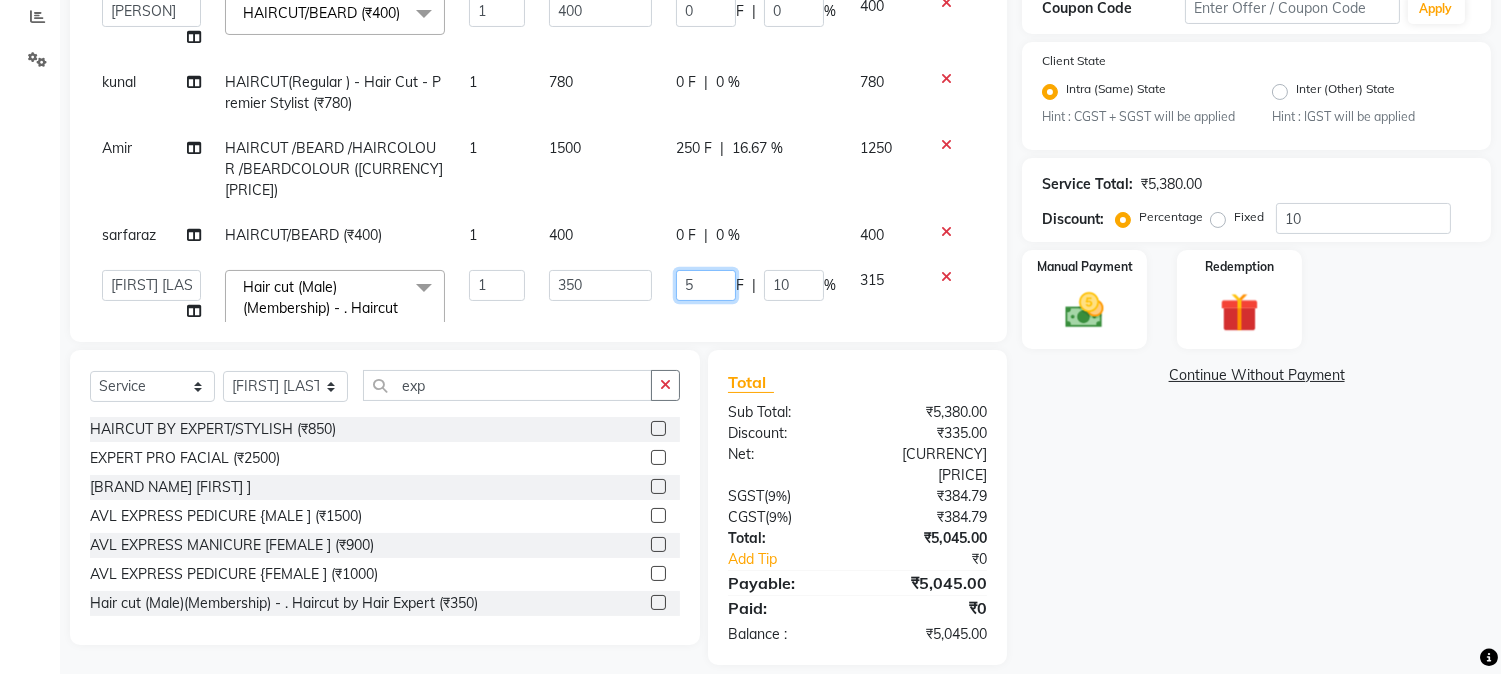 type on "50" 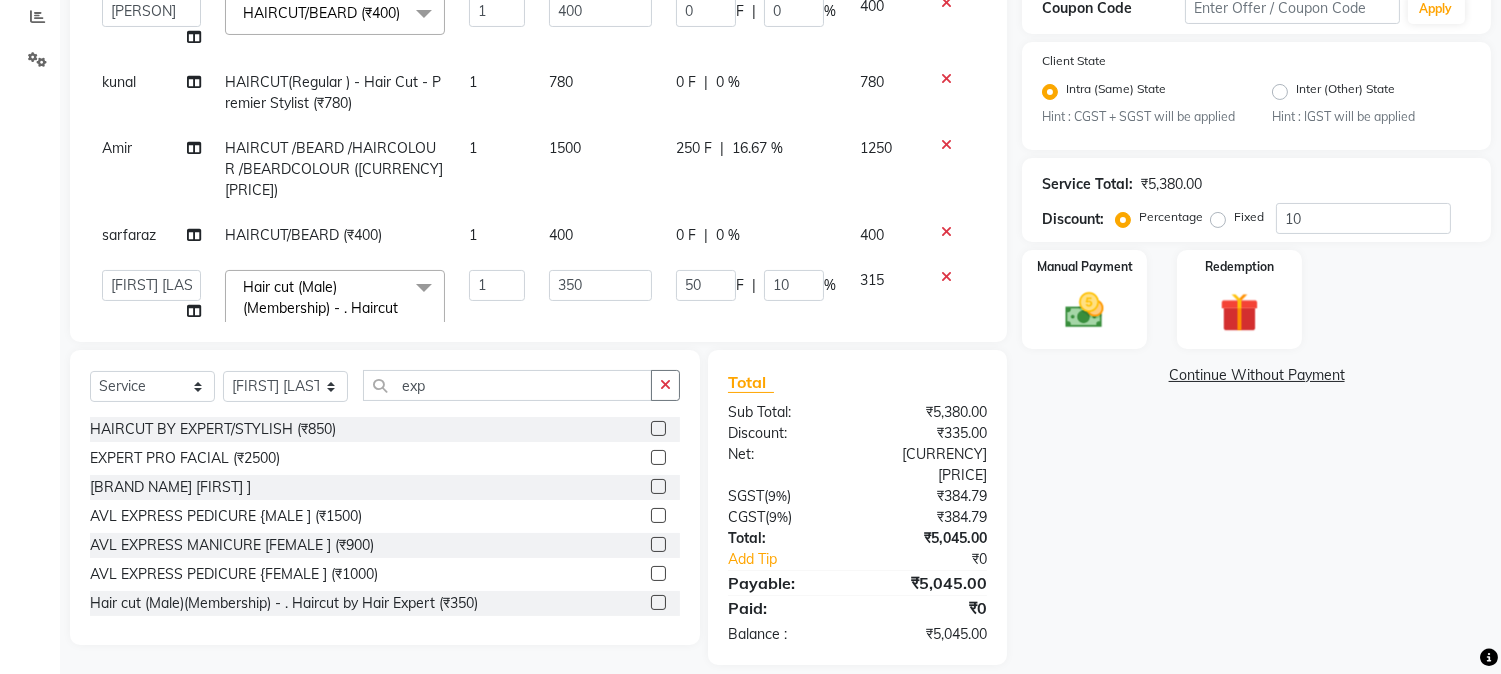click on "50 F | 10 %" 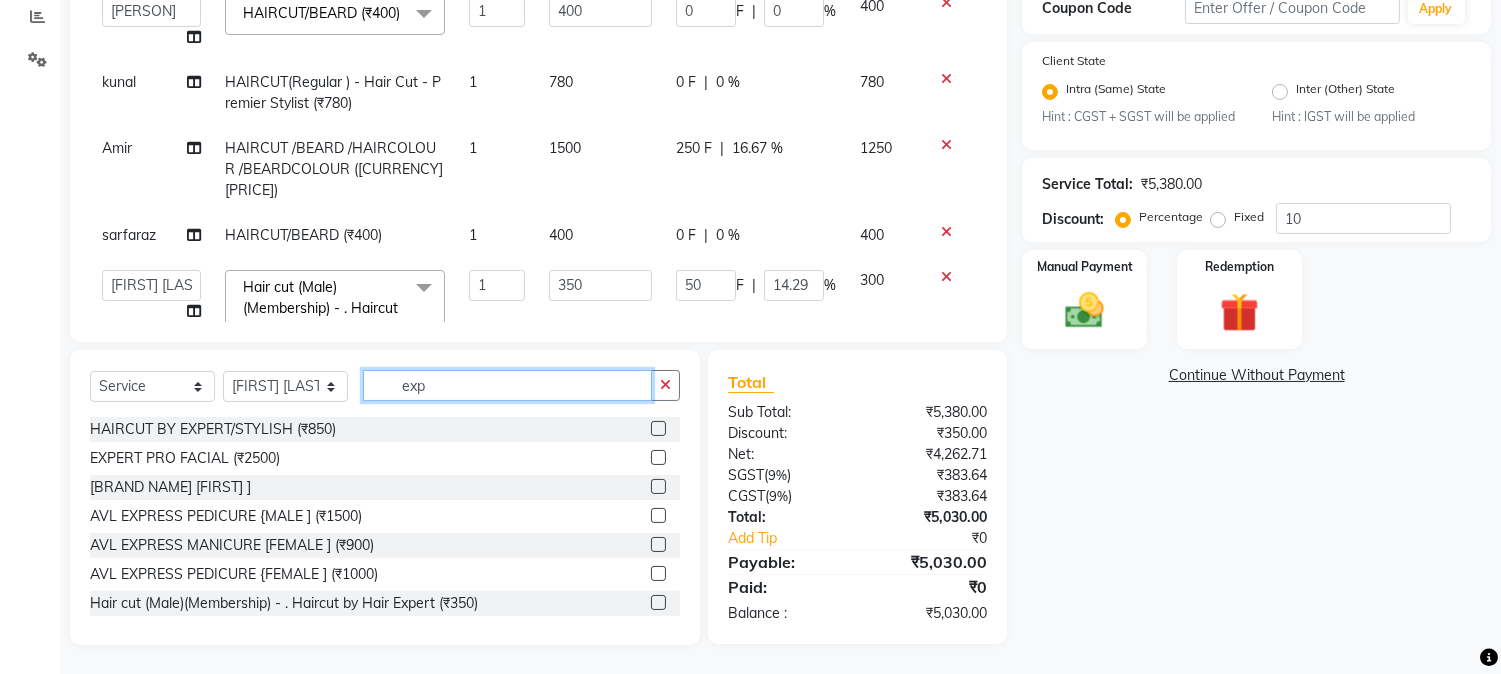 drag, startPoint x: 396, startPoint y: 384, endPoint x: 476, endPoint y: 383, distance: 80.00625 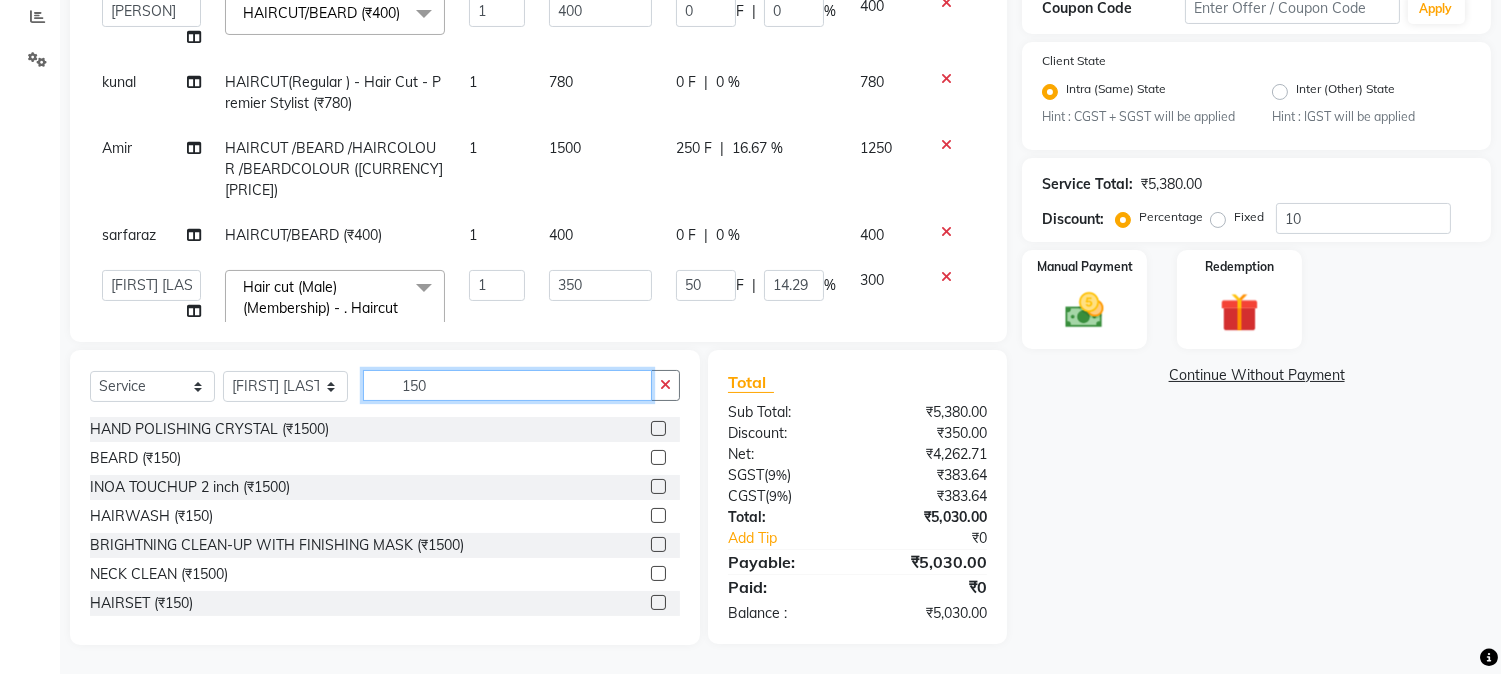 type on "150" 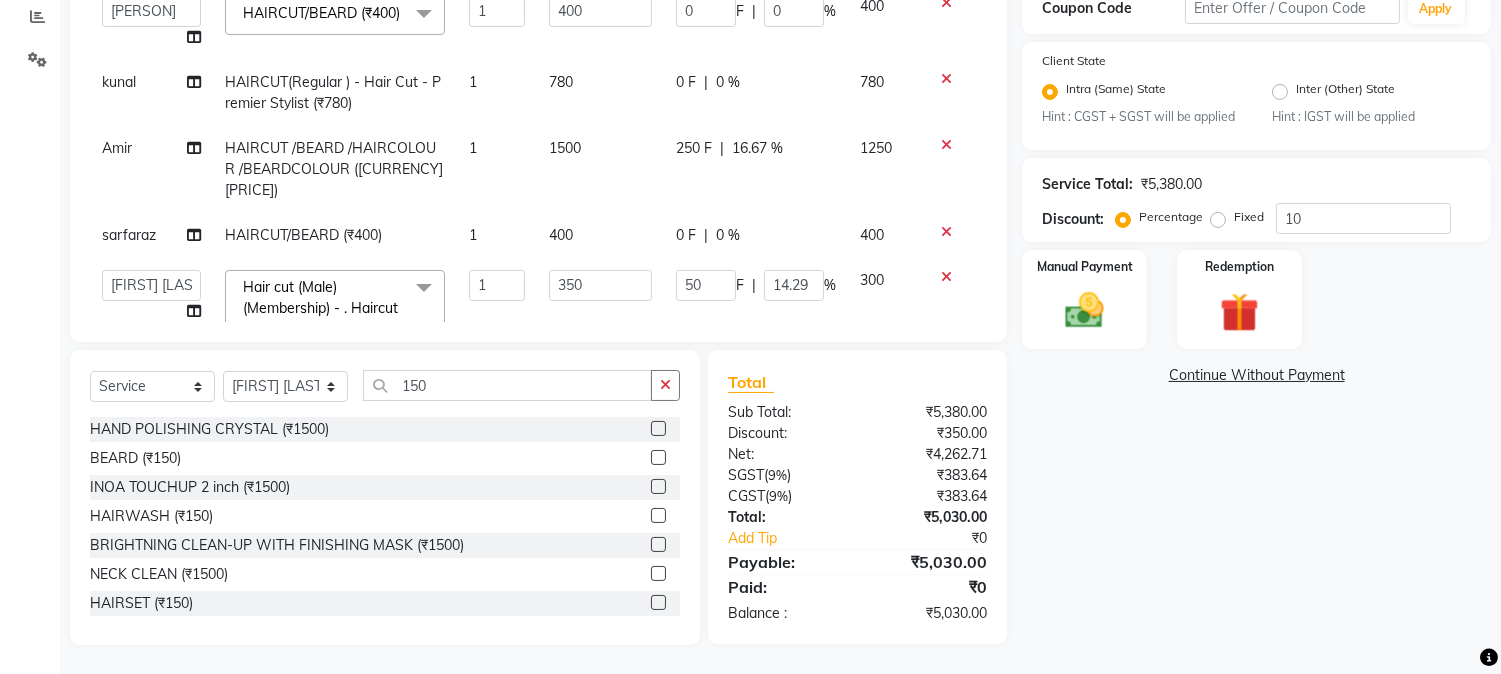 click 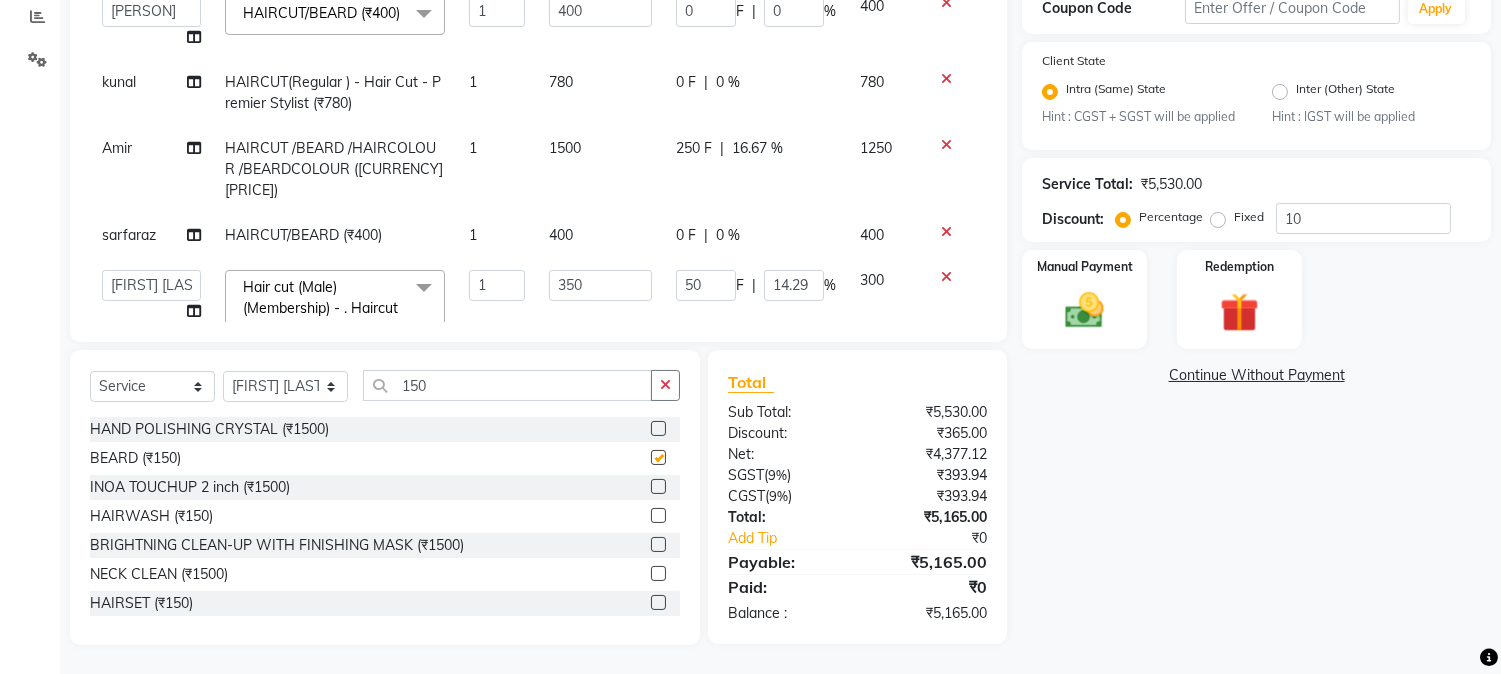 checkbox on "false" 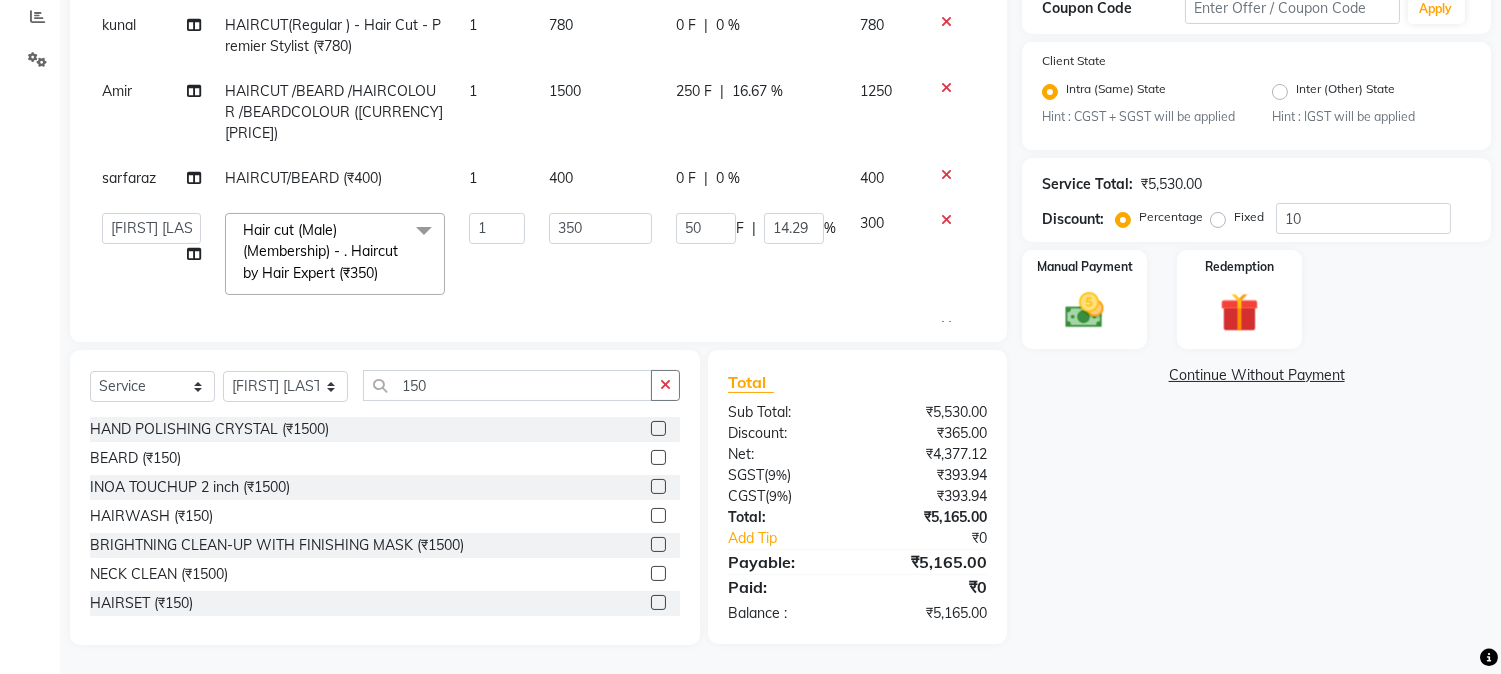 scroll, scrollTop: 334, scrollLeft: 0, axis: vertical 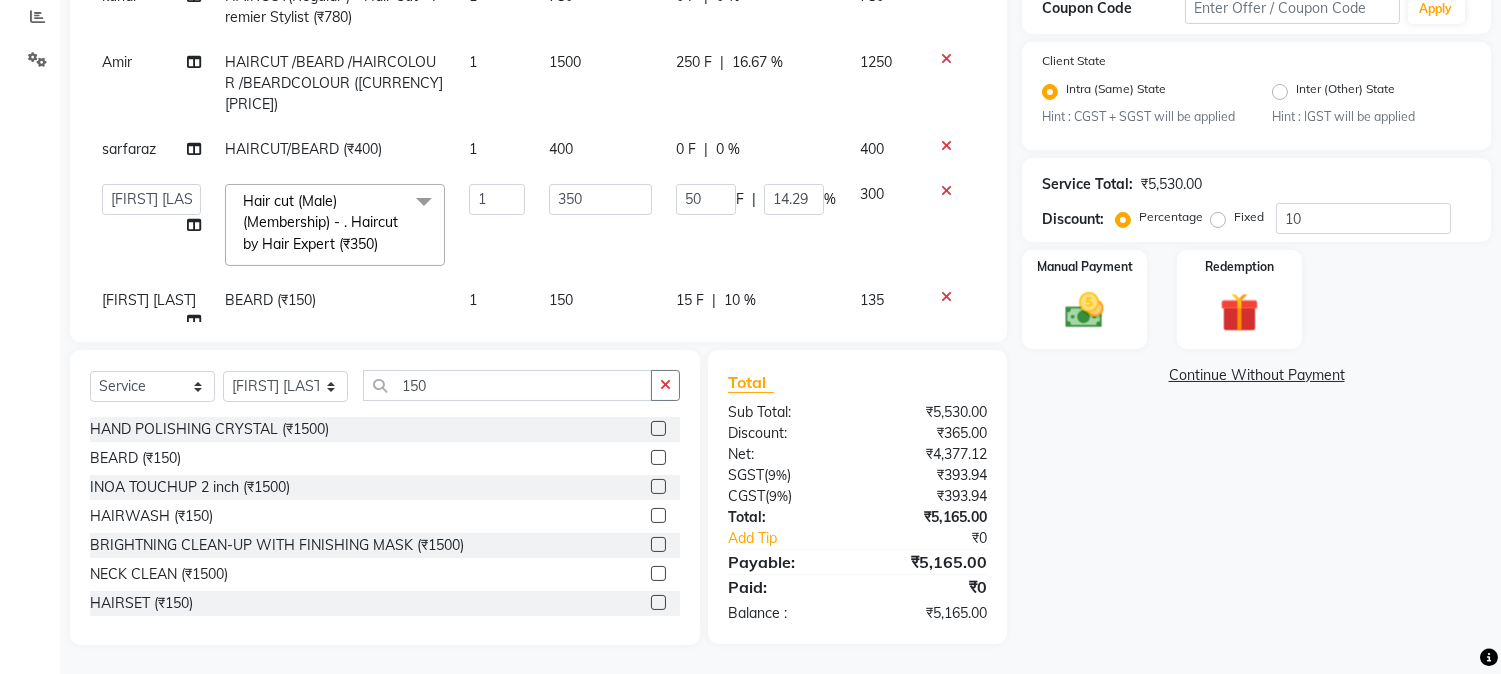 click on "15 F" 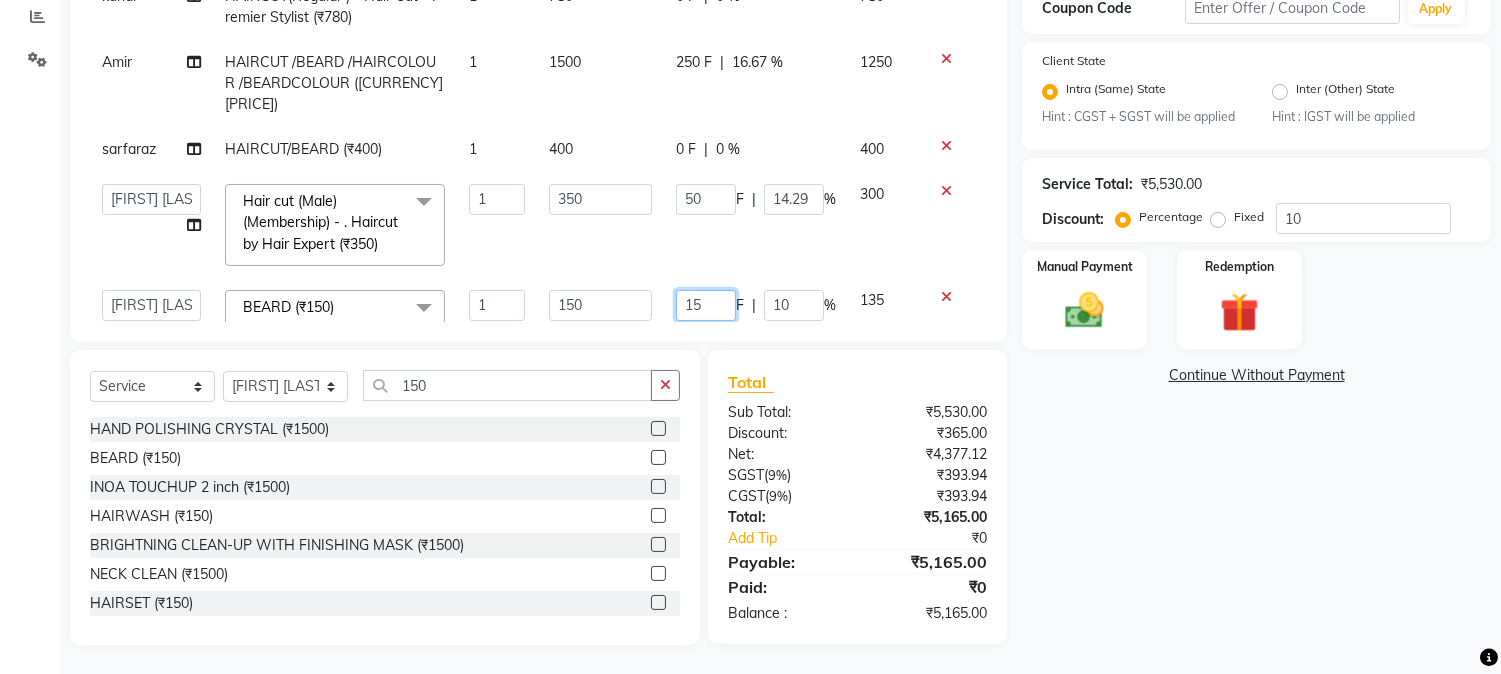 drag, startPoint x: 665, startPoint y: 270, endPoint x: 710, endPoint y: 275, distance: 45.276924 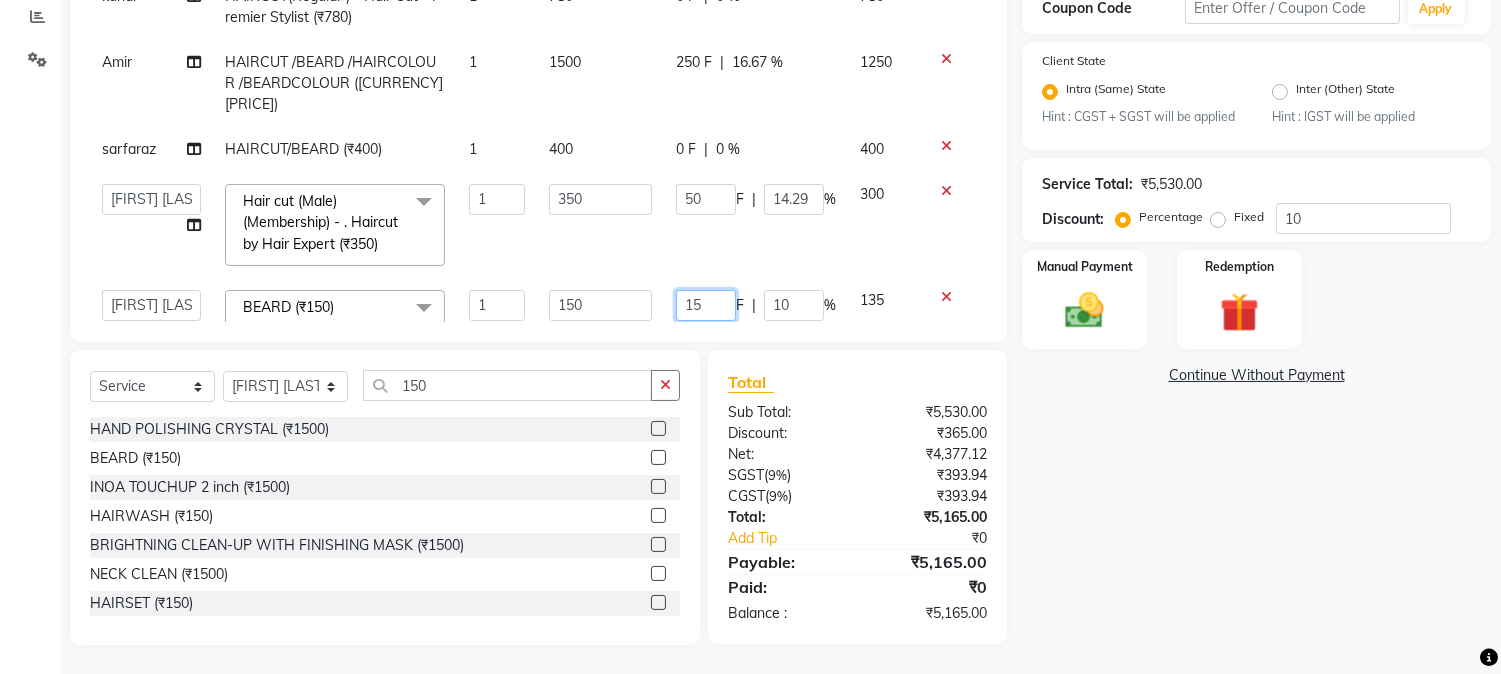 type 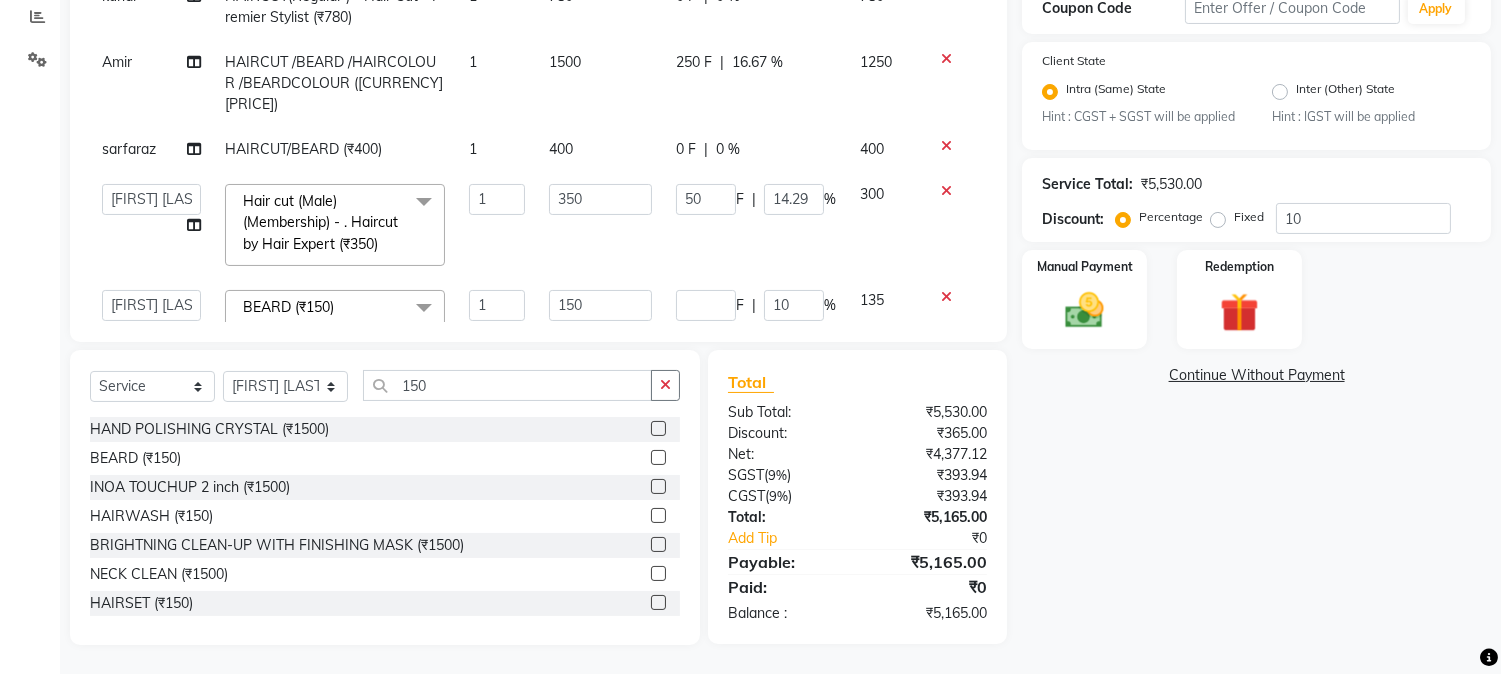 click on "Services Stylist Service Qty Price Disc Total Action AMAN  BEARD (₹150) 1 150 0 F | 0 % 150 Arbaz Hair cut (Male)(Membership)       -        . Haircut (₹250) 1 250 0 F | 0 % 250  AARMAN   AAYUSHI SHARMA   Akruti   AMAN    Amir   Arbaz   Asif Ansari   BABLU   Bandana   BHAGYESH   CHETAN   CHETAN BOISAR   furkan   GEETA   KISHOR   KISHOR JAMBHULKAR   kunal   mushahid  [muddu]   Nilam   NIRANJAN   Nisha Parmar   PRABHA    PUNAM   Rahul Sir   RAVI    RIMA   Rohit Tandel   SALONI   Sandy Sir   sarfaraz   shovib M.D   shreya   ZOYA  HAIRCUT / BEARD / HAIRCOLUR  (₹1050)  x Nails -  Hands (₹840) Nails -  Feet (₹720) Nails - Nail Extensions With Gel Polish (₹2820) Nails - Nail Art (₹300) Nails - Nail Extension Removal (₹960) Nails - Gel Polish Removal (₹420) MOLE (₹600) PUMING (₹4000) CRYSTAL PEDICURE (MEMBERSHIP) (₹1400) HIAR SPA ABOVE SHOULDER (MEMBERSHIP) (₹900) HAIR SPA ABOVE SHOULDER (NON-MEMBER) (₹1080) HAIR SPA BELOW SHOULDER(MEMBERSHIP) (₹1200) PATCH TEST  (₹500) BEARD (₹150)" 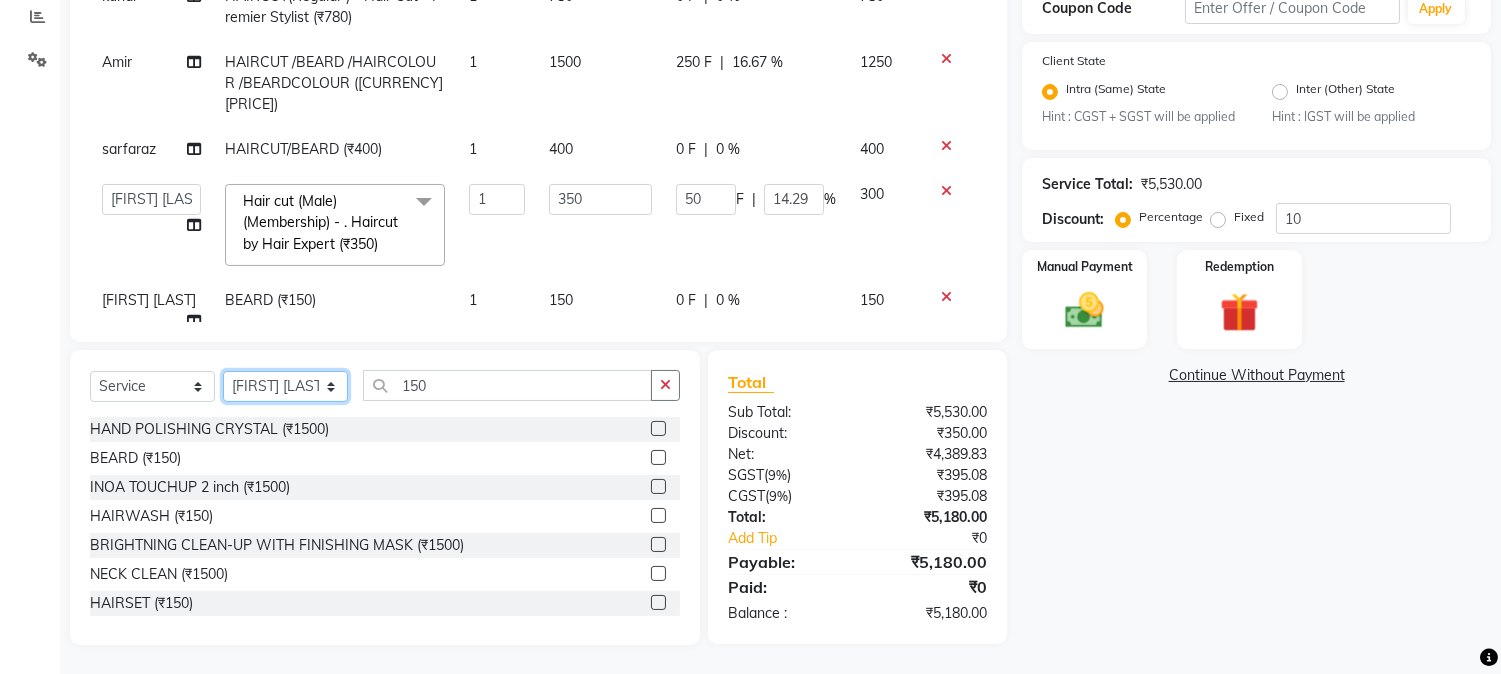 click on "Select Stylist [FIRST] [FIRST] [LAST] [FIRST]  [FIRST]   [FIRST]   [FIRST] [LAST]   [FIRST]   [FIRST]   [FIRST]   [FIRST]   [FIRST]   [FIRST]   [FIRST]   [FIRST]   [FIRST] [LAST]   [FIRST]   [FIRST]    [FIRST]   [FIRST] [LAST]   [FIRST]    [FIRST]   [FIRST]    [FIRST]  [FIRST]   [FIRST]   [FIRST] [LAST]   [FIRST]    [FIRST]   [FIRST]   [FIRST]   [FIRST]   [FIRST]  [FIRST]" 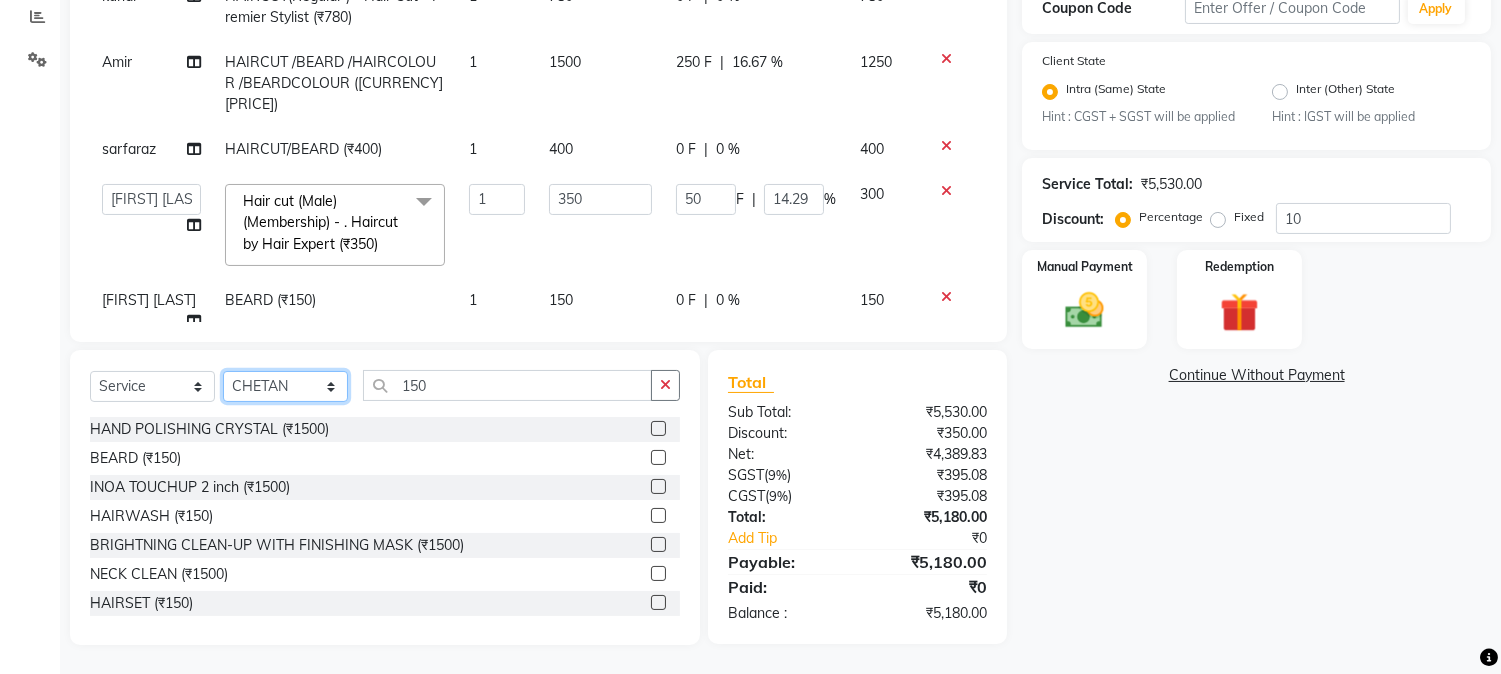click on "Select Stylist [FIRST] [FIRST] [LAST] [FIRST]  [FIRST]   [FIRST]   [FIRST] [LAST]   [FIRST]   [FIRST]   [FIRST]   [FIRST]   [FIRST]   [FIRST]   [FIRST]   [FIRST]   [FIRST] [LAST]   [FIRST]   [FIRST]    [FIRST]   [FIRST] [LAST]   [FIRST]    [FIRST]   [FIRST]    [FIRST]  [FIRST]   [FIRST]   [FIRST] [LAST]   [FIRST]    [FIRST]   [FIRST]   [FIRST]   [FIRST]   [FIRST]  [FIRST]" 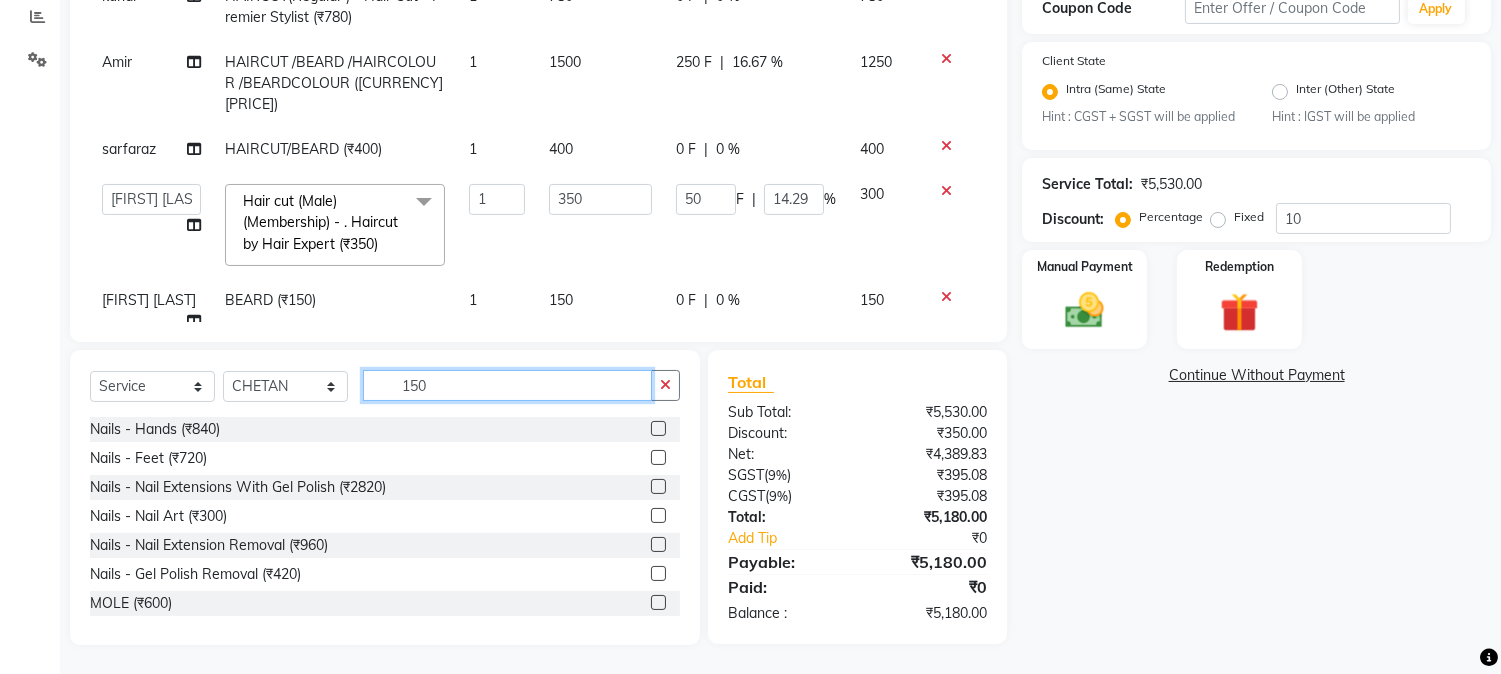 drag, startPoint x: 393, startPoint y: 387, endPoint x: 465, endPoint y: 387, distance: 72 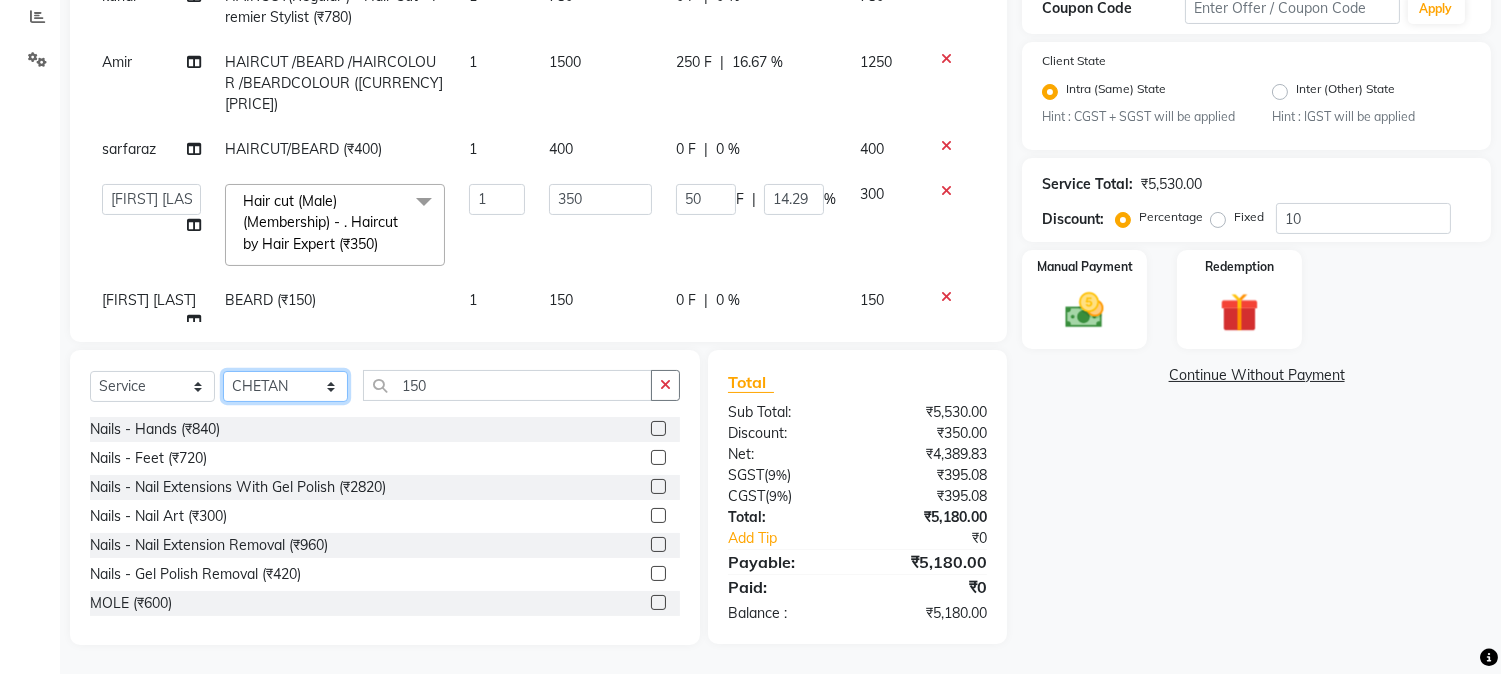 click on "Select Stylist [FIRST] [FIRST] [LAST] [FIRST]  [FIRST]   [FIRST]   [FIRST] [LAST]   [FIRST]   [FIRST]   [FIRST]   [FIRST]   [FIRST]   [FIRST]   [FIRST]   [FIRST]   [FIRST] [LAST]   [FIRST]   [FIRST]    [FIRST]   [FIRST] [LAST]   [FIRST]    [FIRST]   [FIRST]    [FIRST]  [FIRST]   [FIRST]   [FIRST] [LAST]   [FIRST]    [FIRST]   [FIRST]   [FIRST]   [FIRST]   [FIRST]  [FIRST]" 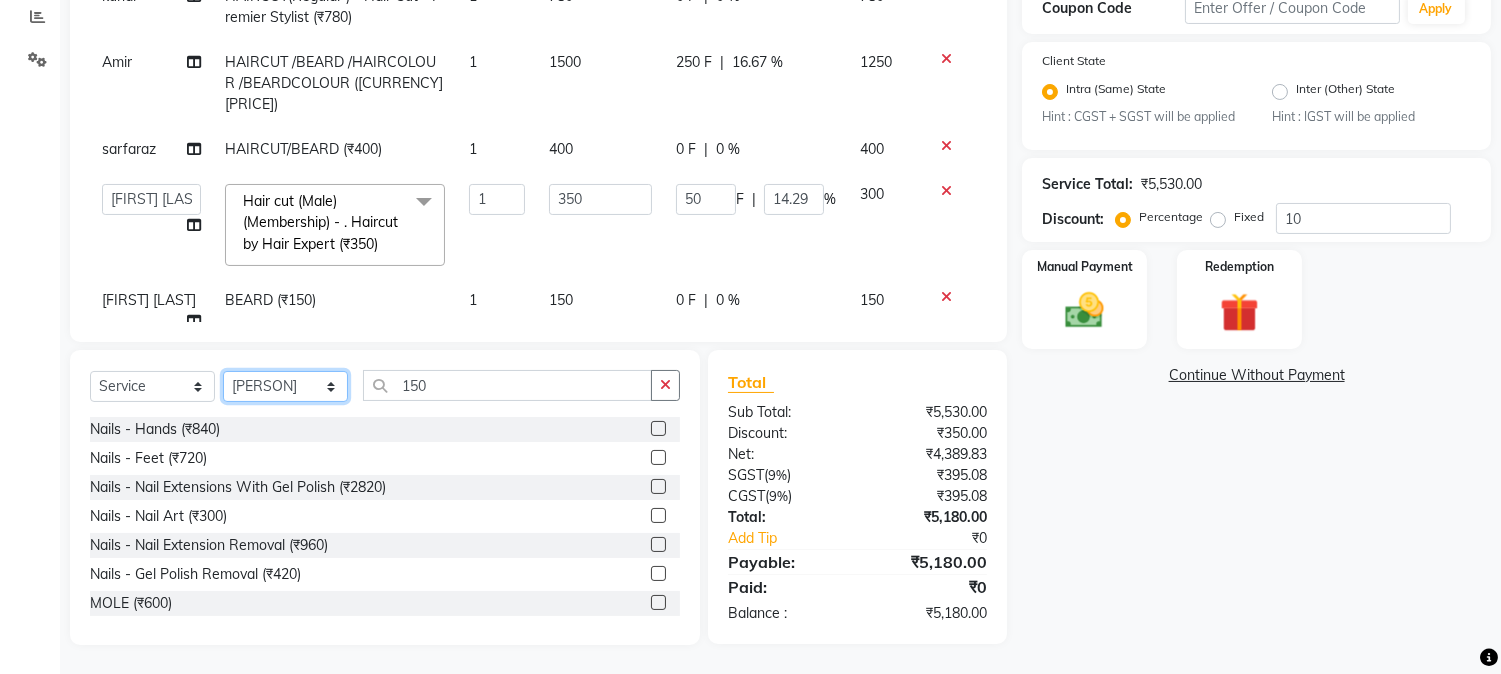 click on "Select Stylist [FIRST] [FIRST] [LAST] [FIRST]  [FIRST]   [FIRST]   [FIRST] [LAST]   [FIRST]   [FIRST]   [FIRST]   [FIRST]   [FIRST]   [FIRST]   [FIRST]   [FIRST]   [FIRST] [LAST]   [FIRST]   [FIRST]    [FIRST]   [FIRST] [LAST]   [FIRST]    [FIRST]   [FIRST]    [FIRST]  [FIRST]   [FIRST]   [FIRST] [LAST]   [FIRST]    [FIRST]   [FIRST]   [FIRST]   [FIRST]   [FIRST]  [FIRST]" 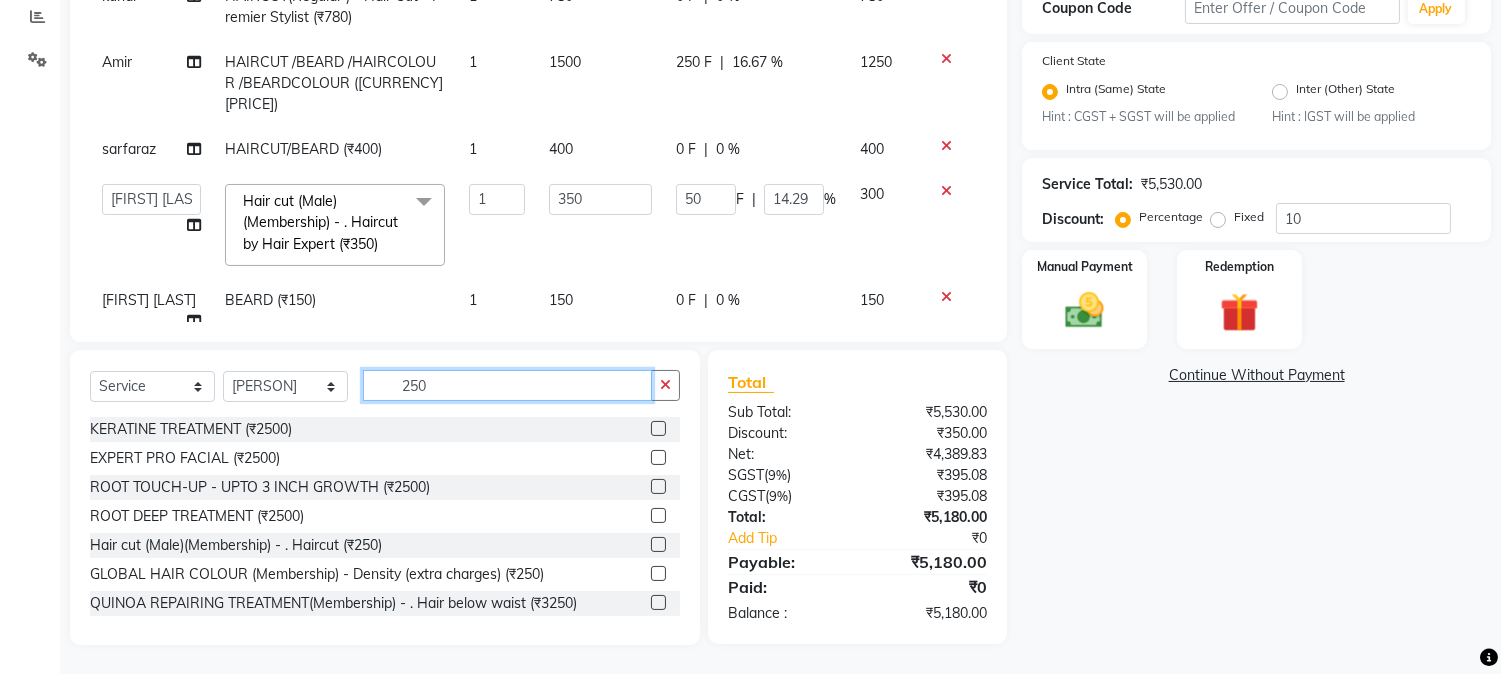 type on "250" 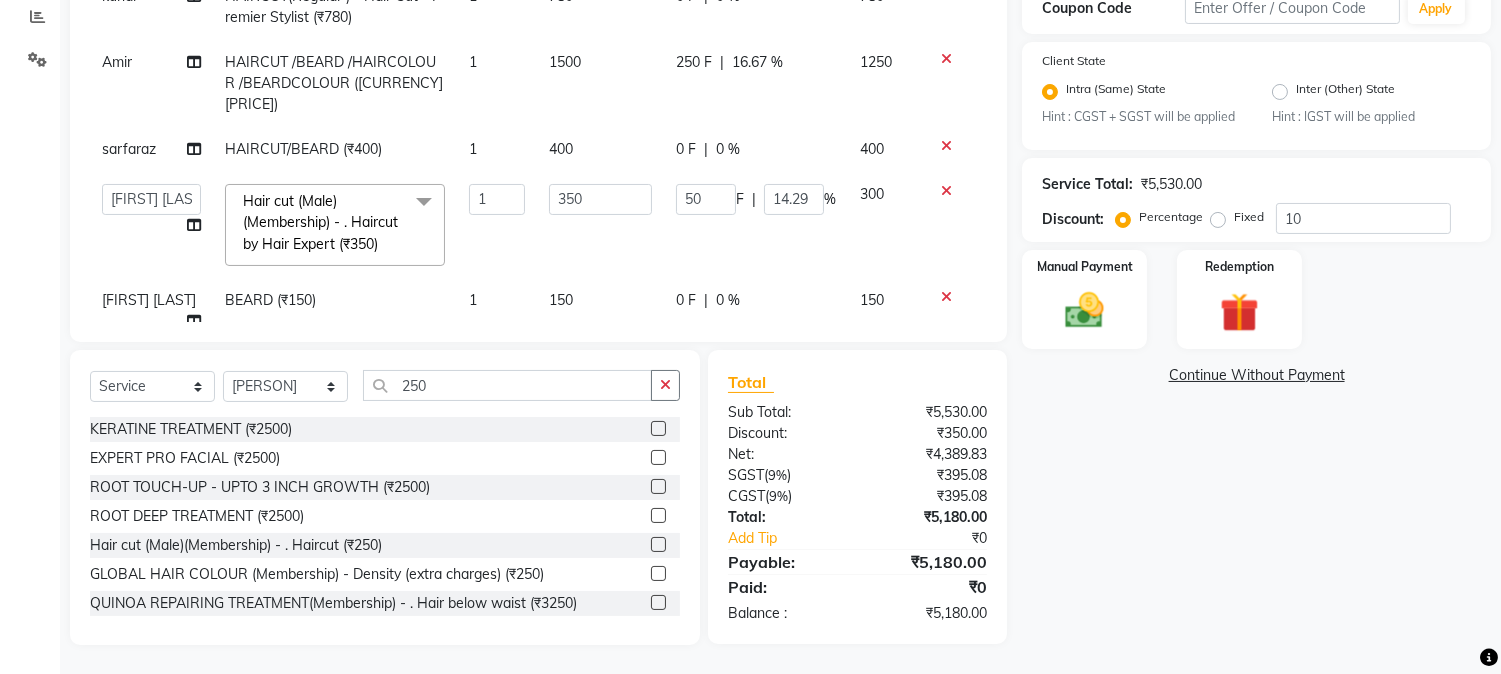 click 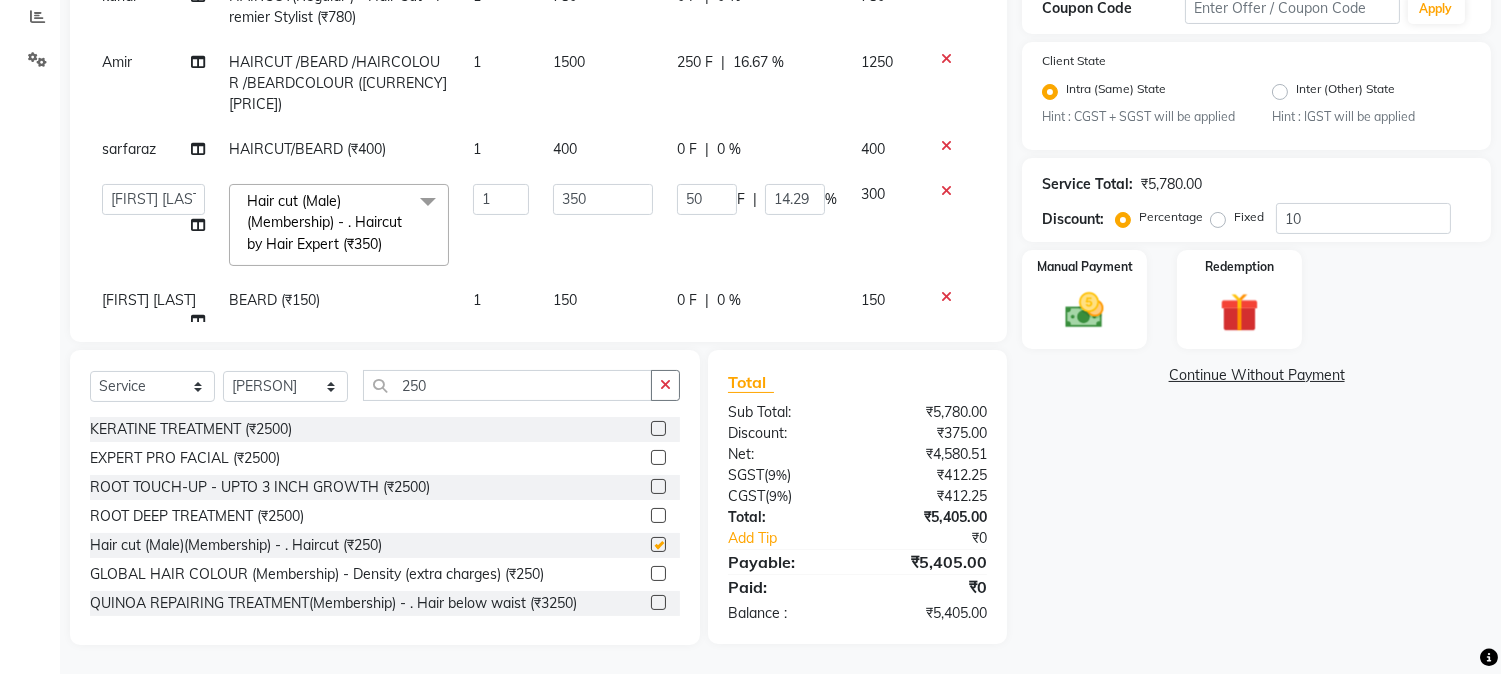 checkbox on "false" 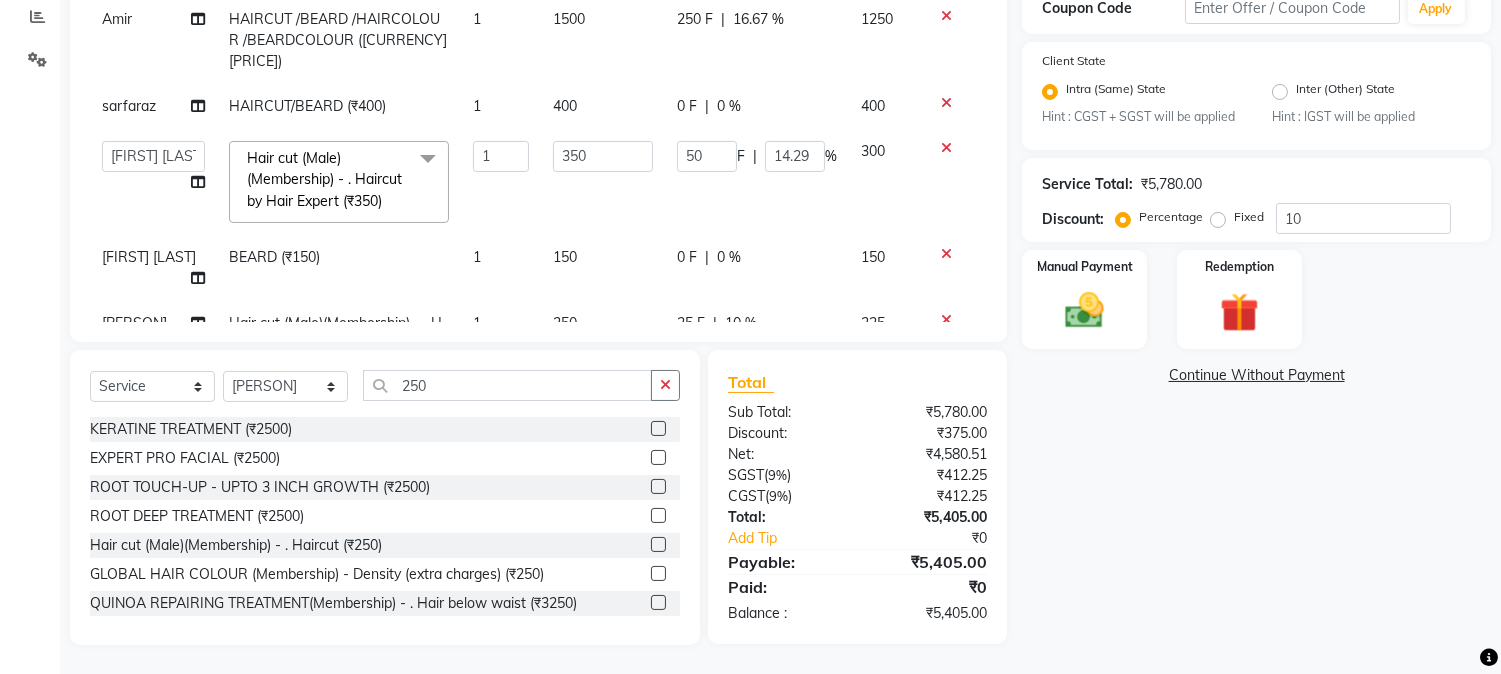 scroll, scrollTop: 401, scrollLeft: 0, axis: vertical 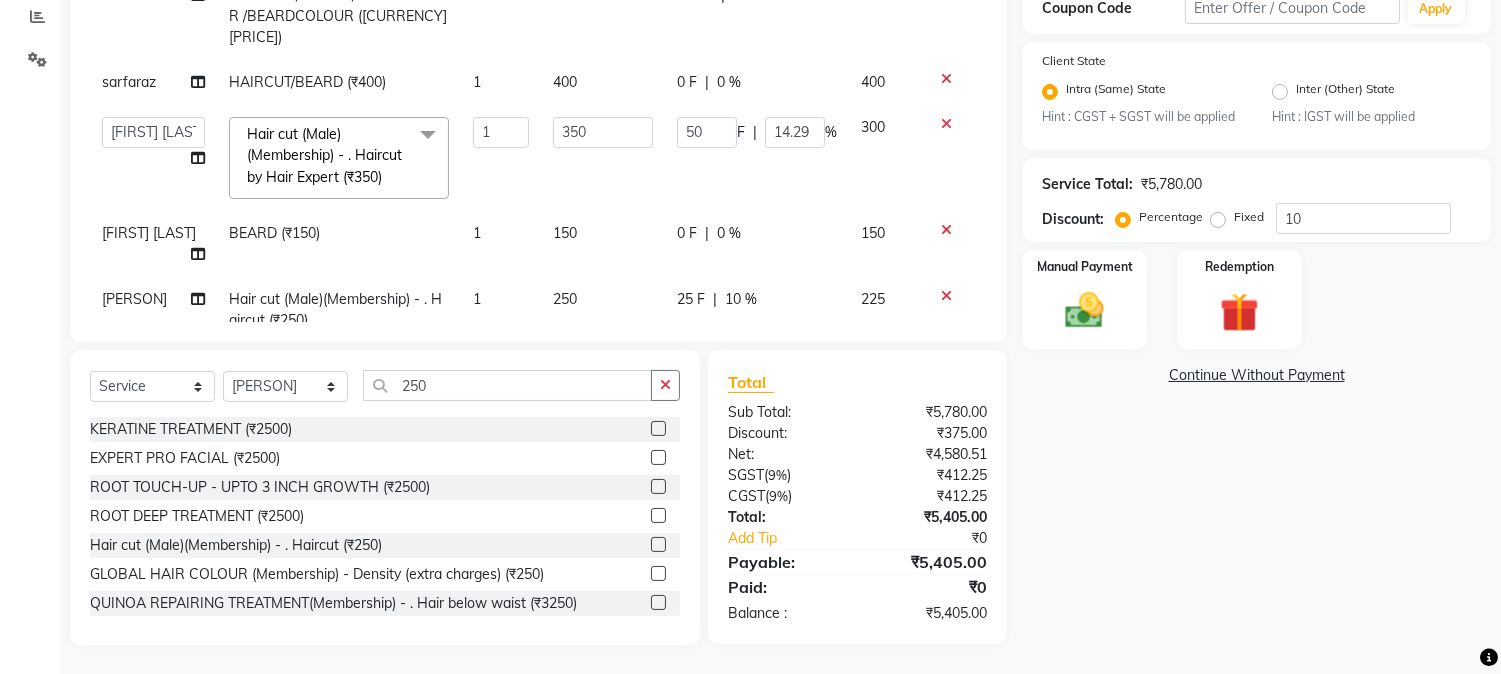 click on "25 F | 10 %" 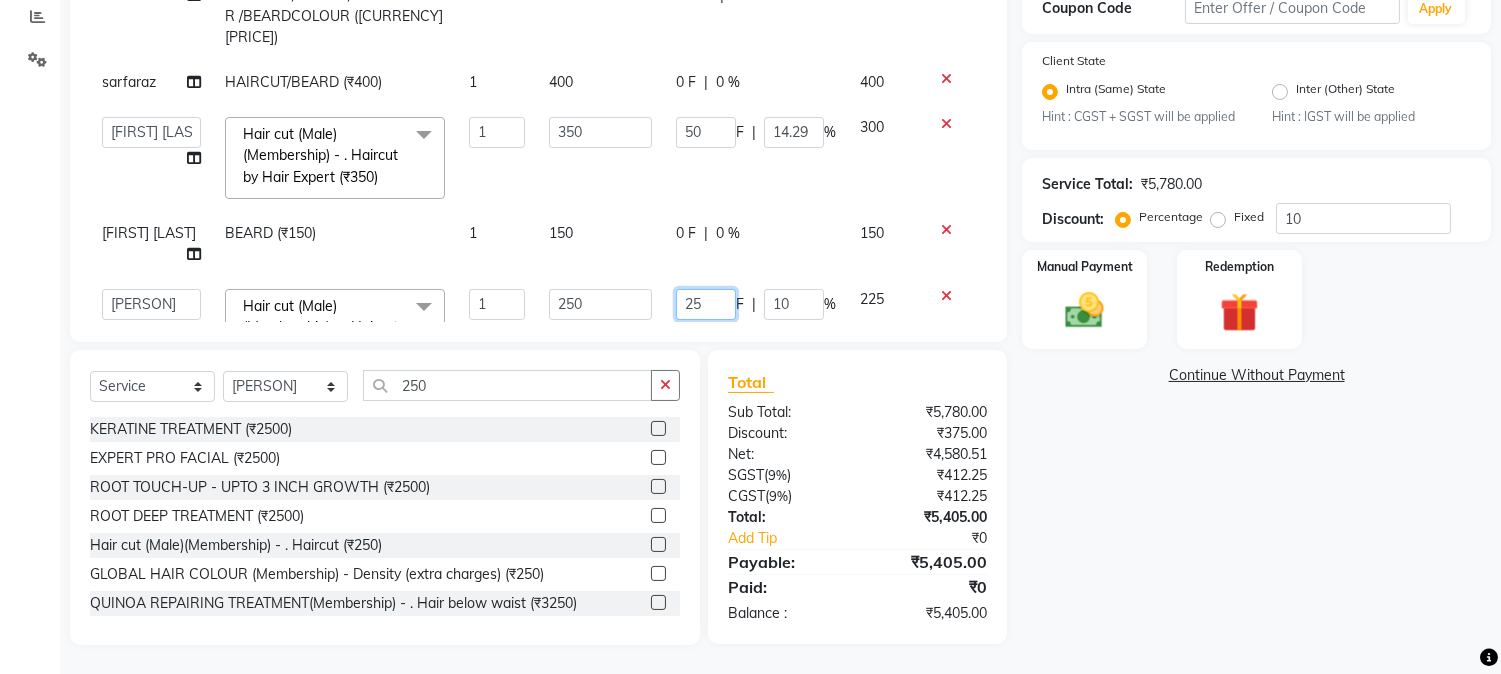 drag, startPoint x: 656, startPoint y: 246, endPoint x: 725, endPoint y: 250, distance: 69.115845 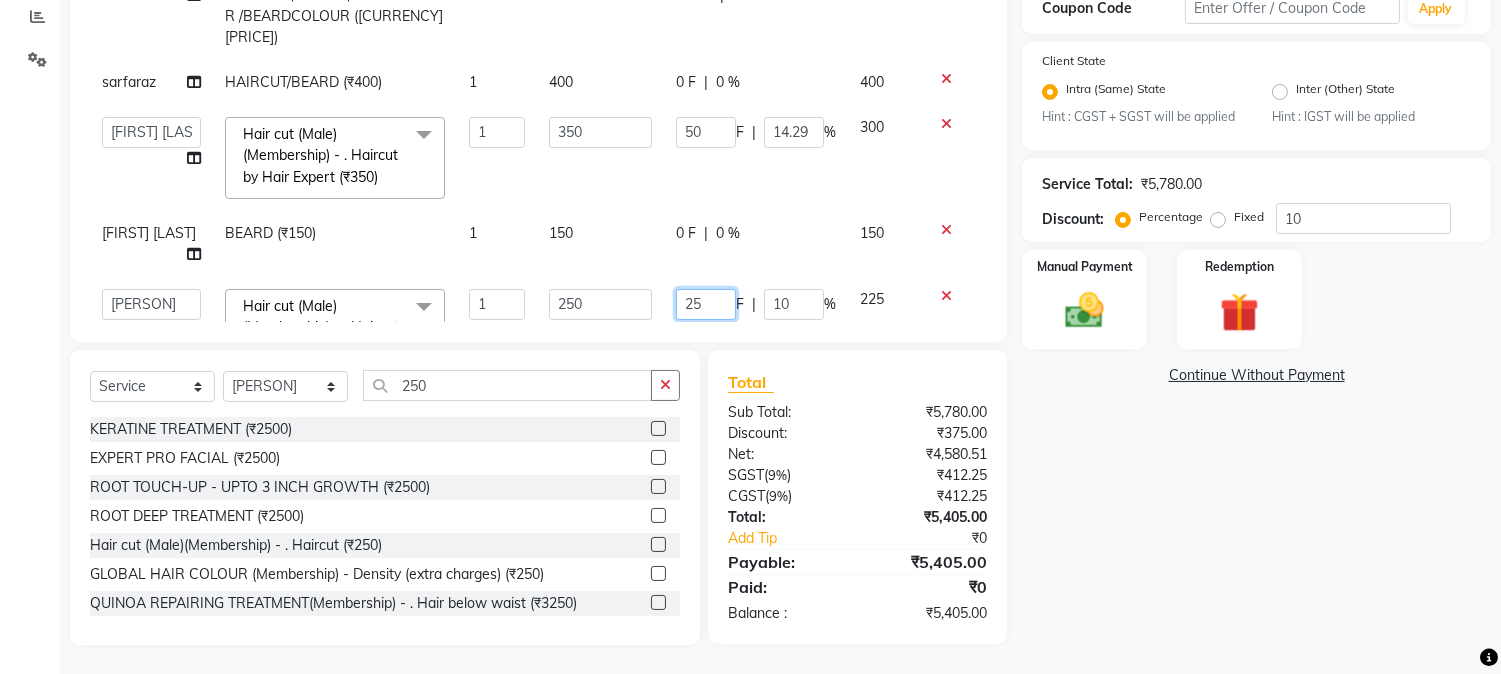 click on "25 F | 10 %" 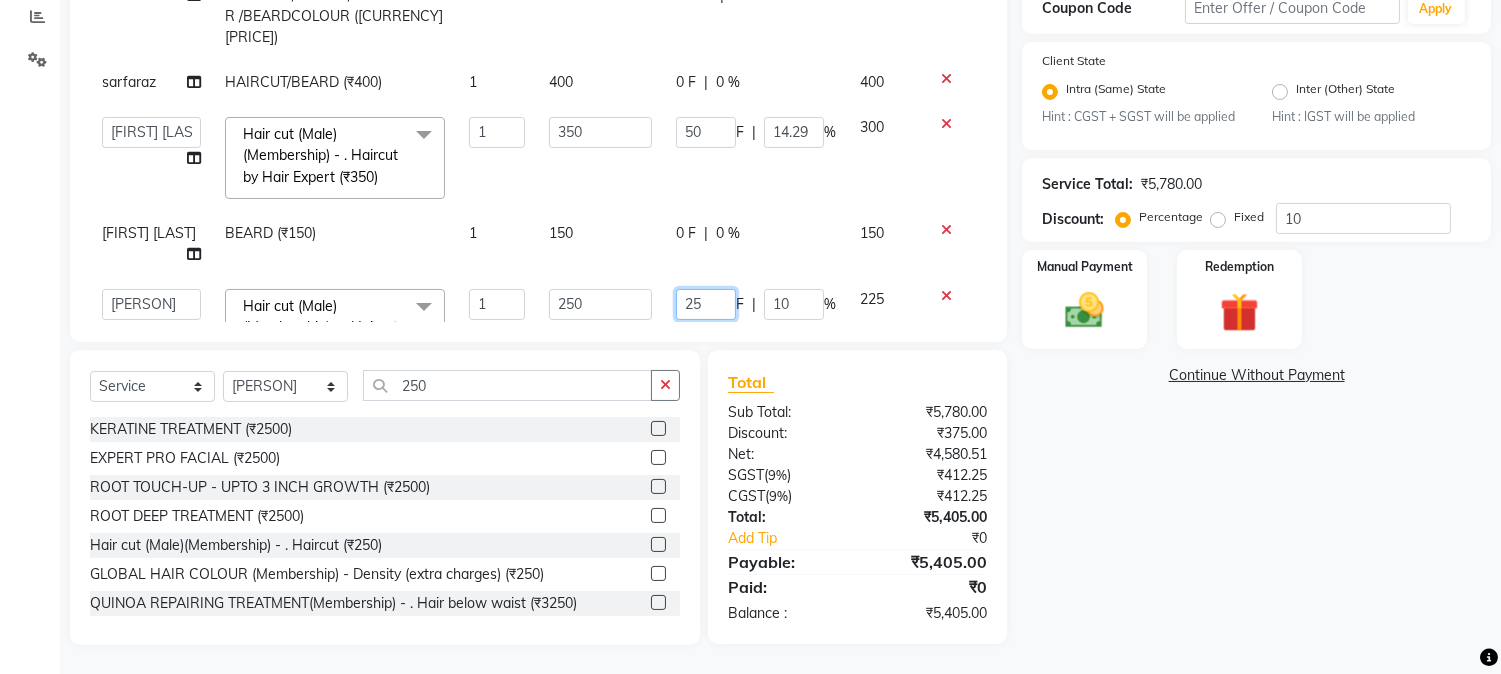 type 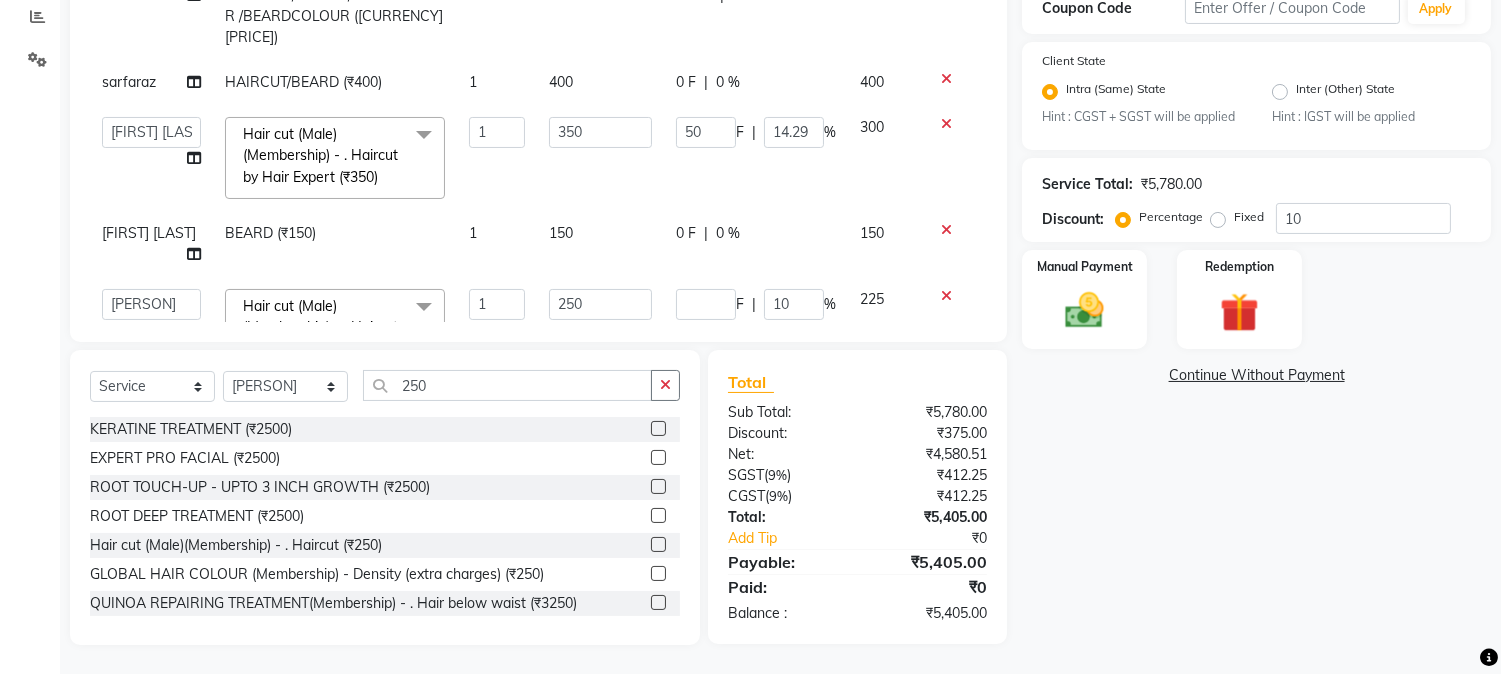 click on "F | [PERCENT]10" 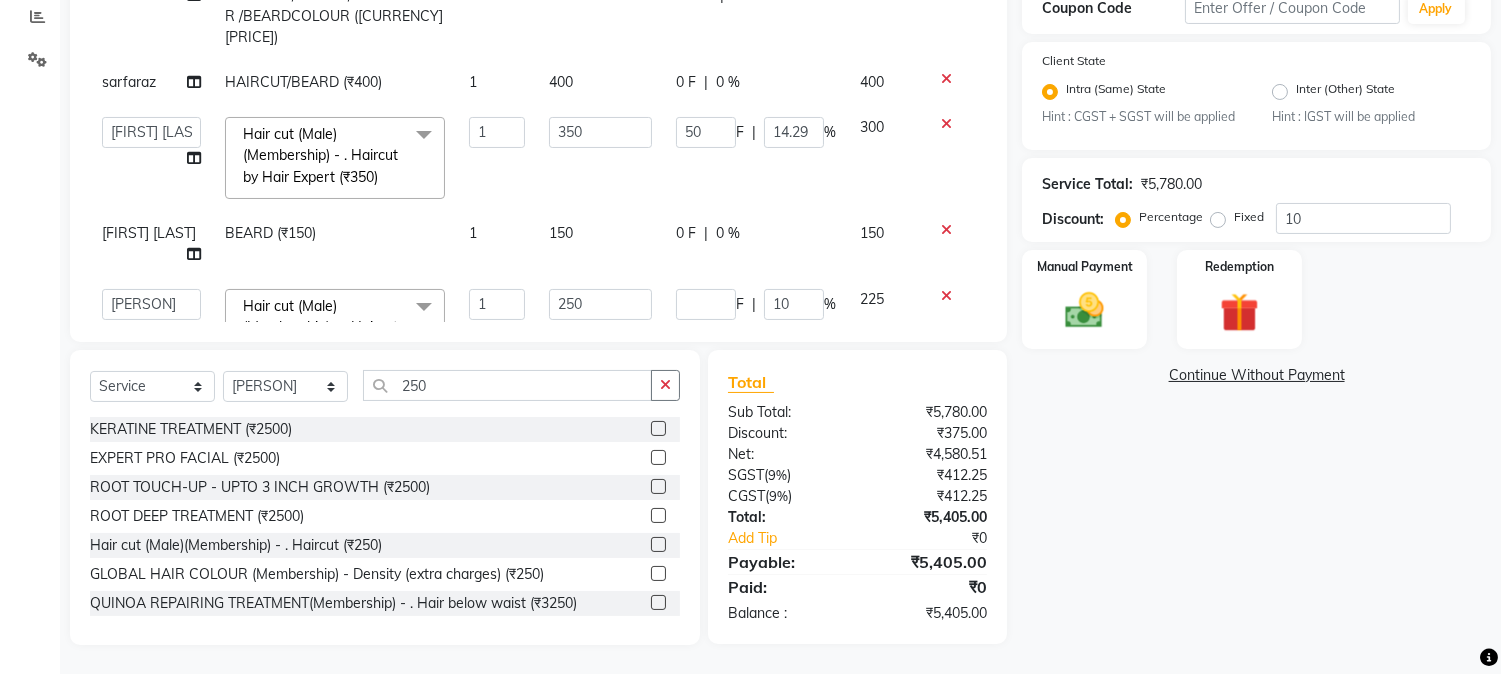 type 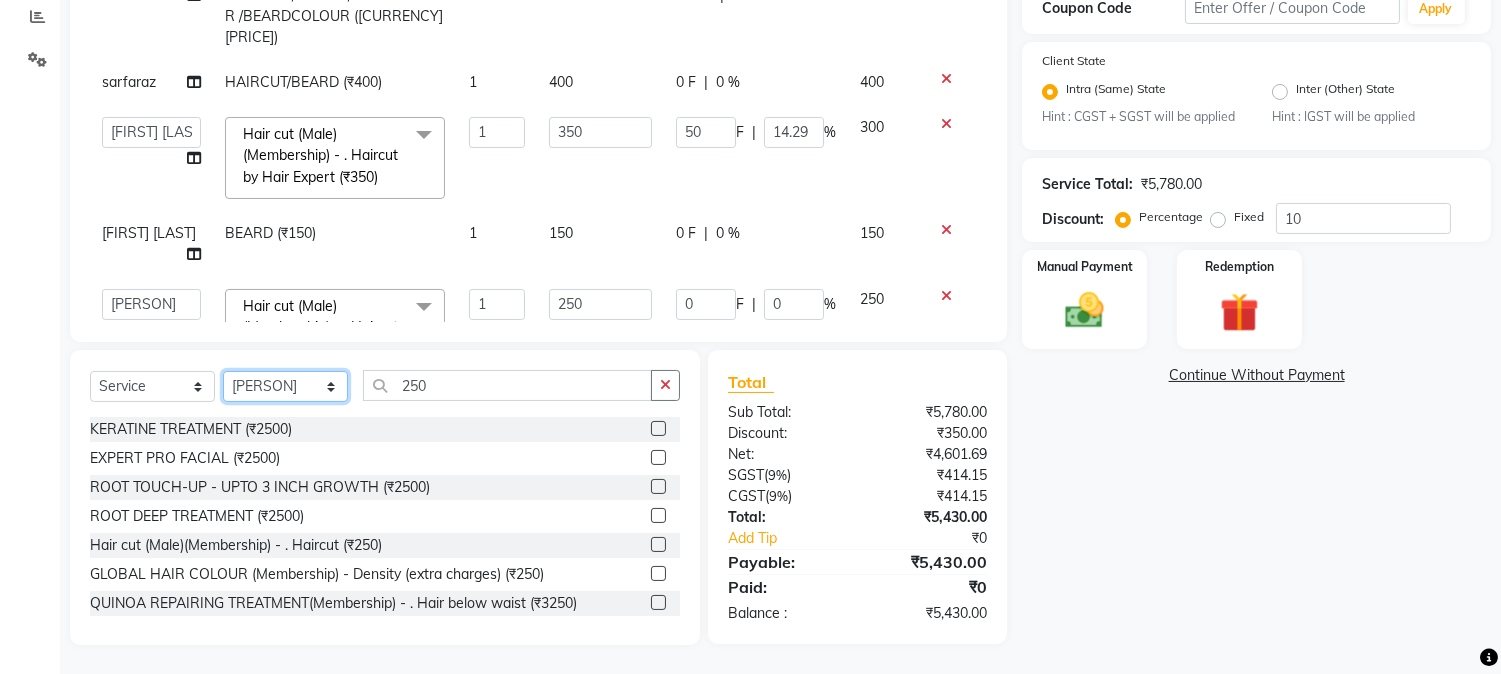 click on "Select Stylist [FIRST] [FIRST] [LAST] [FIRST]  [FIRST]   [FIRST]   [FIRST] [LAST]   [FIRST]   [FIRST]   [FIRST]   [FIRST]   [FIRST]   [FIRST]   [FIRST]   [FIRST]   [FIRST] [LAST]   [FIRST]   [FIRST]    [FIRST]   [FIRST] [LAST]   [FIRST]    [FIRST]   [FIRST]    [FIRST]  [FIRST]   [FIRST]   [FIRST] [LAST]   [FIRST]    [FIRST]   [FIRST]   [FIRST]   [FIRST]   [FIRST]  [FIRST]" 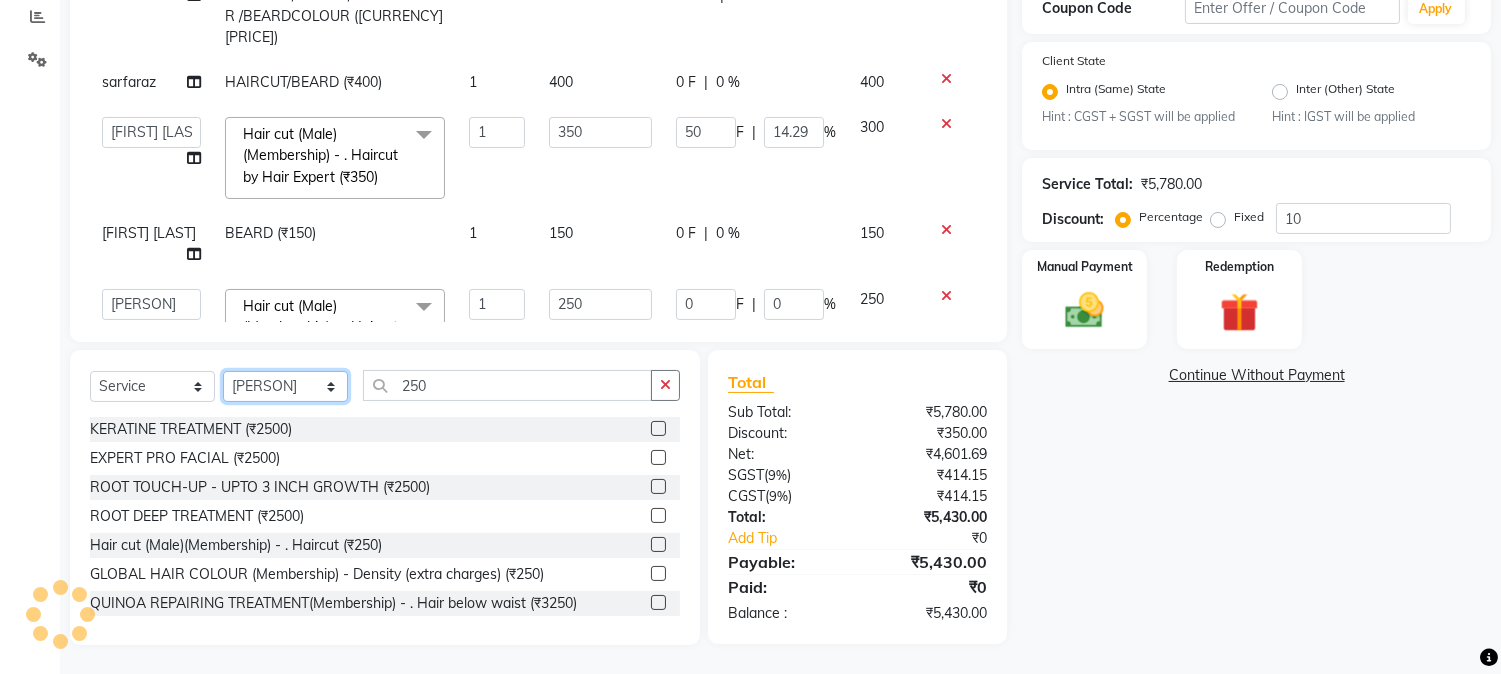 click on "Select Stylist [FIRST] [FIRST] [LAST] [FIRST]  [FIRST]   [FIRST]   [FIRST] [LAST]   [FIRST]   [FIRST]   [FIRST]   [FIRST]   [FIRST]   [FIRST]   [FIRST]   [FIRST]   [FIRST] [LAST]   [FIRST]   [FIRST]    [FIRST]   [FIRST] [LAST]   [FIRST]    [FIRST]   [FIRST]    [FIRST]  [FIRST]   [FIRST]   [FIRST] [LAST]   [FIRST]    [FIRST]   [FIRST]   [FIRST]   [FIRST]   [FIRST]  [FIRST]" 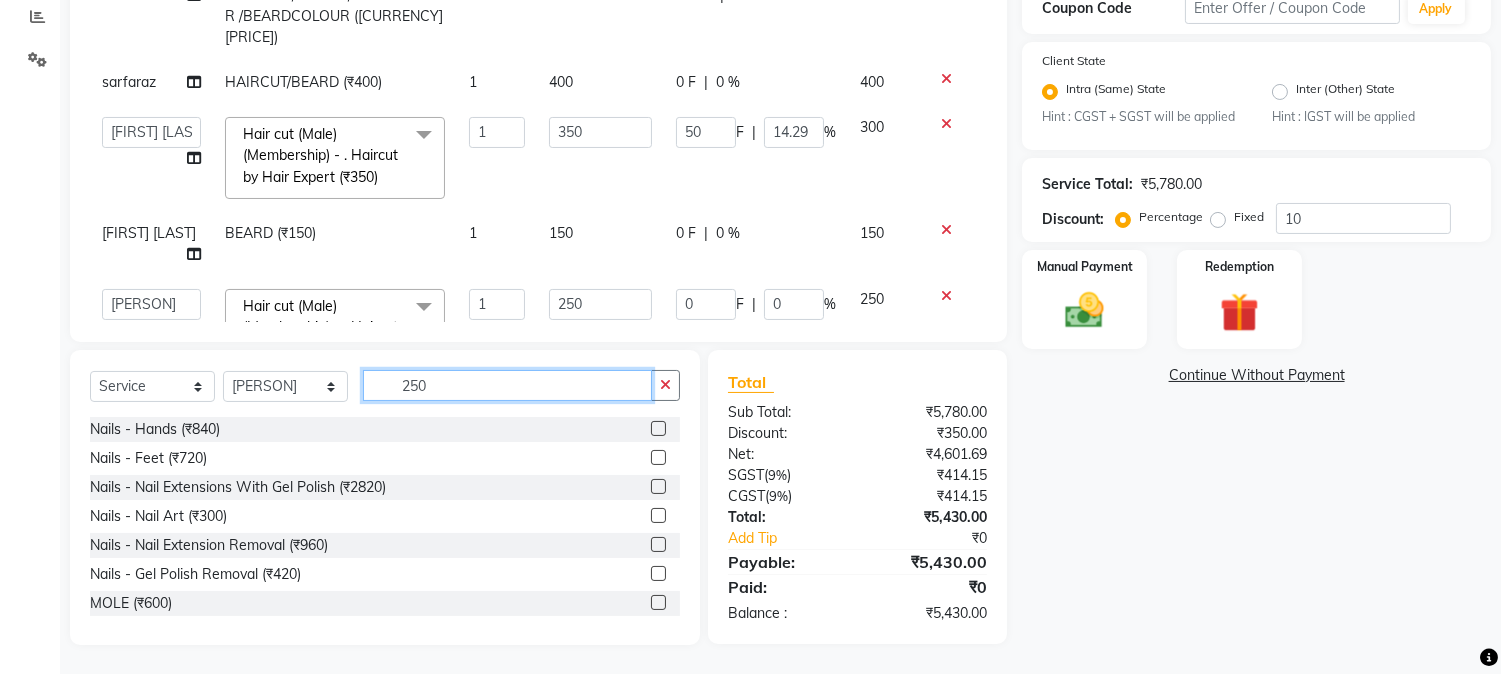 drag, startPoint x: 392, startPoint y: 381, endPoint x: 457, endPoint y: 378, distance: 65.06919 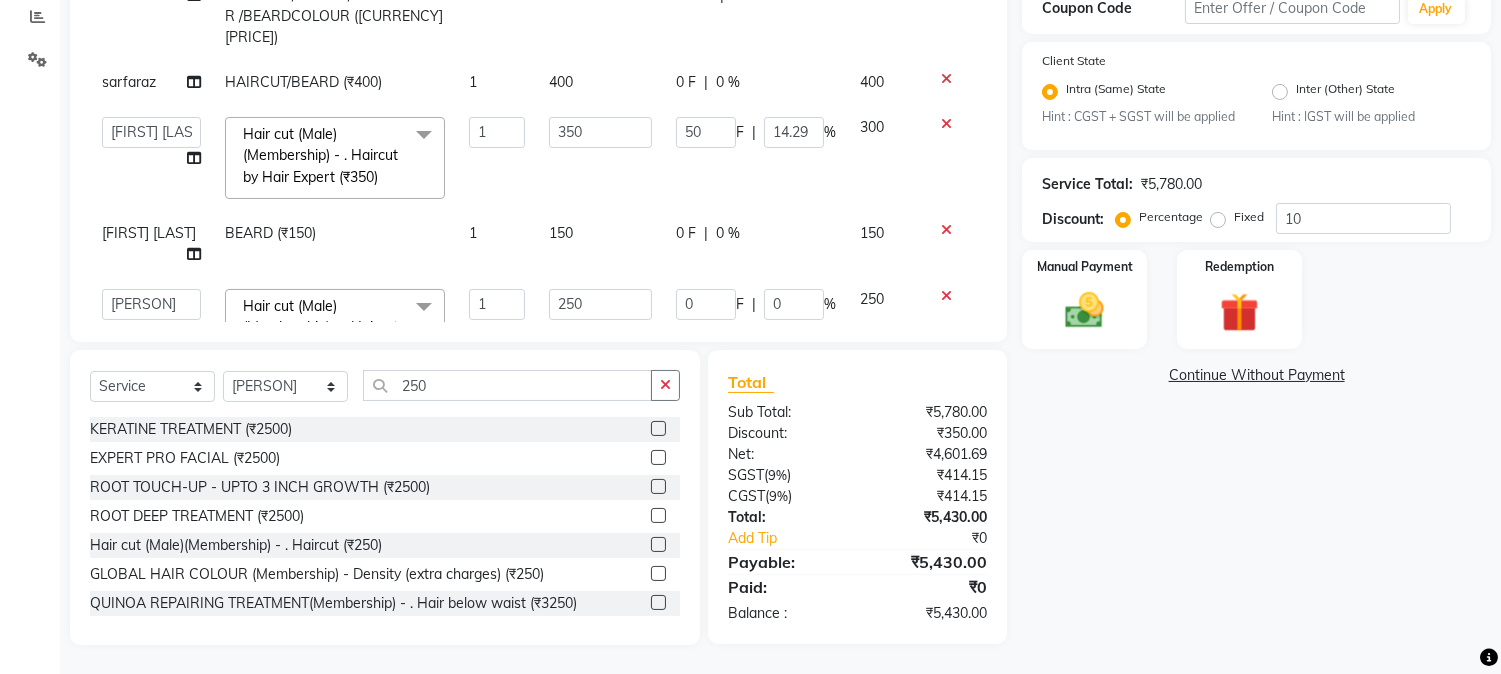 click 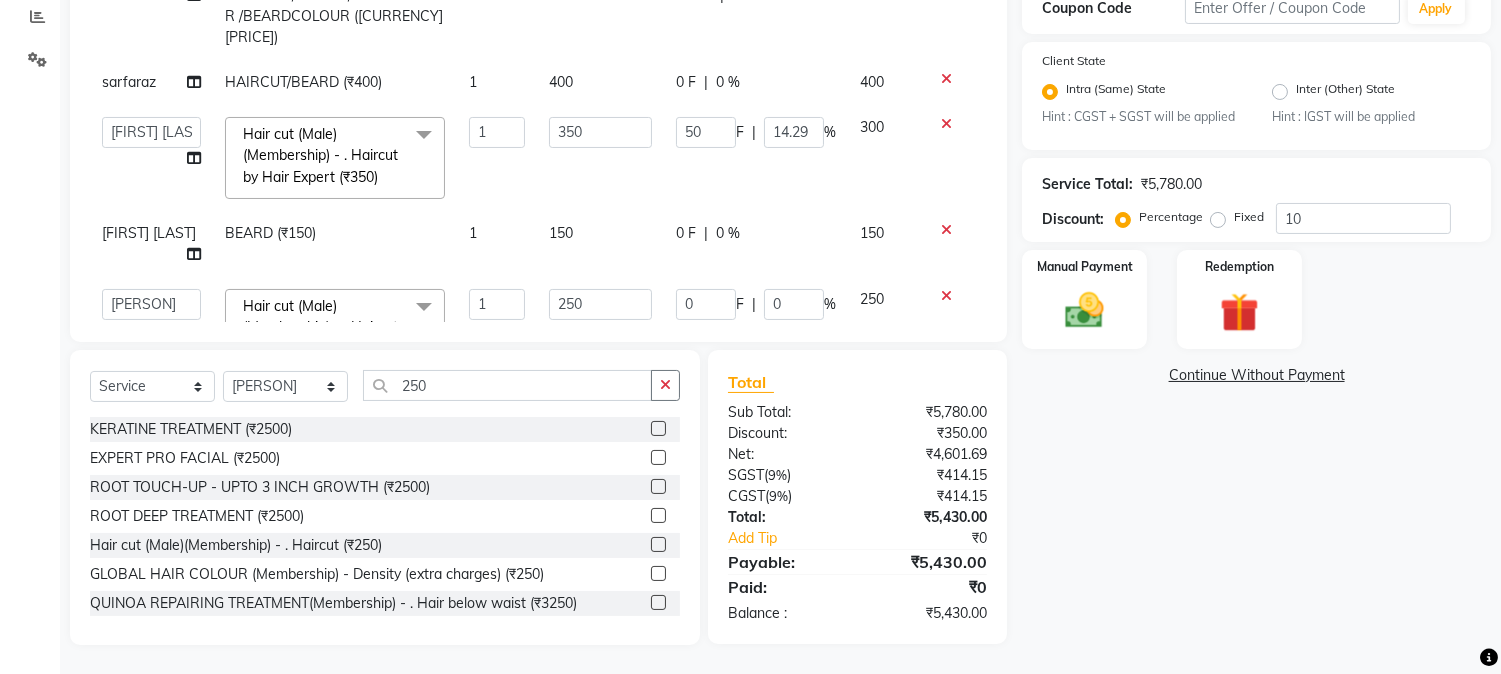 click at bounding box center [657, 545] 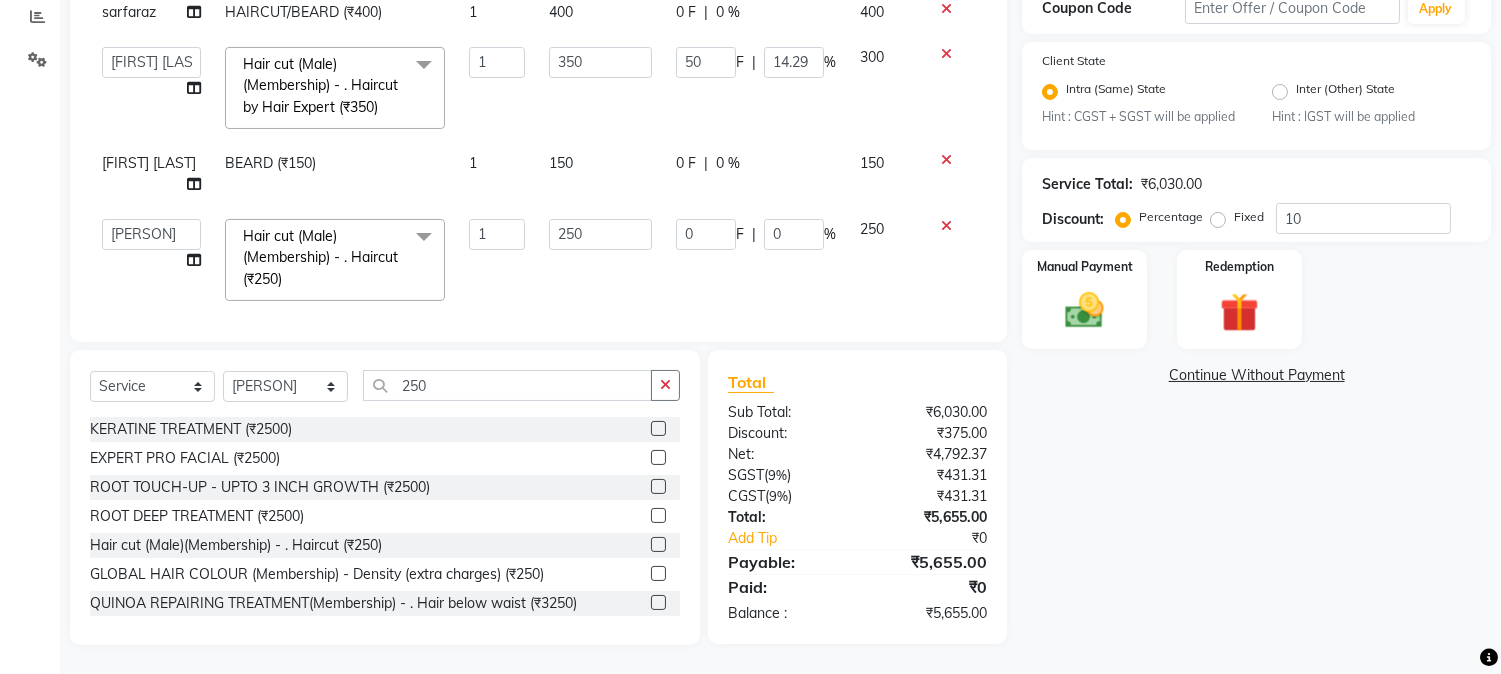 scroll, scrollTop: 506, scrollLeft: 0, axis: vertical 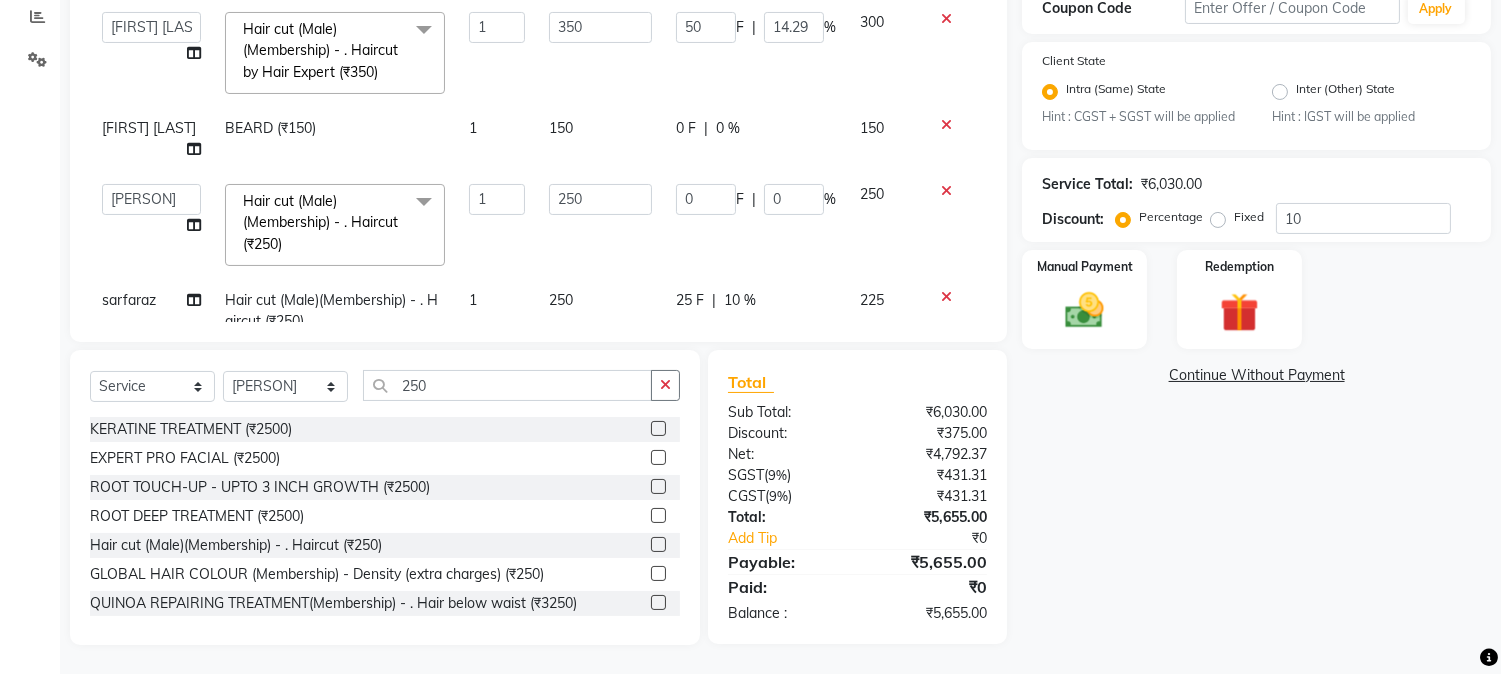click on "25 F | 10 %" 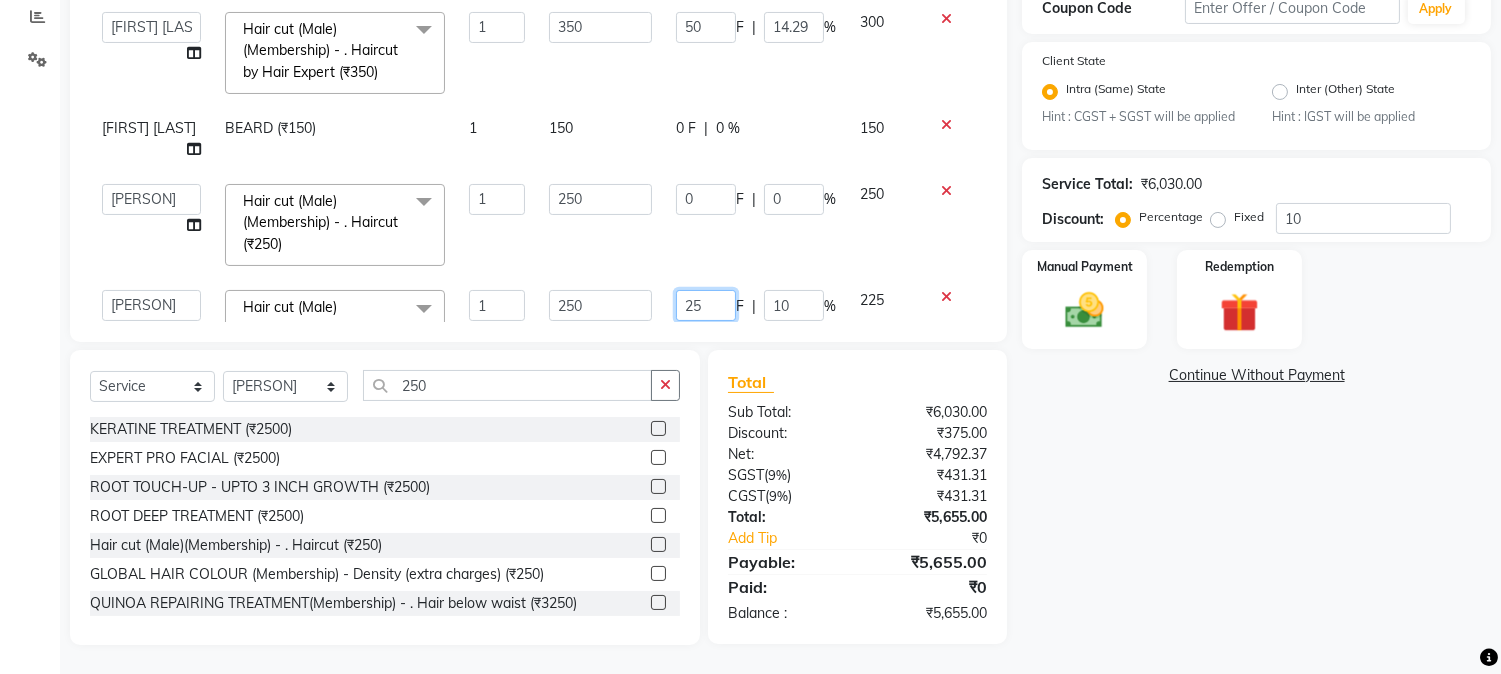 drag, startPoint x: 671, startPoint y: 255, endPoint x: 688, endPoint y: 253, distance: 17.117243 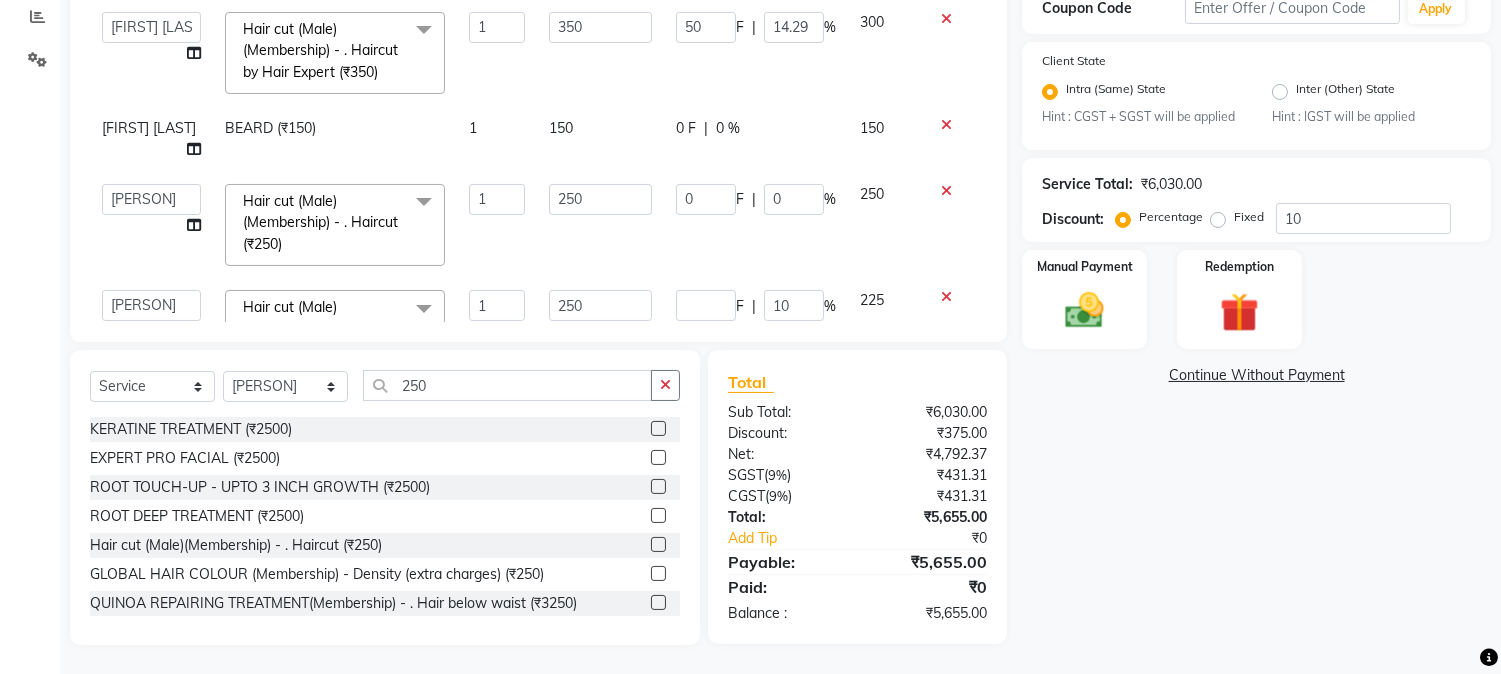 click on "F | [PERCENT]10" 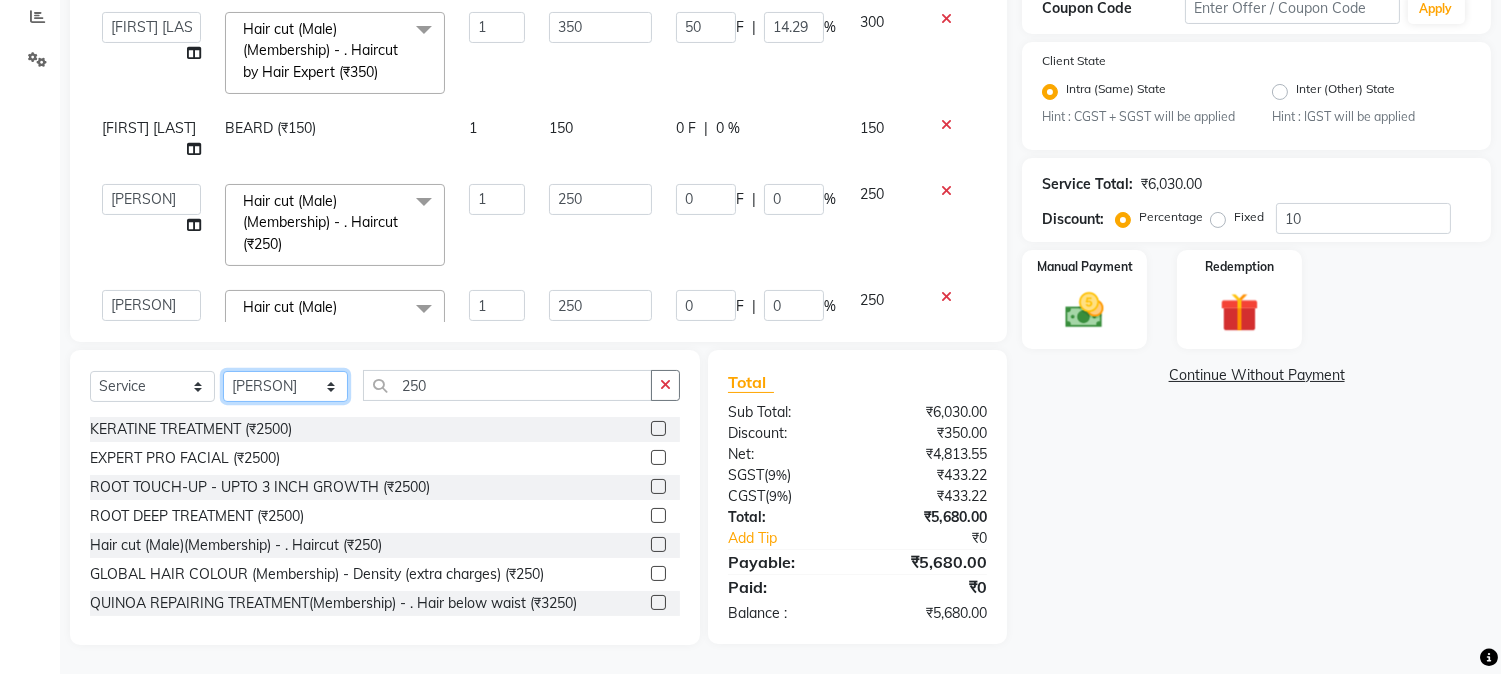 click on "Select Stylist [FIRST] [FIRST] [LAST] [FIRST]  [FIRST]   [FIRST]   [FIRST] [LAST]   [FIRST]   [FIRST]   [FIRST]   [FIRST]   [FIRST]   [FIRST]   [FIRST]   [FIRST]   [FIRST] [LAST]   [FIRST]   [FIRST]    [FIRST]   [FIRST] [LAST]   [FIRST]    [FIRST]   [FIRST]    [FIRST]  [FIRST]   [FIRST]   [FIRST] [LAST]   [FIRST]    [FIRST]   [FIRST]   [FIRST]   [FIRST]   [FIRST]  [FIRST]" 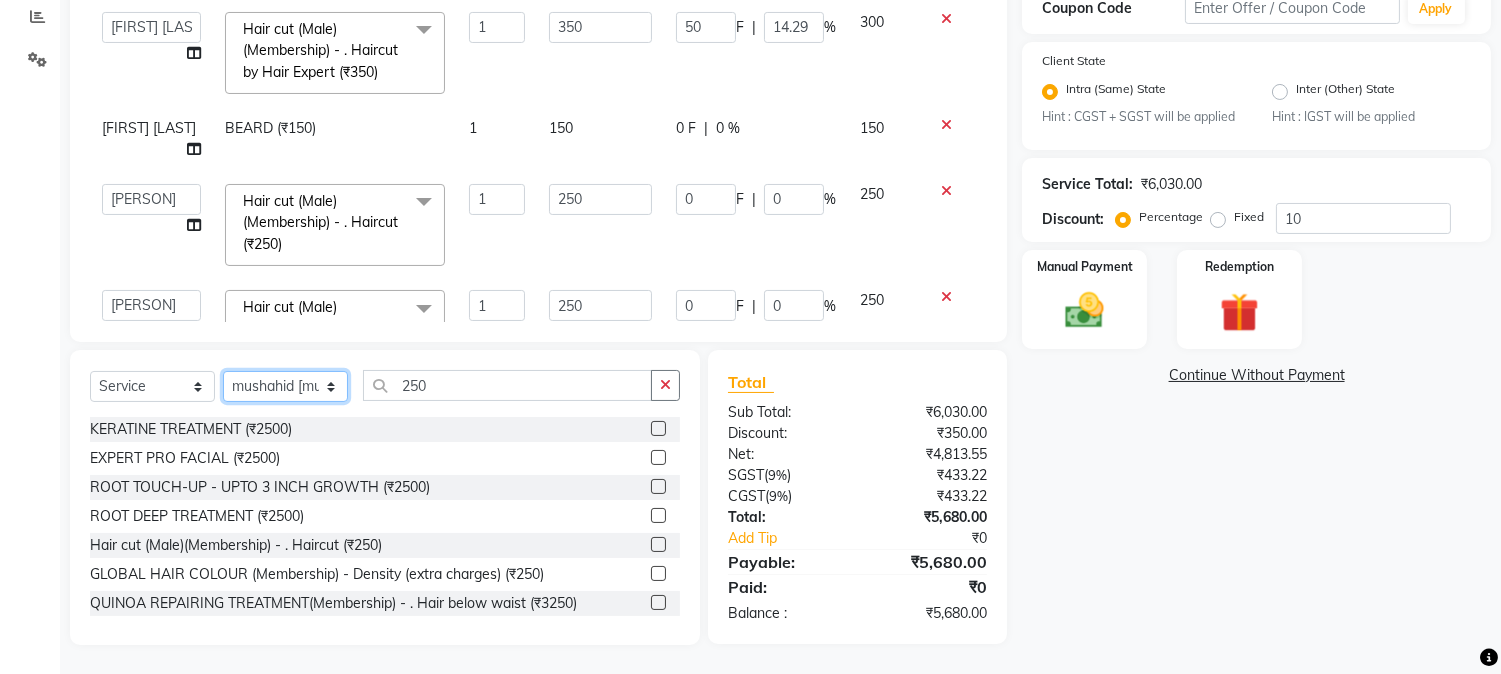 click on "Select Stylist [FIRST] [FIRST] [LAST] [FIRST]  [FIRST]   [FIRST]   [FIRST] [LAST]   [FIRST]   [FIRST]   [FIRST]   [FIRST]   [FIRST]   [FIRST]   [FIRST]   [FIRST]   [FIRST] [LAST]   [FIRST]   [FIRST]    [FIRST]   [FIRST] [LAST]   [FIRST]    [FIRST]   [FIRST]    [FIRST]  [FIRST]   [FIRST]   [FIRST] [LAST]   [FIRST]    [FIRST]   [FIRST]   [FIRST]   [FIRST]   [FIRST]  [FIRST]" 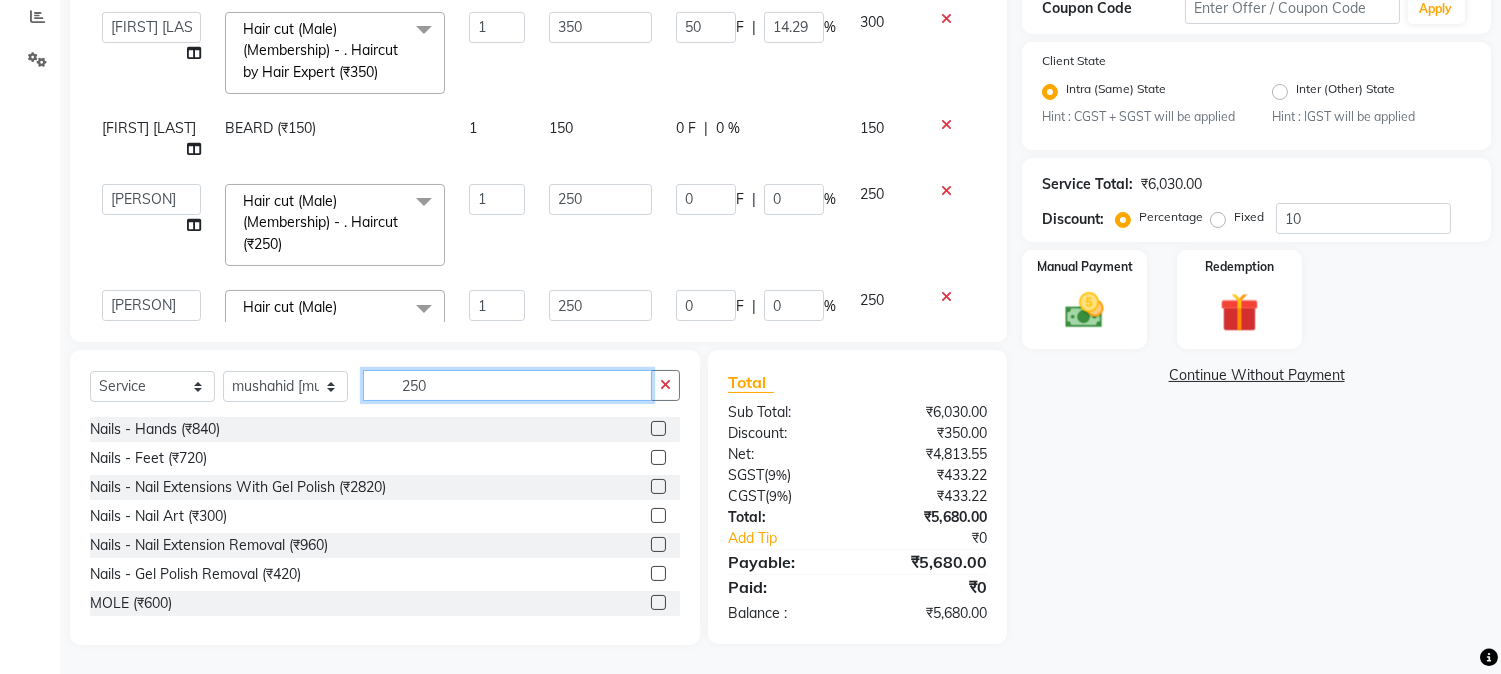 drag, startPoint x: 401, startPoint y: 383, endPoint x: 462, endPoint y: 387, distance: 61.13101 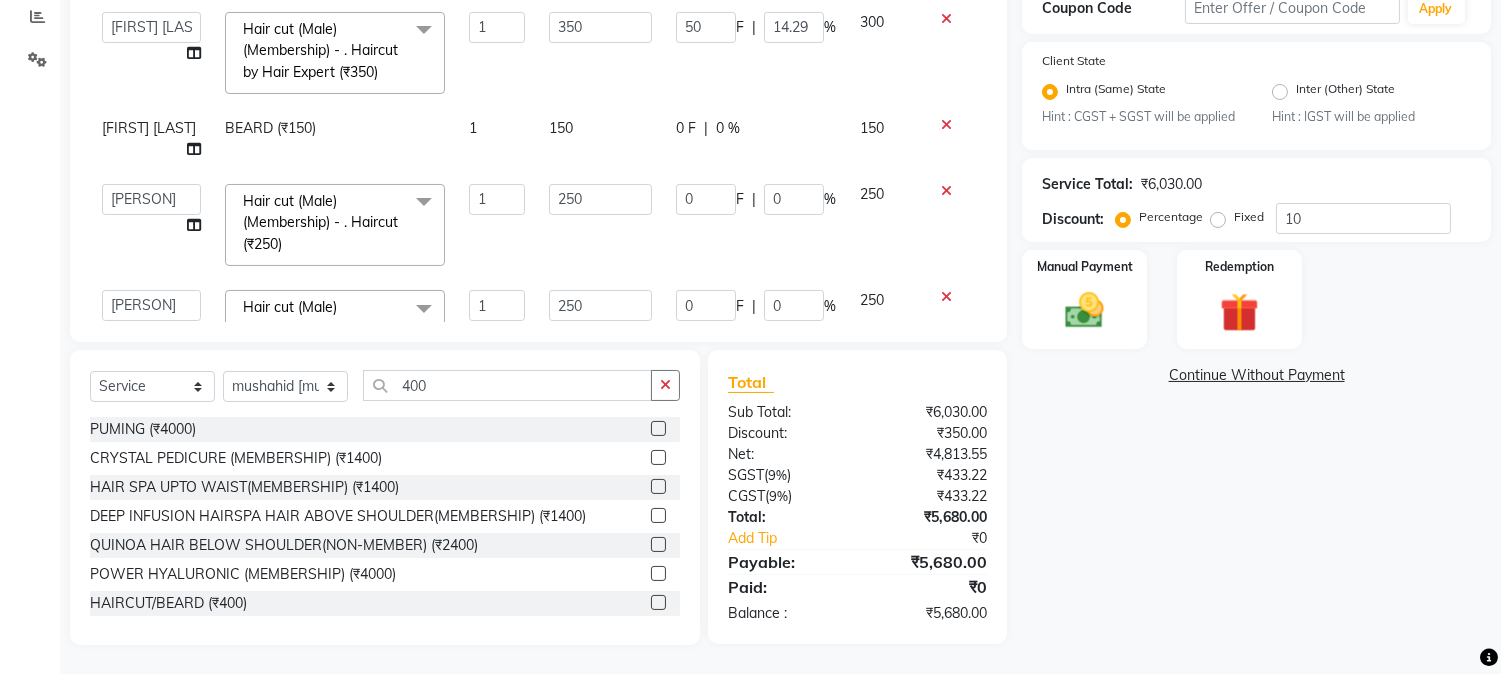 click 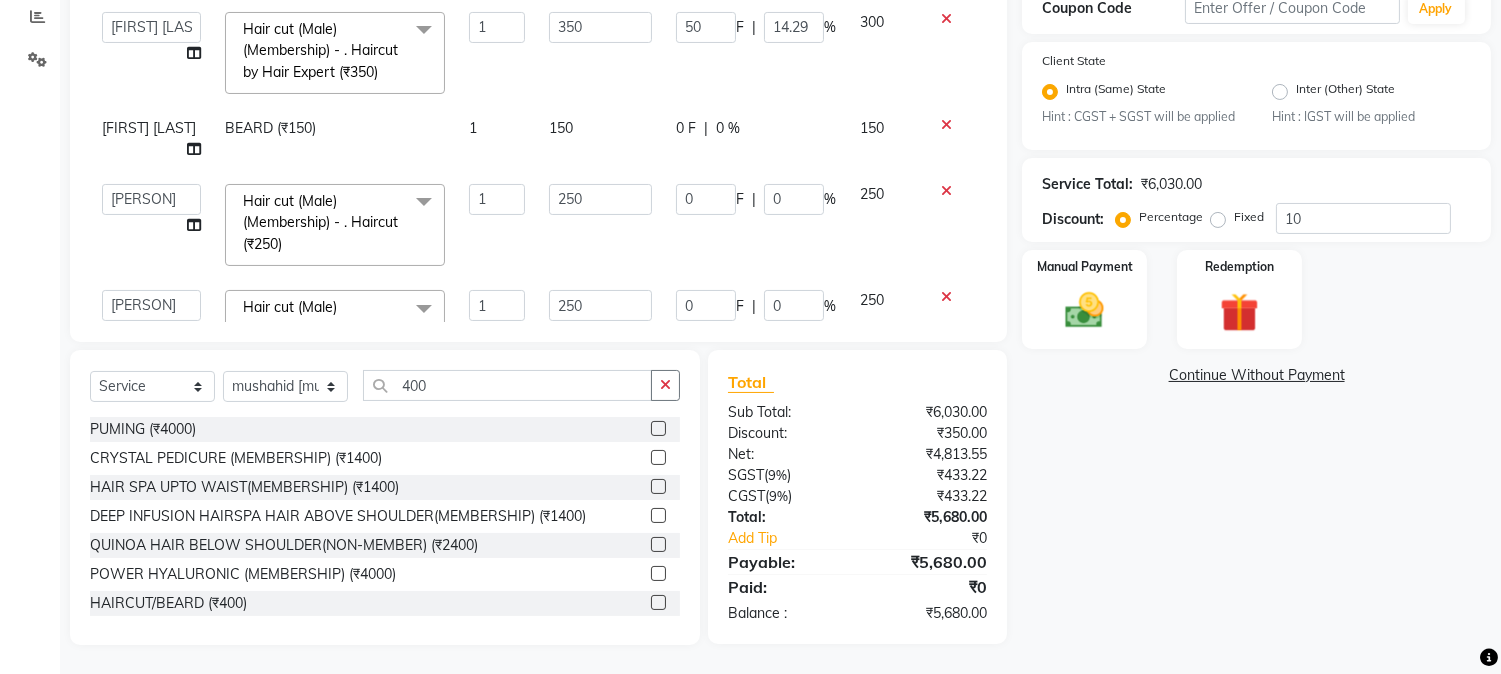 click at bounding box center [657, 603] 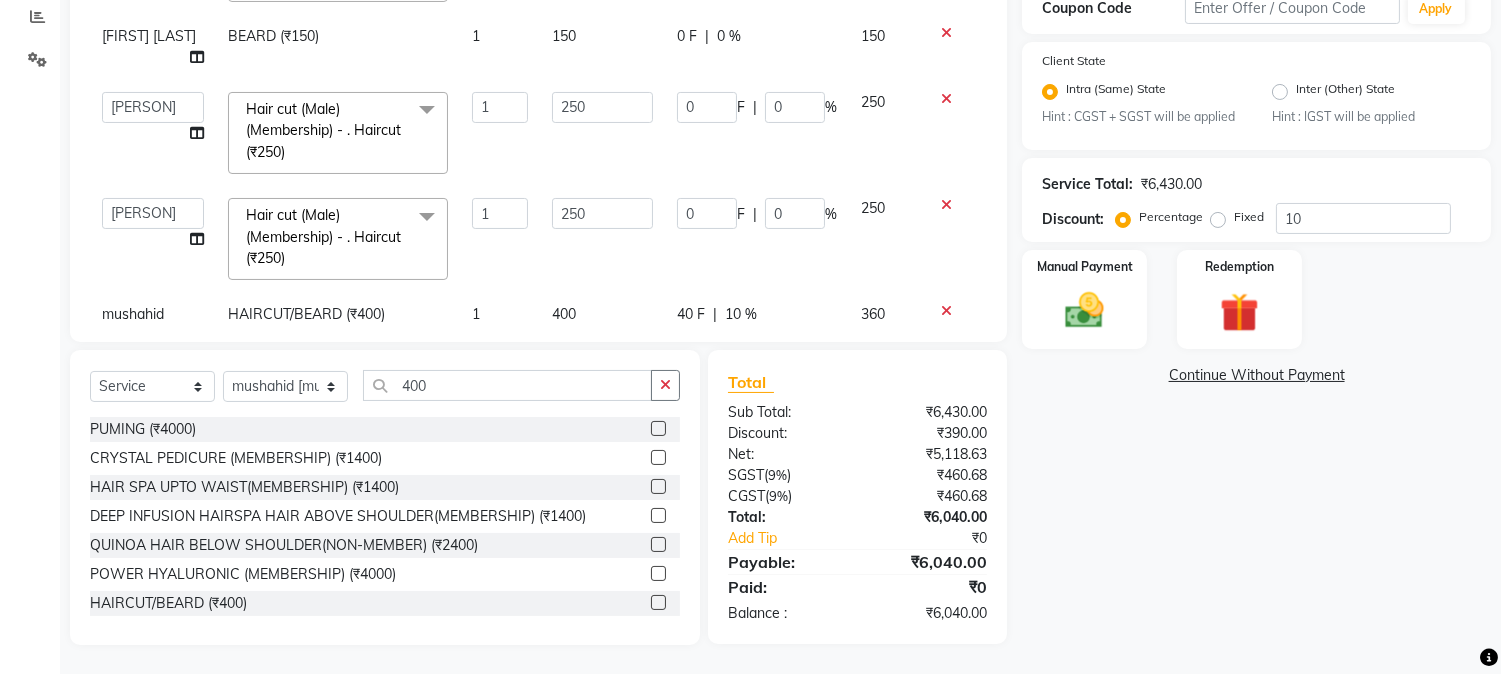 scroll, scrollTop: 613, scrollLeft: 0, axis: vertical 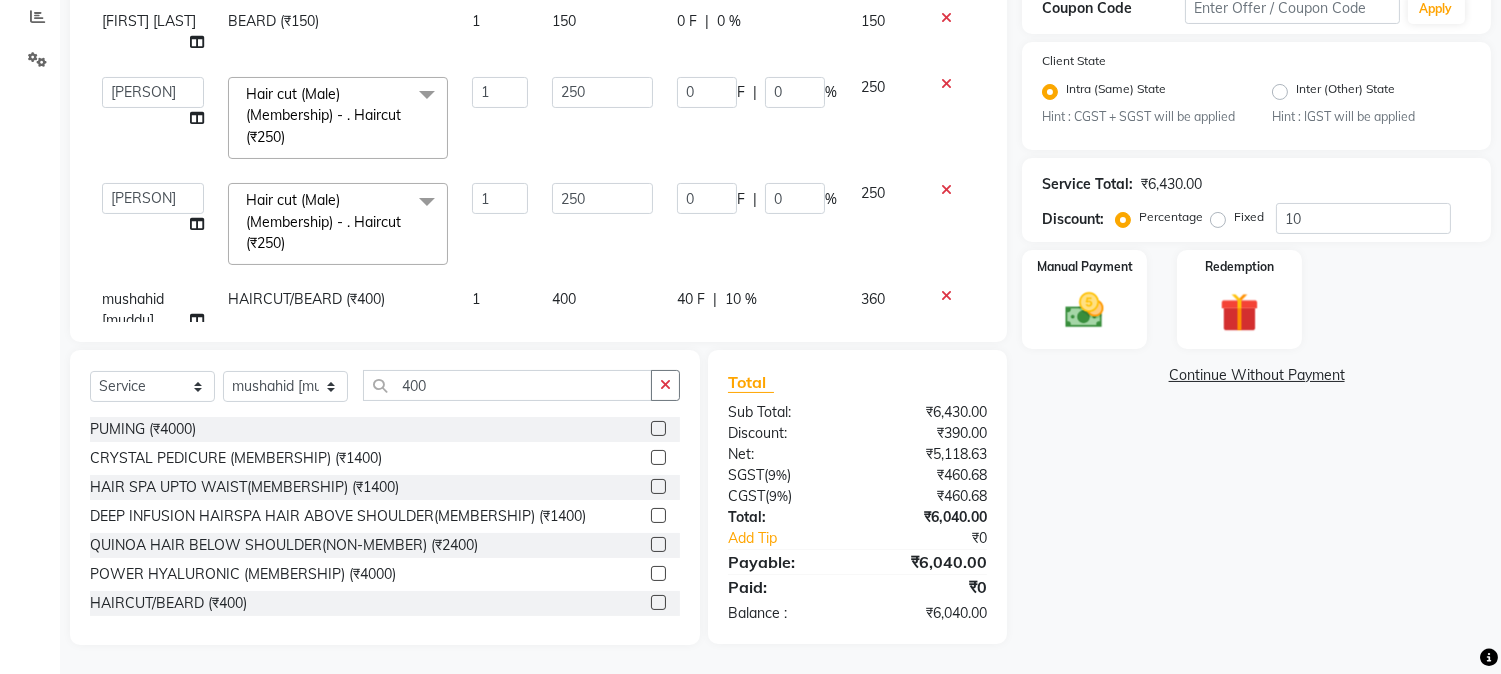 click on "40 F" 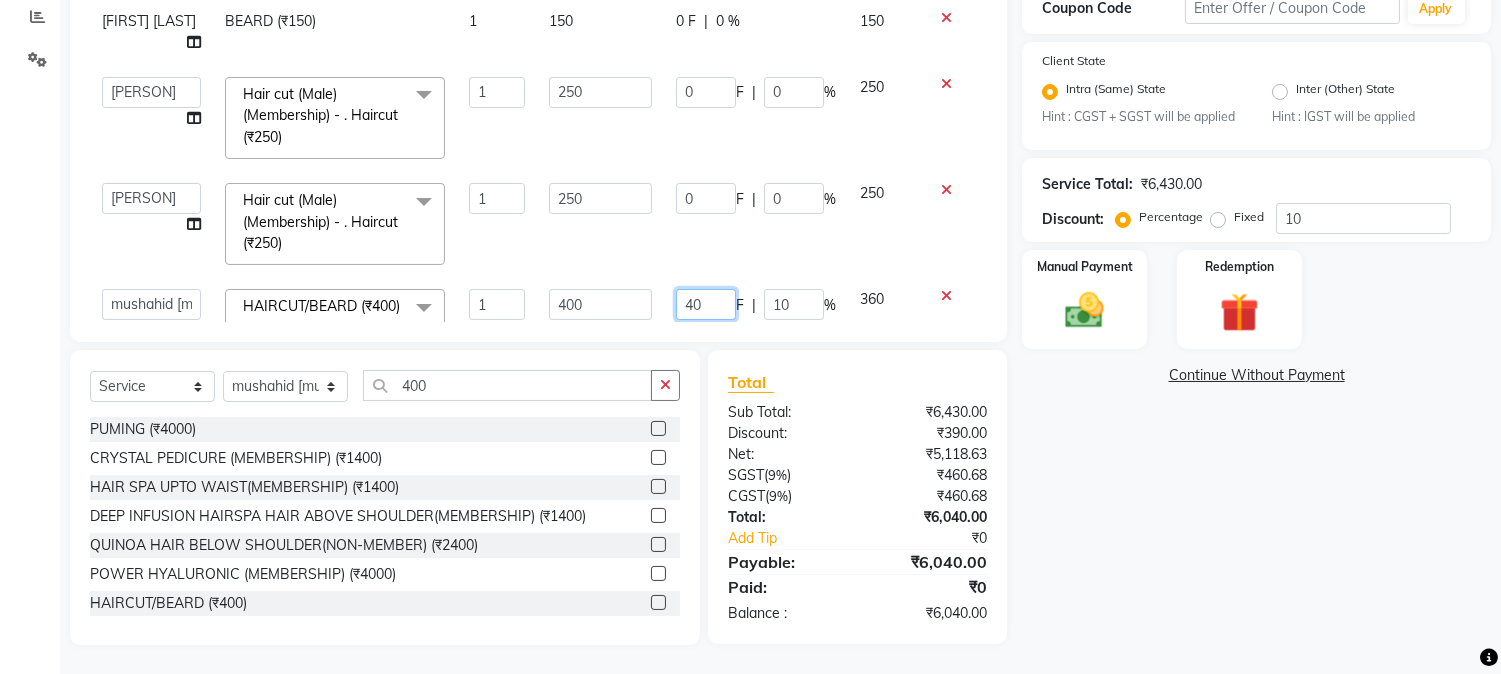 drag, startPoint x: 664, startPoint y: 246, endPoint x: 694, endPoint y: 245, distance: 30.016663 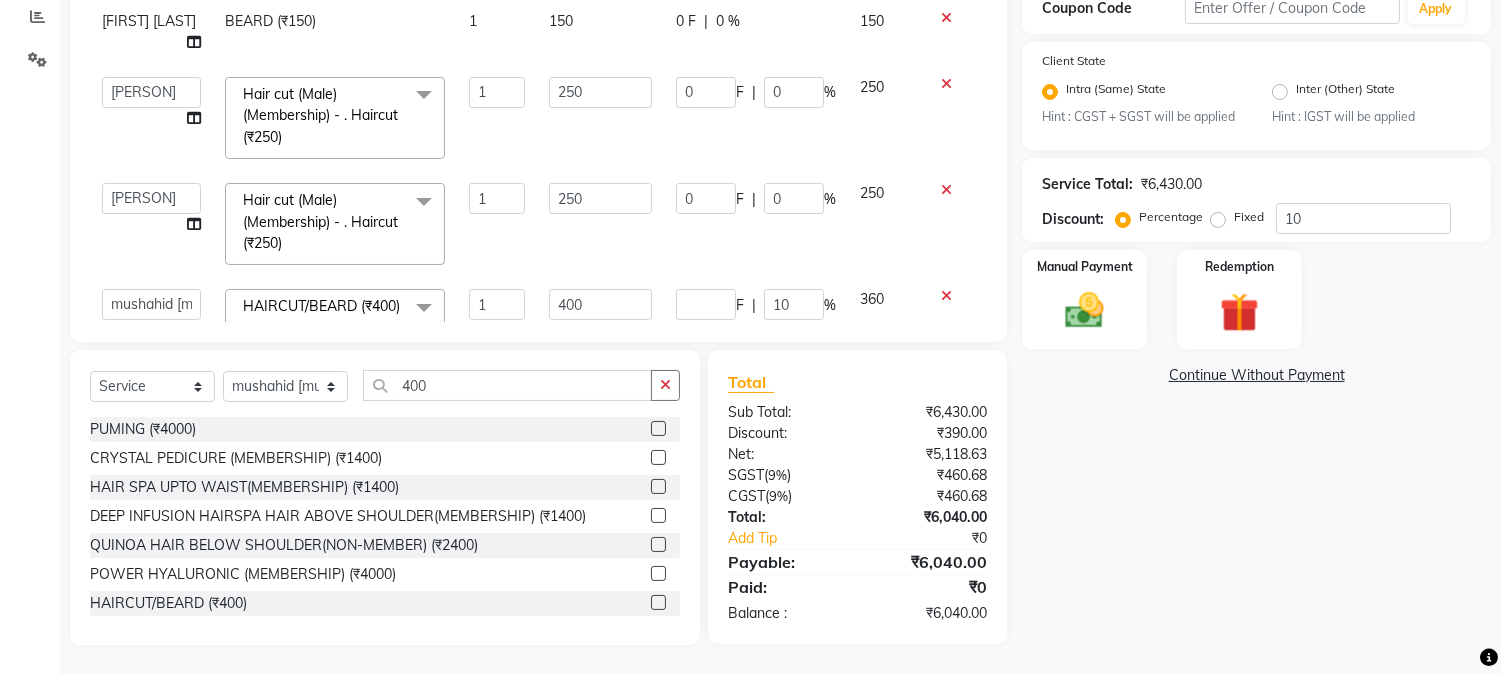 click on "F | [PERCENT]10" 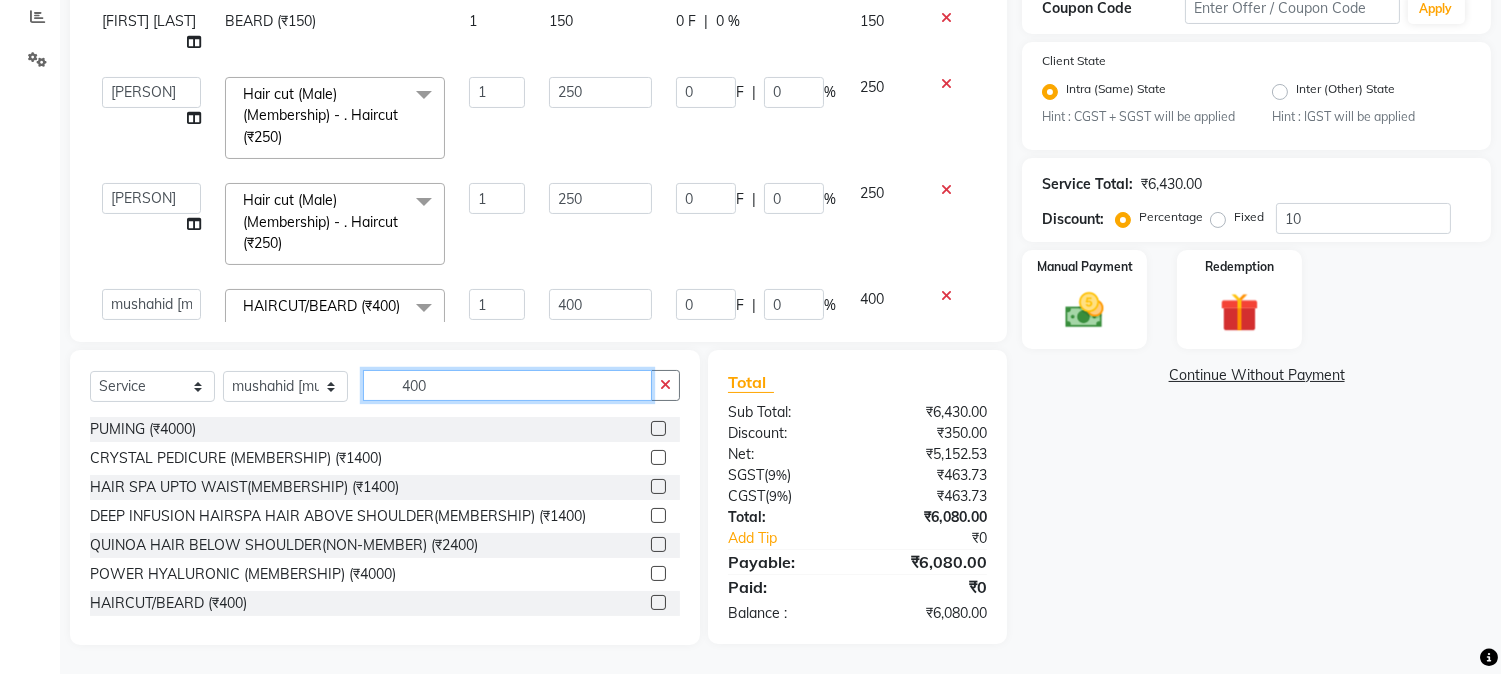 drag, startPoint x: 394, startPoint y: 381, endPoint x: 480, endPoint y: 377, distance: 86.09297 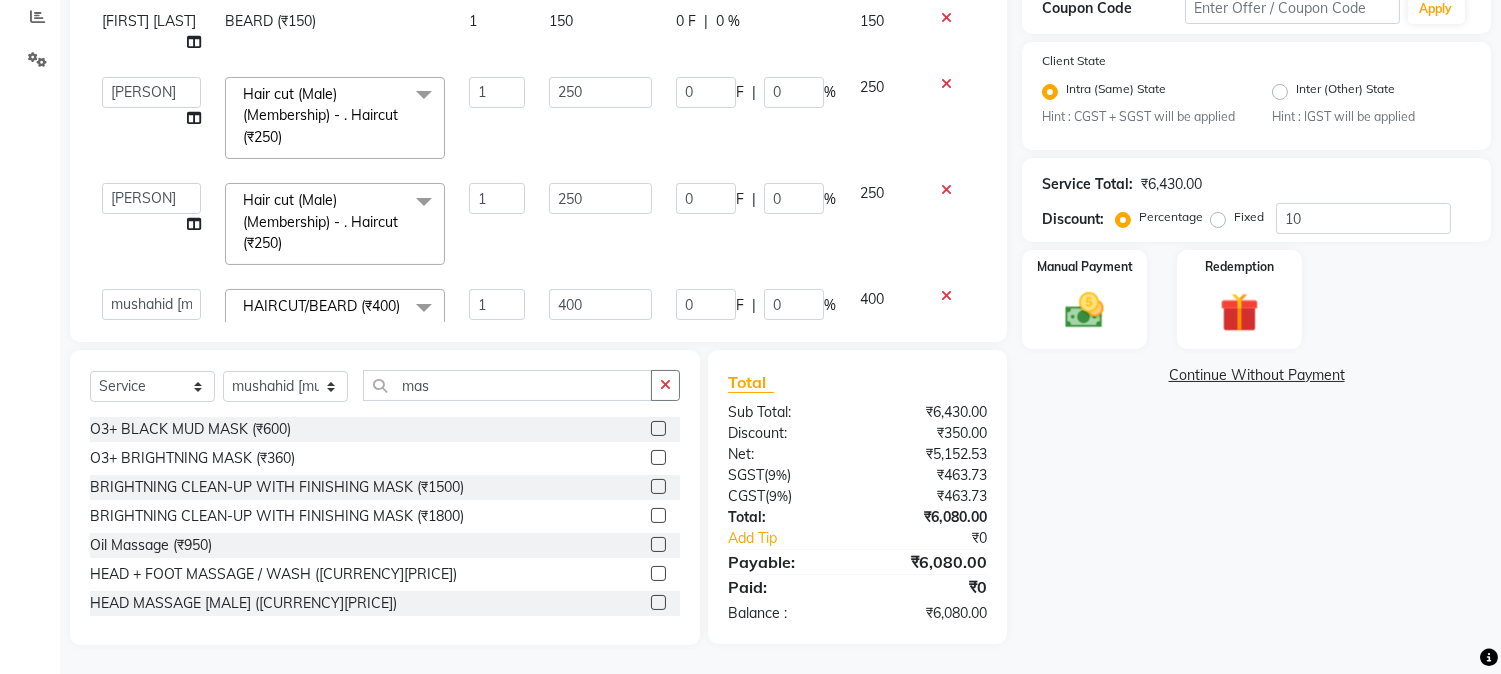 click 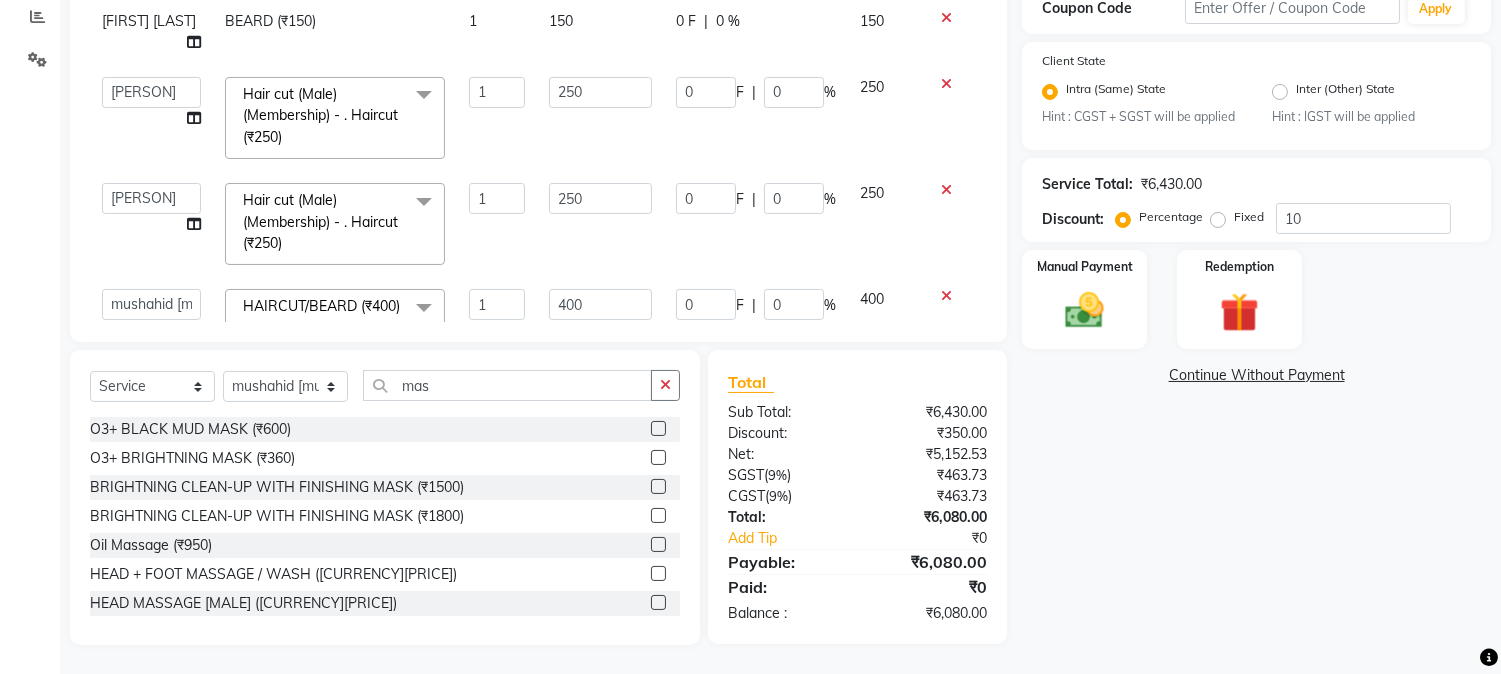 click at bounding box center [657, 603] 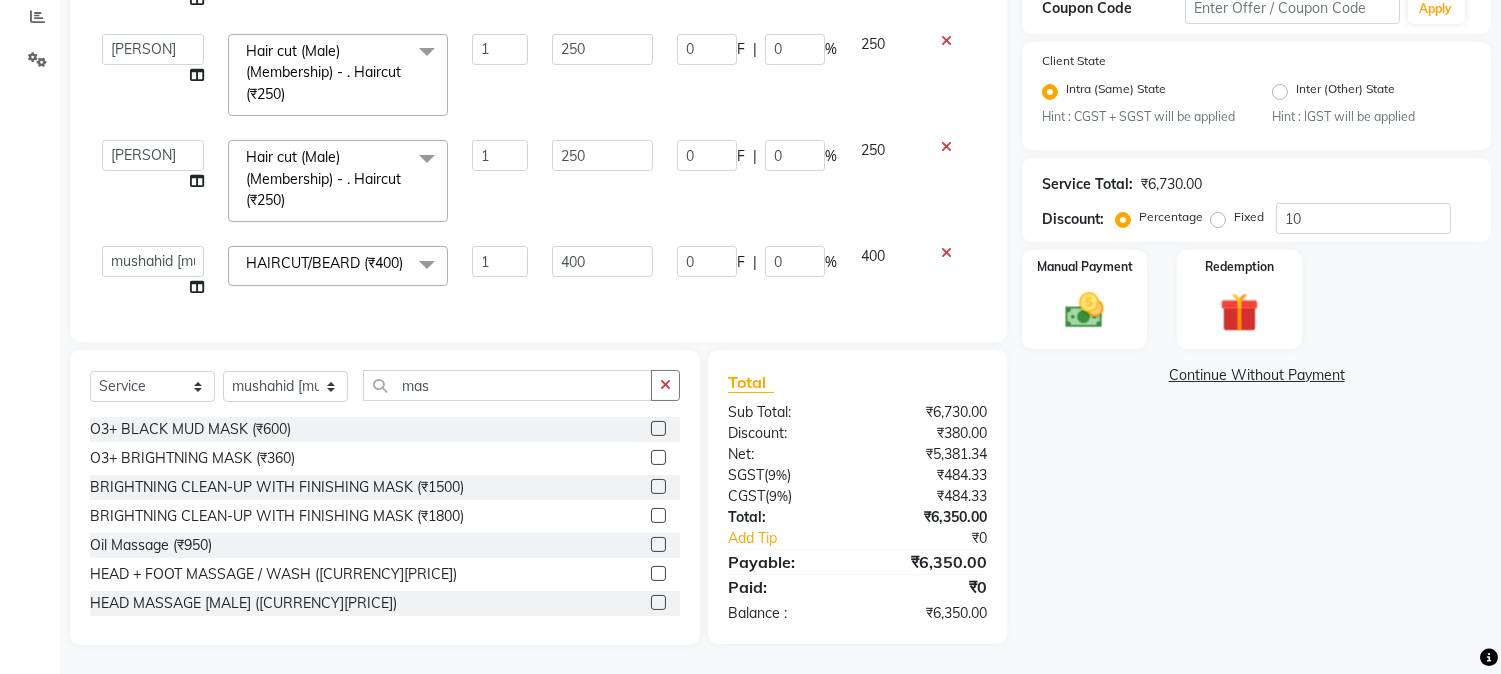scroll, scrollTop: 698, scrollLeft: 0, axis: vertical 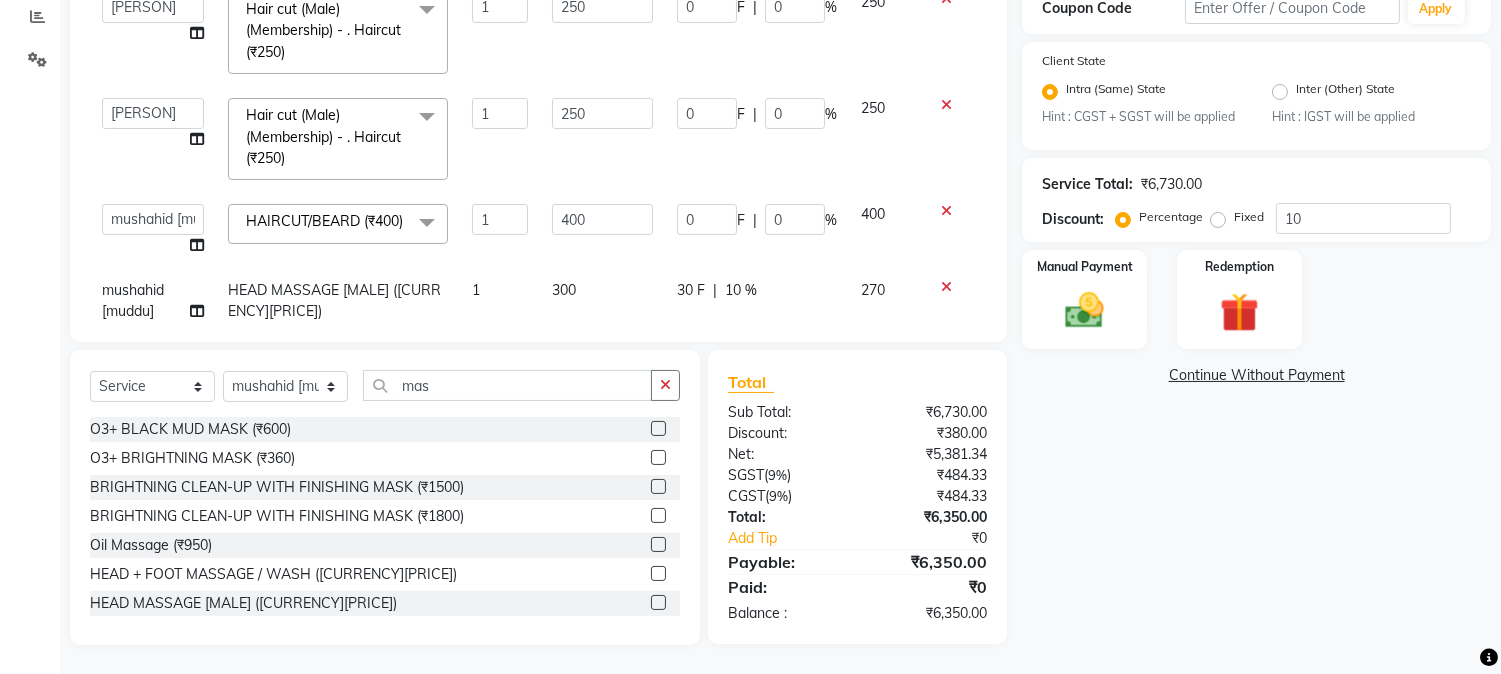 click on "30 F" 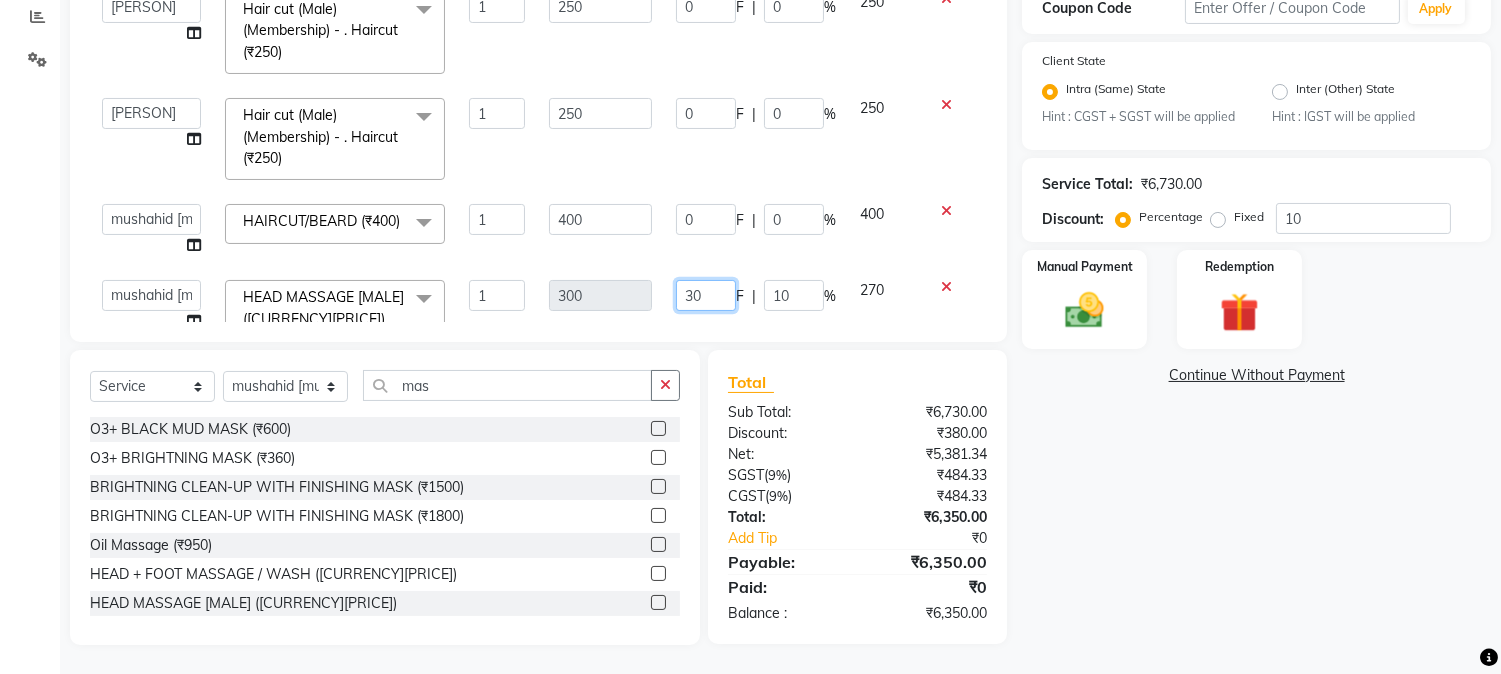 drag, startPoint x: 662, startPoint y: 247, endPoint x: 706, endPoint y: 251, distance: 44.181442 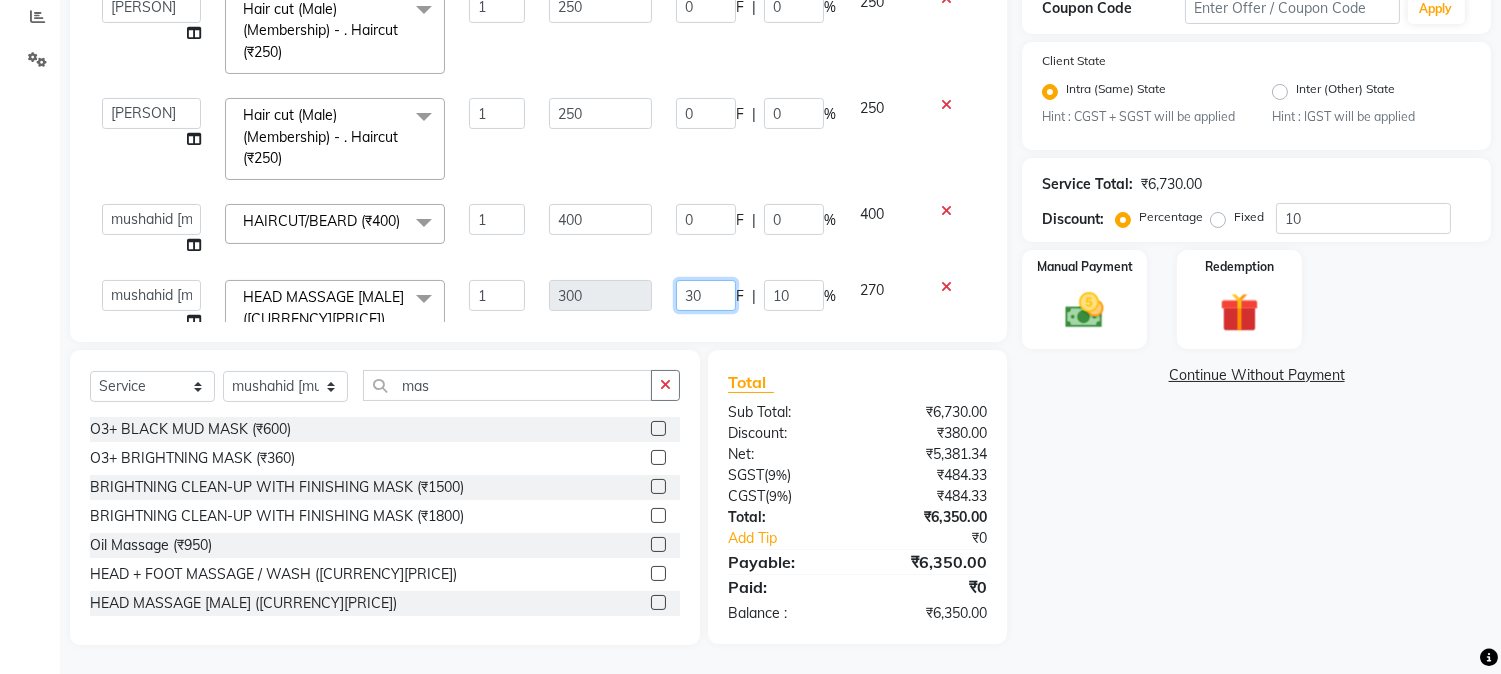 click on "30" 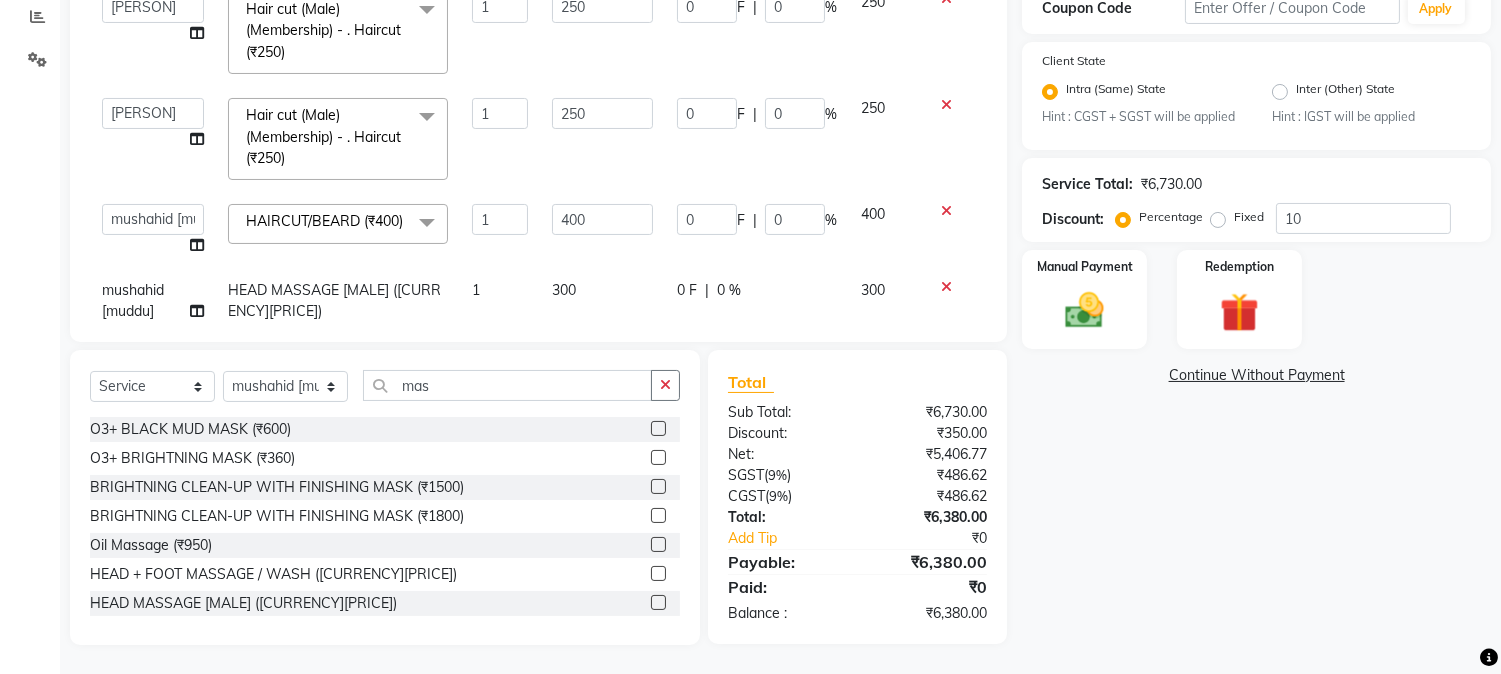 click on "0 F | 0 %" 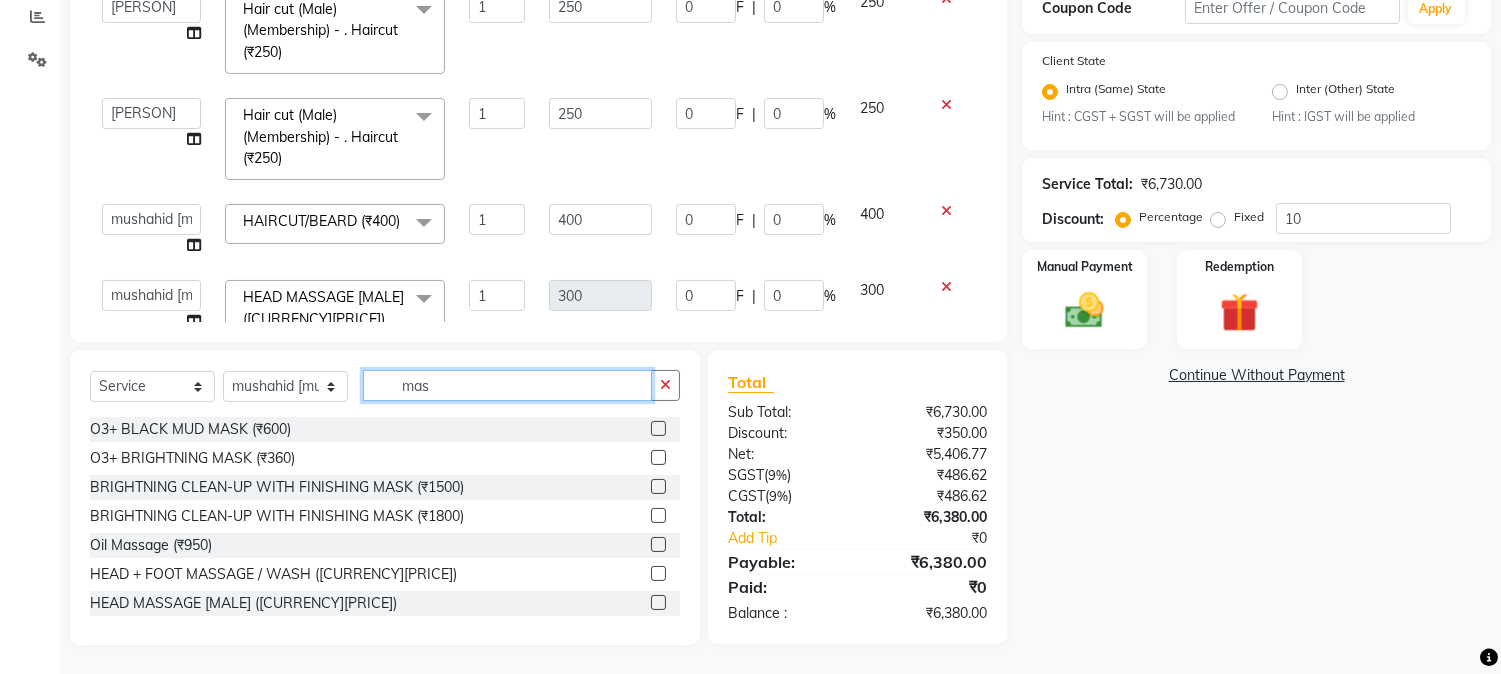 drag, startPoint x: 397, startPoint y: 388, endPoint x: 455, endPoint y: 381, distance: 58.420887 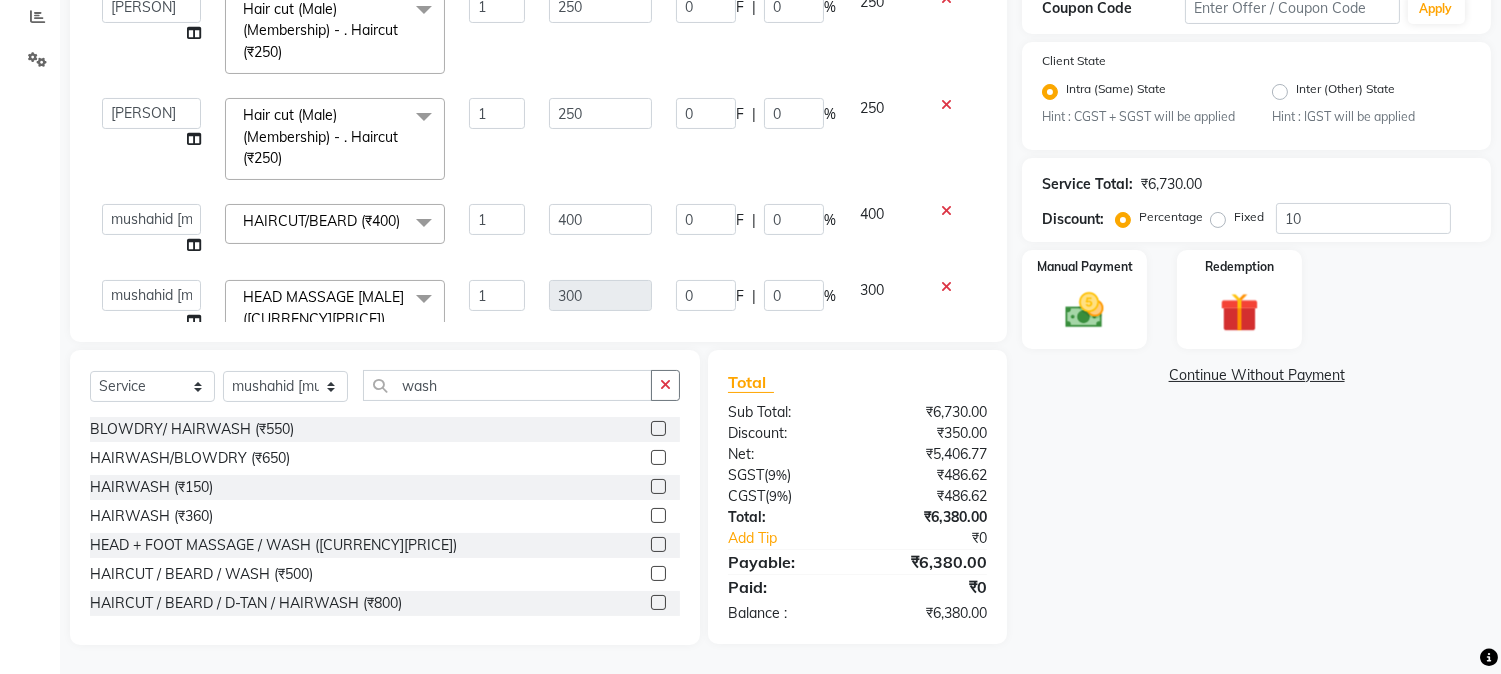 click 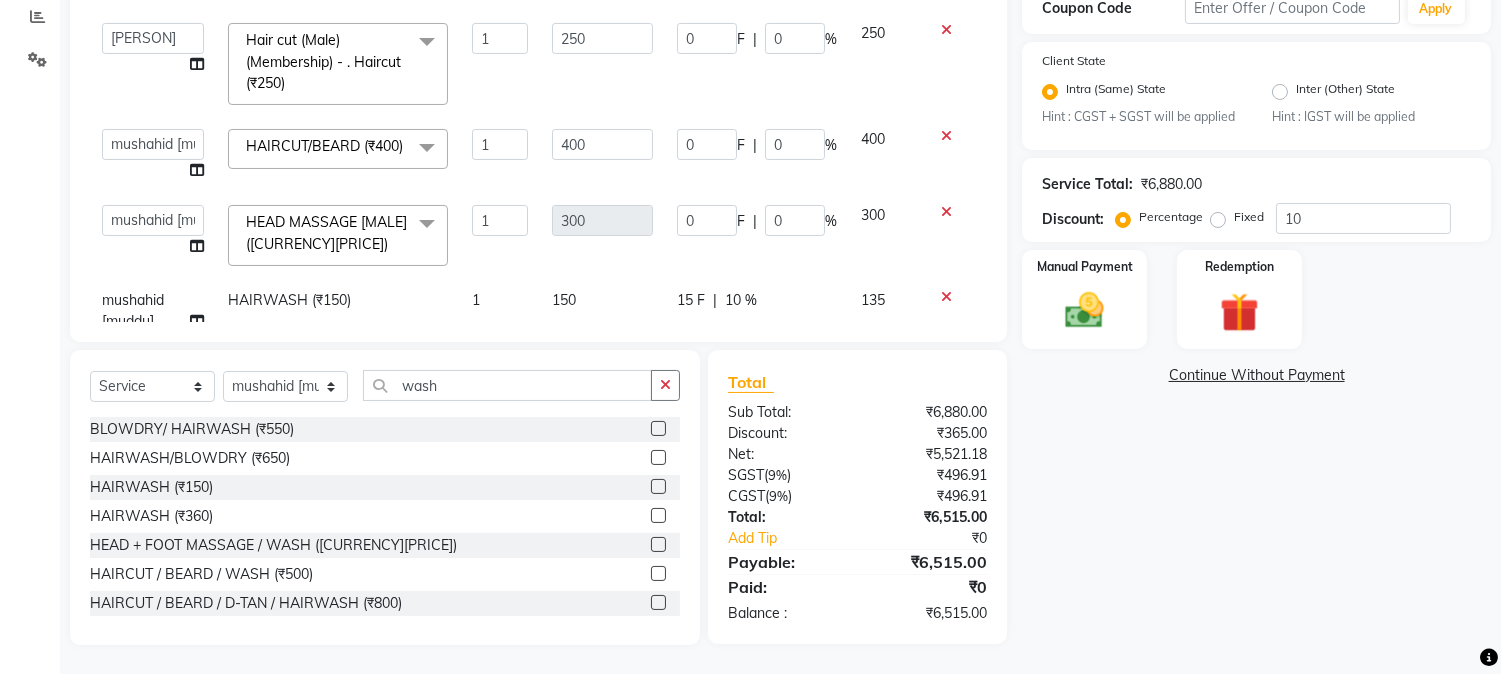 scroll, scrollTop: 783, scrollLeft: 0, axis: vertical 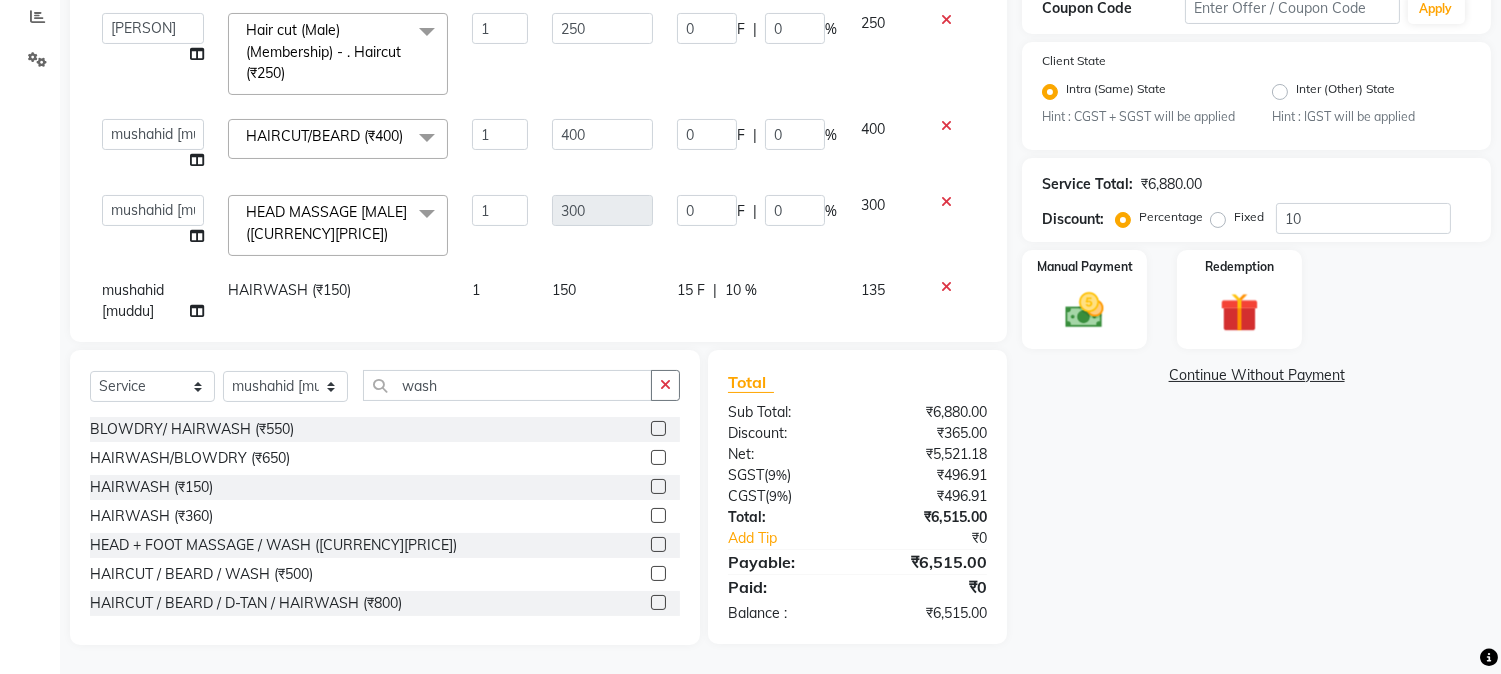 click on "15 F" 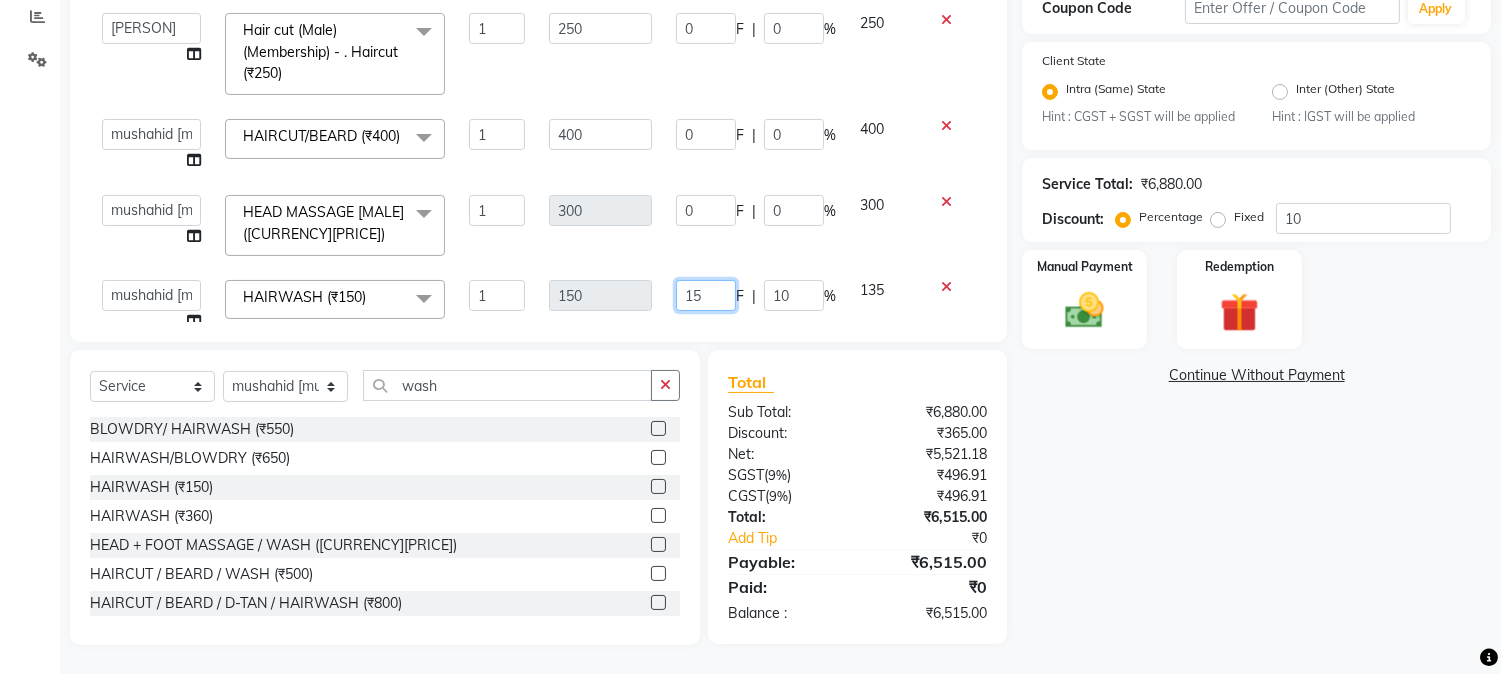 drag, startPoint x: 664, startPoint y: 250, endPoint x: 697, endPoint y: 250, distance: 33 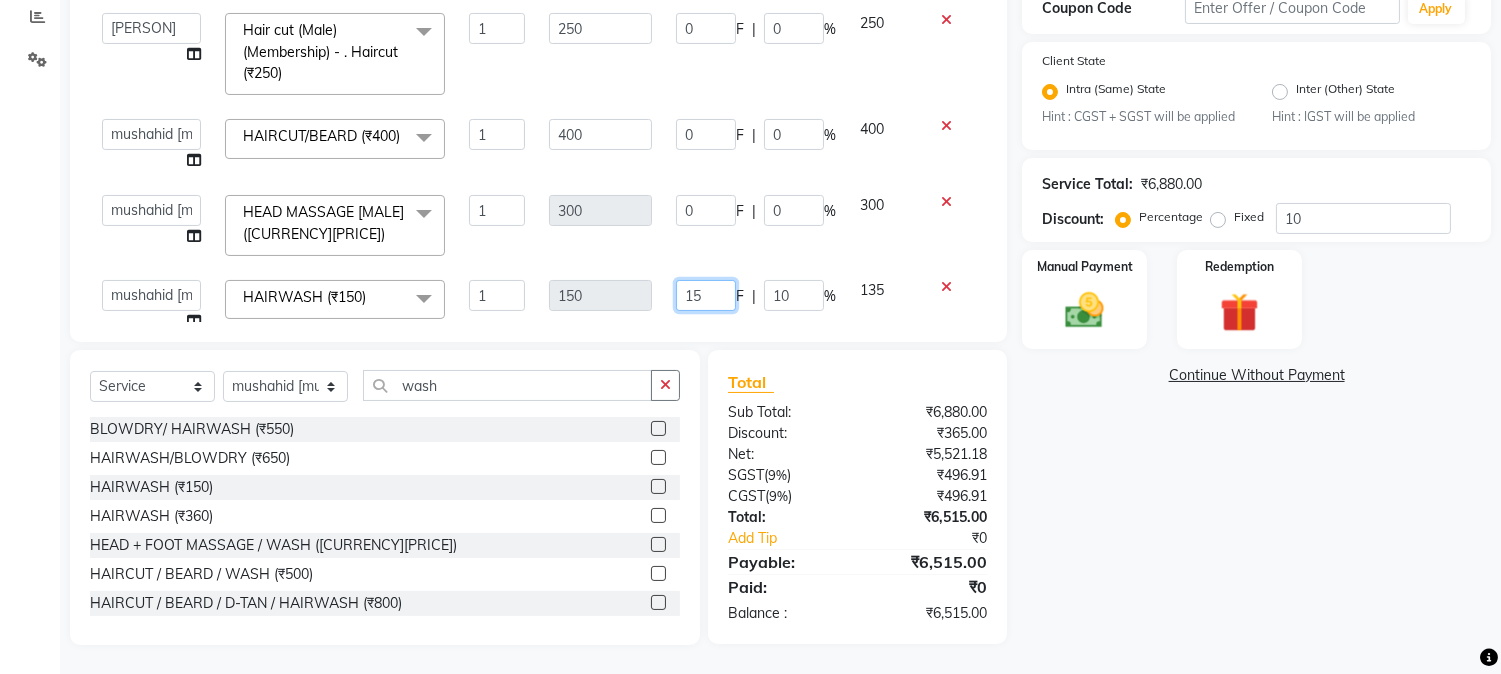 click on "15" 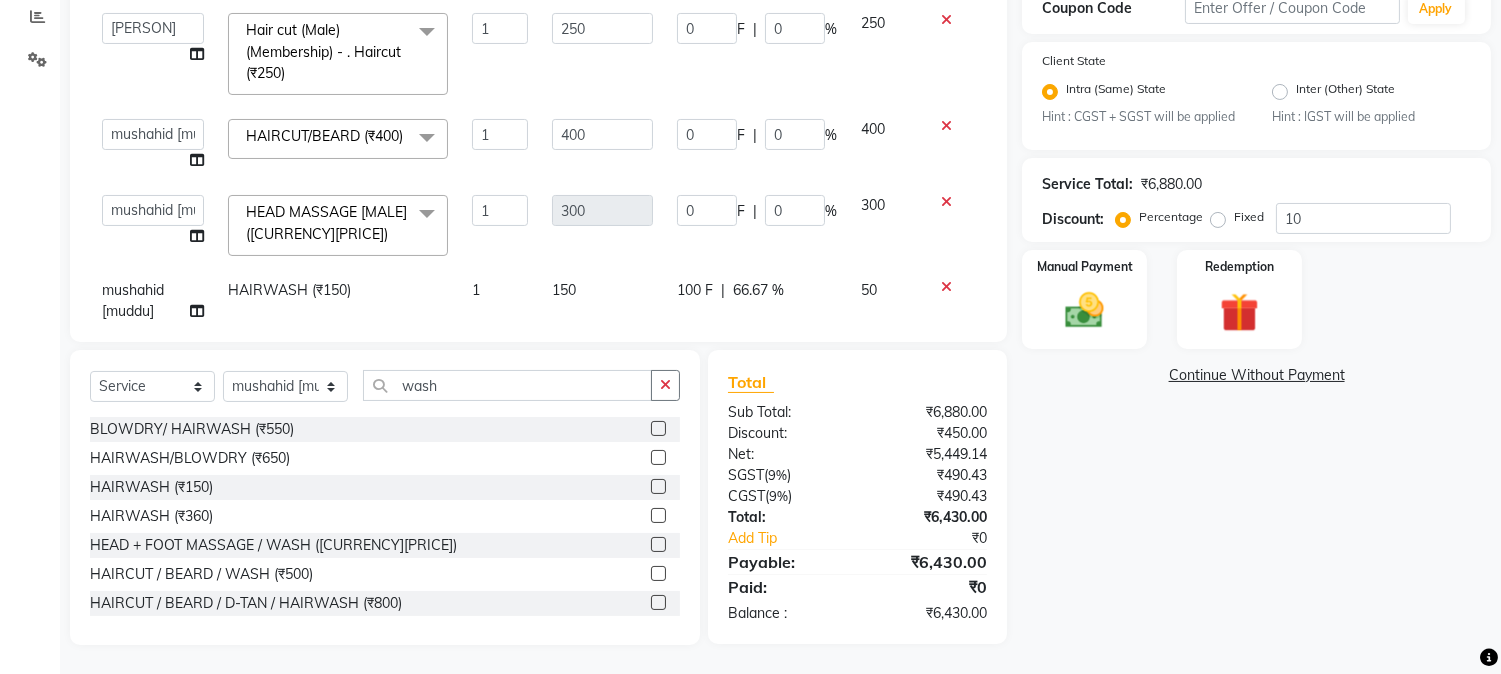 click on "Services Stylist Service Qty Price Disc Total Action AMAN  BEARD (₹150) 1 150 0 F | 0 % 150 Arbaz Hair cut (Male)(Membership)       -        . Haircut (₹250) 1 250 0 F | 0 % 250  AARMAN   AAYUSHI SHARMA   Akruti   AMAN    Amir   Arbaz   Asif Ansari   BABLU   Bandana   BHAGYESH   CHETAN   CHETAN BOISAR   furkan   GEETA   KISHOR   KISHOR JAMBHULKAR   kunal   mushahid  [muddu]   Nilam   NIRANJAN   Nisha Parmar   PRABHA    PUNAM   Rahul Sir   RAVI    RIMA   Rohit Tandel   SALONI   Sandy Sir   sarfaraz   shovib M.D   shreya   ZOYA  HAIRCUT / BEARD / HAIRCOLUR  (₹1050)  x Nails -  Hands (₹840) Nails -  Feet (₹720) Nails - Nail Extensions With Gel Polish (₹2820) Nails - Nail Art (₹300) Nails - Nail Extension Removal (₹960) Nails - Gel Polish Removal (₹420) MOLE (₹600) PUMING (₹4000) CRYSTAL PEDICURE (MEMBERSHIP) (₹1400) HIAR SPA ABOVE SHOULDER (MEMBERSHIP) (₹900) HAIR SPA ABOVE SHOULDER (NON-MEMBER) (₹1080) HAIR SPA BELOW SHOULDER(MEMBERSHIP) (₹1200) PATCH TEST  (₹500) BEARD (₹150)" 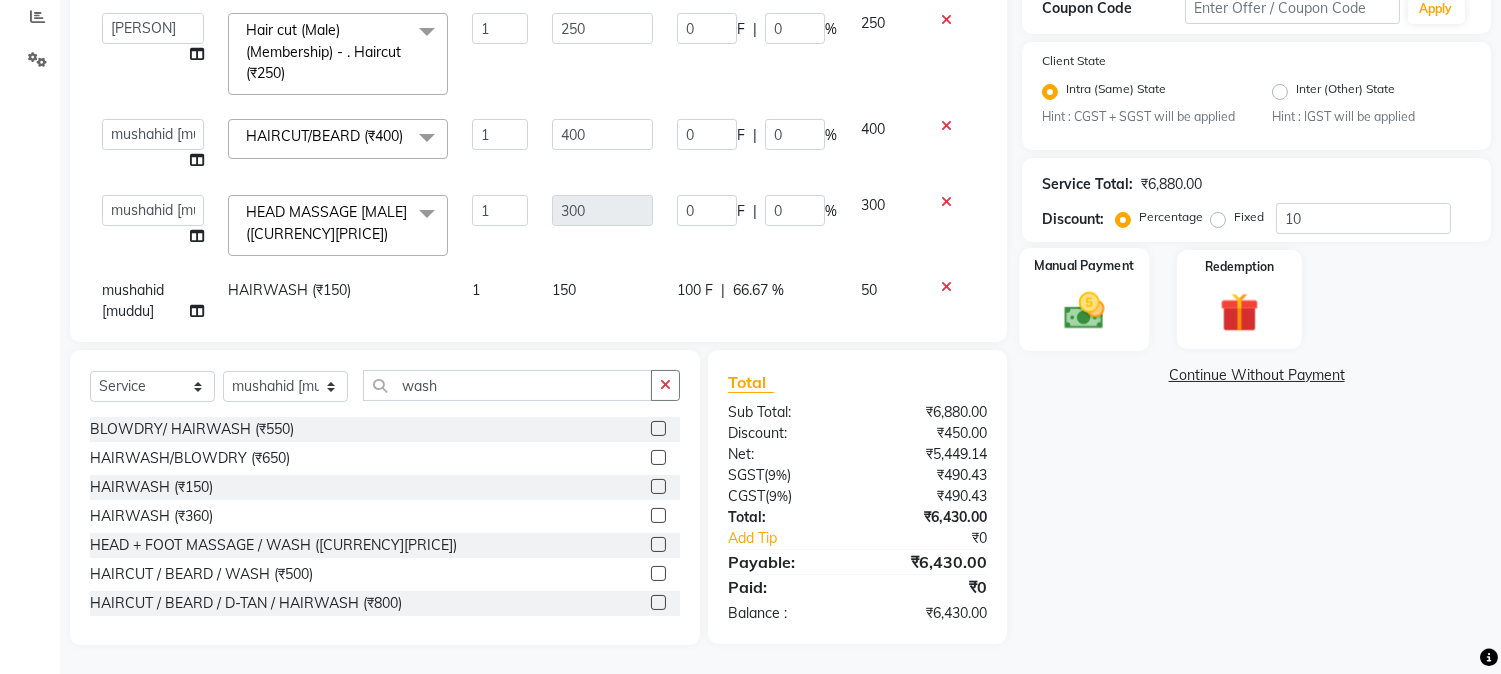 click on "Manual Payment" 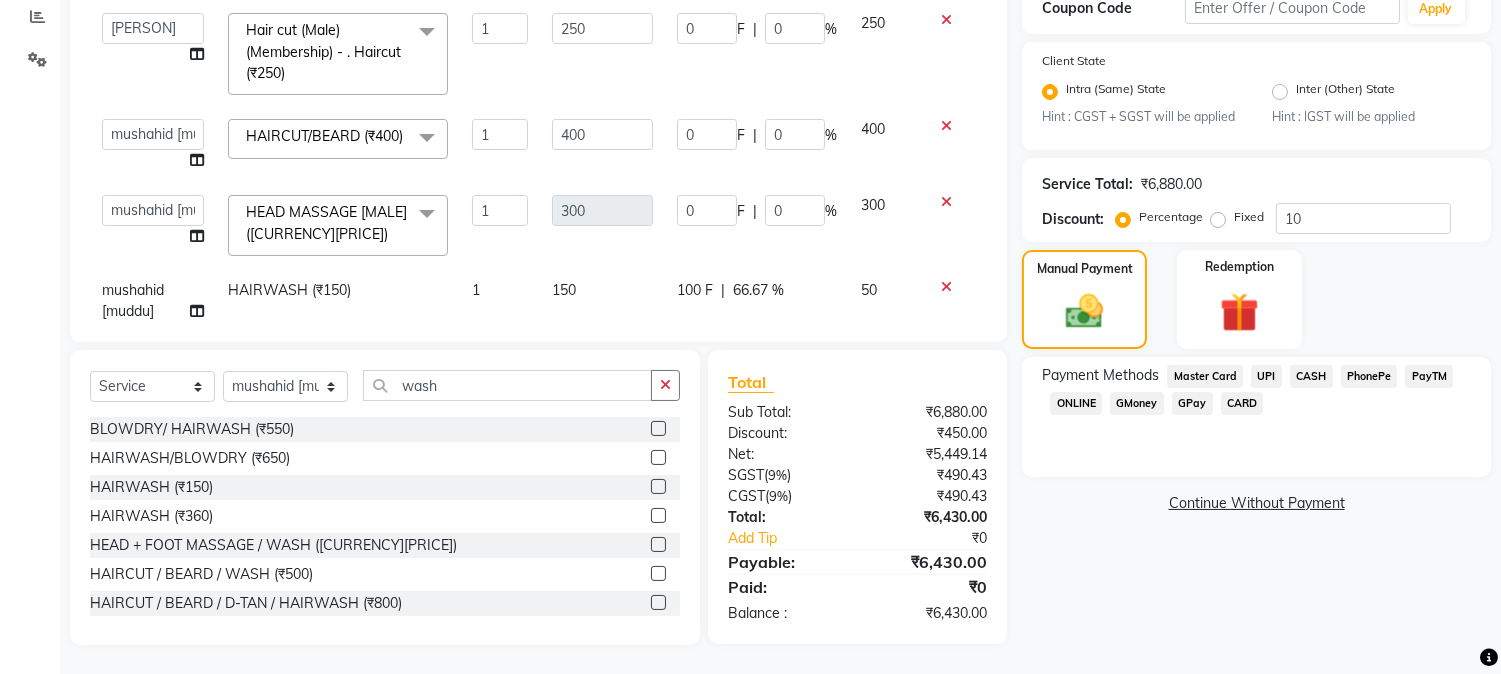 click on "GPay" 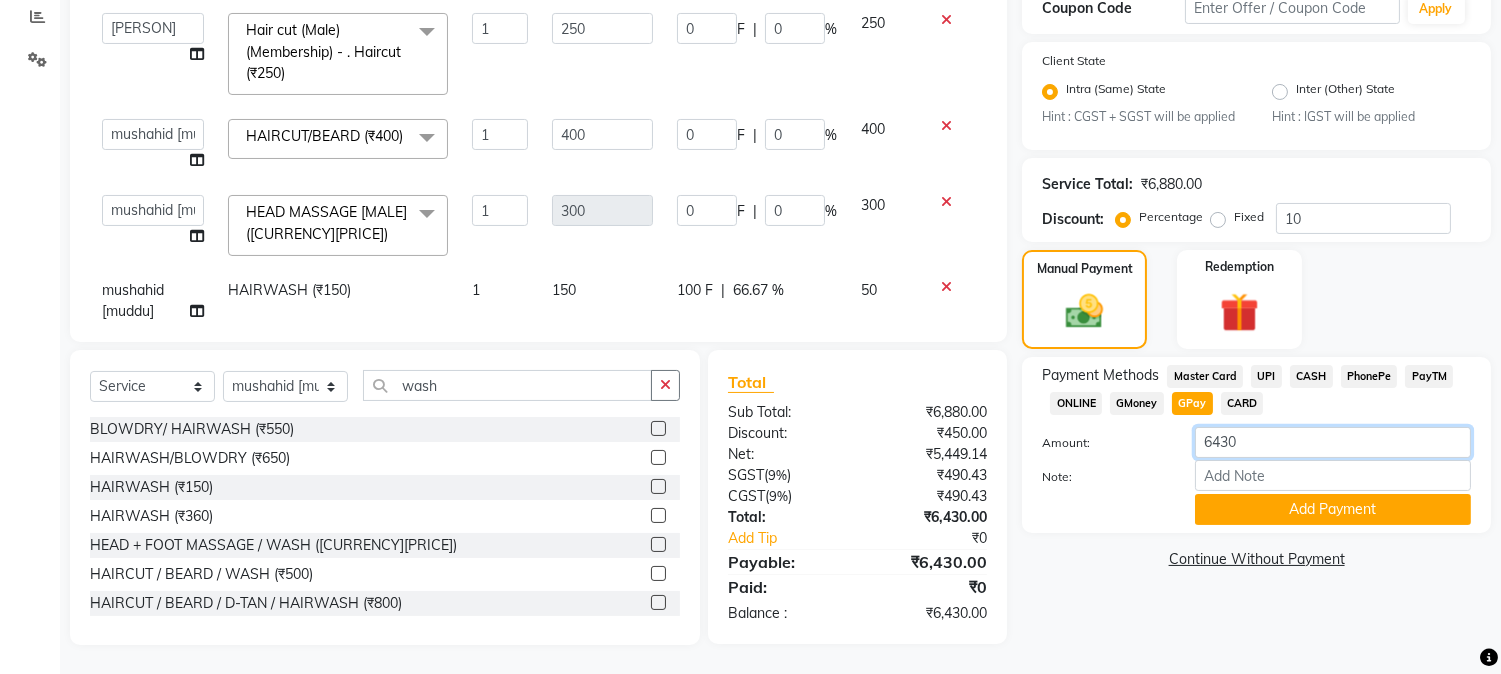 drag, startPoint x: 1205, startPoint y: 443, endPoint x: 1320, endPoint y: 422, distance: 116.901665 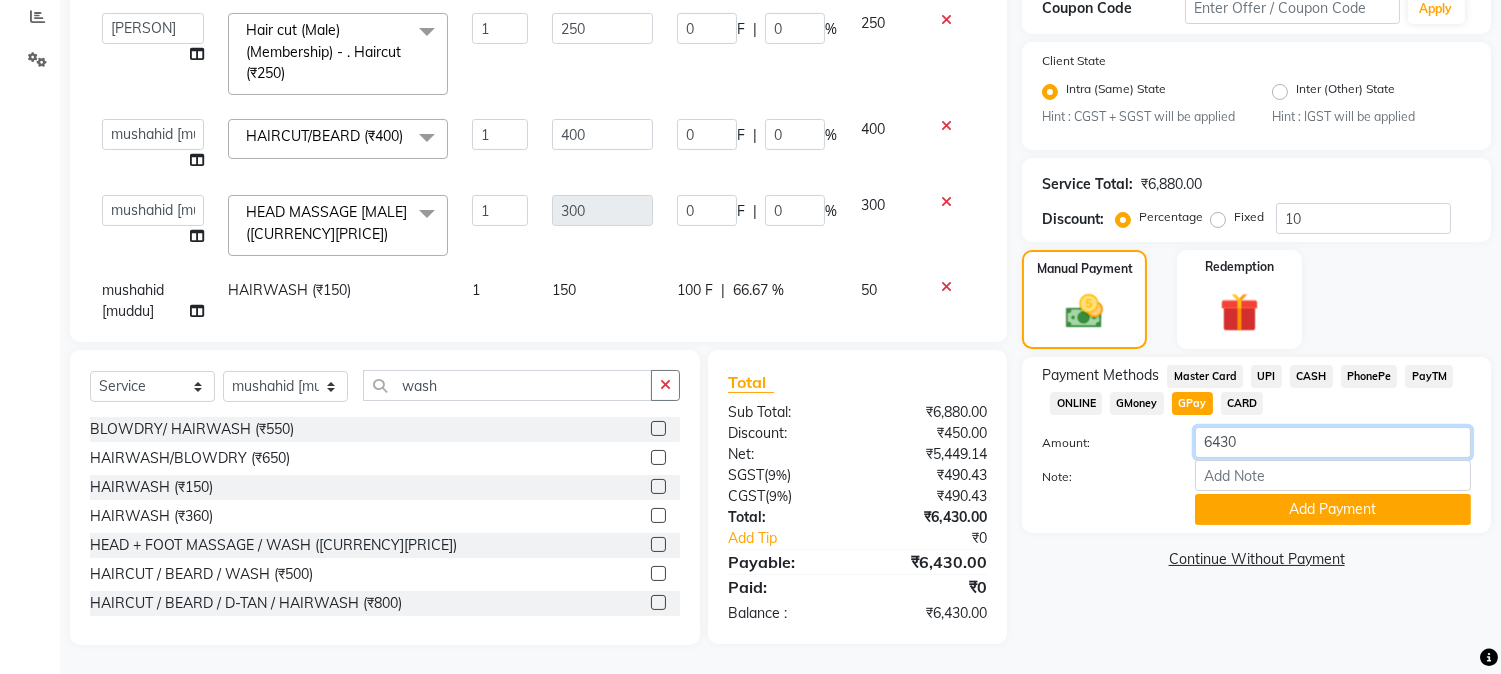 click on "Payment Methods  Master Card   UPI   CASH   PhonePe   PayTM   ONLINE   GMoney   GPay   CARD  Amount: 6430 Note: Add Payment" 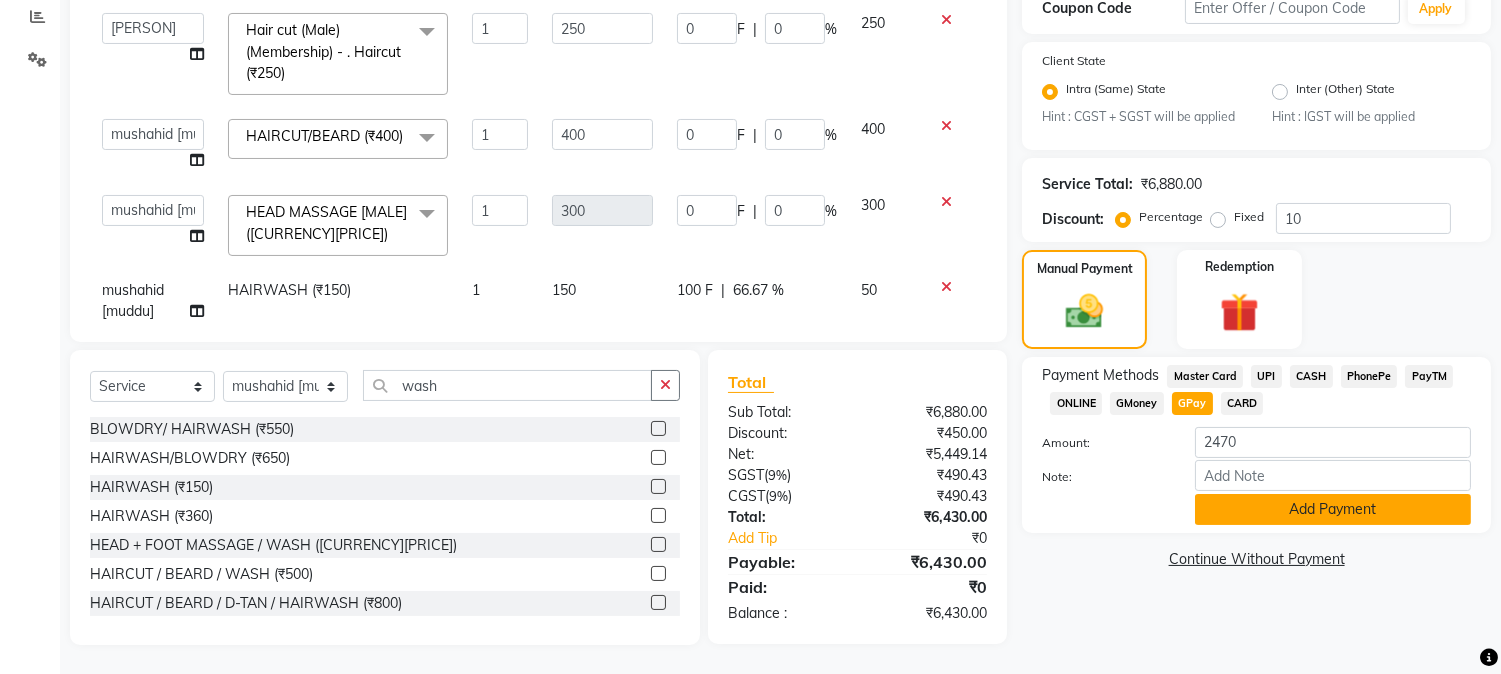 click on "Add Payment" 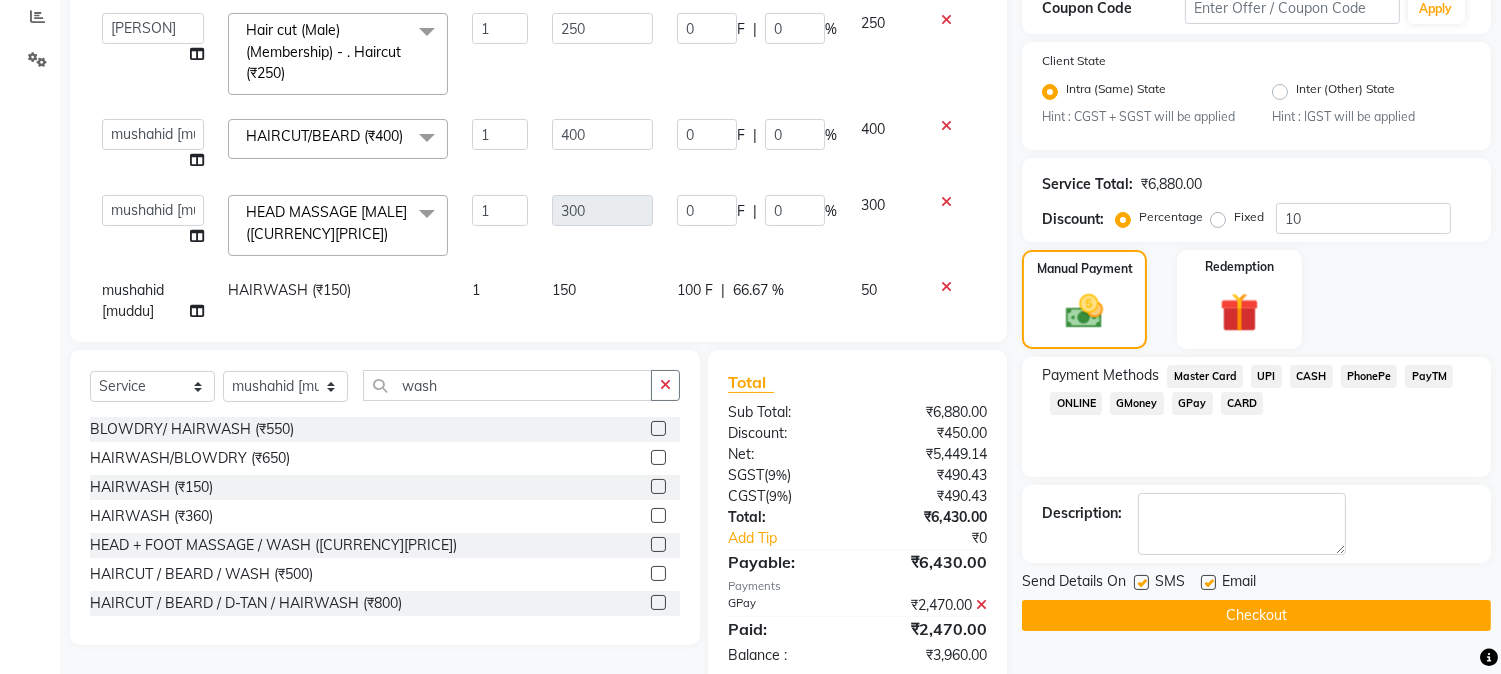 scroll, scrollTop: 467, scrollLeft: 0, axis: vertical 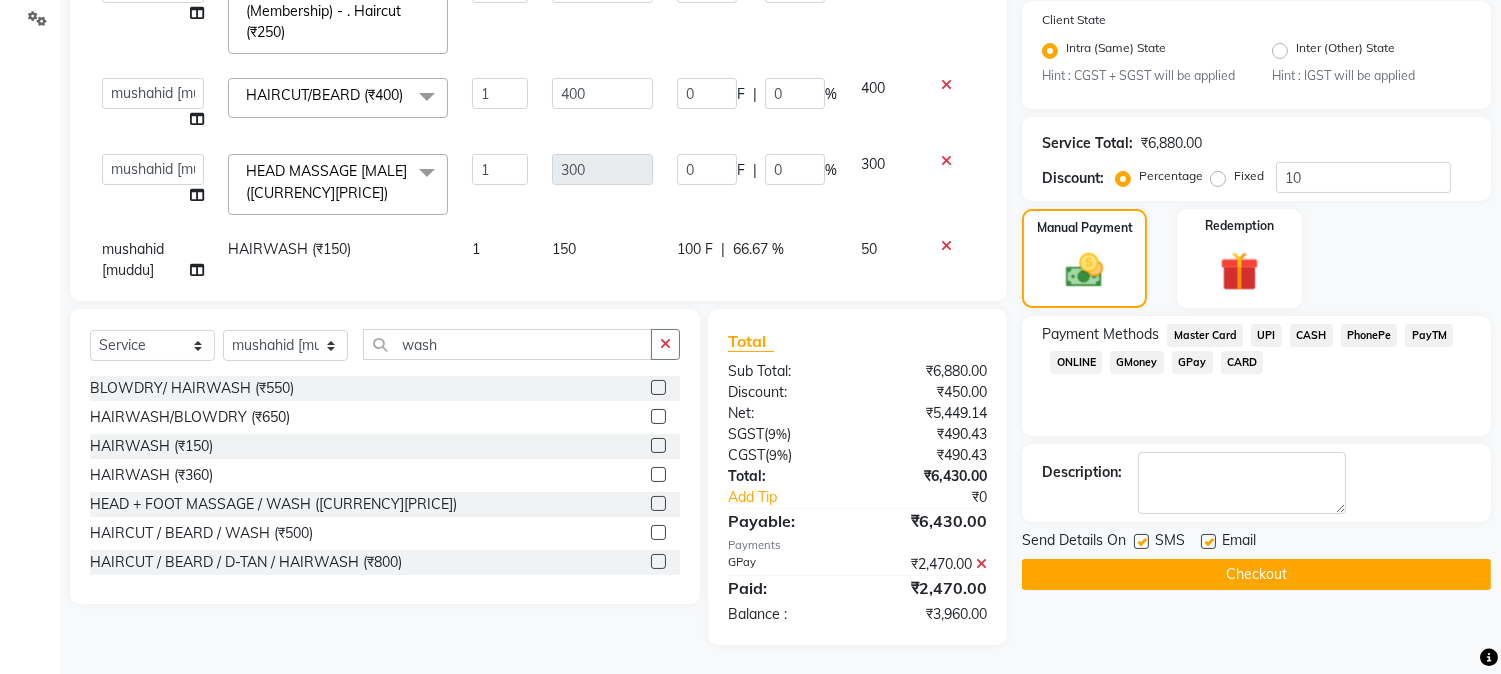 click on "CASH" 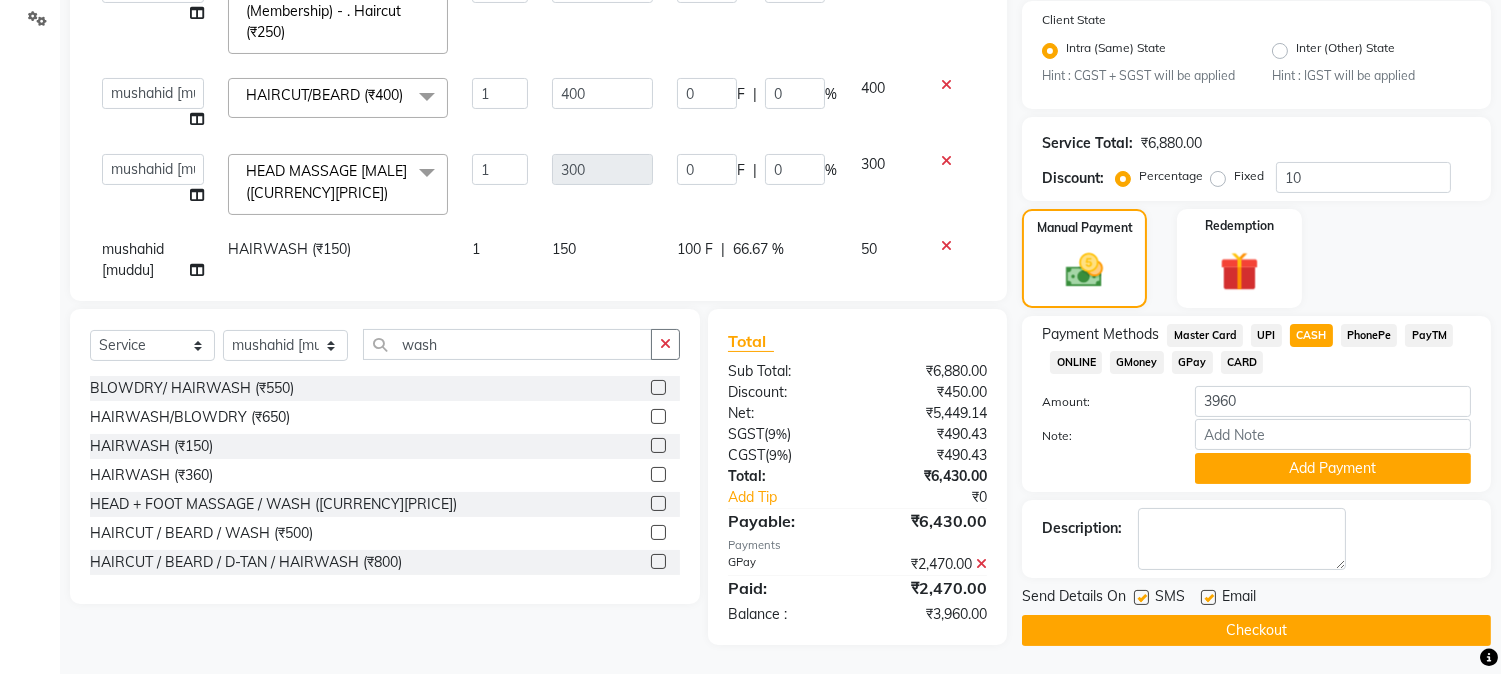 scroll, scrollTop: 470, scrollLeft: 0, axis: vertical 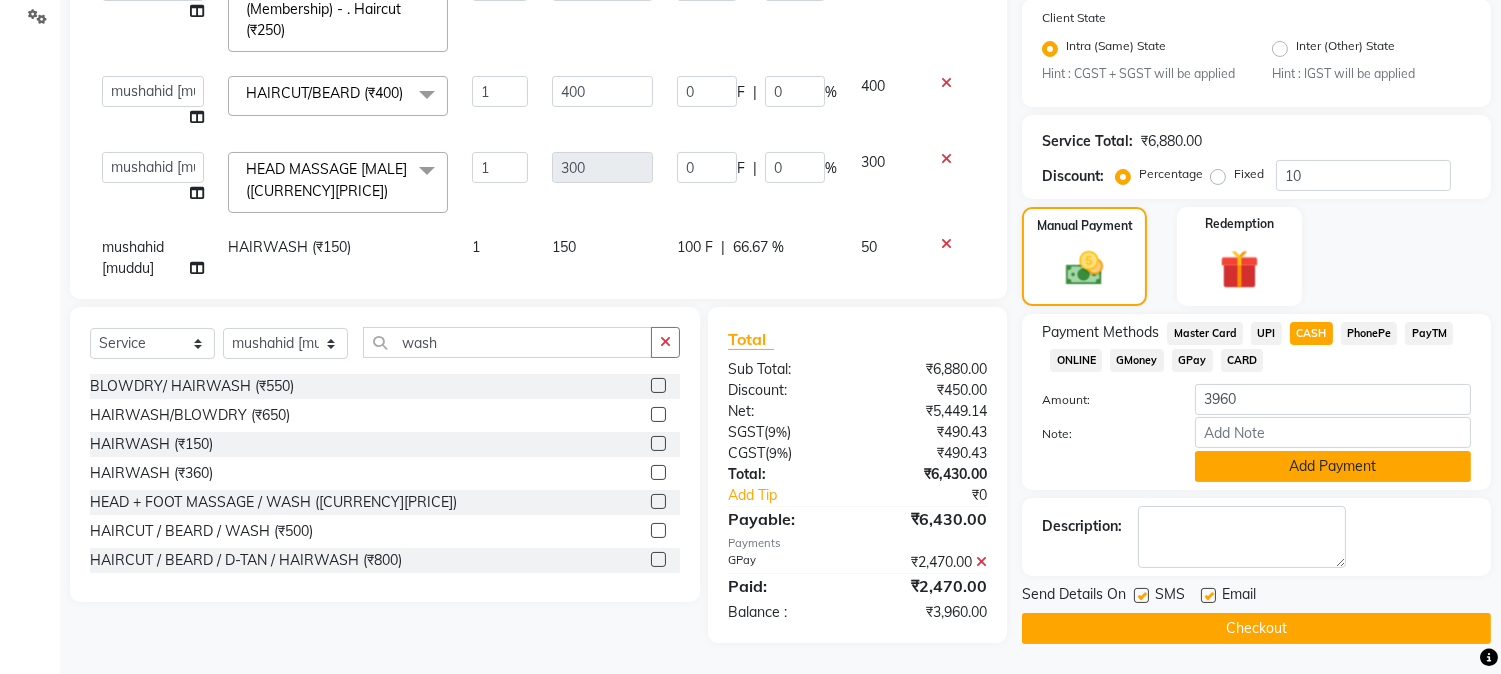 click on "Add Payment" 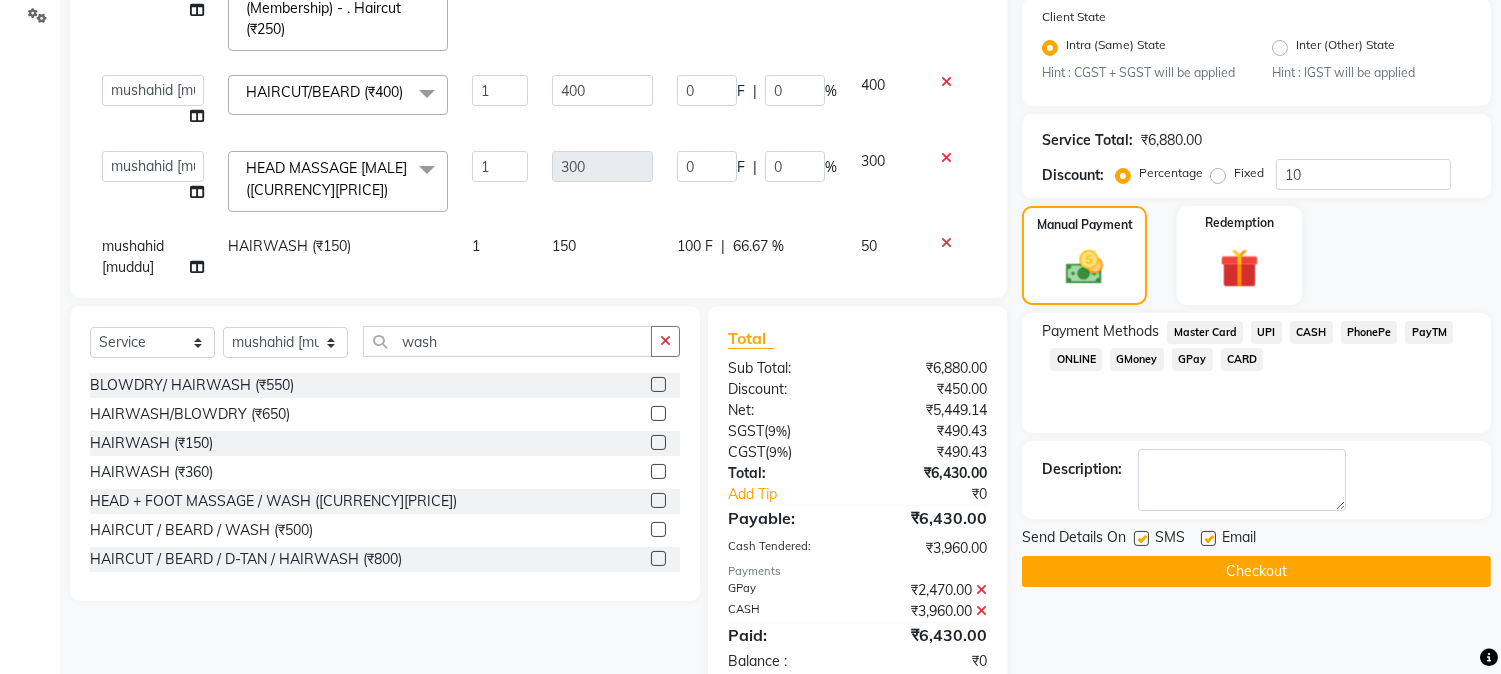 click 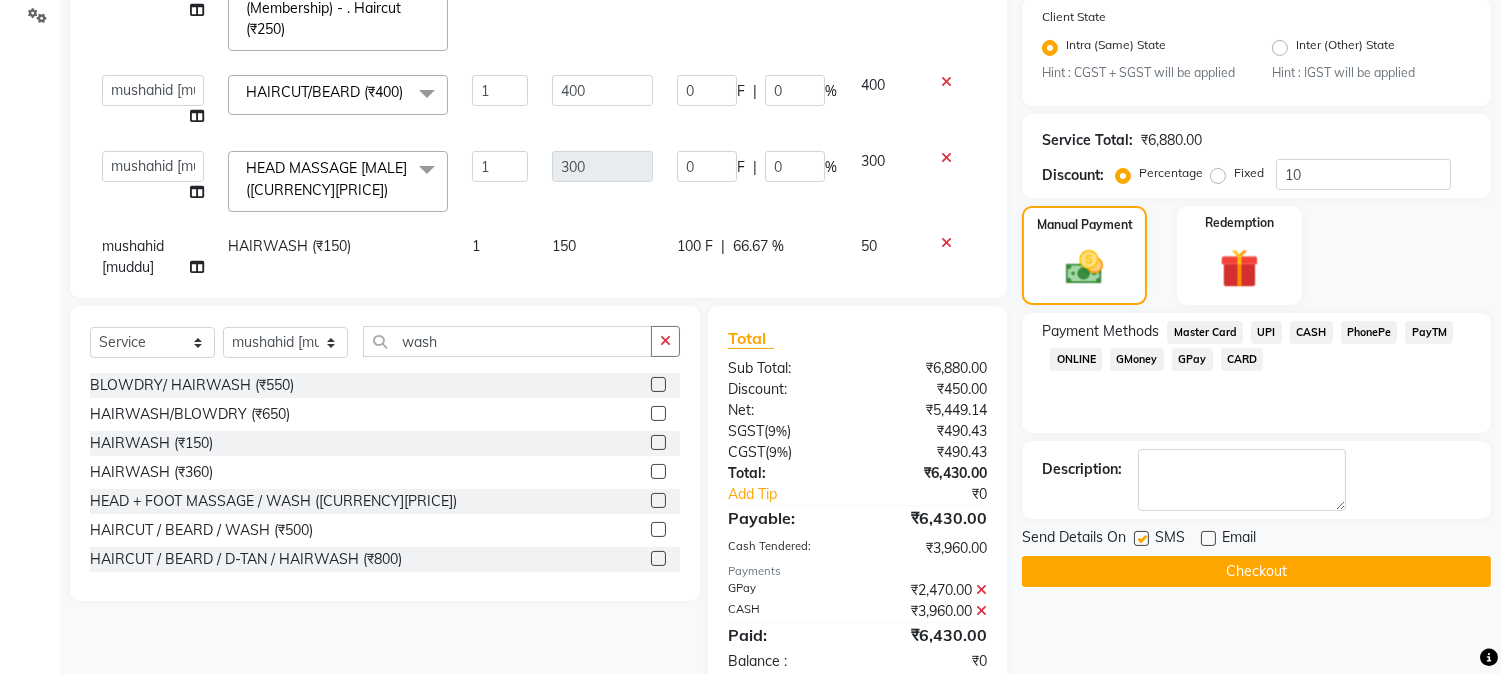 click on "Checkout" 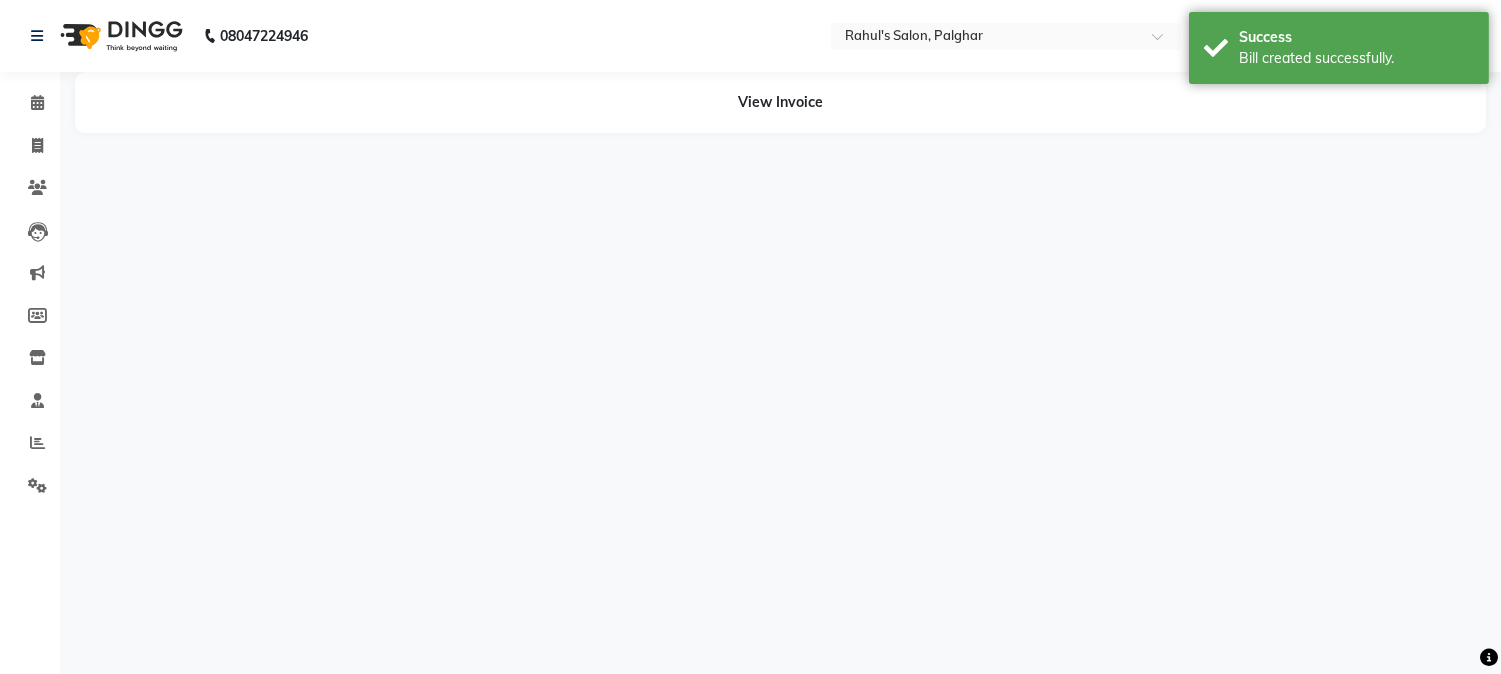 scroll, scrollTop: 0, scrollLeft: 0, axis: both 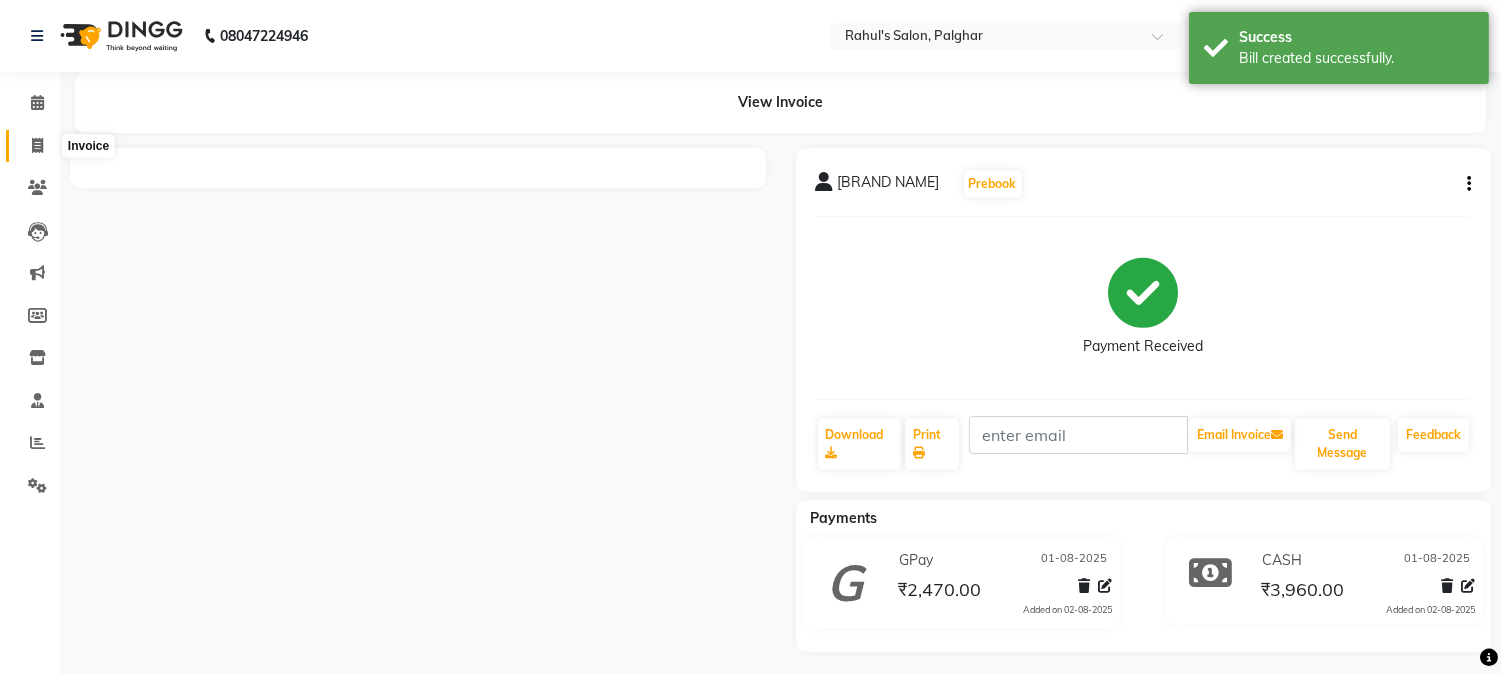 click 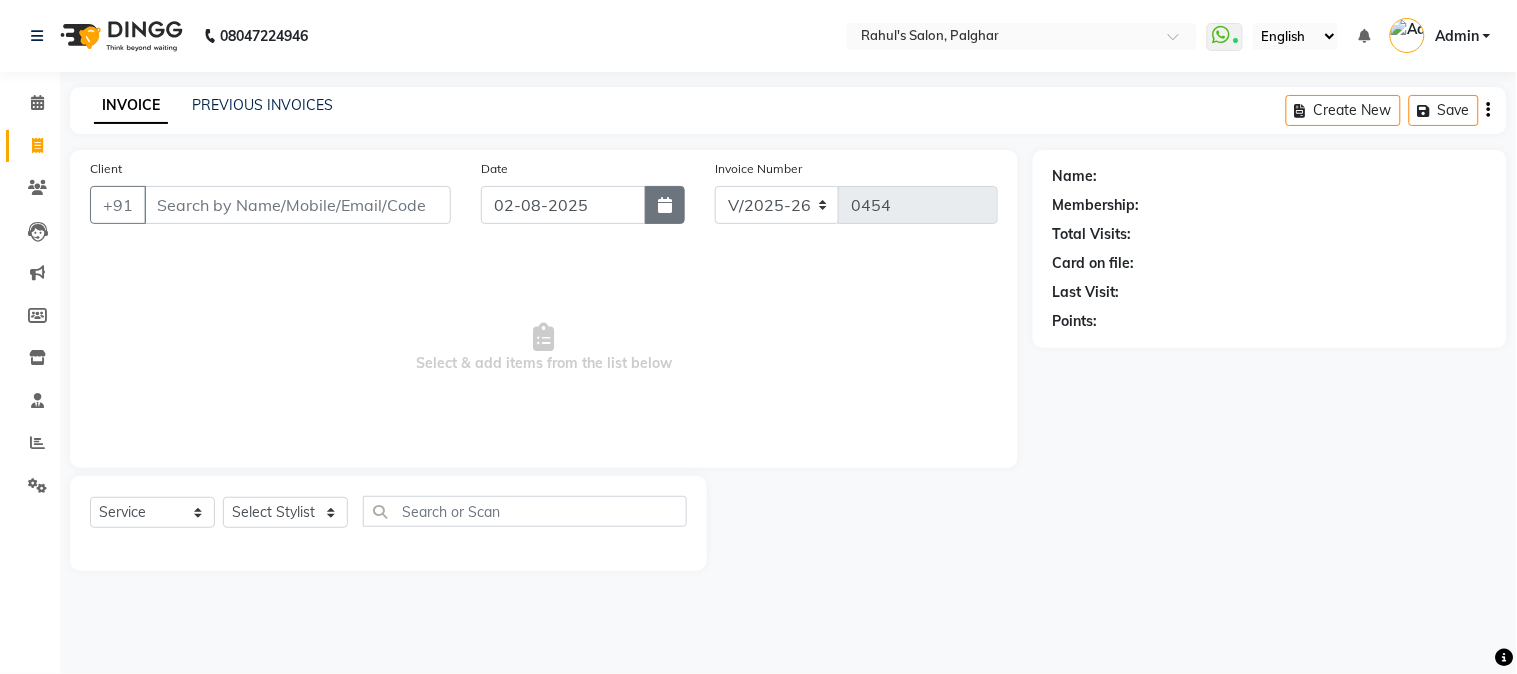 click 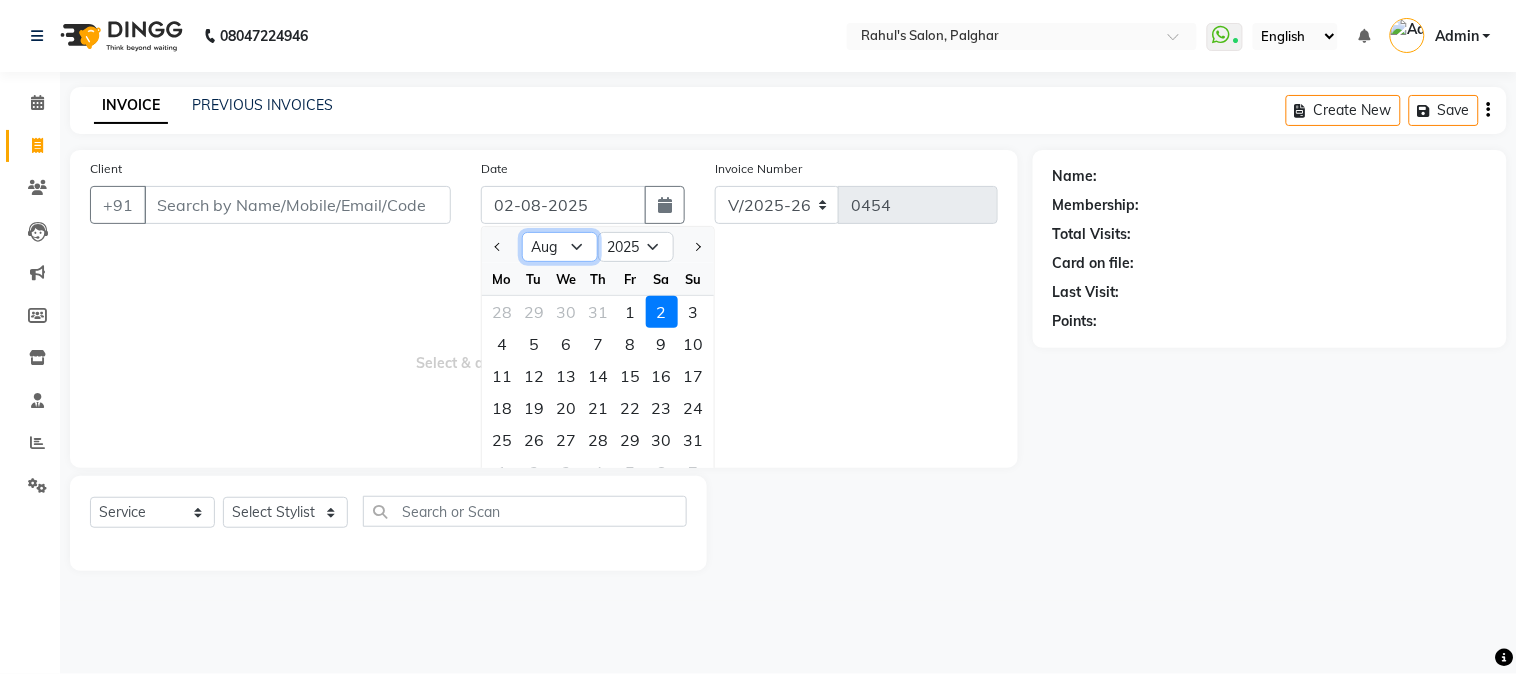 click on "Jan Feb Mar Apr May Jun Jul Aug Sep Oct Nov Dec" 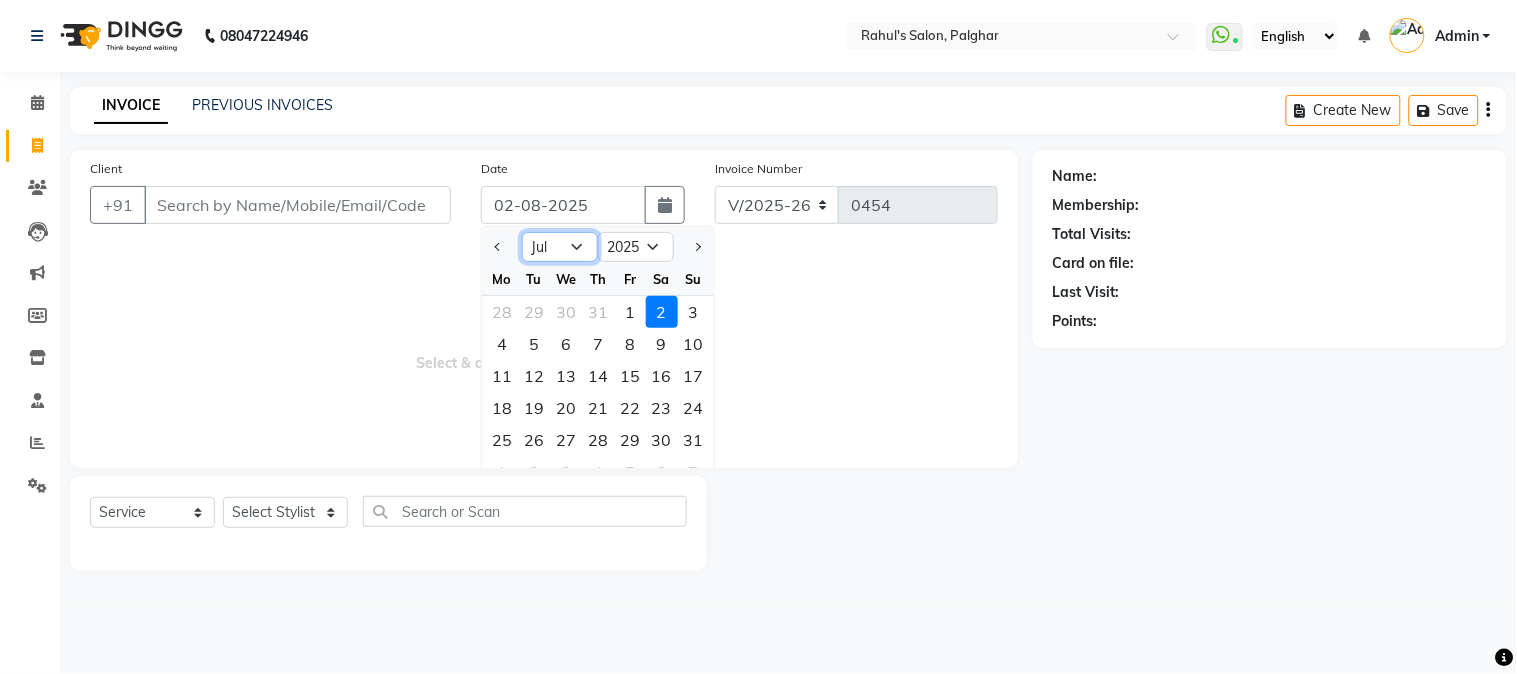 click on "Jan Feb Mar Apr May Jun Jul Aug Sep Oct Nov Dec" 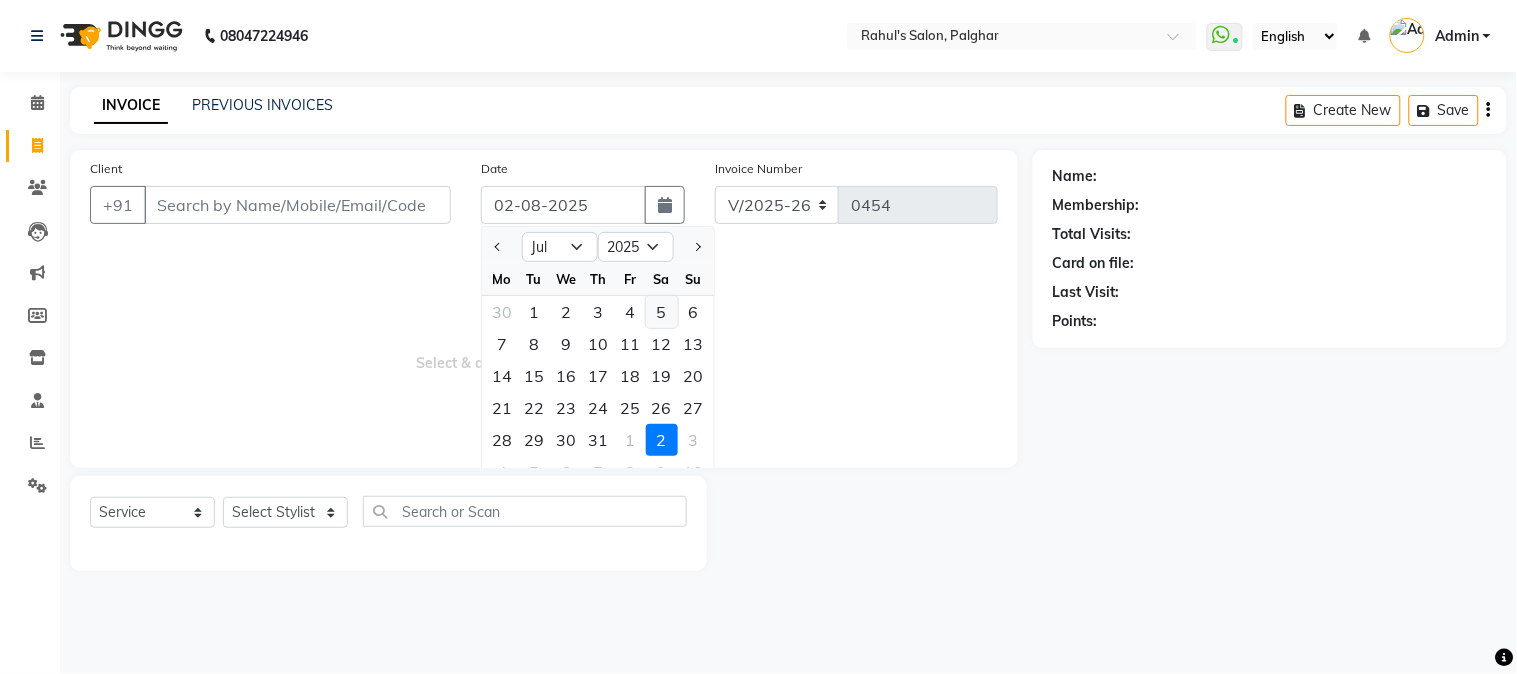 click on "5" 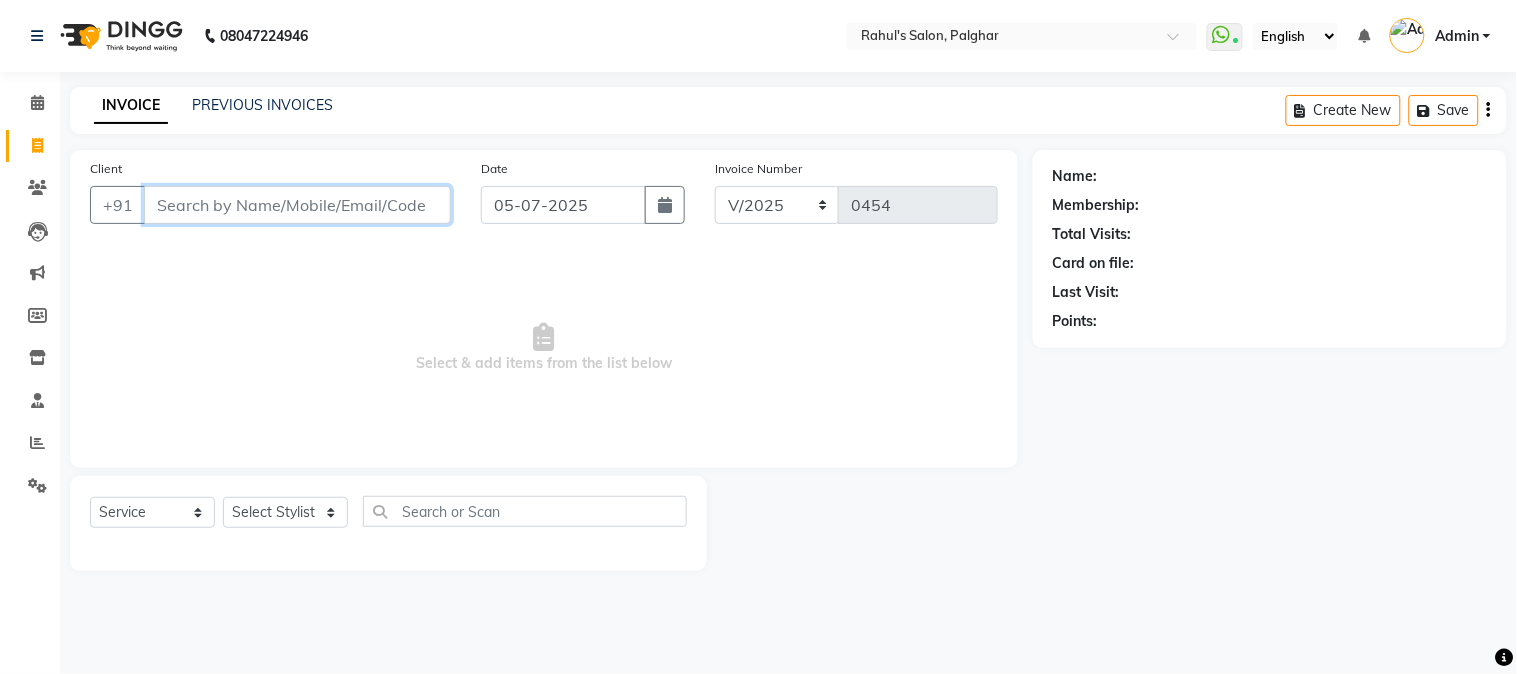 click on "Client" at bounding box center [297, 205] 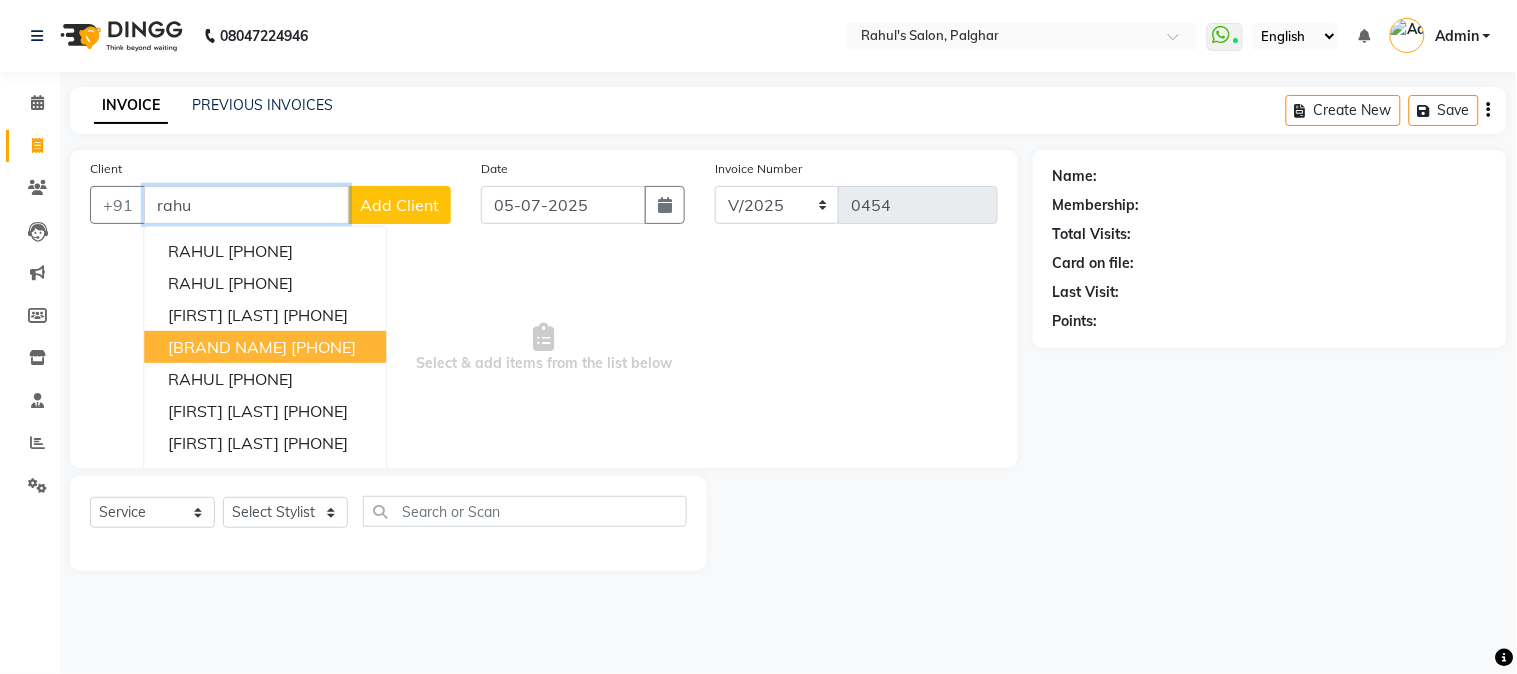 click on "[PHONE]" at bounding box center (323, 347) 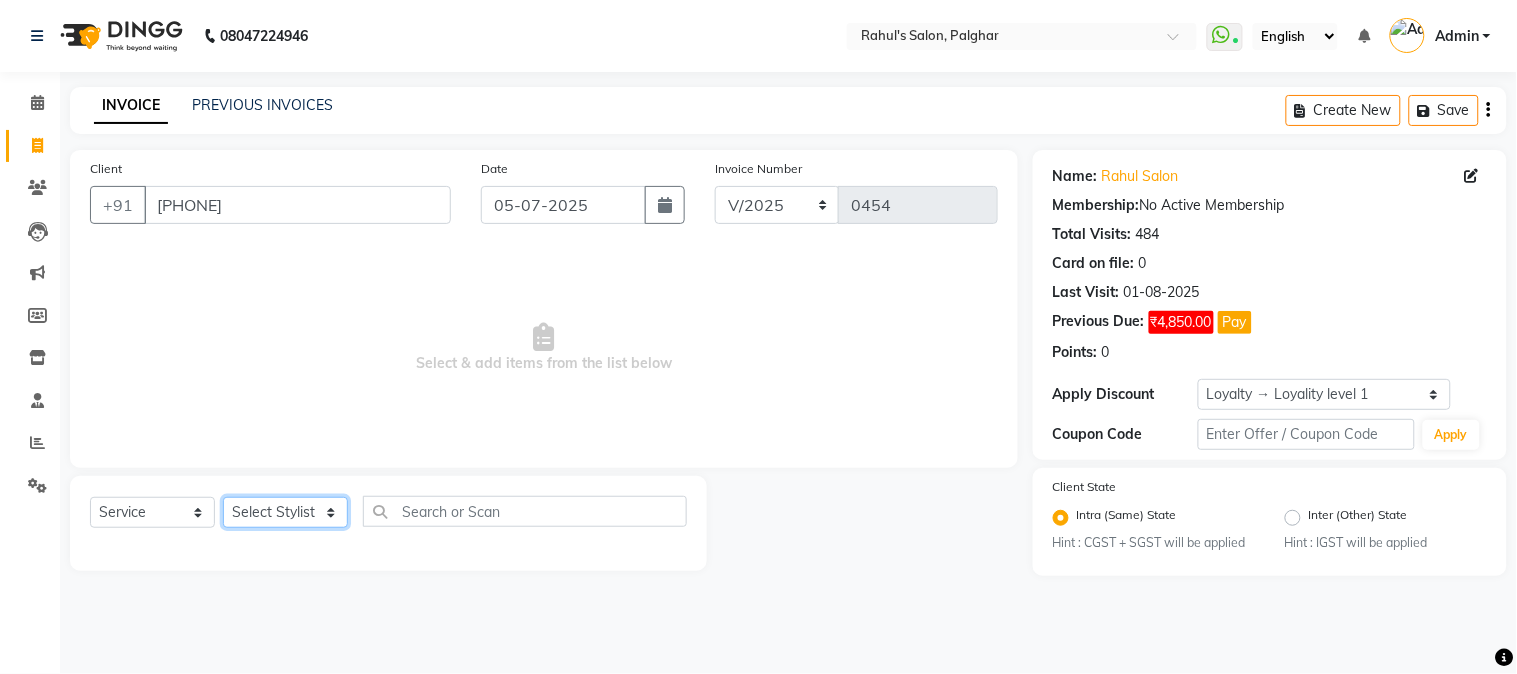 click on "Select Stylist [FIRST] [FIRST] [LAST] [FIRST]  [FIRST]   [FIRST]   [FIRST] [LAST]   [FIRST]   [FIRST]   [FIRST]   [FIRST]   [FIRST]   [FIRST]   [FIRST]   [FIRST]   [FIRST] [LAST]   [FIRST]   [FIRST]    [FIRST]   [FIRST] [LAST]   [FIRST]    [FIRST]   [FIRST]    [FIRST]  [FIRST]   [FIRST]   [FIRST] [LAST]   [FIRST]    [FIRST]   [FIRST]   [FIRST]   [FIRST]   [FIRST]  [FIRST]" 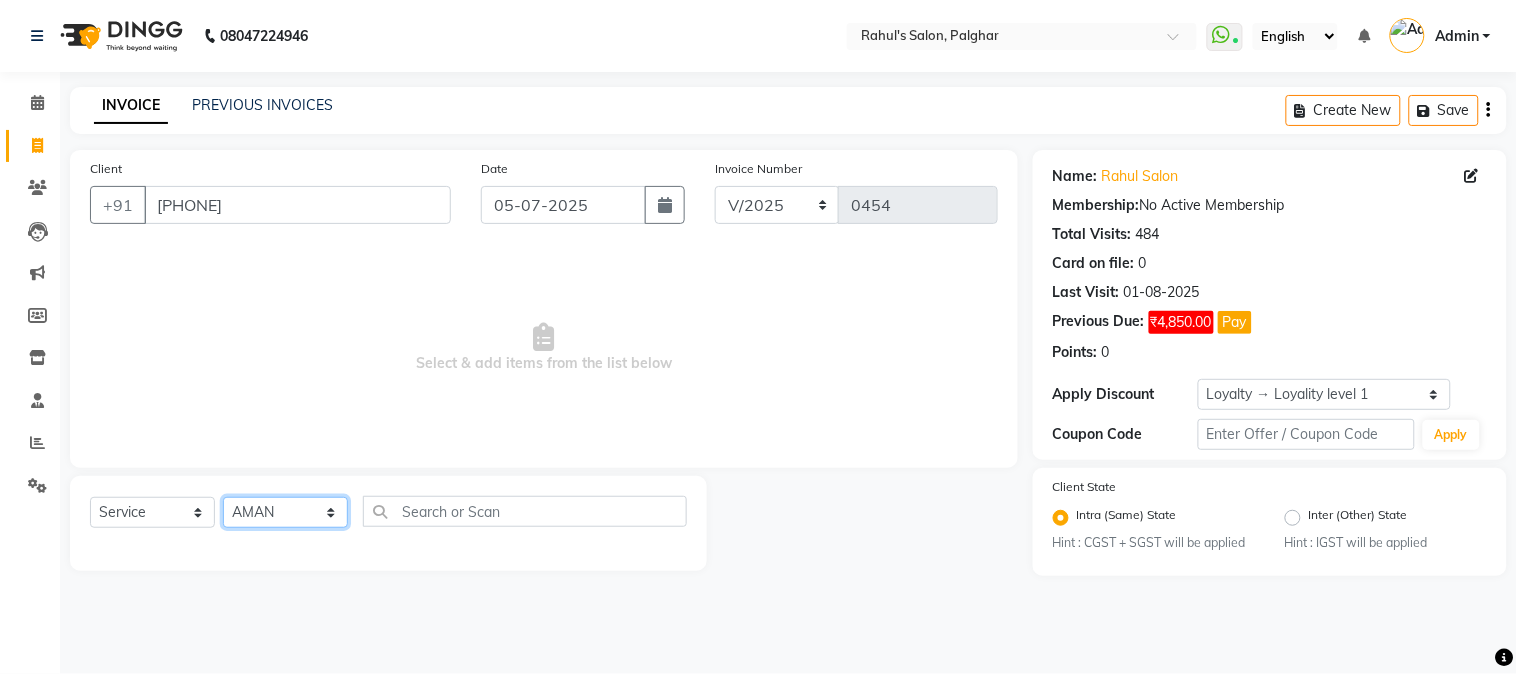 click on "Select Stylist [FIRST] [FIRST] [LAST] [FIRST]  [FIRST]   [FIRST]   [FIRST] [LAST]   [FIRST]   [FIRST]   [FIRST]   [FIRST]   [FIRST]   [FIRST]   [FIRST]   [FIRST]   [FIRST] [LAST]   [FIRST]   [FIRST]    [FIRST]   [FIRST] [LAST]   [FIRST]    [FIRST]   [FIRST]    [FIRST]  [FIRST]   [FIRST]   [FIRST] [LAST]   [FIRST]    [FIRST]   [FIRST]   [FIRST]   [FIRST]   [FIRST]  [FIRST]" 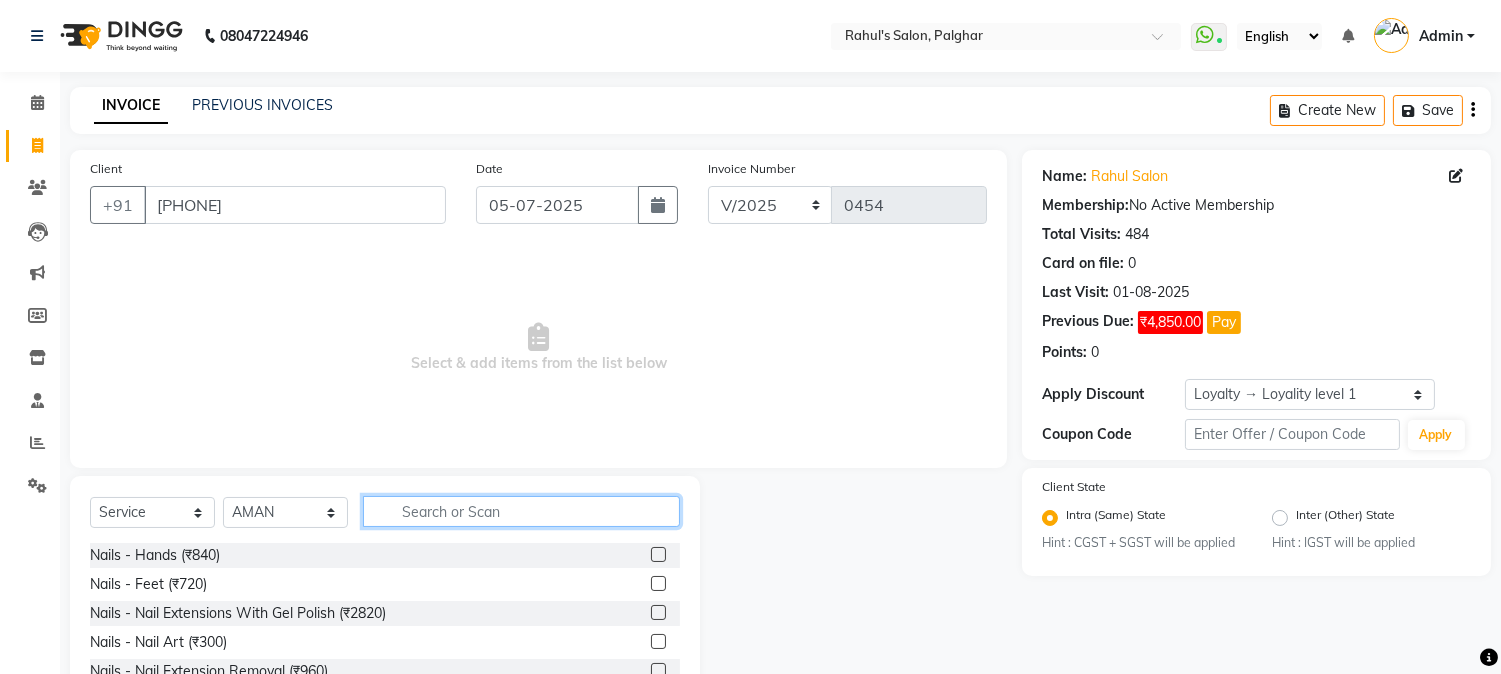 click 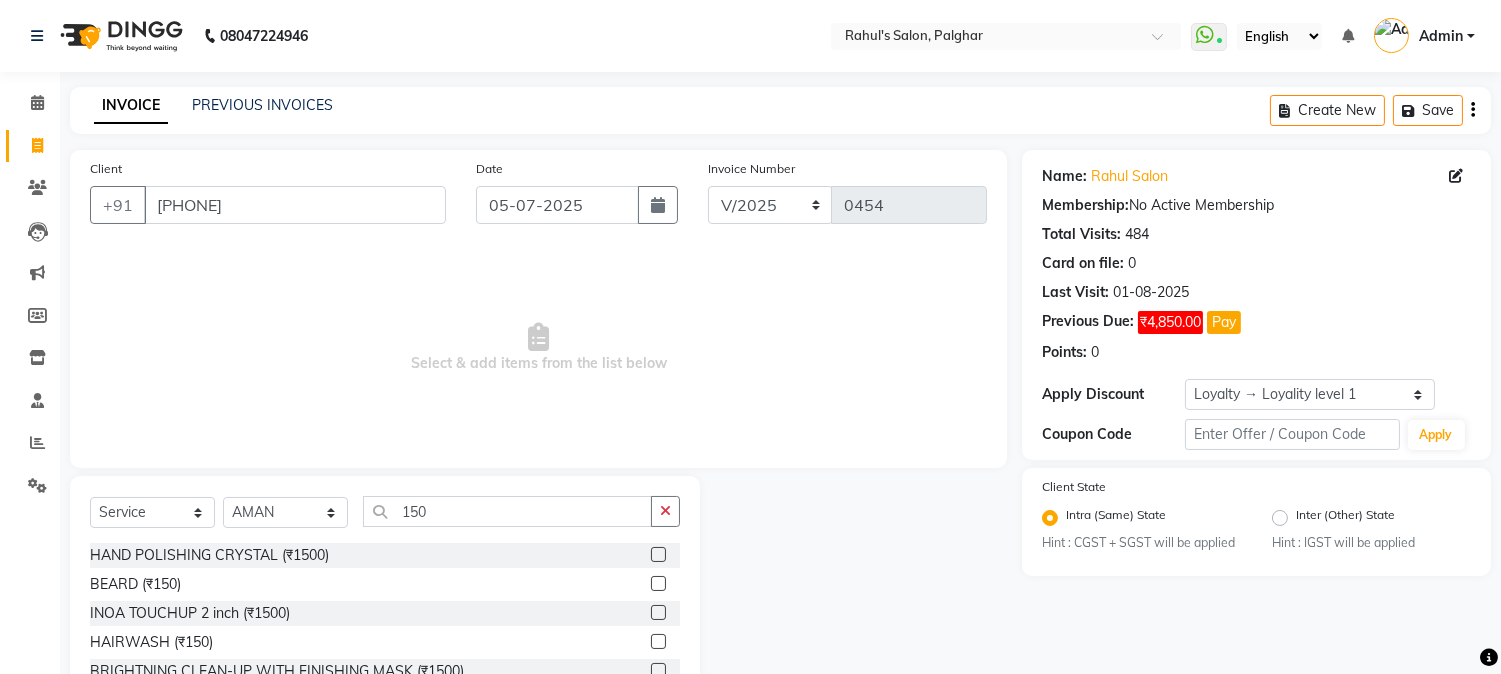 click 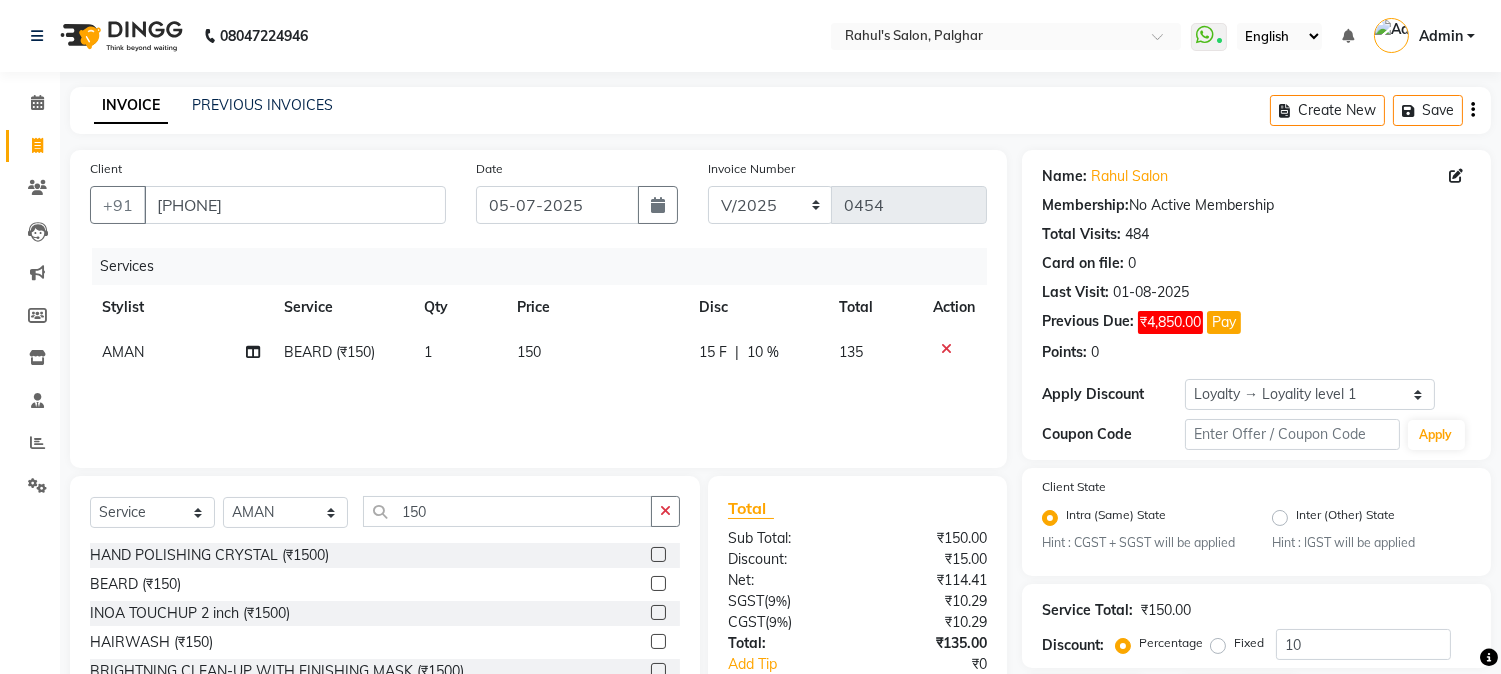 click on "15 F" 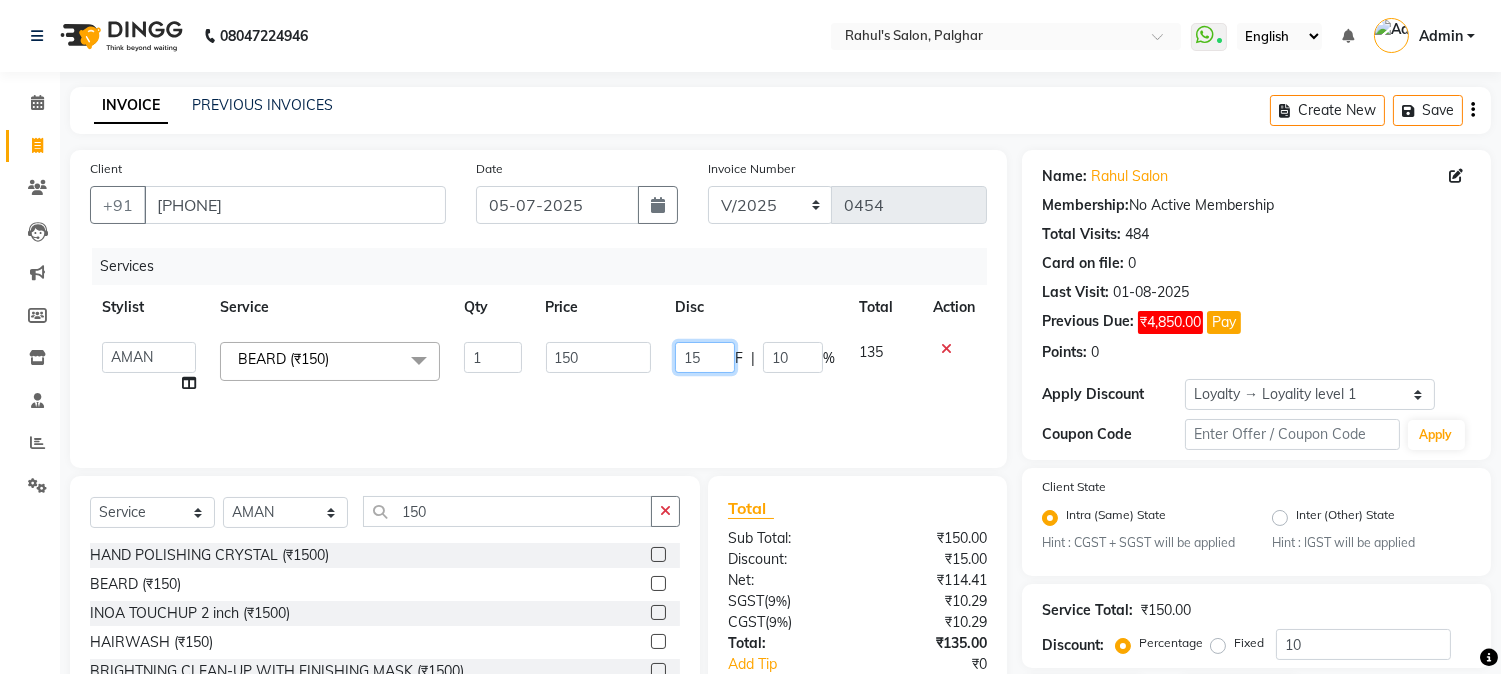 click on "15" 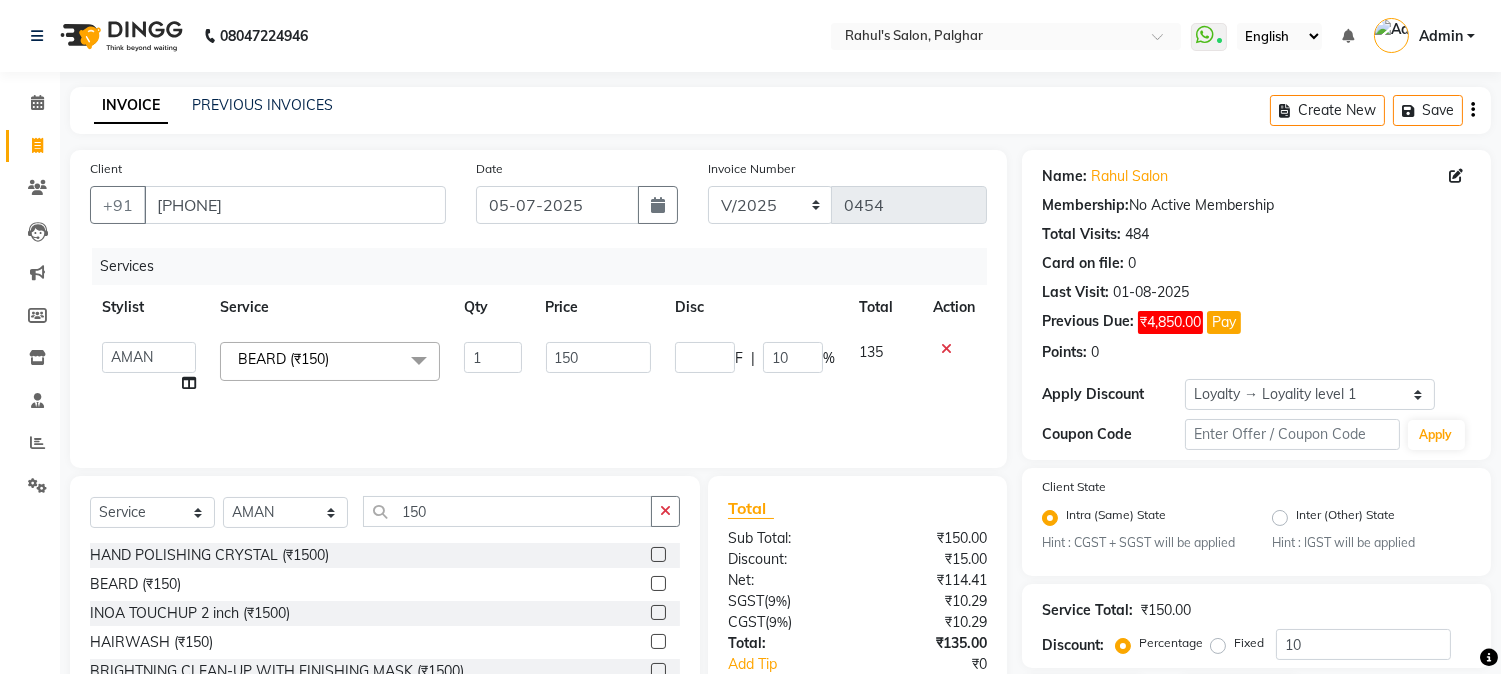 click on "Services Stylist Service Qty Price Disc Total Action  AARMAN   AAYUSHI SHARMA   Akruti   AMAN    Amir   Arbaz   Asif Ansari   BABLU   Bandana   BHAGYESH   CHETAN   CHETAN BOISAR   furkan   GEETA   KISHOR   KISHOR JAMBHULKAR   kunal   mushahid  [muddu]   Nilam   NIRANJAN   Nisha Parmar   PRABHA    PUNAM   Rahul Sir   RAVI    RIMA   Rohit Tandel   SALONI   Sandy Sir   sarfaraz   shovib M.D   shreya   ZOYA  BEARD (₹150)  x Nails -  Hands (₹840) Nails -  Feet (₹720) Nails - Nail Extensions With Gel Polish (₹2820) Nails - Nail Art (₹300) Nails - Nail Extension Removal (₹960) Nails - Gel Polish Removal (₹420) MOLE (₹600) PUMING (₹4000) CRYSTAL PEDICURE (MEMBERSHIP) (₹1400) HIAR SPA ABOVE SHOULDER (MEMBERSHIP) (₹900) HAIR SPA ABOVE SHOULDER (NON-MEMBER) (₹1080) HAIR SPA BELOW SHOULDER(MEMBERSHIP) (₹1200) HAIR SPA BELOW SHOULDER(NON-MEMBER) (₹1440) HAIR SPA UPTO WAIST(MEMBERSHIP) (₹1400) HAIR SPA UPTO WAIST(NON-MEMBER) (₹1680) HAIR SPA BELOW WAIST(MEMBERSHIP) (₹1700) BEARD (₹150)" 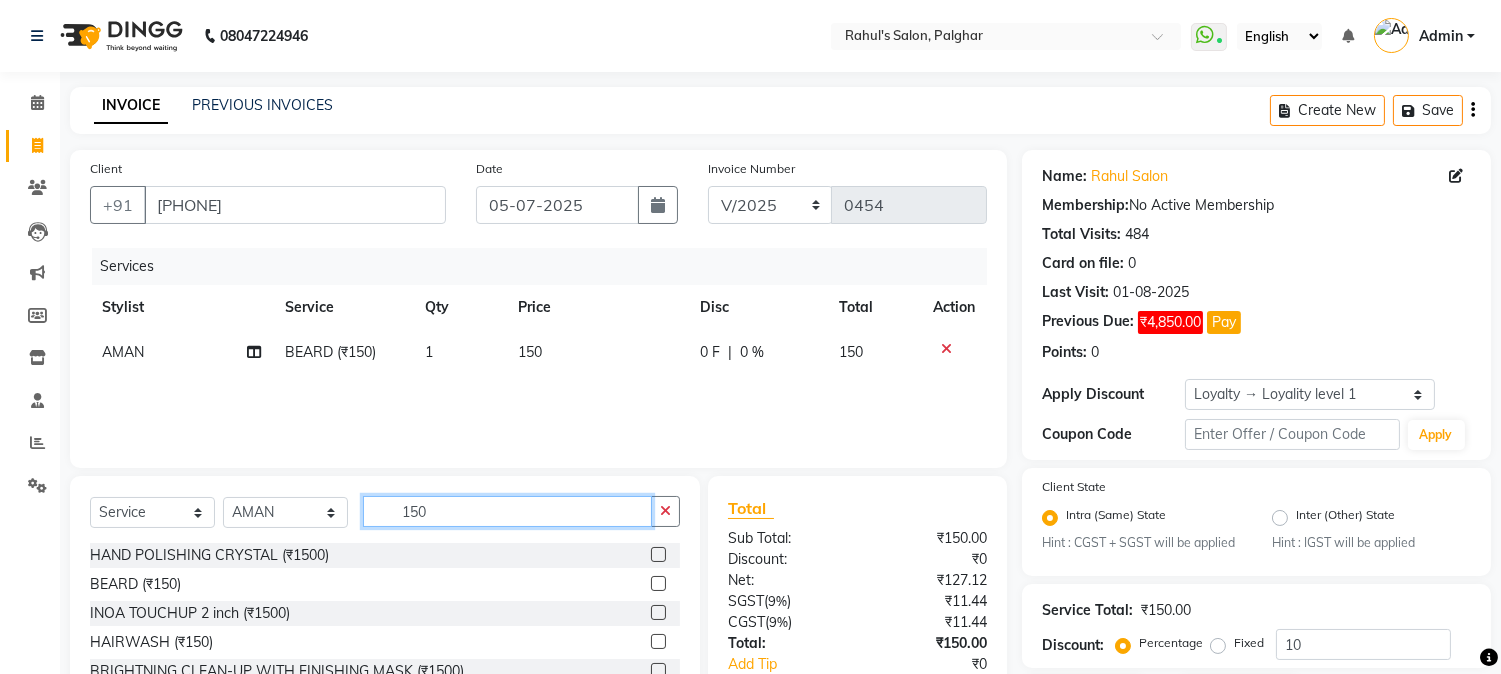 drag, startPoint x: 400, startPoint y: 504, endPoint x: 447, endPoint y: 513, distance: 47.853943 